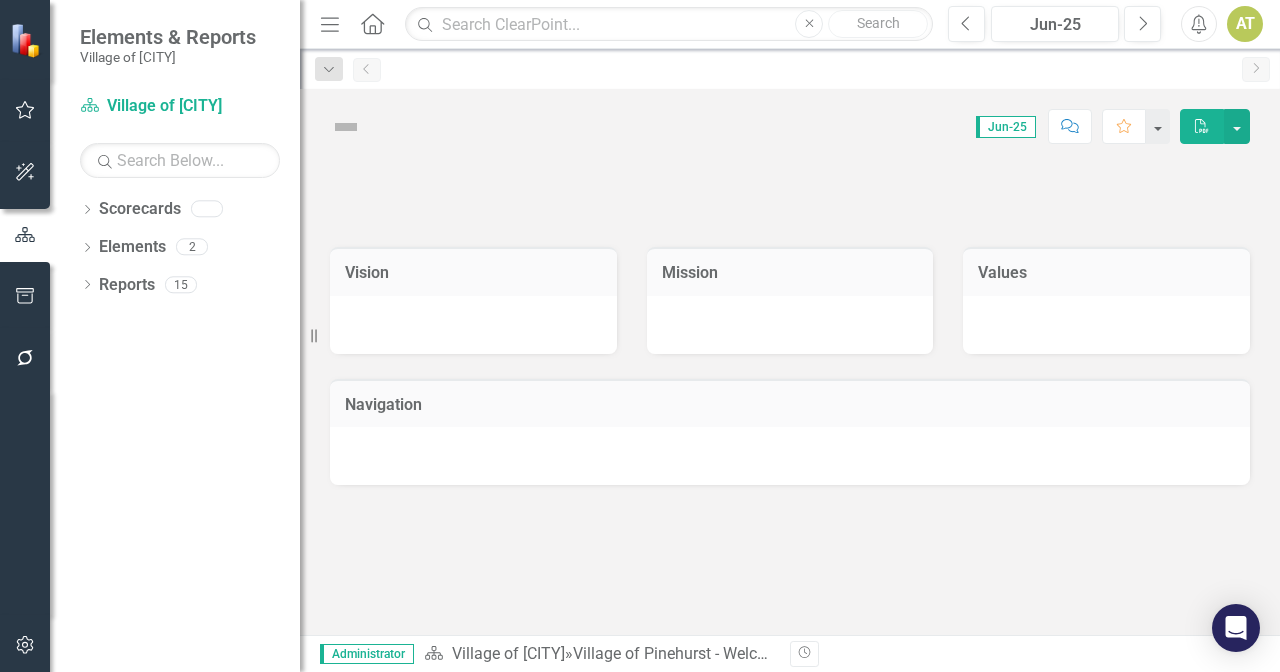 scroll, scrollTop: 0, scrollLeft: 0, axis: both 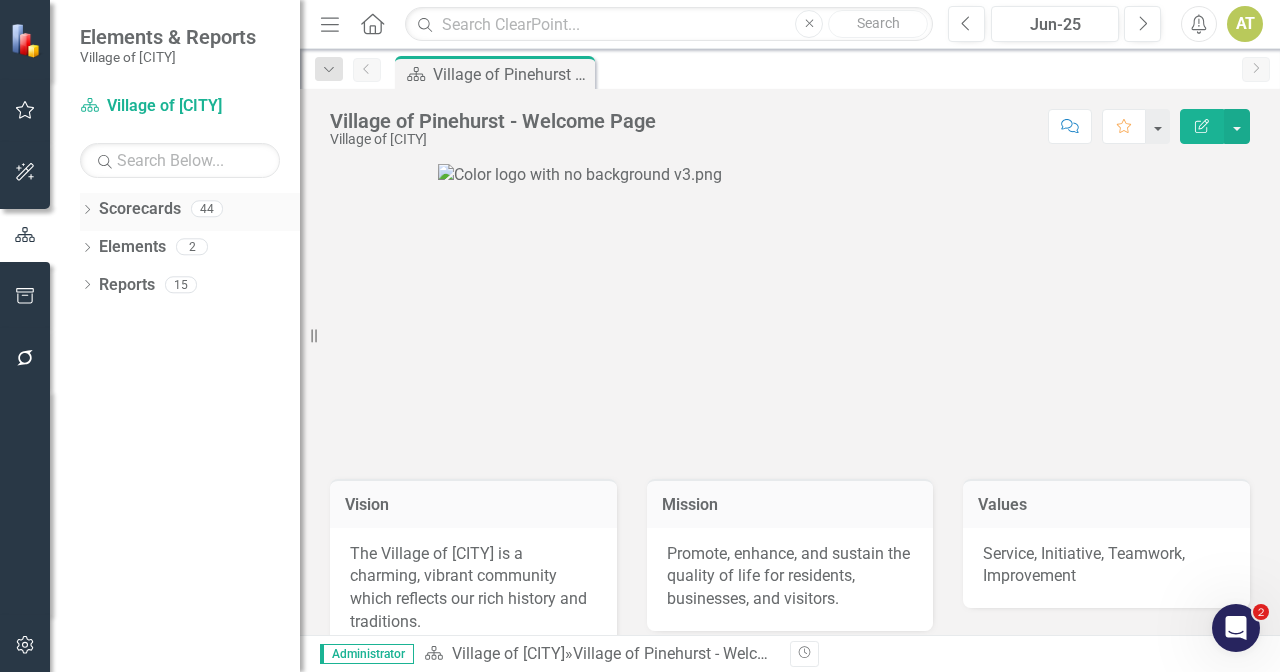 click on "Dropdown" 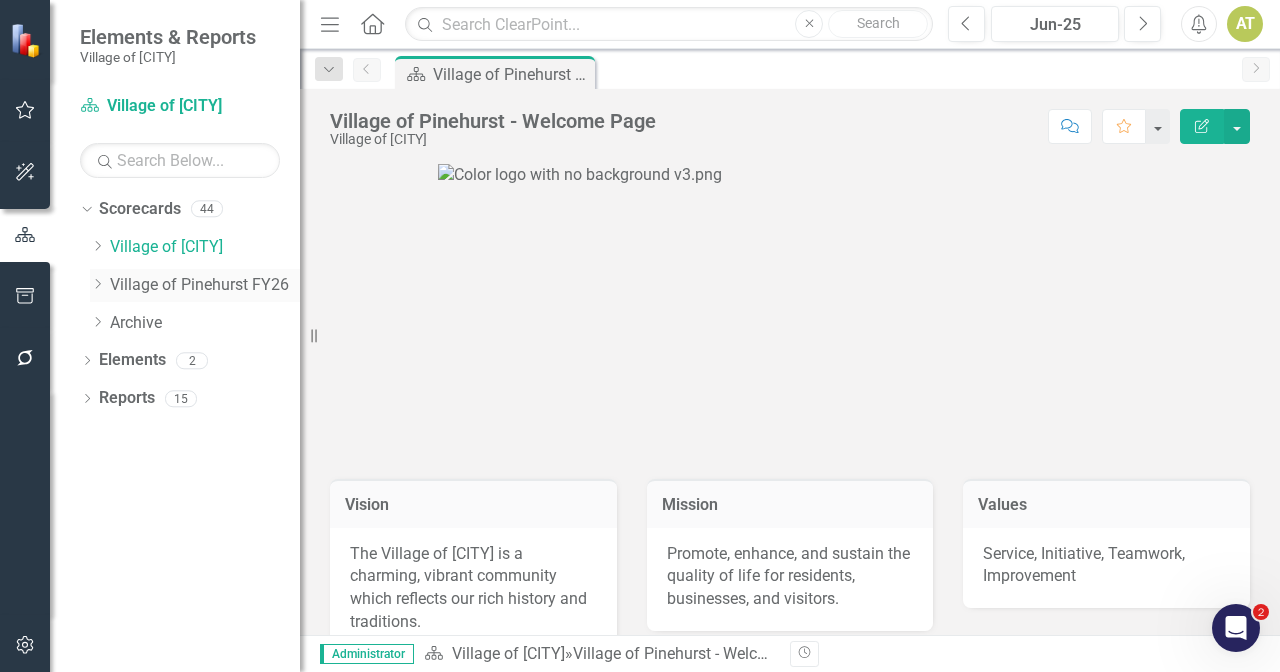click on "Village of Pinehurst FY26" at bounding box center (205, 285) 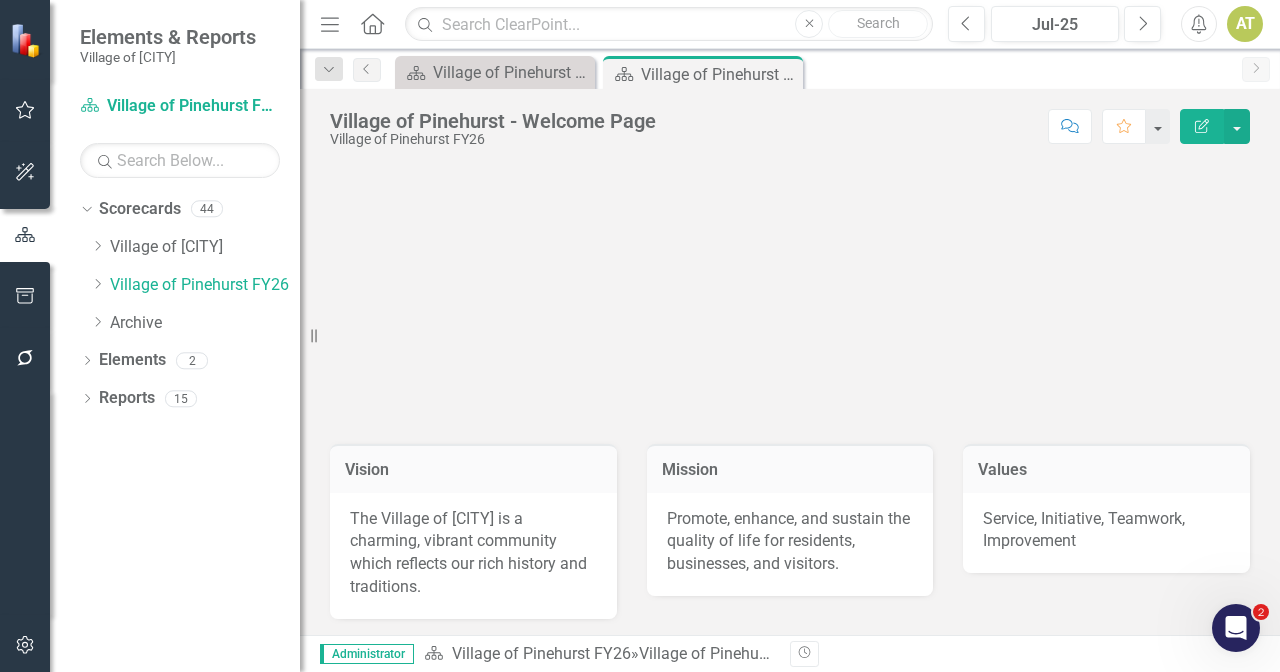 scroll, scrollTop: 0, scrollLeft: 0, axis: both 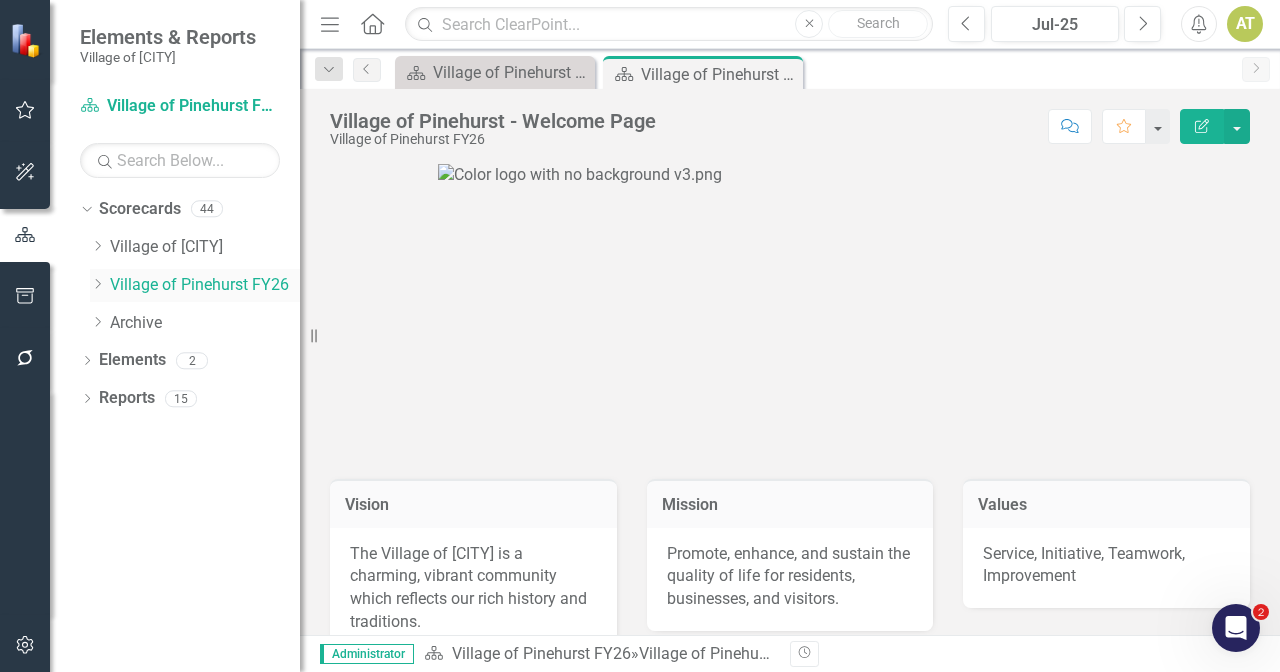 click on "Dropdown" 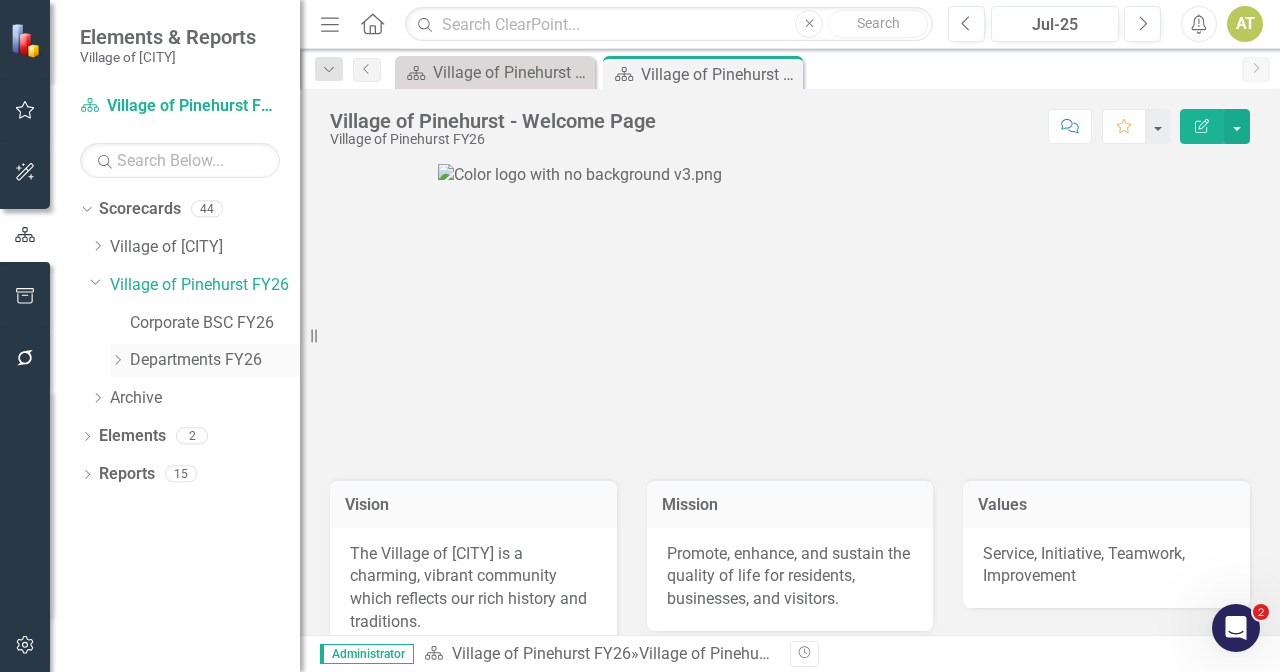 click on "Dropdown" 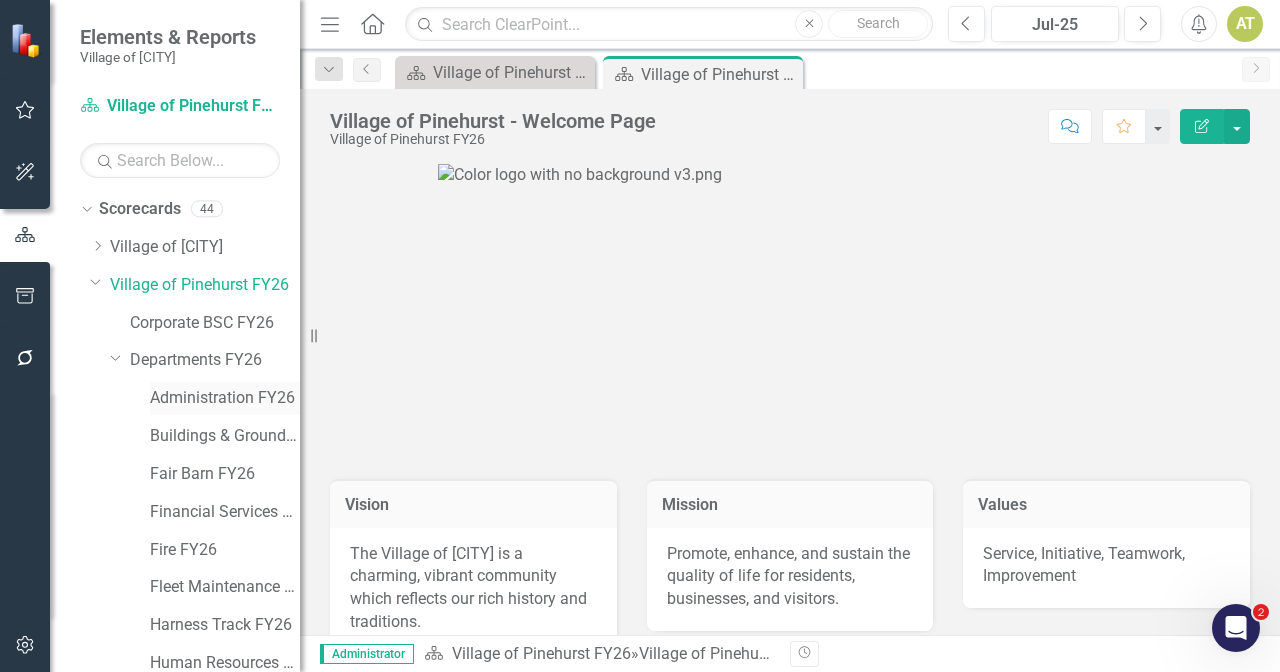 click on "Administration  FY26" at bounding box center (225, 398) 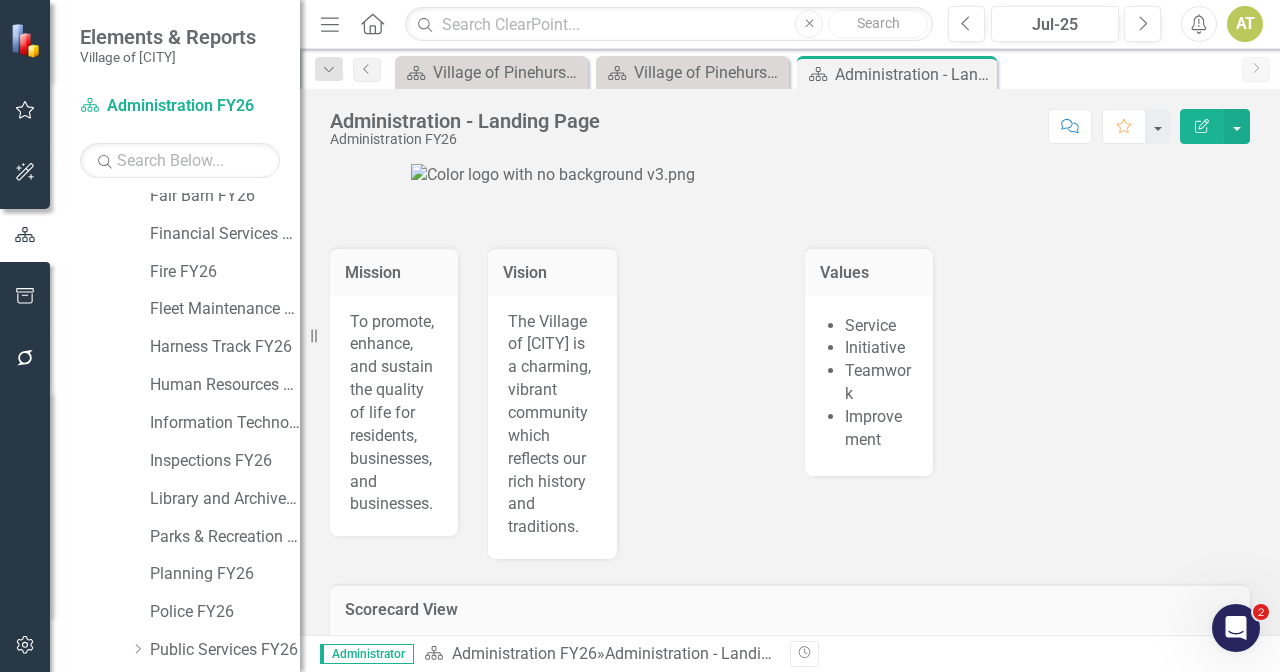 scroll, scrollTop: 370, scrollLeft: 0, axis: vertical 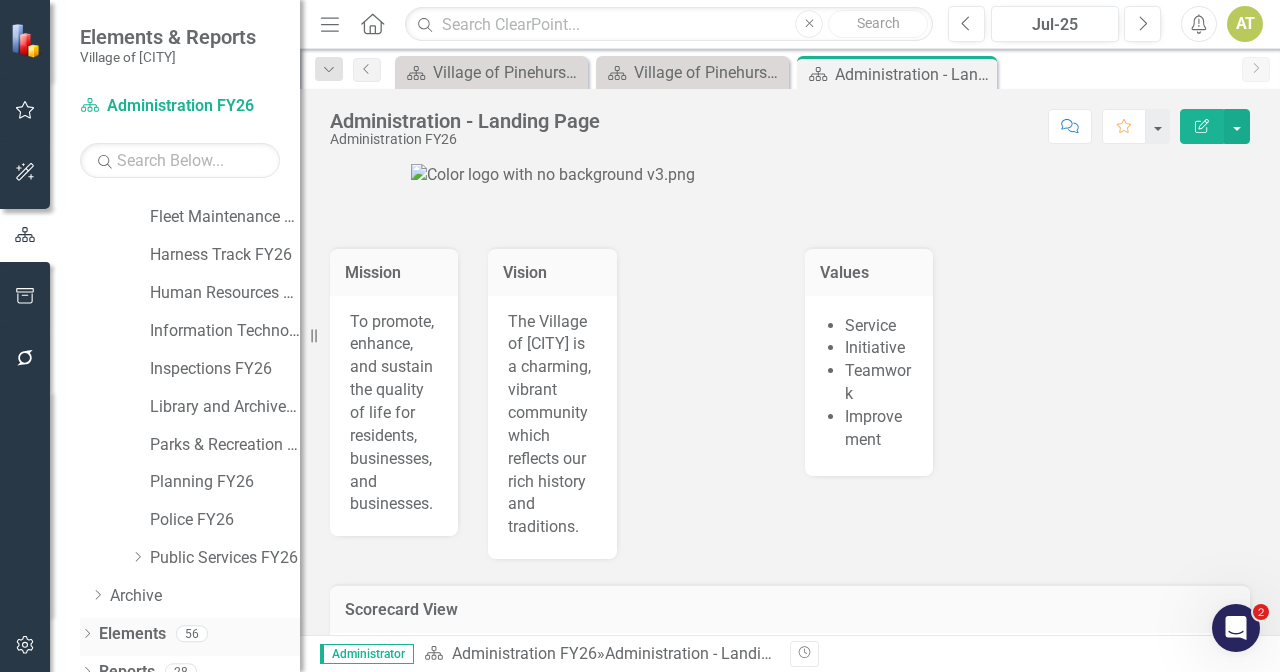 click on "Dropdown" 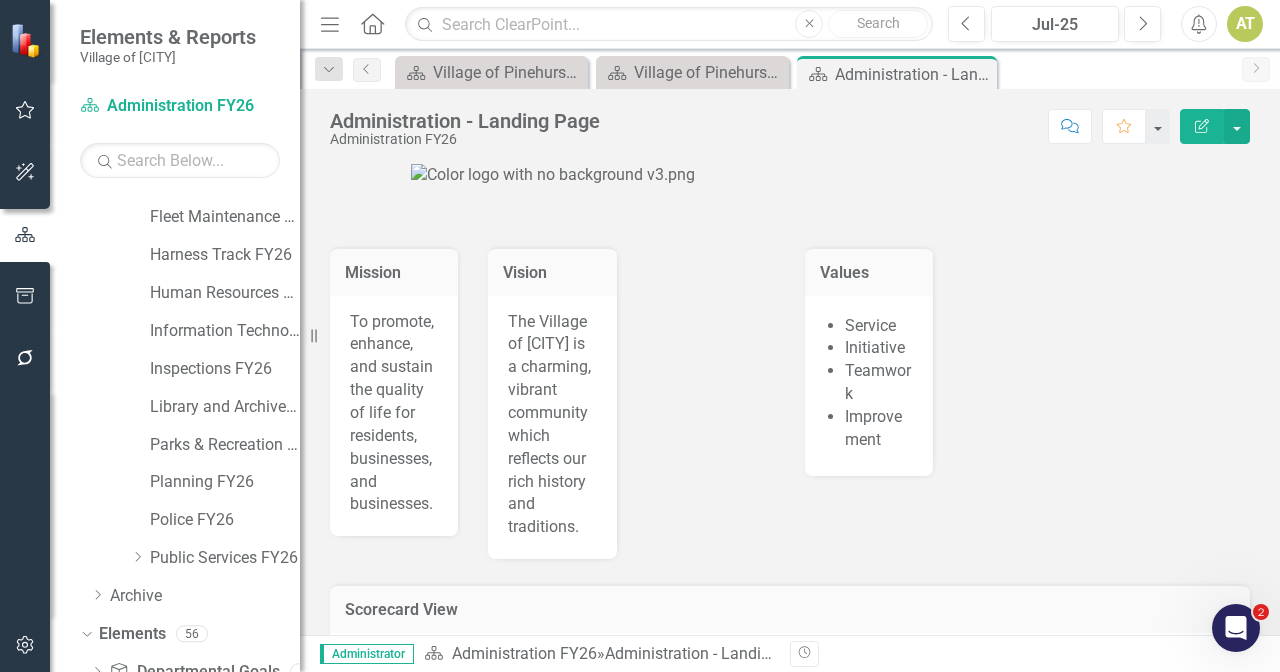 scroll, scrollTop: 518, scrollLeft: 0, axis: vertical 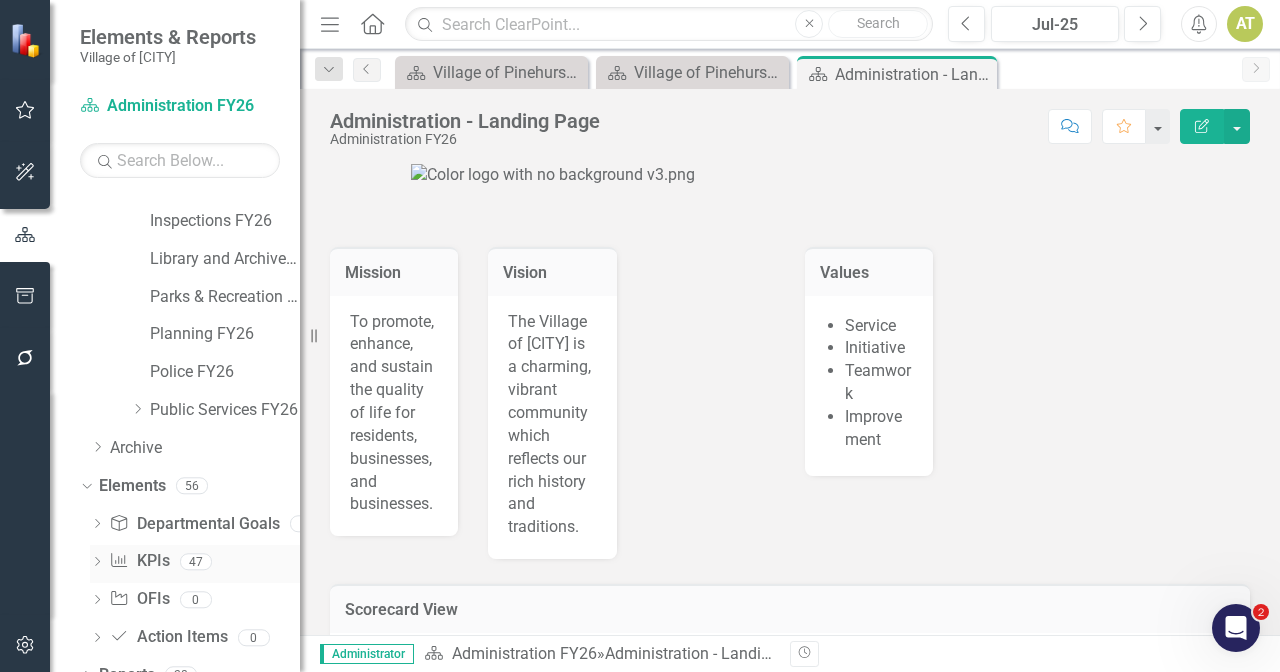 click on "KPI KPIs" at bounding box center (139, 561) 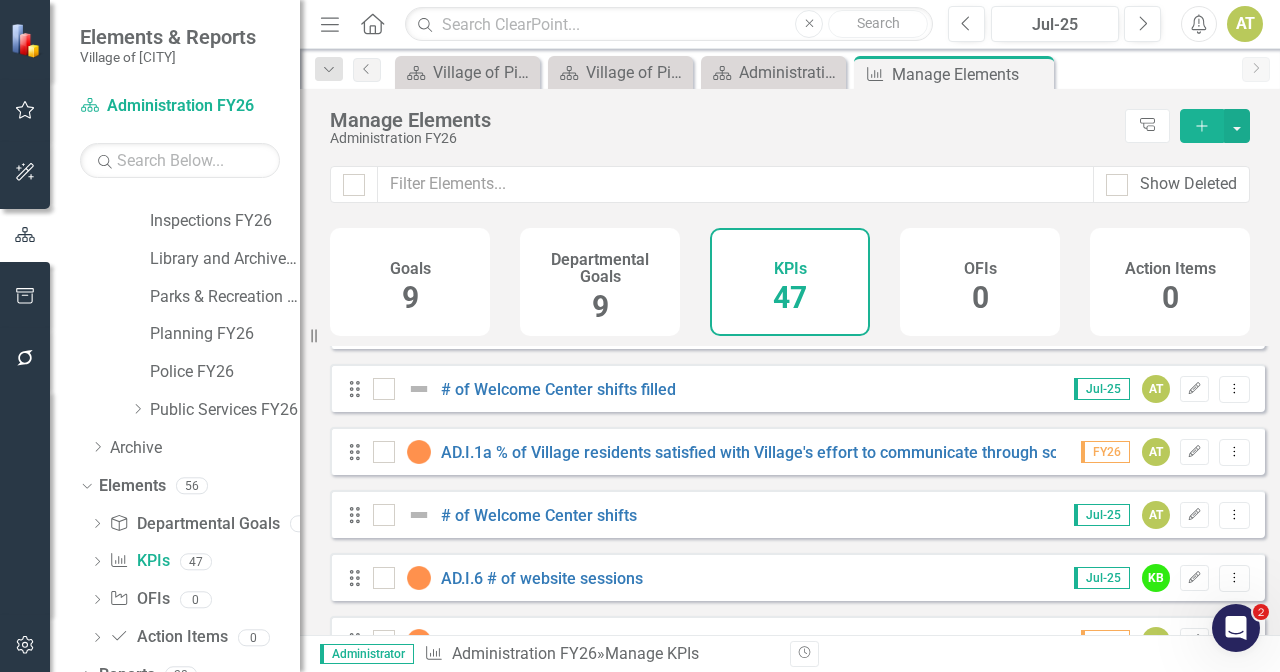 scroll, scrollTop: 0, scrollLeft: 0, axis: both 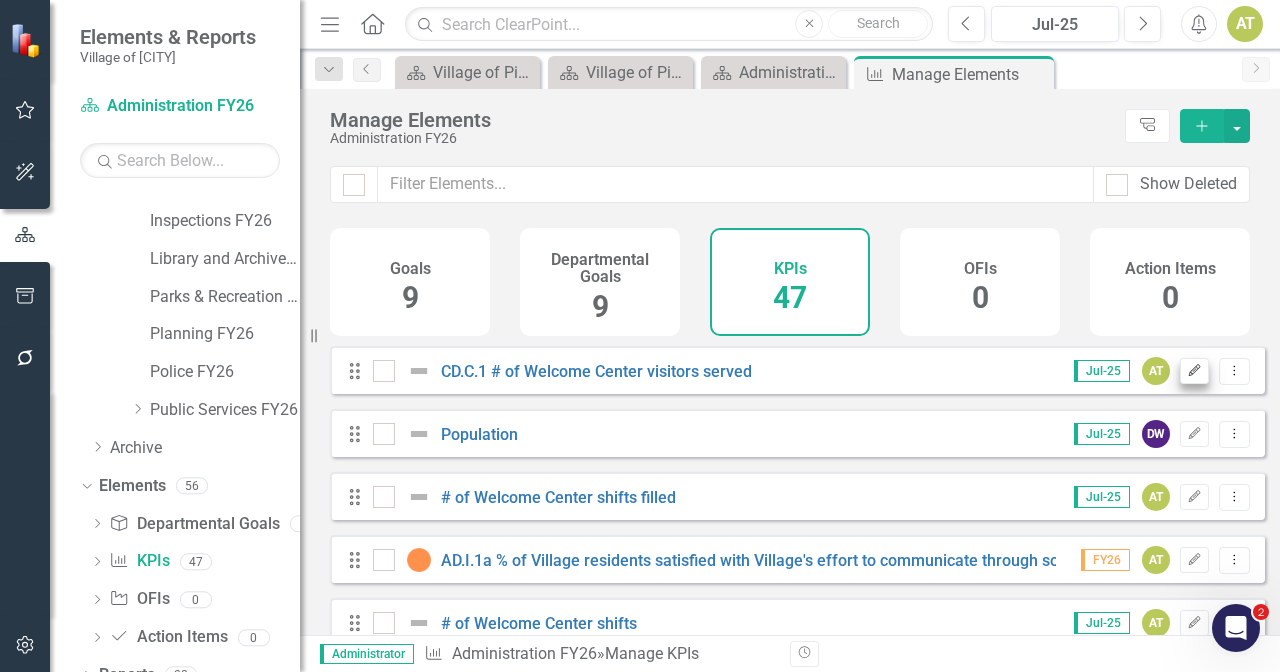 click on "Edit" 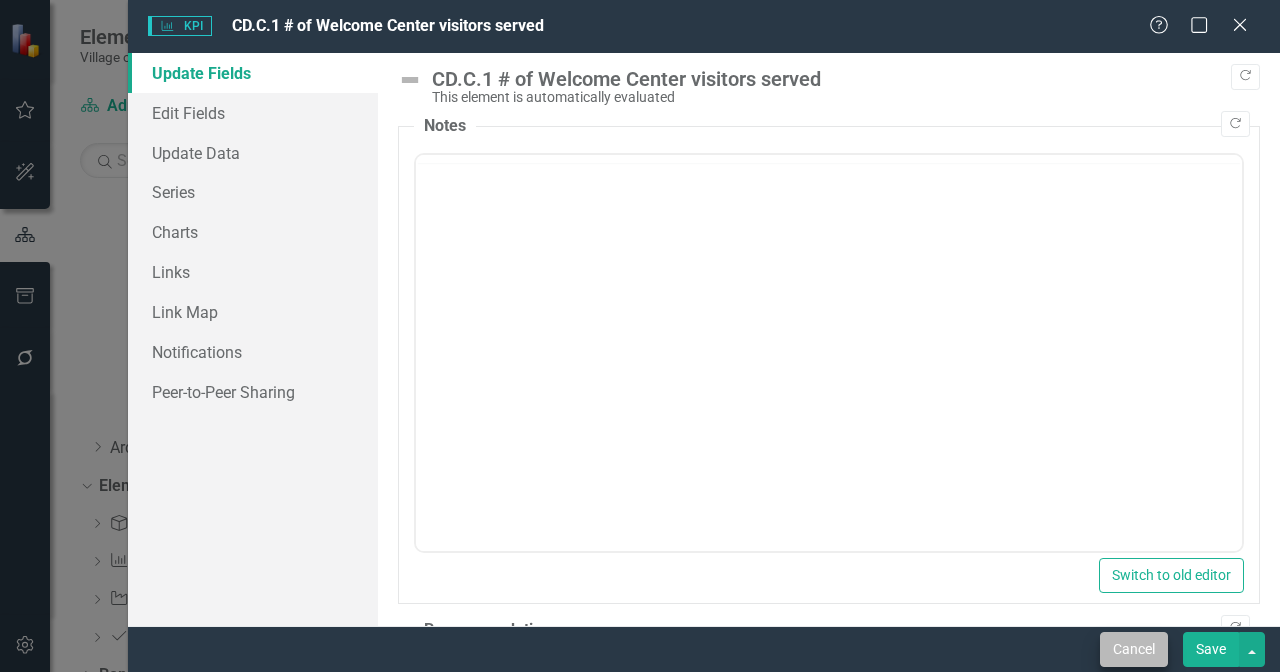 click on "Cancel" at bounding box center (1134, 649) 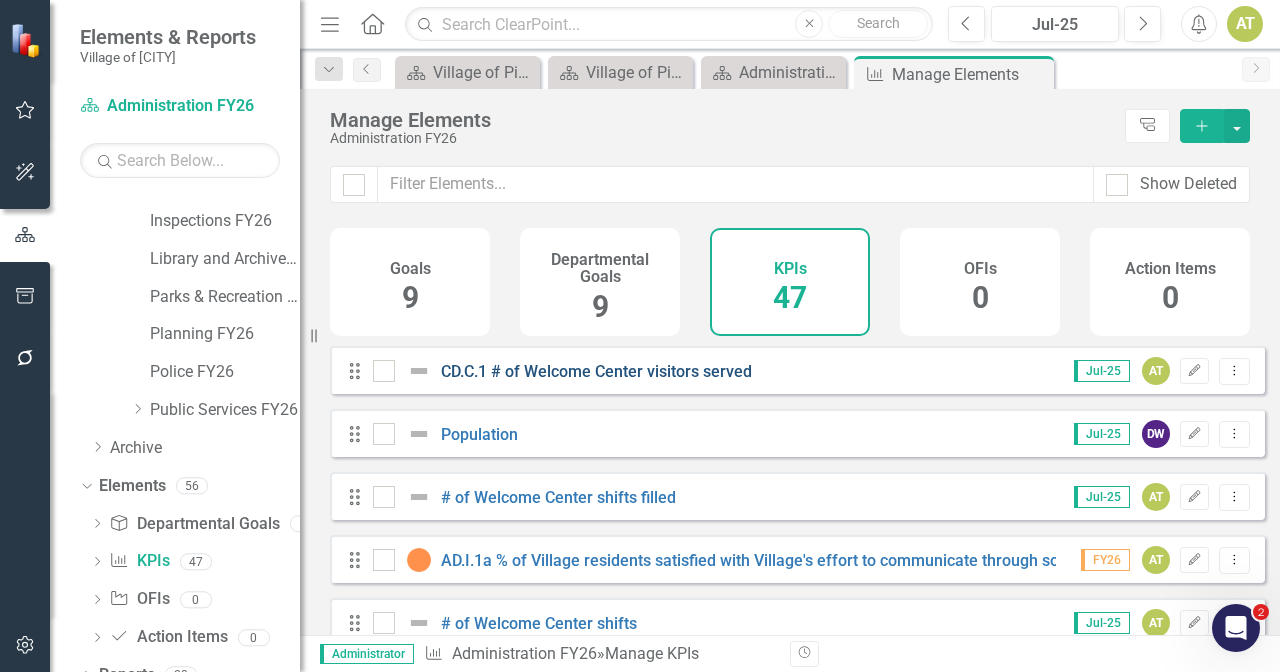 click on "CD.C.1 # of Welcome Center visitors served" at bounding box center [596, 371] 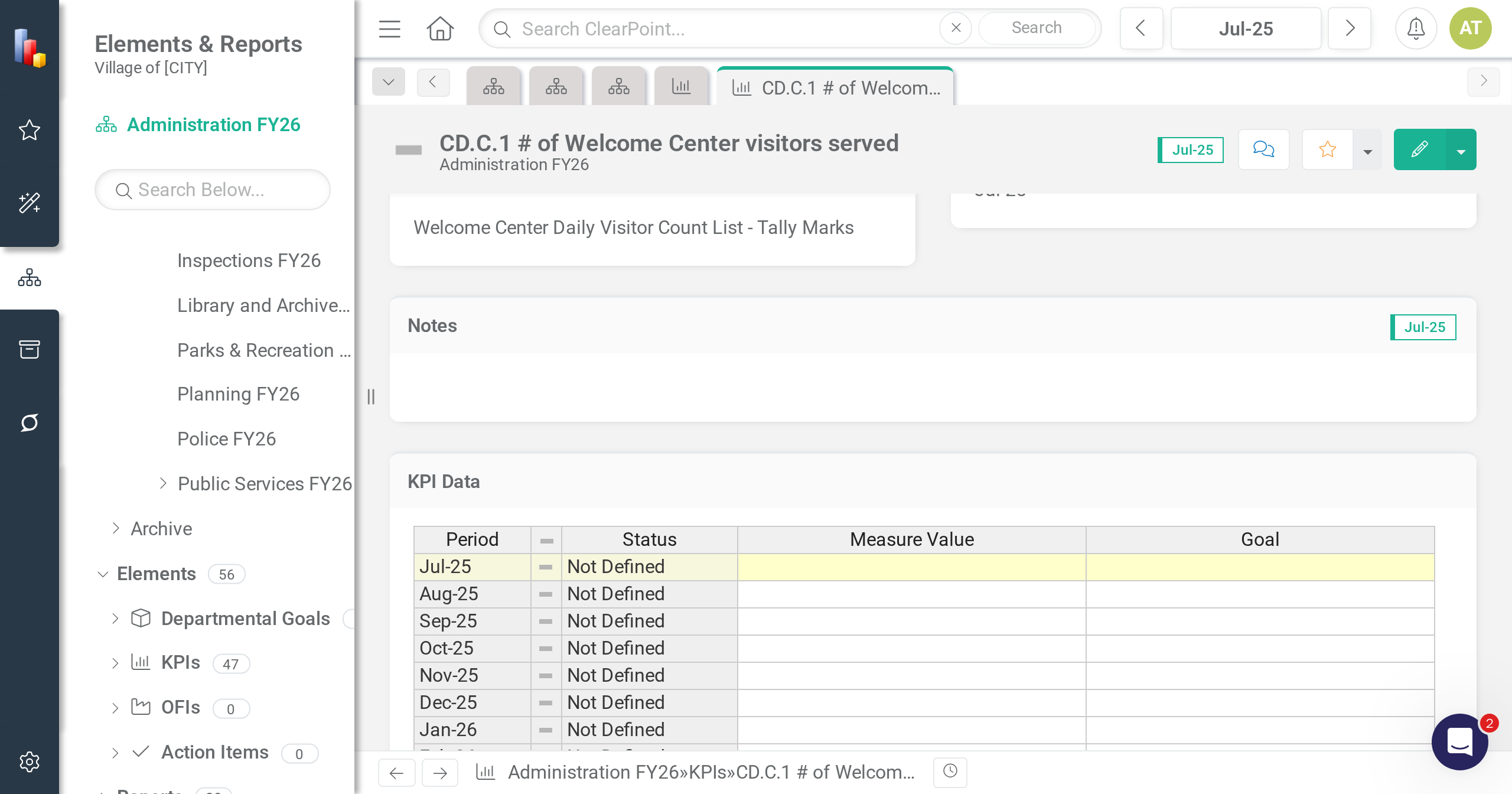 scroll, scrollTop: 378, scrollLeft: 0, axis: vertical 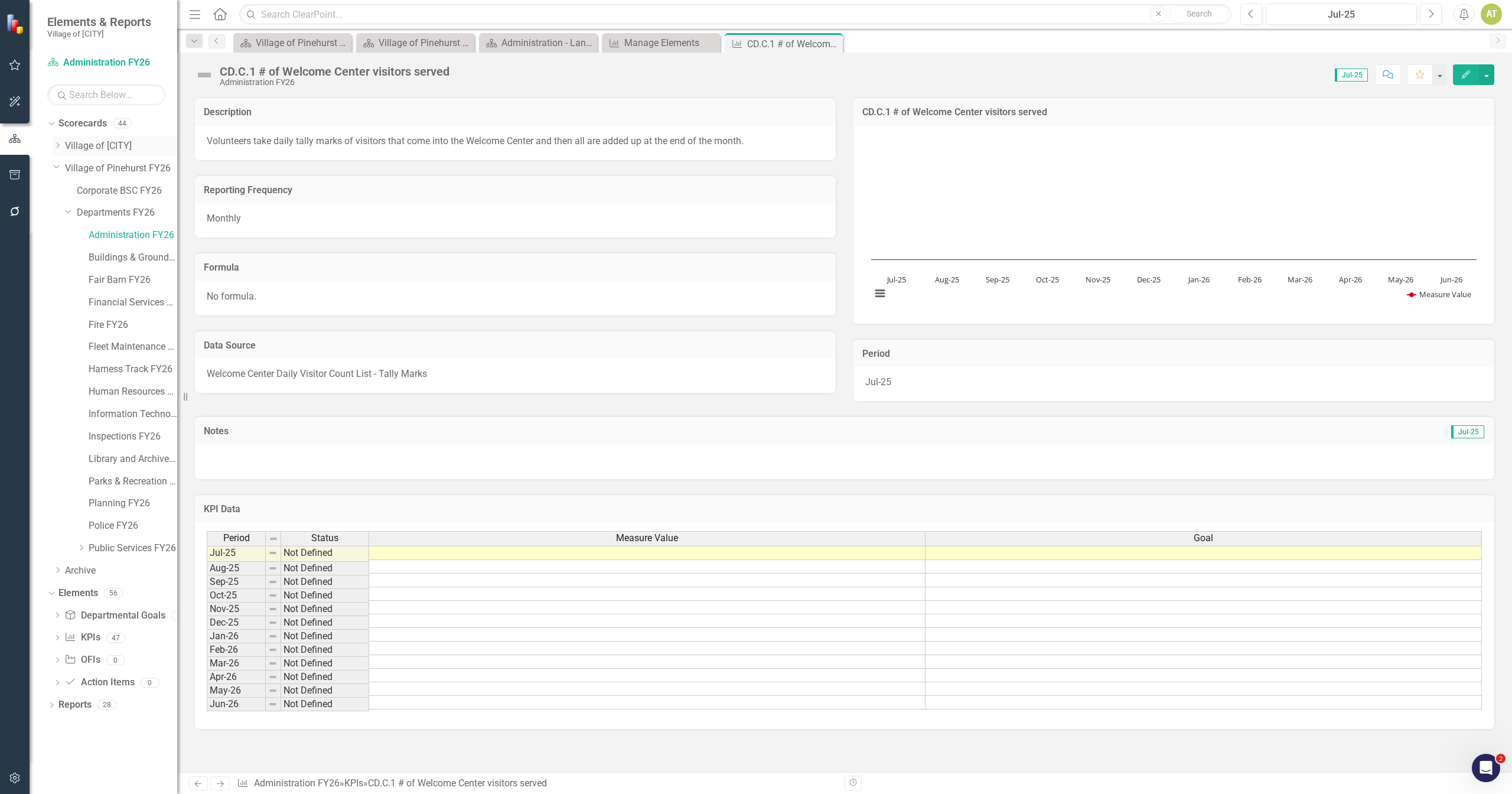 click on "Dropdown" 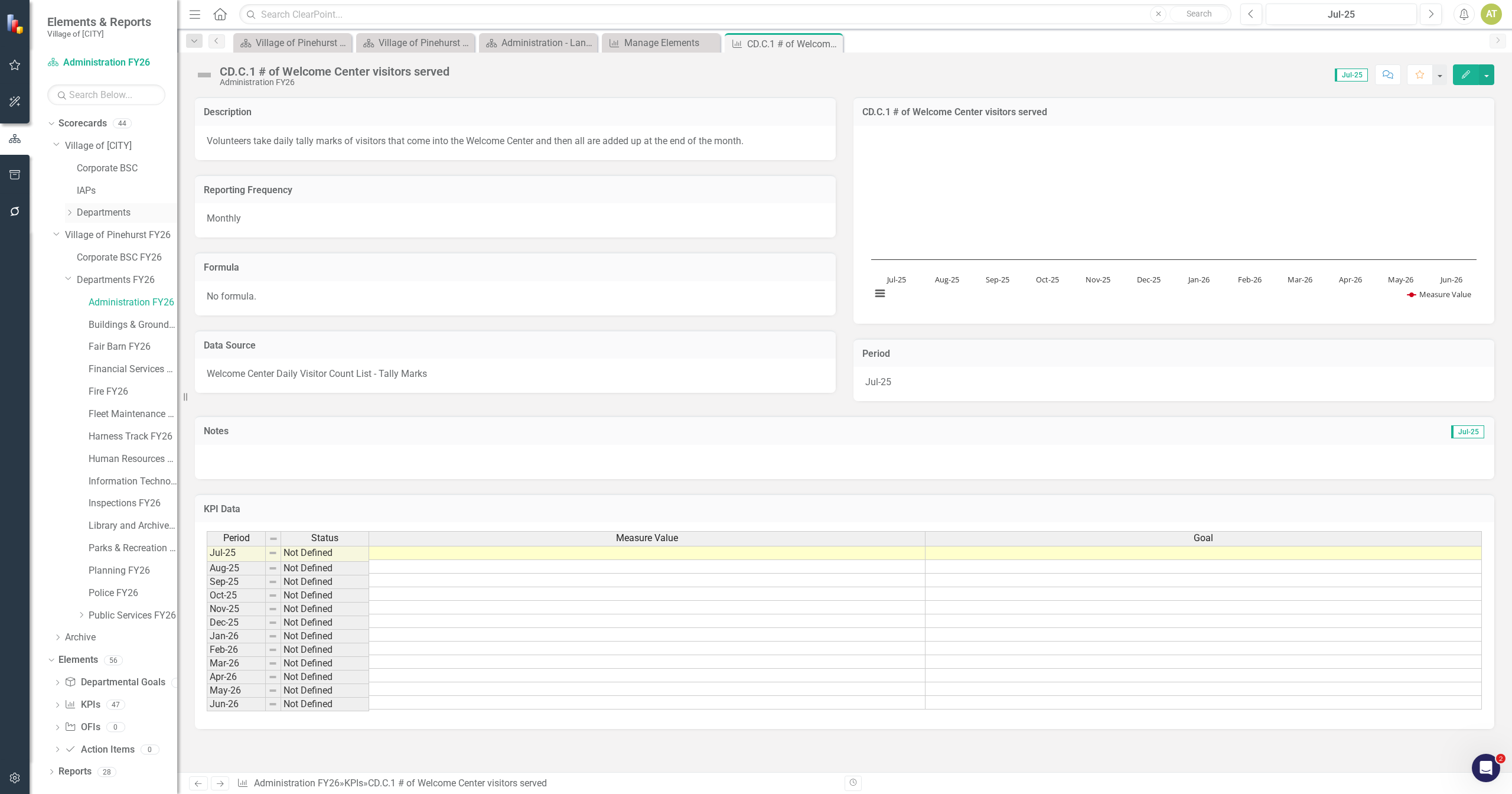 click 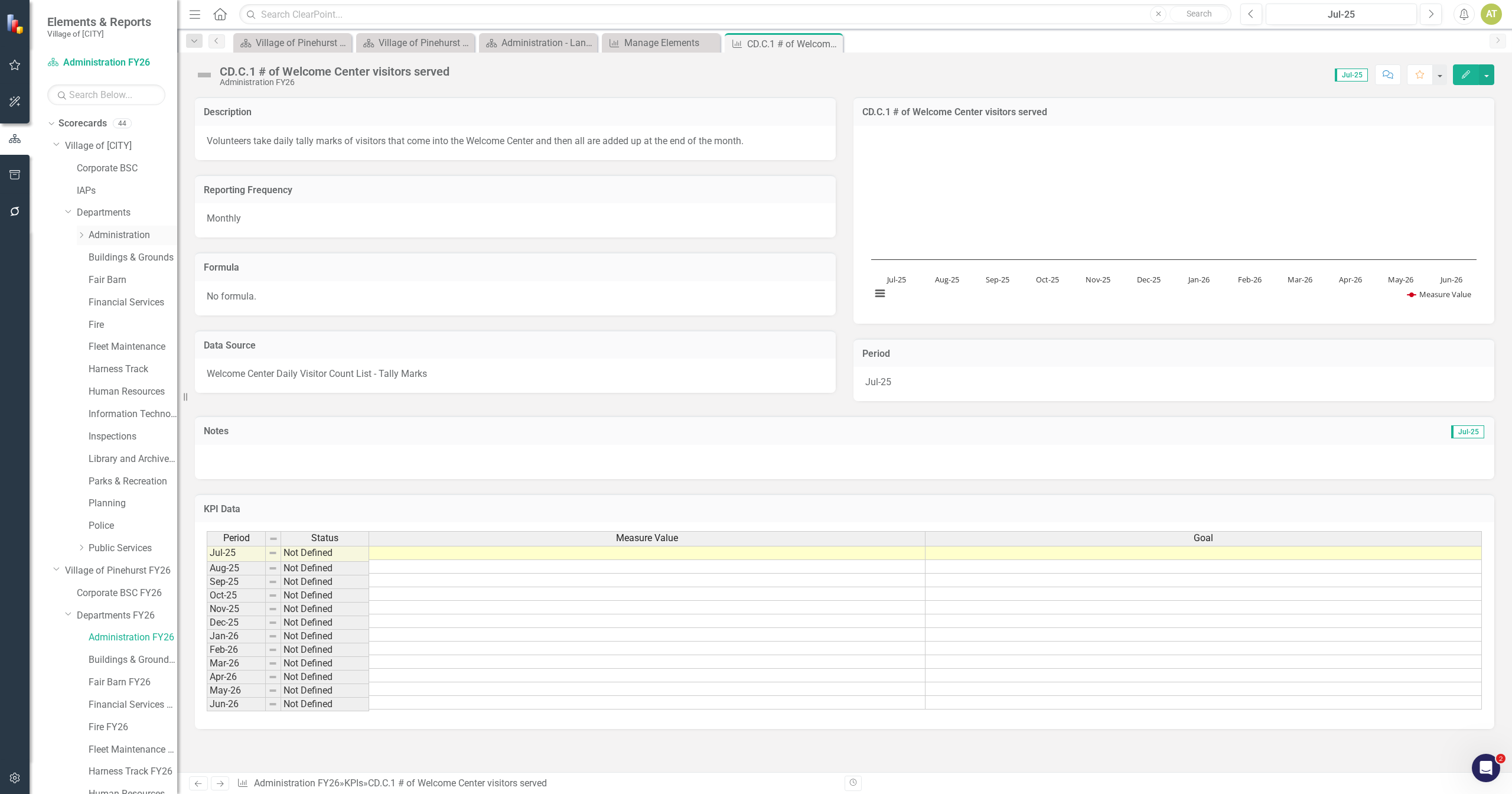 click on "Dropdown" 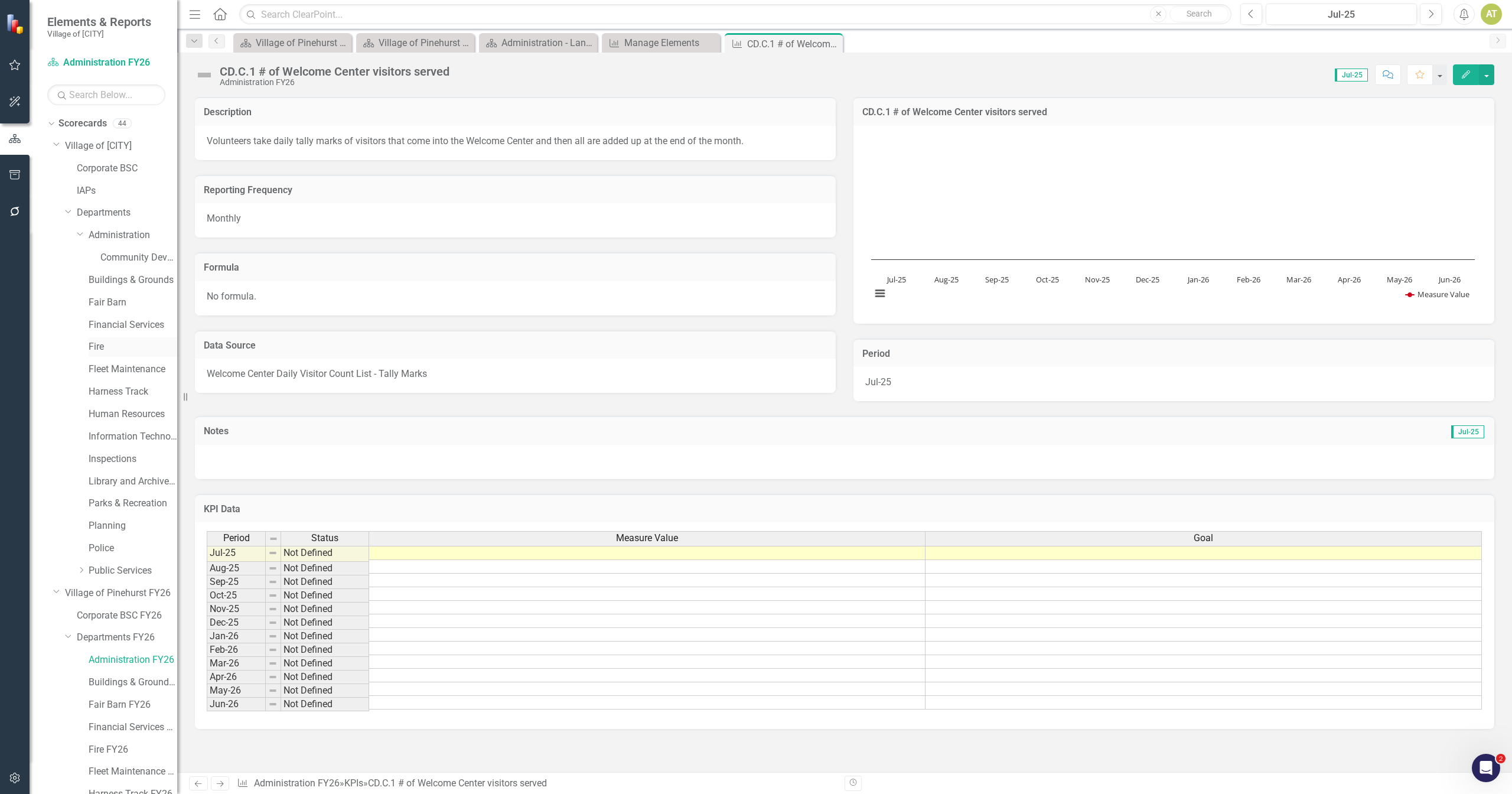 drag, startPoint x: 181, startPoint y: 298, endPoint x: 176, endPoint y: 366, distance: 68.183576 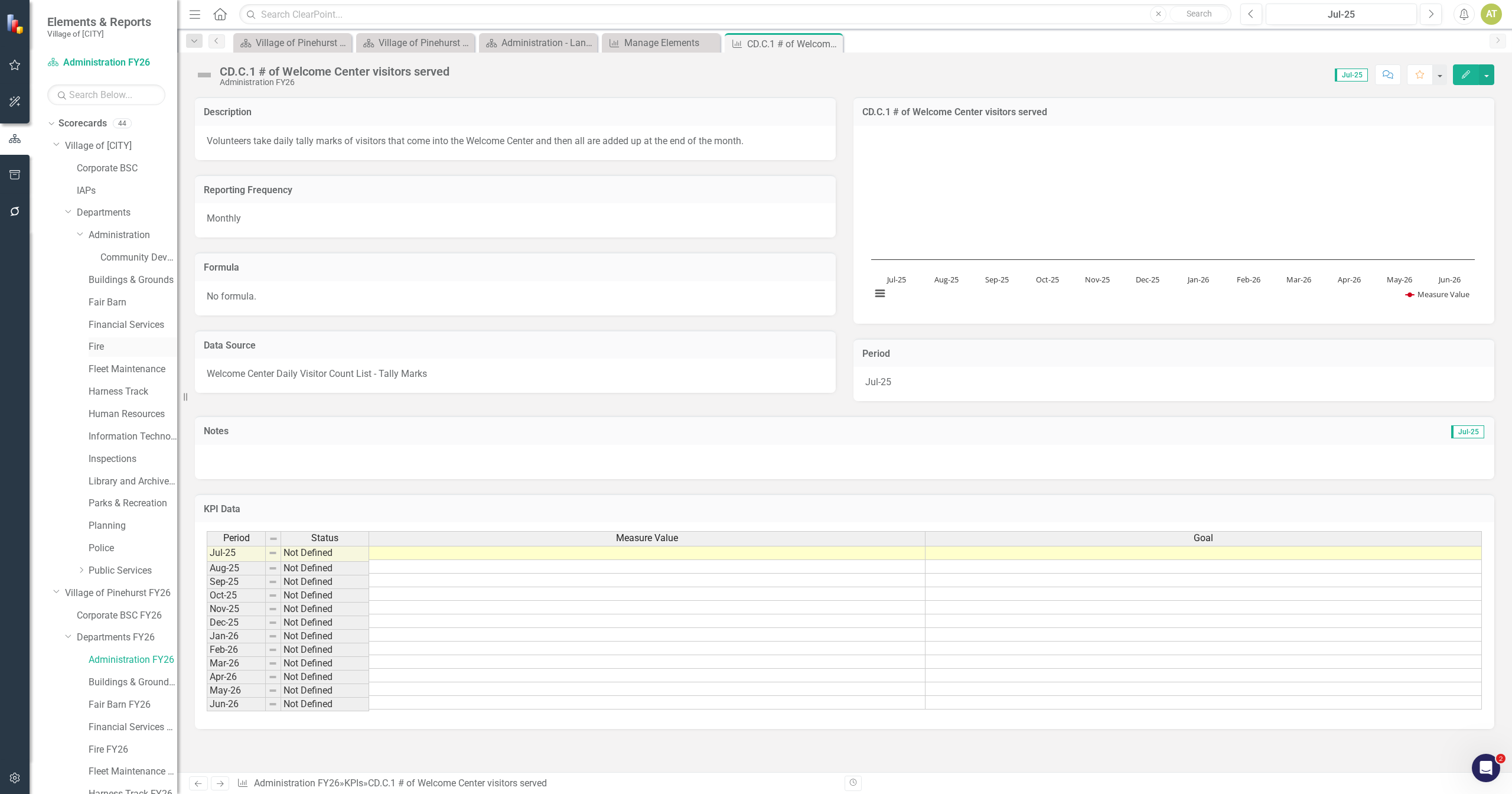 click on "Elements & Reports Village of Pinehurst Scorecard Administration  FY26 Search Dropdown Scorecards 44 Dropdown Village of Pinehurst  Corporate BSC IAPs Dropdown Departments Dropdown Administration  Community Development Buildings & Grounds Fair Barn Financial Services Fire Fleet Maintenance Harness Track Human Resources Information Technology Inspections Library and Archives Services Parks & Recreation Planning Police Dropdown Public Services Solid Waste Streets & Grounds Dropdown Village of Pinehurst FY26 Corporate BSC FY26 Dropdown Departments FY26 Administration  FY26 Buildings & Grounds FY26 Fair Barn FY26 Financial Services FY26 Fire FY26 Fleet Maintenance FY26 Harness Track FY26 Human Resources FY26 Information Technology FY26 Inspections FY26 Library and Archives Services FY26 Parks & Recreation FY26 Planning FY26 Police FY26 Dropdown Public Services FY26 Solid Waste FY26 Streets & Grounds FY26 Dropdown Archive Community Development FY26 Dropdown Elements 56 Dropdown Departmental Goal Departmental Goals" at bounding box center [89, 397] 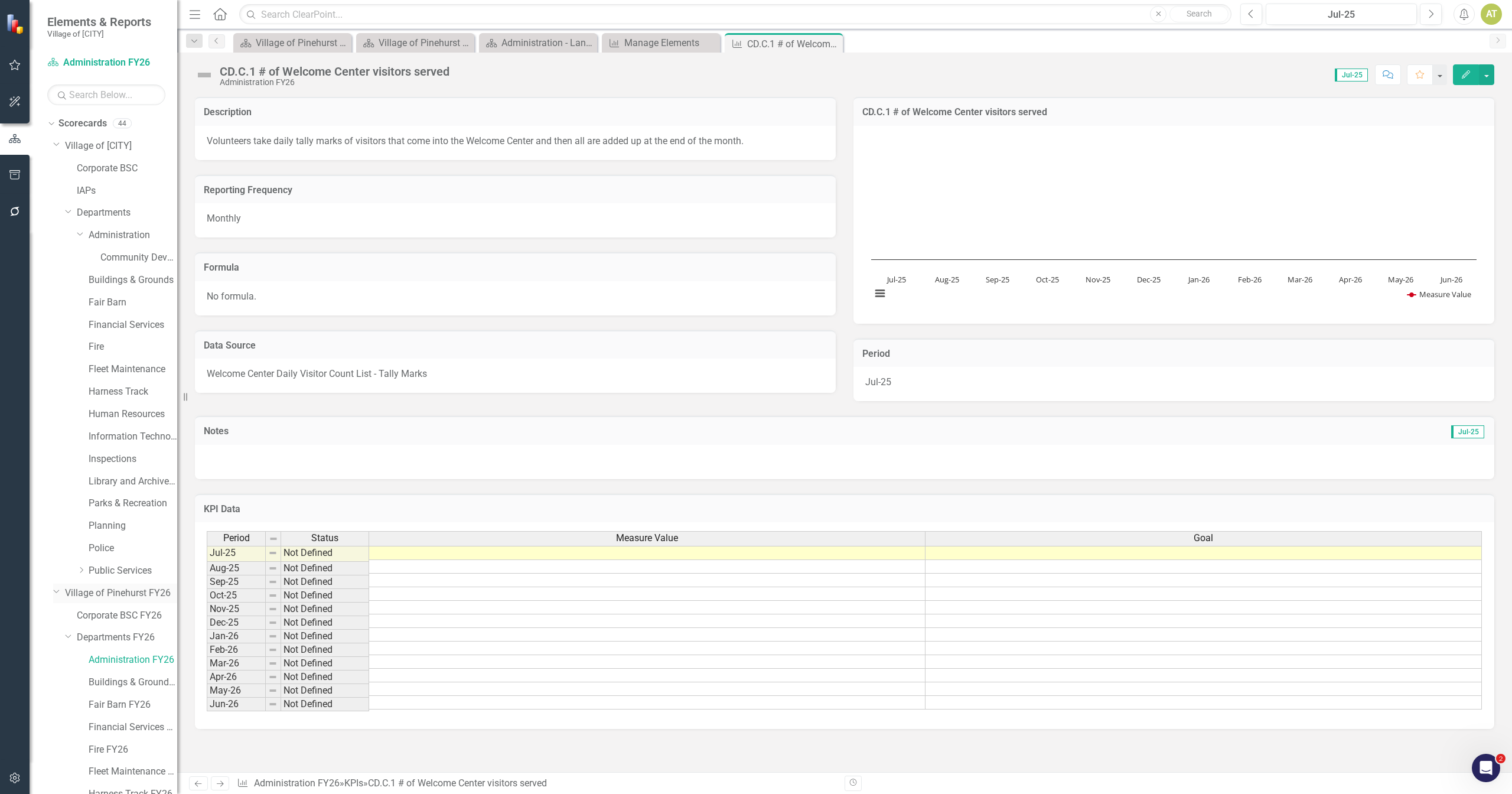 click on "Dropdown" 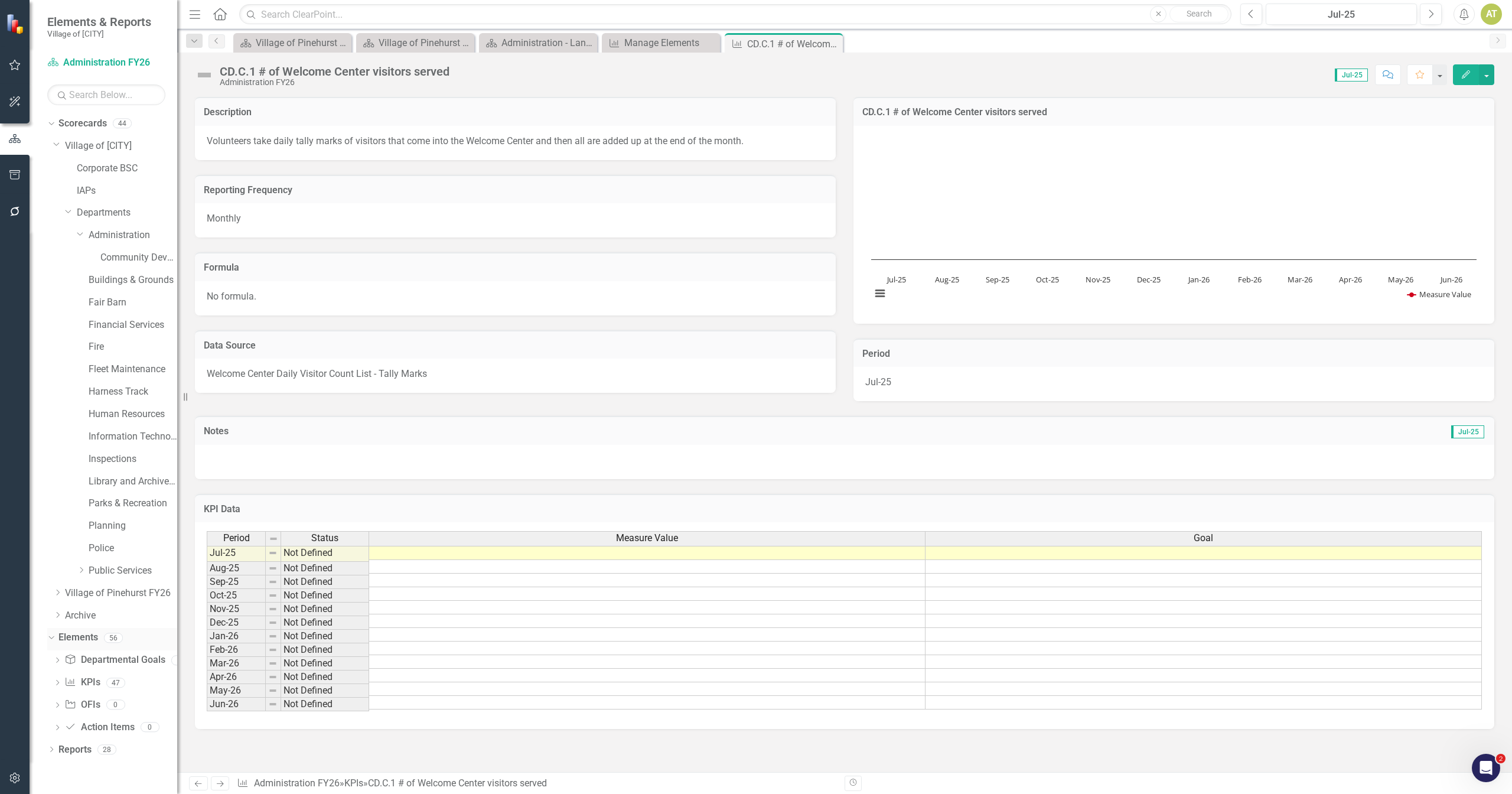 click on "Dropdown" 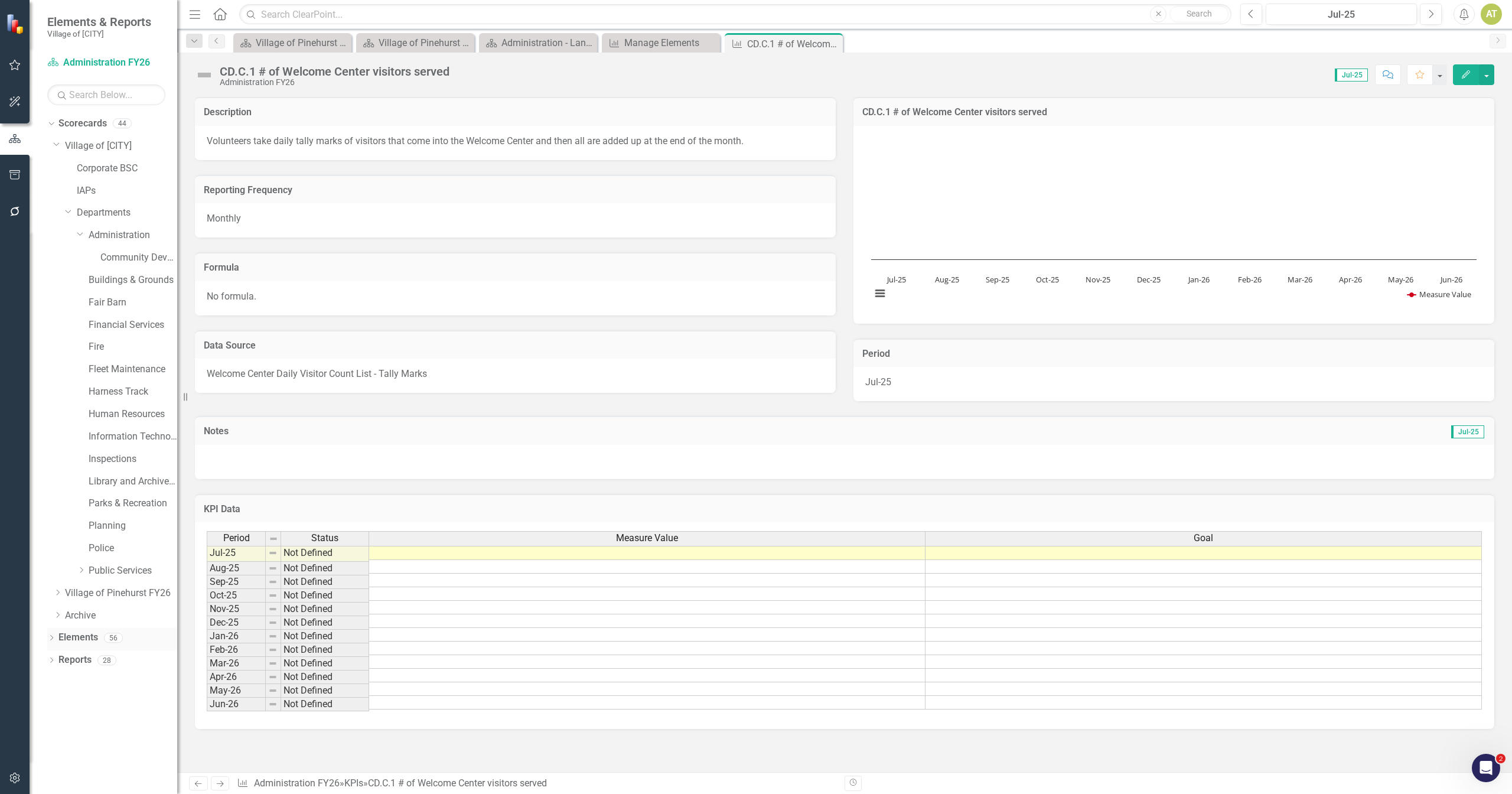 click on "Elements 56" at bounding box center [118, 639] 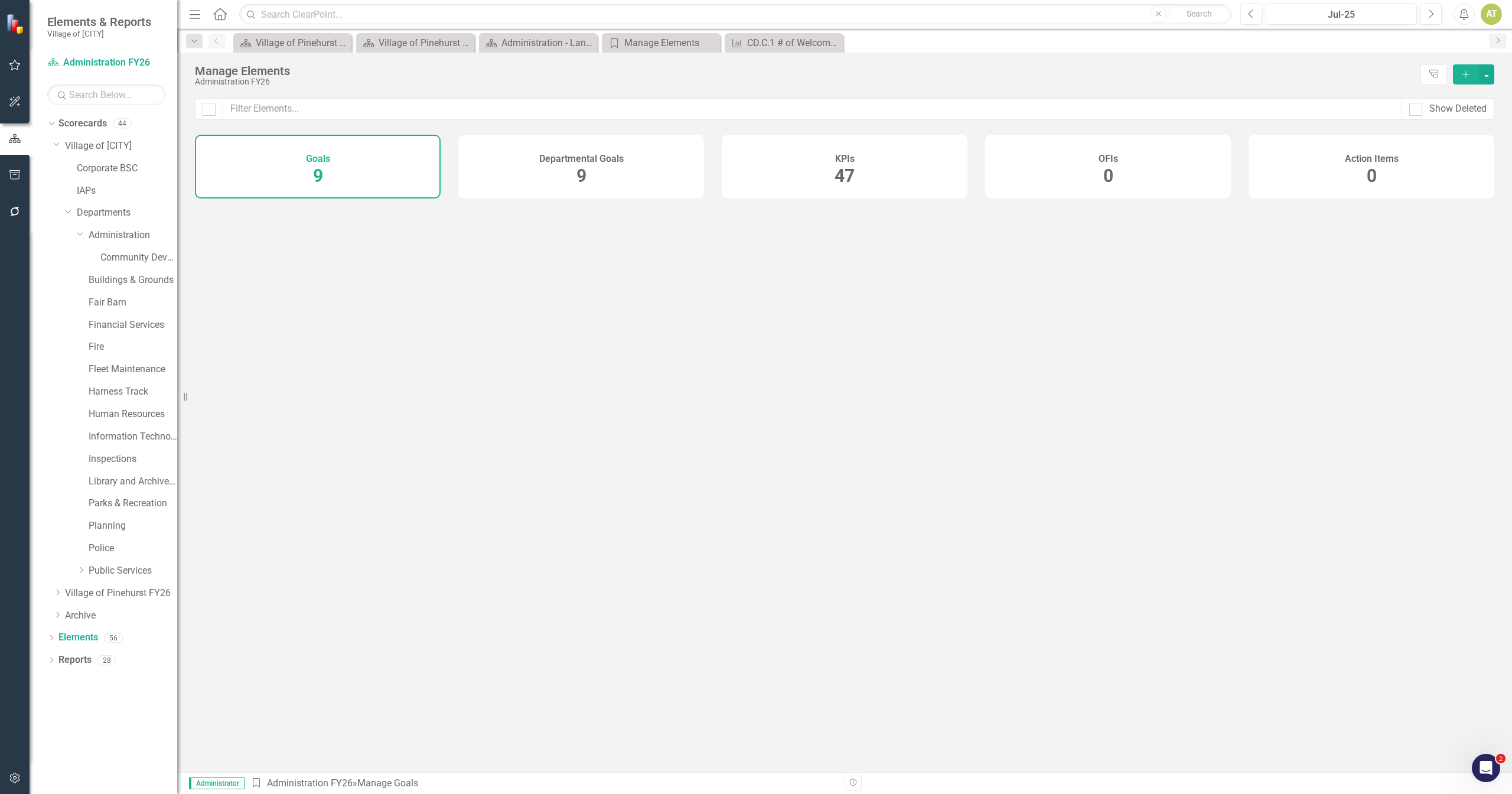 click on "KPIs 47" at bounding box center [845, 167] 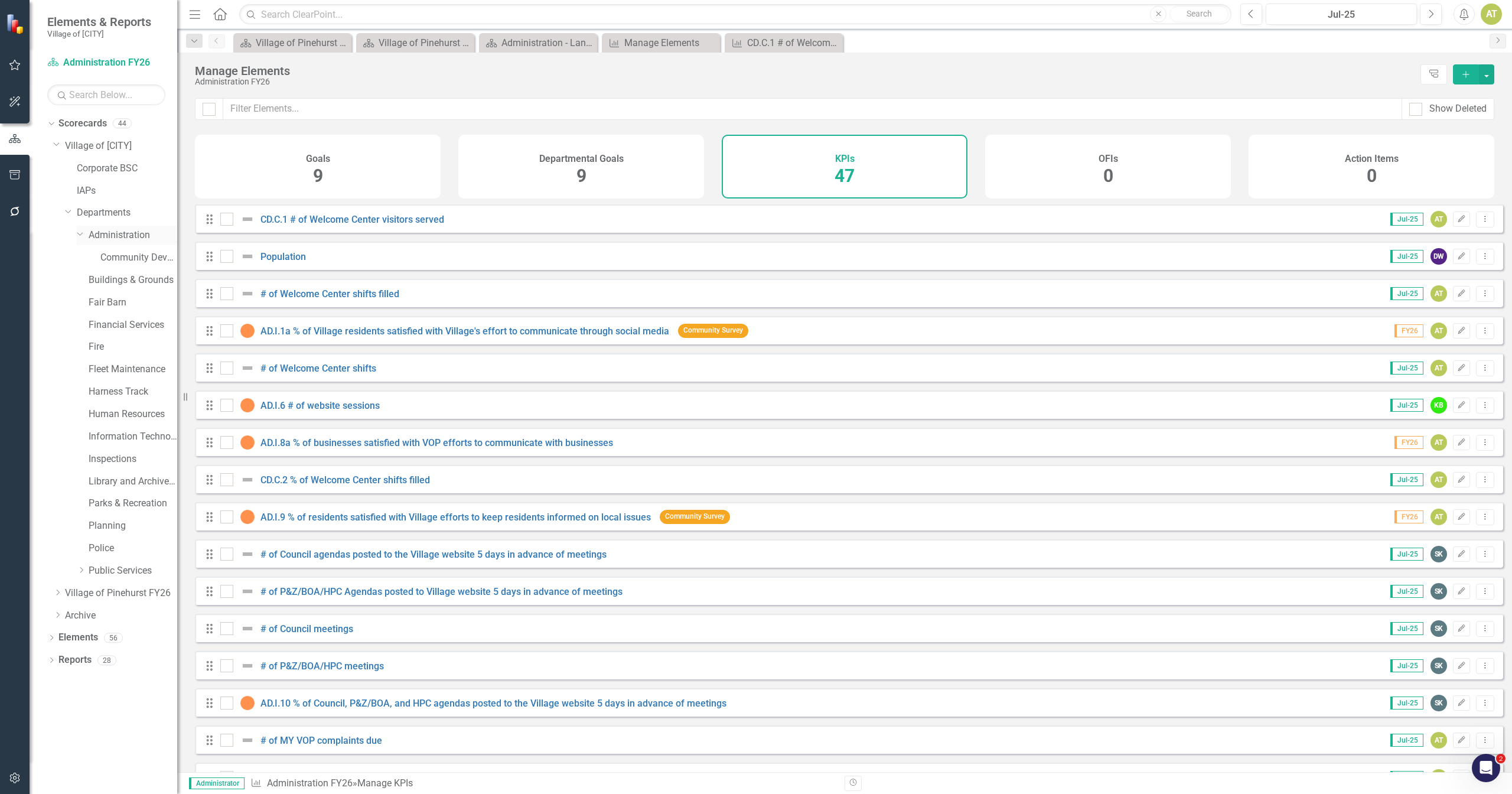 click on "Administration" at bounding box center [133, 235] 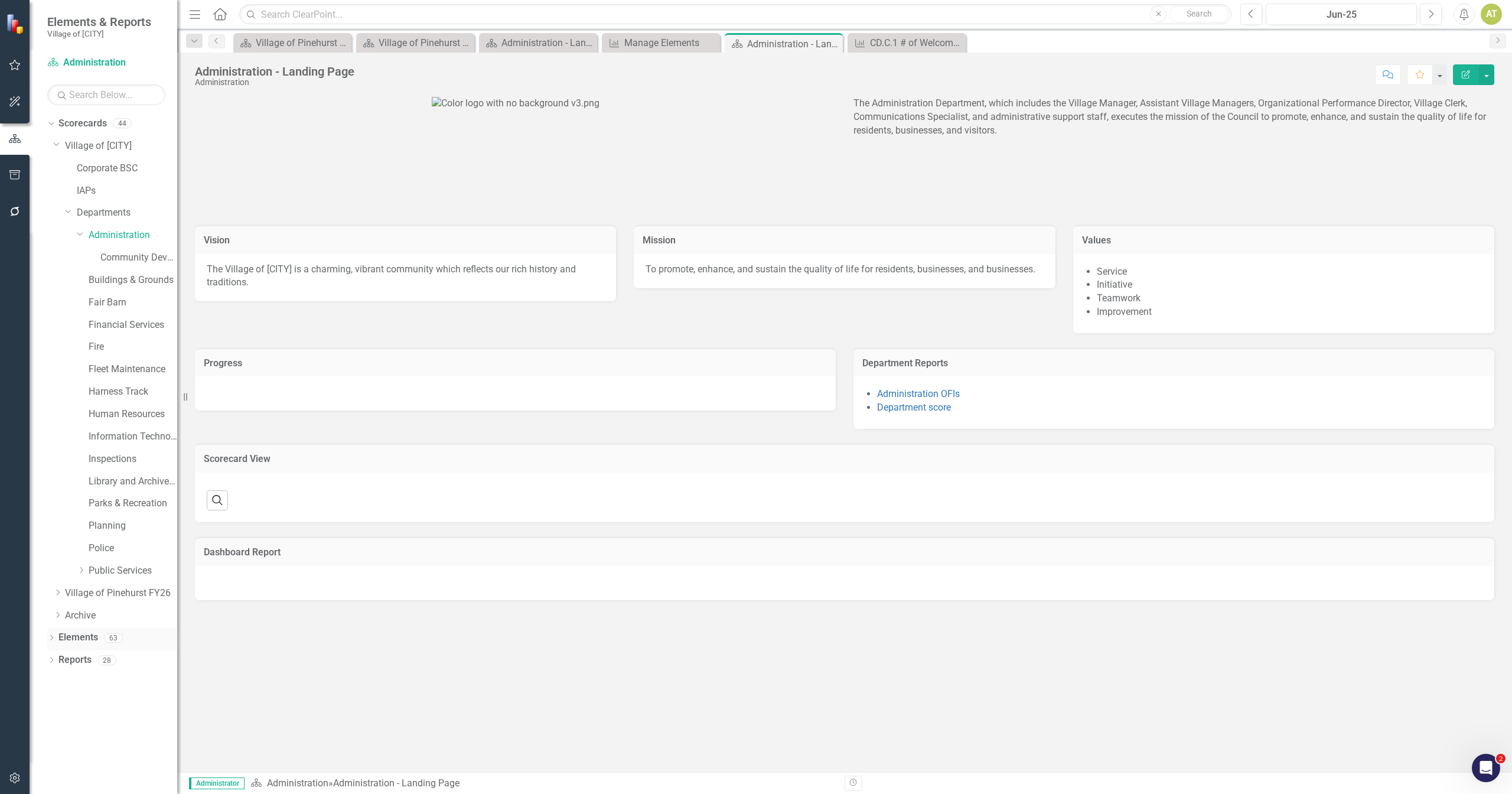 click on "63" at bounding box center (113, 637) 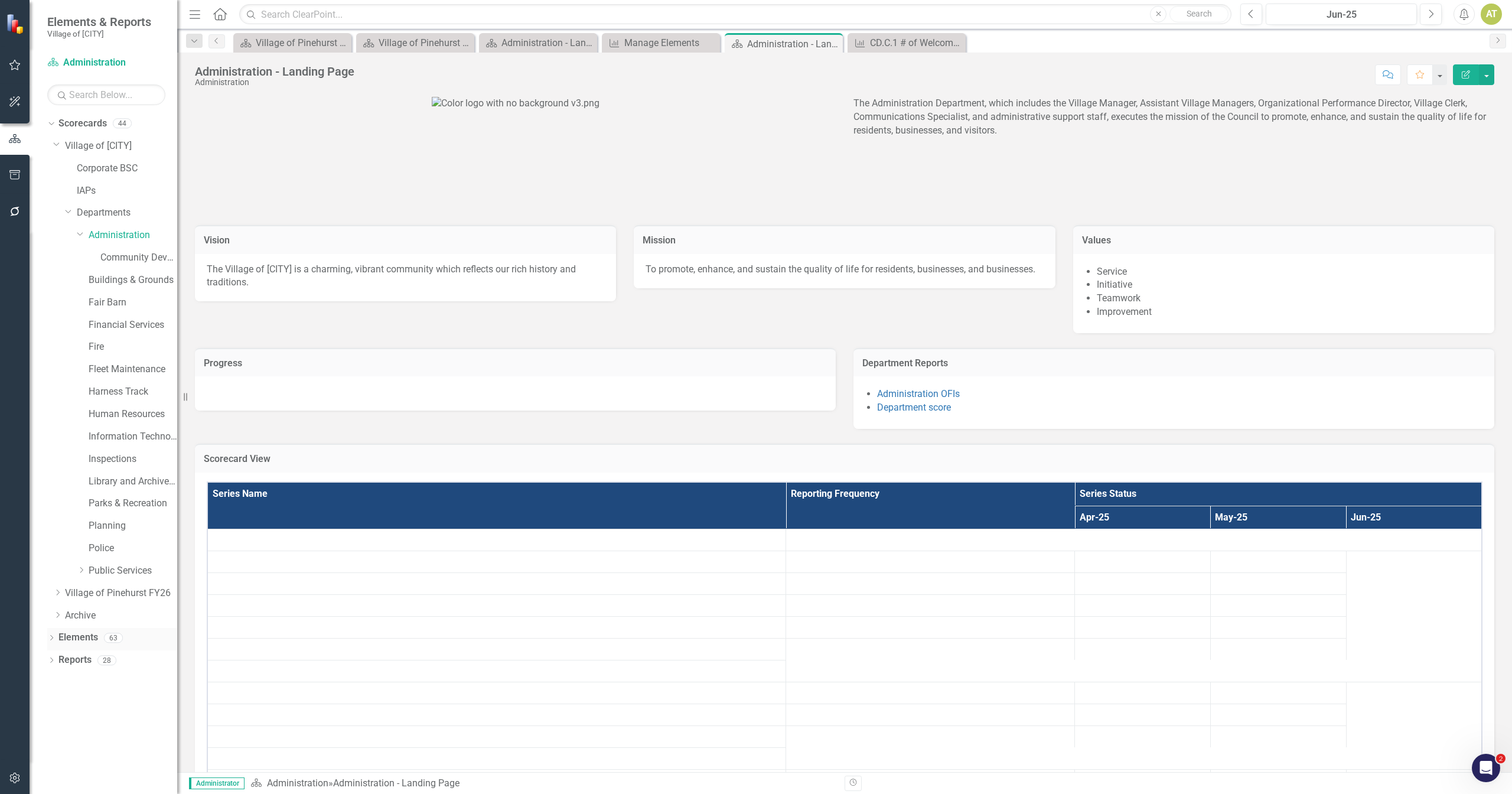 click on "Elements" at bounding box center (78, 637) 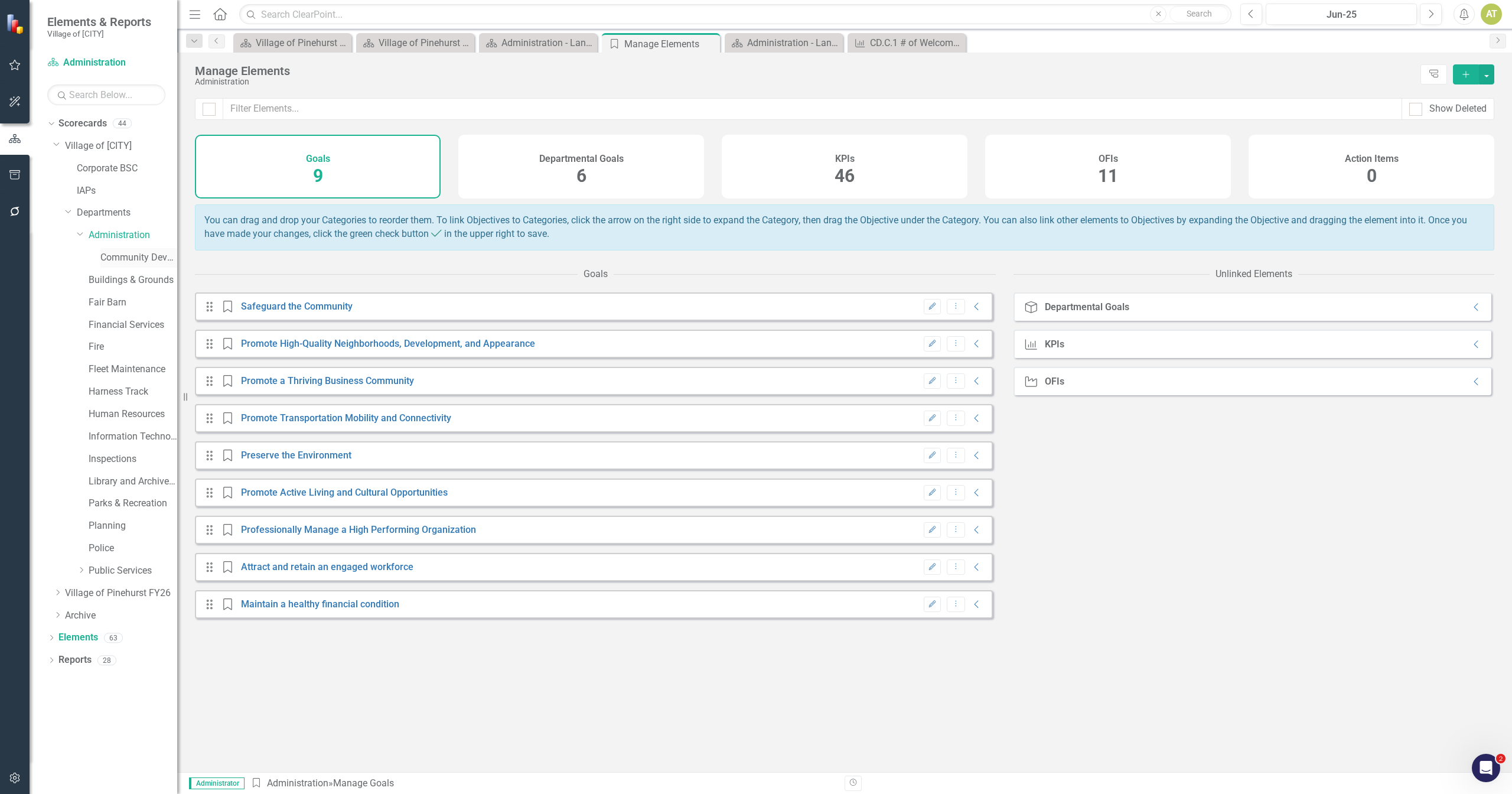 click on "Community Development" at bounding box center (139, 258) 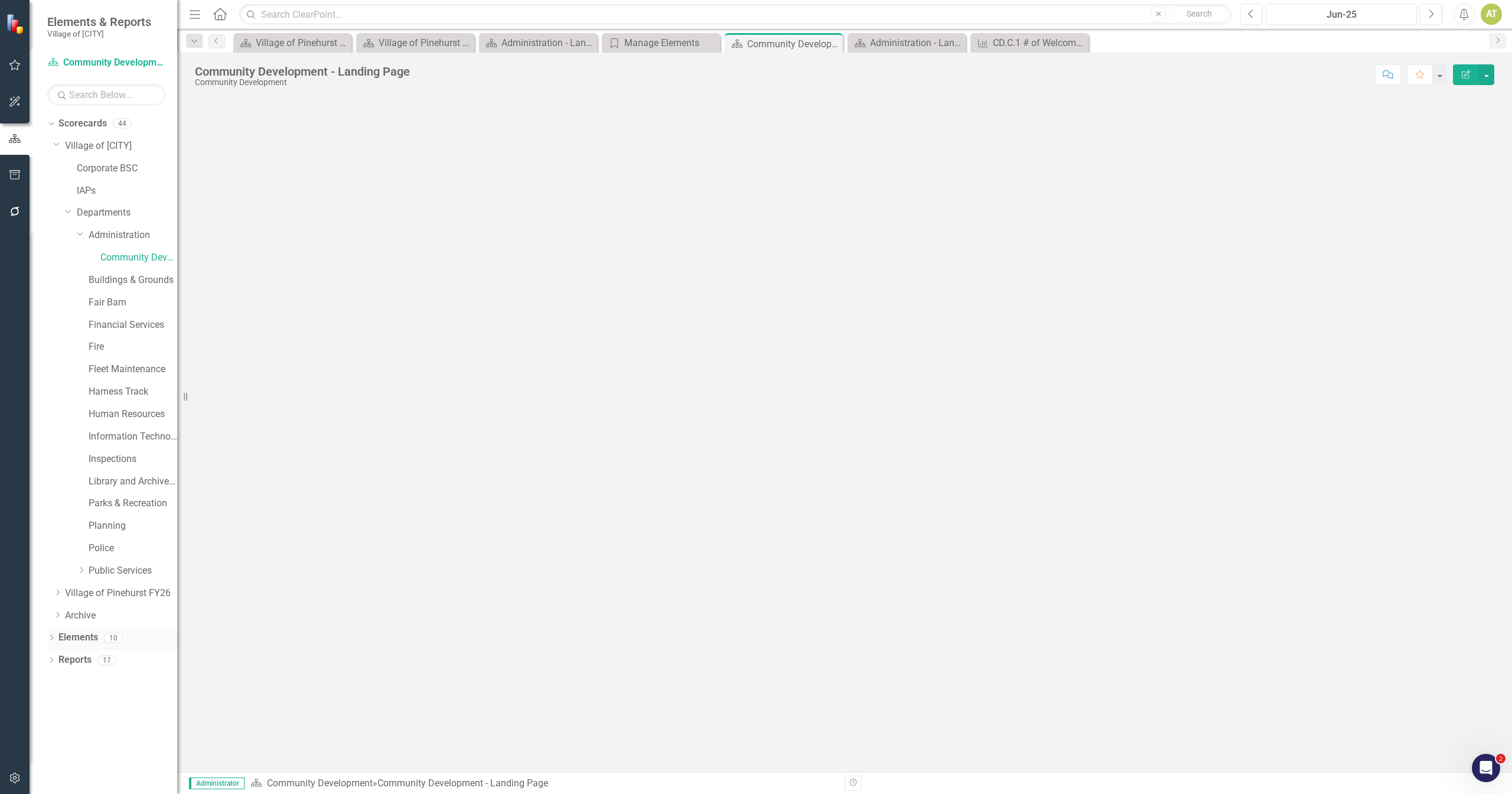 click on "Elements" at bounding box center [78, 637] 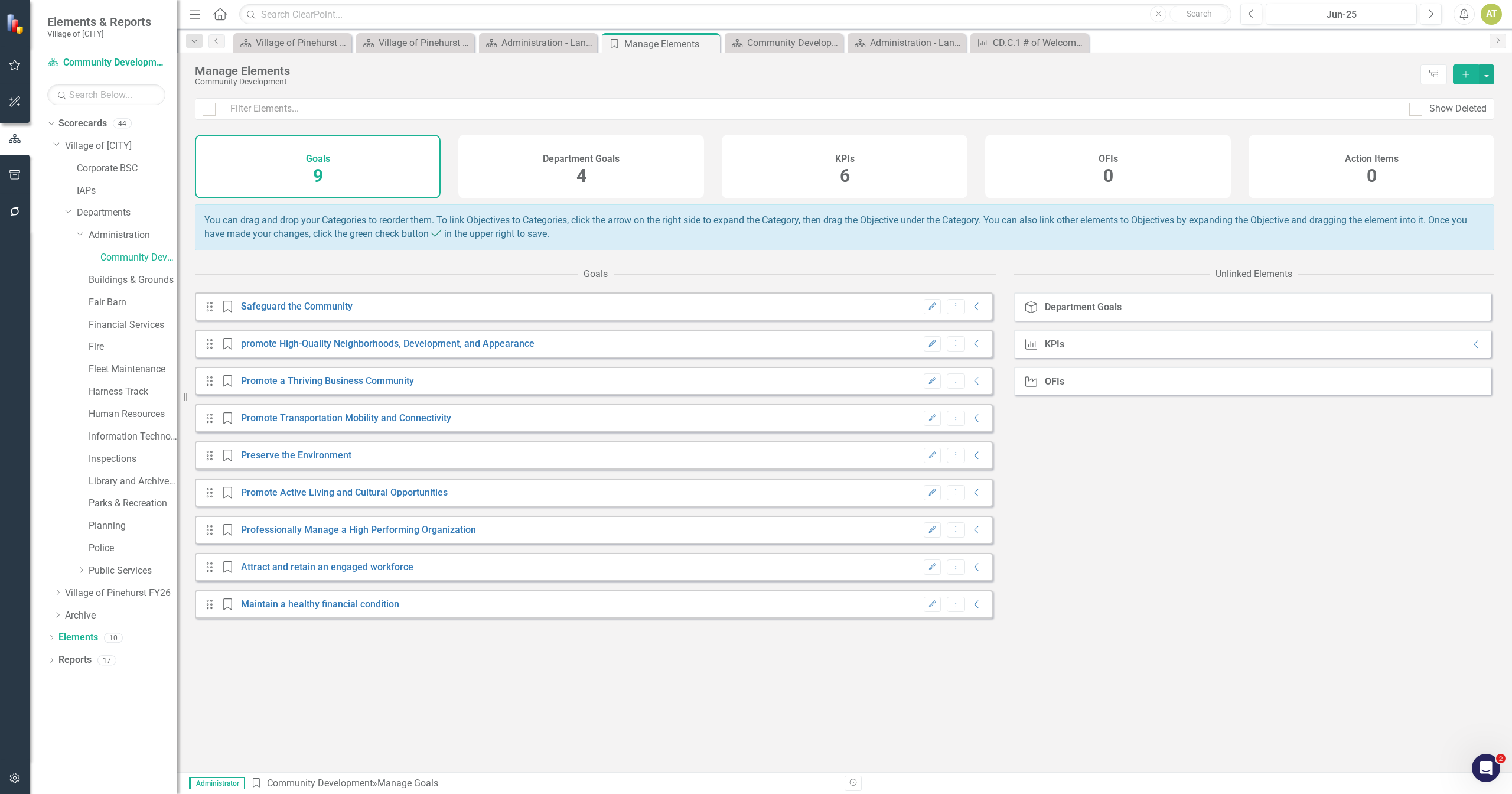 click on "KPIs" at bounding box center (845, 159) 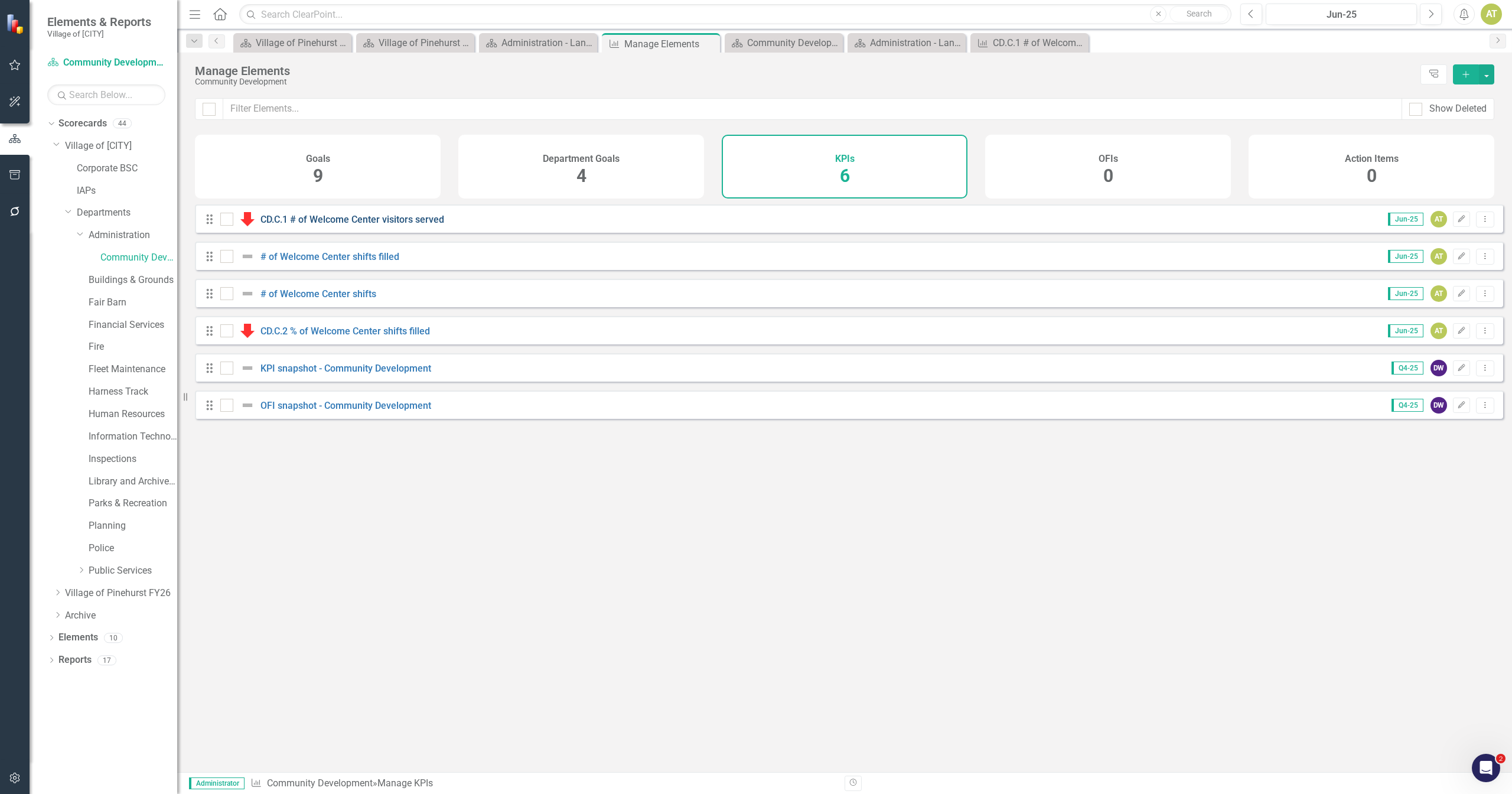 click on "CD.C.1 # of Welcome Center visitors served" at bounding box center (352, 219) 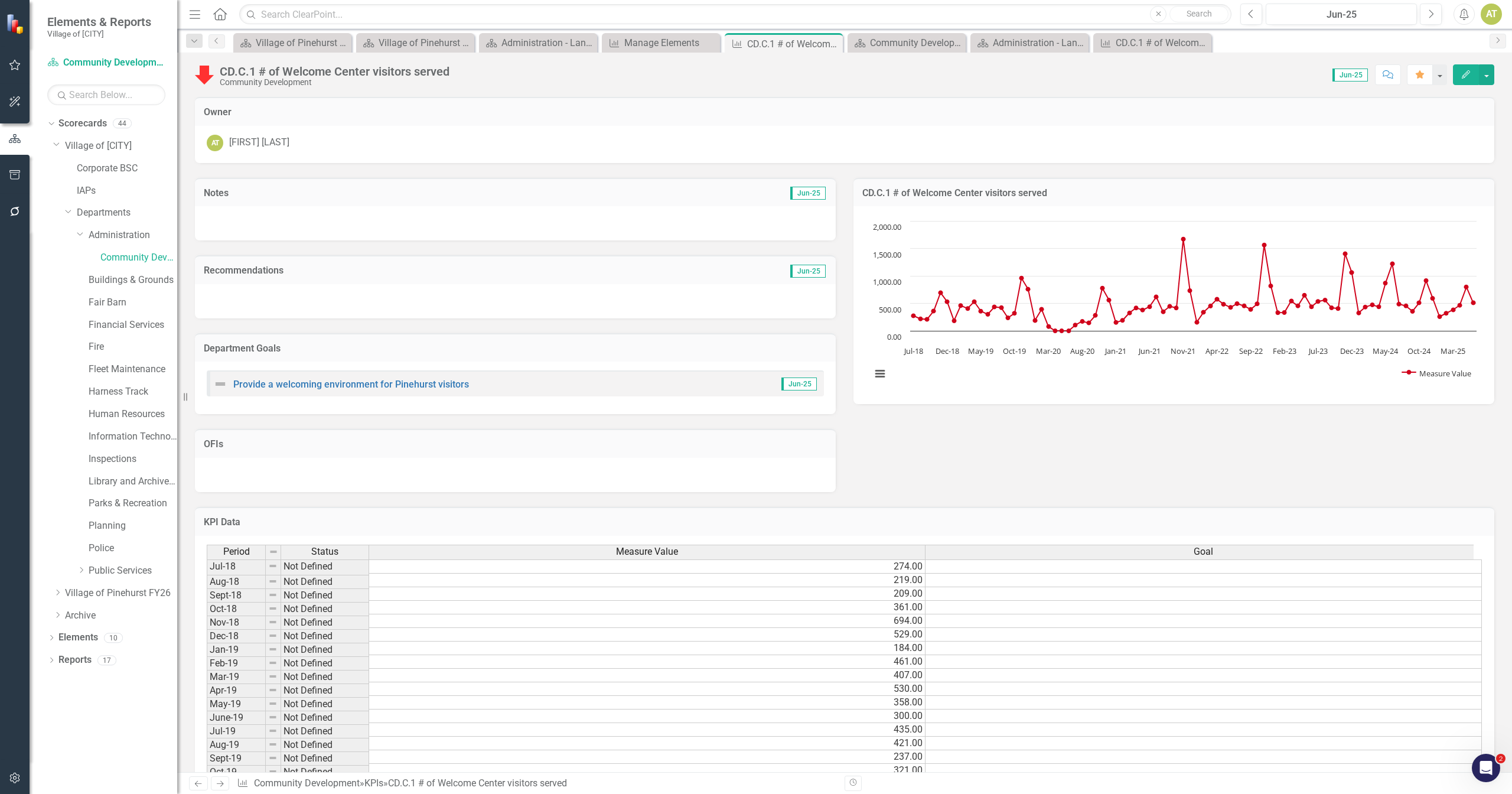drag, startPoint x: 1503, startPoint y: 315, endPoint x: 1511, endPoint y: 474, distance: 159.20113 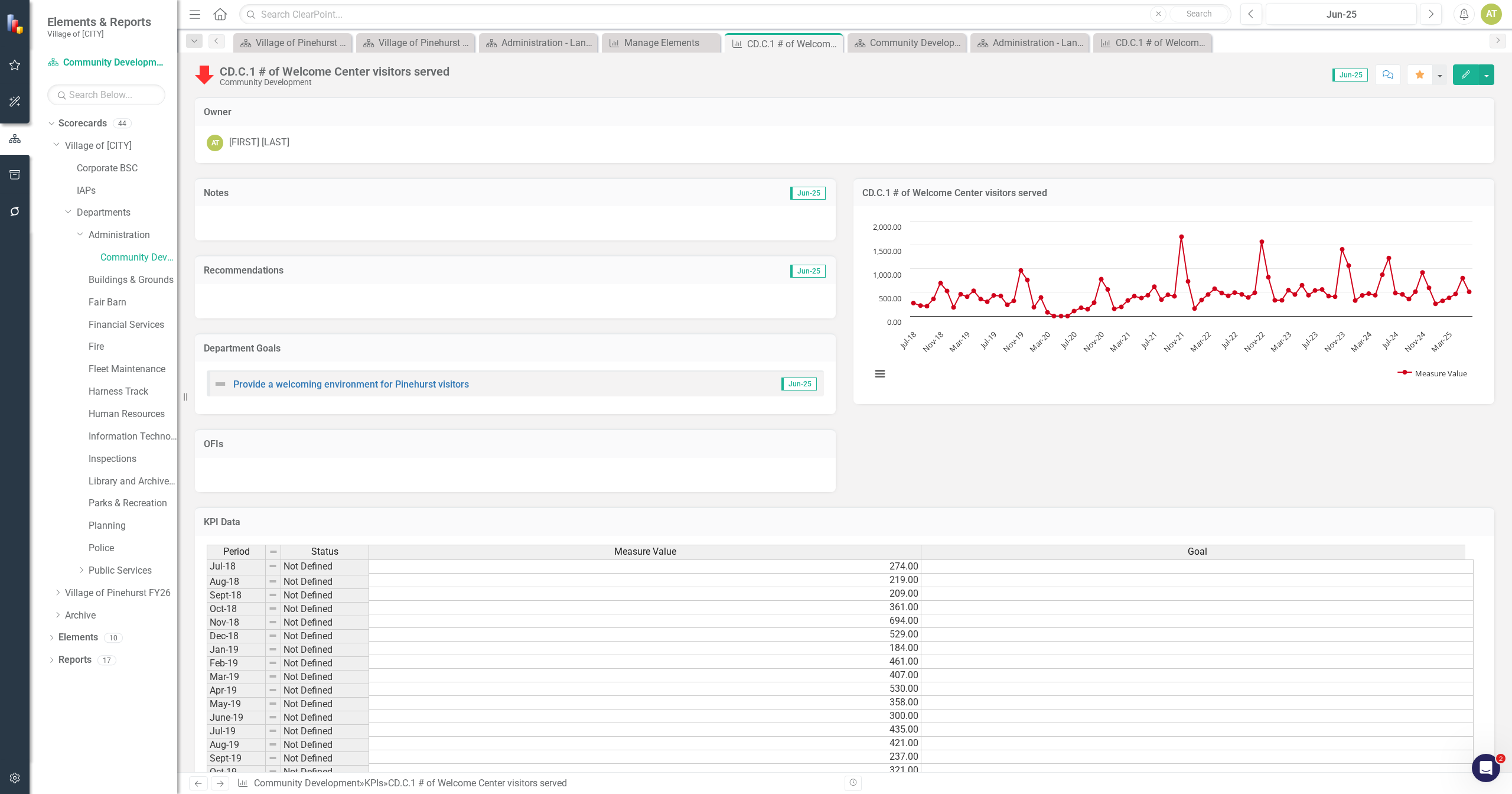 scroll, scrollTop: 540, scrollLeft: 0, axis: vertical 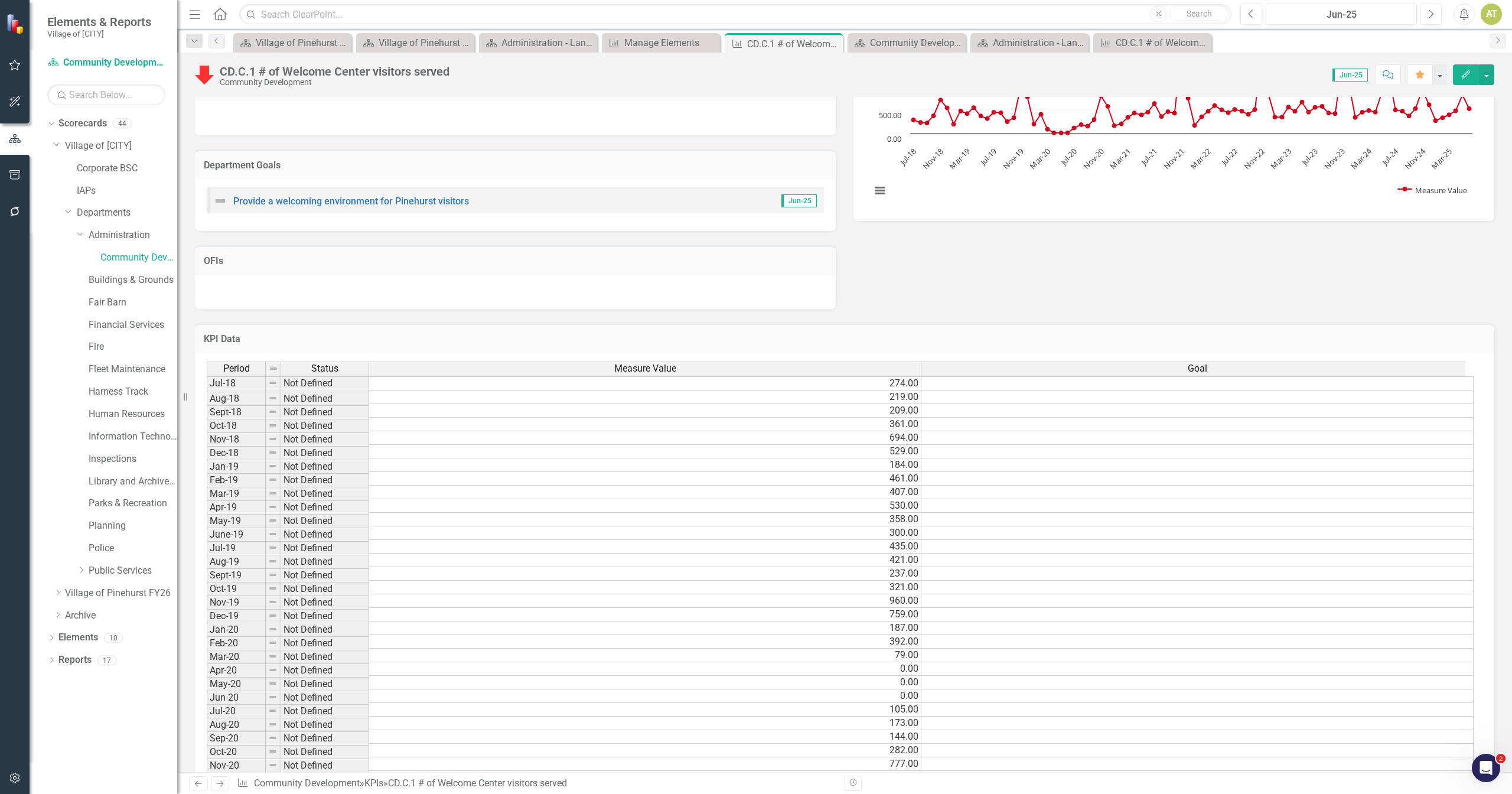 drag, startPoint x: 222, startPoint y: 388, endPoint x: 359, endPoint y: 432, distance: 143.89232 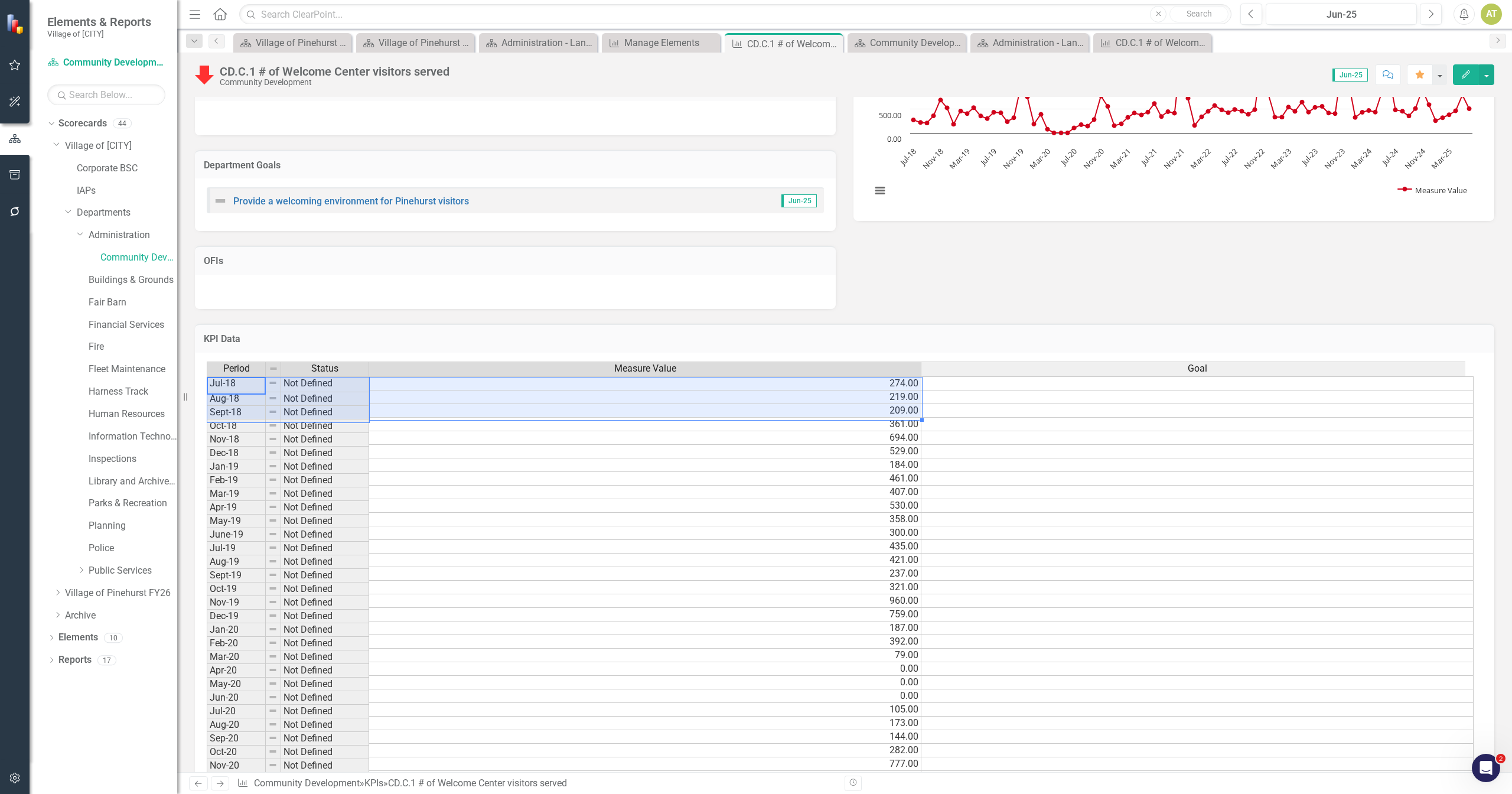 drag, startPoint x: 248, startPoint y: 398, endPoint x: 439, endPoint y: 424, distance: 192.762 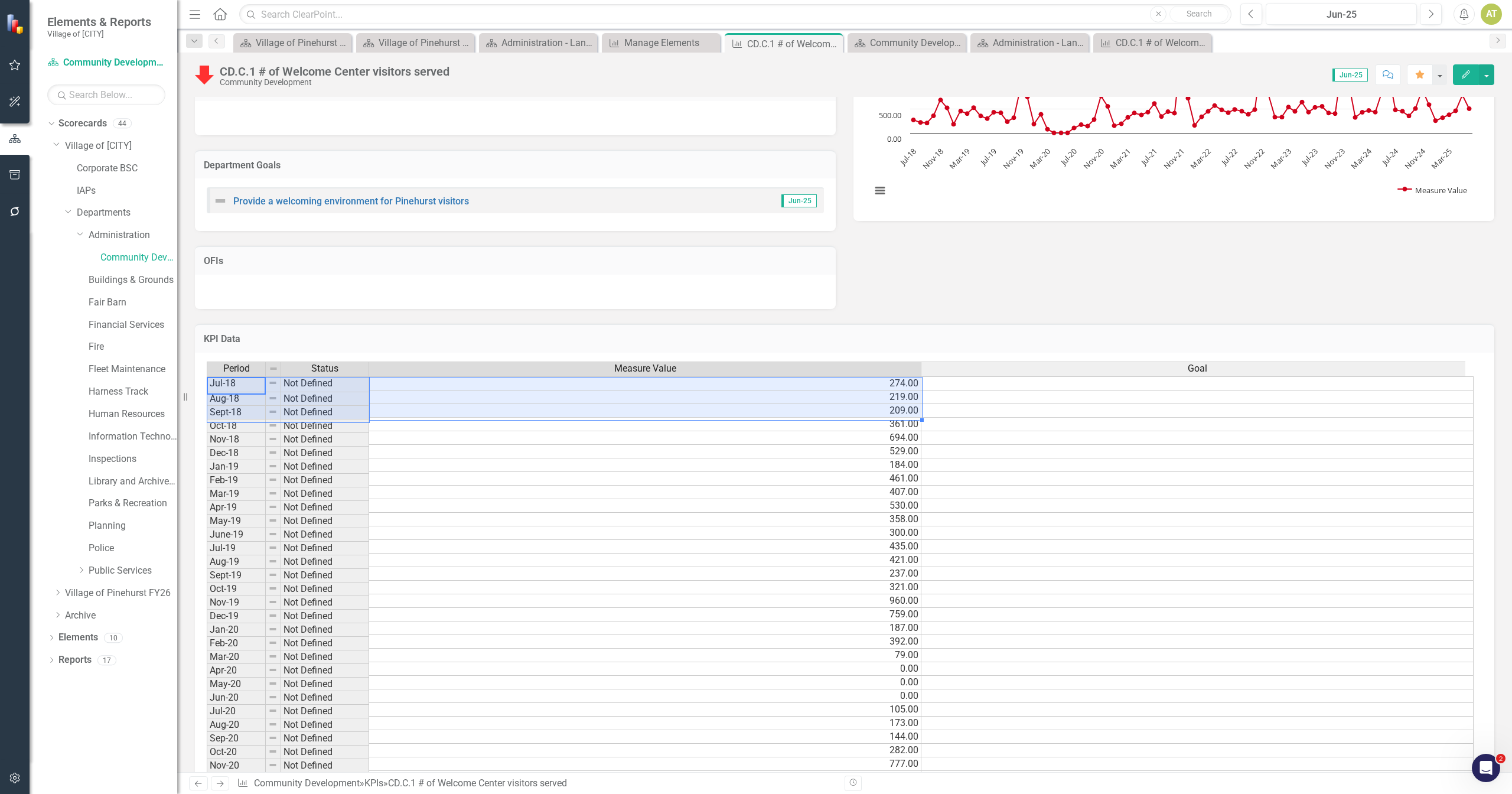 click on "Period Status Measure Value Goal Jul-18 Not Defined 274.00 Aug-18 Not Defined 219.00 Sept-18 Not Defined 209.00 Oct-18 Not Defined 361.00 Nov-18 Not Defined 694.00 Dec-18 Not Defined 529.00 Jan-19 Not Defined 184.00 Feb-19 Not Defined 461.00 Mar-19 Not Defined 407.00 Apr-19 Not Defined 530.00 May-19 Not Defined 358.00 June-19 Not Defined 300.00 Jul-19 Not Defined 435.00 Aug-19 Not Defined 421.00 Sept-19 Not Defined 237.00 Oct-19 Not Defined 321.00 Nov-19 Not Defined 960.00 Dec-19 Not Defined 759.00 Jan-20 Not Defined 187.00 Feb-20 Not Defined 392.00 Mar-20 Not Defined 79.00 Apr-20 Not Defined 0.00 May-20 Not Defined 0.00 Jun-20 Not Defined 0.00 Jul-20 Not Defined 105.00 Aug-20 Not Defined 173.00 Sep-20 Not Defined 144.00 Oct-20 Not Defined 282.00 Nov-20 Not Defined 777.00 Dec-20 Not Defined 559.00 Jan-21 Not Defined 152.00 Feb-21 Not Defined 191.00 Mar-21 Not Defined 325.00 Apr-21 Not Defined 418.00 May-21 Not Defined 379.00 Jun-21 Not Defined 439.00 Jul-21 Not Defined 618.00 Aug-21 Not Defined 346.00 Sep-21" at bounding box center (840, 941) 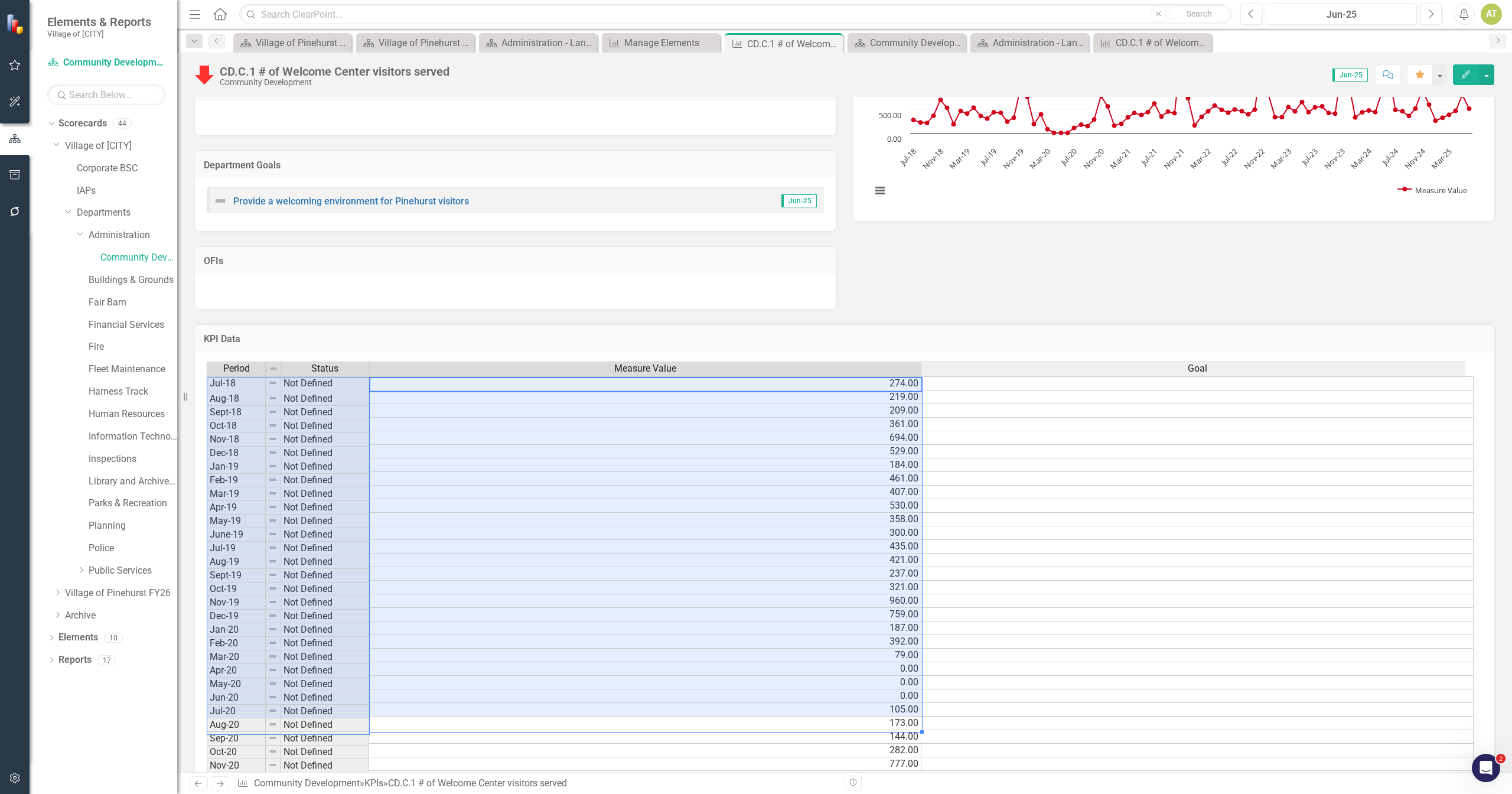 drag, startPoint x: 462, startPoint y: 395, endPoint x: 217, endPoint y: 734, distance: 418.2655 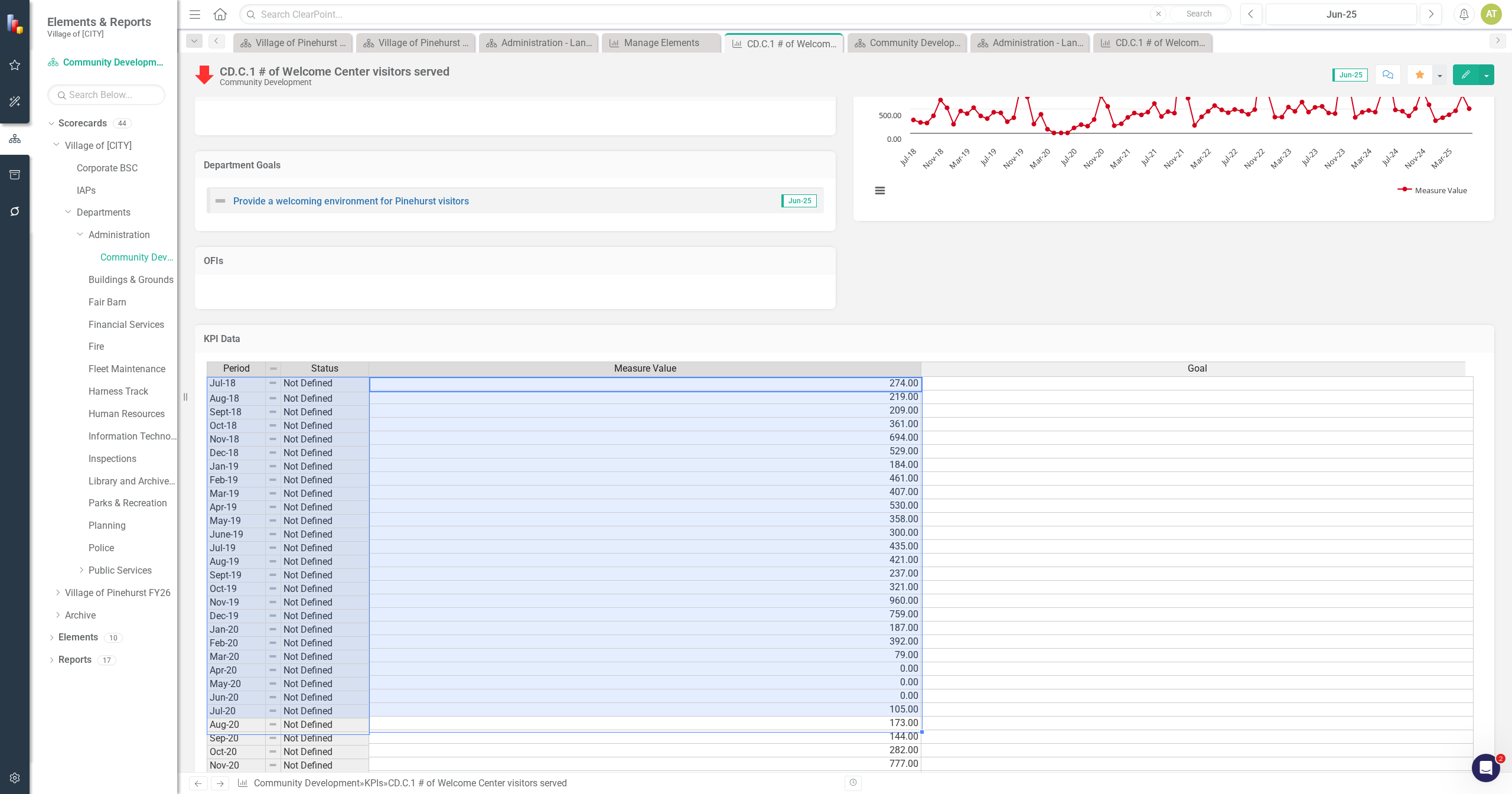 click on "Period Status Measure Value Goal Jul-18 Not Defined 274.00 Aug-18 Not Defined 219.00 Sept-18 Not Defined 209.00 Oct-18 Not Defined 361.00 Nov-18 Not Defined 694.00 Dec-18 Not Defined 529.00 Jan-19 Not Defined 184.00 Feb-19 Not Defined 461.00 Mar-19 Not Defined 407.00 Apr-19 Not Defined 530.00 May-19 Not Defined 358.00 June-19 Not Defined 300.00 Jul-19 Not Defined 435.00 Aug-19 Not Defined 421.00 Sept-19 Not Defined 237.00 Oct-19 Not Defined 321.00 Nov-19 Not Defined 960.00 Dec-19 Not Defined 759.00 Jan-20 Not Defined 187.00 Feb-20 Not Defined 392.00 Mar-20 Not Defined 79.00 Apr-20 Not Defined 0.00 May-20 Not Defined 0.00 Jun-20 Not Defined 0.00 Jul-20 Not Defined 105.00 Aug-20 Not Defined 173.00 Sep-20 Not Defined 144.00 Oct-20 Not Defined 282.00 Nov-20 Not Defined 777.00 Dec-20 Not Defined 559.00 Jan-21 Not Defined 152.00 Feb-21 Not Defined 191.00 Mar-21 Not Defined 325.00 Apr-21 Not Defined 418.00 May-21 Not Defined 379.00 Jun-21 Not Defined 439.00 Jul-21 Not Defined 618.00 Aug-21 Not Defined 346.00 Sep-21" at bounding box center [840, 941] 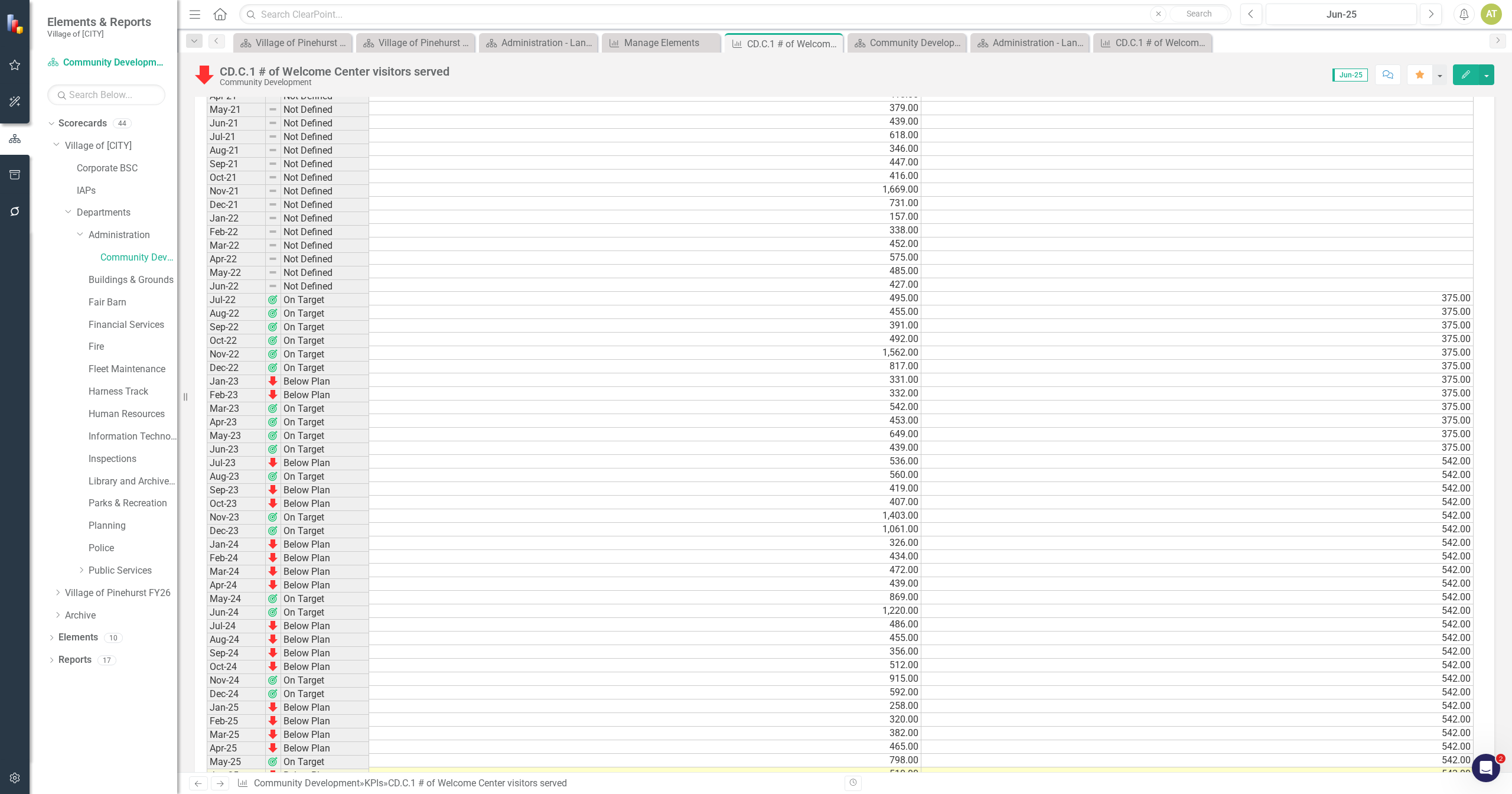 scroll, scrollTop: 985, scrollLeft: 0, axis: vertical 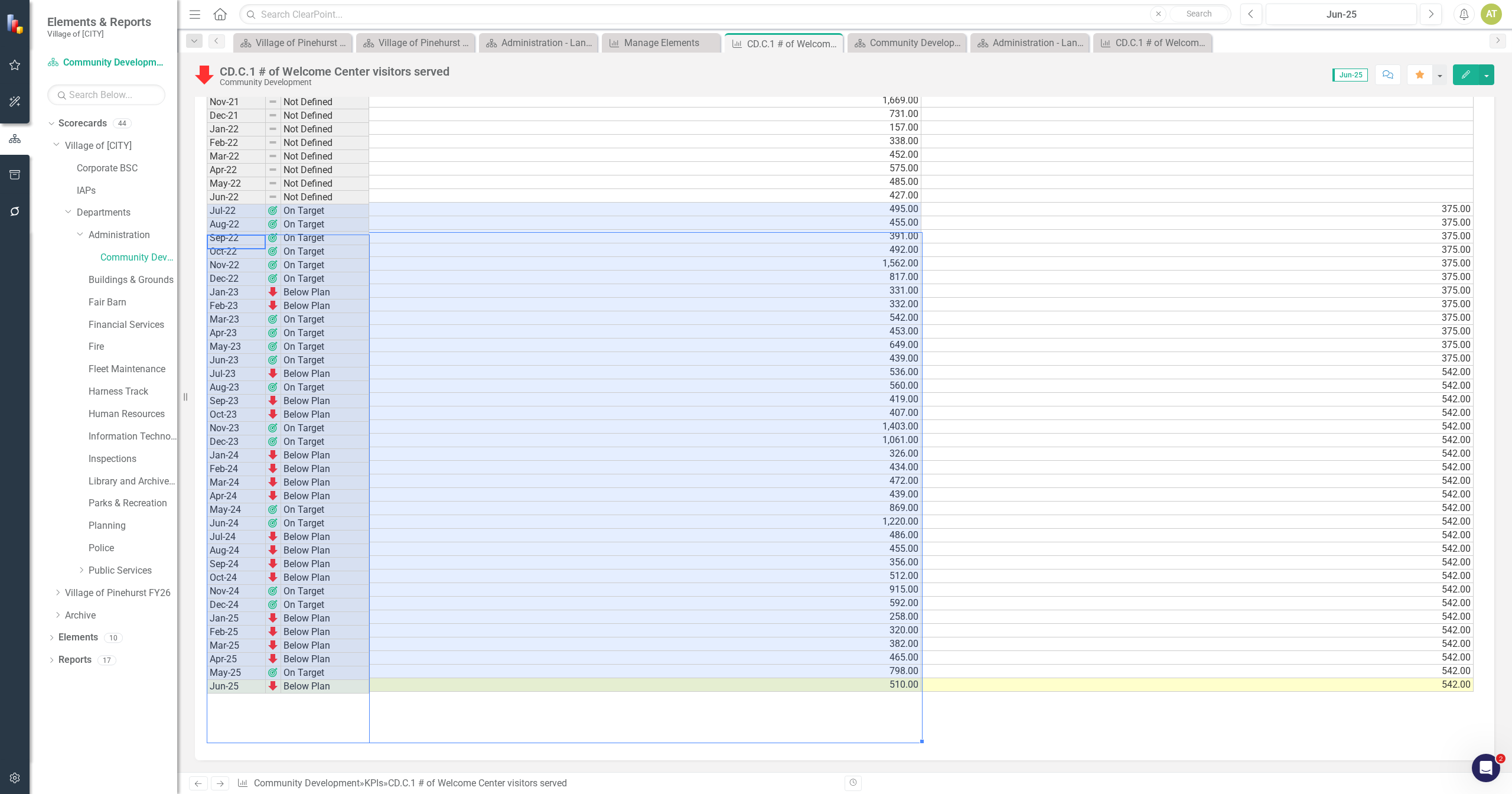 drag, startPoint x: 247, startPoint y: 226, endPoint x: 457, endPoint y: 727, distance: 543.232 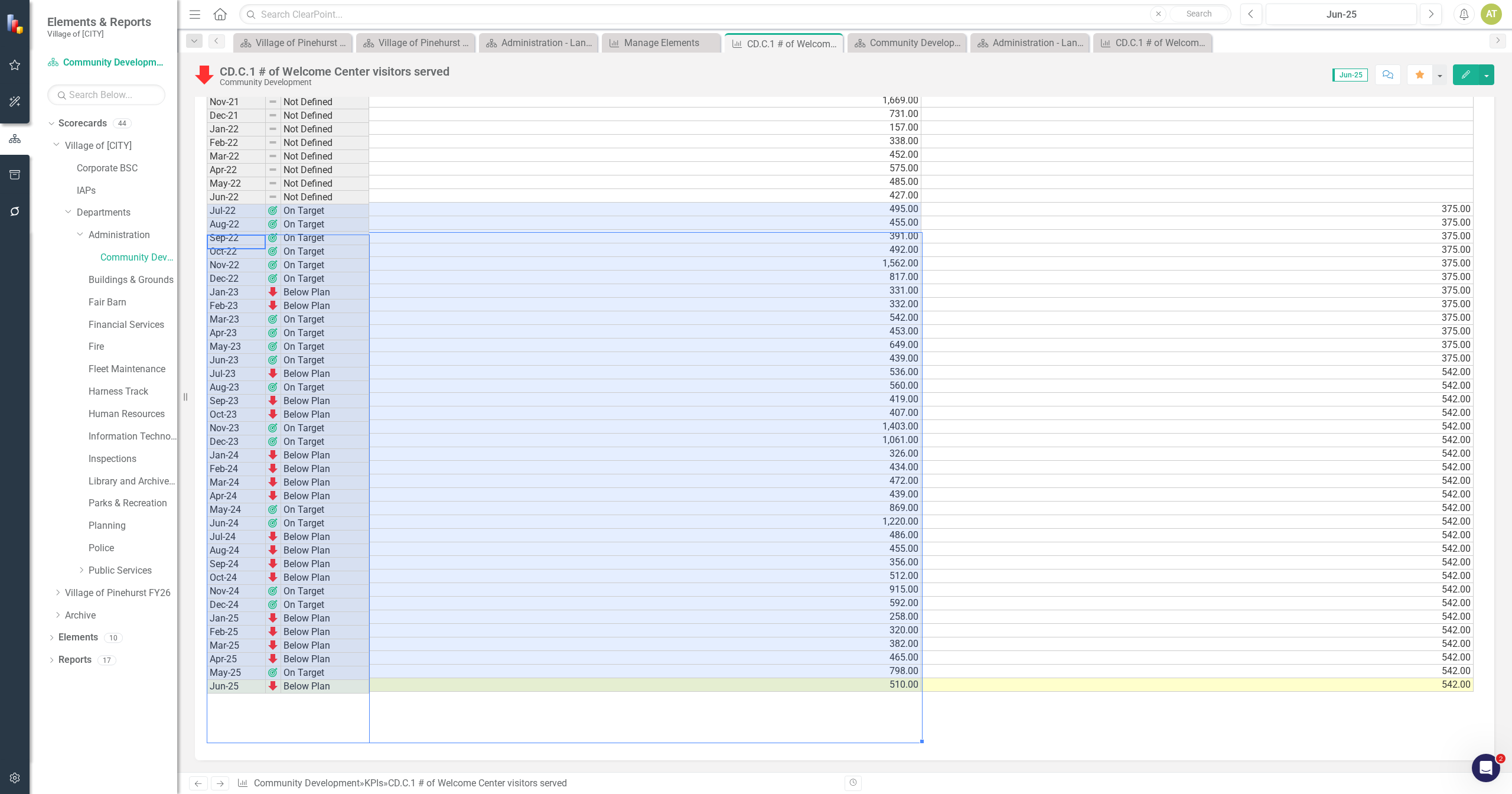 click on "Period Status Measure Value Goal Jul-18 Not Defined 274.00 Aug-18 Not Defined 219.00 Sept-18 Not Defined 209.00 Oct-18 Not Defined 361.00 Nov-18 Not Defined 694.00 Dec-18 Not Defined 529.00 Jan-19 Not Defined 184.00 Feb-19 Not Defined 461.00 Mar-19 Not Defined 407.00 Apr-19 Not Defined 530.00 May-19 Not Defined 358.00 June-19 Not Defined 300.00 Jul-19 Not Defined 435.00 Aug-19 Not Defined 421.00 Sept-19 Not Defined 237.00 Oct-19 Not Defined 321.00 Nov-19 Not Defined 960.00 Dec-19 Not Defined 759.00 Jan-20 Not Defined 187.00 Feb-20 Not Defined 392.00 Mar-20 Not Defined 79.00 Apr-20 Not Defined 0.00 May-20 Not Defined 0.00 Jun-20 Not Defined 0.00 Jul-20 Not Defined 105.00 Aug-20 Not Defined 173.00 Sep-20 Not Defined 144.00 Oct-20 Not Defined 282.00 Nov-20 Not Defined 777.00 Dec-20 Not Defined 559.00 Jan-21 Not Defined 152.00 Feb-21 Not Defined 191.00 Mar-21 Not Defined 325.00 Apr-21 Not Defined 418.00 May-21 Not Defined 379.00 Jun-21 Not Defined 439.00 Jul-21 Not Defined 618.00 Aug-21 Not Defined 346.00 Sep-21" at bounding box center [840, 163] 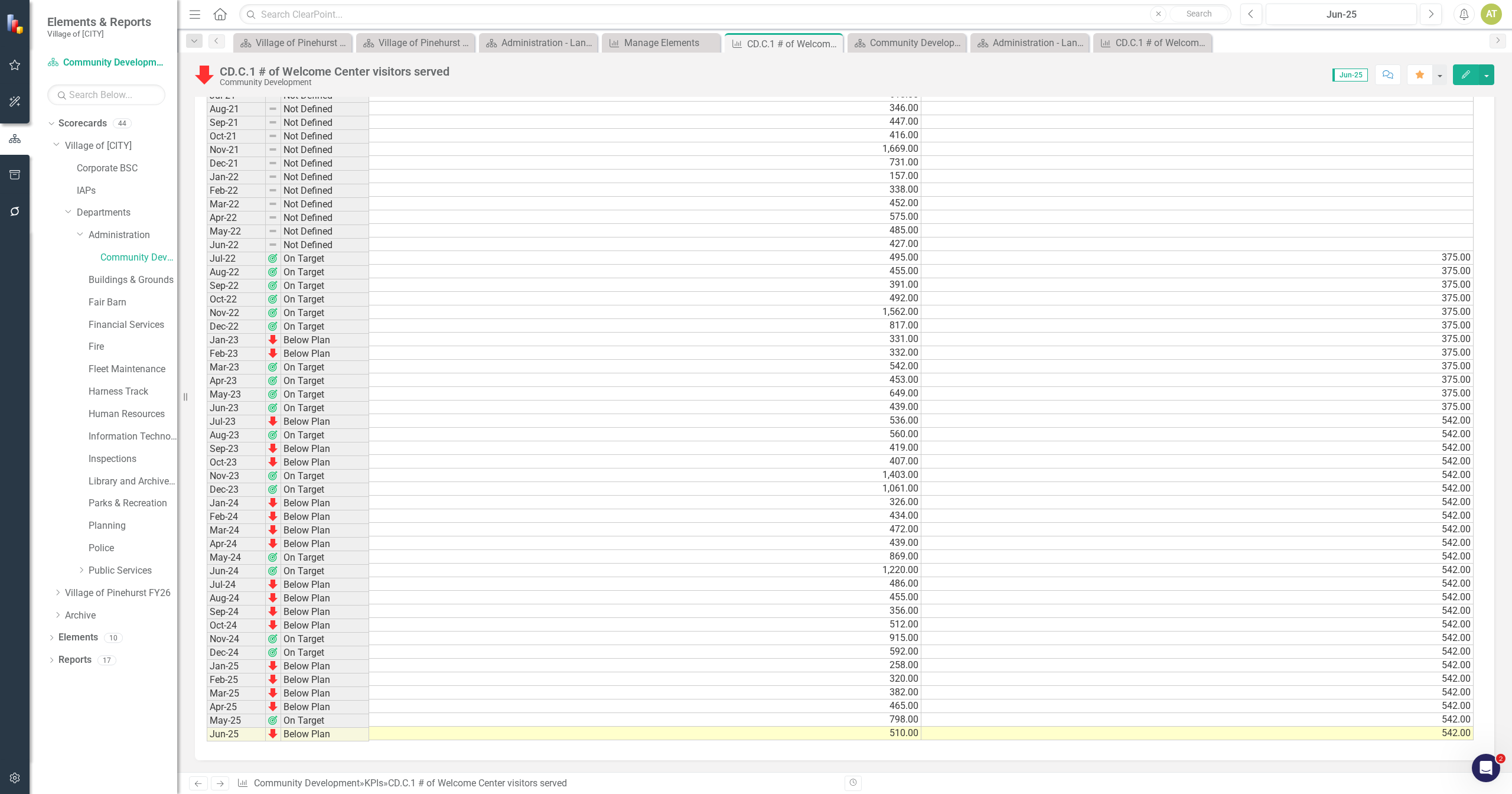 drag, startPoint x: 1474, startPoint y: 454, endPoint x: 1490, endPoint y: 650, distance: 196.652 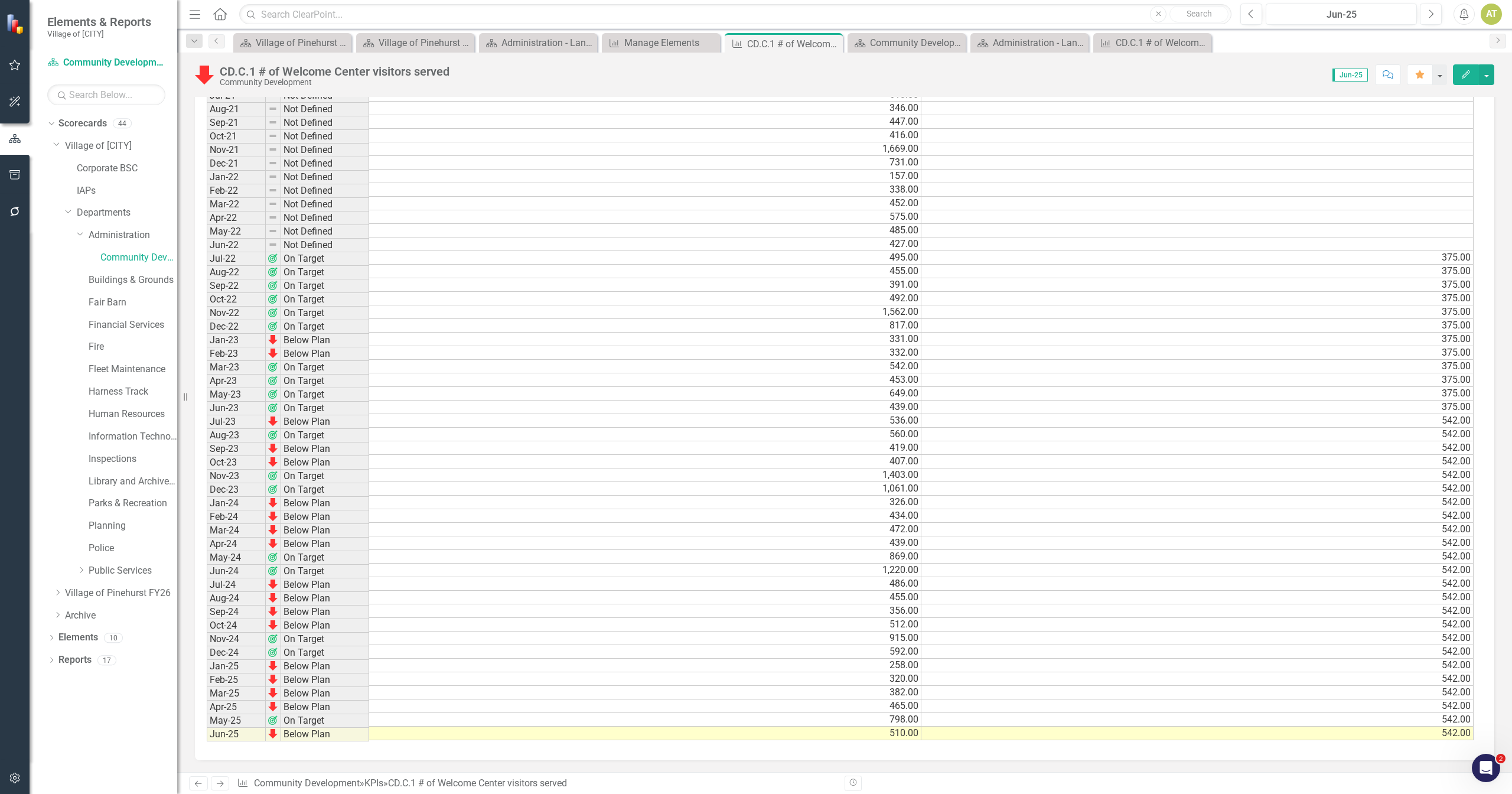 click on "KPI Data Last Calculated  Period Status Measure Value Goal Jul-18 Not Defined 274.00 Aug-18 Not Defined 219.00 Sept-18 Not Defined 209.00 Oct-18 Not Defined 361.00 Nov-18 Not Defined 694.00 Dec-18 Not Defined 529.00 Jan-19 Not Defined 184.00 Feb-19 Not Defined 461.00 Mar-19 Not Defined 407.00 Apr-19 Not Defined 530.00 May-19 Not Defined 358.00 June-19 Not Defined 300.00 Jul-19 Not Defined 435.00 Aug-19 Not Defined 421.00 Sept-19 Not Defined 237.00 Oct-19 Not Defined 321.00 Nov-19 Not Defined 960.00 Dec-19 Not Defined 759.00 Jan-20 Not Defined 187.00 Feb-20 Not Defined 392.00 Mar-20 Not Defined 79.00 Apr-20 Not Defined 0.00 May-20 Not Defined 0.00 Jun-20 Not Defined 0.00 Jul-20 Not Defined 105.00 Aug-20 Not Defined 173.00 Sep-20 Not Defined 144.00 Oct-20 Not Defined 282.00 Nov-20 Not Defined 777.00 Dec-20 Not Defined 559.00 Jan-21 Not Defined 152.00 Feb-21 Not Defined 191.00 Mar-21 Not Defined 325.00 Apr-21 Not Defined 418.00 May-21 Not Defined 379.00 Jun-21 Not Defined 439.00 Jul-21 Not Defined 618.00 Aug-21" at bounding box center (845, 145) 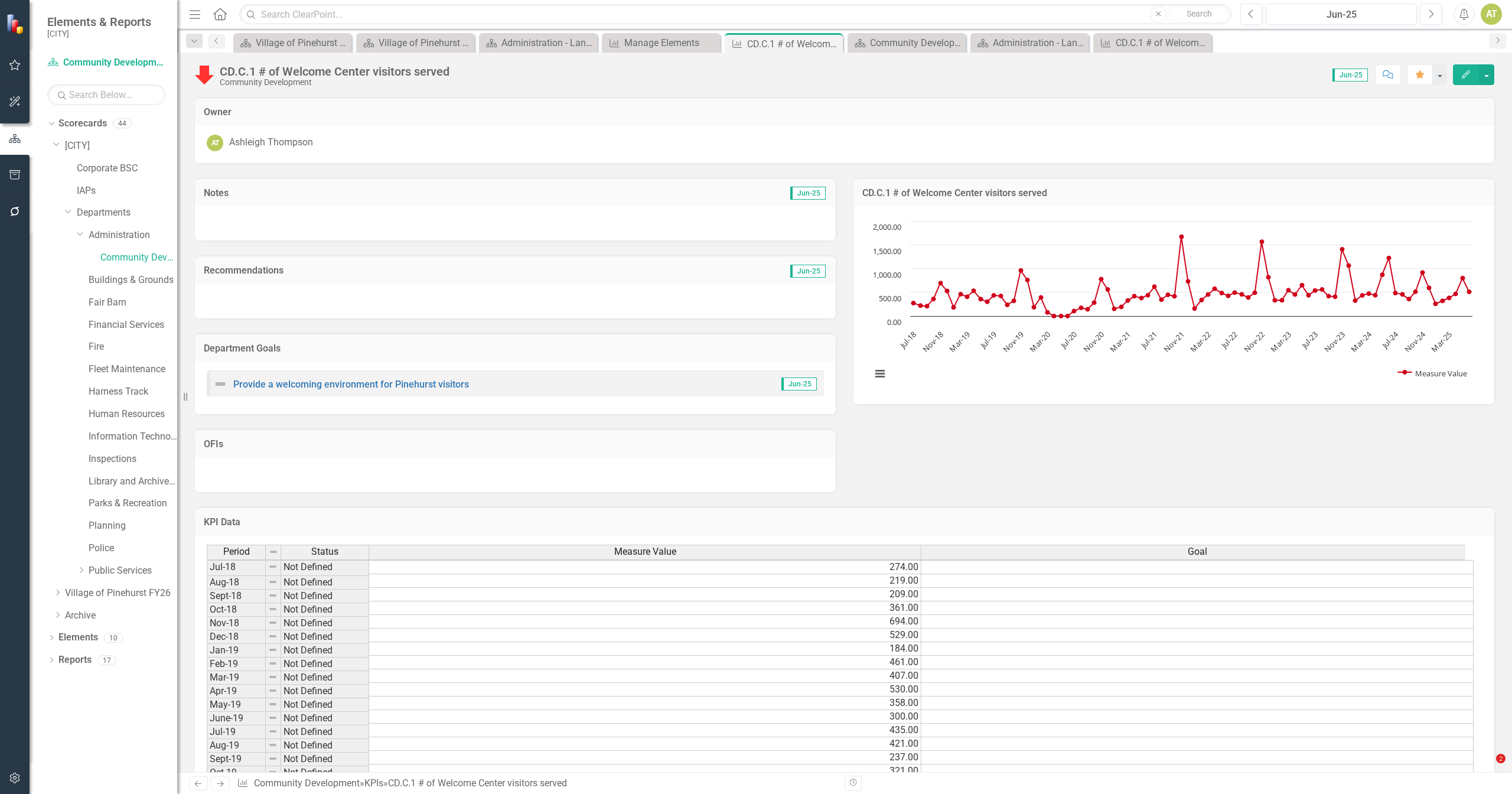 scroll, scrollTop: 0, scrollLeft: 0, axis: both 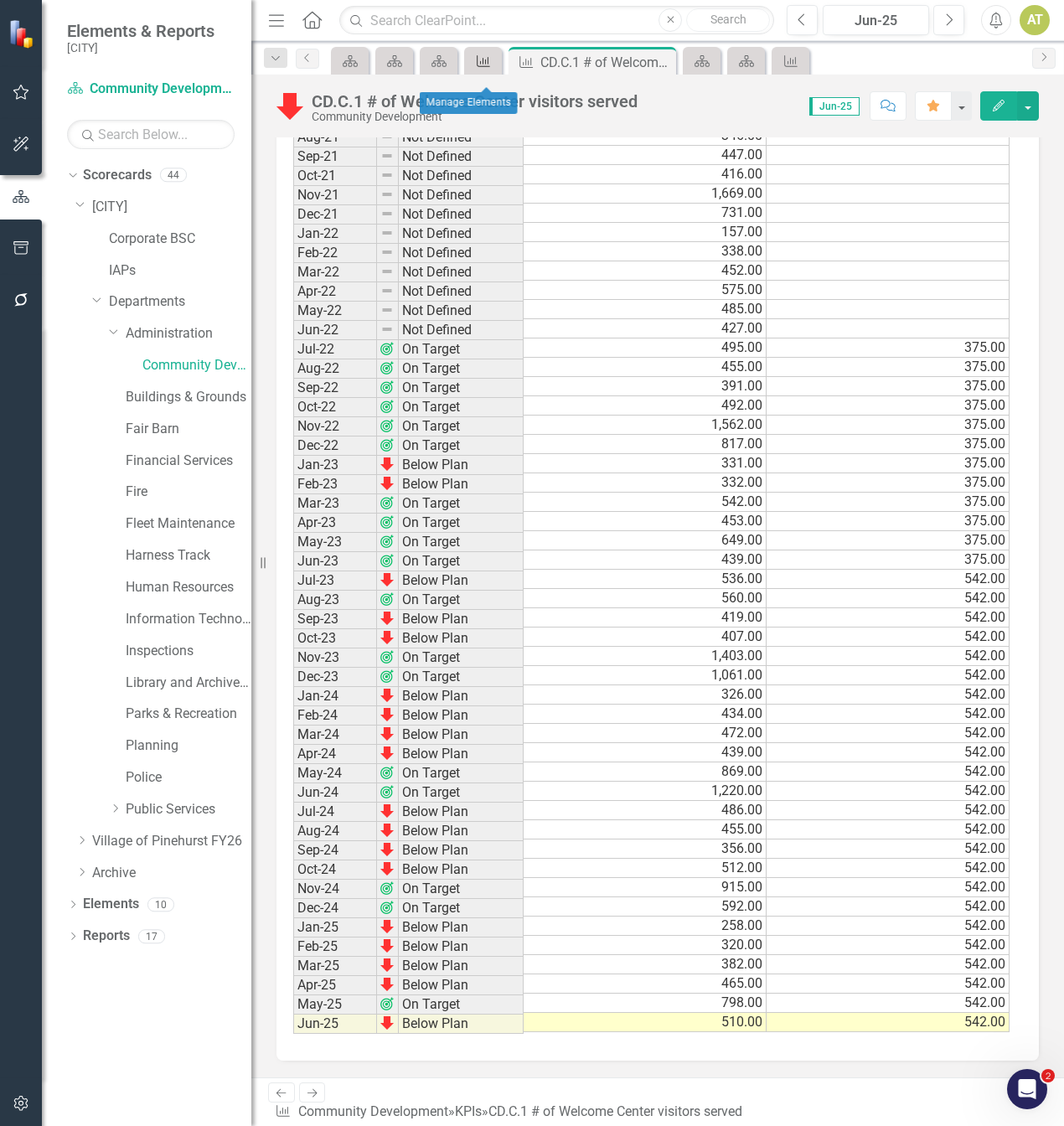 click on "KPI" 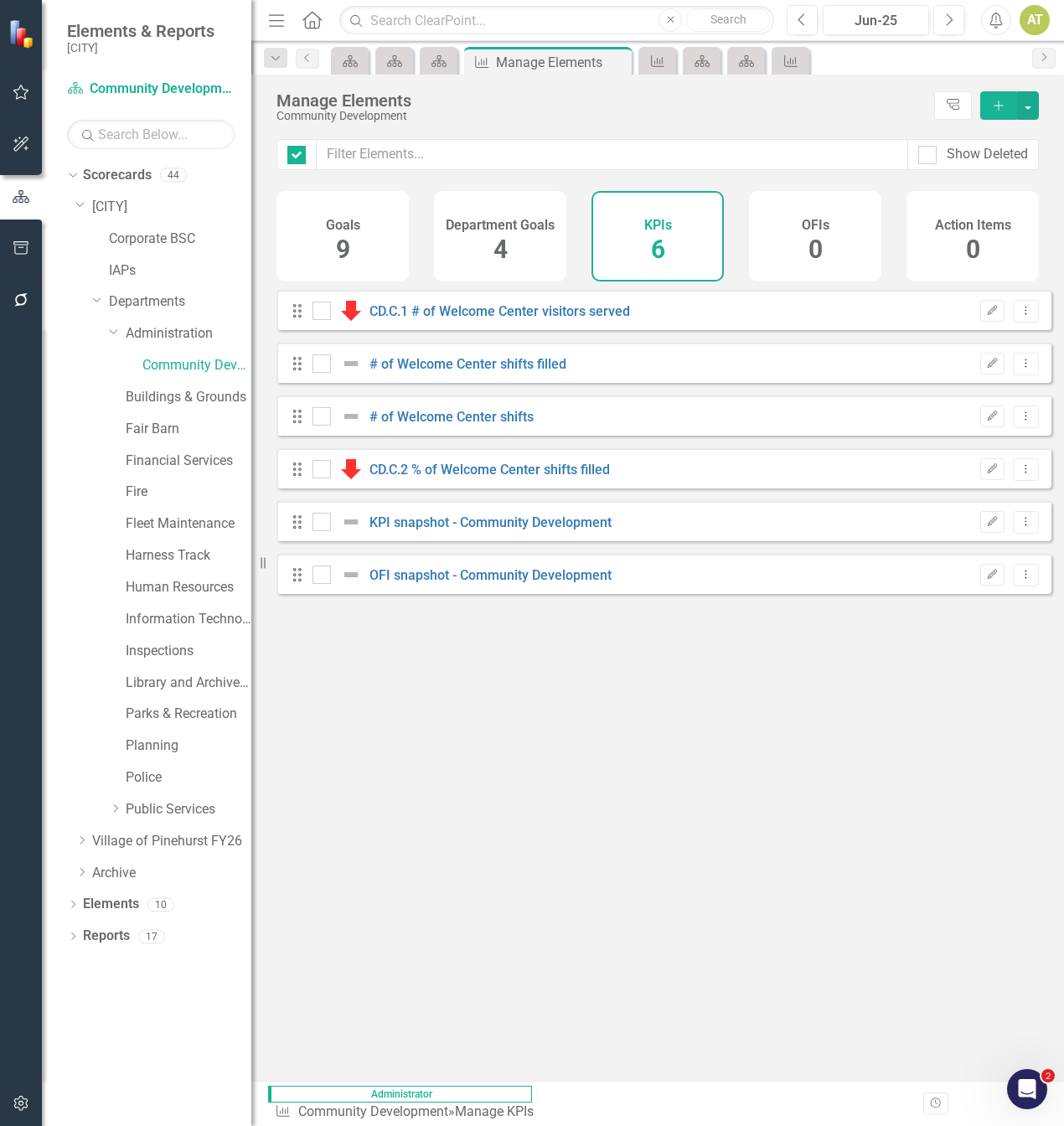checkbox on "false" 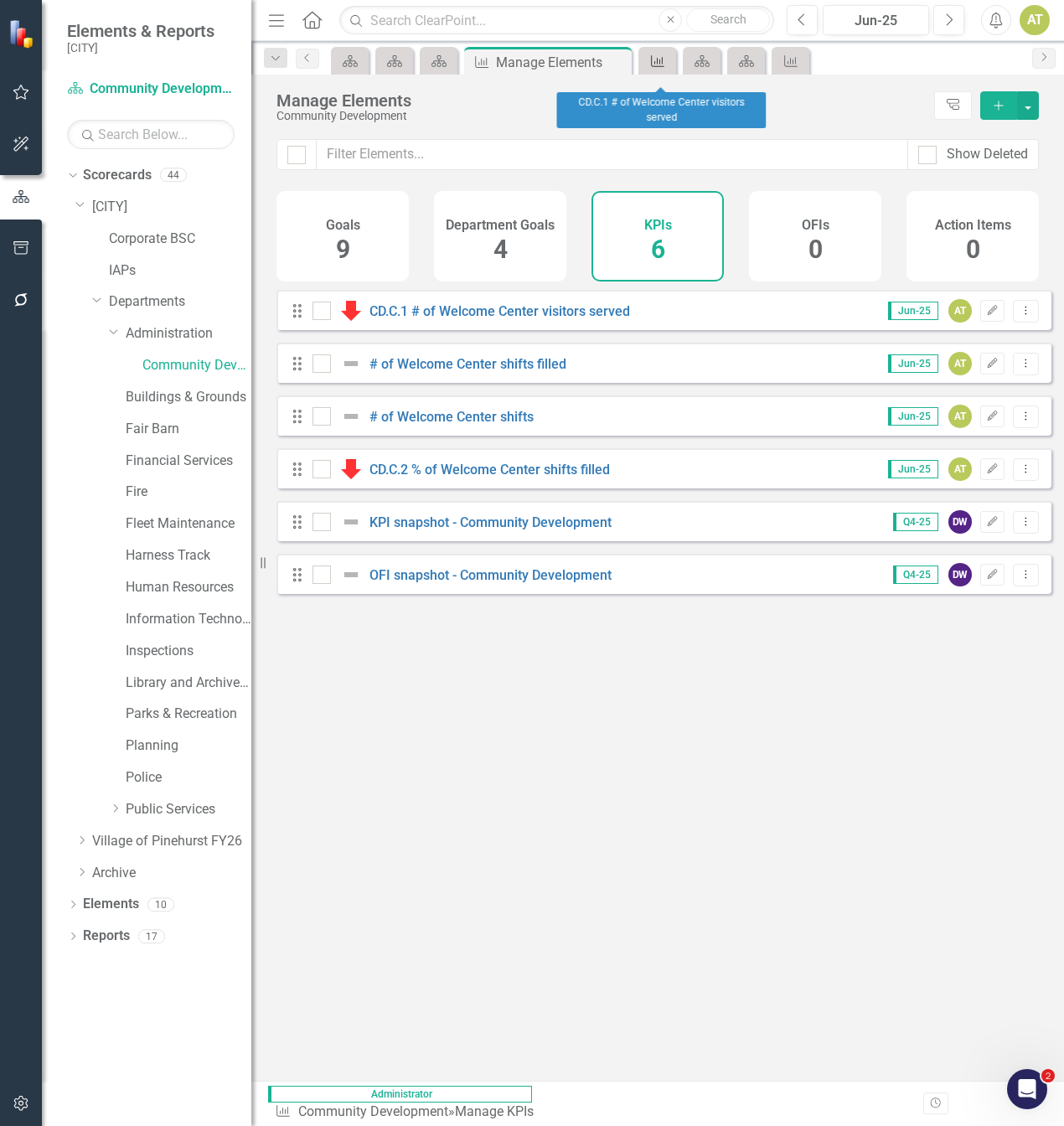 click on "KPI" at bounding box center [654, 60] 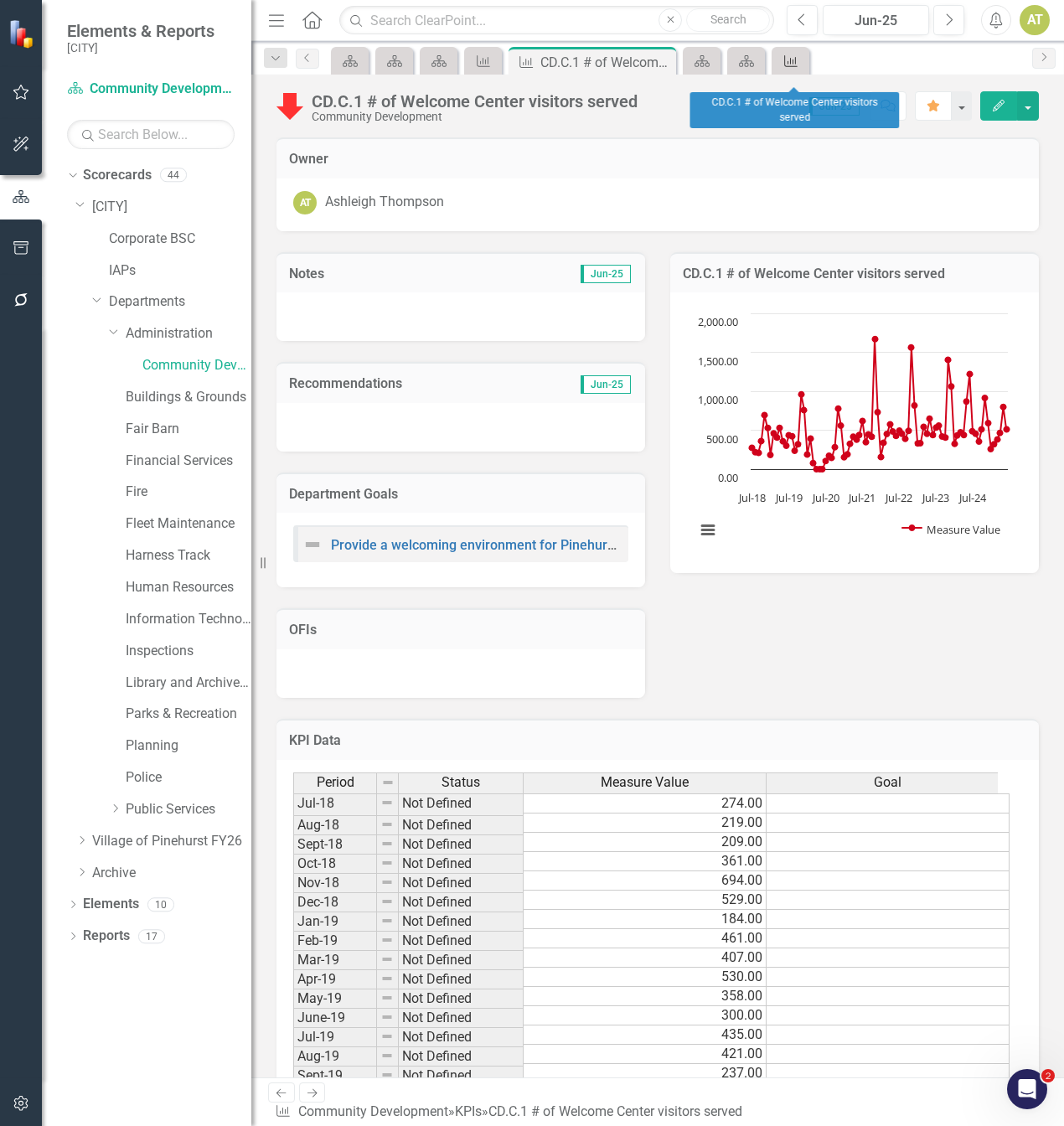 click on "KPI" 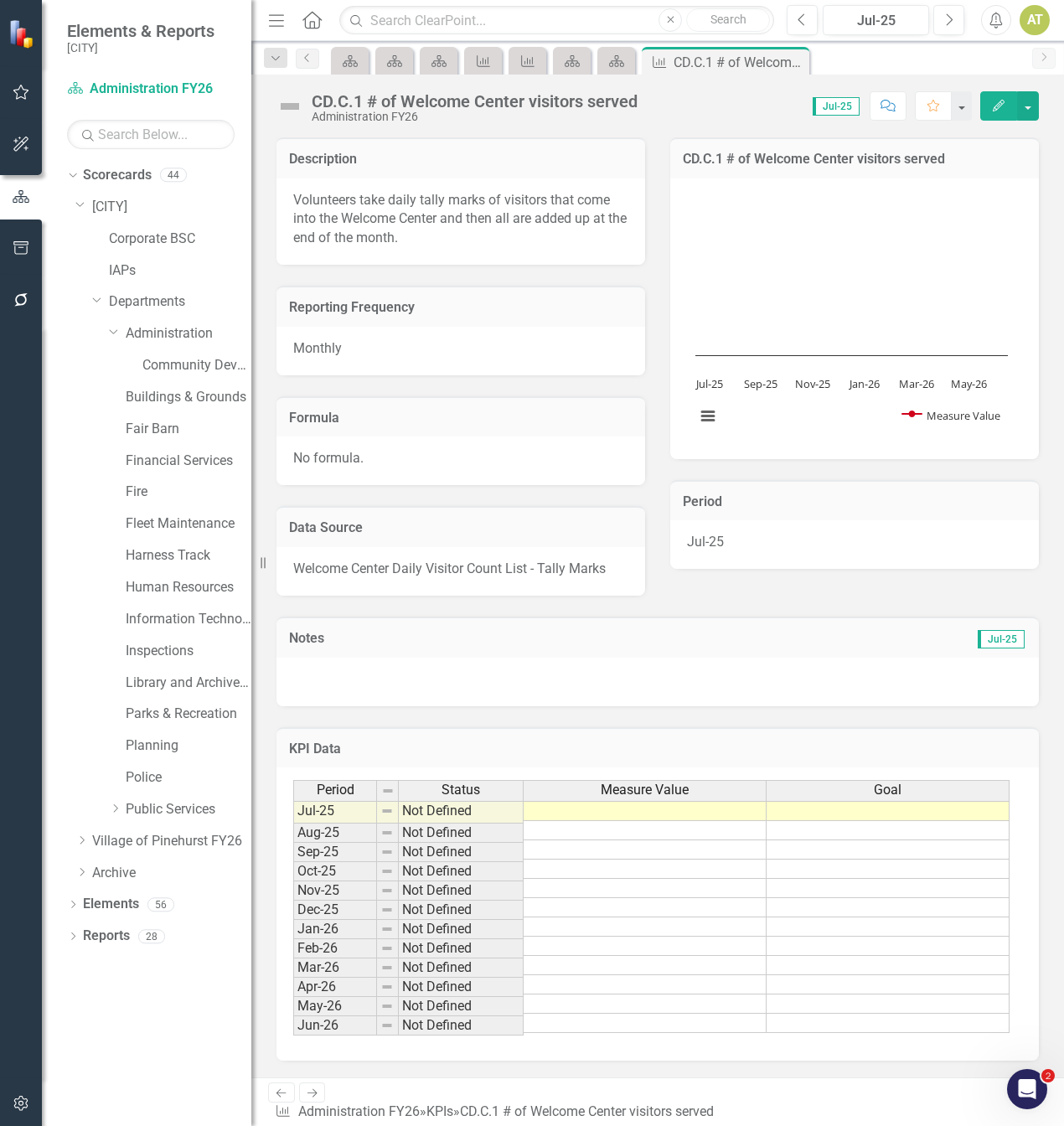 scroll, scrollTop: 42, scrollLeft: 0, axis: vertical 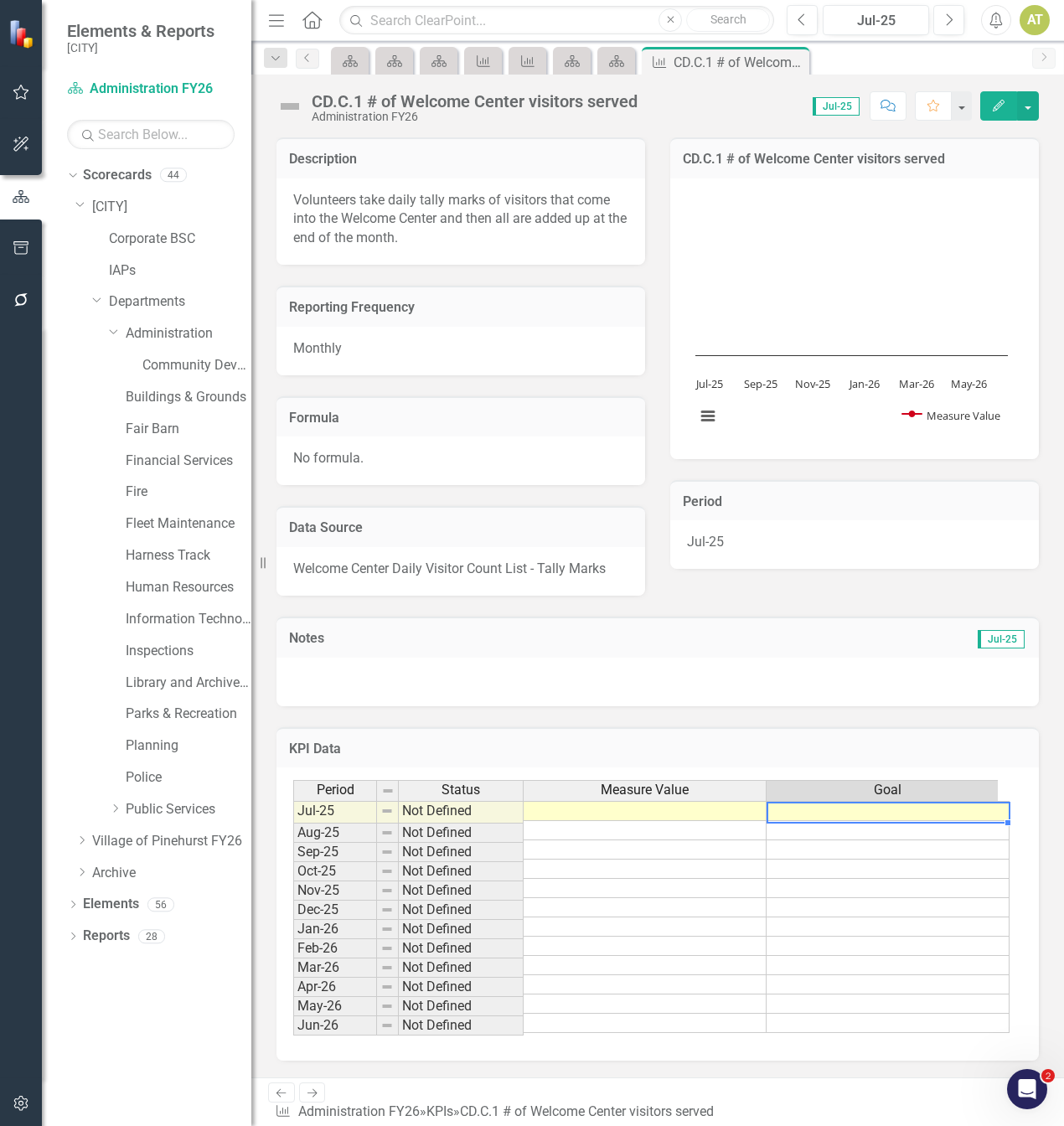 click at bounding box center (888, 811) 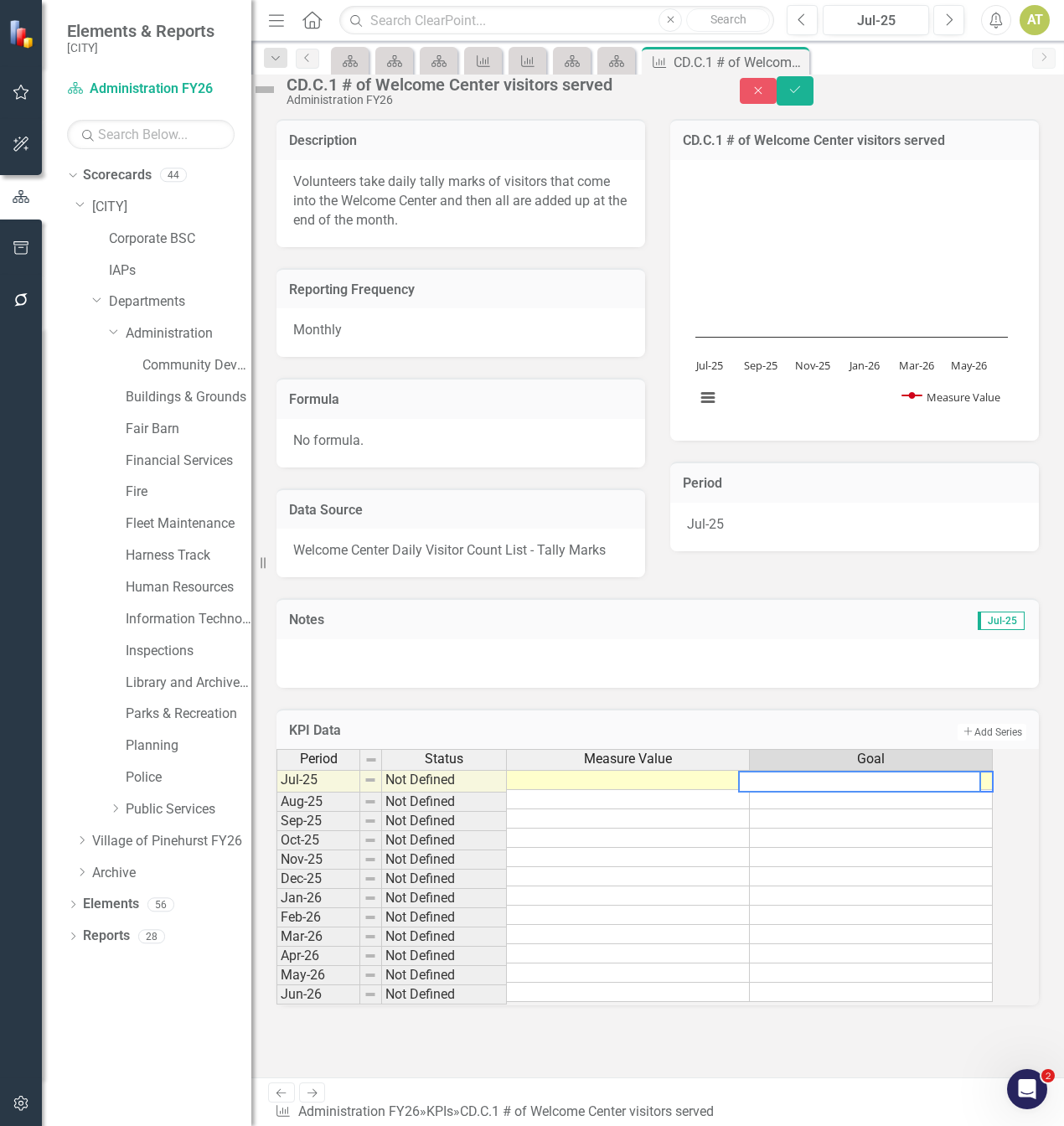 scroll, scrollTop: 0, scrollLeft: 12, axis: horizontal 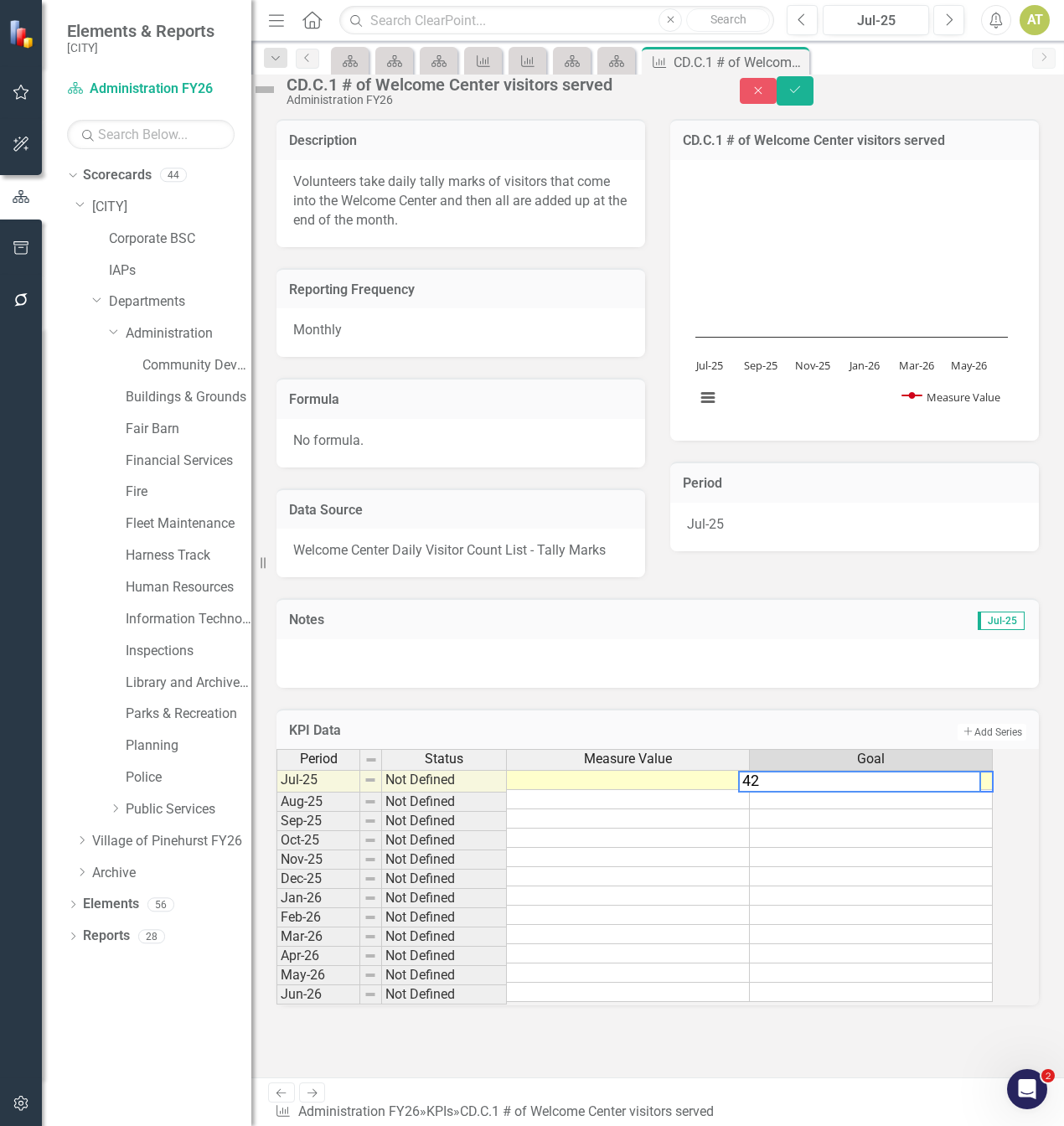 type on "425" 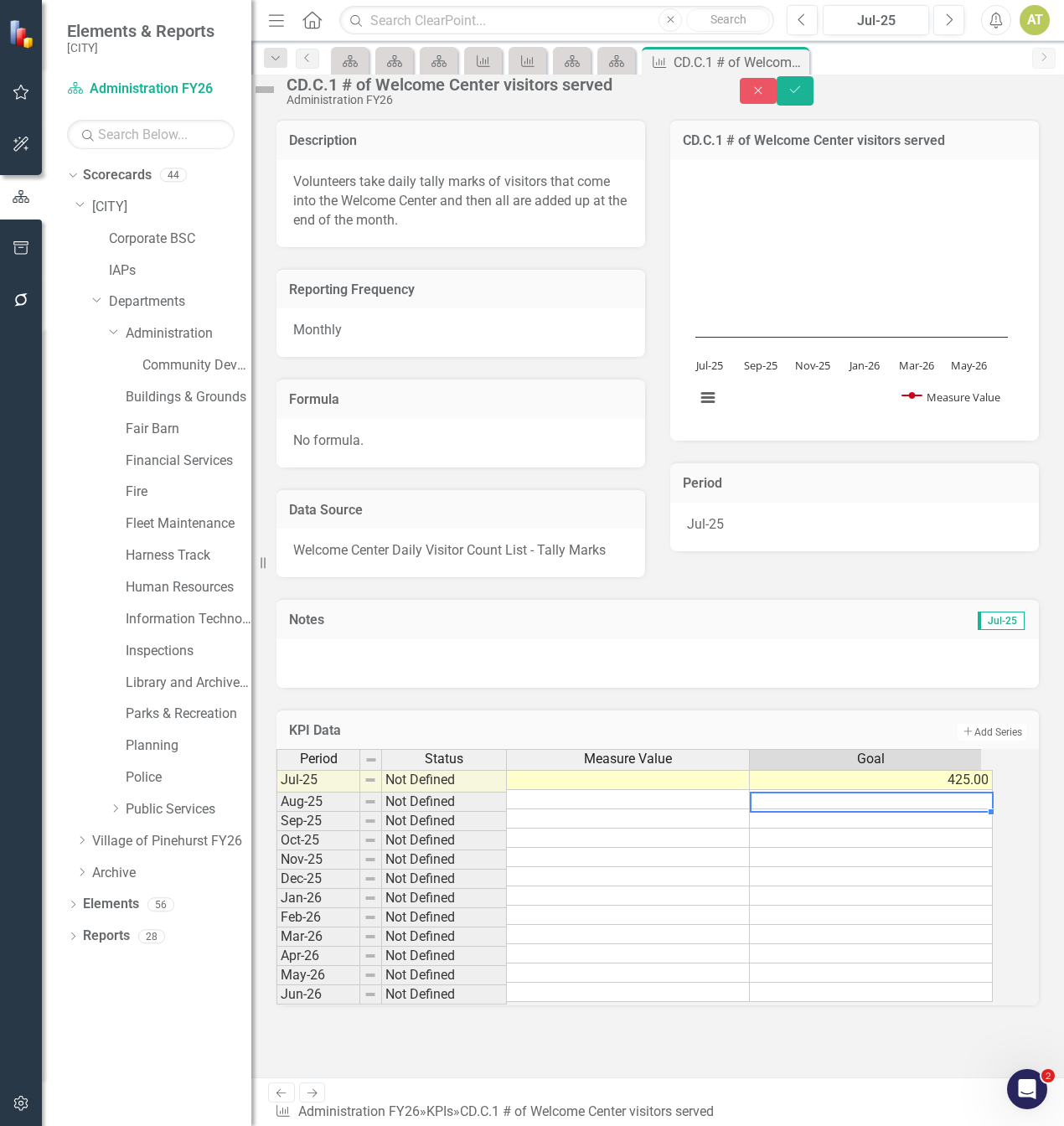 type on "5" 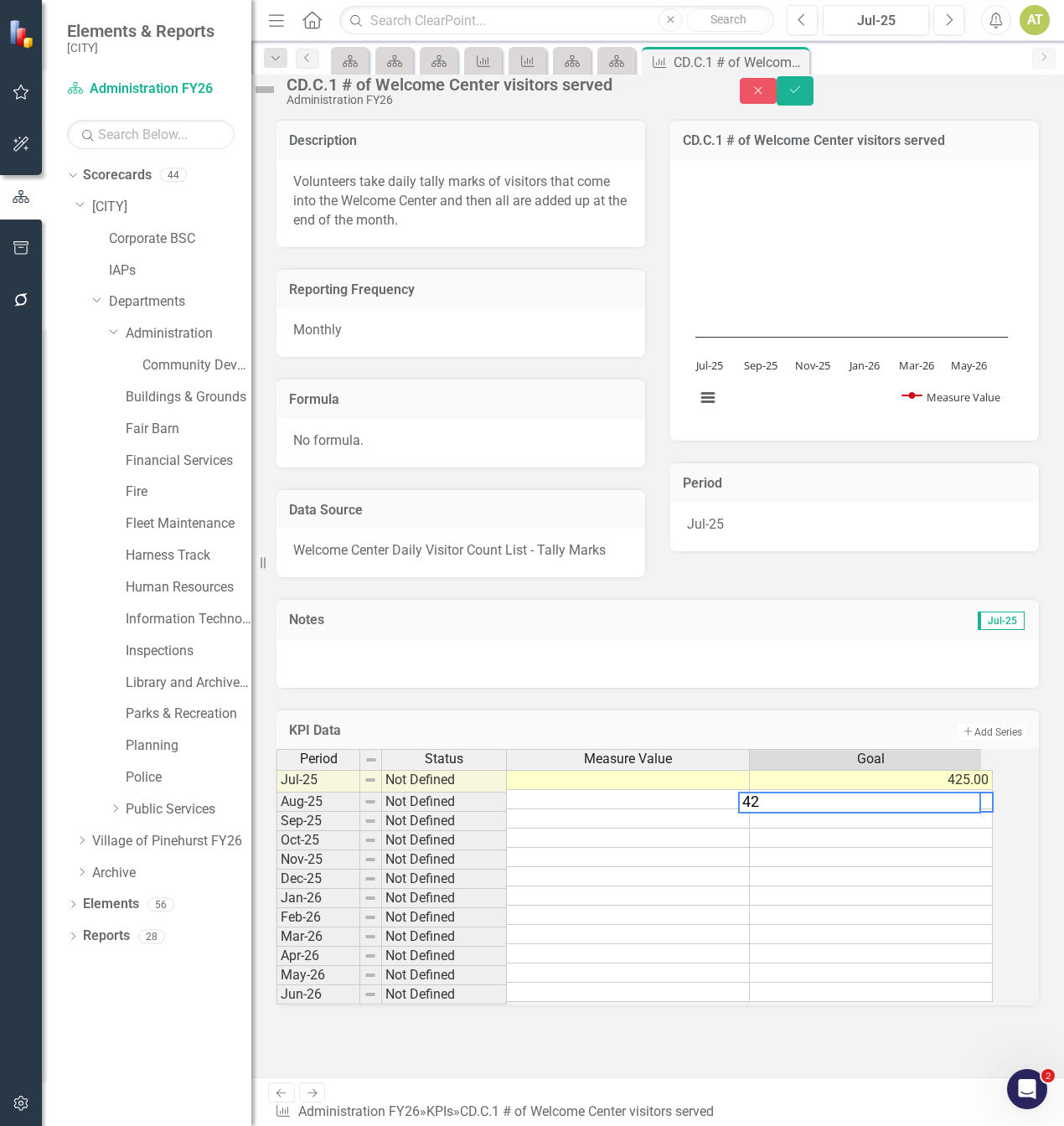 type on "425" 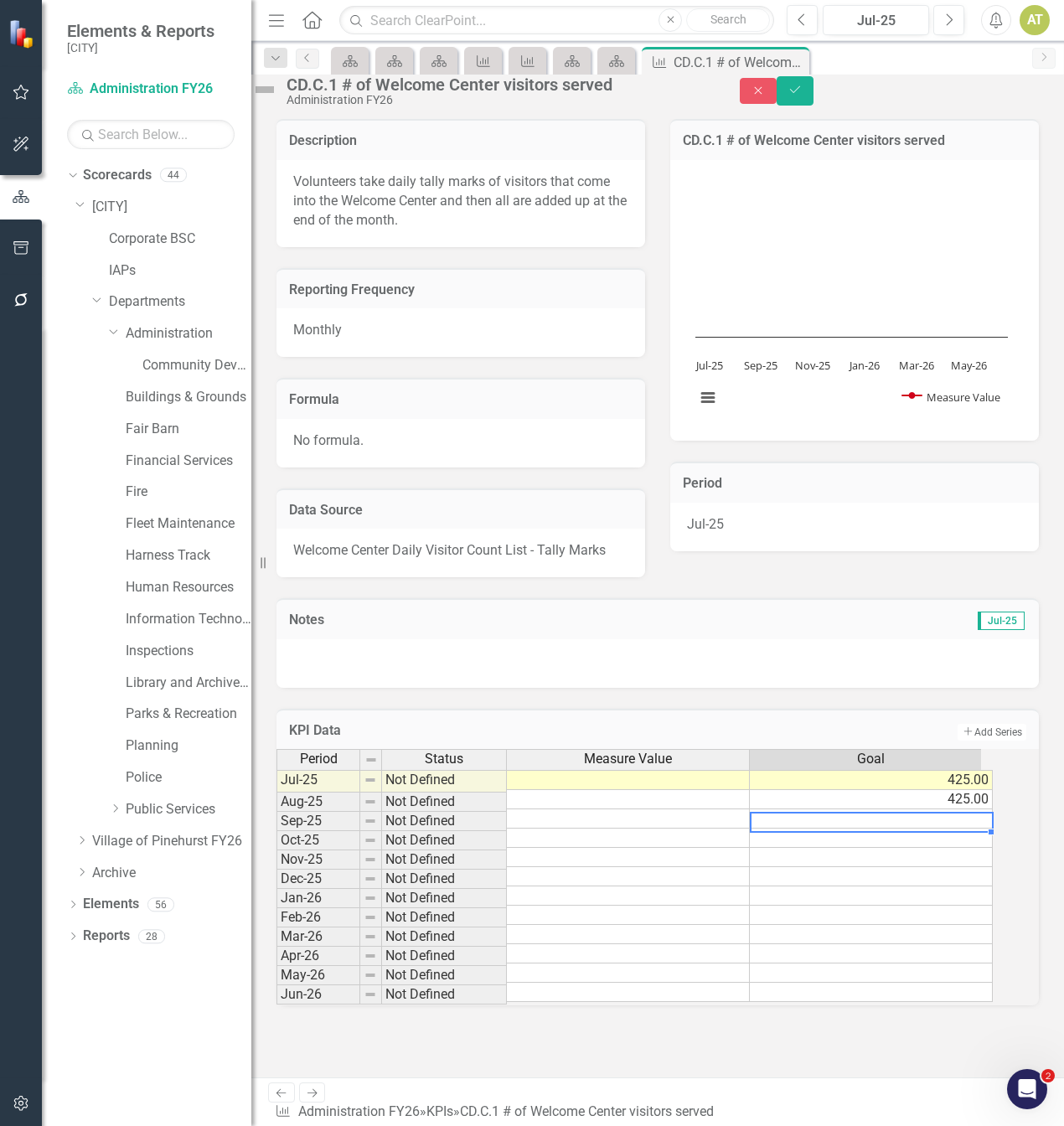 type on "5" 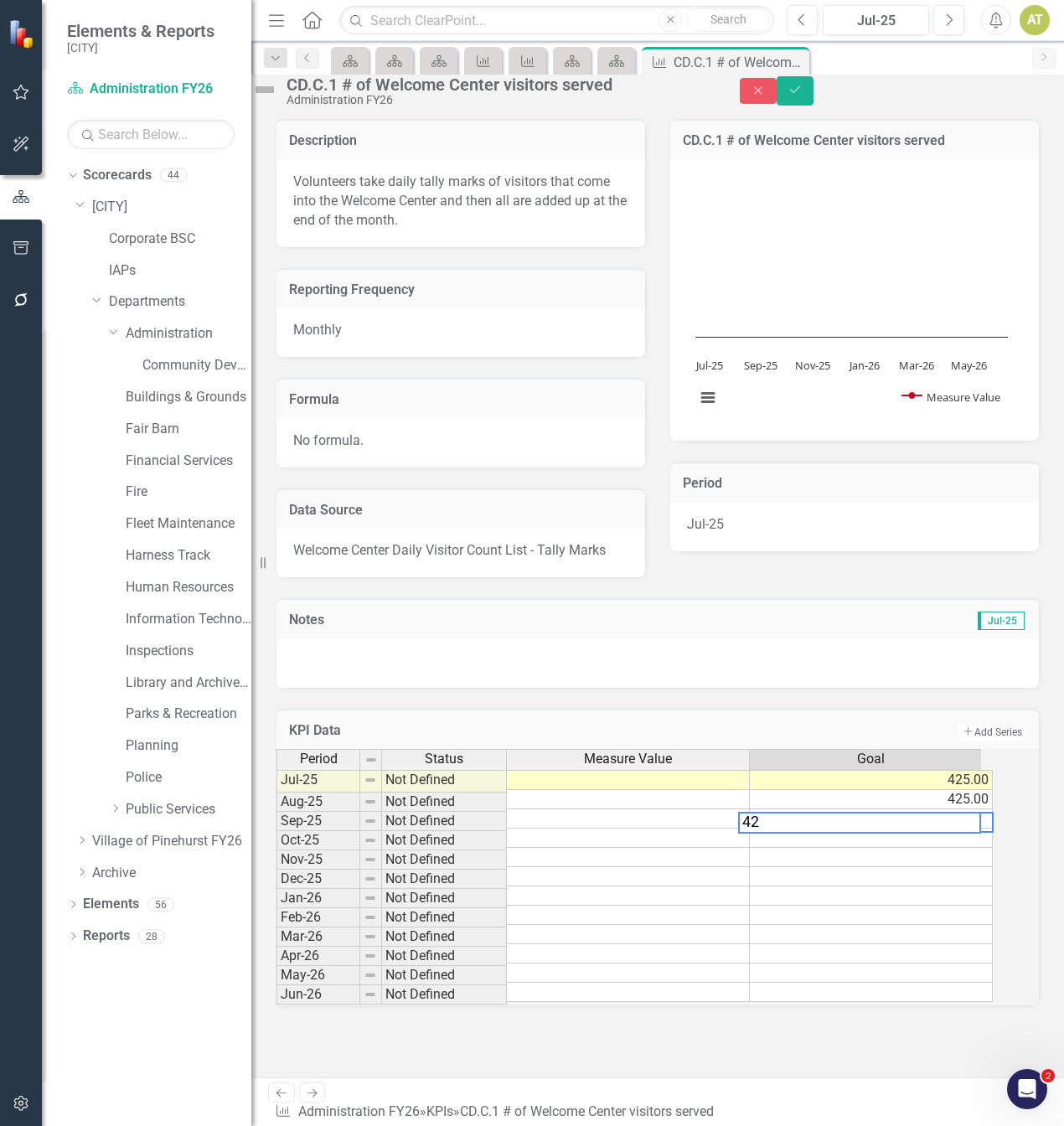 type on "425" 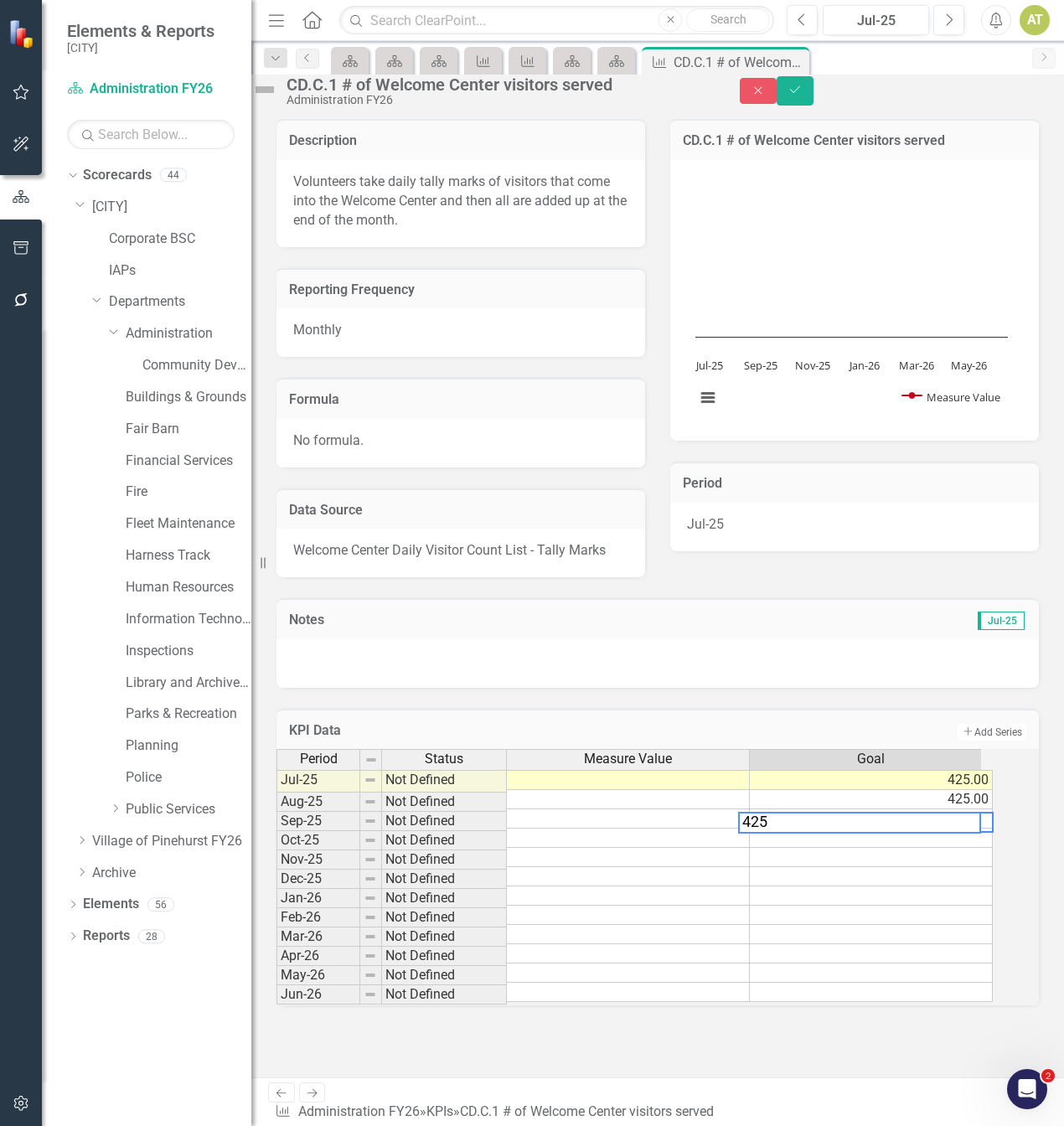 type 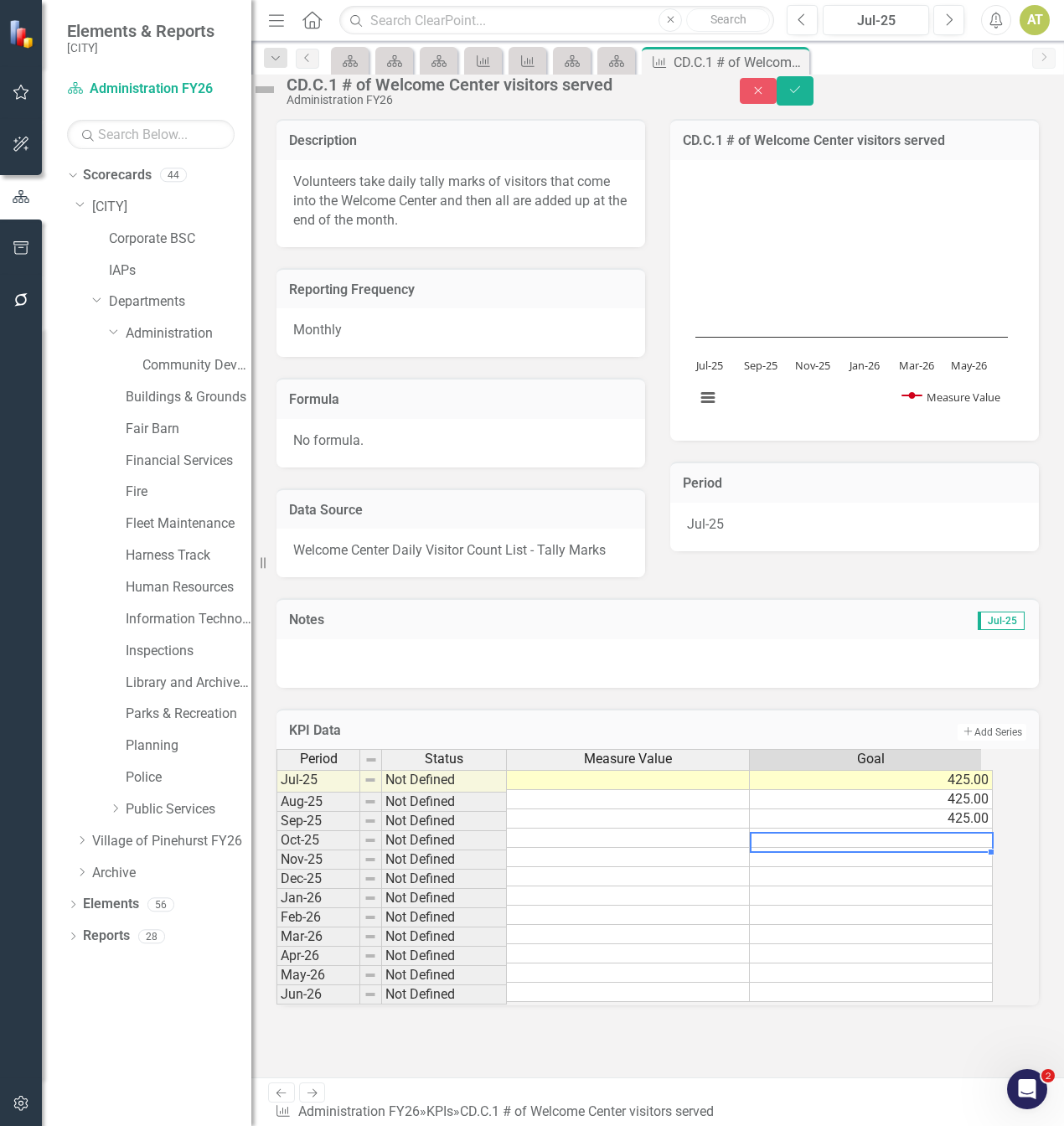 click on "425.00" at bounding box center [871, 780] 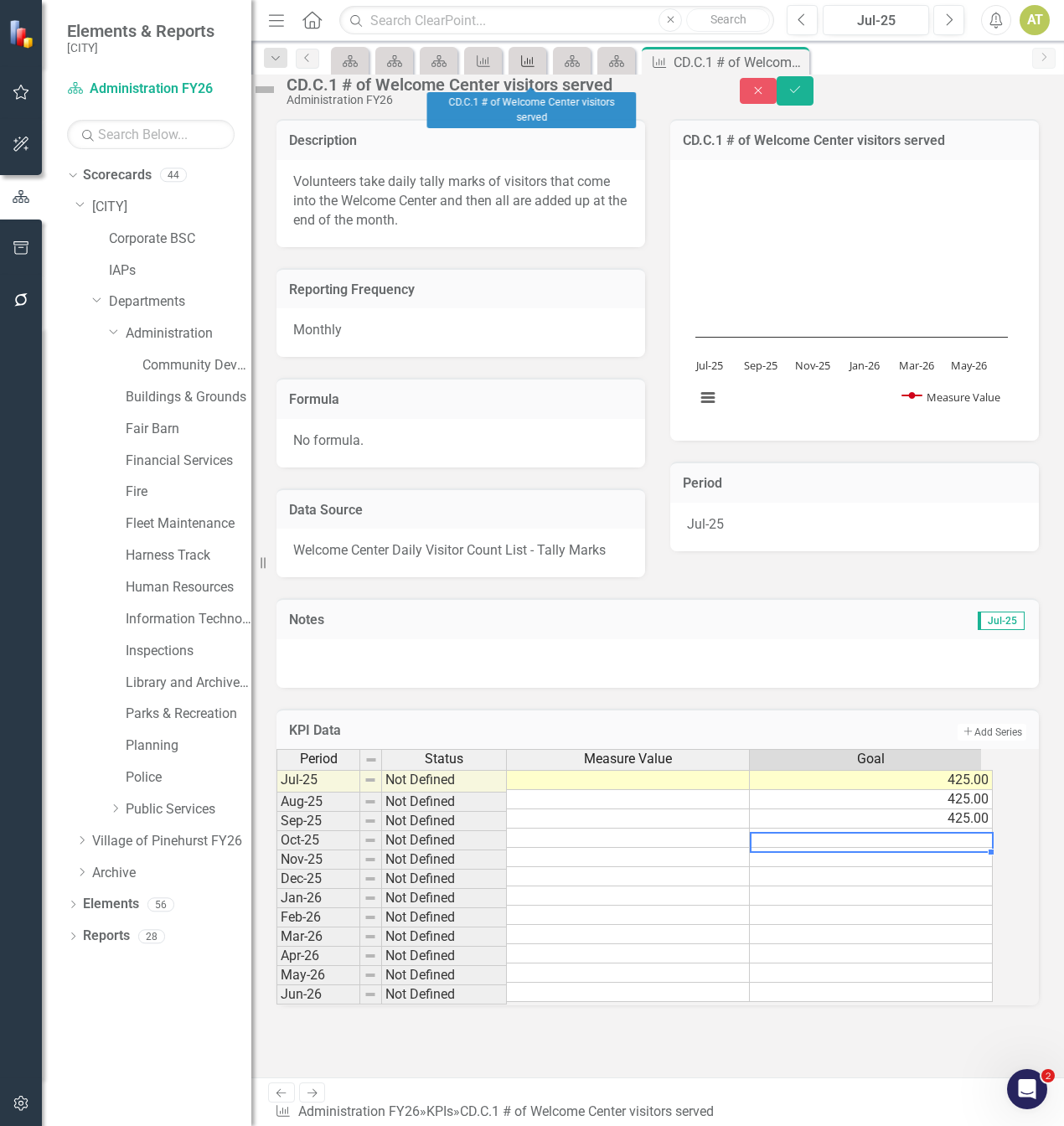 click on "KPI" 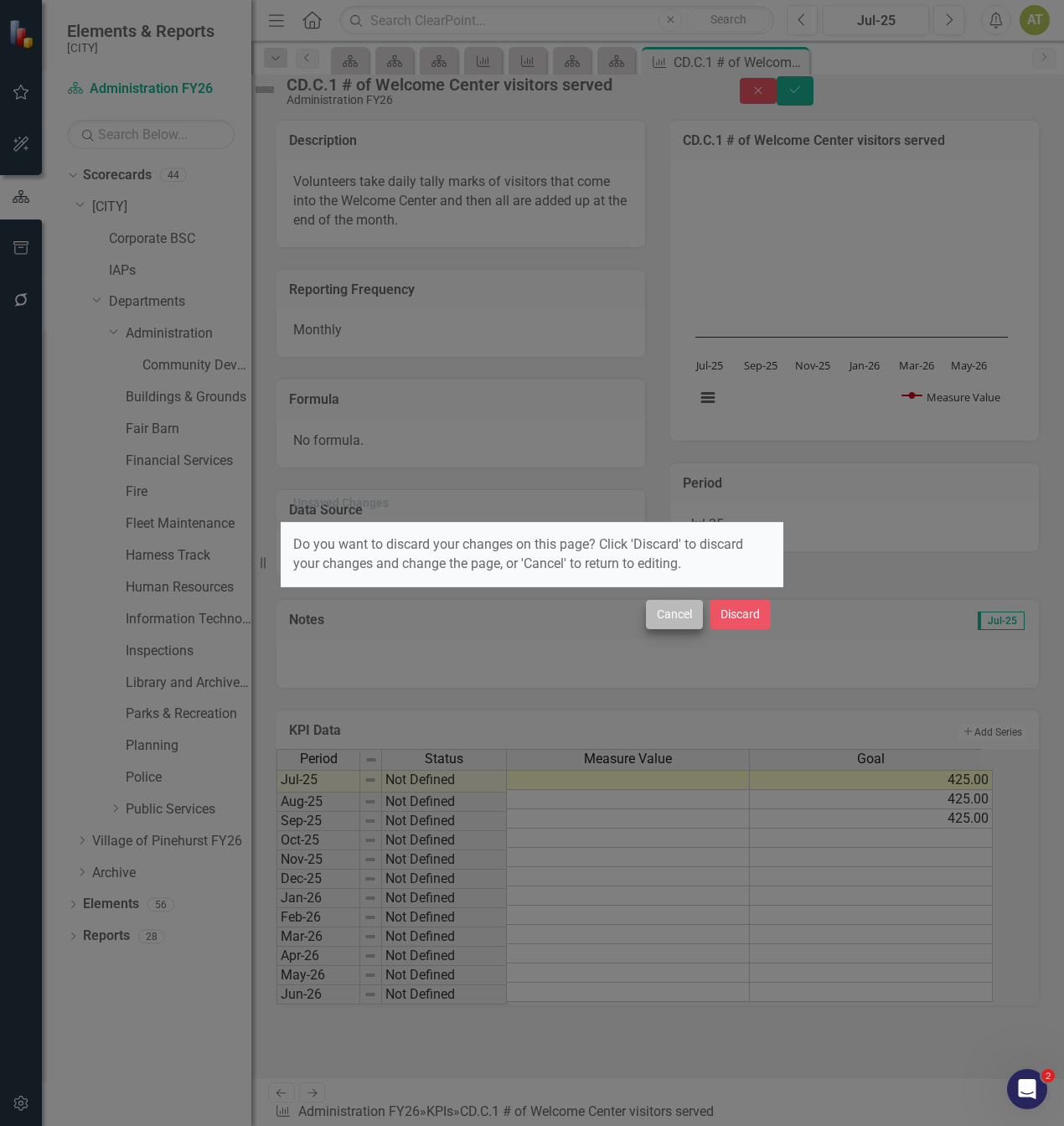 click on "Cancel" at bounding box center [674, 614] 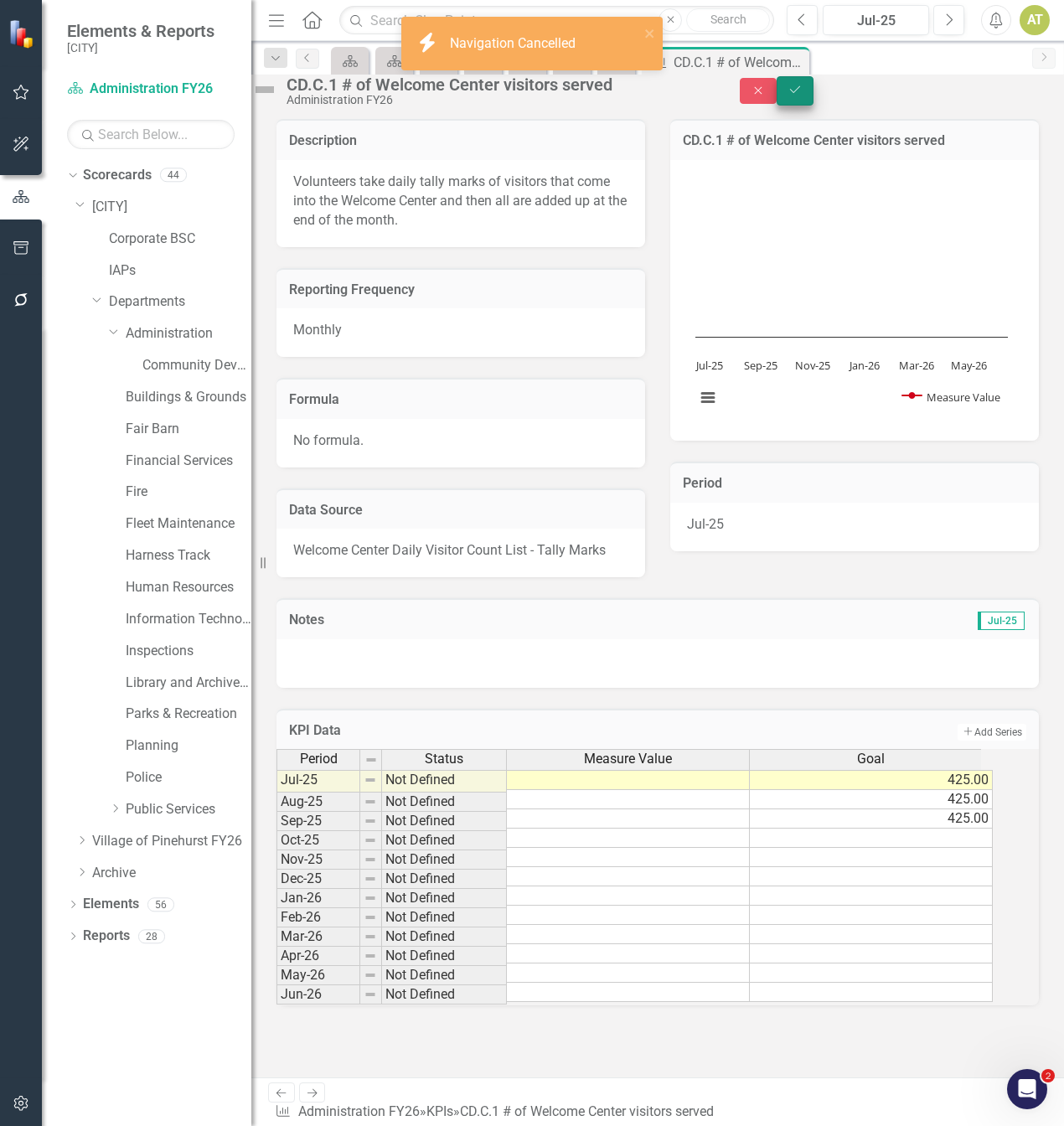 click 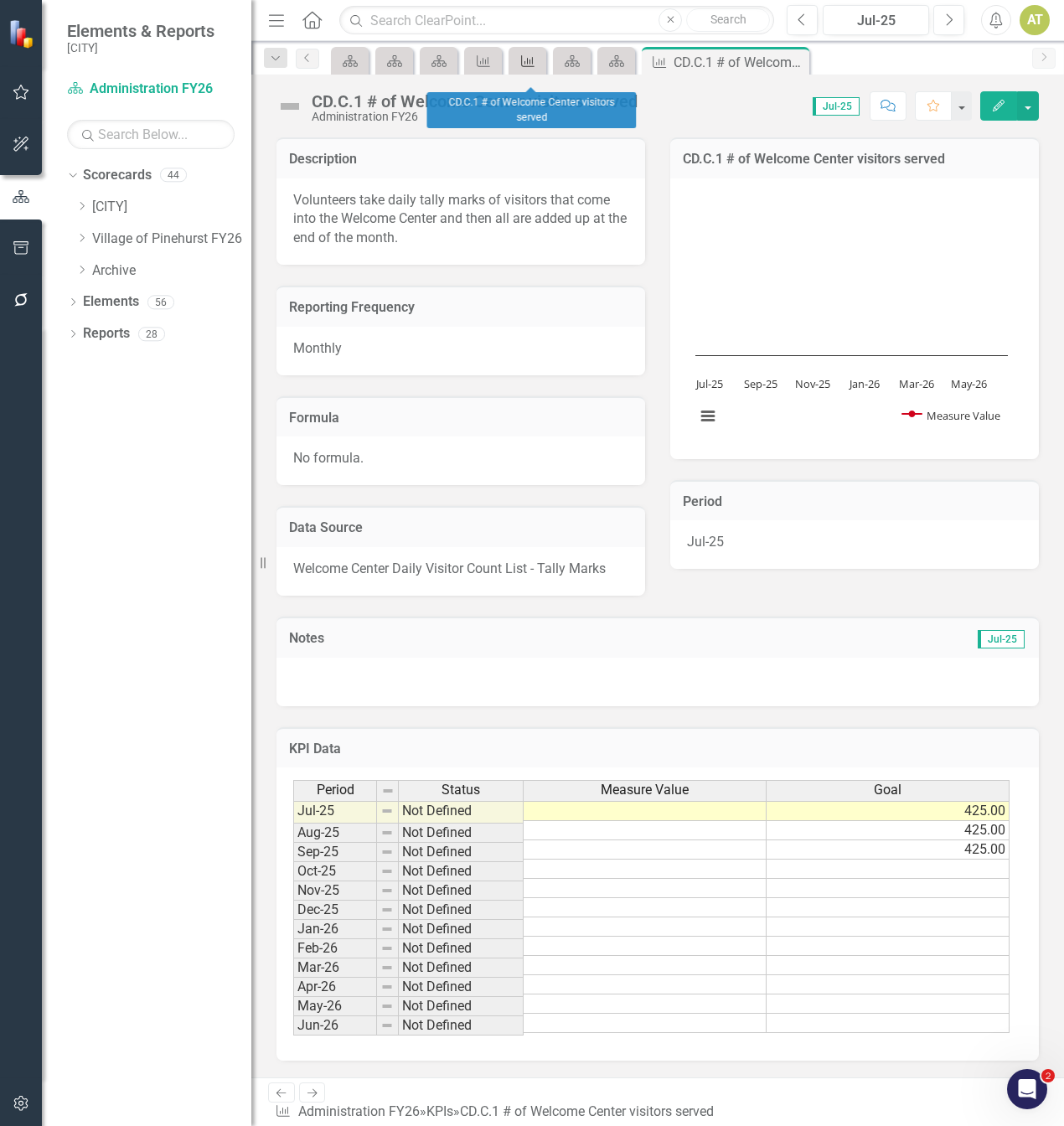 click on "KPI" 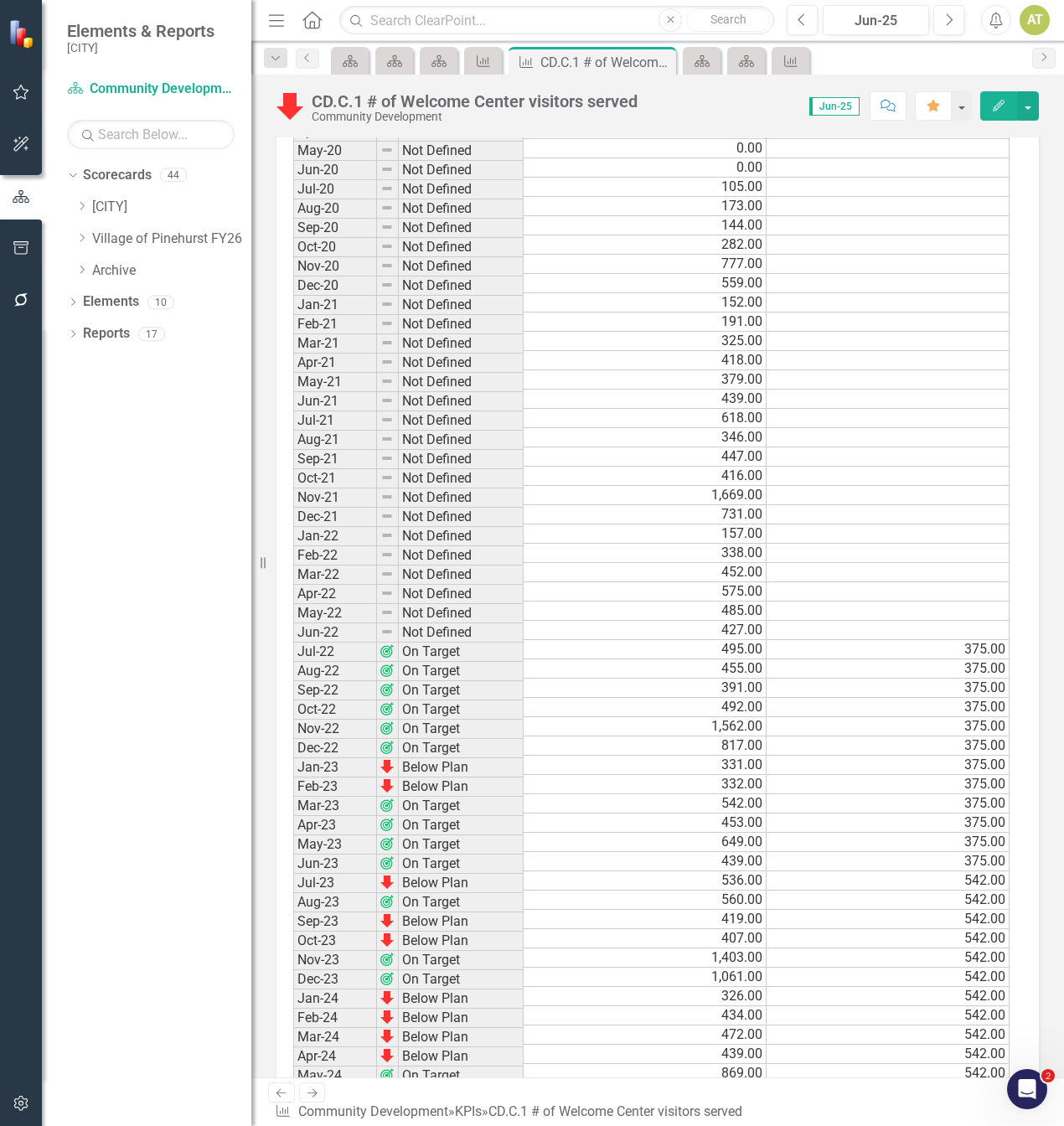 scroll, scrollTop: 1397, scrollLeft: 0, axis: vertical 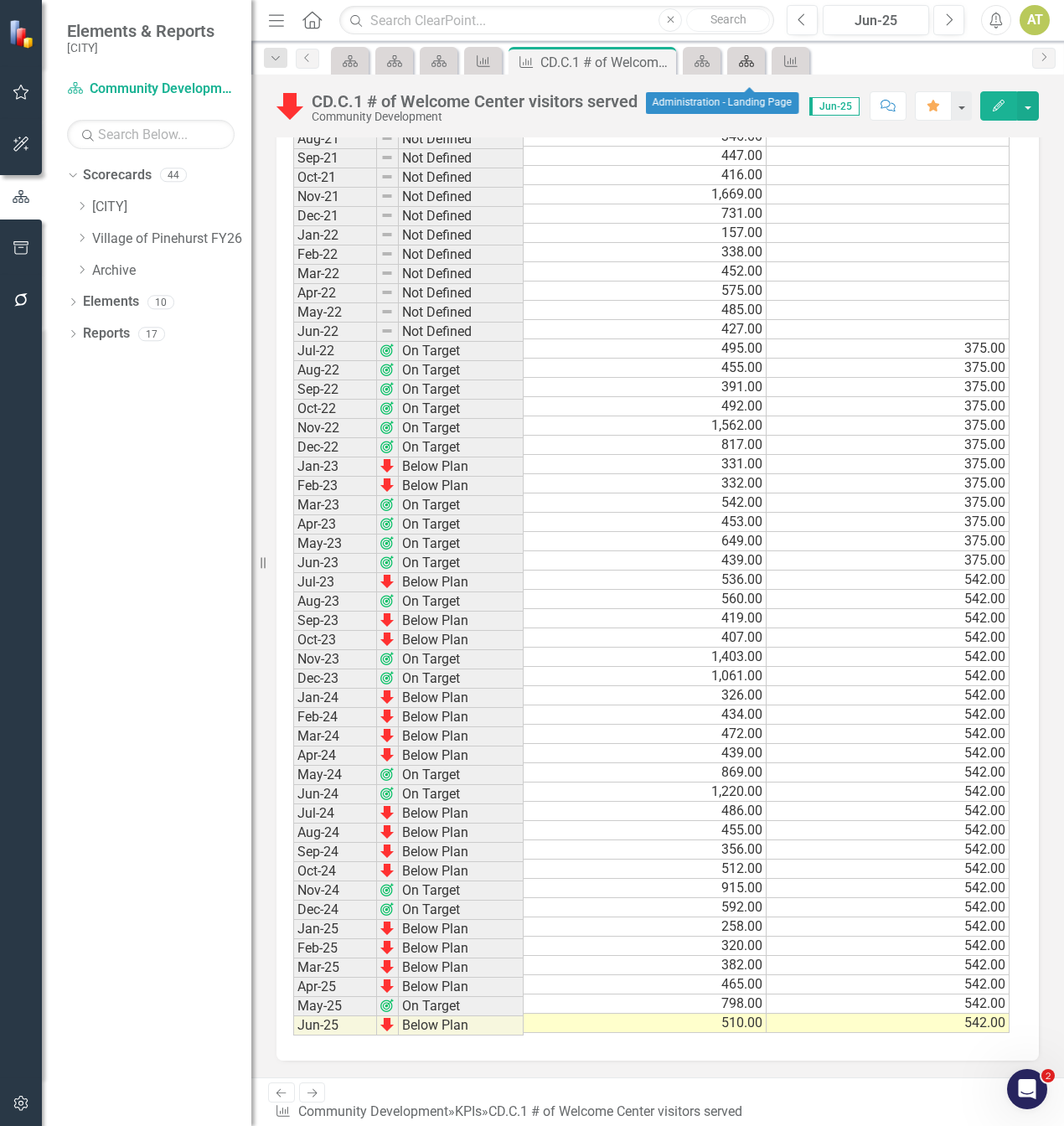 click on "Scorecard" 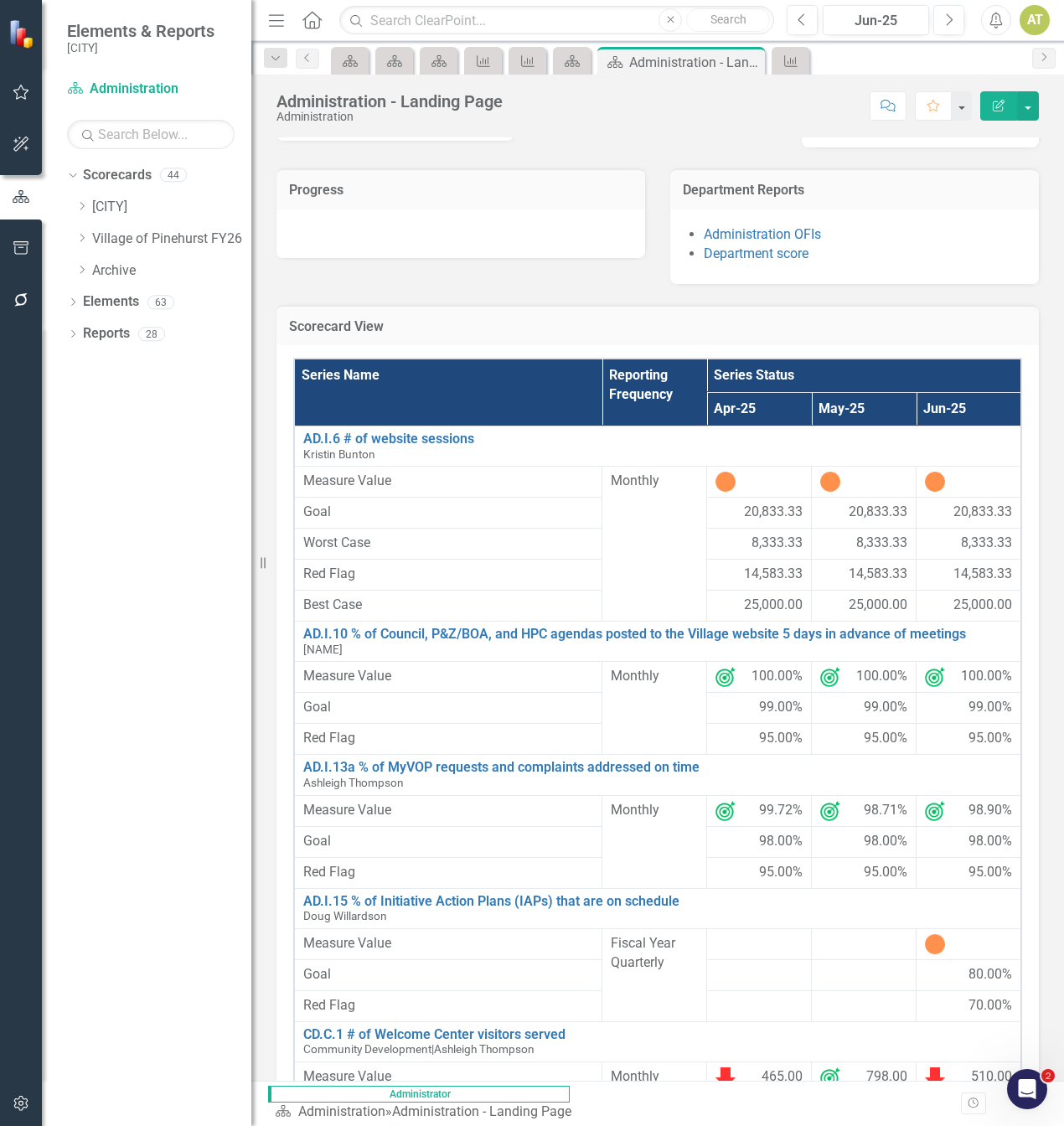 scroll, scrollTop: 0, scrollLeft: 0, axis: both 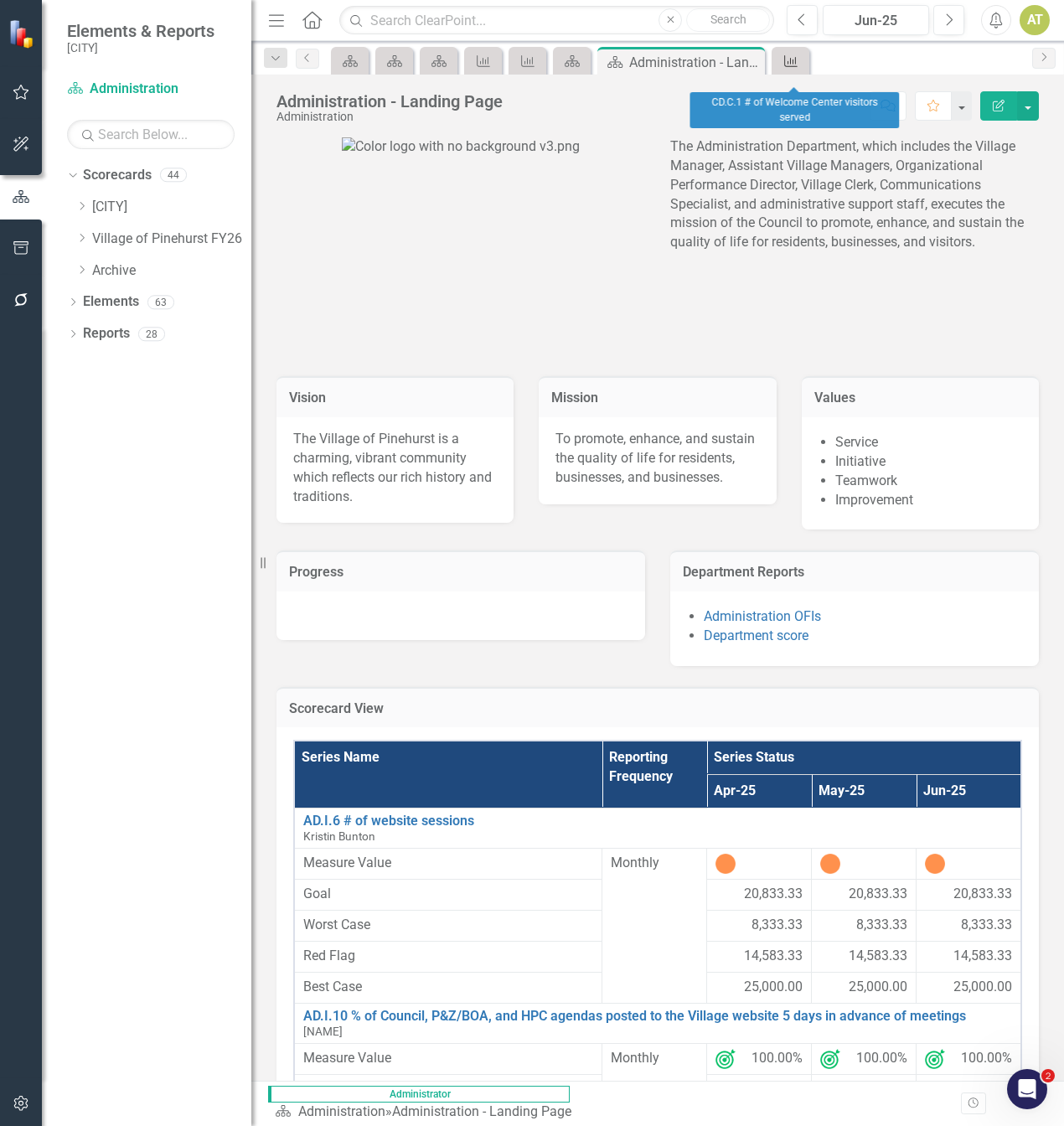 click on "KPI" 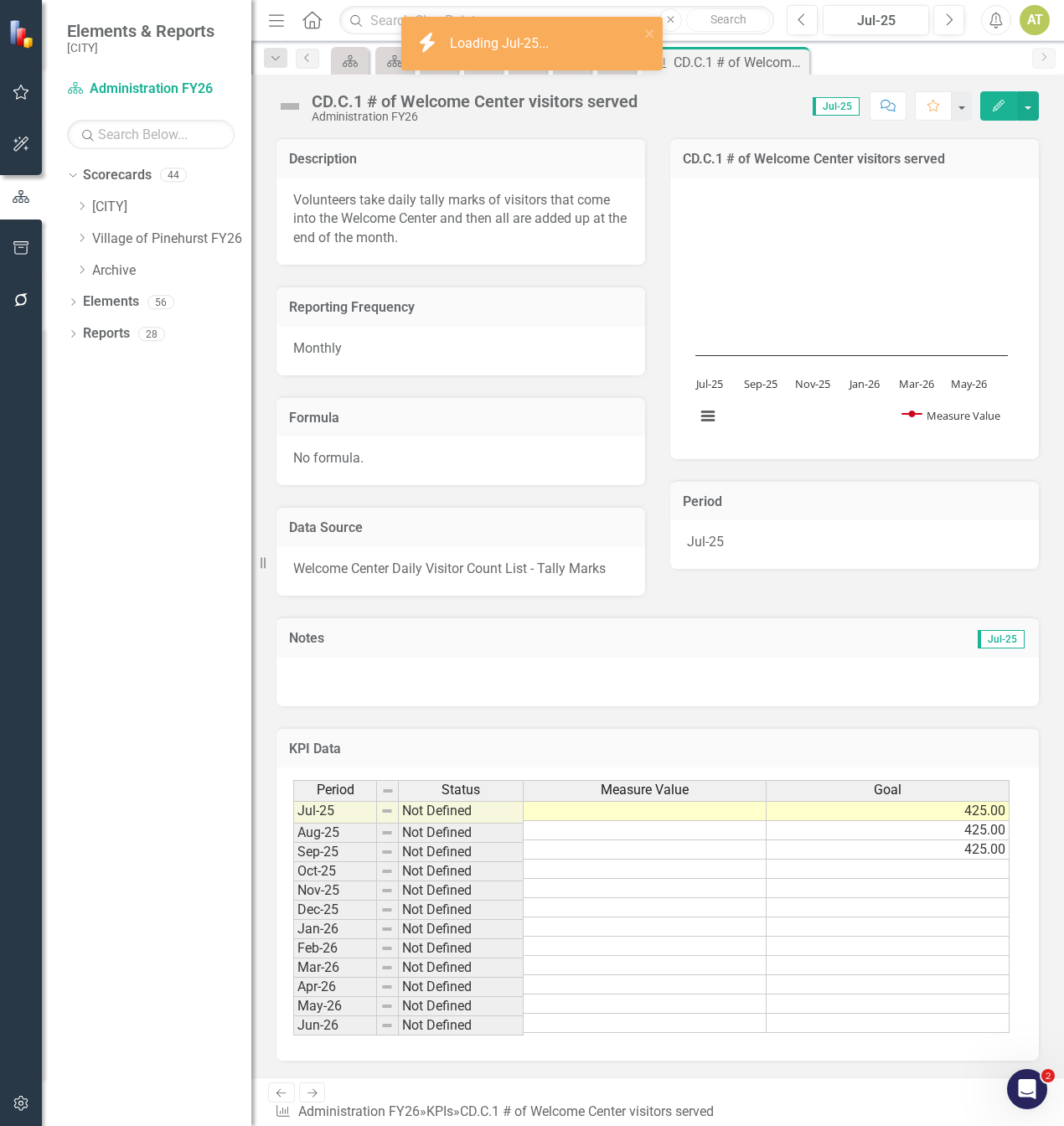 scroll, scrollTop: 42, scrollLeft: 0, axis: vertical 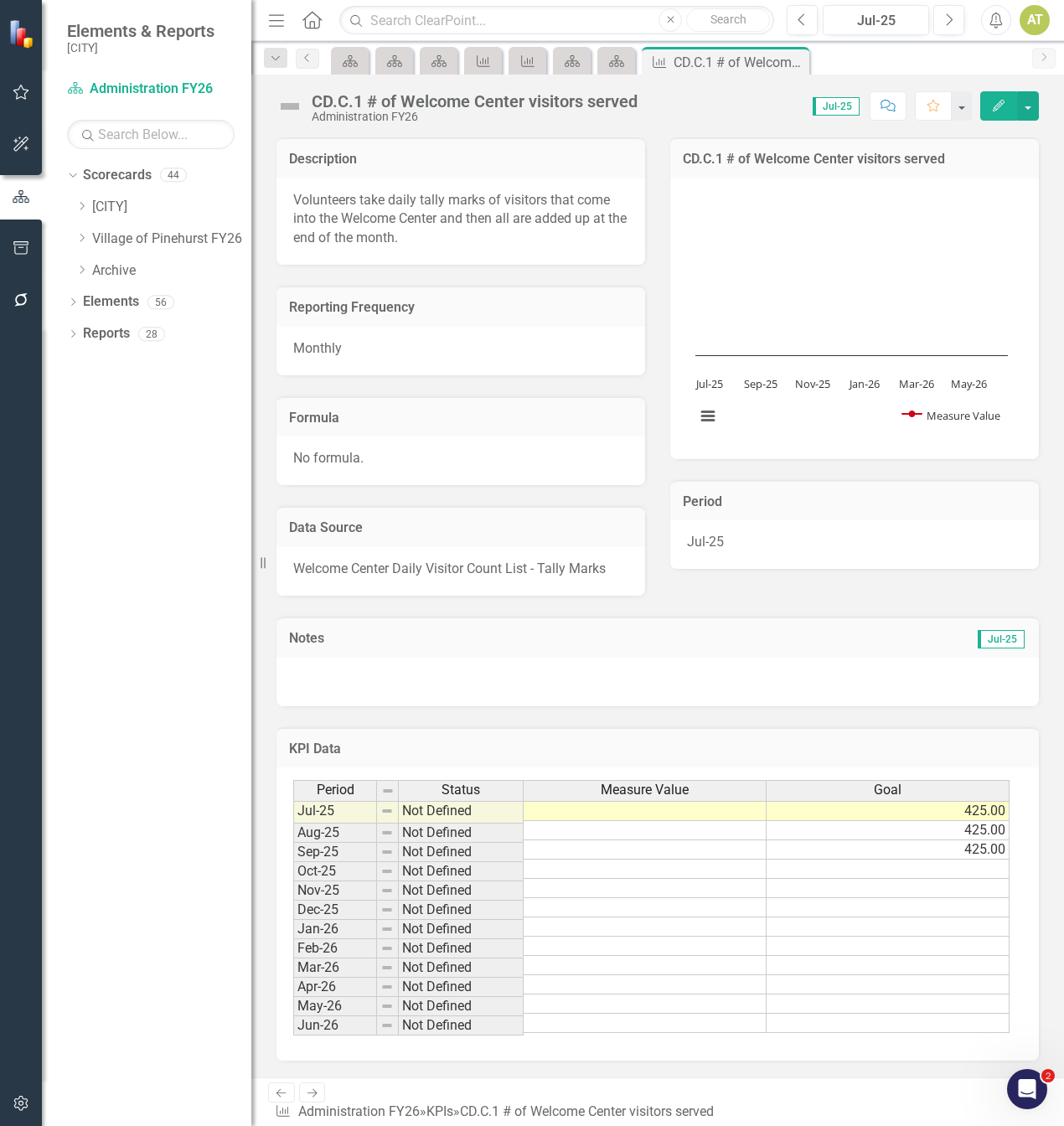 click at bounding box center (888, 907) 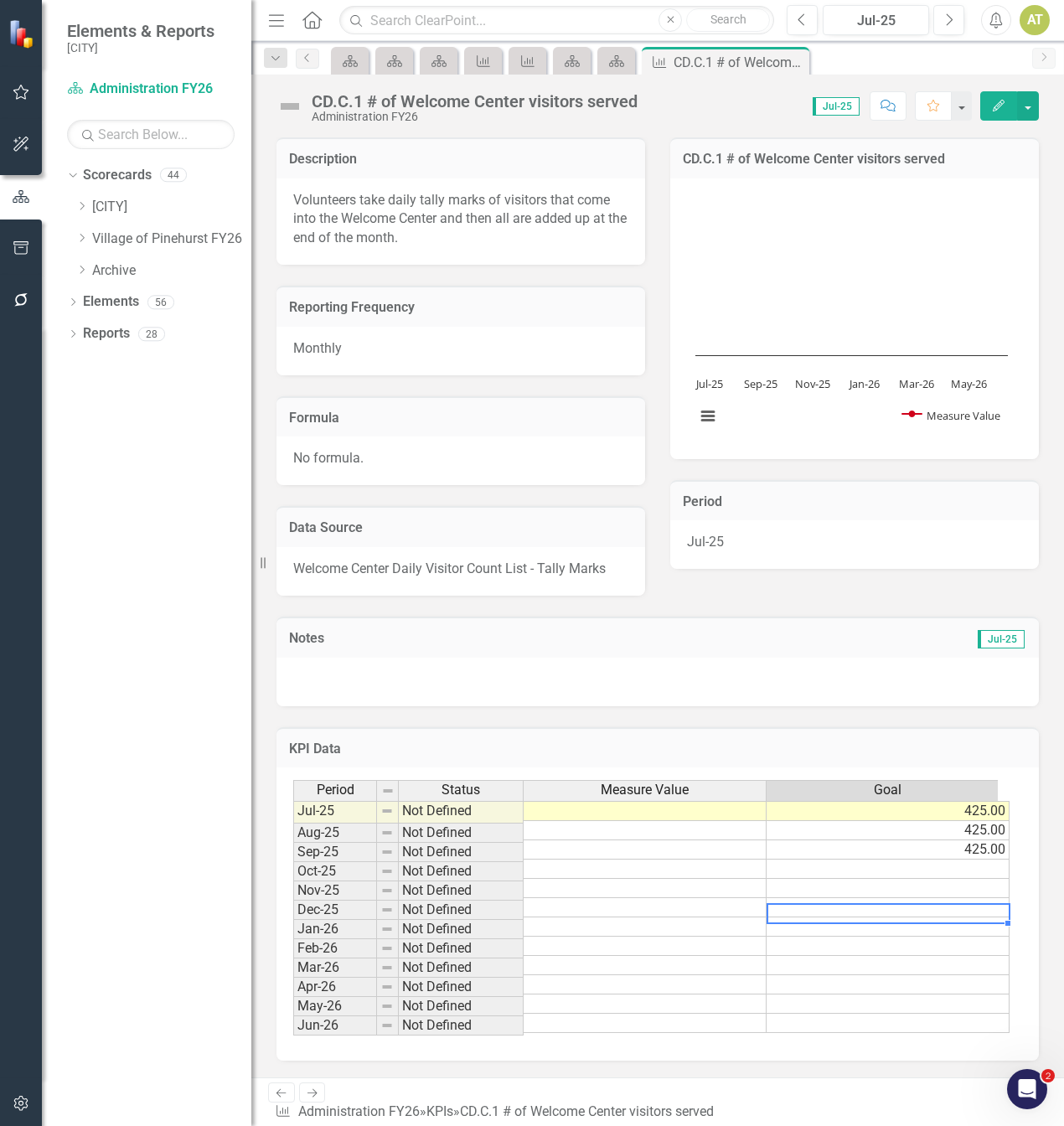 click at bounding box center (888, 907) 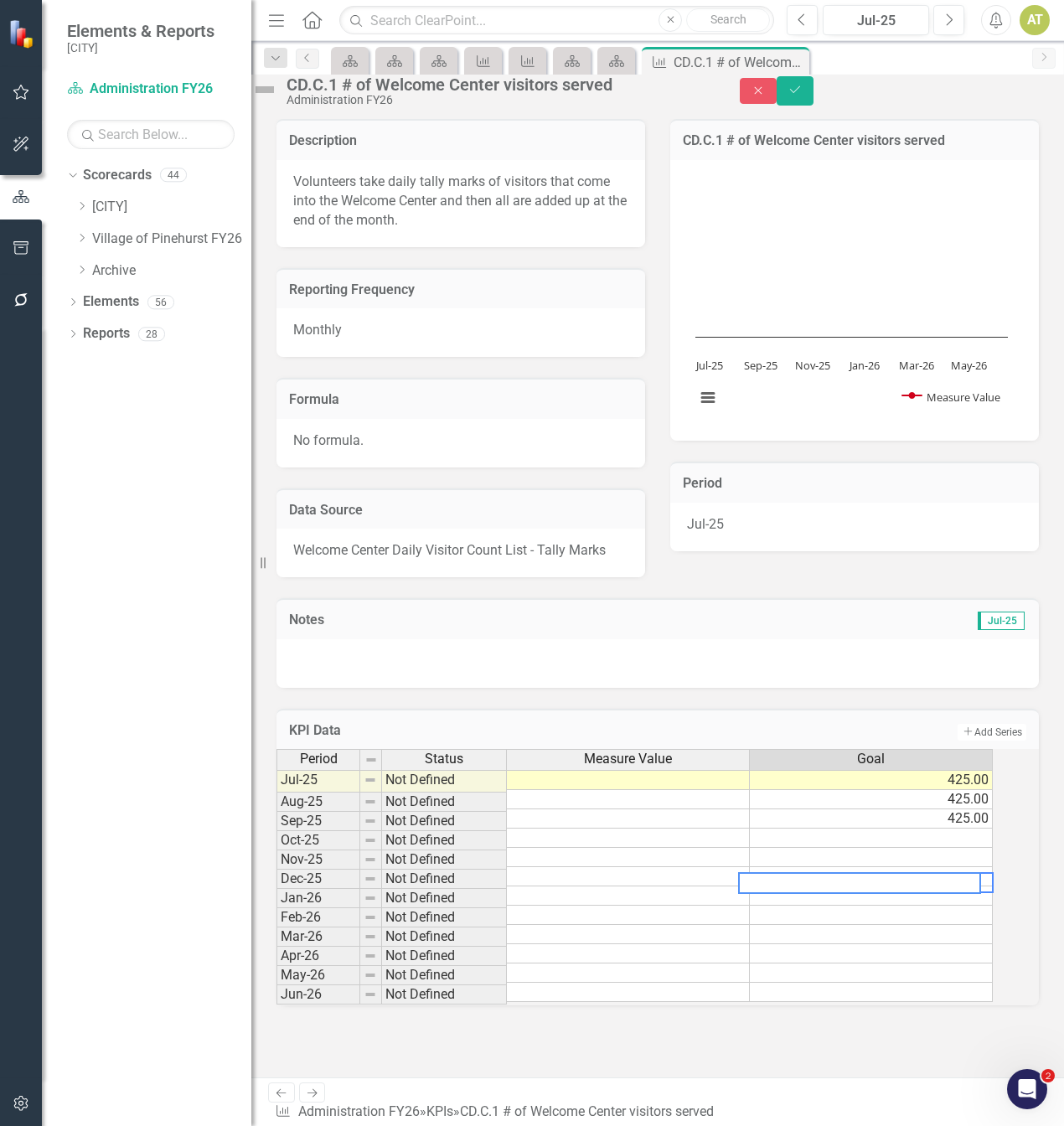 click at bounding box center [871, 857] 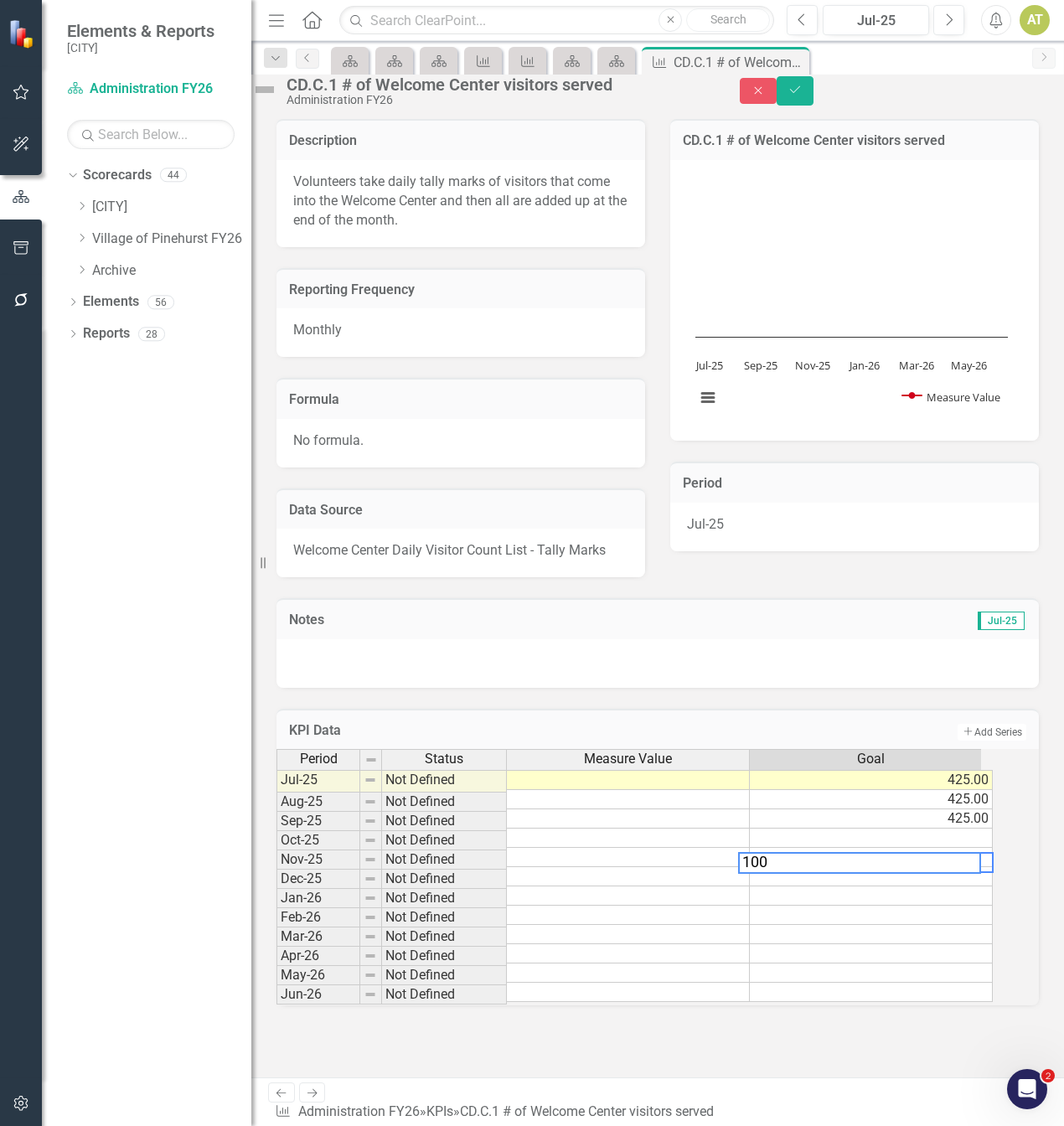 type on "1000" 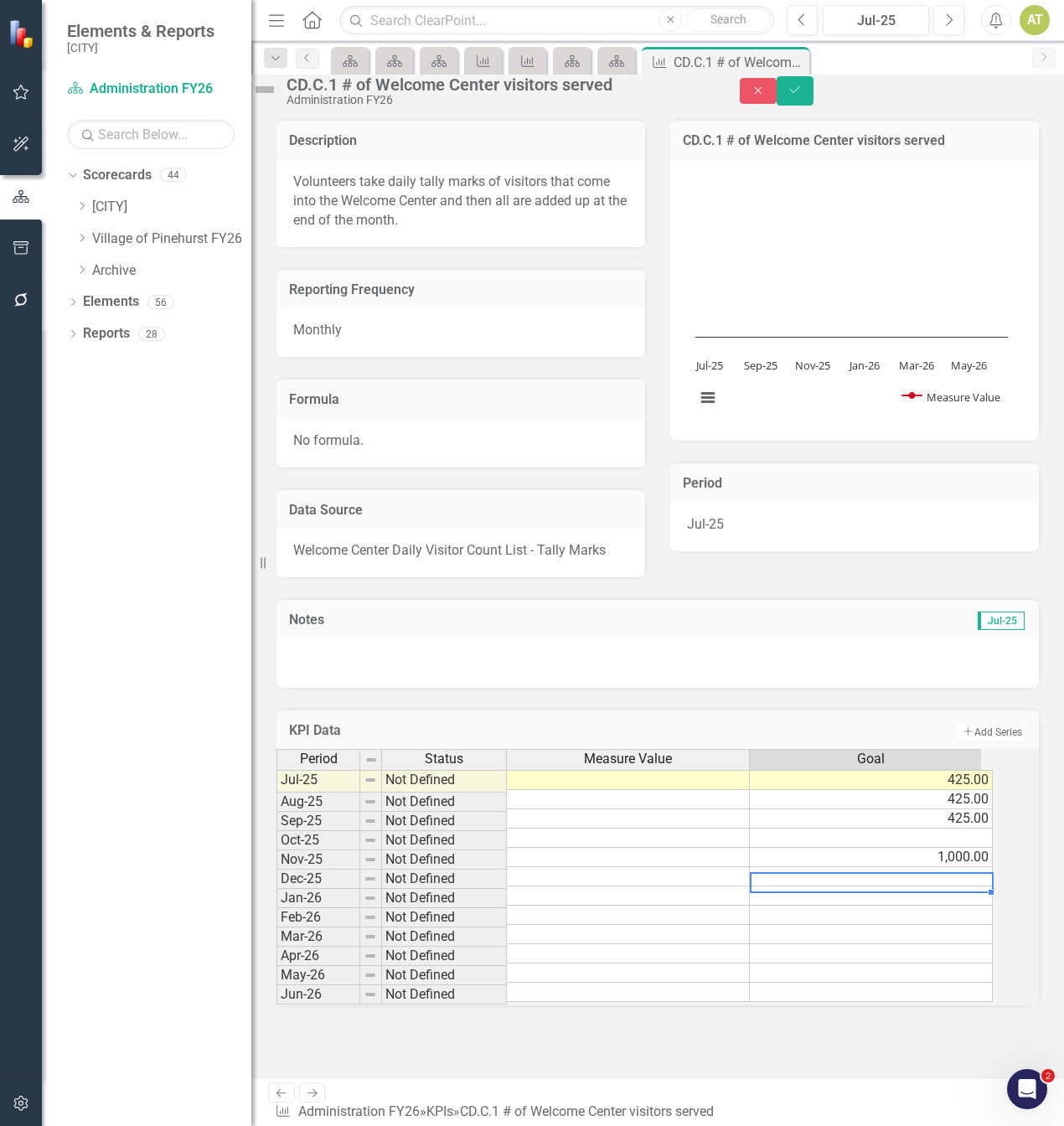 type 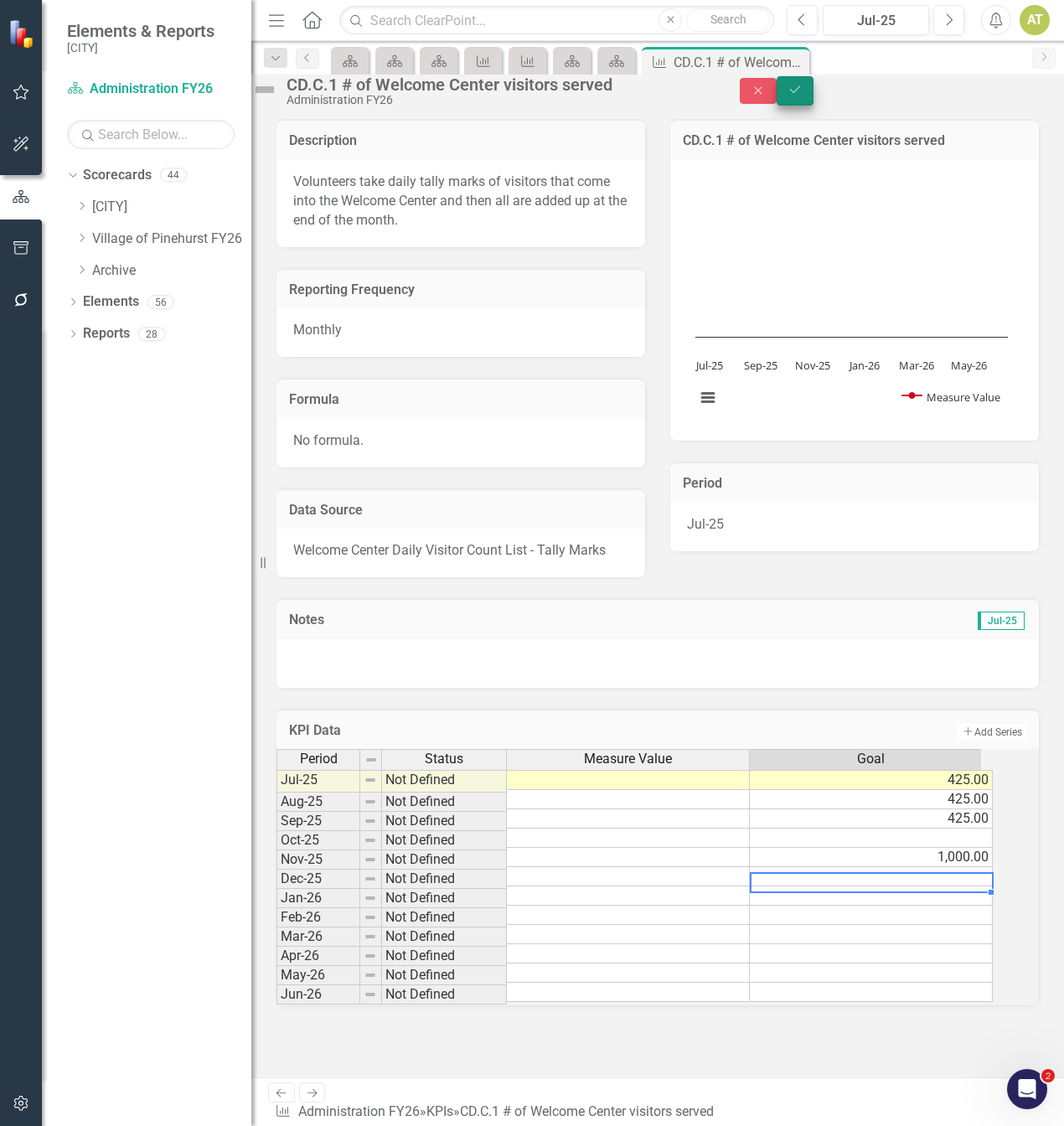 click on "Save" at bounding box center [795, 90] 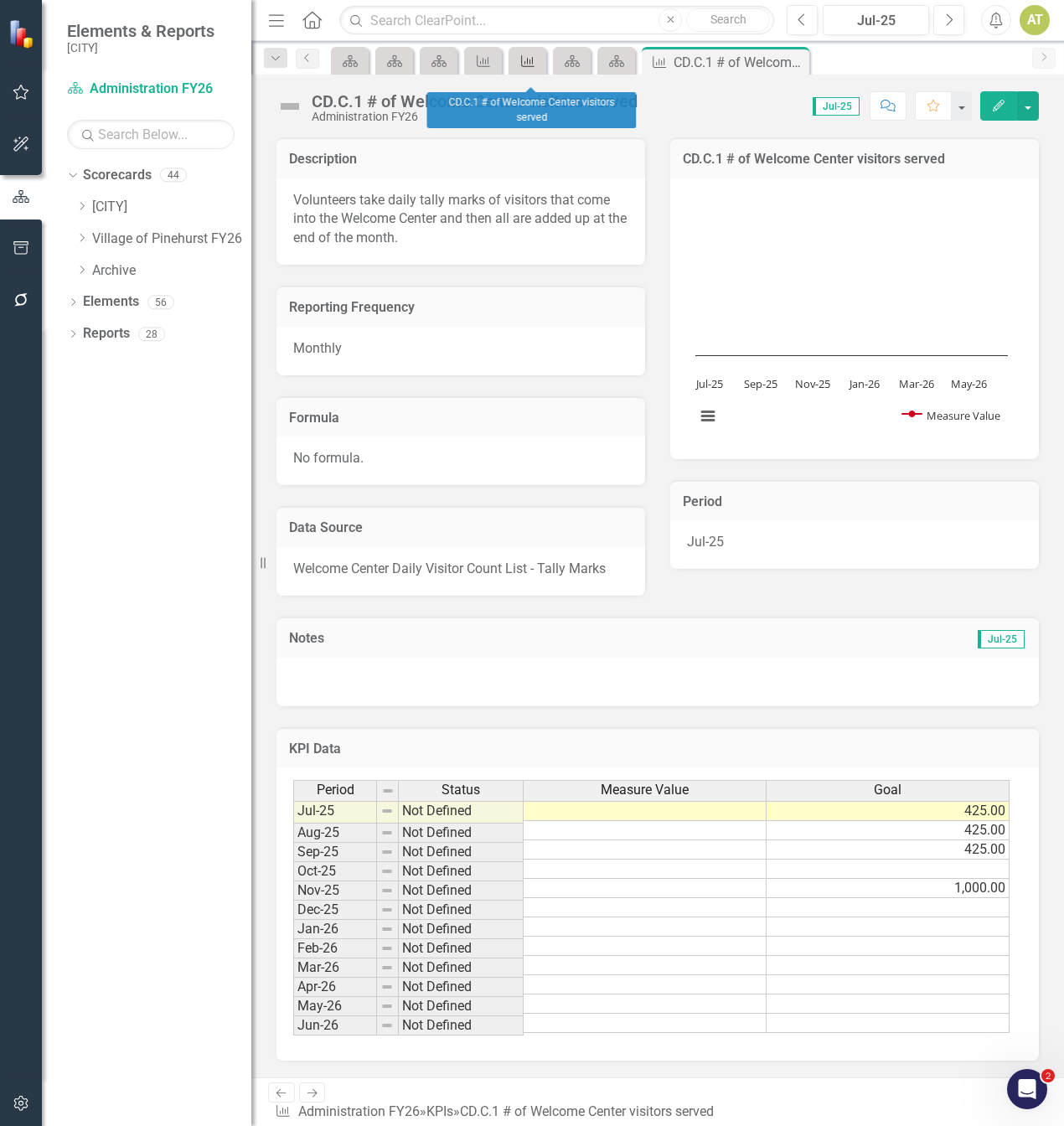 click 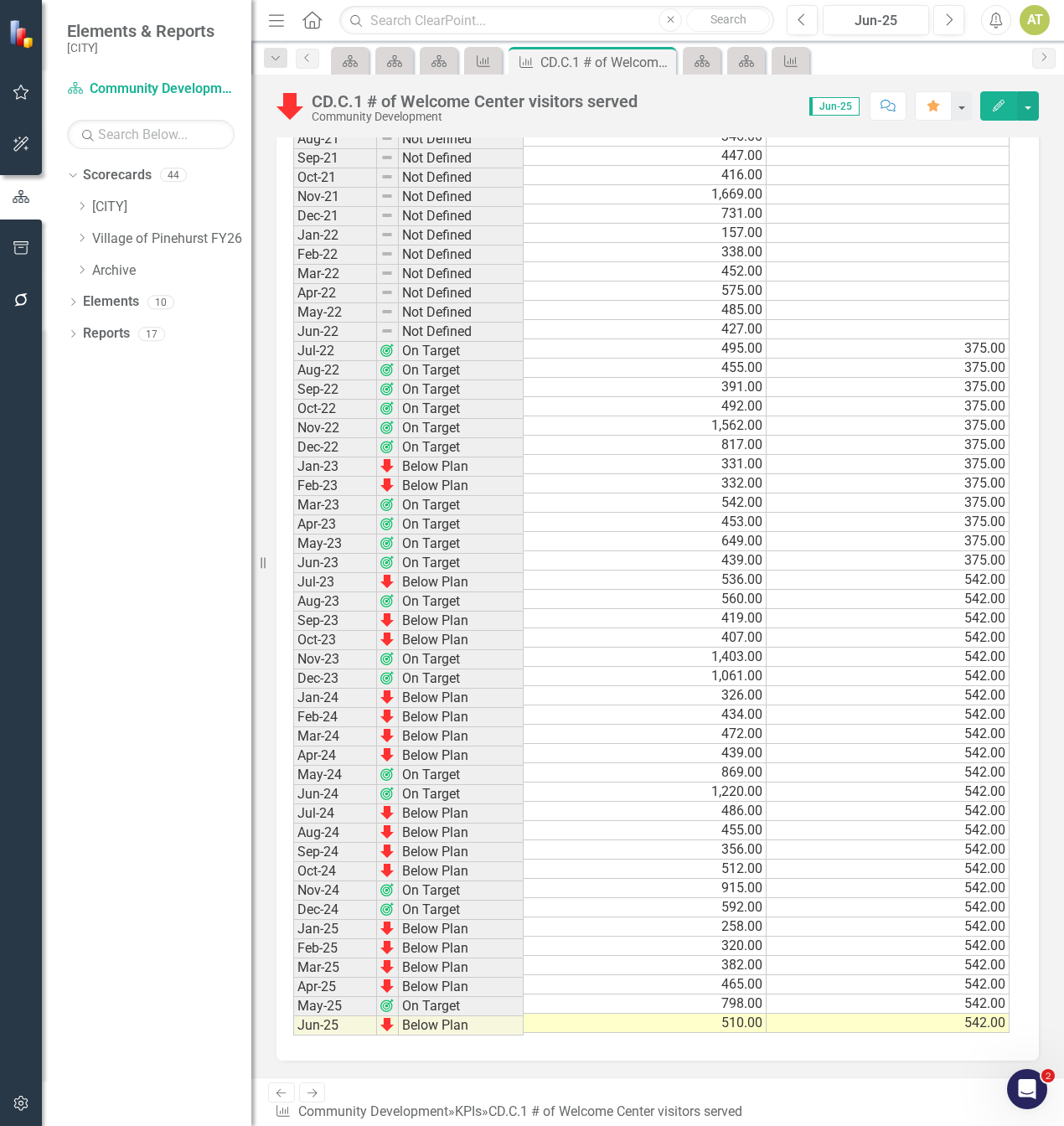 scroll, scrollTop: 1397, scrollLeft: 0, axis: vertical 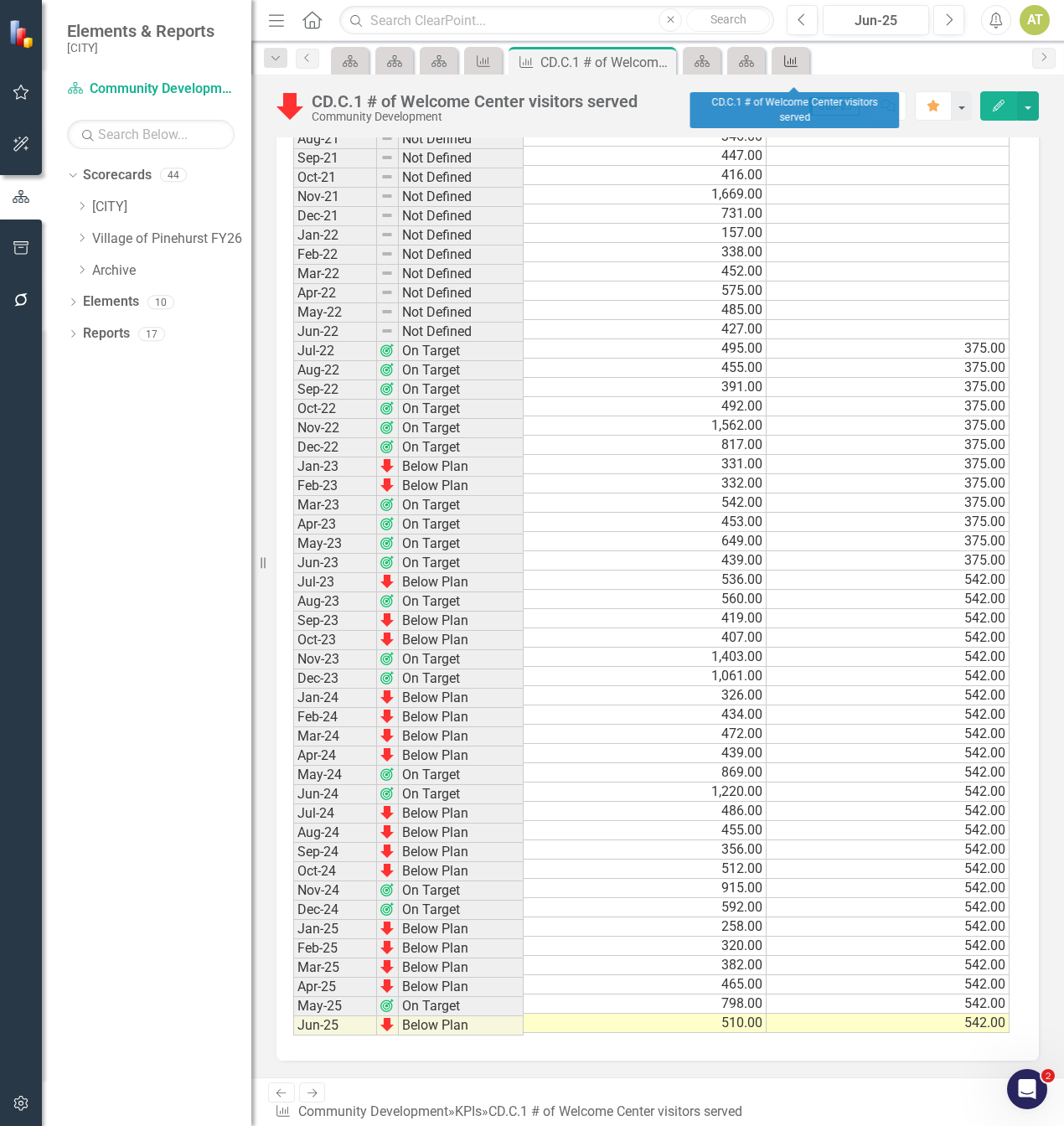 click on "KPI" 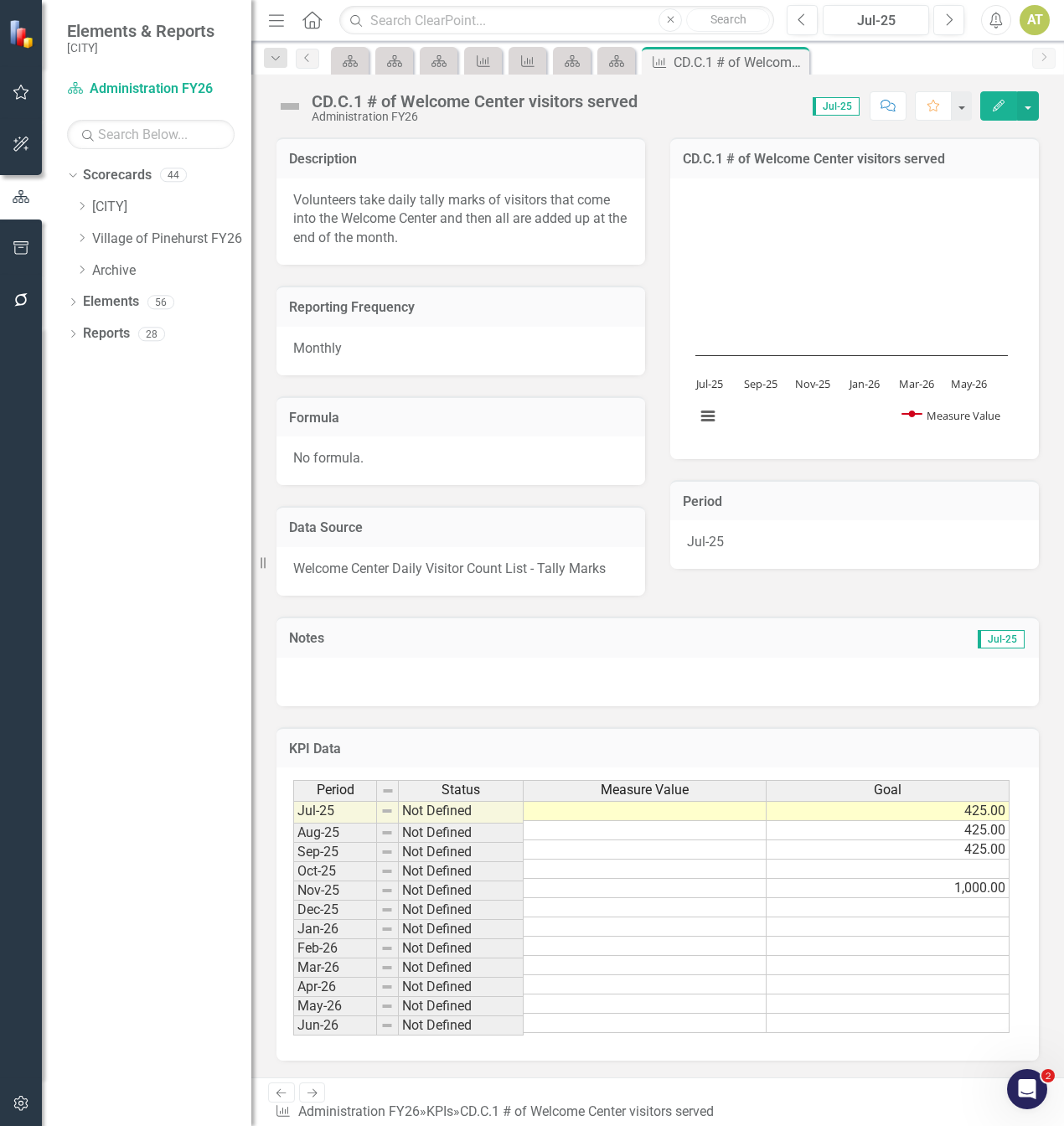 scroll, scrollTop: 42, scrollLeft: 0, axis: vertical 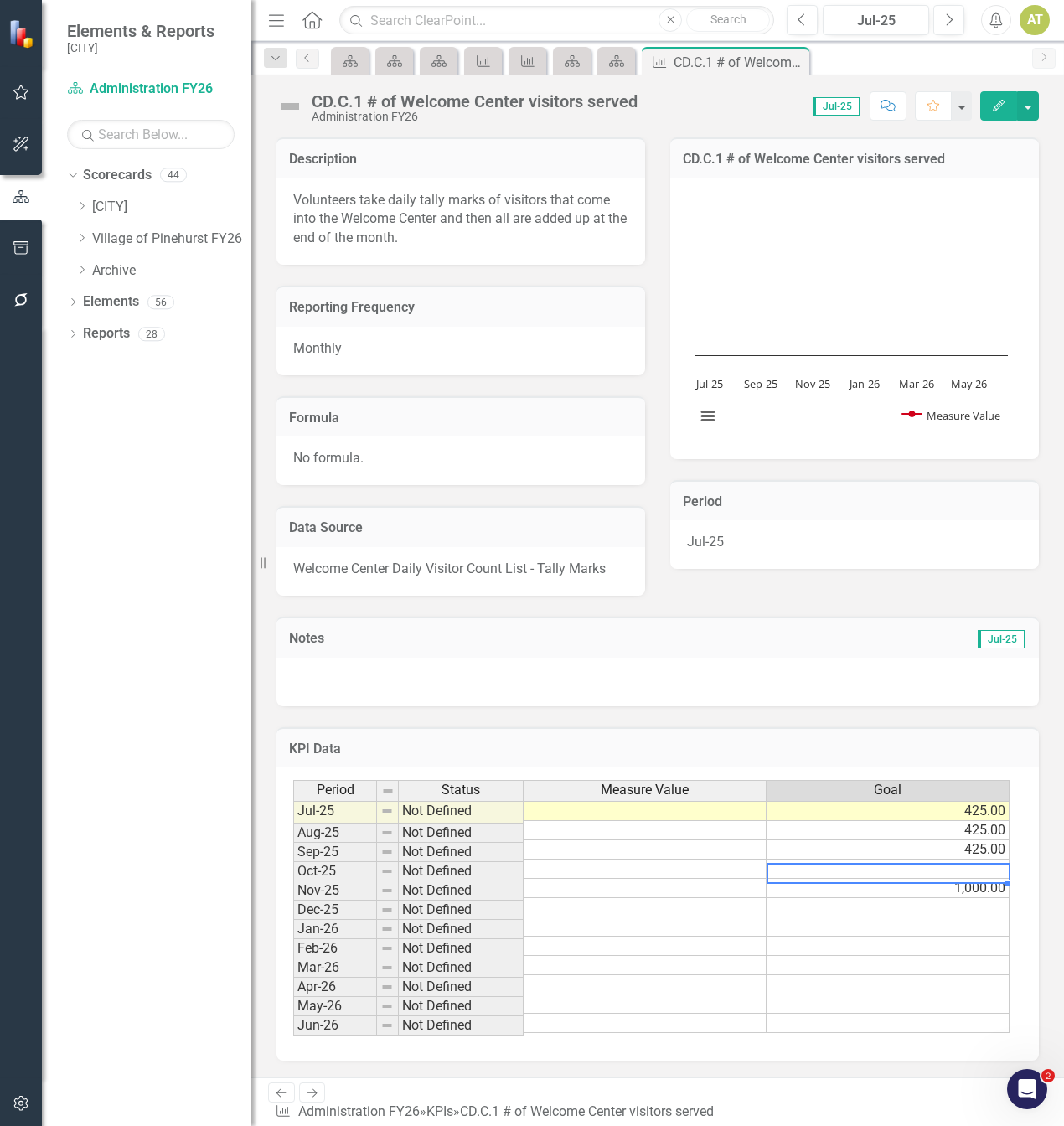 click at bounding box center [888, 869] 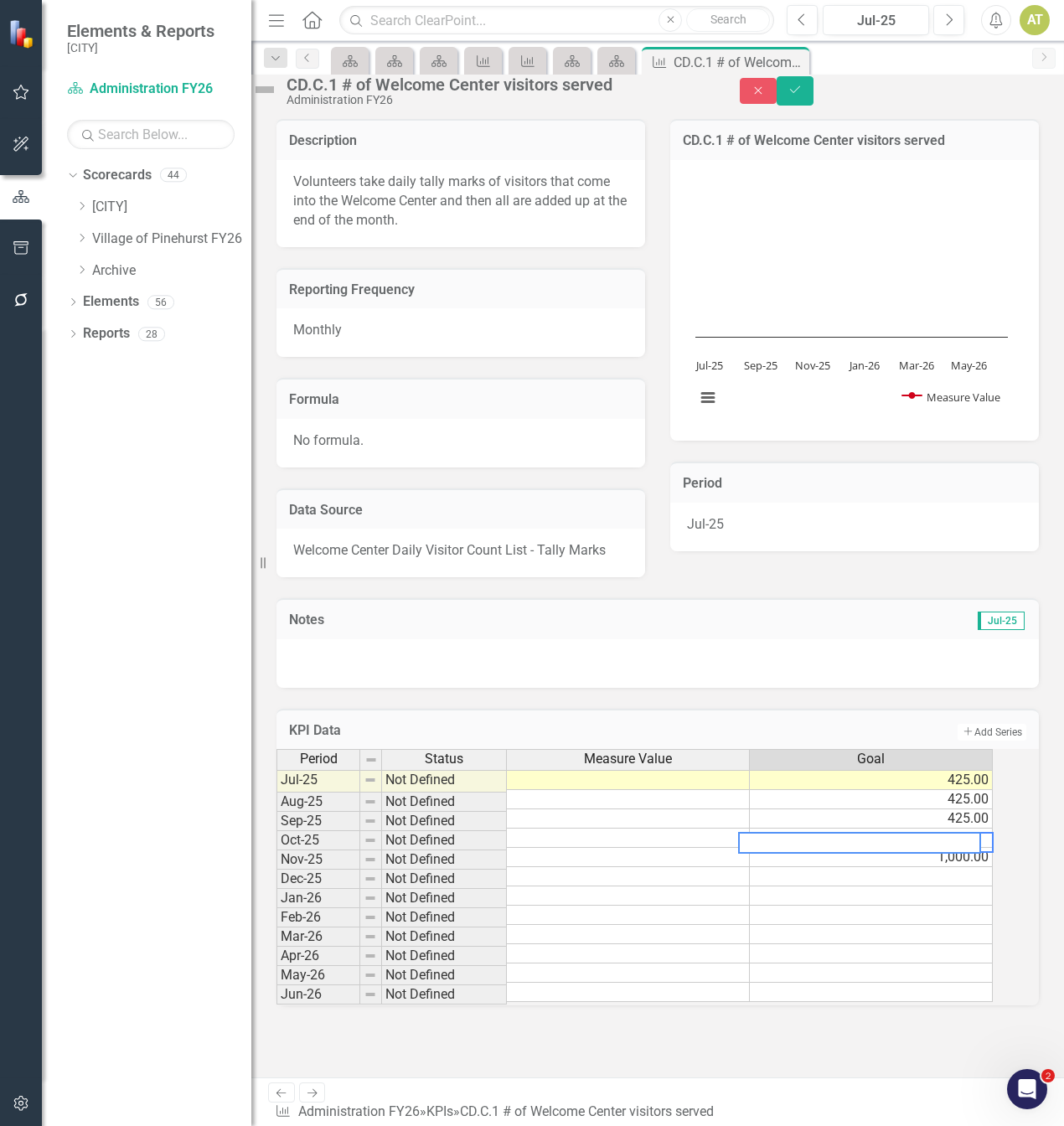scroll, scrollTop: 0, scrollLeft: 12, axis: horizontal 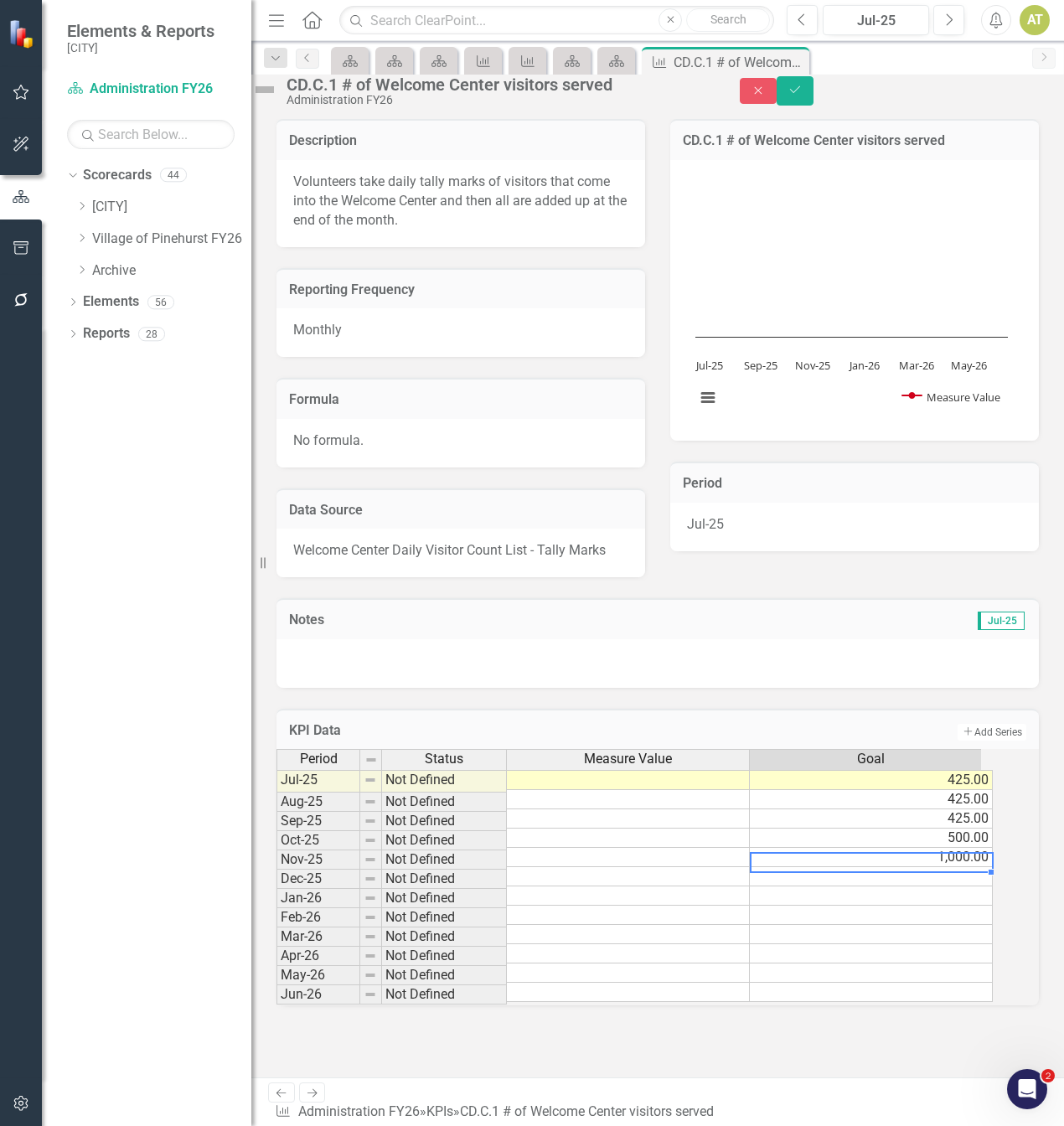 type on "1000" 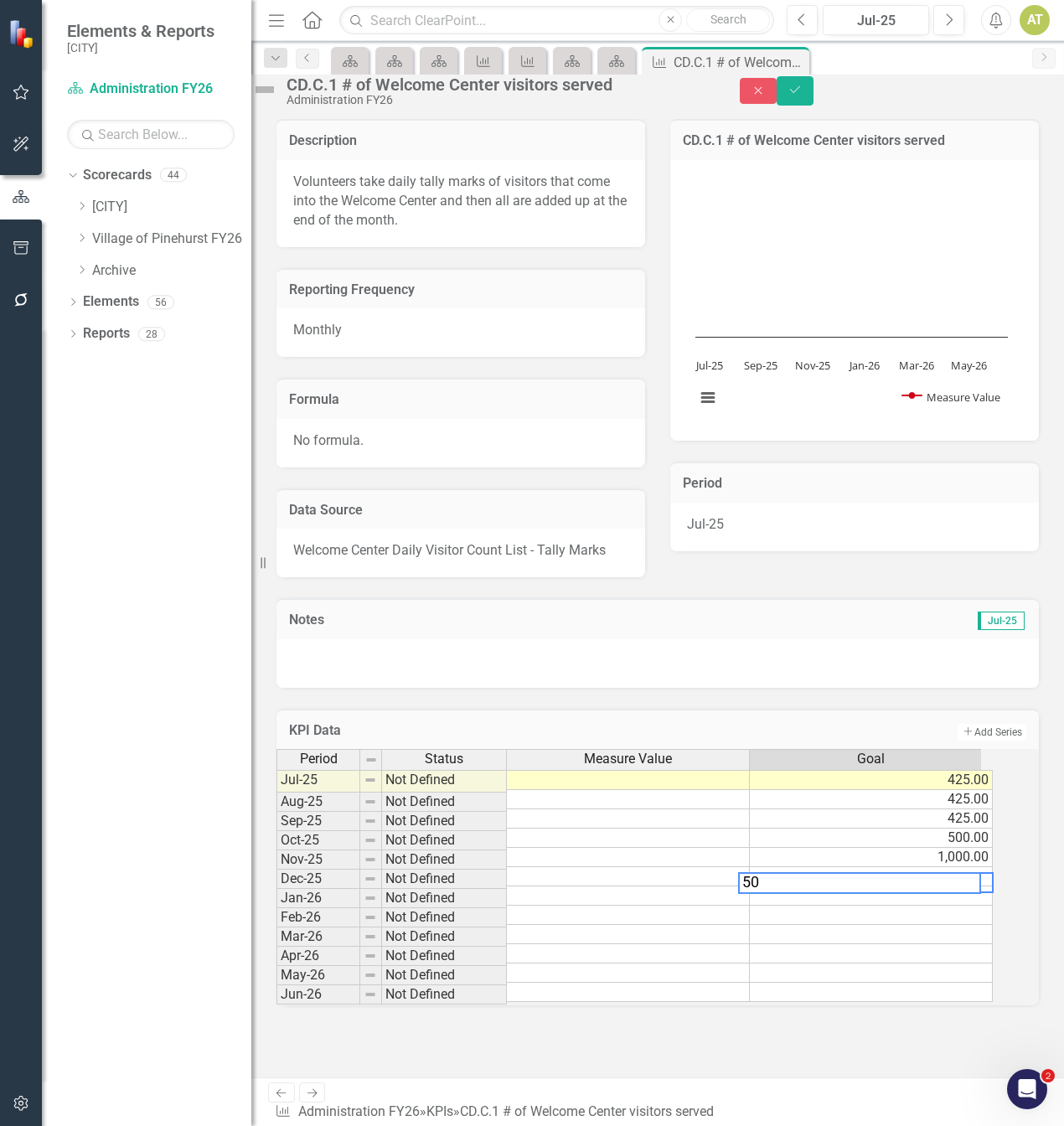 type on "500" 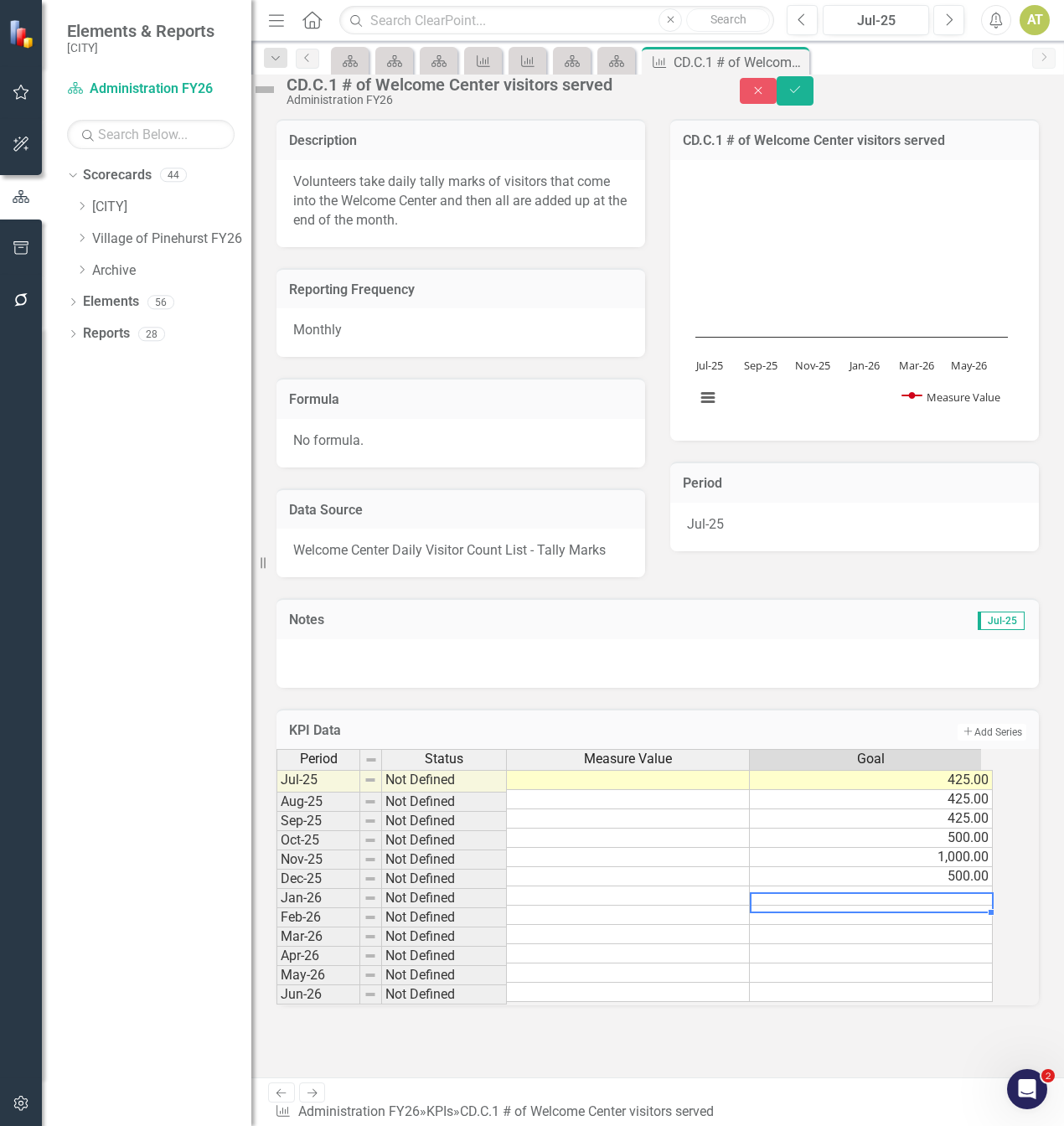 click on "425.00" at bounding box center (871, 819) 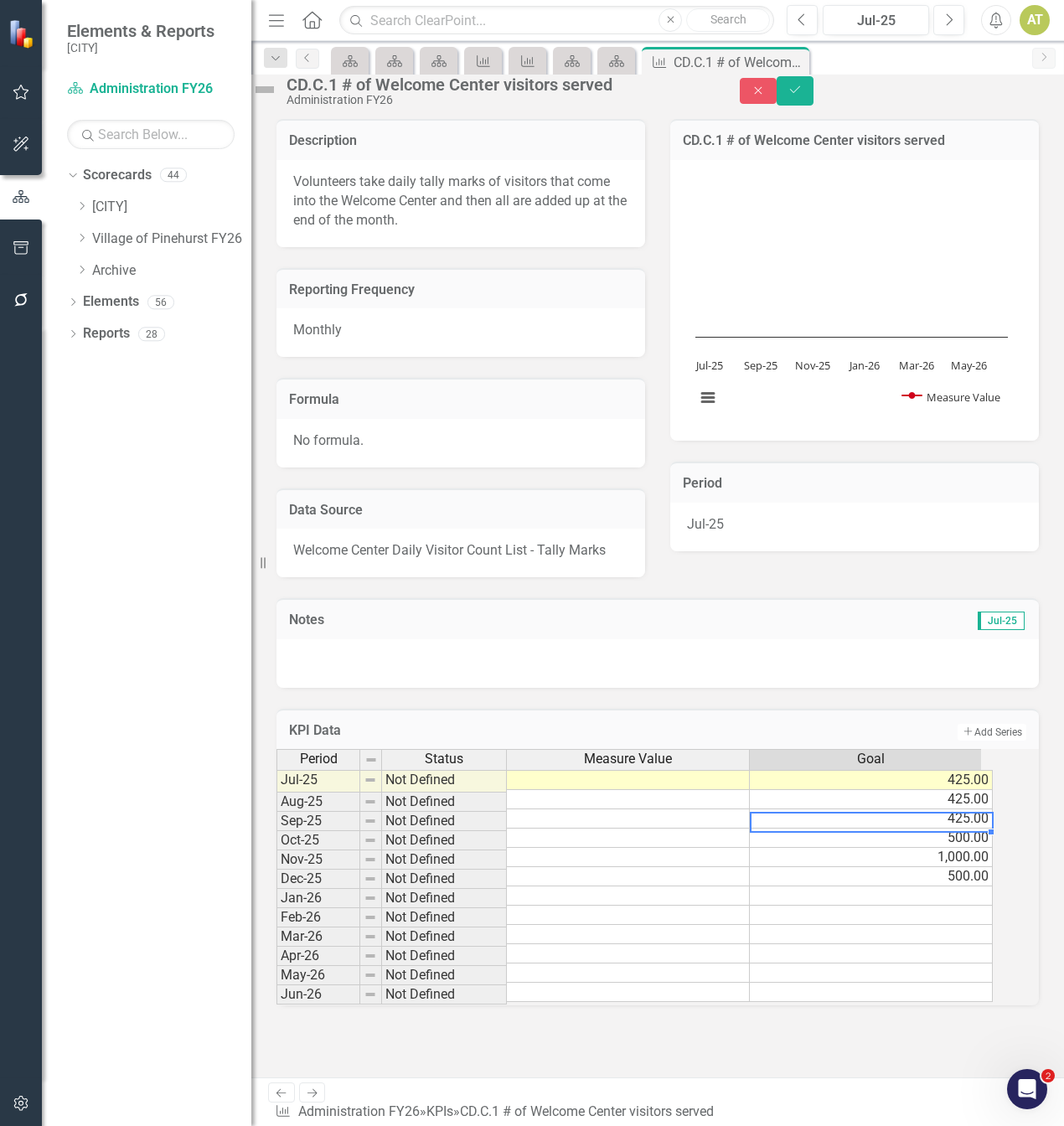 click on "Period Status Measure Value Goal Jul-[YEAR] Not Defined 425.00 Aug-[YEAR] Not Defined 425.00 Sep-[YEAR] Not Defined 425.00 Oct-[YEAR] Not Defined 500.00 Nov-[YEAR] Not Defined 1,000.00 Dec-[YEAR] Not Defined 500.00 Jan-[YEAR] Not Defined Feb-[YEAR] Not Defined Mar-[YEAR] Not Defined Apr-[YEAR] Not Defined May-[YEAR] Not Defined Jun-[YEAR] Not Defined" at bounding box center [276, 875] 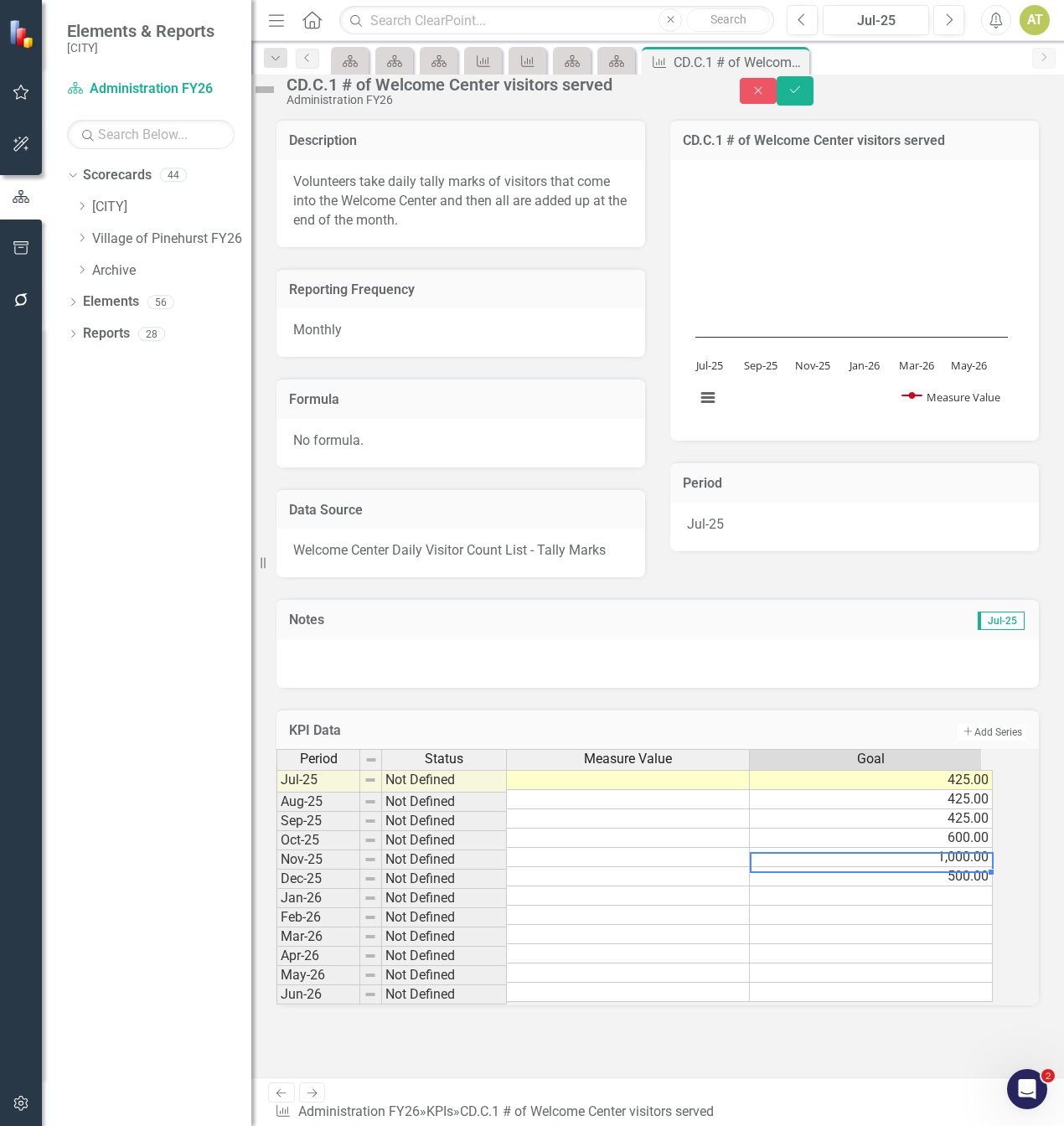 click on "500.00" at bounding box center [871, 876] 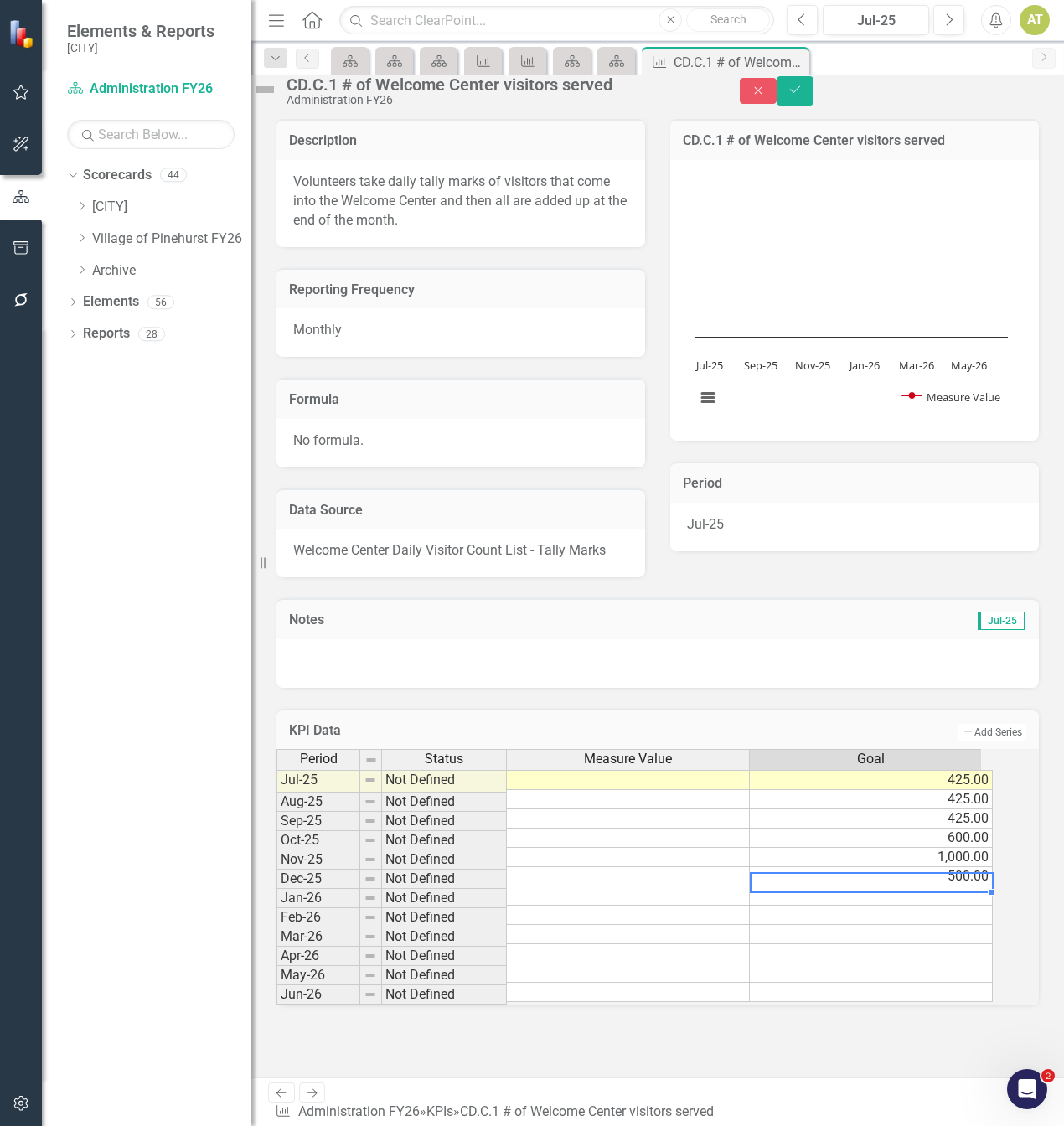 click on "600.00" at bounding box center [871, 838] 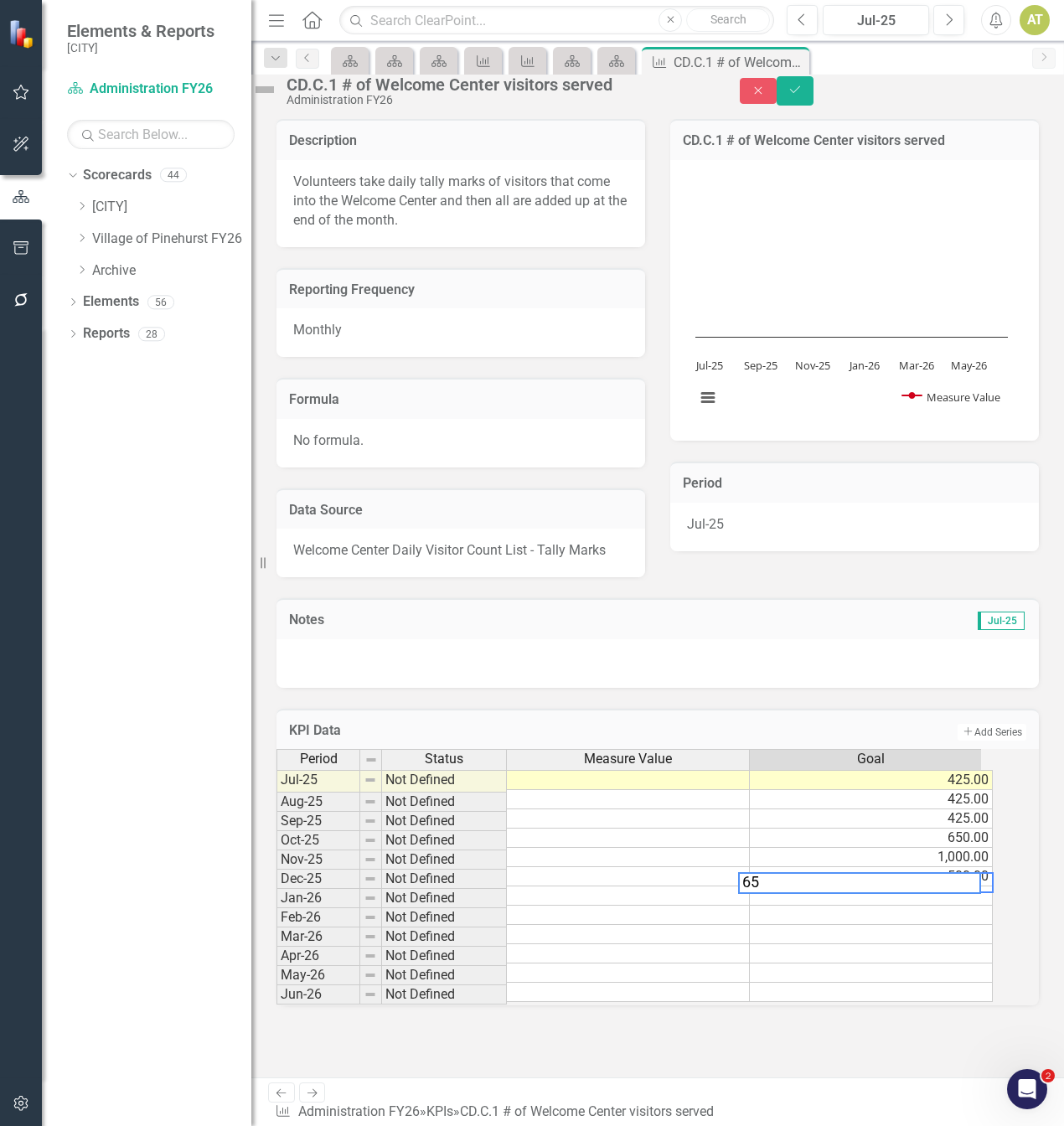 type on "650" 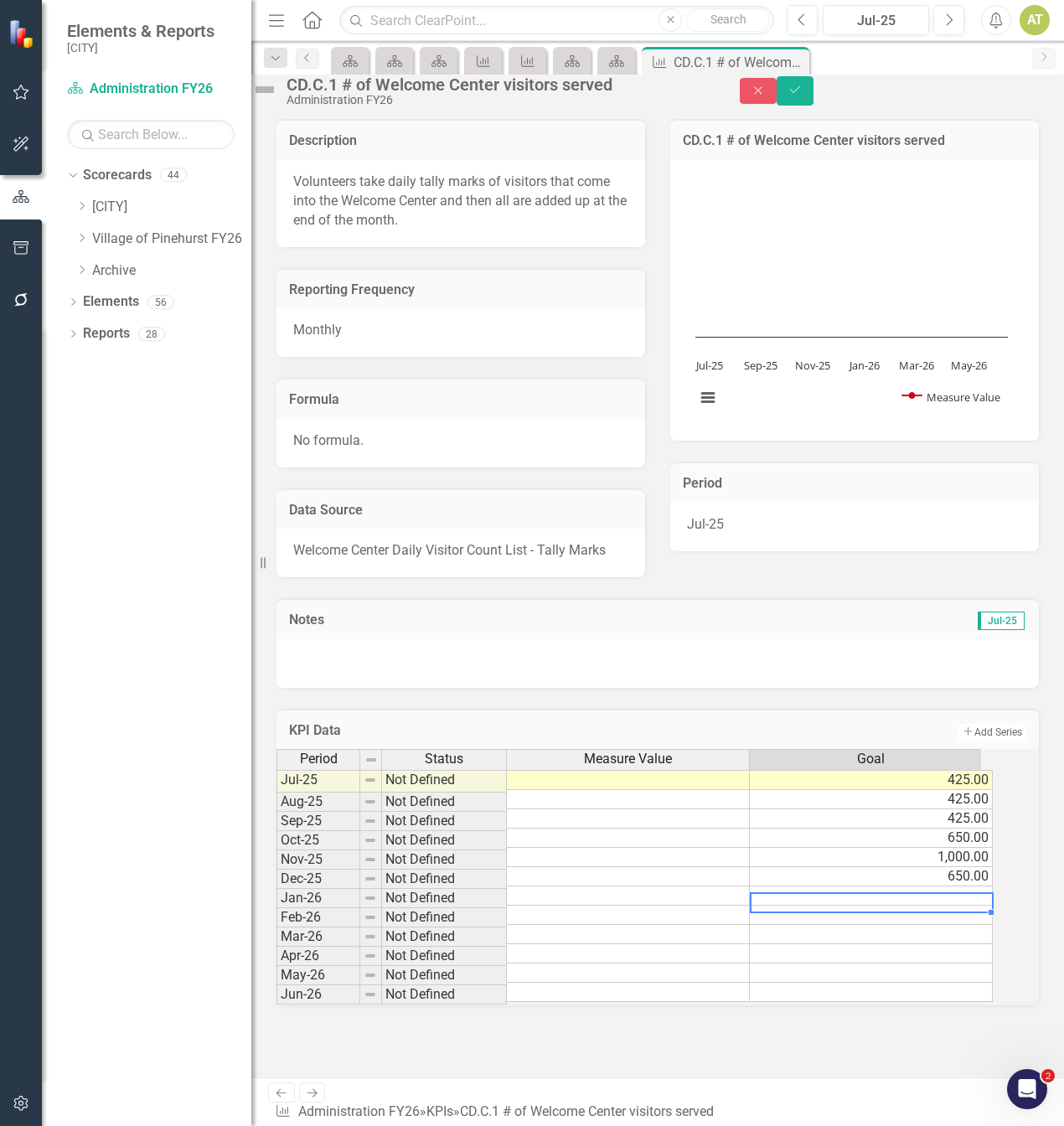 click at bounding box center (871, 896) 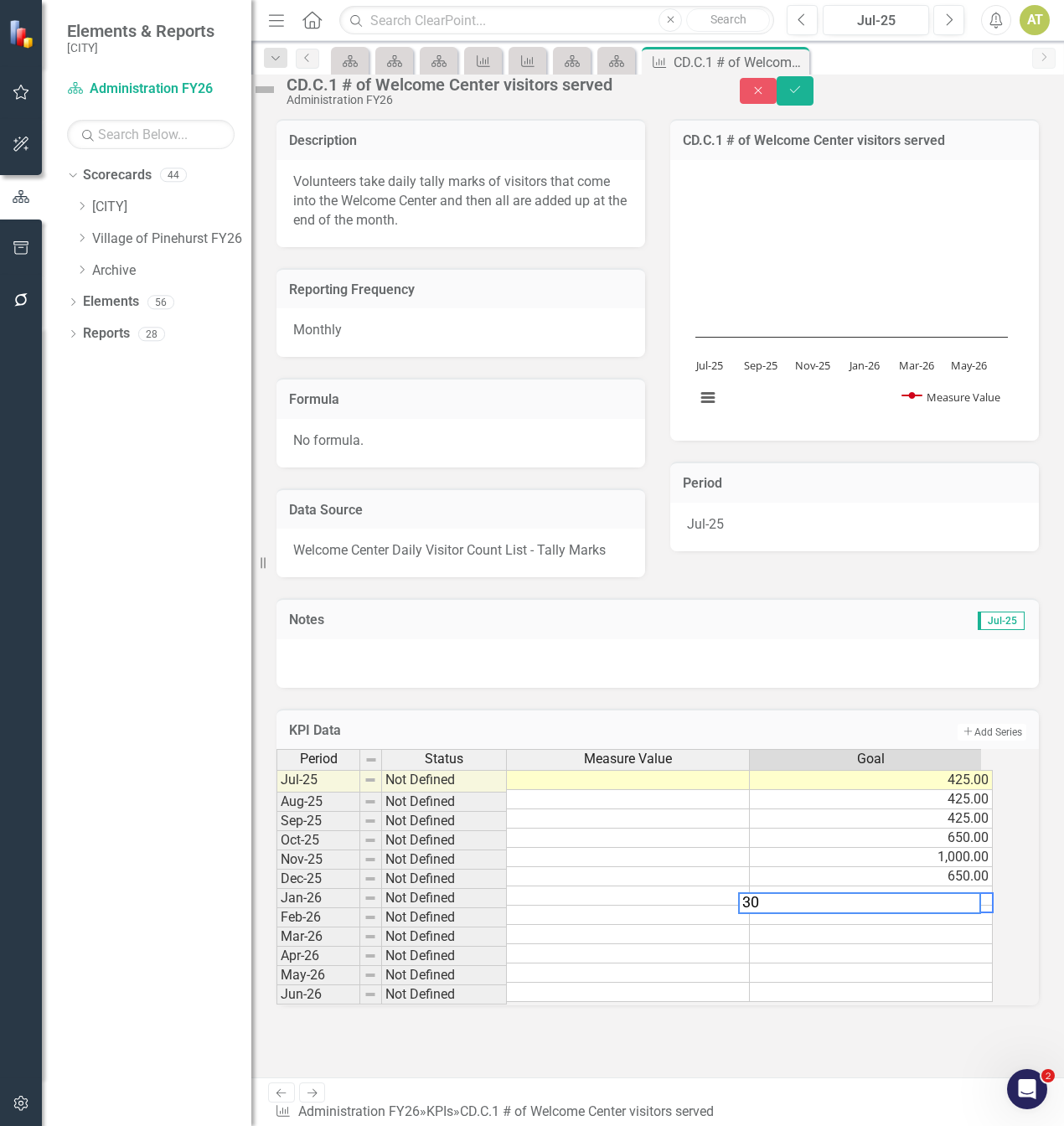 type on "300" 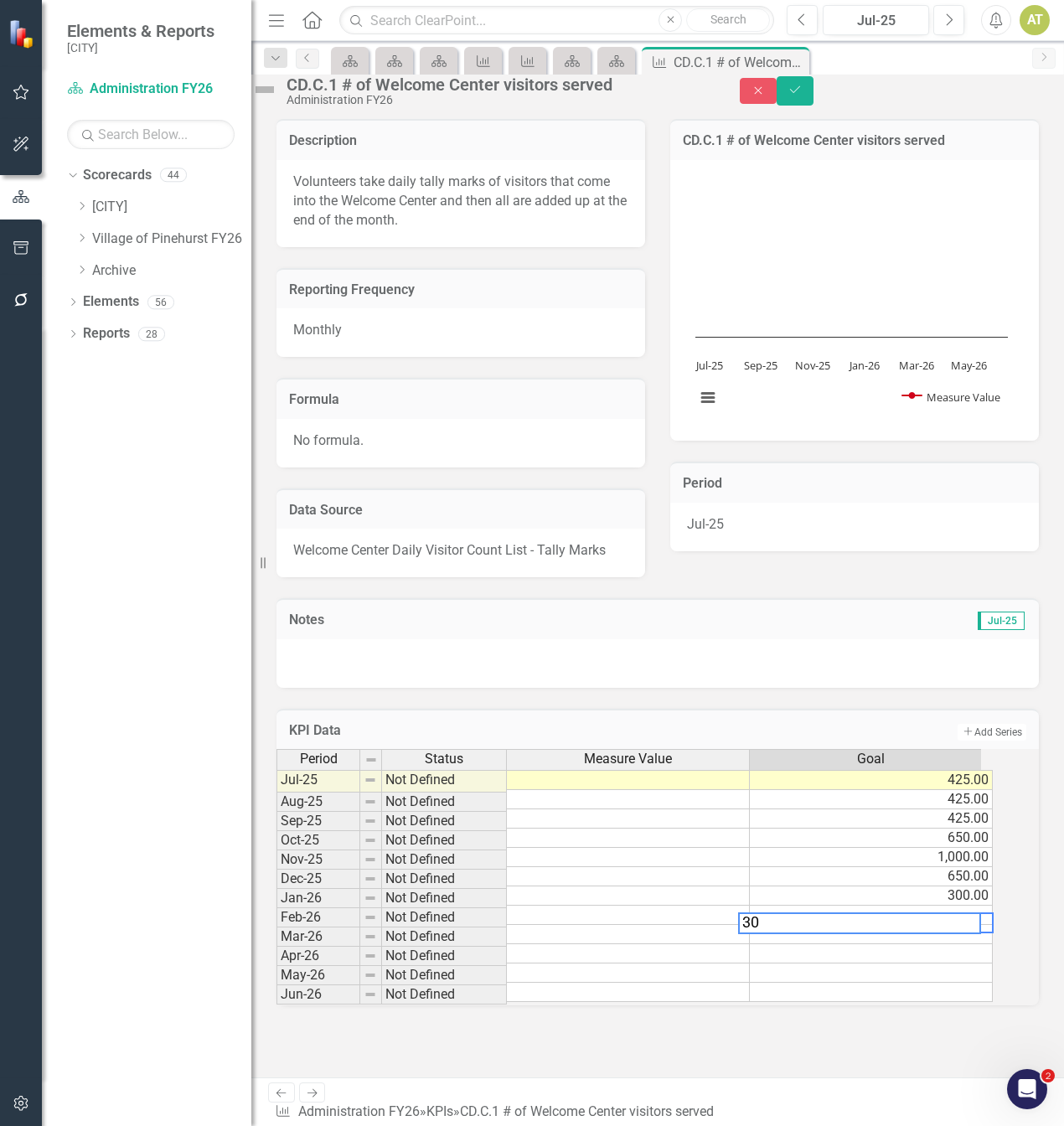 type on "300" 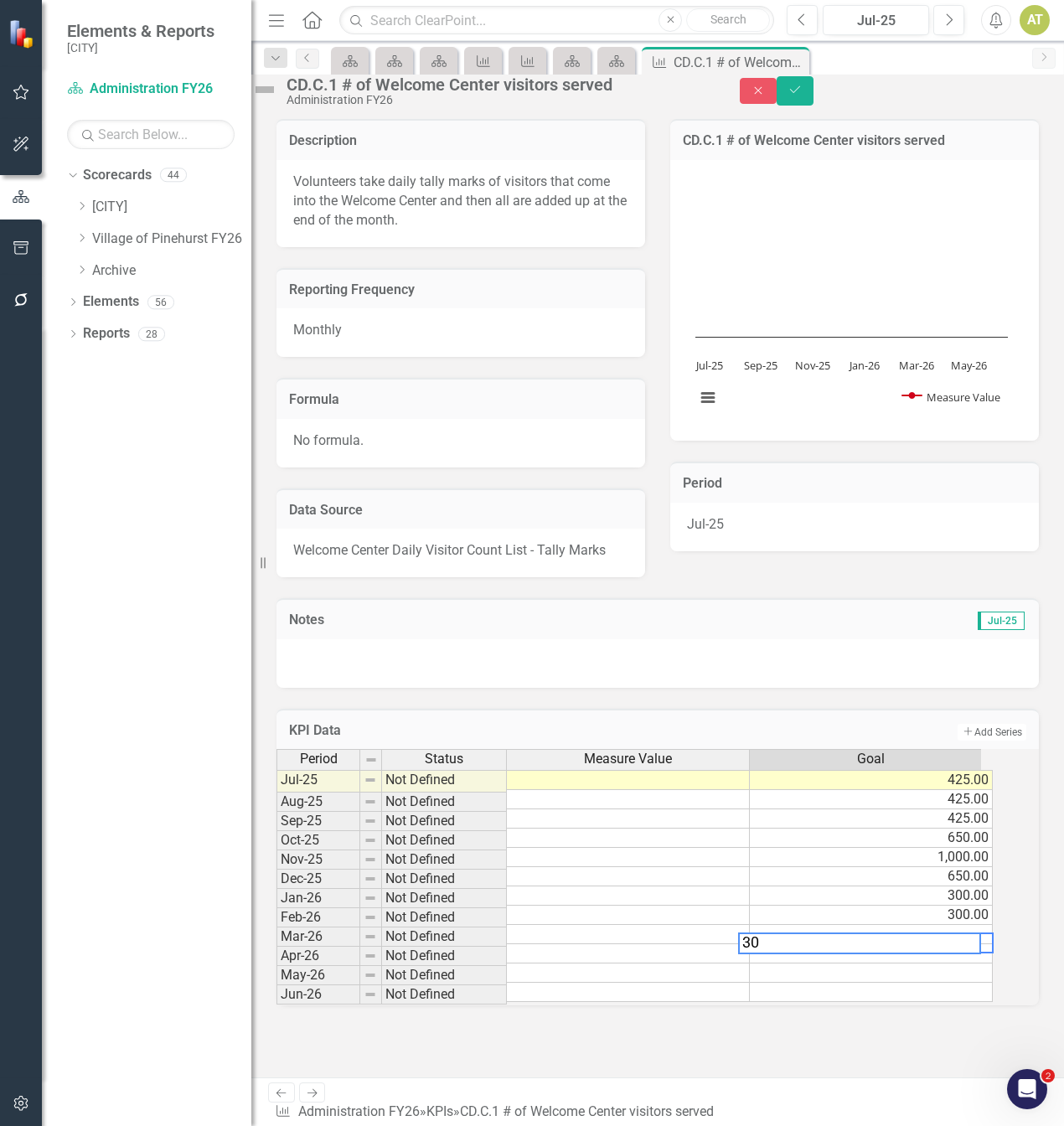 type on "300" 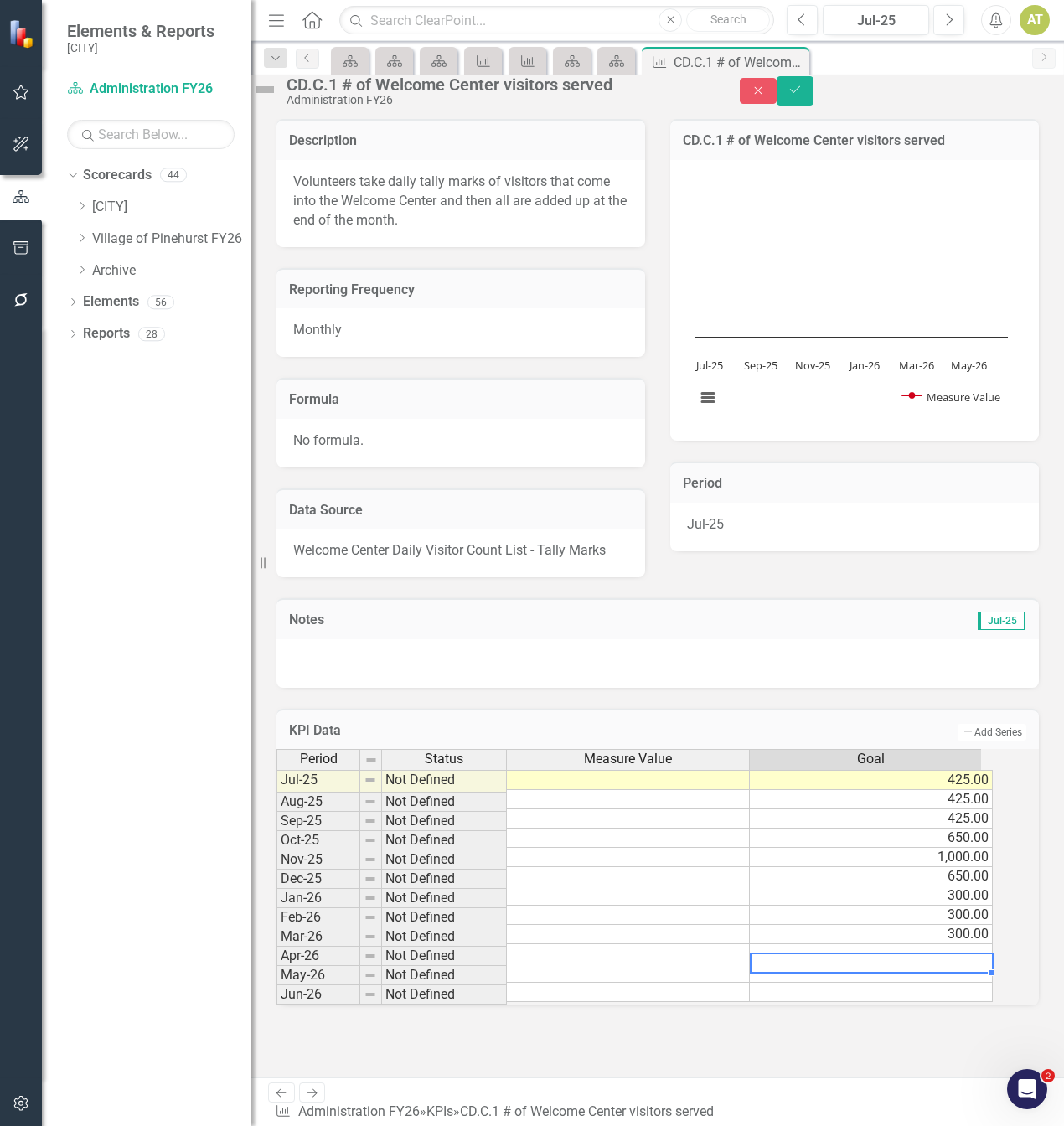 scroll, scrollTop: 8, scrollLeft: 12, axis: both 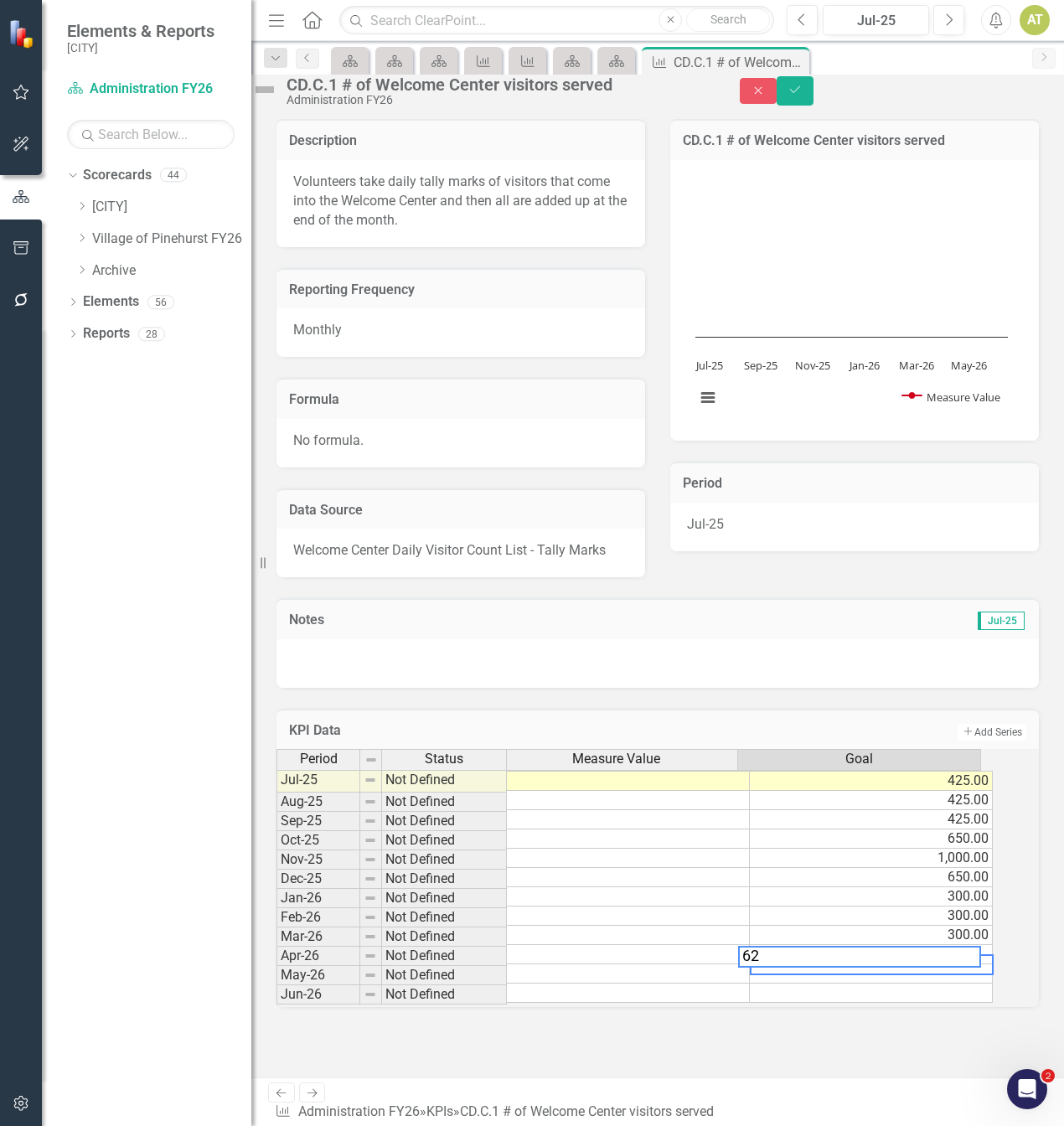 type on "625" 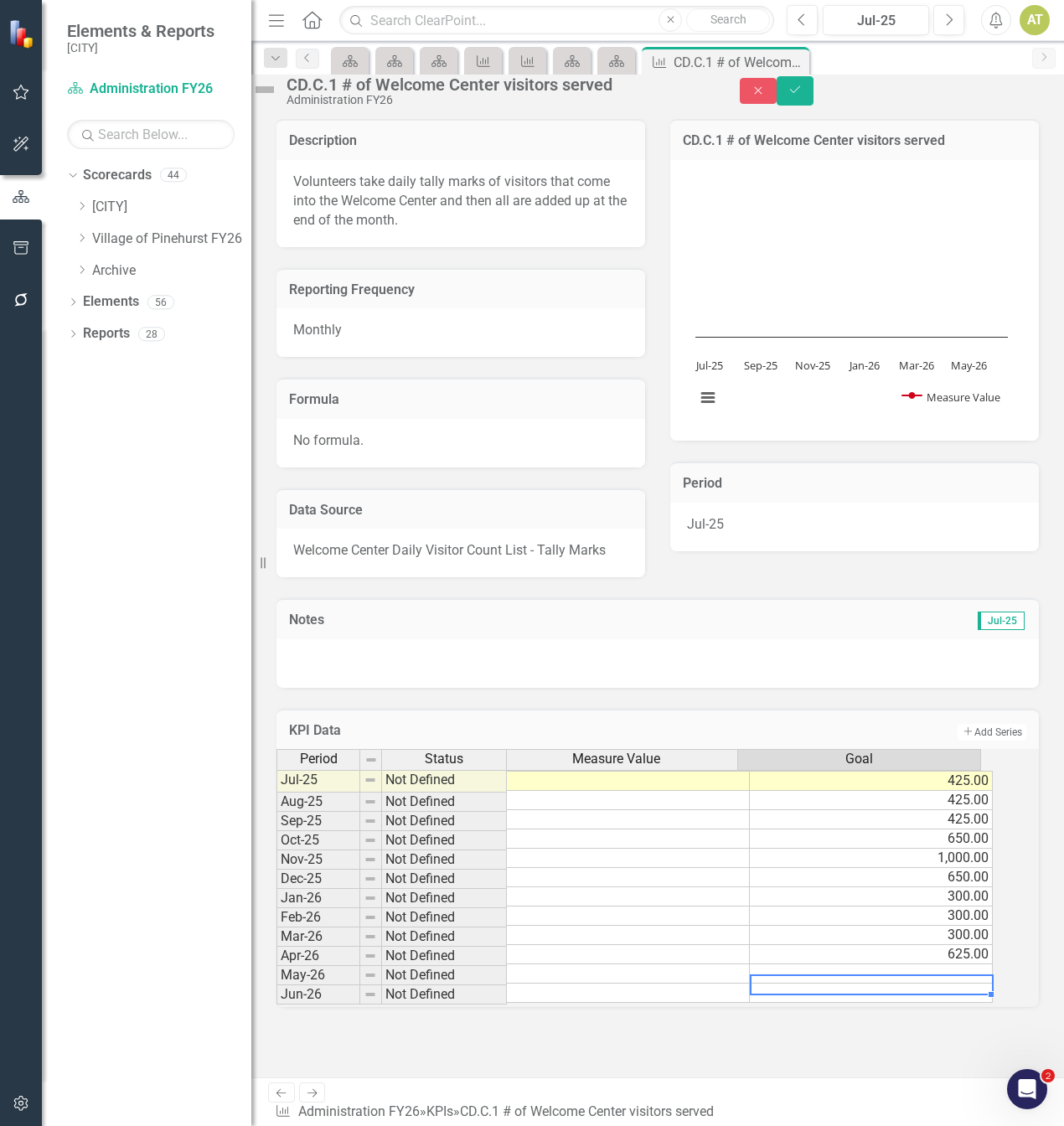 scroll, scrollTop: 7, scrollLeft: 12, axis: both 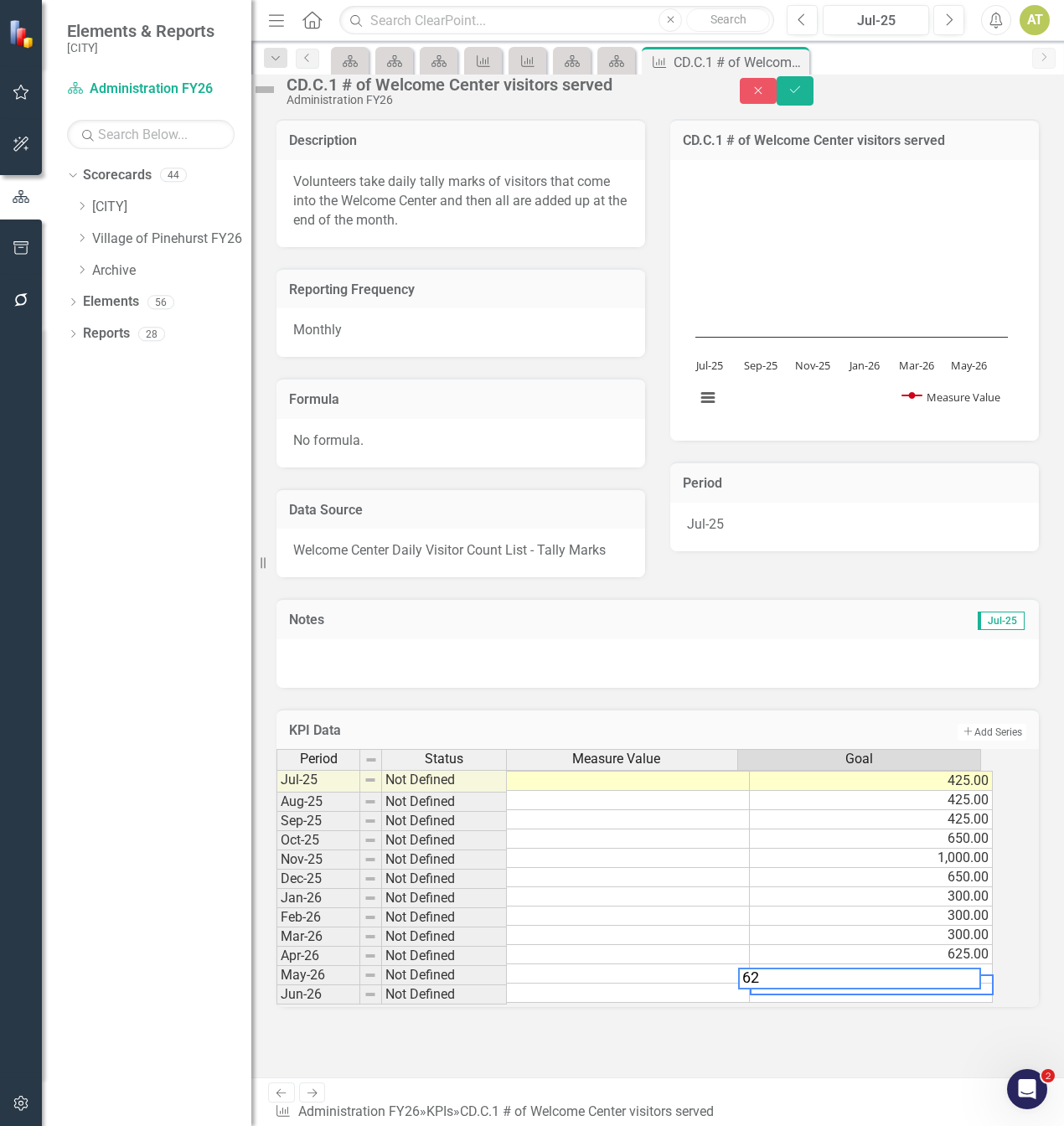 type on "625" 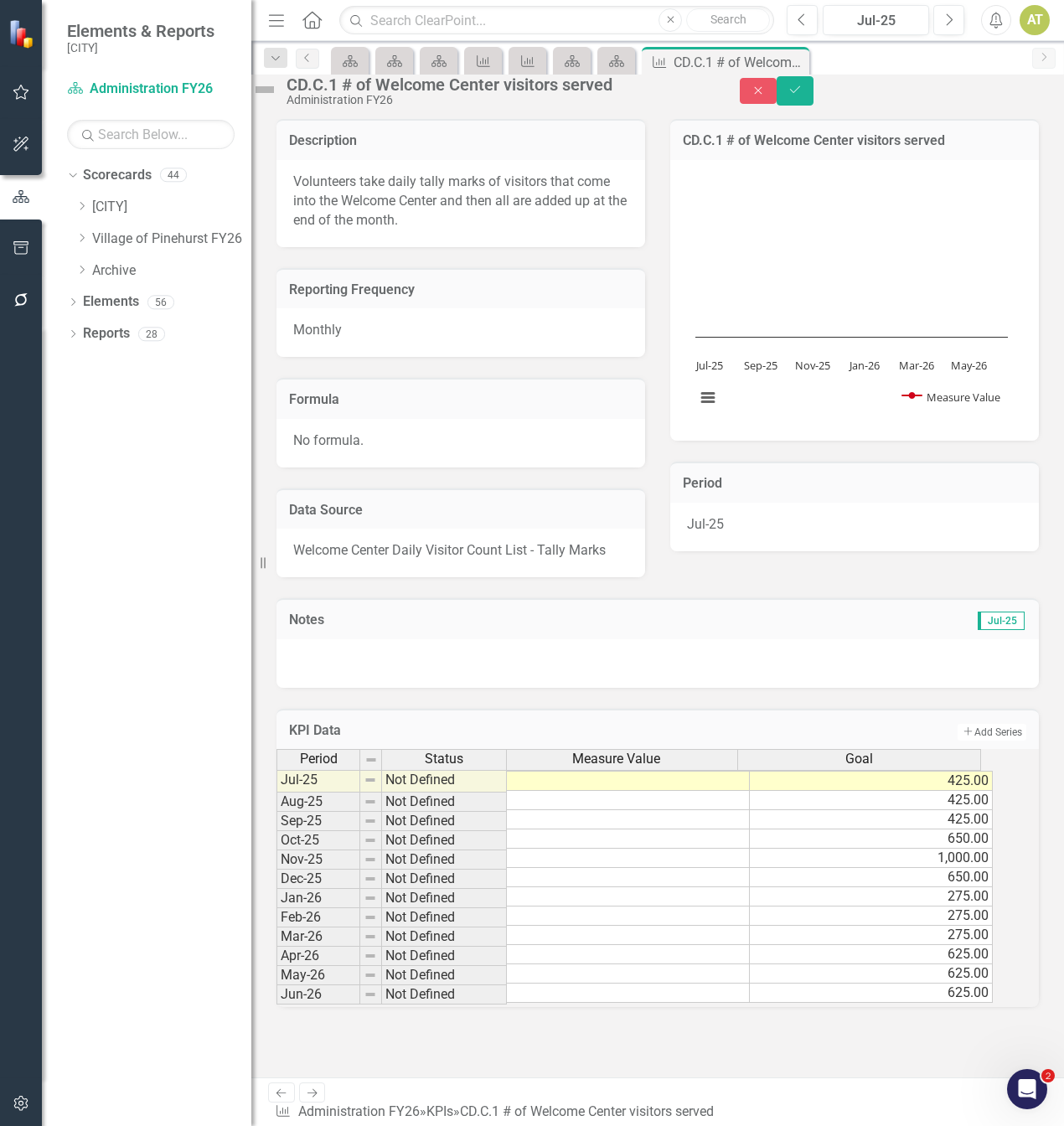 scroll, scrollTop: 52, scrollLeft: 0, axis: vertical 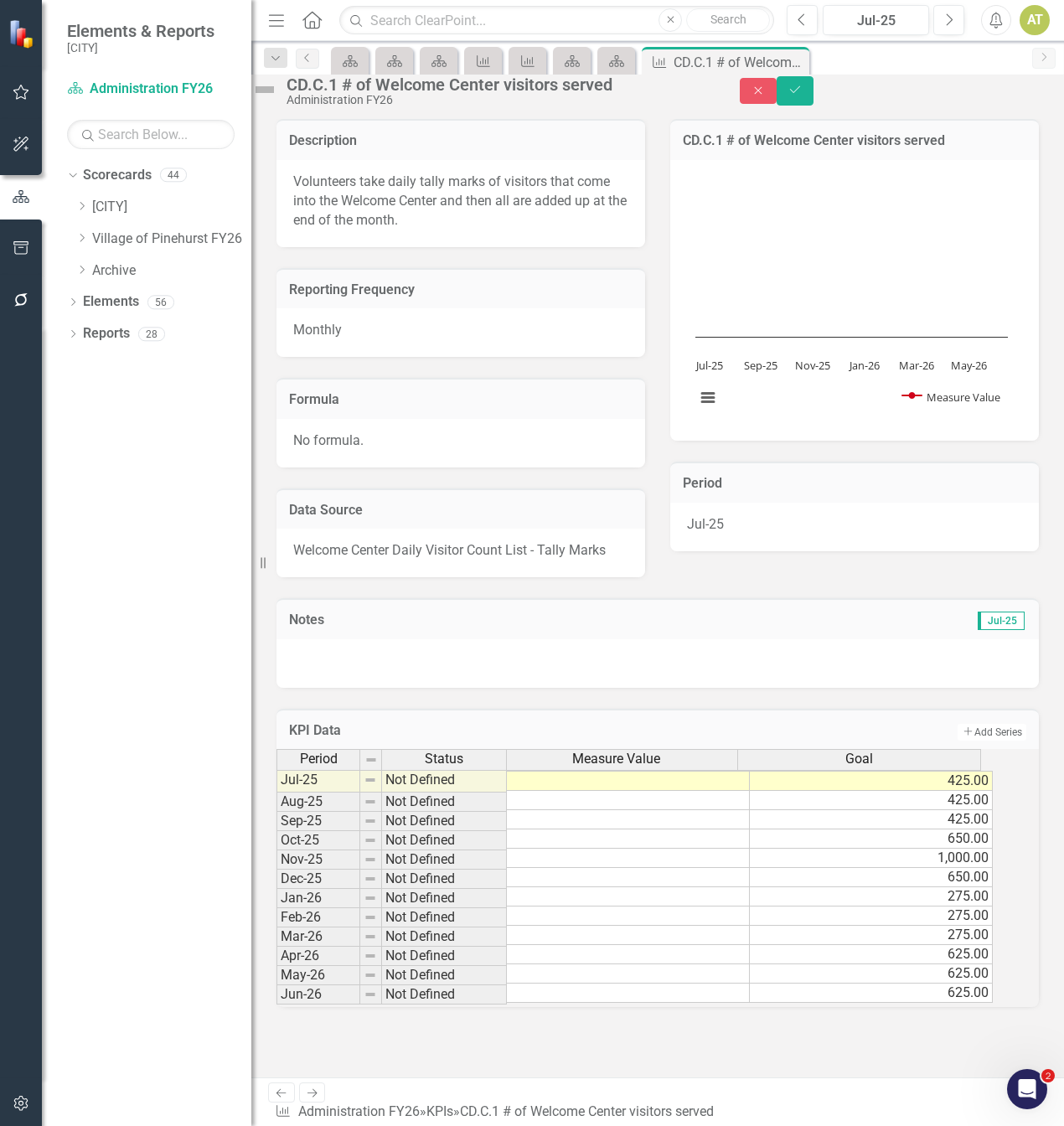 click on "KPI Data Add  Add Series Period Status Measure Value Goal Jul-25 Not Defined 425.00 Aug-25 Not Defined 425.00 Sep-25 Not Defined 425.00 Oct-25 Not Defined 650.00 Nov-25 Not Defined 1,000.00 Dec-25 Not Defined 650.00 Jan-26 Not Defined 275.00 Feb-26 Not Defined 275.00 Mar-26 Not Defined 275.00 Apr-26 Not Defined 625.00 May-26 Not Defined 625.00 Jun-26 Not Defined 625.00 Period Status Measure Value Goal Period Status Jul-25 Not Defined Aug-25 Not Defined Sep-25 Not Defined Oct-25 Not Defined Nov-25 Not Defined Dec-25 Not Defined Jan-26 Not Defined Feb-26 Not Defined Mar-26 Not Defined Apr-26 Not Defined May-26 Not Defined Jun-26 Not Defined Period Status 625" at bounding box center (658, 851) 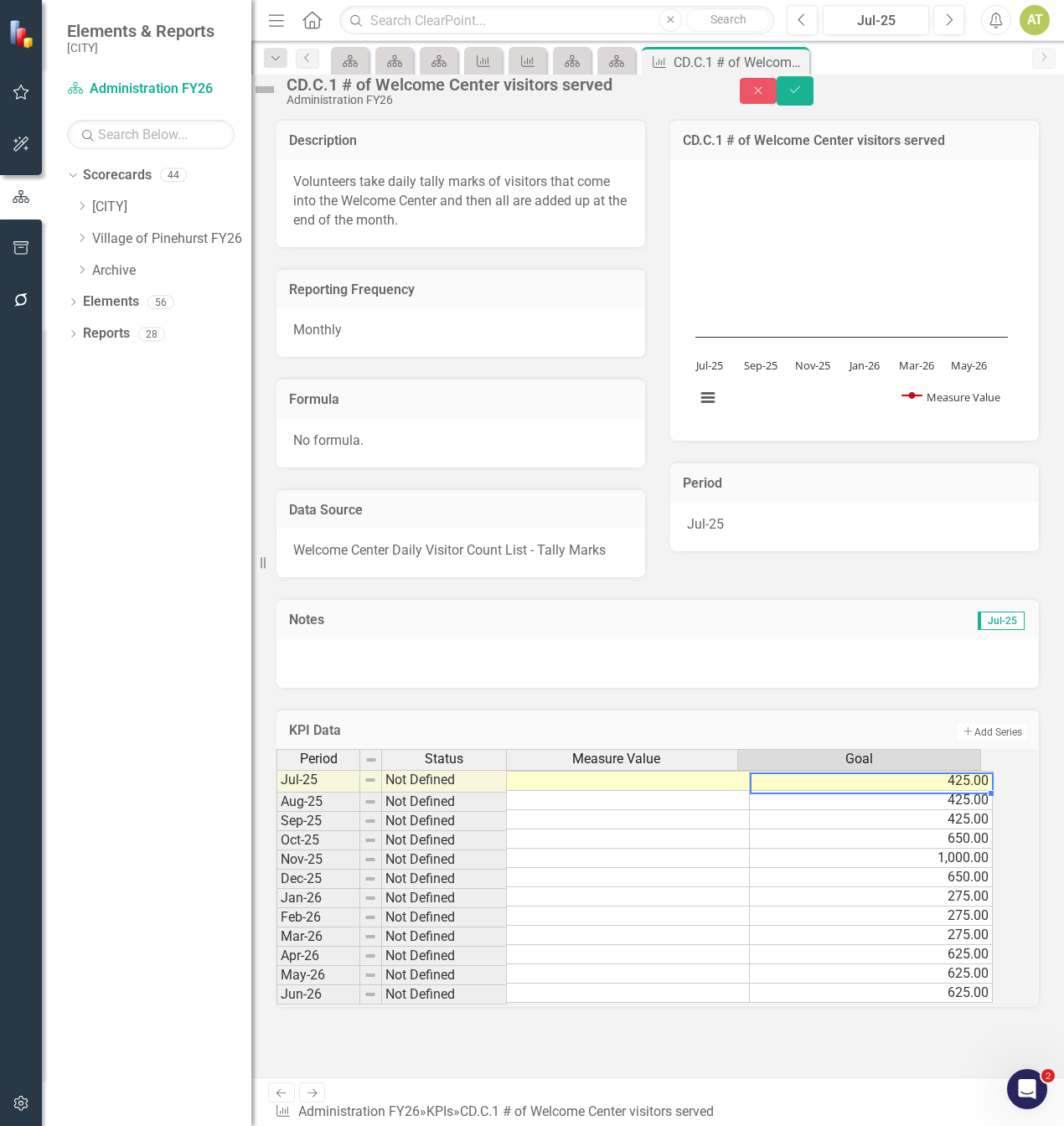 click on "425.00" at bounding box center (871, 781) 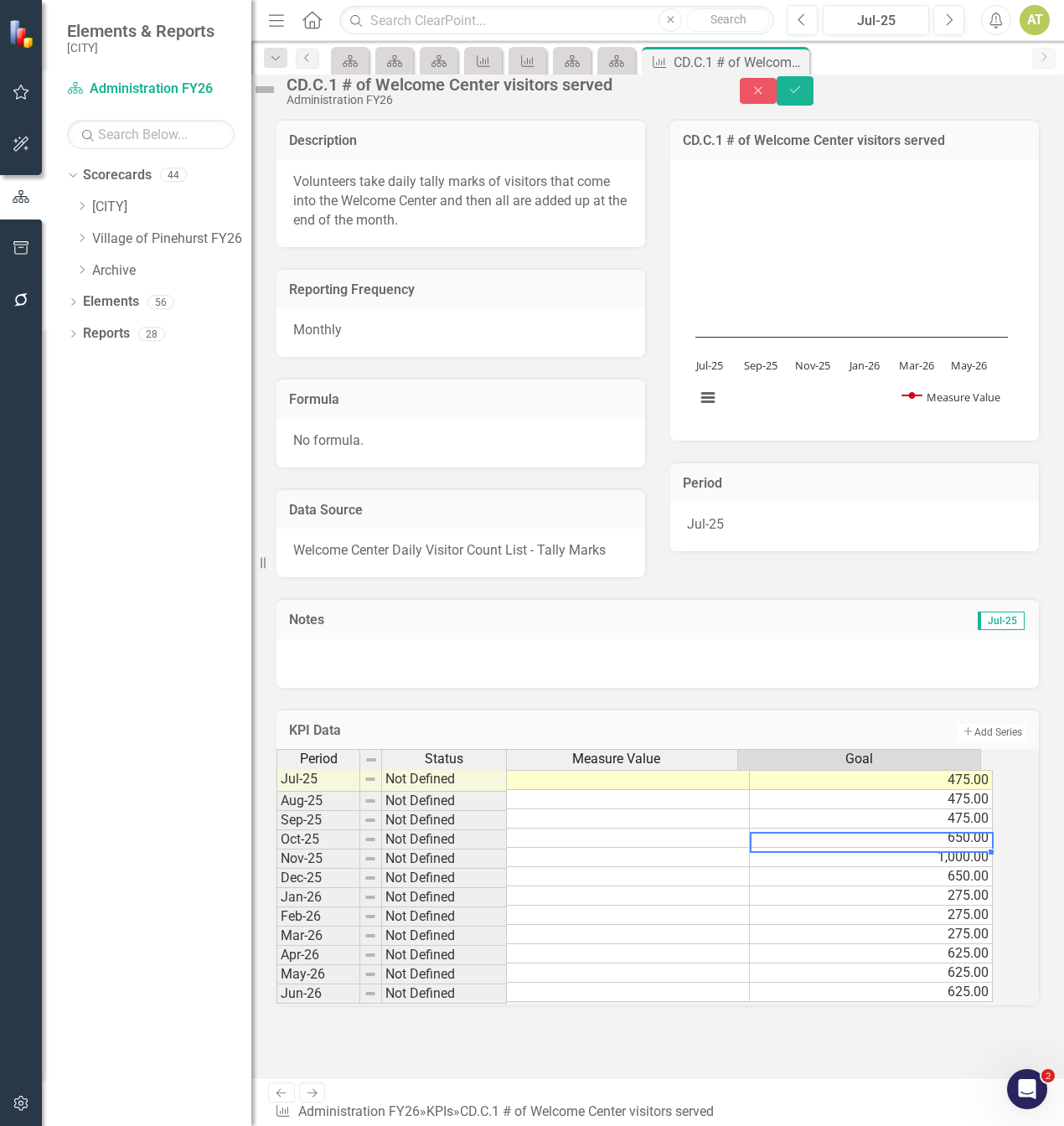 scroll, scrollTop: 0, scrollLeft: 12, axis: horizontal 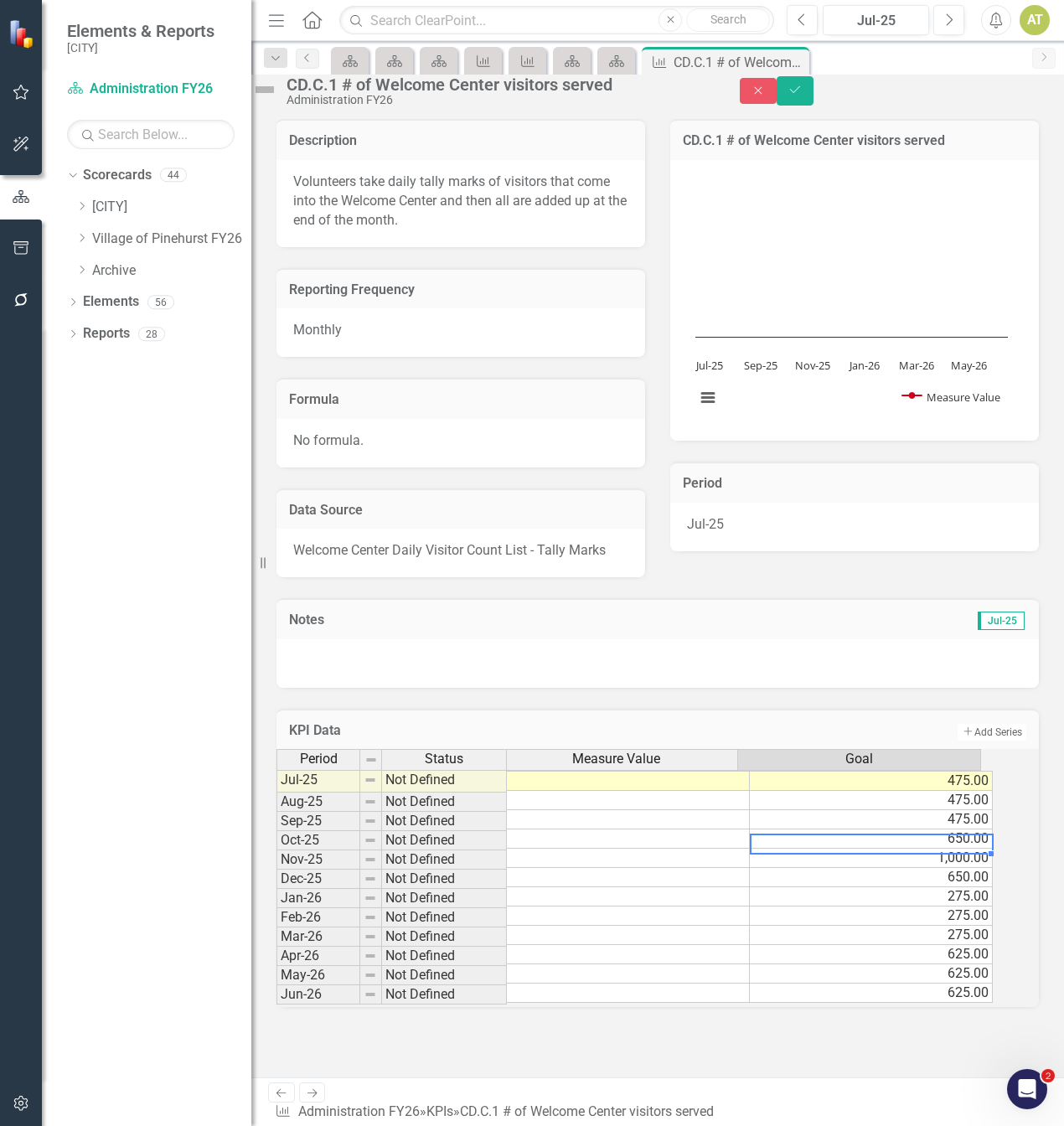 click on "650.00" at bounding box center (871, 839) 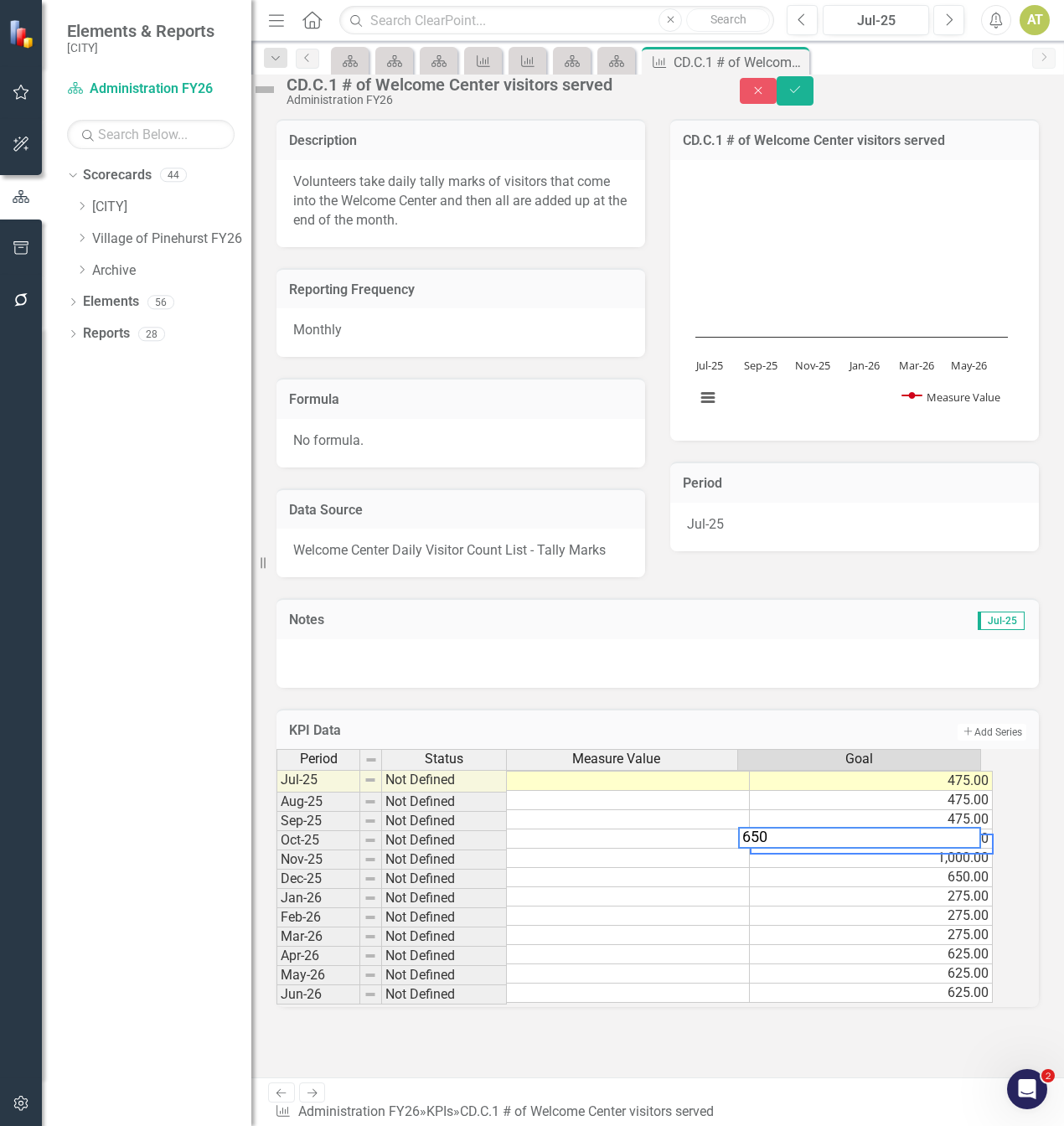 drag, startPoint x: 912, startPoint y: 858, endPoint x: 727, endPoint y: 856, distance: 185.0108 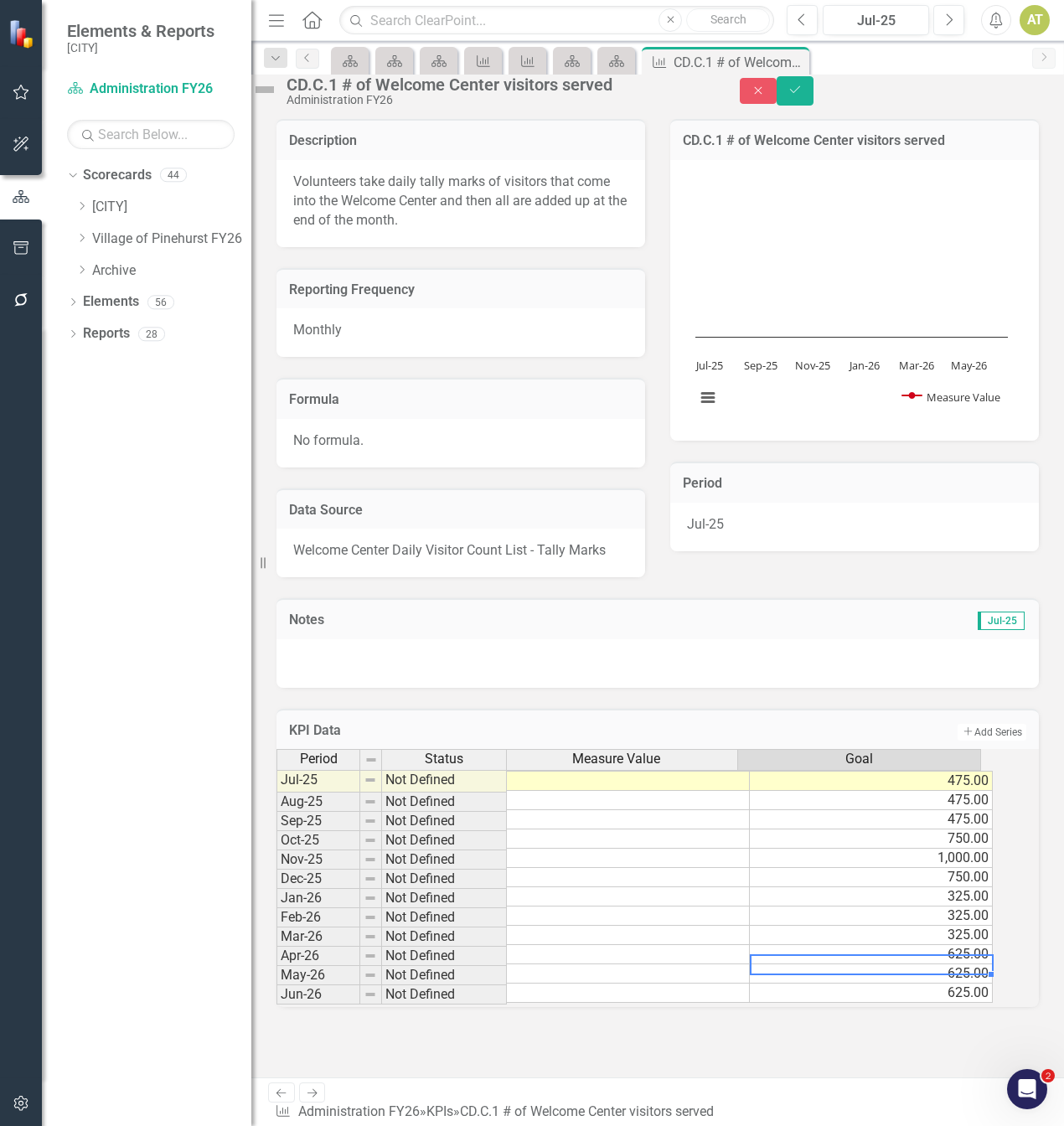scroll, scrollTop: 8, scrollLeft: 12, axis: both 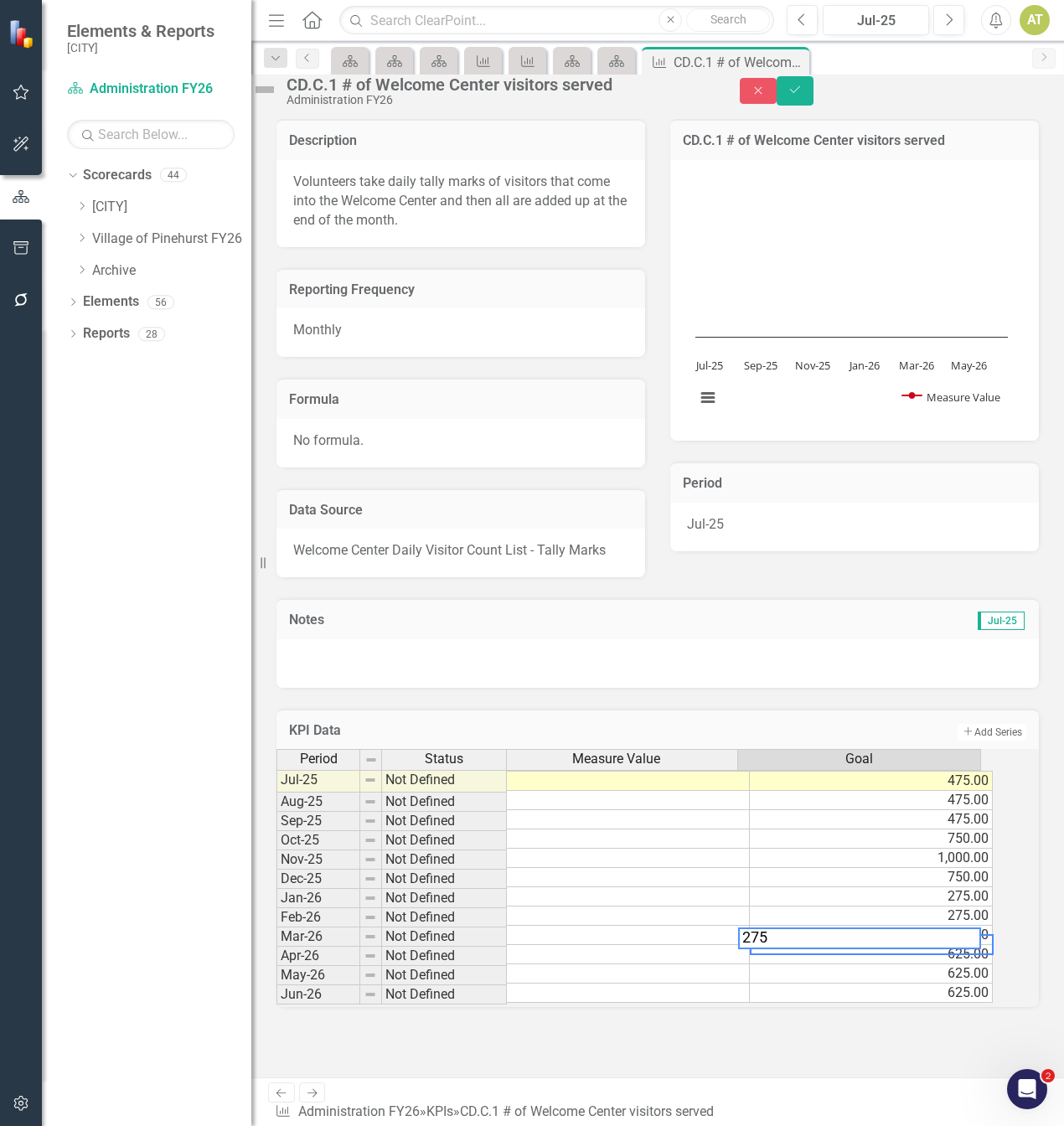 type on "625" 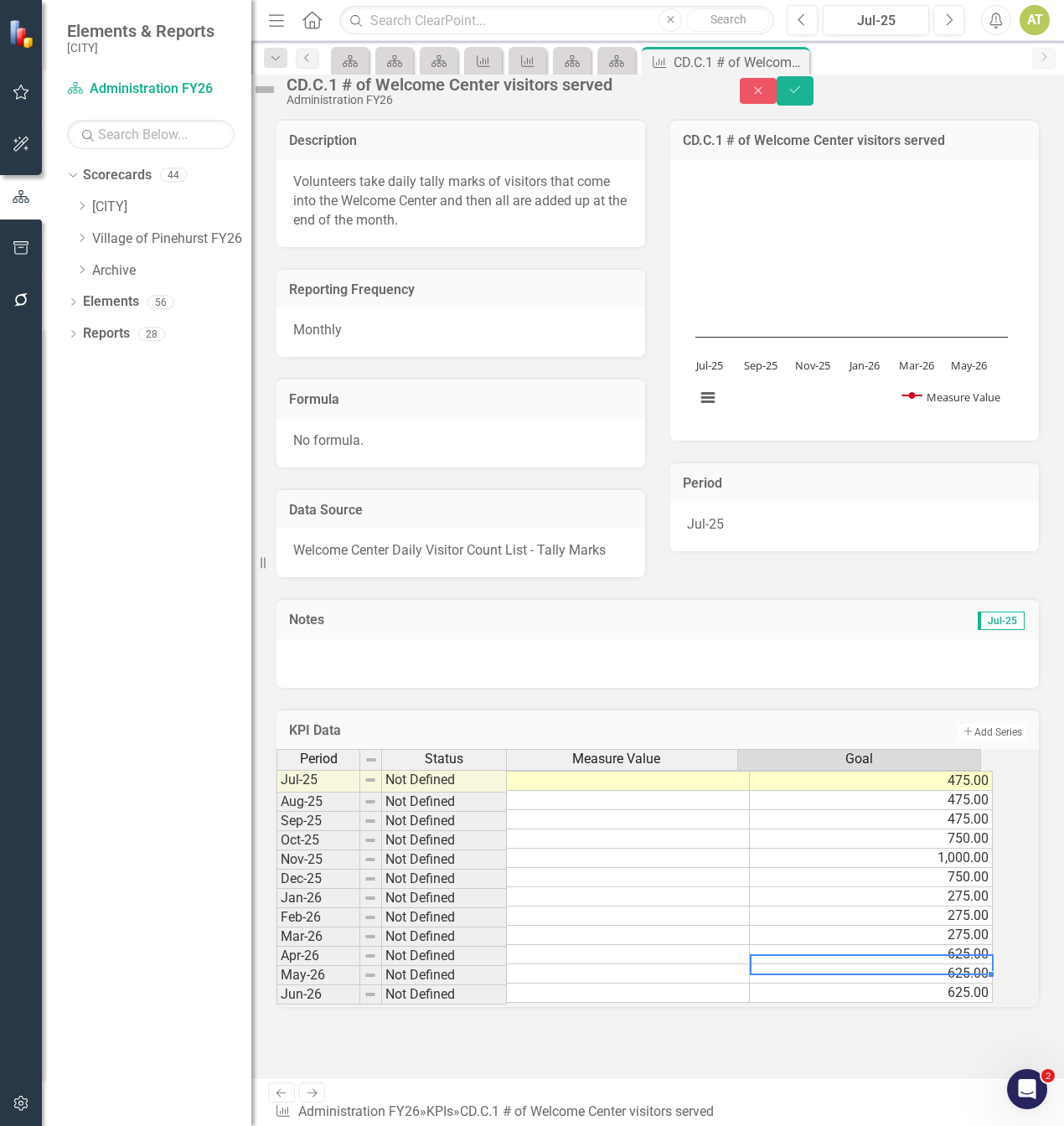 scroll, scrollTop: 8, scrollLeft: 12, axis: both 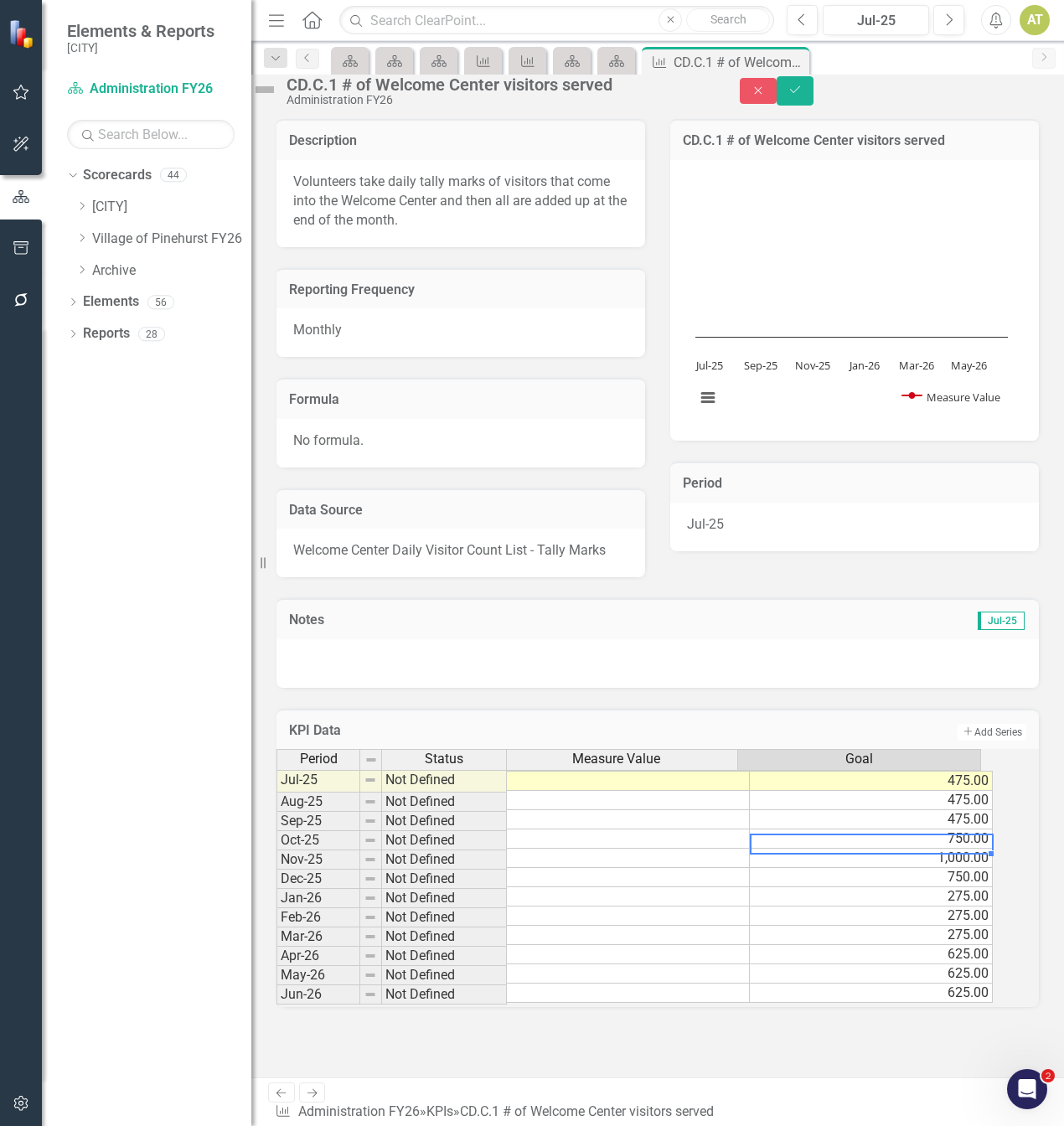 click on "275.00" at bounding box center (871, 896) 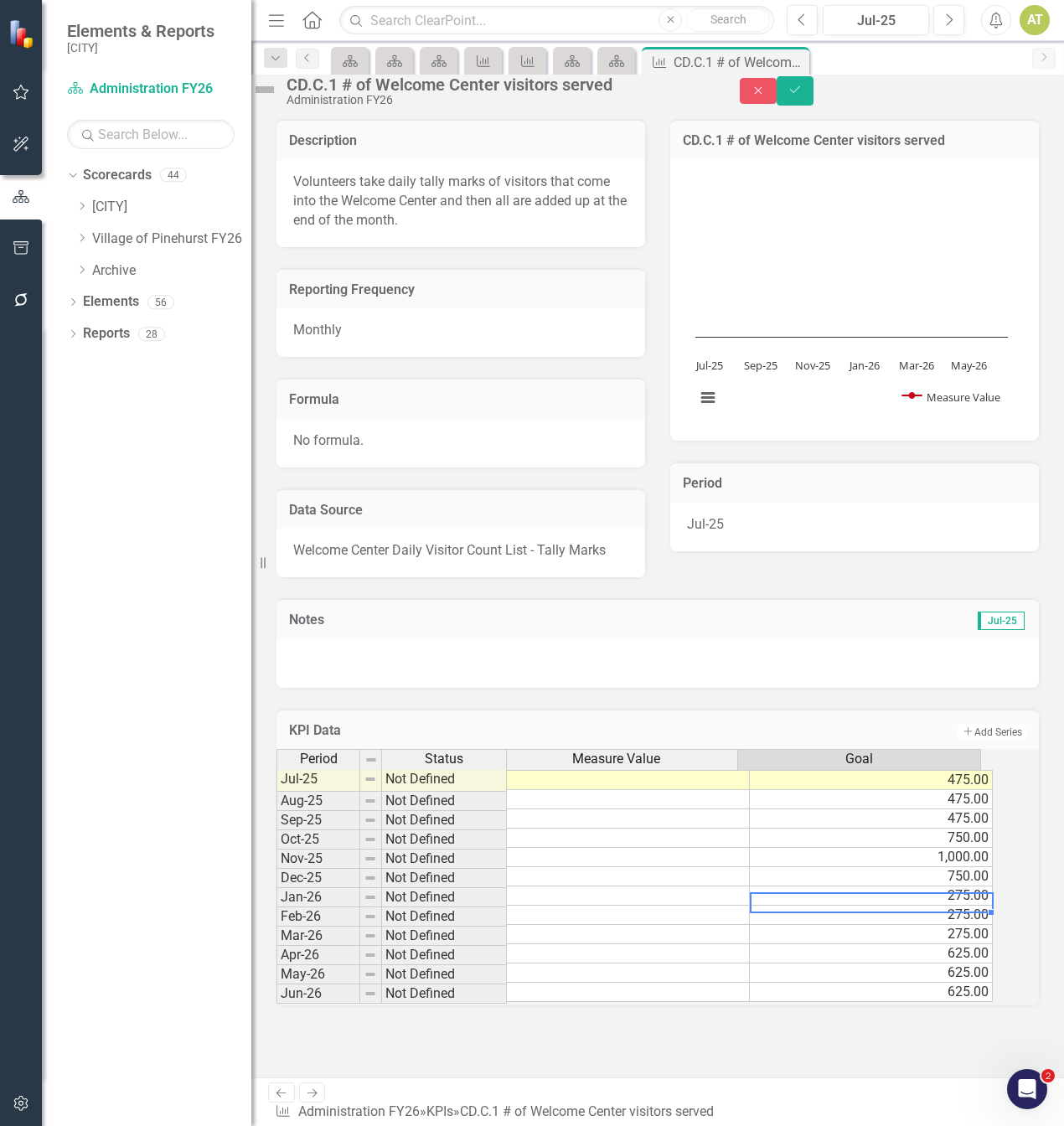 scroll, scrollTop: 0, scrollLeft: 12, axis: horizontal 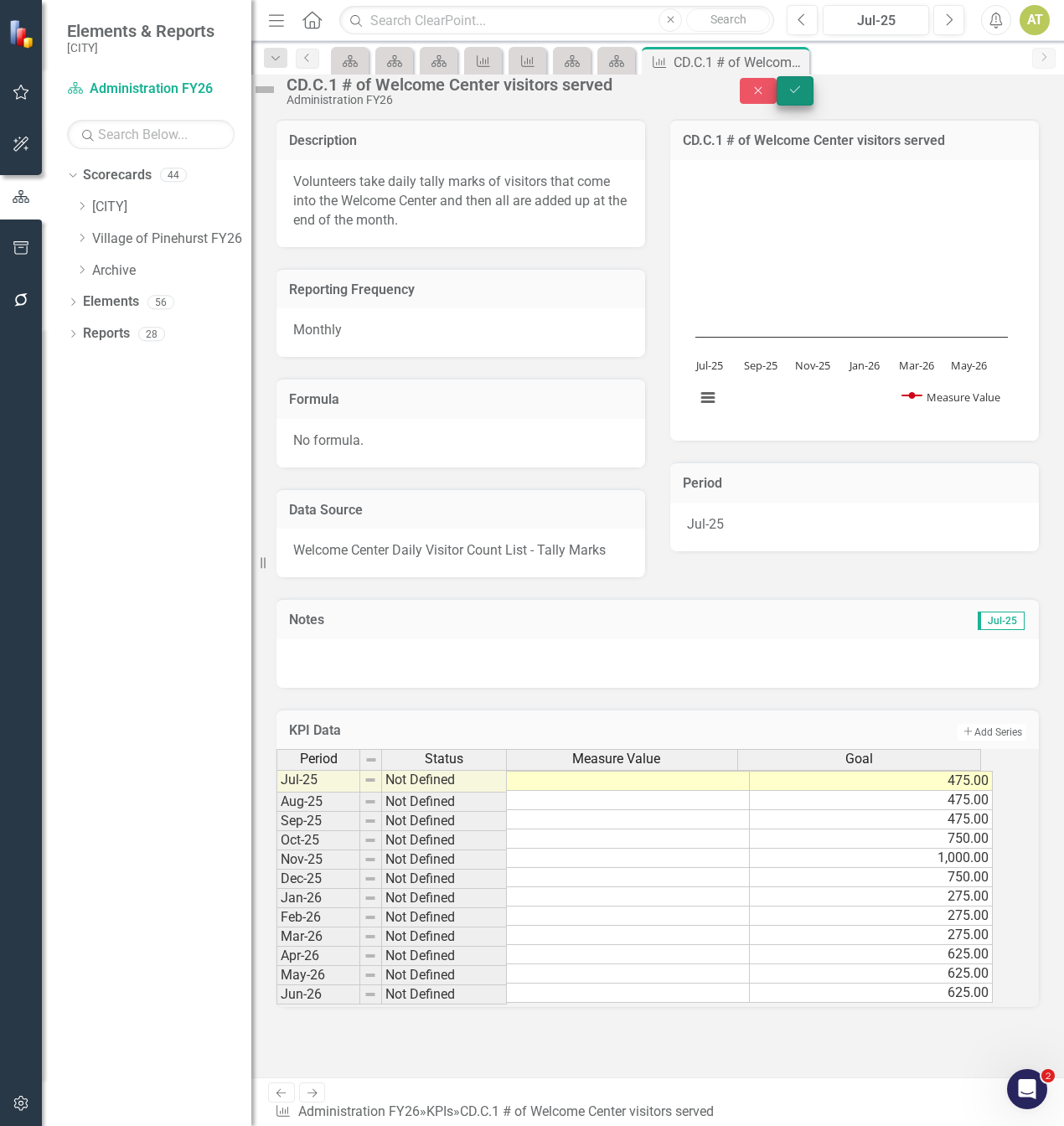 click on "Save" at bounding box center [795, 90] 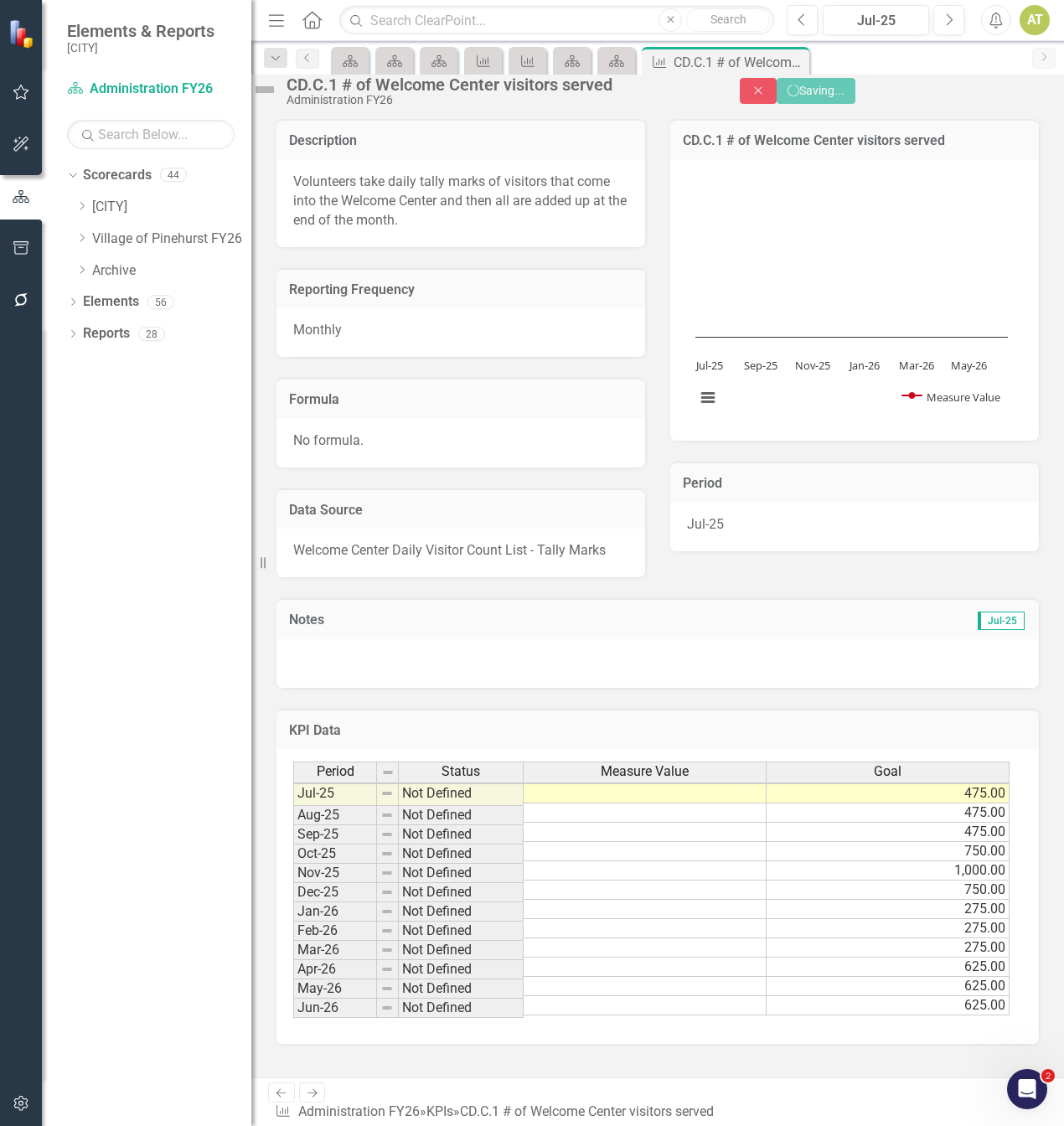 scroll, scrollTop: 0, scrollLeft: 0, axis: both 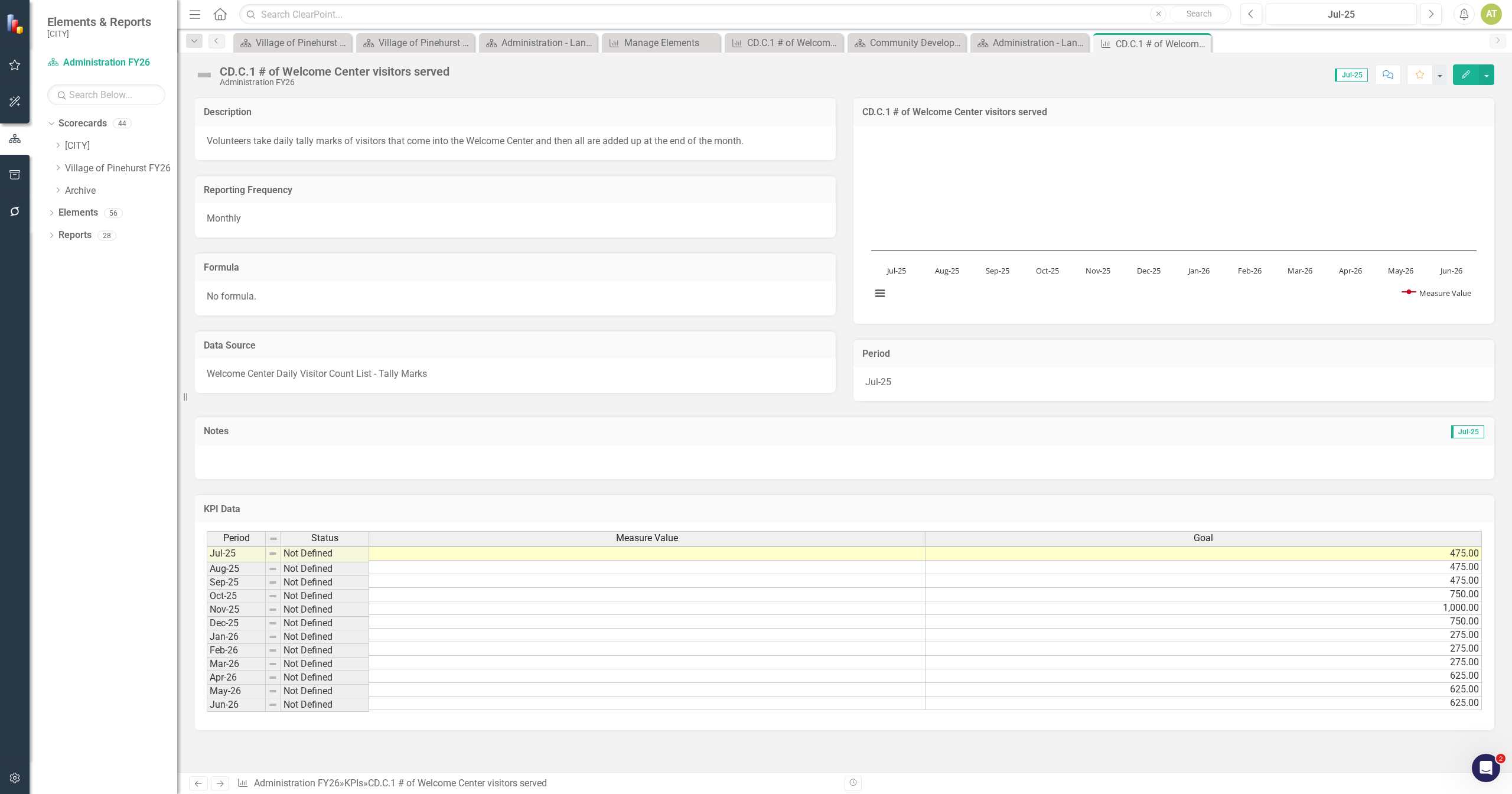 drag, startPoint x: 1442, startPoint y: 733, endPoint x: 1500, endPoint y: 728, distance: 58.21512 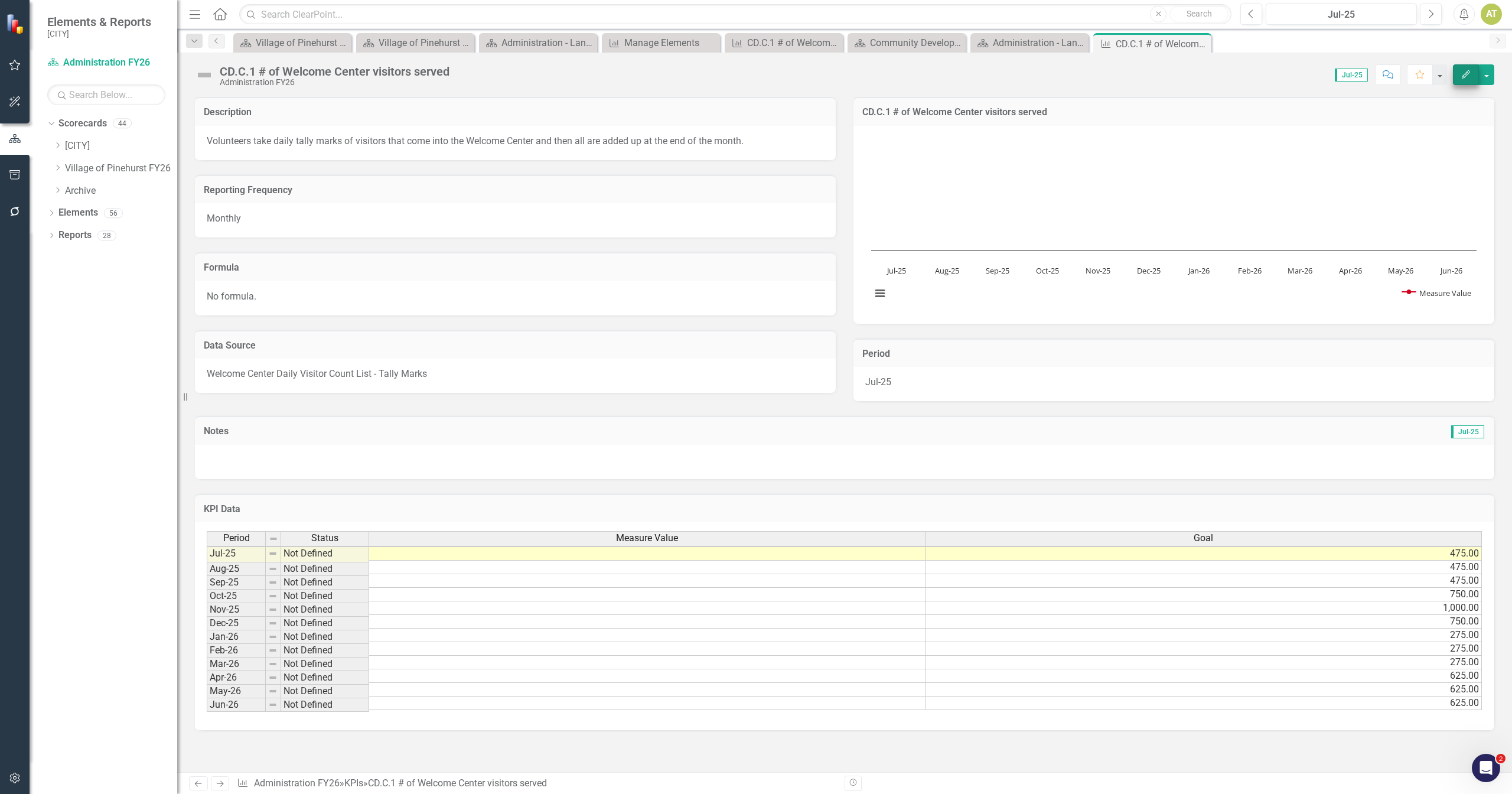 click on "Edit" 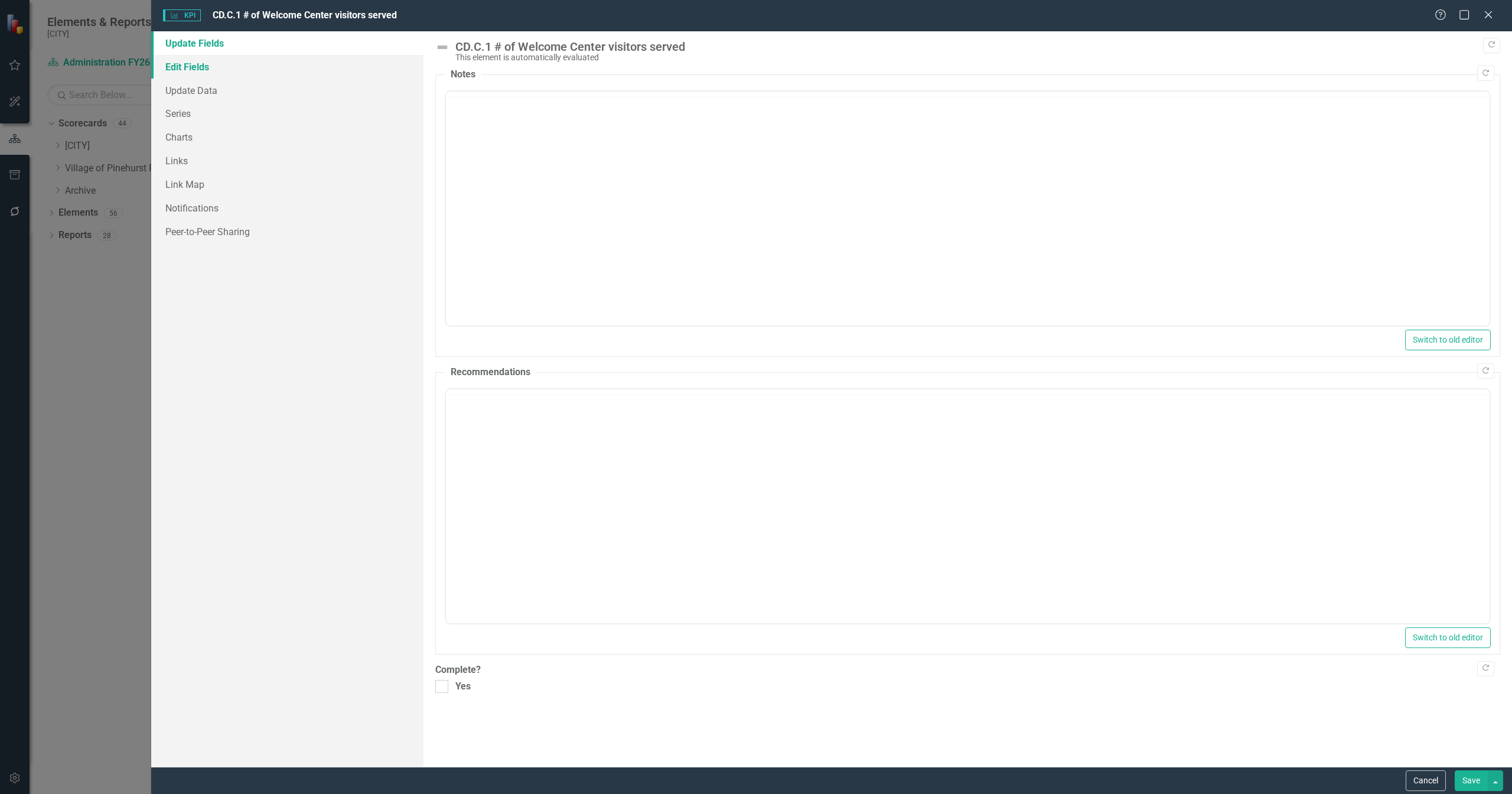 scroll, scrollTop: 5, scrollLeft: 0, axis: vertical 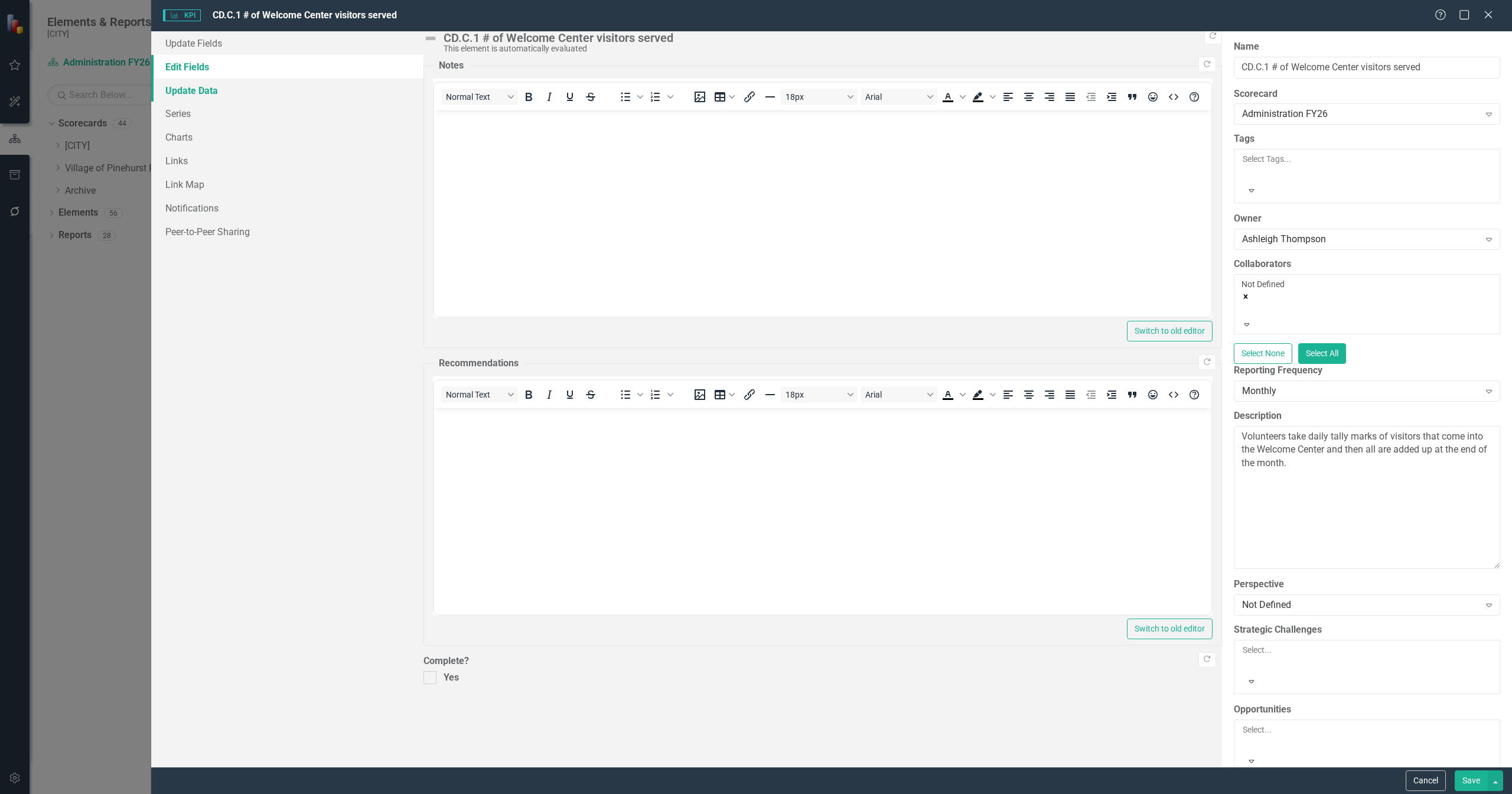 click on "Update  Data" at bounding box center [287, 90] 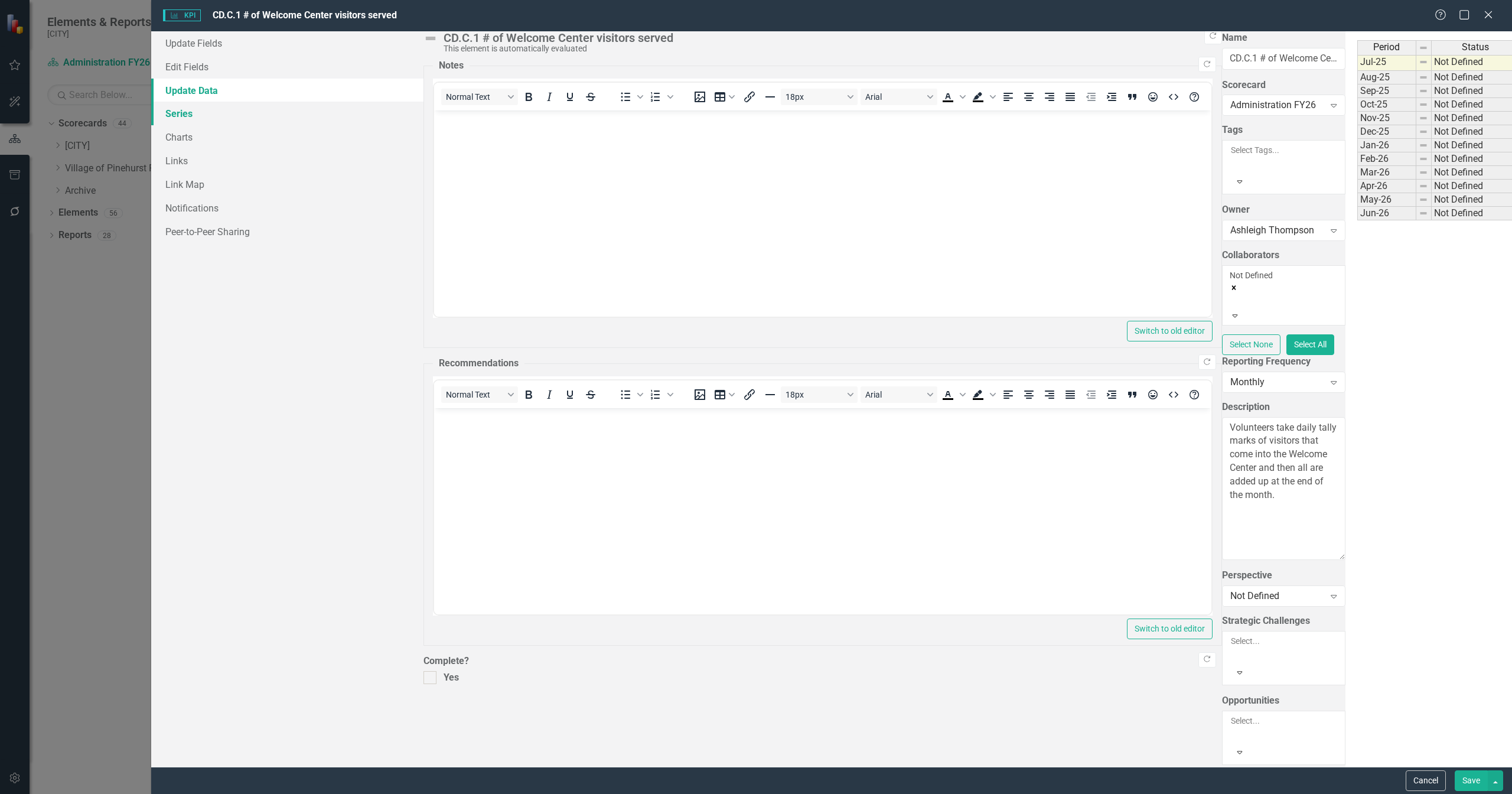 click on "Series" at bounding box center [287, 113] 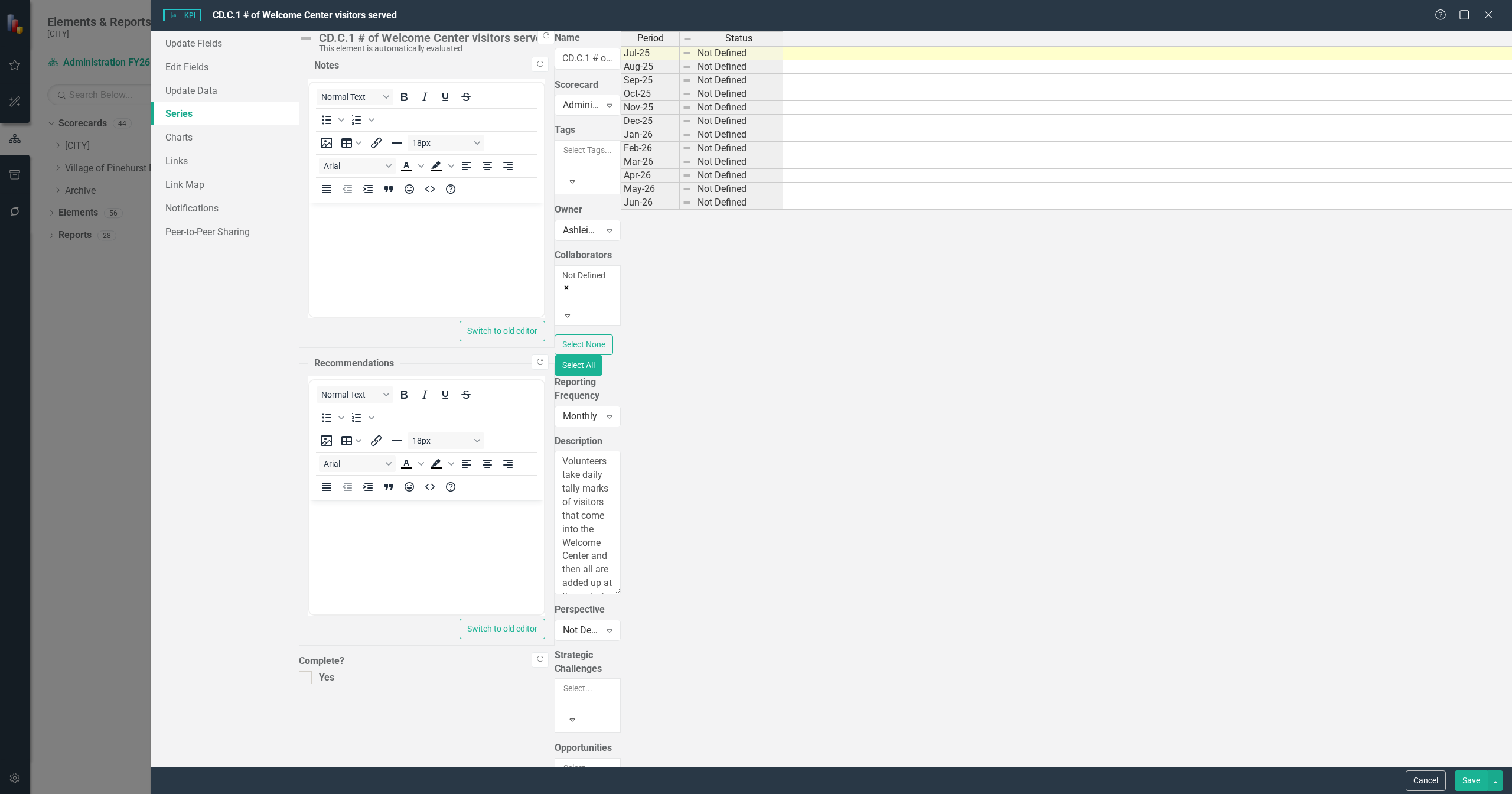 checkbox on "false" 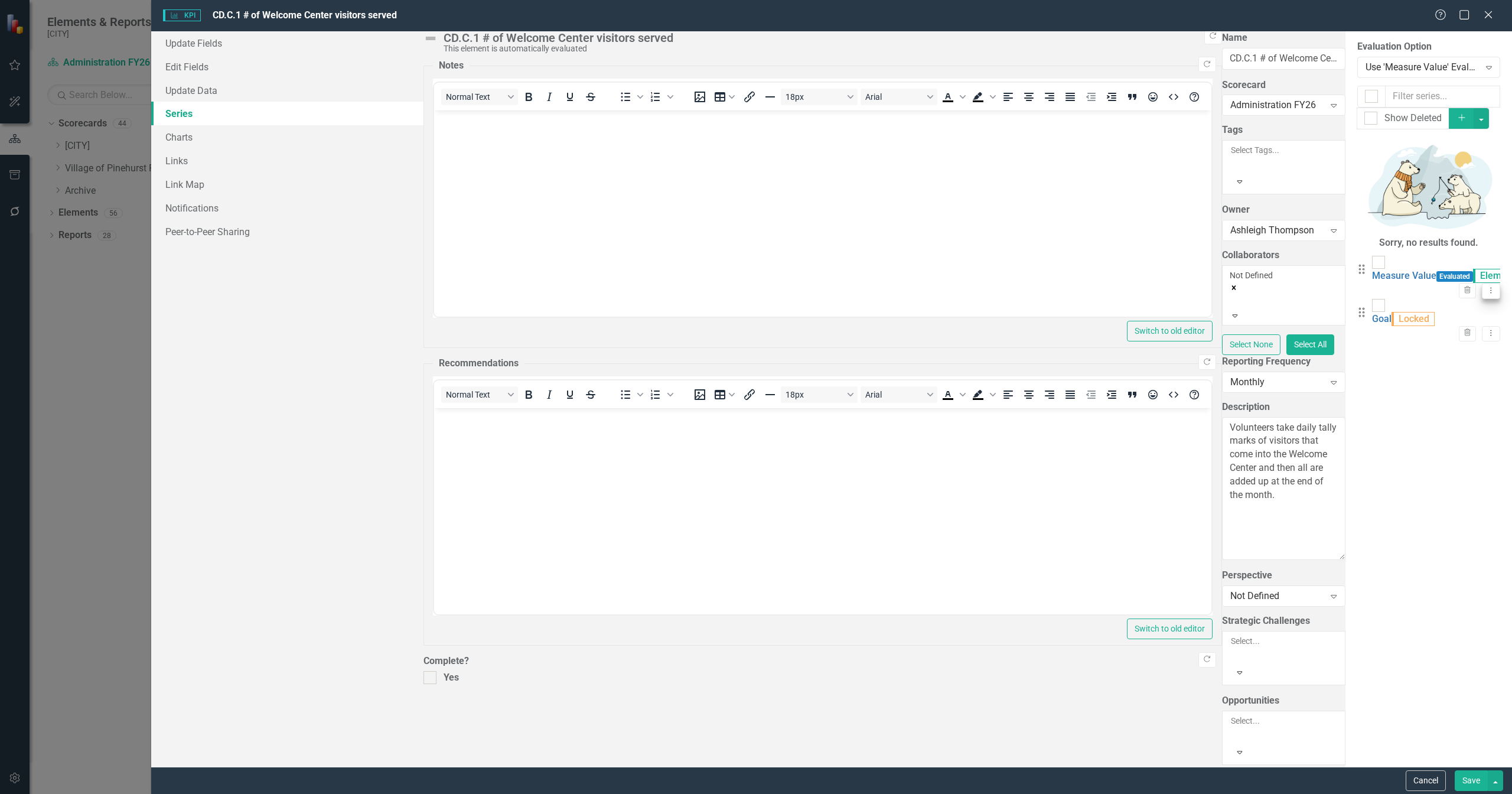click on "Dropdown Menu" 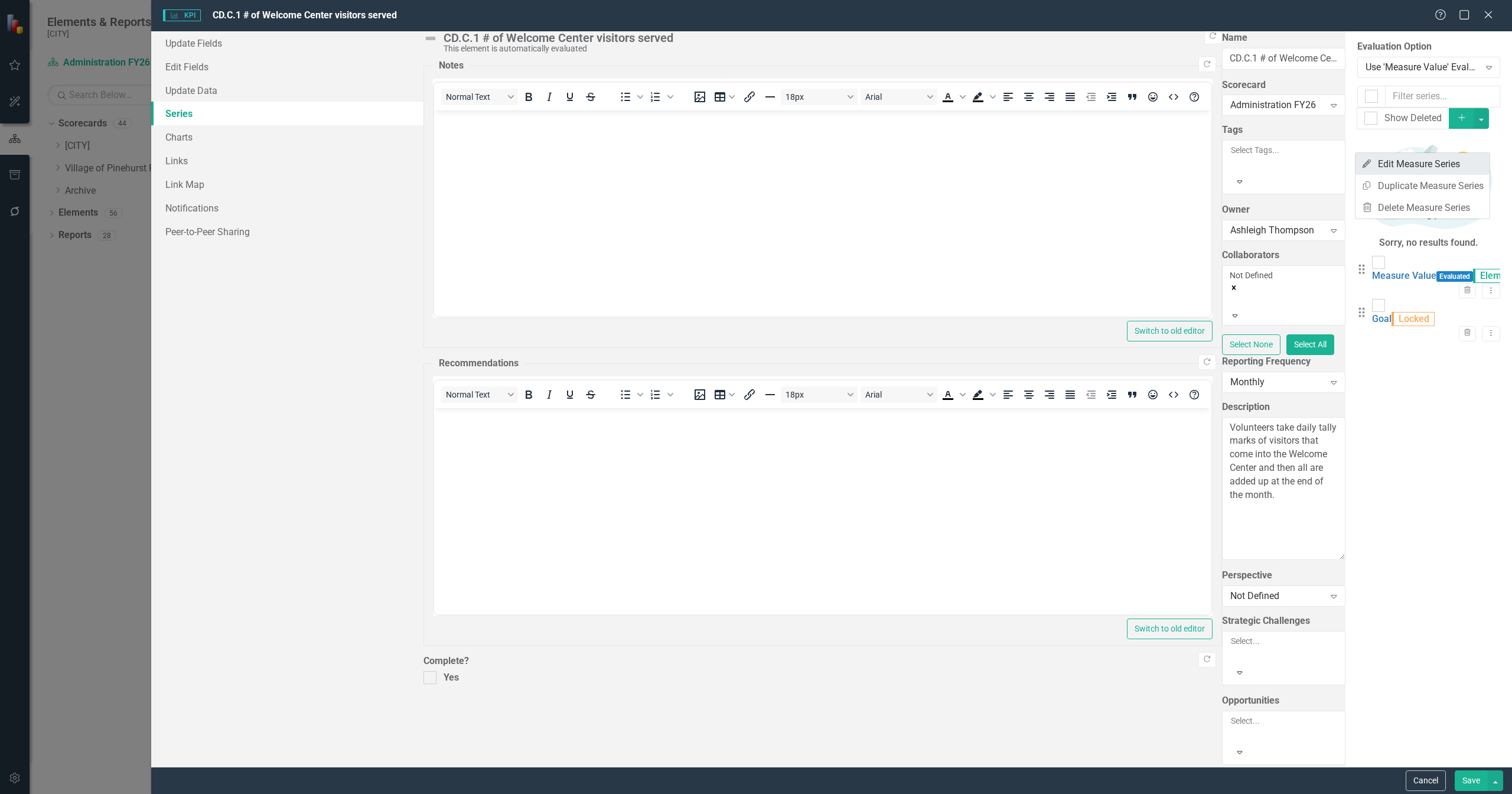 click on "Edit Edit Measure Series" at bounding box center [1422, 164] 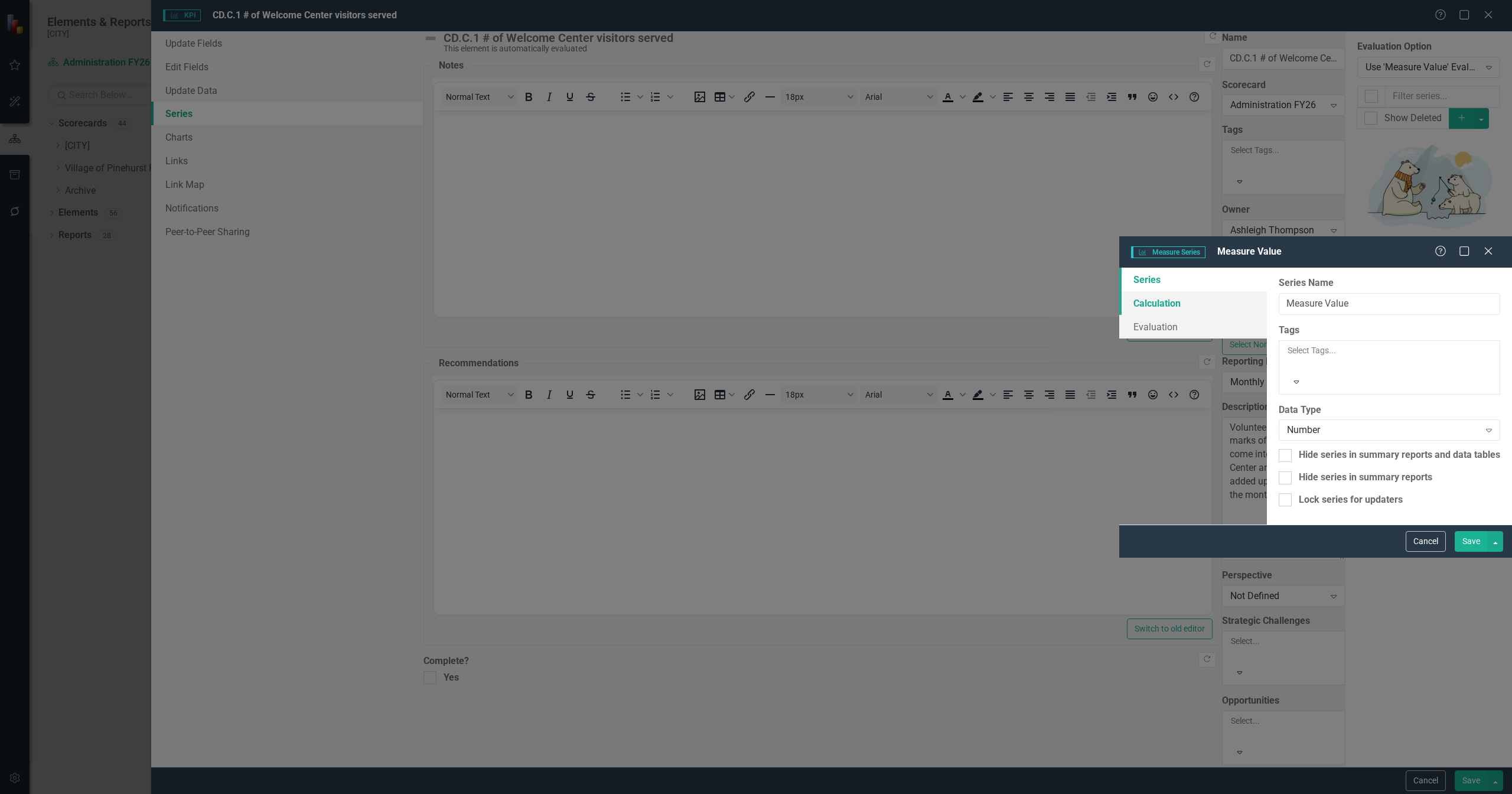 click on "Calculation" at bounding box center (1193, 303) 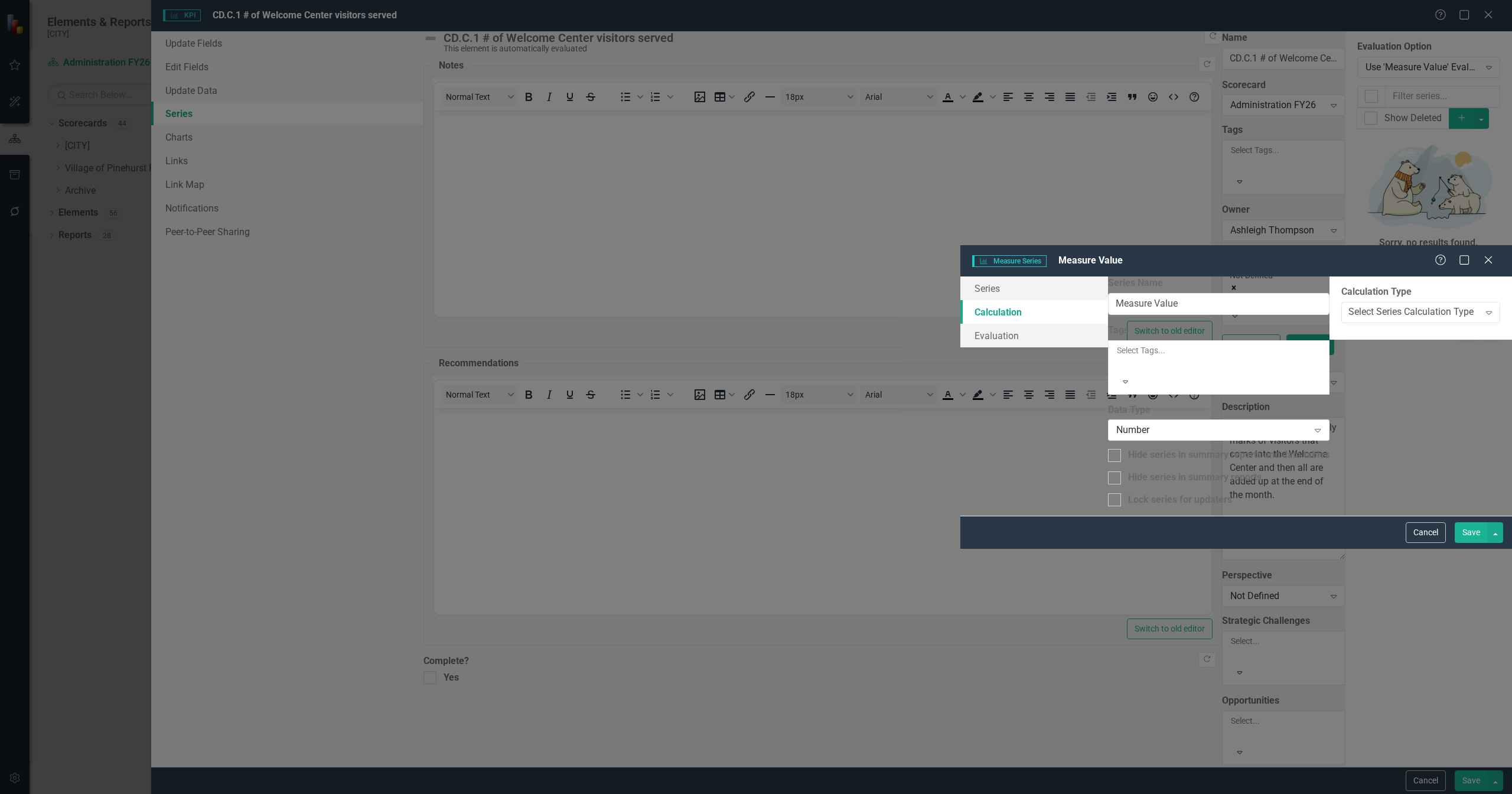 click on "Series Calculation Evaluation" at bounding box center (1034, 312) 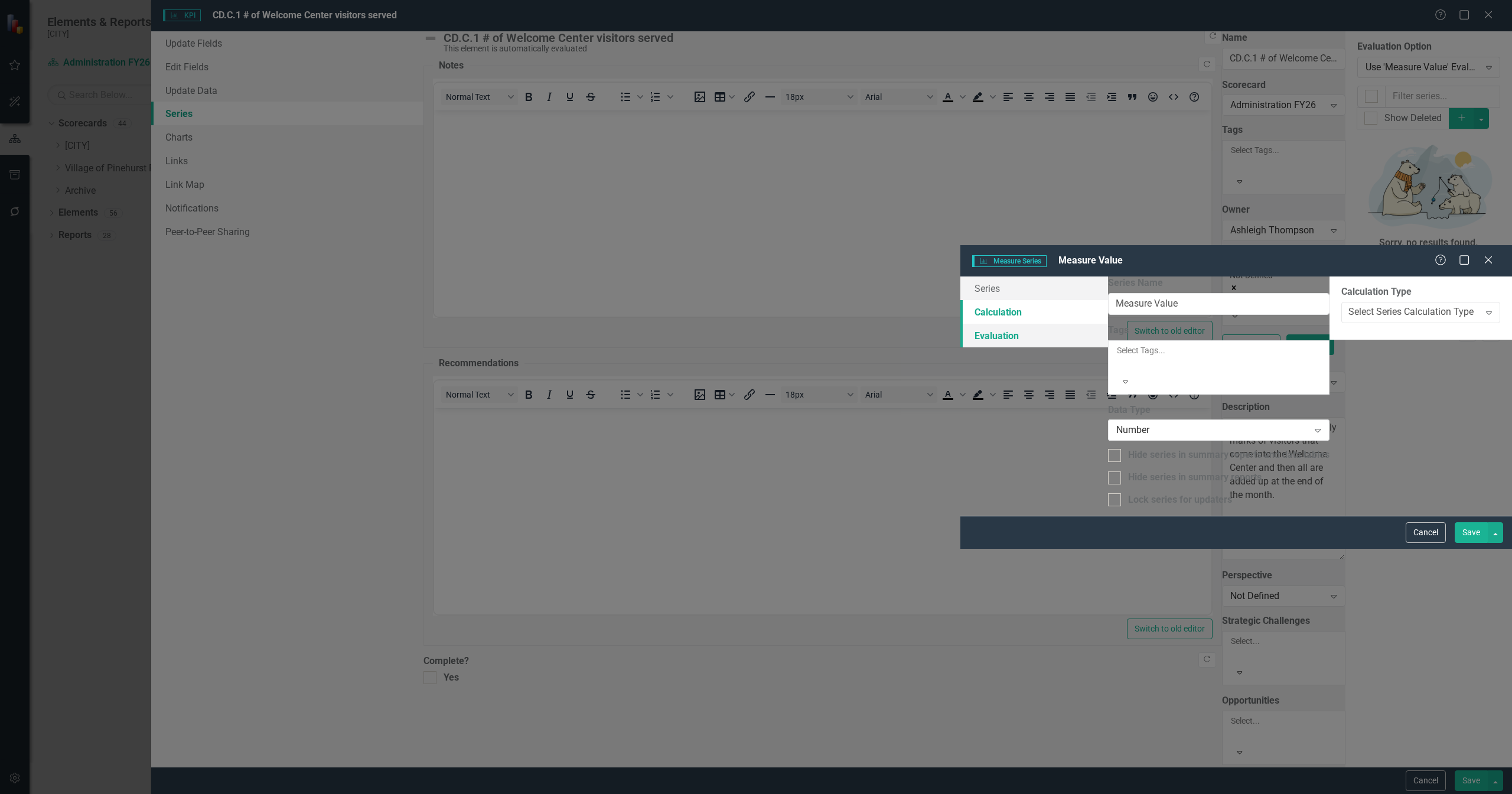 click on "Evaluation" at bounding box center (1034, 336) 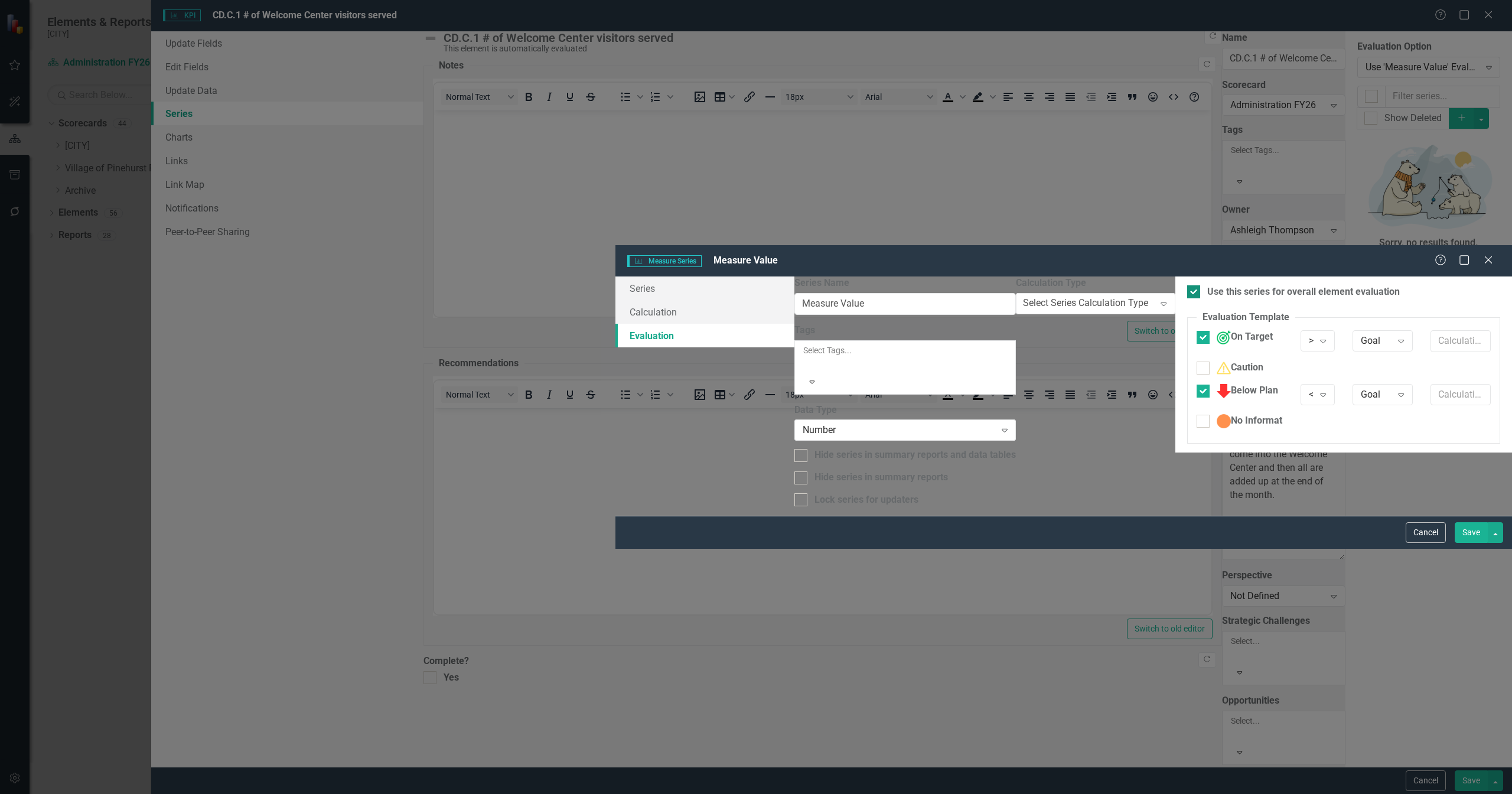 click on "Use this series for overall element evaluation" at bounding box center (1304, 292) 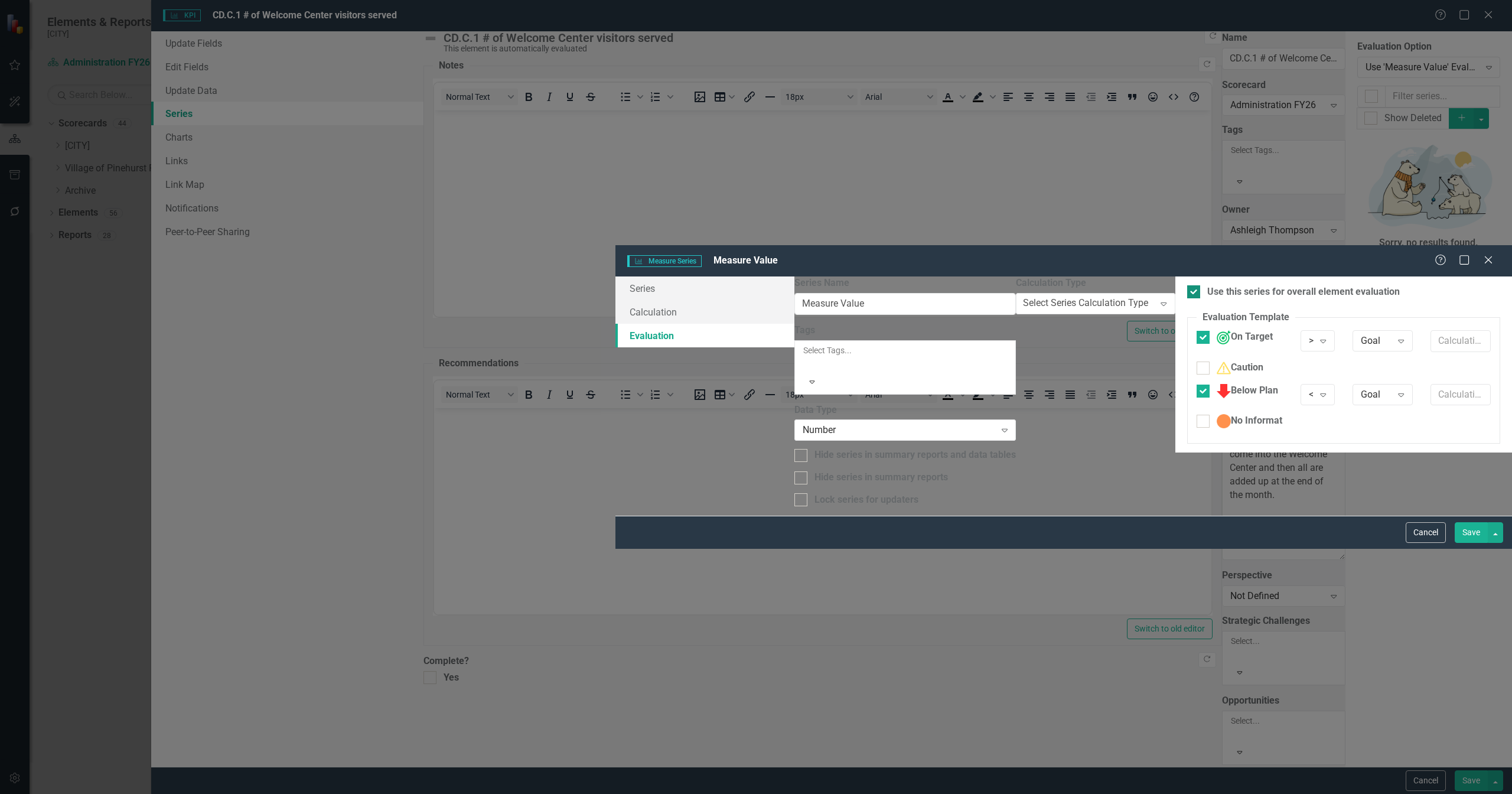 click on "Use this series for overall element evaluation" at bounding box center (1191, 289) 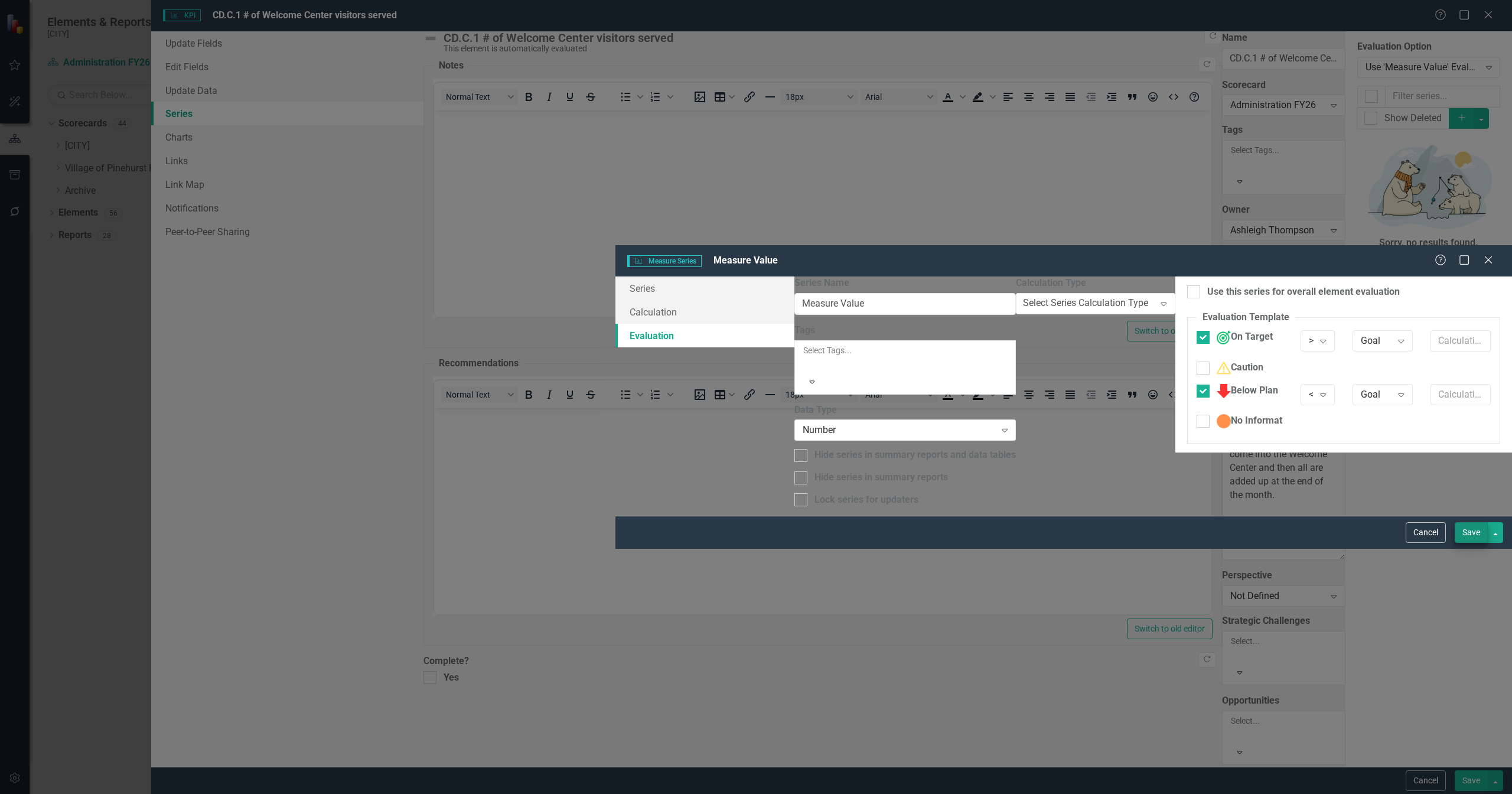 click on "Save" at bounding box center [1471, 532] 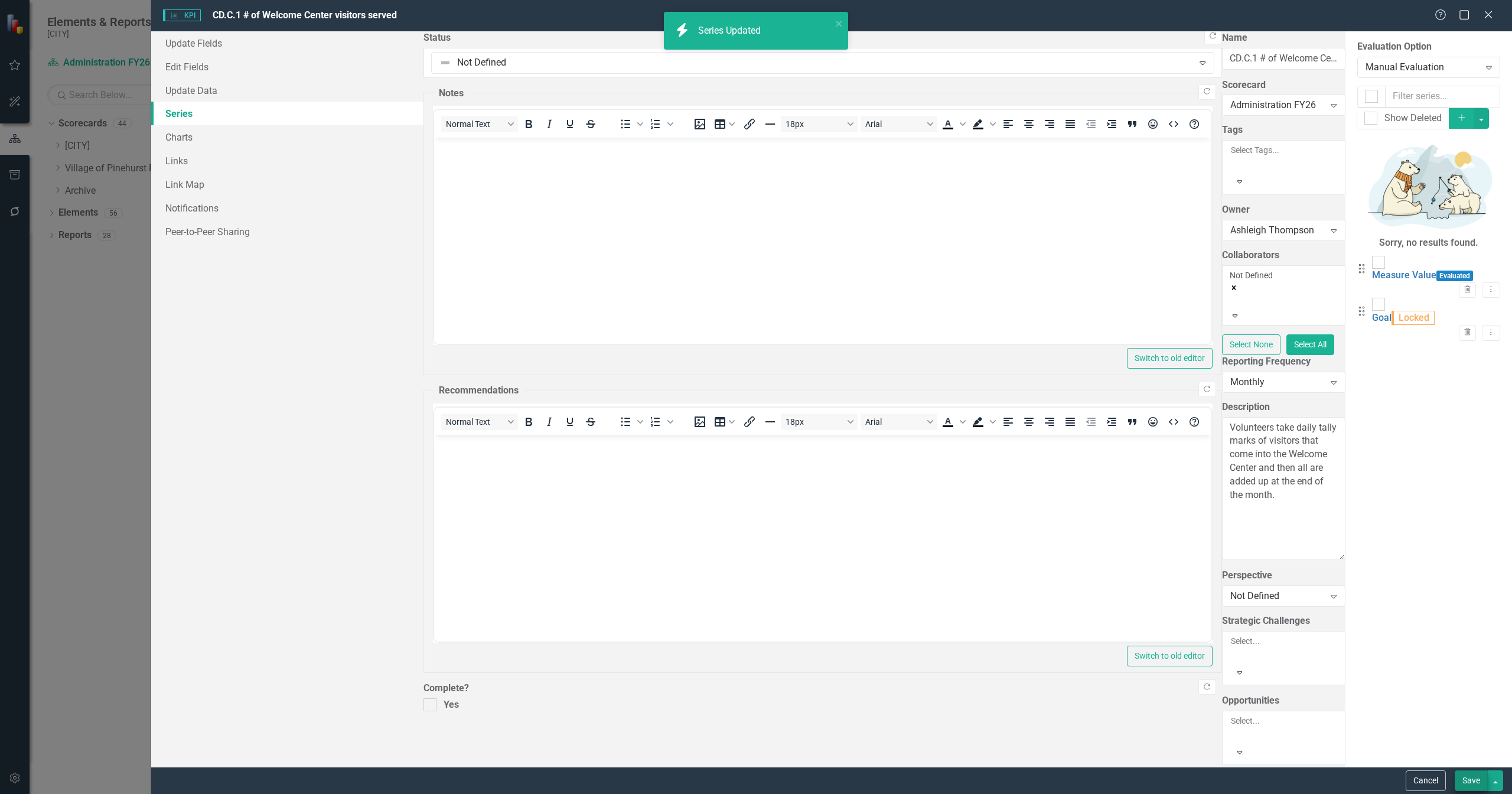 click on "Save" at bounding box center [1471, 780] 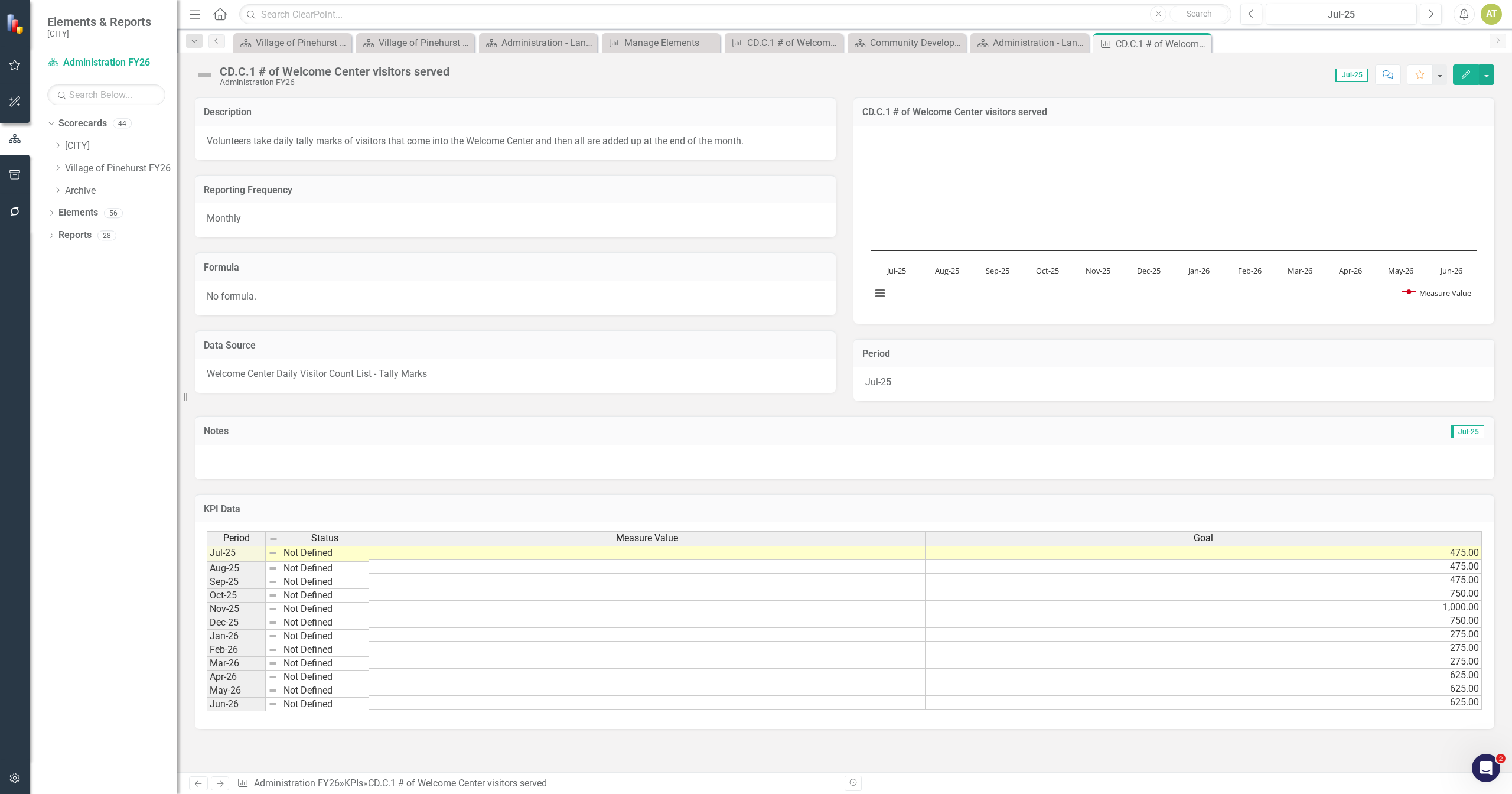 scroll, scrollTop: 0, scrollLeft: 0, axis: both 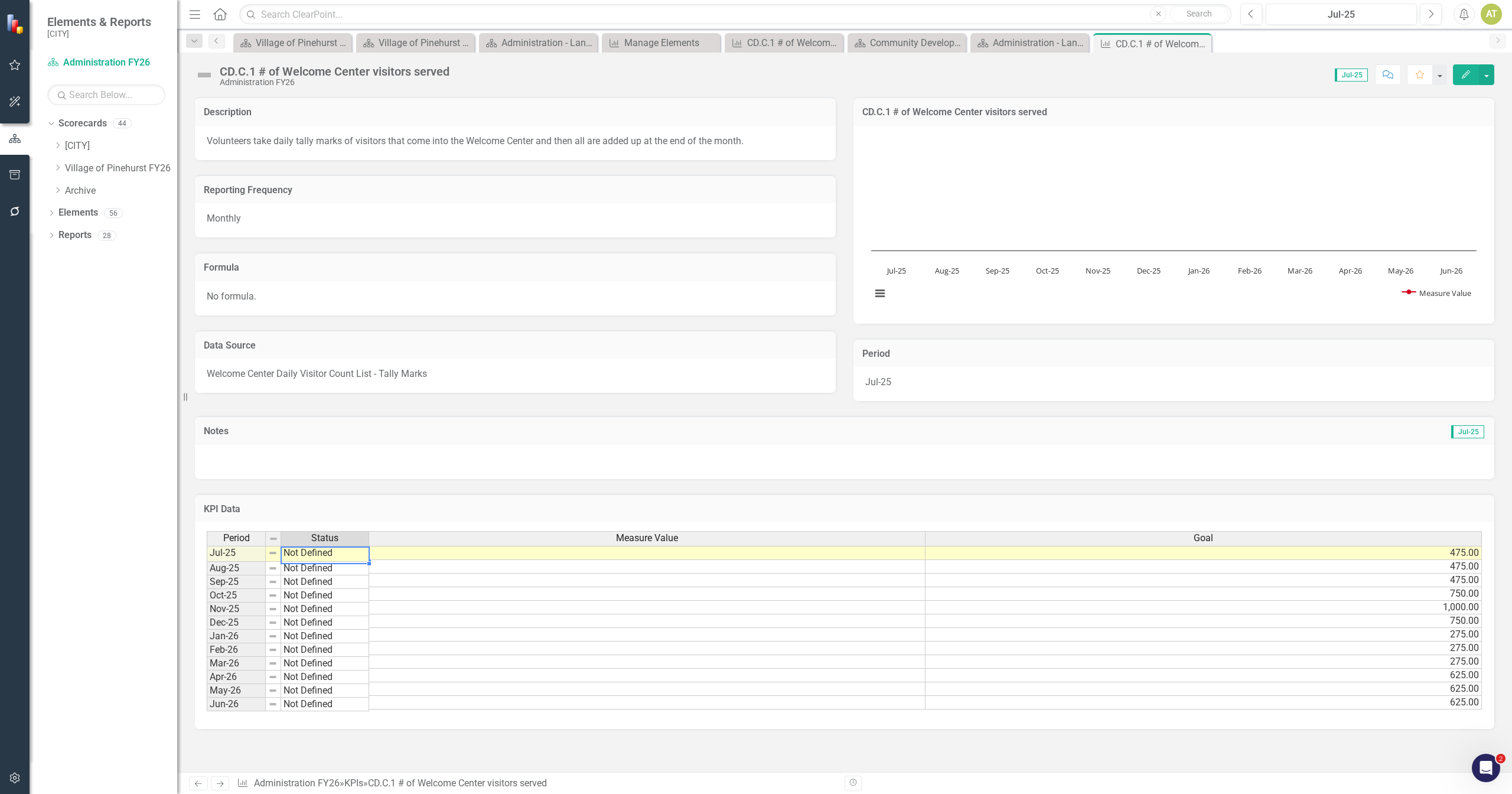 click on "Not Defined" at bounding box center (325, 554) 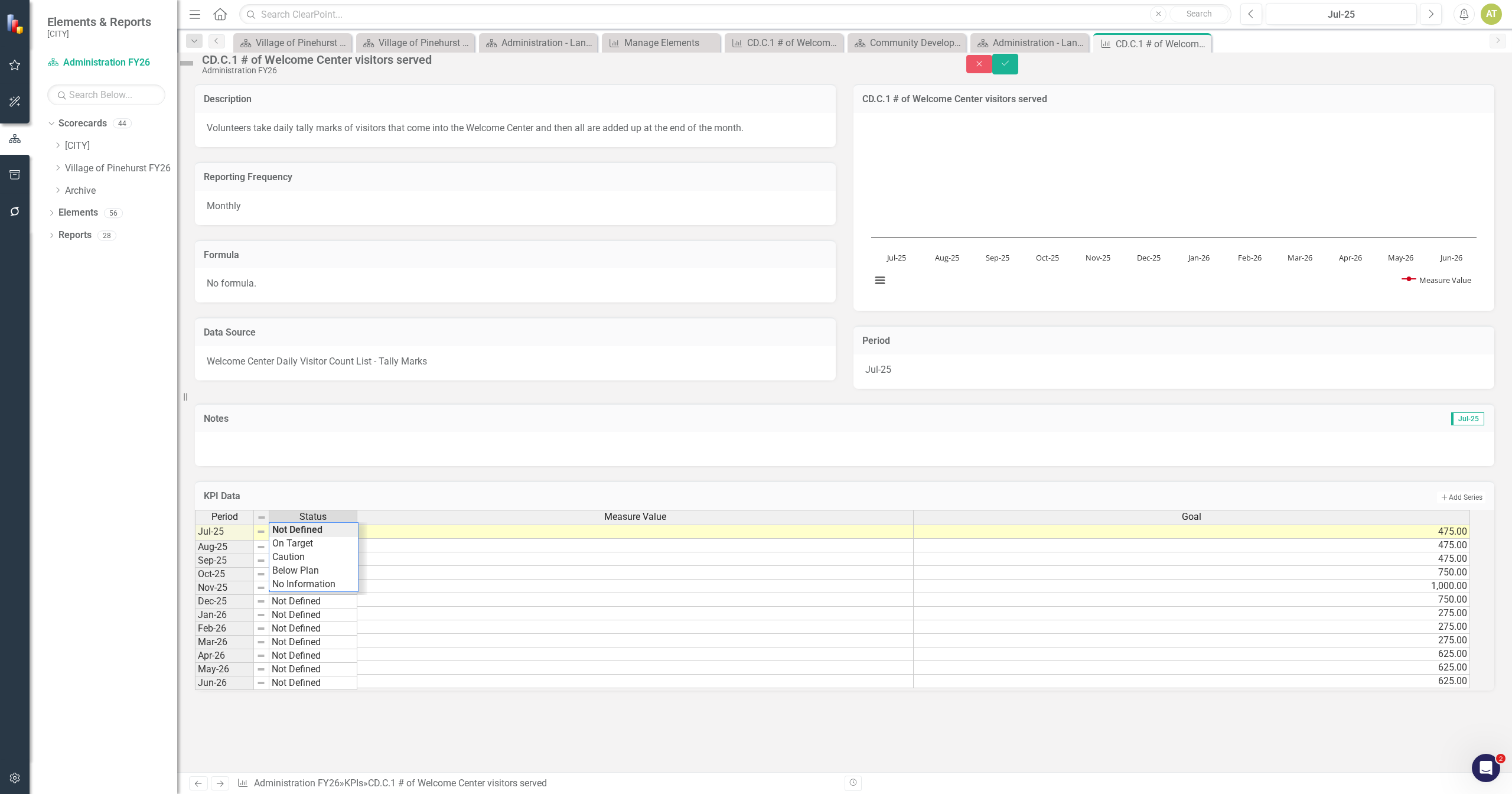 click on "Period Status Measure Value Goal Jul-25 Not Defined 475.00 Aug-25 Not Defined 475.00 Sep-25 Not Defined 475.00 Oct-25 Not Defined 750.00 Nov-25 Not Defined 1,000.00 Dec-25 Not Defined 750.00 Jan-26 Not Defined 275.00 Feb-26 Not Defined 275.00 Mar-26 Not Defined 275.00 Apr-26 Not Defined 625.00 May-26 Not Defined 625.00 Jun-26 Not Defined 625.00 Period Status Measure Value Goal Period Status Jul-25 Not Defined Aug-25 Not Defined Sep-25 Not Defined Oct-25 Not Defined Nov-25 Not Defined Dec-25 Not Defined Jan-26 Not Defined Feb-26 Not Defined Mar-26 Not Defined Apr-26 Not Defined May-26 Not Defined Jun-26 Not Defined Period Status Not Defined Not Defined On Target Caution Below Plan No Information" at bounding box center [845, 600] 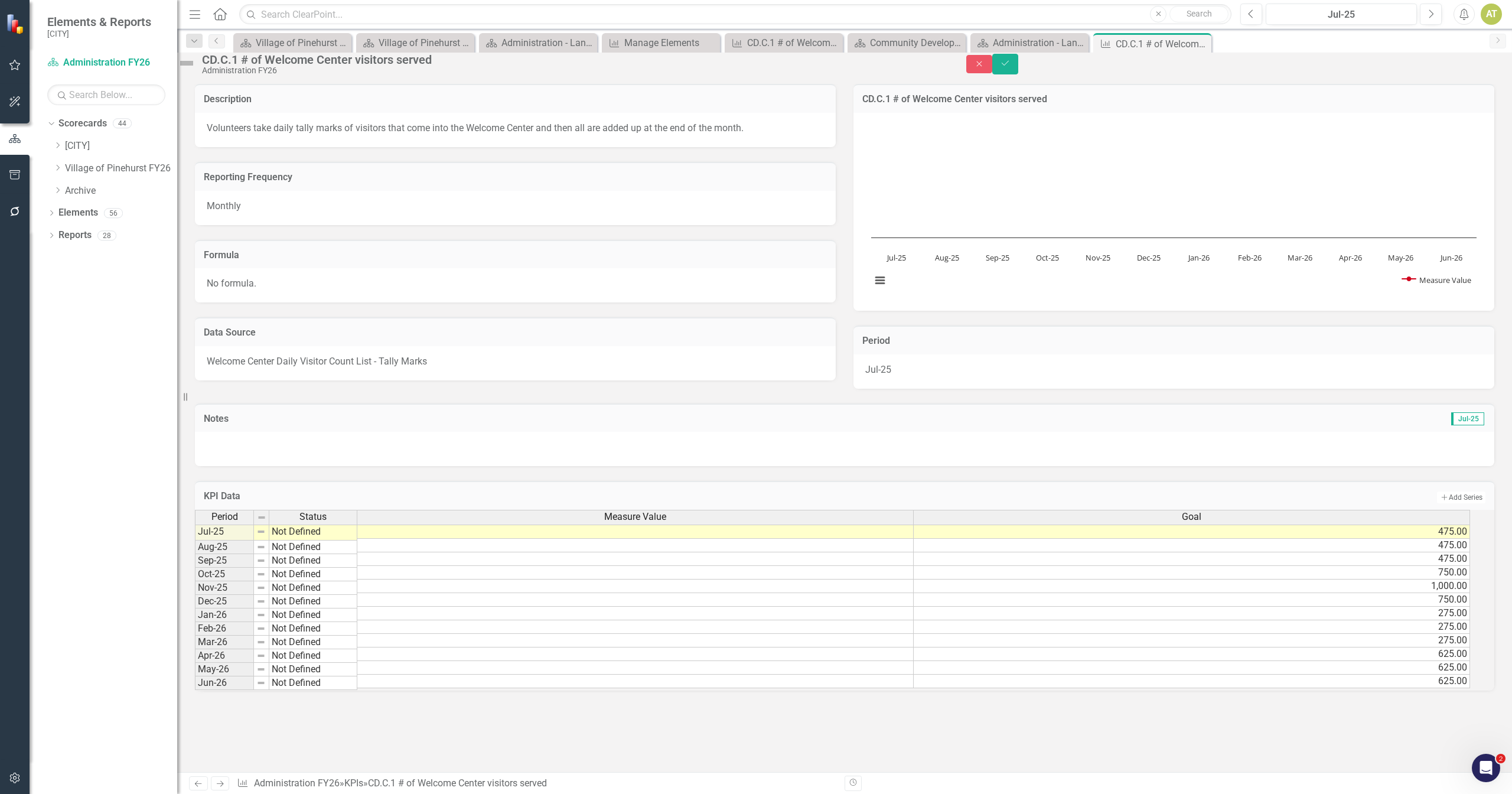 click on "Period Status Measure Value Goal Jul-25 Not Defined 475.00 Aug-25 Not Defined 475.00 Sep-25 Not Defined 475.00 Oct-25 Not Defined 750.00 Nov-25 Not Defined 1,000.00 Dec-25 Not Defined 750.00 Jan-26 Not Defined 275.00 Feb-26 Not Defined 275.00 Mar-26 Not Defined 275.00 Apr-26 Not Defined 625.00 May-26 Not Defined 625.00 Jun-26 Not Defined 625.00 Period Status Measure Value Goal Period Status Jul-25 Not Defined Aug-25 Not Defined Sep-25 Not Defined Oct-25 Not Defined Nov-25 Not Defined Dec-25 Not Defined Jan-26 Not Defined Feb-26 Not Defined Mar-26 Not Defined Apr-26 Not Defined May-26 Not Defined Jun-26 Not Defined Period Status Not Defined Not Defined On Target Caution Below Plan No Information" at bounding box center [845, 600] 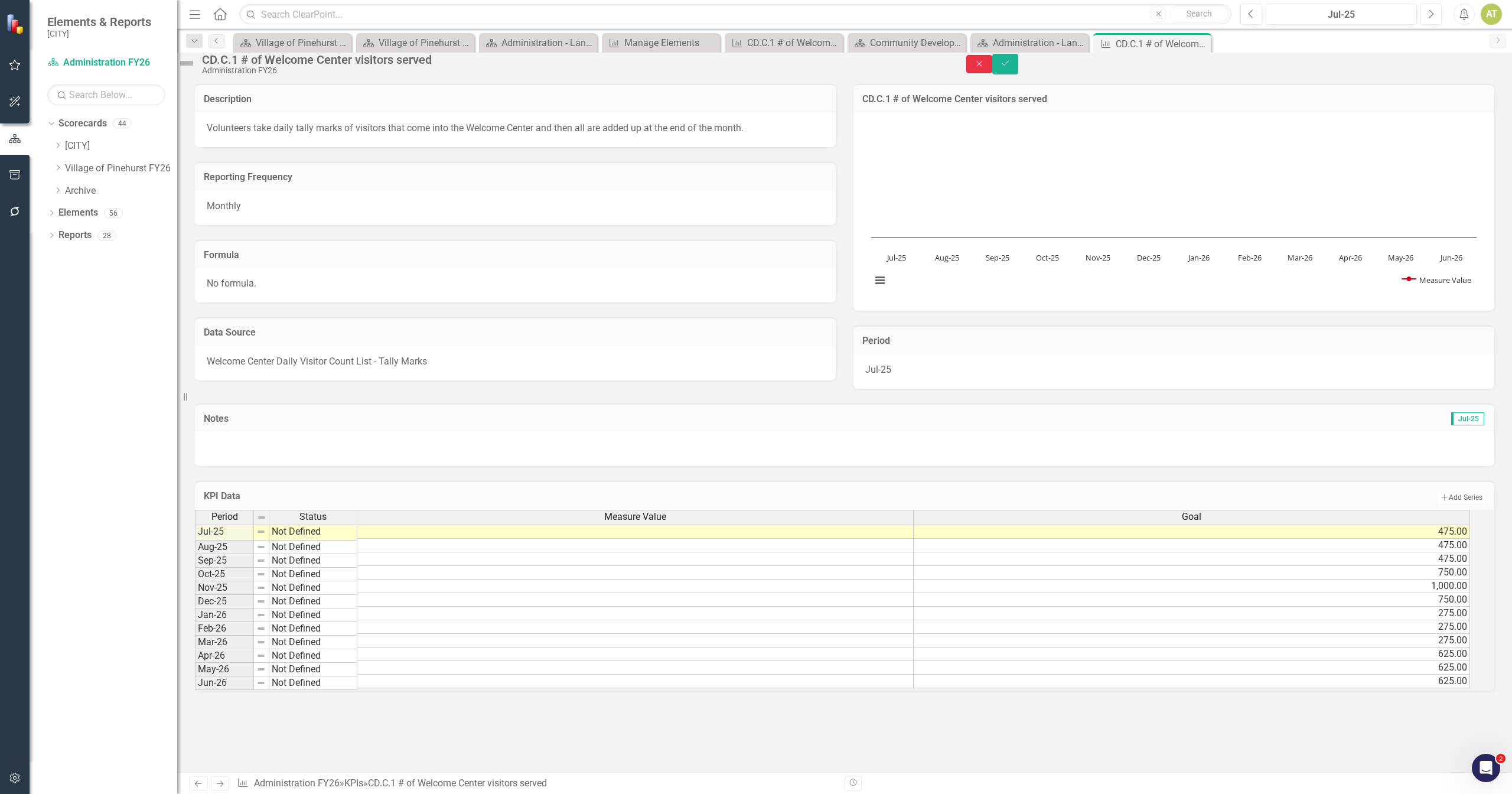 click on "Close" 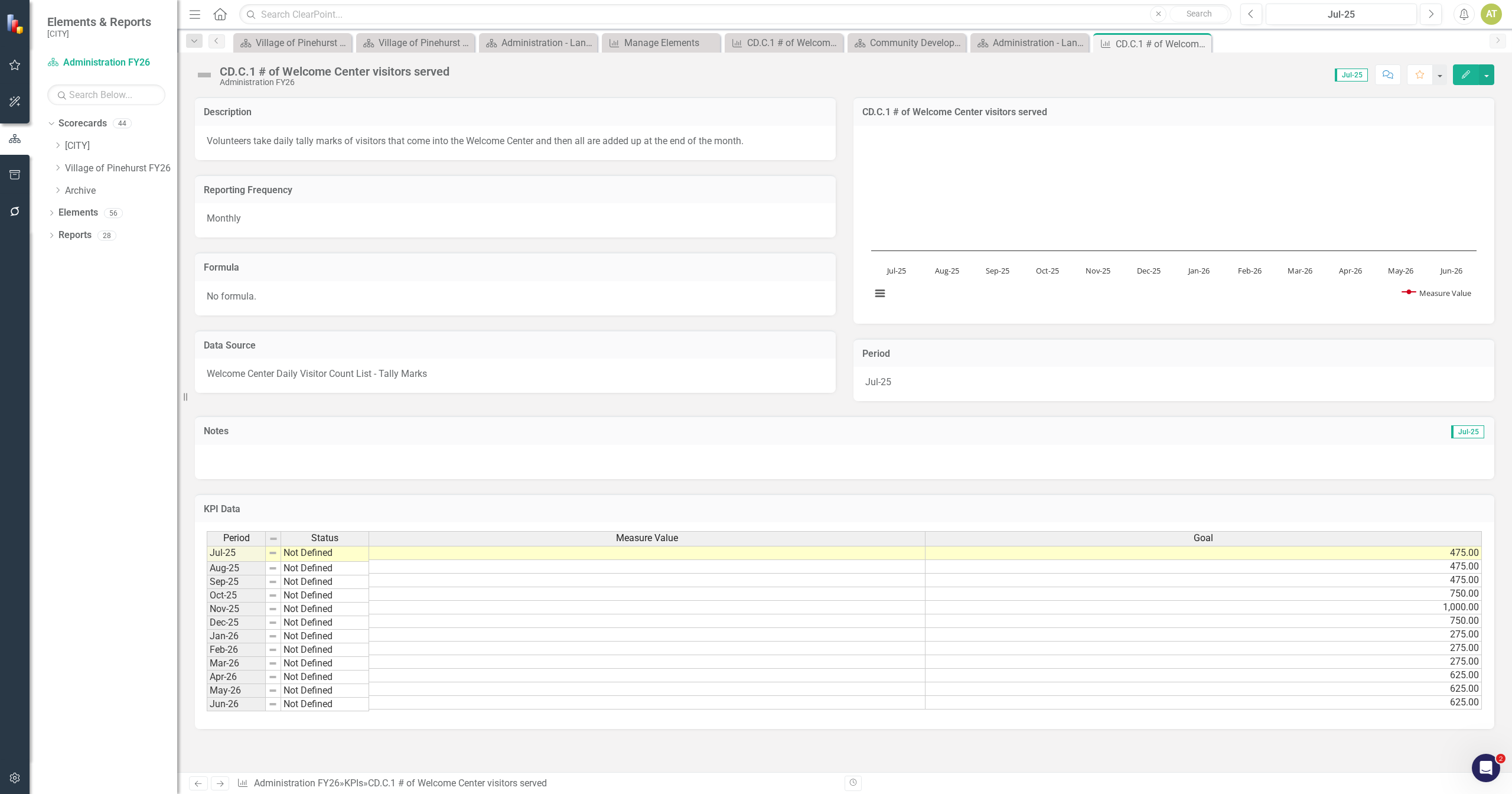 click at bounding box center (1486, 768) 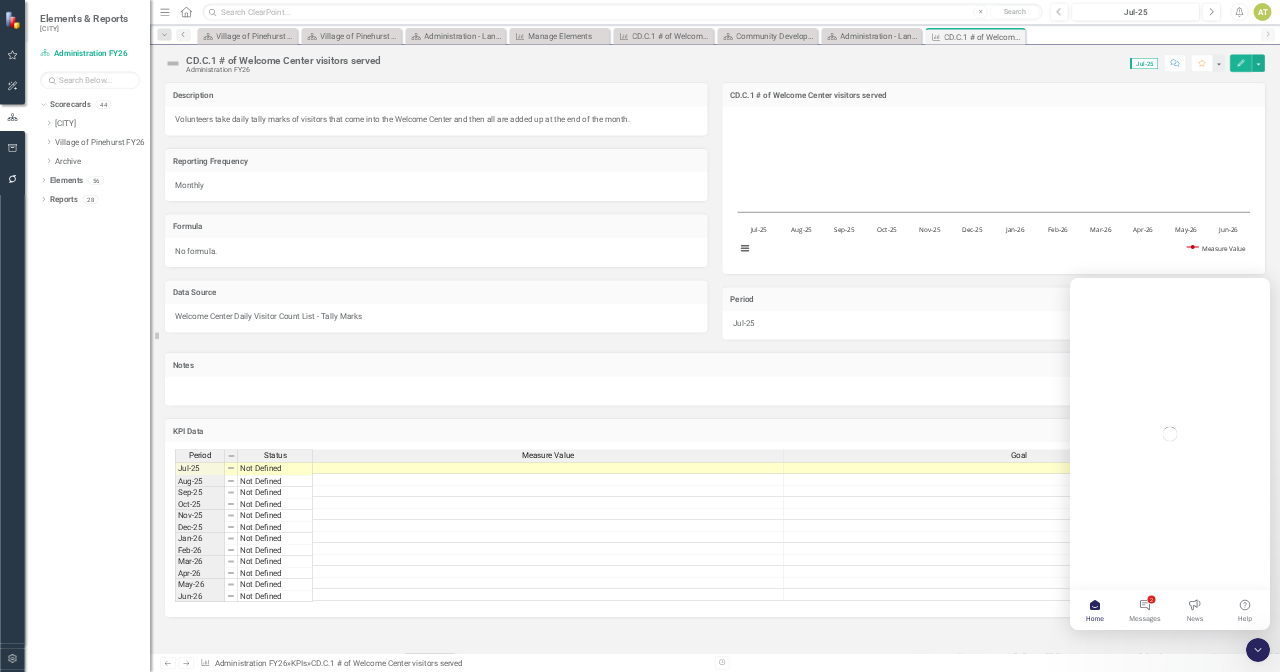scroll, scrollTop: 0, scrollLeft: 0, axis: both 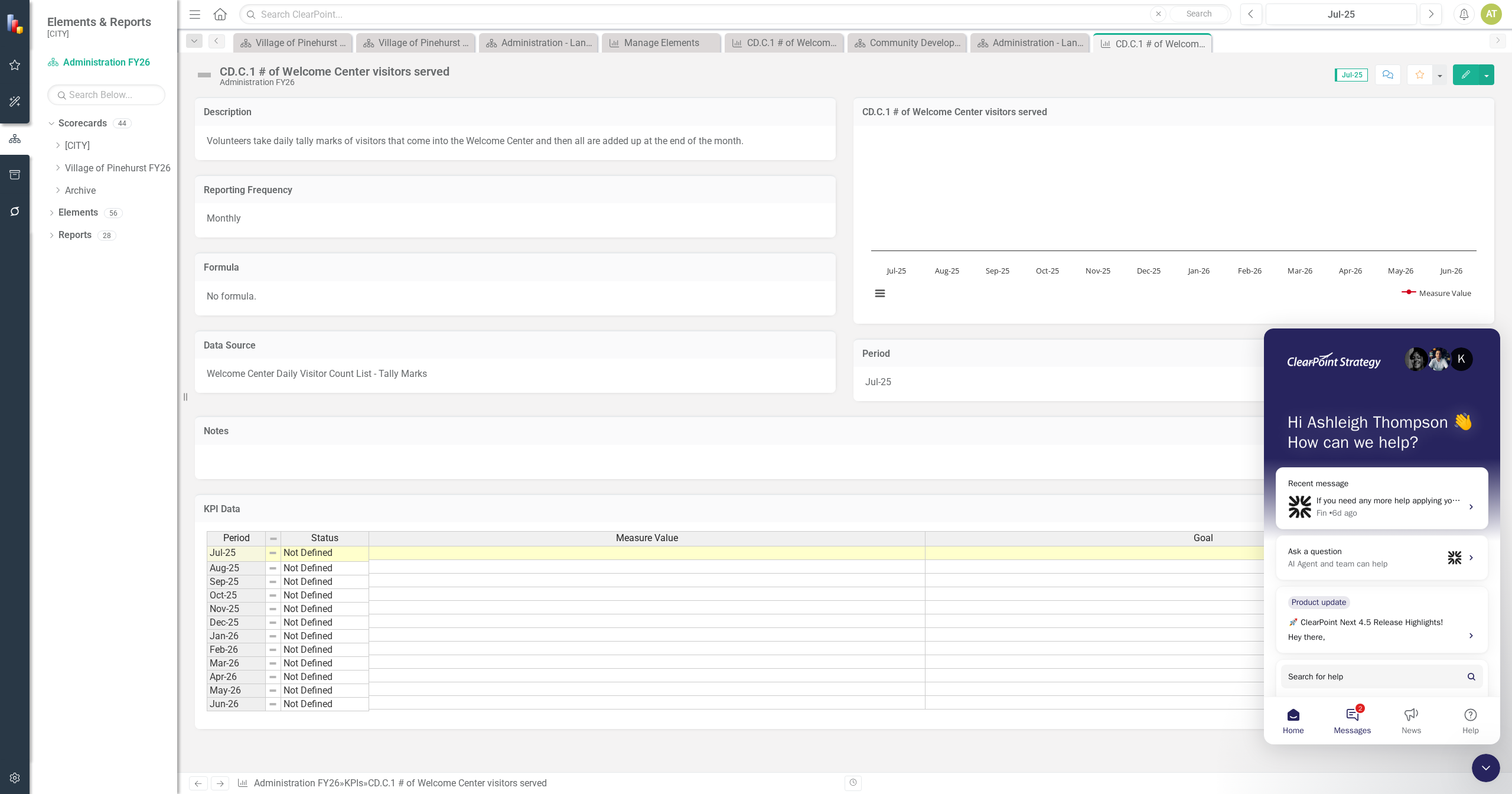 click on "2 Messages" at bounding box center [1353, 721] 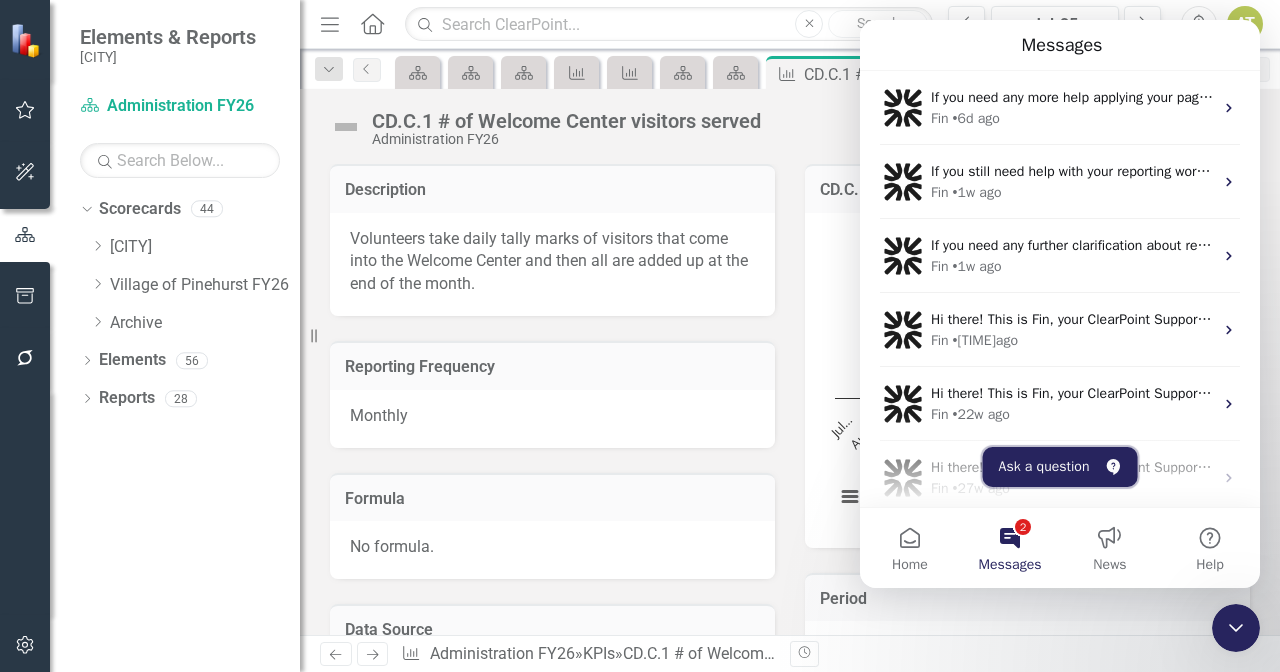 click on "Ask a question" at bounding box center (1060, 467) 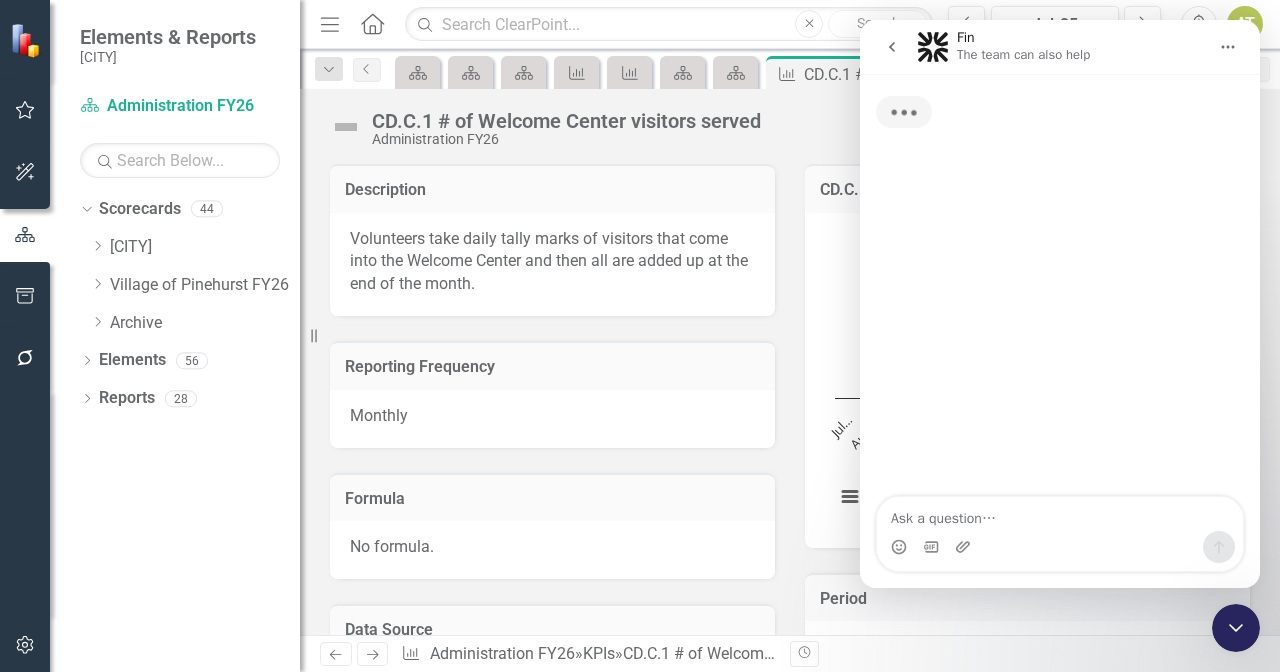 click at bounding box center (1060, 514) 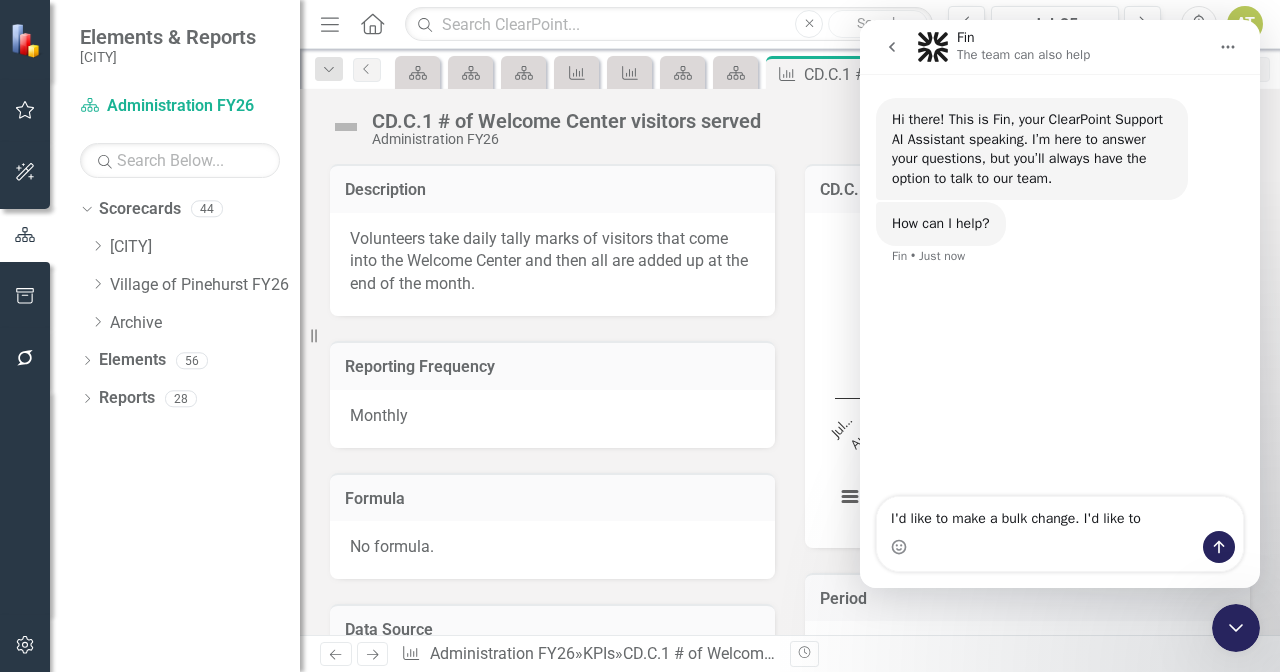 type on "I'd like to make a bulk change. I'd like to" 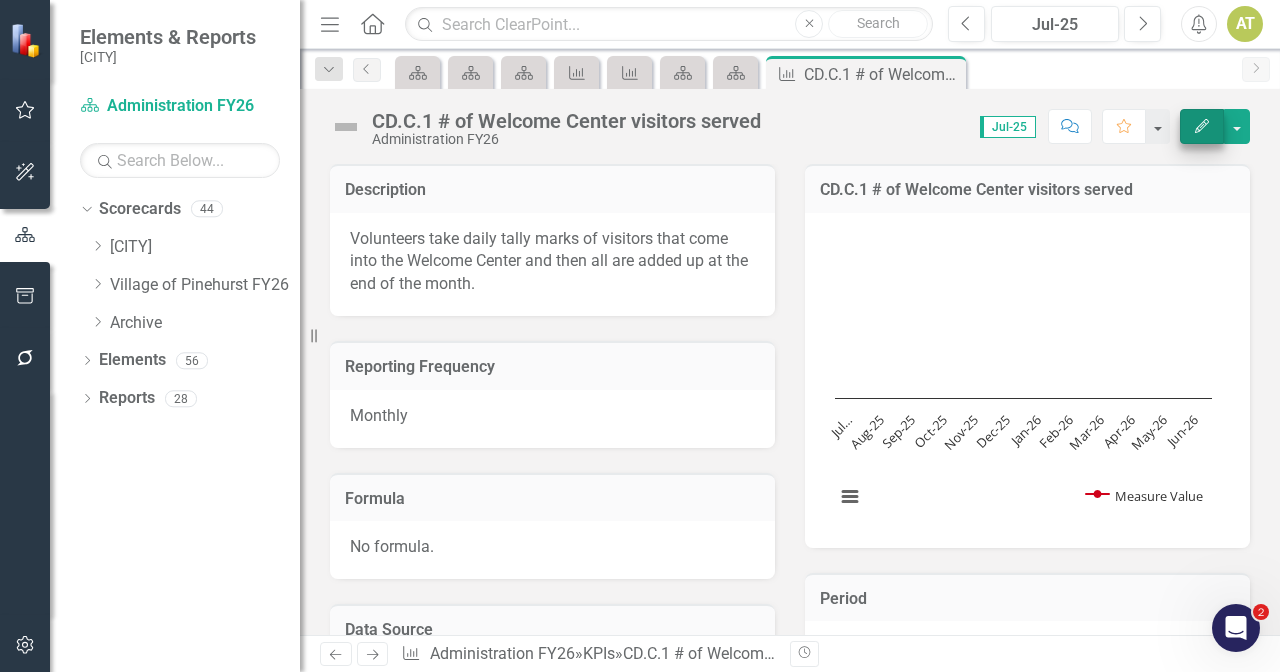 click on "Edit" at bounding box center [1202, 126] 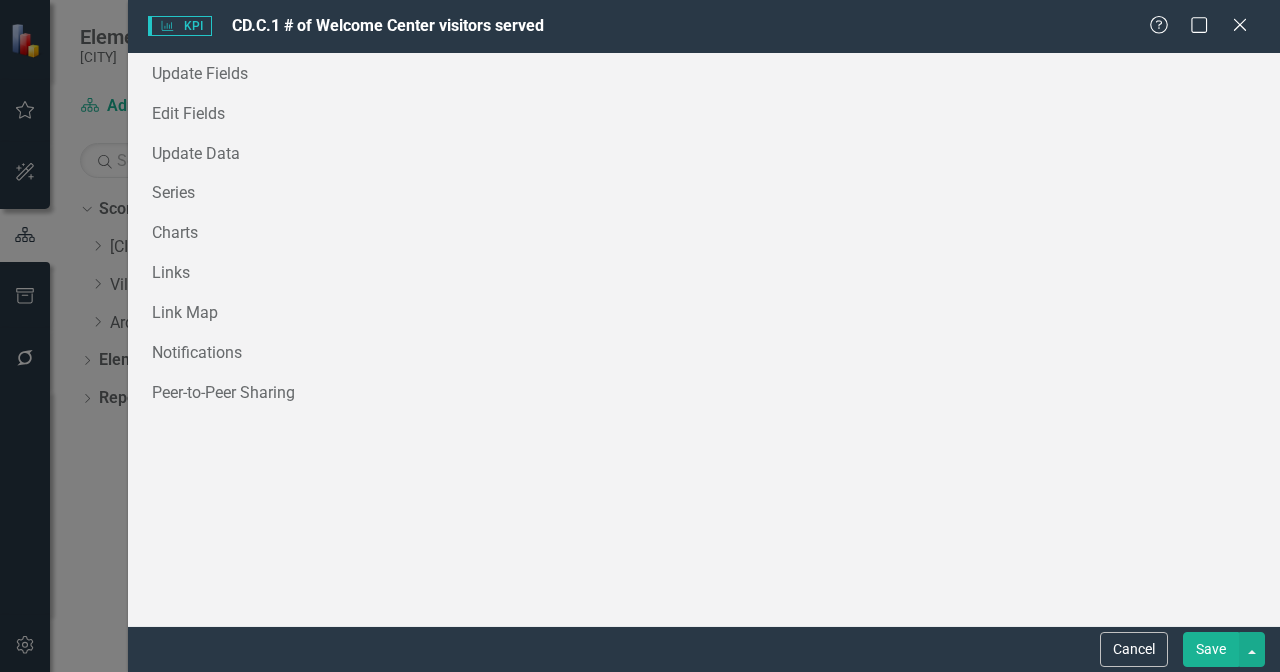 scroll, scrollTop: 0, scrollLeft: 0, axis: both 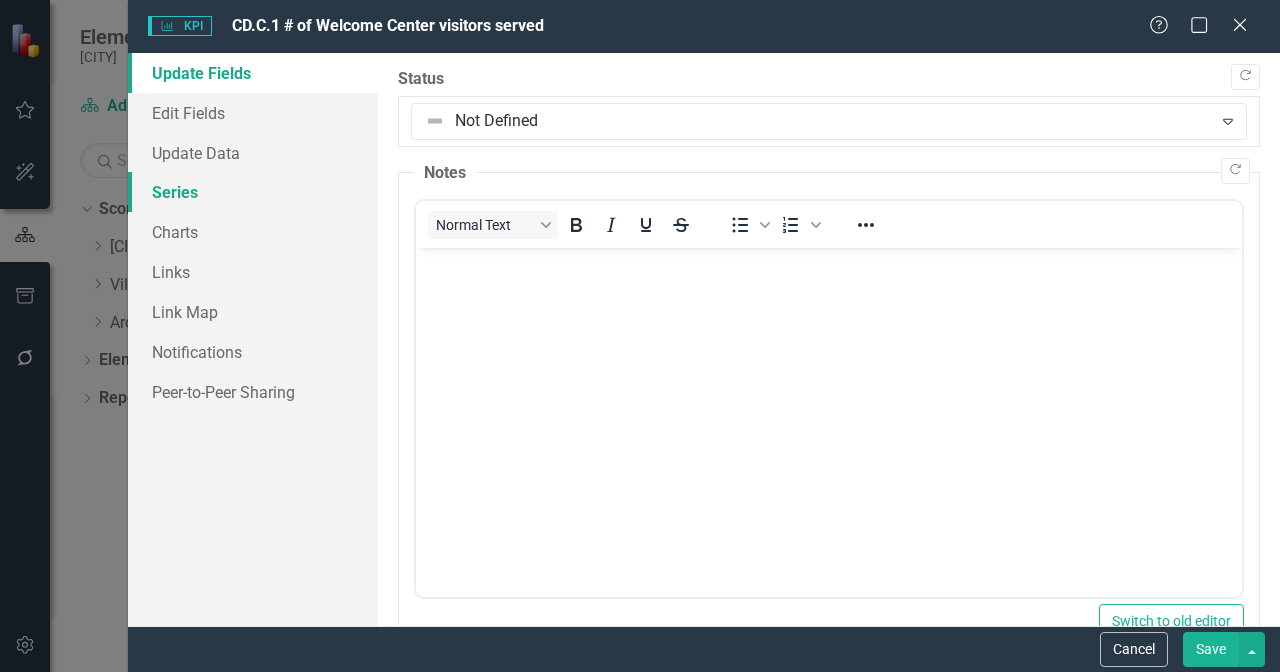click on "Series" at bounding box center [253, 192] 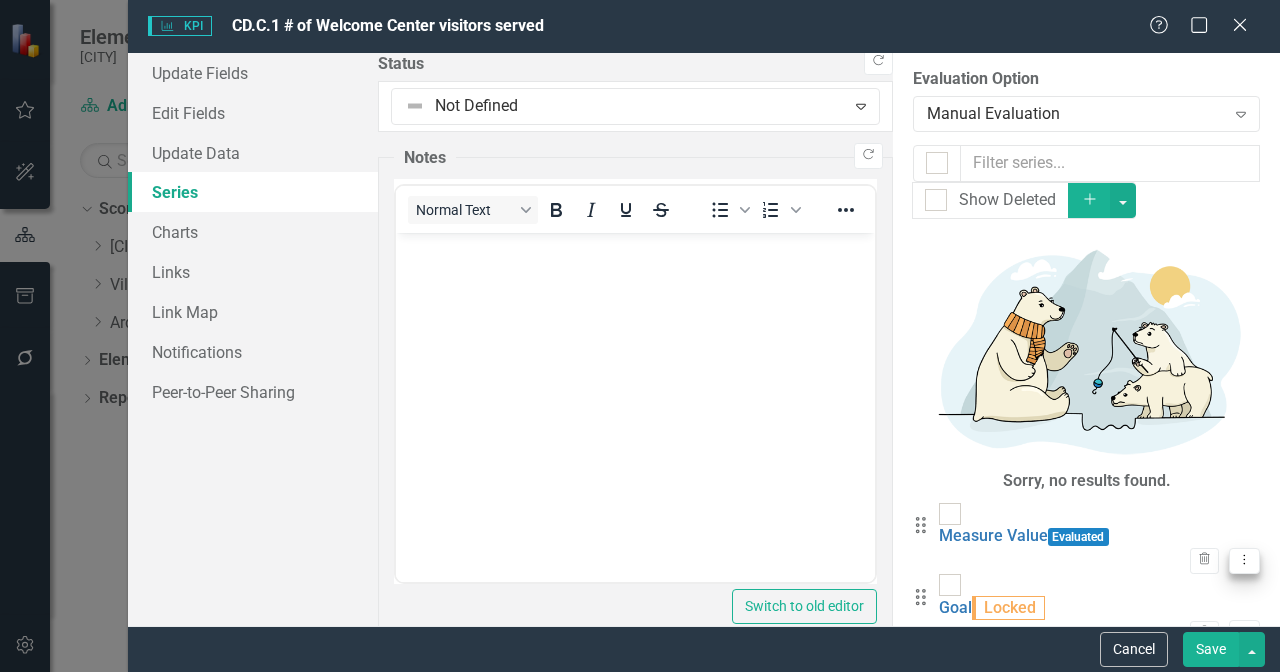 click on "Dropdown Menu" 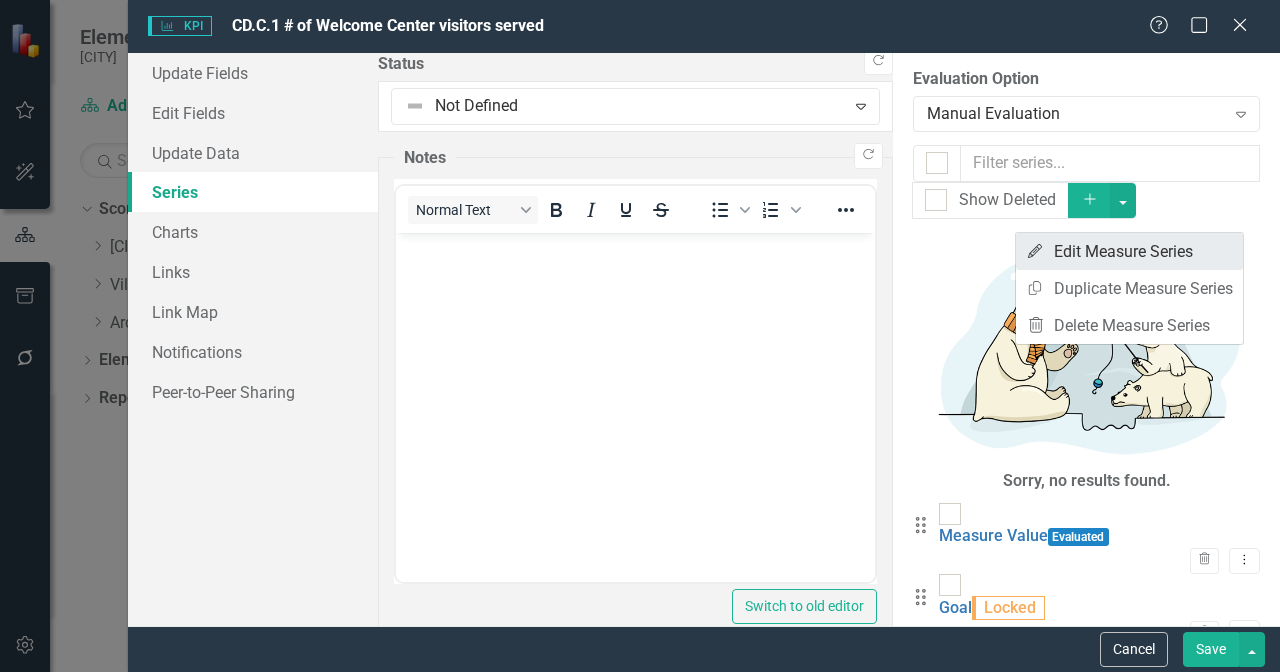 click on "Edit Edit Measure Series" at bounding box center (1129, 251) 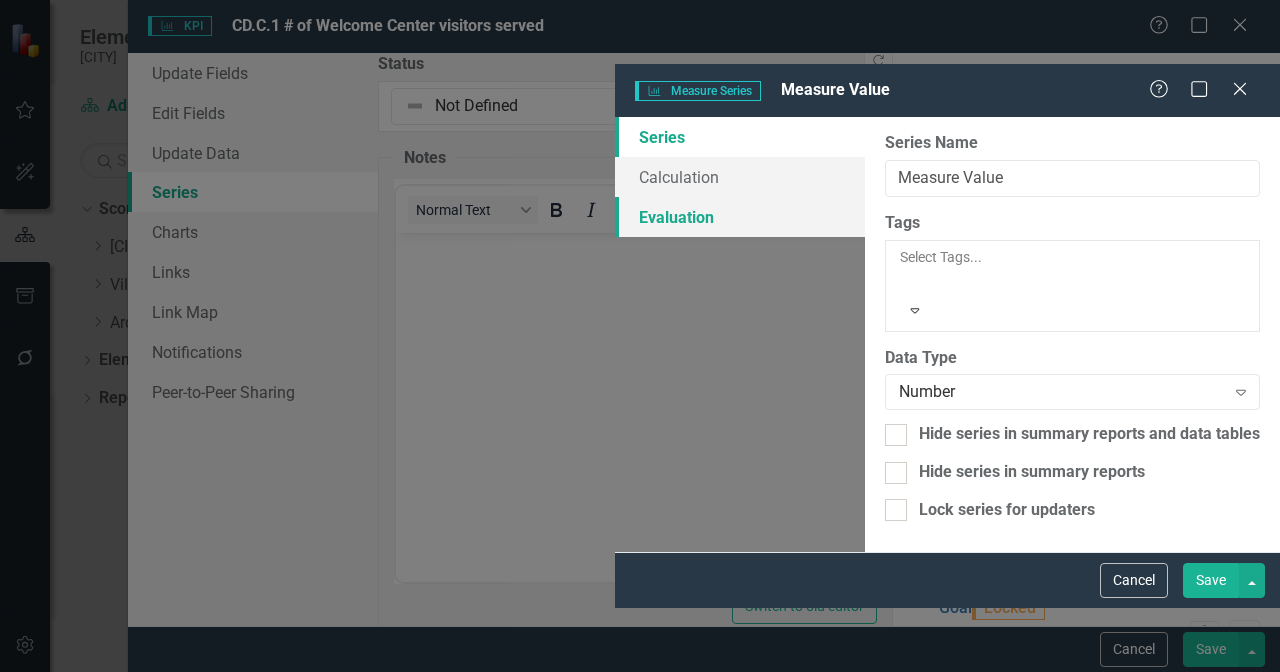 click on "Evaluation" at bounding box center (740, 217) 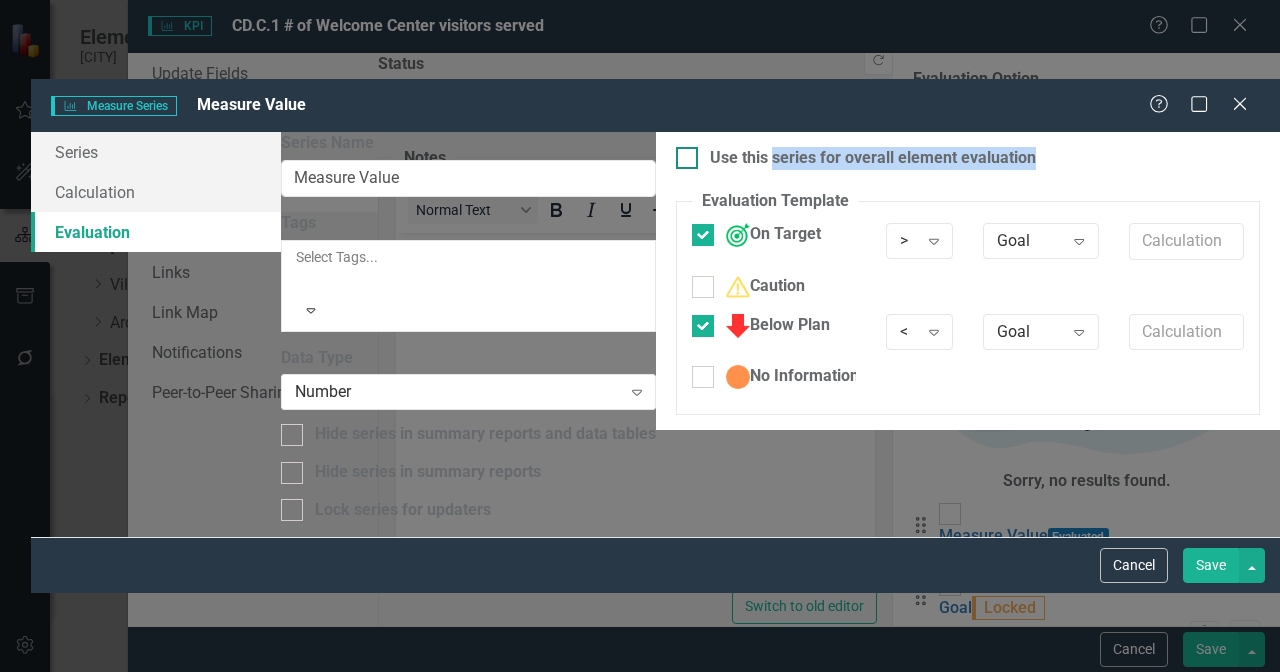 drag, startPoint x: 885, startPoint y: 80, endPoint x: 625, endPoint y: 79, distance: 260.00192 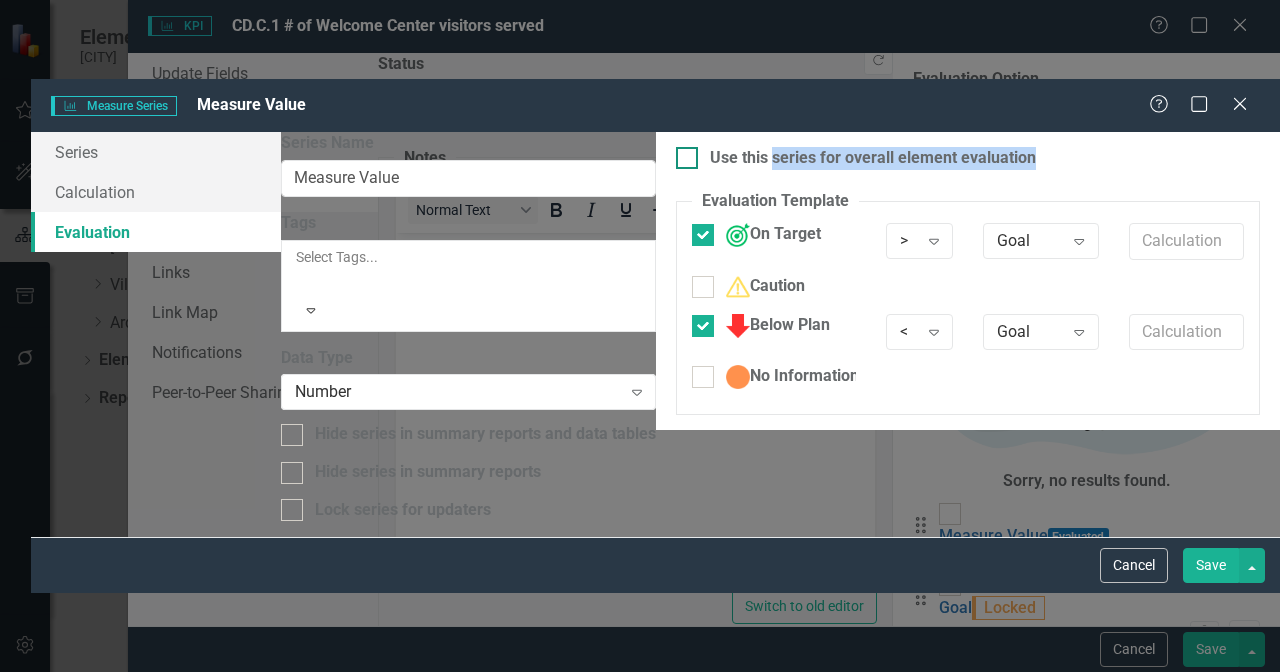 click on "Use this series for overall element evaluation" at bounding box center [968, 158] 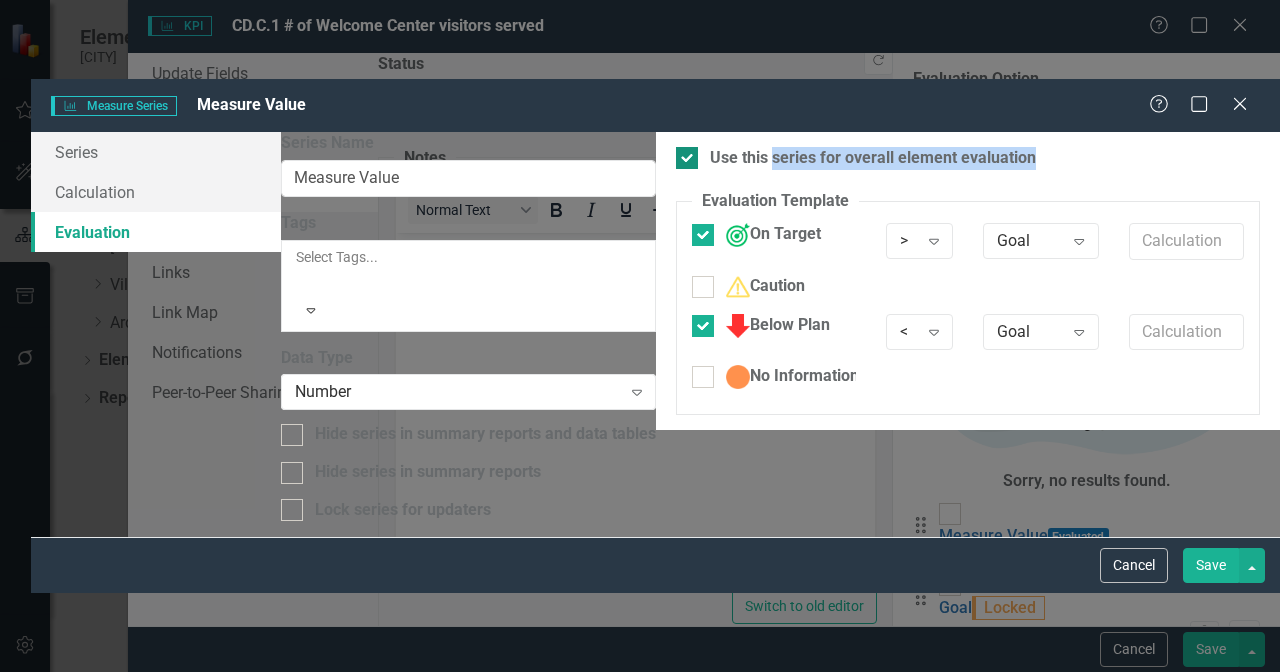 copy on "series for overall element evaluation" 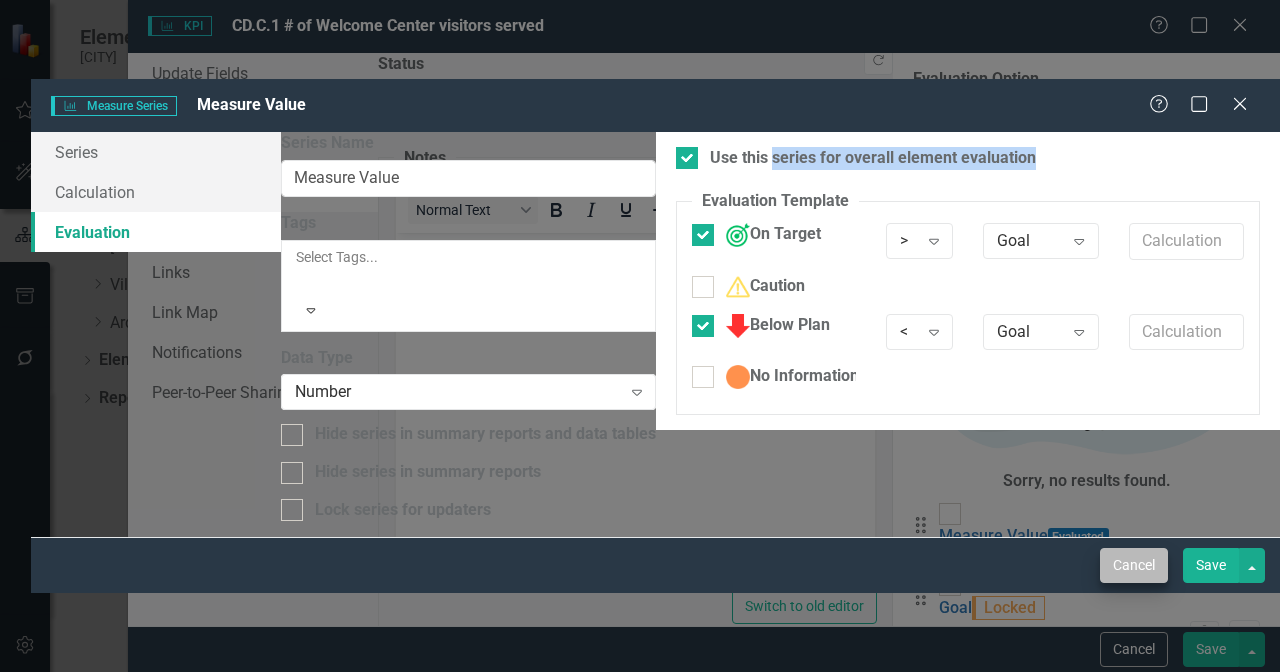 click on "Cancel" at bounding box center [1134, 565] 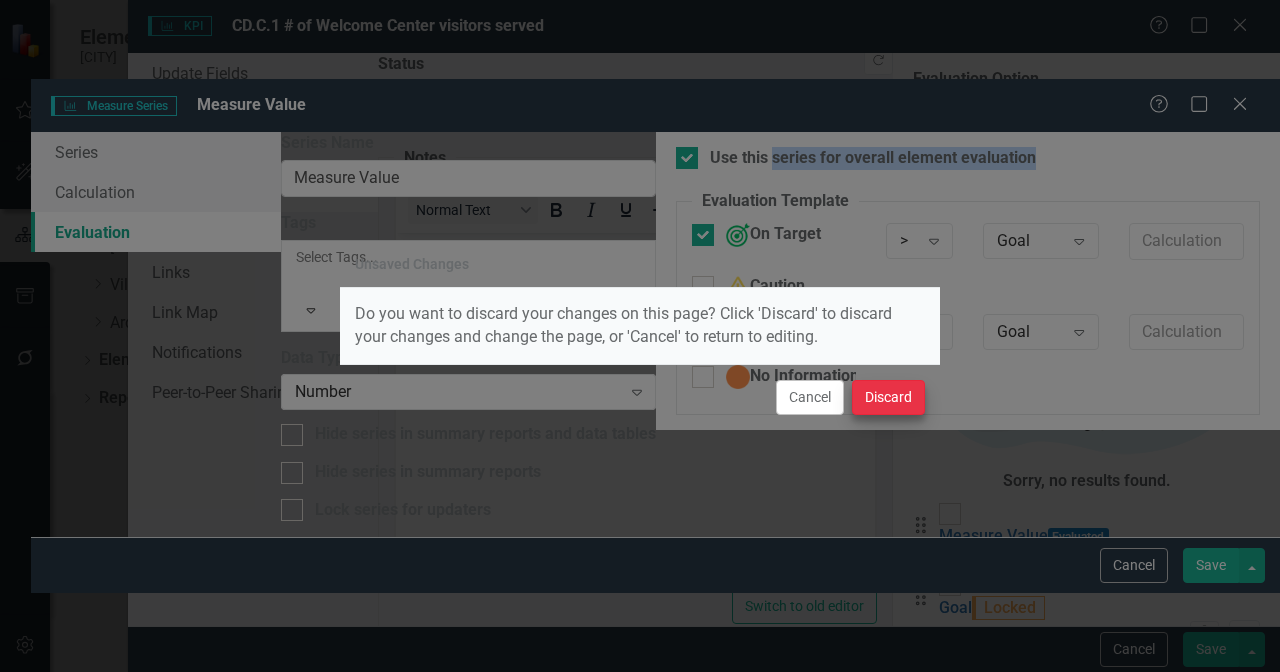 click on "Discard" at bounding box center [888, 397] 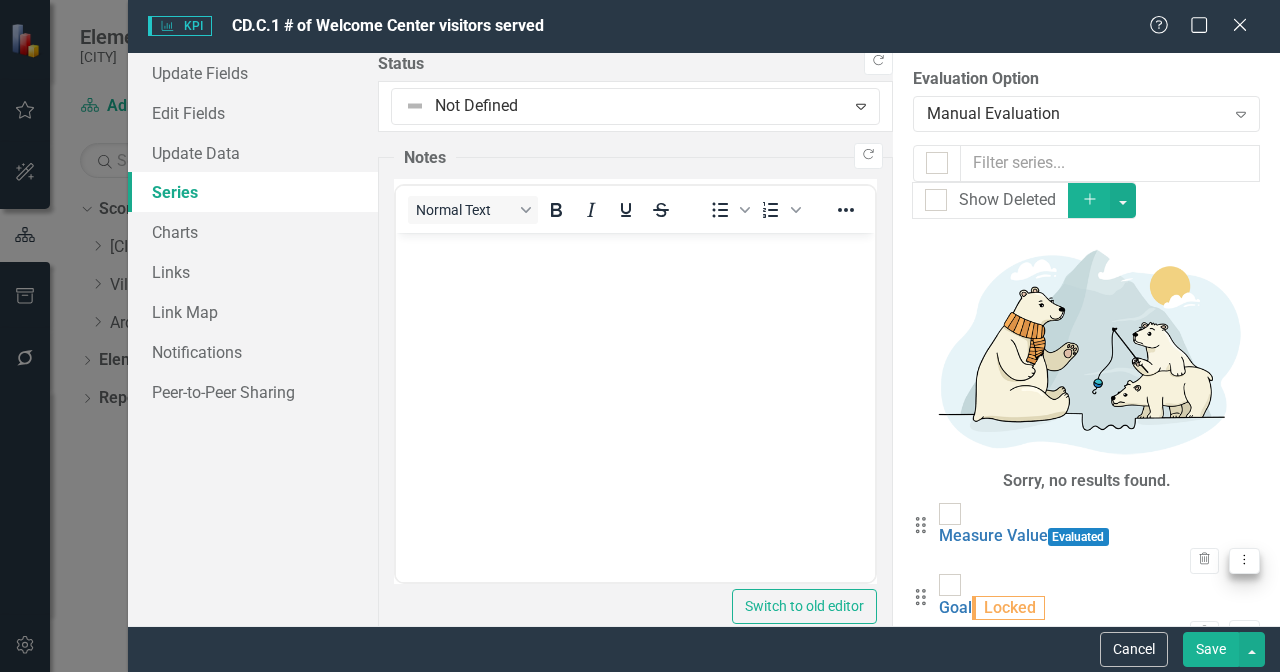 click on "Dropdown Menu" 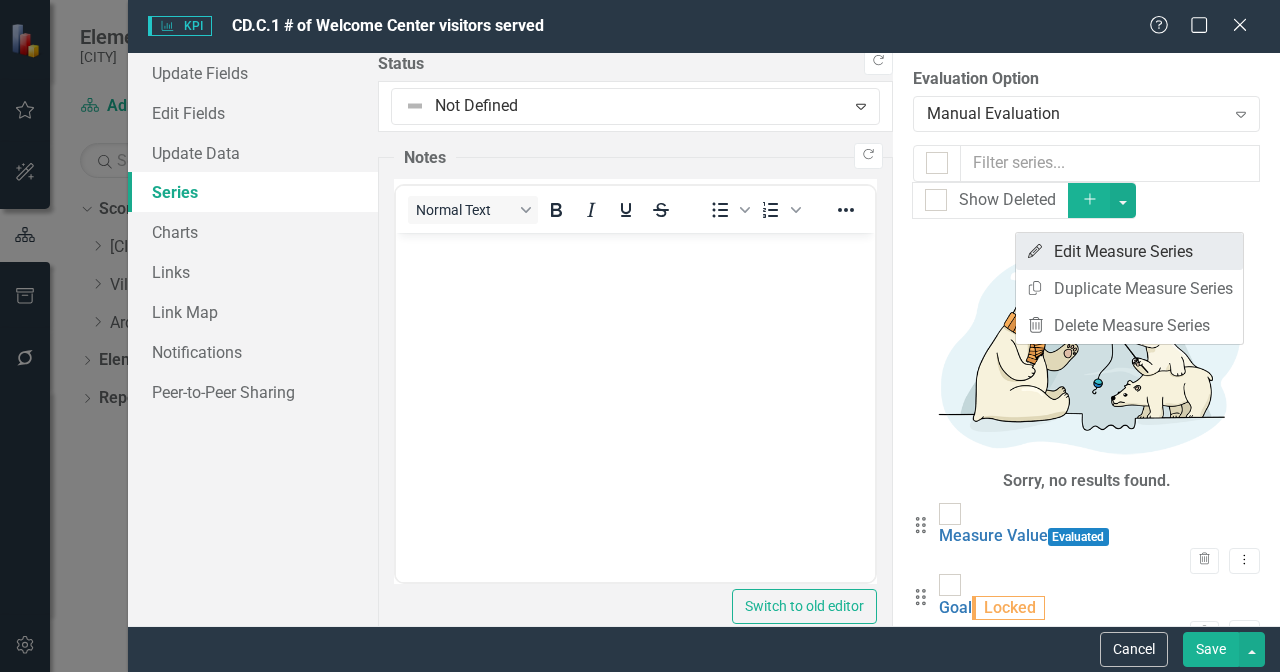 click on "Edit Edit Measure Series" at bounding box center [1129, 251] 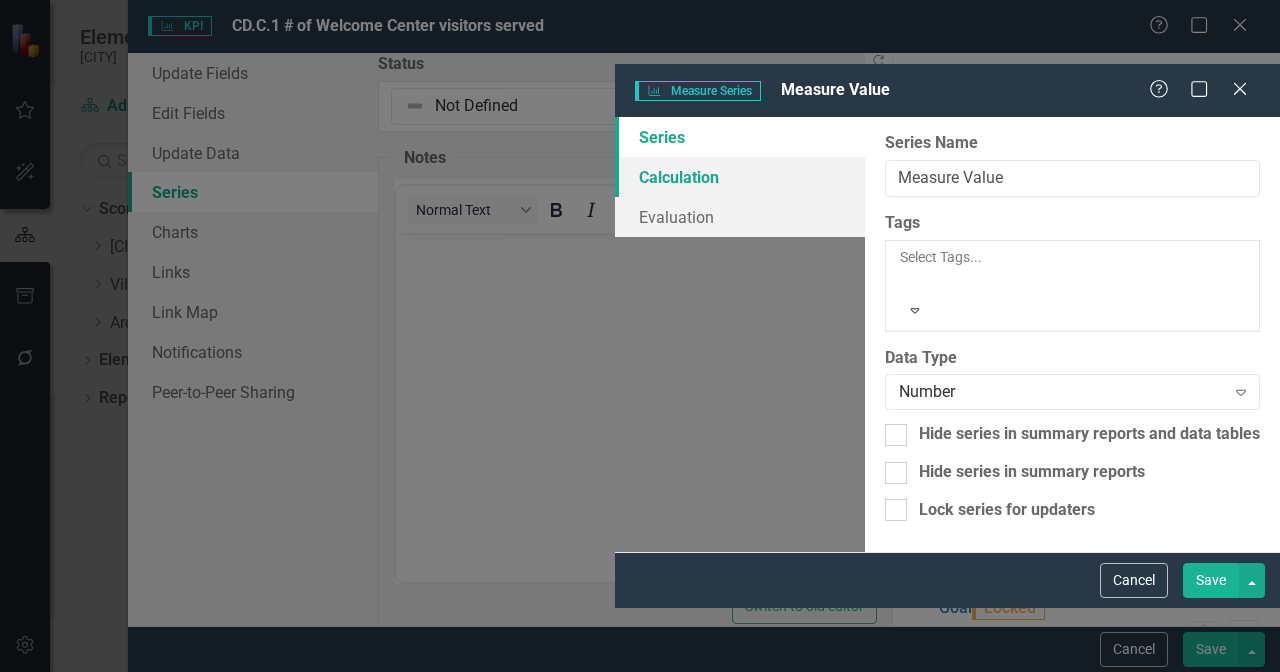 click on "Calculation" at bounding box center [740, 177] 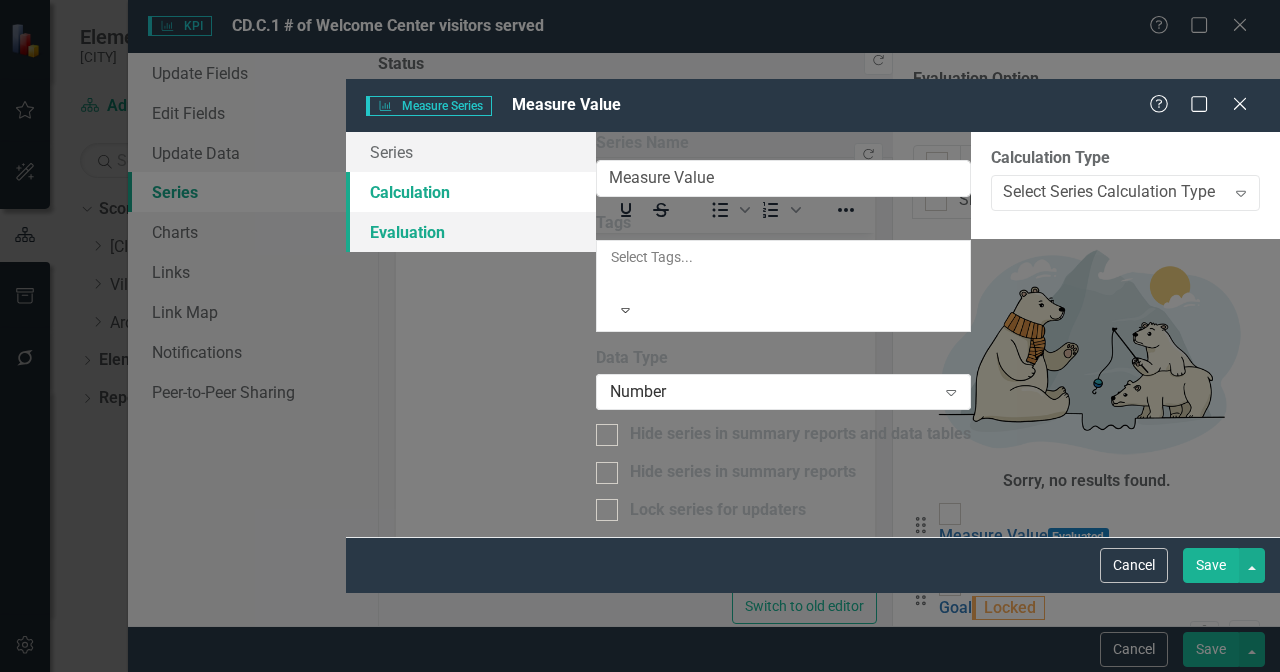 click on "Evaluation" at bounding box center [471, 232] 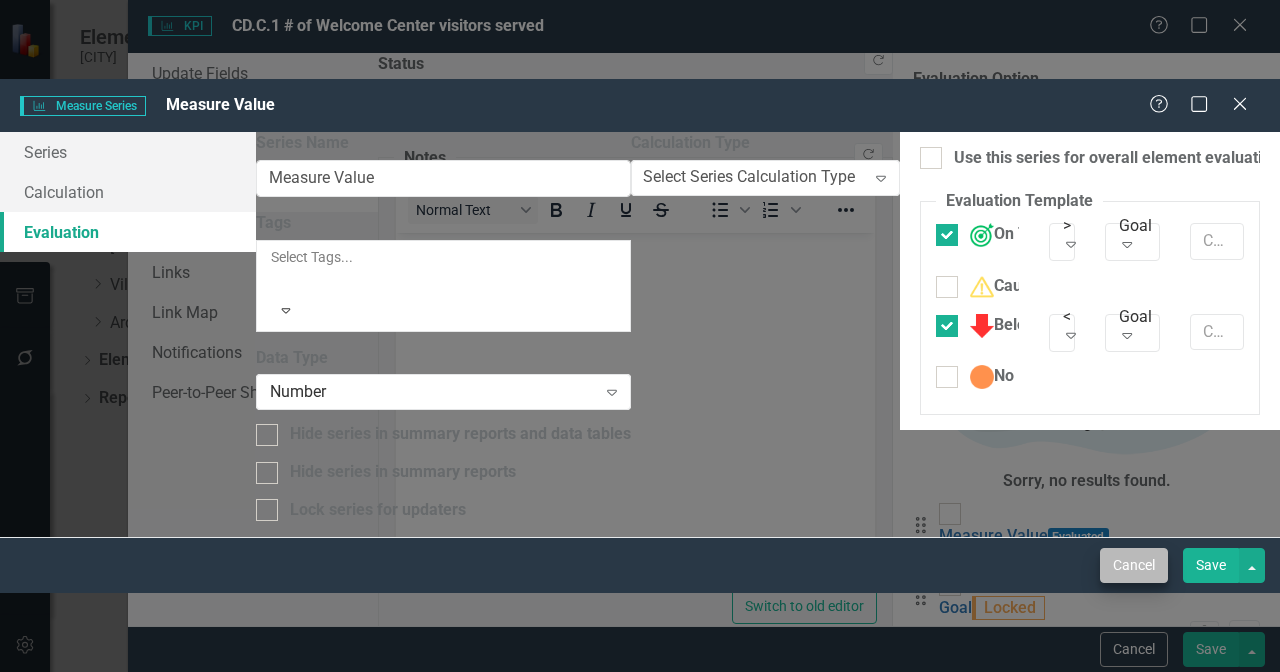 click on "Cancel" at bounding box center [1134, 565] 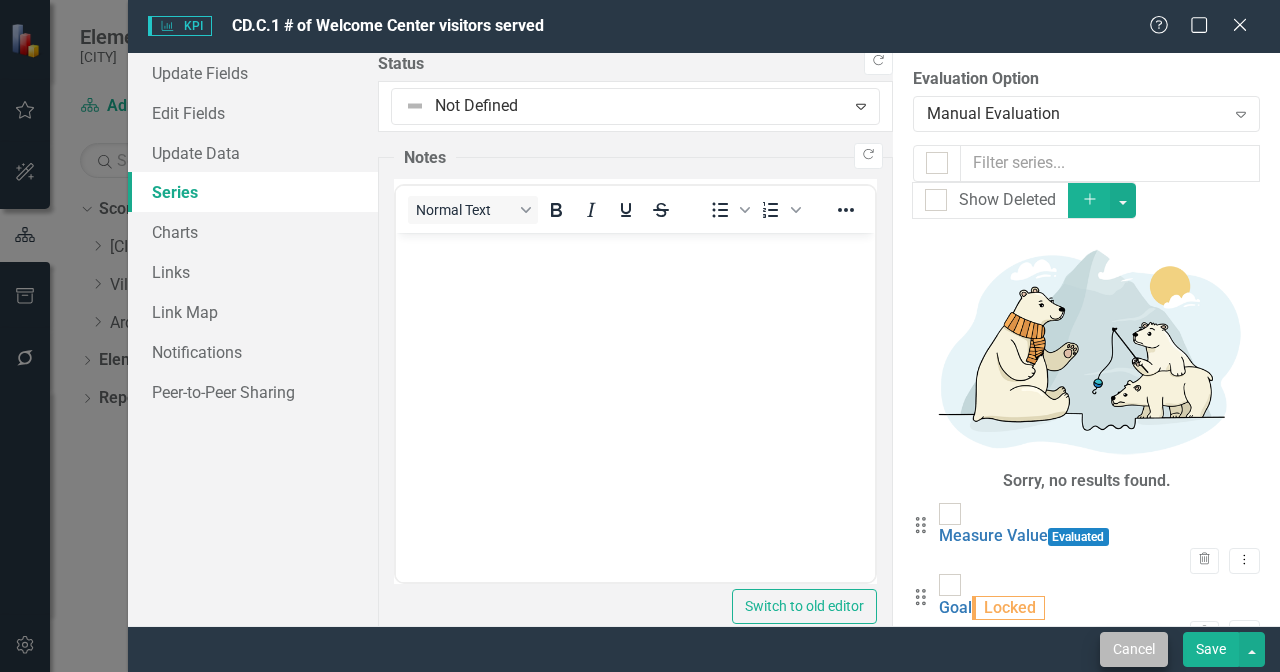 click on "Cancel" at bounding box center [1134, 649] 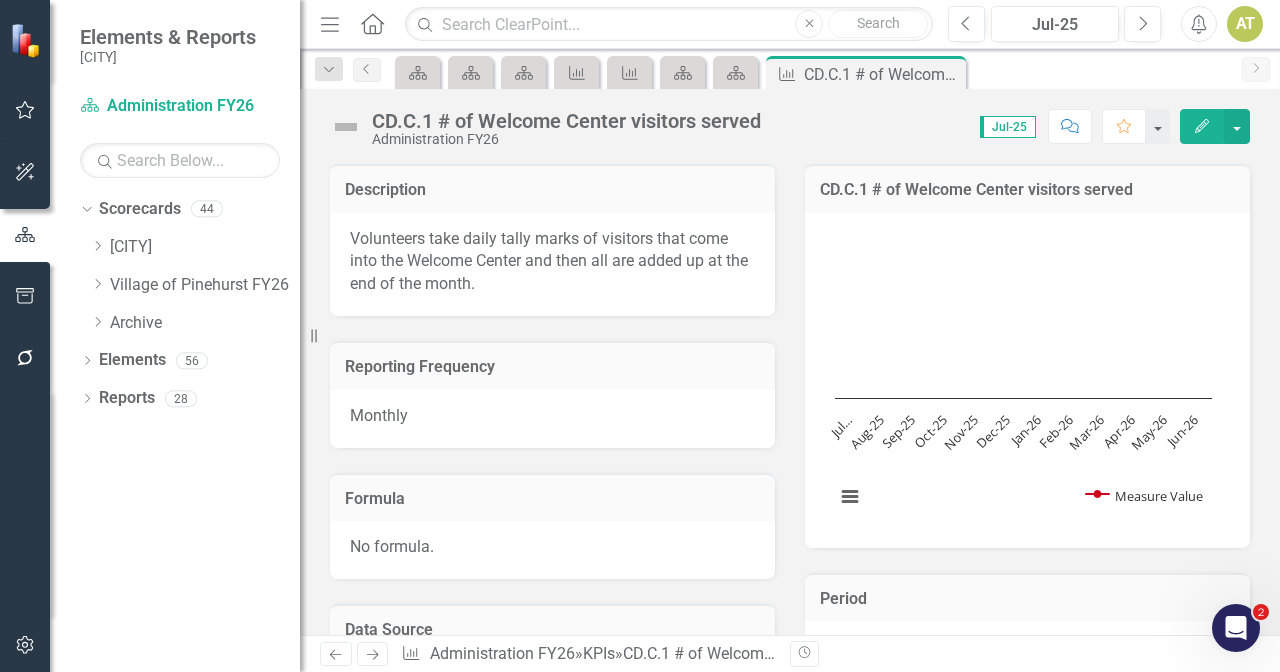 click at bounding box center [1236, 628] 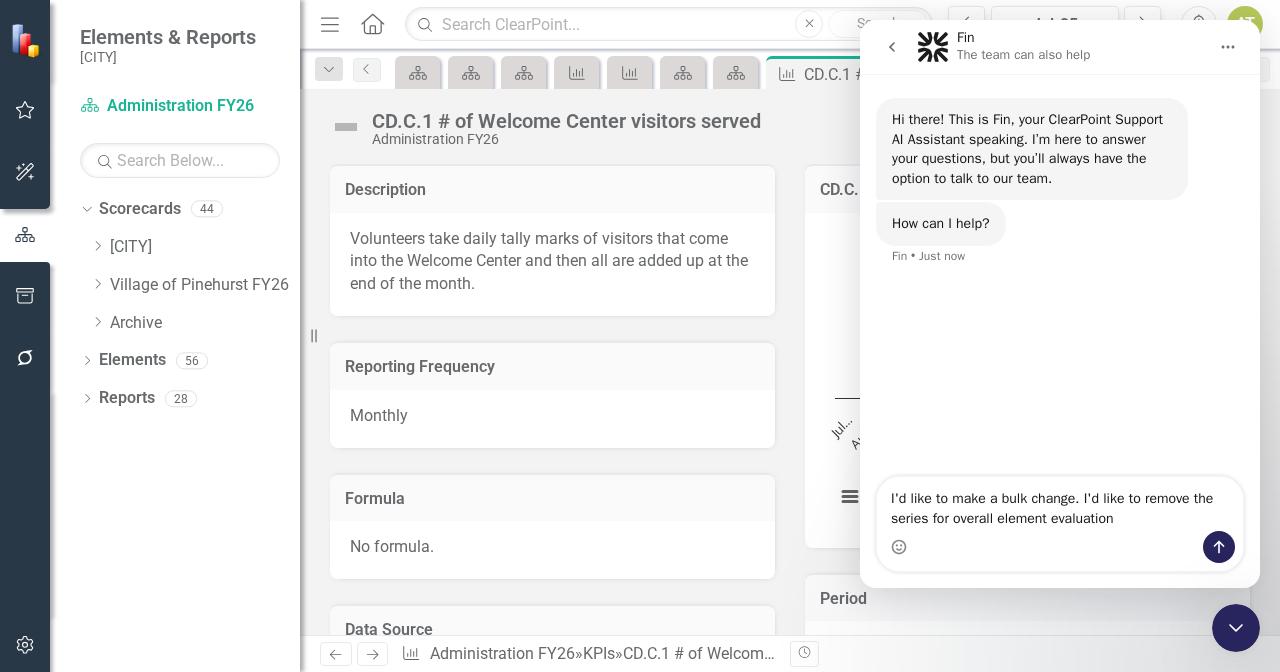type on "I'd like to make a bulk change. I'd like to remove the series for overall element evaluation" 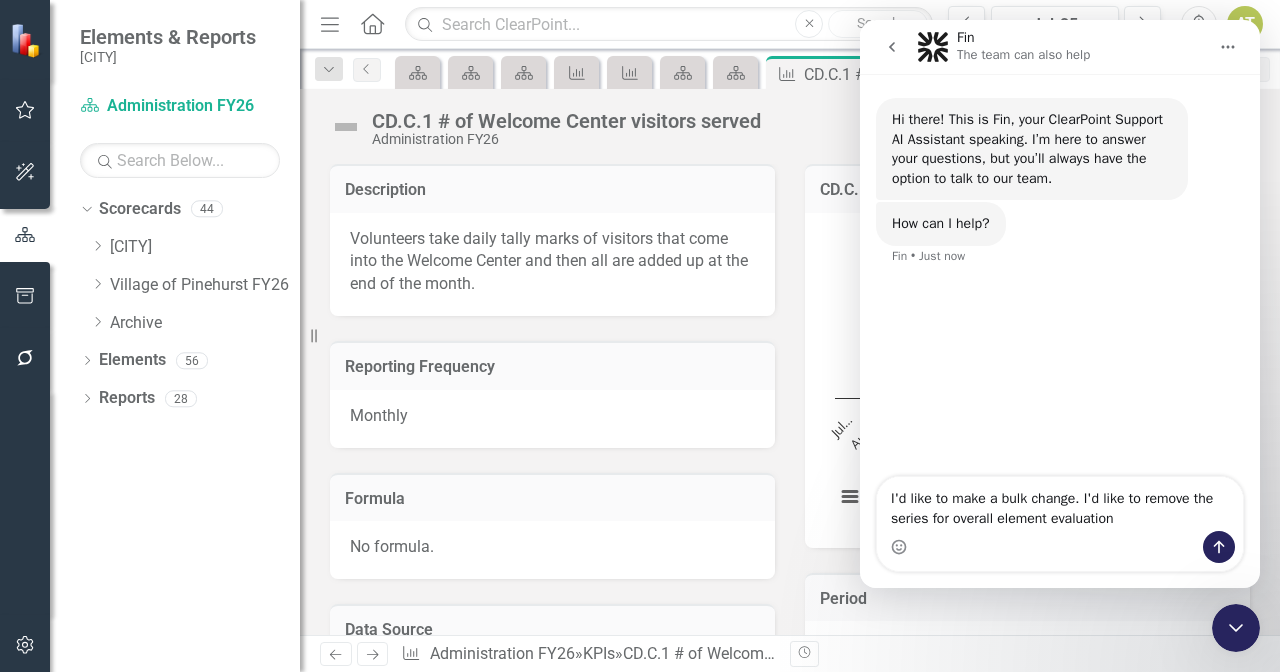 click on "CD.C.1 # of Welcome Center visitors served Administration  FY26 Score: 0.00 Jul-25 Completed  Comment Favorite Edit" at bounding box center [790, 119] 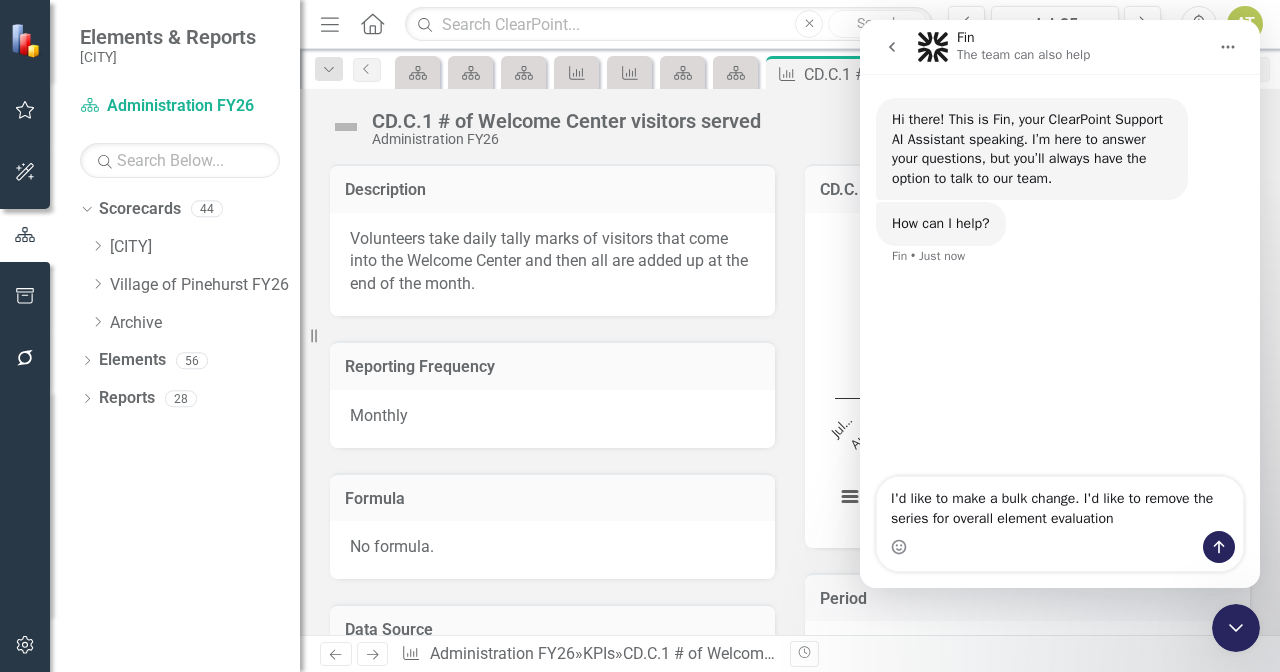 drag, startPoint x: 767, startPoint y: 114, endPoint x: 34, endPoint y: 92, distance: 733.3301 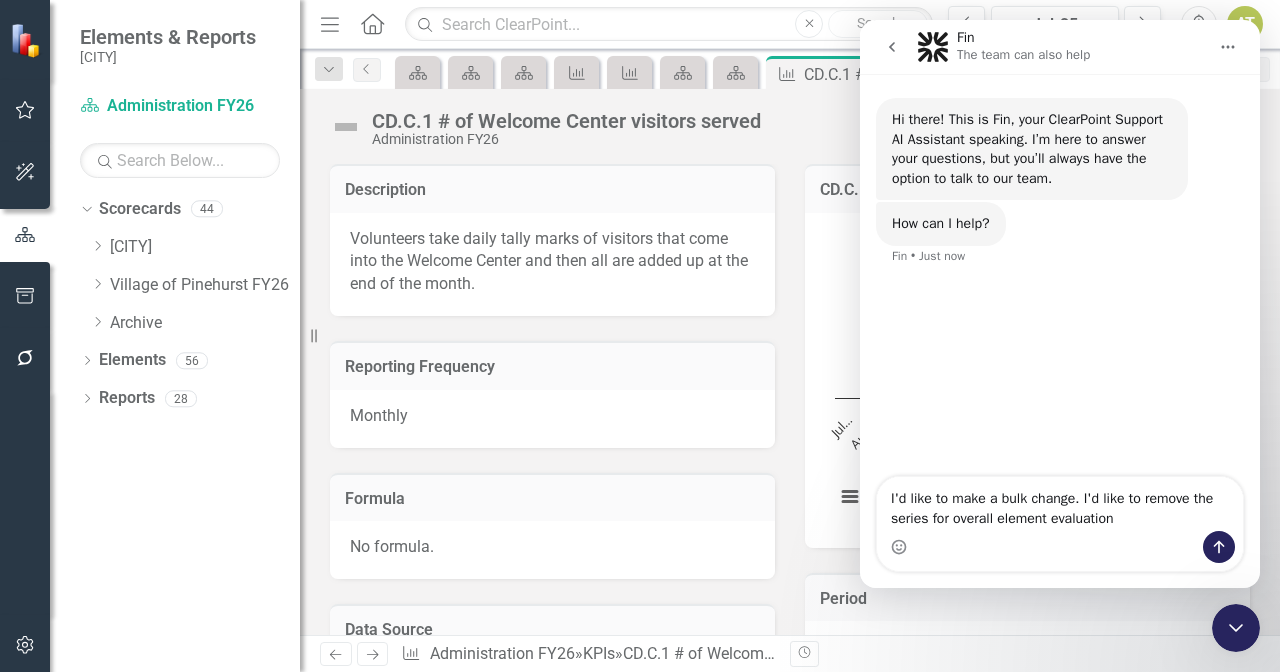 click on "CD.C.1 # of Welcome Center visitors served Administration  FY26" at bounding box center [571, 128] 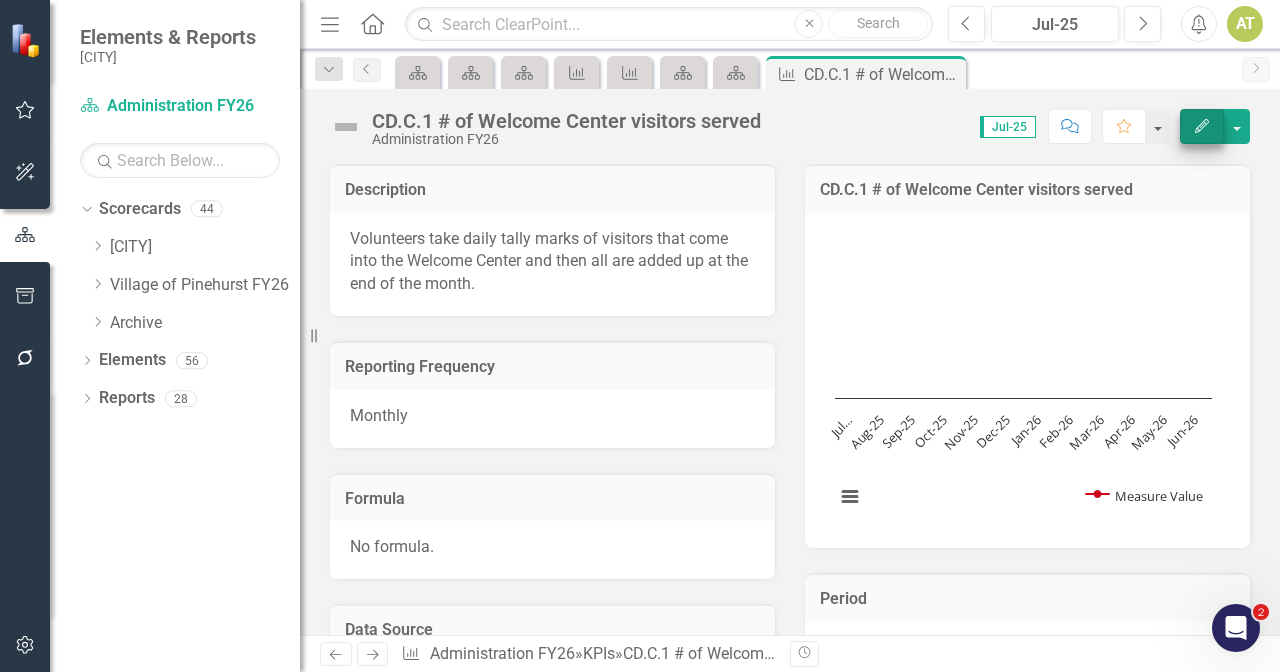 click on "Edit" 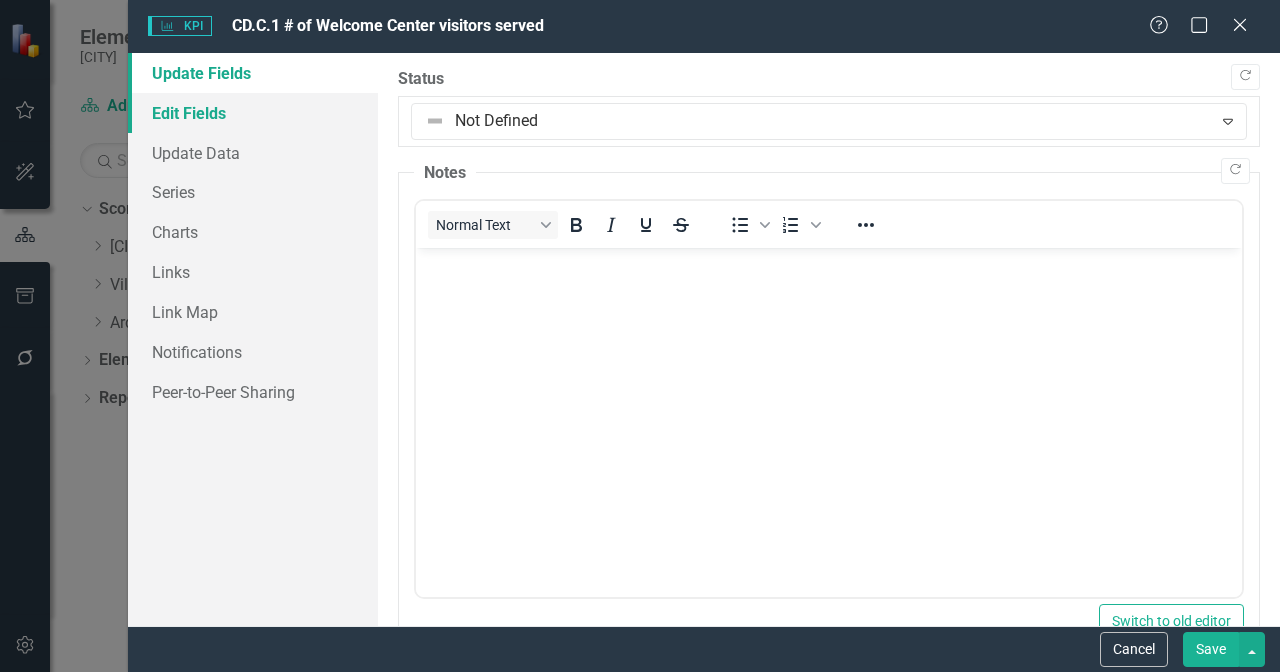 click on "Edit Fields" at bounding box center (253, 113) 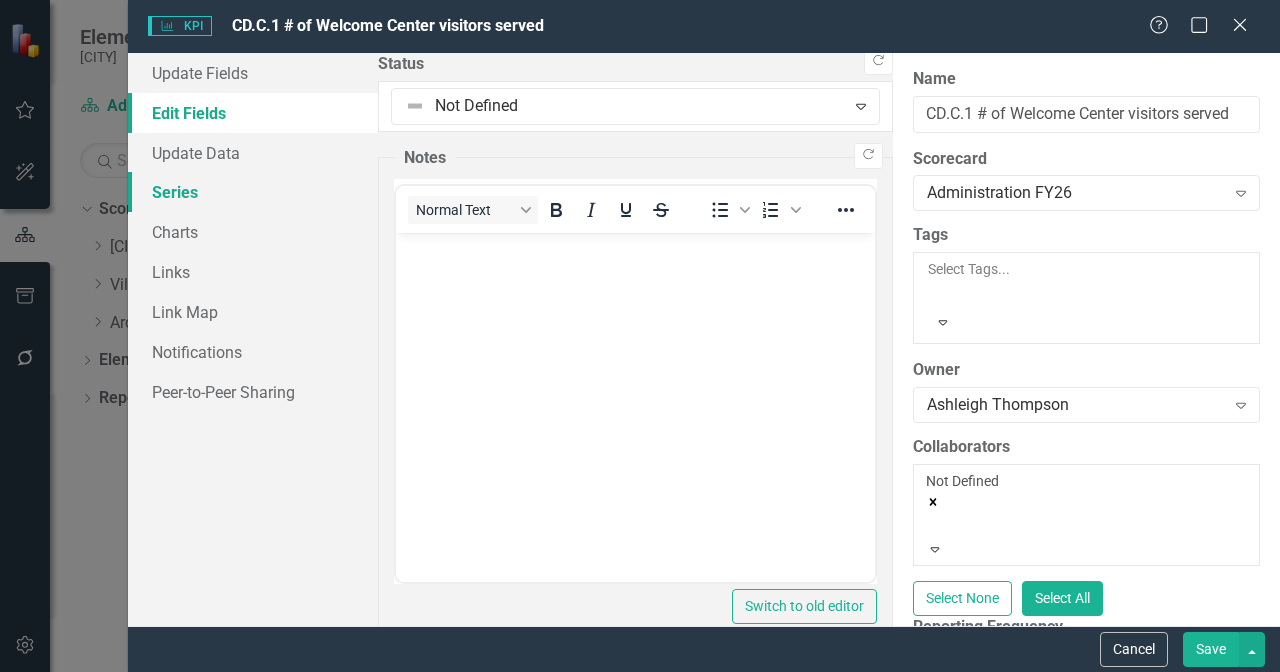 scroll, scrollTop: 0, scrollLeft: 0, axis: both 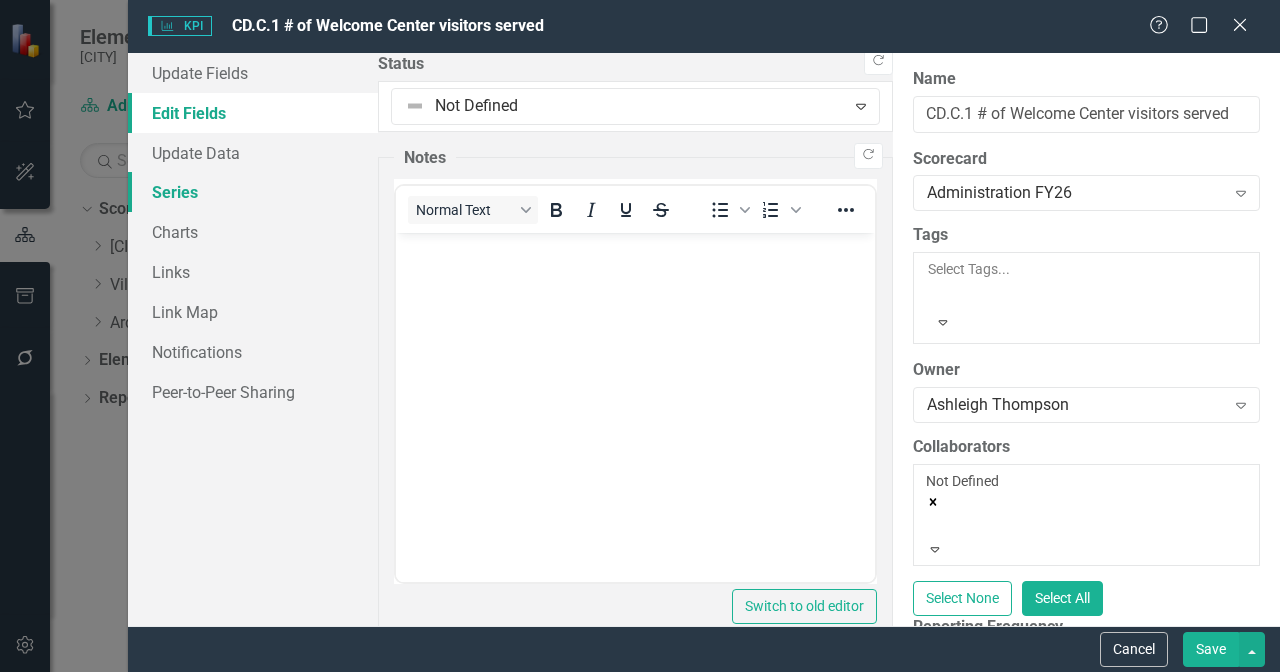 click on "Series" at bounding box center [253, 192] 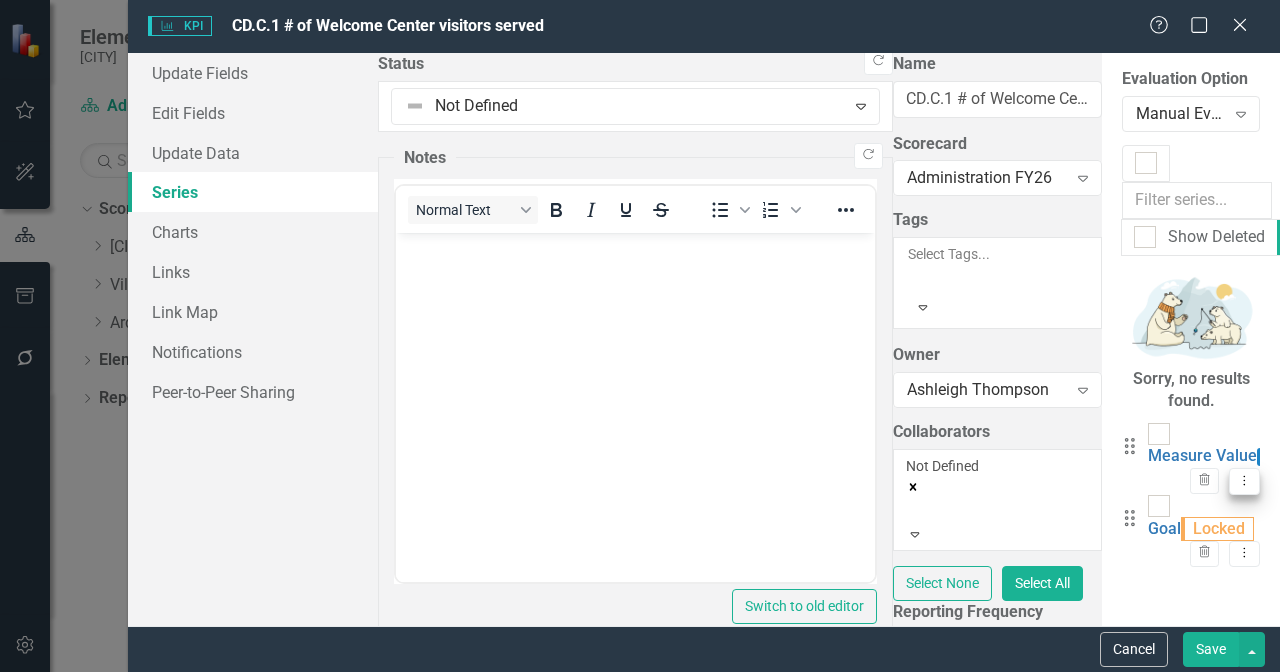 click on "Dropdown Menu" at bounding box center (1244, 481) 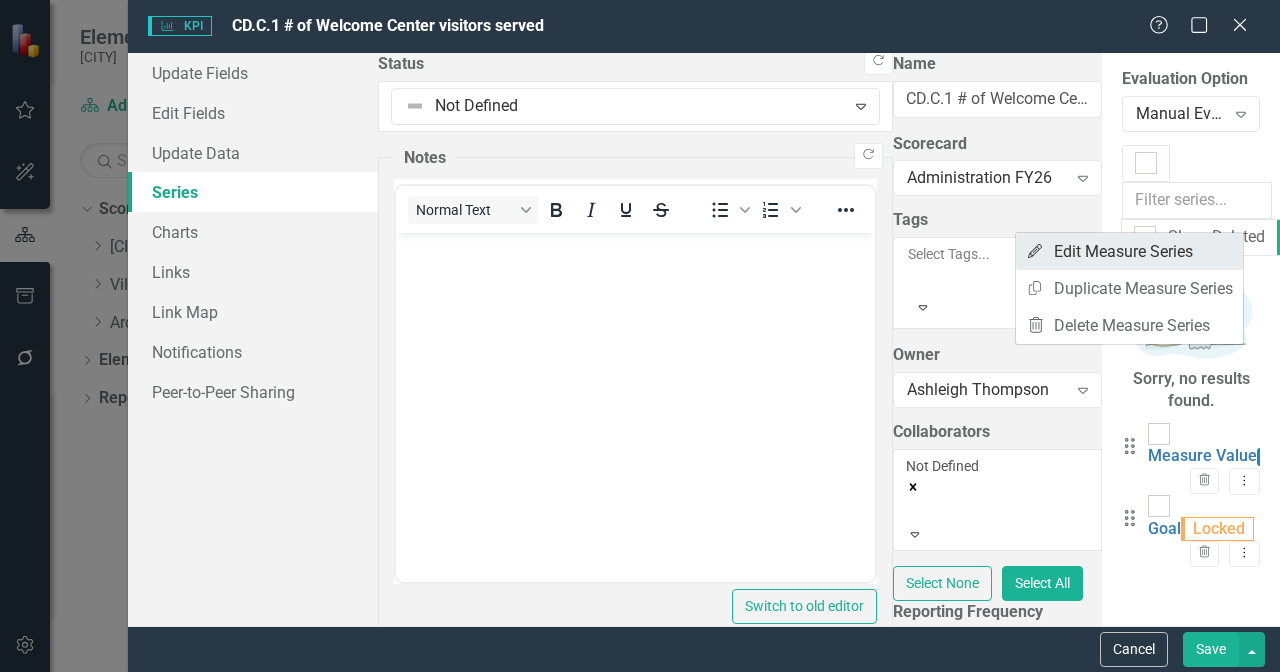 click on "Edit Edit Measure Series" at bounding box center (1129, 251) 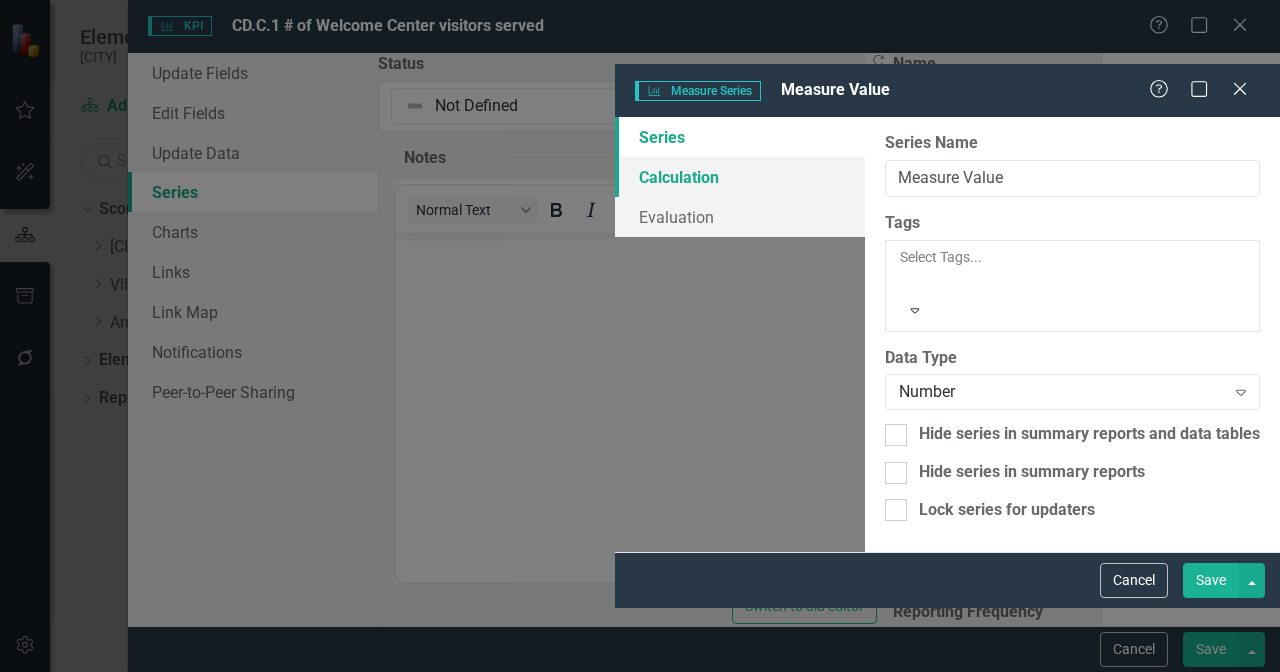 click on "Calculation" at bounding box center [740, 177] 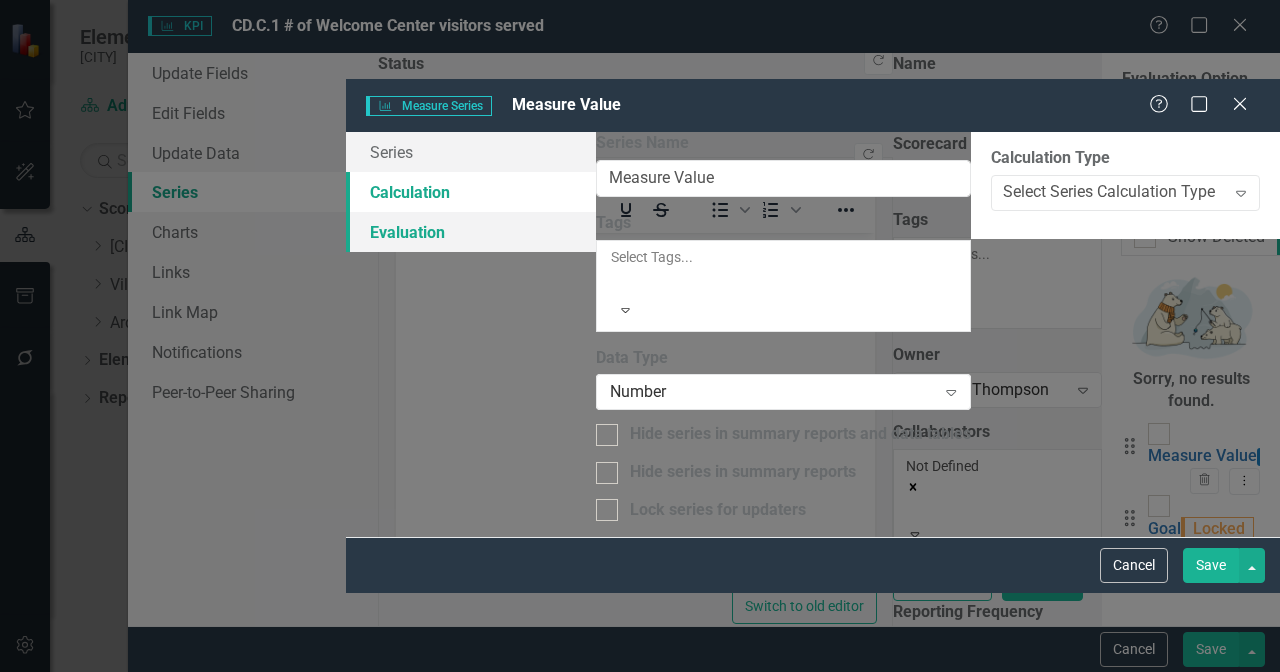 click on "Evaluation" at bounding box center (471, 232) 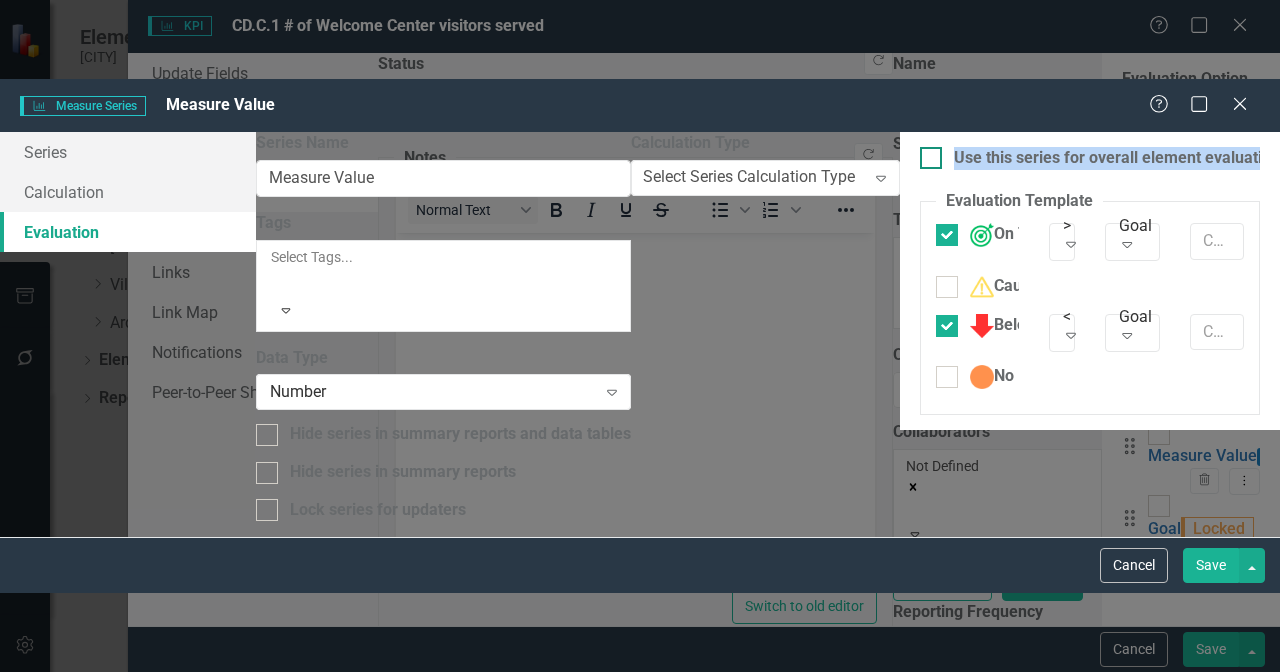 drag, startPoint x: 887, startPoint y: 79, endPoint x: 556, endPoint y: 78, distance: 331.0015 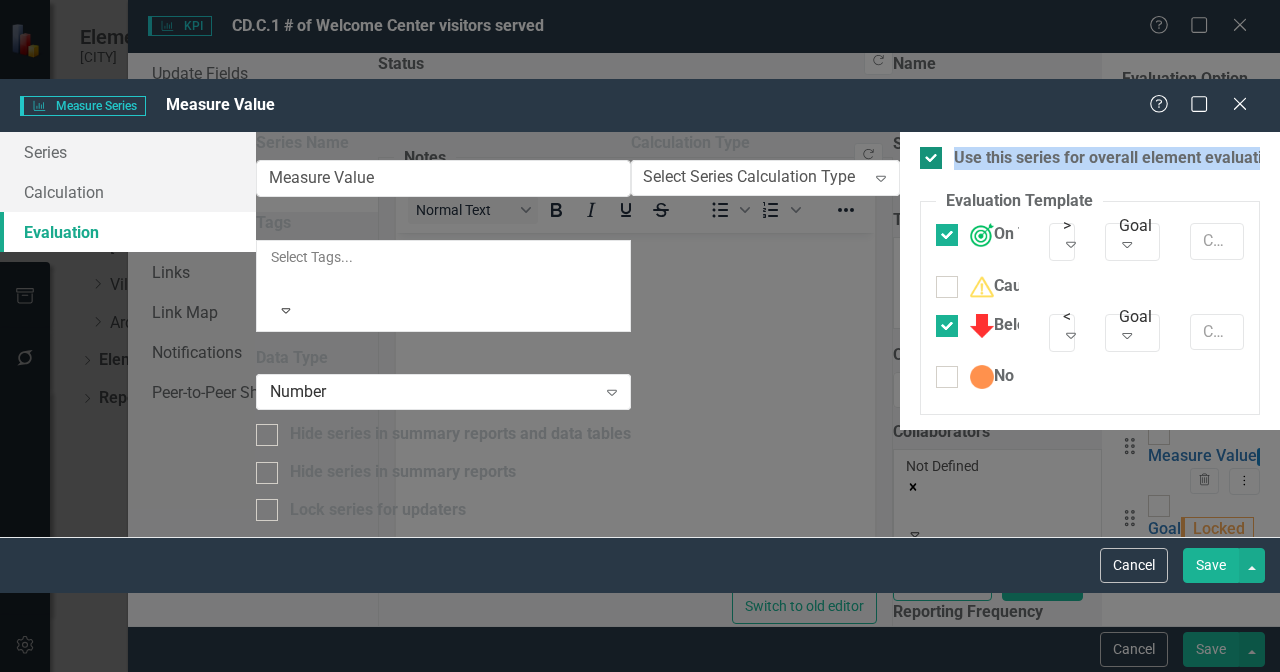 copy on "Use this series for overall element evaluation" 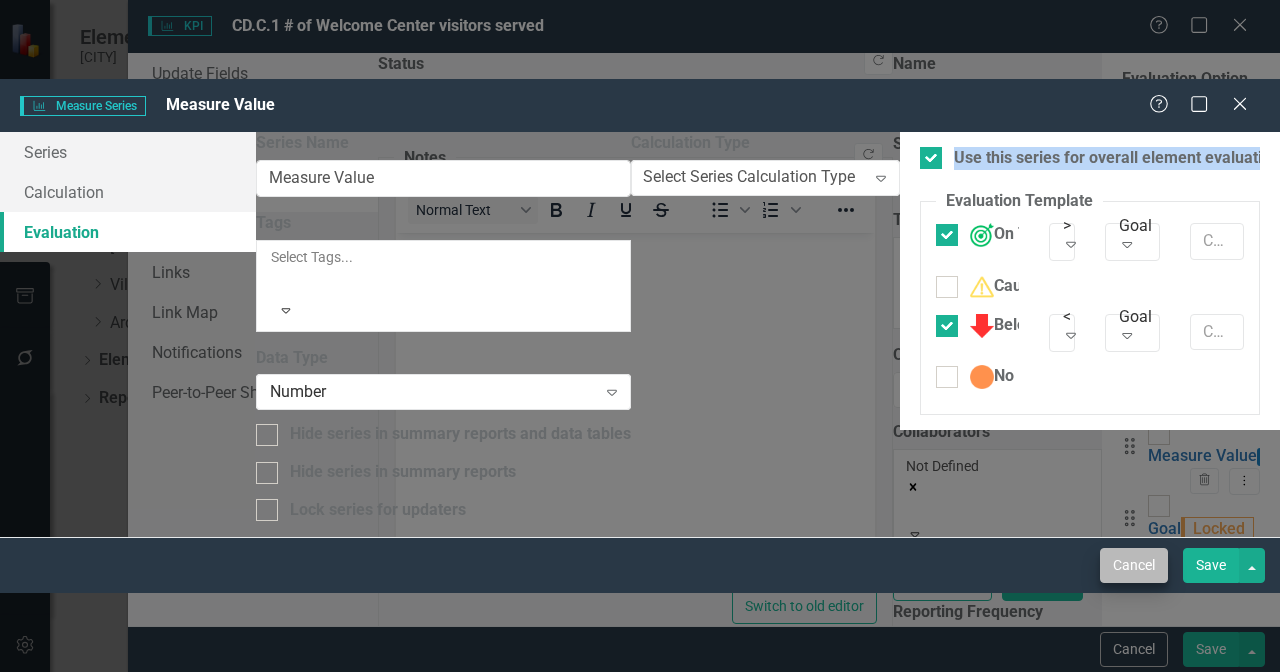 click on "Cancel" at bounding box center [1134, 565] 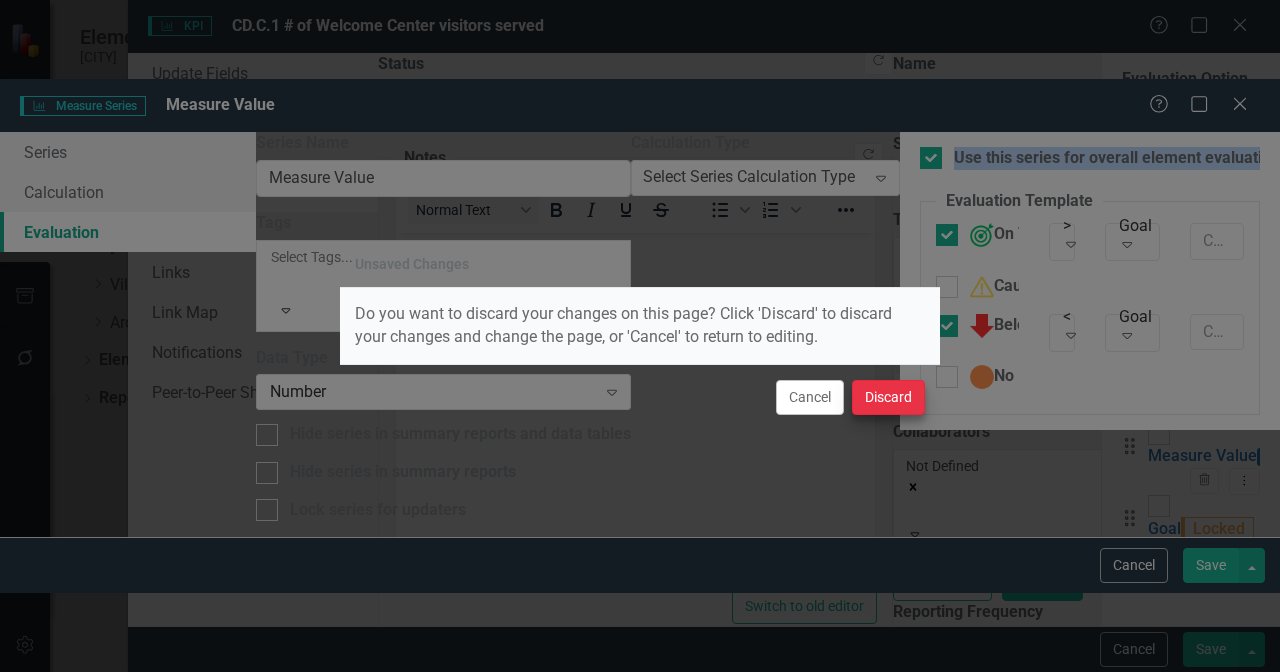 click on "Discard" at bounding box center [888, 397] 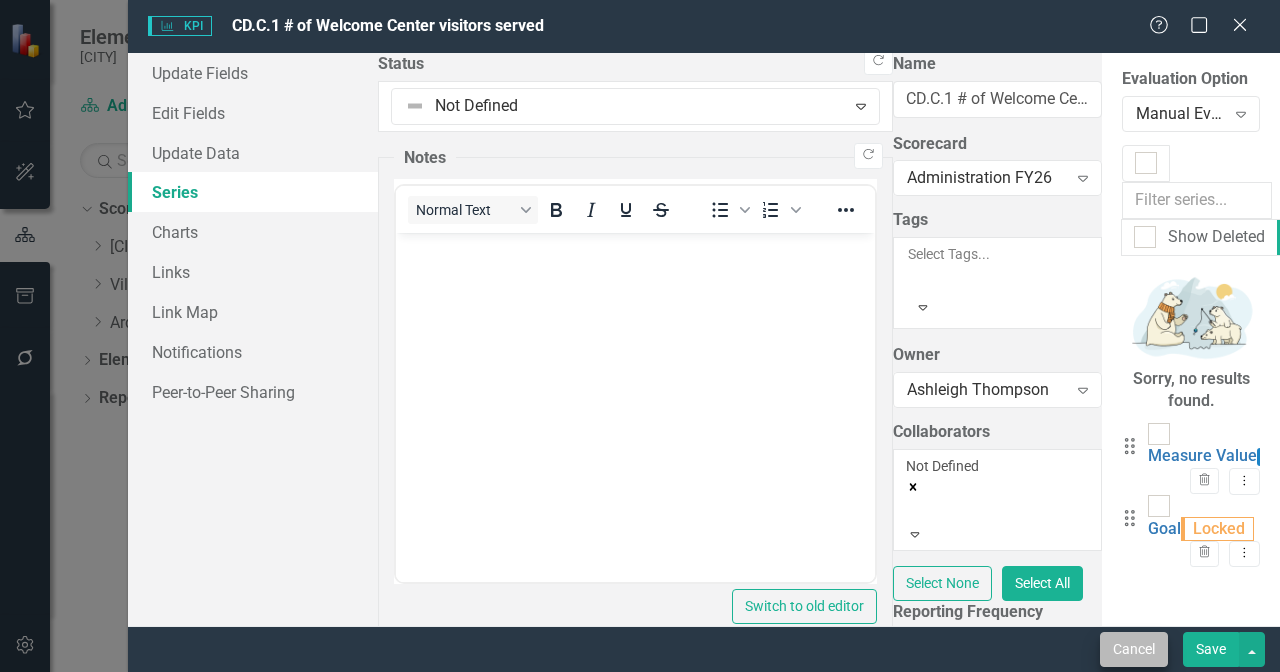 click on "Cancel" at bounding box center (1134, 649) 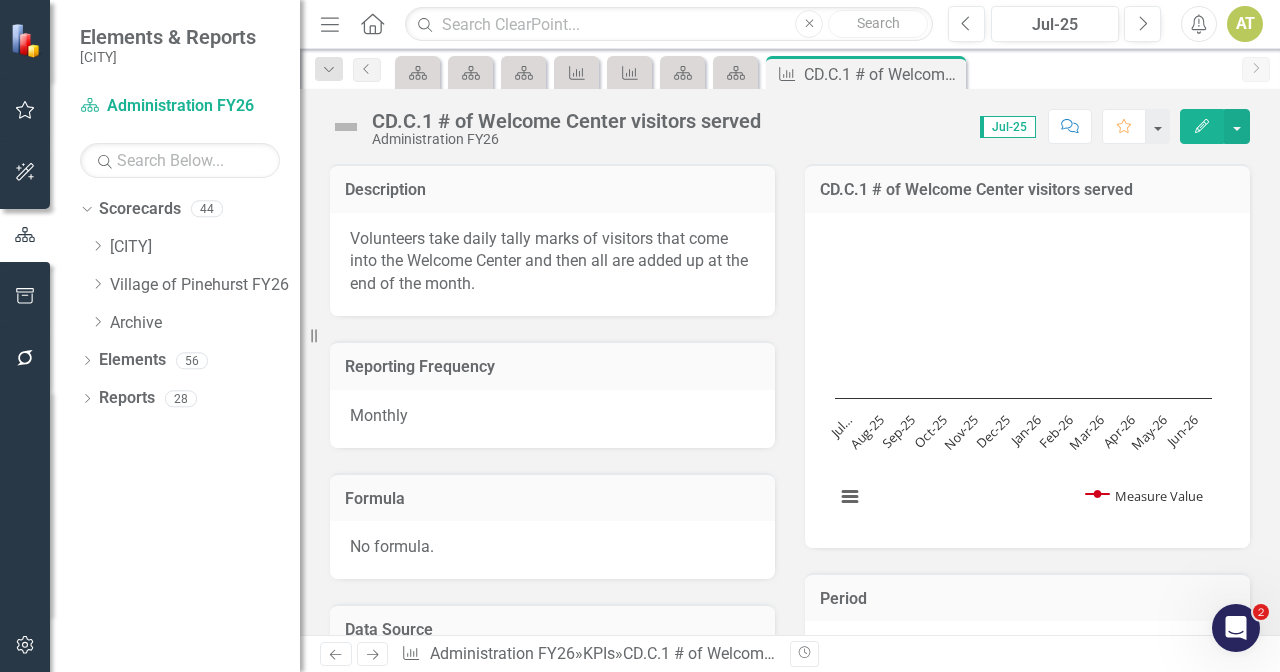 click 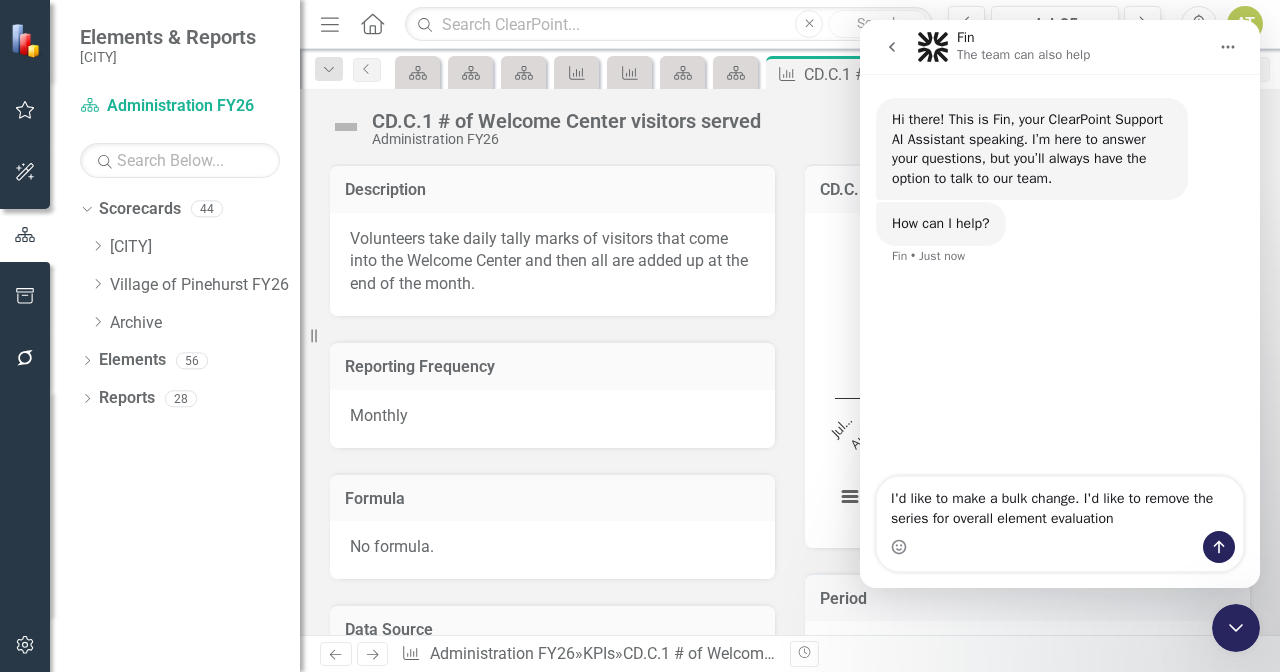 drag, startPoint x: 1144, startPoint y: 519, endPoint x: 870, endPoint y: 522, distance: 274.01642 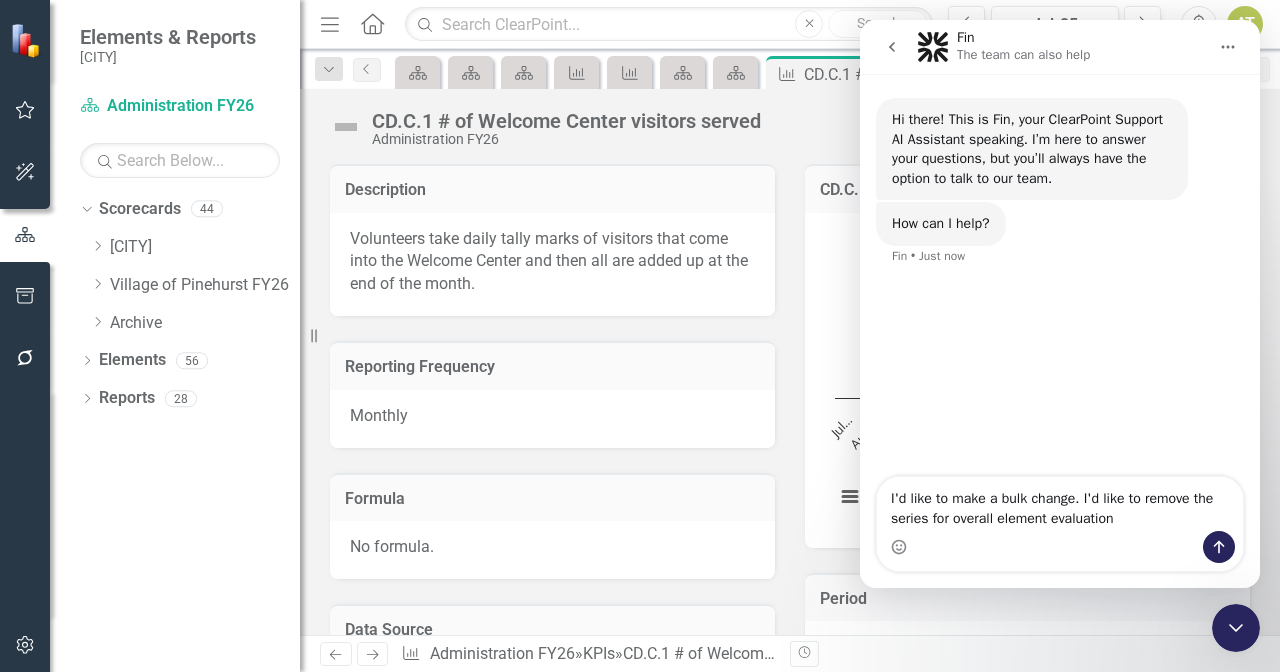 click on "I'd like to make a bulk change. I'd like to remove the series for overall element evaluation I'd like to make a bulk change. I'd like to remove the series for overall element evaluation" at bounding box center (1060, 524) 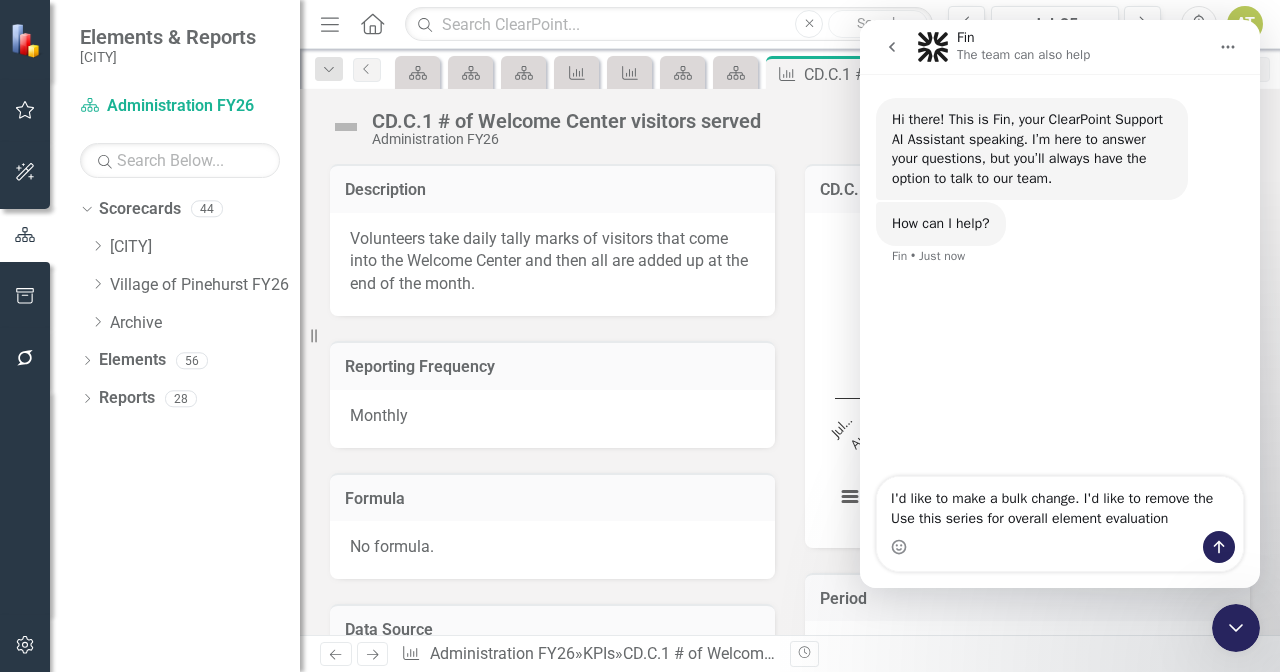 click on "I'd like to make a bulk change. I'd like to remove the Use this series for overall element evaluation" at bounding box center [1060, 504] 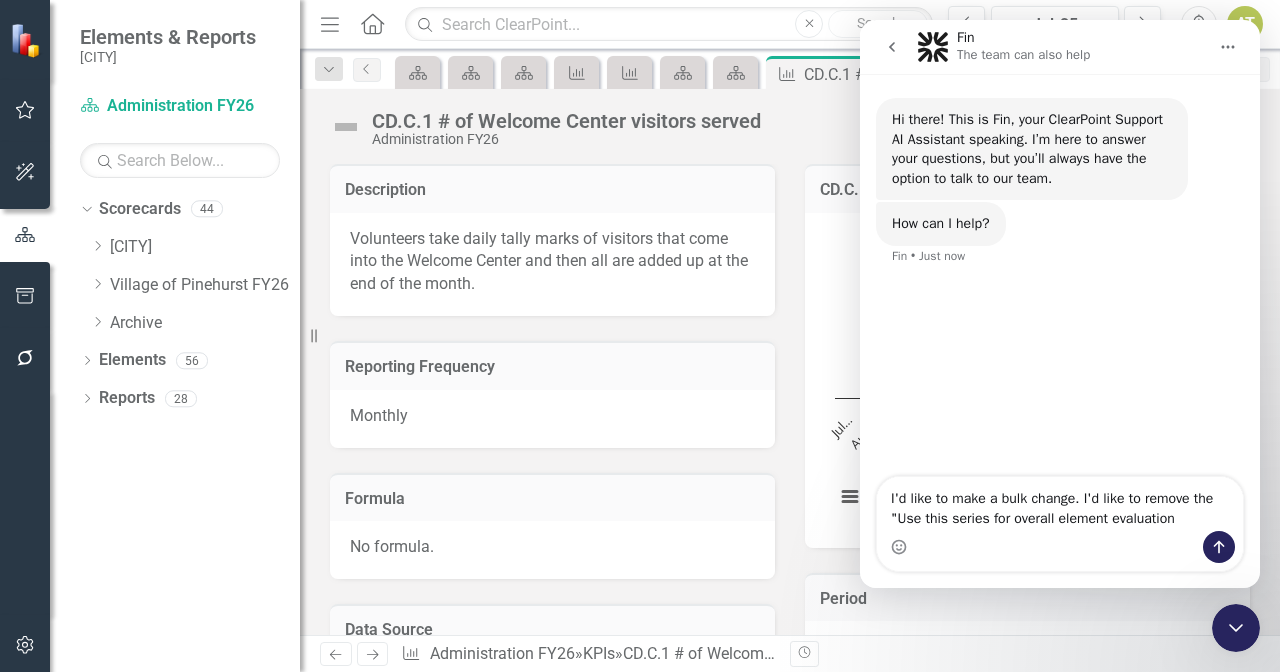 click on "I'd like to make a bulk change. I'd like to remove the "Use this series for overall element evaluation" at bounding box center (1060, 504) 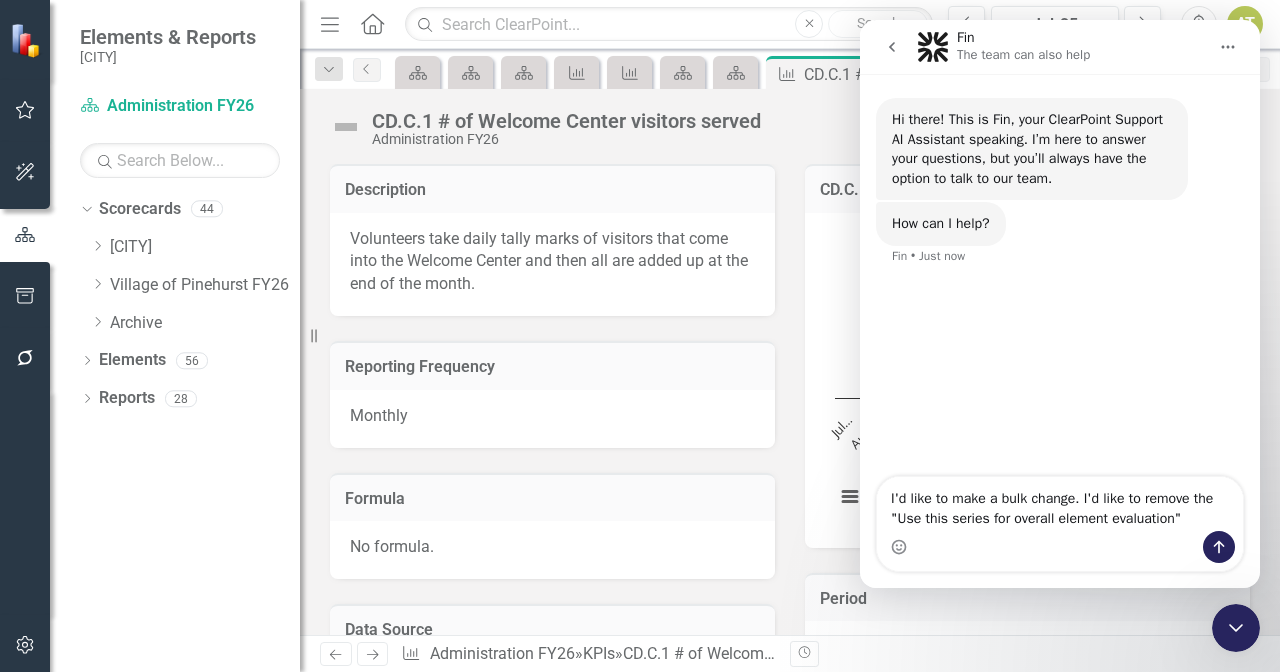 click on "I'd like to make a bulk change. I'd like to remove the "Use this series for overall element evaluation"" at bounding box center [1060, 504] 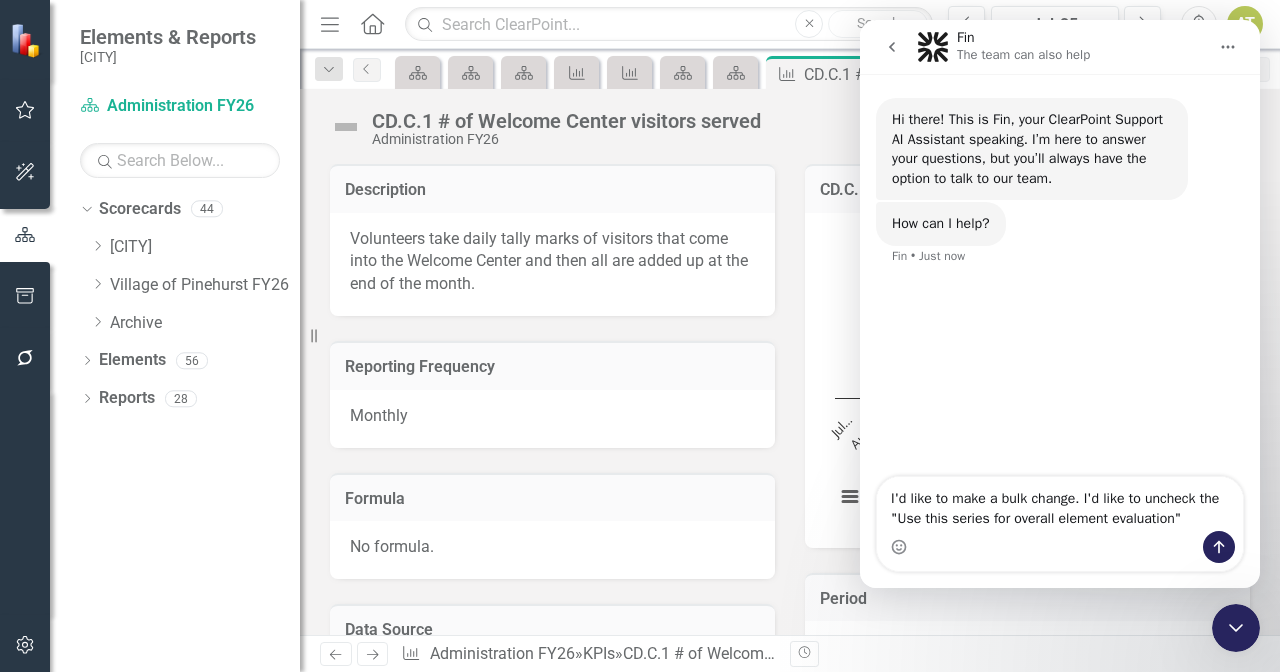 click on "I'd like to make a bulk change. I'd like to uncheck the "Use this series for overall element evaluation"" at bounding box center [1060, 504] 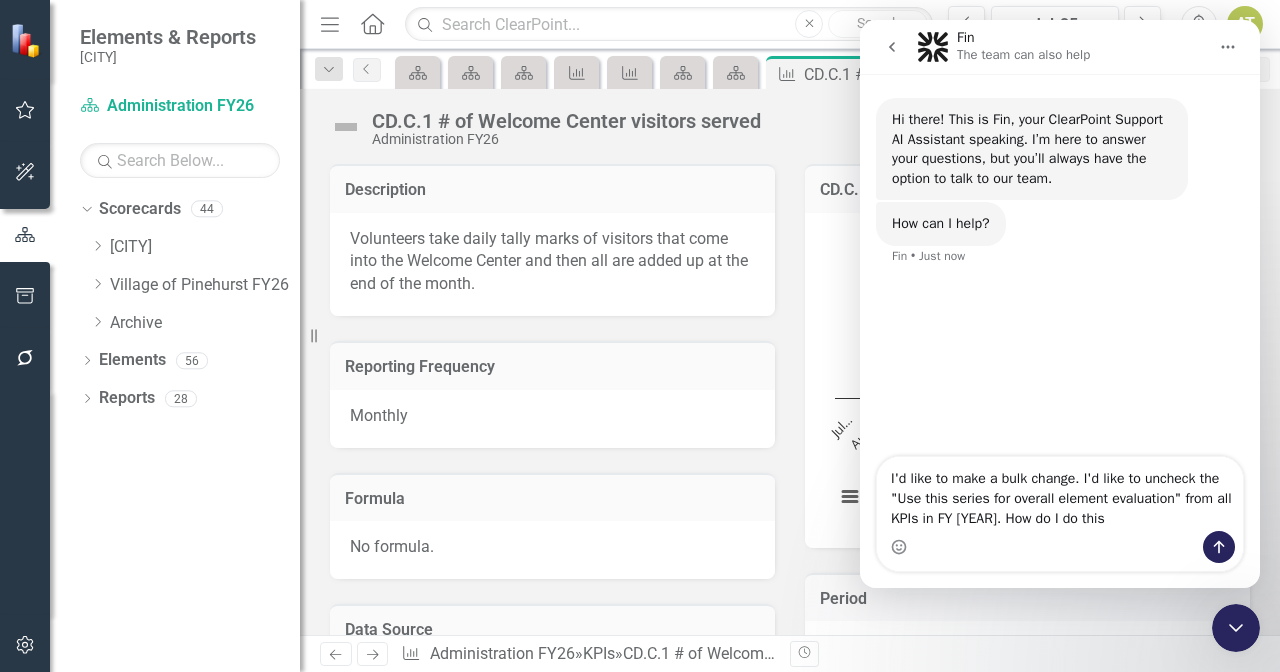 type on "I'd like to make a bulk change. I'd like to uncheck the "Use this series for overall element evaluation" from all KPIs in FY 2026. How do I do this?" 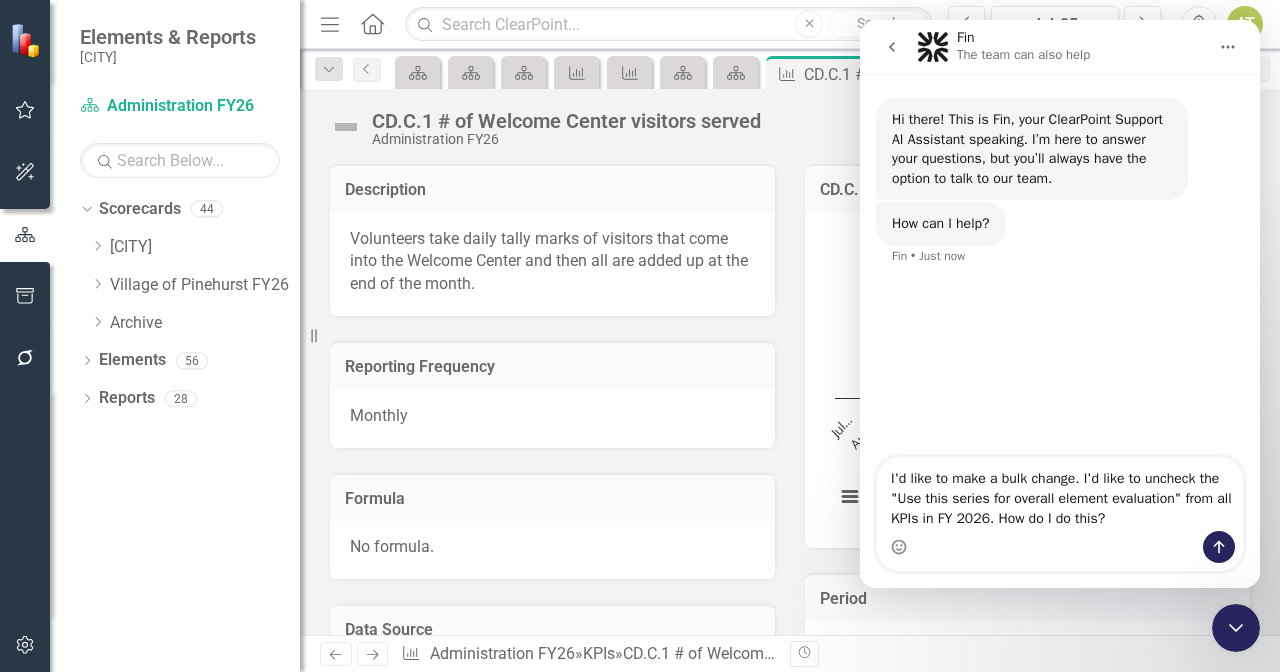 type 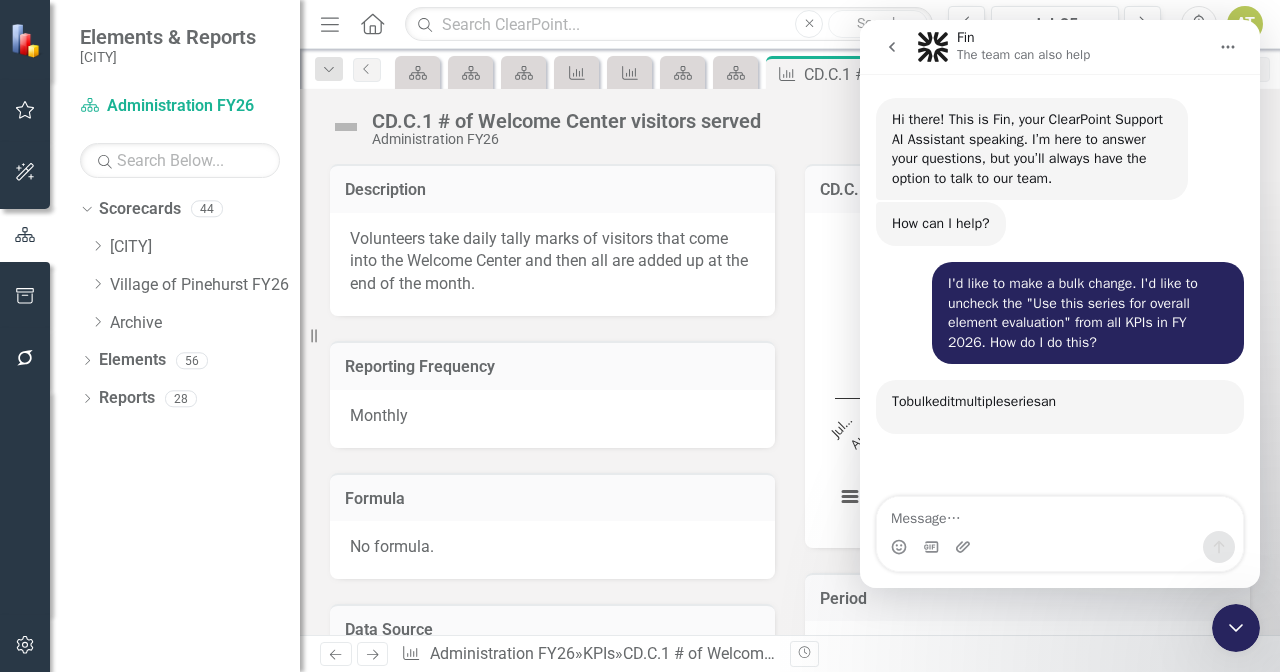 scroll, scrollTop: 3, scrollLeft: 0, axis: vertical 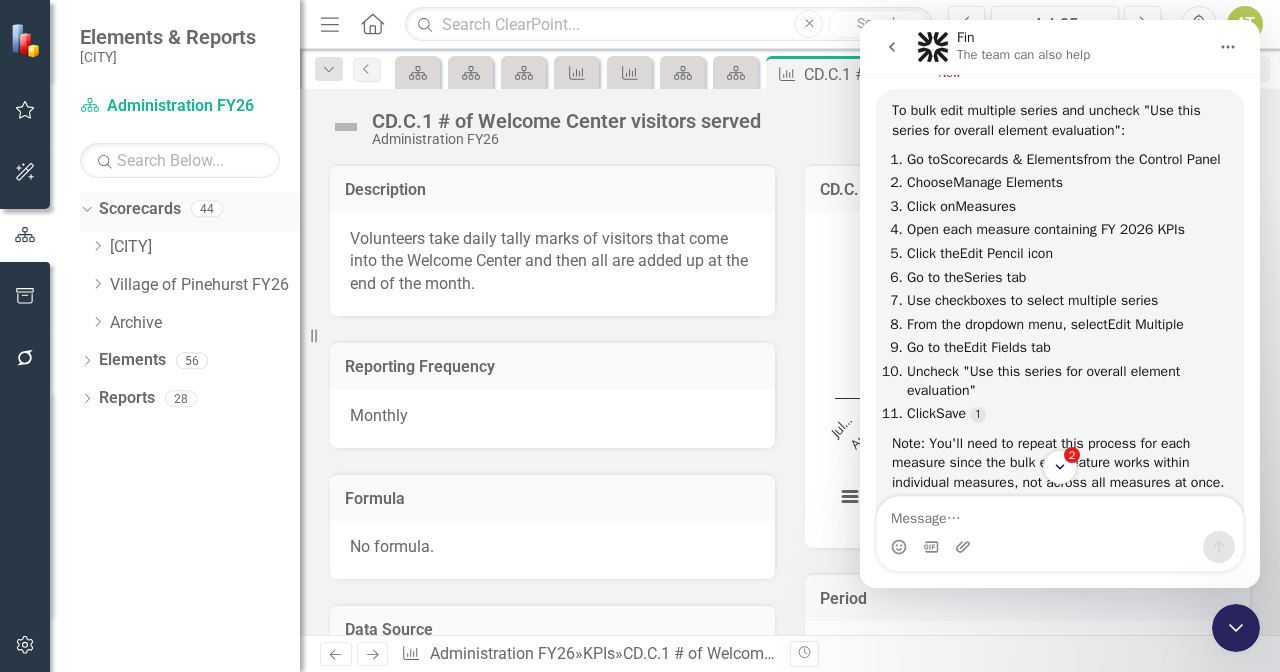 click on "Scorecards" at bounding box center (140, 209) 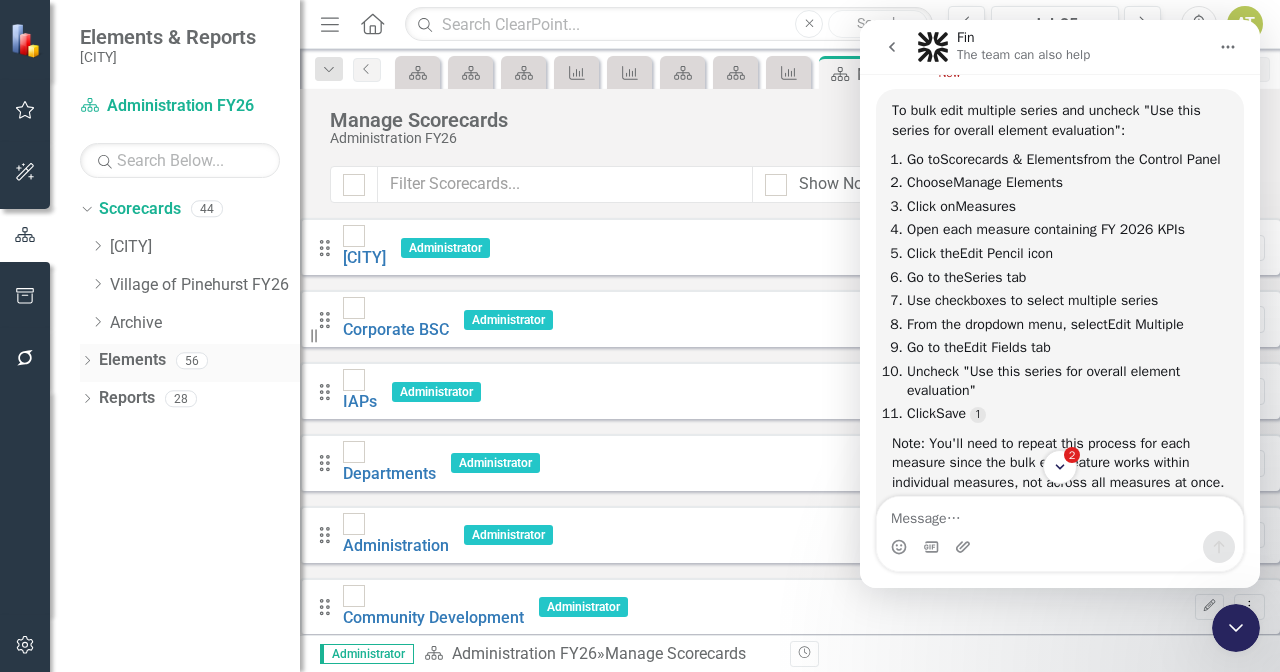 click on "Elements" at bounding box center (132, 360) 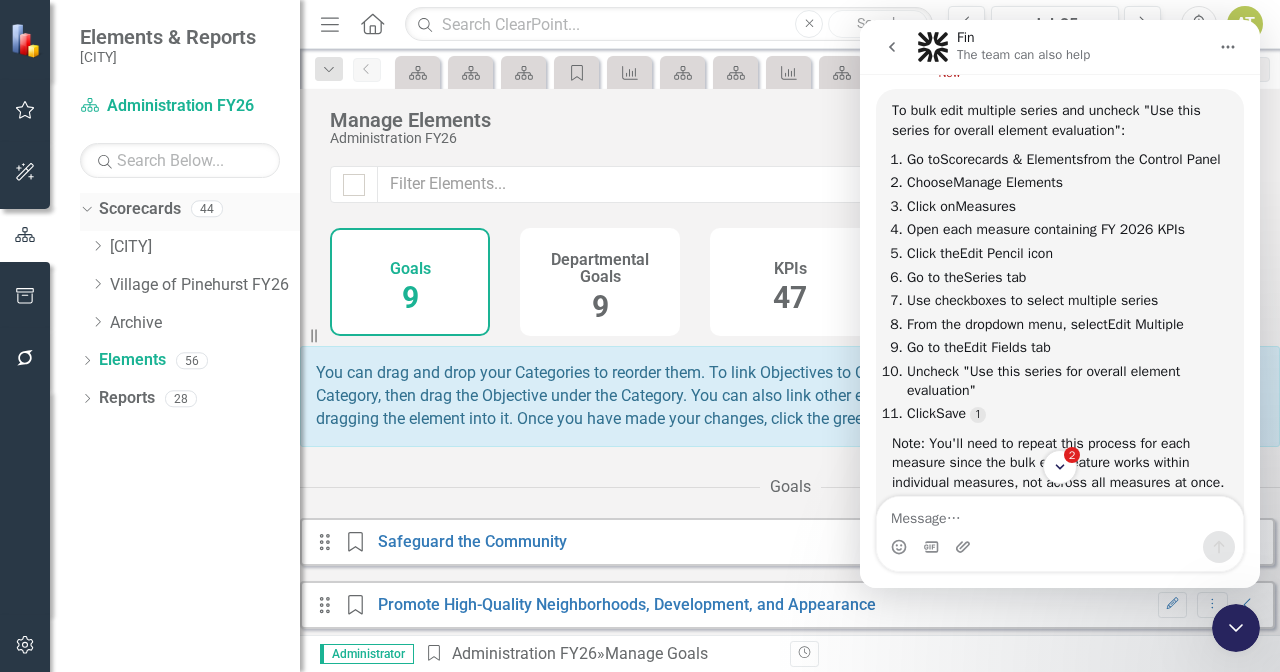 click on "Scorecards" at bounding box center [140, 209] 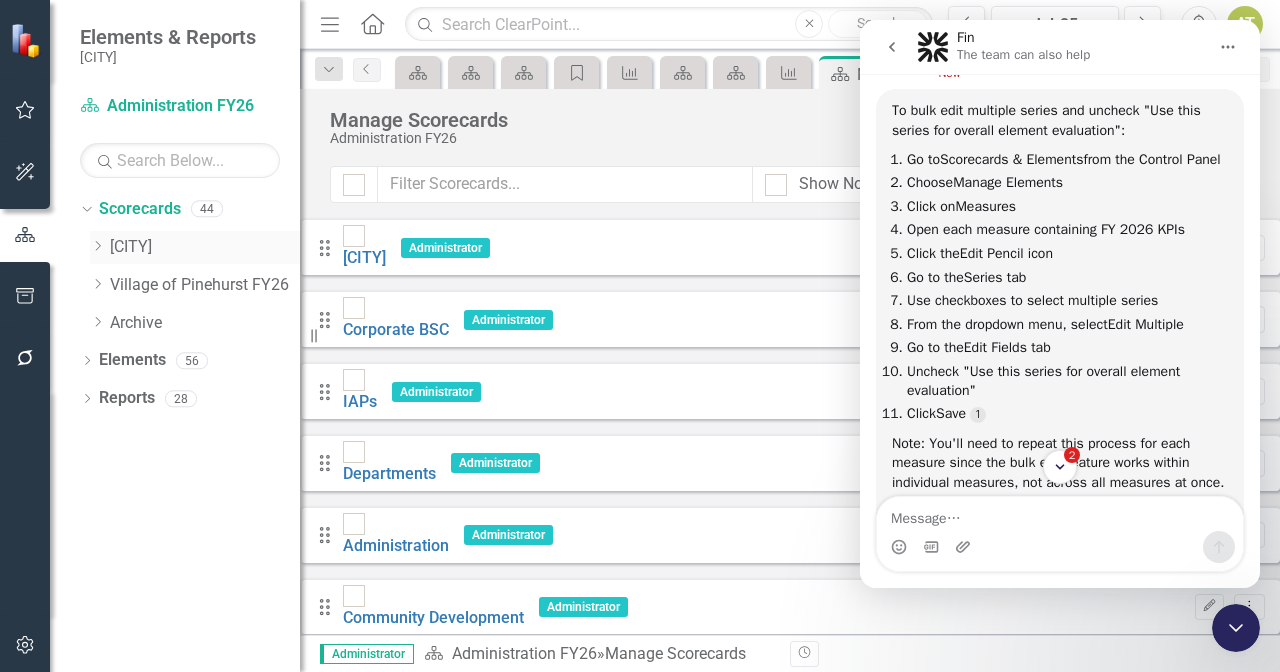 click on "Village of Pinehurst" at bounding box center (205, 247) 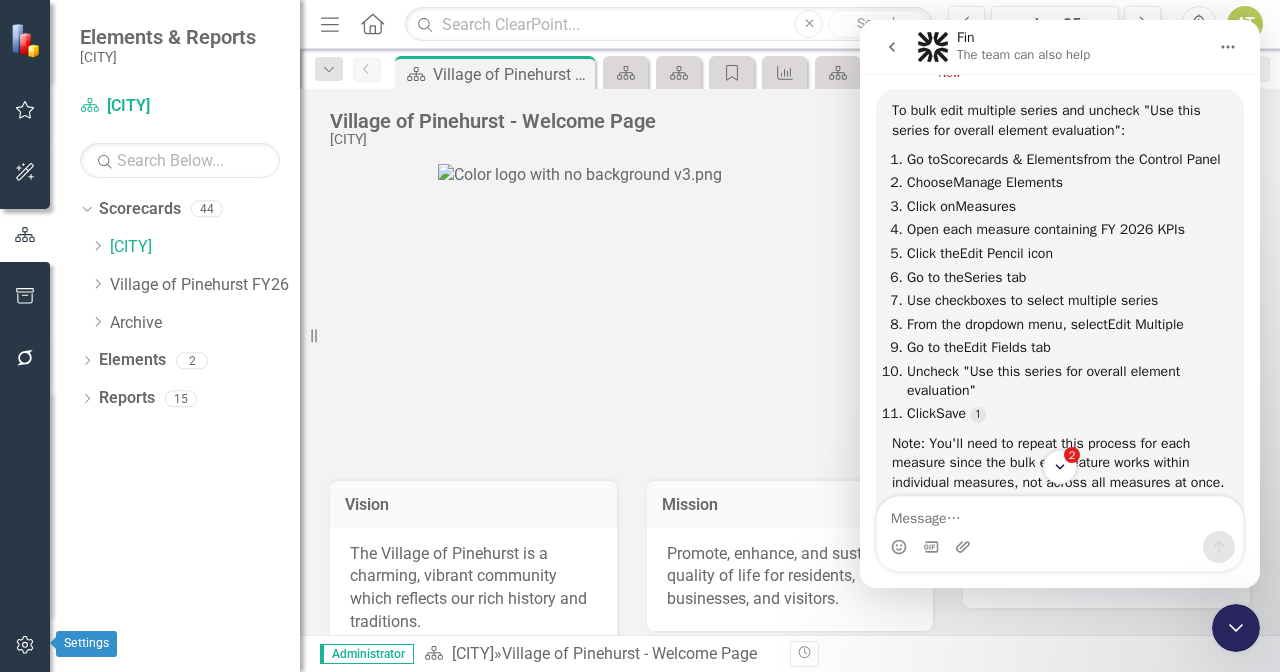 click 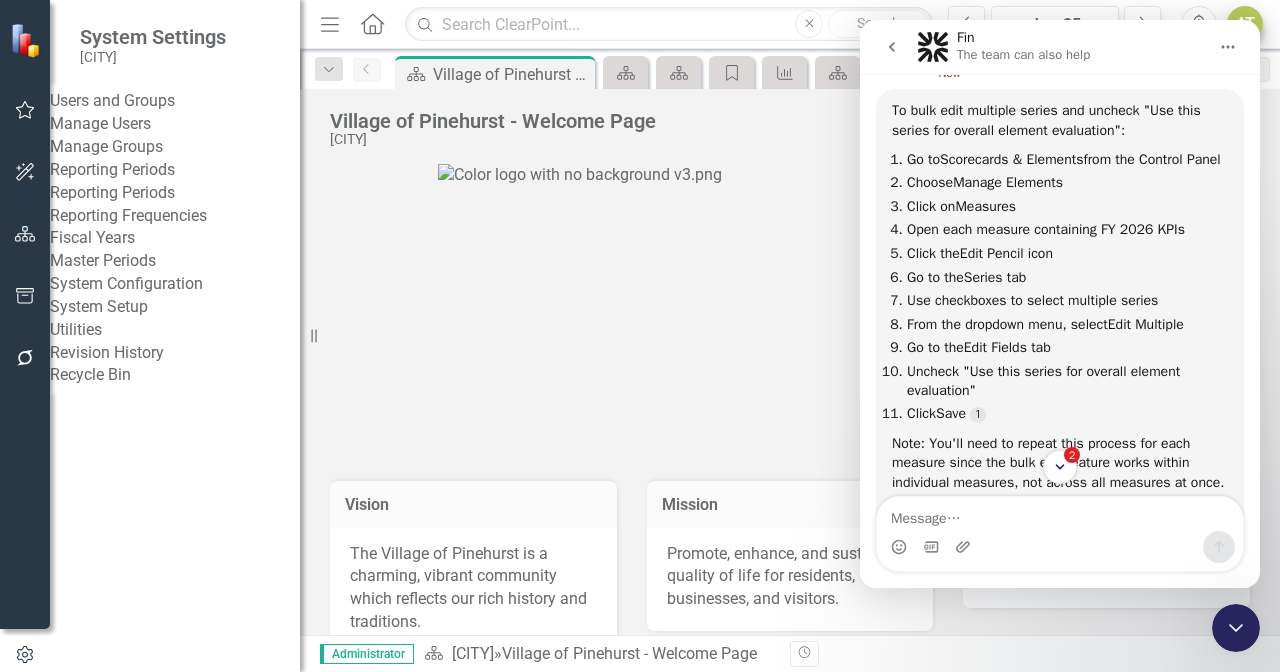 click on "AT" at bounding box center [1245, 24] 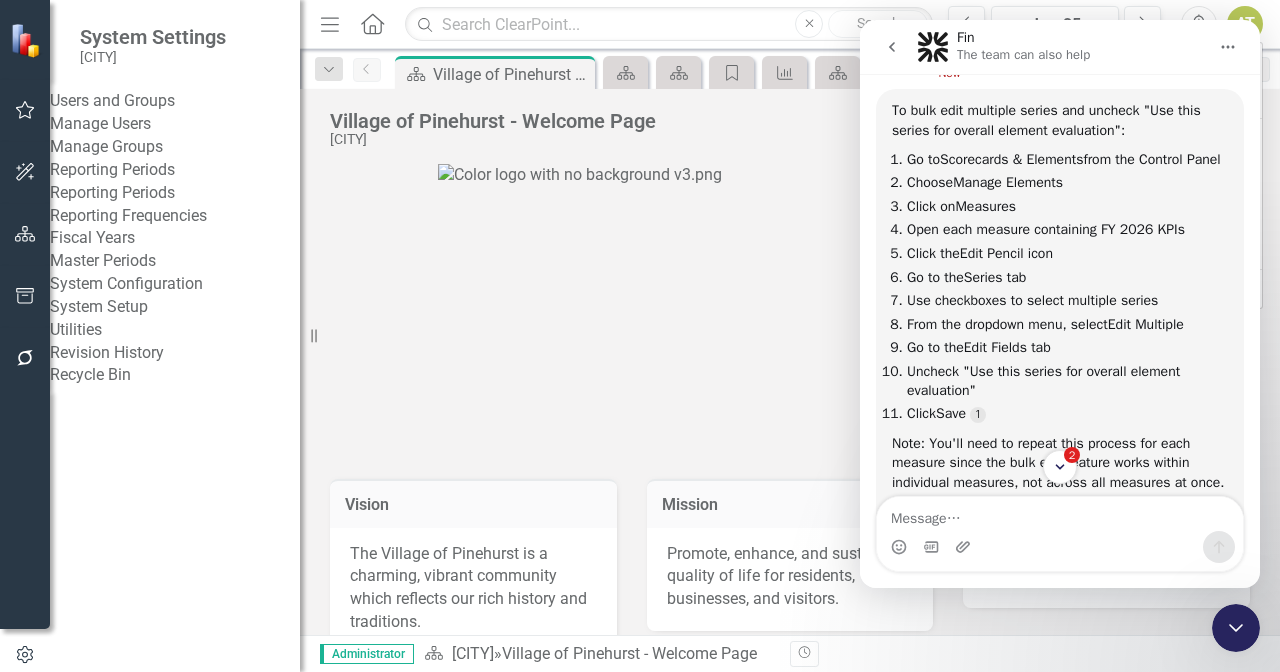 click 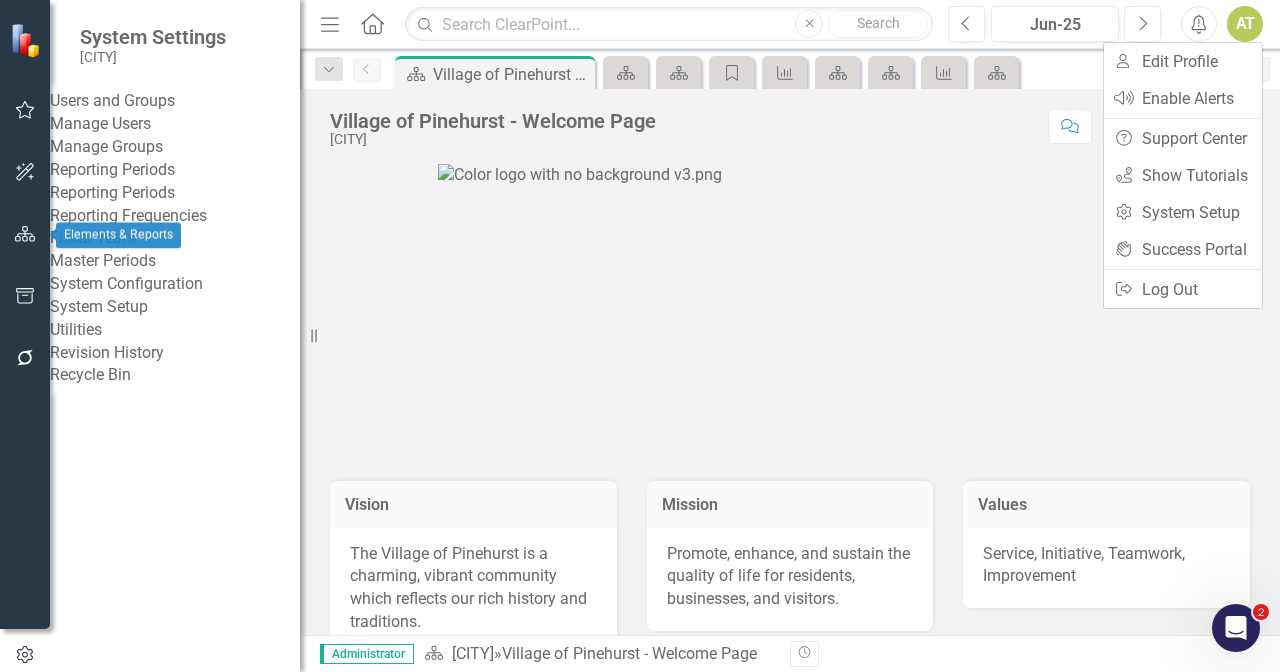 click 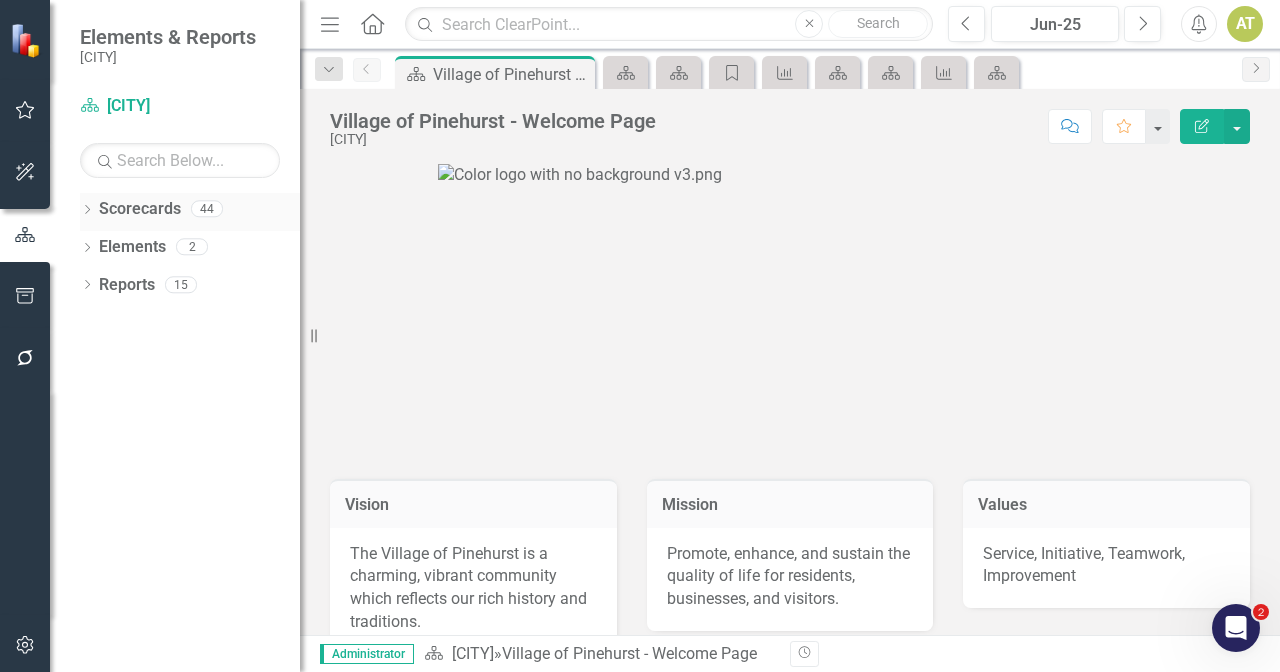 click on "Scorecards" at bounding box center (140, 209) 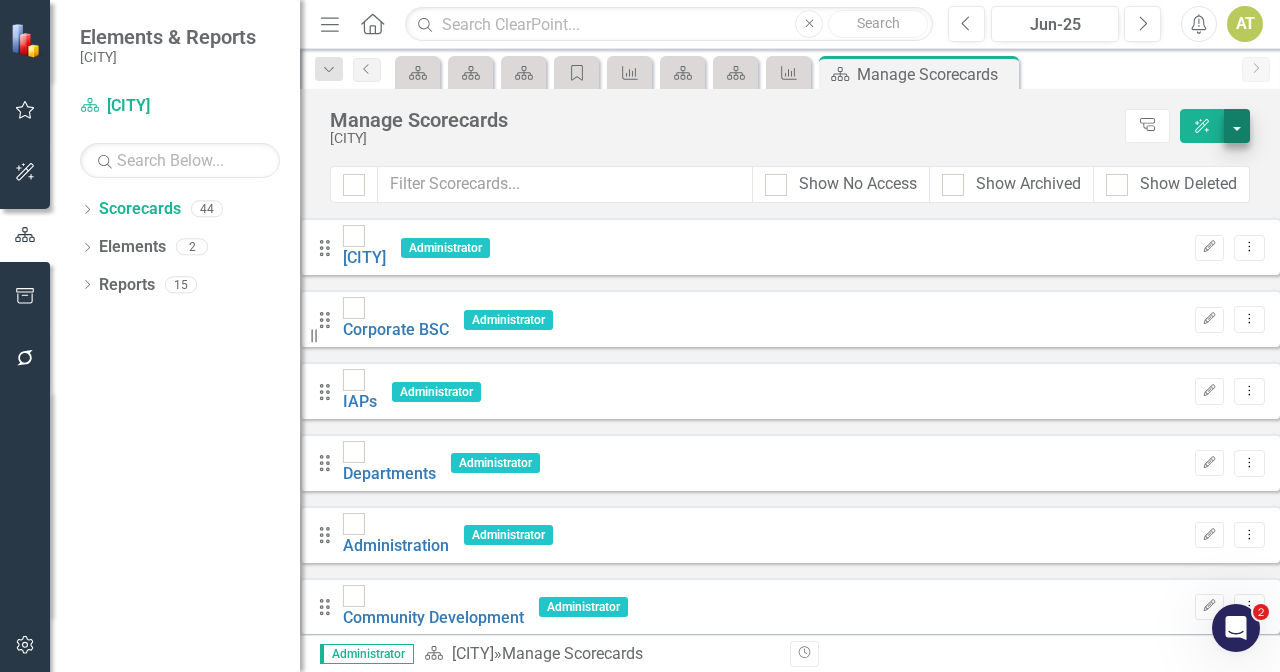 click at bounding box center (1237, 126) 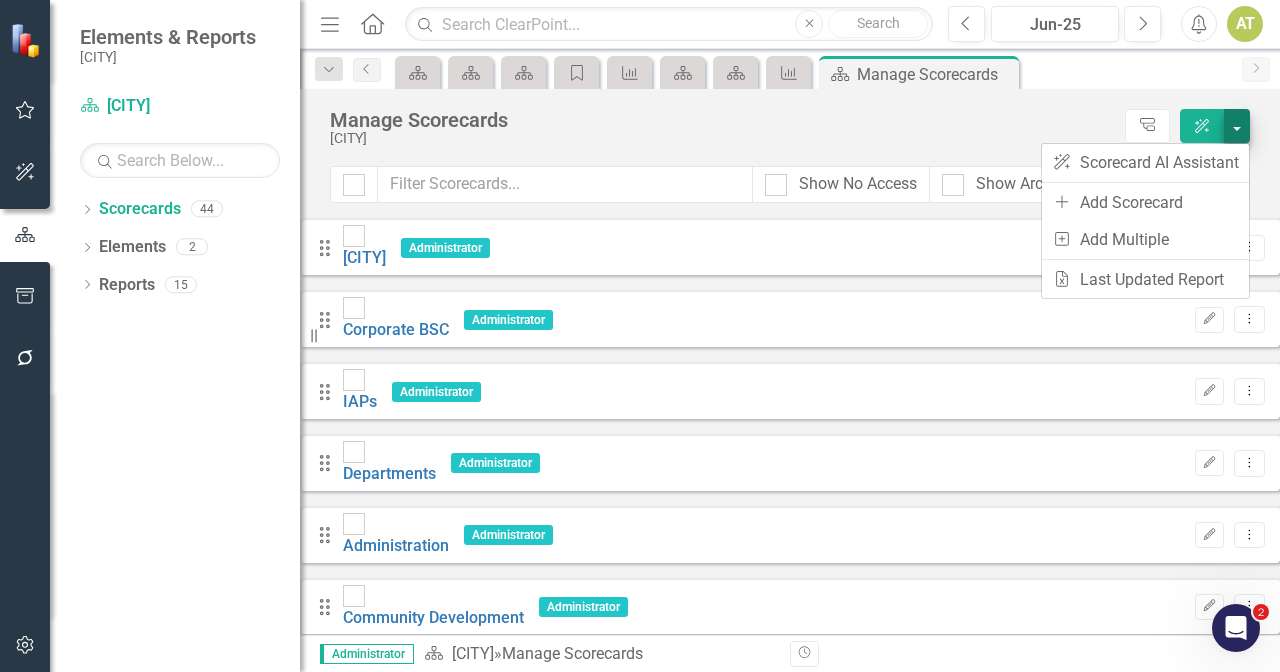 click at bounding box center [1237, 126] 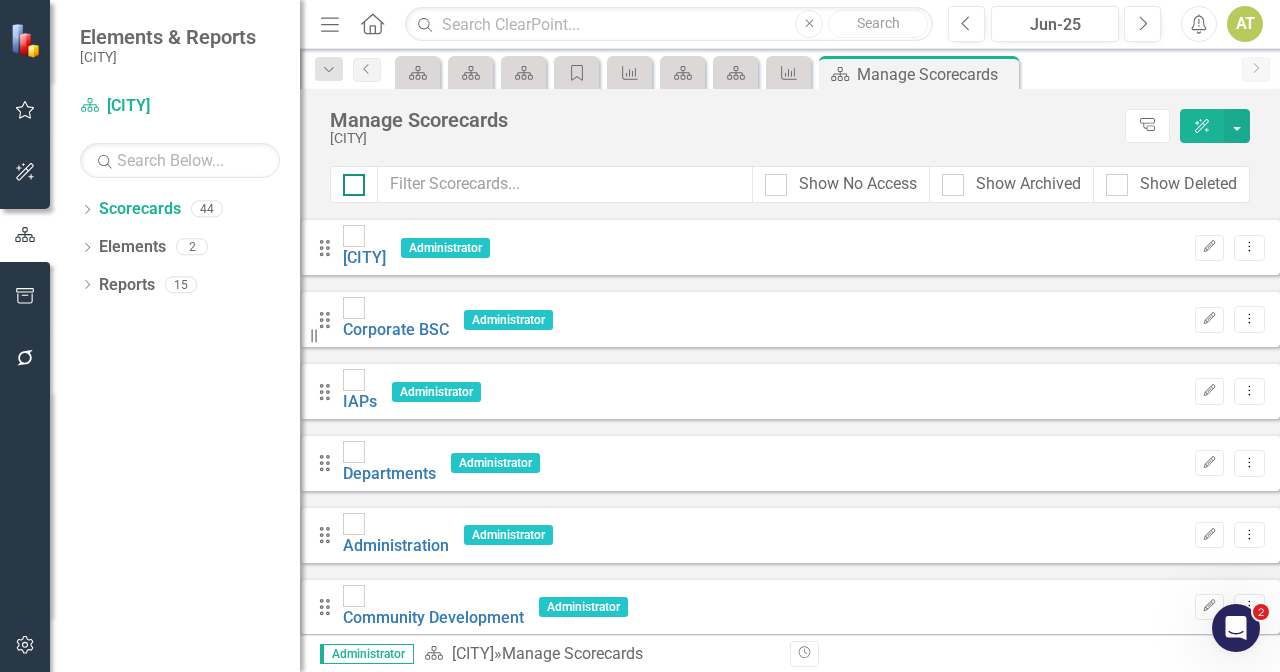 click at bounding box center (349, 180) 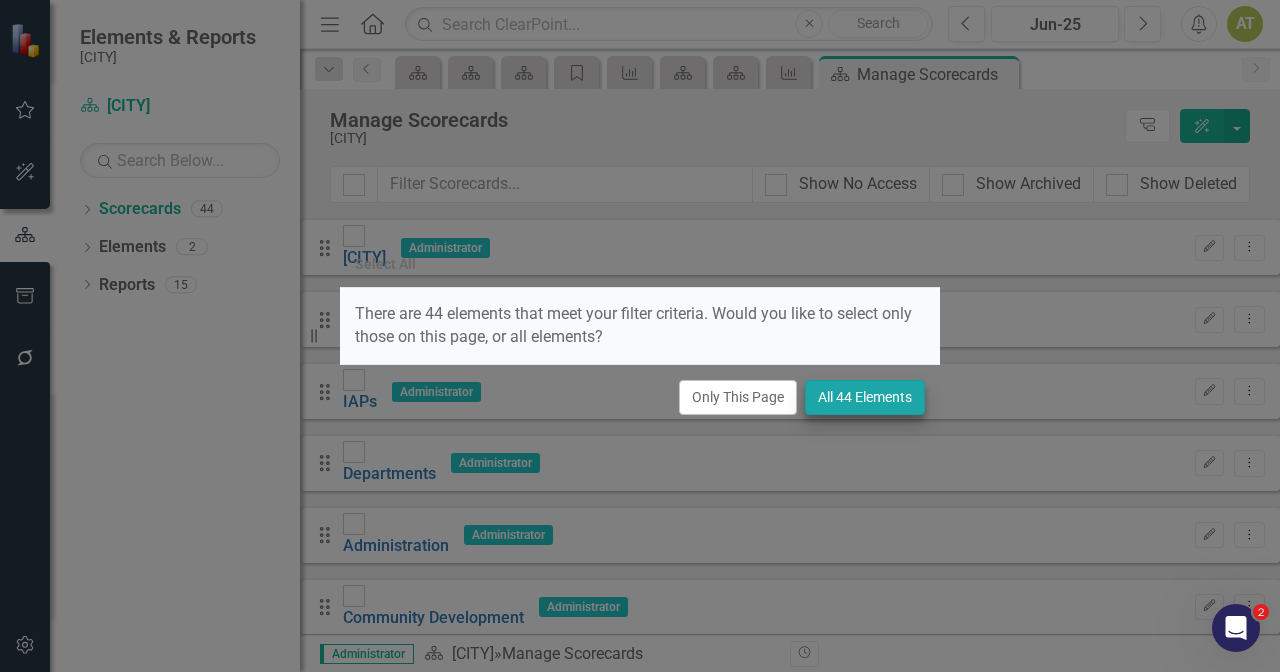 click on "All 44 Elements" at bounding box center [865, 397] 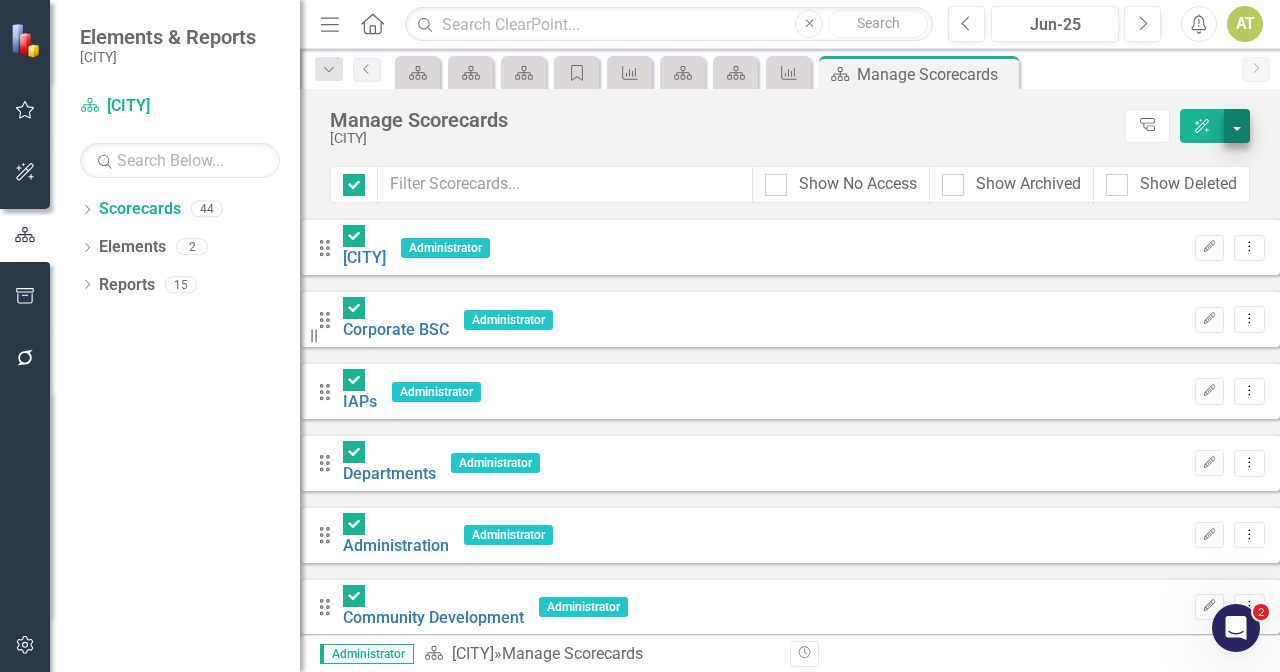 click at bounding box center [1237, 126] 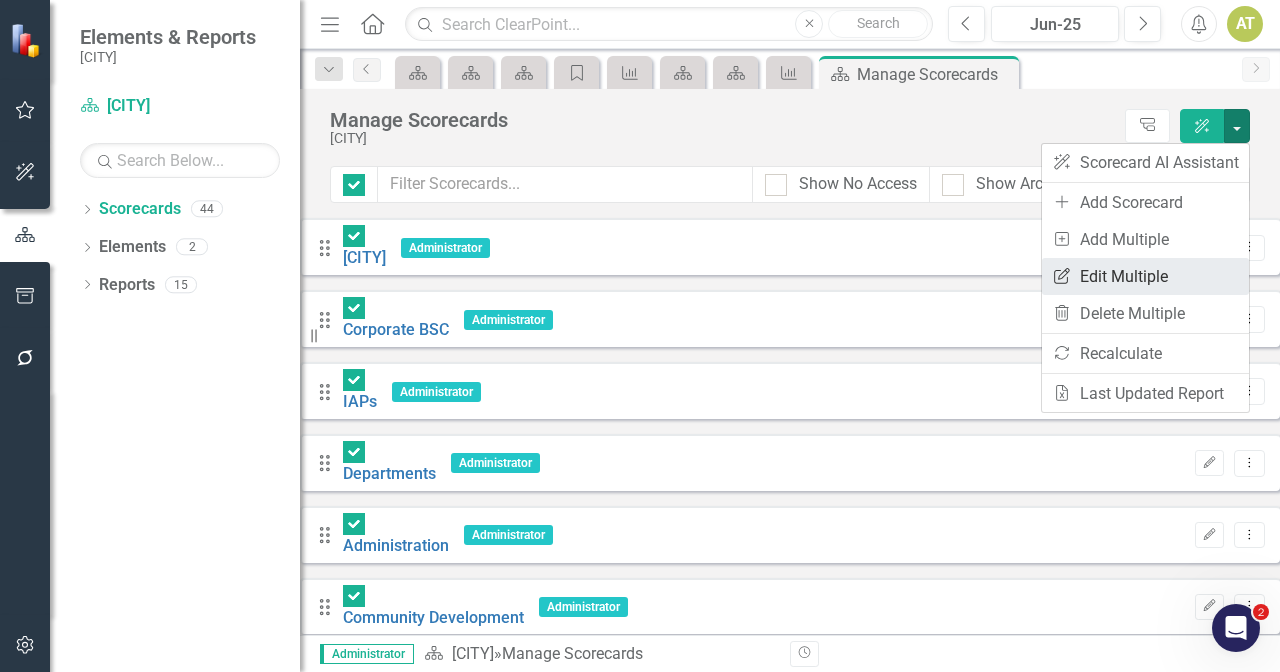 click on "Edit Multiple Edit Multiple" at bounding box center (1145, 276) 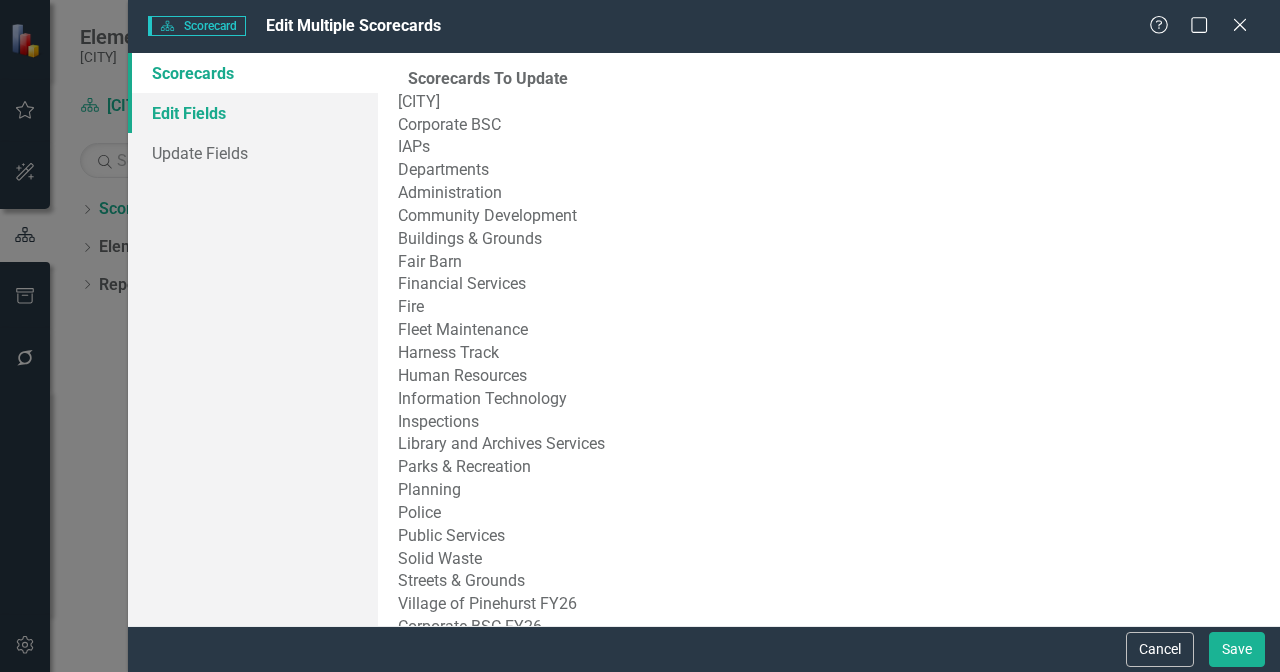 click on "Edit Fields" at bounding box center (253, 113) 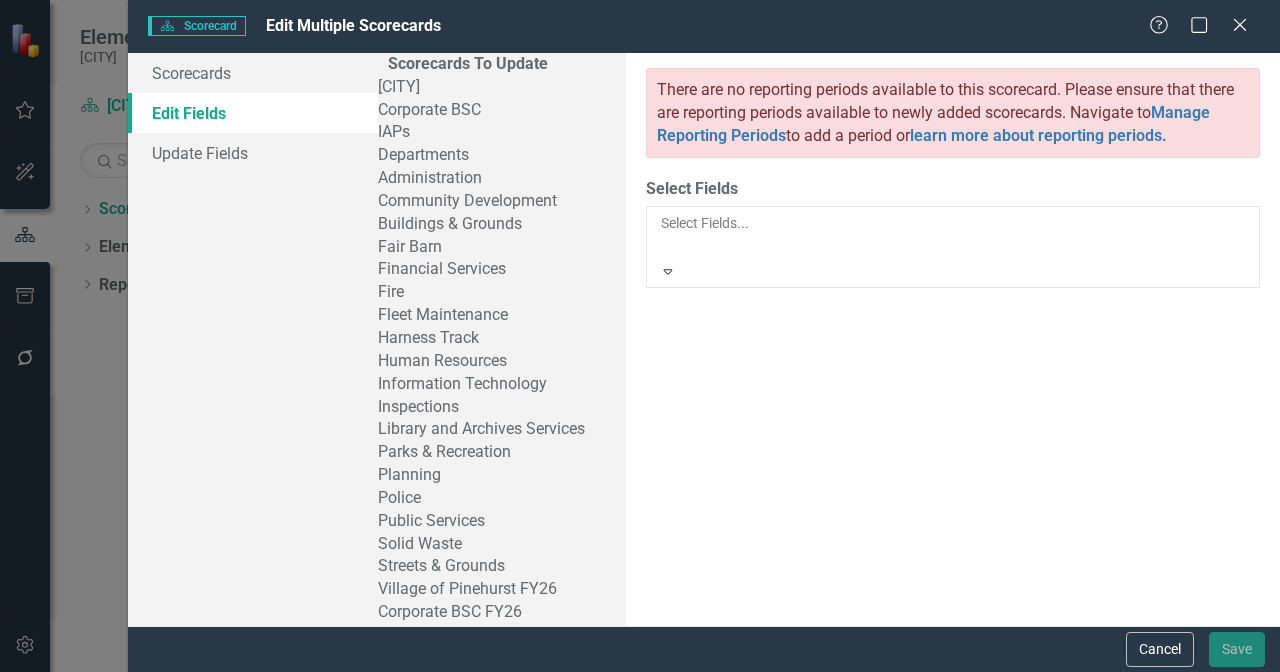 click on "Select Fields..." at bounding box center (953, 223) 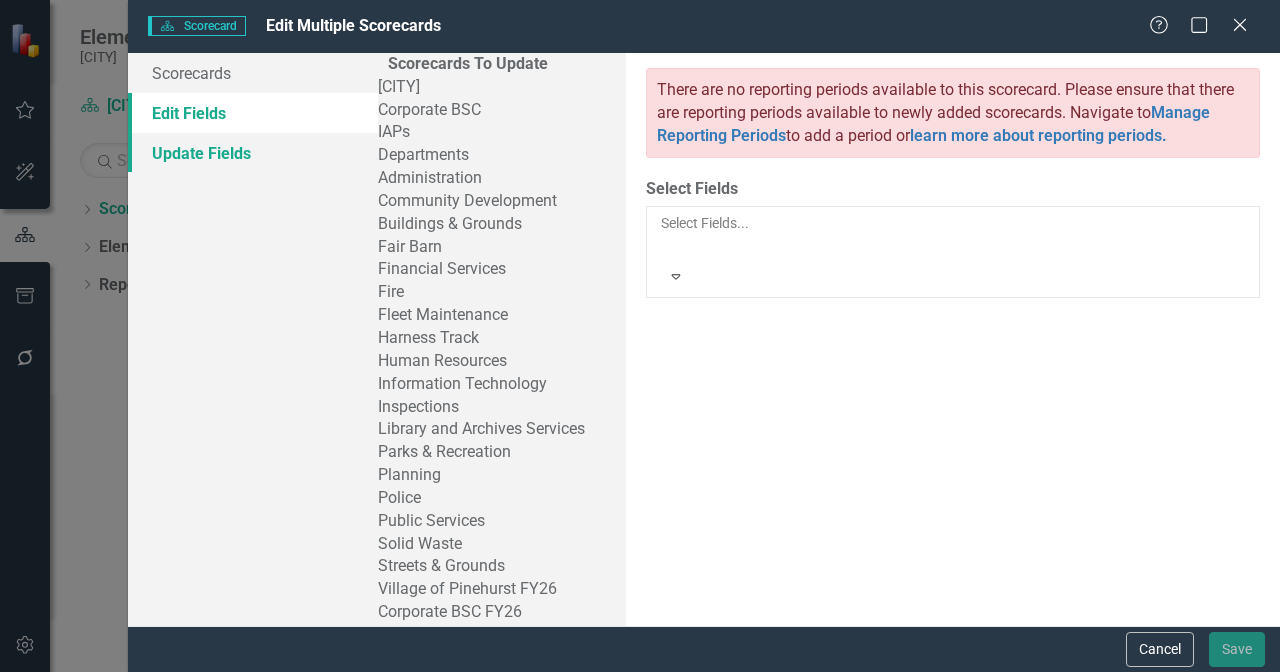 click on "Update Fields" at bounding box center (253, 153) 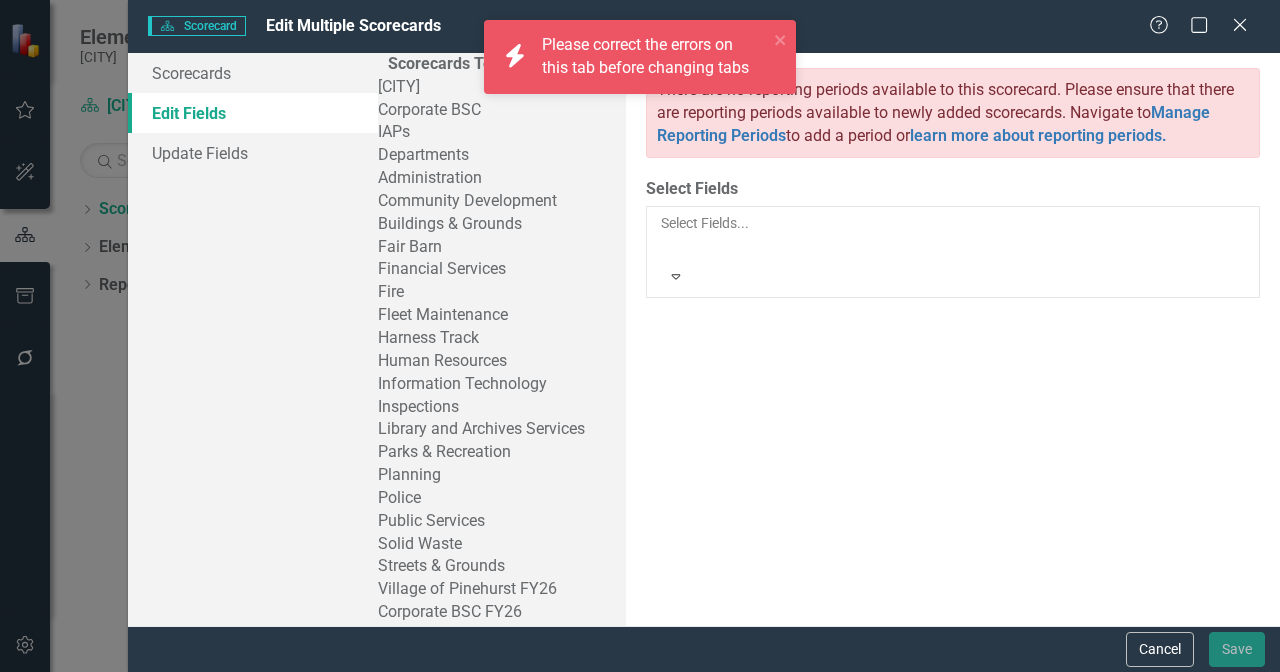 click on "Select Fields..." at bounding box center (953, 223) 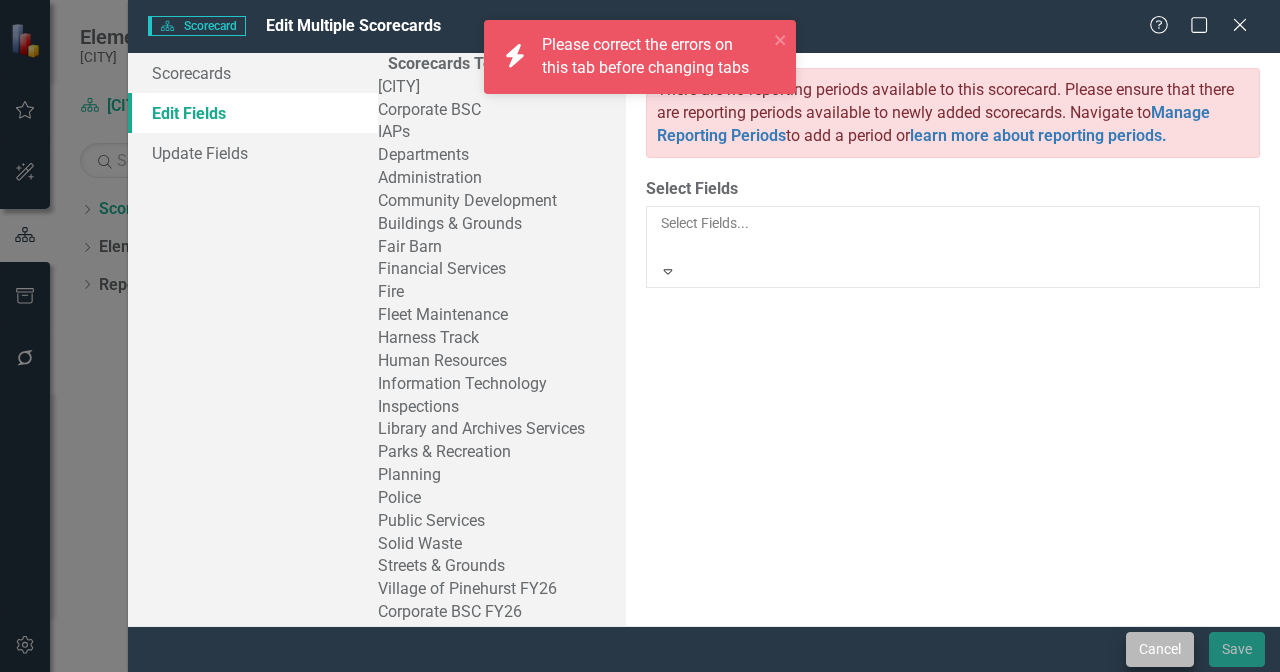 click on "Cancel" at bounding box center [1160, 649] 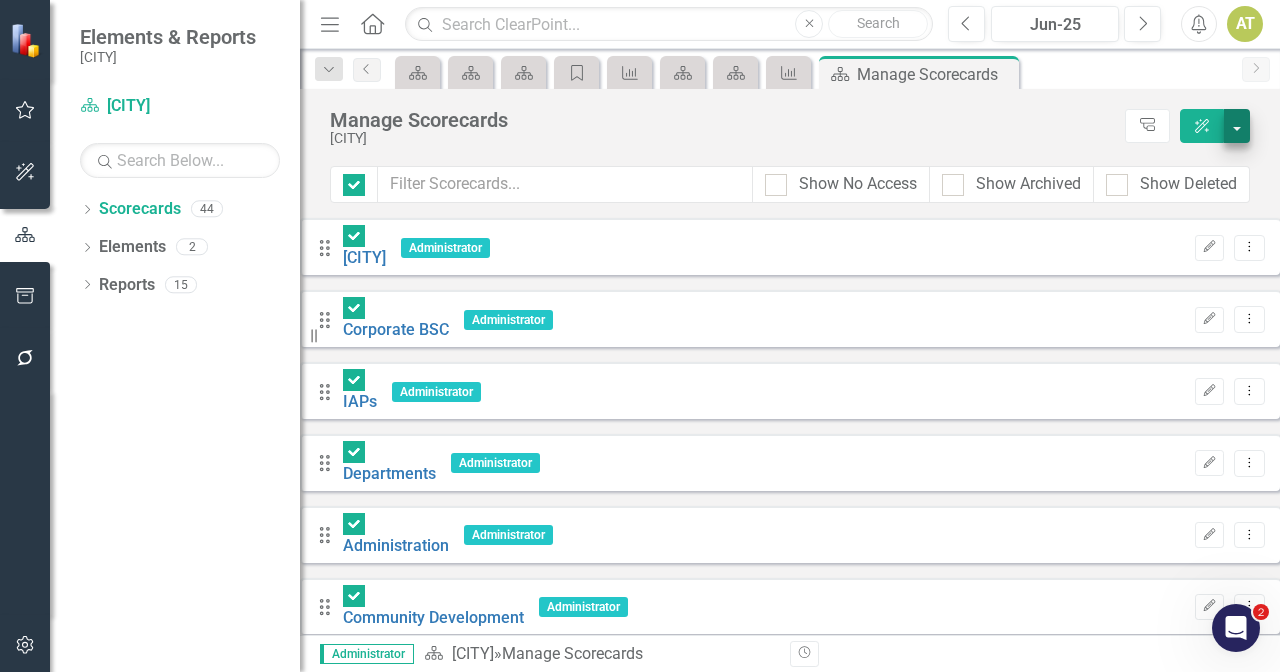 click at bounding box center [1237, 126] 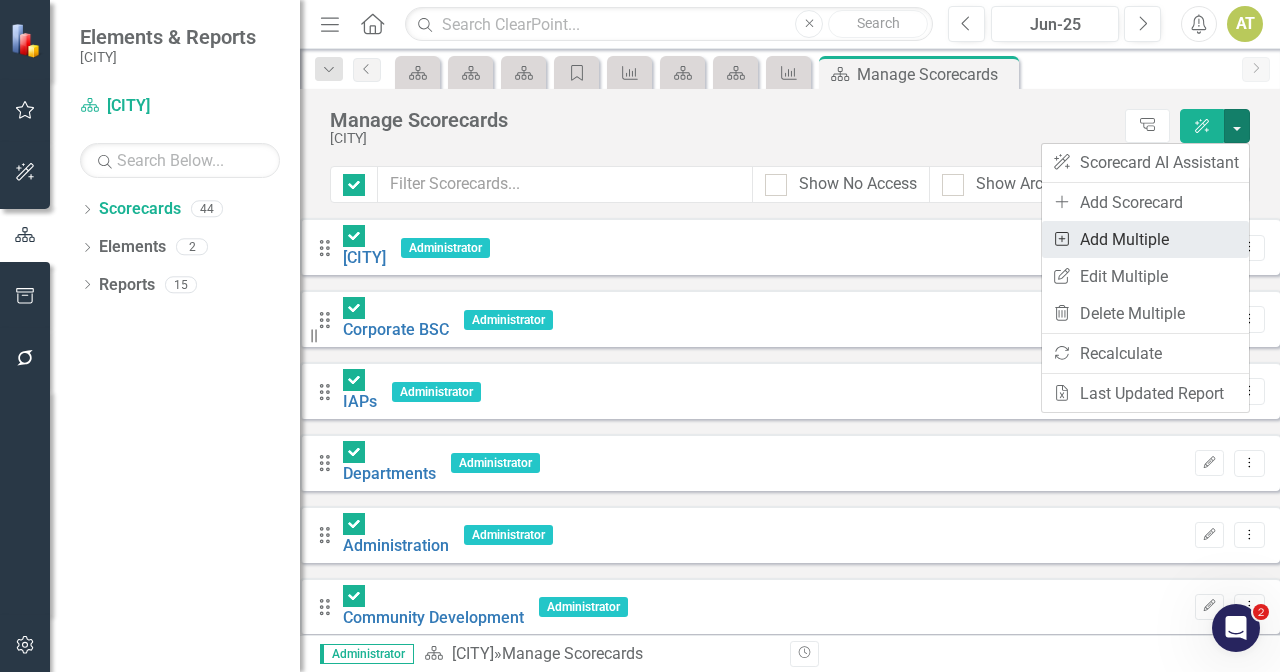 click on "Add Multiple Add Multiple" at bounding box center (1145, 239) 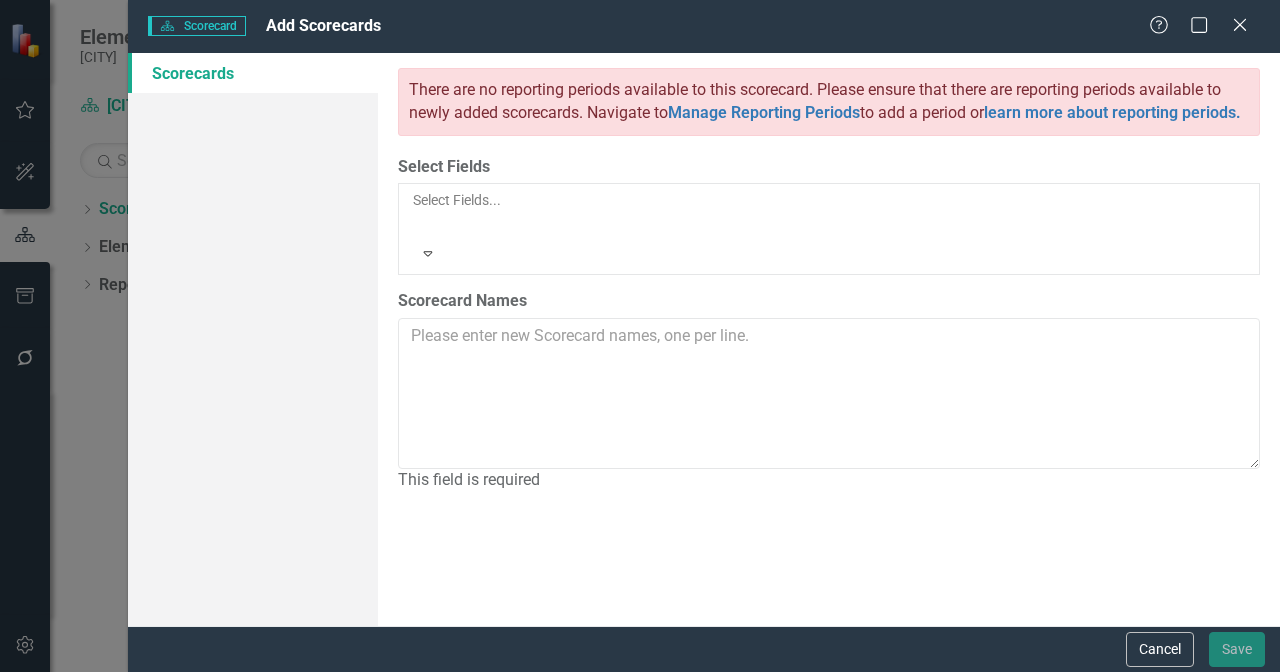 click on "Select Fields Select Fields... Expand" at bounding box center [829, 216] 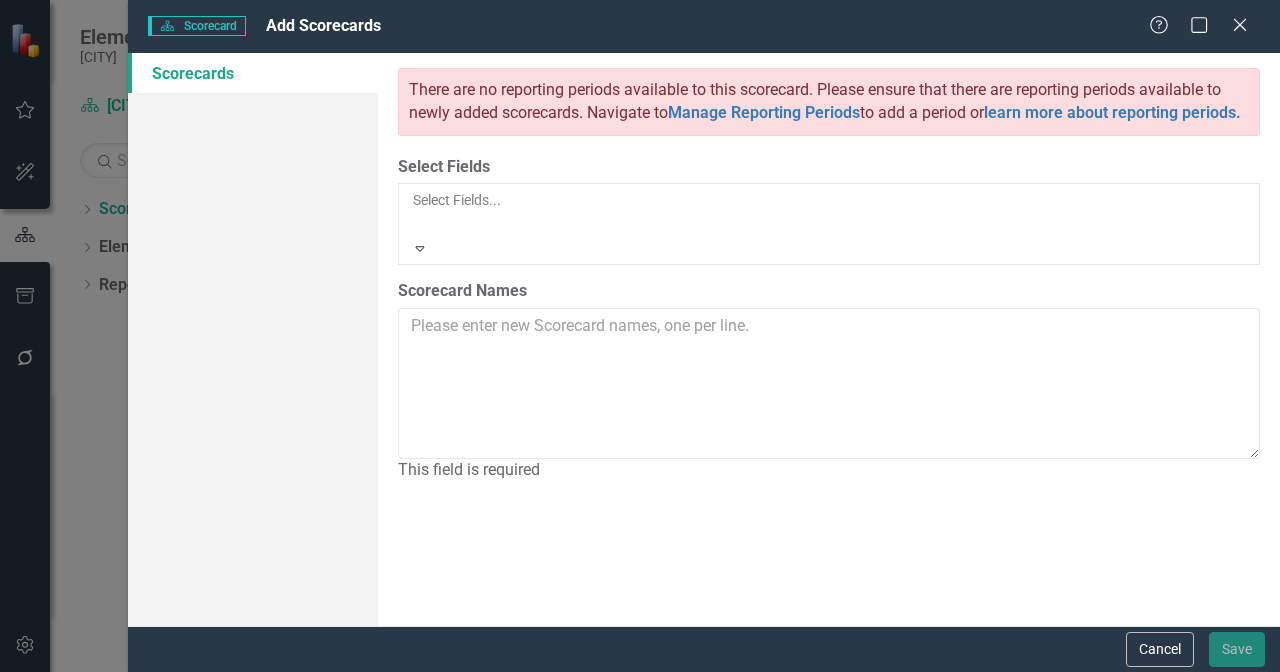 scroll, scrollTop: 1377, scrollLeft: 0, axis: vertical 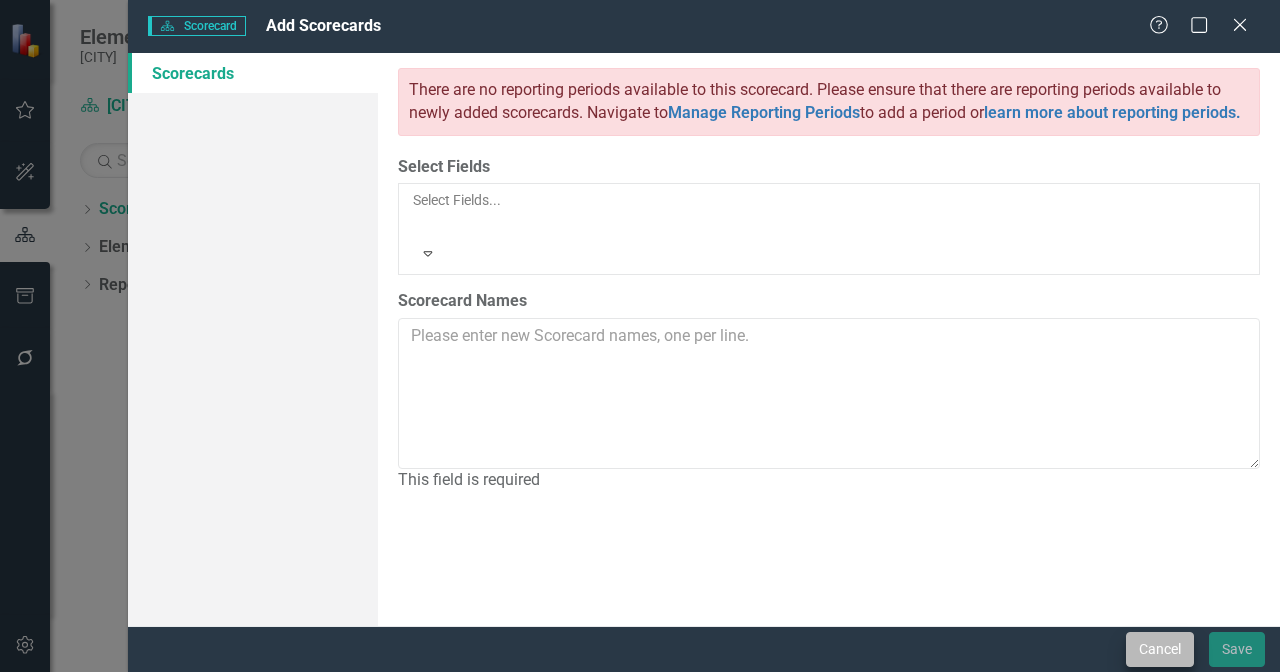 click on "Cancel" at bounding box center [1160, 649] 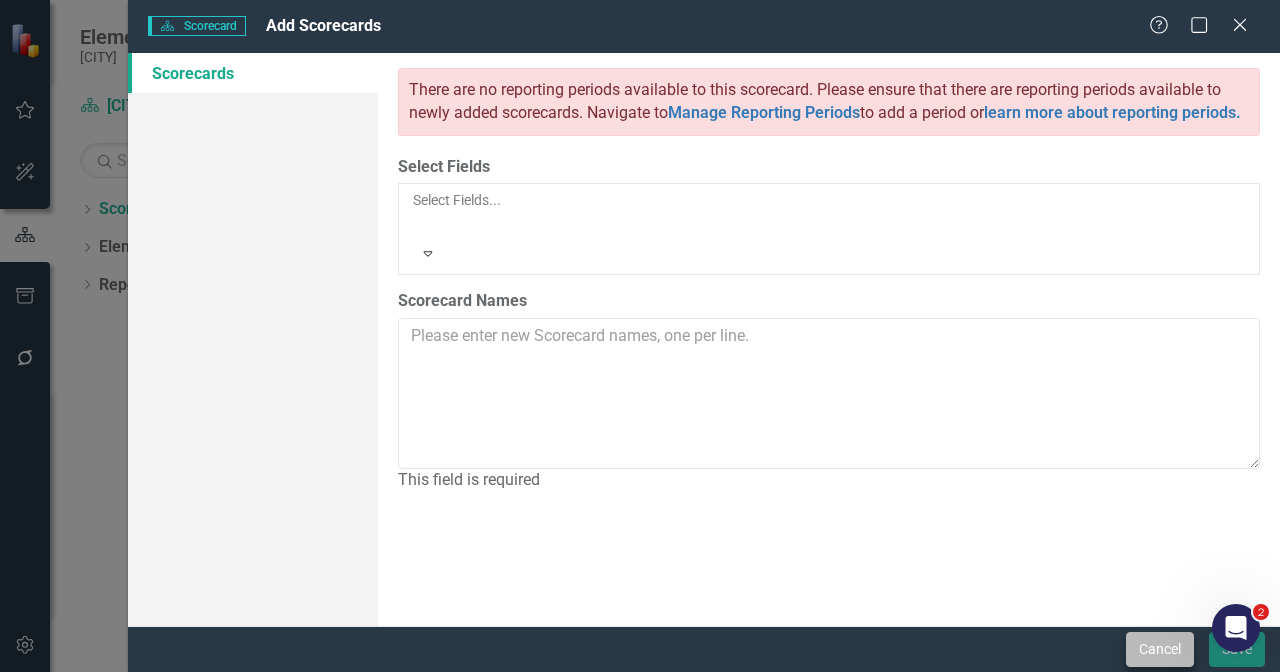 click on "Scorecard Scorecard Add  Scorecards Help Maximize Close Scorecards There are no reporting periods available to this scorecard. Please ensure that there are reporting periods available to newly added scorecards. Navigate to  Manage Reporting Periods  to add a period or  learn more about reporting periods. Select Fields Select Fields... Expand Scorecard Names This field is required Cancel Save" at bounding box center [640, 336] 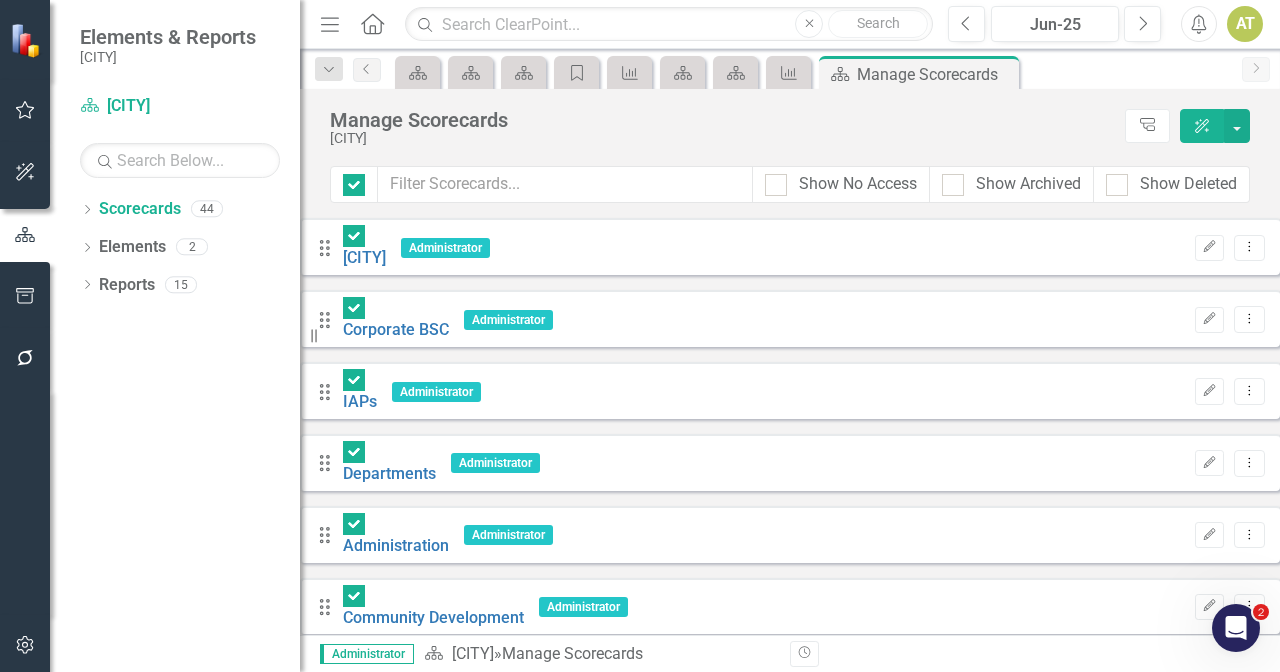 click 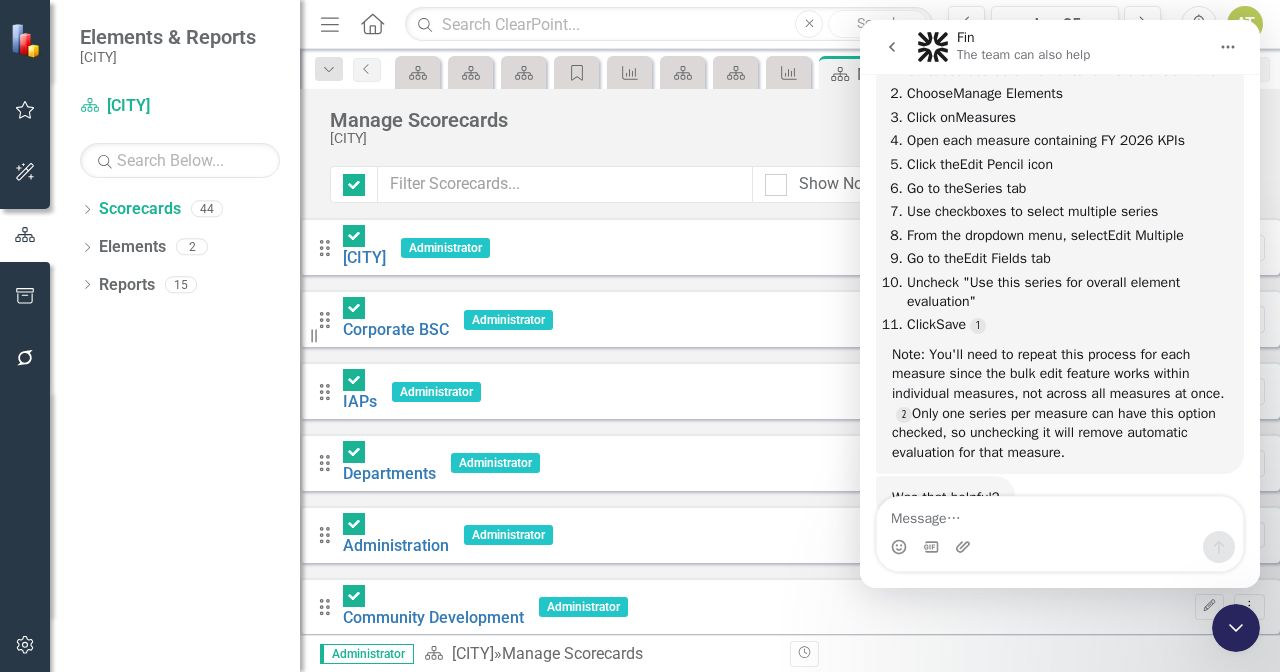 scroll, scrollTop: 445, scrollLeft: 0, axis: vertical 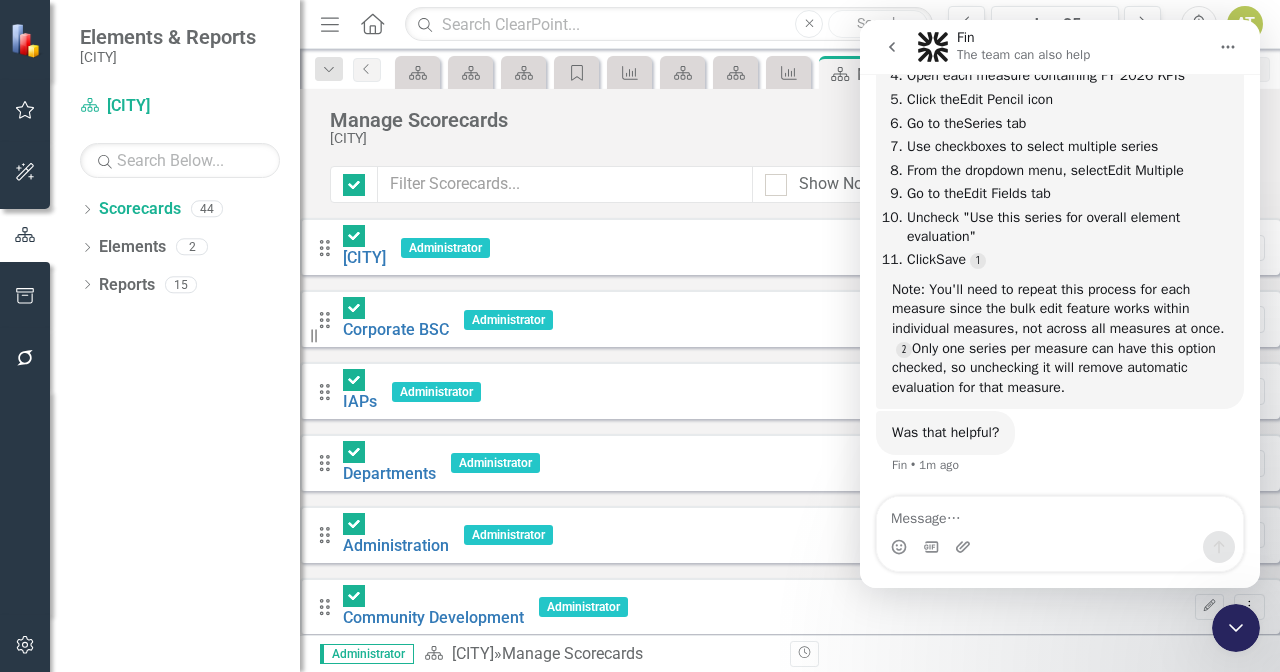 drag, startPoint x: 1269, startPoint y: 268, endPoint x: 368, endPoint y: 250, distance: 901.1798 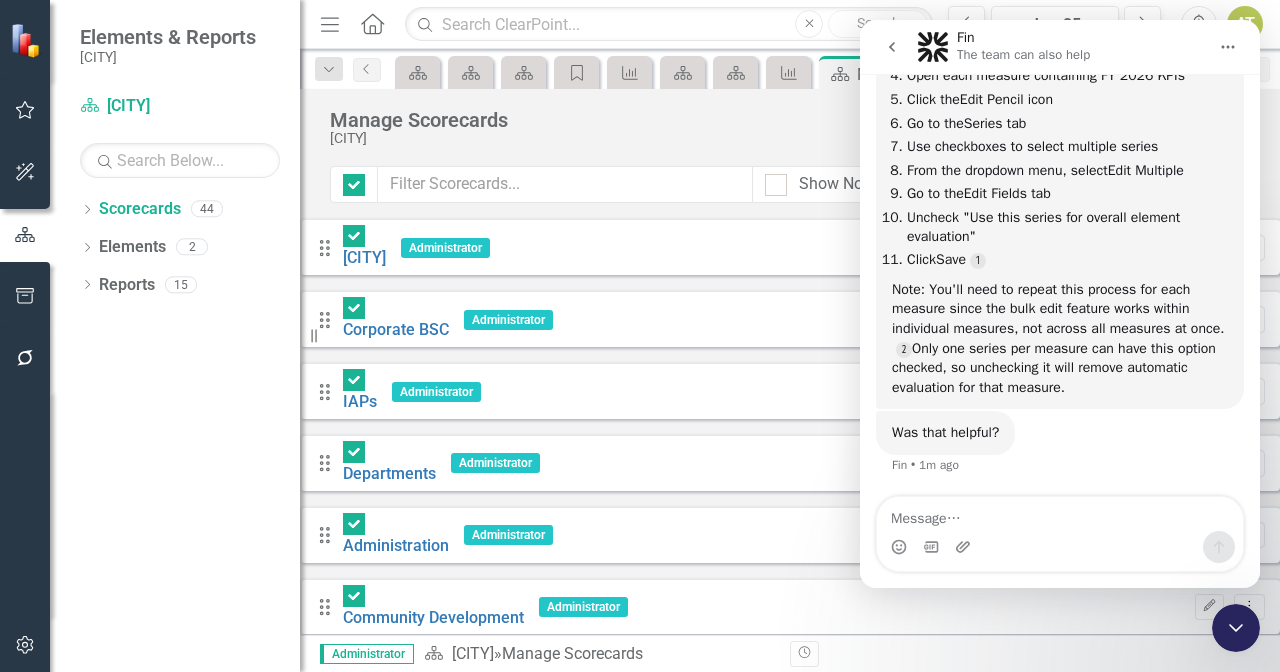 click on "To bulk edit multiple series and uncheck "Use this series for overall element evaluation": Go to  Scorecards & Elements  from the Control Panel Choose  Manage Elements Click on  Measures Open each measure containing FY 2026 KPIs Click the  Edit Pencil icon Go to the  Series tab Use checkboxes to select multiple series From the dropdown menu, select  Edit Multiple Go to the  Edit Fields tab Uncheck "Use this series for overall element evaluation" Click  Save Note: You'll need to repeat this process for each measure since the bulk edit feature works within individual measures, not across all measures at once.  Only one series per measure can have this option checked, so unchecking it will remove automatic evaluation for that measure." at bounding box center [1060, 172] 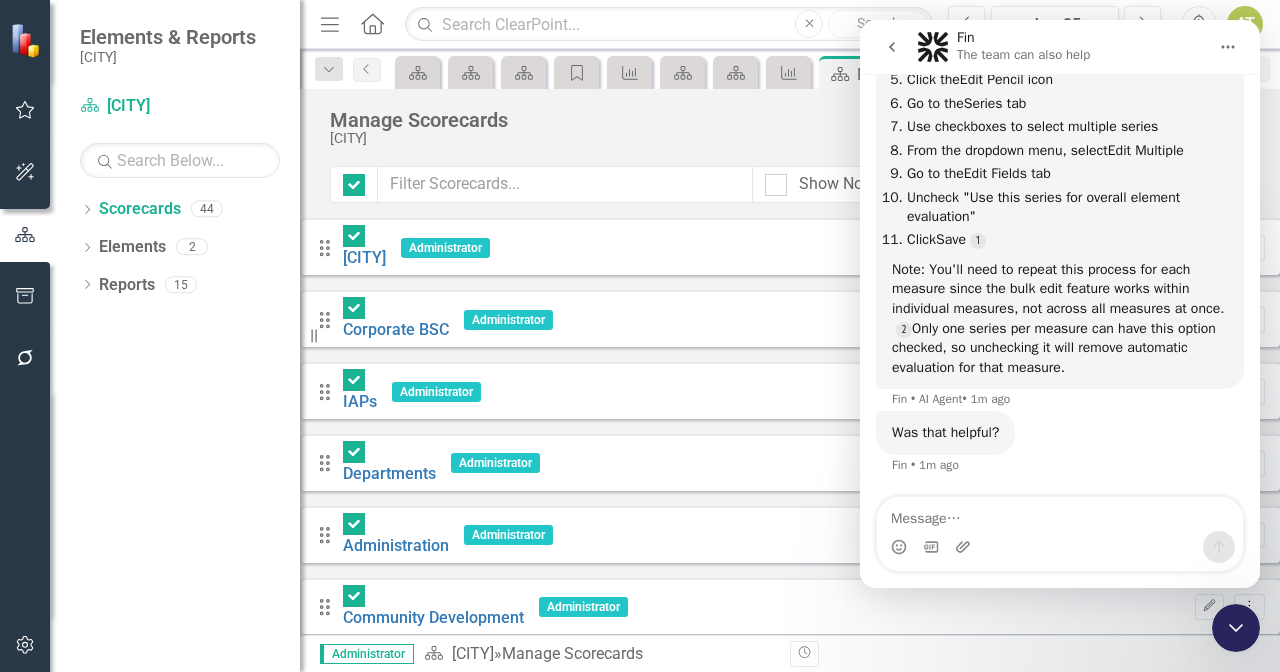 scroll, scrollTop: 301, scrollLeft: 0, axis: vertical 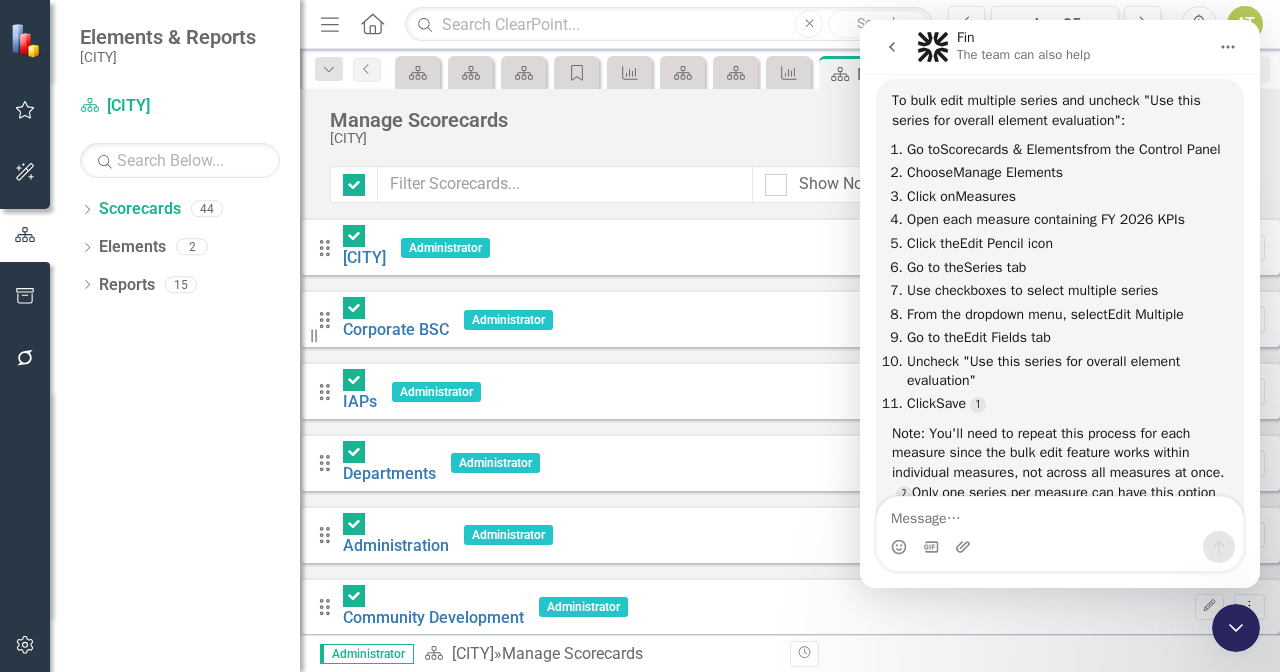 click at bounding box center (1060, 547) 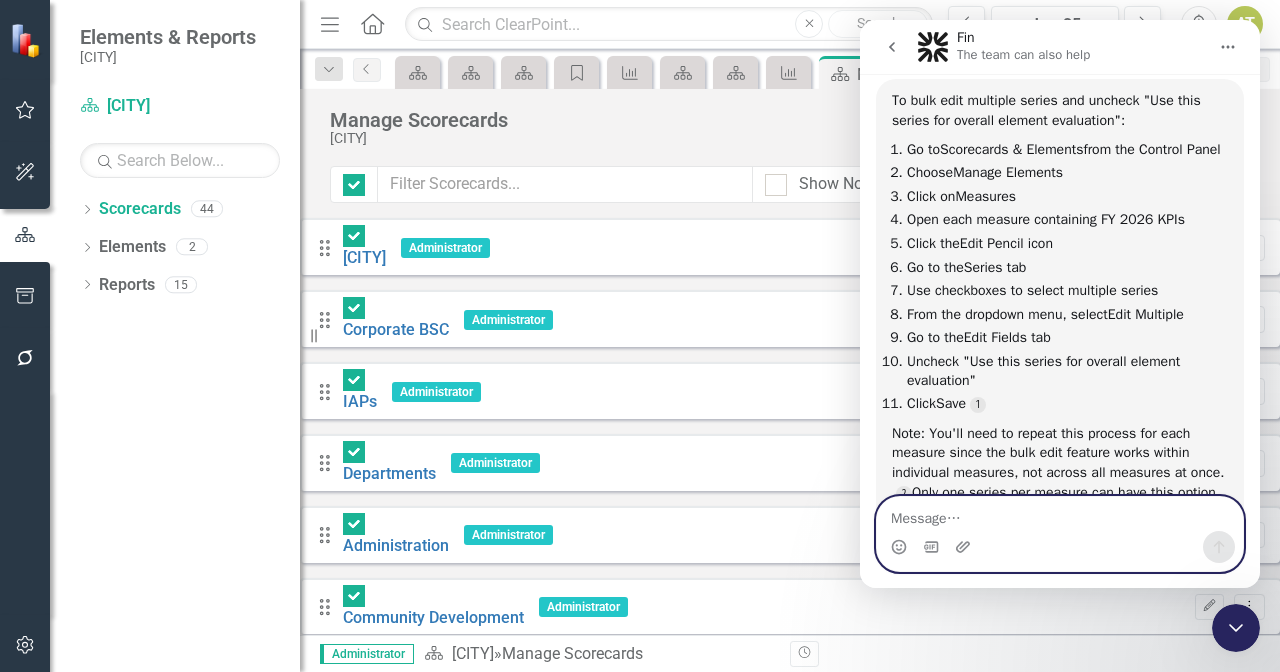 click at bounding box center (1060, 514) 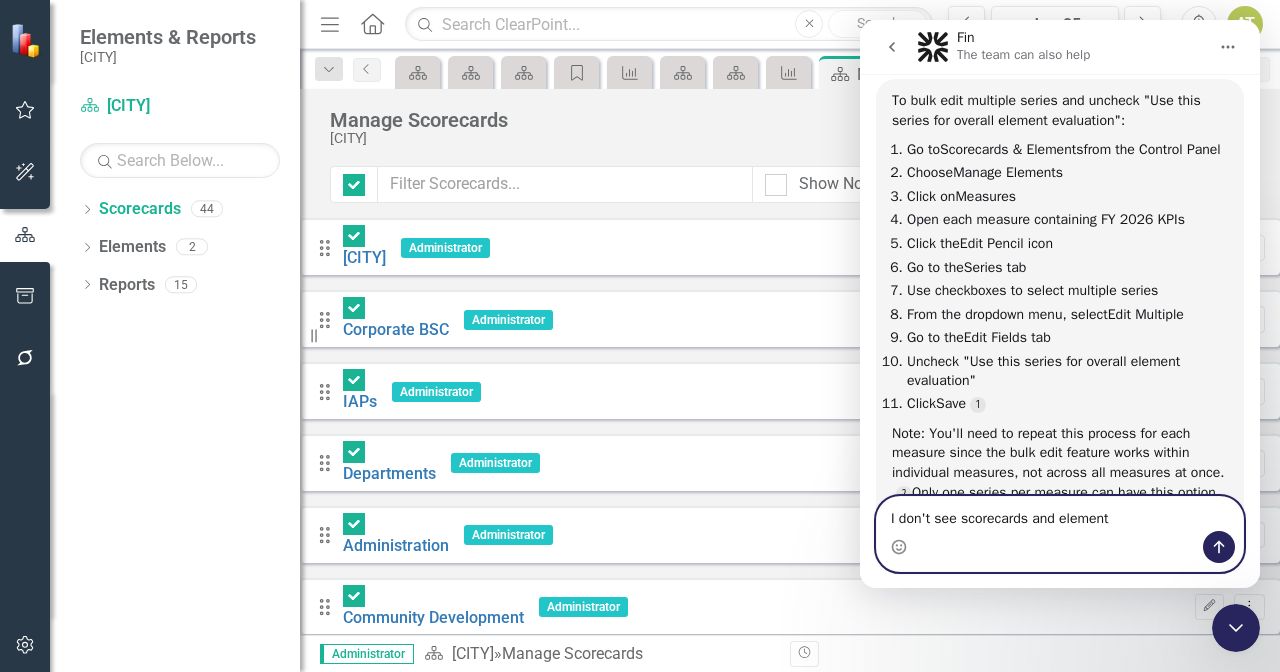 type on "I don't see scorecards and elements" 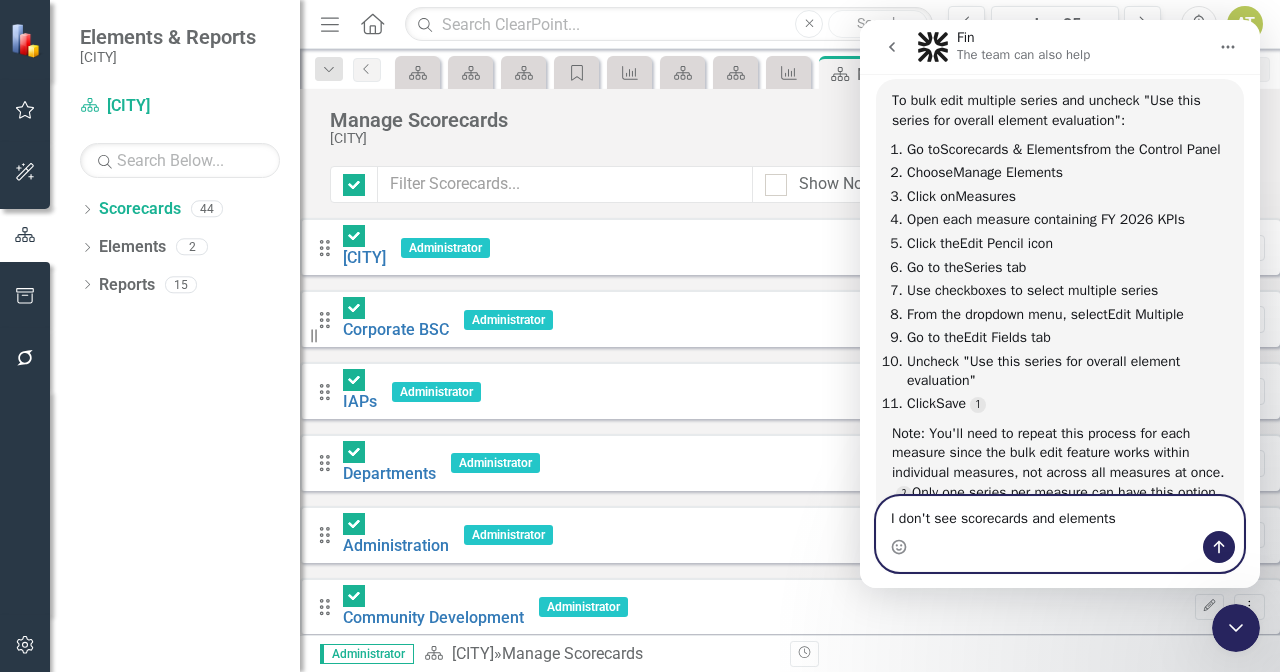 type 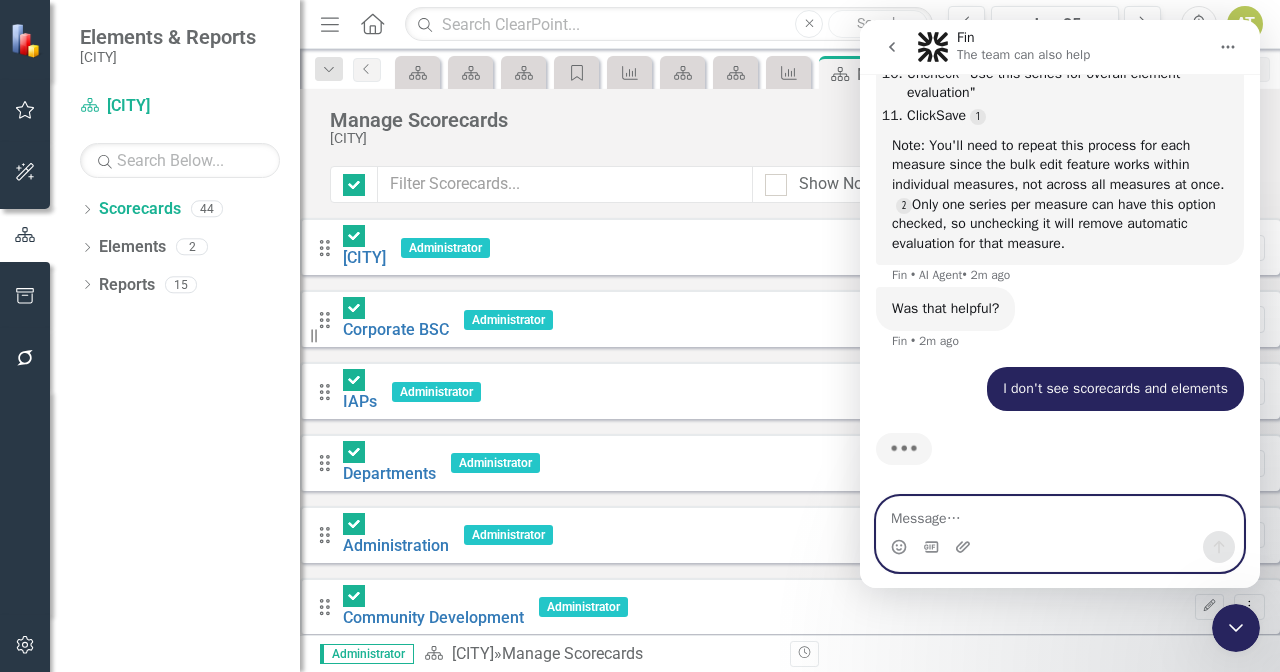 scroll, scrollTop: 588, scrollLeft: 0, axis: vertical 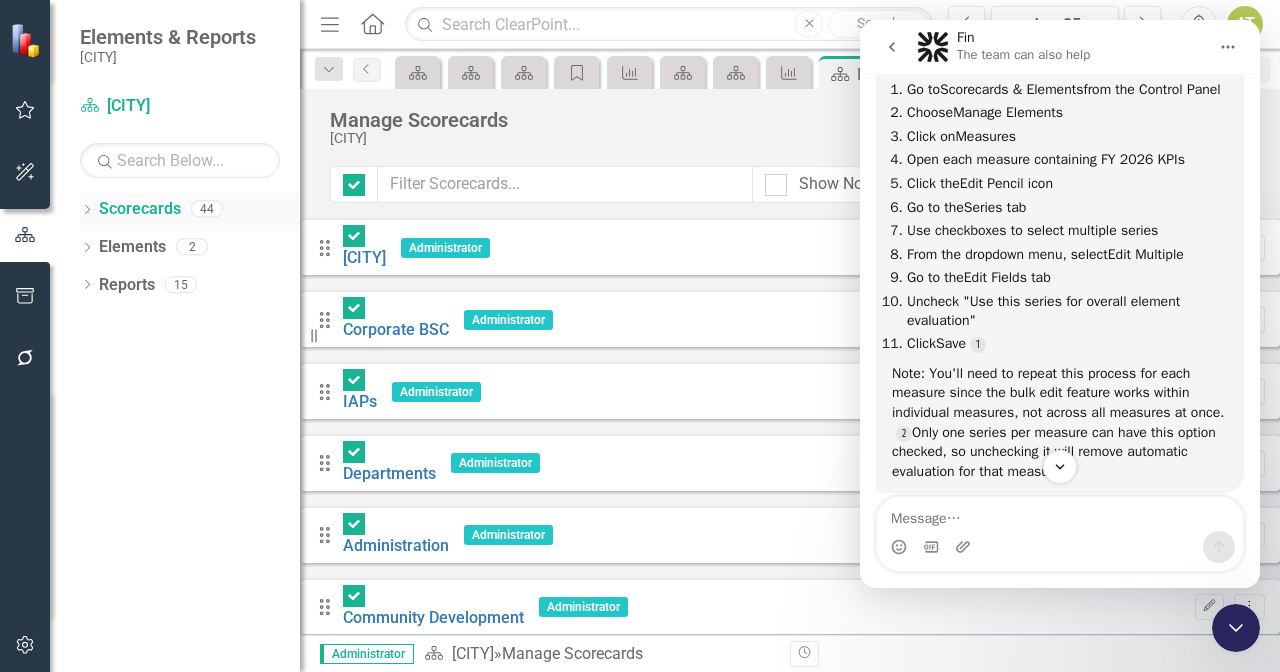 click on "Dropdown" 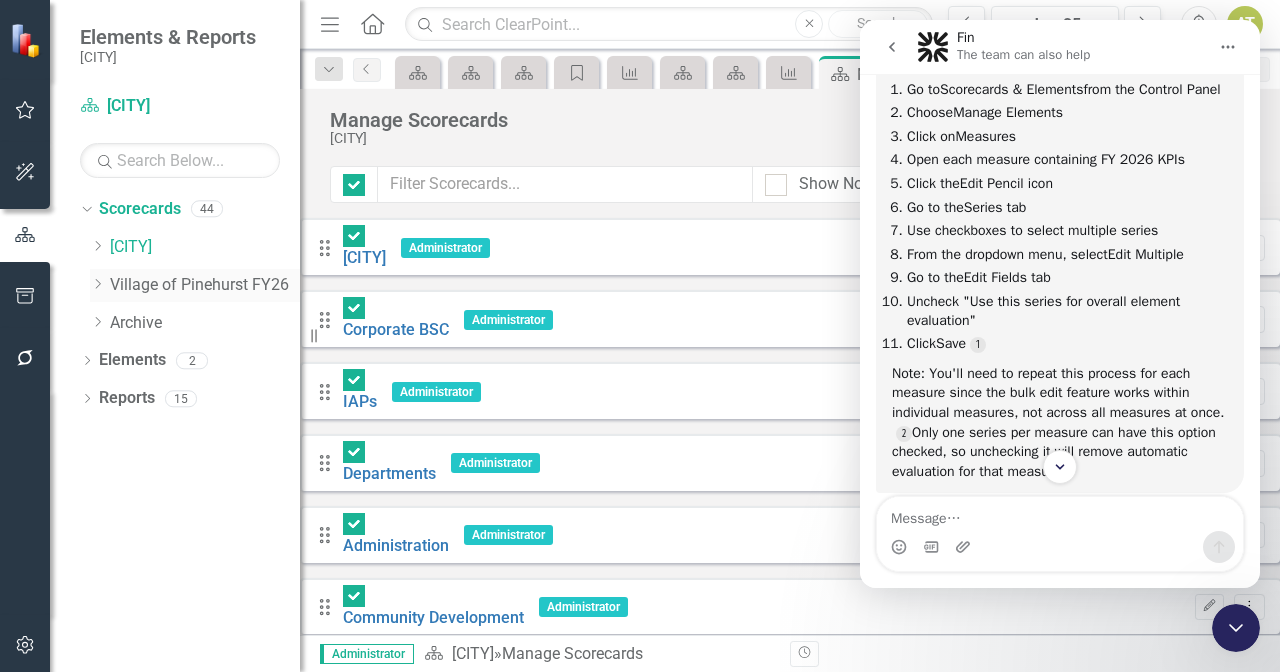 click on "Village of Pinehurst FY26" at bounding box center (205, 285) 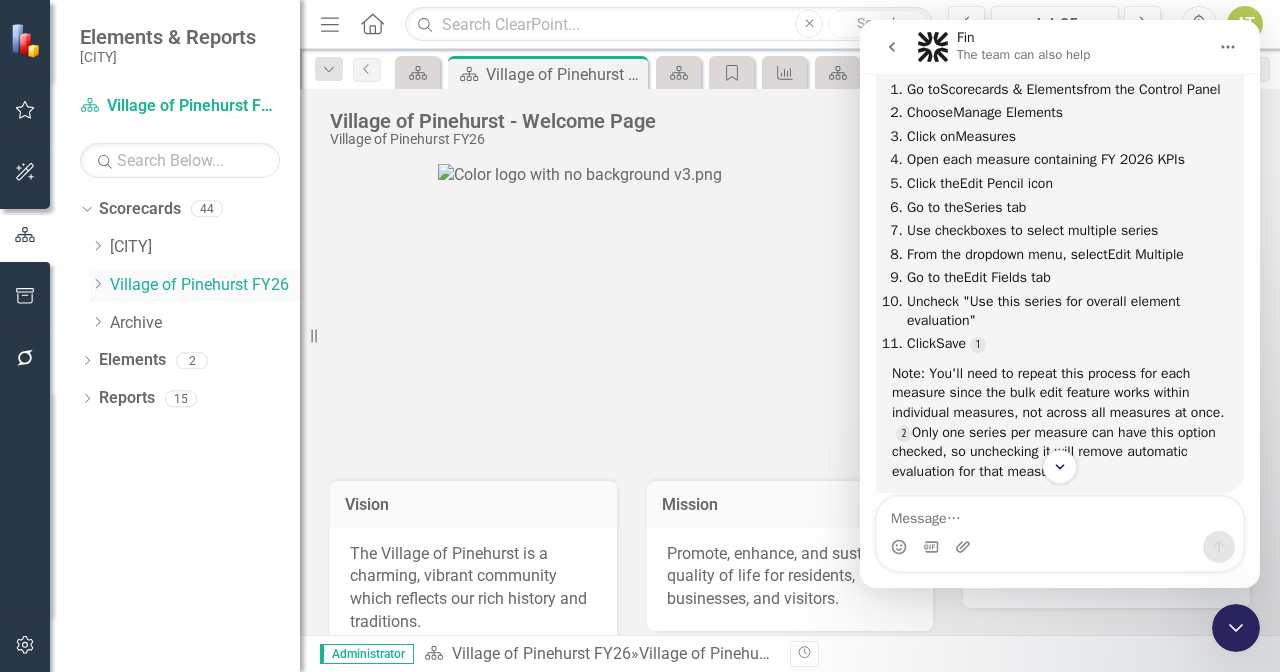 click on "Dropdown" 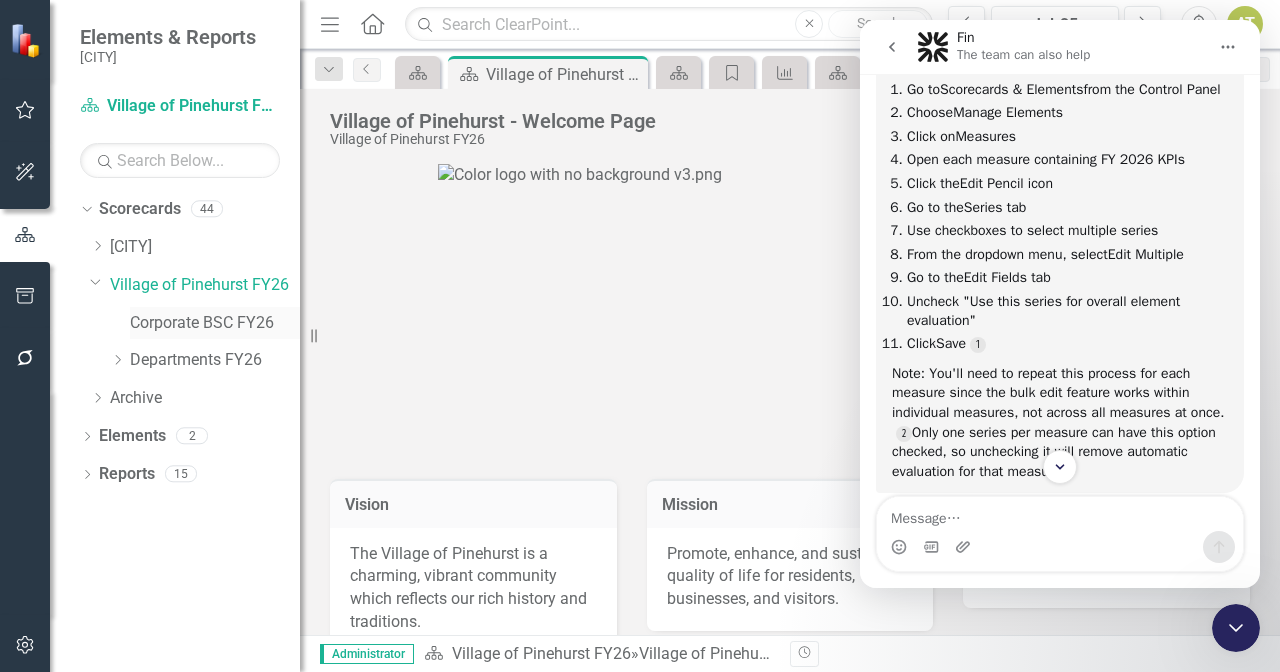 click on "Corporate BSC FY26" at bounding box center [215, 323] 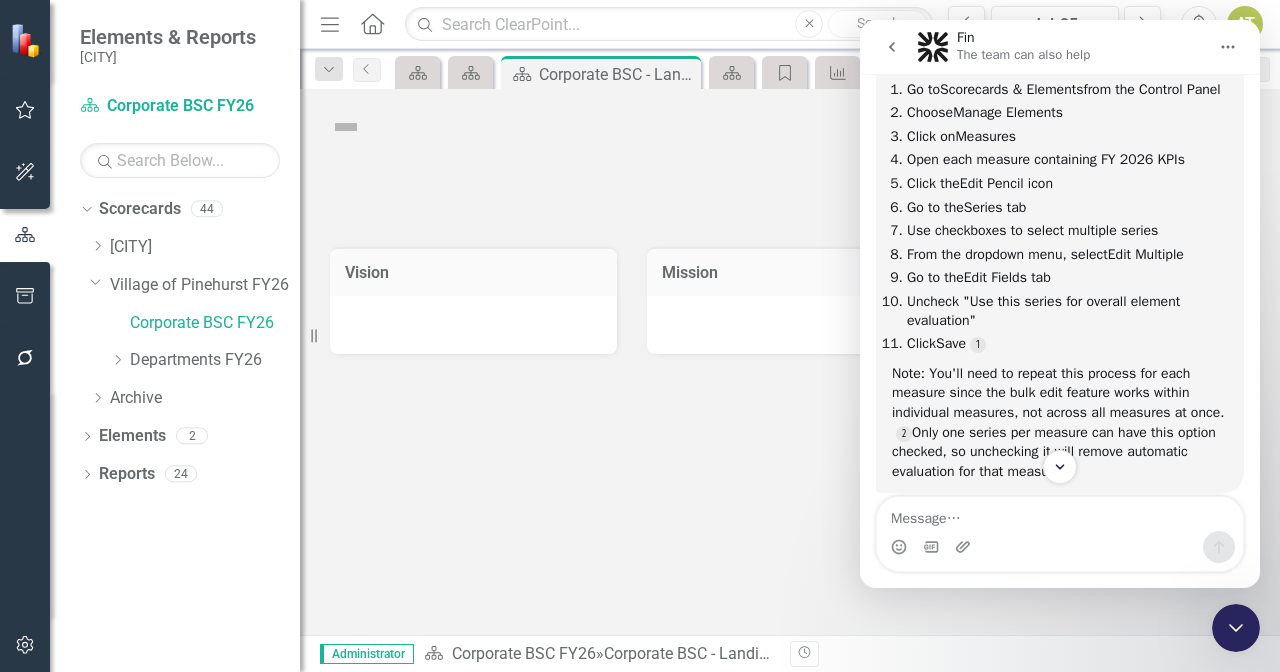 click at bounding box center [1236, 628] 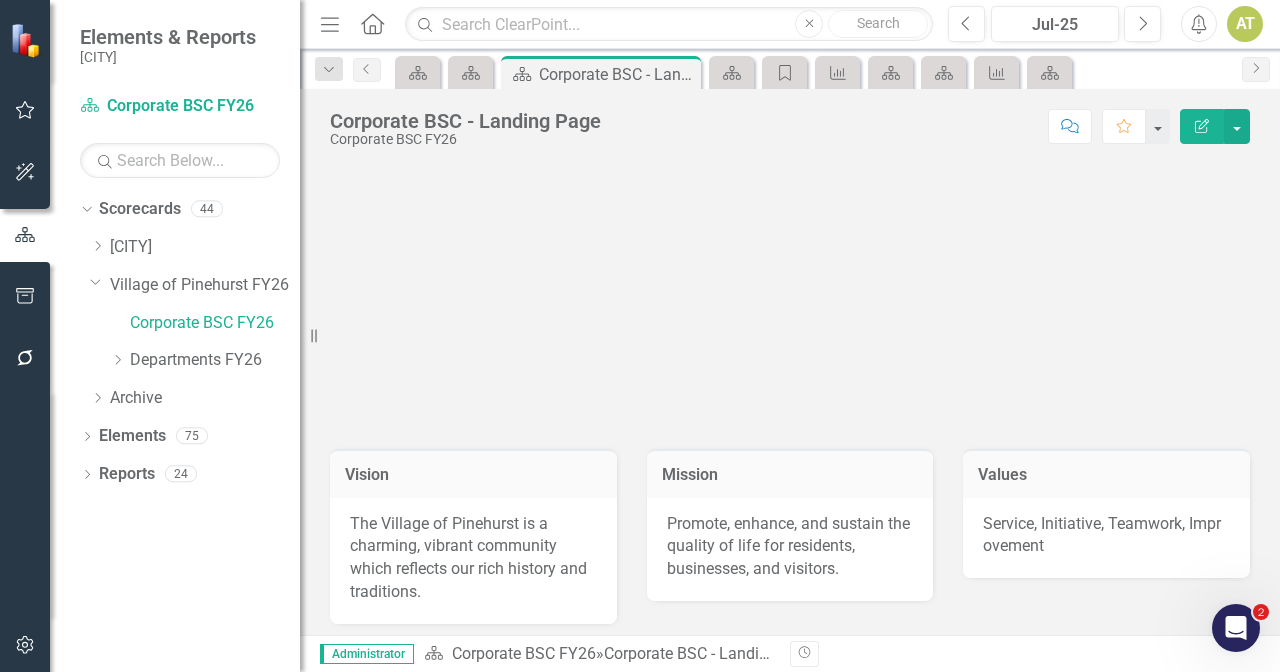scroll, scrollTop: 86, scrollLeft: 0, axis: vertical 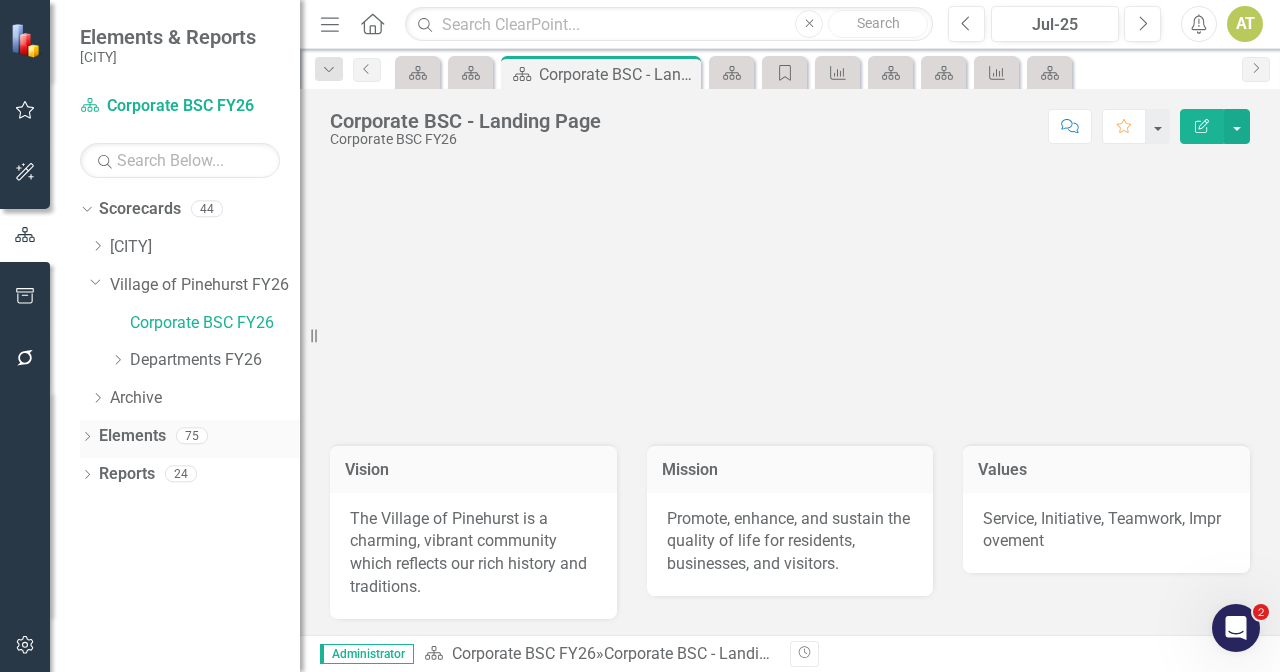 click on "75" at bounding box center (192, 436) 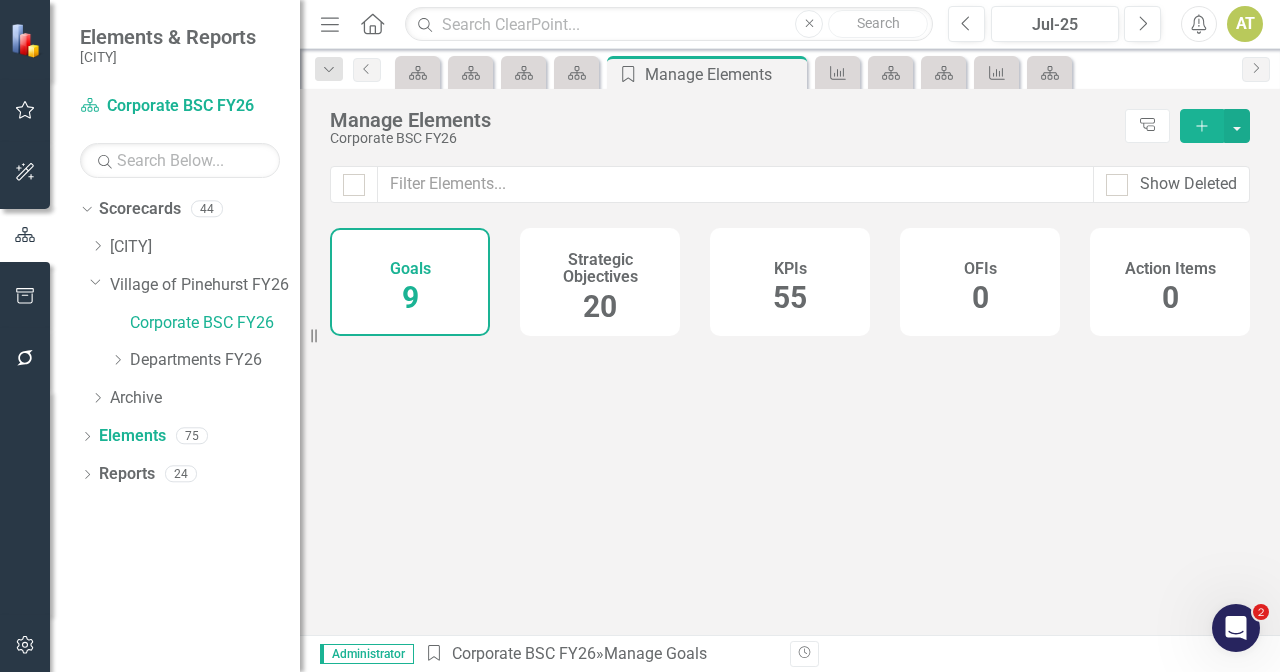 click on "55" at bounding box center [790, 297] 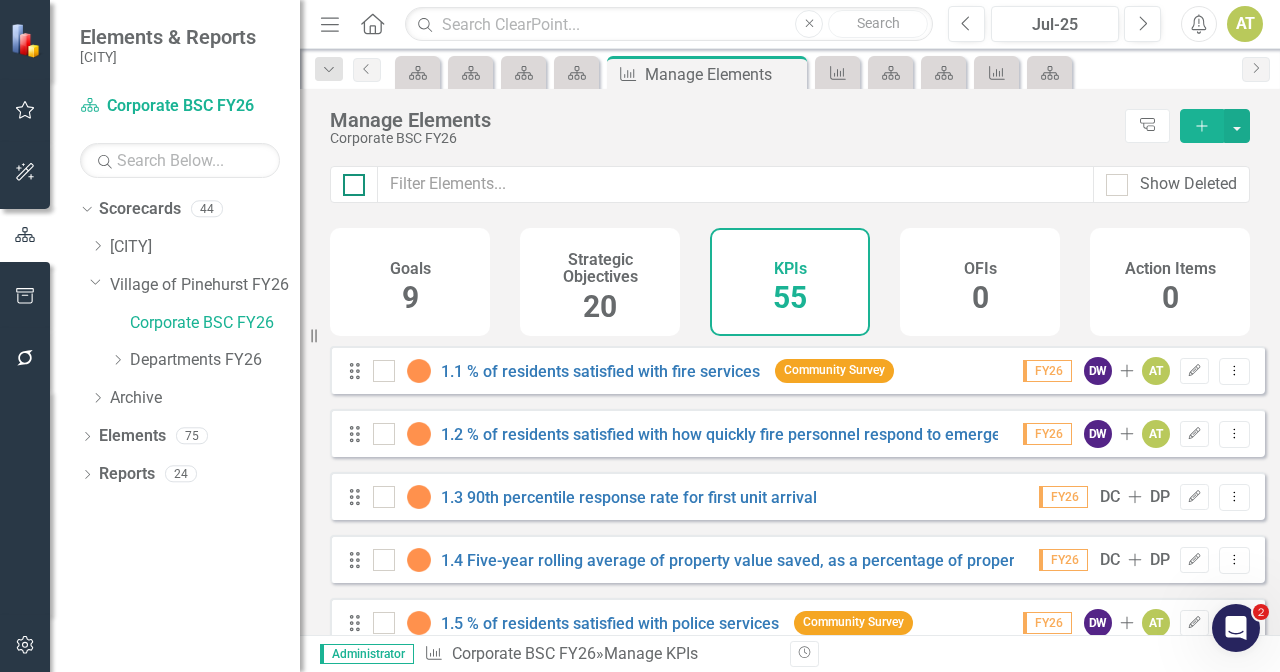 click at bounding box center [349, 180] 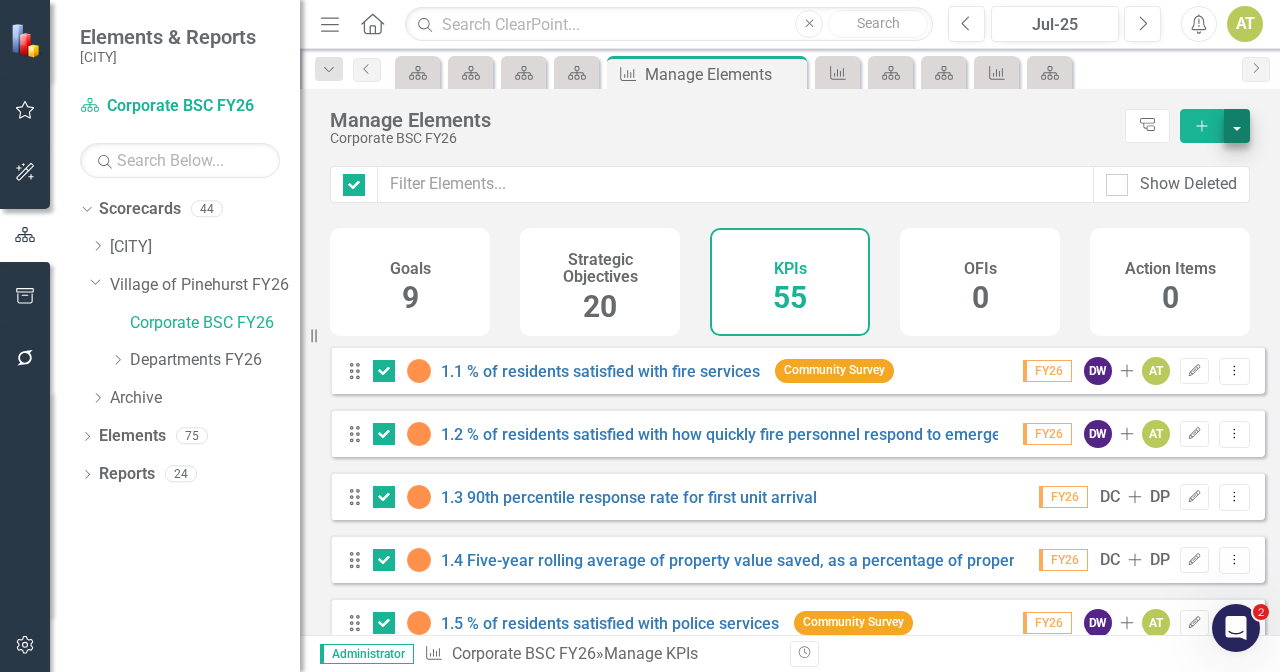 click at bounding box center (1237, 126) 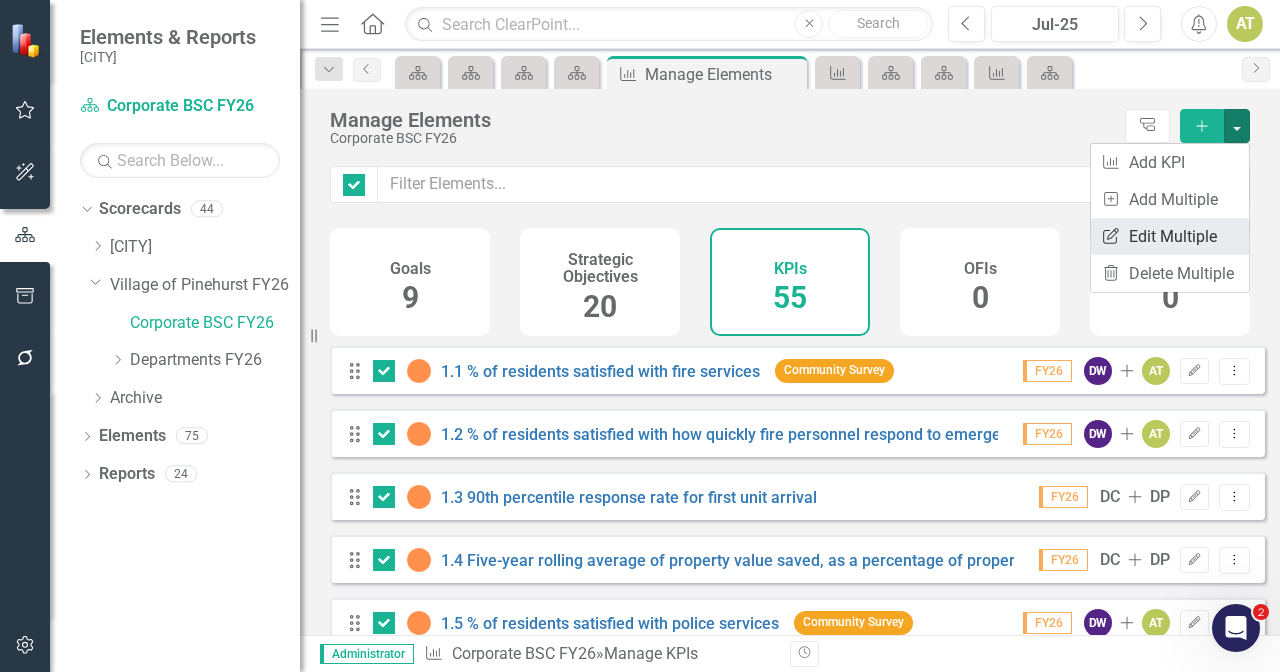 click on "Edit Multiple Edit Multiple" at bounding box center (1170, 236) 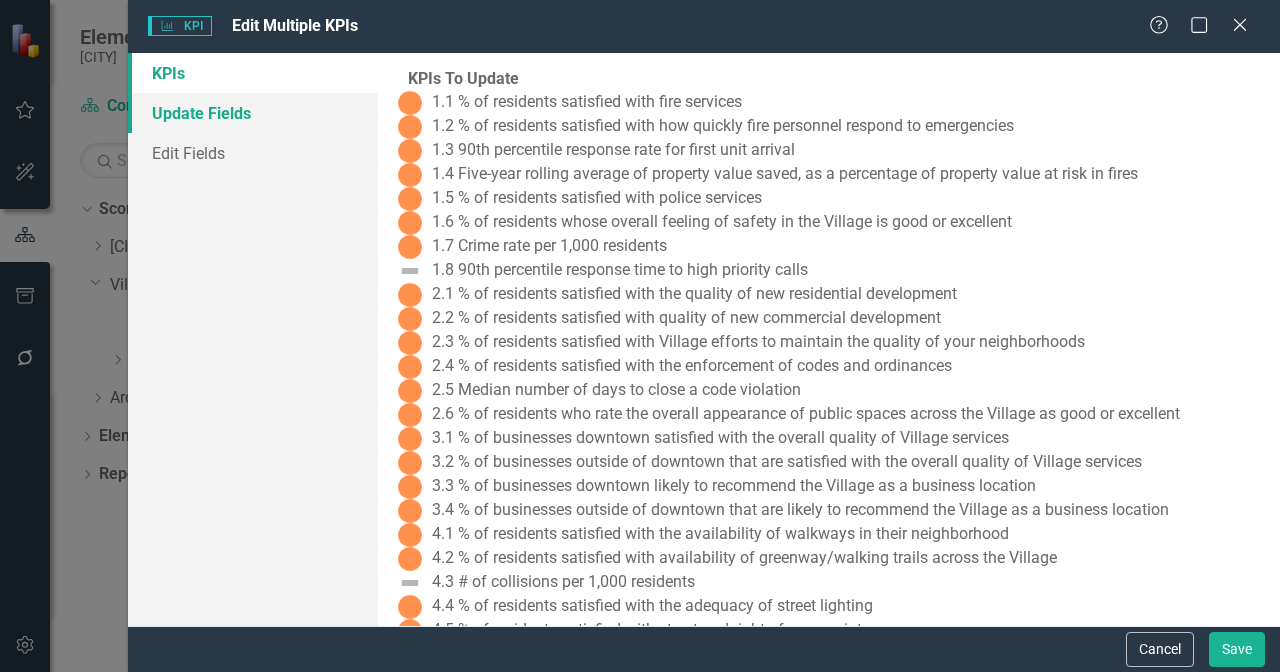 click on "Update Fields" at bounding box center (253, 113) 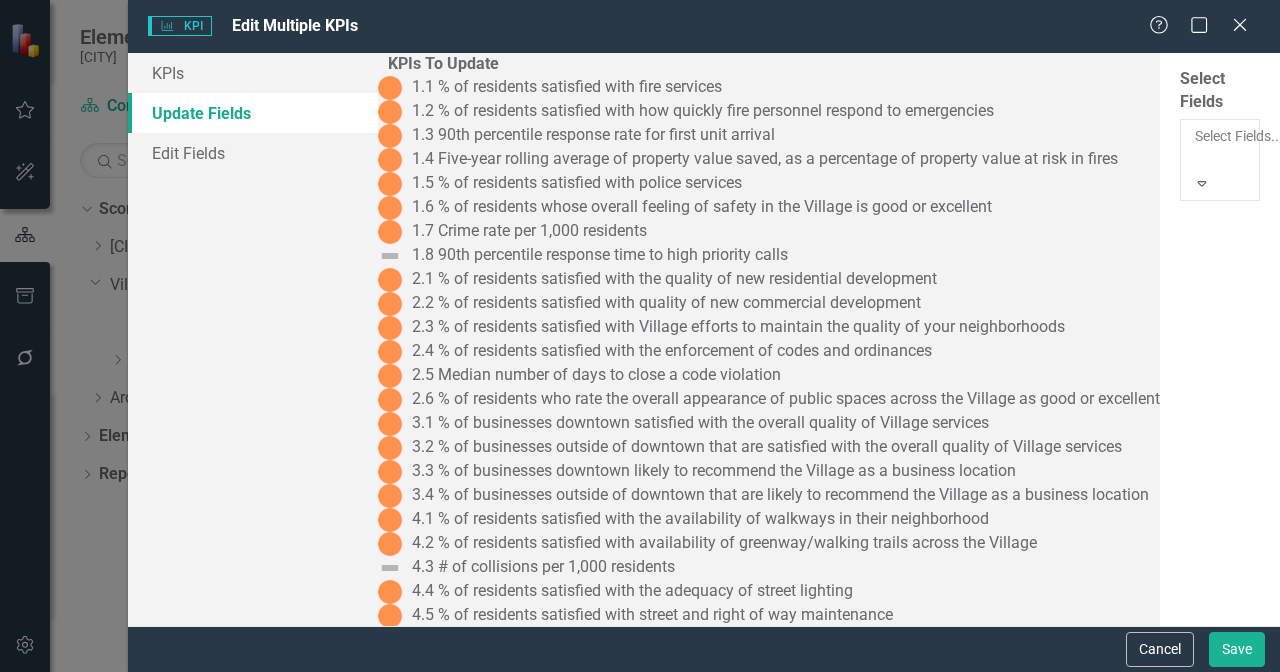 click on "Select Fields..." at bounding box center [1220, 136] 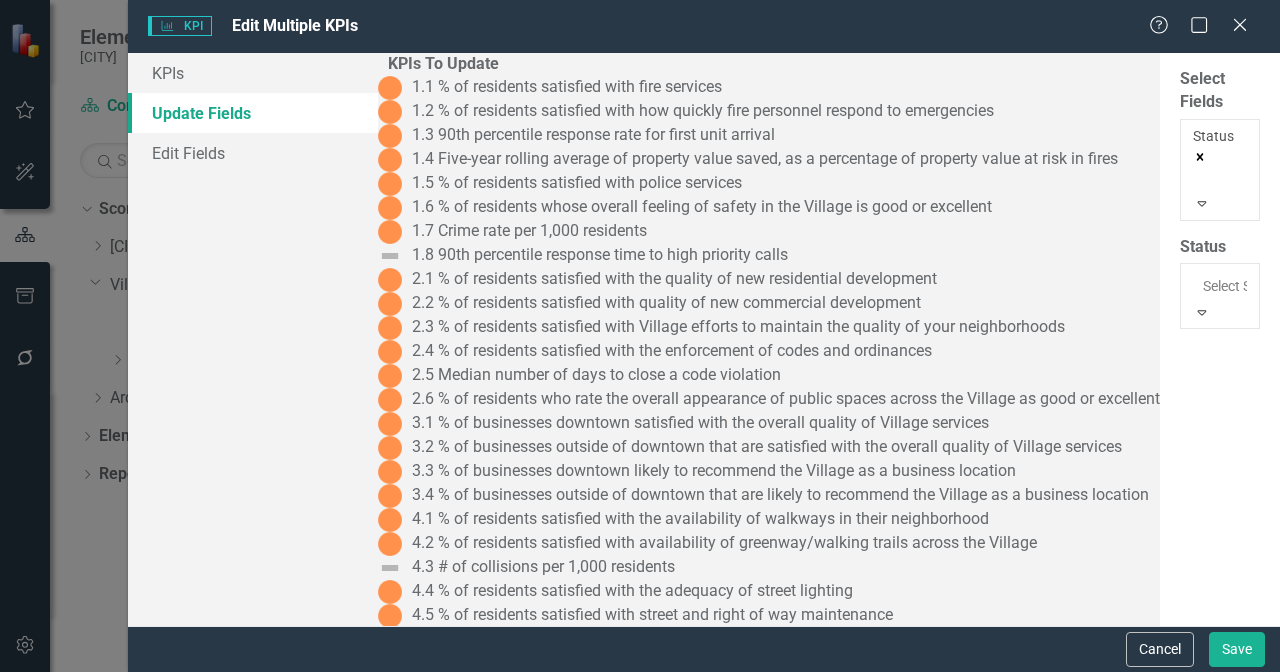 click on "Not Defined" at bounding box center [75, 684] 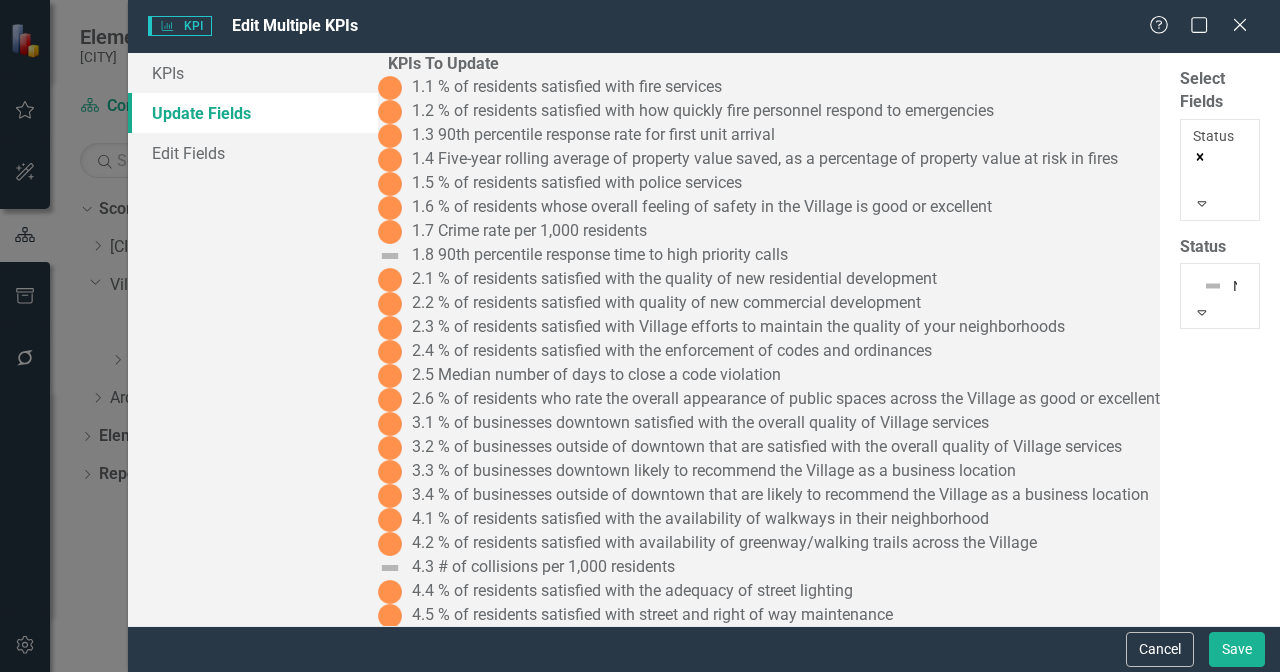 click 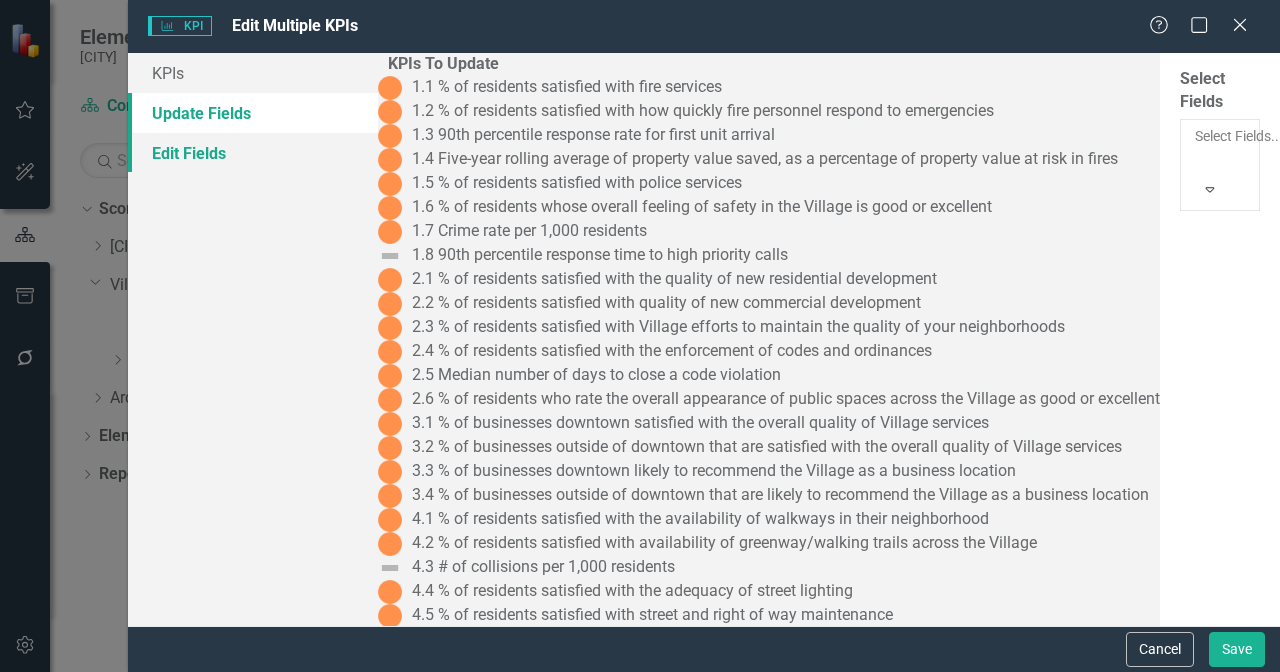 click on "Edit Fields" at bounding box center [253, 153] 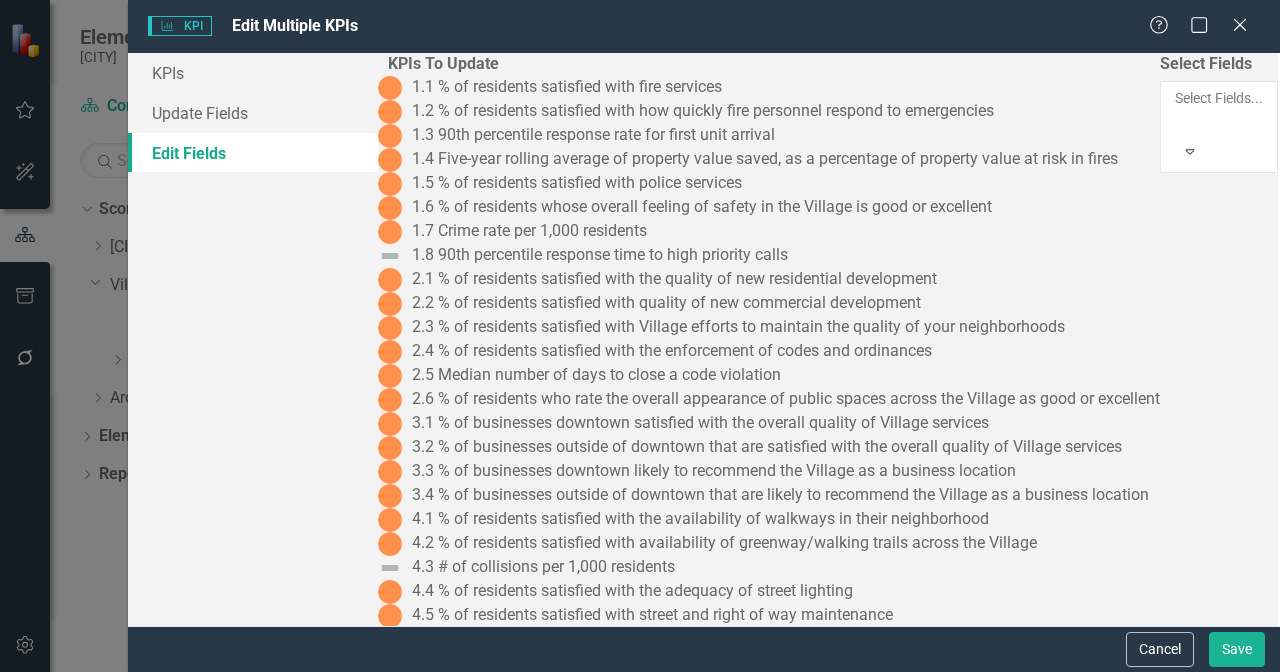 click on "Select Fields..." at bounding box center (1313, 364) 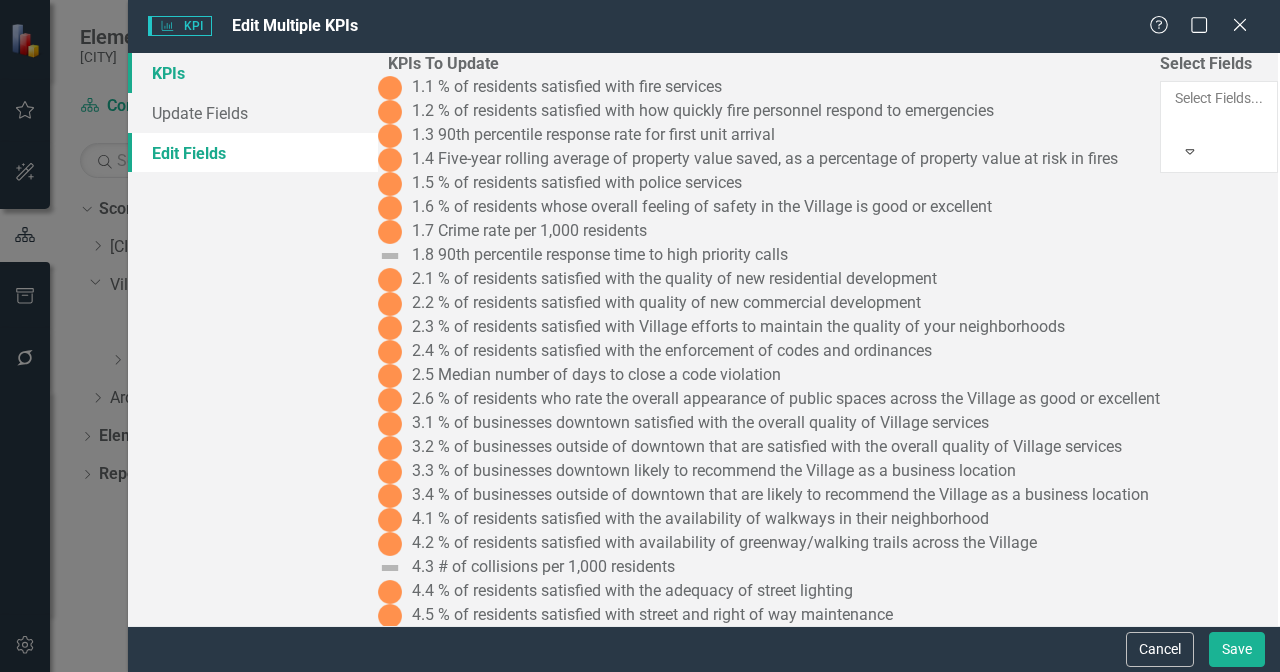 click on "KPIs" at bounding box center (253, 73) 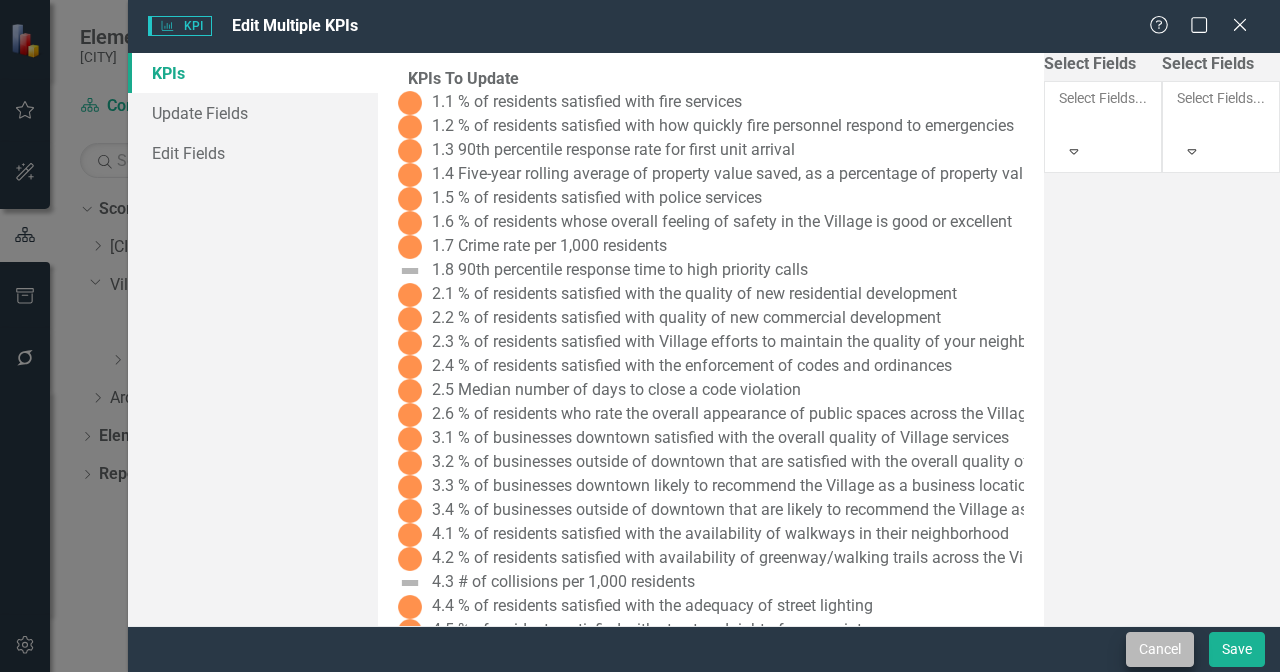 click on "Cancel" at bounding box center (1160, 649) 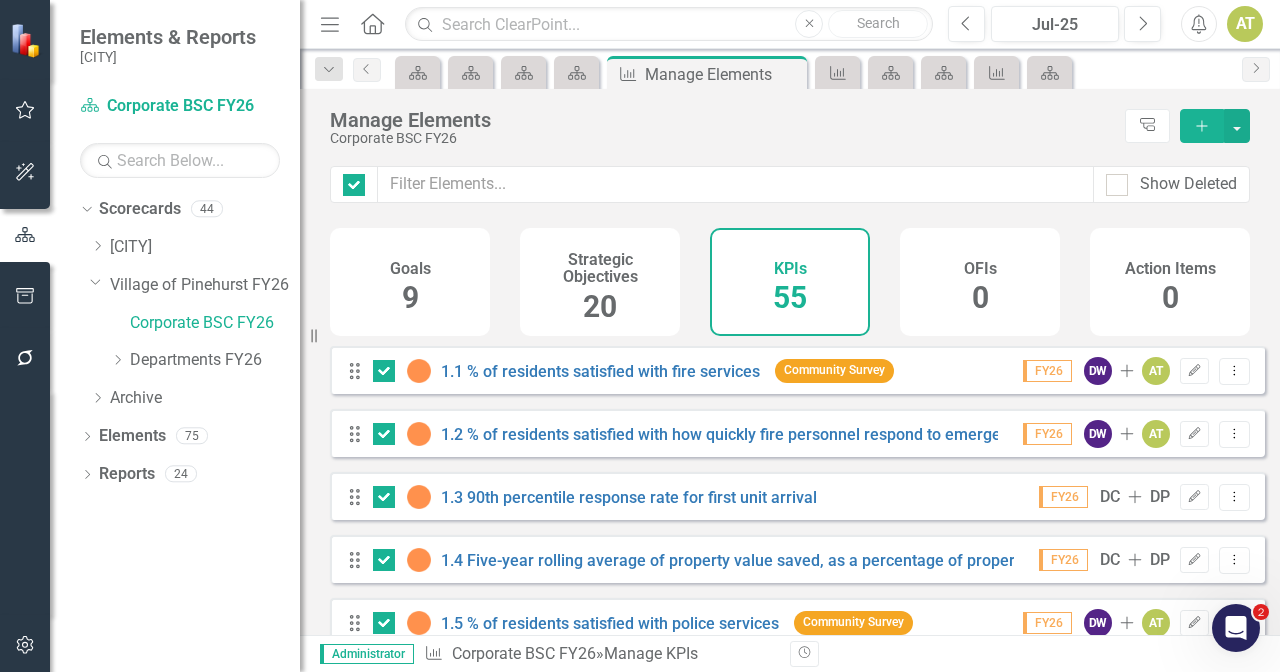 click 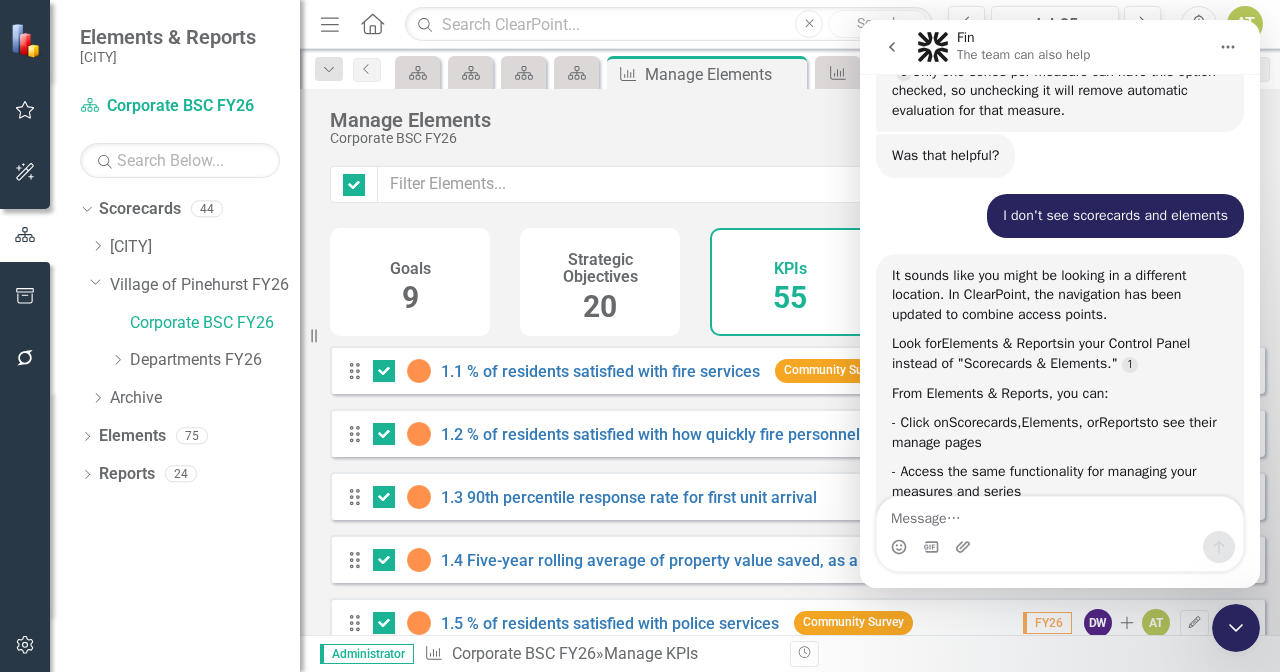 scroll, scrollTop: 867, scrollLeft: 0, axis: vertical 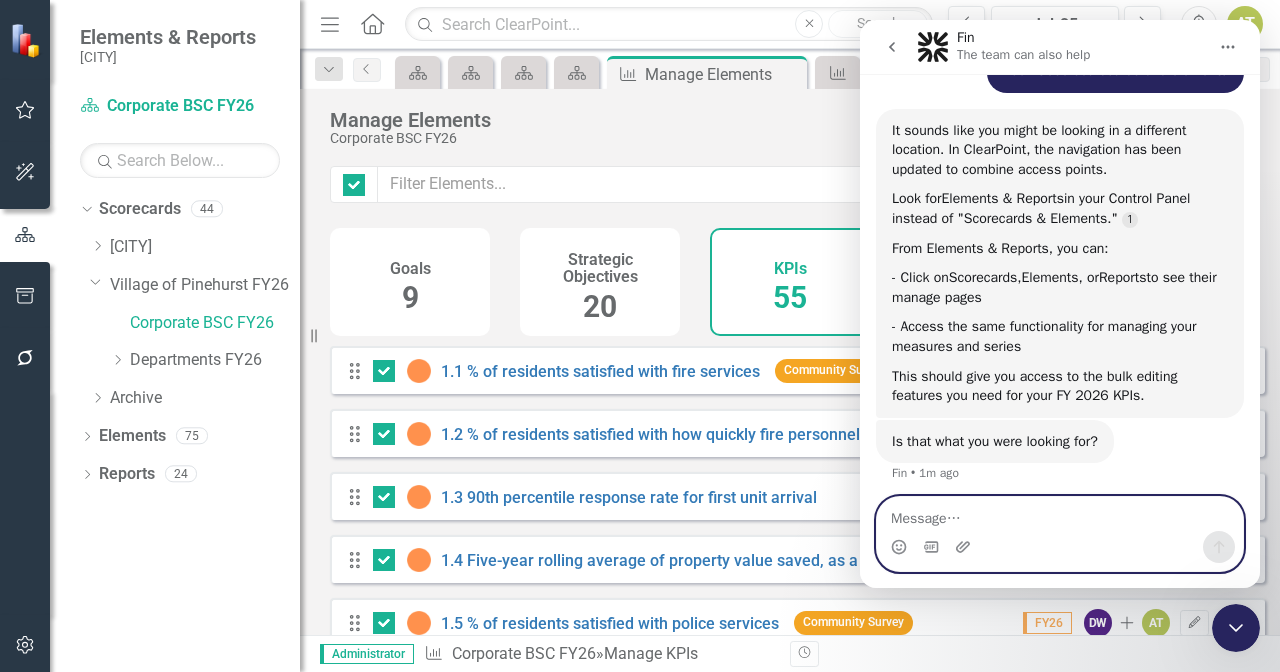 click at bounding box center (1060, 514) 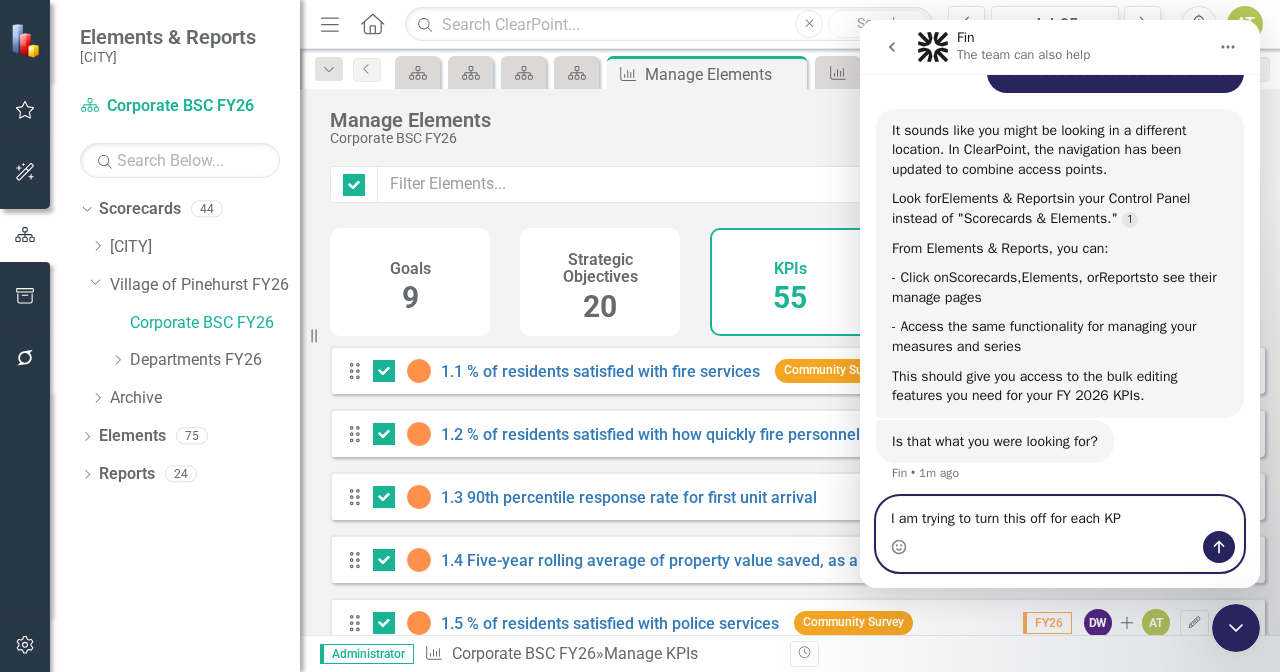 type on "I am trying to turn this off for each KPI" 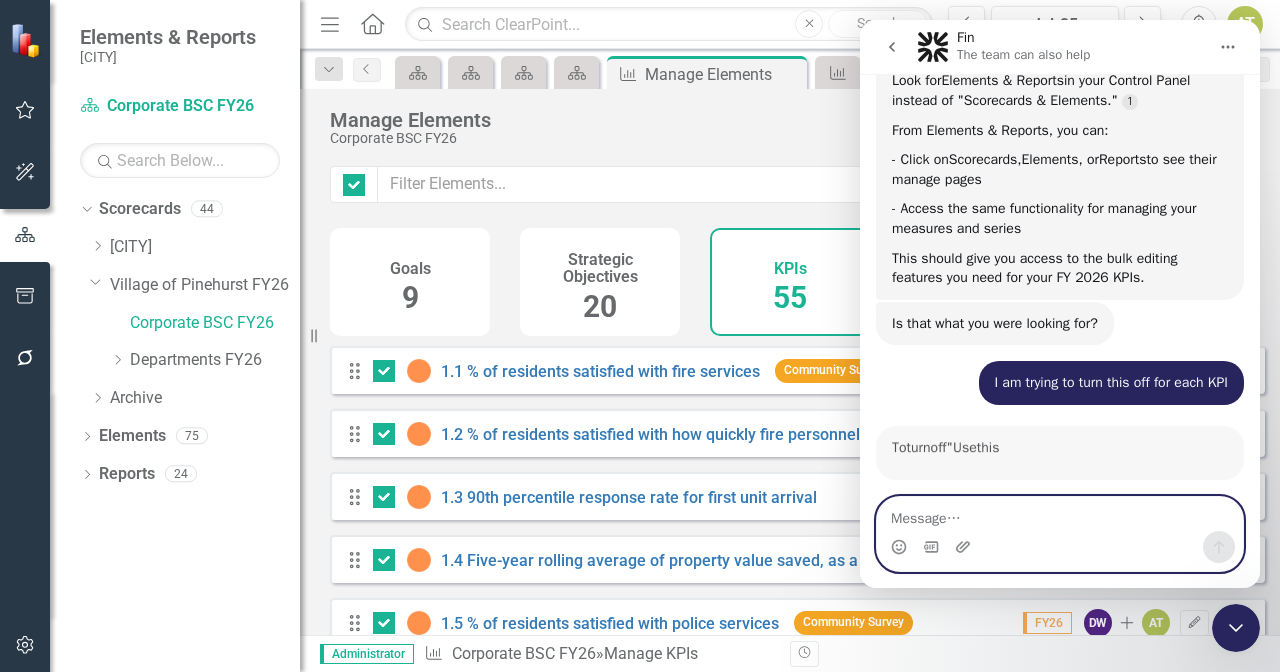 scroll, scrollTop: 984, scrollLeft: 0, axis: vertical 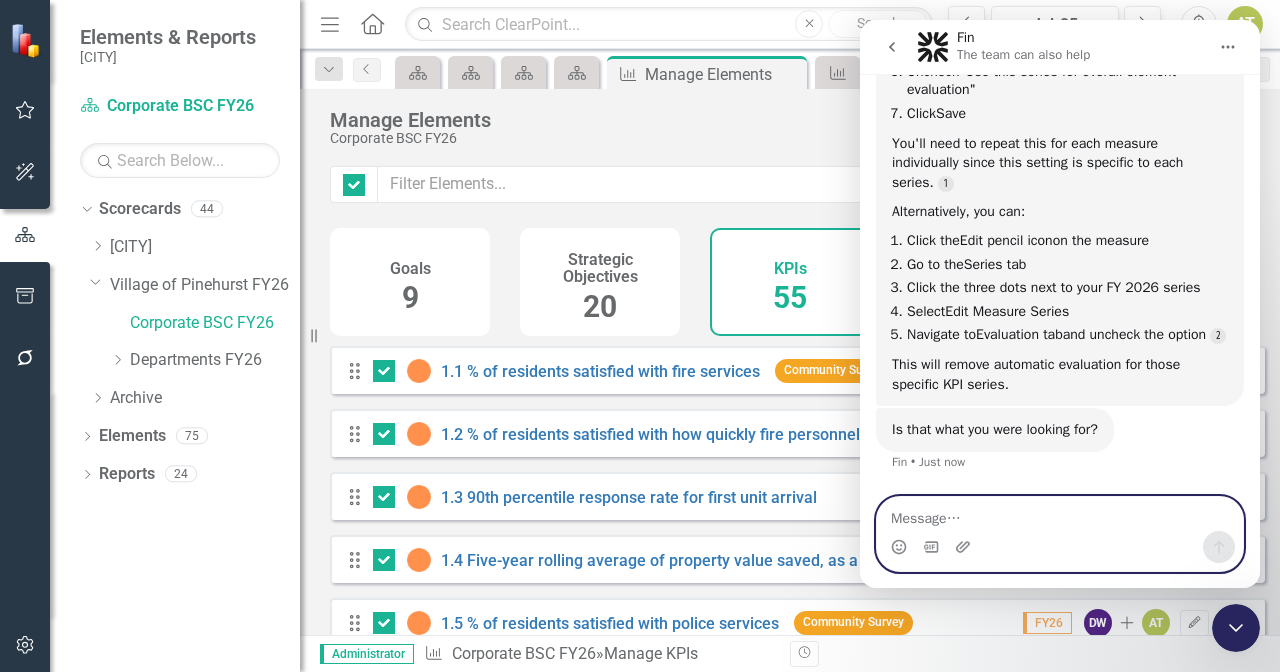 click at bounding box center [1060, 514] 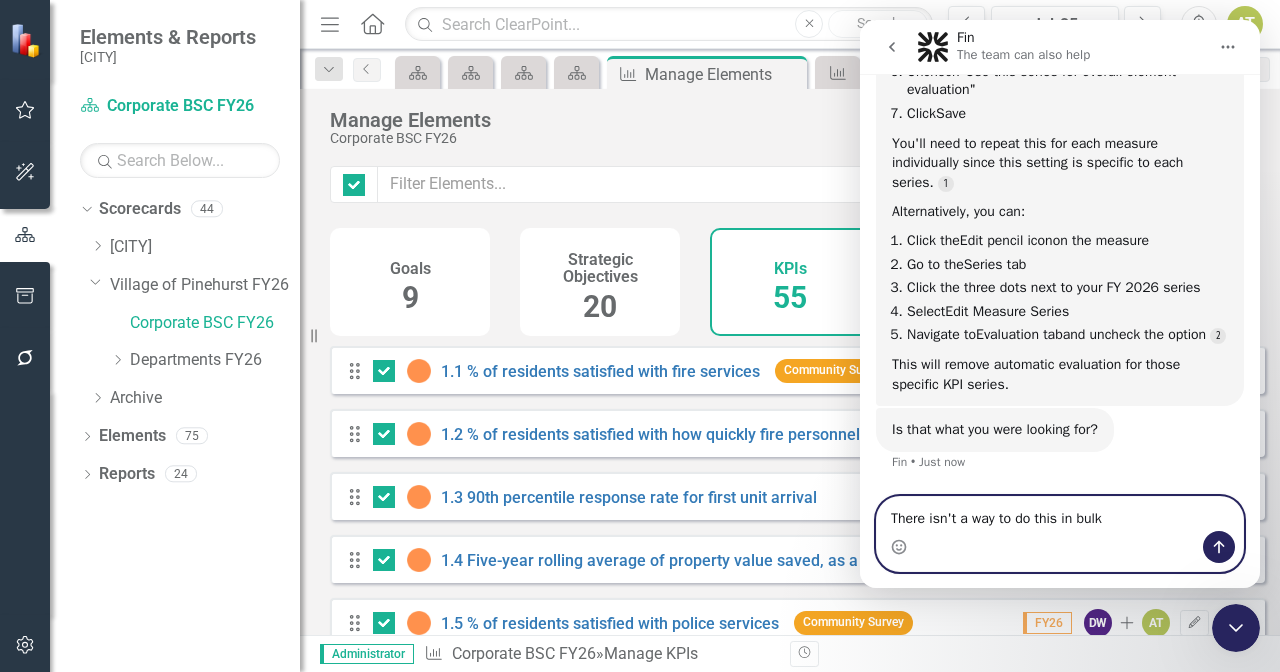 type on "There isn't a way to do this in bulk?" 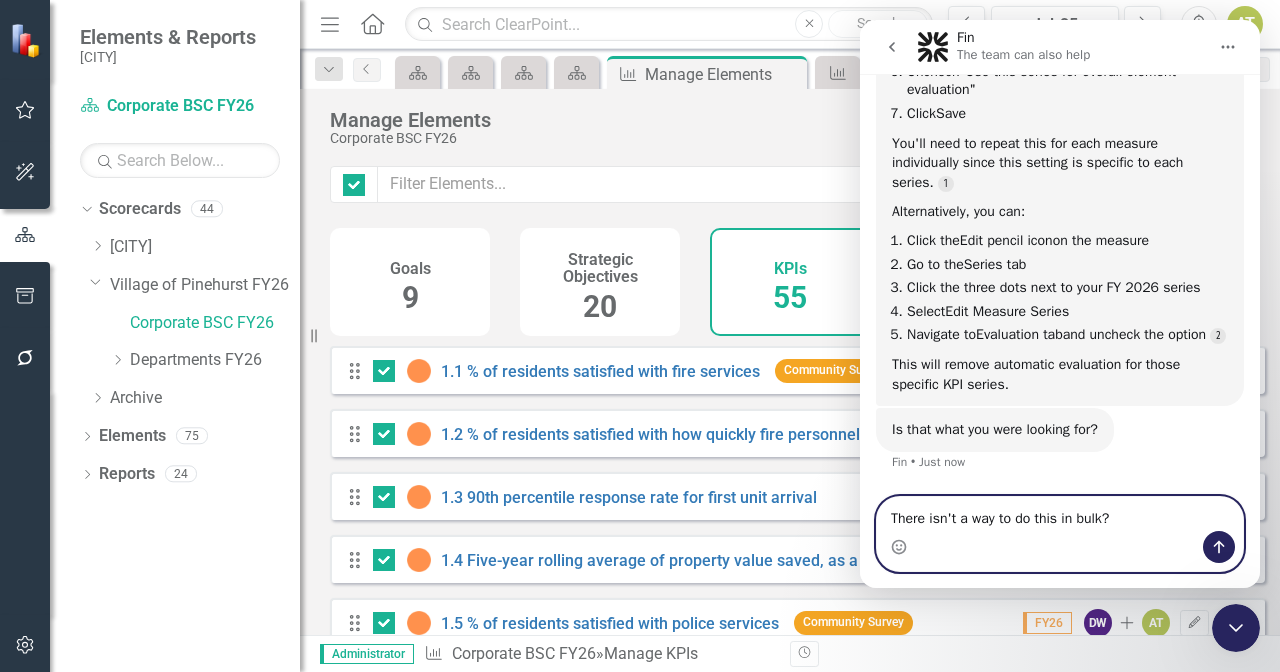 type 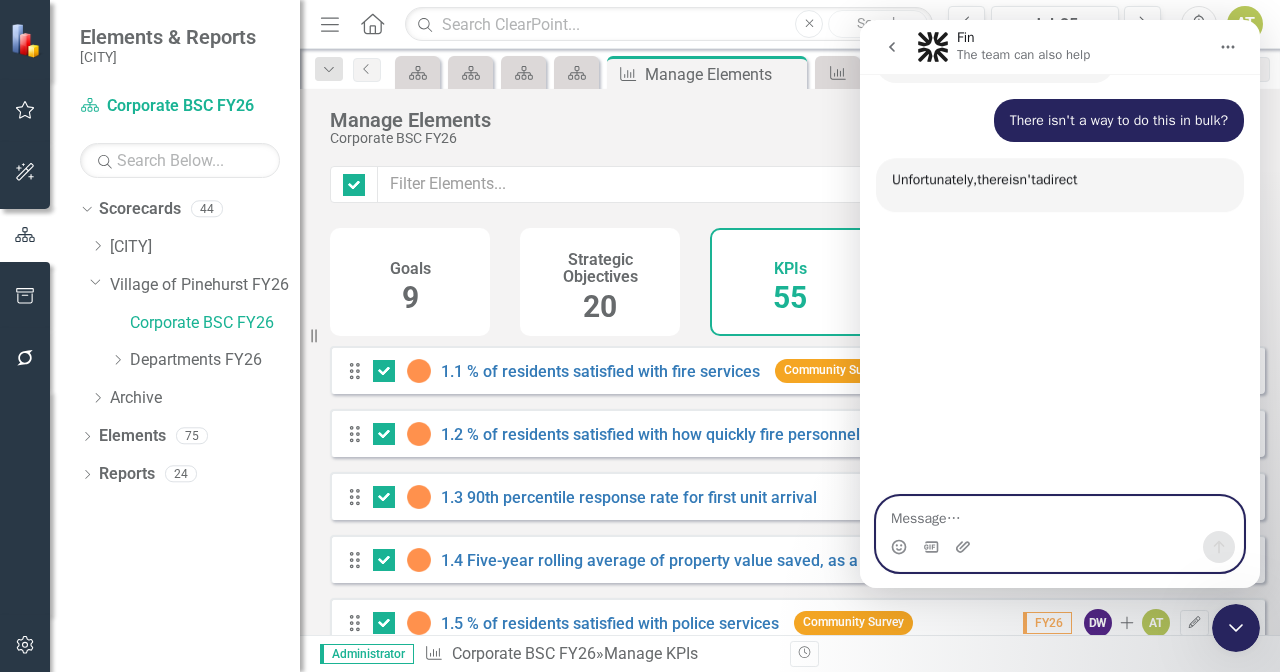 scroll, scrollTop: 1965, scrollLeft: 0, axis: vertical 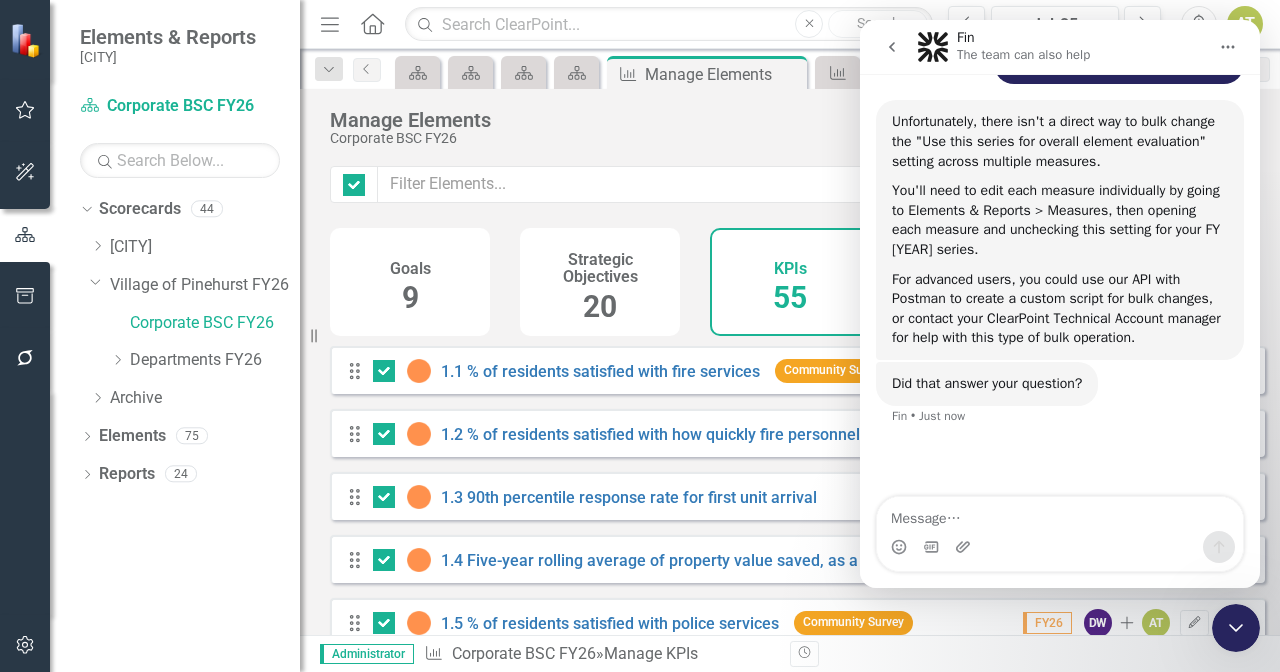 click 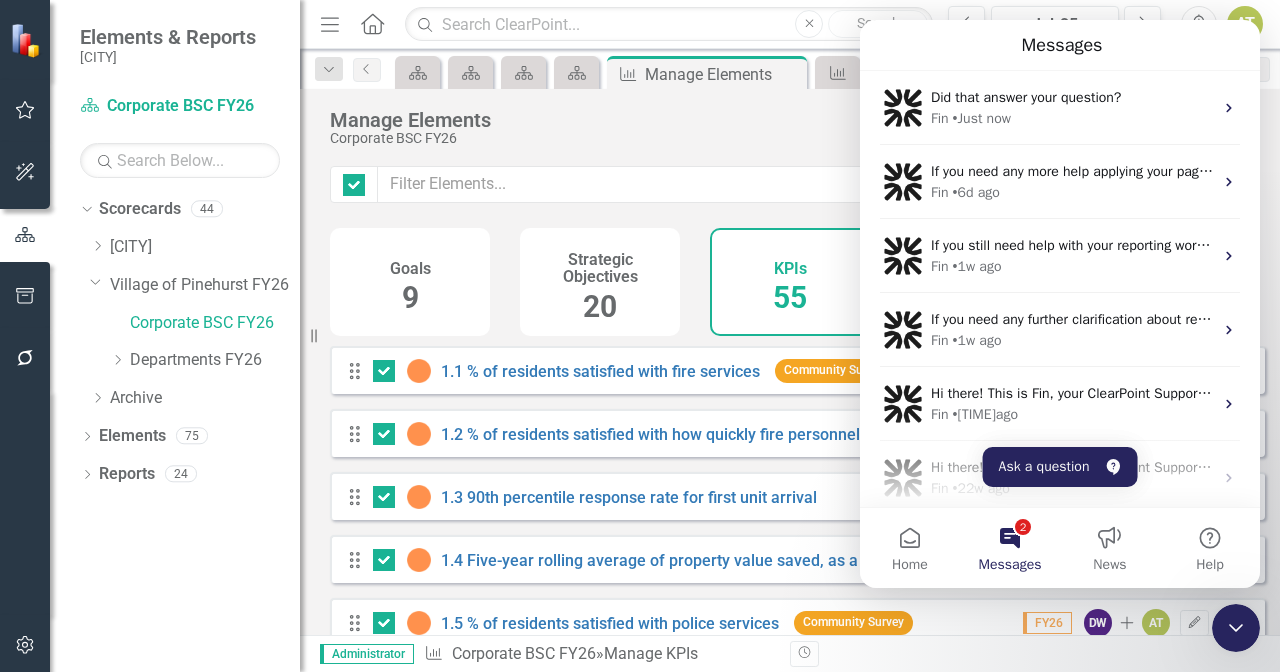 click 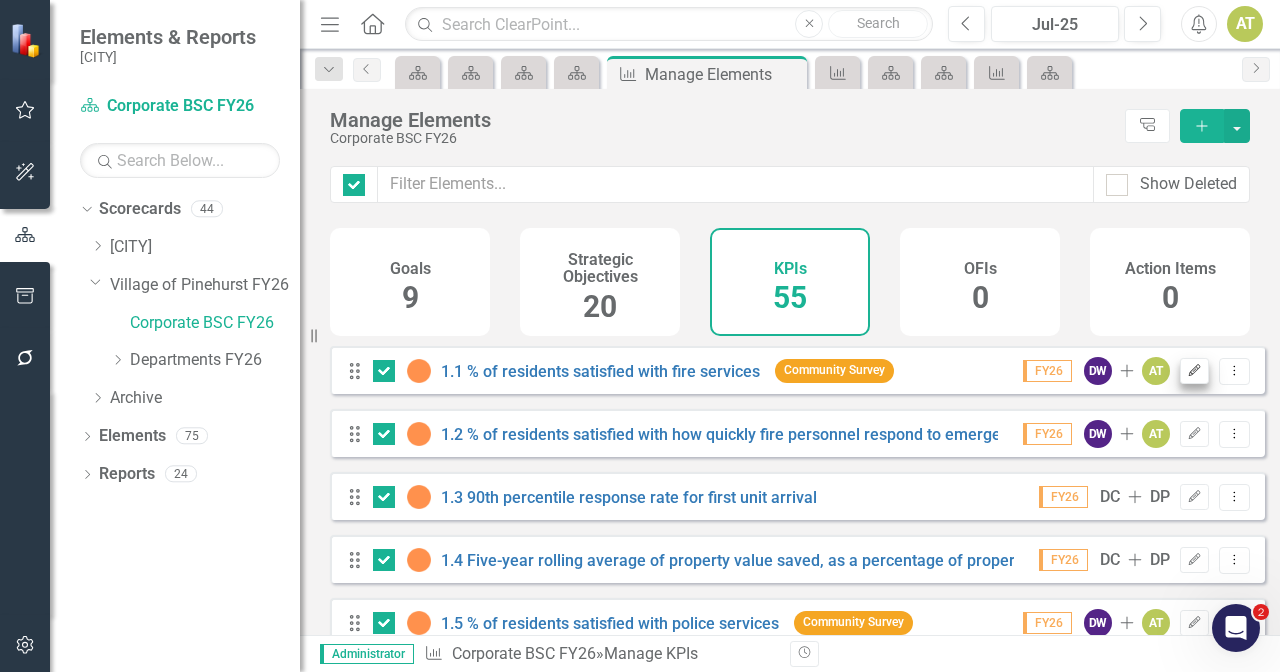 click on "Edit" 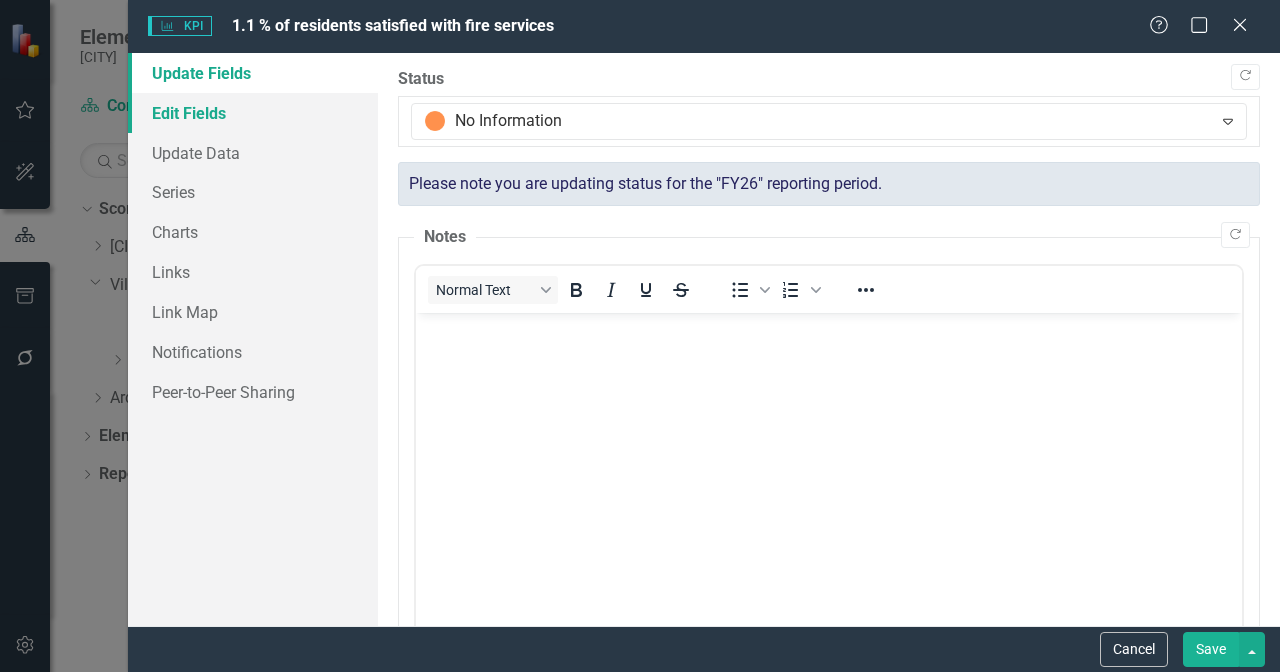scroll, scrollTop: 0, scrollLeft: 0, axis: both 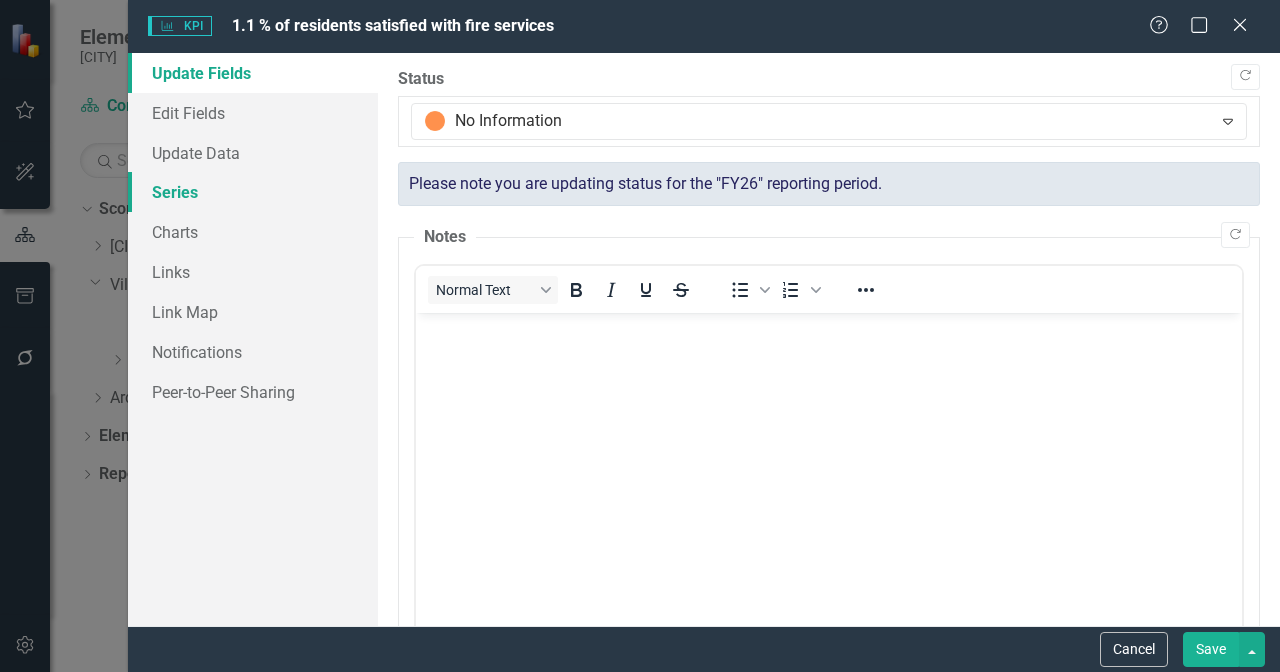 click on "Series" at bounding box center [253, 192] 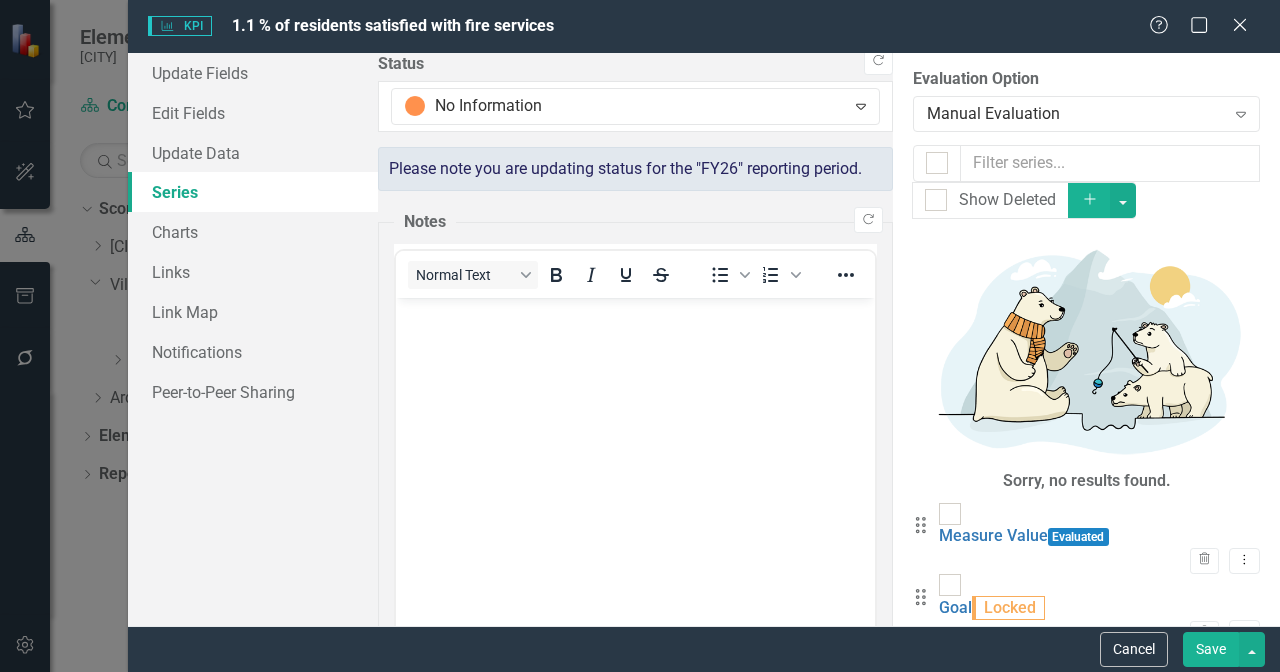 scroll, scrollTop: 0, scrollLeft: 0, axis: both 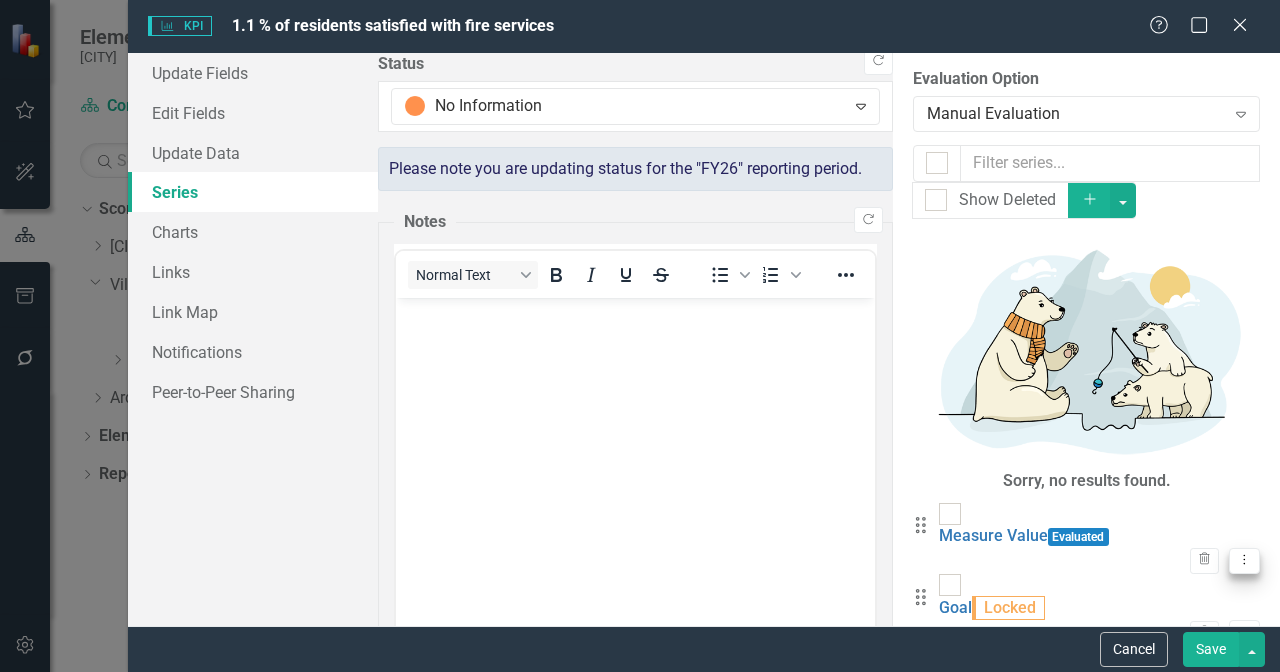 click on "Dropdown Menu" at bounding box center [1244, 561] 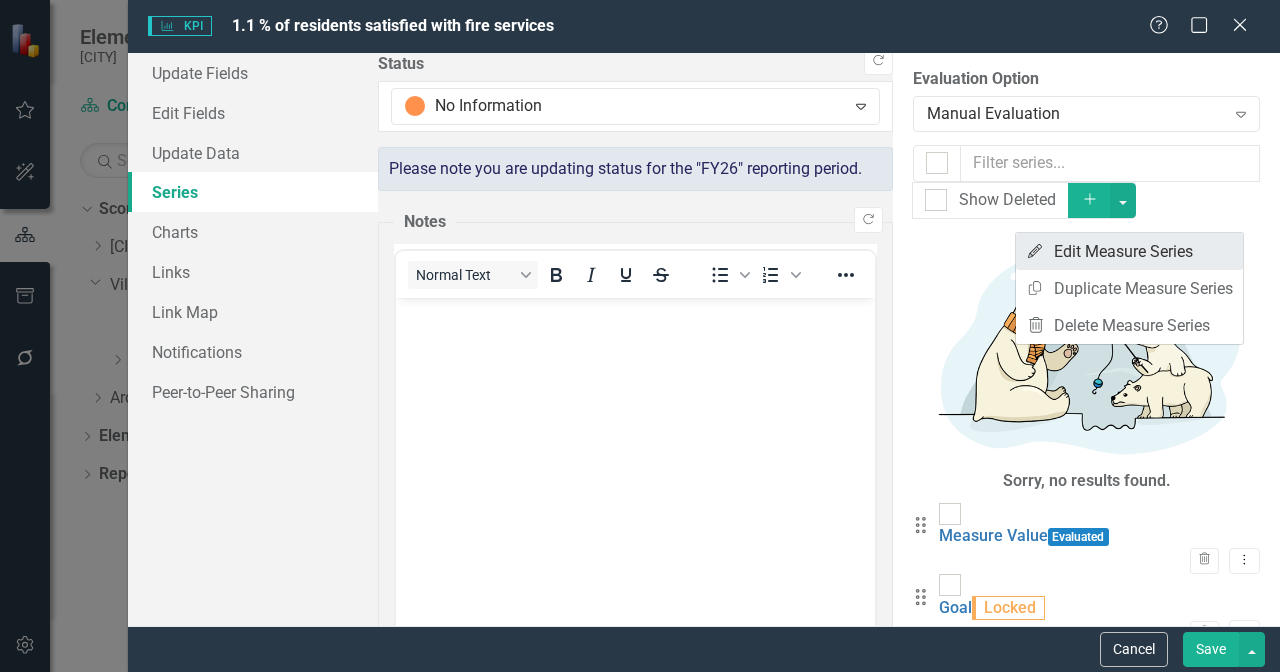 click on "Edit Edit Measure Series" at bounding box center [1129, 251] 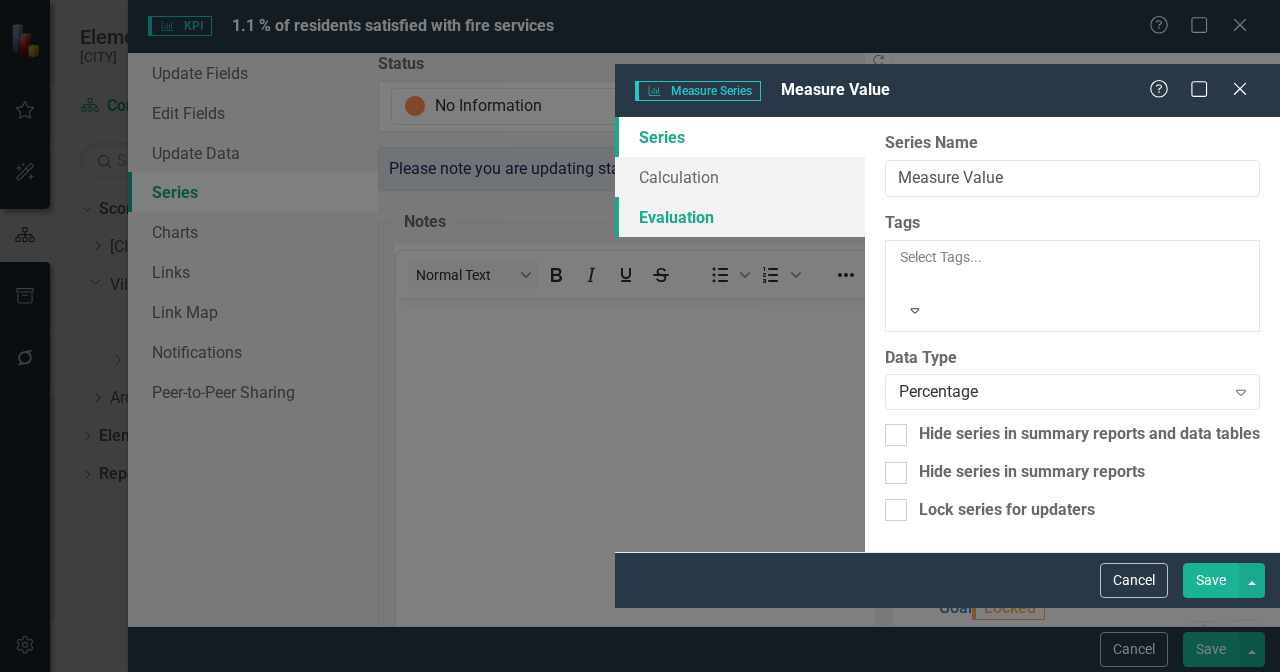 click on "Evaluation" at bounding box center [740, 217] 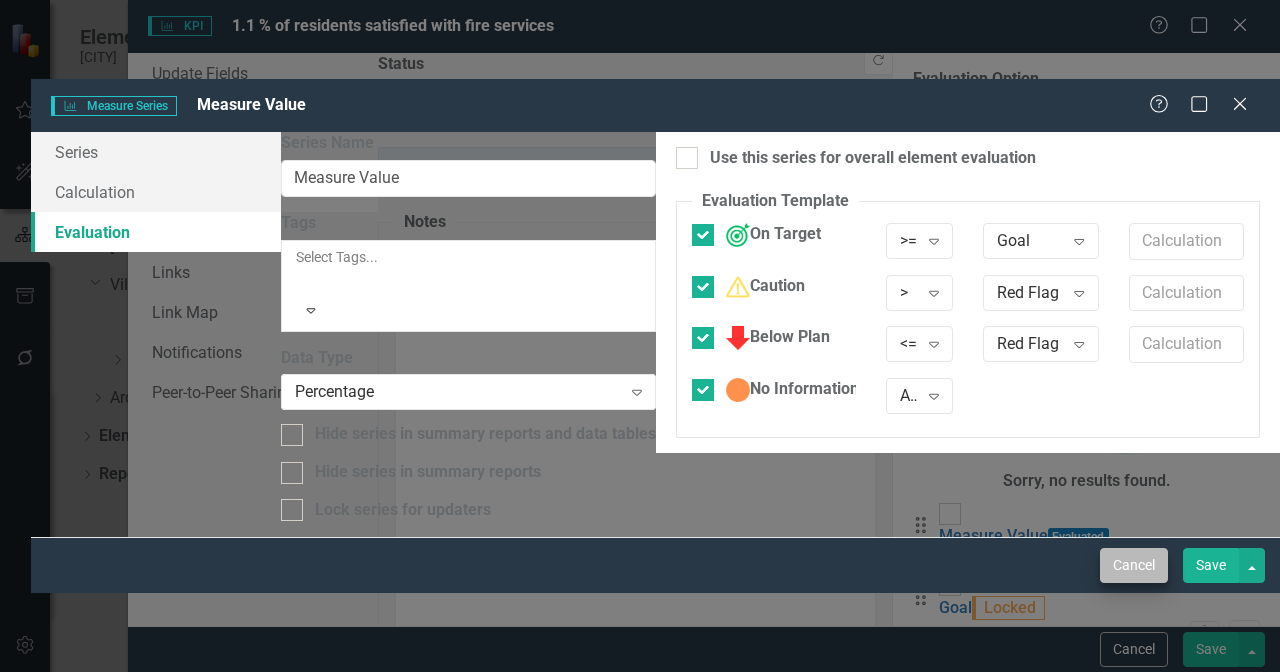 click on "Cancel" at bounding box center [1134, 565] 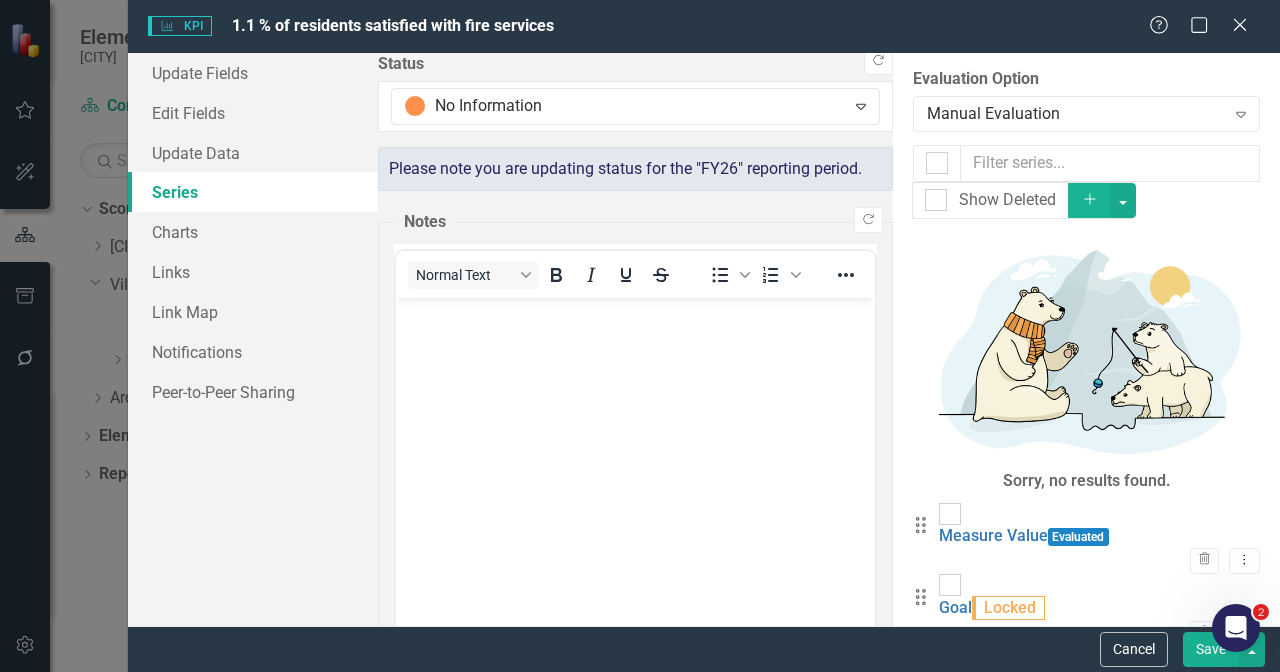 click on "Cancel" at bounding box center (1134, 649) 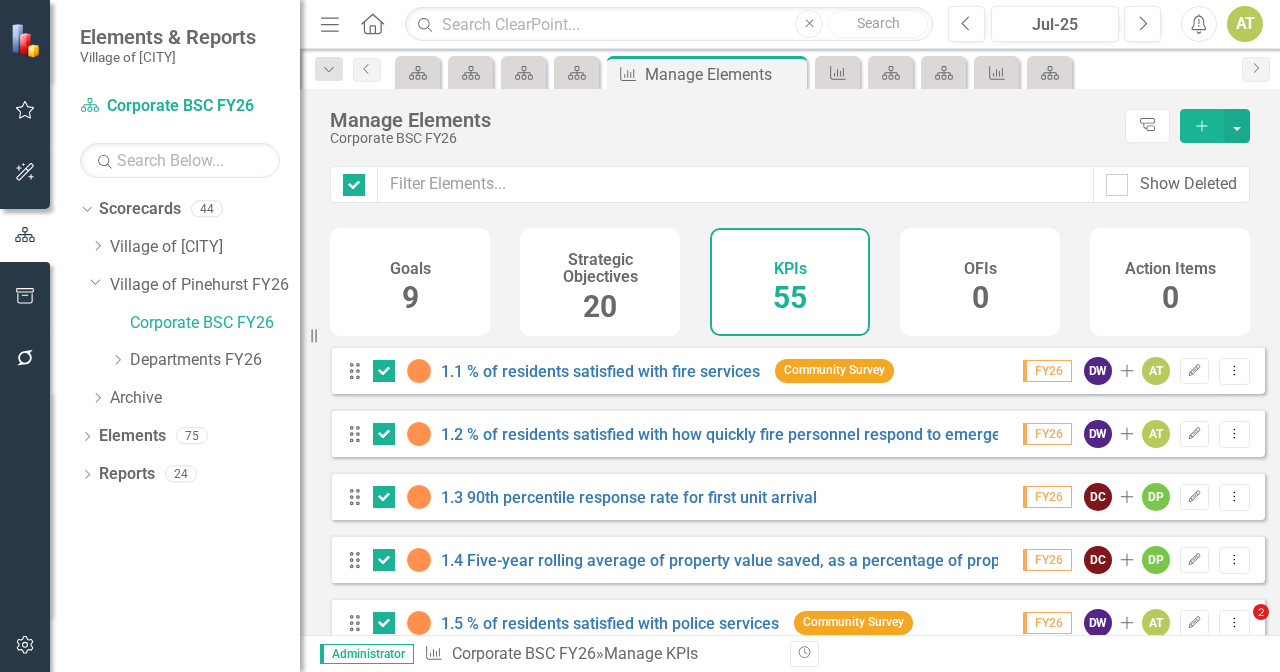scroll, scrollTop: 0, scrollLeft: 0, axis: both 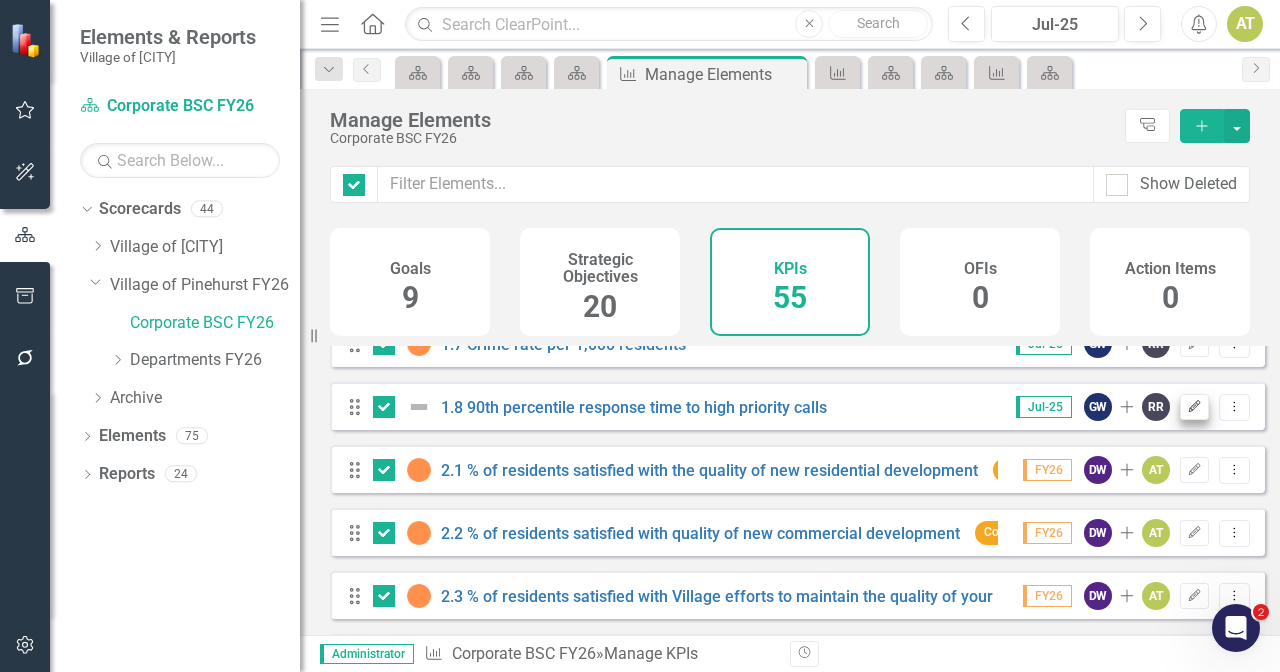 click on "Edit" 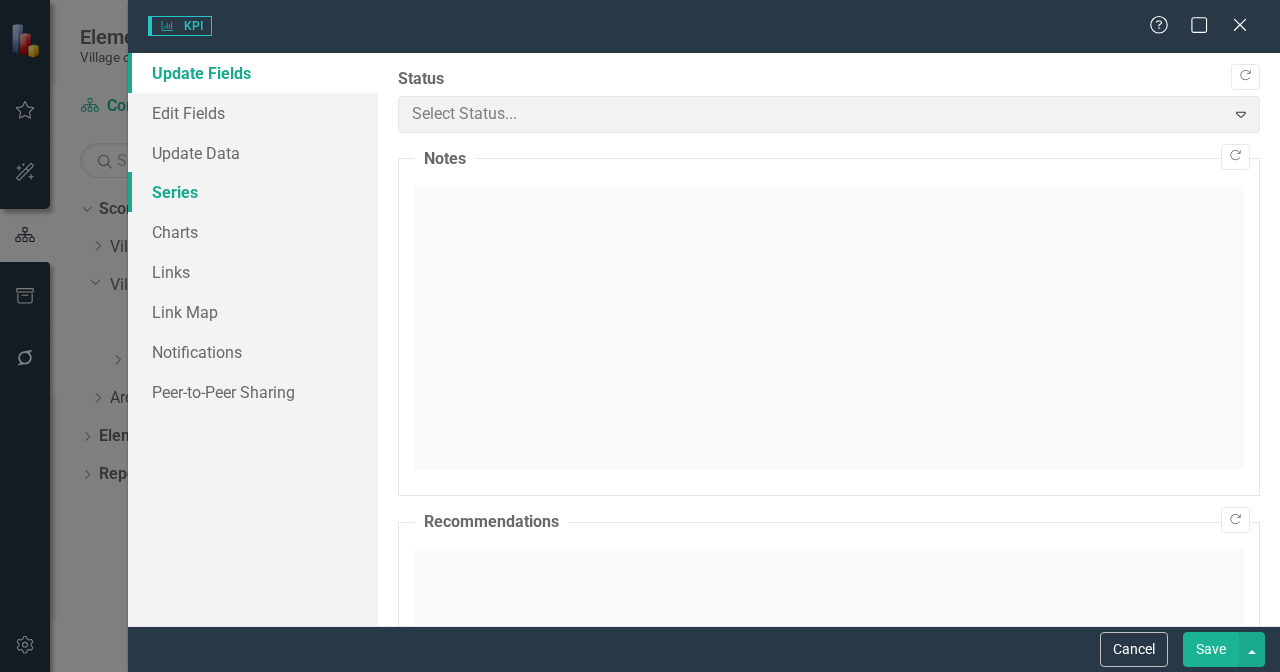 click on "Series" at bounding box center (253, 192) 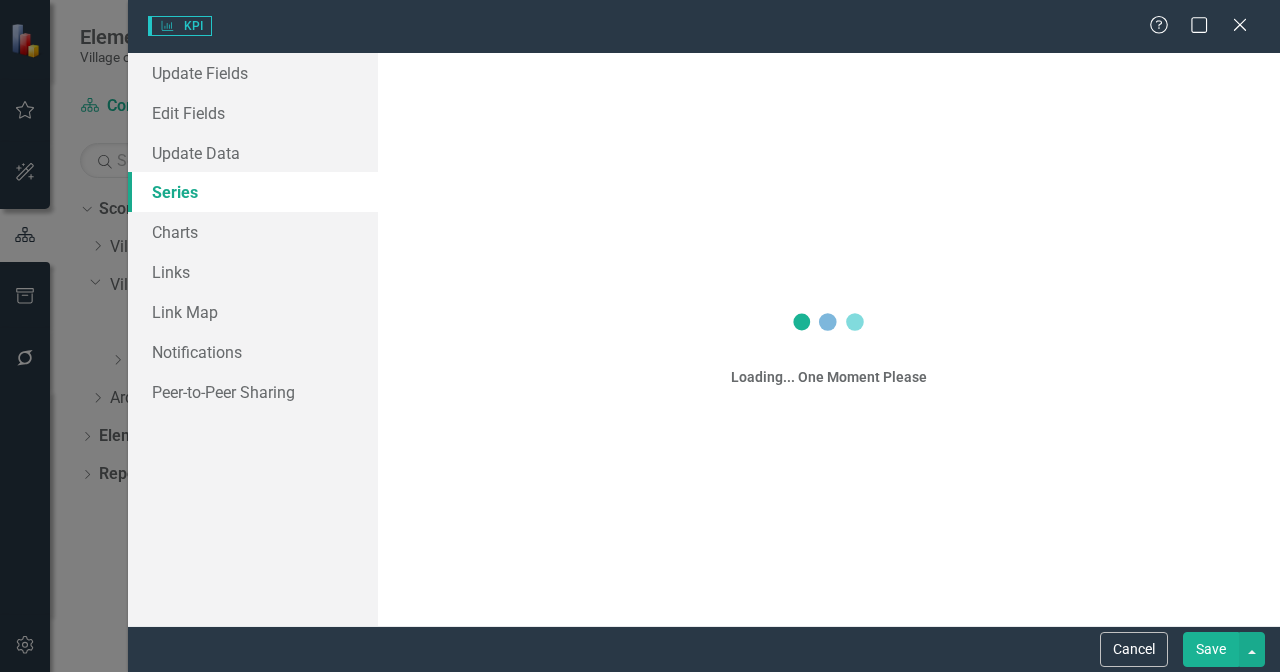 scroll, scrollTop: 0, scrollLeft: 0, axis: both 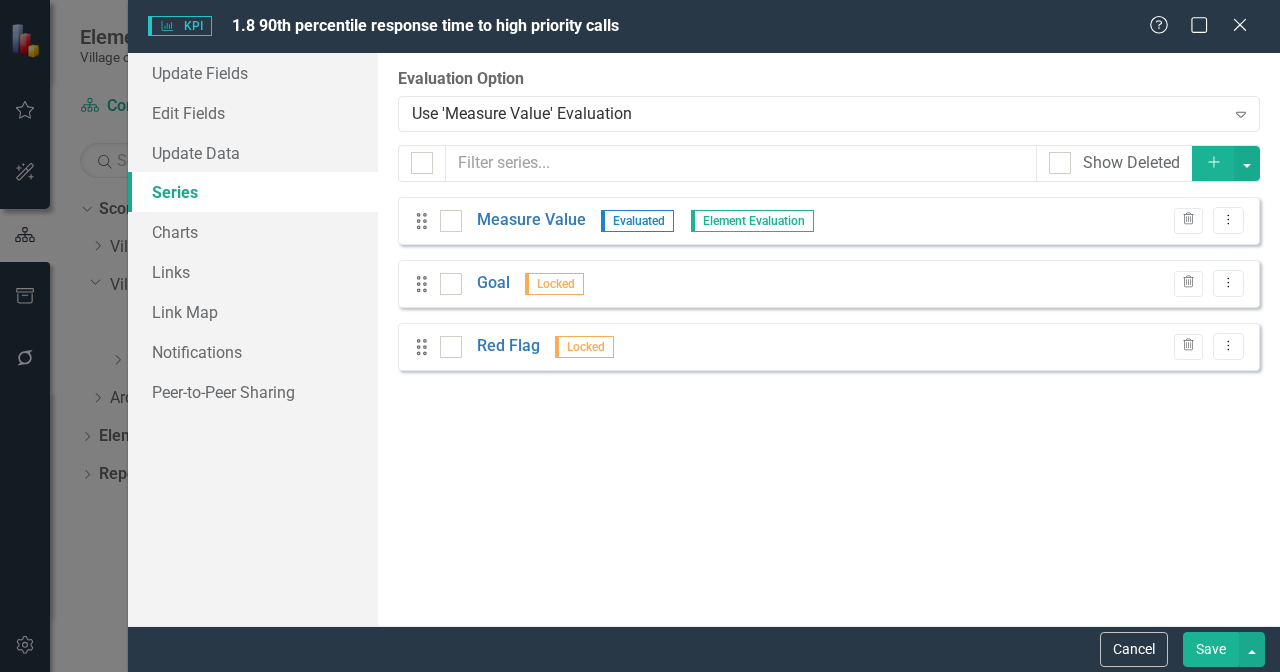 checkbox on "false" 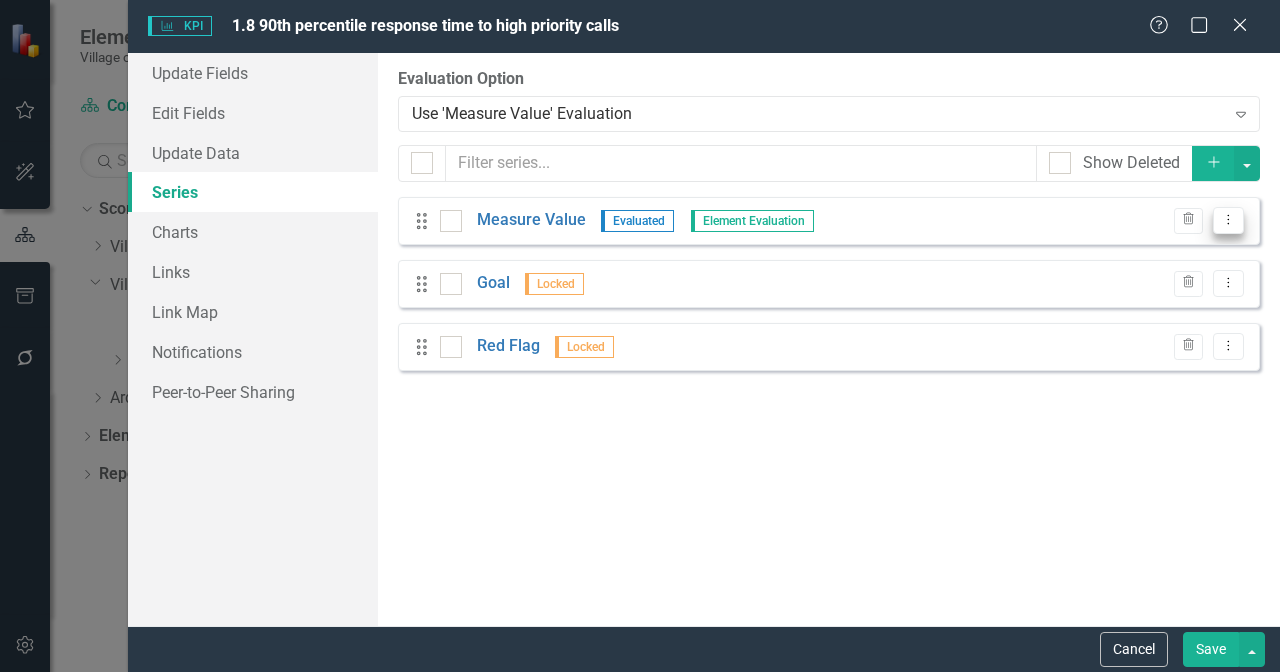 scroll, scrollTop: 0, scrollLeft: 0, axis: both 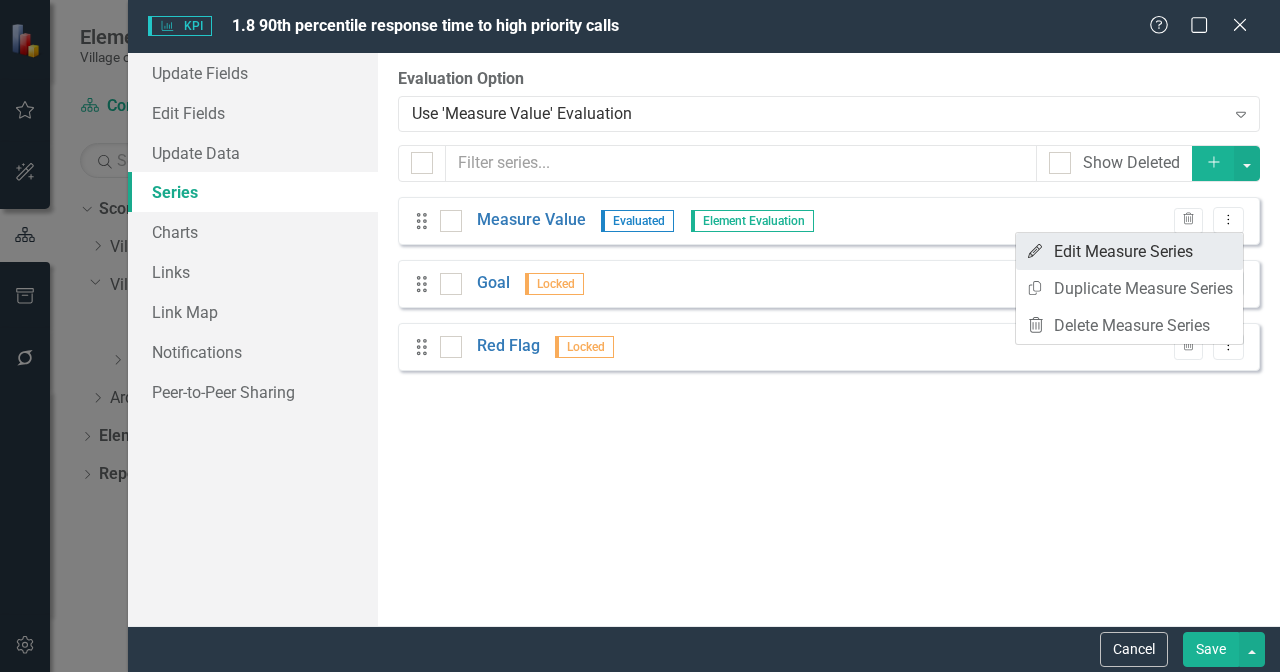 click on "Edit Edit Measure Series" at bounding box center (1129, 251) 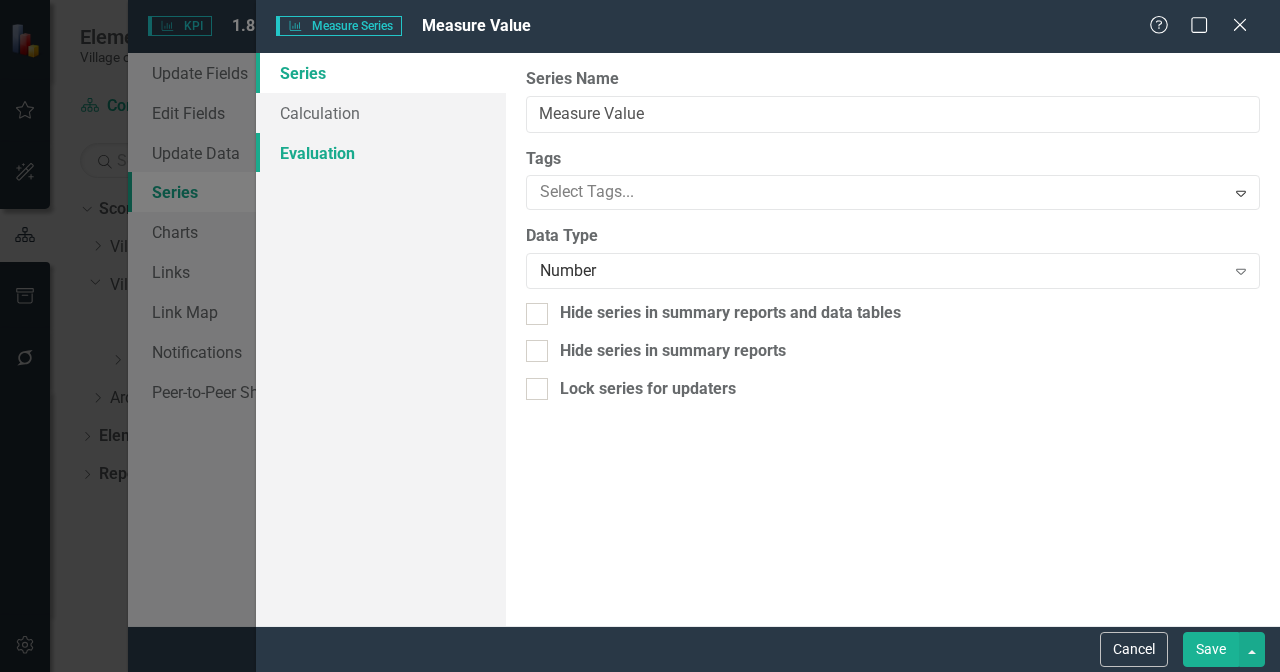 click on "Evaluation" at bounding box center [381, 153] 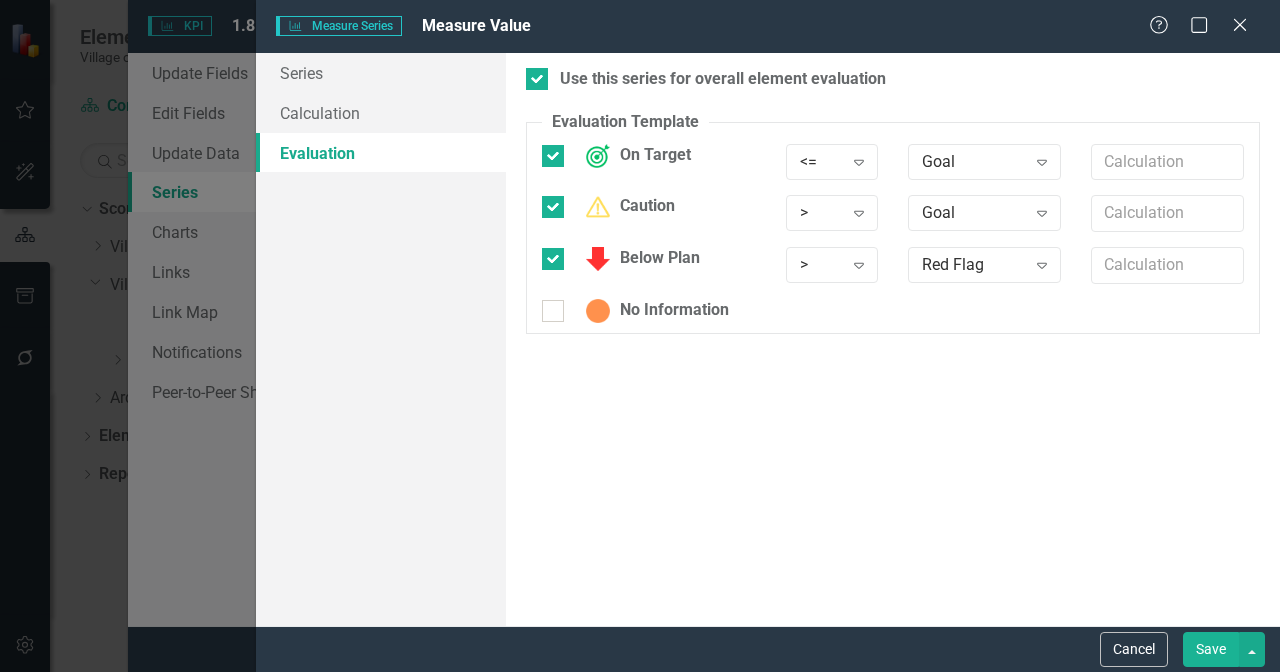 click on "Use this series for overall element evaluation Evaluation Template You can define a default evaluation for this series by selecting the comparison type, entering the series name, and then the calculation. To do a comparison against a static value, leave the series name blank and enter a value in the calculation field.    Learn more in the ClearPoint Support Center. Close Help On Target <= Expand Goal Expand Caution > Expand Goal Expand Below Plan > Expand Red Flag Expand No Information" at bounding box center (893, 339) 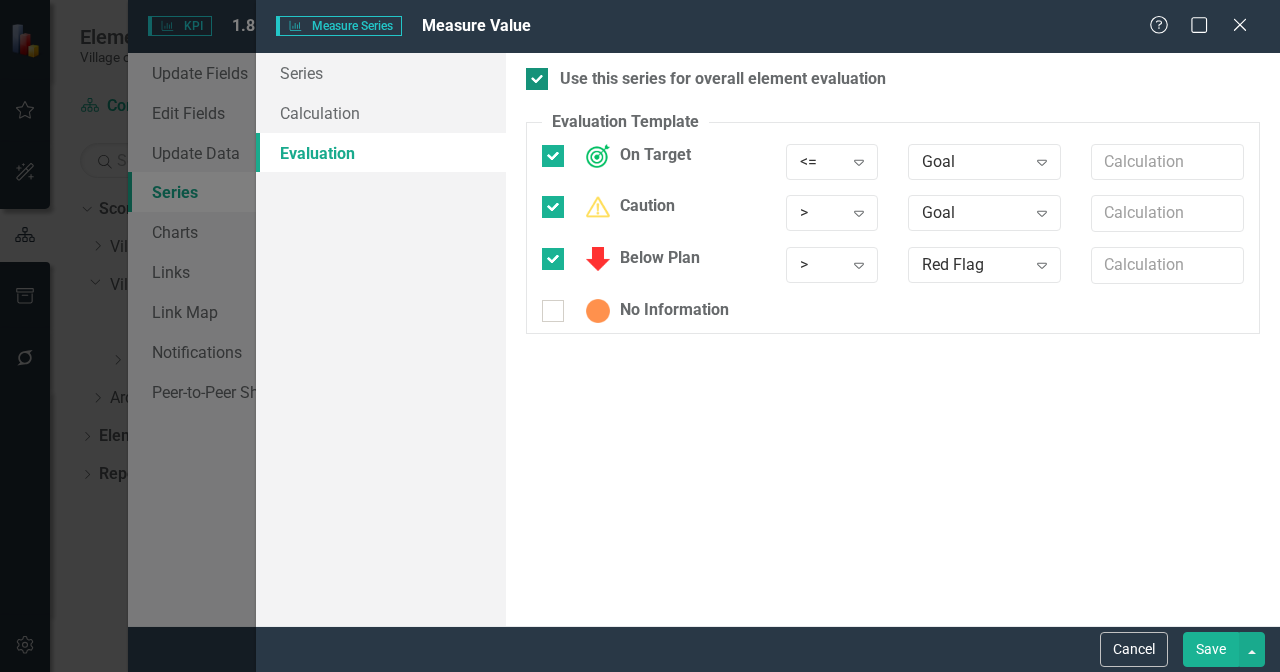 click on "Use this series for overall element evaluation" at bounding box center [723, 79] 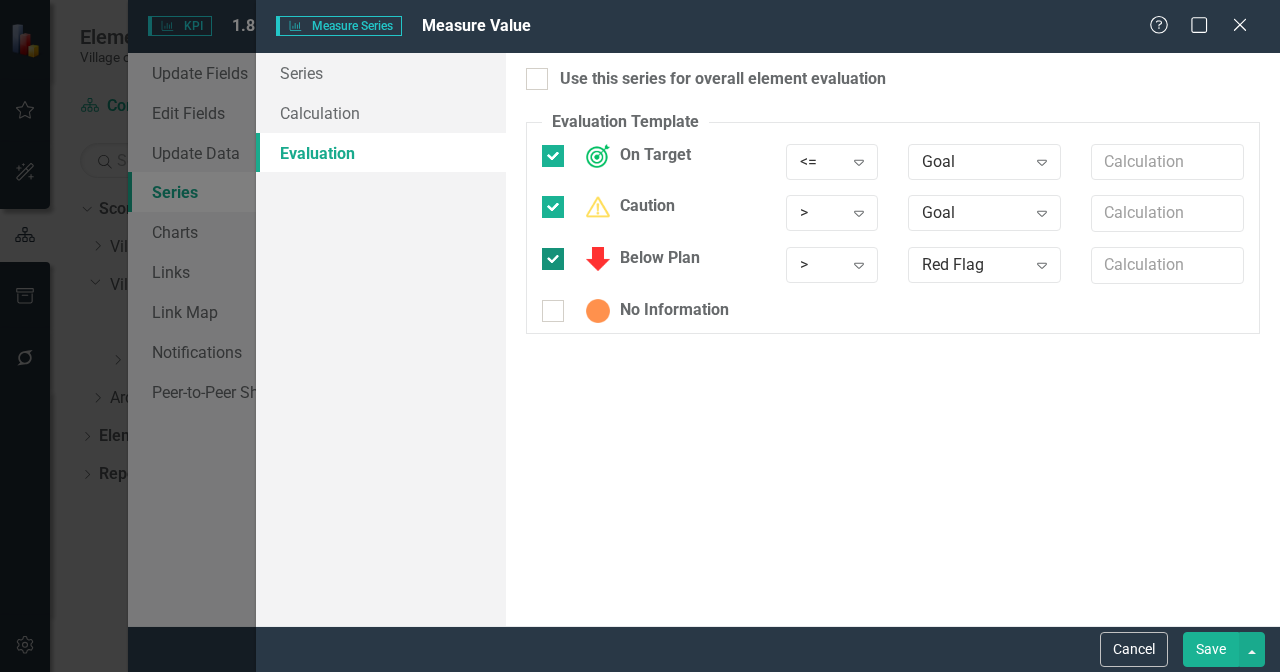 click on "Below Plan" at bounding box center [638, 259] 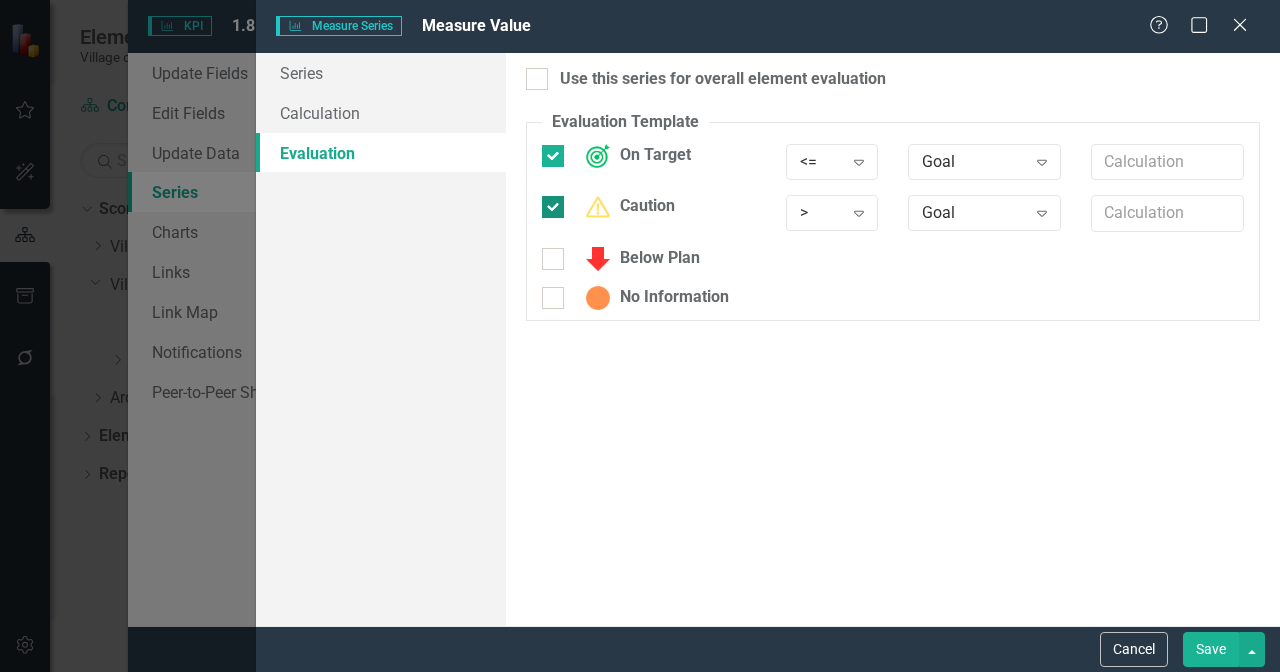 click on "Caution" at bounding box center (625, 207) 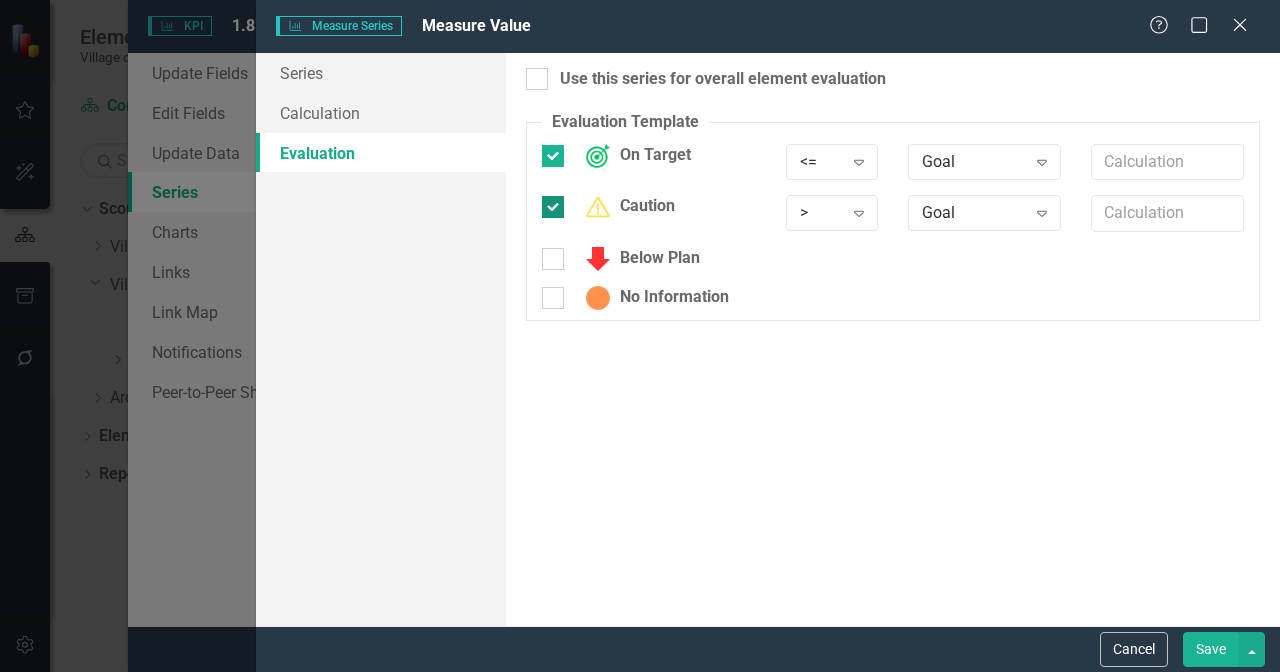 click on "Caution" at bounding box center [548, 202] 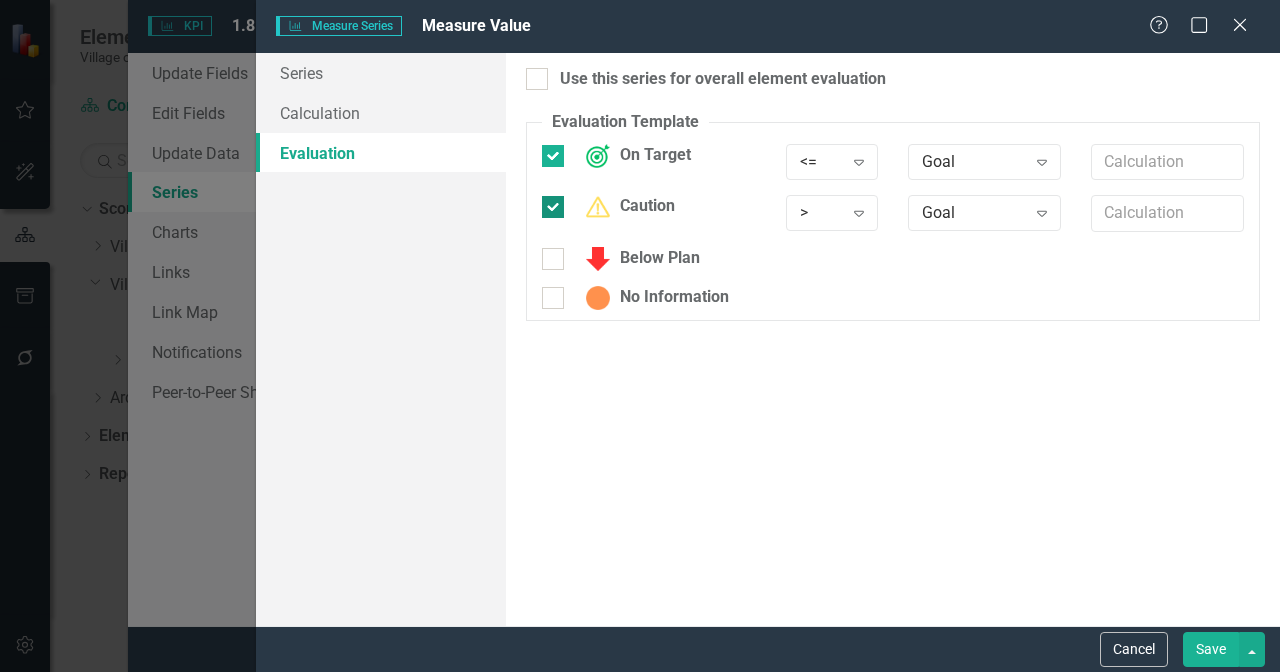 checkbox on "false" 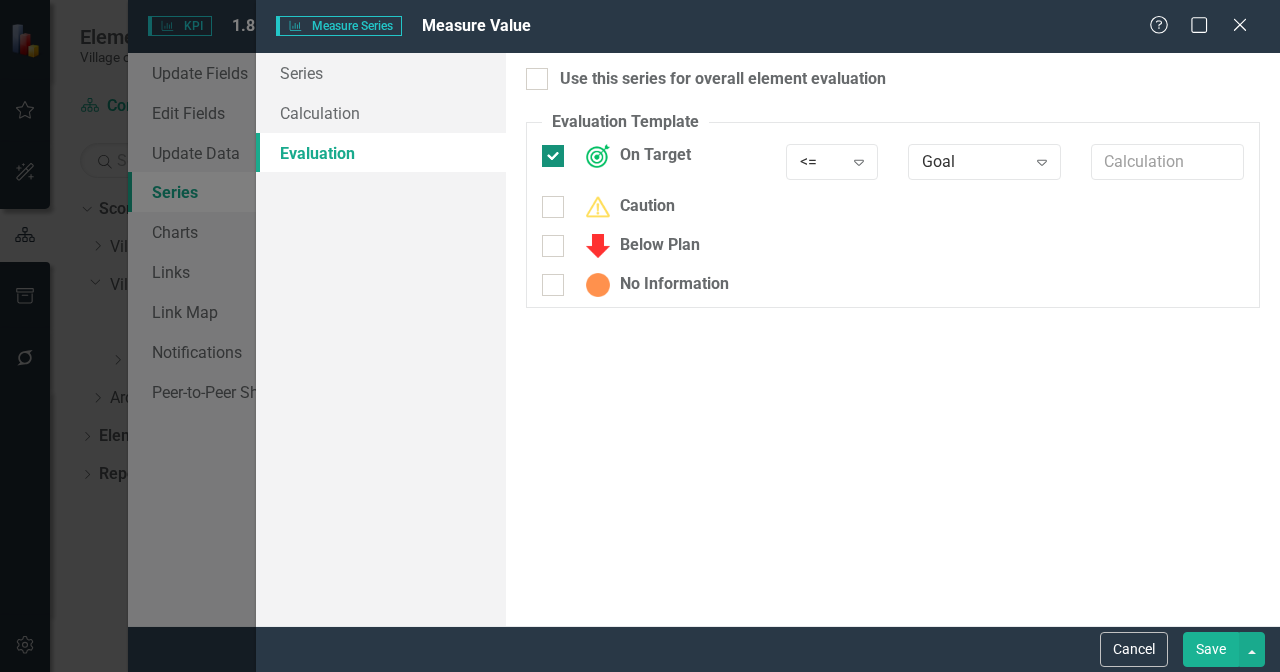 click on "On Target" at bounding box center [633, 156] 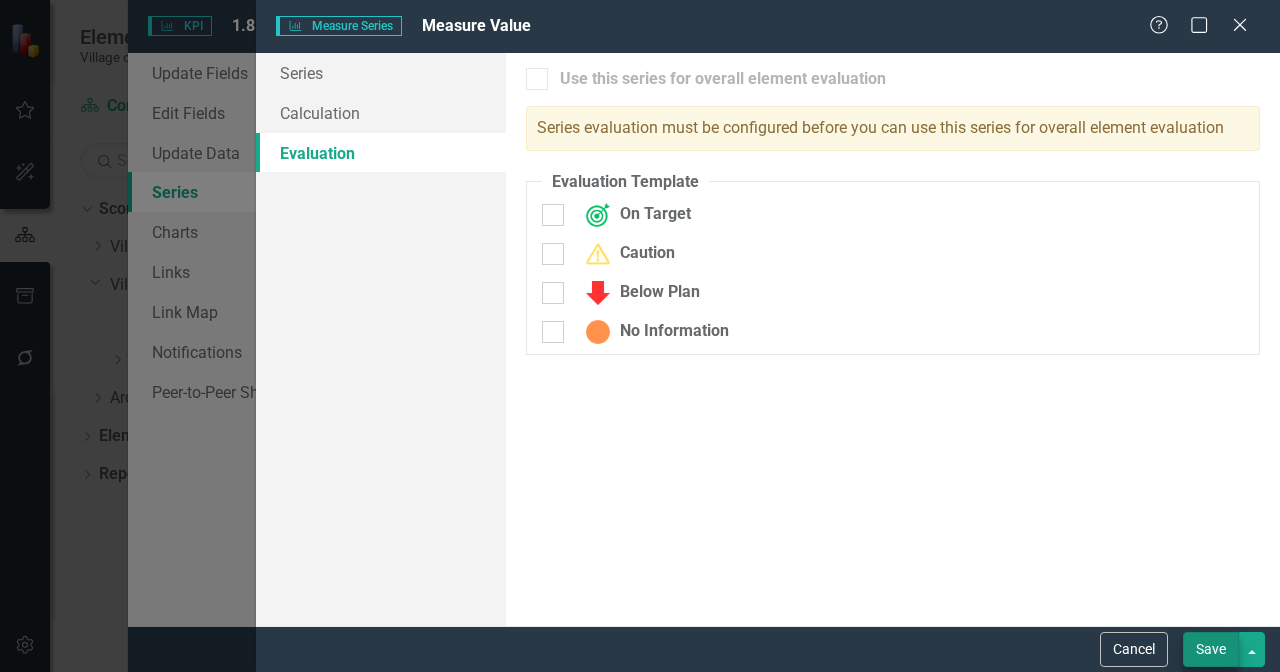 click on "Save" at bounding box center (1211, 649) 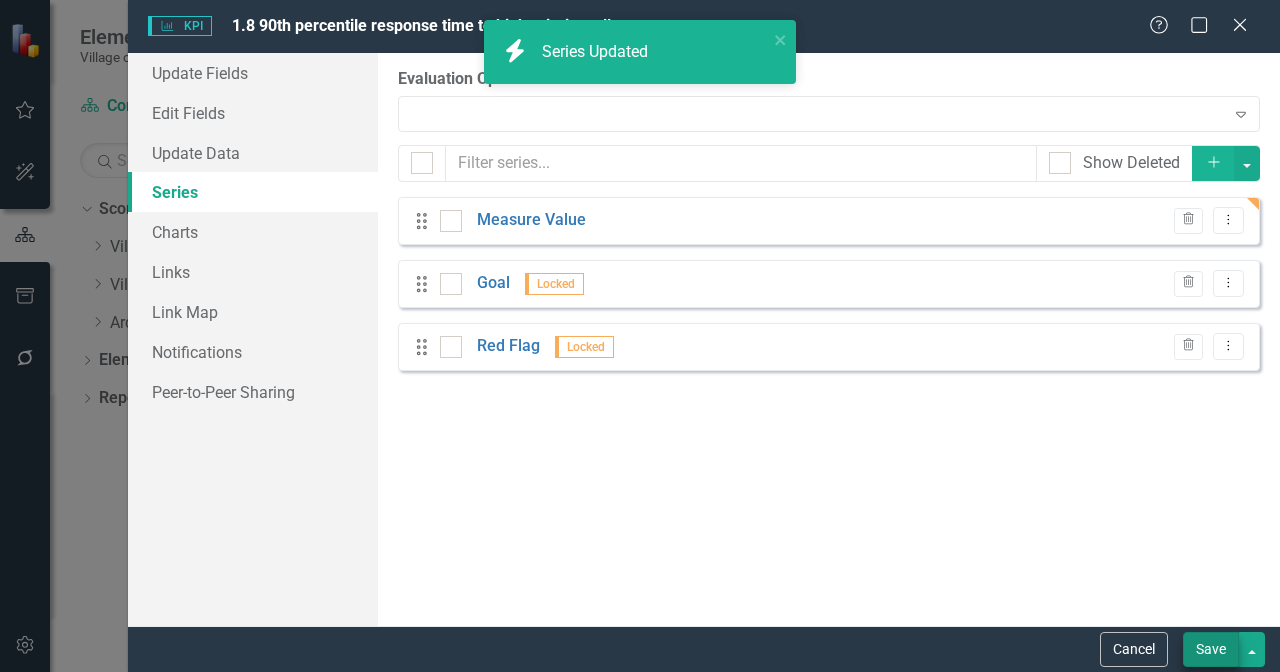 click on "Save" at bounding box center (1211, 649) 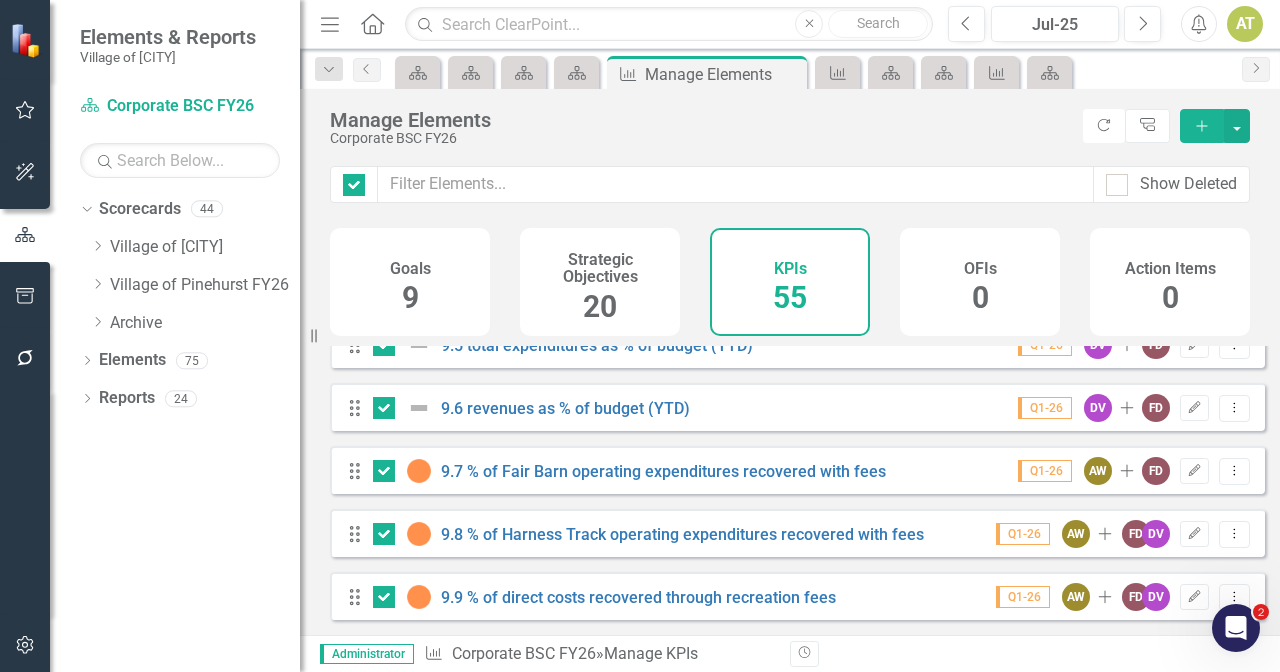 scroll, scrollTop: 0, scrollLeft: 0, axis: both 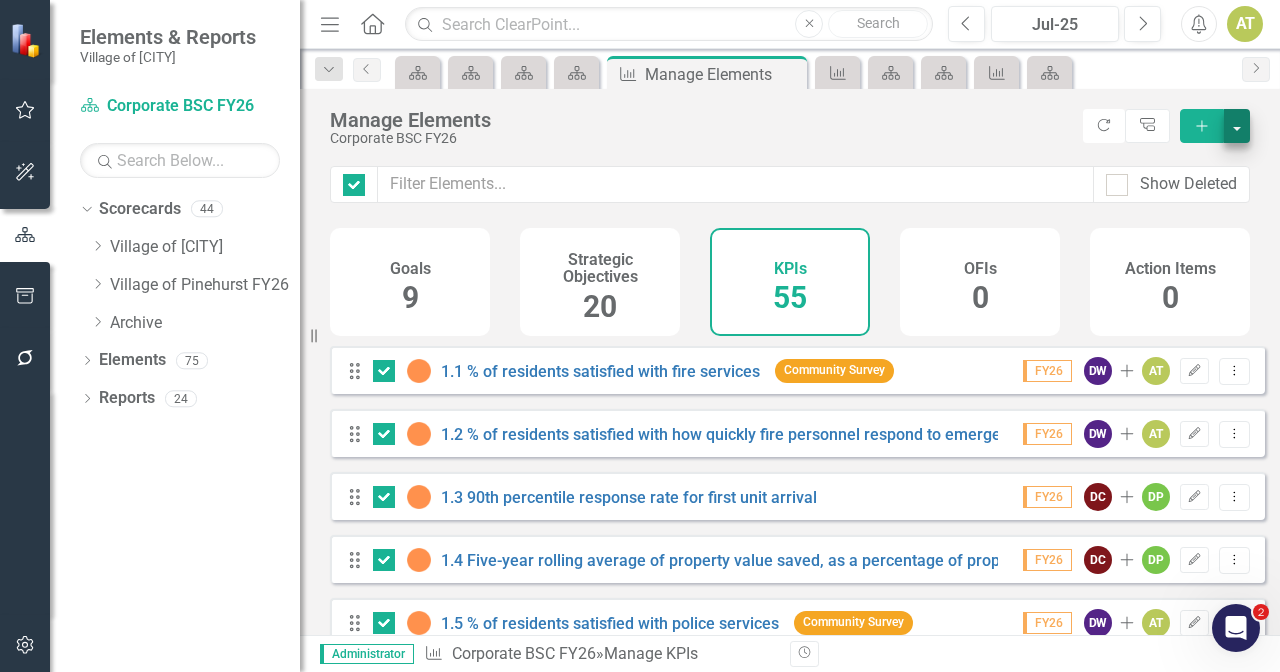 click at bounding box center [1237, 126] 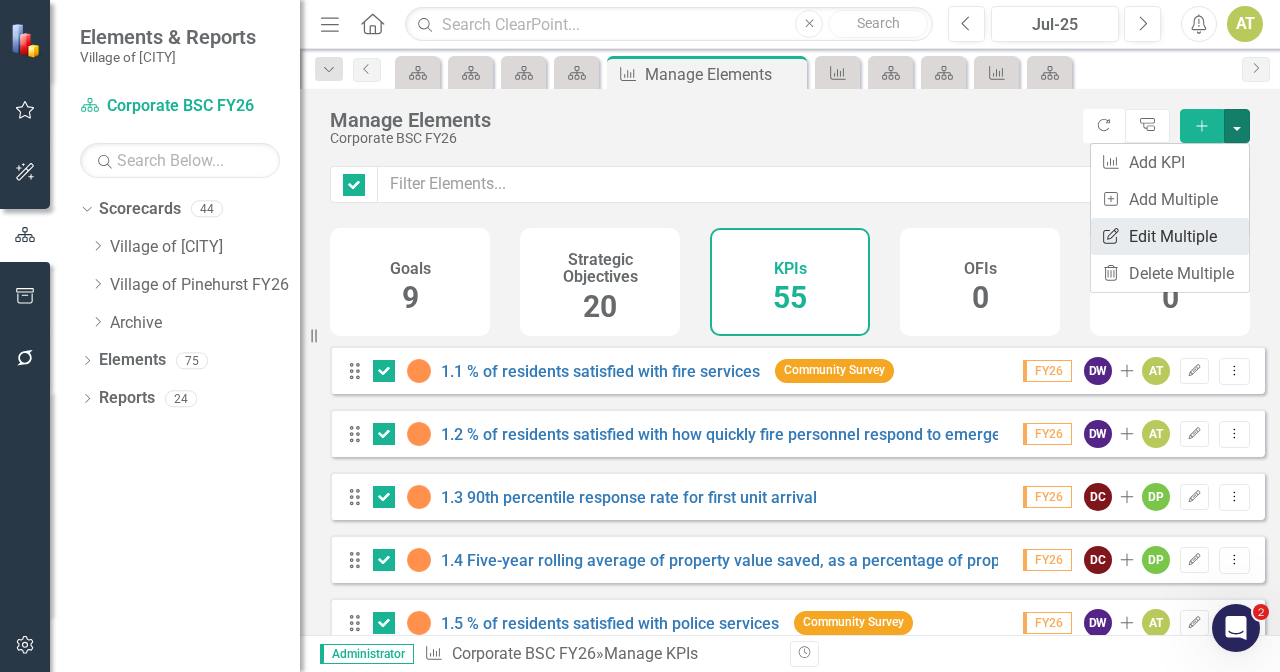 click on "Edit Multiple Edit Multiple" at bounding box center (1170, 236) 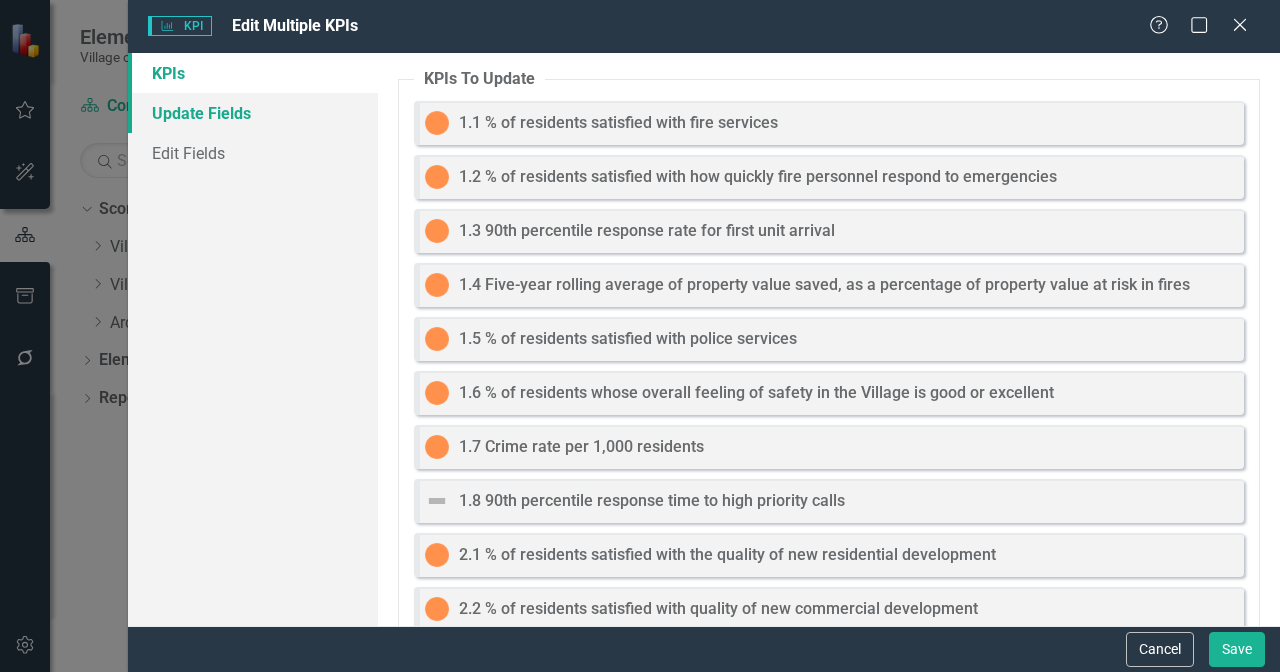 click on "Update Fields" at bounding box center [253, 113] 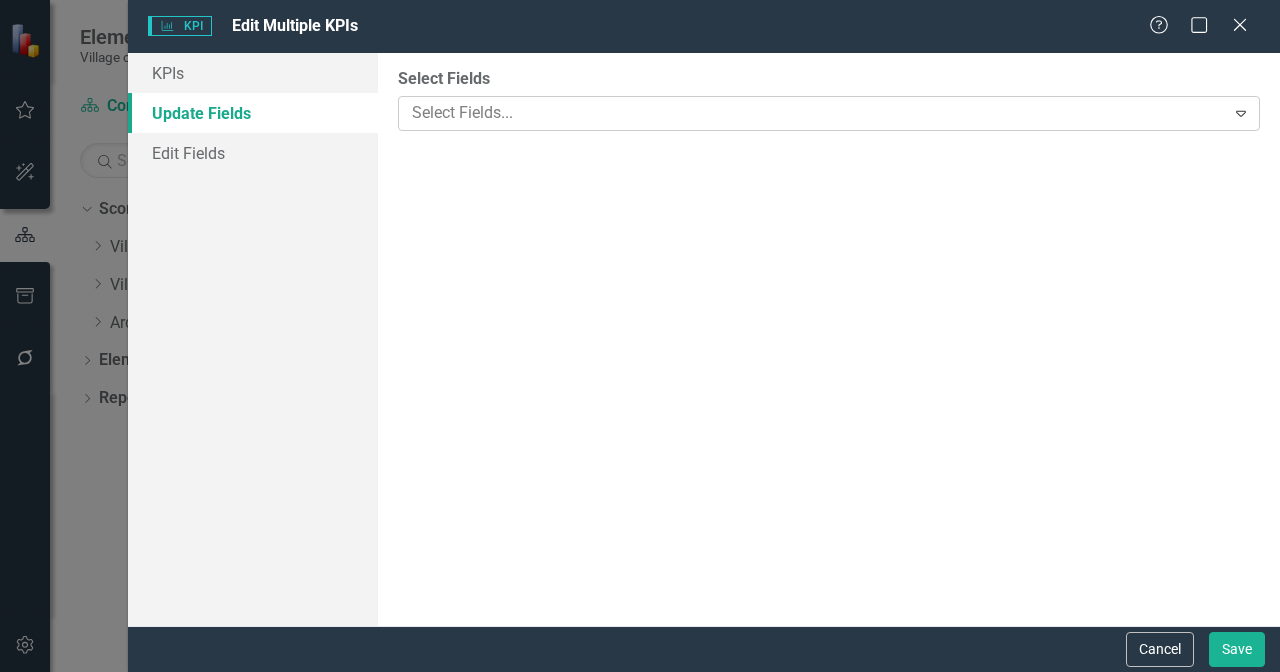 click on "Select Fields..." at bounding box center [816, 113] 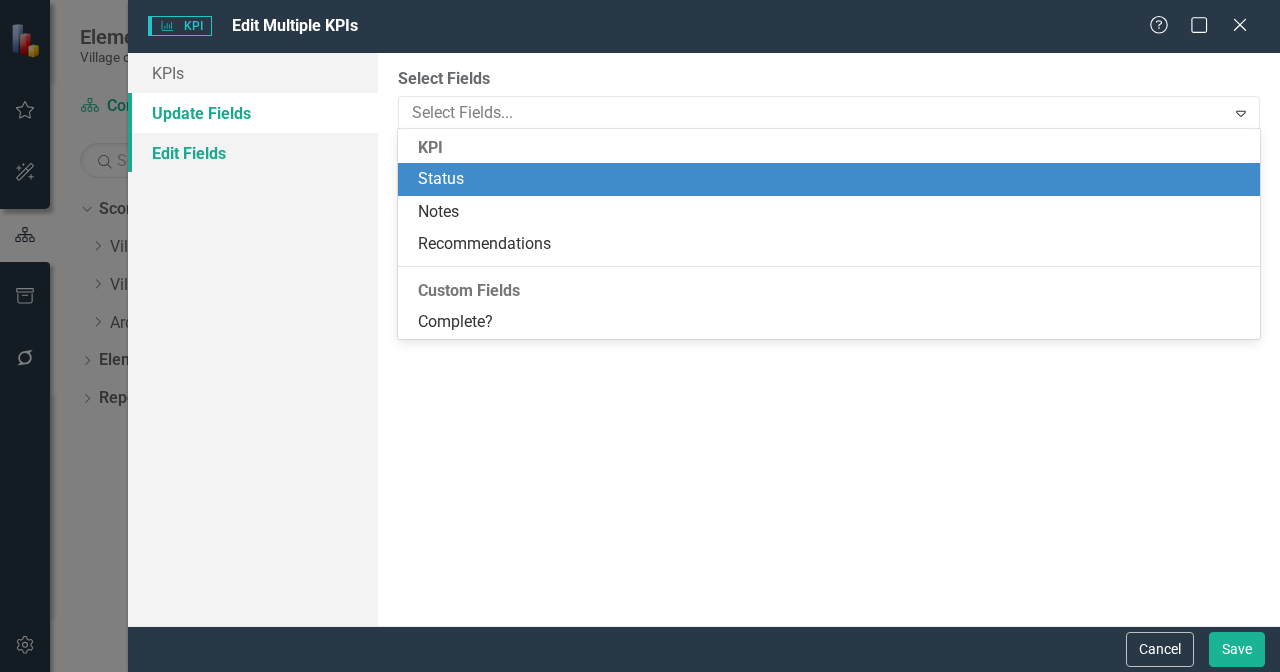 click on "Edit Fields" at bounding box center [253, 153] 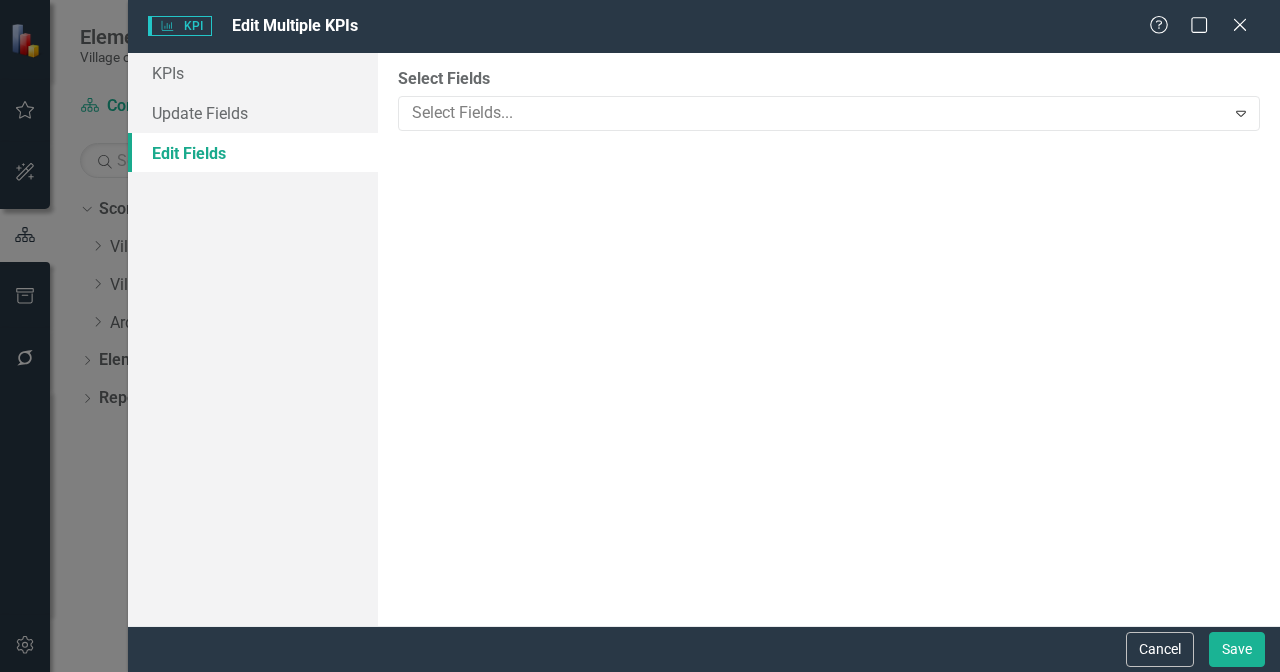 click on "Select Fields Select Fields... Expand" at bounding box center [829, 339] 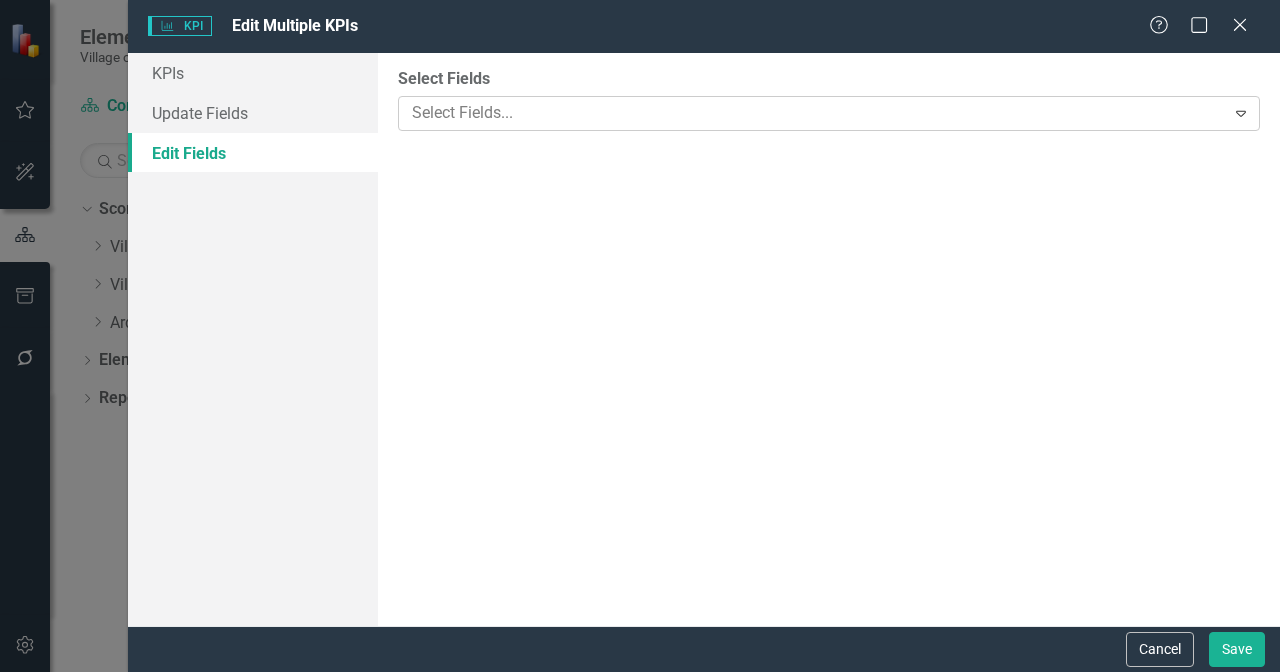 click on "Select Fields..." at bounding box center [816, 113] 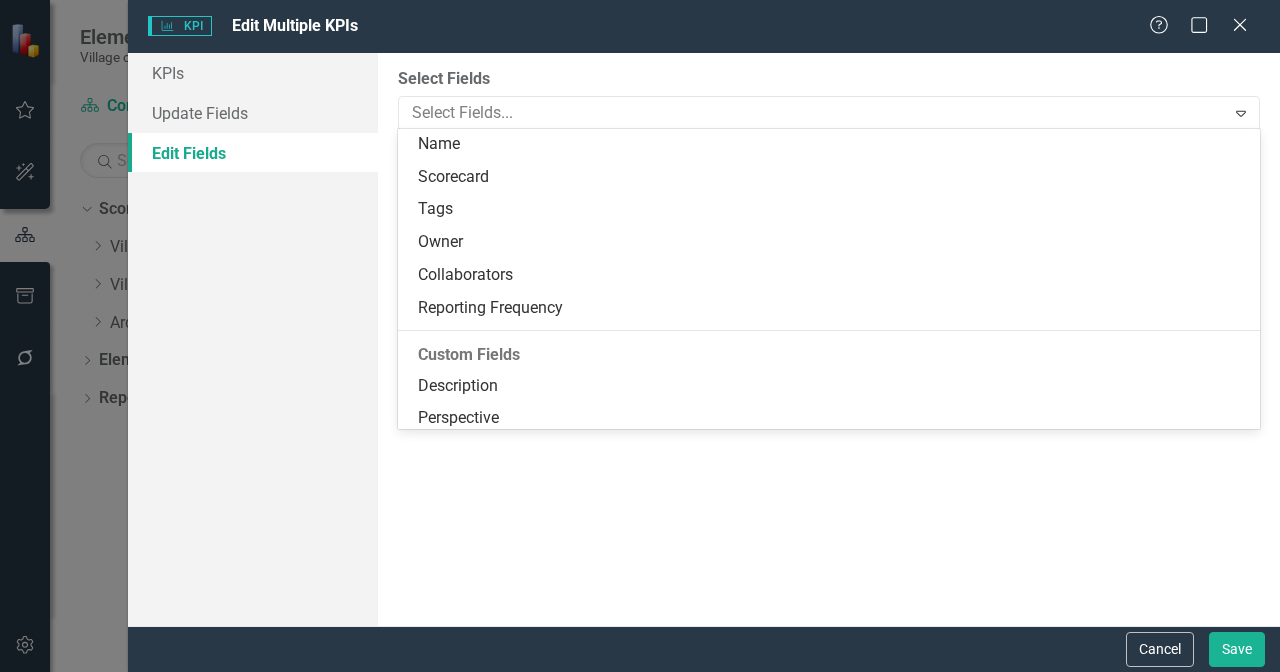 scroll, scrollTop: 0, scrollLeft: 0, axis: both 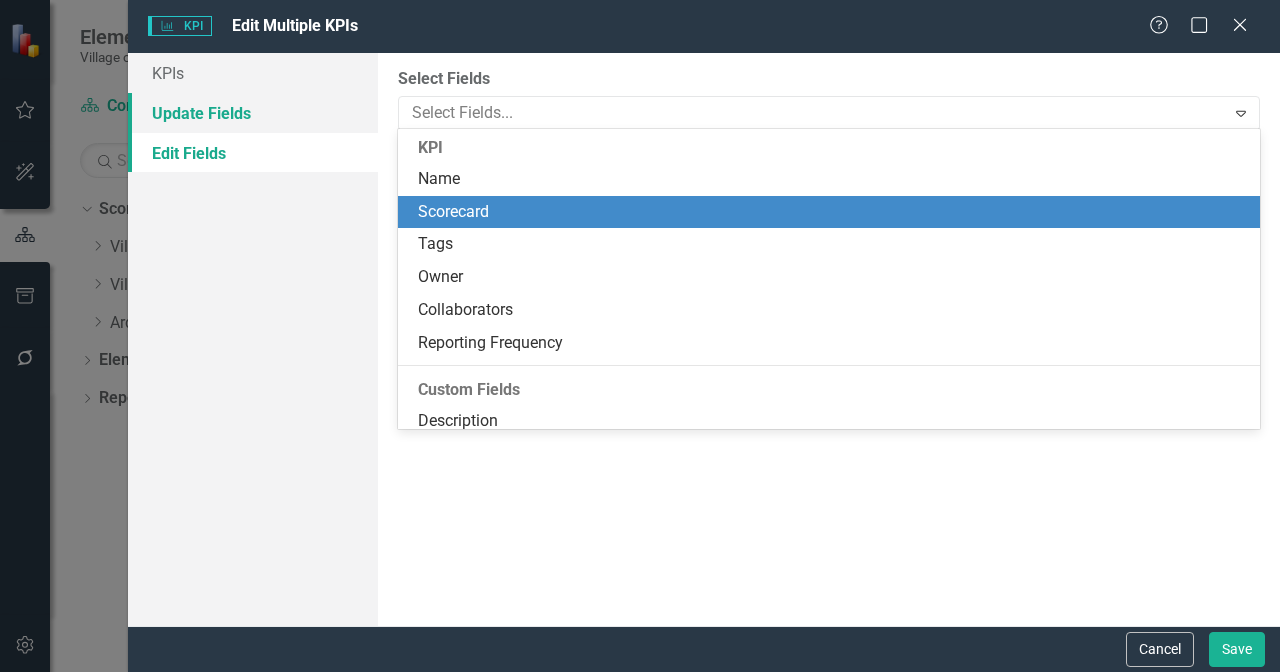 click on "Update Fields" at bounding box center (253, 113) 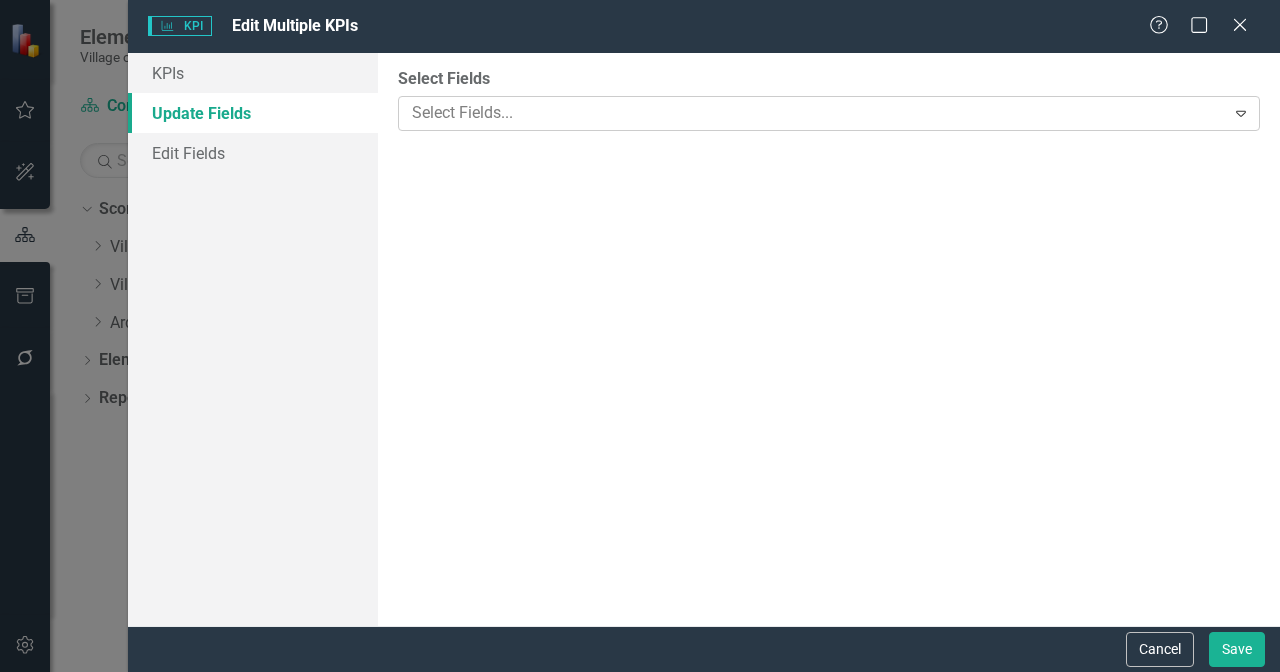click on "Select Fields..." at bounding box center [816, 113] 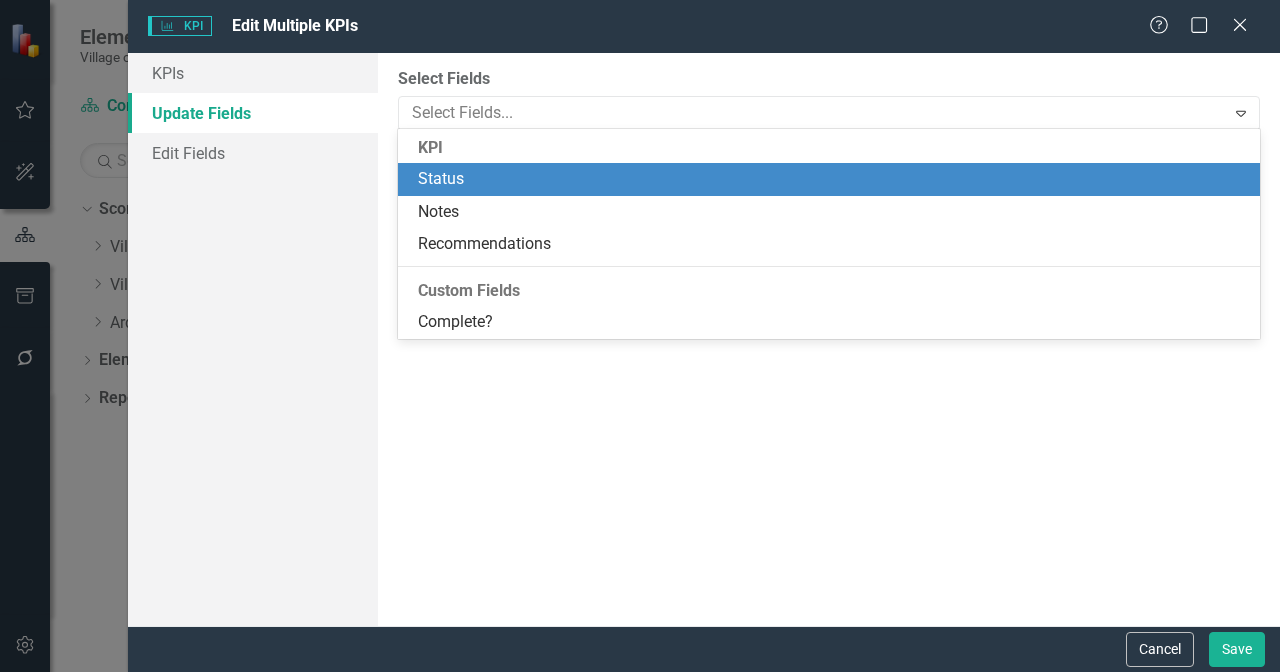 click on "Status" at bounding box center [833, 179] 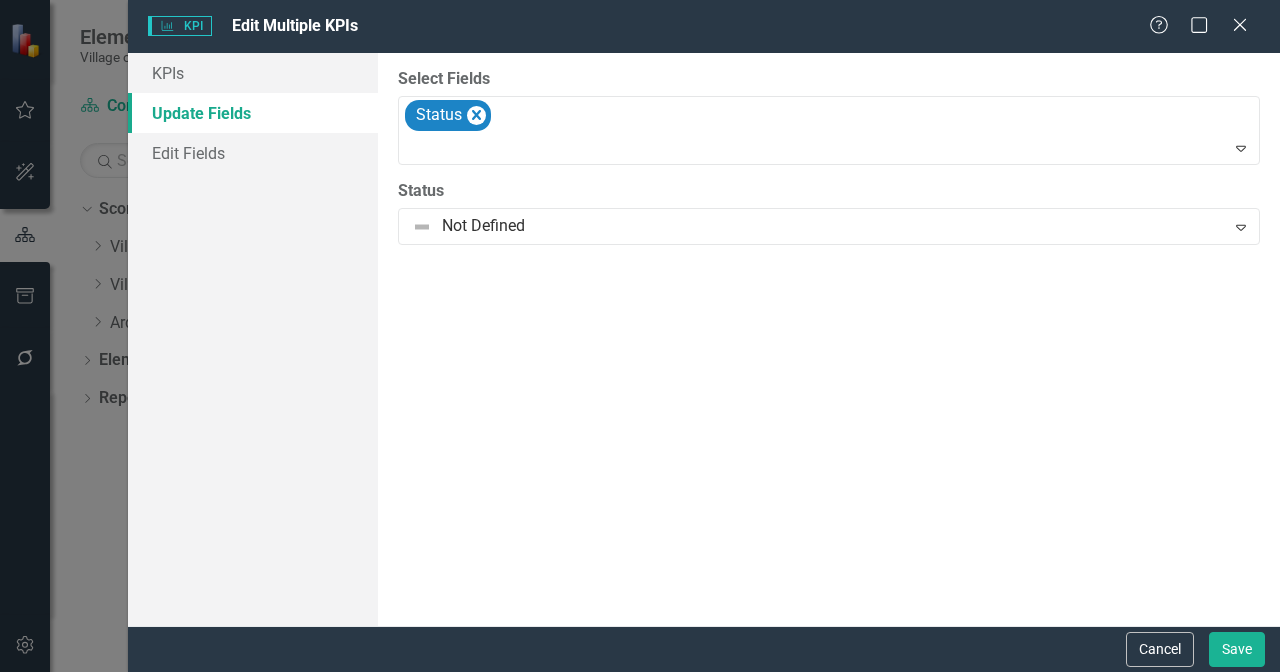 click on "Select Fields option Status, selected. Status Expand Status Not Defined Expand" at bounding box center (829, 339) 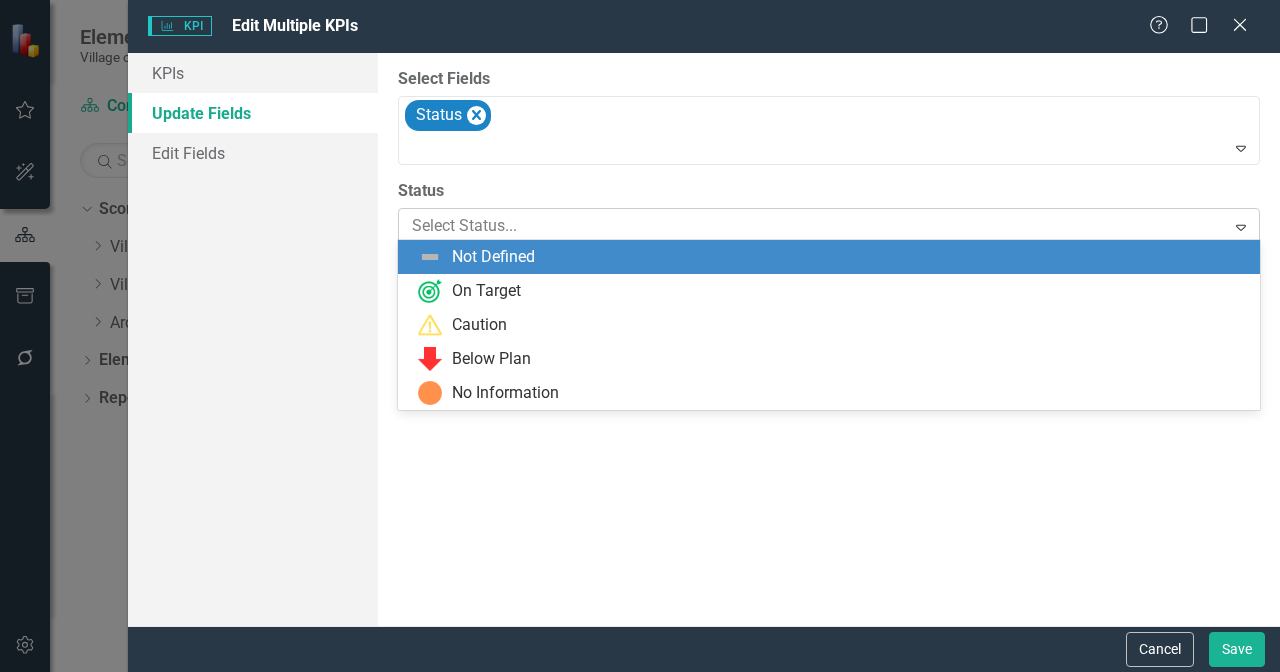 click on "Not Defined" at bounding box center [493, 257] 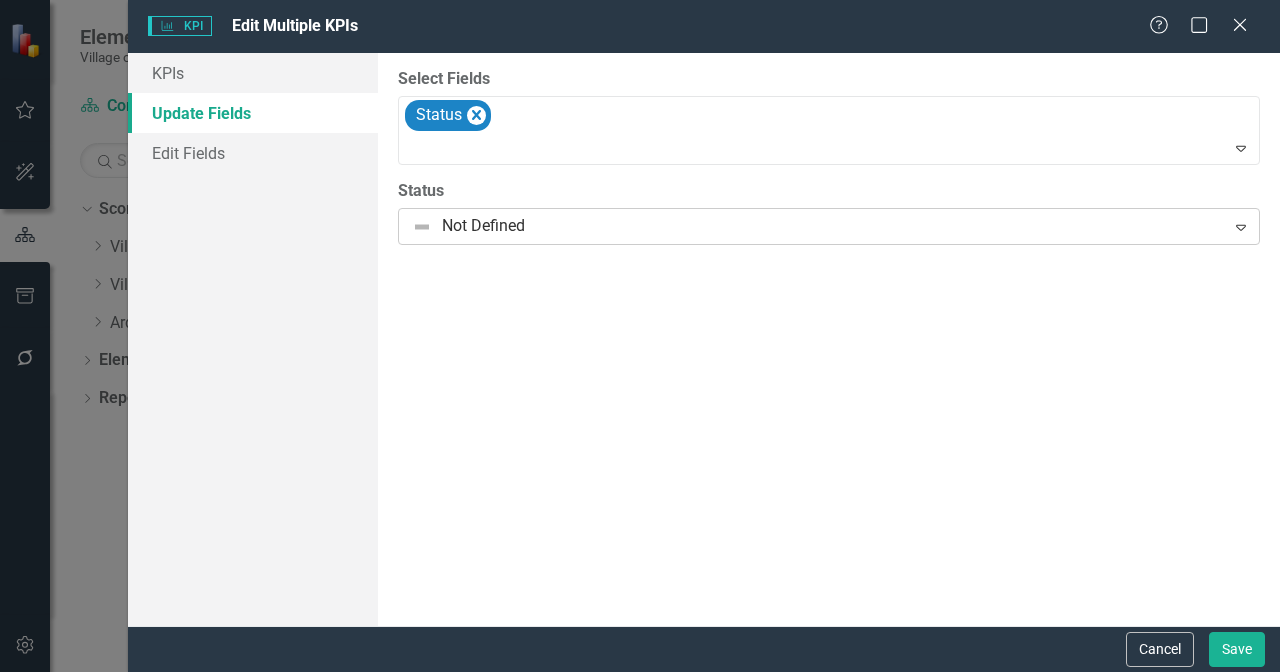 click on "Select Fields Status Expand Status option Not Defined, selected. Not Defined Expand" at bounding box center [829, 339] 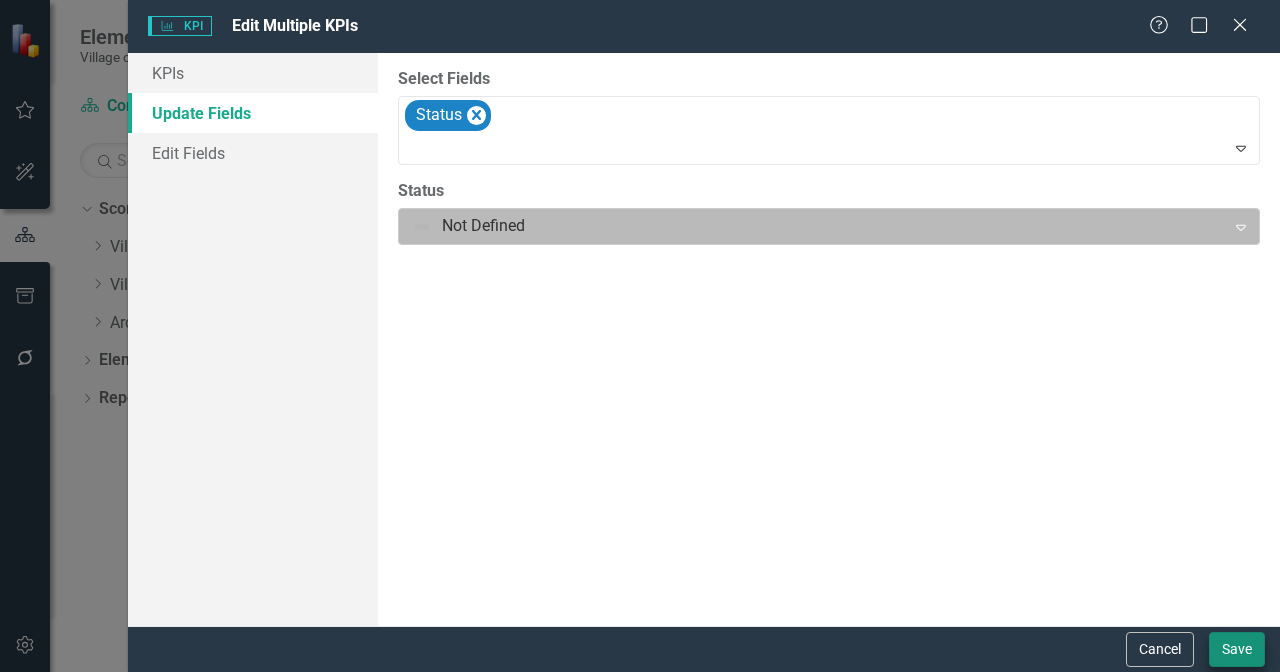 click on "Save" at bounding box center (1237, 649) 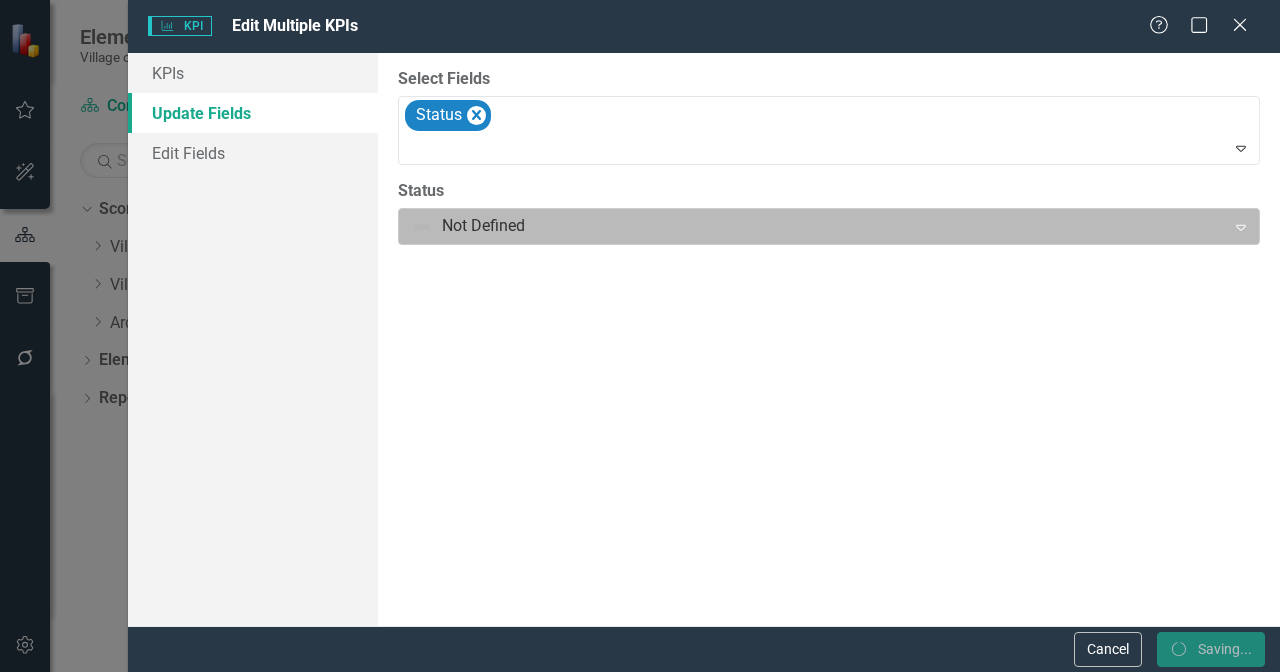 checkbox on "false" 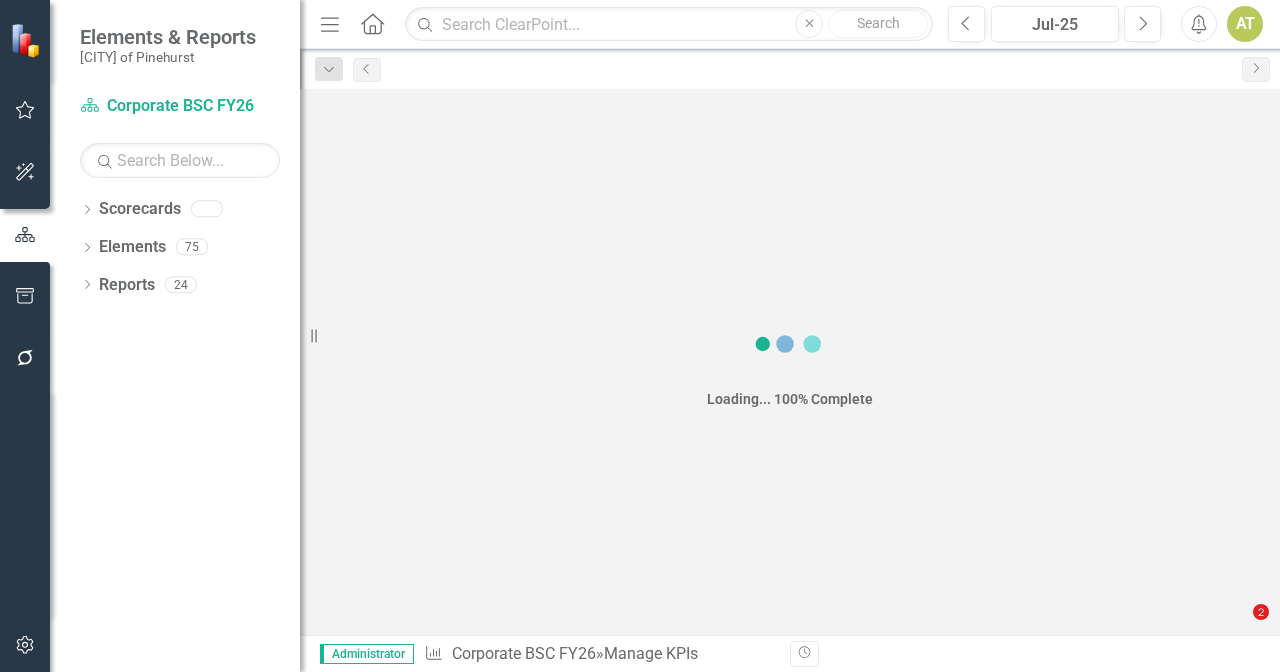 scroll, scrollTop: 0, scrollLeft: 0, axis: both 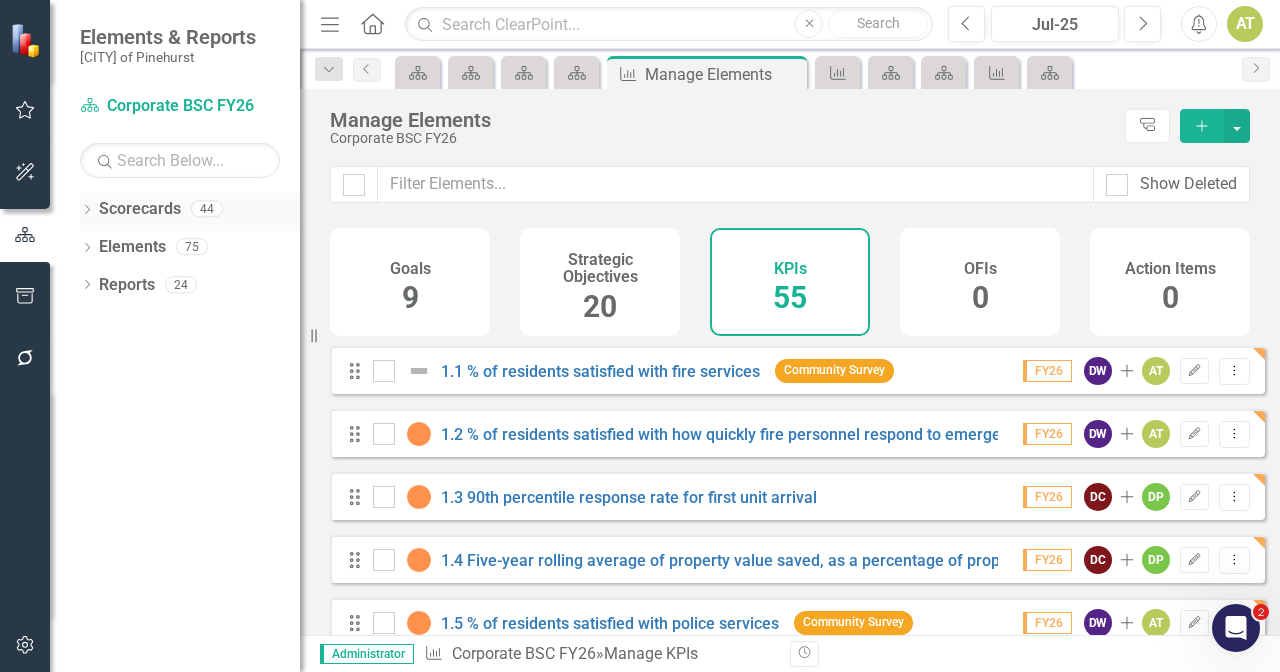 click 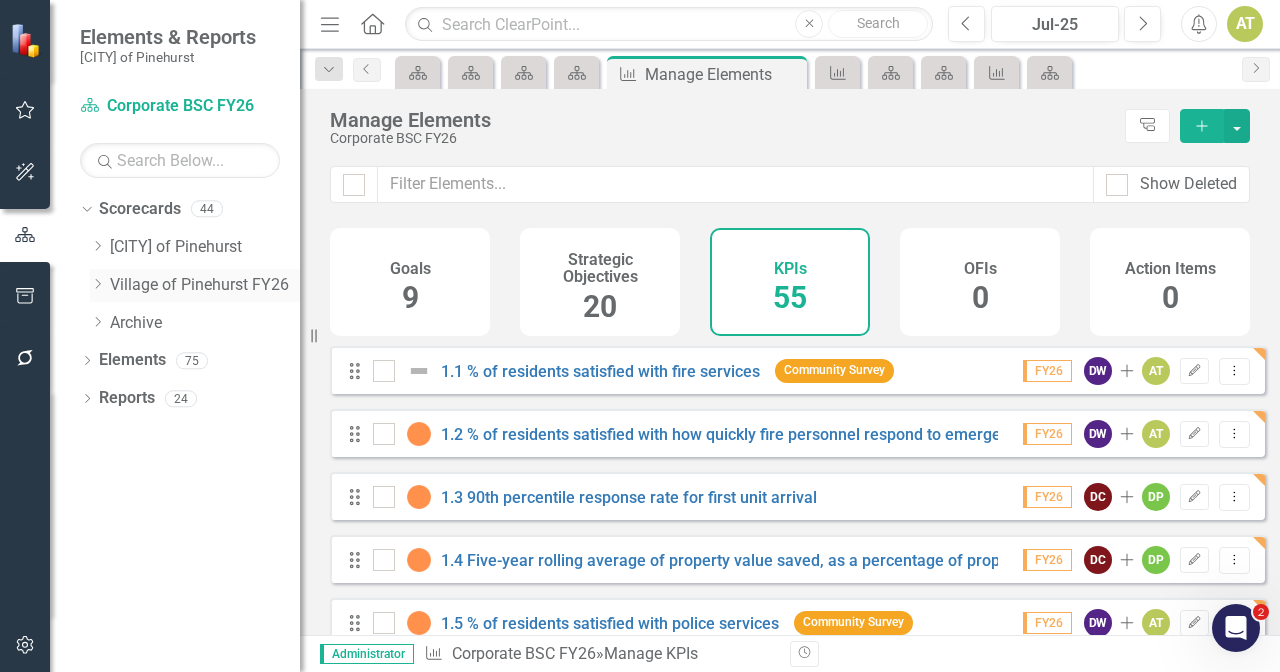 click on "Dropdown" 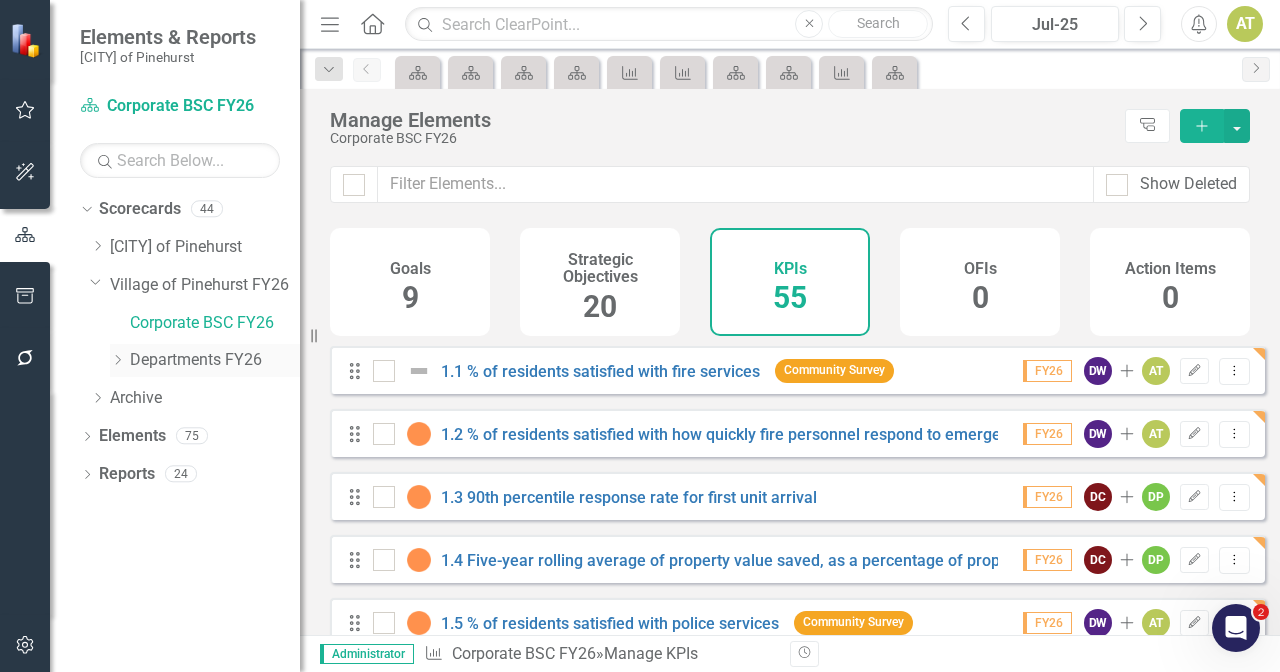 click on "Dropdown Departments FY26" at bounding box center [205, 360] 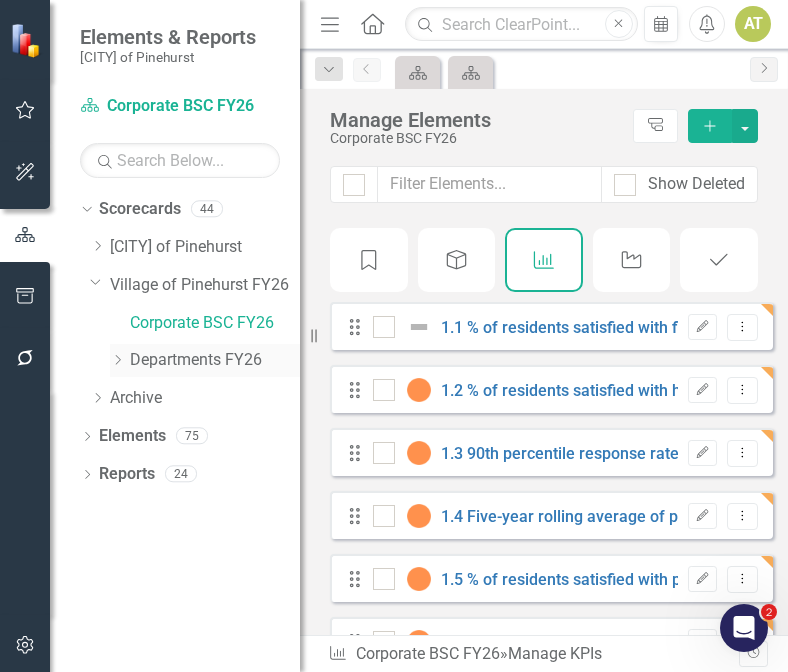 click on "Dropdown" 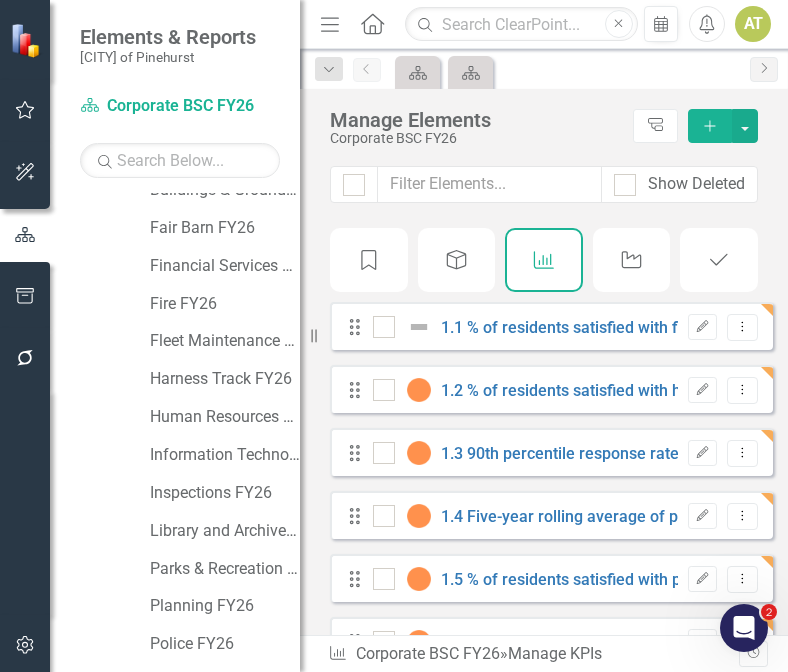 scroll, scrollTop: 251, scrollLeft: 0, axis: vertical 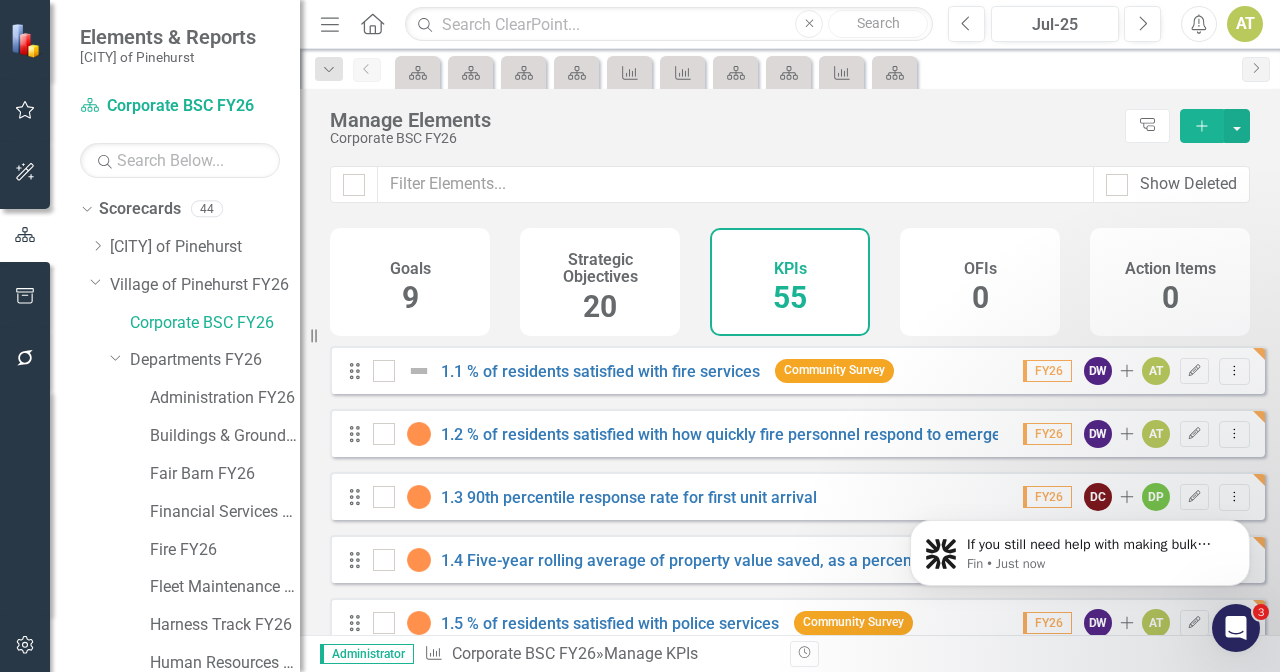 click at bounding box center [354, 185] 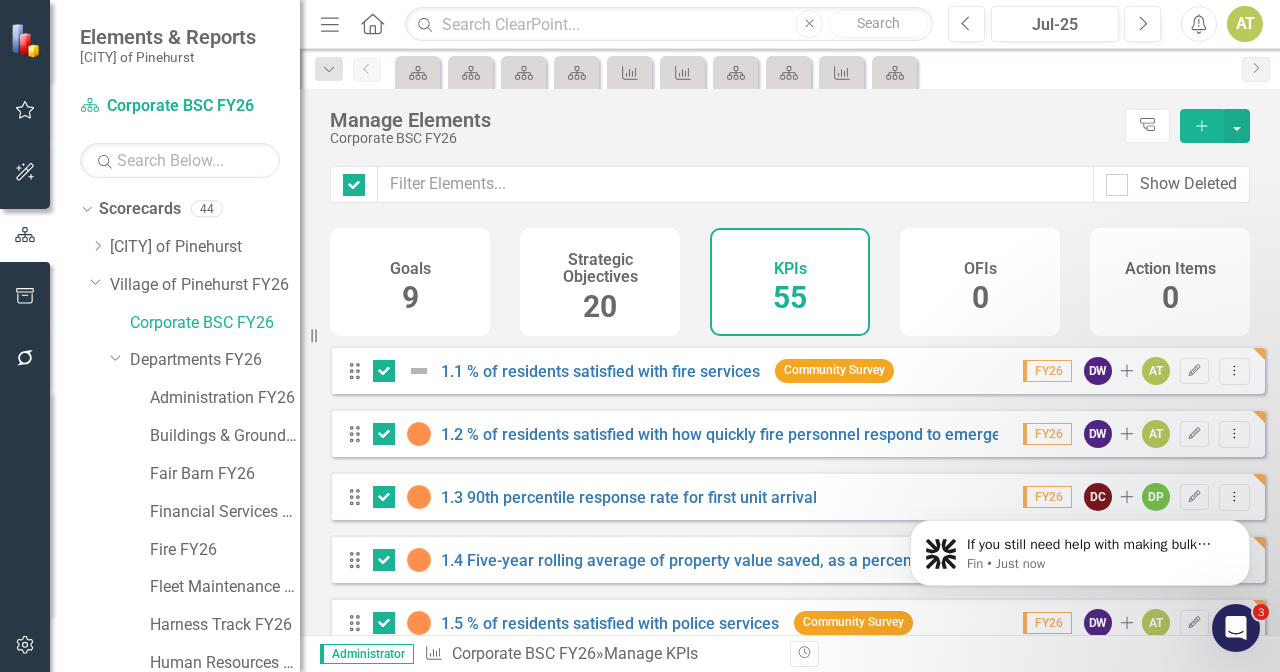 click on "Manage Elements Corporate BSC FY26 Tree Explorer Add" at bounding box center [790, 127] 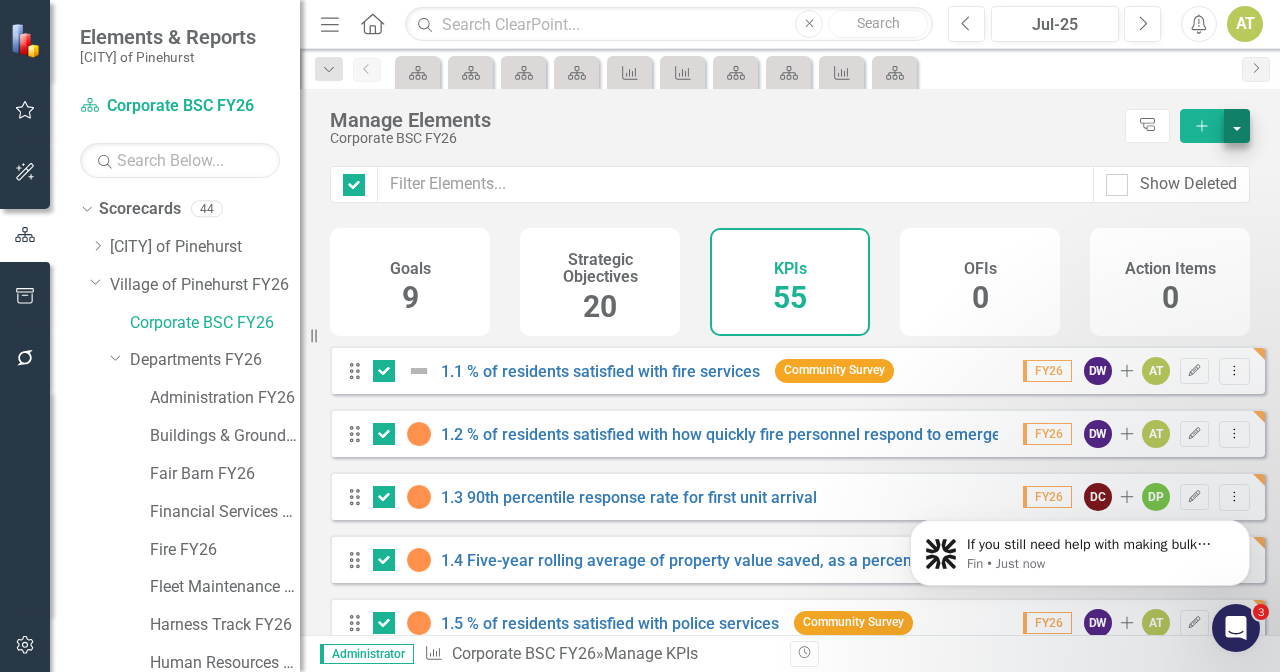 click at bounding box center (1237, 126) 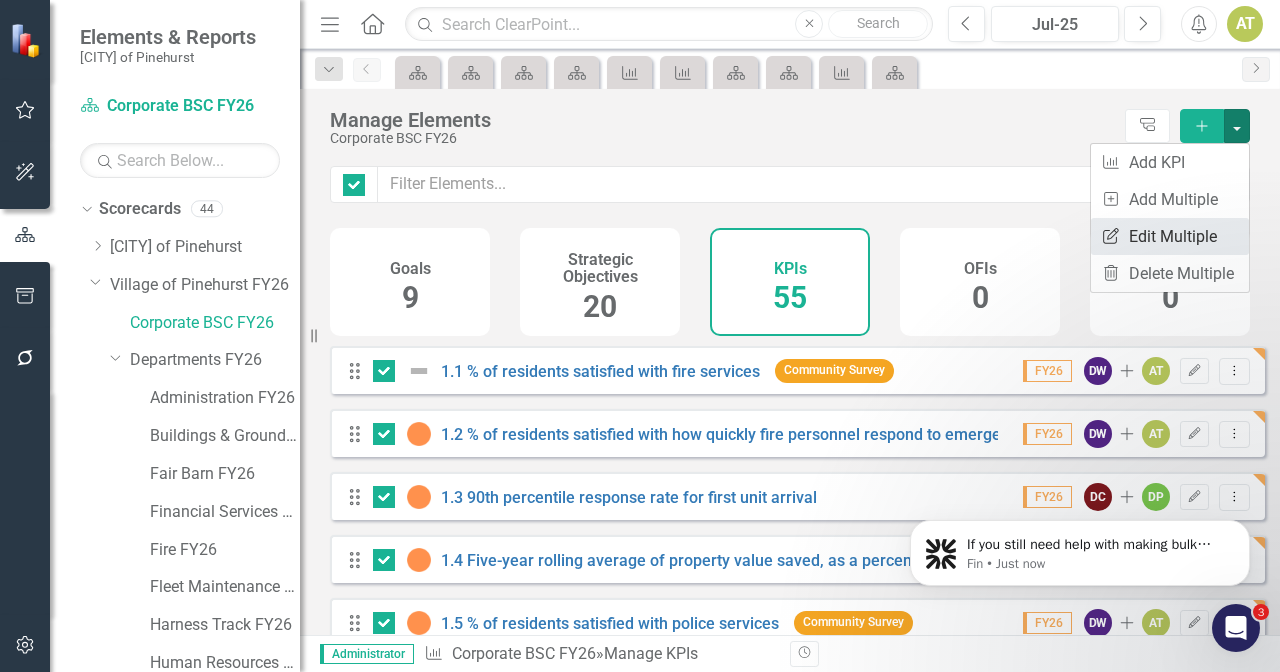 click on "Edit Multiple Edit Multiple" at bounding box center [1170, 236] 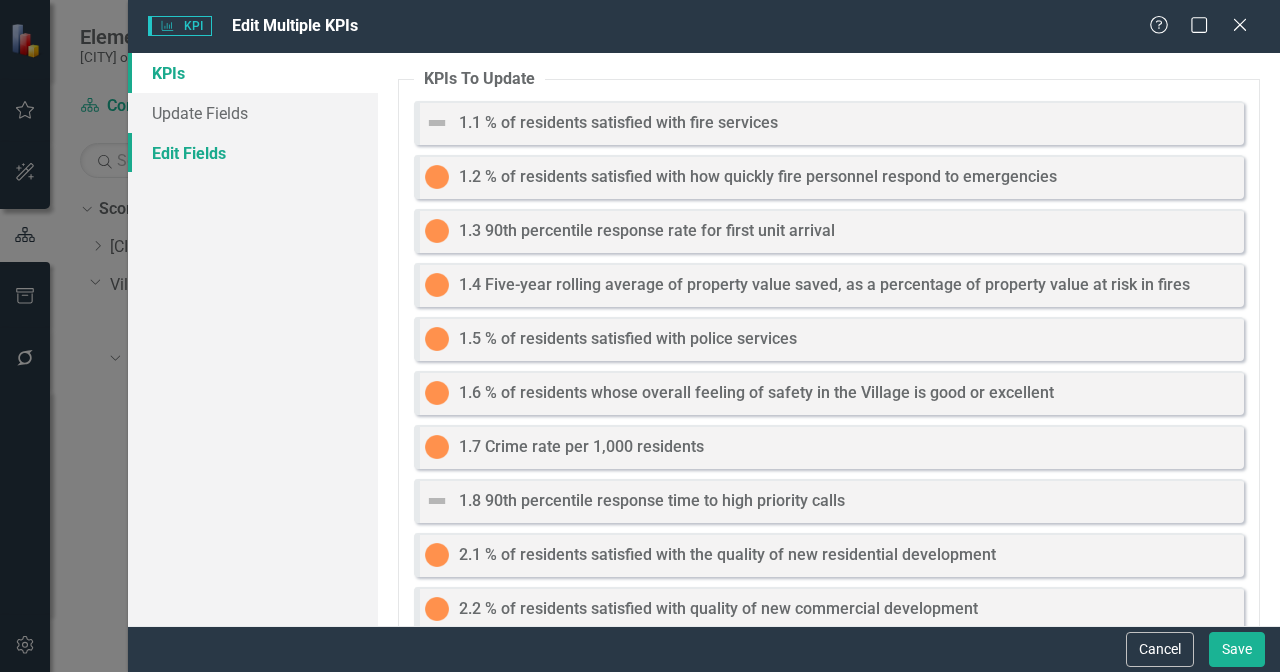 click on "Edit Fields" at bounding box center [253, 153] 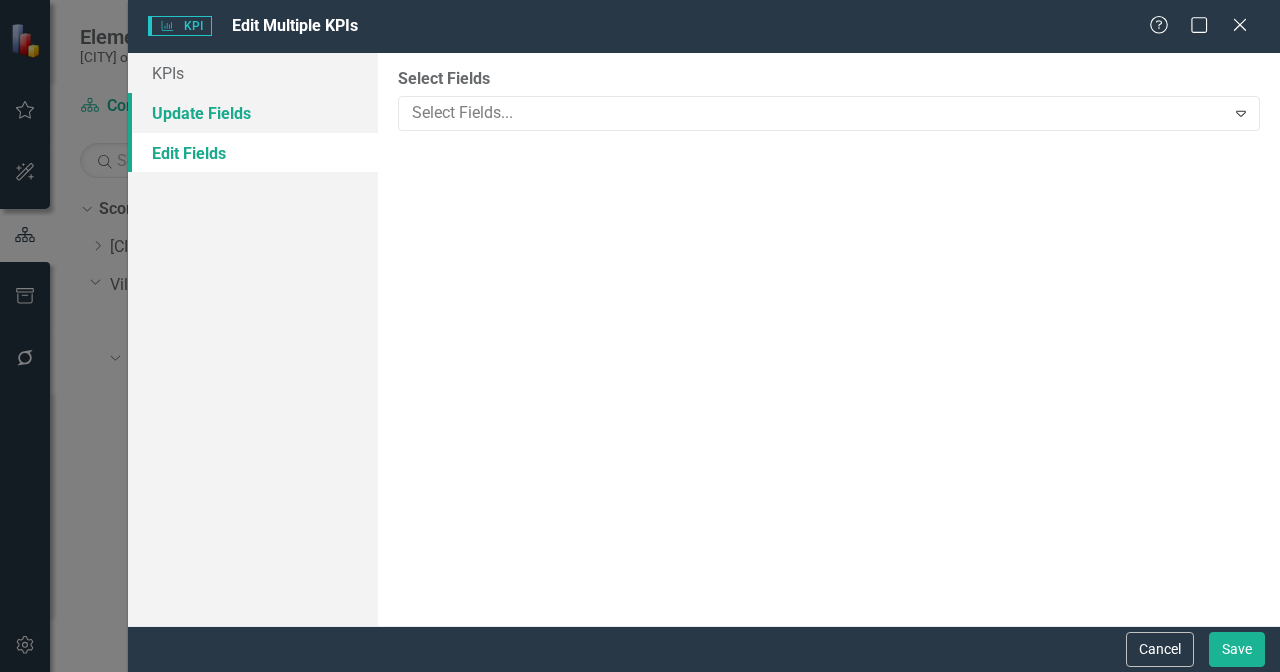 click on "Update Fields" at bounding box center (253, 113) 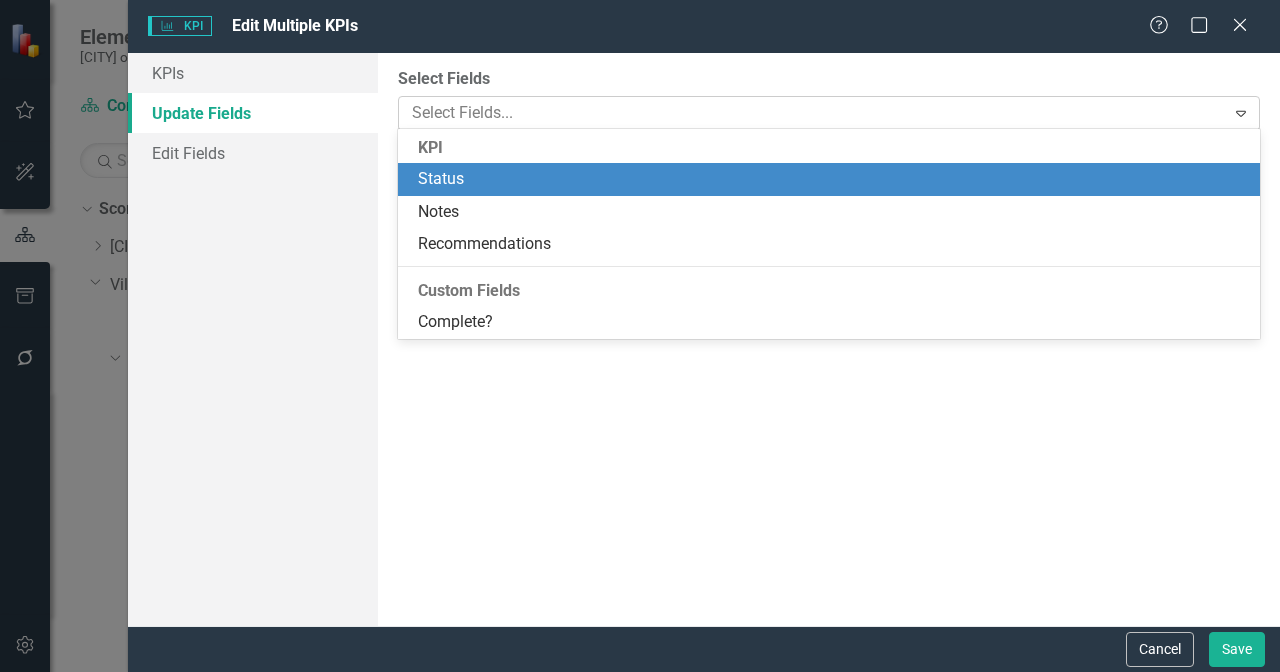 click on "Select Fields..." at bounding box center [816, 113] 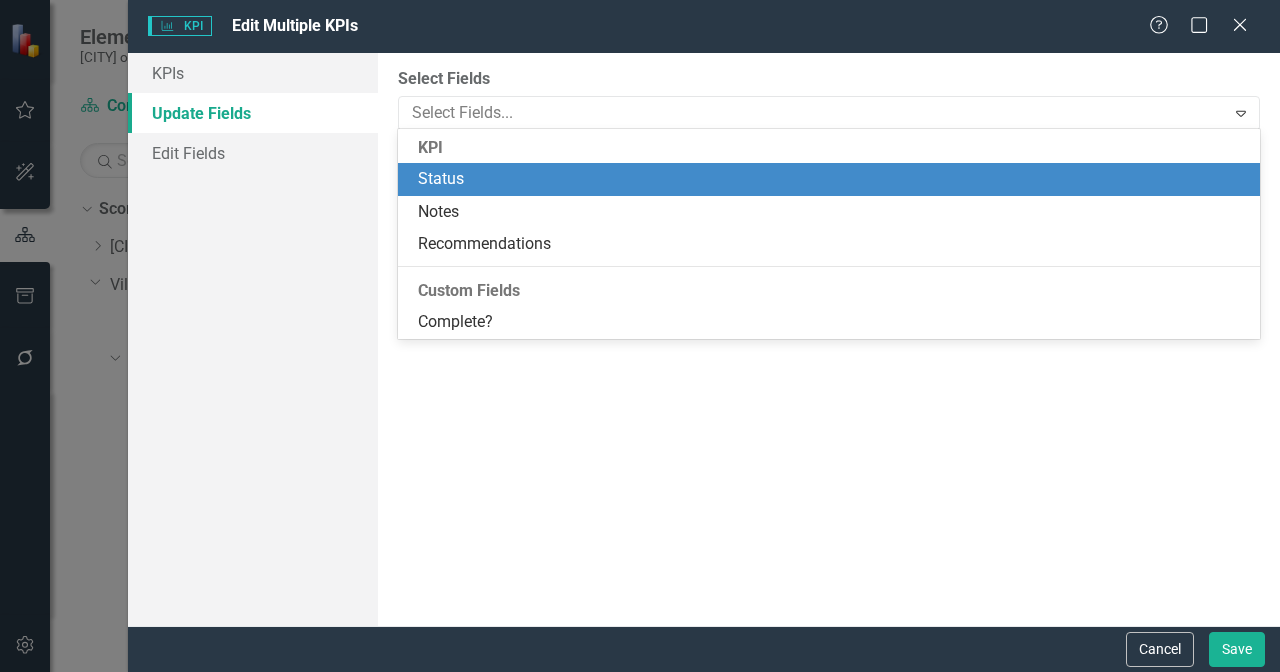 click on "Status" at bounding box center [833, 179] 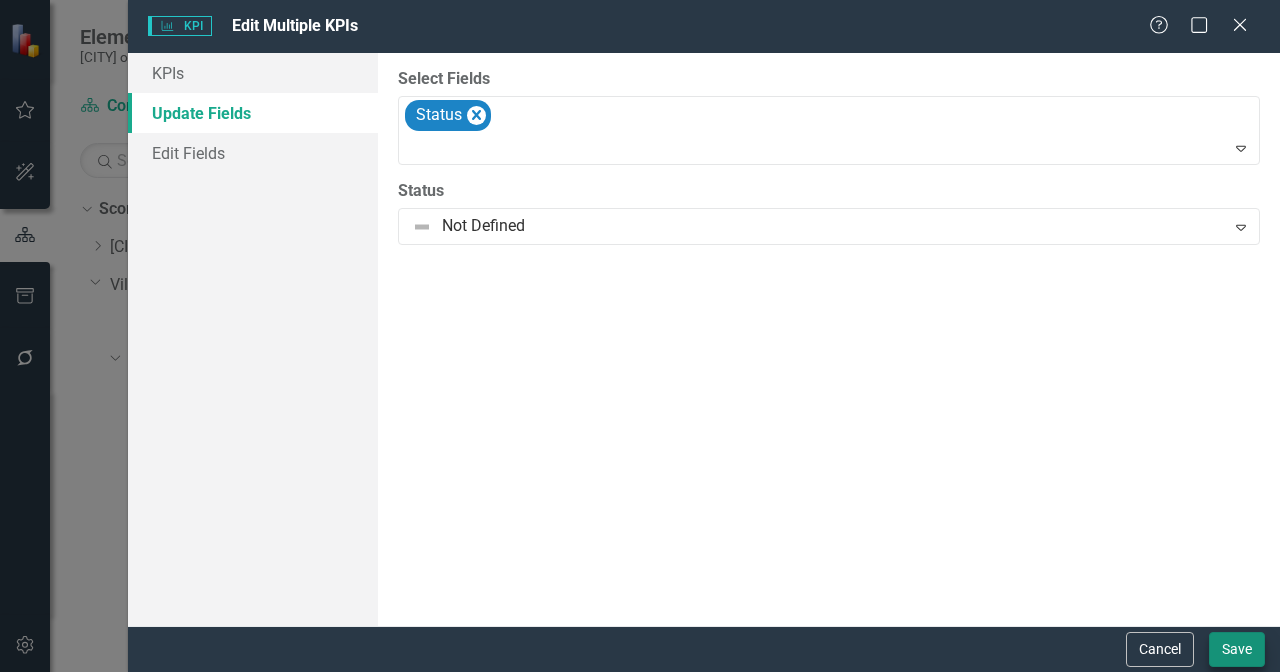 click on "Save" at bounding box center (1237, 649) 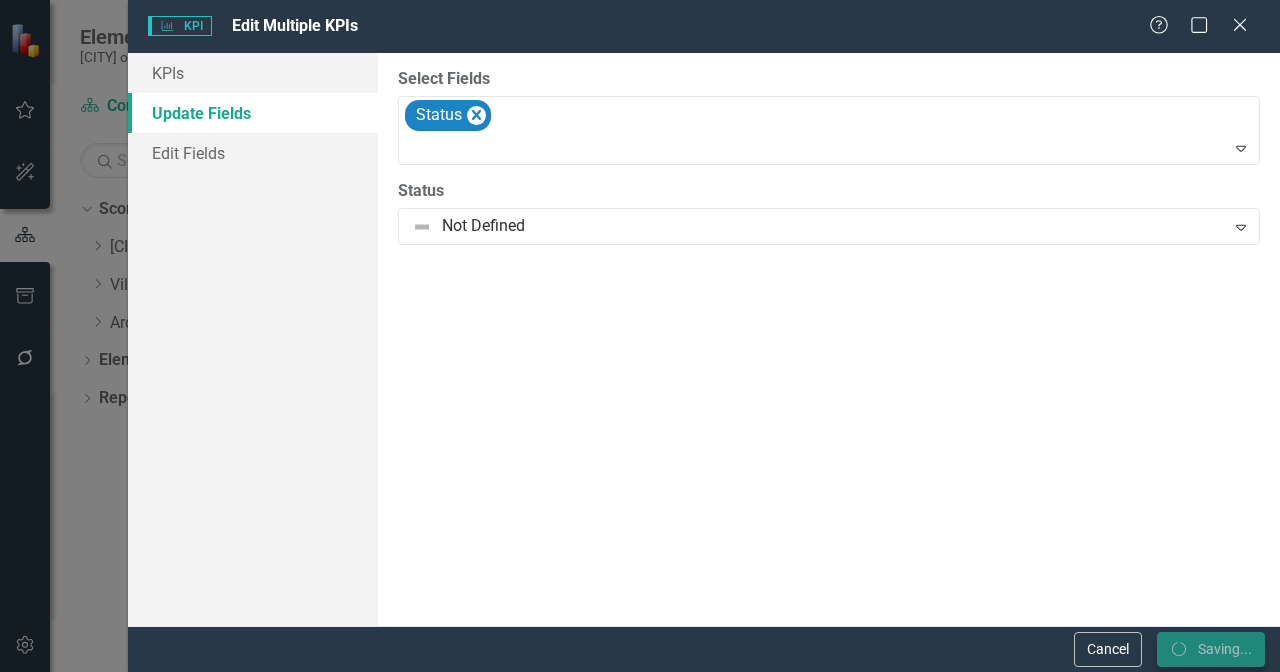 checkbox on "false" 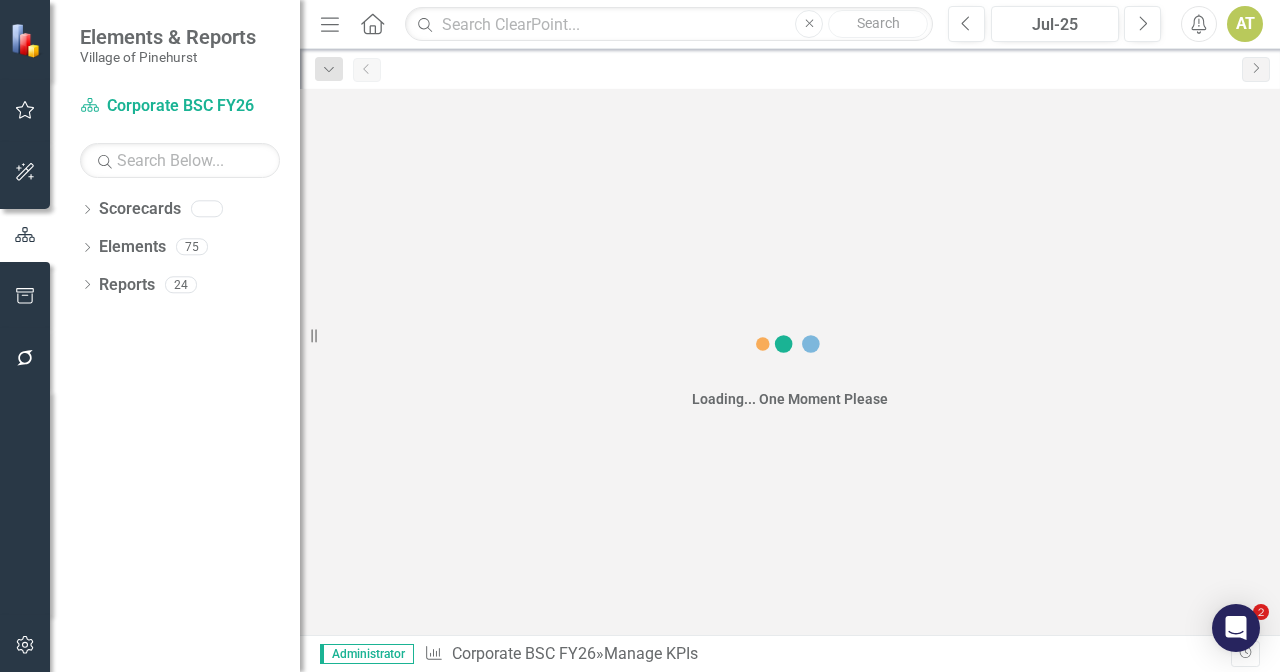 scroll, scrollTop: 0, scrollLeft: 0, axis: both 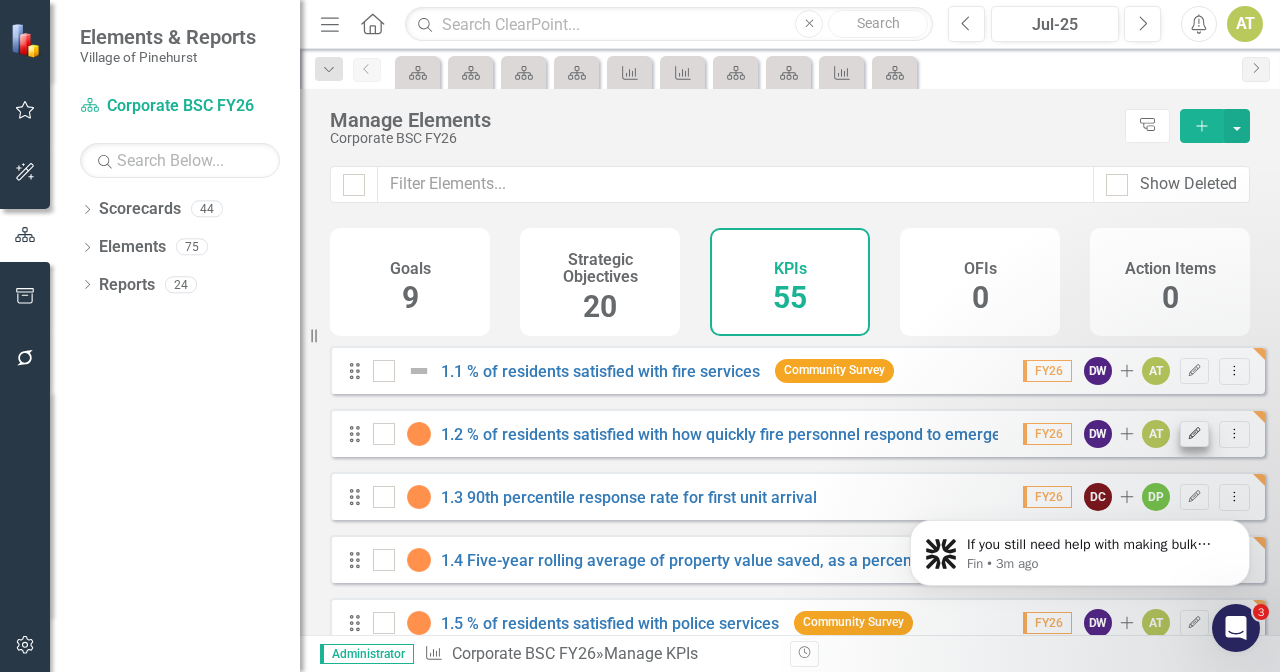 click on "Edit" 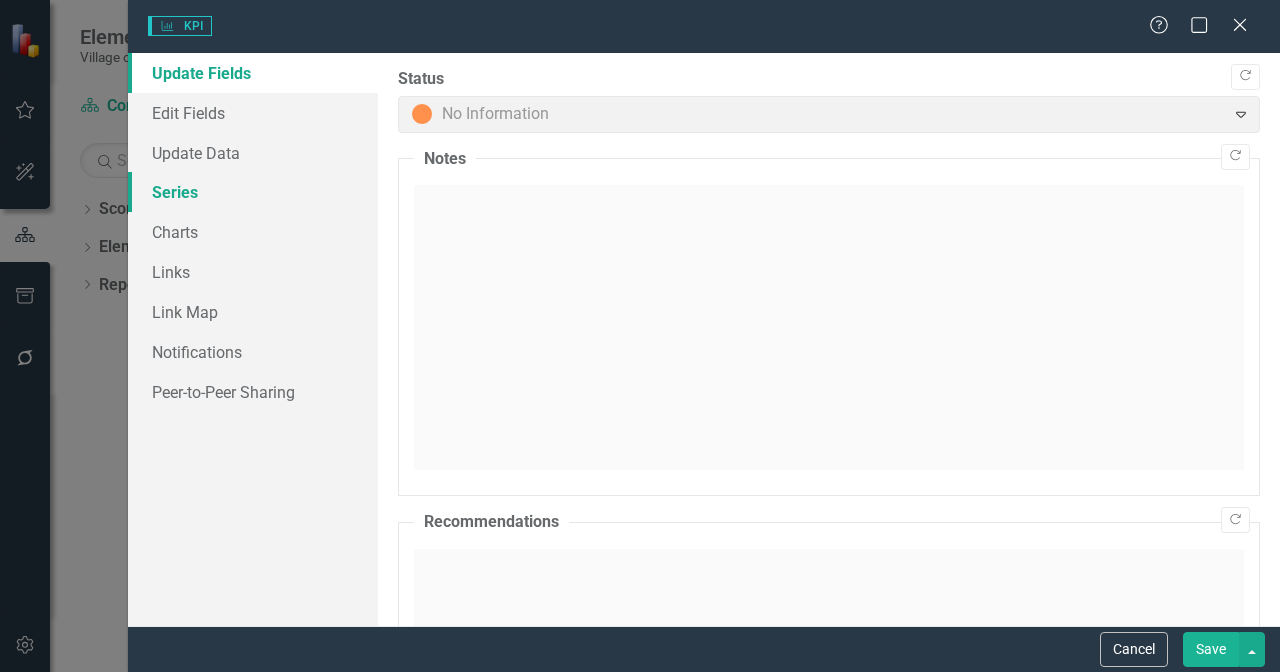 click on "Series" at bounding box center (253, 192) 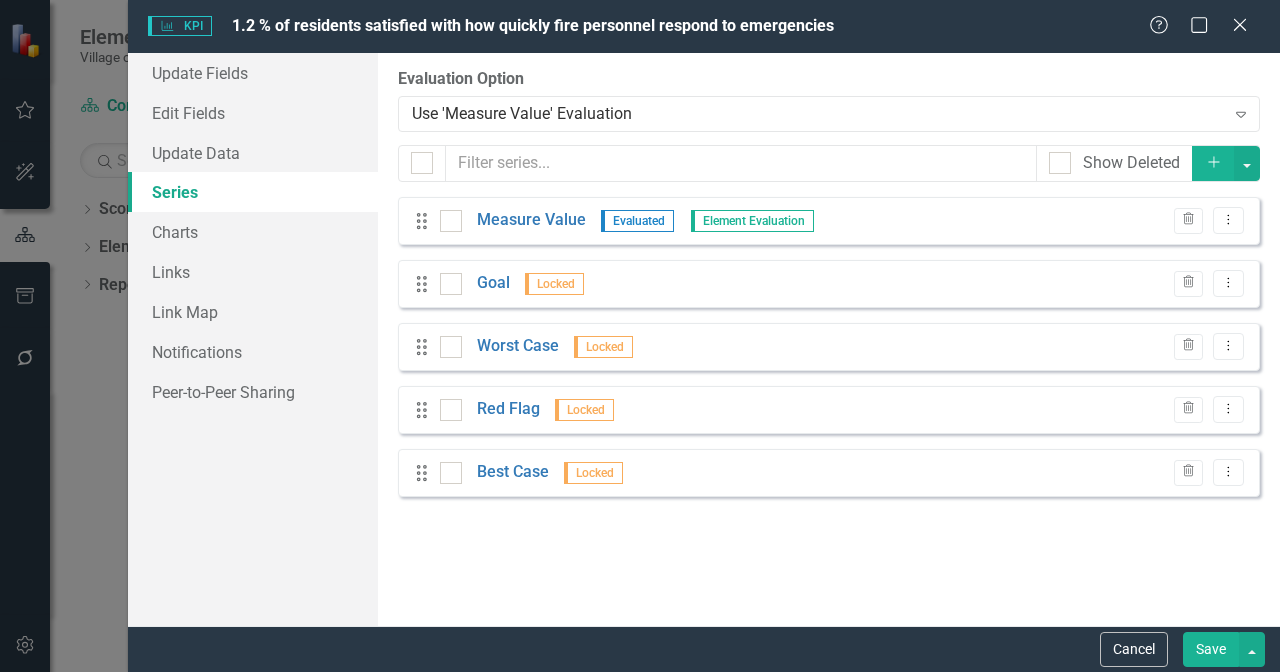 checkbox on "false" 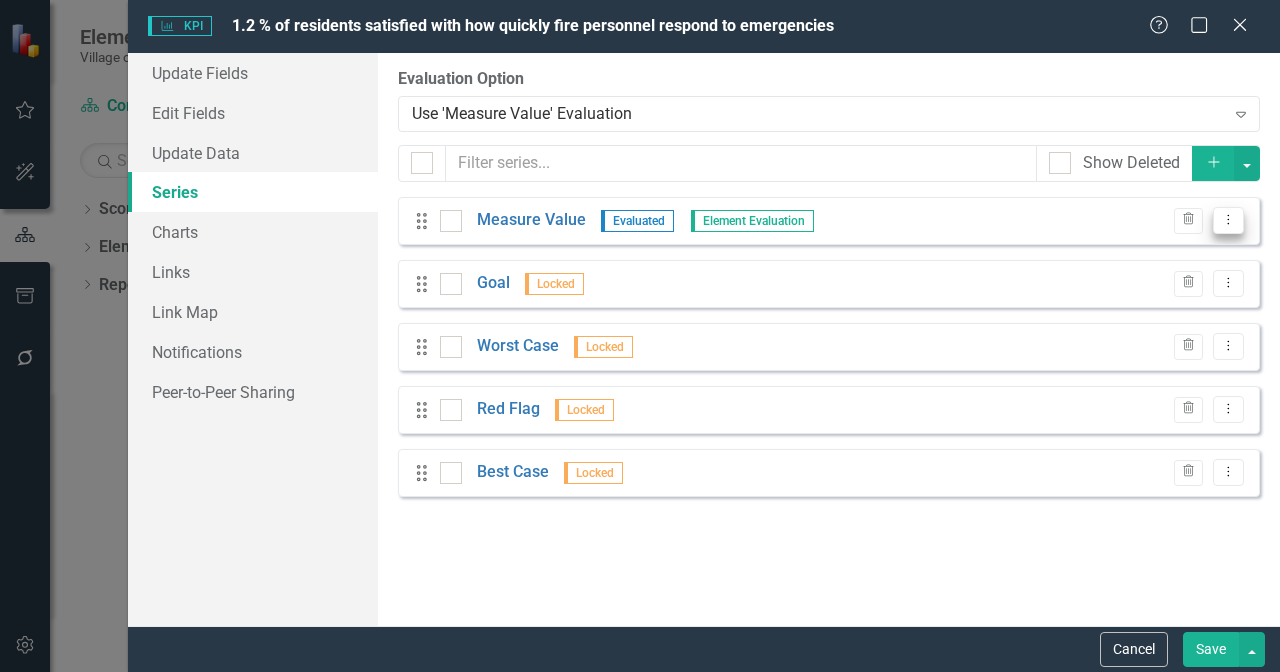 click on "Dropdown Menu" 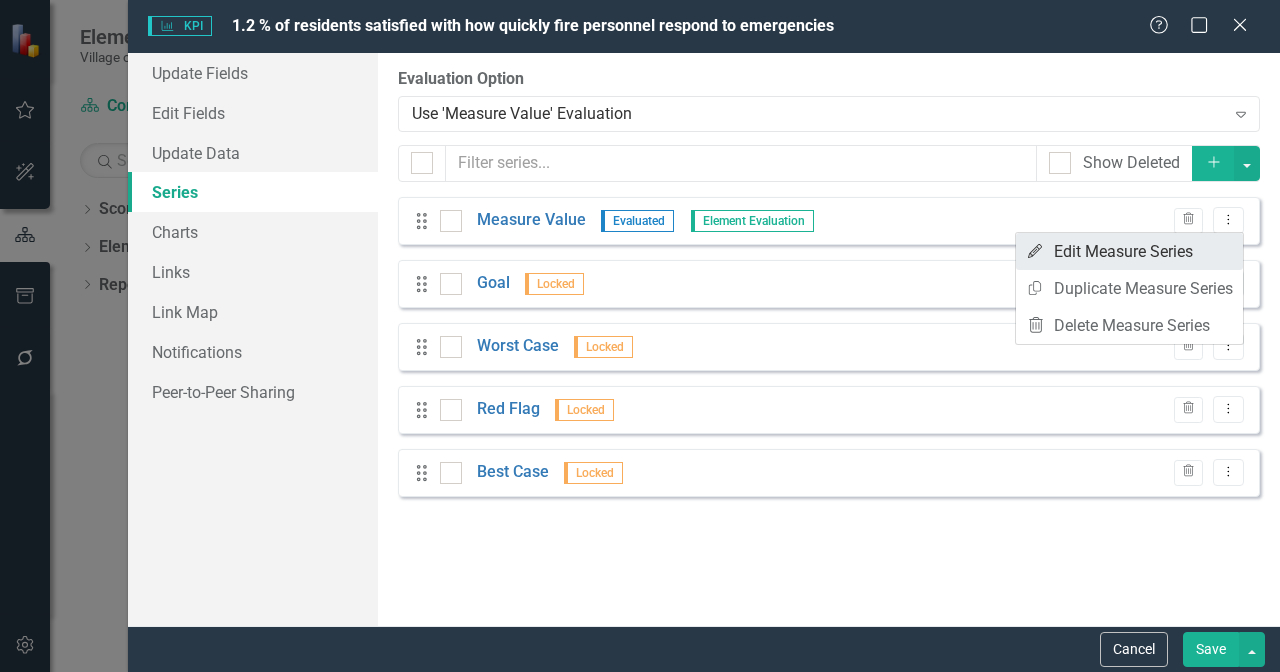 click on "Edit Edit Measure Series" at bounding box center [1129, 251] 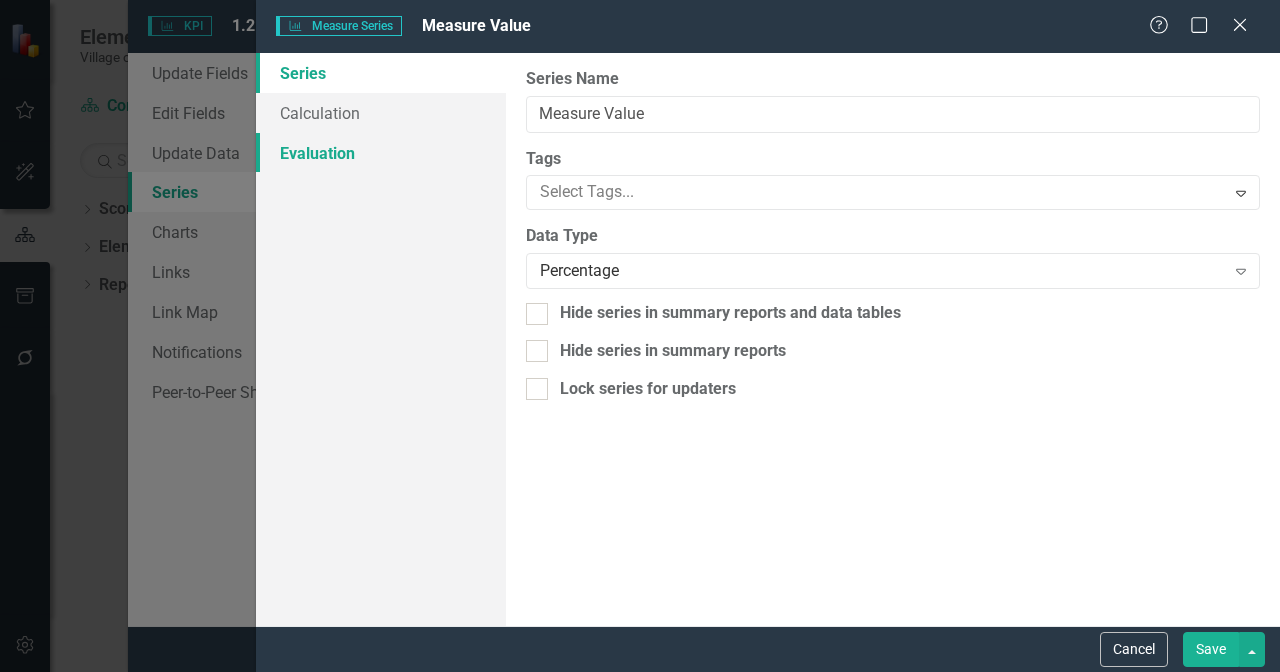 scroll, scrollTop: 0, scrollLeft: 0, axis: both 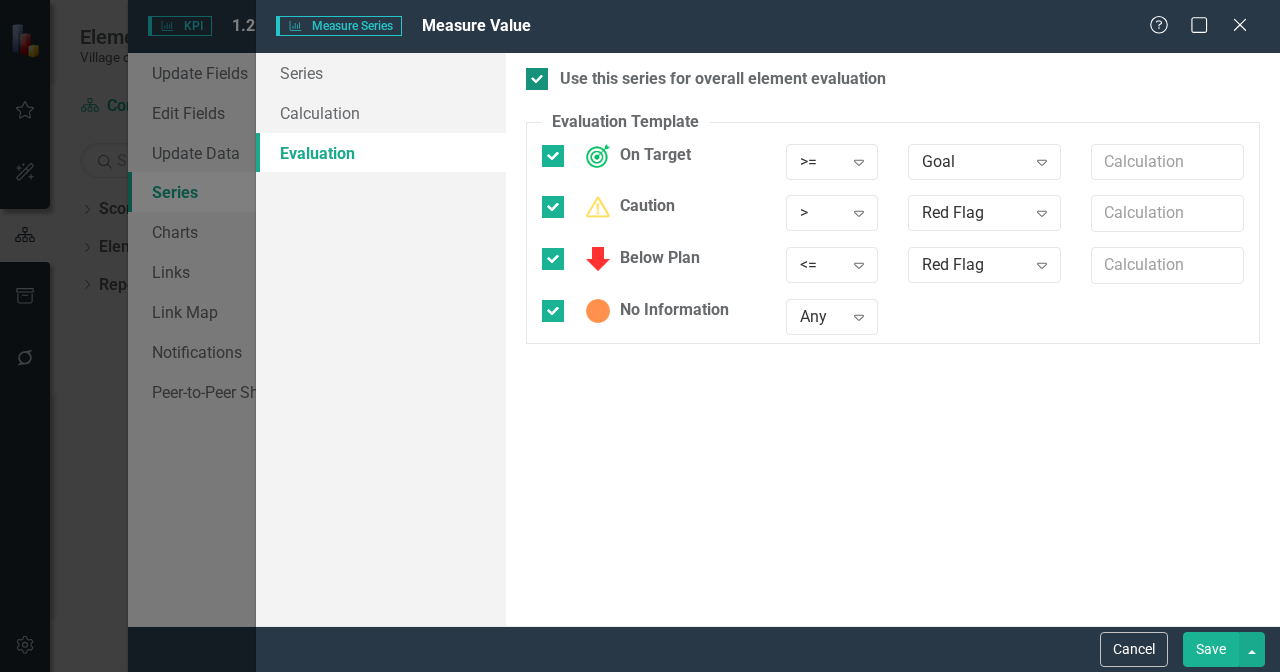 click on "Use this series for overall element evaluation" at bounding box center (723, 79) 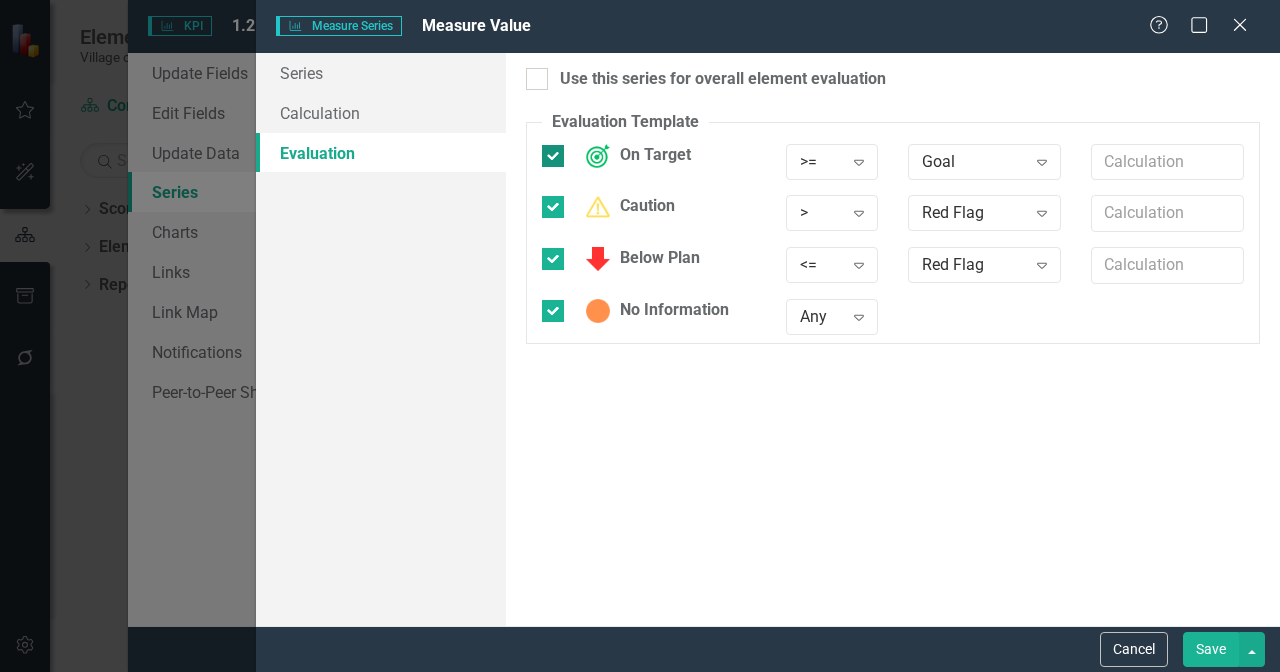 click on "On Target" at bounding box center (633, 156) 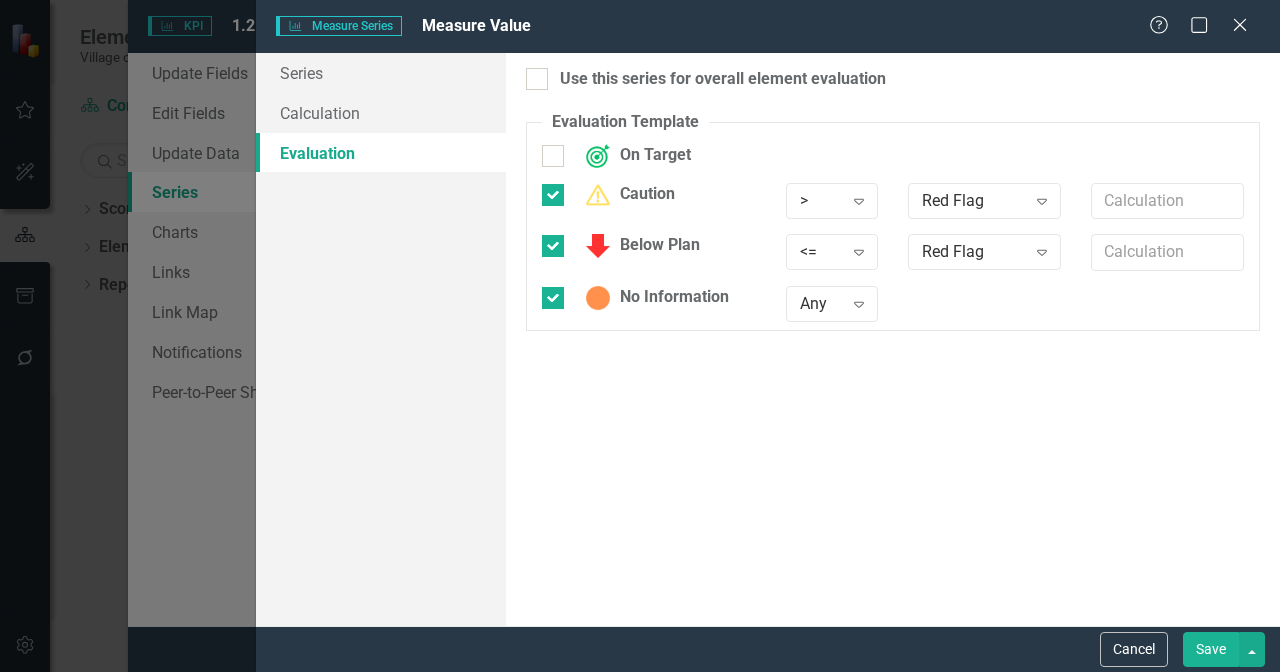 click on "Caution" at bounding box center [649, 202] 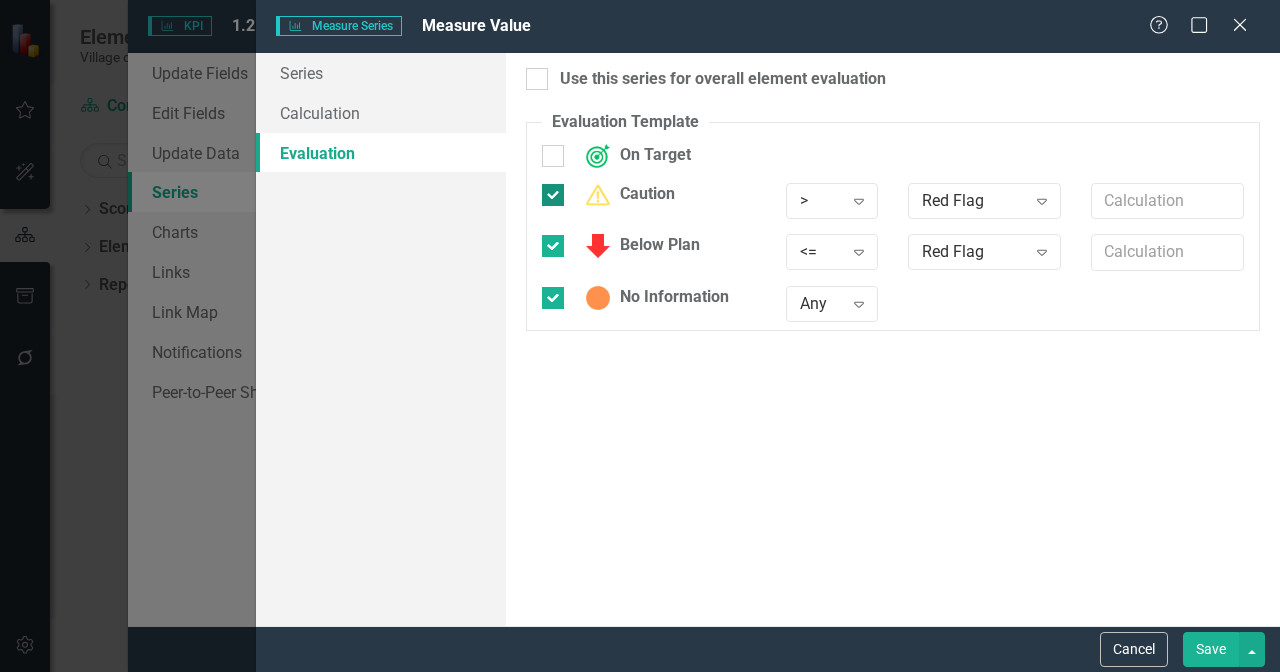 click on "Caution" at bounding box center (625, 195) 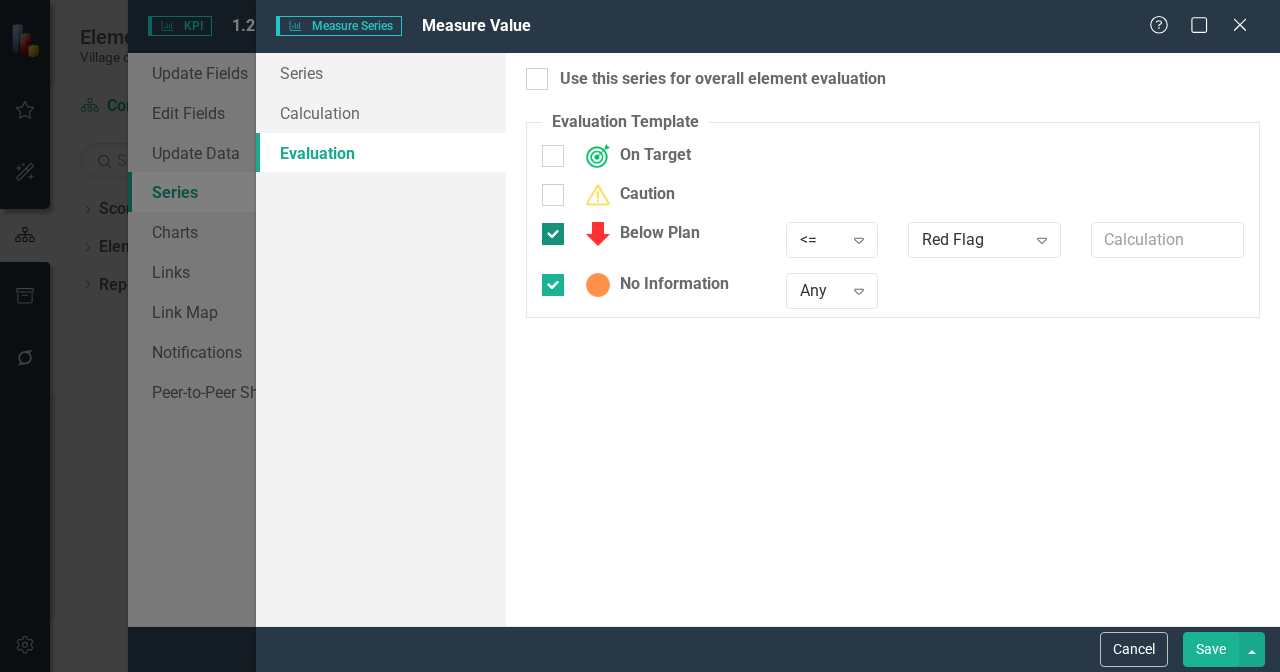 click on "Below Plan" at bounding box center [638, 234] 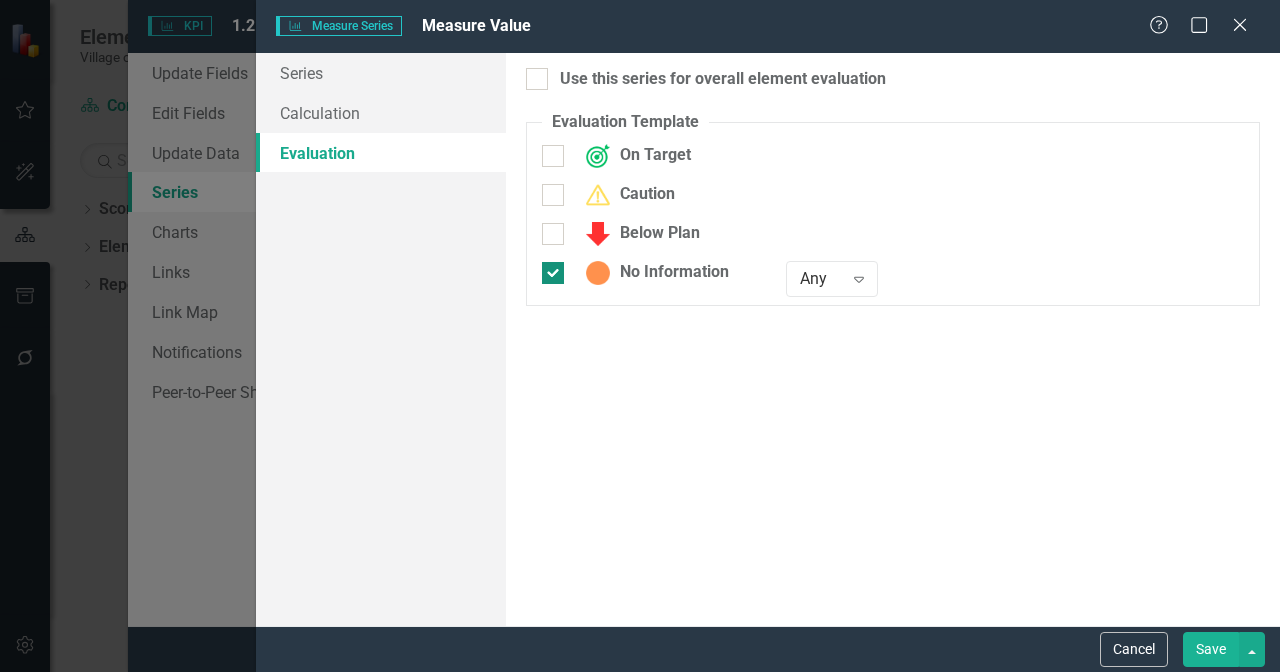 click on "No Information" at bounding box center (652, 273) 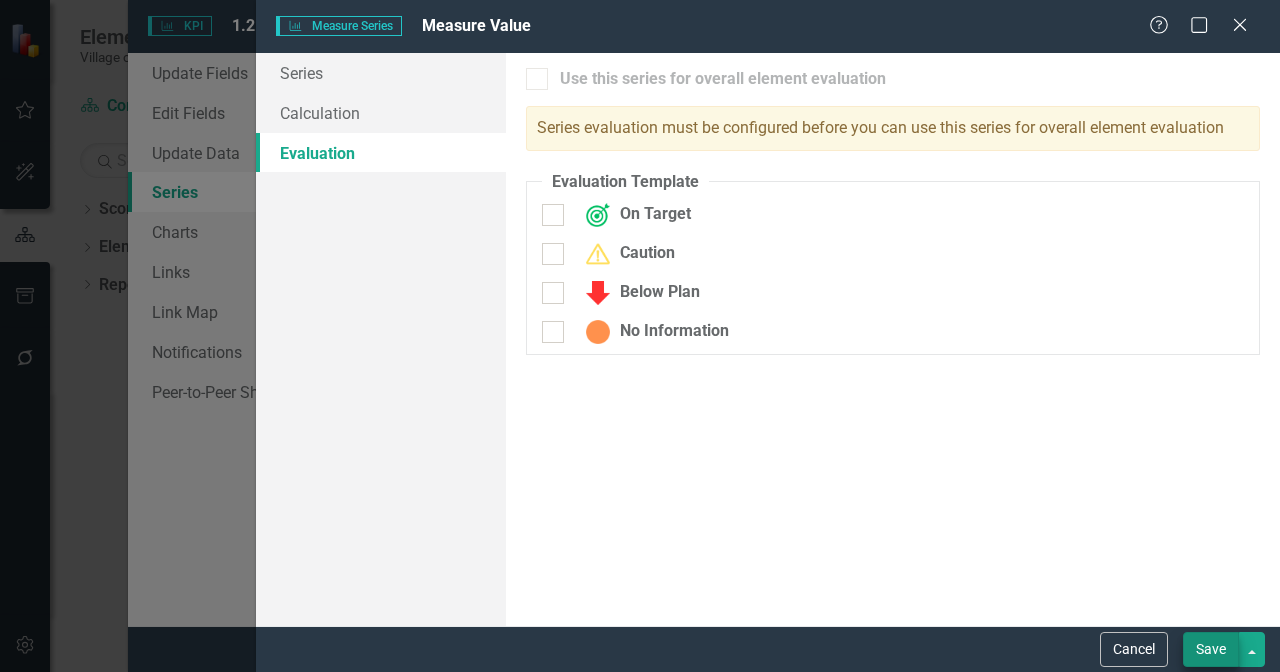 click on "Save" at bounding box center (1211, 649) 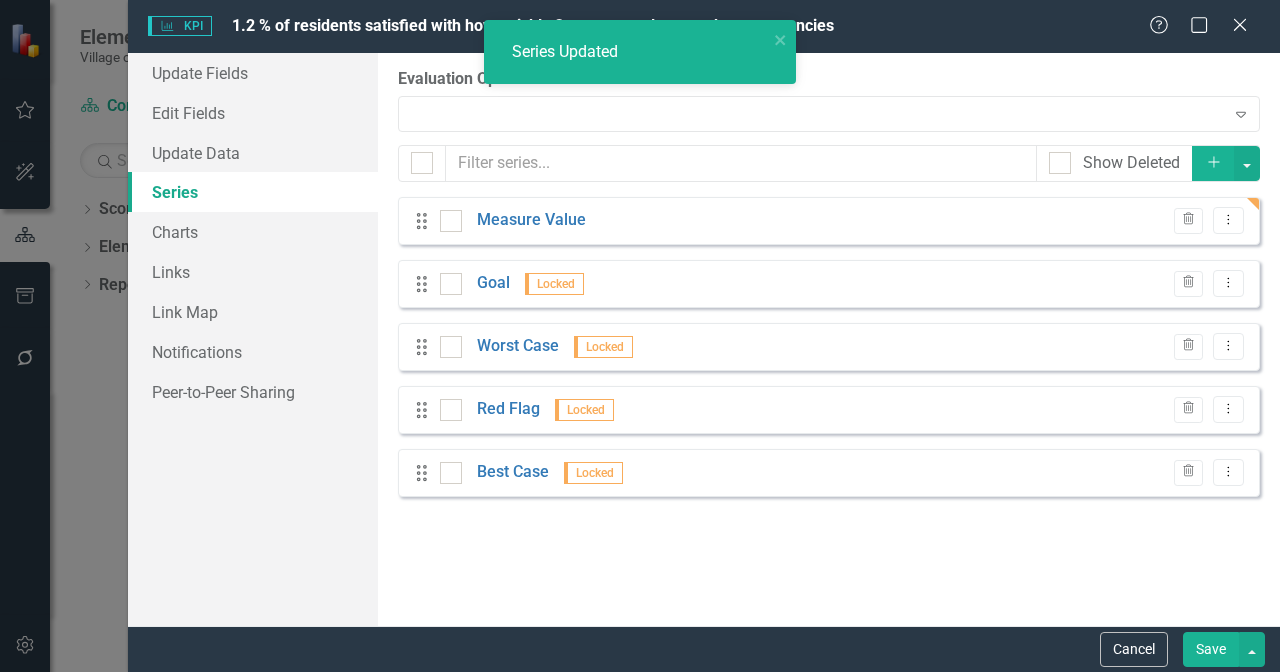 click on "Save" at bounding box center (1211, 649) 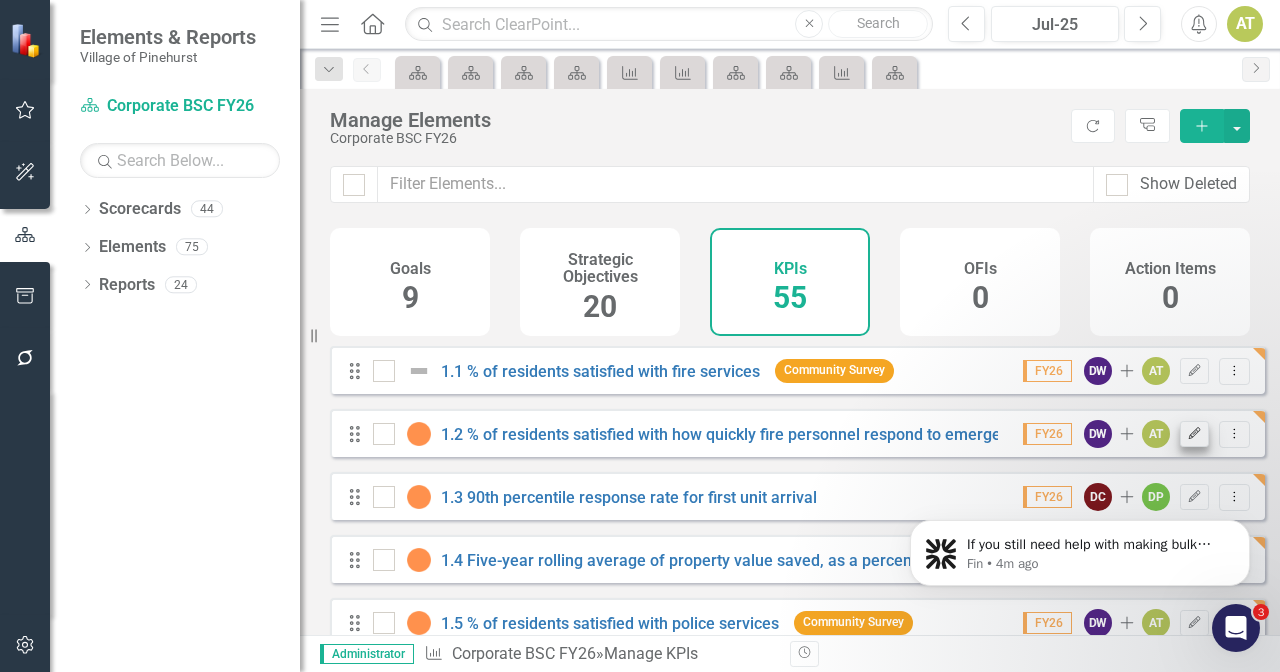 click 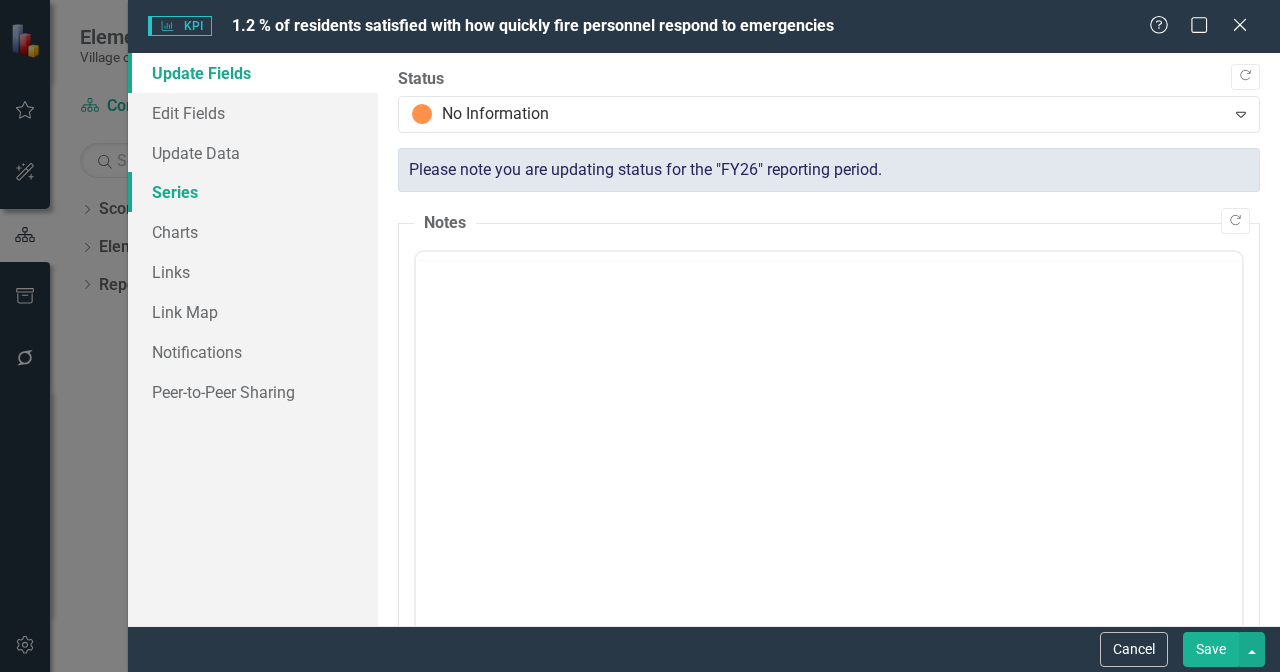 click on "Series" at bounding box center (253, 192) 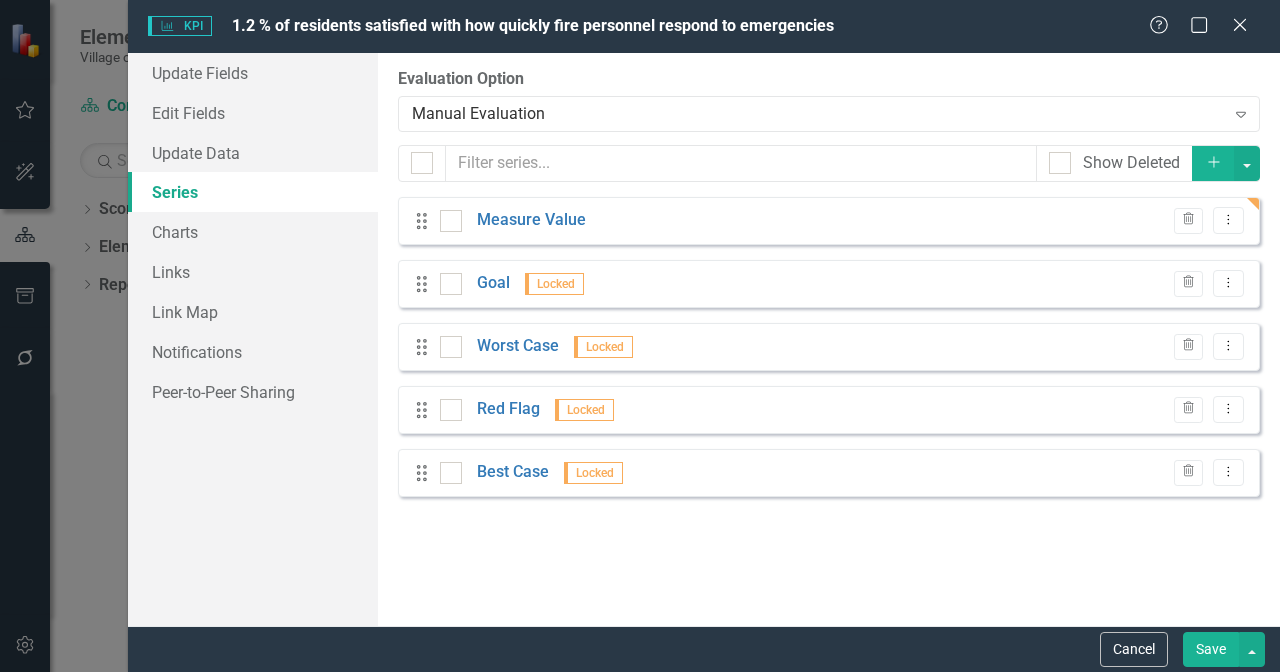 checkbox on "false" 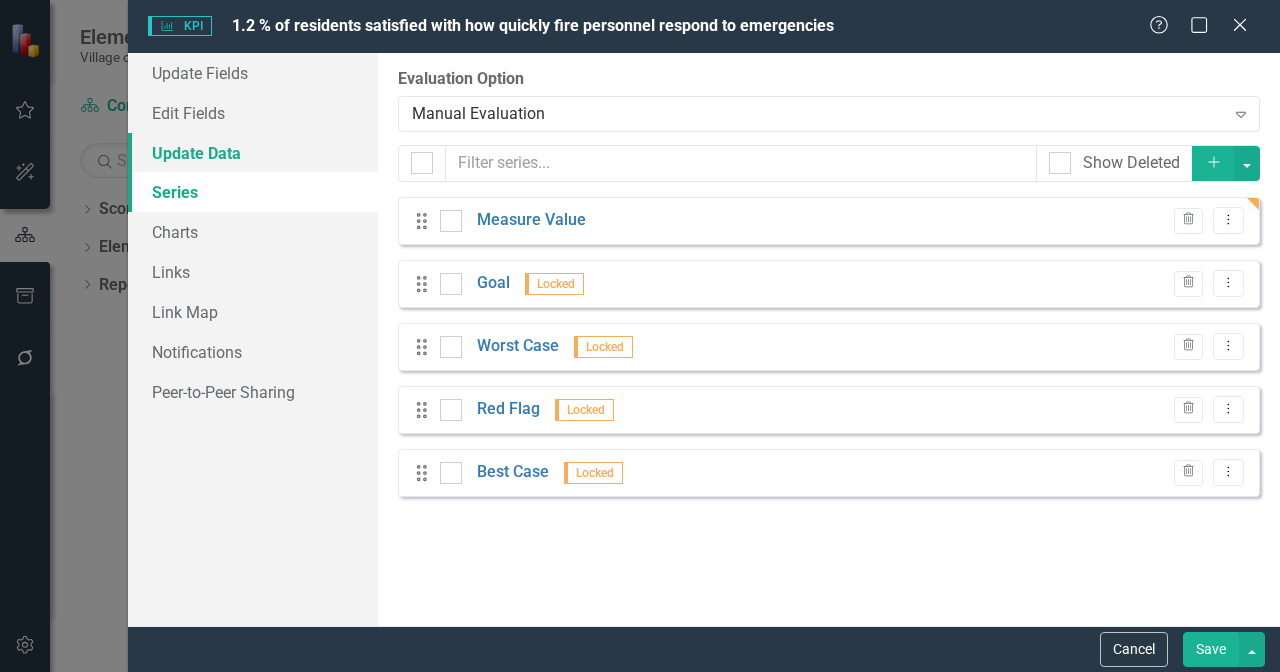 click on "Update  Data" at bounding box center (253, 153) 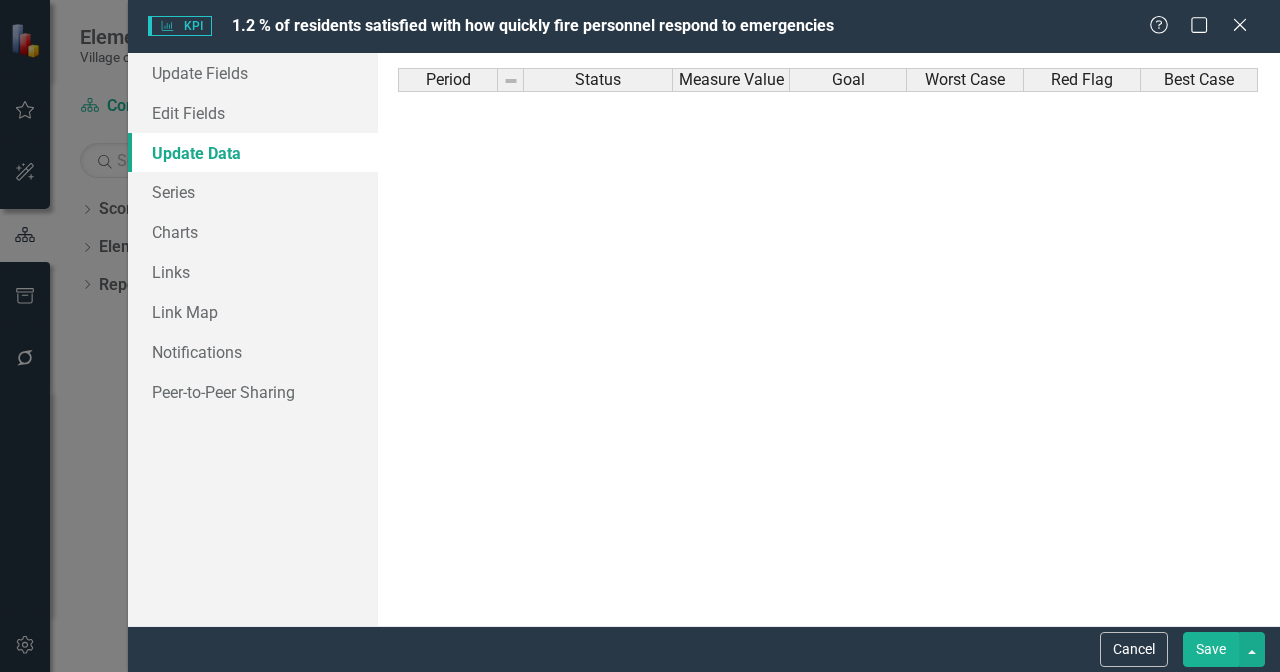 scroll, scrollTop: 0, scrollLeft: 0, axis: both 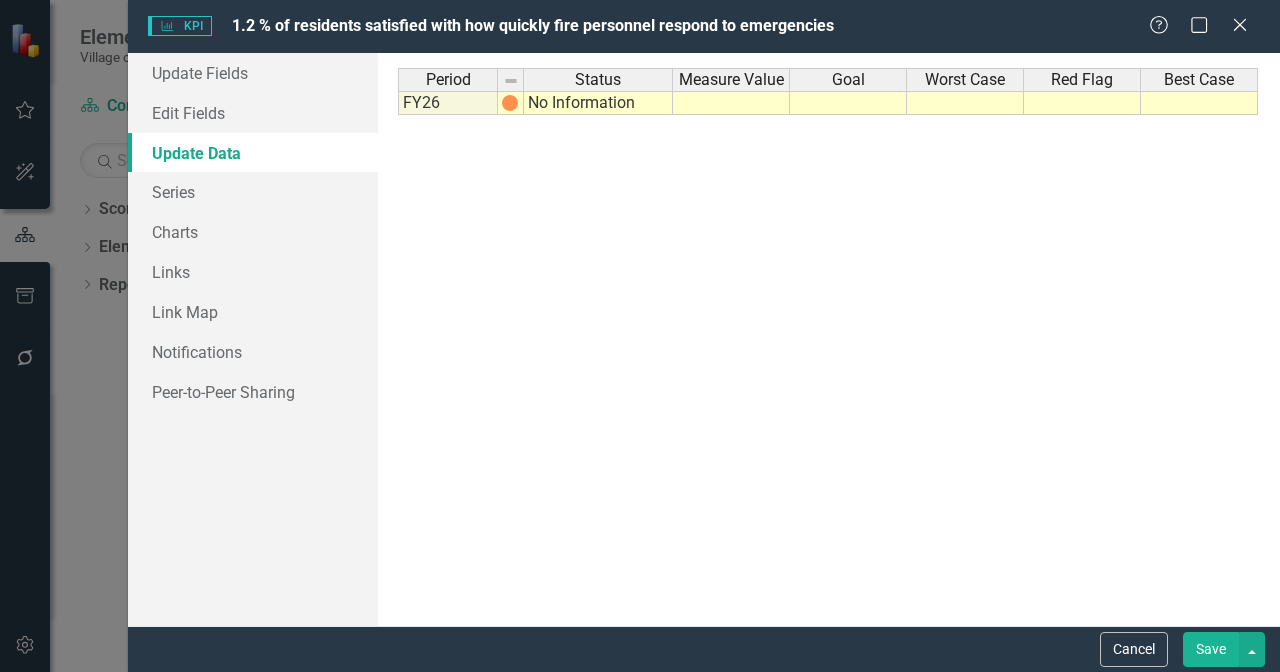 click on "No Information" at bounding box center (598, 103) 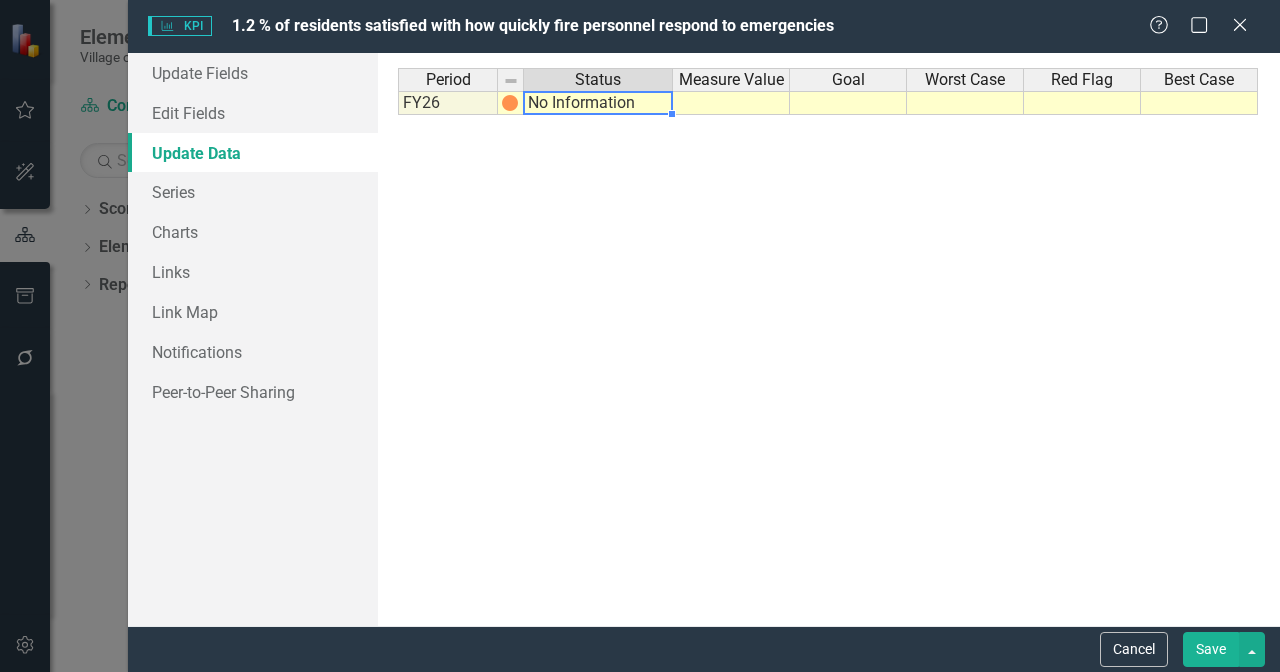 click on "No Information" at bounding box center (598, 103) 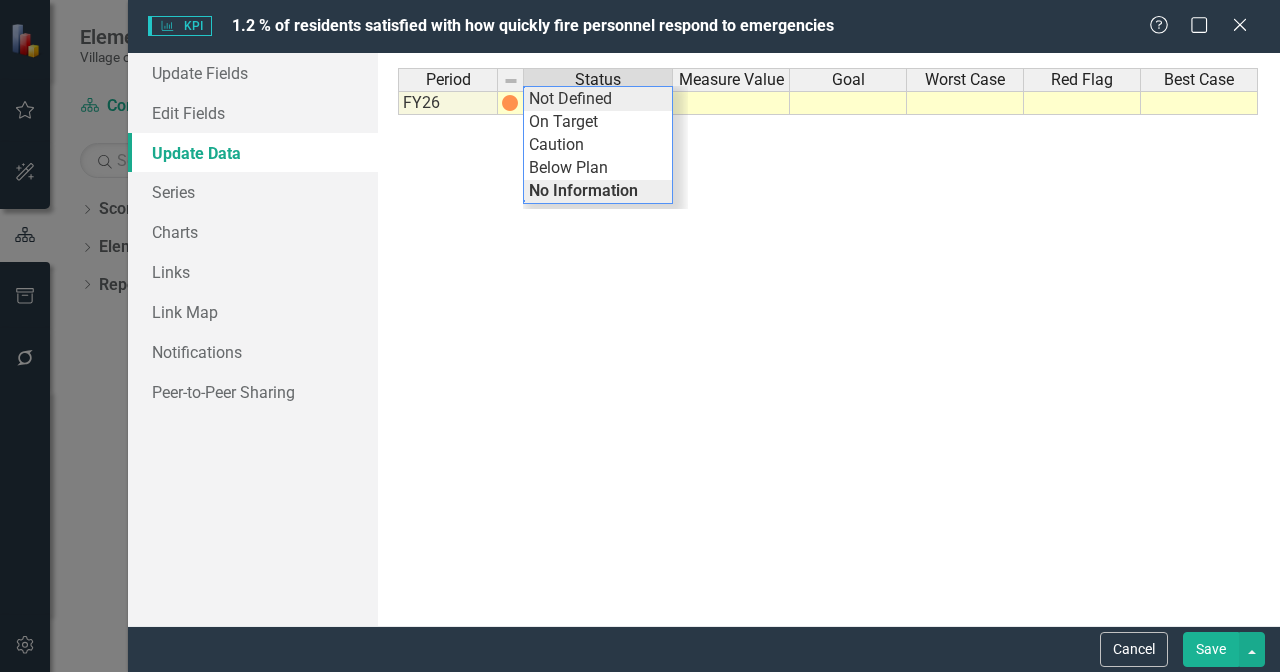 click on "Period Status Measure Value Goal Worst Case Red Flag Best Case FY26 No Information Period Status Measure Value Goal Worst Case Red Flag Best Case Period Status FY26 No Information Period Status No Information Not Defined On Target Caution Below Plan No Information" at bounding box center [829, 339] 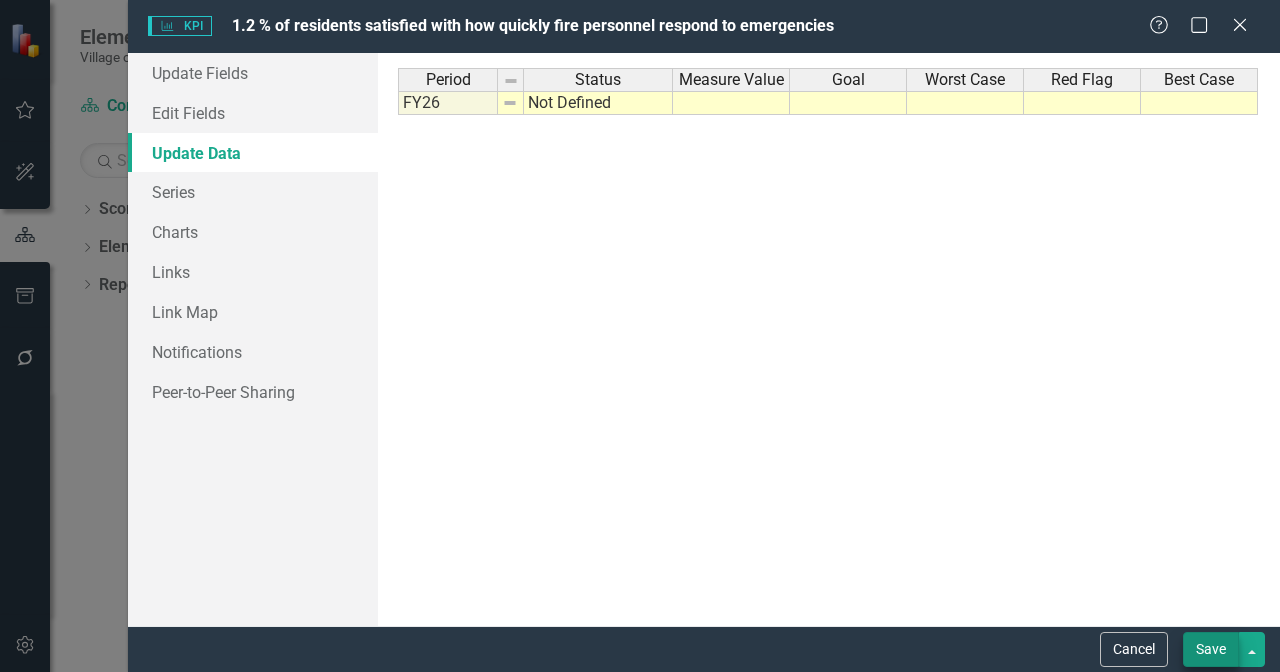 click on "Save" at bounding box center (1211, 649) 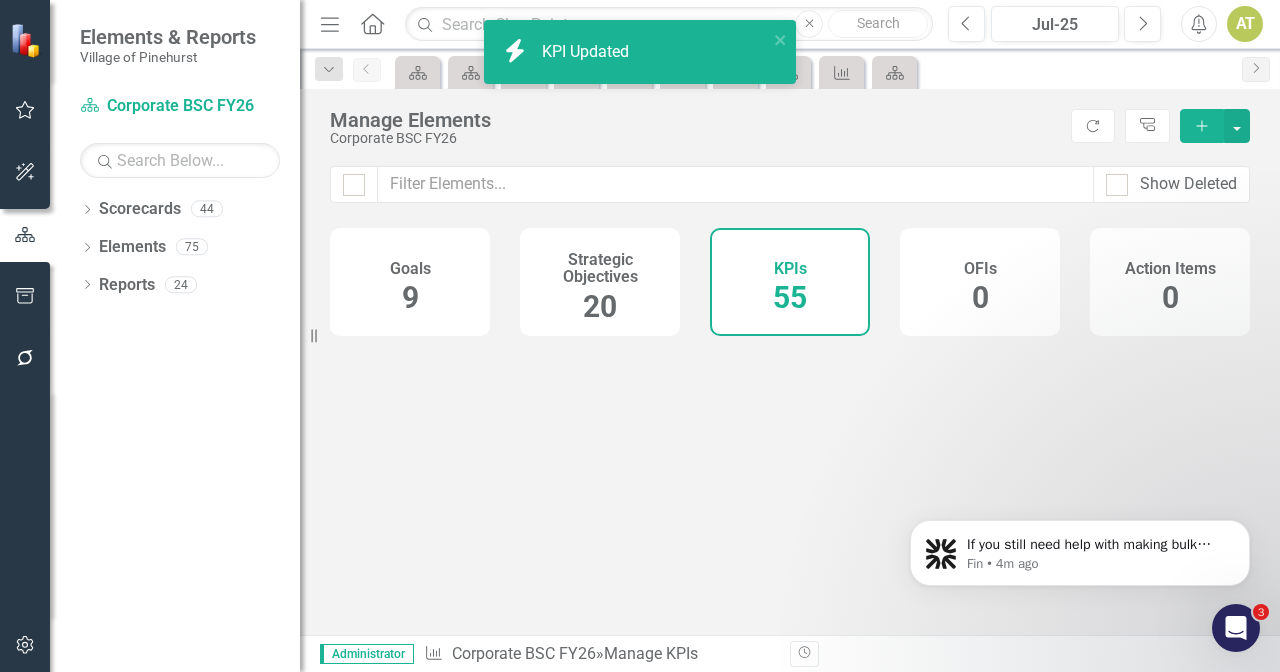 click 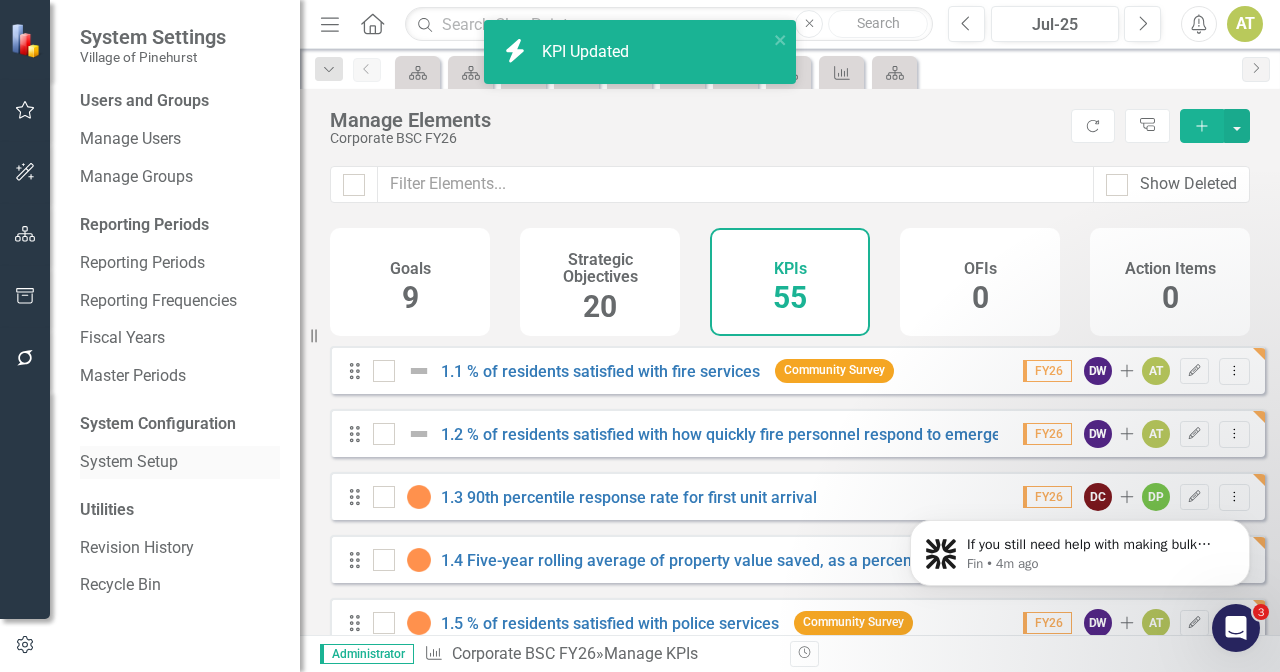 click on "System Setup" at bounding box center [180, 462] 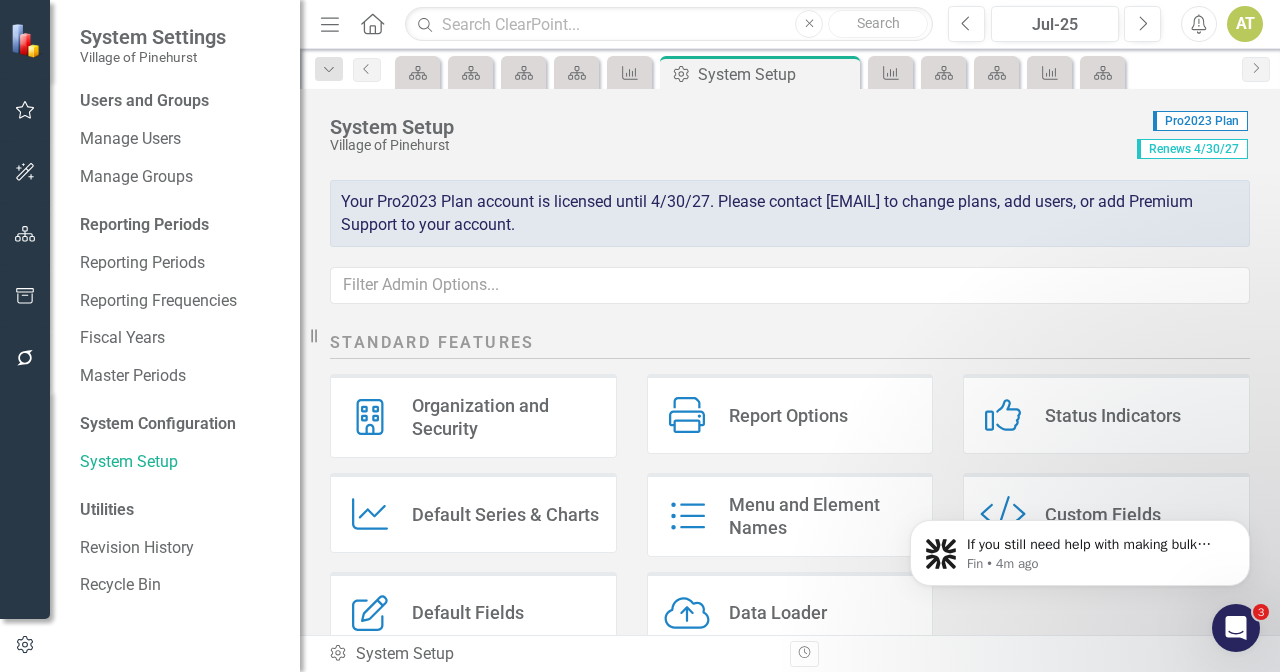 click on "Status Indicators Status Indicators" at bounding box center (1106, 414) 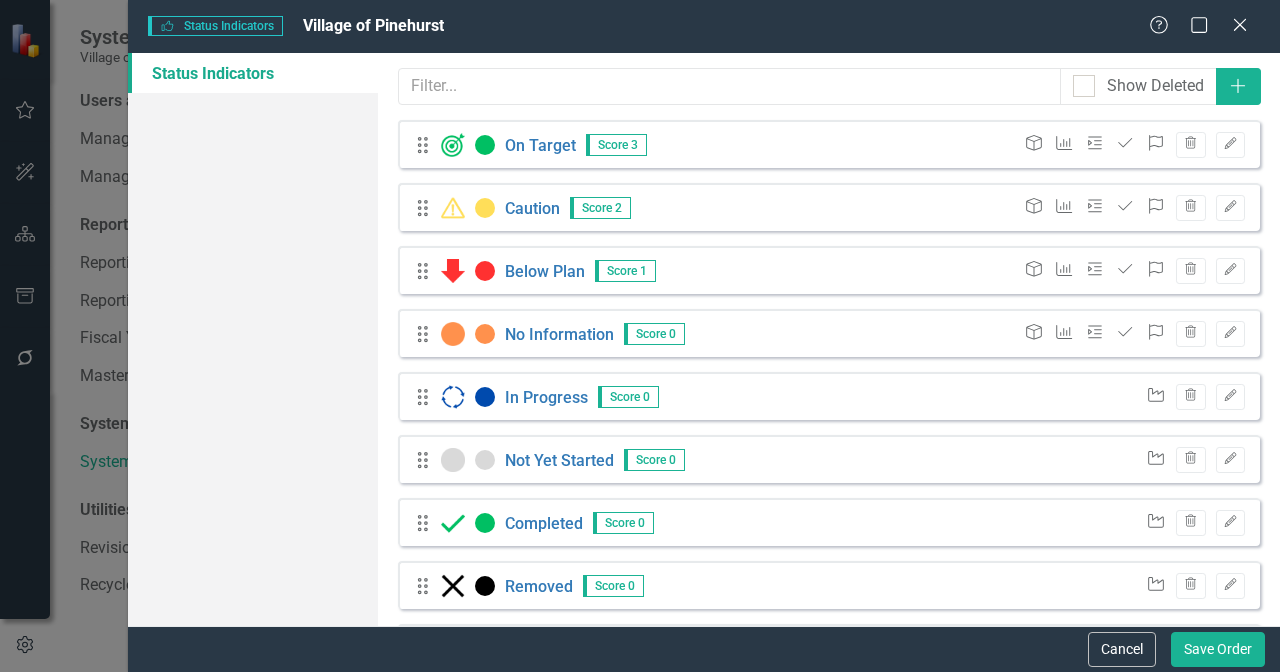 scroll, scrollTop: 74, scrollLeft: 0, axis: vertical 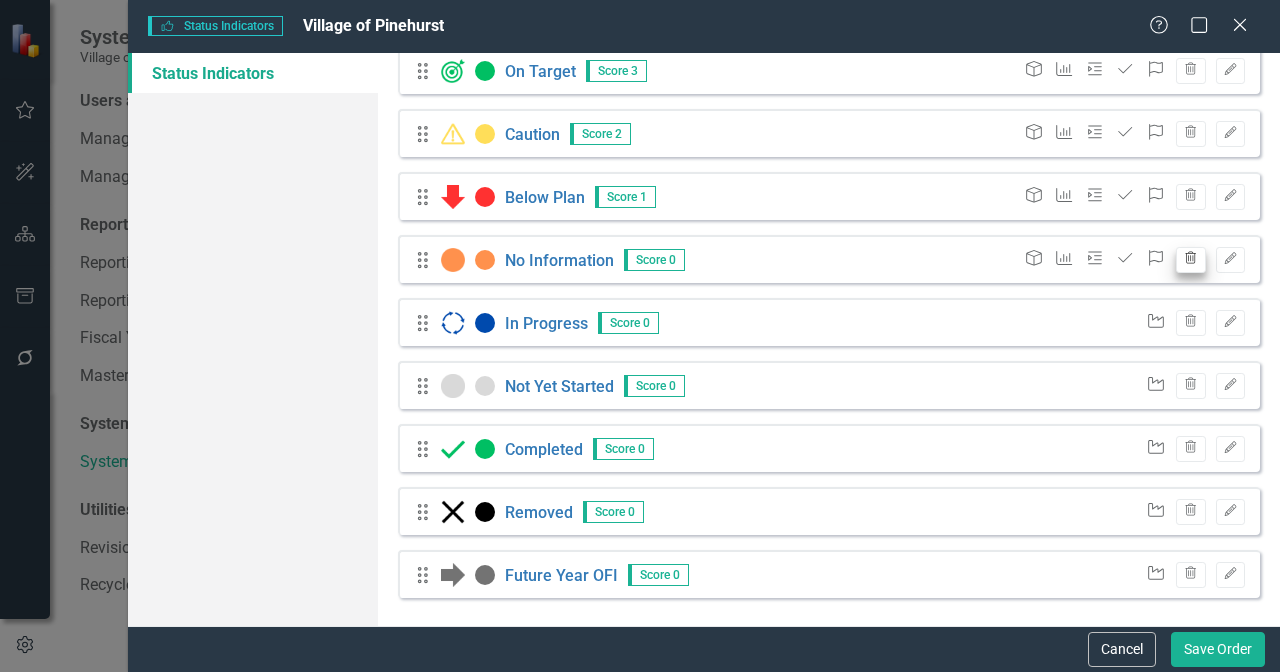 click on "Trash" 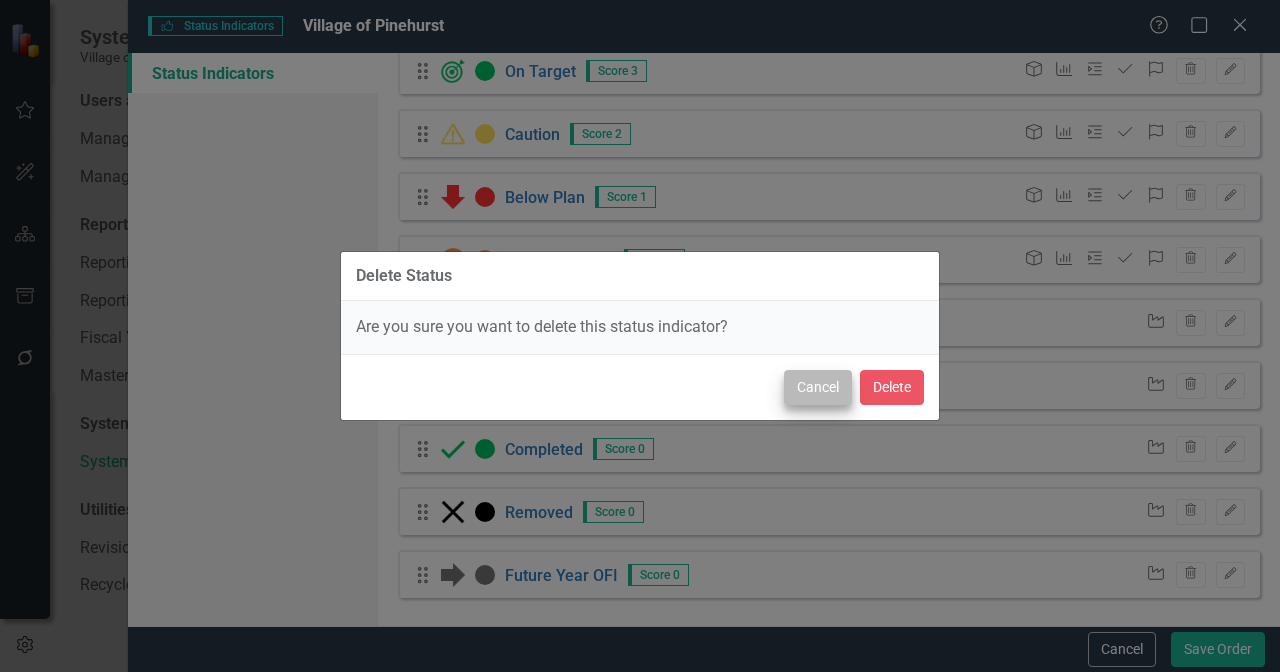 click on "Cancel" at bounding box center [818, 387] 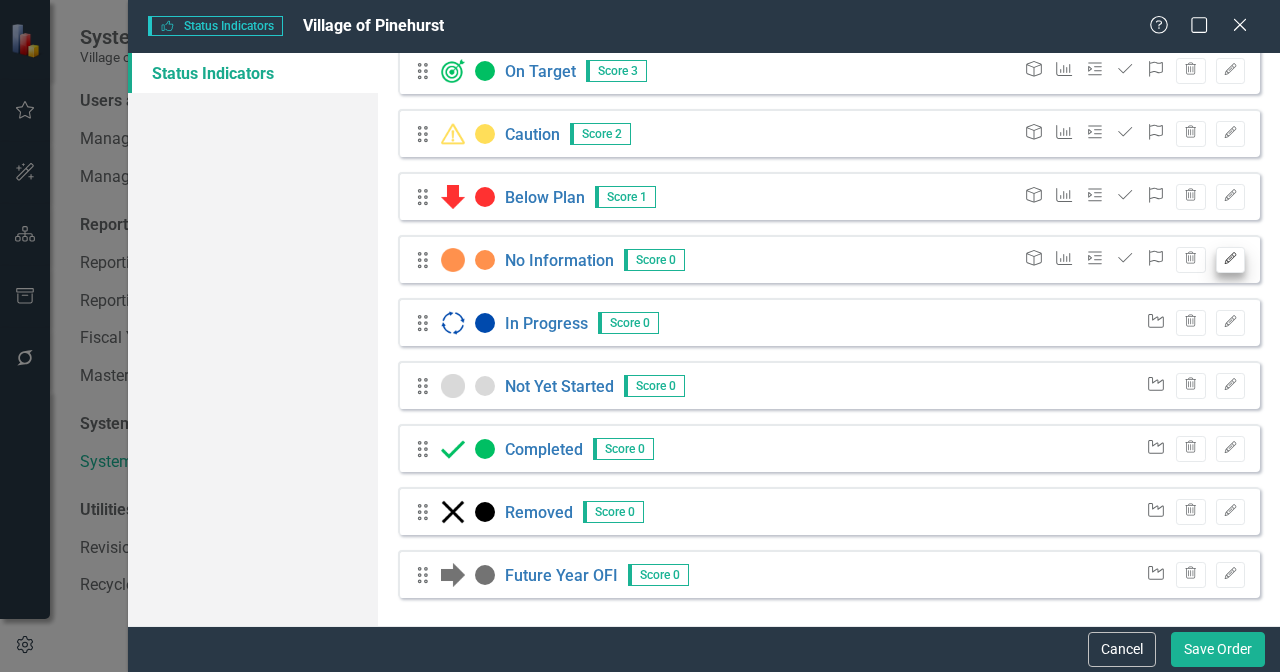 click on "Edit" 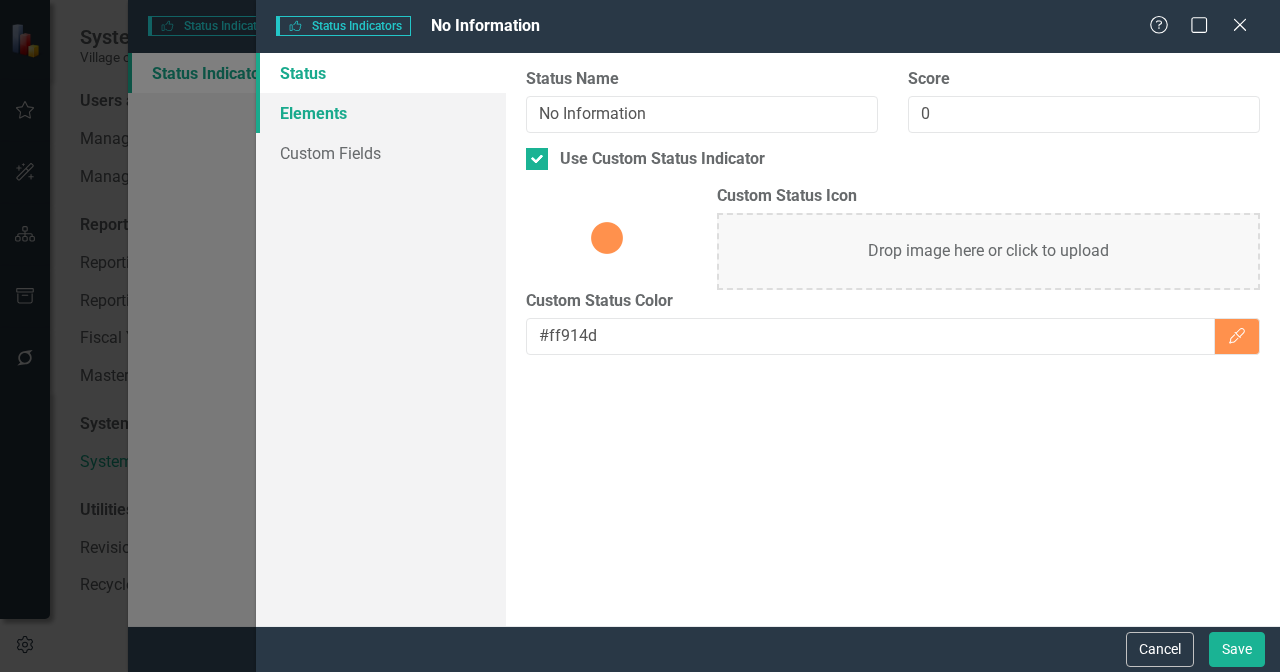 click on "Elements" at bounding box center (381, 113) 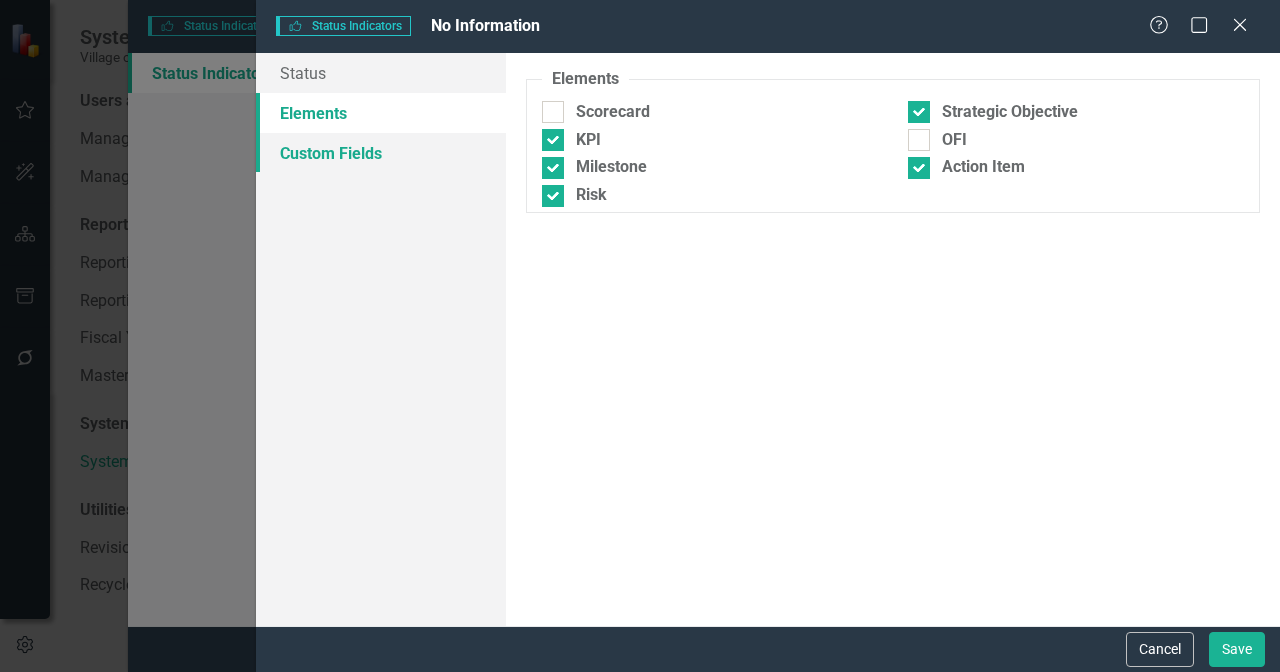 click on "Custom Fields" at bounding box center [381, 153] 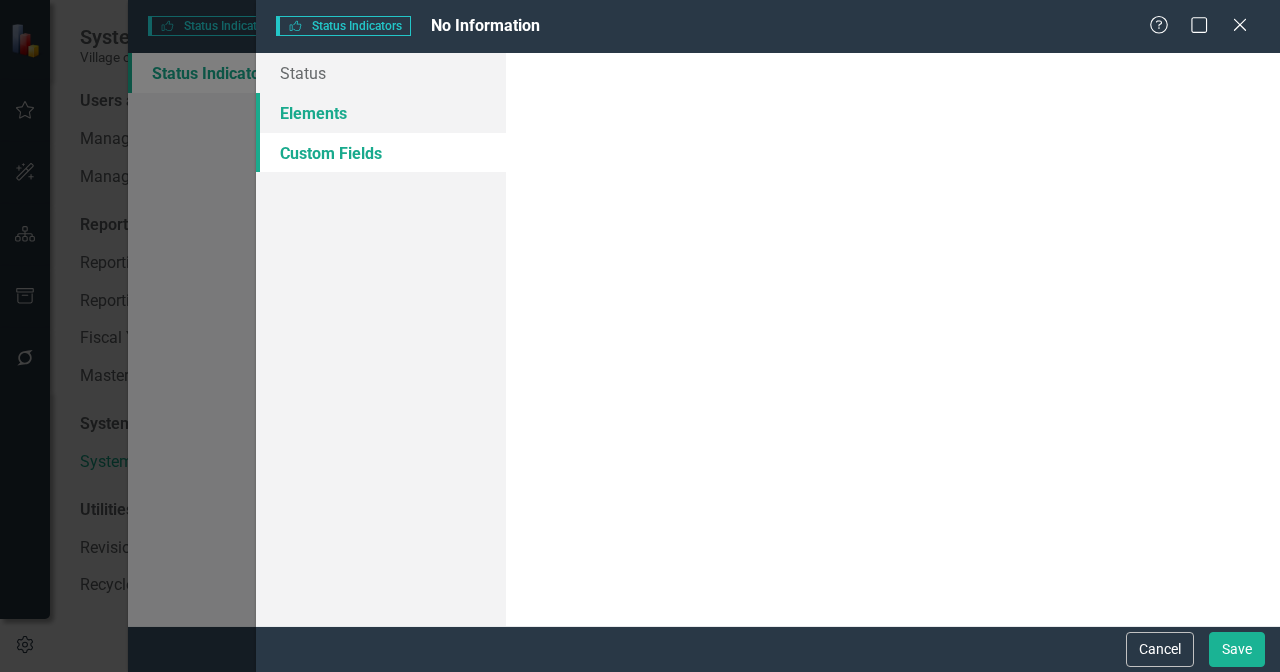 click on "Elements" at bounding box center [381, 113] 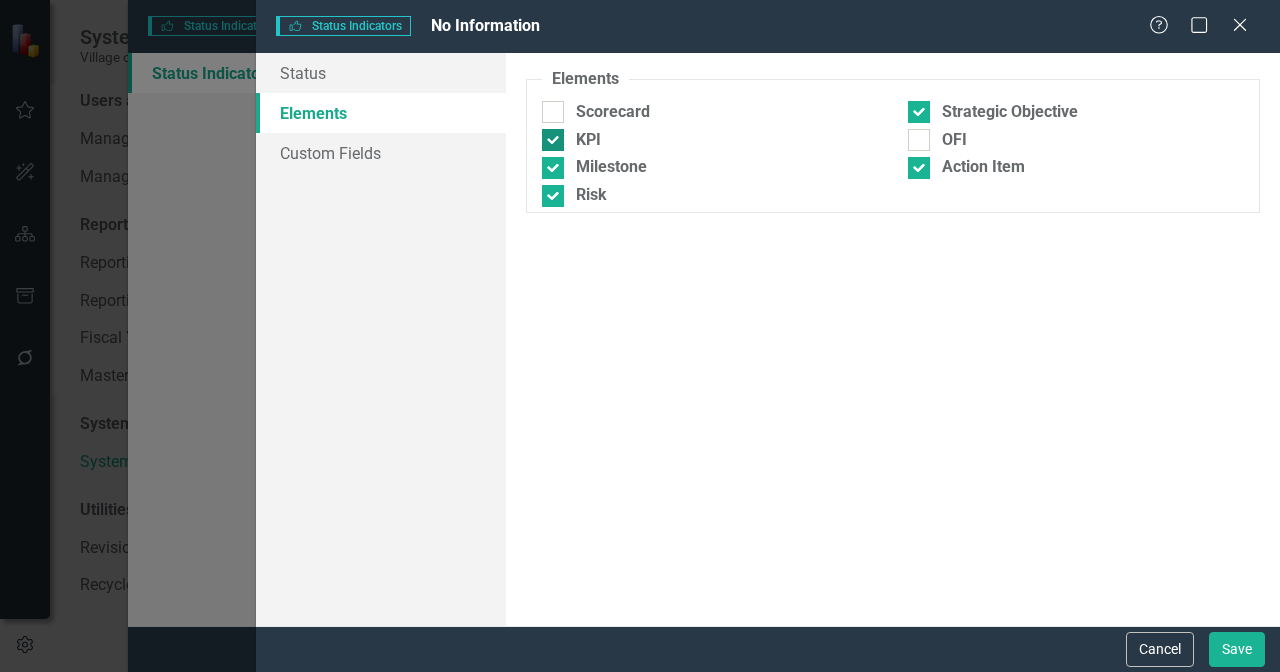 click at bounding box center [553, 140] 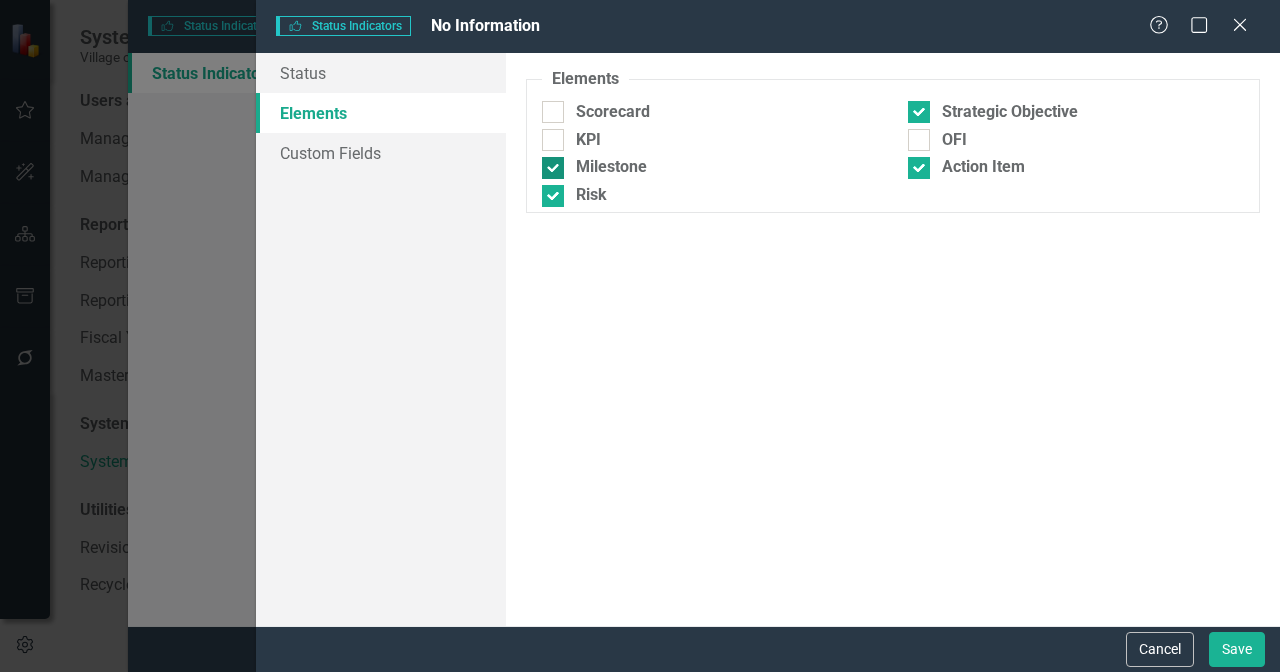 click on "Milestone" at bounding box center (611, 167) 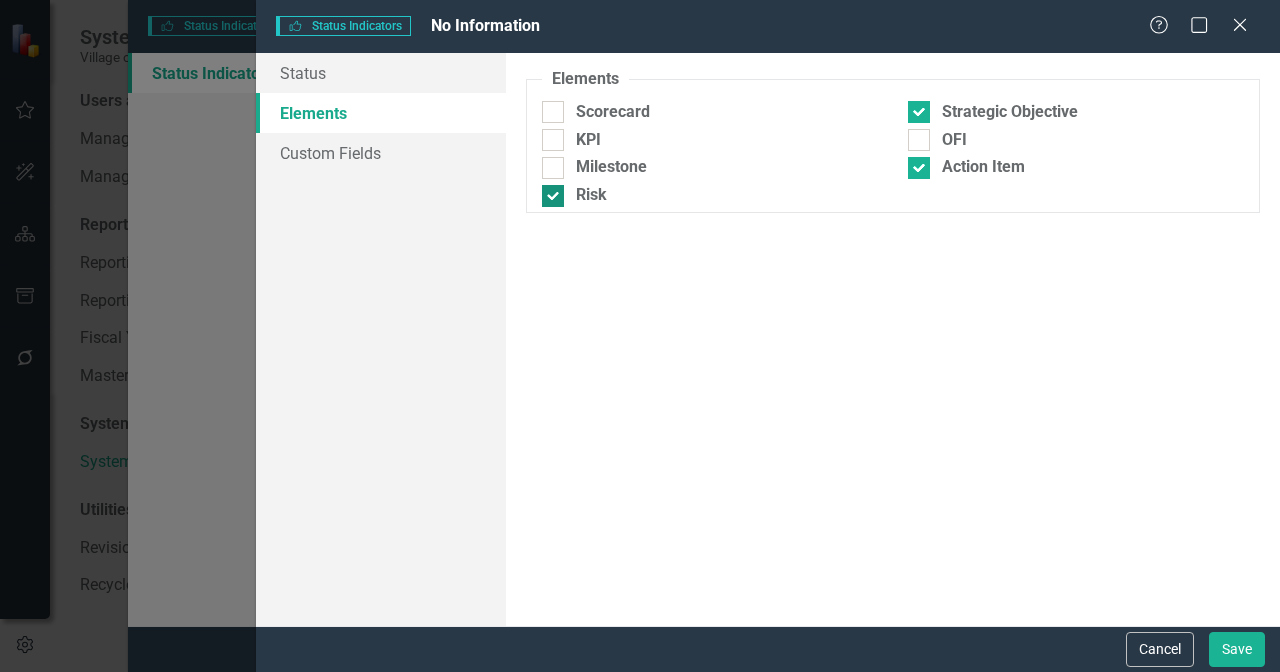 click on "Risk" at bounding box center (591, 195) 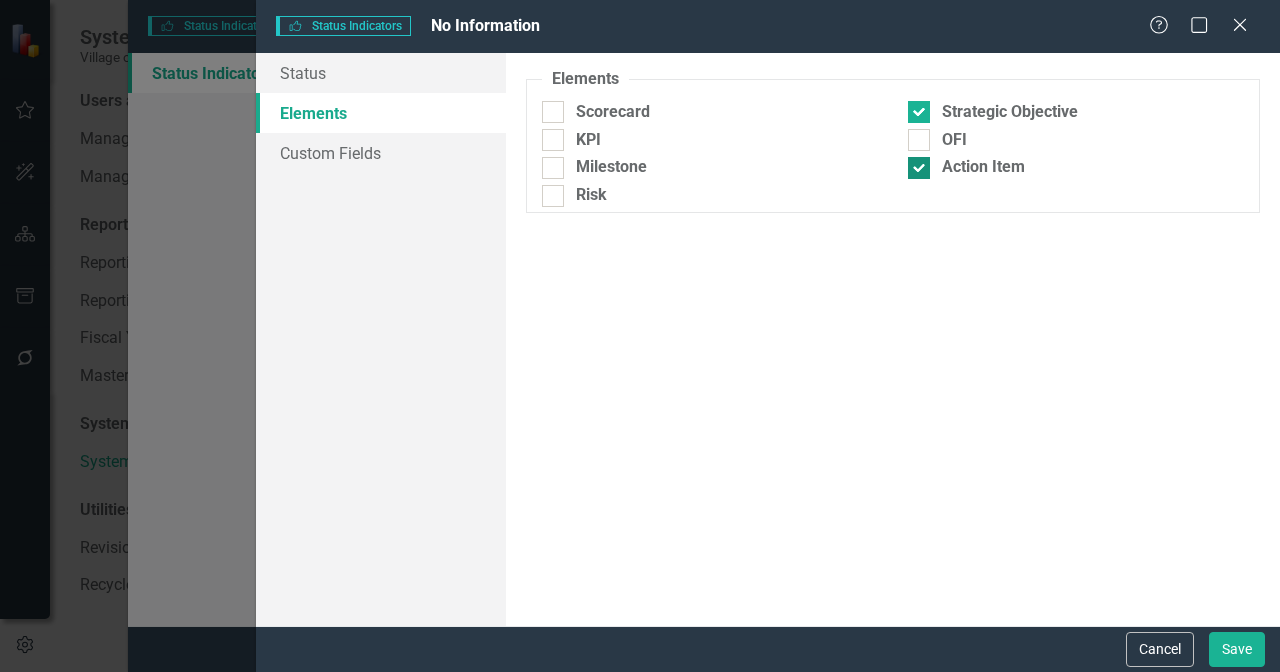 click on "Action Item" at bounding box center (1076, 167) 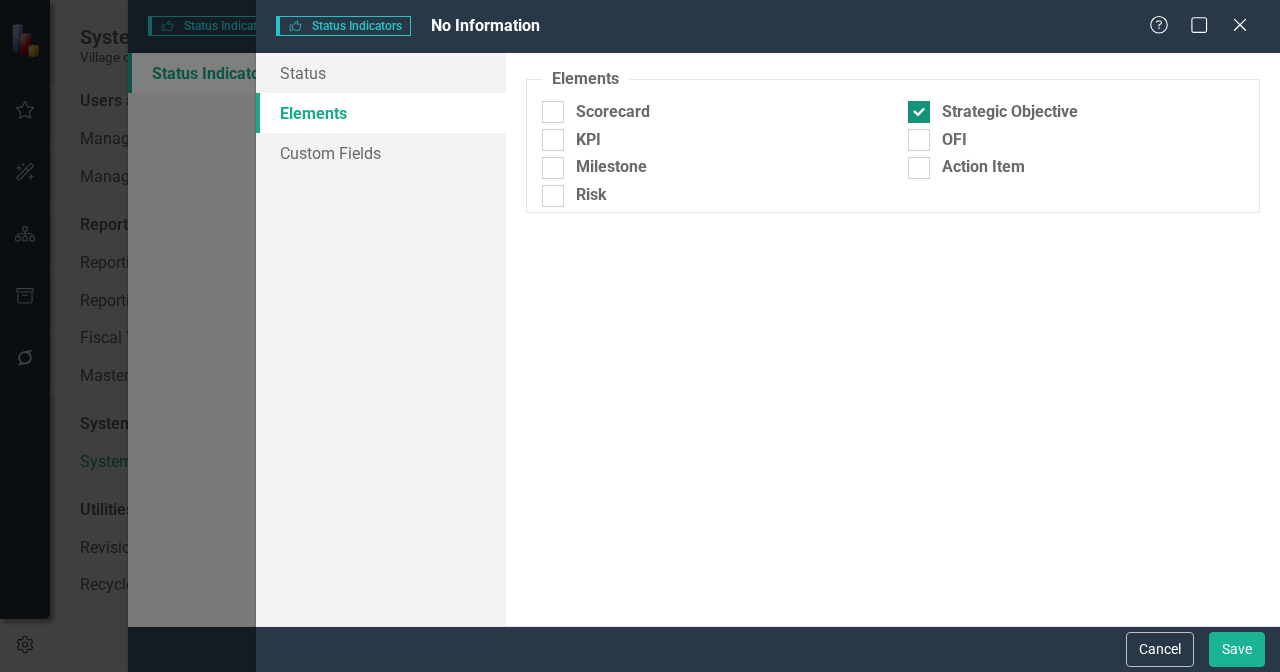 click on "Strategic Objective" at bounding box center [1010, 112] 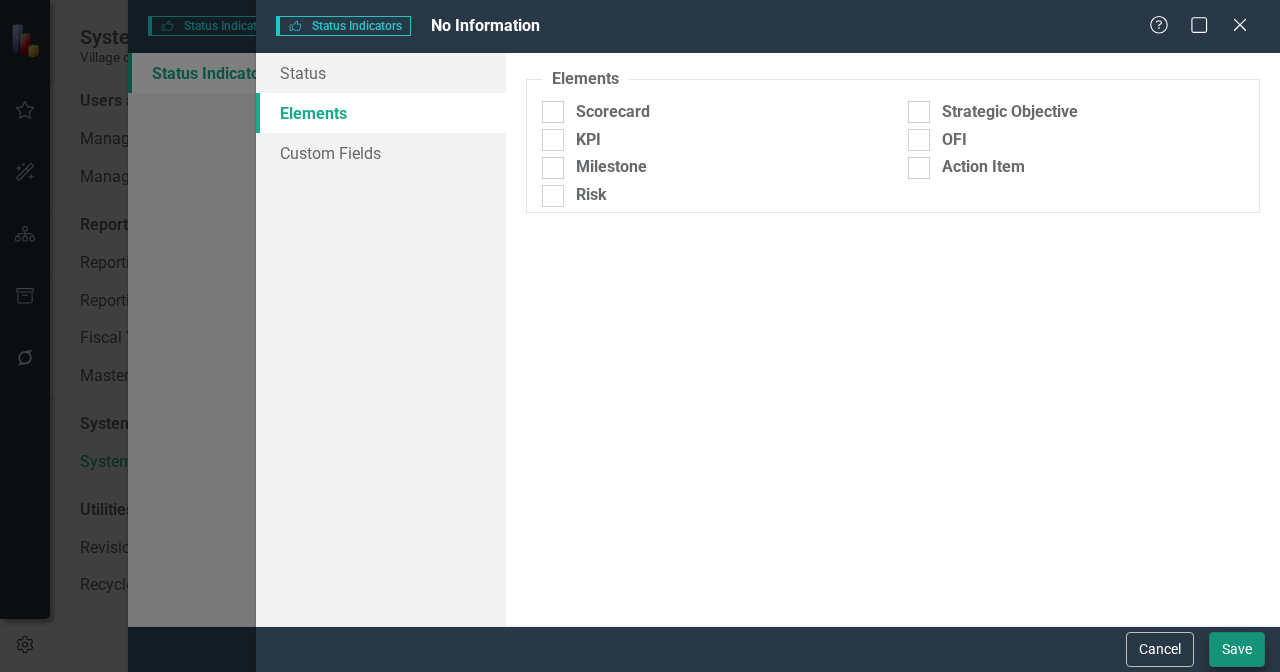 click on "Save" at bounding box center [1237, 649] 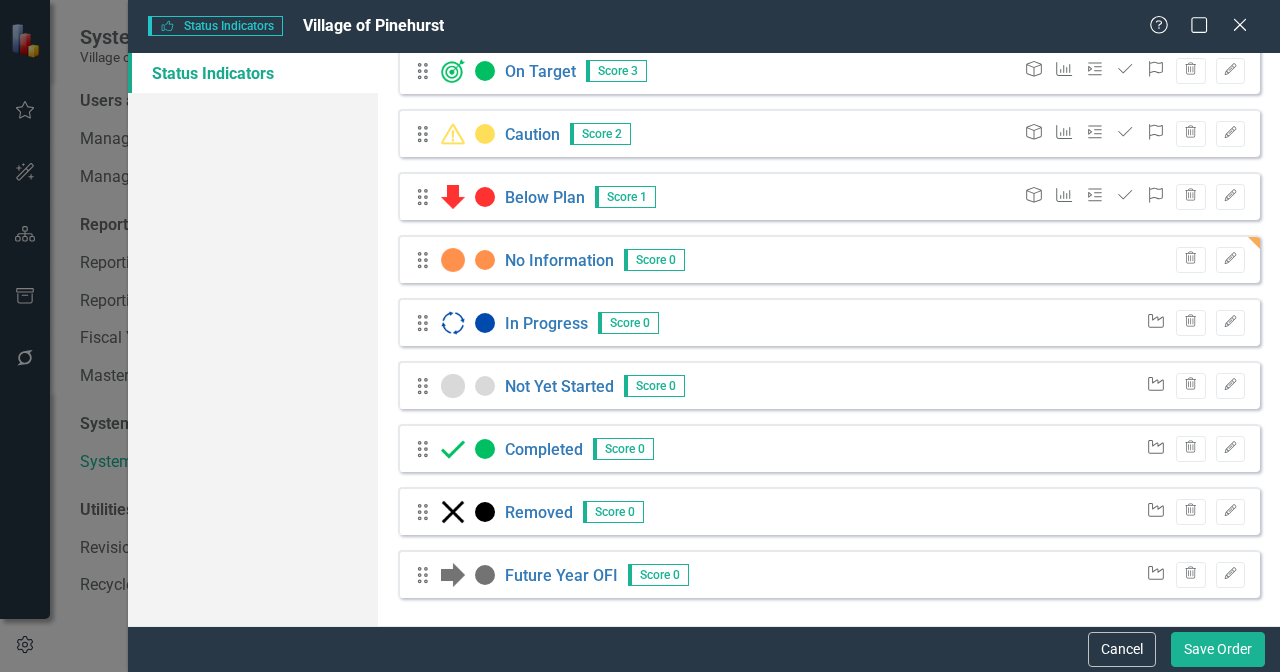 scroll, scrollTop: 0, scrollLeft: 0, axis: both 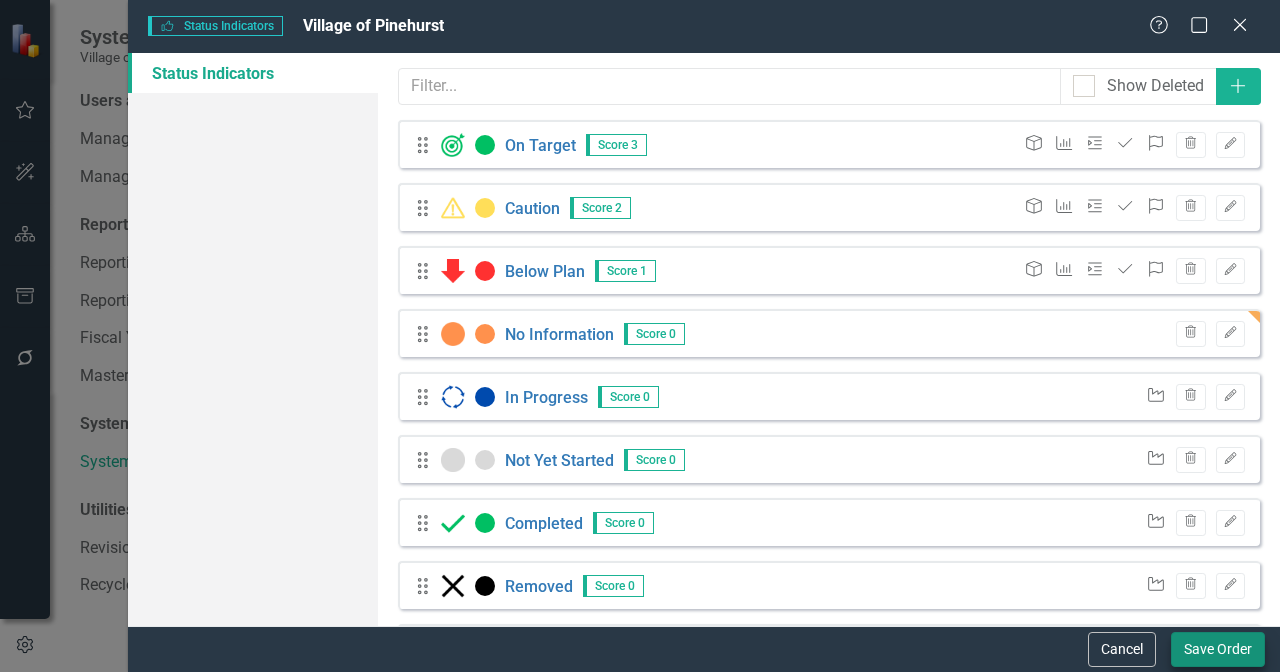 click on "Save Order" at bounding box center [1218, 649] 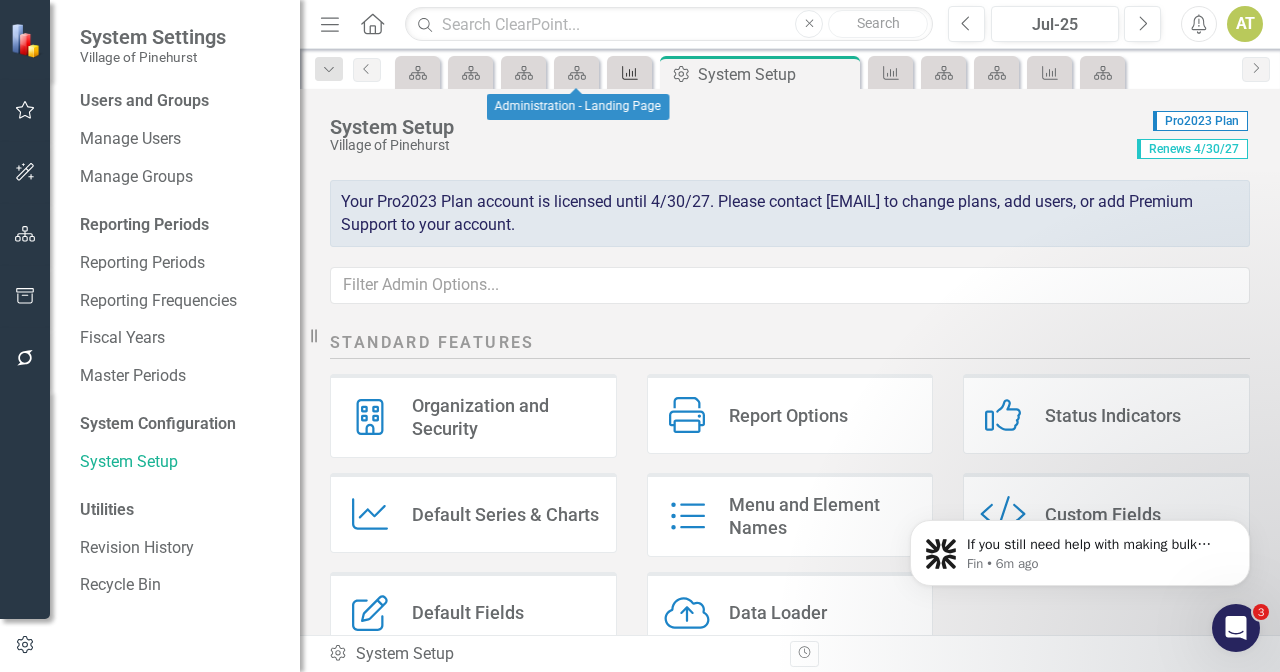 click on "KPI" 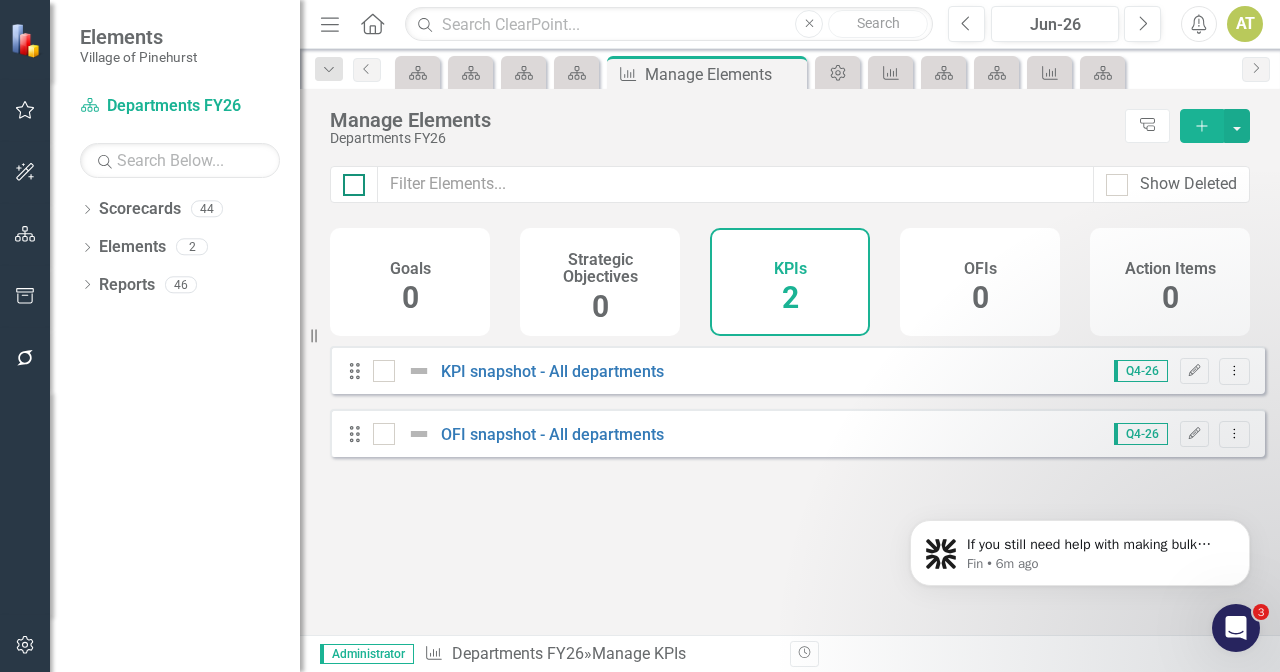 click at bounding box center [354, 185] 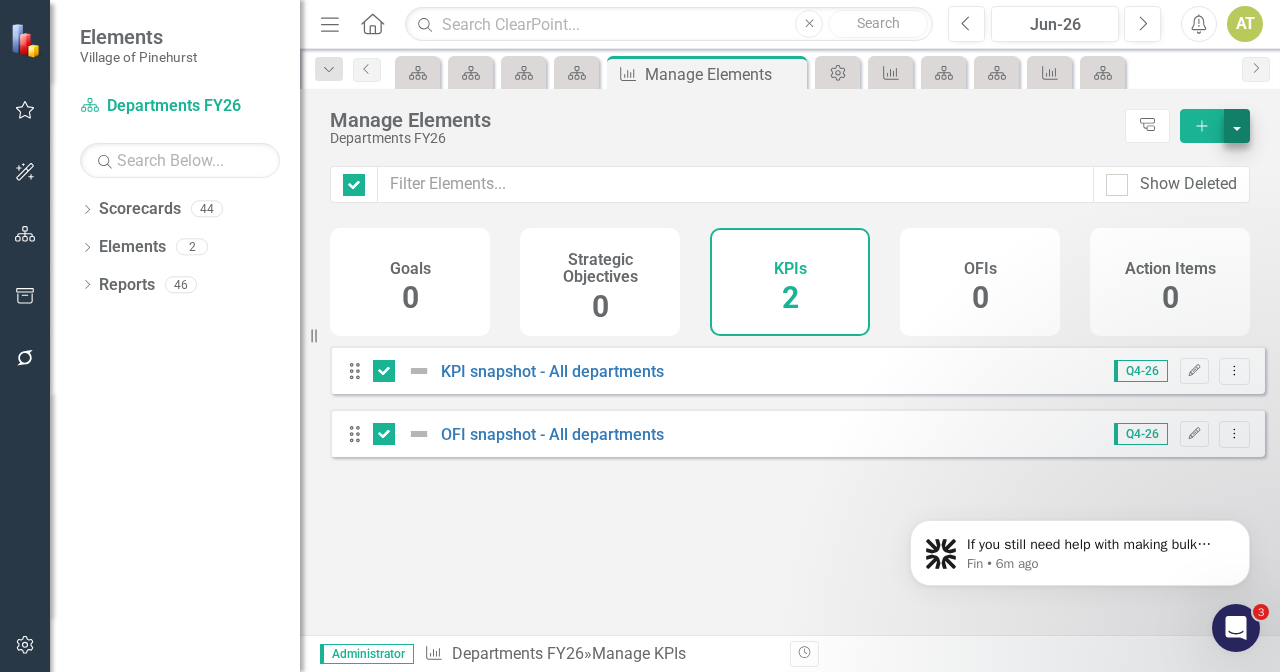 click at bounding box center (1237, 126) 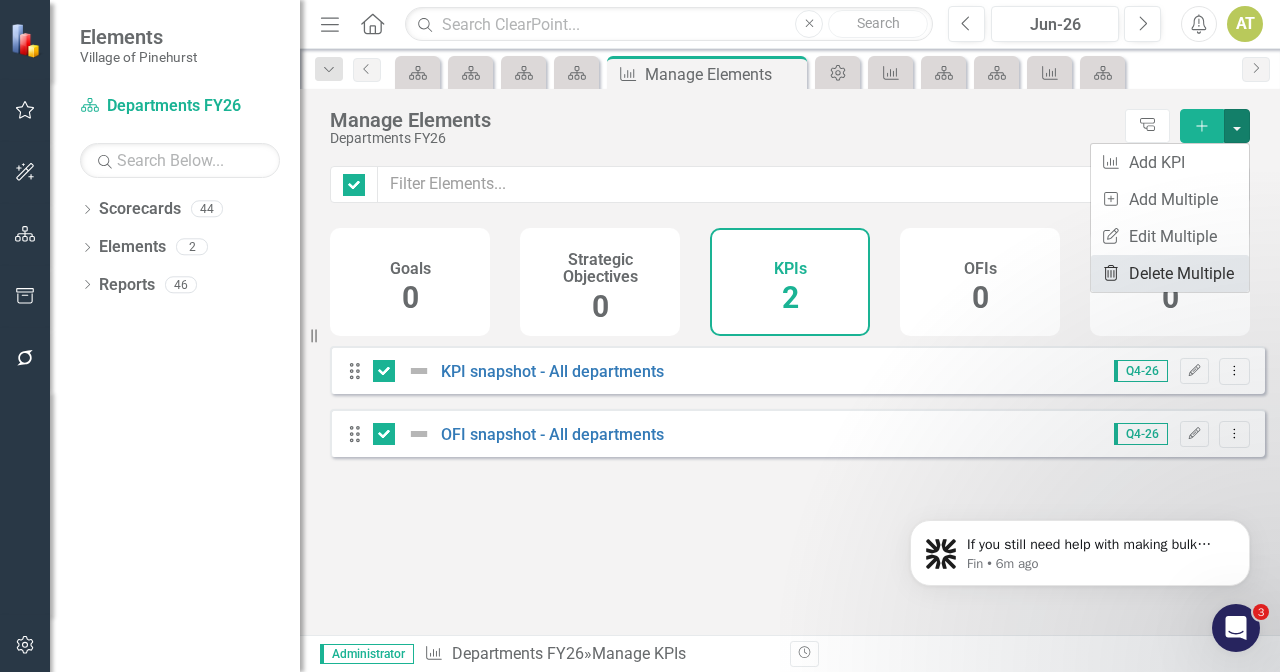 click on "Trash Delete Multiple" at bounding box center [1170, 273] 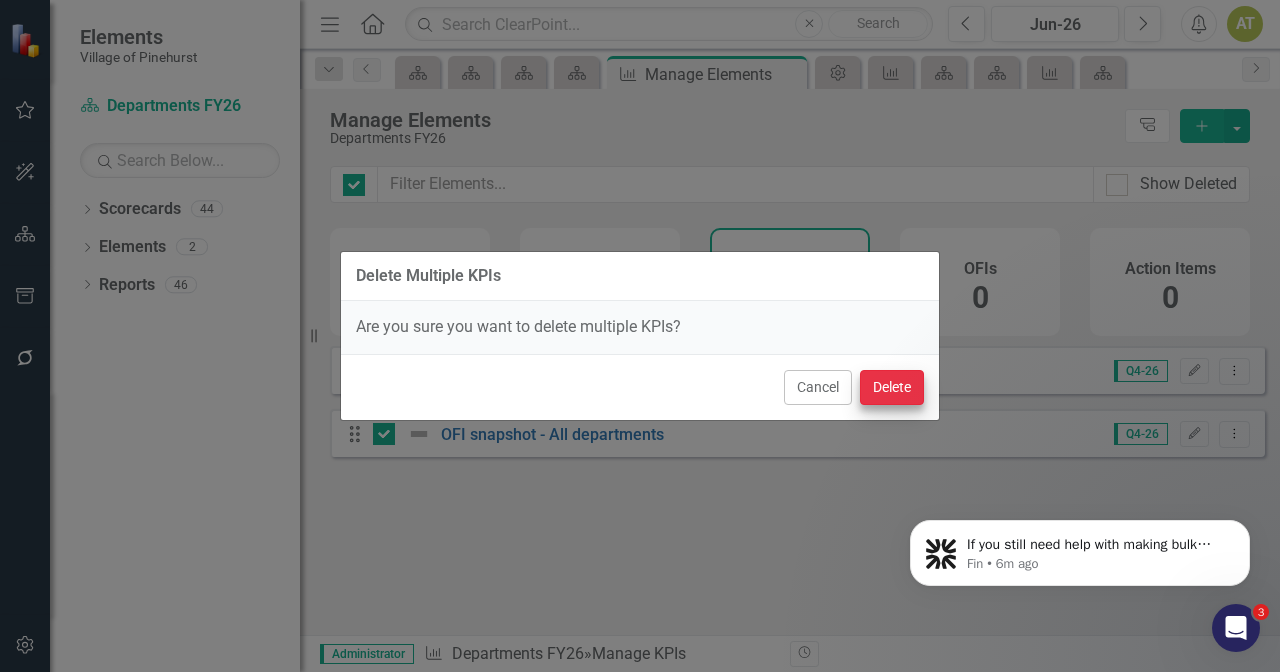 click on "Delete" at bounding box center (892, 387) 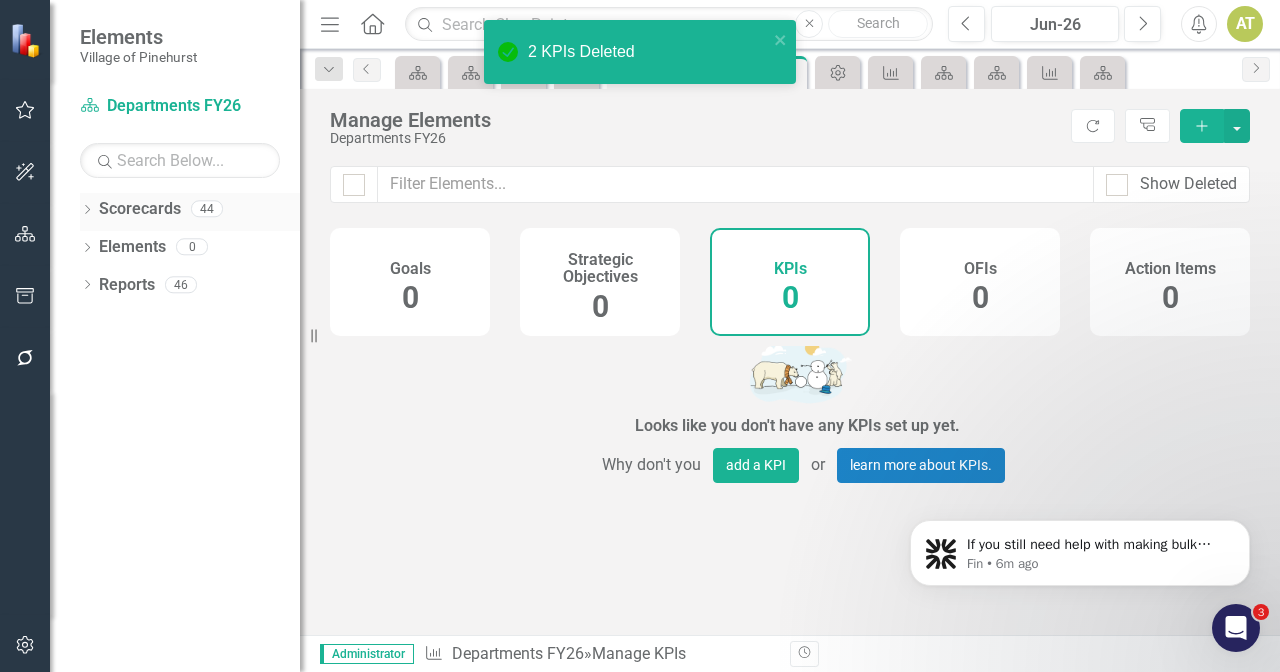 click on "Dropdown" 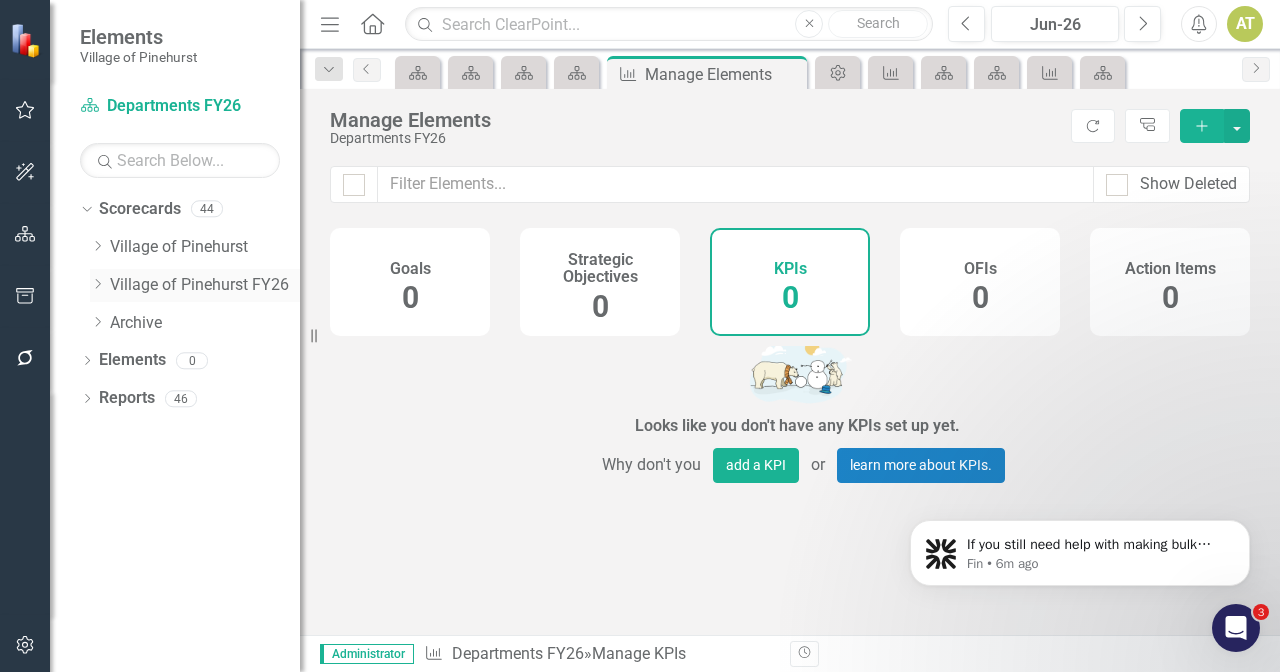 click on "Dropdown" 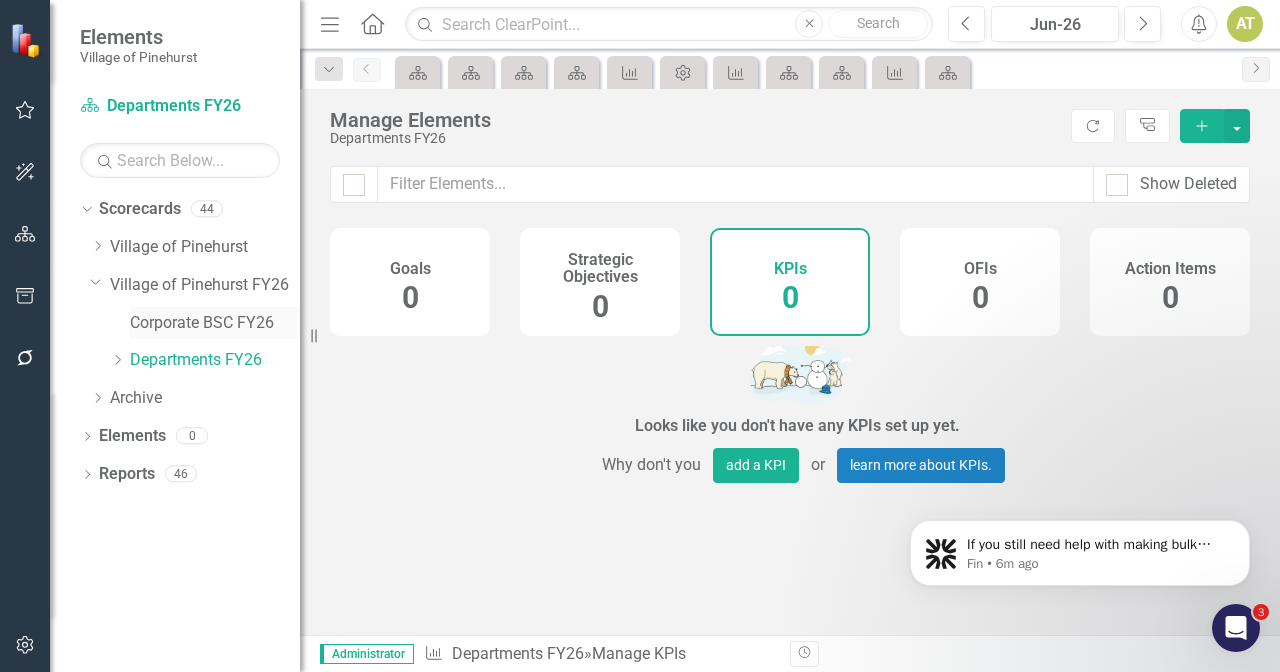 click on "Corporate BSC FY26" at bounding box center [215, 323] 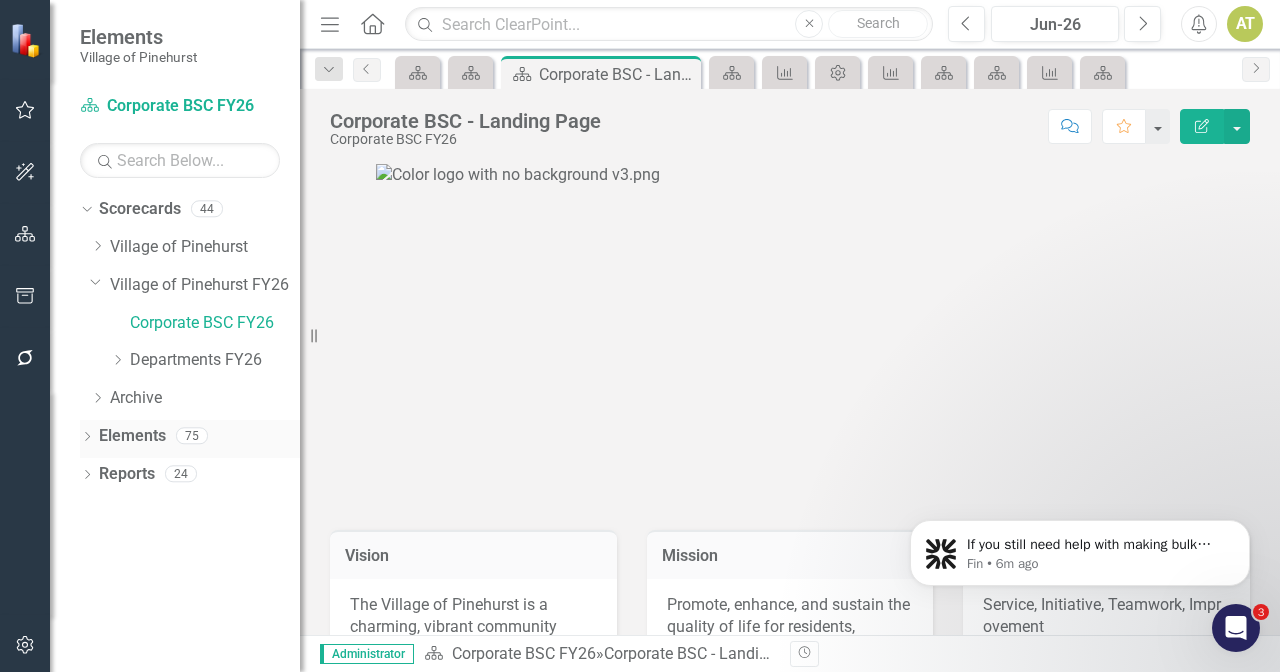 click on "Elements" at bounding box center (132, 436) 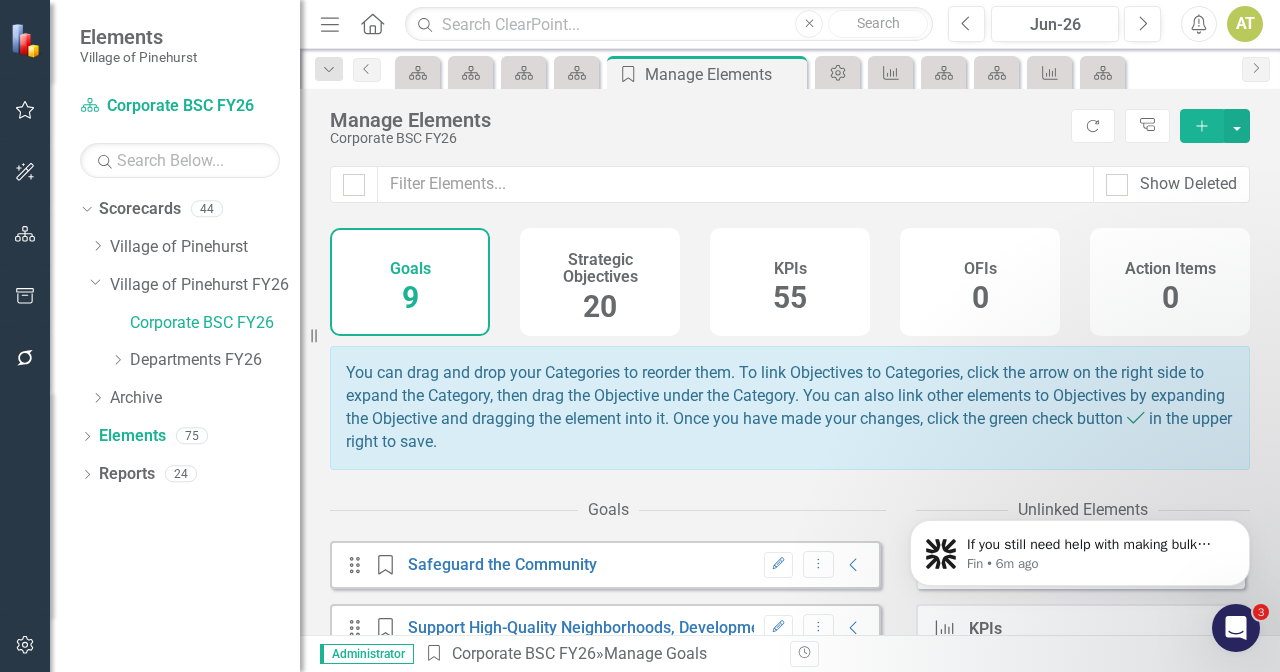 click on "KPIs" at bounding box center [790, 269] 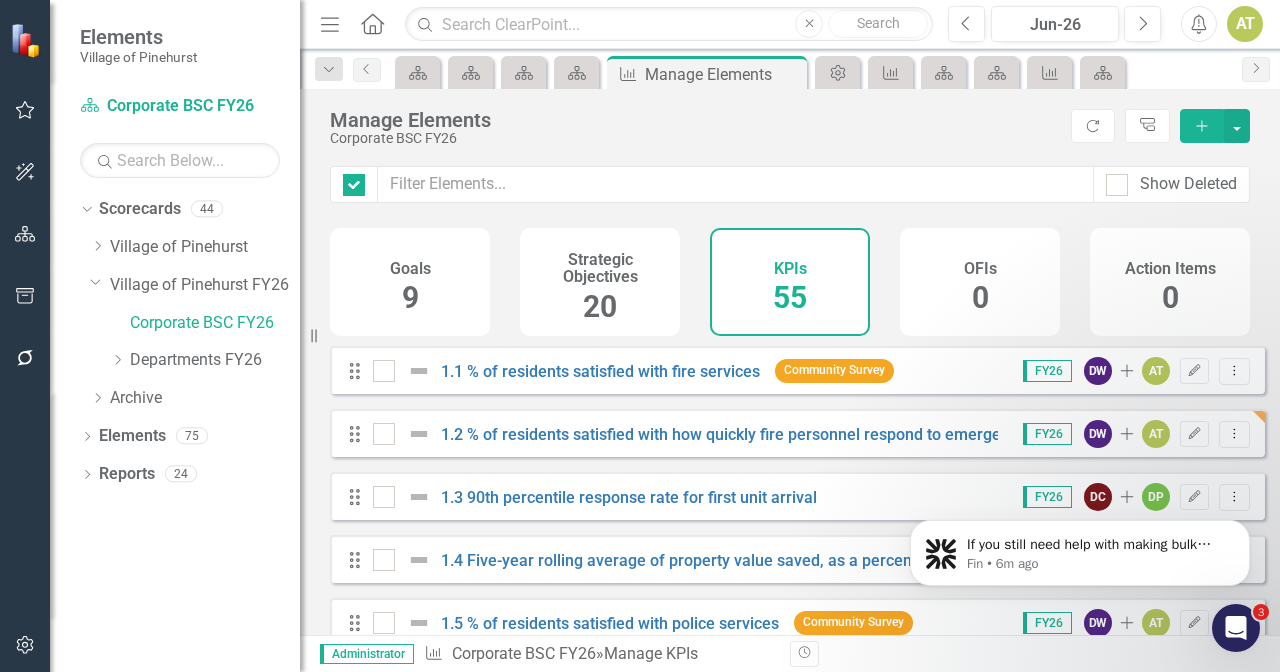 checkbox on "false" 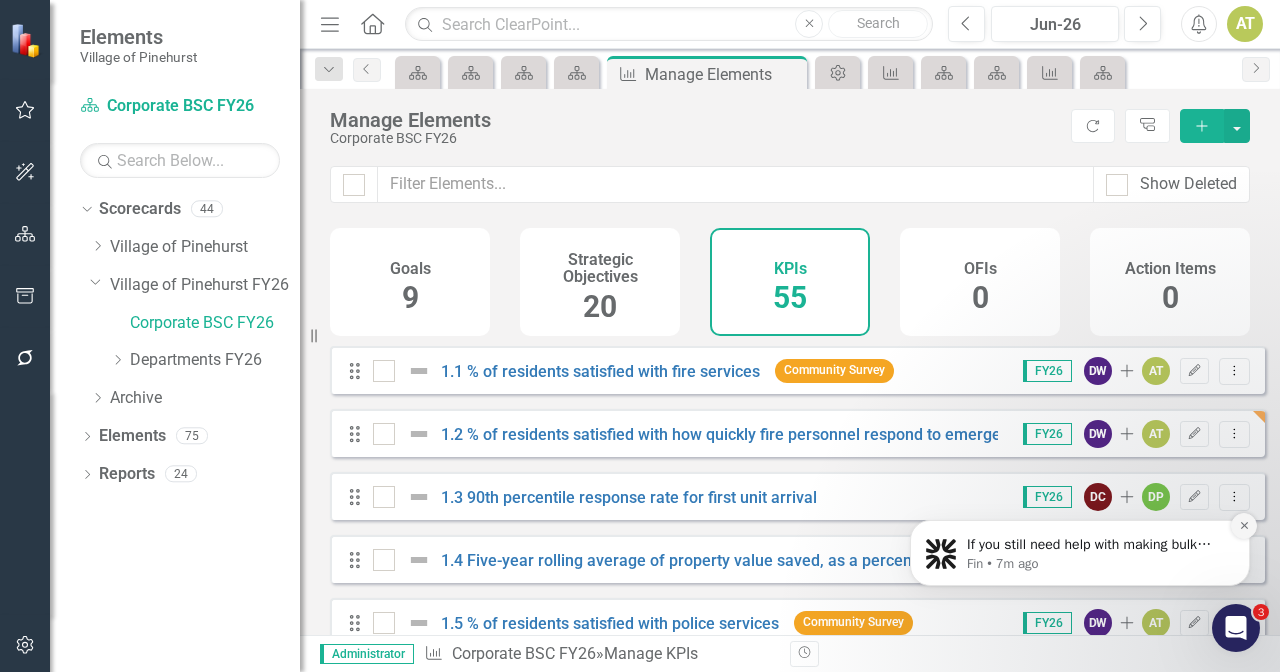 click 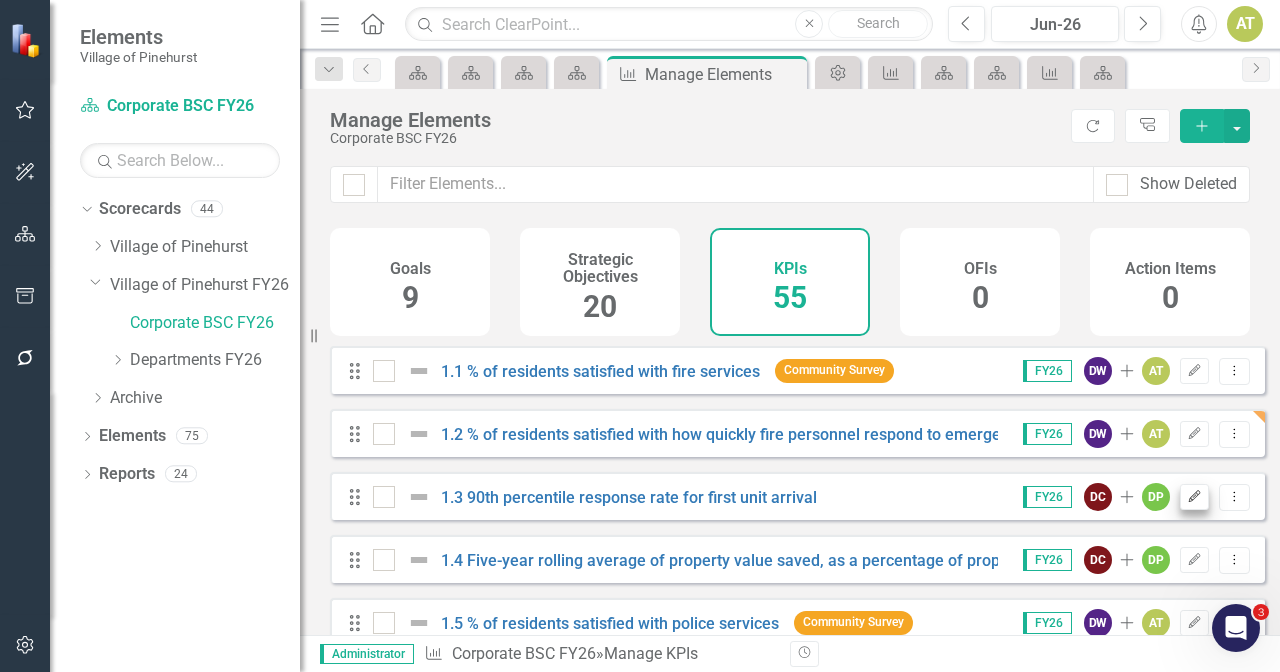 click on "Edit" at bounding box center (1194, 497) 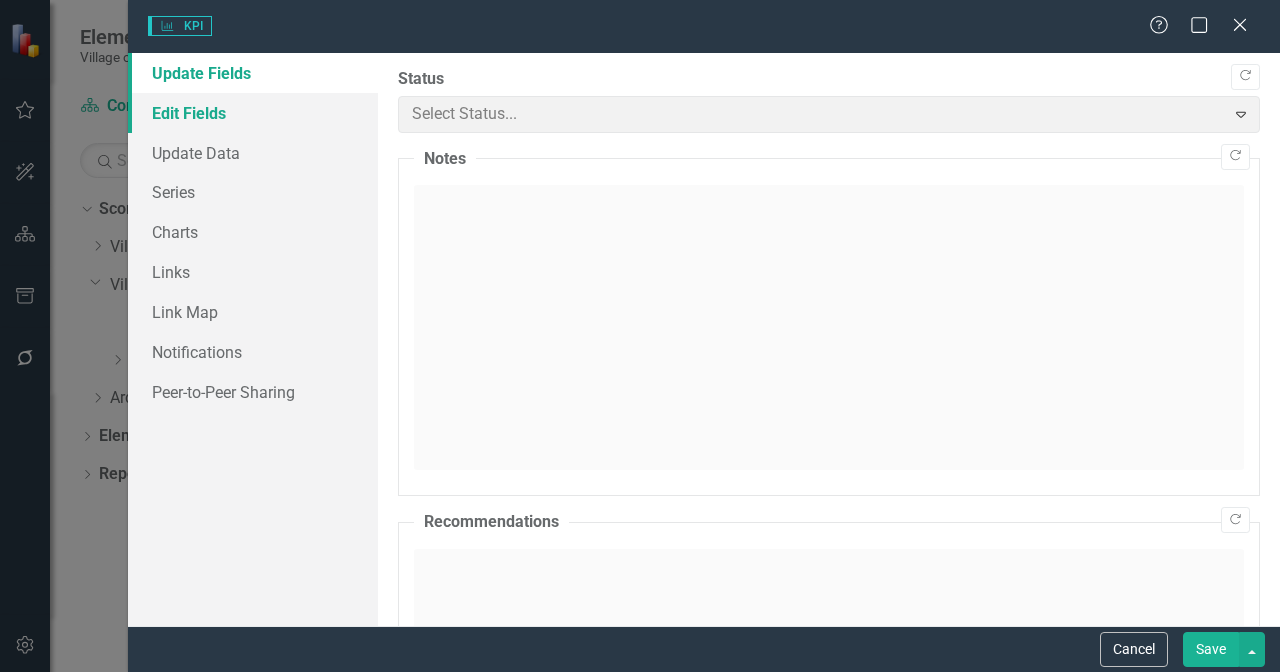 click on "Edit Fields" at bounding box center [253, 113] 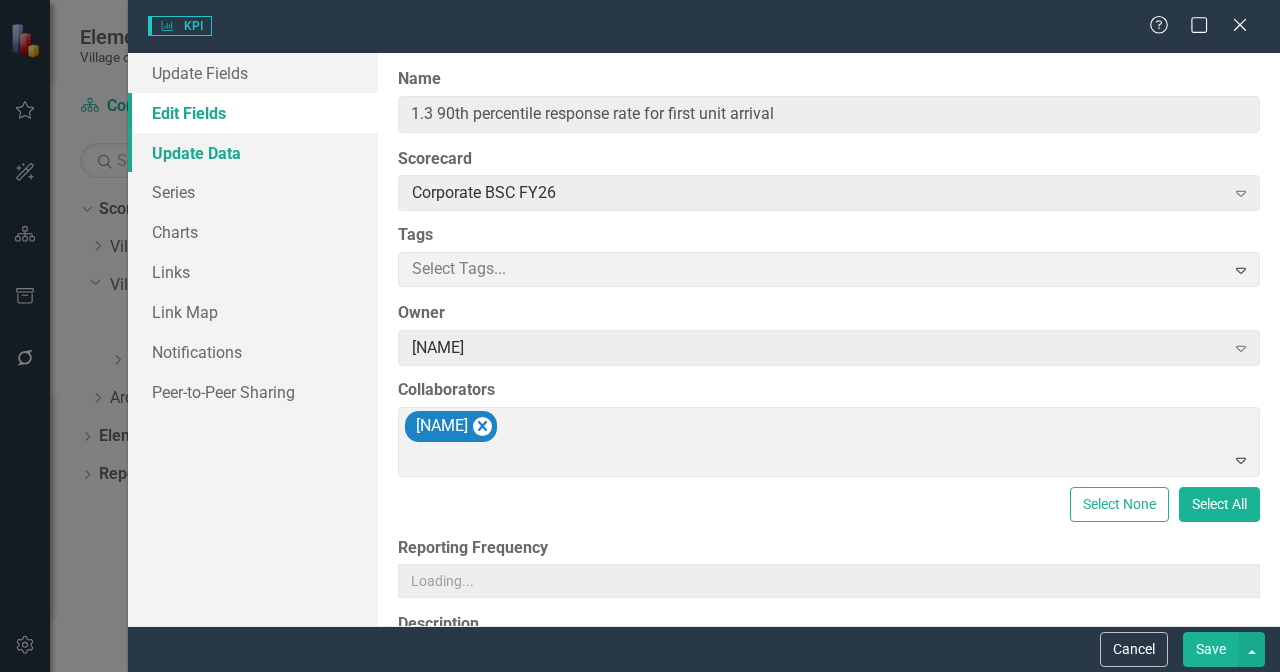 type on "1.3 90th percentile response rate for first unit arrival" 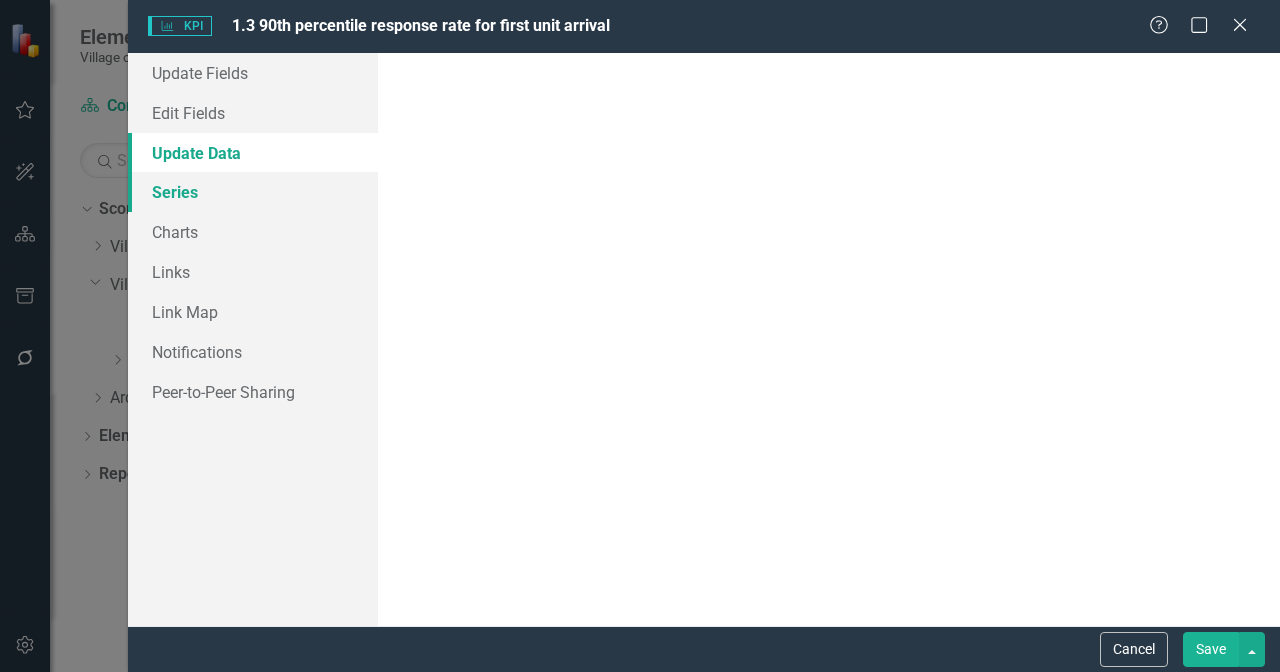 click on "Series" at bounding box center [253, 192] 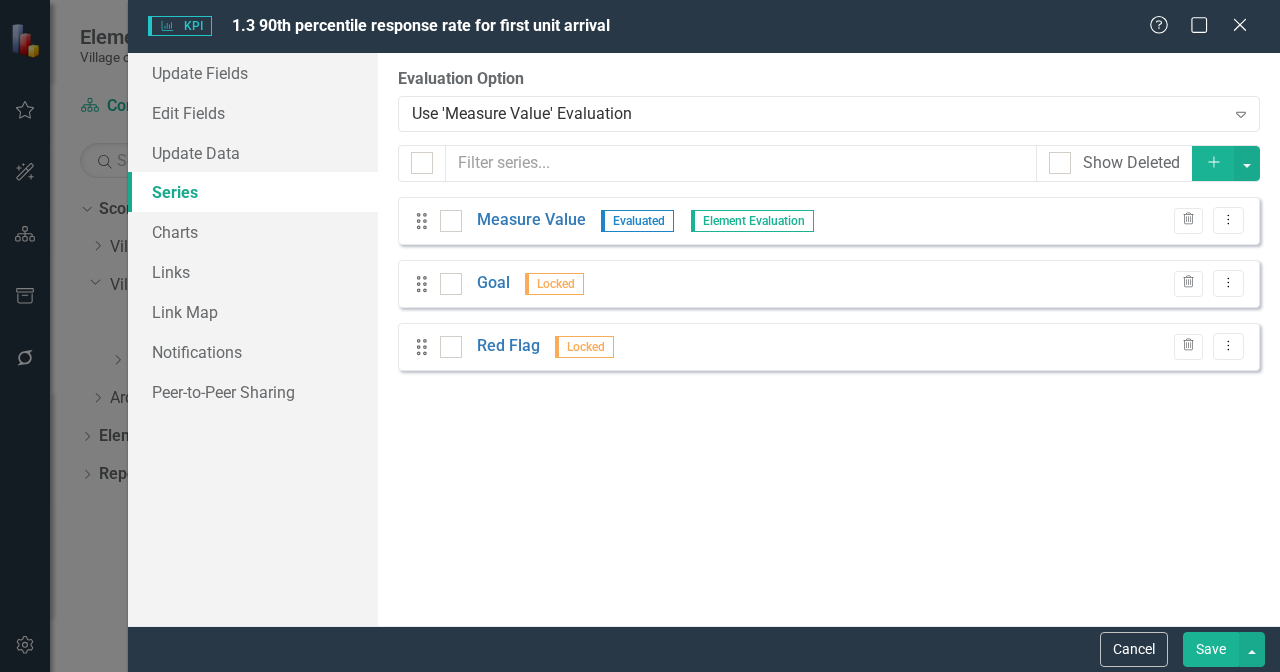 checkbox on "false" 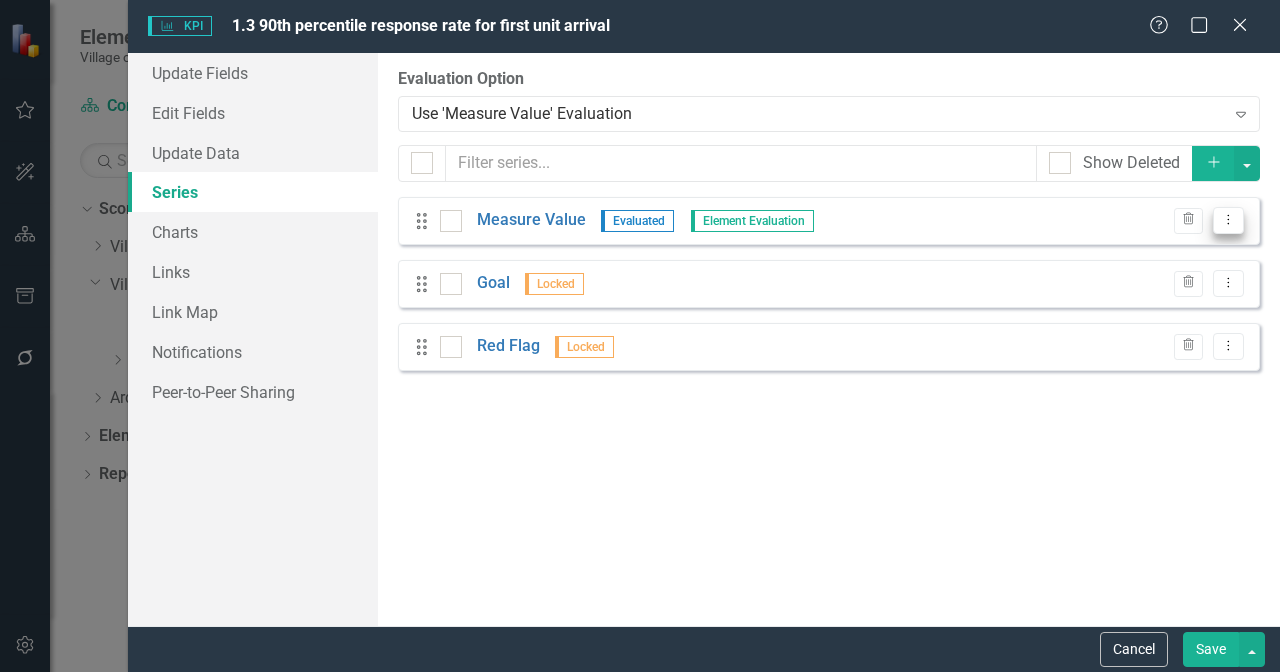 scroll, scrollTop: 0, scrollLeft: 0, axis: both 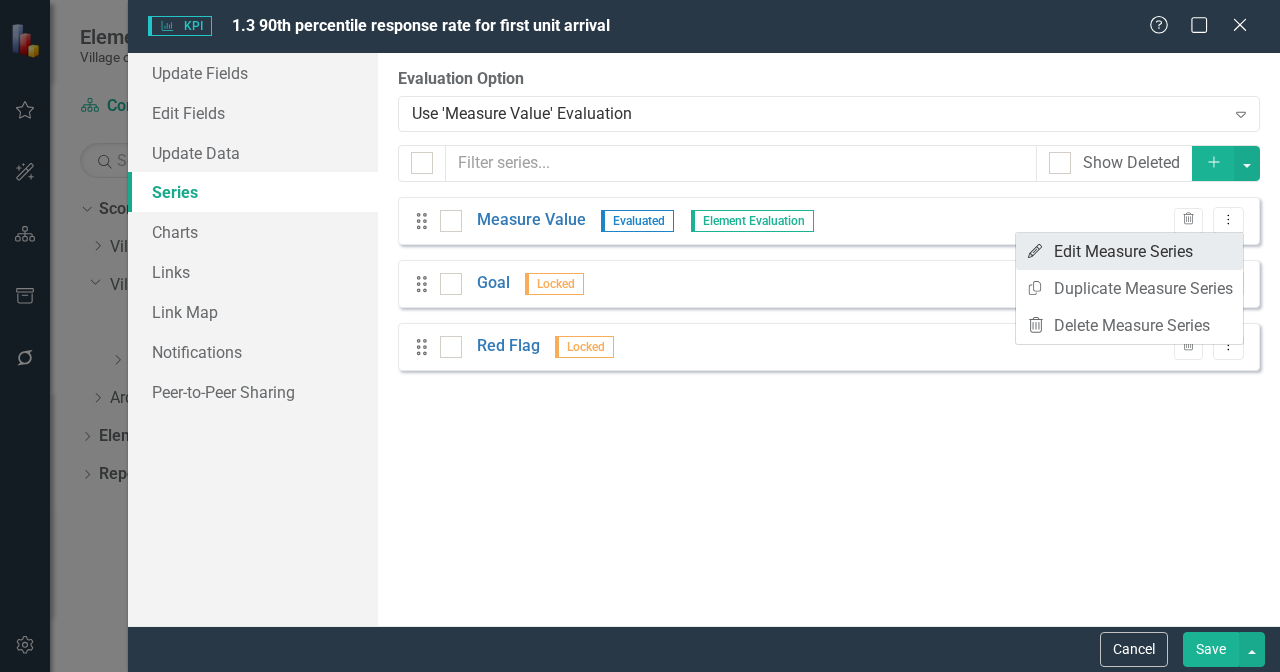 click on "Edit Edit Measure Series" at bounding box center [1129, 251] 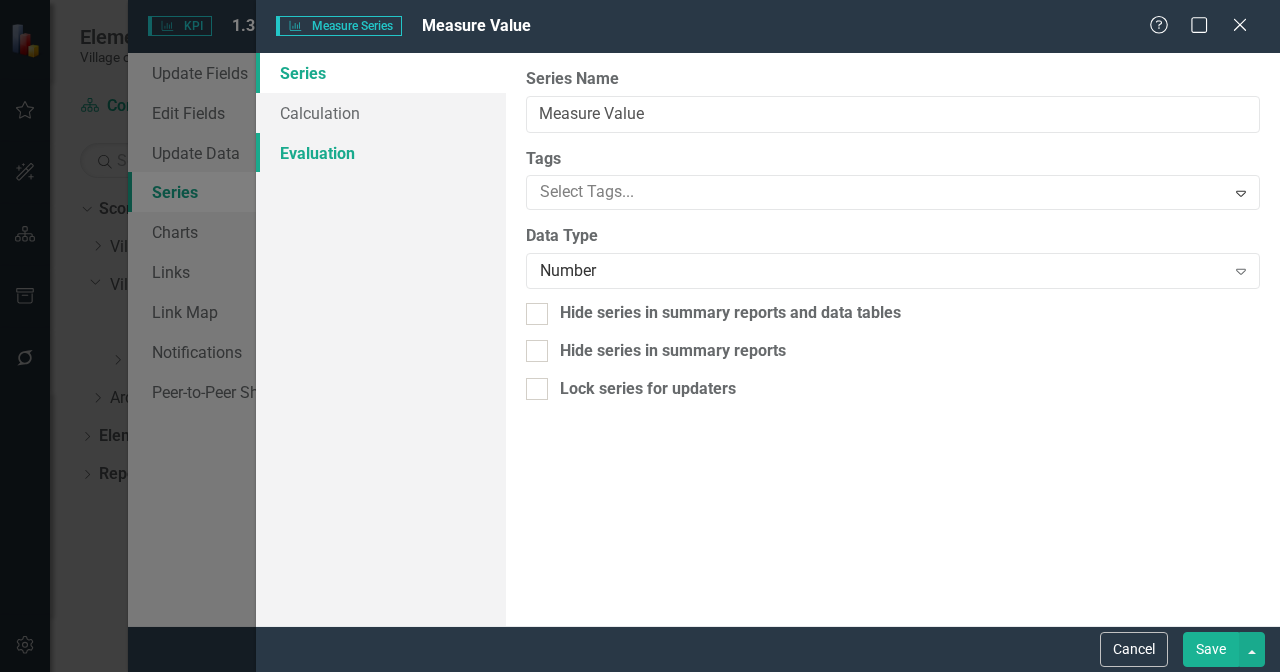 click on "Evaluation" at bounding box center [381, 153] 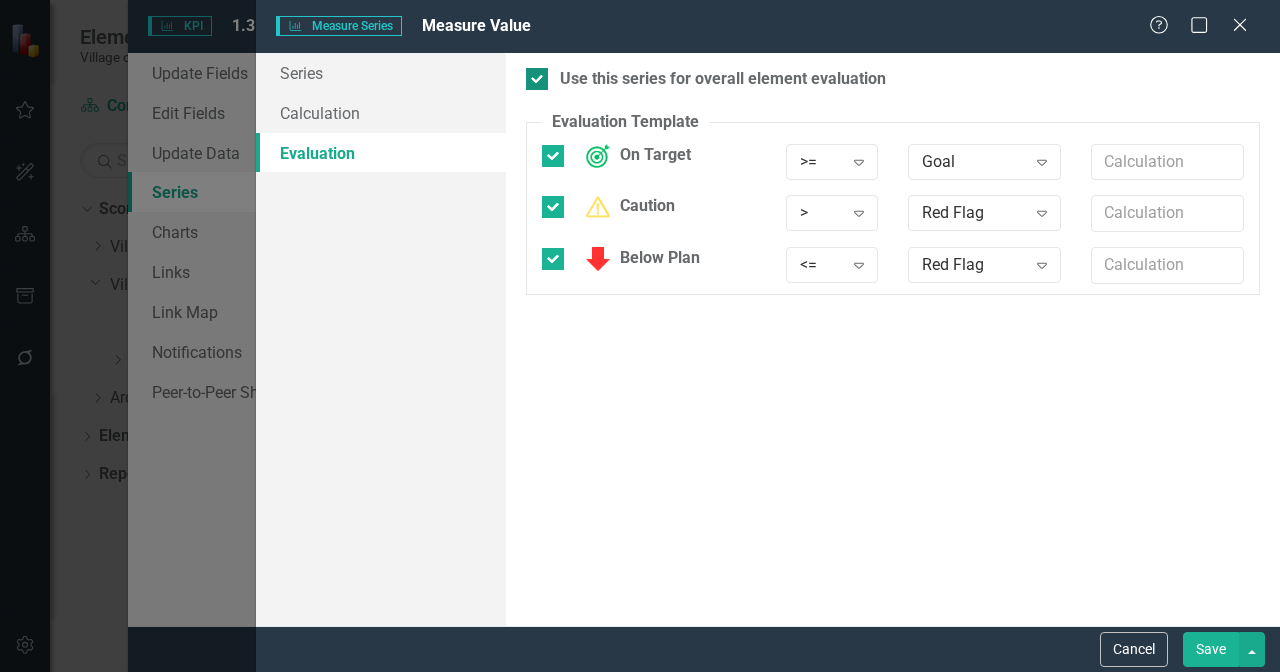click on "Use this series for overall element evaluation" at bounding box center (723, 79) 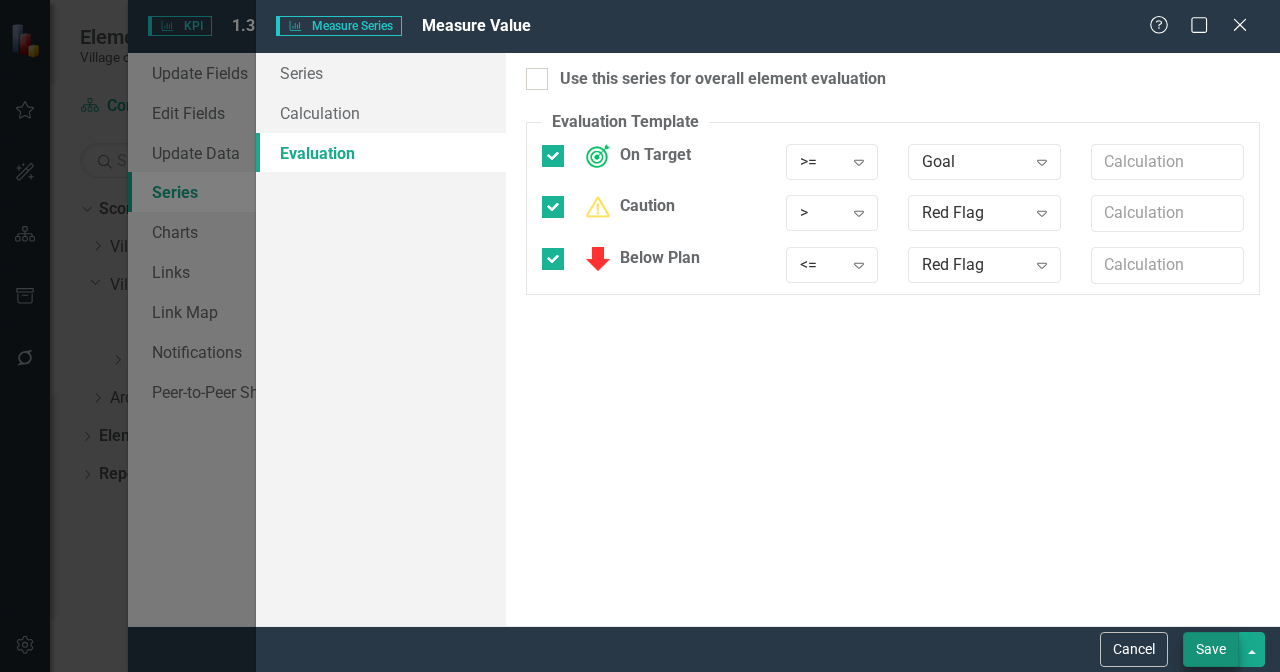 click on "Save" at bounding box center (1211, 649) 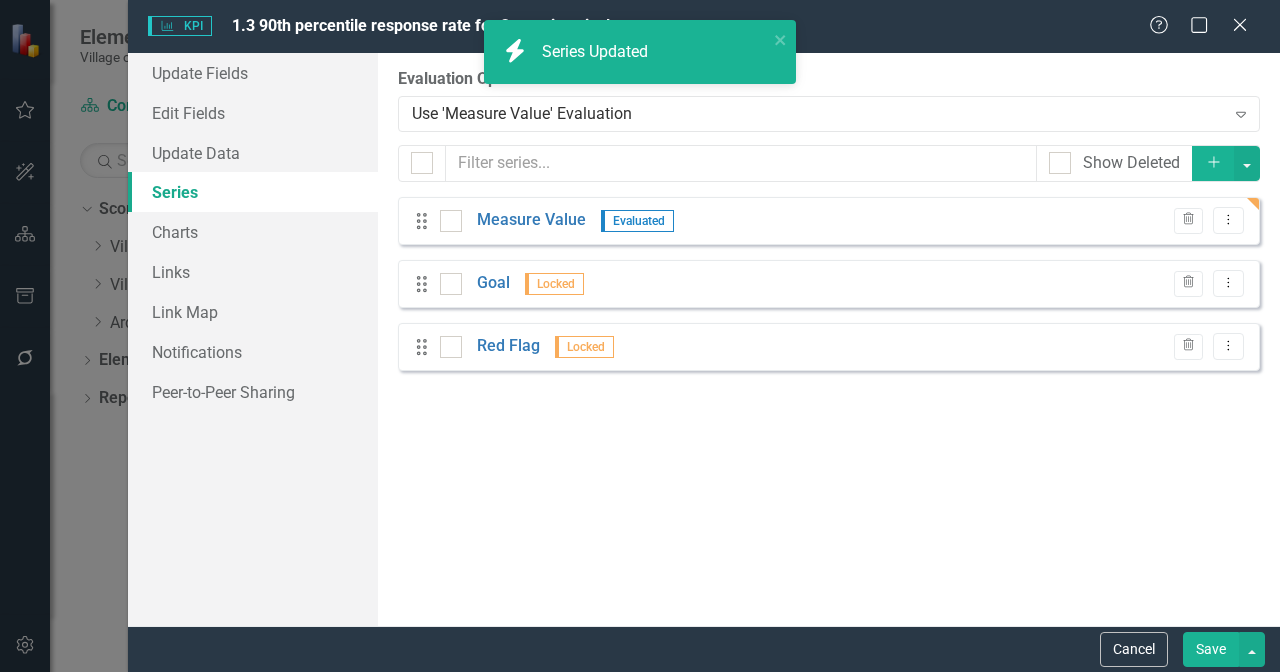 click on "Save" at bounding box center (1211, 649) 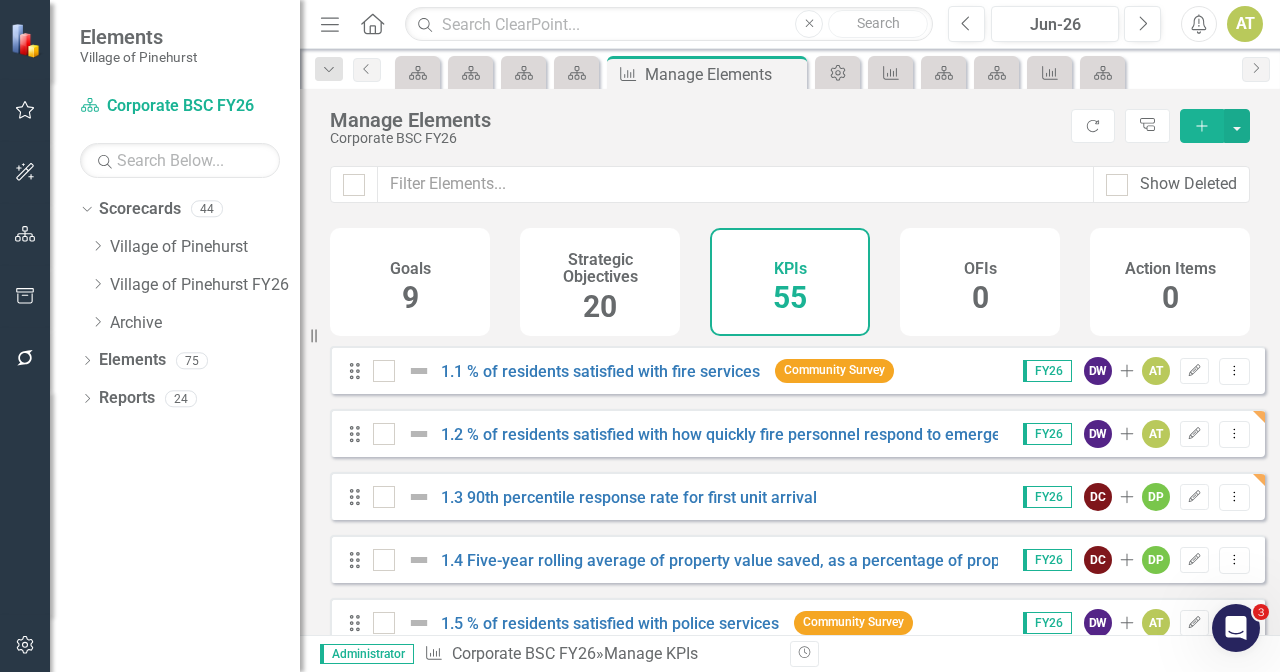 click on "Edit" 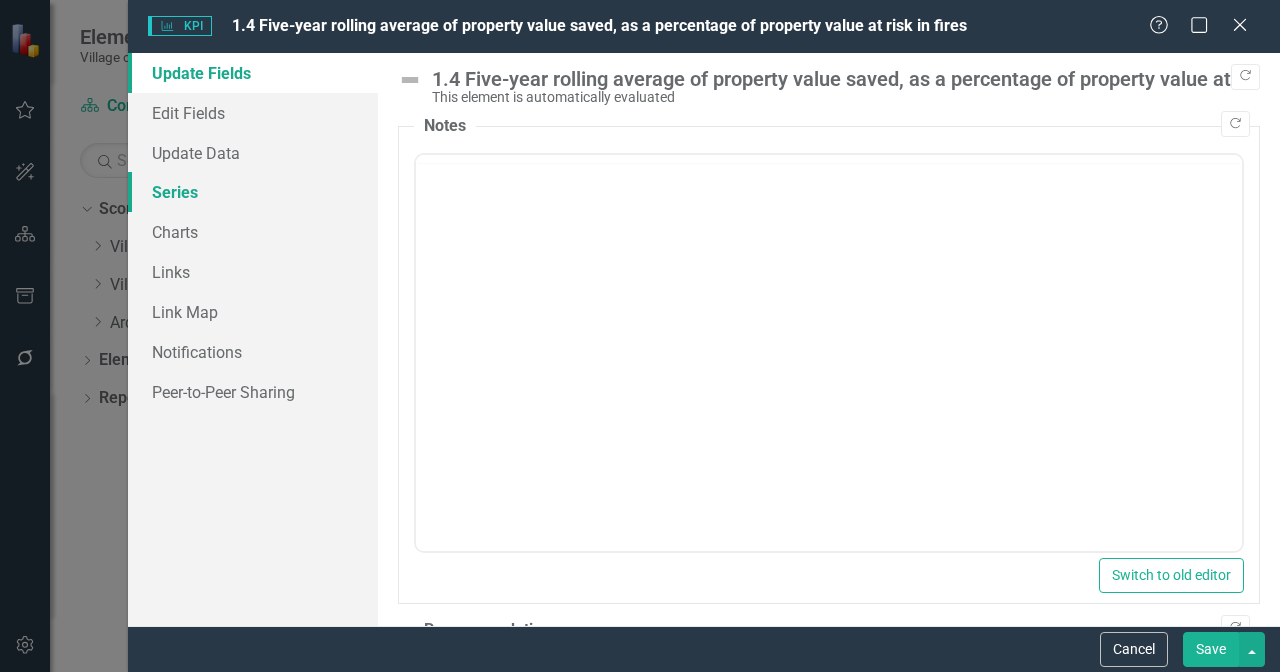 click on "Series" at bounding box center (253, 192) 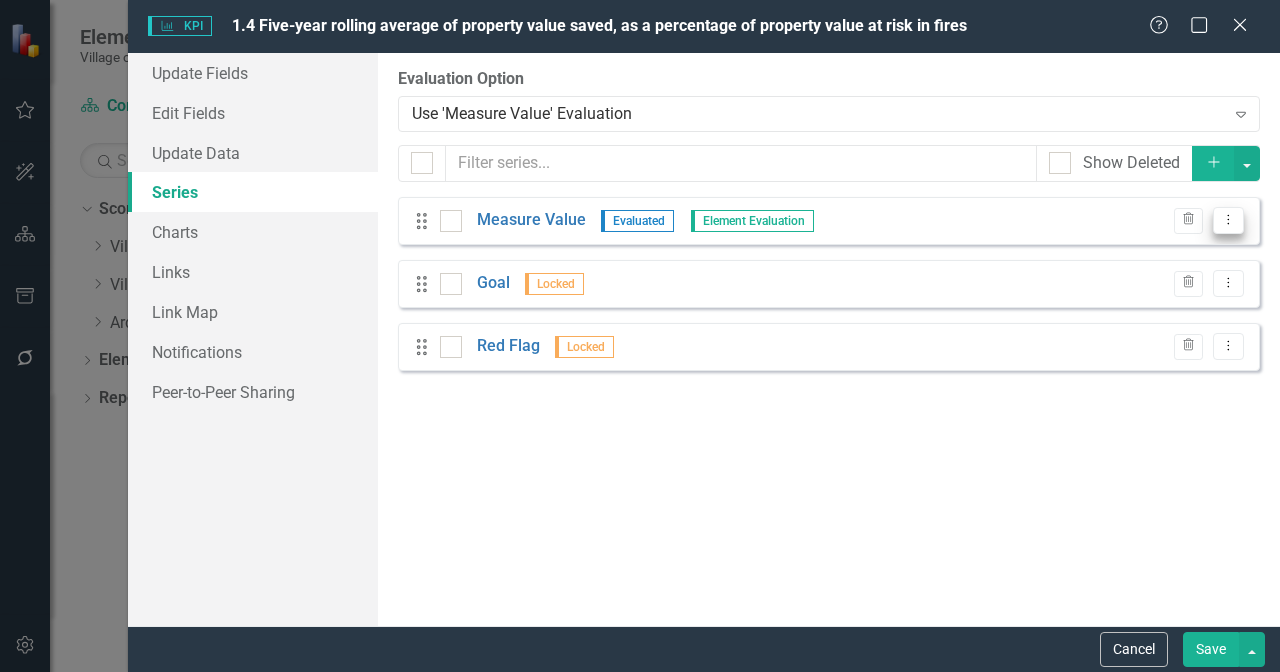 checkbox on "false" 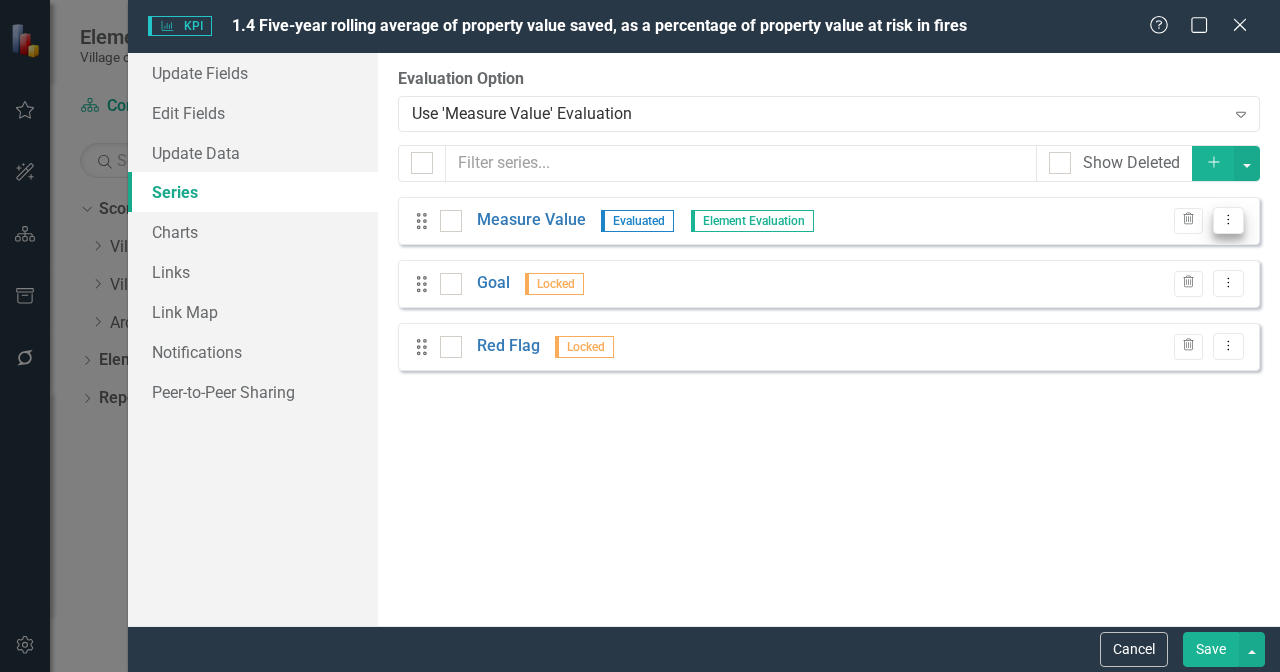 click on "Dropdown Menu" at bounding box center (1228, 220) 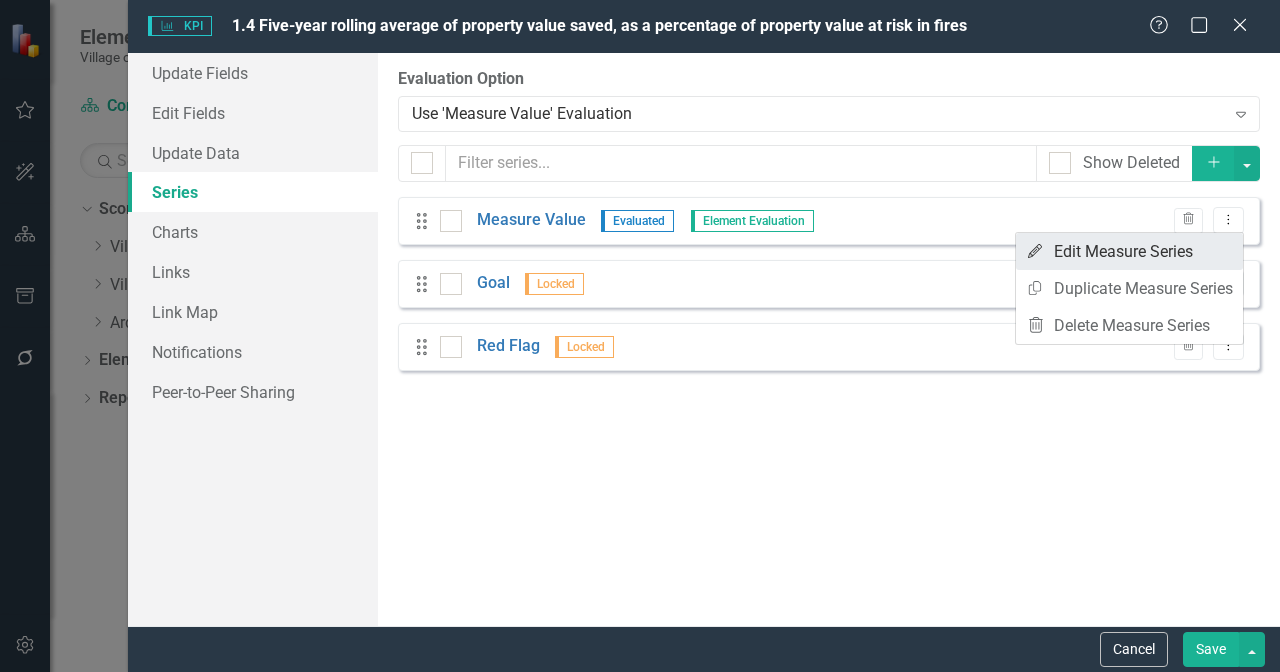 click on "Edit Edit Measure Series" at bounding box center (1129, 251) 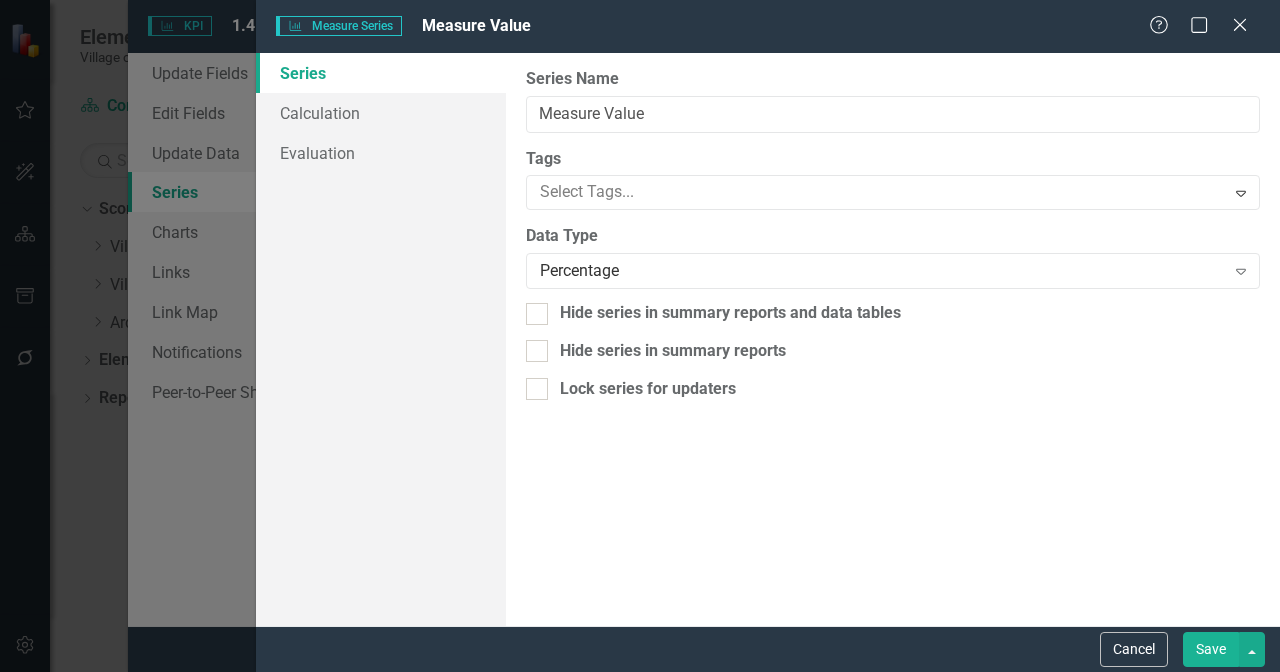 scroll, scrollTop: 0, scrollLeft: 0, axis: both 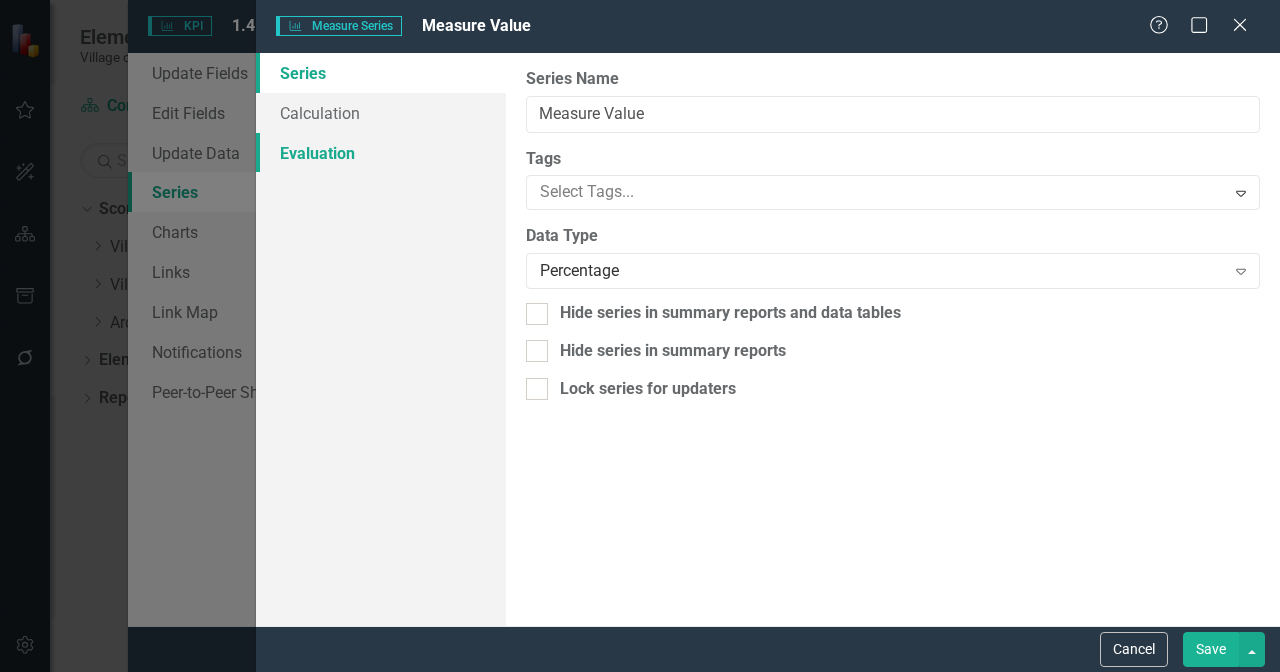 click on "Evaluation" at bounding box center [381, 153] 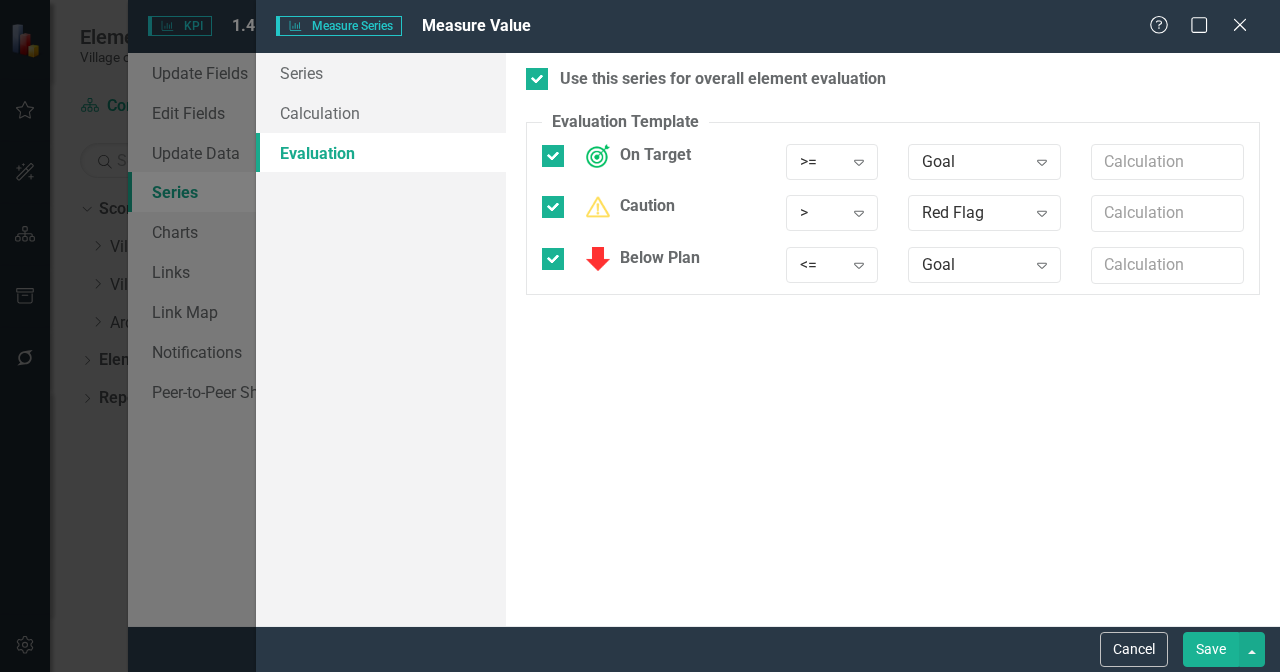 click on "Use this series for overall element evaluation Evaluation Template You can define a default evaluation for this series by selecting the comparison type, entering the series name, and then the calculation. To do a comparison against a static value, leave the series name blank and enter a value in the calculation field.    Learn more in the ClearPoint Support Center. Close Help On Target >= Expand Goal Expand Caution > Expand Red Flag Expand Below Plan <= Expand Goal Expand" at bounding box center [893, 339] 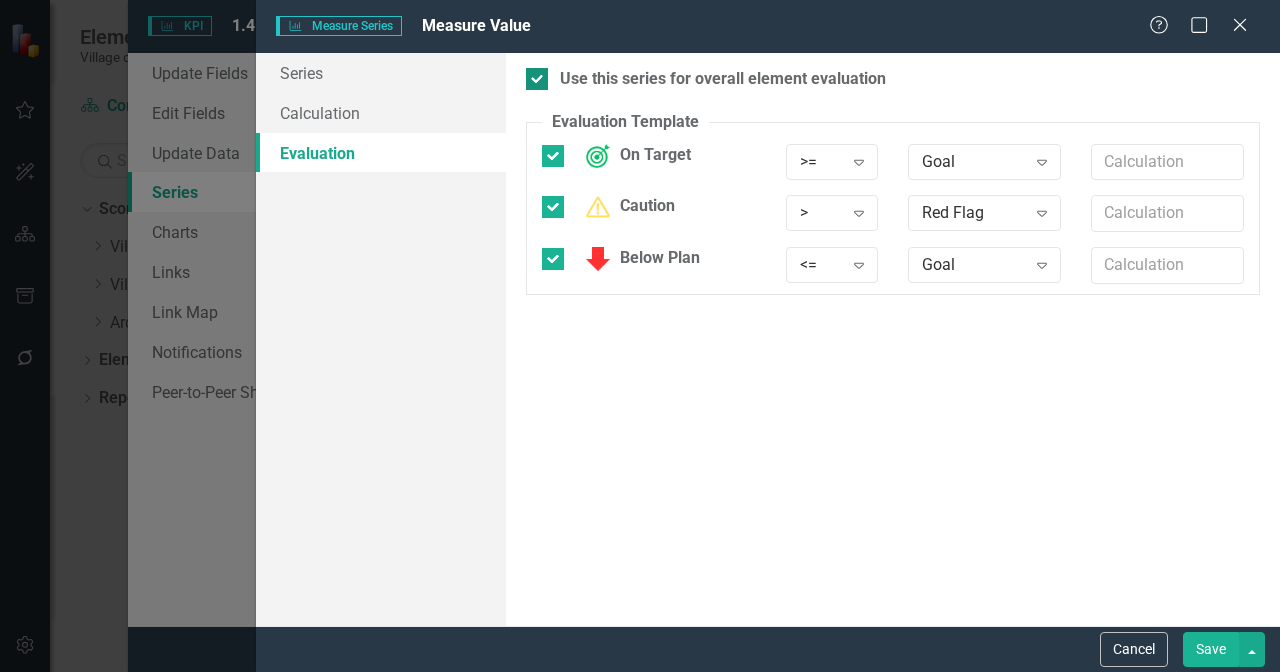 click on "Use this series for overall element evaluation" at bounding box center (723, 79) 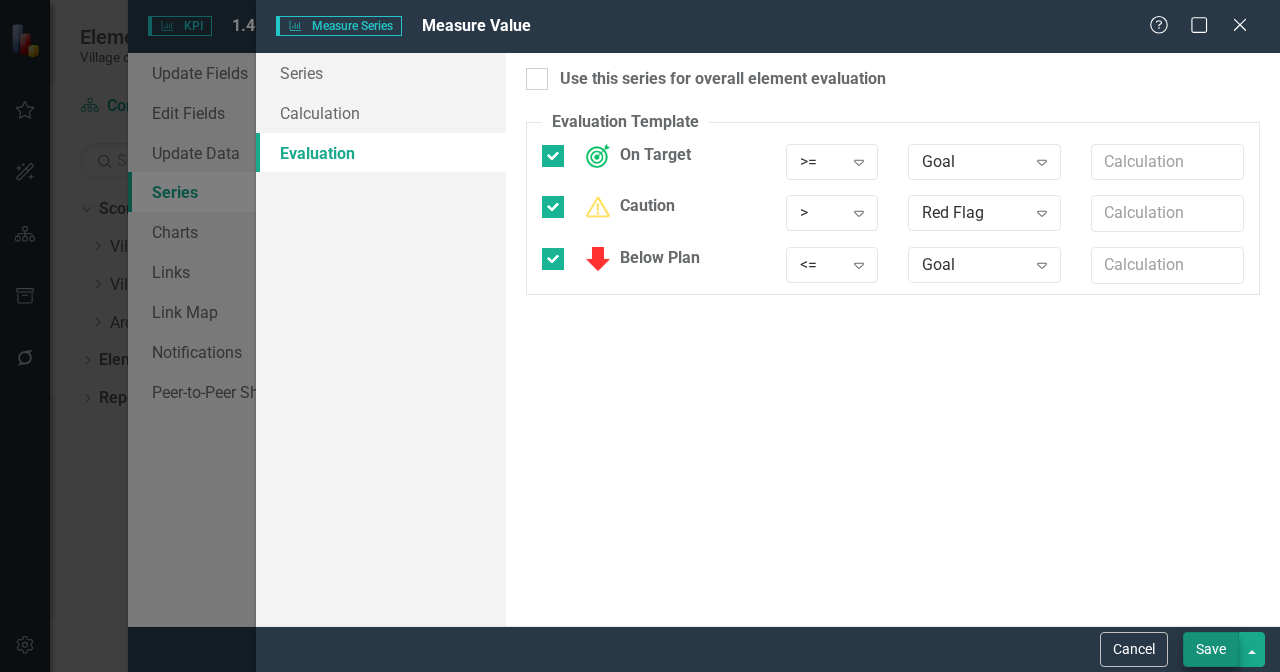click on "Save" at bounding box center (1211, 649) 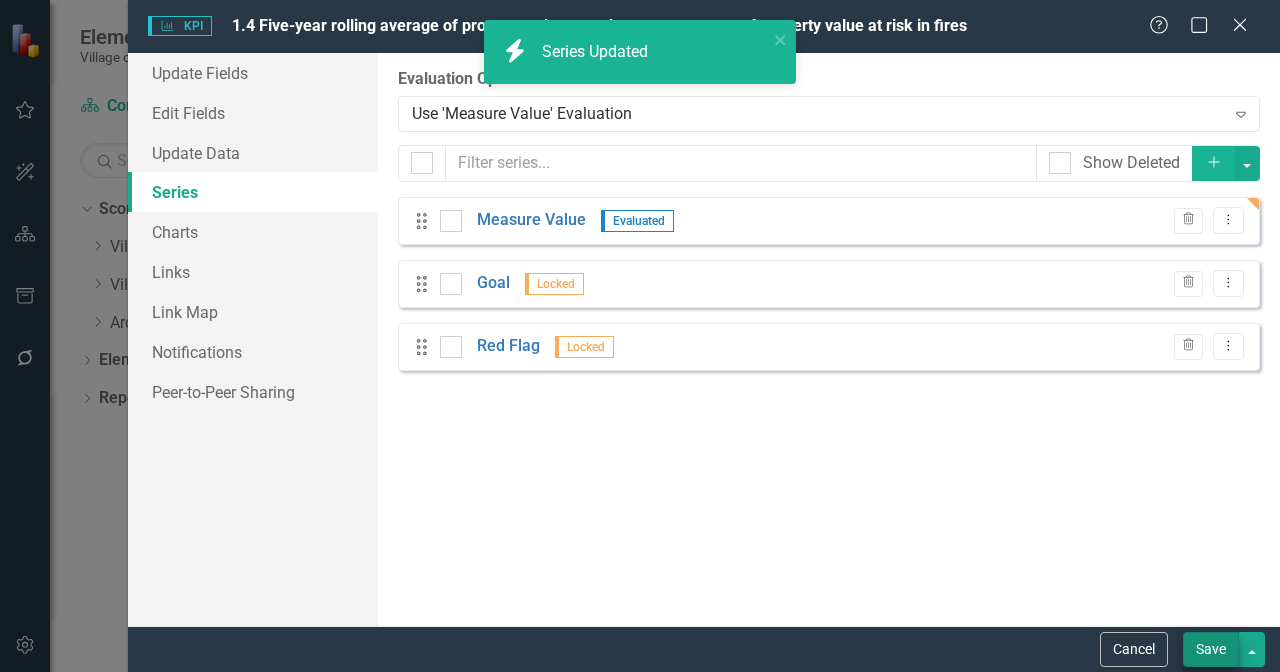 click on "Save" at bounding box center (1211, 649) 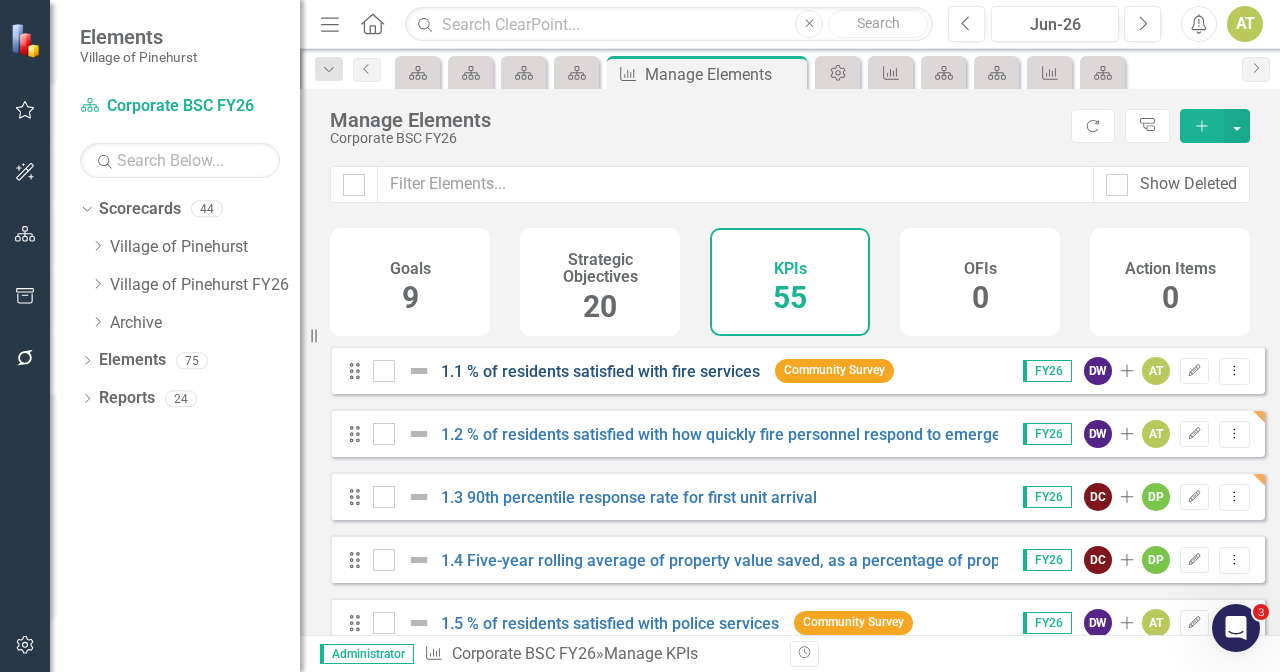 click on "1.1 % of residents satisfied with fire services" at bounding box center (600, 371) 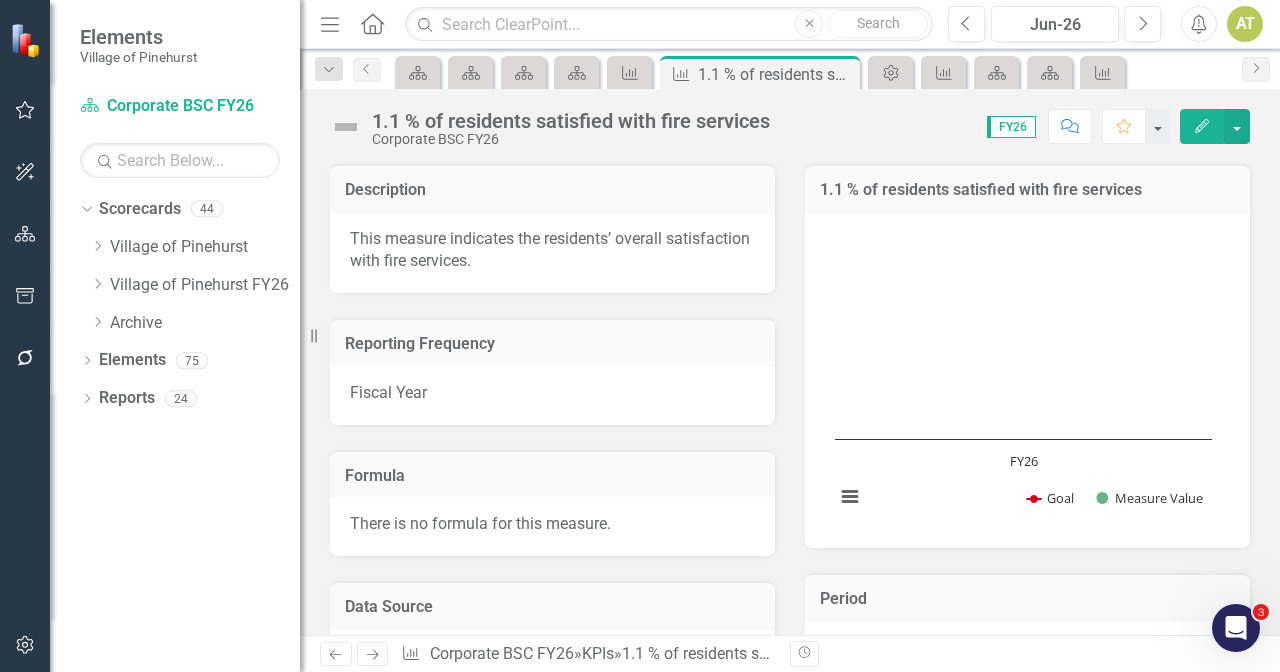 scroll, scrollTop: 582, scrollLeft: 0, axis: vertical 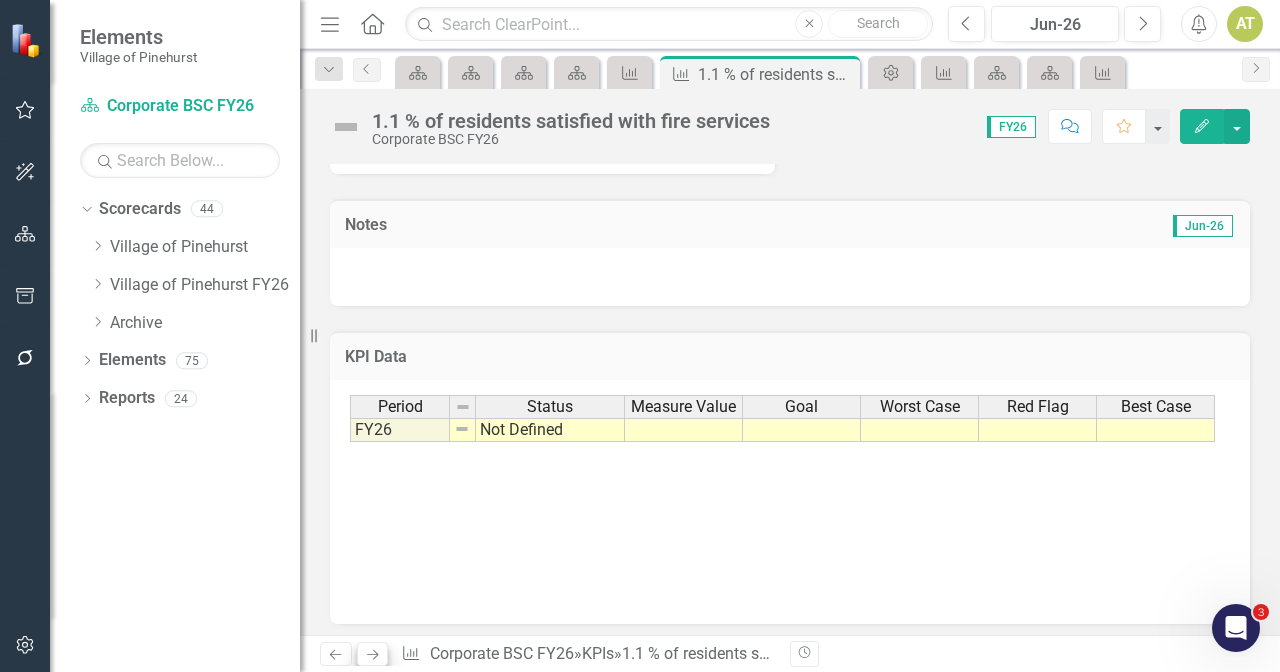 click on "Next" 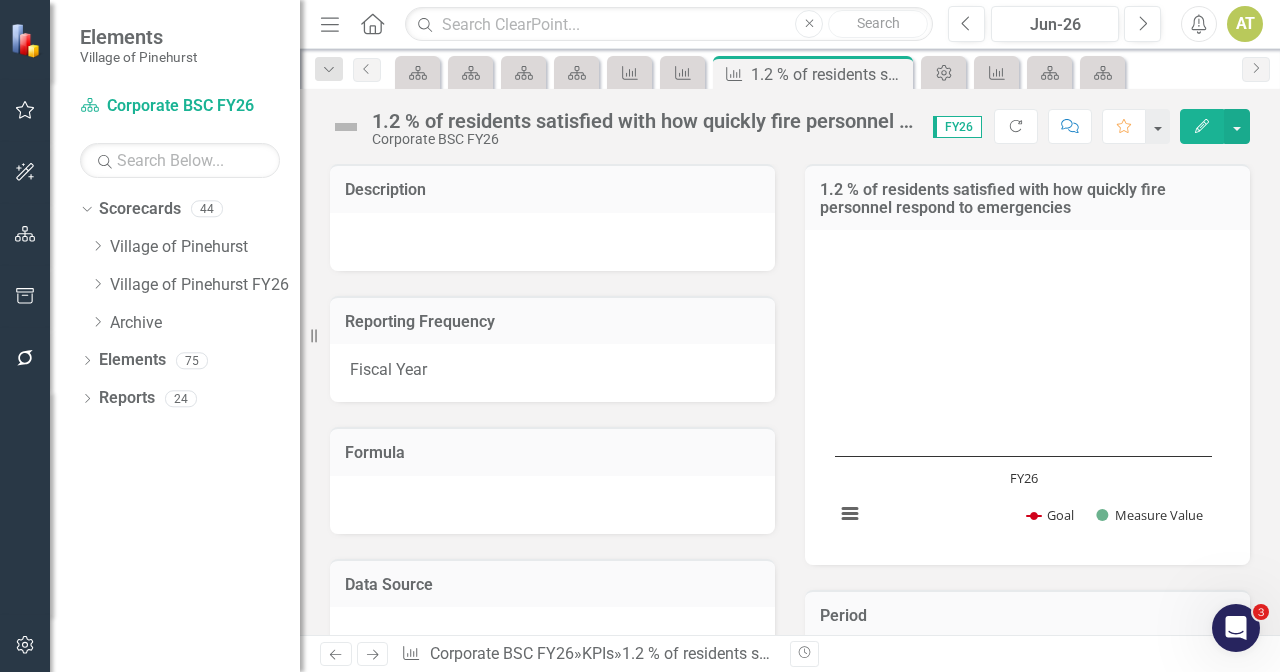 scroll, scrollTop: 528, scrollLeft: 0, axis: vertical 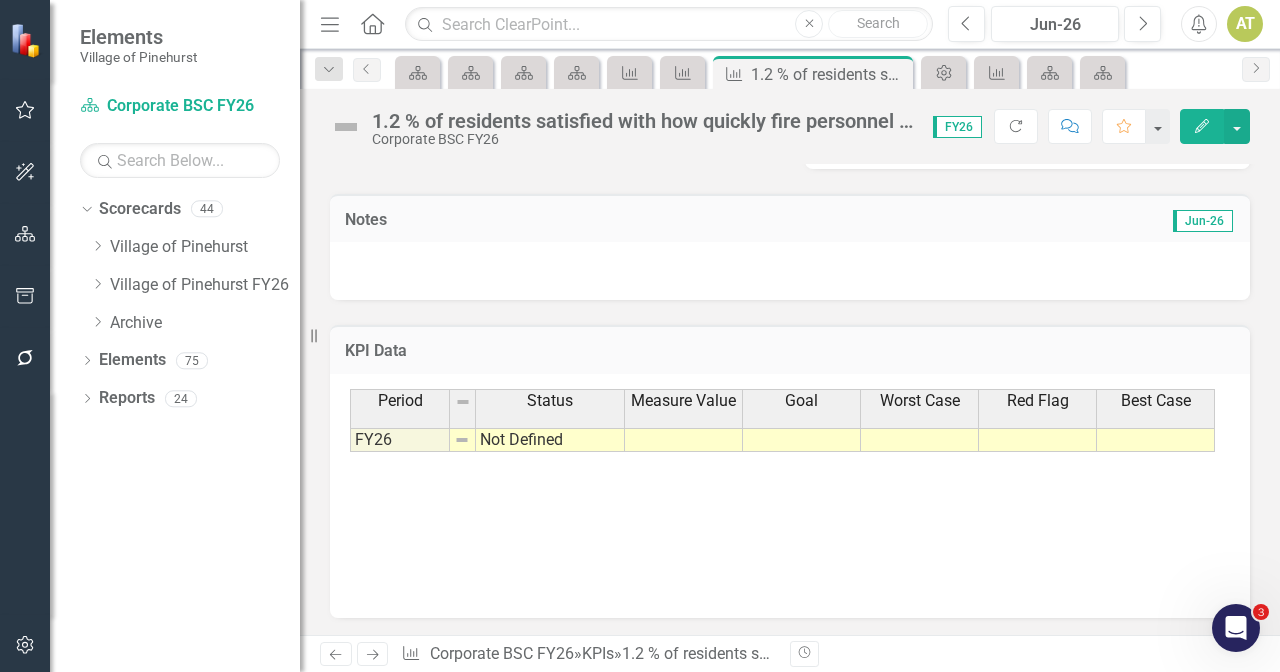 click on "KPI Data Last Calculated" at bounding box center (790, 349) 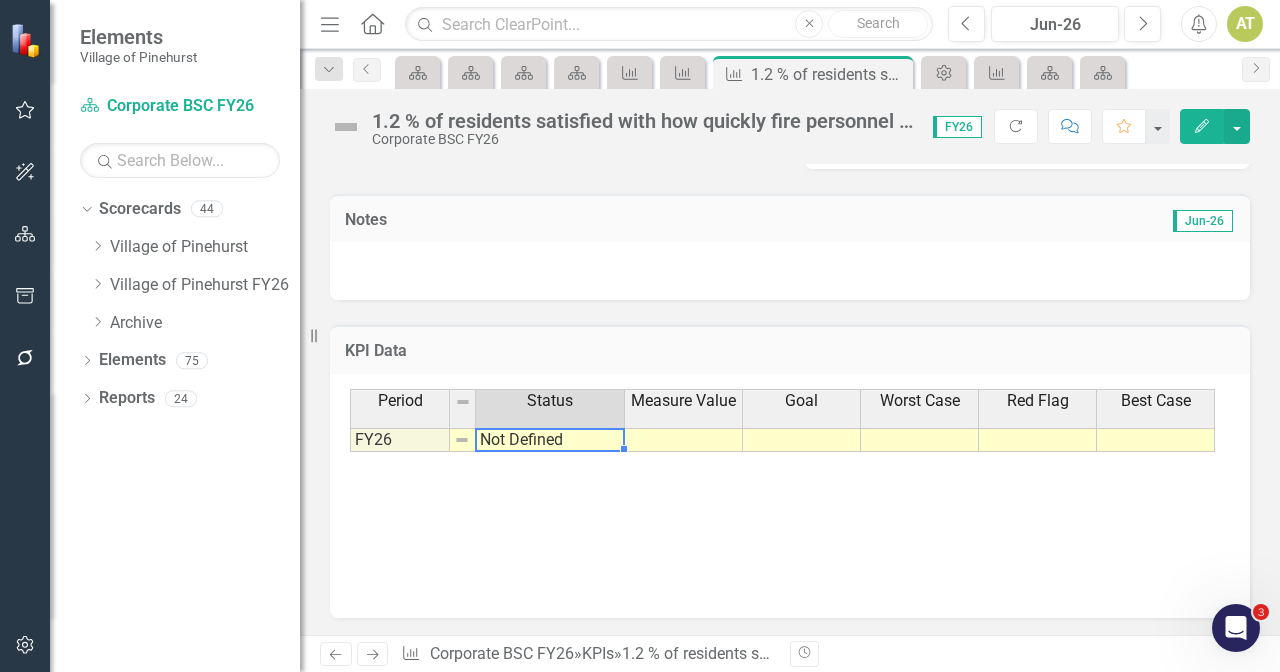 click on "Not Defined" at bounding box center [550, 440] 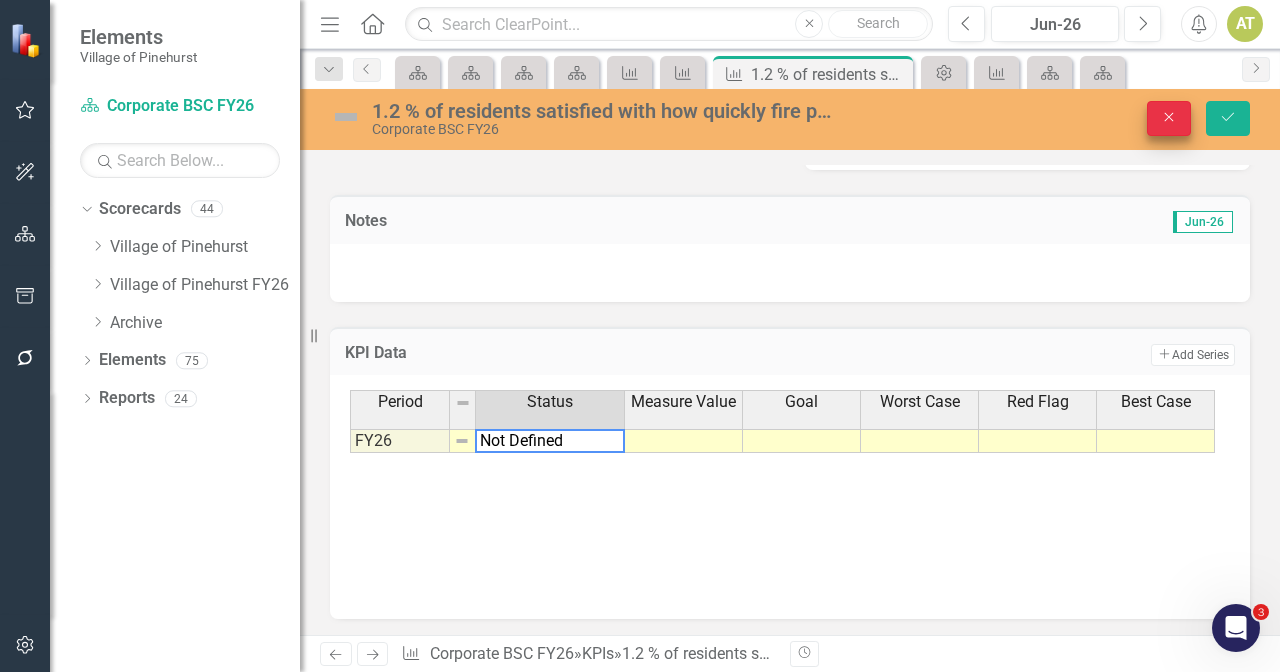 click on "Close" 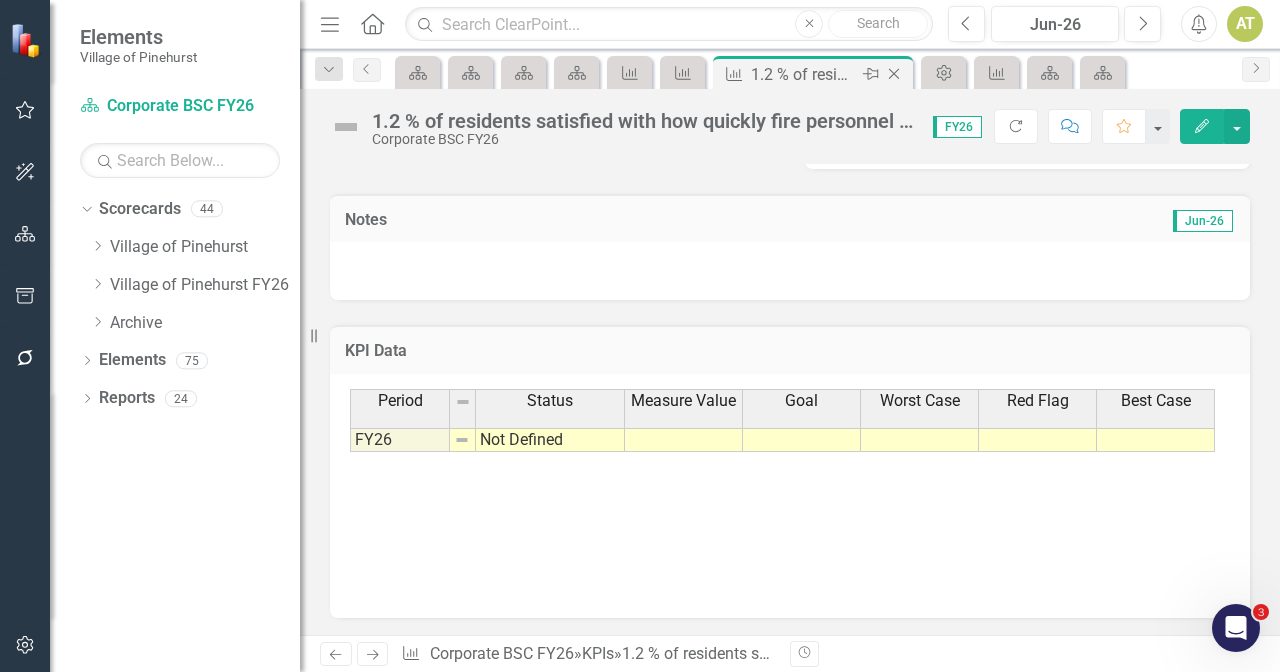 click 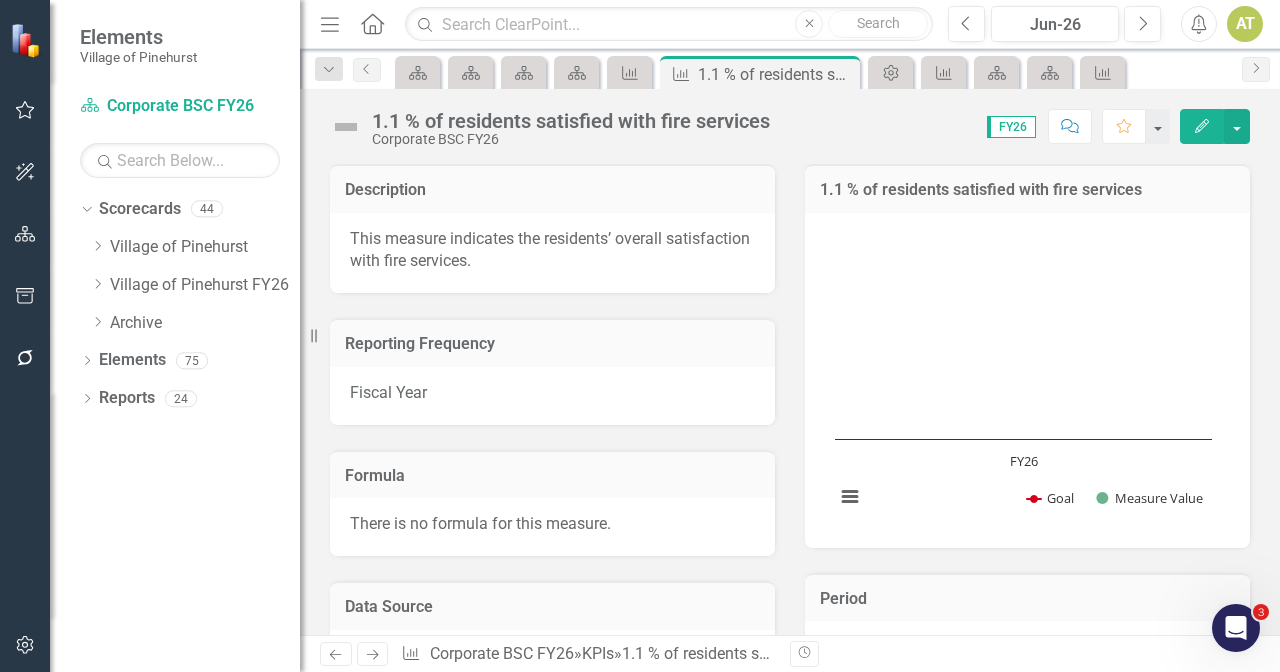 scroll, scrollTop: 582, scrollLeft: 0, axis: vertical 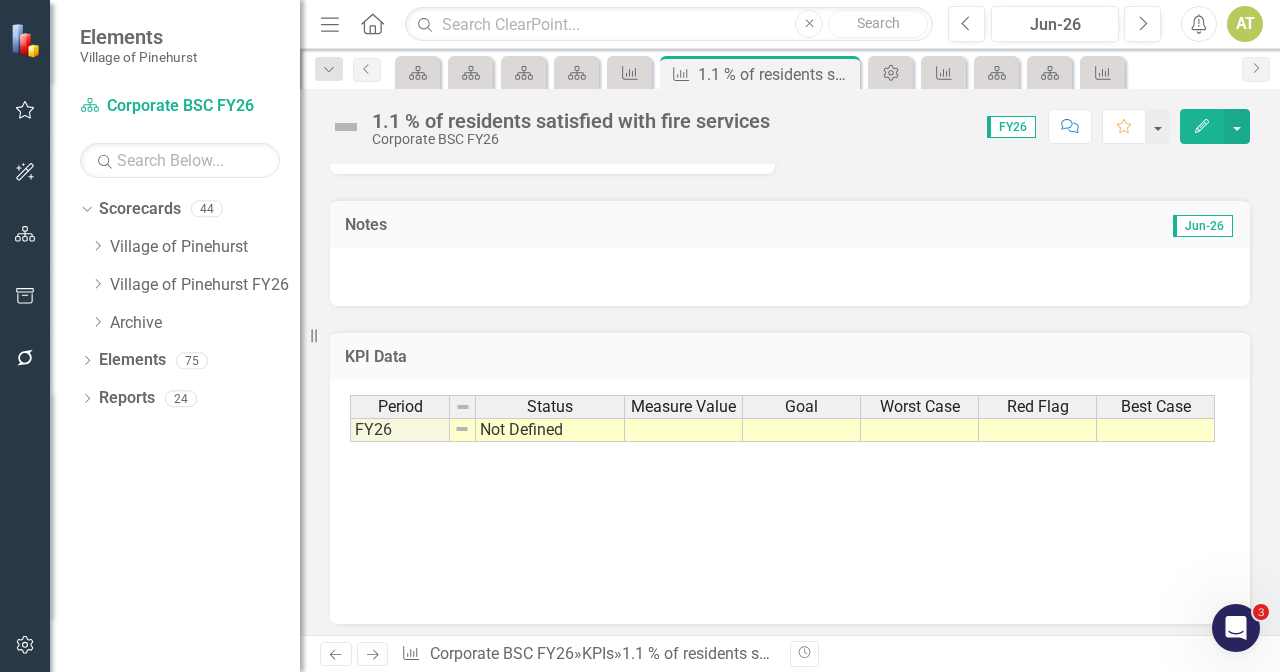click on "Not Defined" at bounding box center [550, 430] 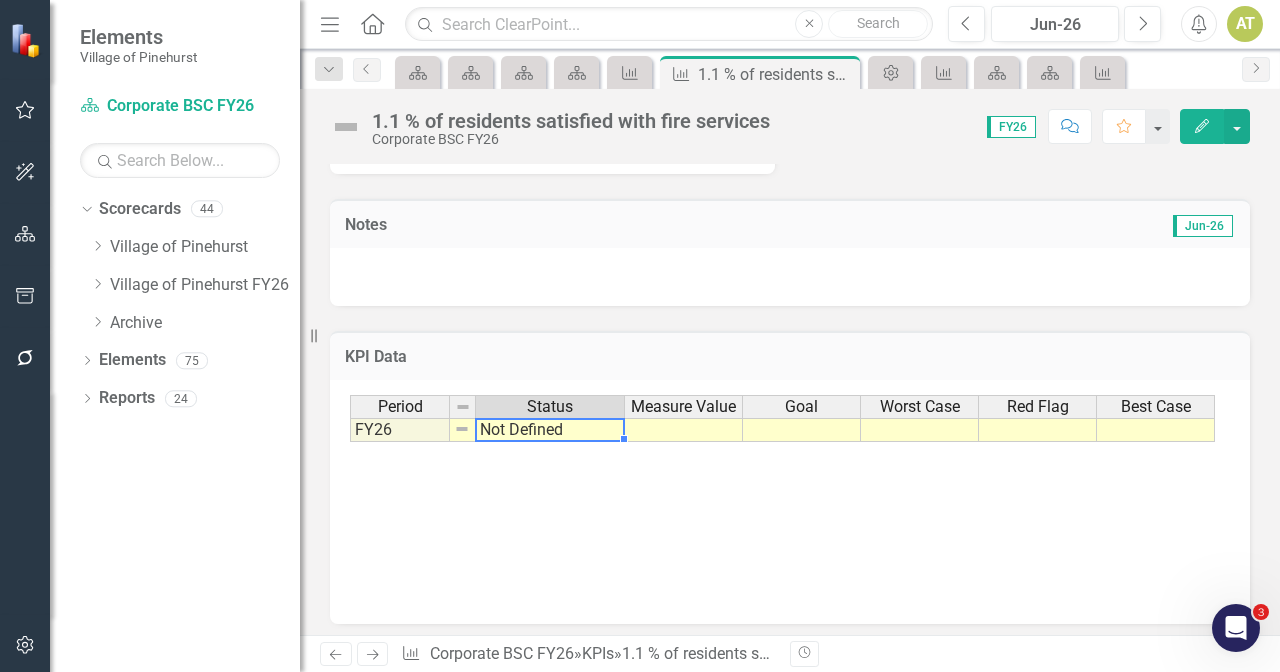 click on "Not Defined" at bounding box center [550, 430] 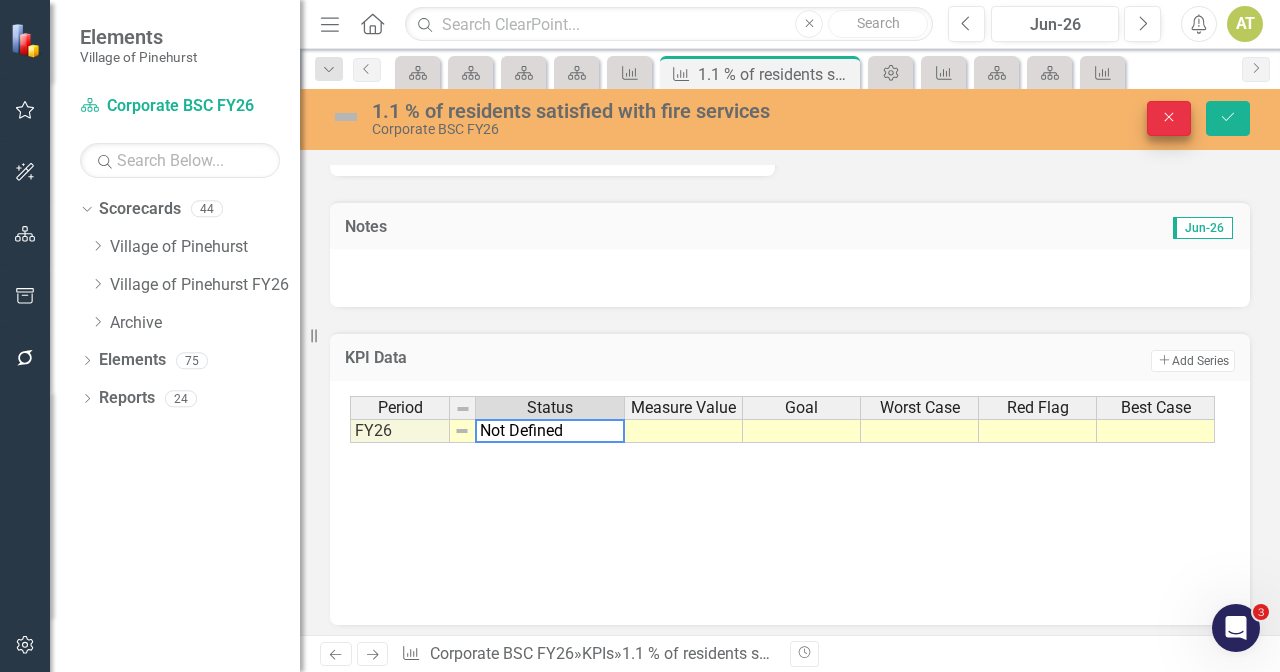 click on "Close" at bounding box center [1169, 118] 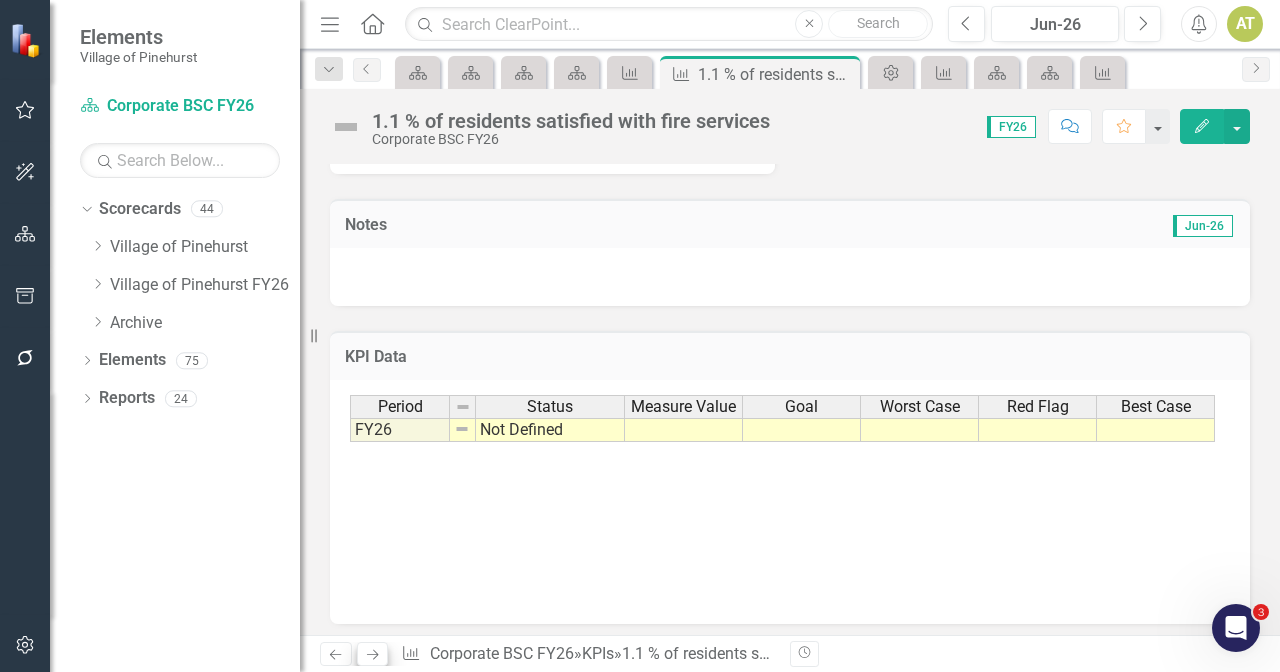 click 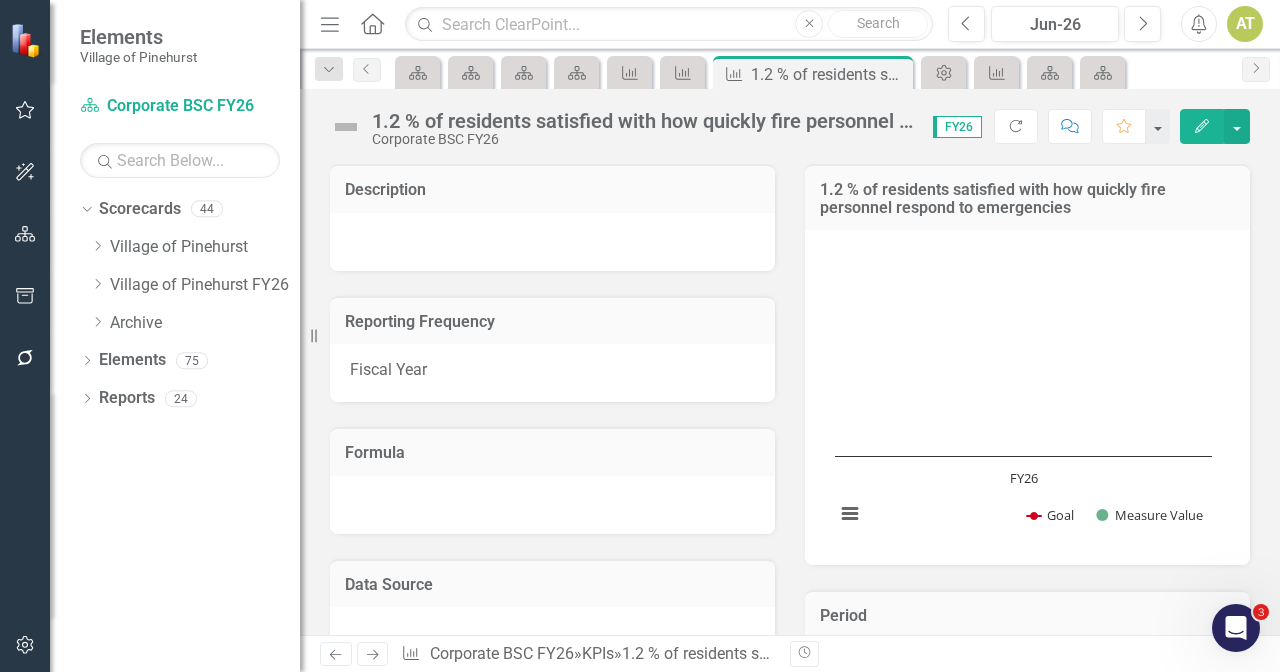 scroll, scrollTop: 528, scrollLeft: 0, axis: vertical 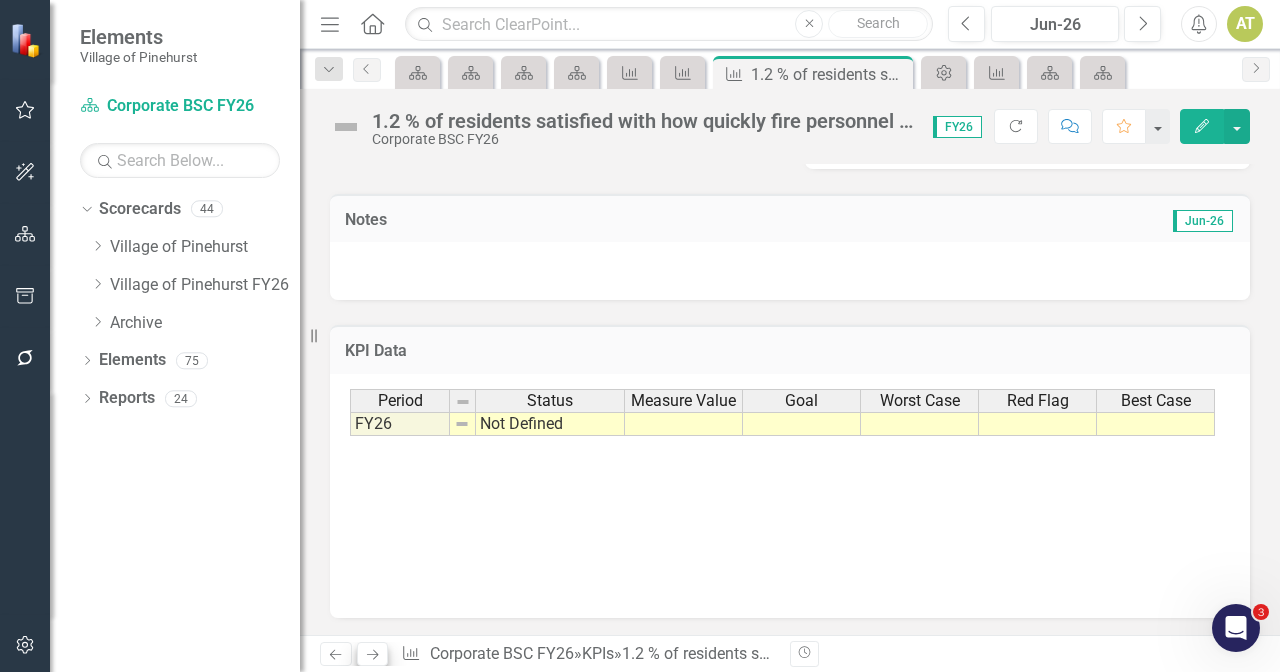 click on "Next" 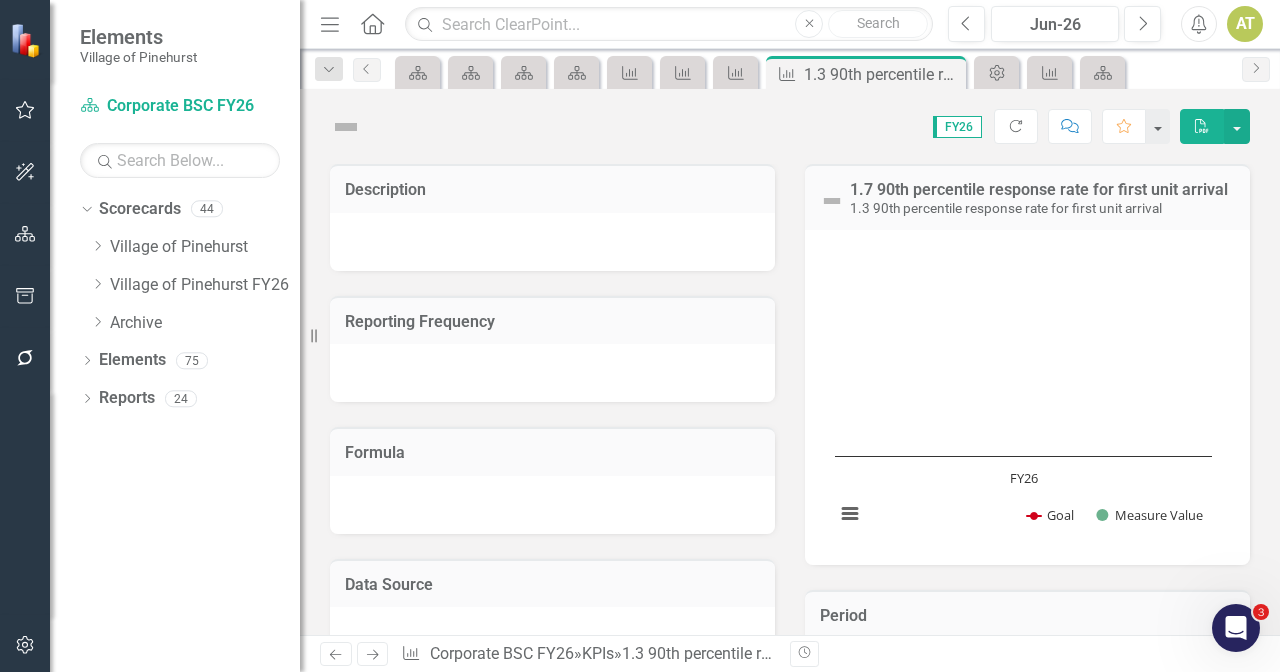 scroll, scrollTop: 342, scrollLeft: 0, axis: vertical 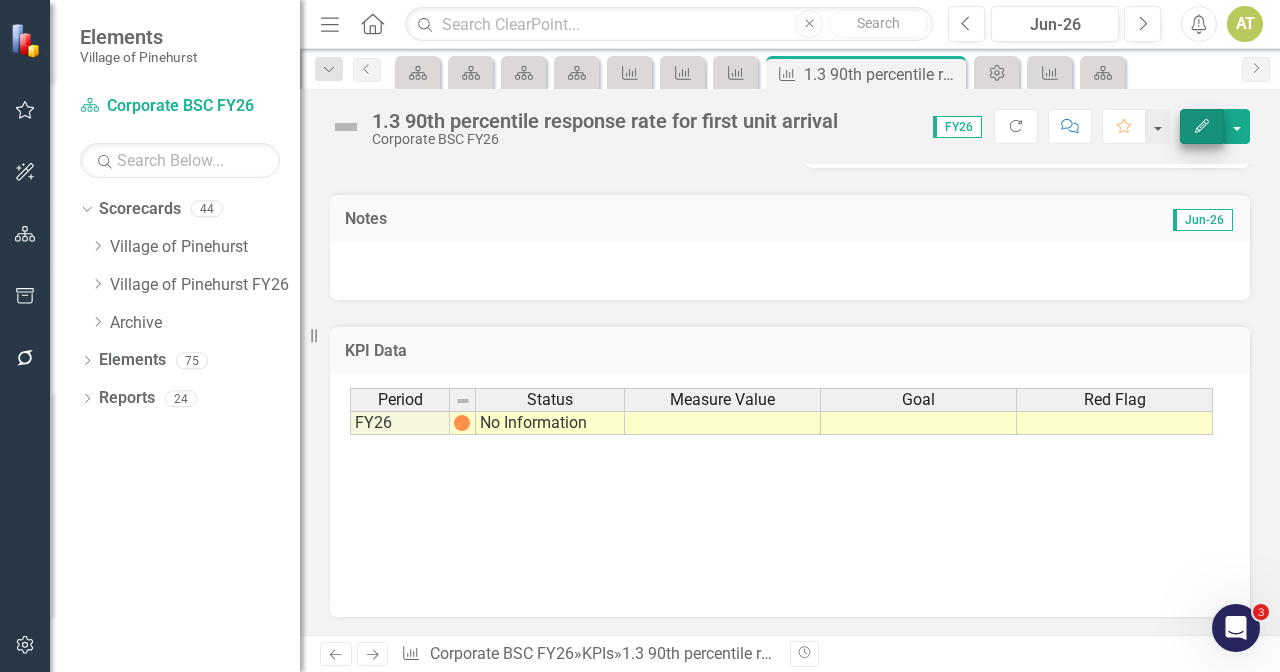 click on "Edit" 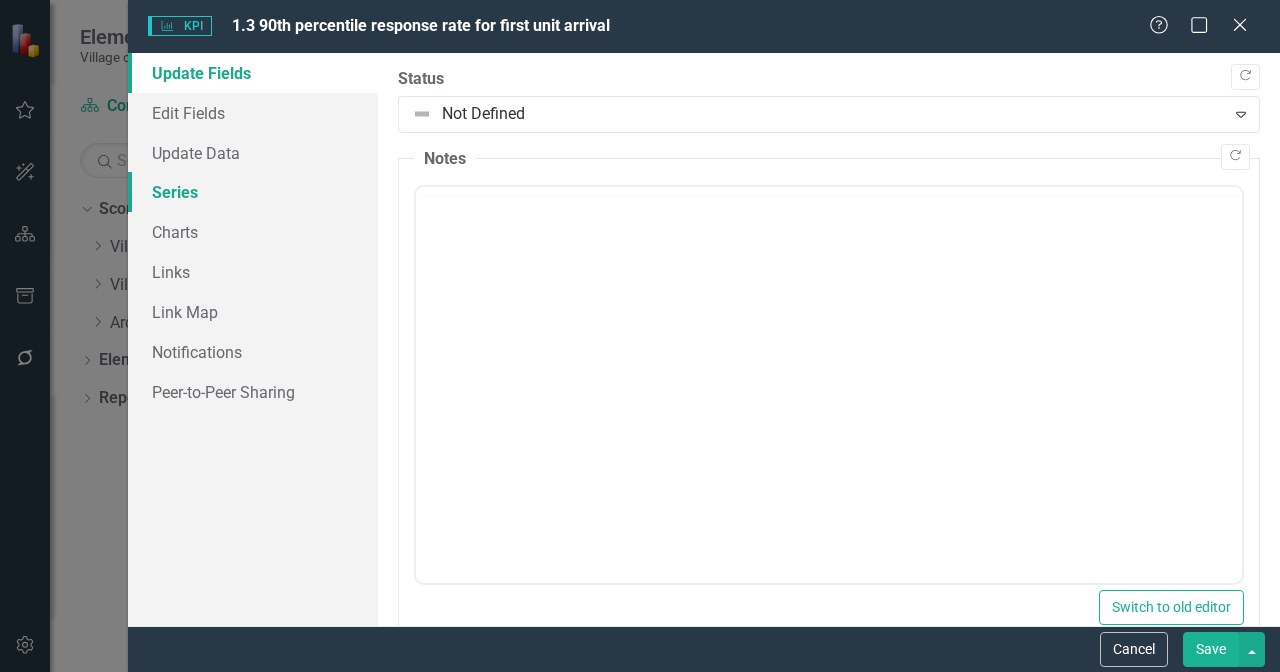 click on "Series" at bounding box center [253, 192] 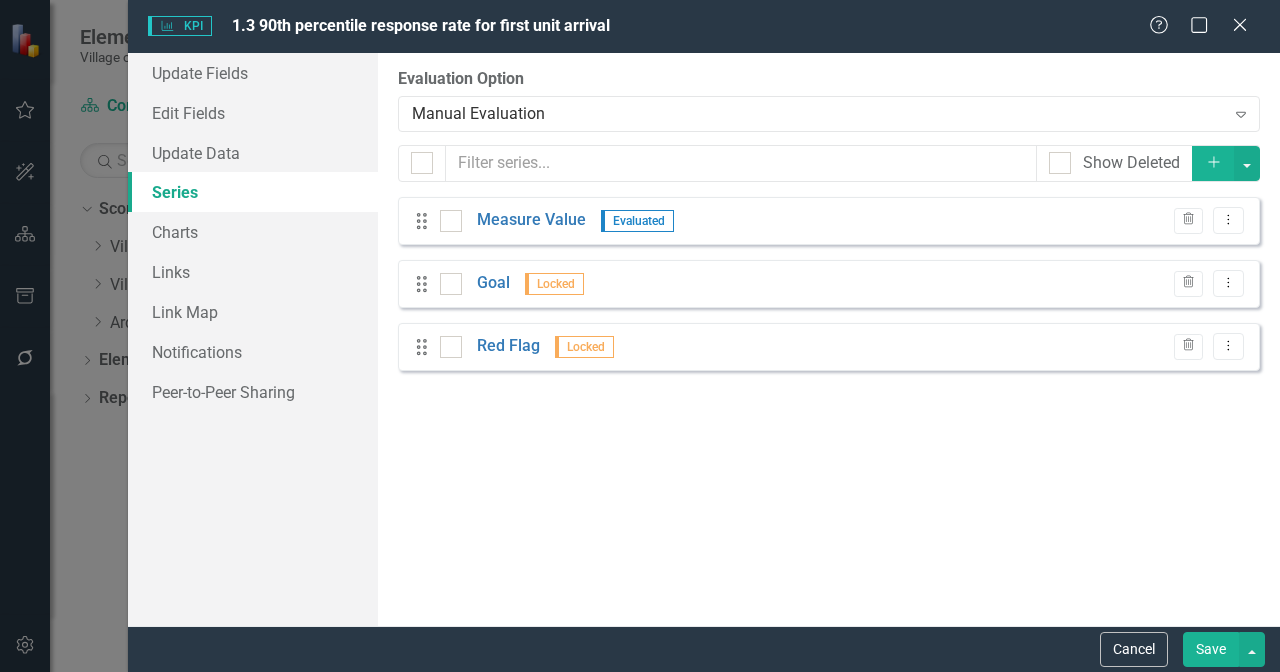 checkbox on "false" 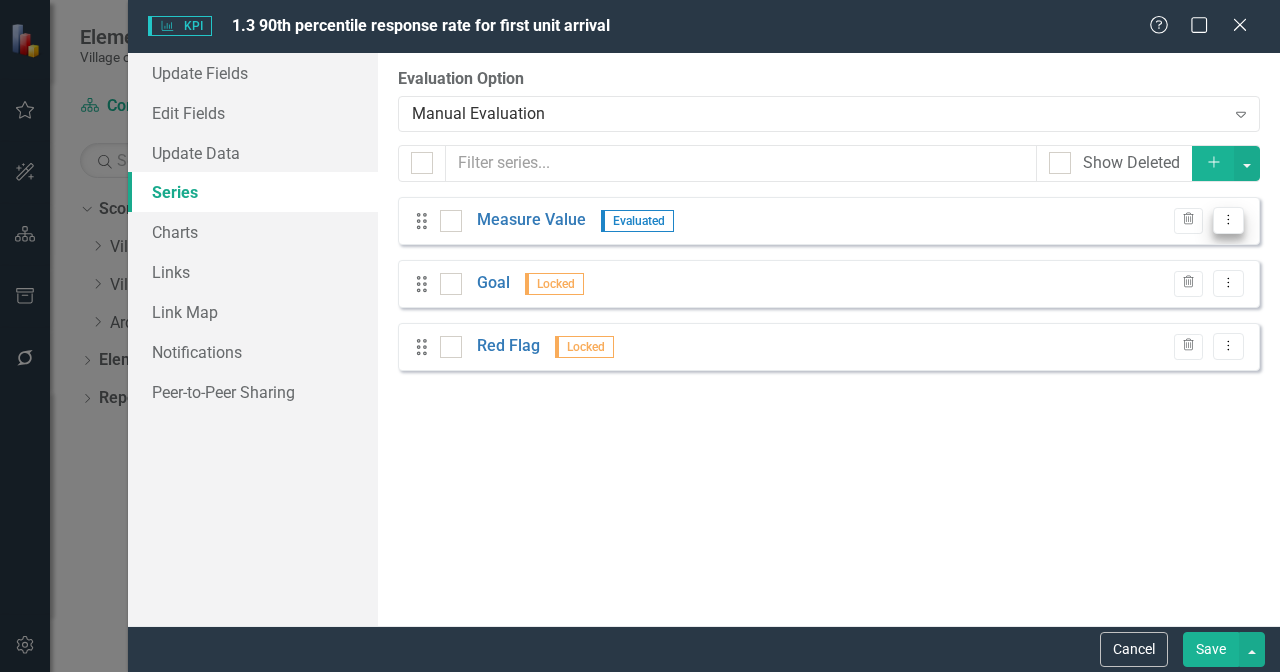 click on "Dropdown Menu" 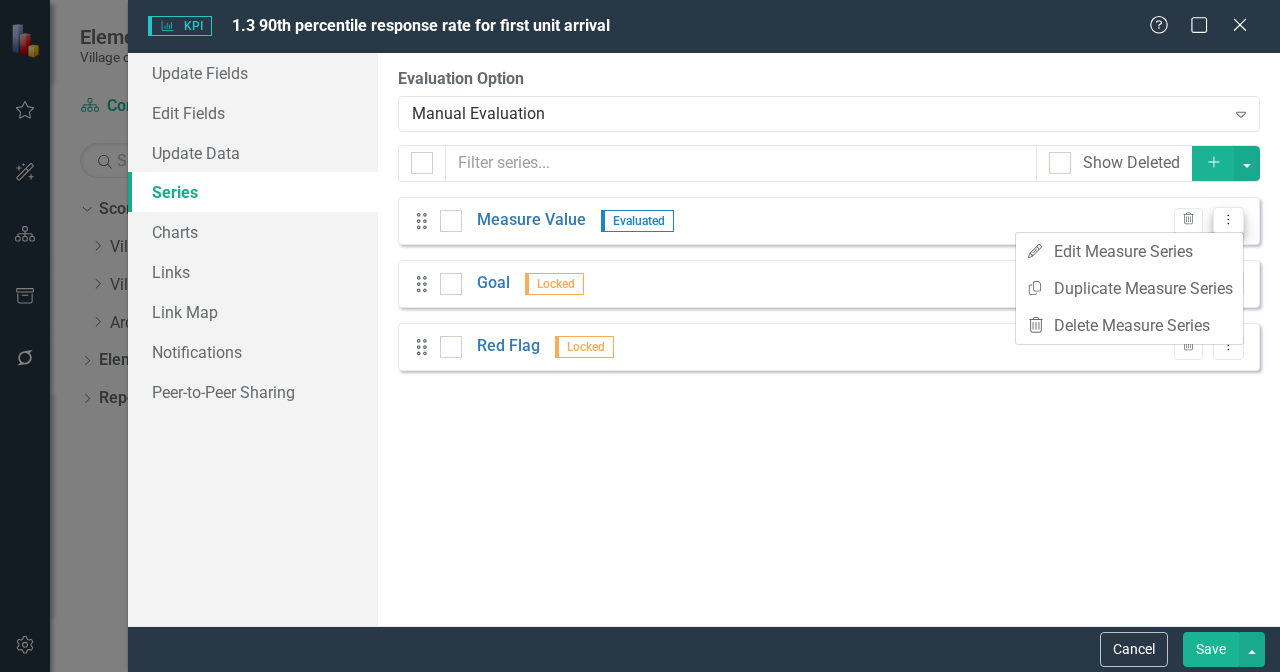 scroll, scrollTop: 0, scrollLeft: 0, axis: both 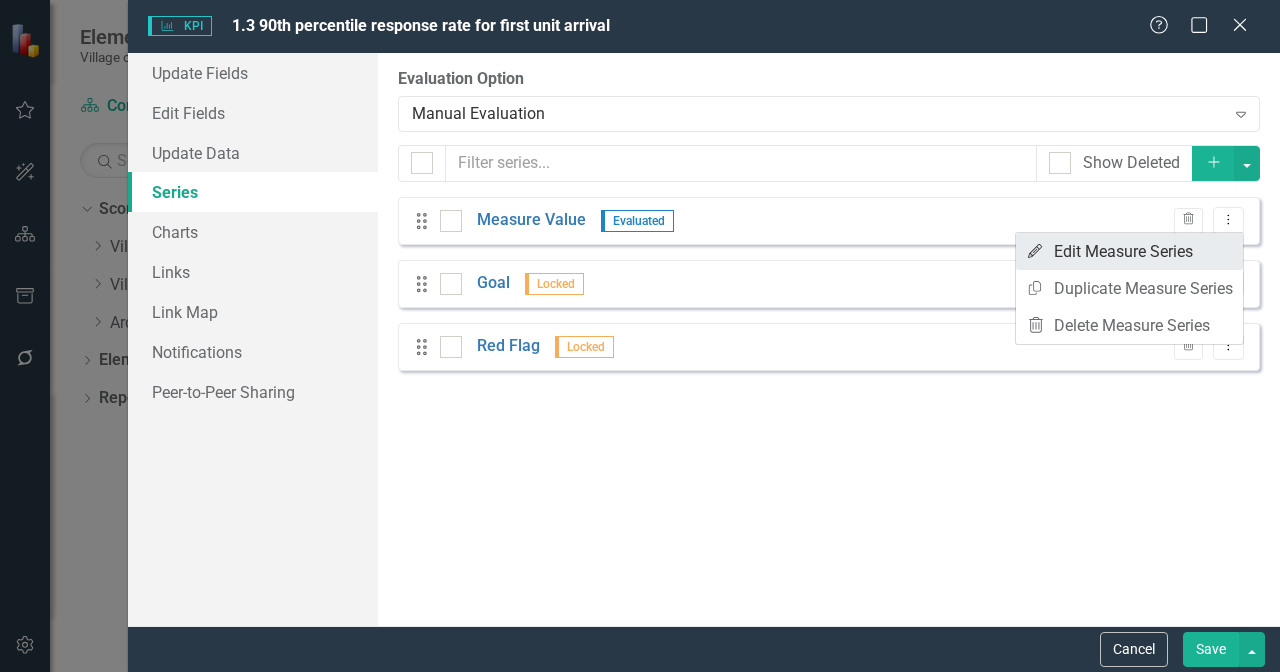 click on "Edit Edit Measure Series" at bounding box center (1129, 251) 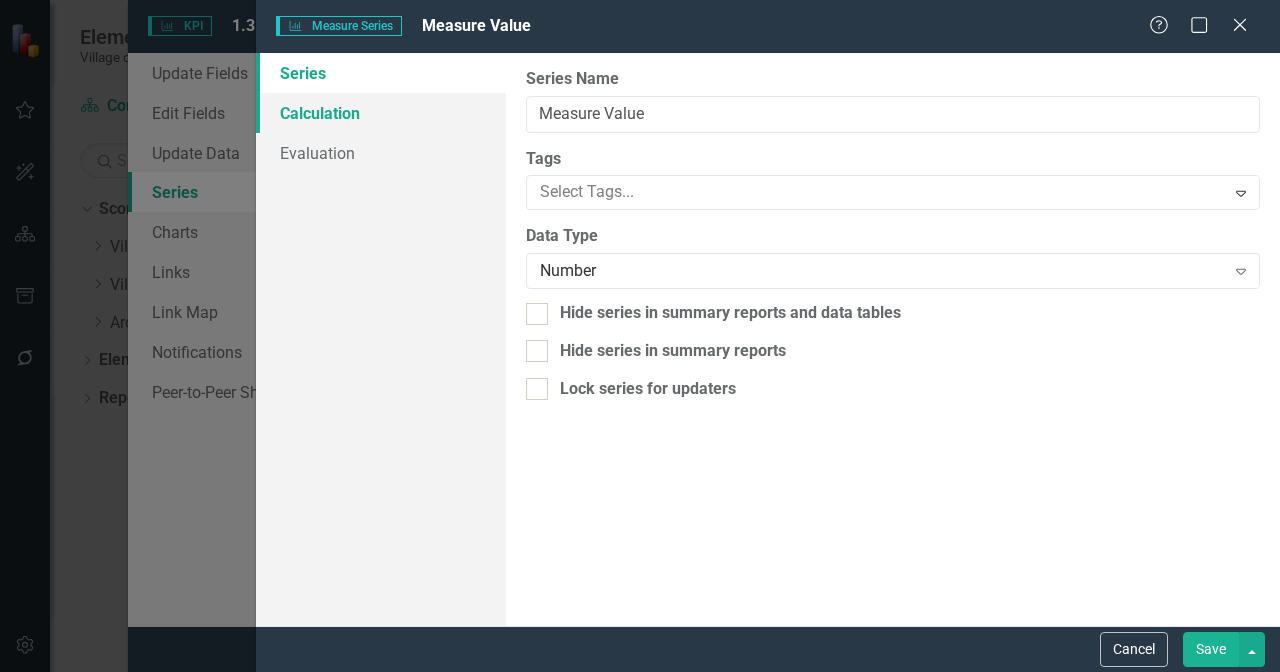 click on "Calculation" at bounding box center (381, 113) 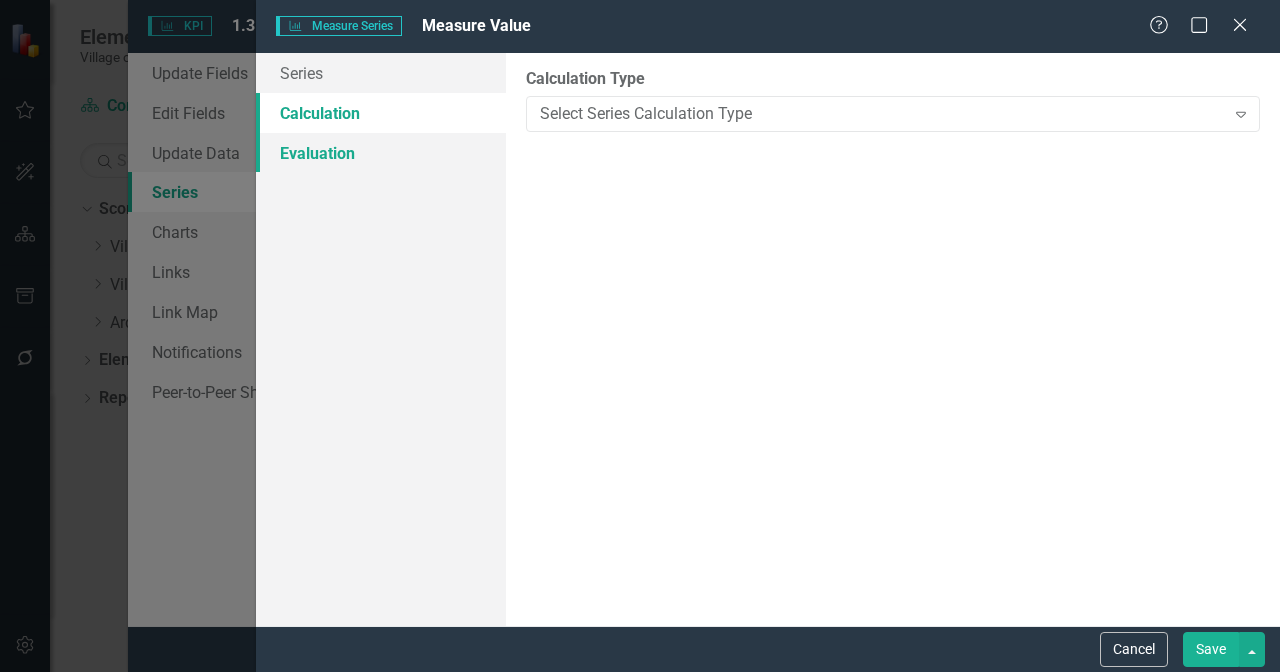 click on "Evaluation" at bounding box center [381, 153] 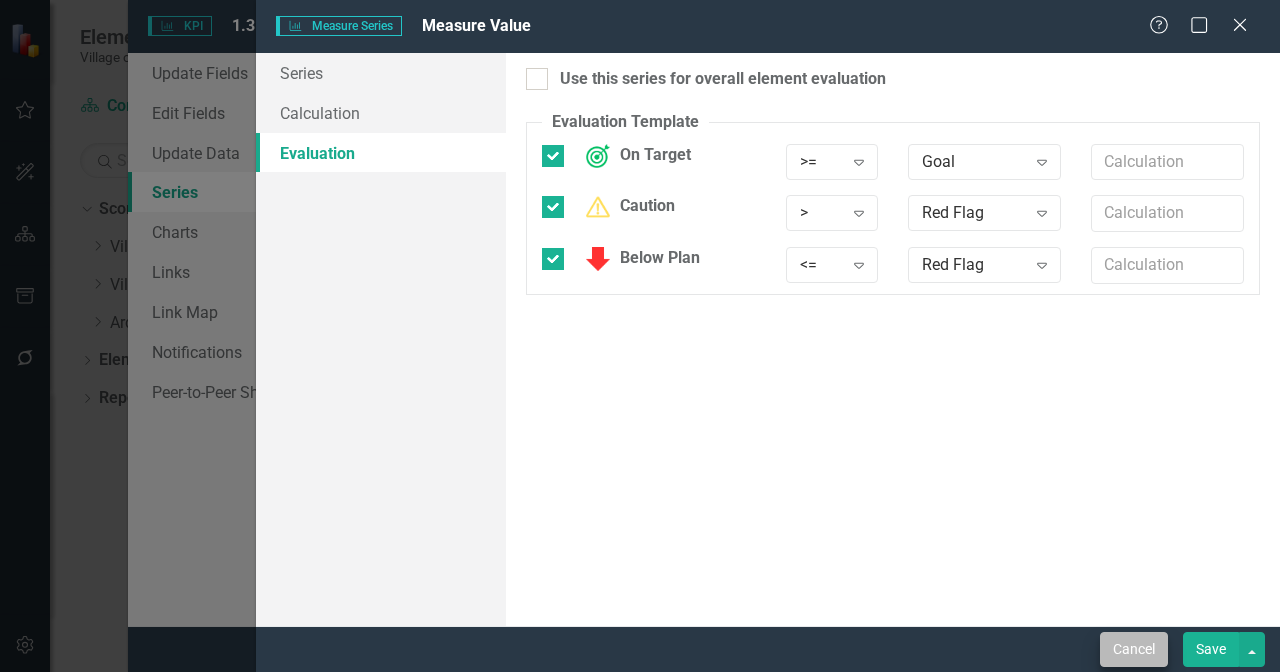 click on "Cancel" at bounding box center (1134, 649) 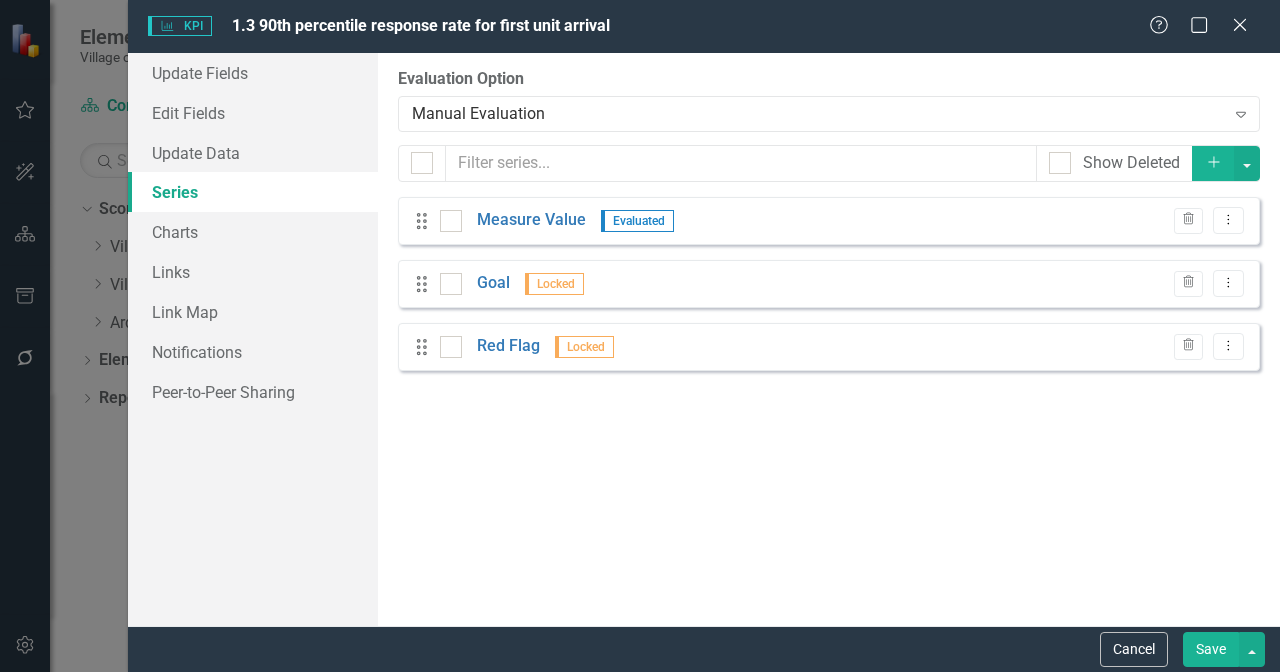 click on "Cancel" at bounding box center (1134, 649) 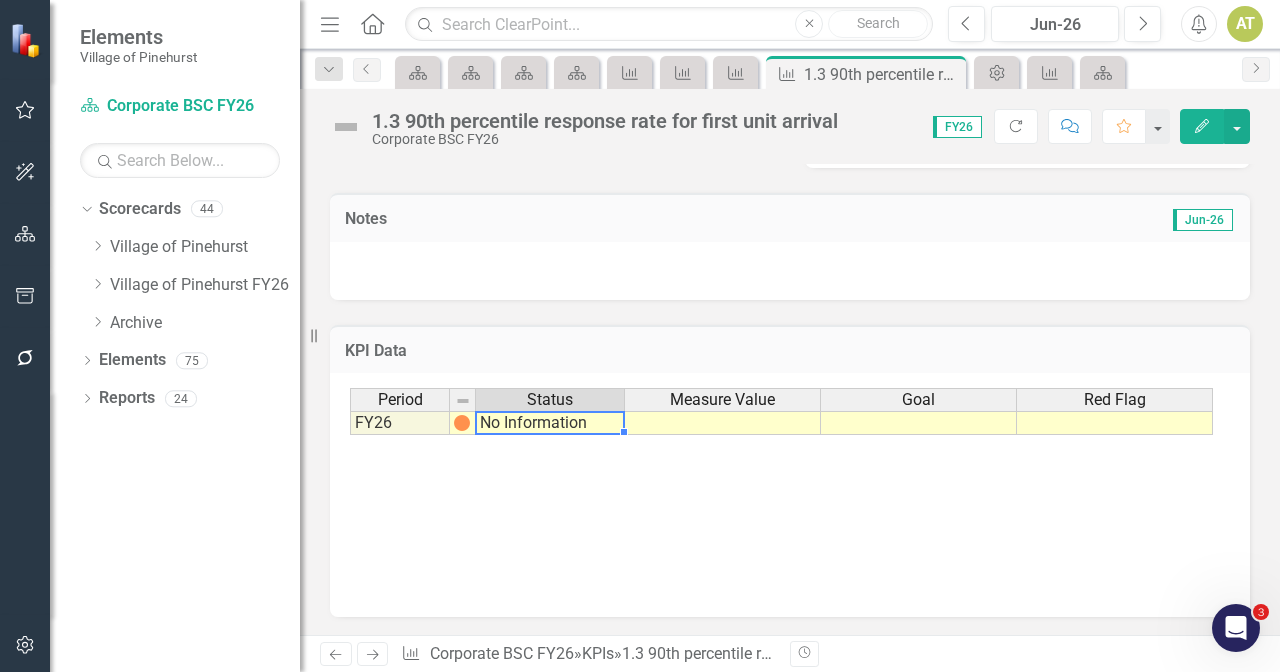 click on "No Information" at bounding box center (550, 423) 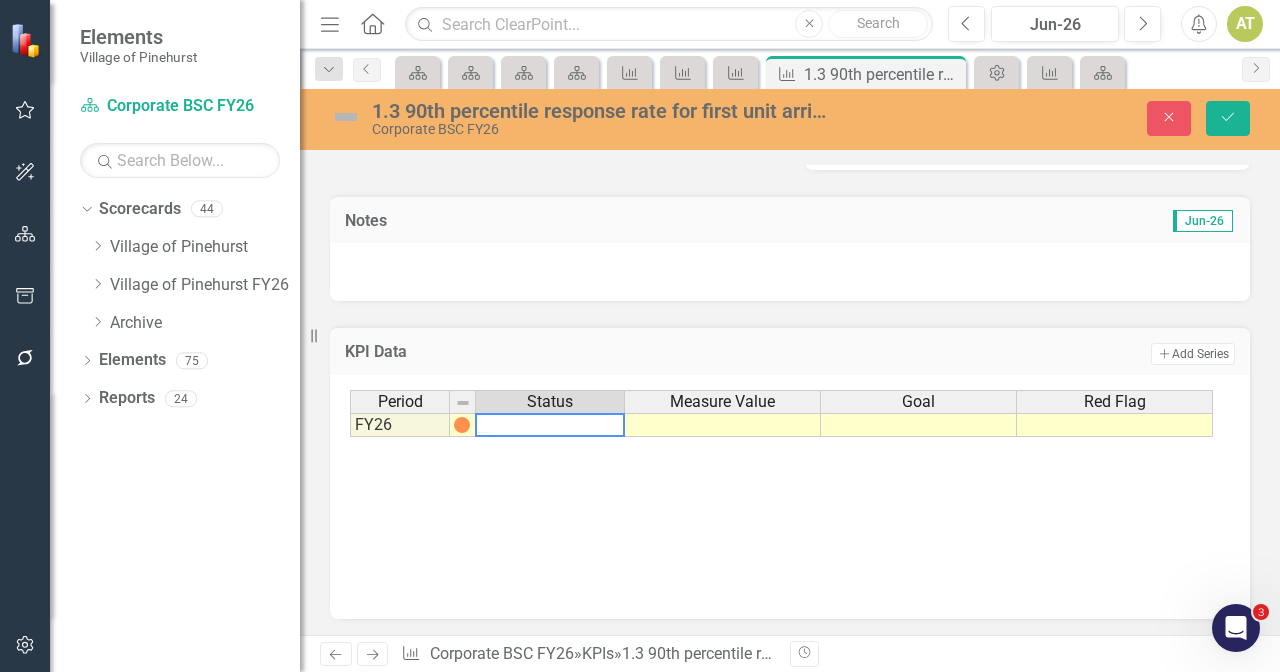 type on "No Information" 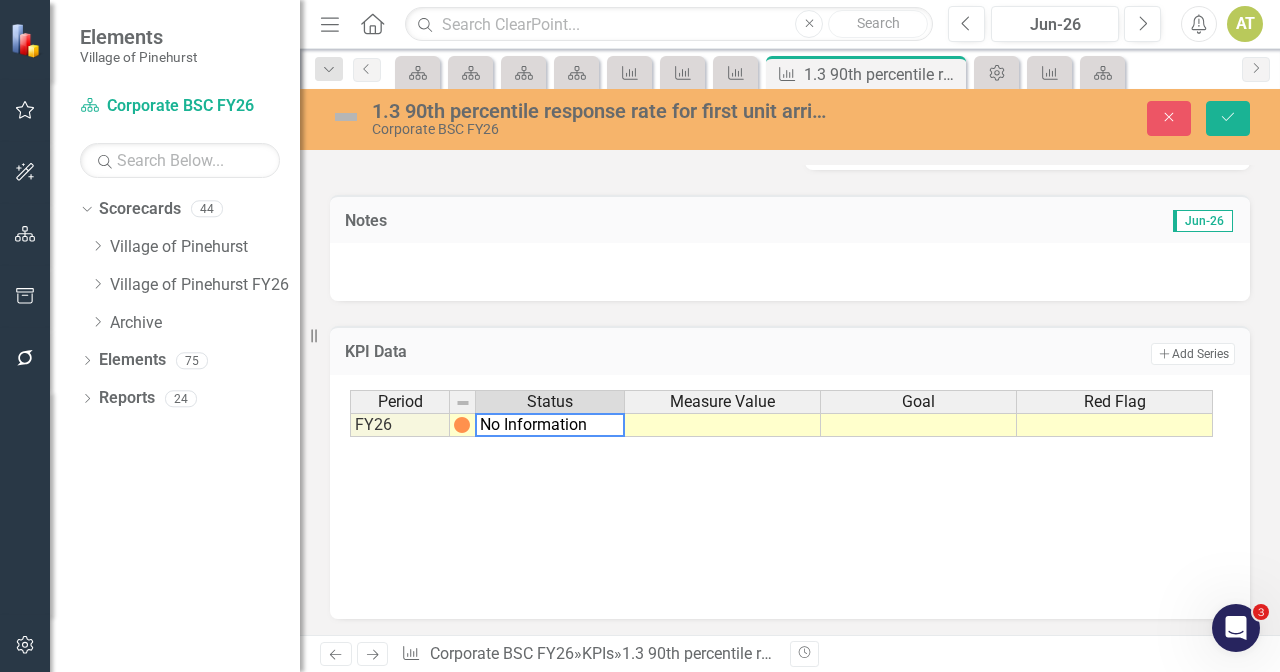 click on "No Information" at bounding box center (550, 425) 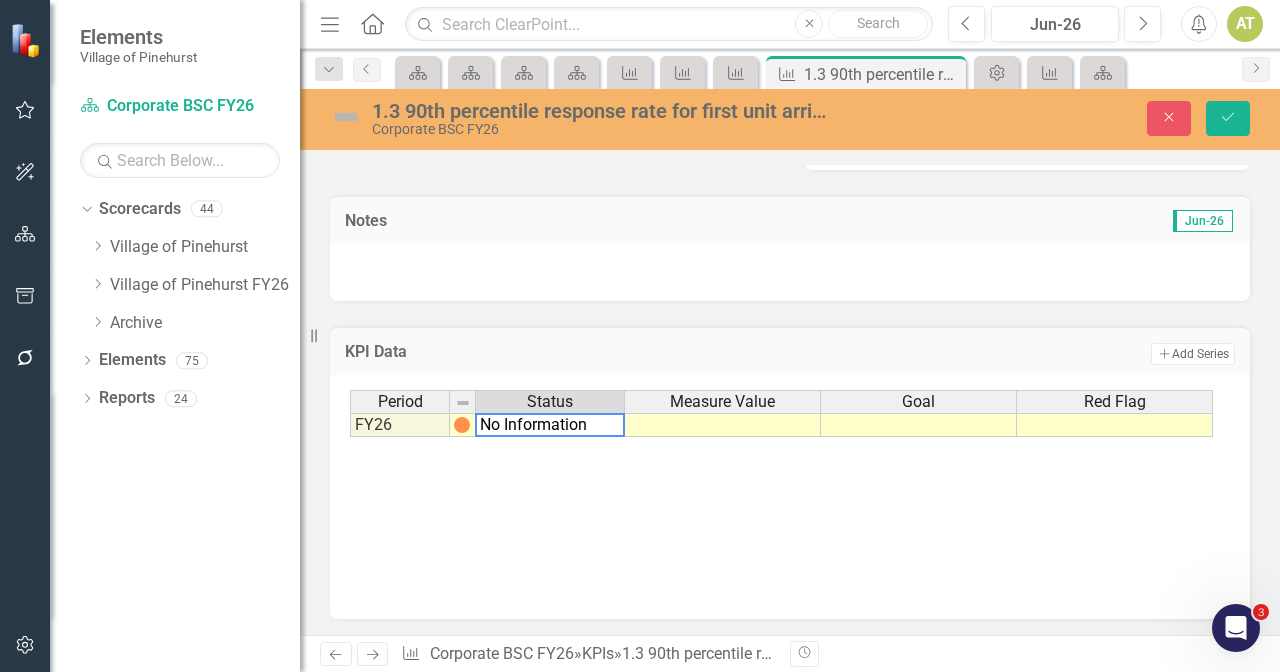 click on "No Information" at bounding box center [550, 425] 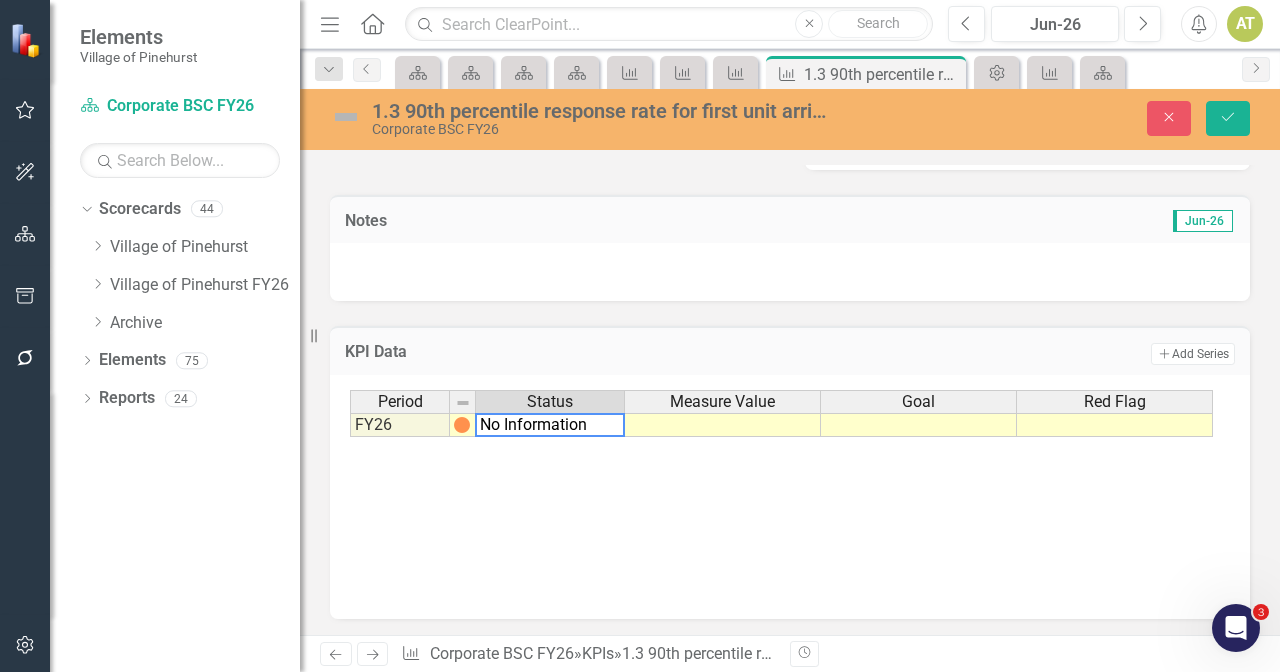 click on "No Information" at bounding box center [550, 425] 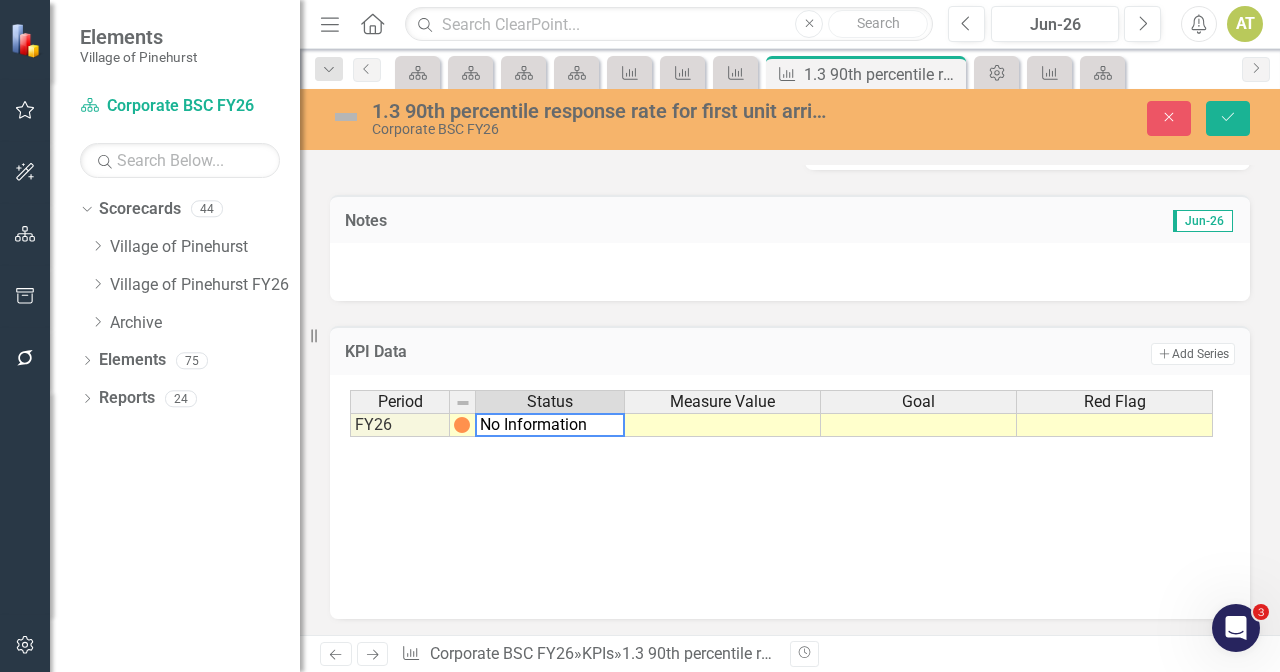 click on "No Information" at bounding box center (550, 425) 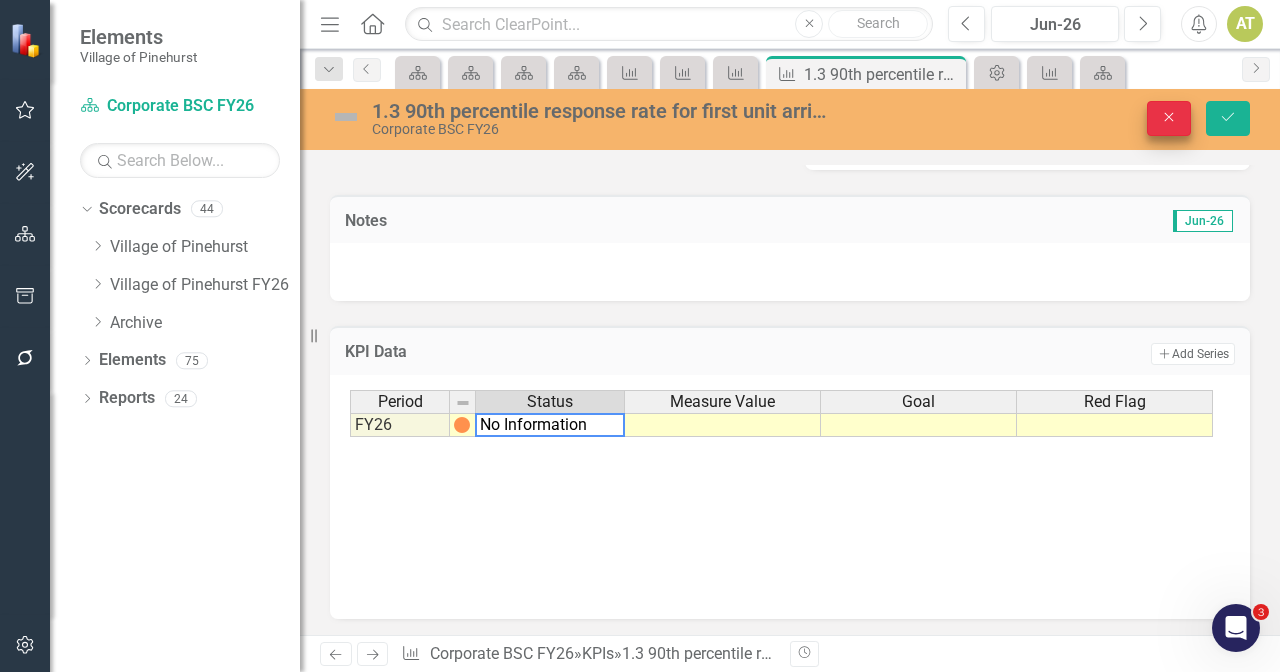click on "Close" 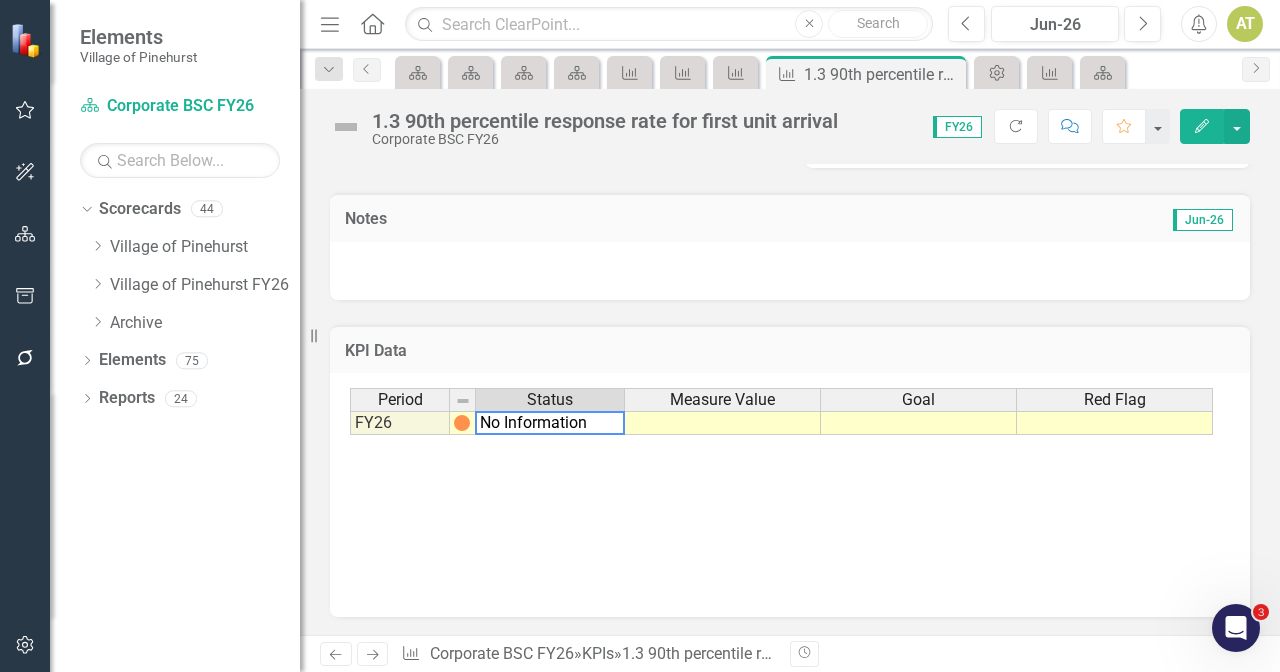 click on "Period Status Measure Value Goal Red Flag FY26 No Information Period Status Measure Value Goal Red Flag Period Status FY26 No Information Period Status No Information Not Defined On Target Caution Below Plan" at bounding box center (790, 488) 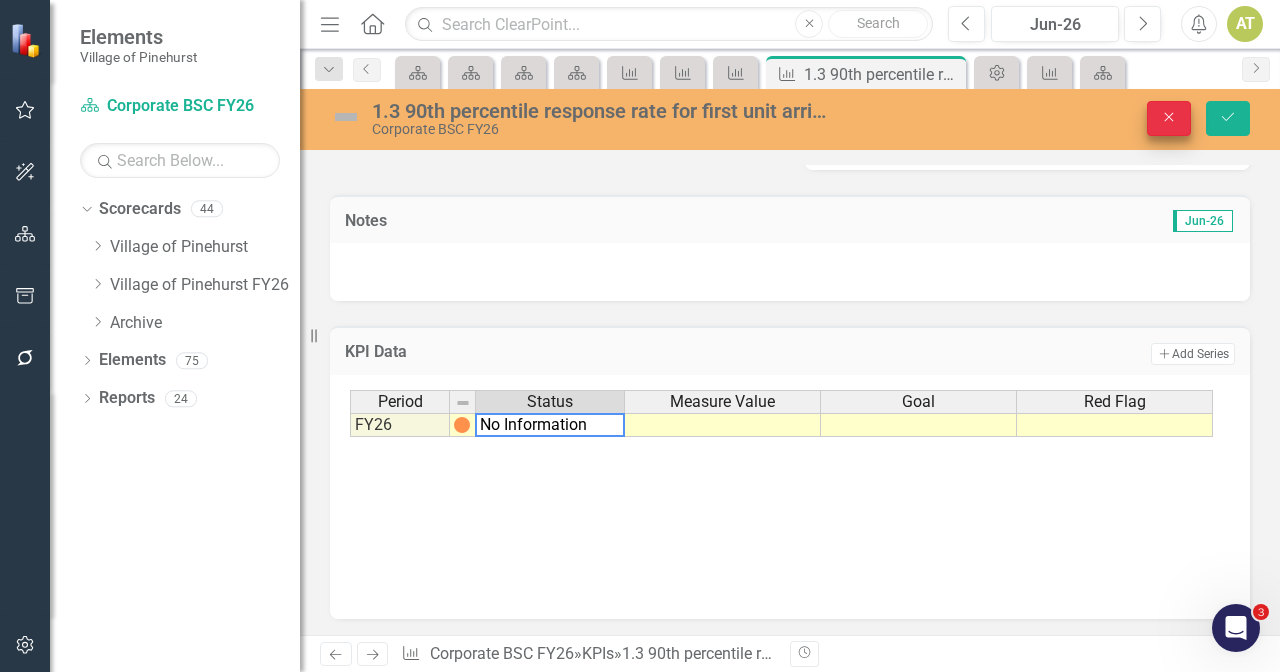 click on "Close" 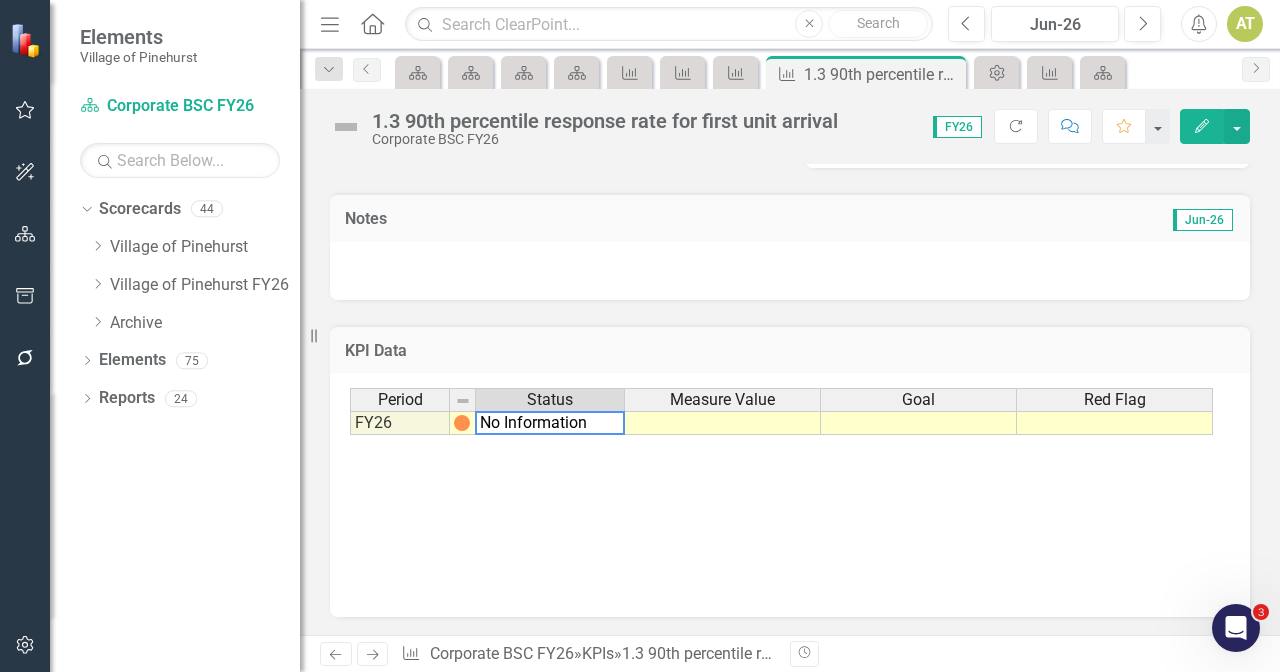click on "Period Status Measure Value Goal Red Flag FY26 No Information Period Status Measure Value Goal Red Flag Period Status FY26 No Information Period Status No Information Not Defined On Target Caution Below Plan" at bounding box center [790, 488] 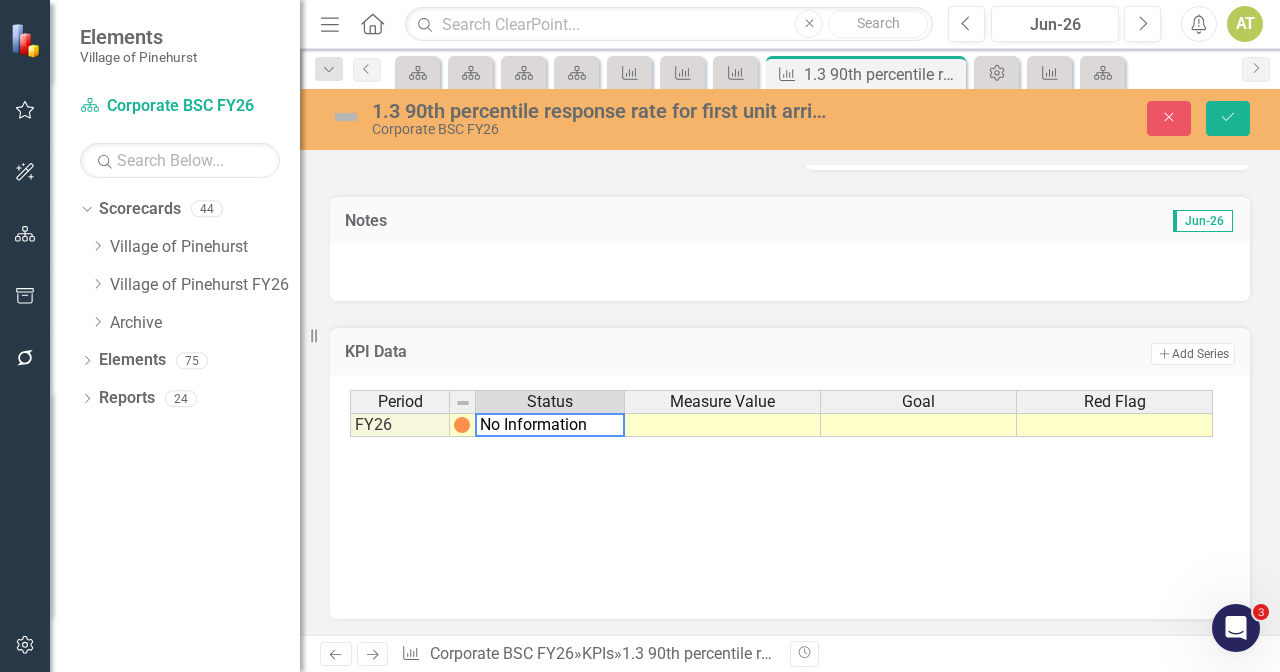 click at bounding box center (462, 425) 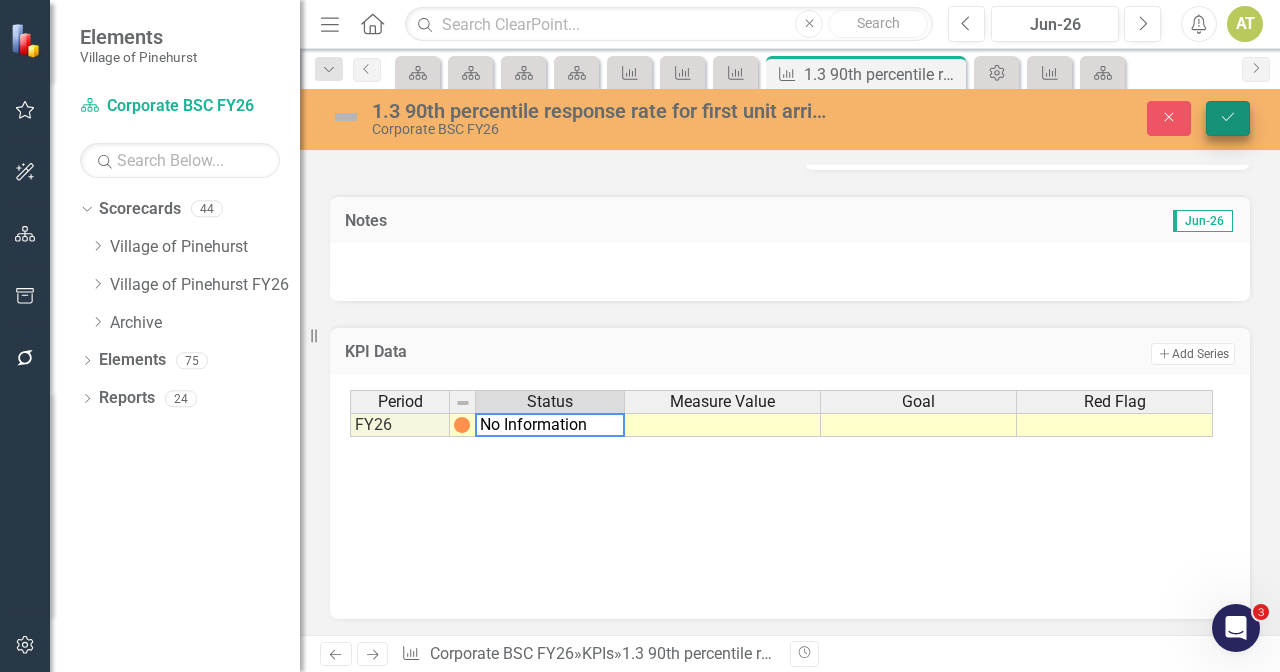 click on "Save" at bounding box center [1228, 118] 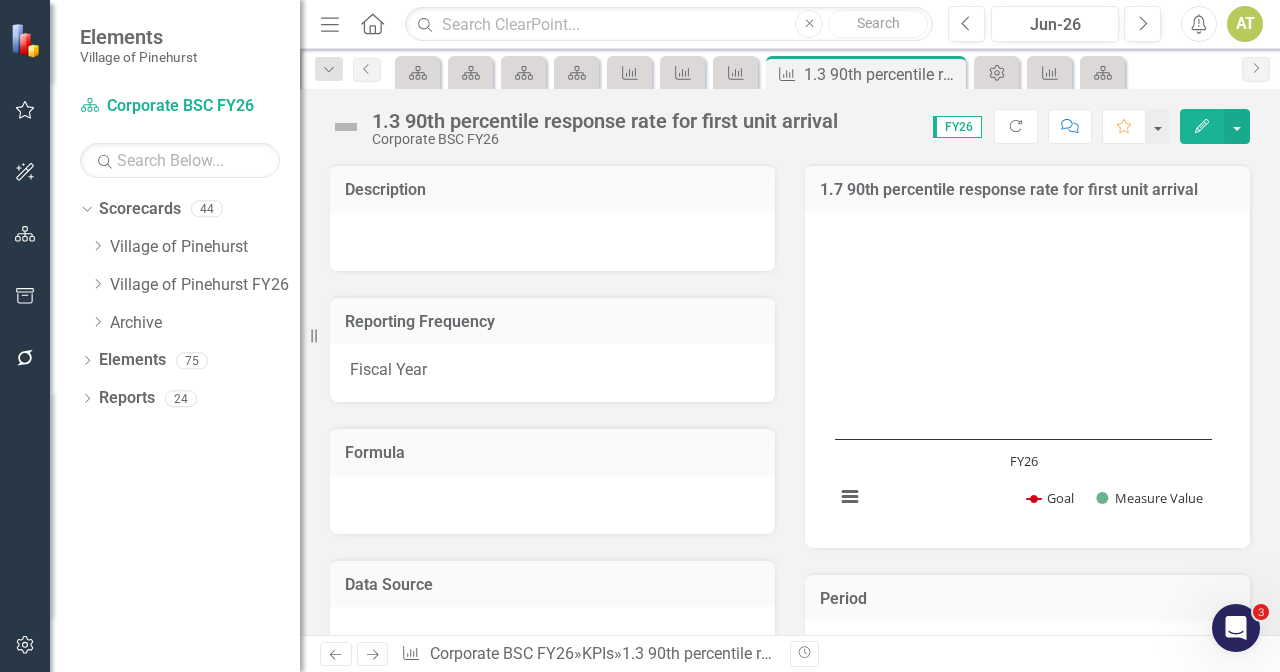 scroll, scrollTop: 511, scrollLeft: 0, axis: vertical 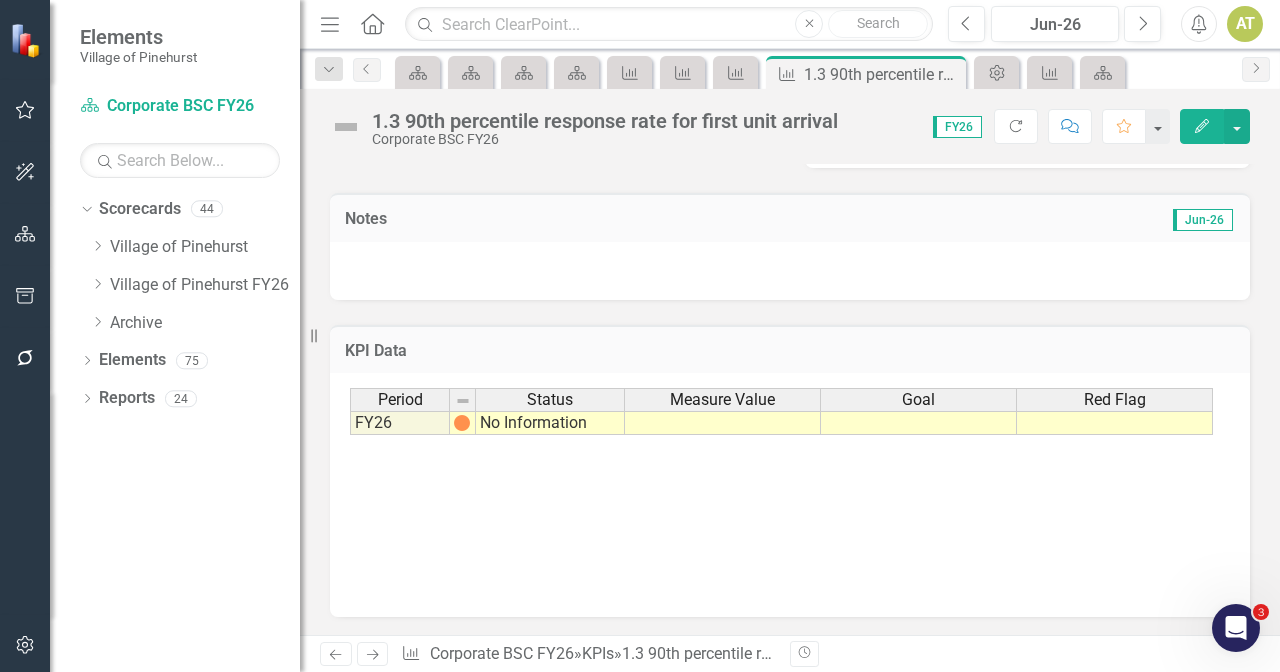 click on "No Information" at bounding box center (550, 423) 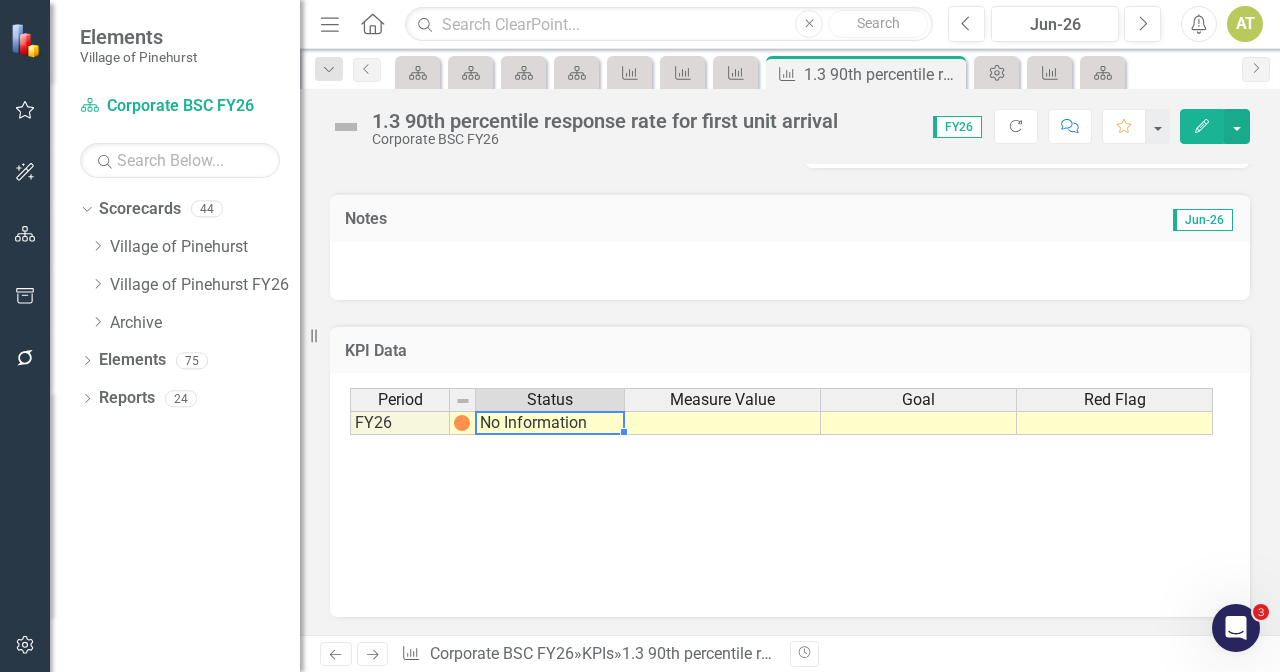 click on "No Information" at bounding box center (550, 423) 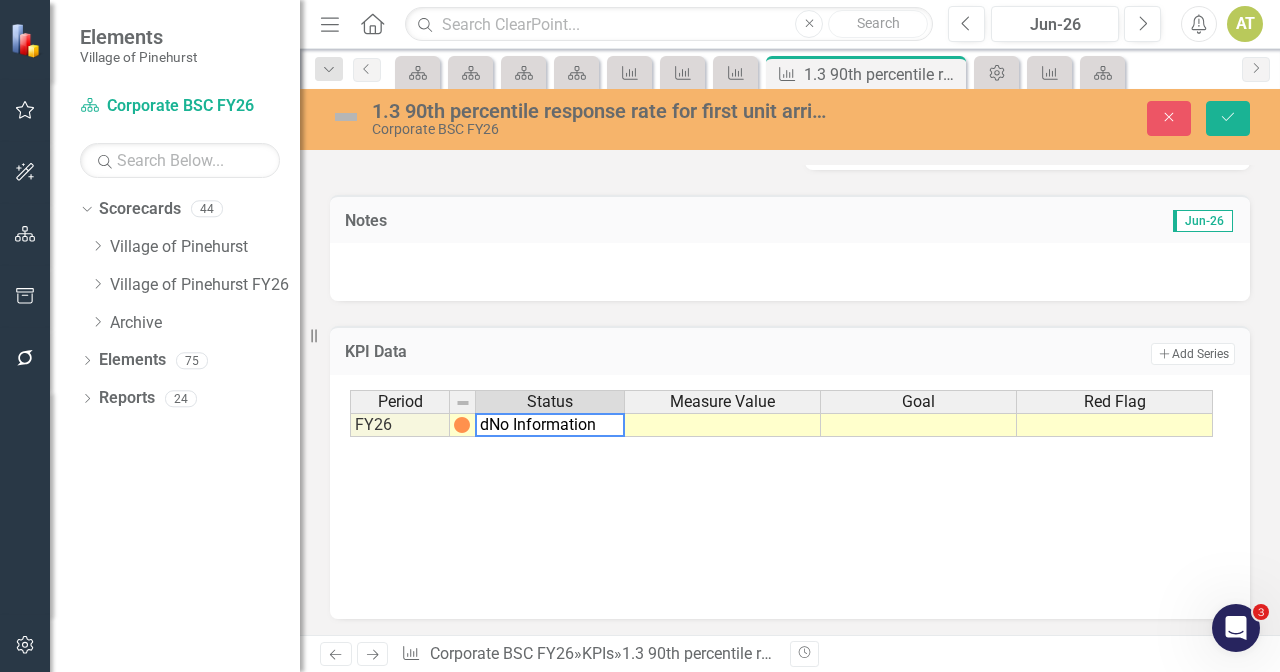 type on "No Information" 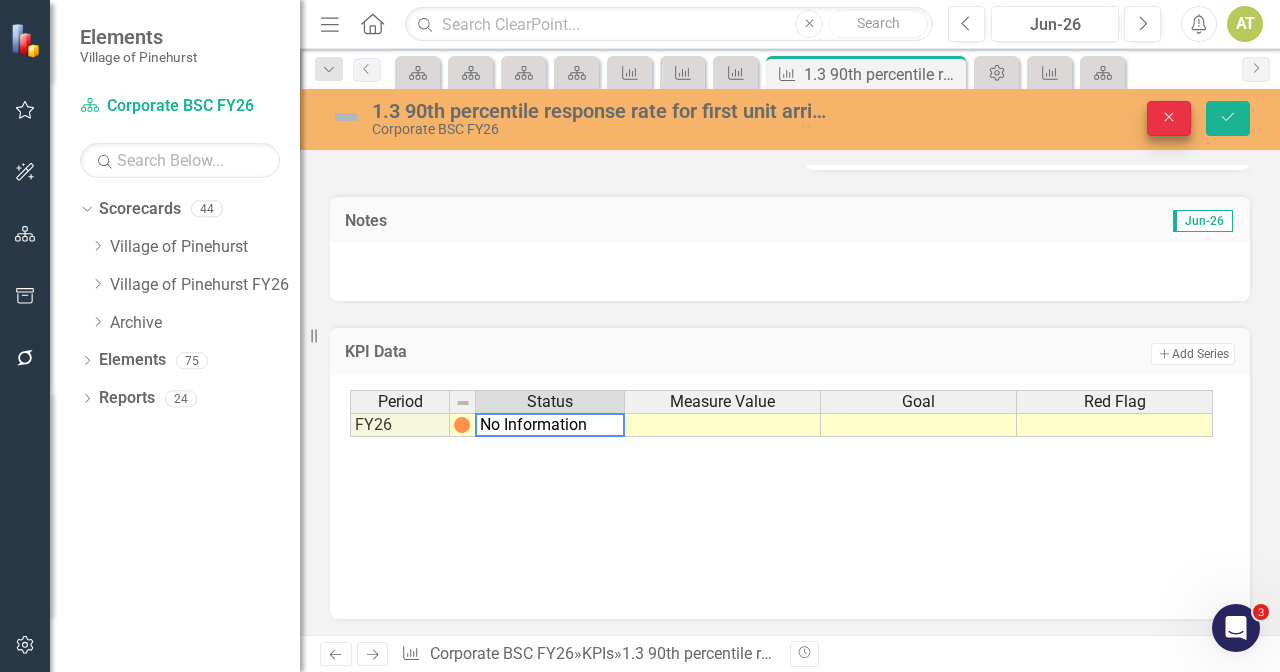 click on "Close" 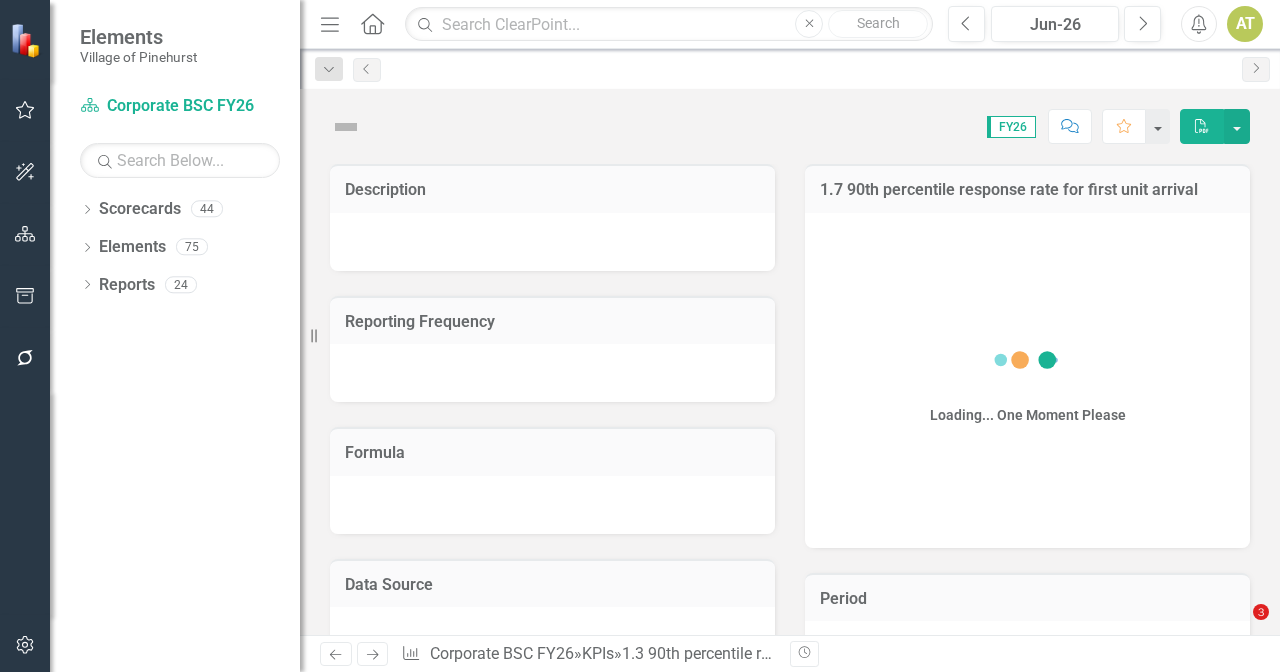 scroll, scrollTop: 0, scrollLeft: 0, axis: both 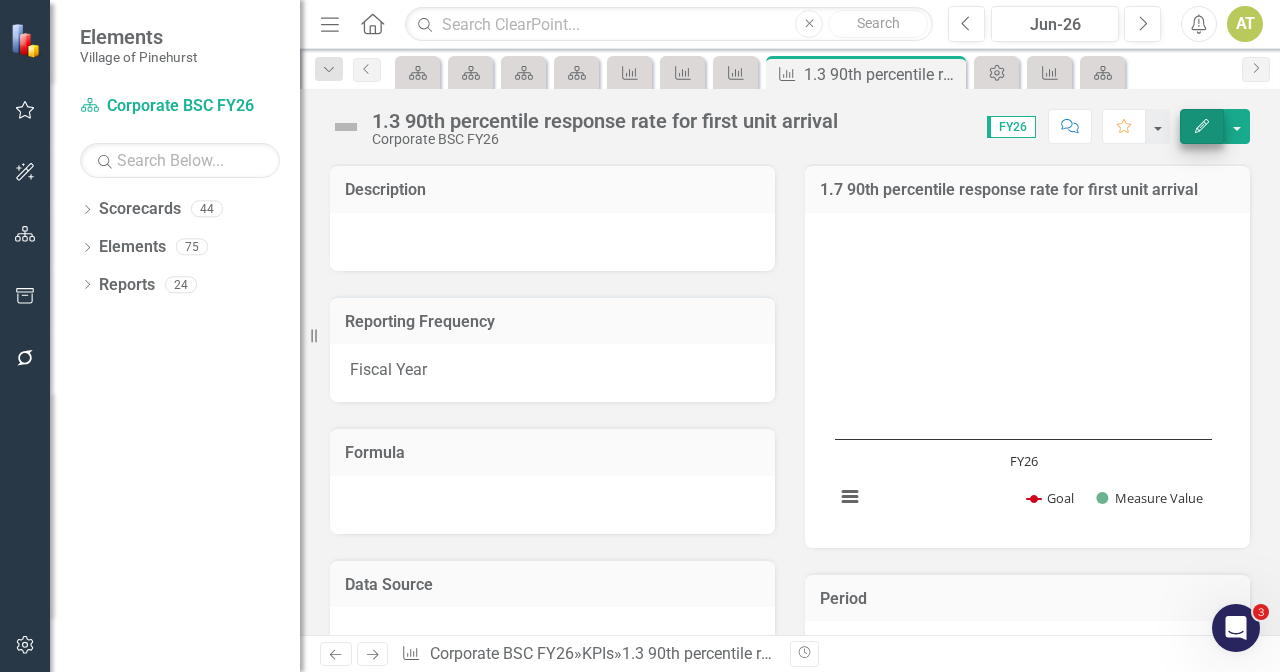 click on "Edit" at bounding box center (1202, 126) 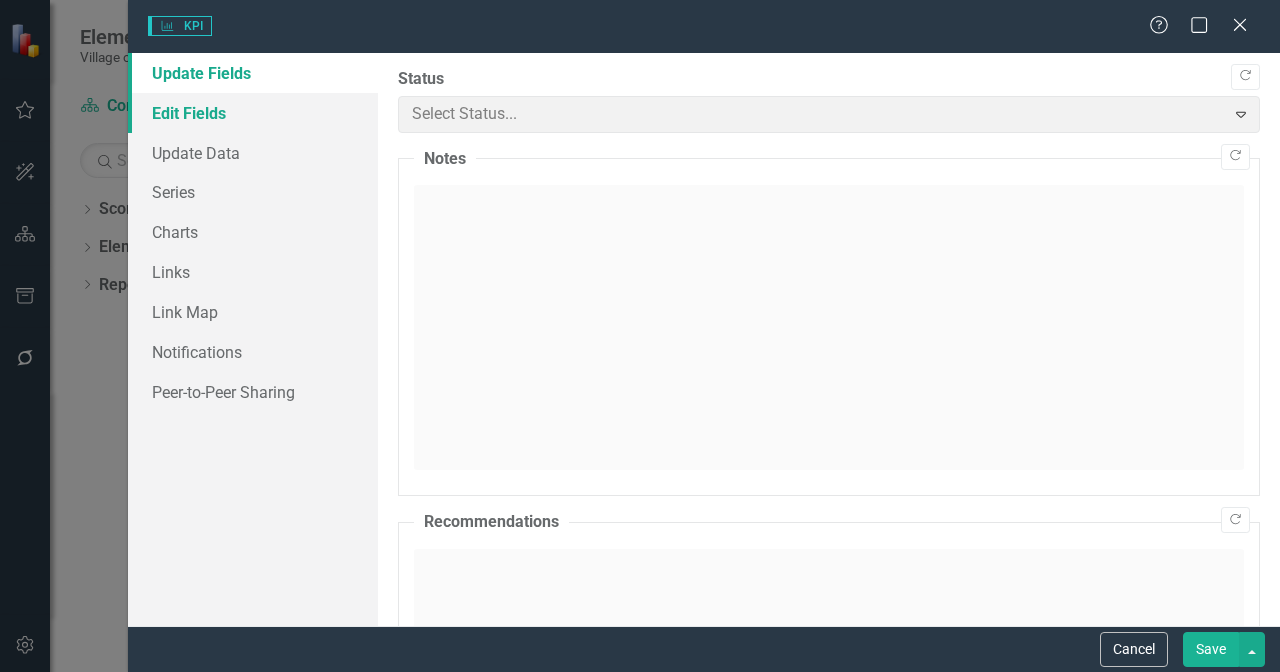 click on "Edit Fields" at bounding box center (253, 113) 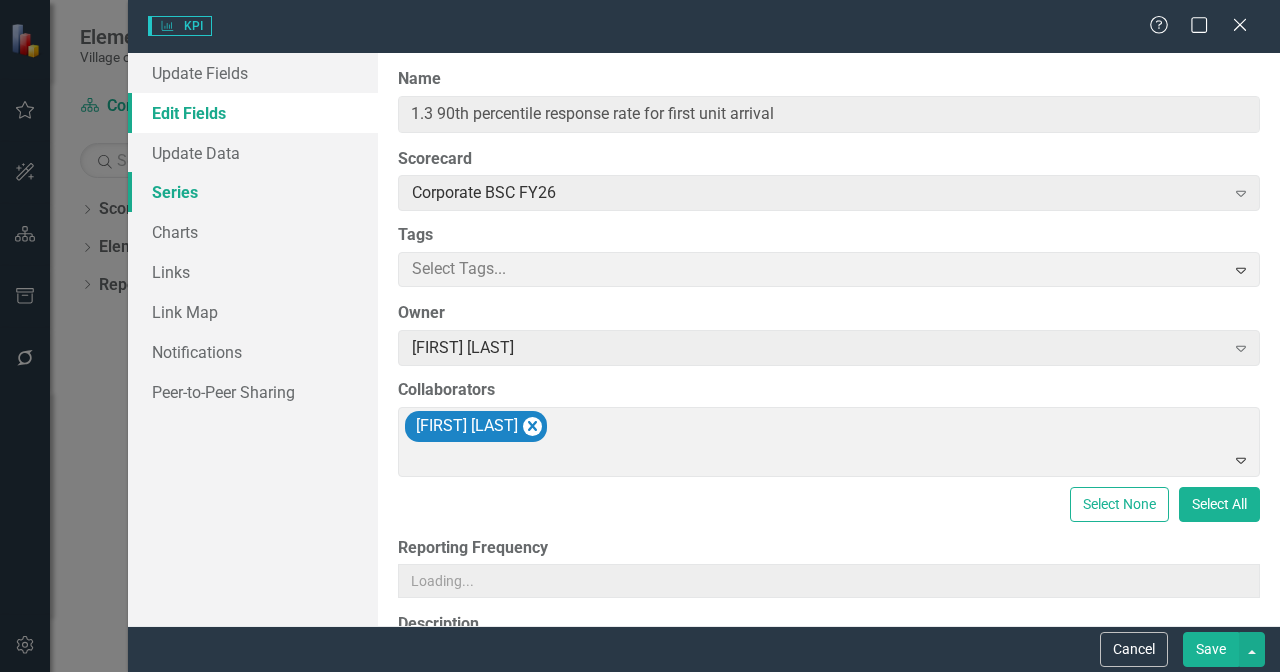 type on "1.3 90th percentile response rate for first unit arrival" 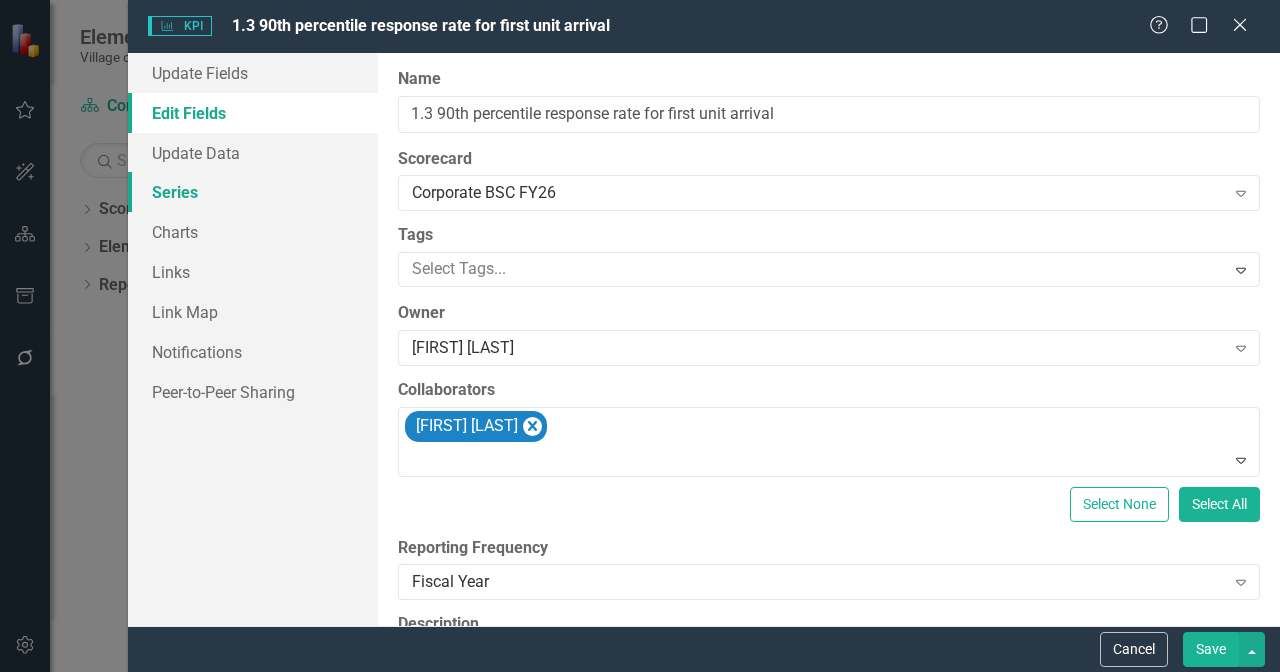 click on "Series" at bounding box center (253, 192) 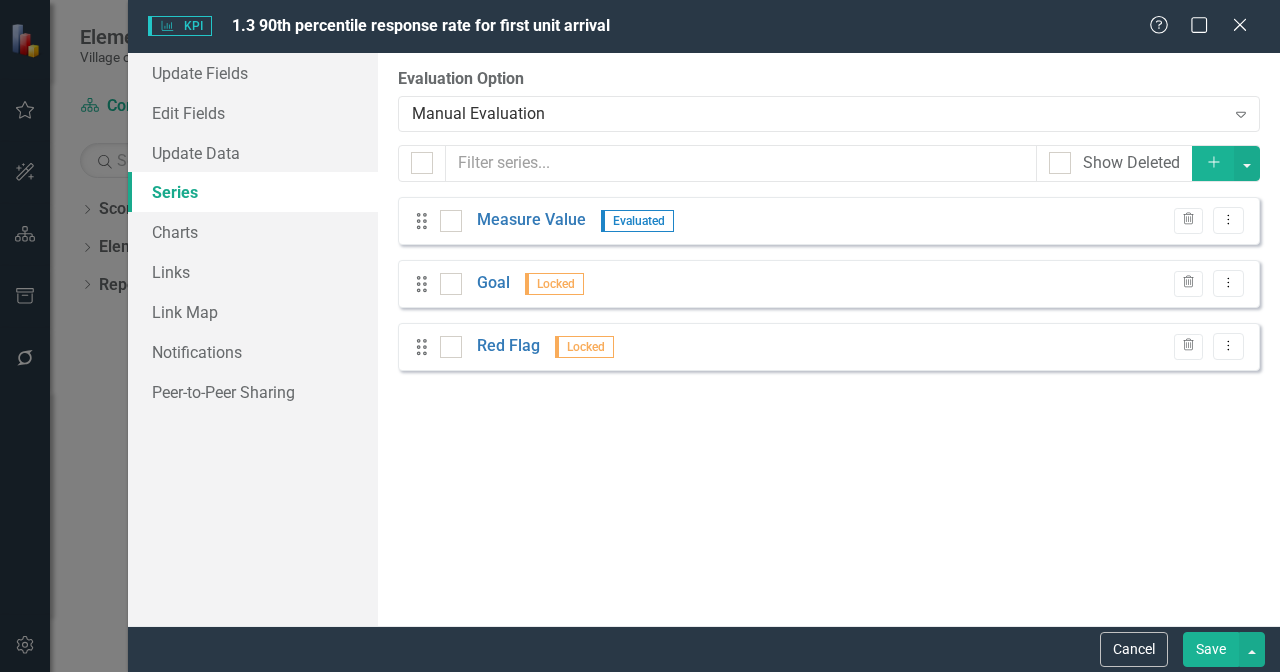 checkbox on "false" 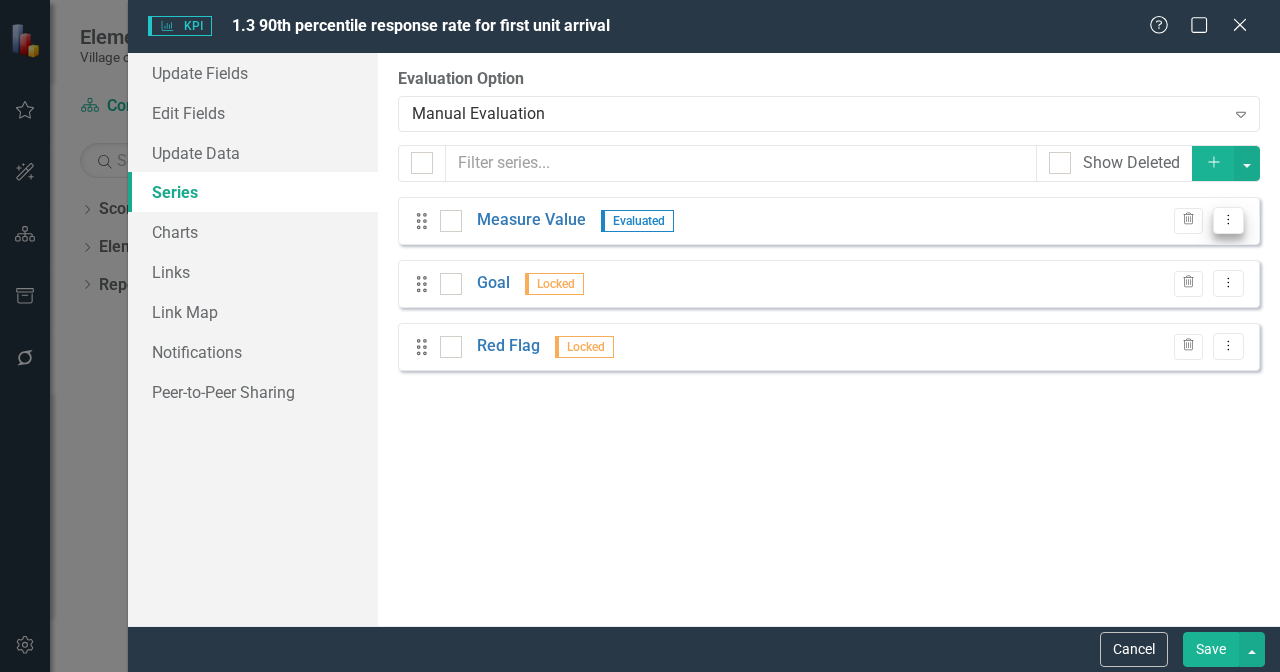 click on "Dropdown Menu" 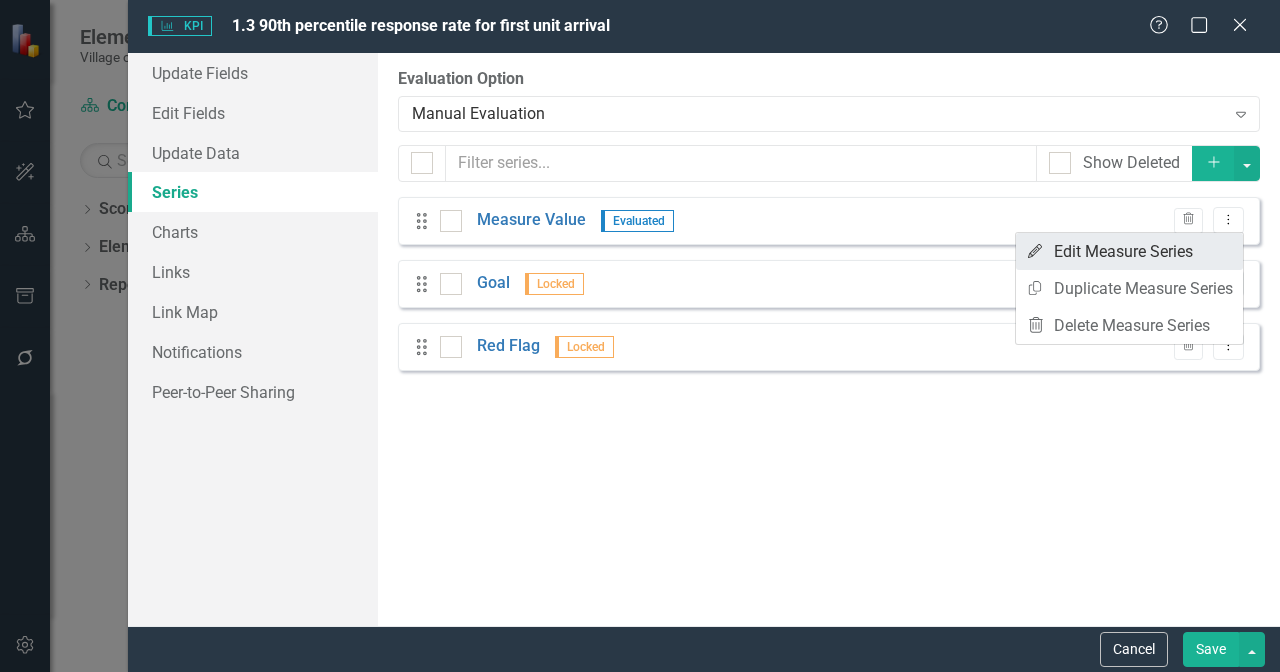 click on "Edit Edit Measure Series" at bounding box center (1129, 251) 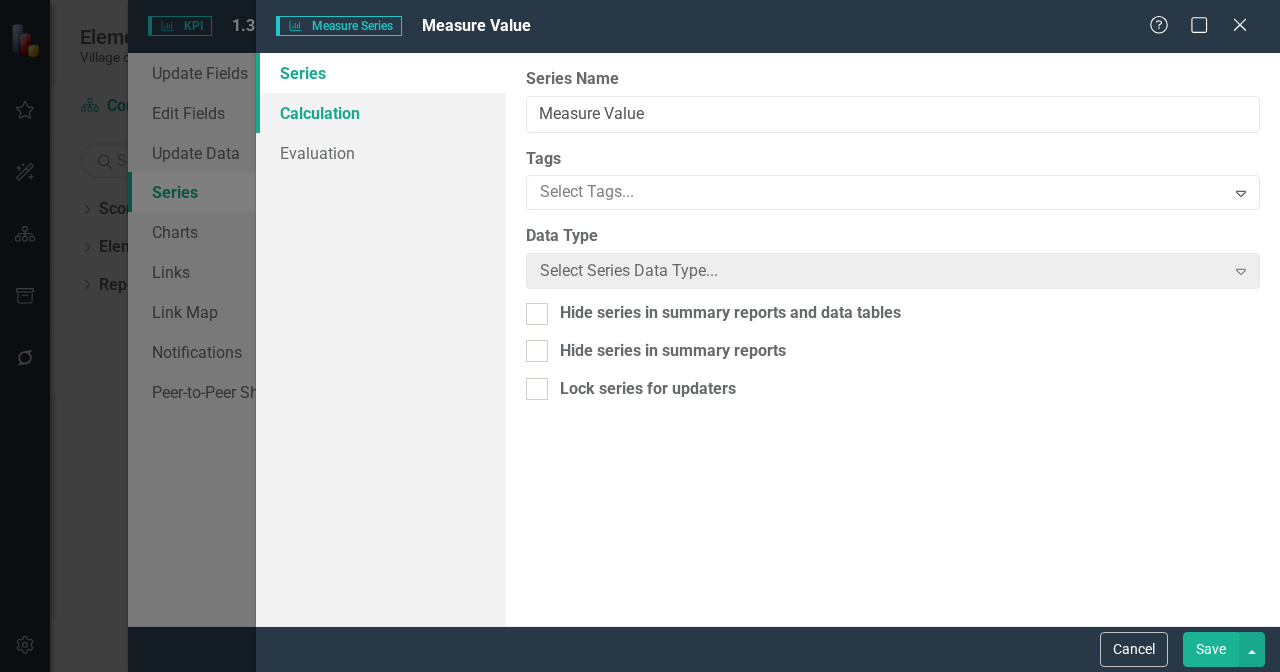 click on "Calculation" at bounding box center (381, 113) 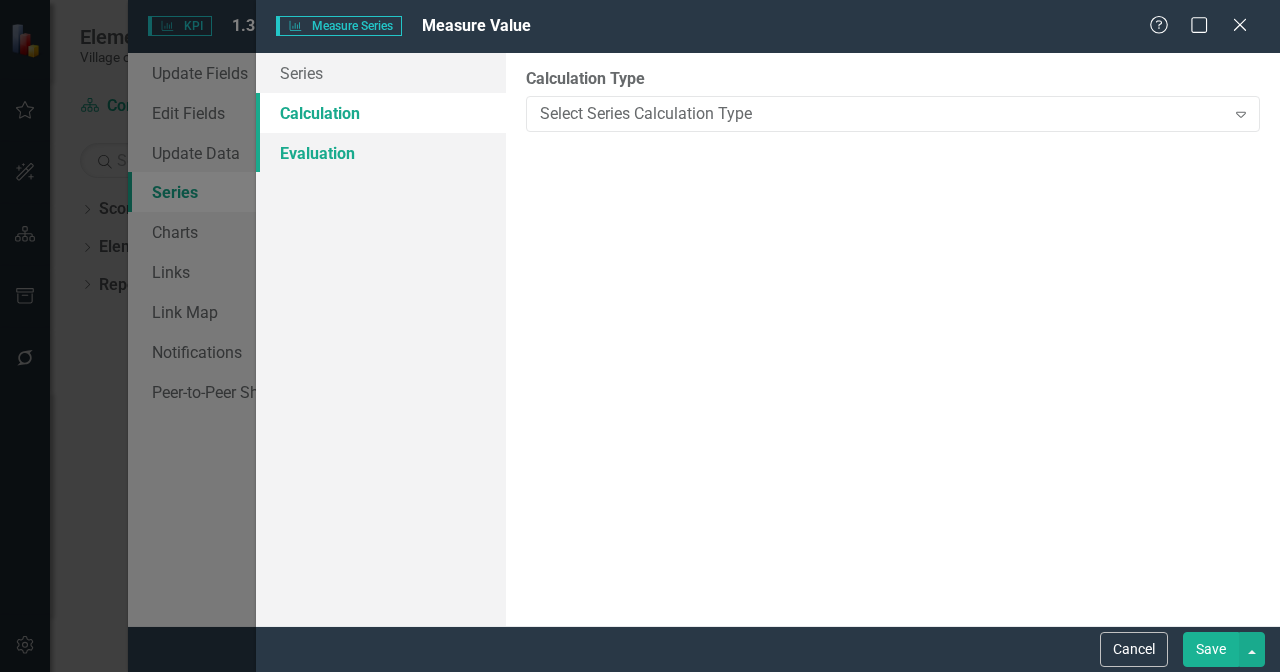 click on "Evaluation" at bounding box center [381, 153] 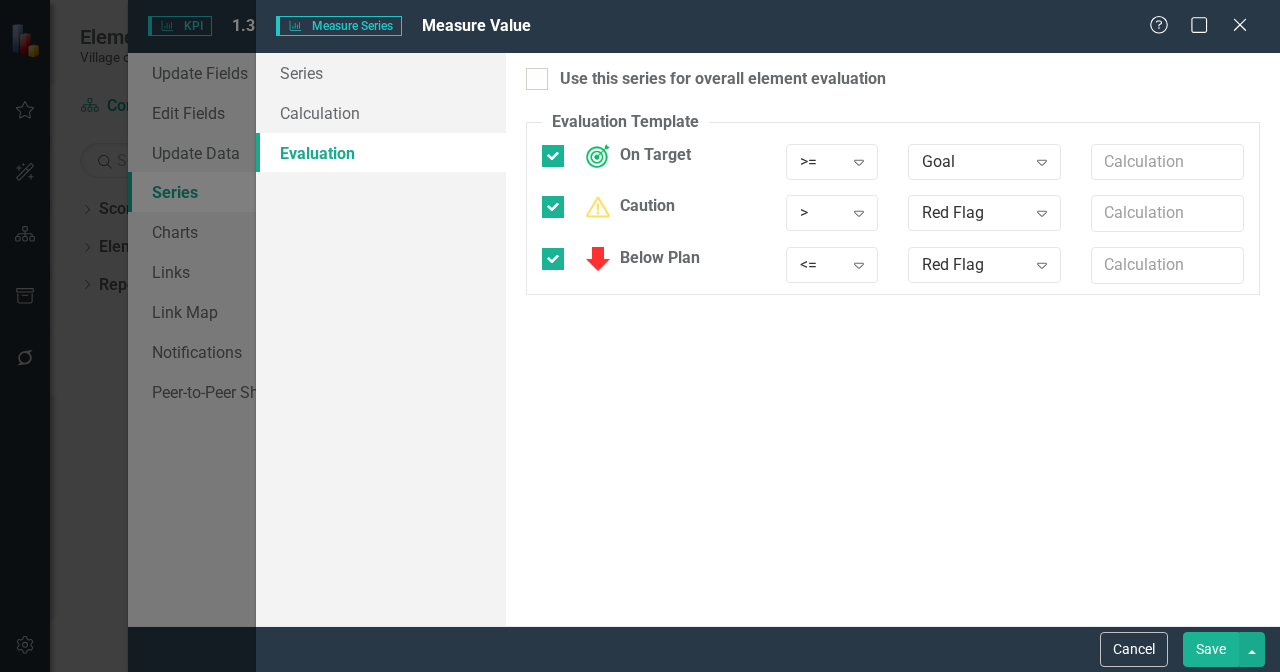 scroll, scrollTop: 0, scrollLeft: 0, axis: both 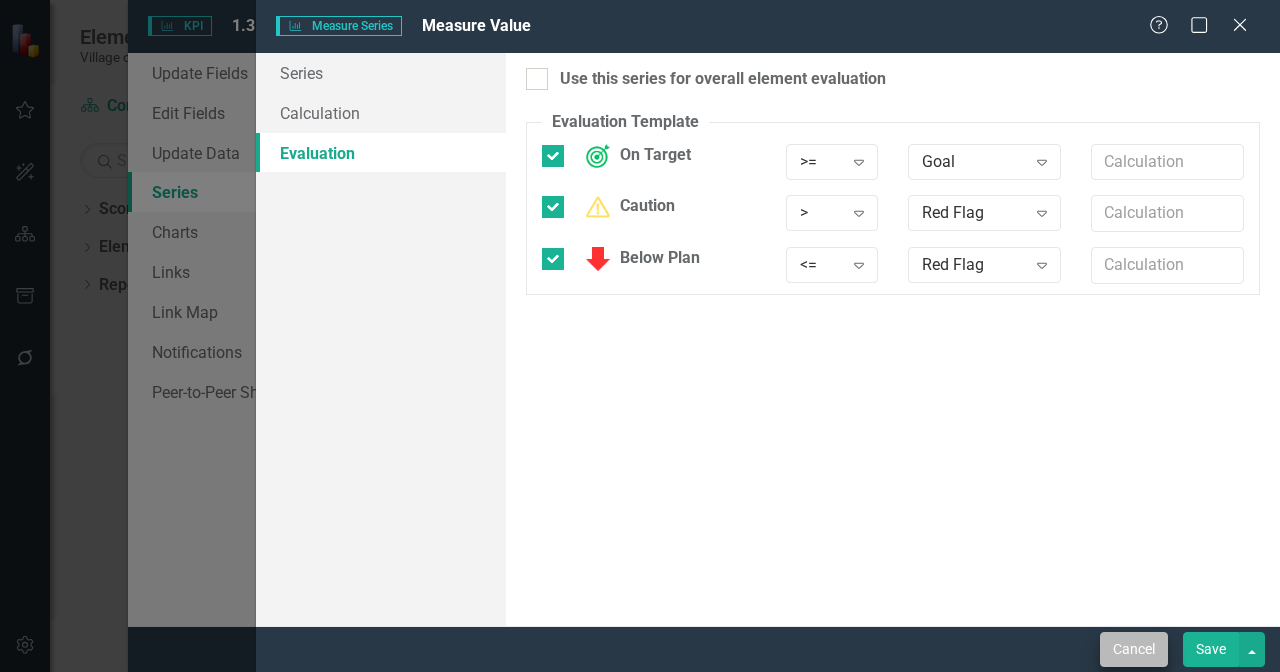 click on "Cancel" at bounding box center [1134, 649] 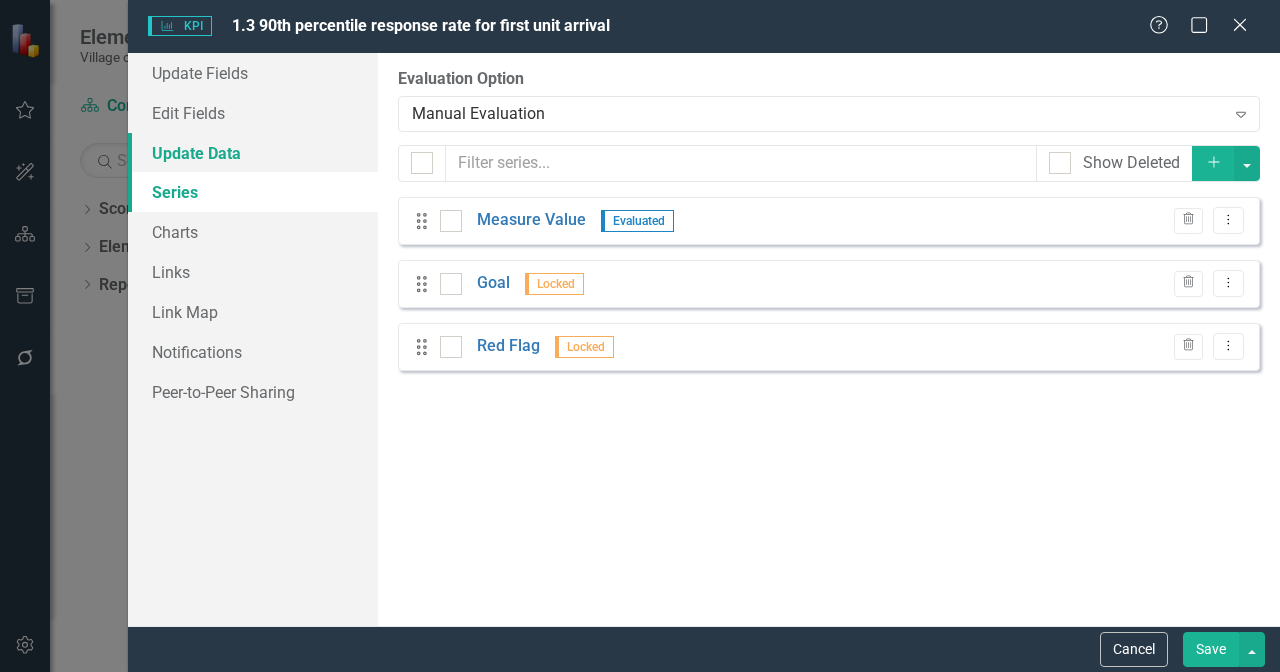 click on "Update  Data" at bounding box center [253, 153] 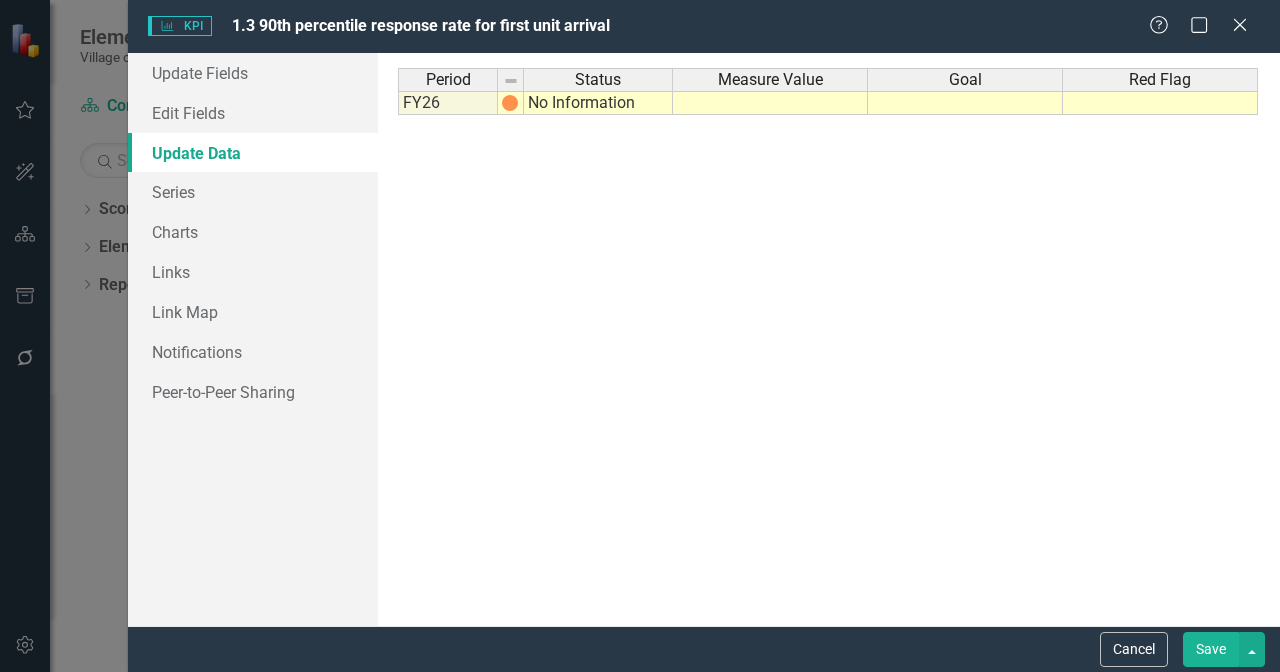 click on "No Information" at bounding box center (598, 103) 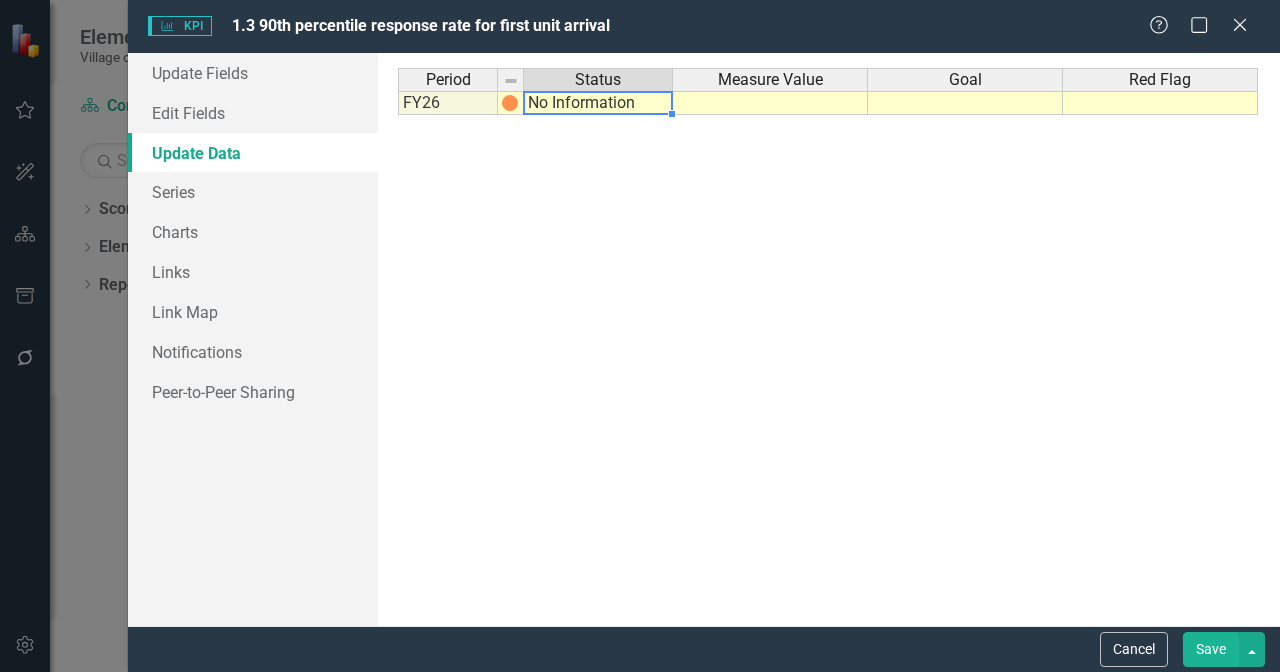 click on "No Information" at bounding box center [598, 103] 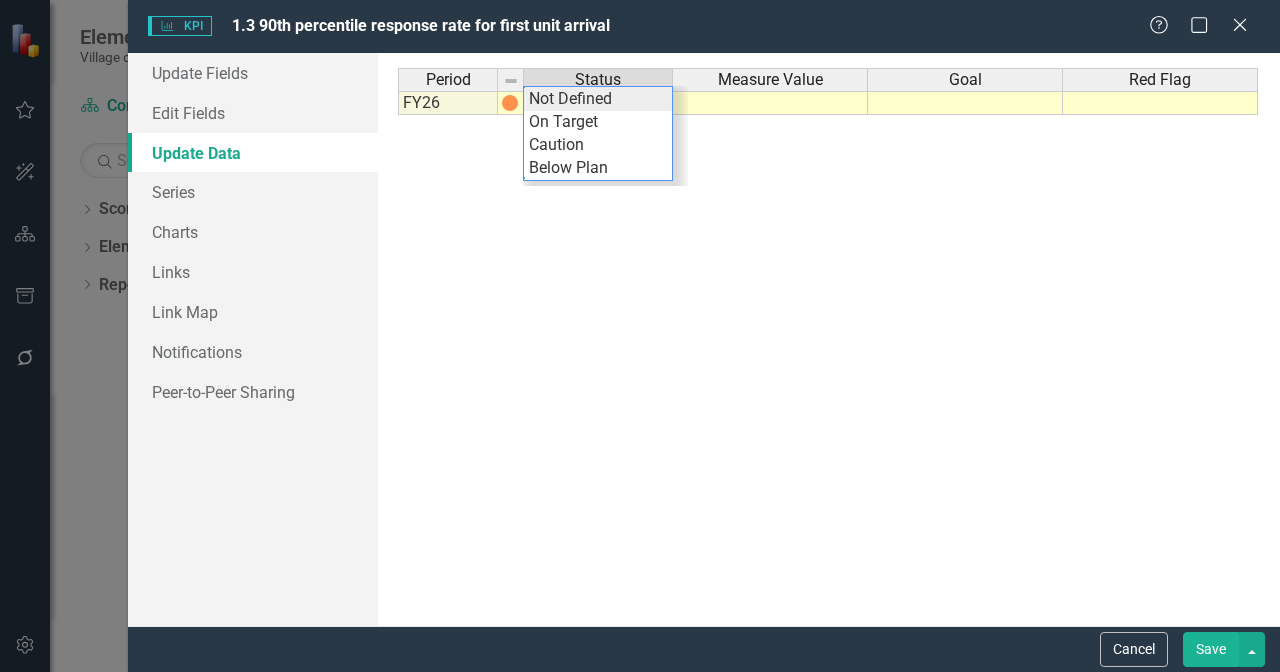 click on "Period Status Measure Value Goal Red Flag FY26 No Information Period Status Measure Value Goal Red Flag Period Status FY26 No Information Period Status No Information Not Defined On Target Caution Below Plan" at bounding box center (829, 339) 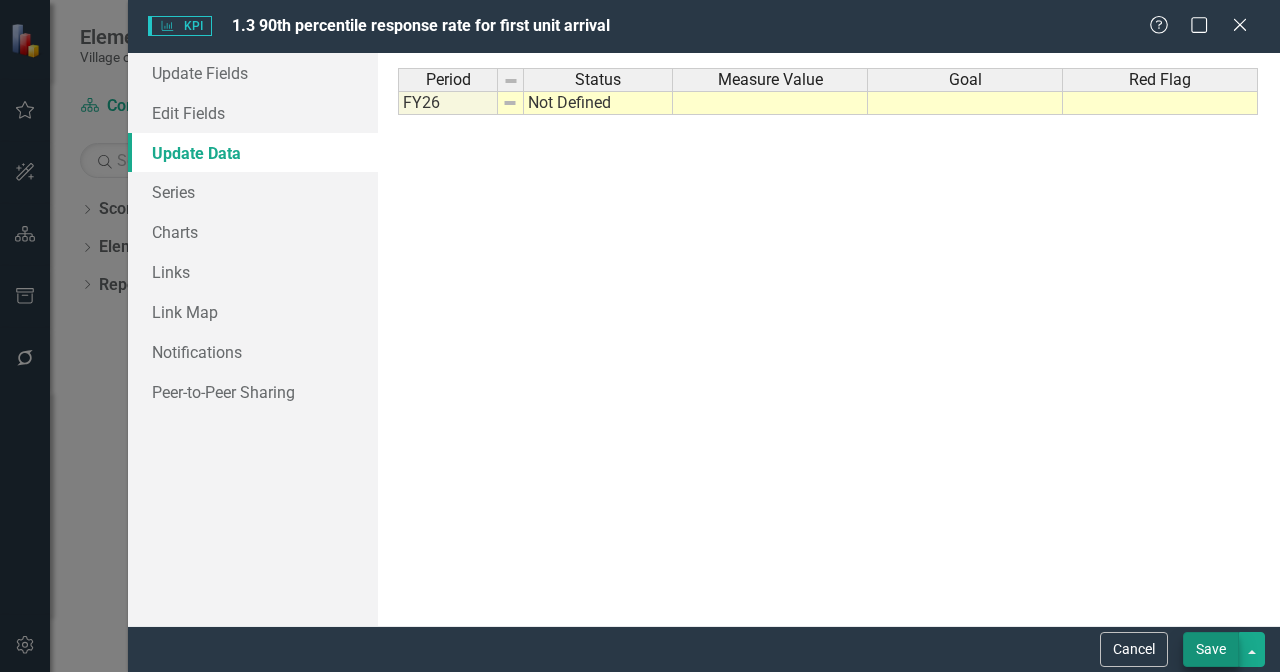 click on "Save" at bounding box center (1211, 649) 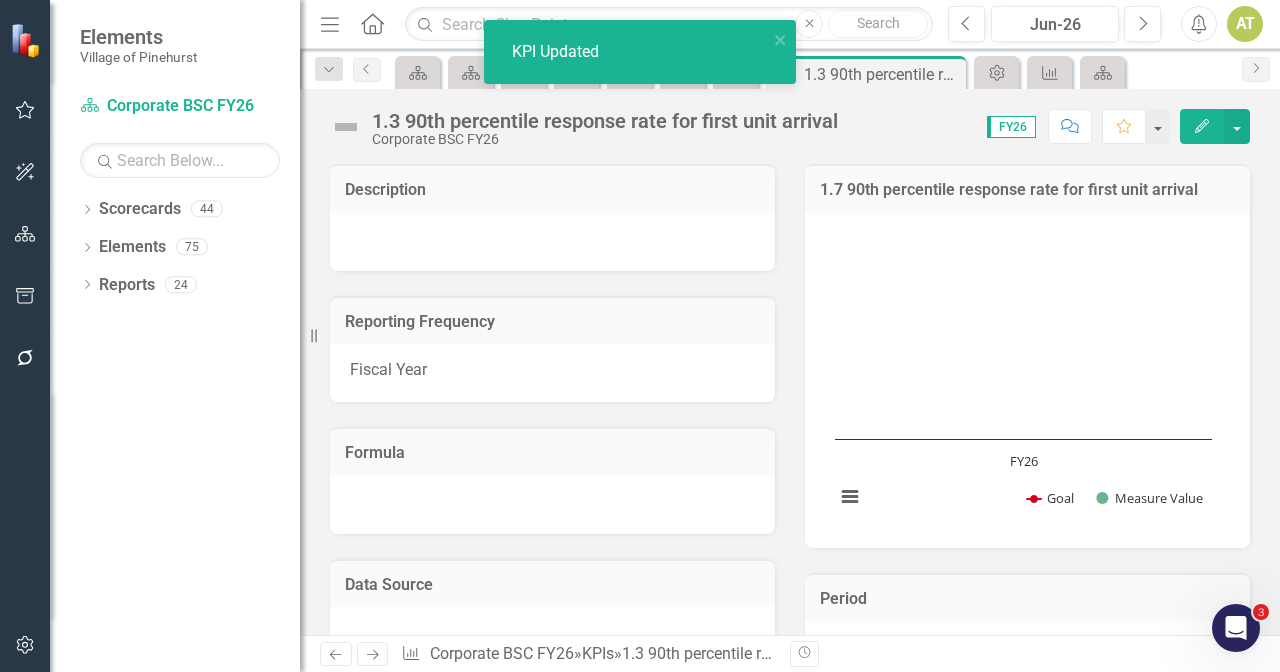 scroll, scrollTop: 511, scrollLeft: 0, axis: vertical 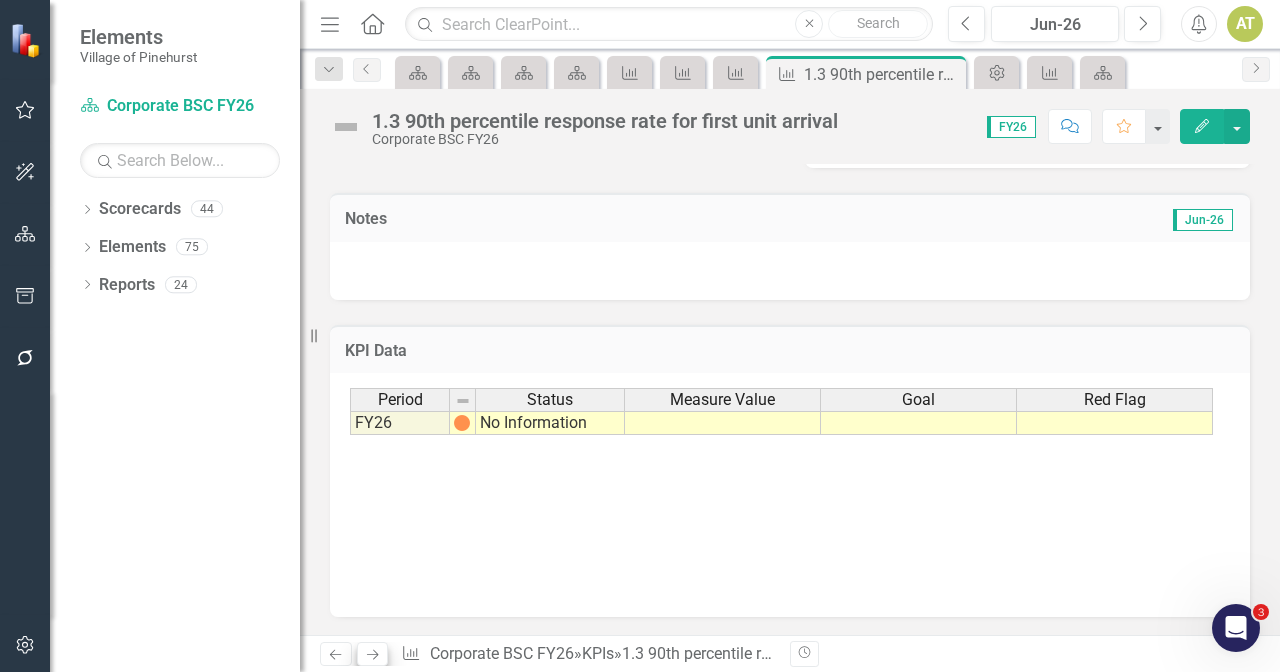 click on "Next" 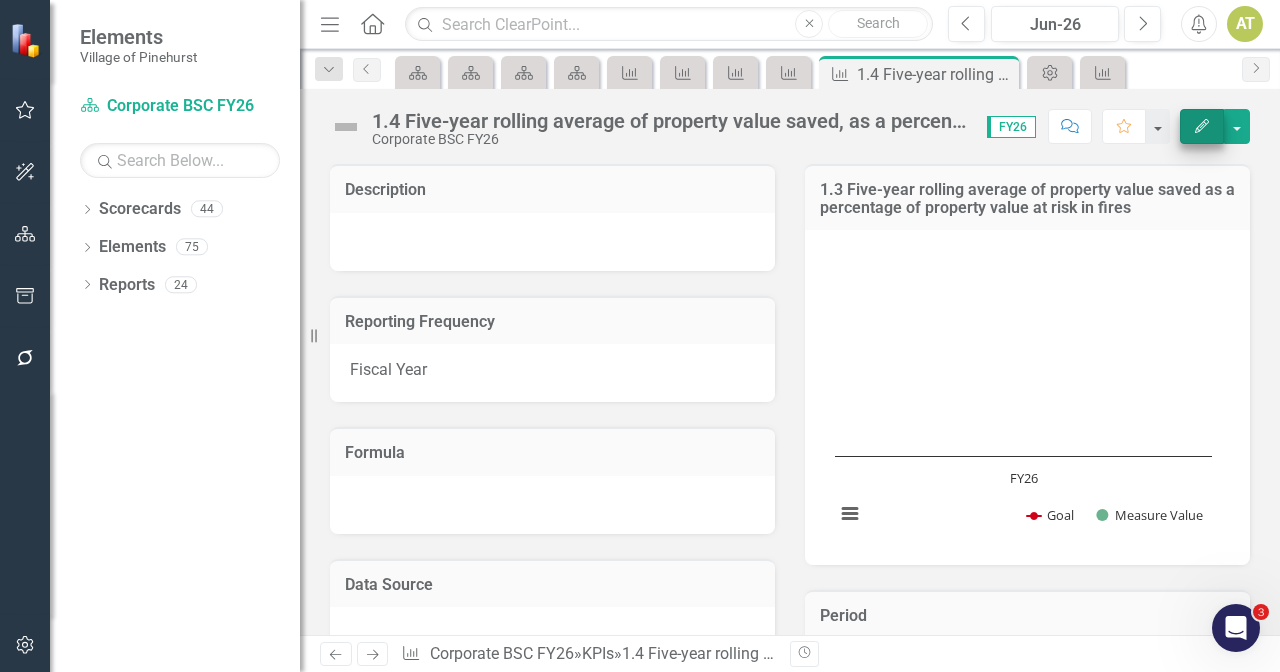 click on "Edit" 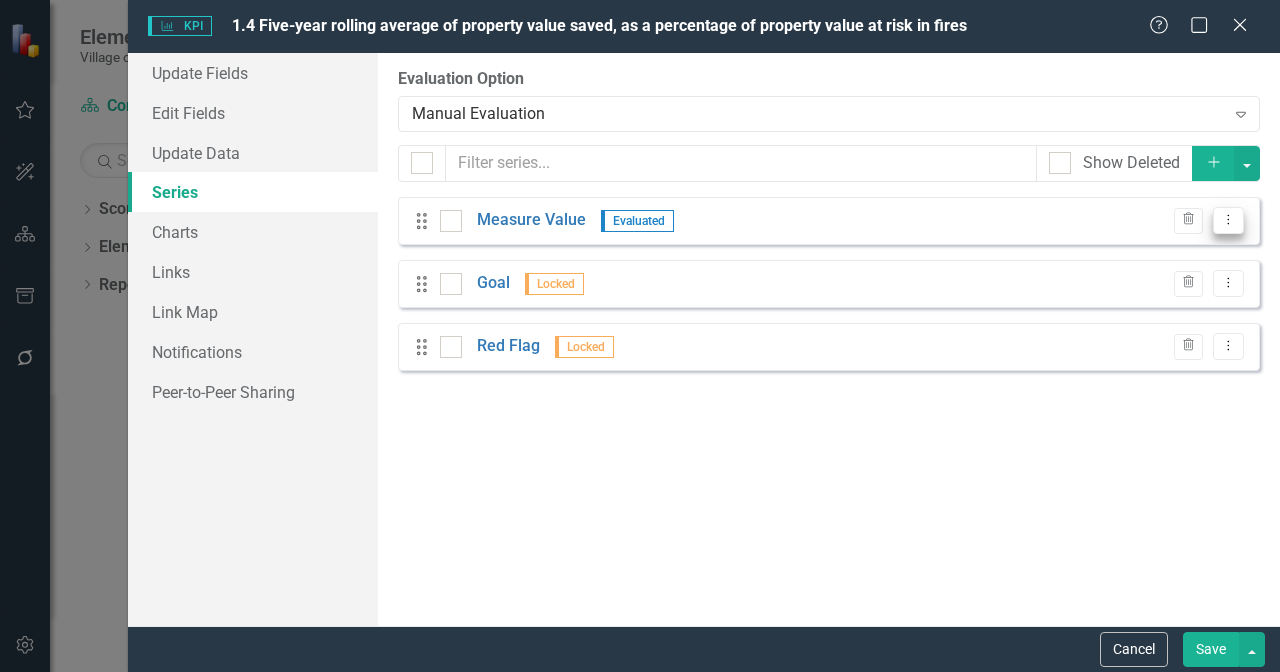 checkbox on "false" 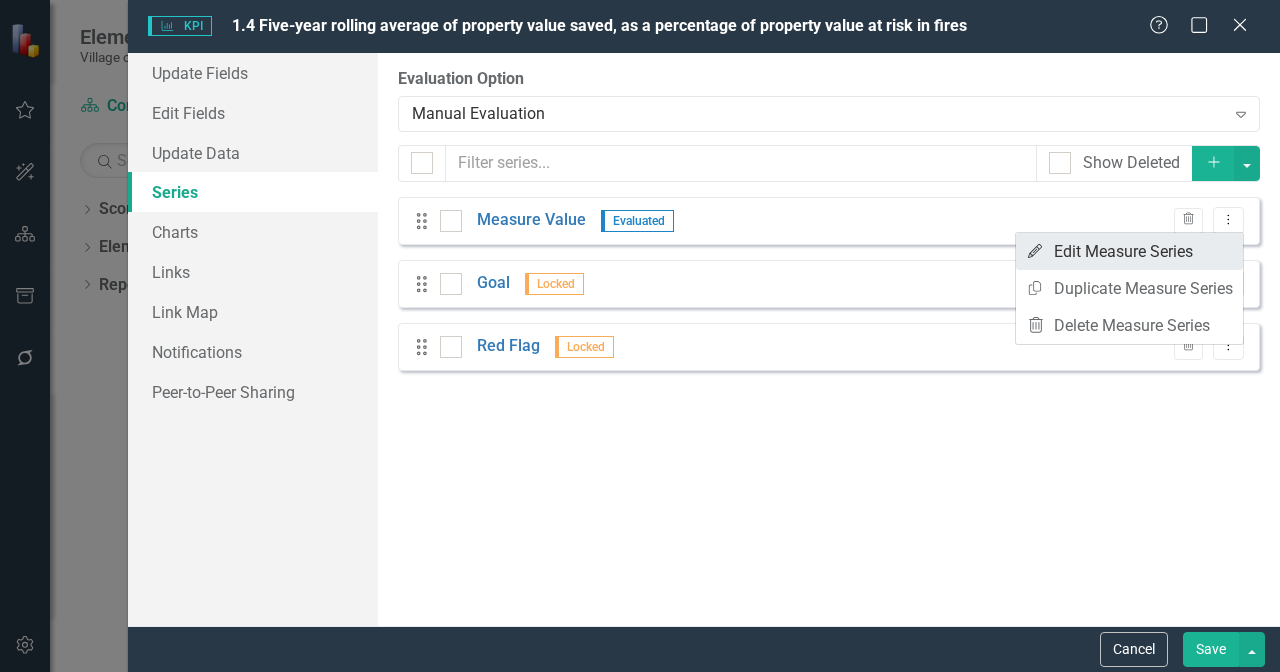 click on "Edit Edit Measure Series" at bounding box center [1129, 251] 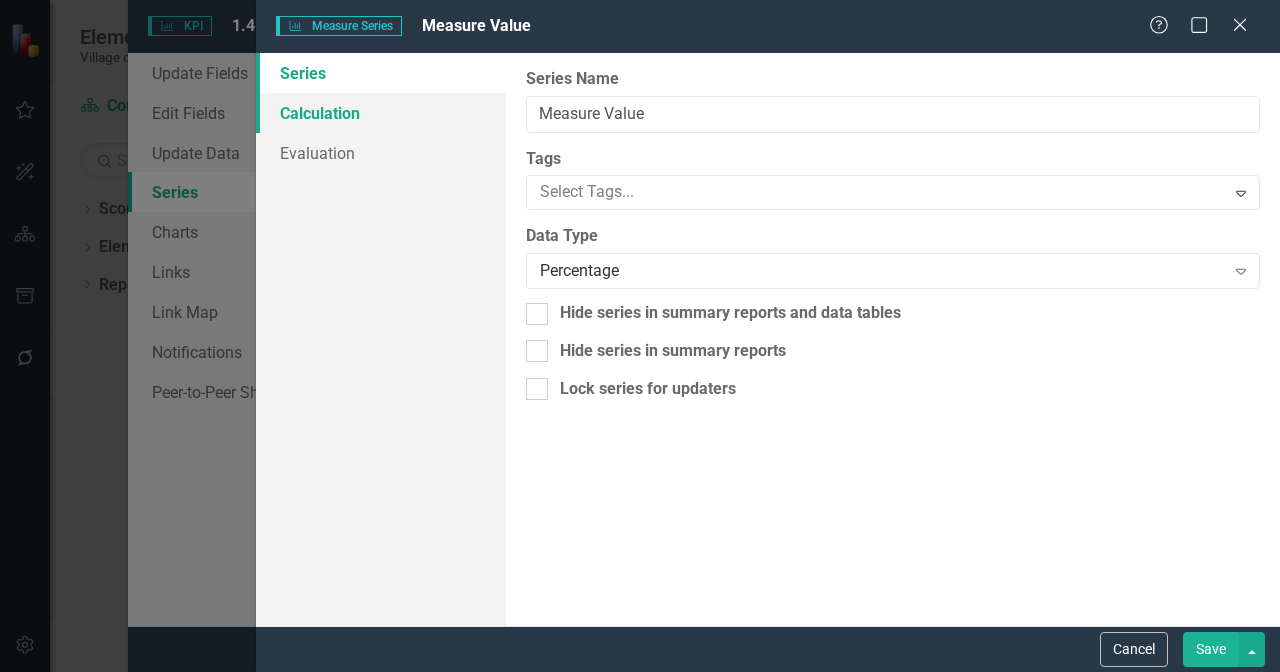 click on "Calculation" at bounding box center [381, 113] 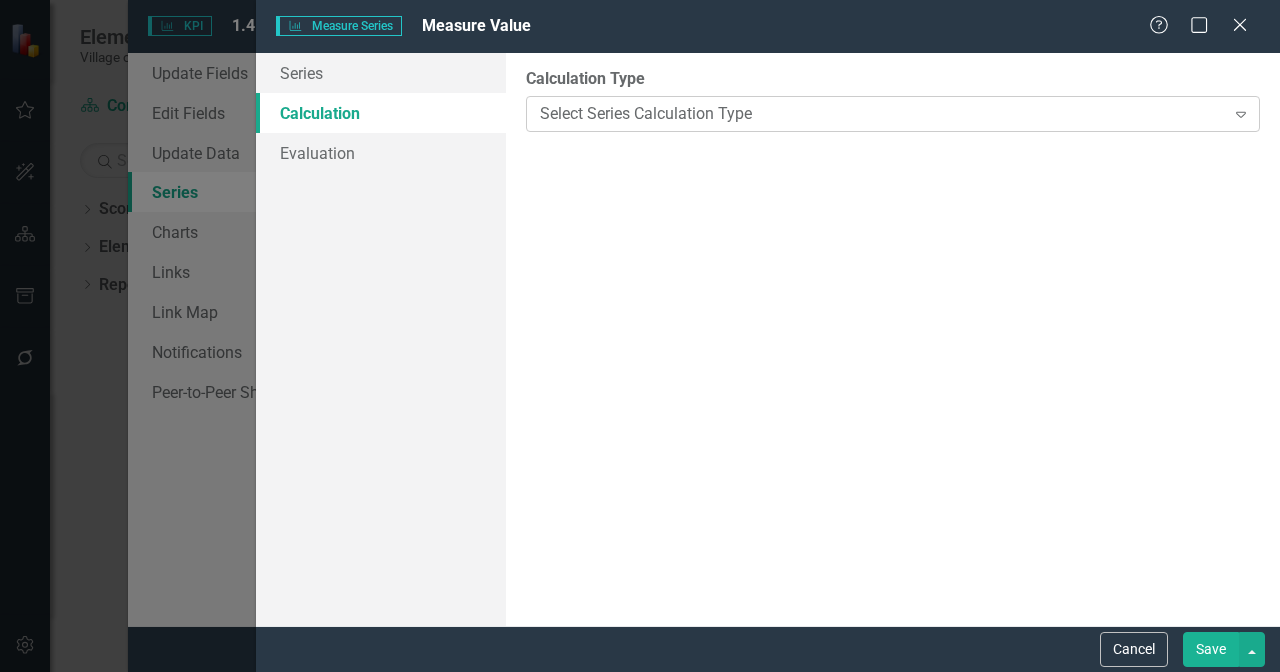 click on "Select Series Calculation Type" at bounding box center [882, 113] 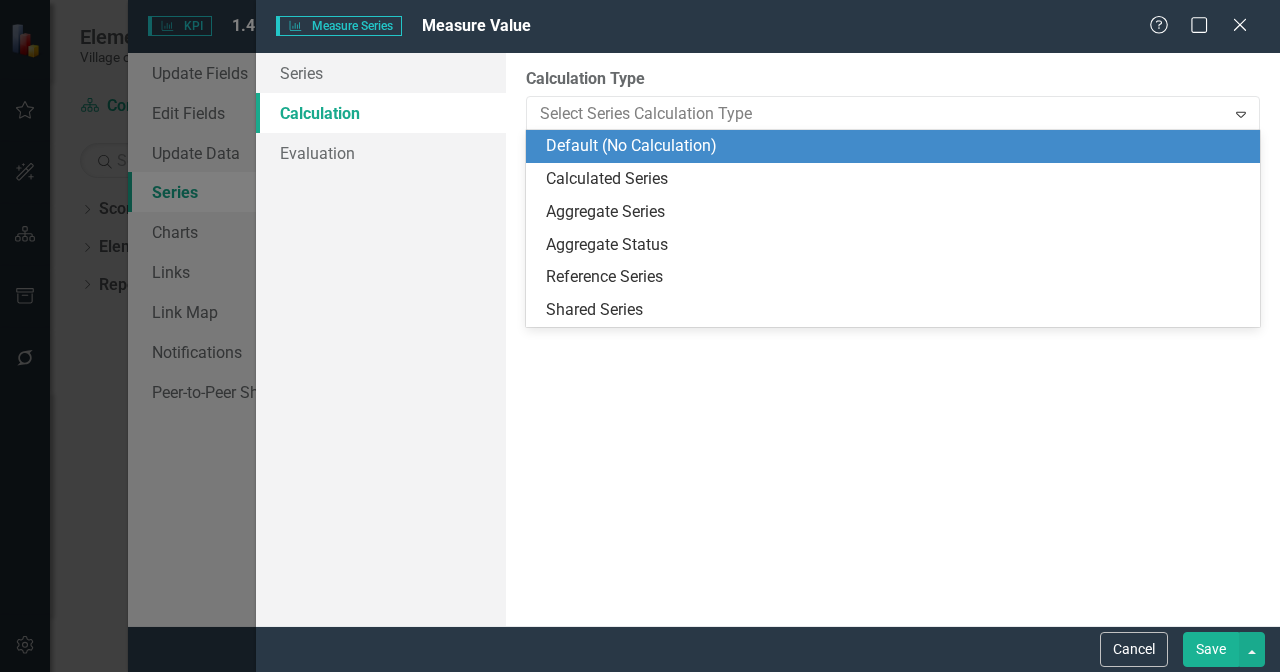scroll, scrollTop: 0, scrollLeft: 0, axis: both 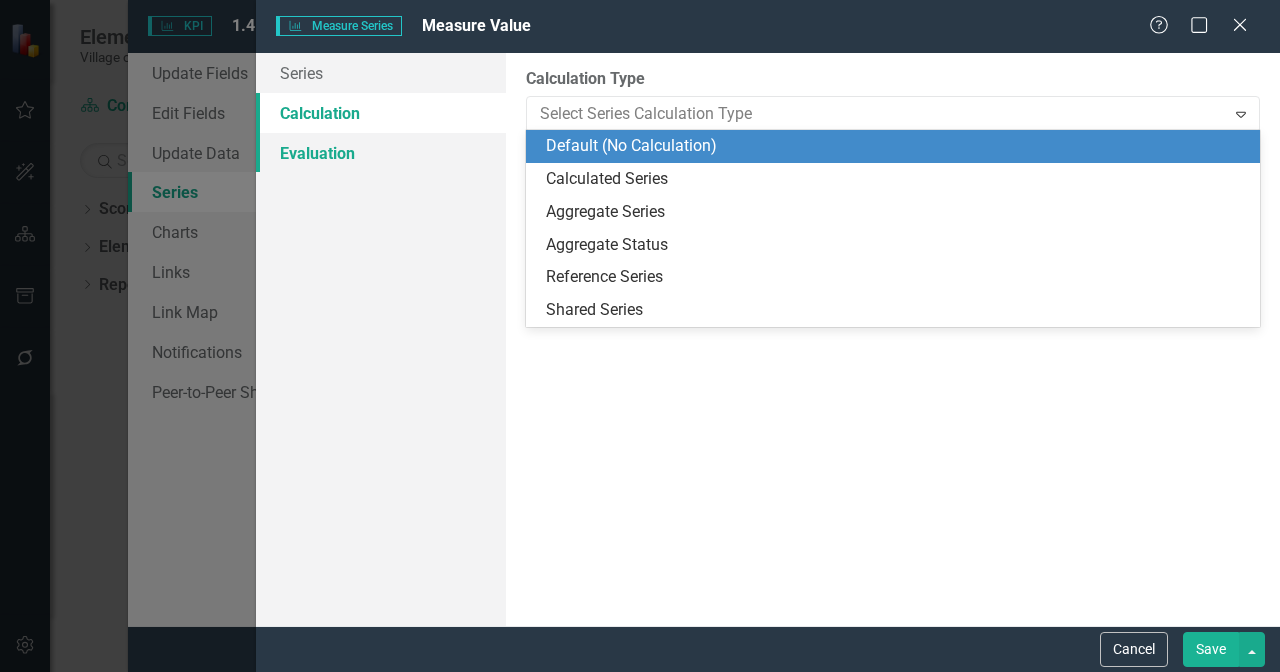 click on "Evaluation" at bounding box center (381, 153) 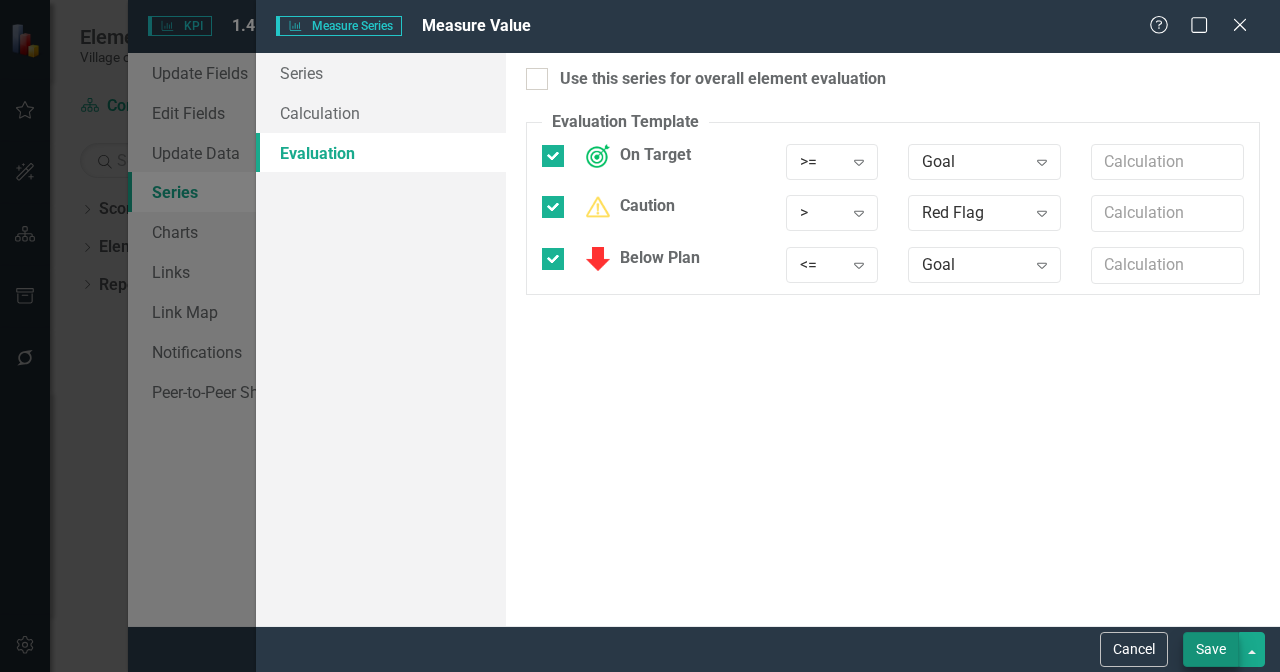 click on "Save" at bounding box center [1211, 649] 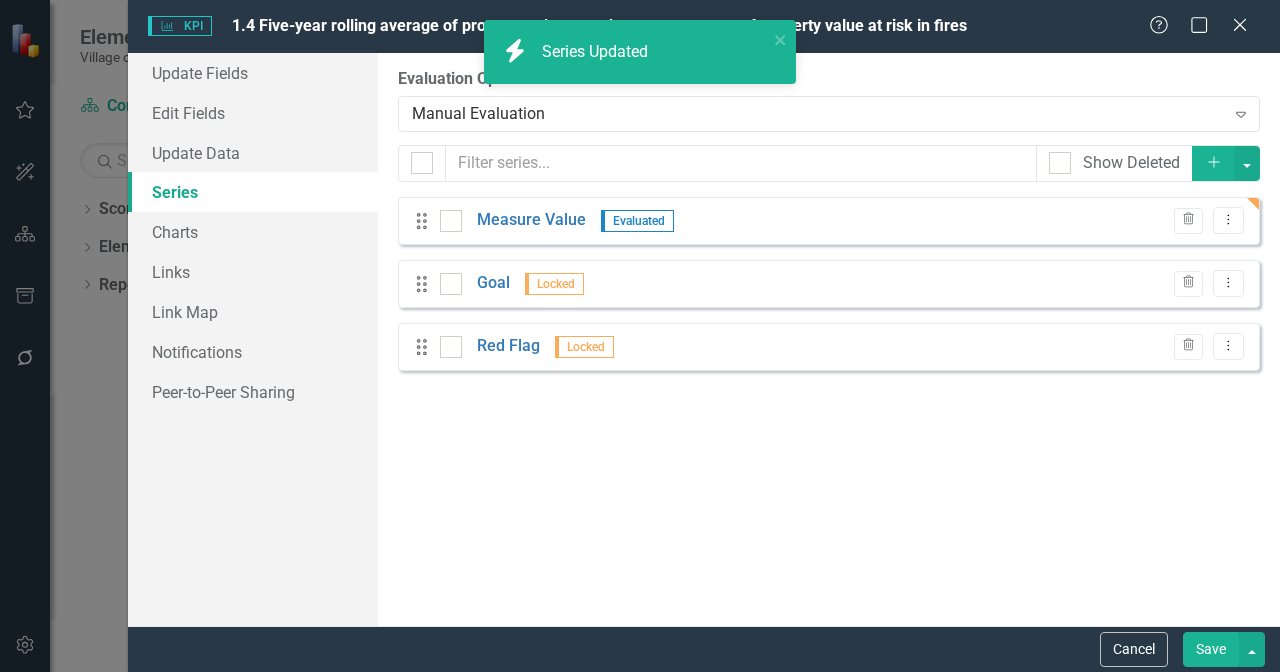 click on "Save" at bounding box center [1211, 649] 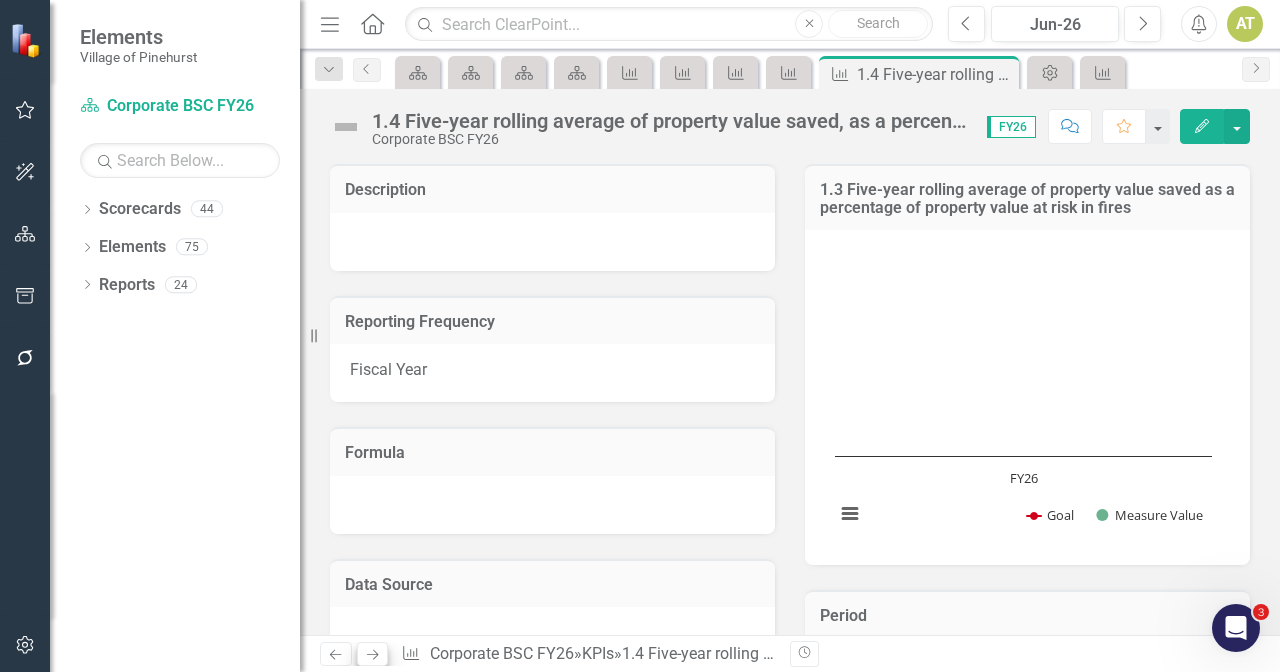 click on "Next" 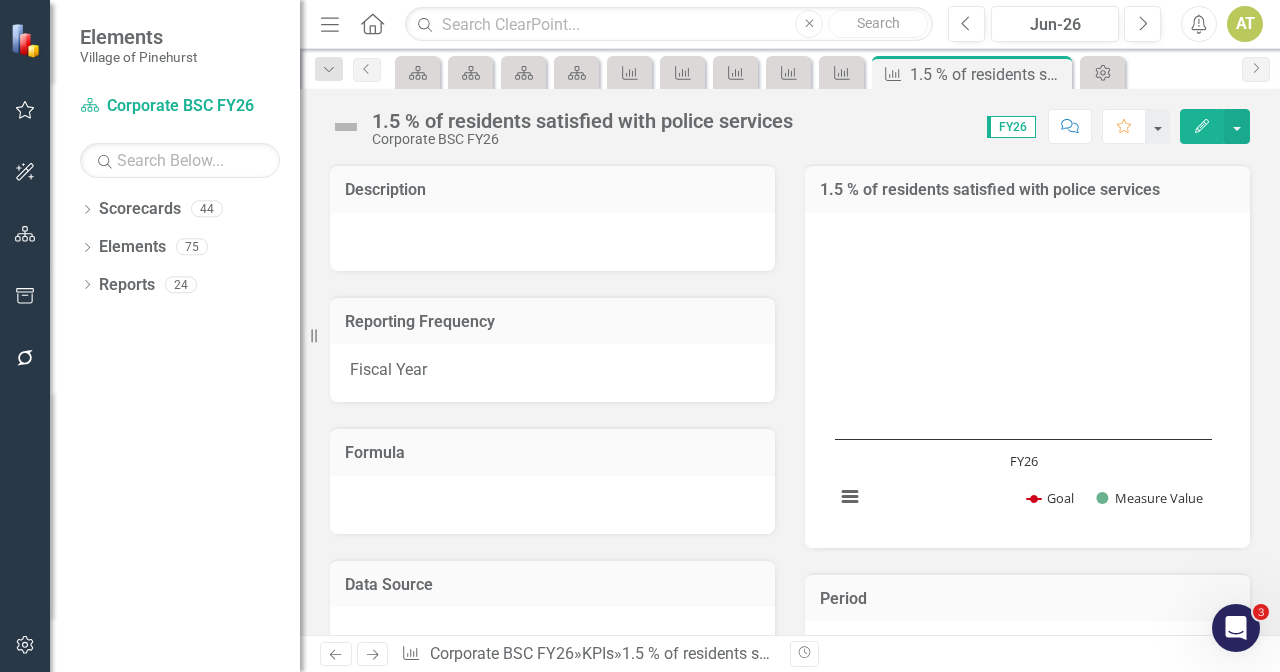 scroll, scrollTop: 511, scrollLeft: 0, axis: vertical 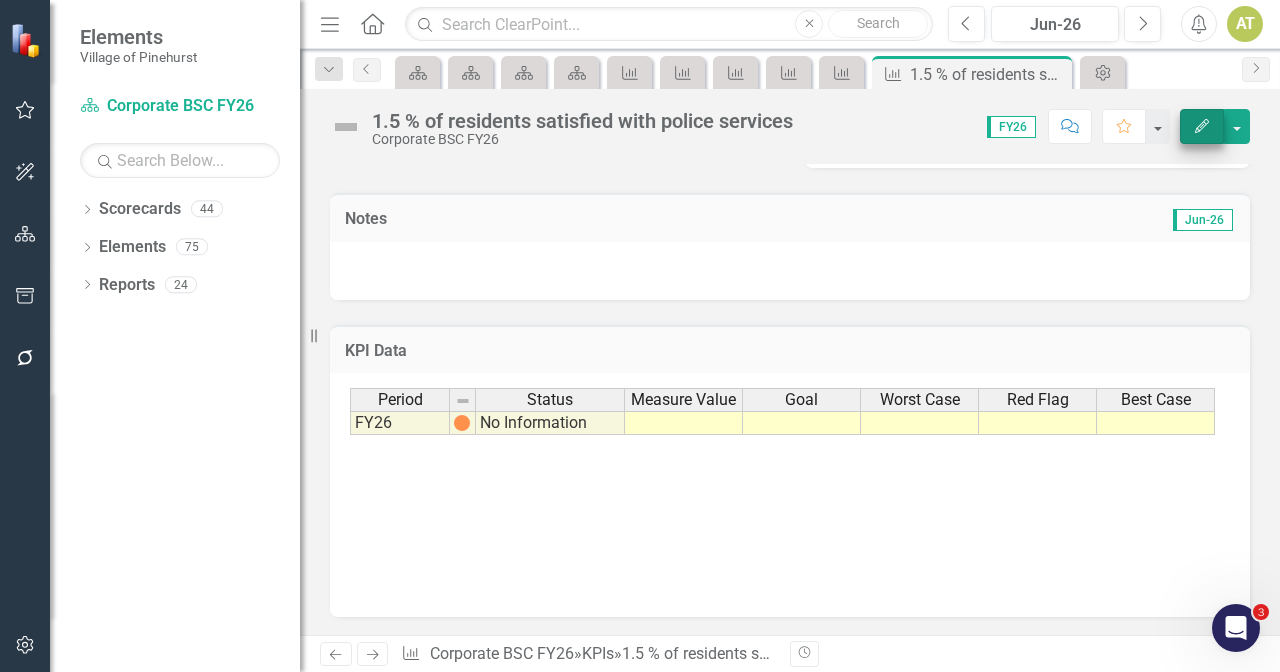 click on "Edit" 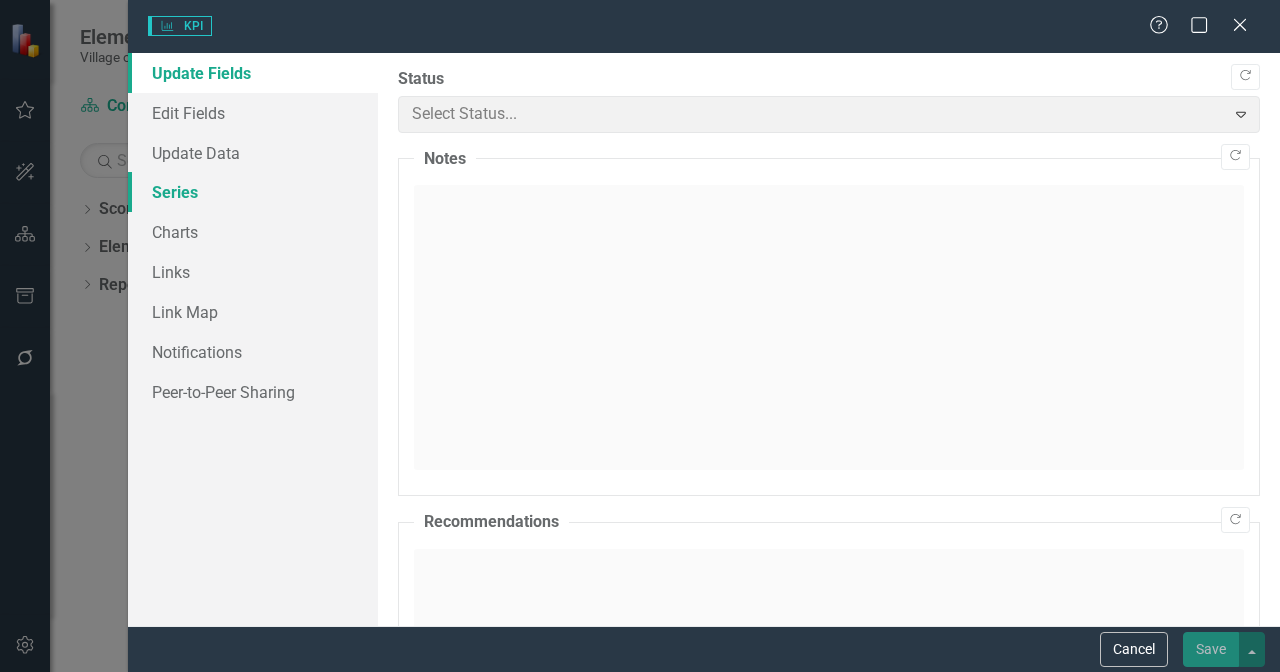 click on "Series" at bounding box center [253, 192] 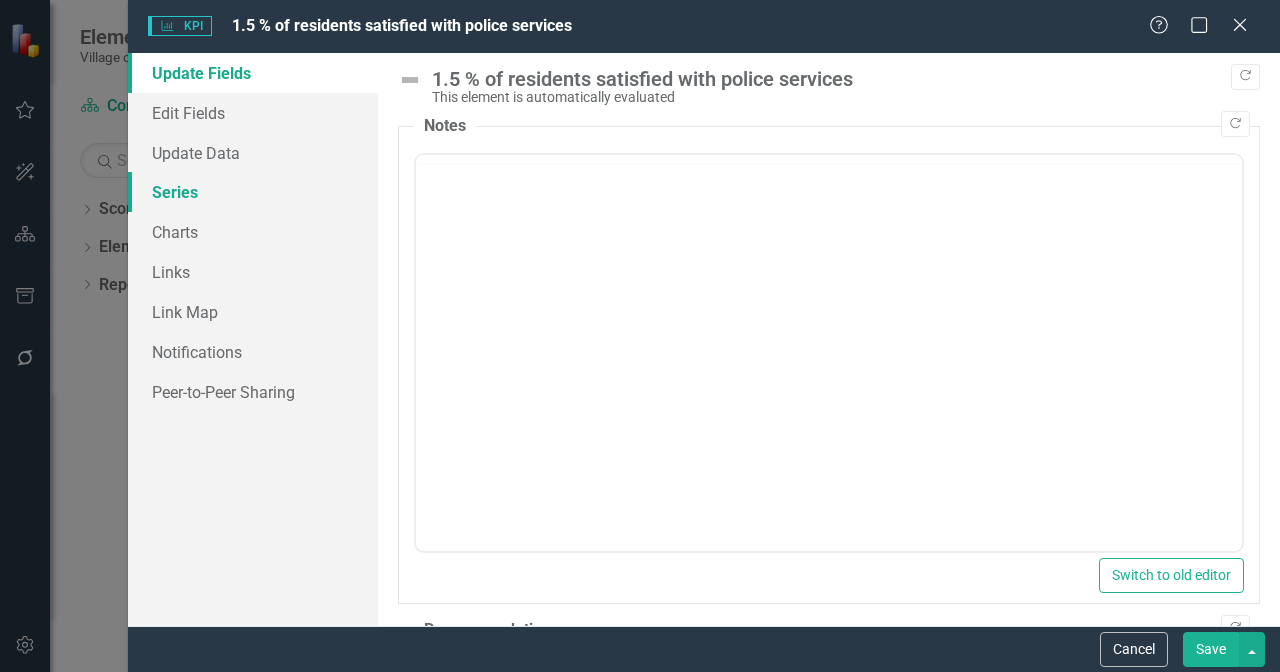 click on "Series" at bounding box center (253, 192) 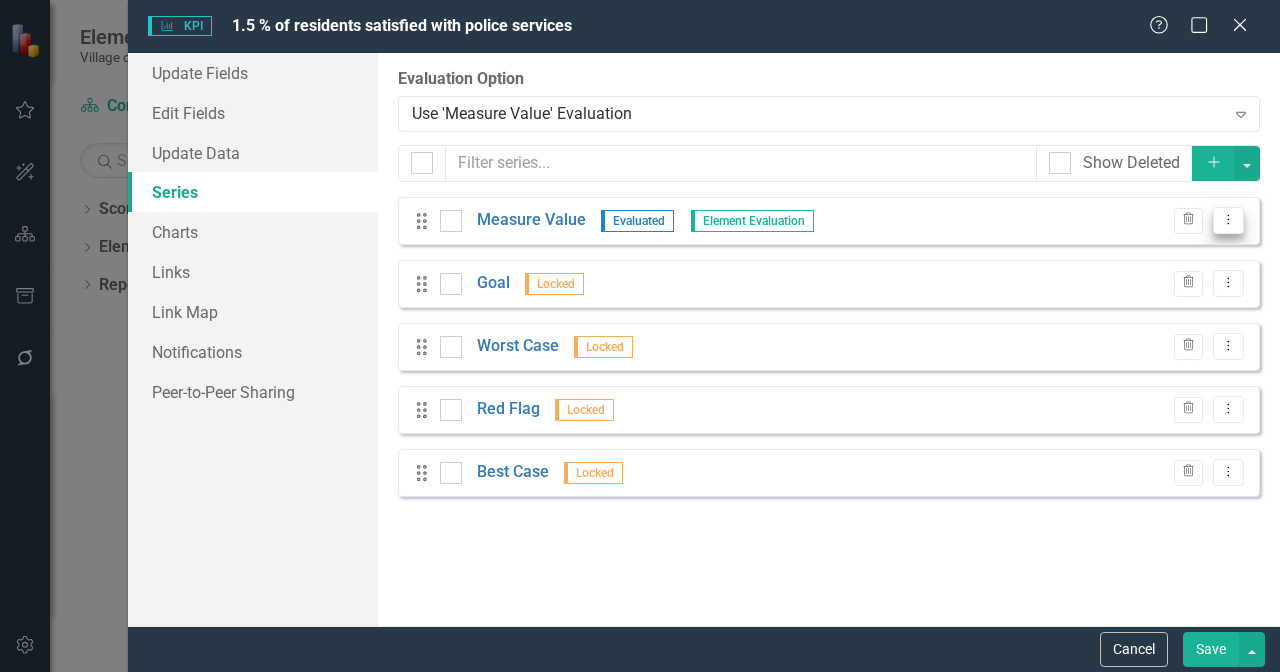 checkbox on "false" 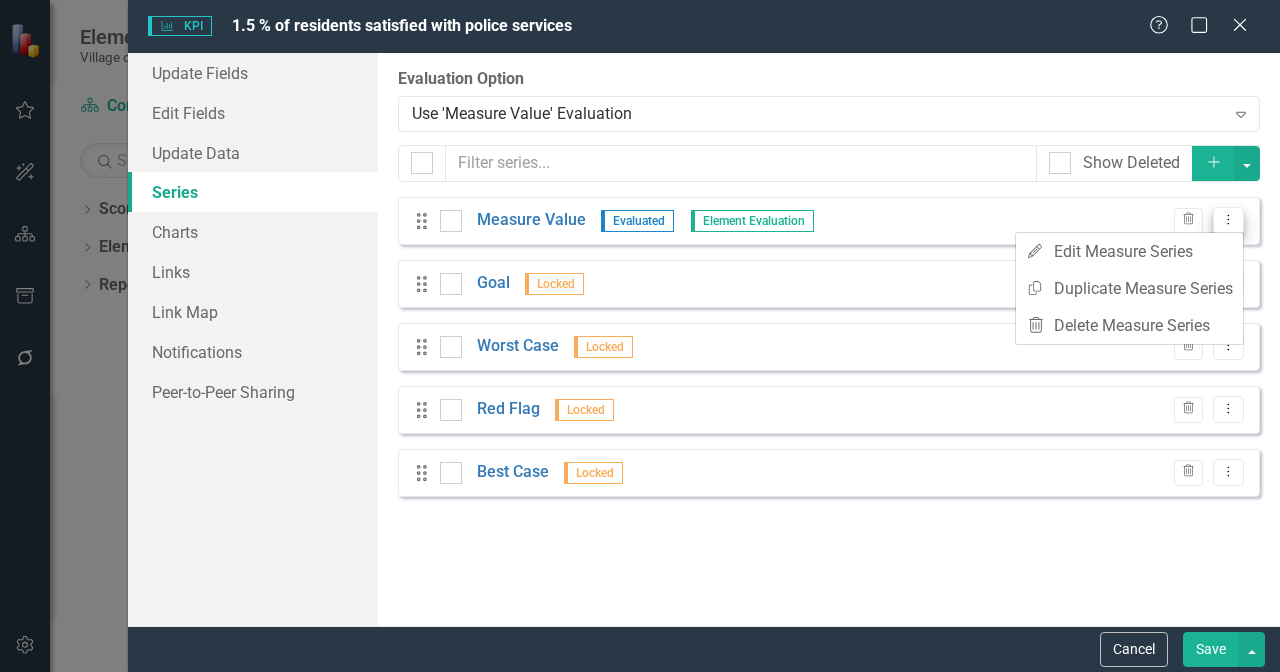 scroll, scrollTop: 0, scrollLeft: 0, axis: both 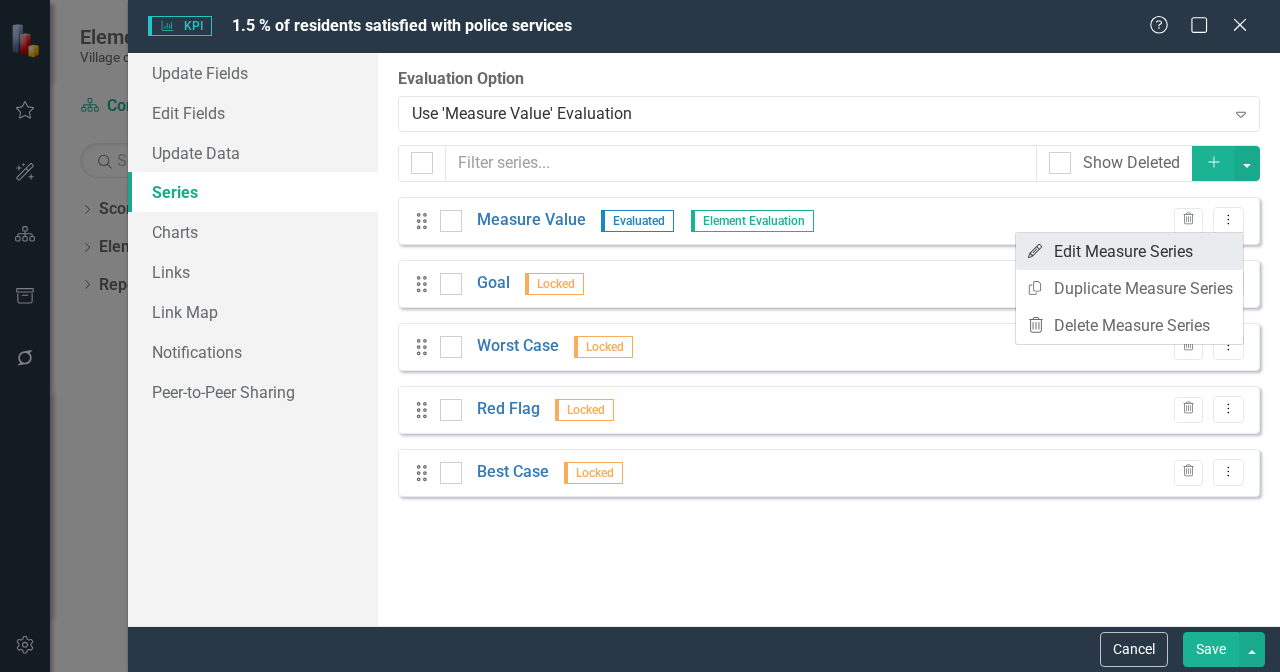 click on "Edit Edit Measure Series" at bounding box center [1129, 251] 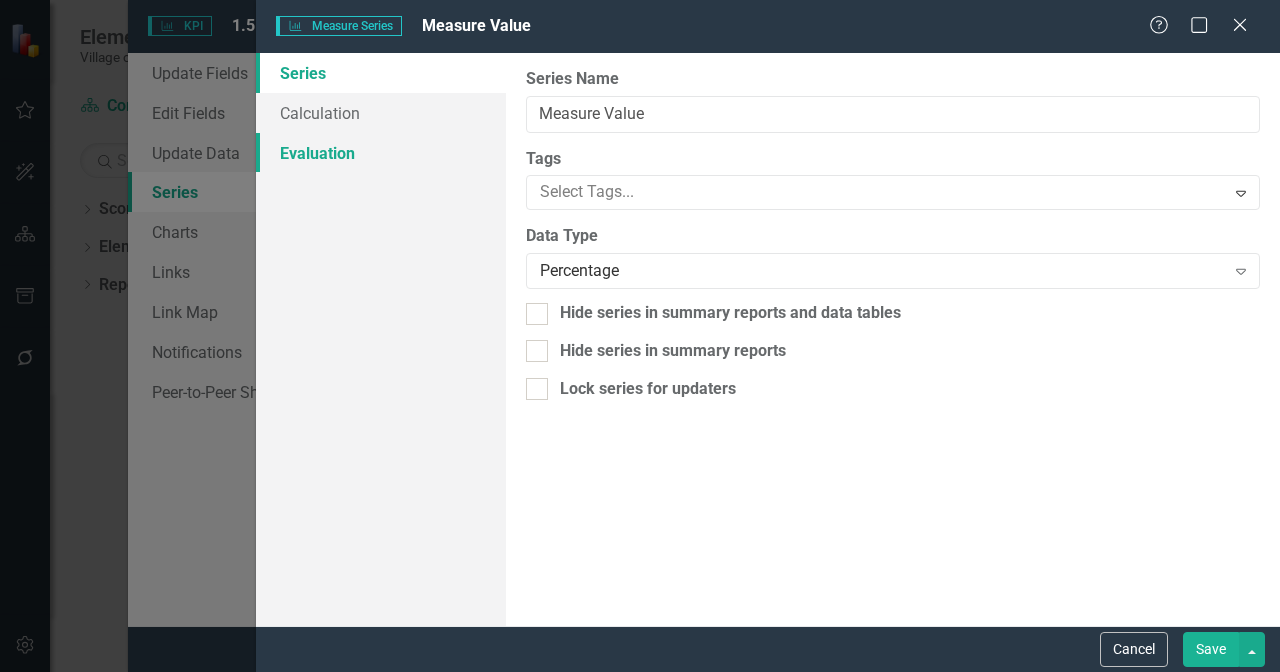 click on "Evaluation" at bounding box center [381, 153] 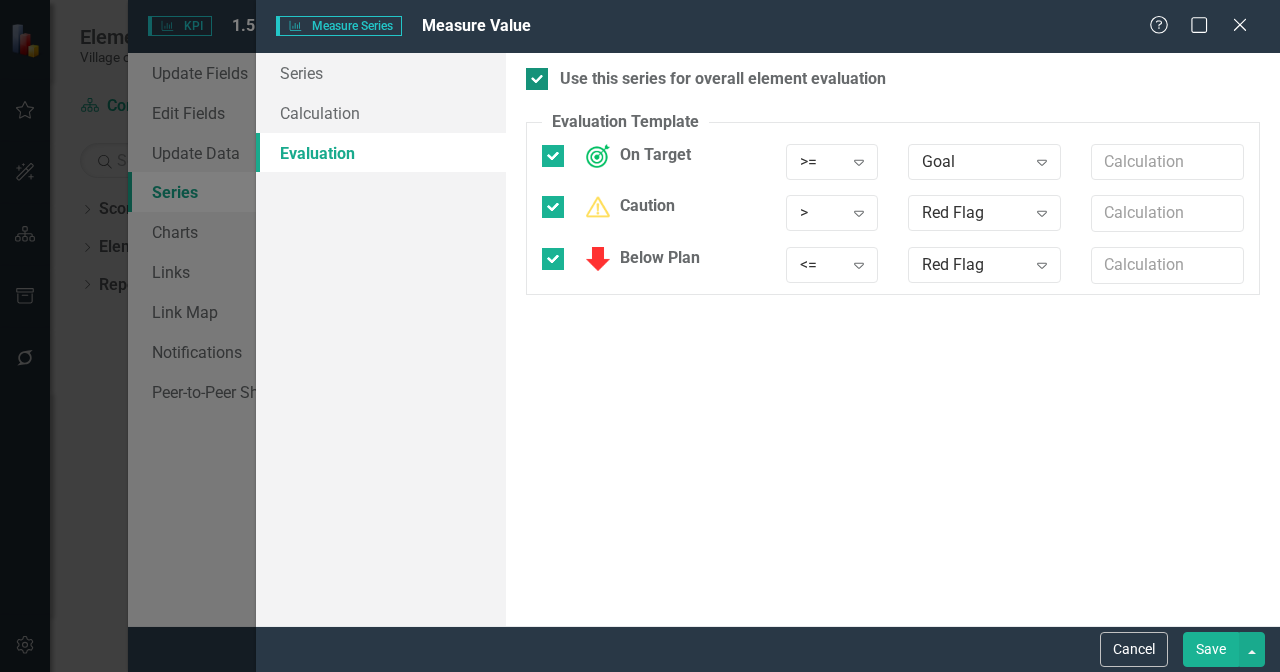 click on "Use this series for overall element evaluation" at bounding box center [723, 79] 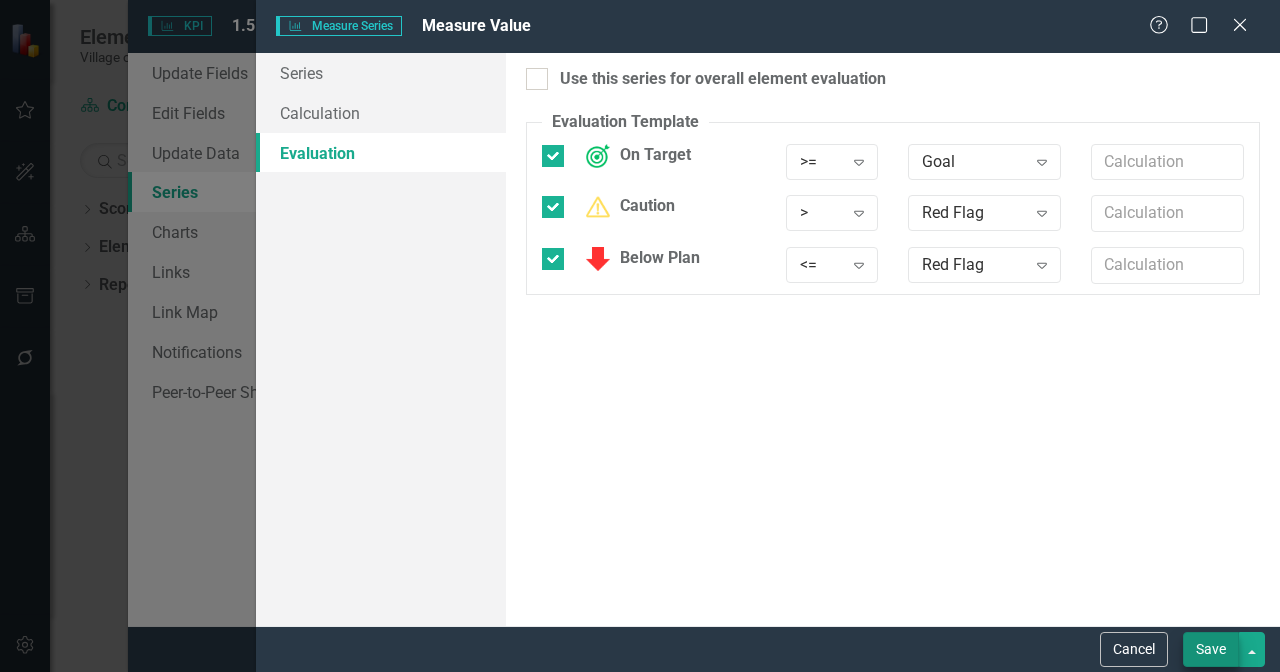 click on "Save" at bounding box center [1211, 649] 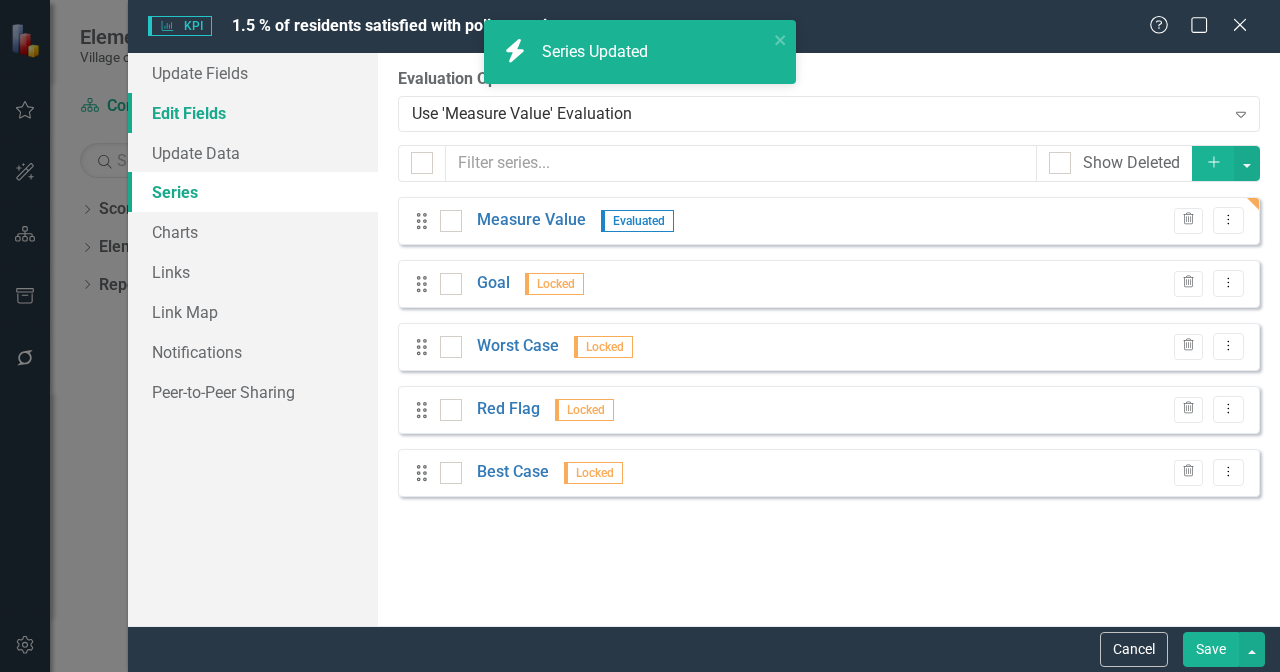 click on "Edit Fields" at bounding box center [253, 113] 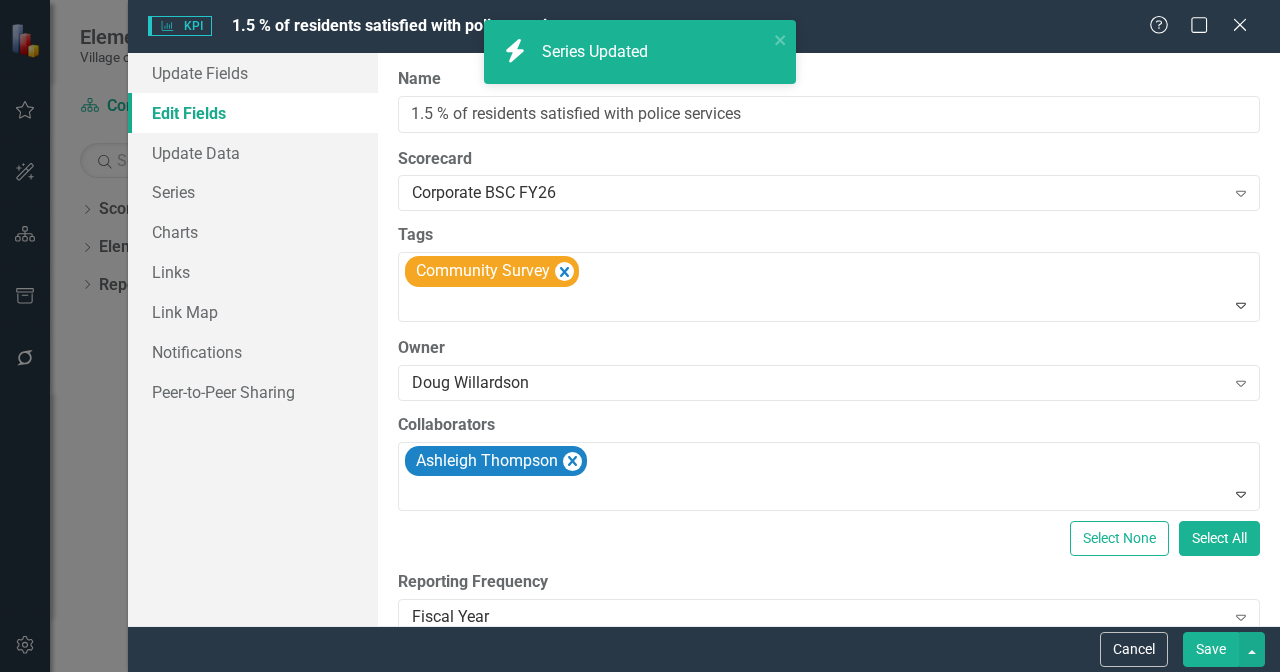 scroll, scrollTop: 496, scrollLeft: 0, axis: vertical 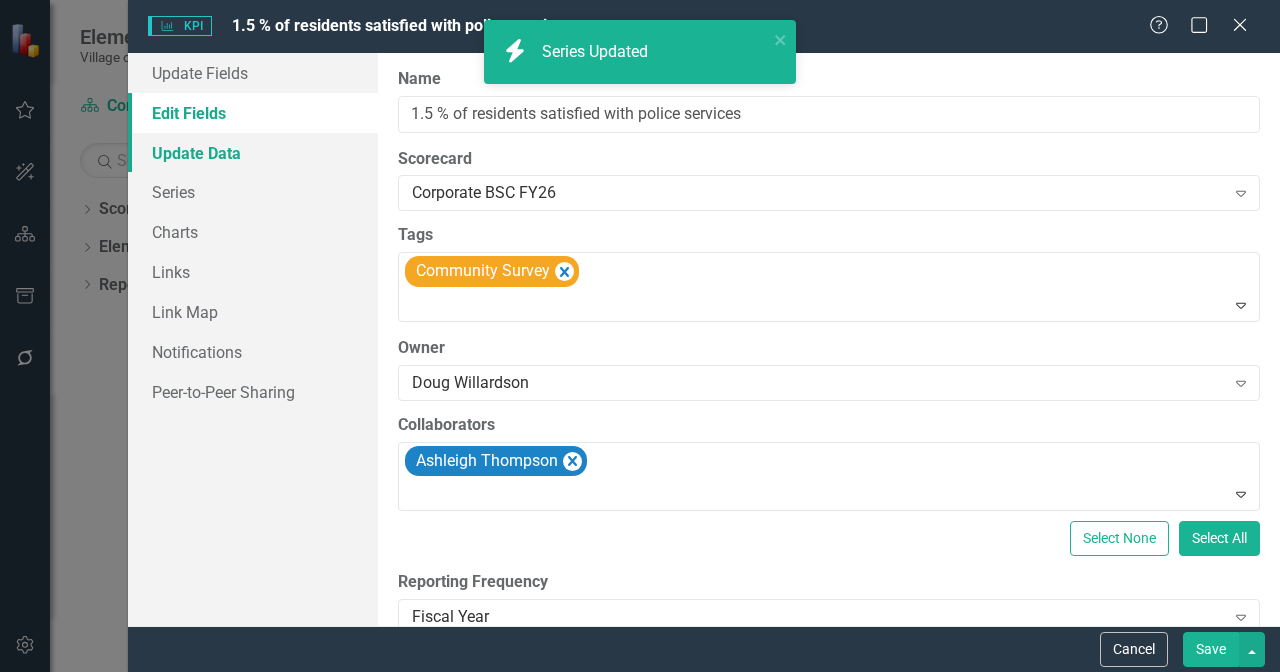 click on "Update  Data" at bounding box center (253, 153) 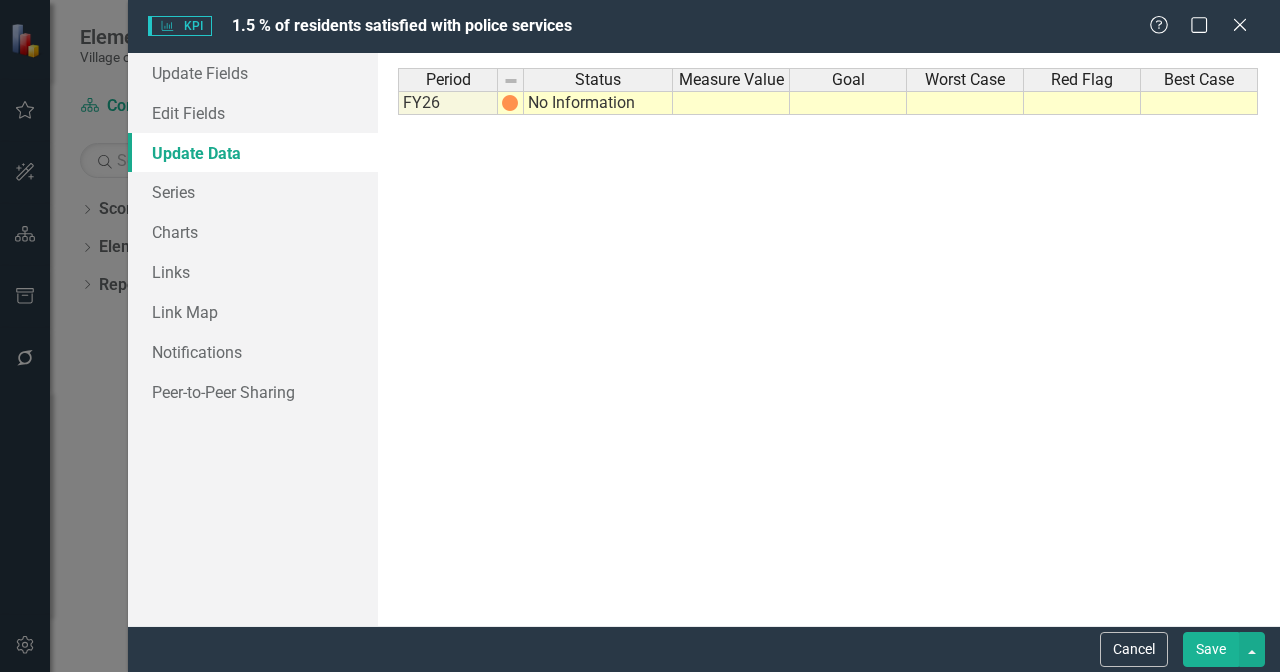 click on "No Information" at bounding box center (598, 103) 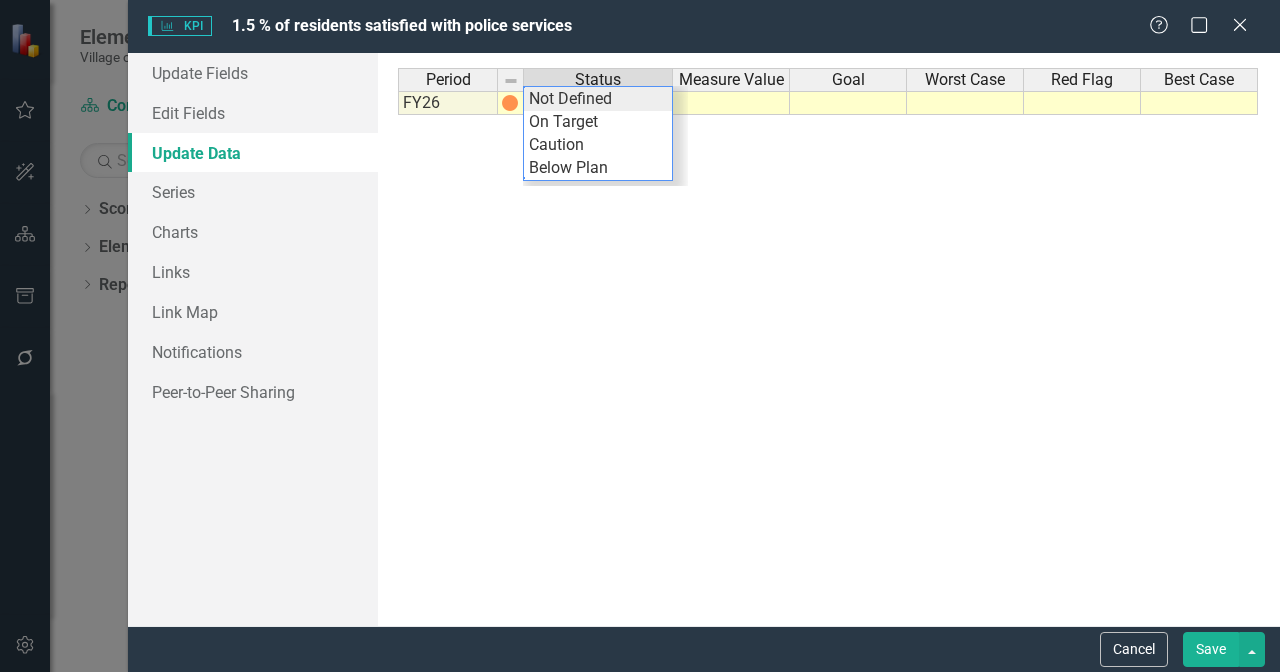 click on "Period Status Measure Value Goal Worst Case Red Flag Best Case FY26 No Information Period Status Measure Value Goal Worst Case Red Flag Best Case Period Status FY26 No Information Period Status No Information Not Defined On Target Caution Below Plan" at bounding box center (829, 339) 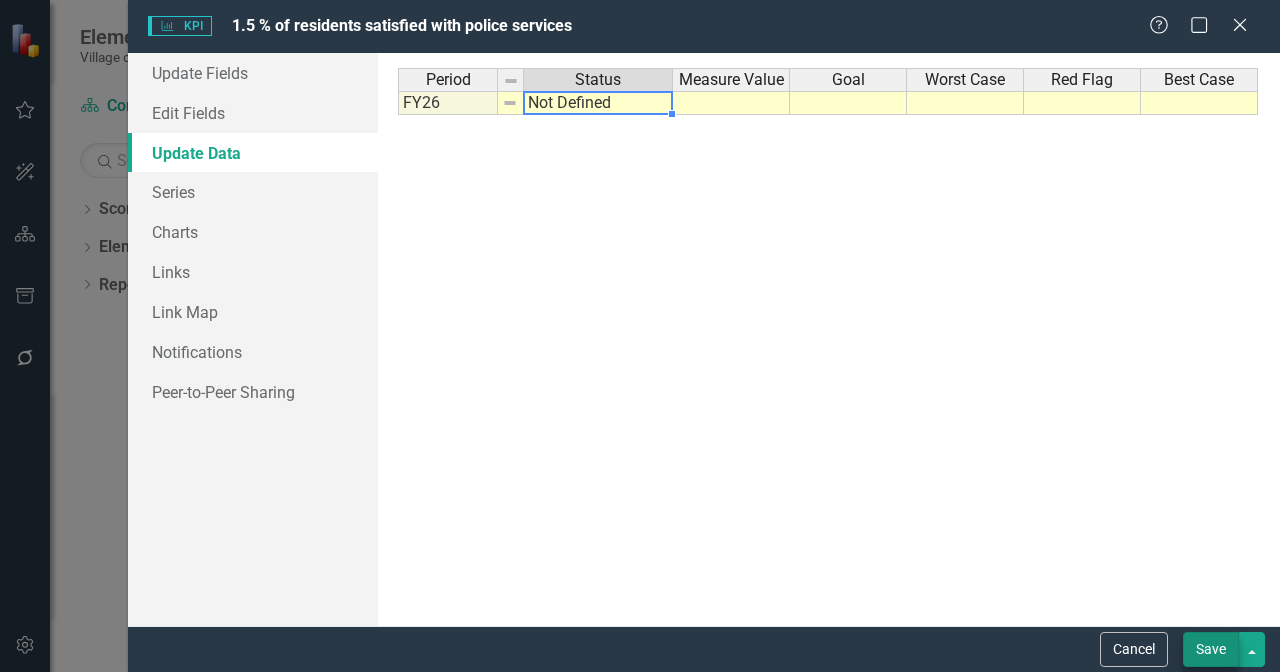 click on "Save" at bounding box center [1211, 649] 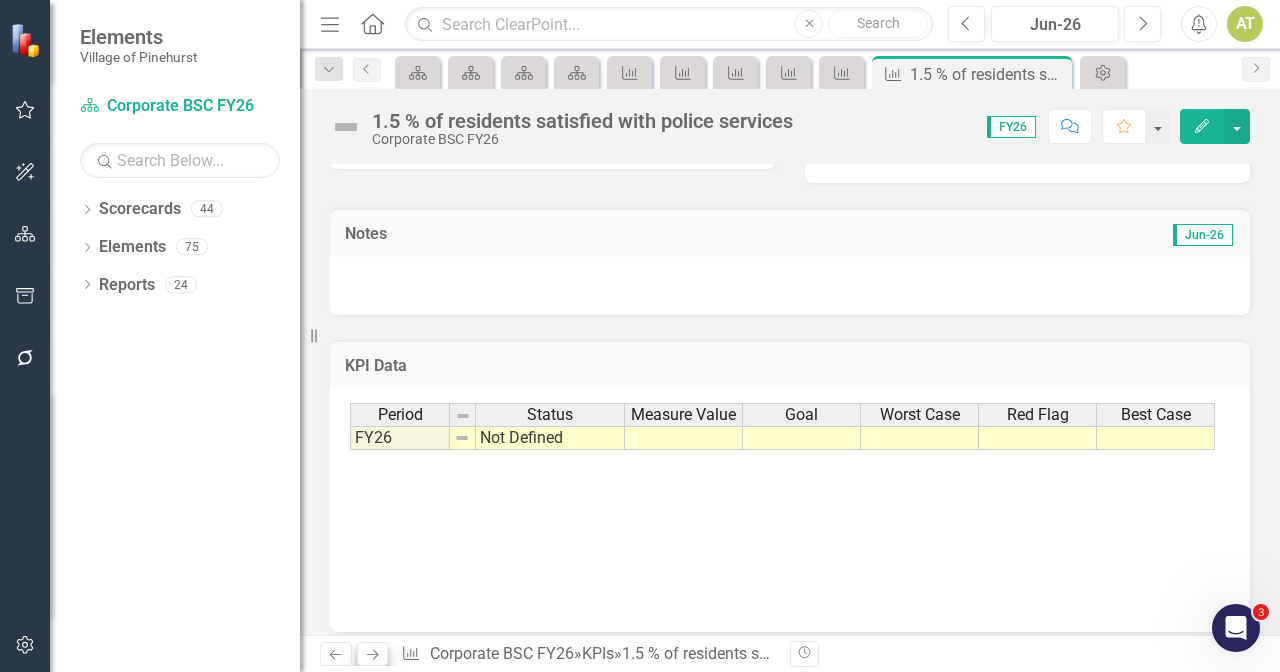 click on "Next" 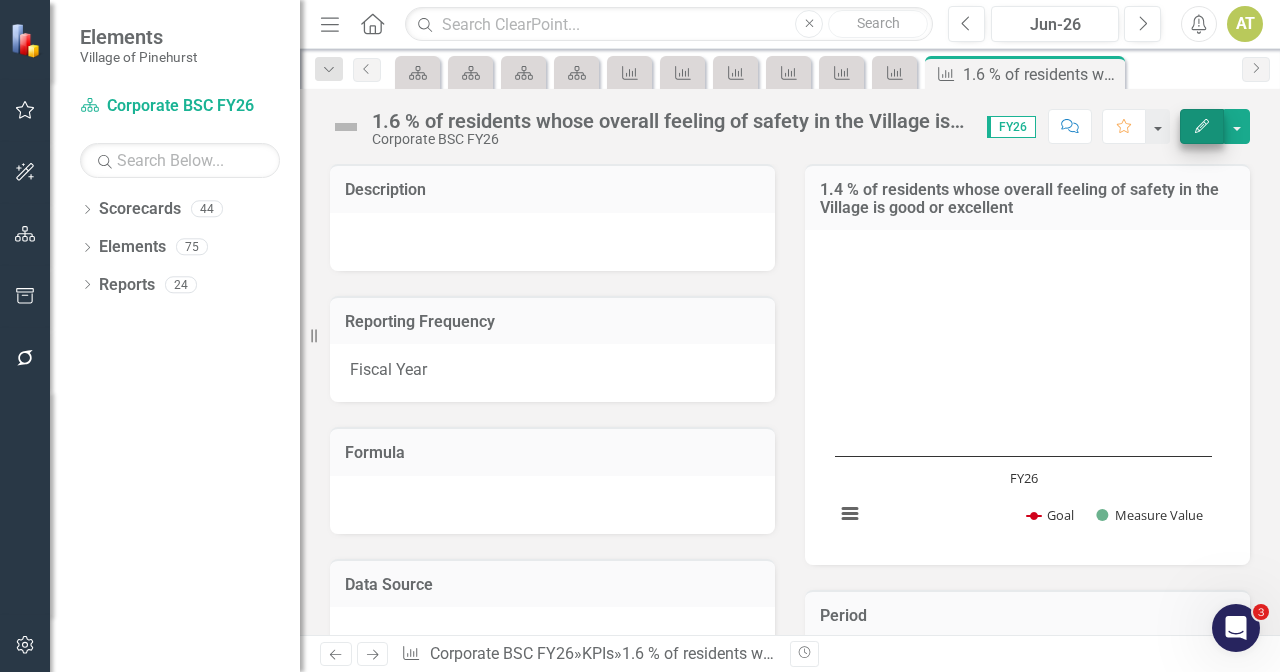 click on "Edit" 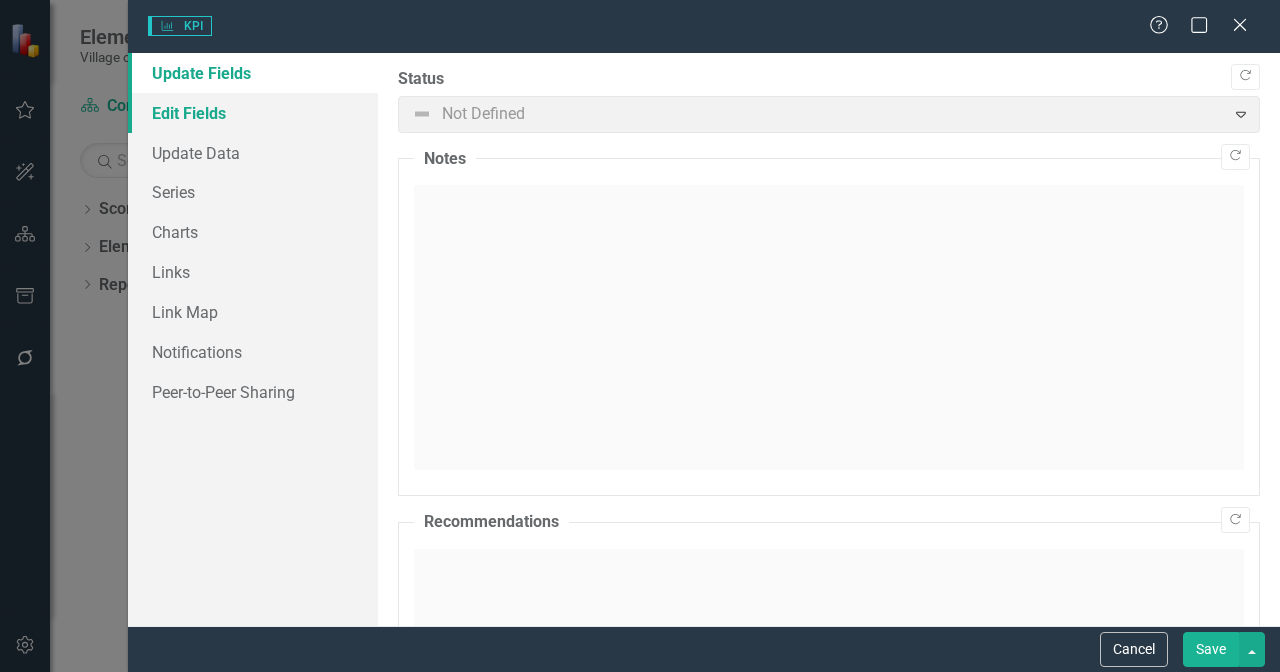click on "Edit Fields" at bounding box center [253, 113] 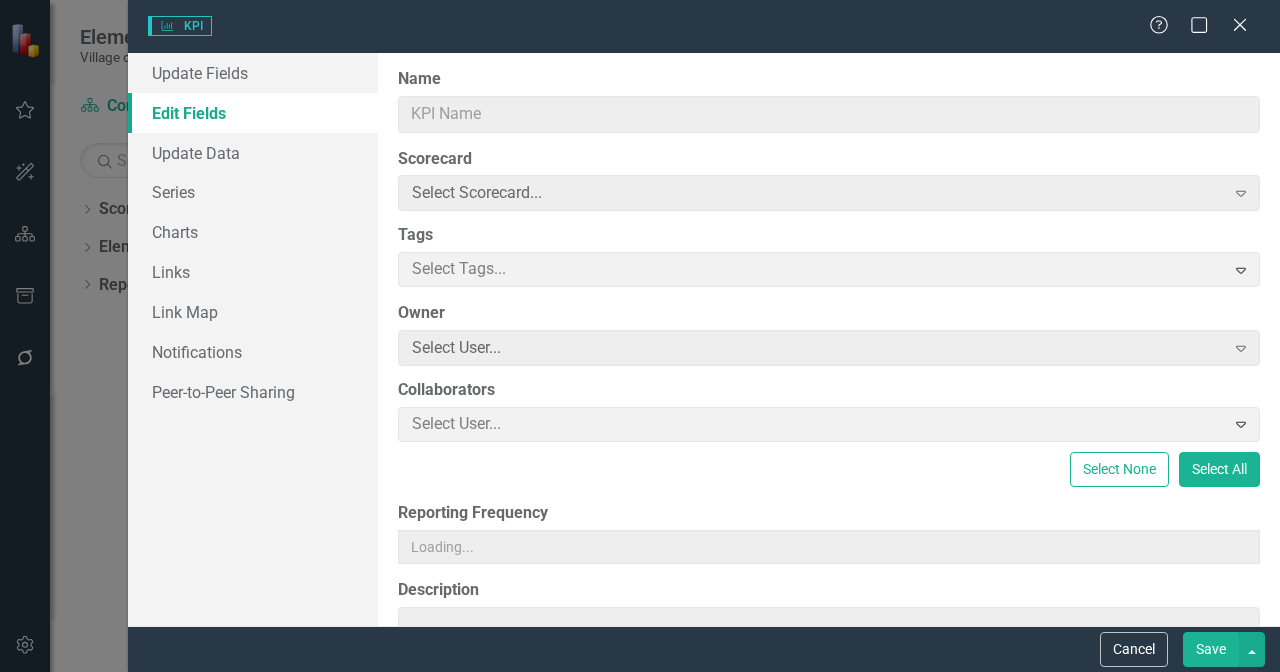 type on "1.6 % of residents whose overall feeling of safety in the Village is good or excellent" 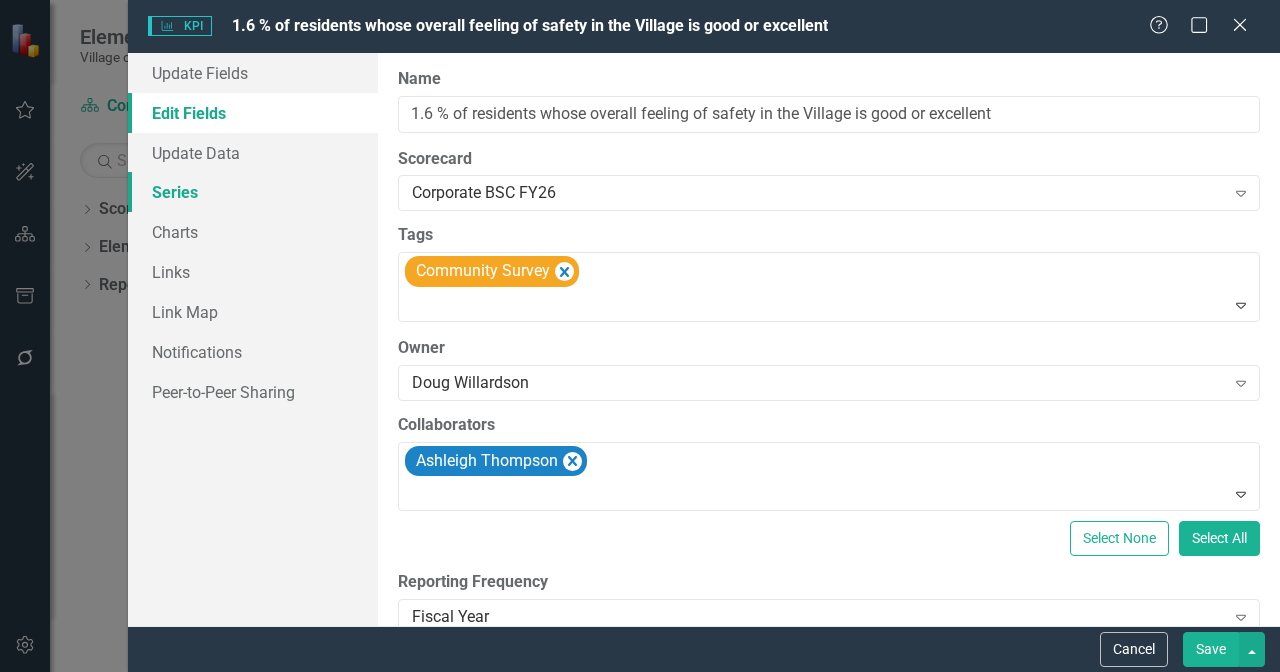 click on "Series" at bounding box center [253, 192] 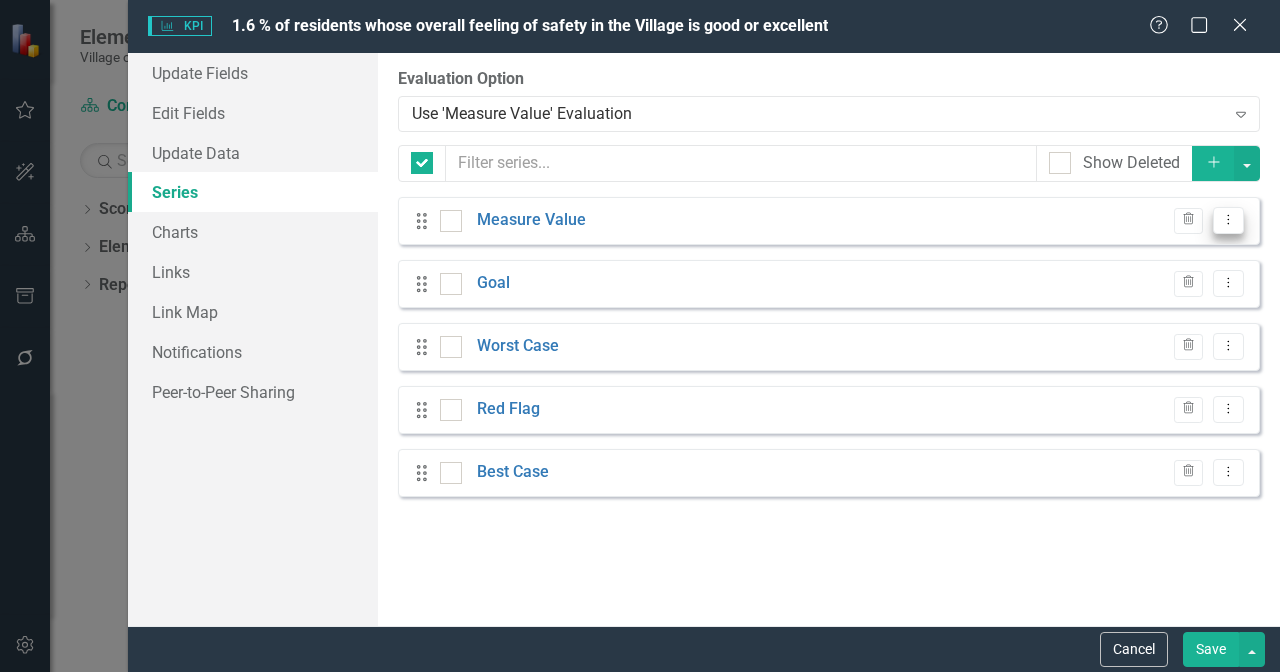 scroll, scrollTop: 0, scrollLeft: 0, axis: both 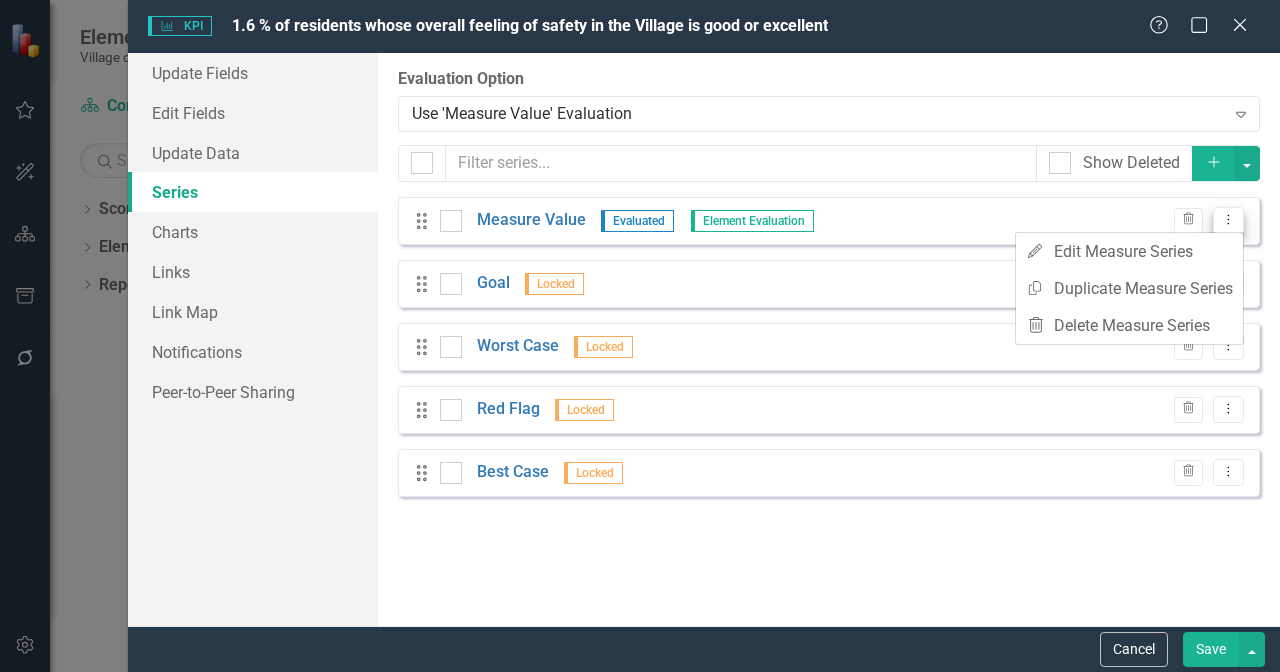 checkbox on "false" 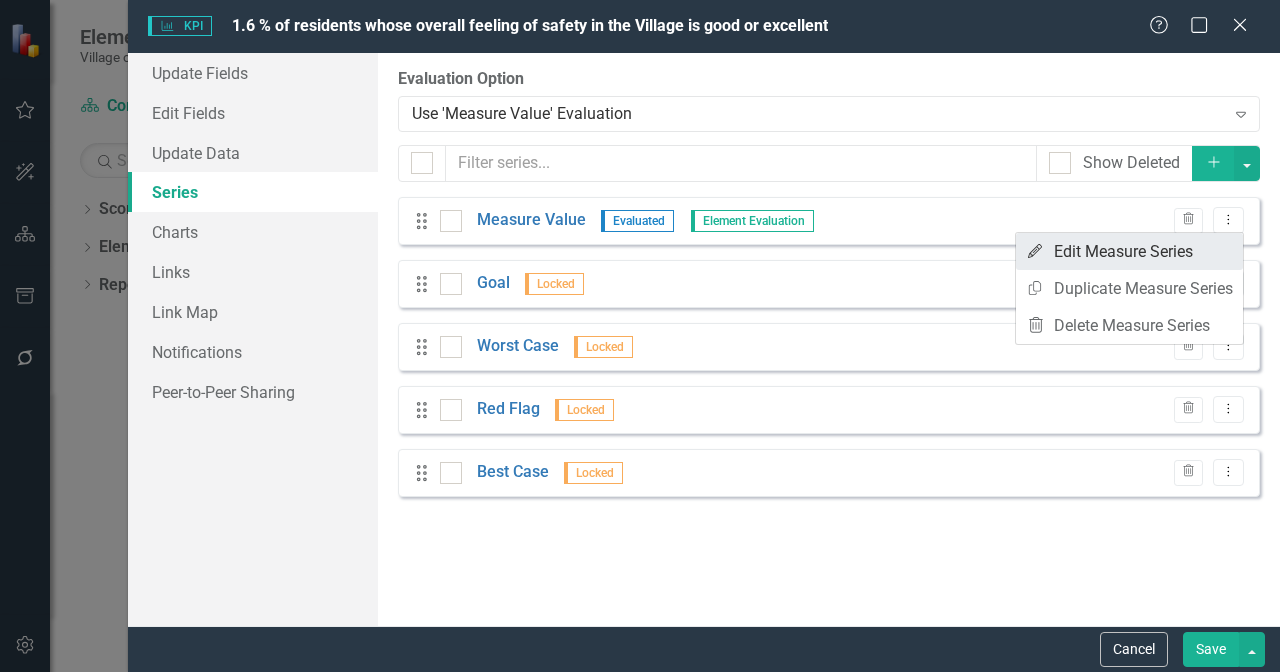 click on "Edit Edit Measure Series" at bounding box center (1129, 251) 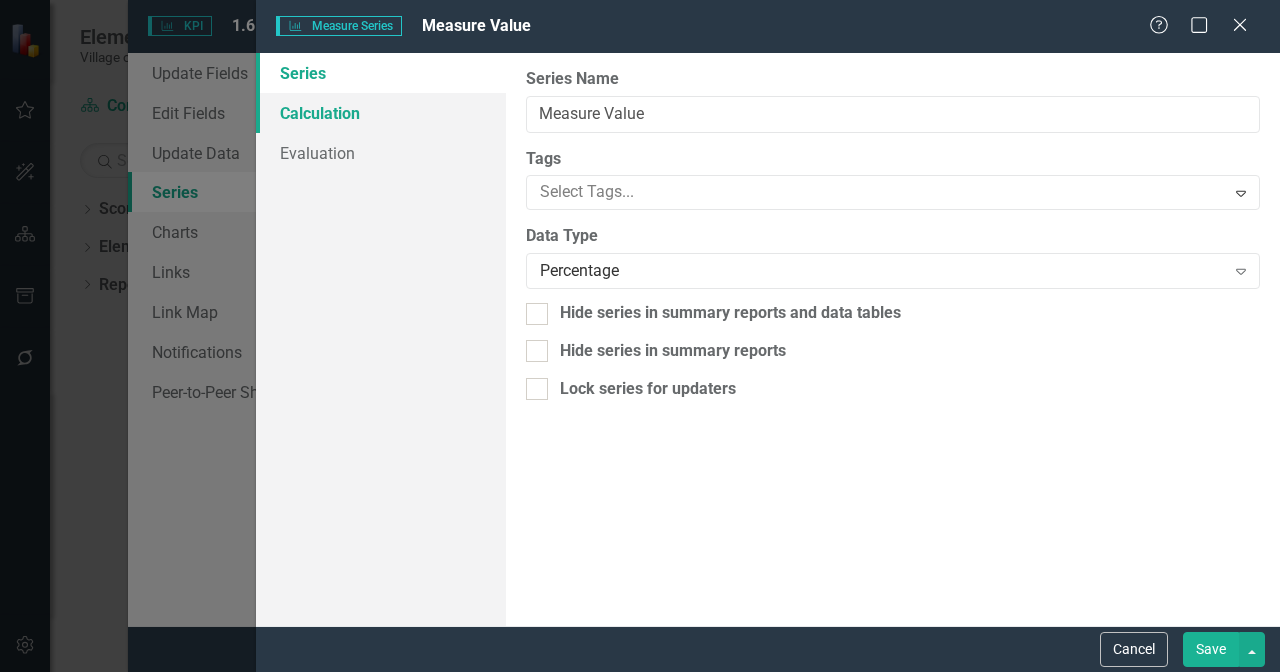 click on "Calculation" at bounding box center [381, 113] 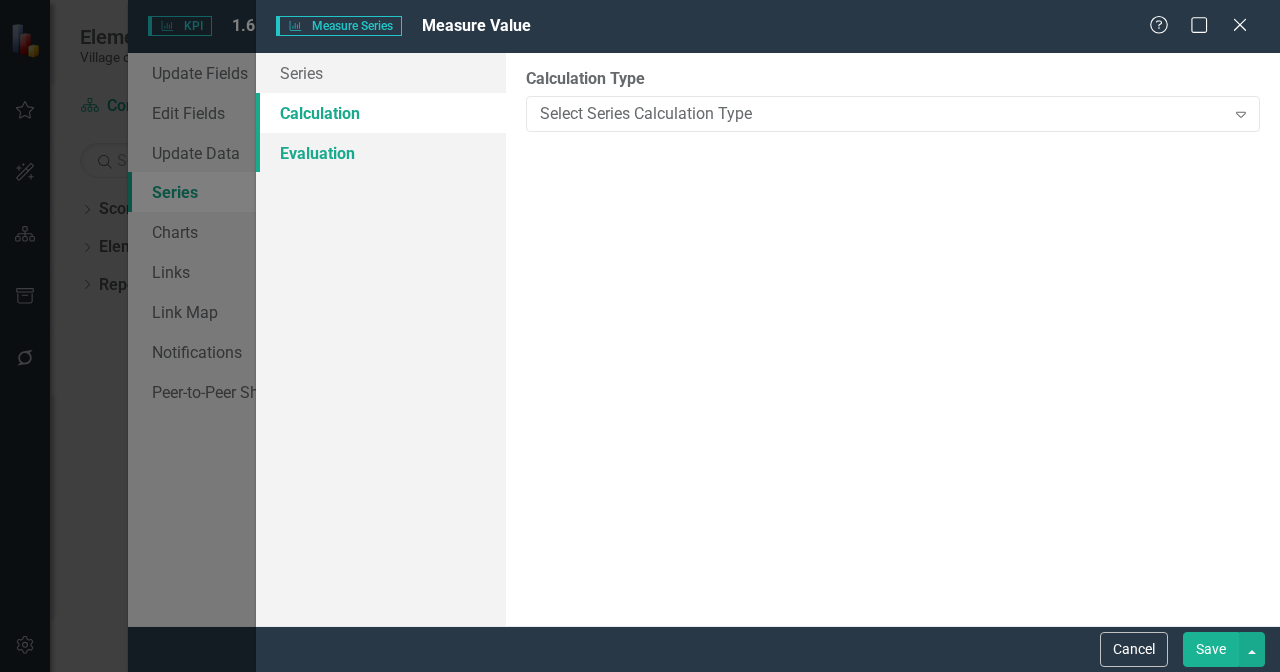 click on "Evaluation" at bounding box center [381, 153] 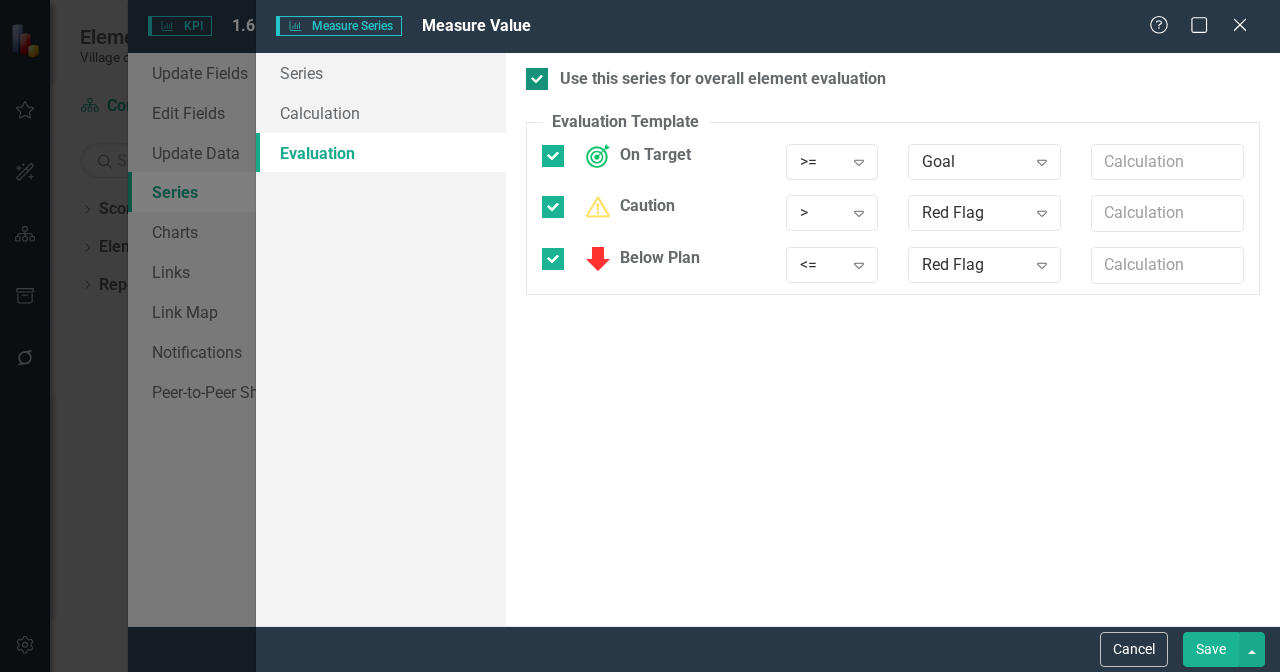 click on "Use this series for overall element evaluation" at bounding box center (723, 79) 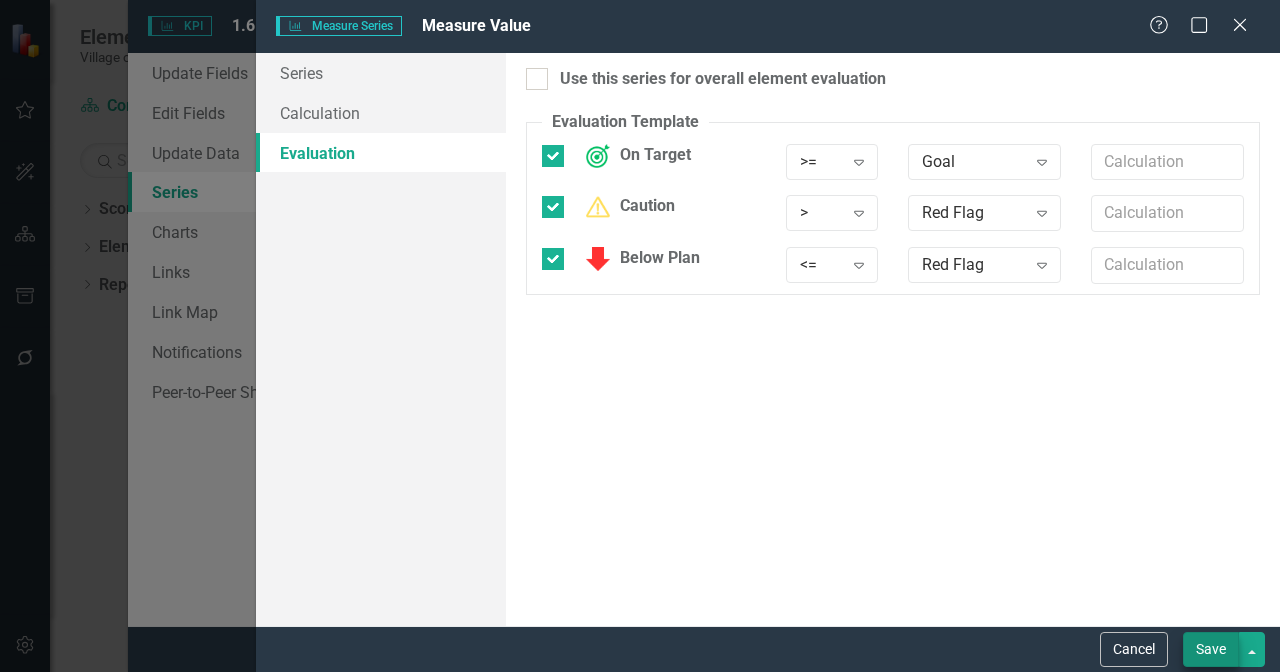 click on "Save" at bounding box center [1211, 649] 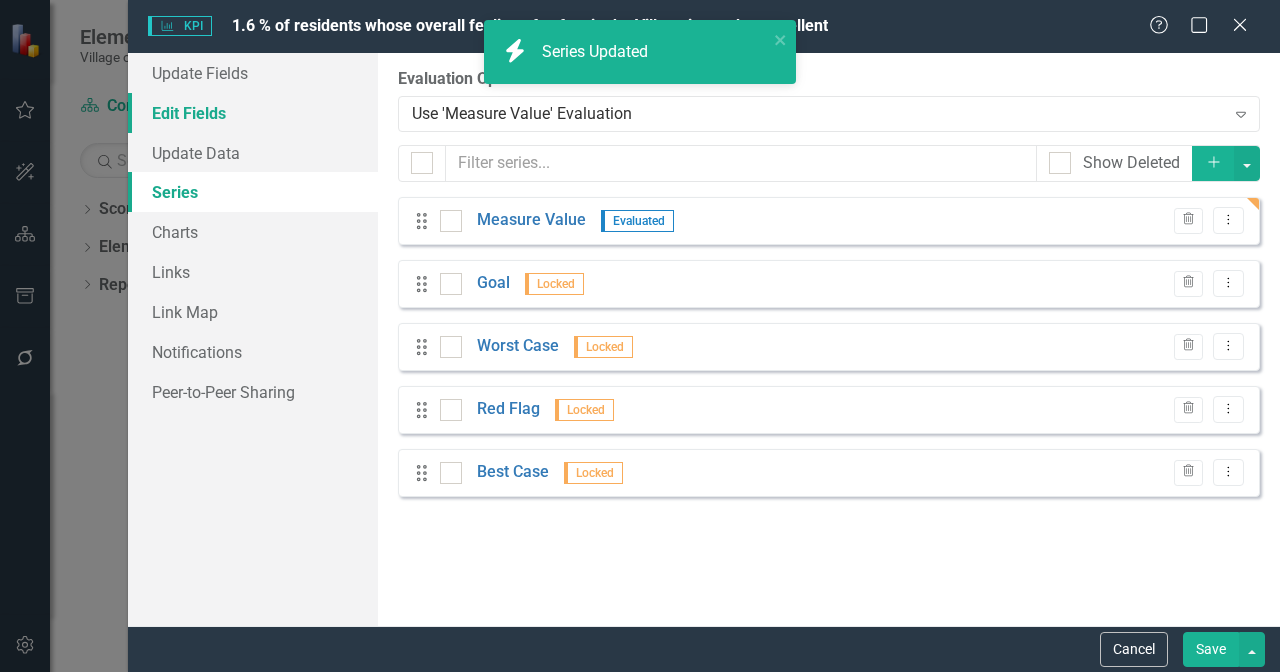 click on "Edit Fields" at bounding box center (253, 113) 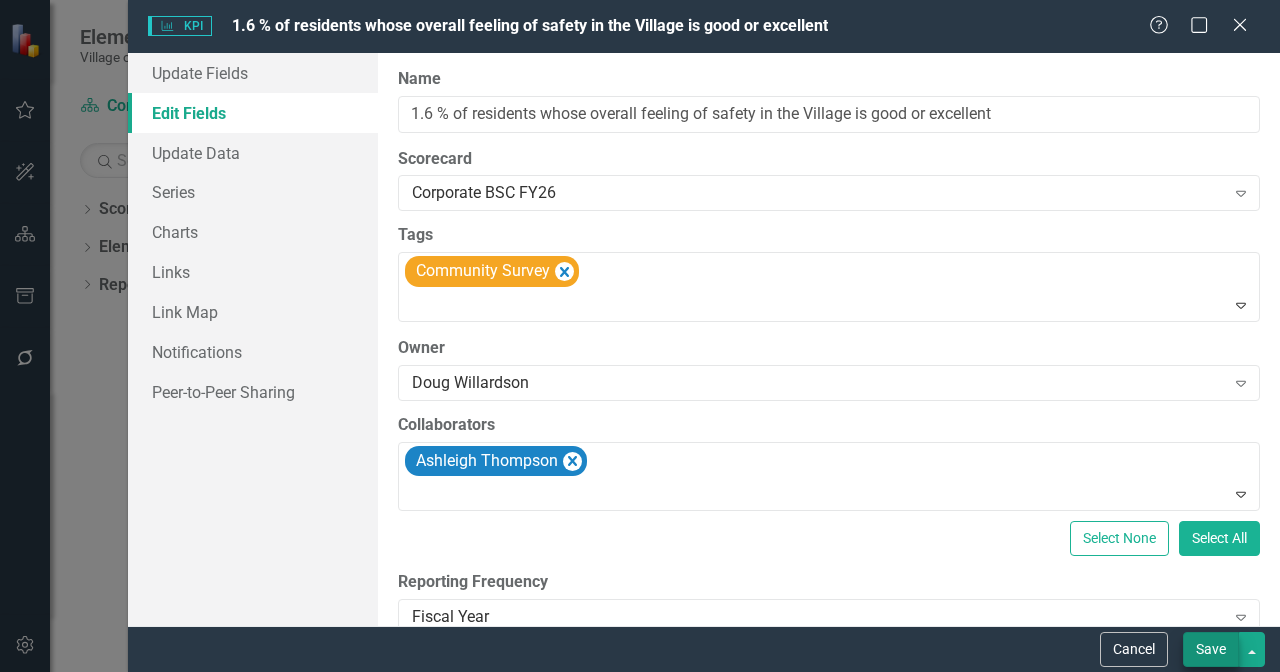 click on "Save" at bounding box center (1211, 649) 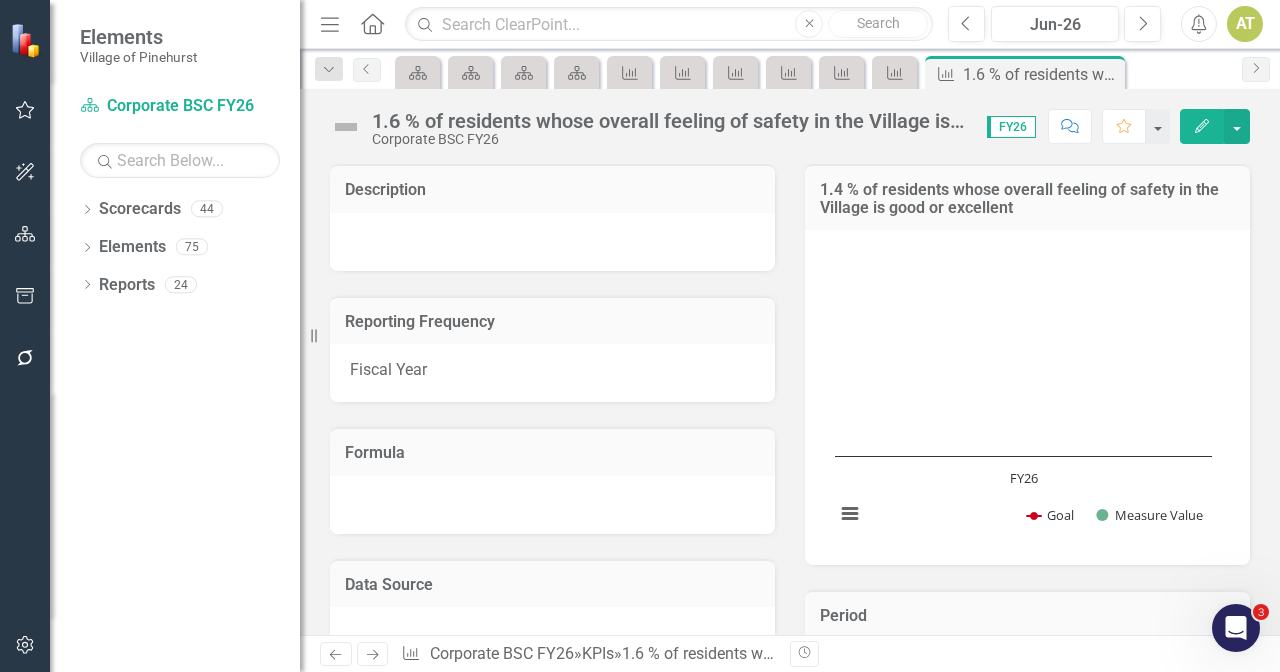click on "No Information" at bounding box center (550, 952) 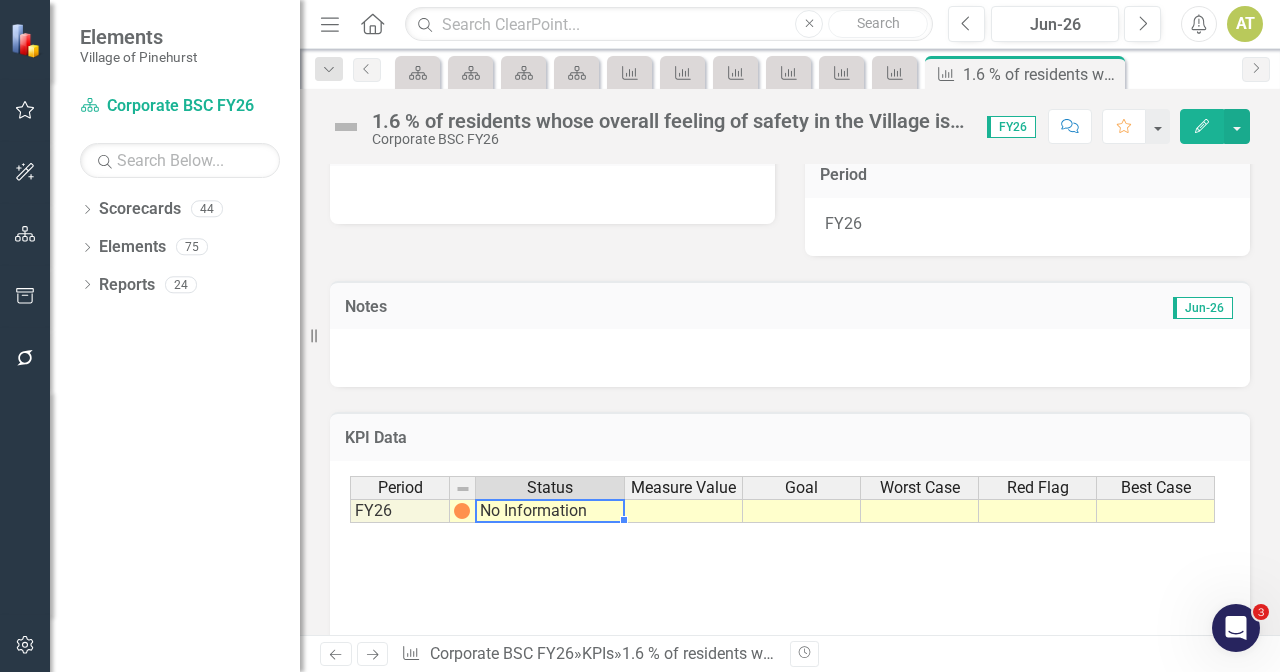 type on "No Information" 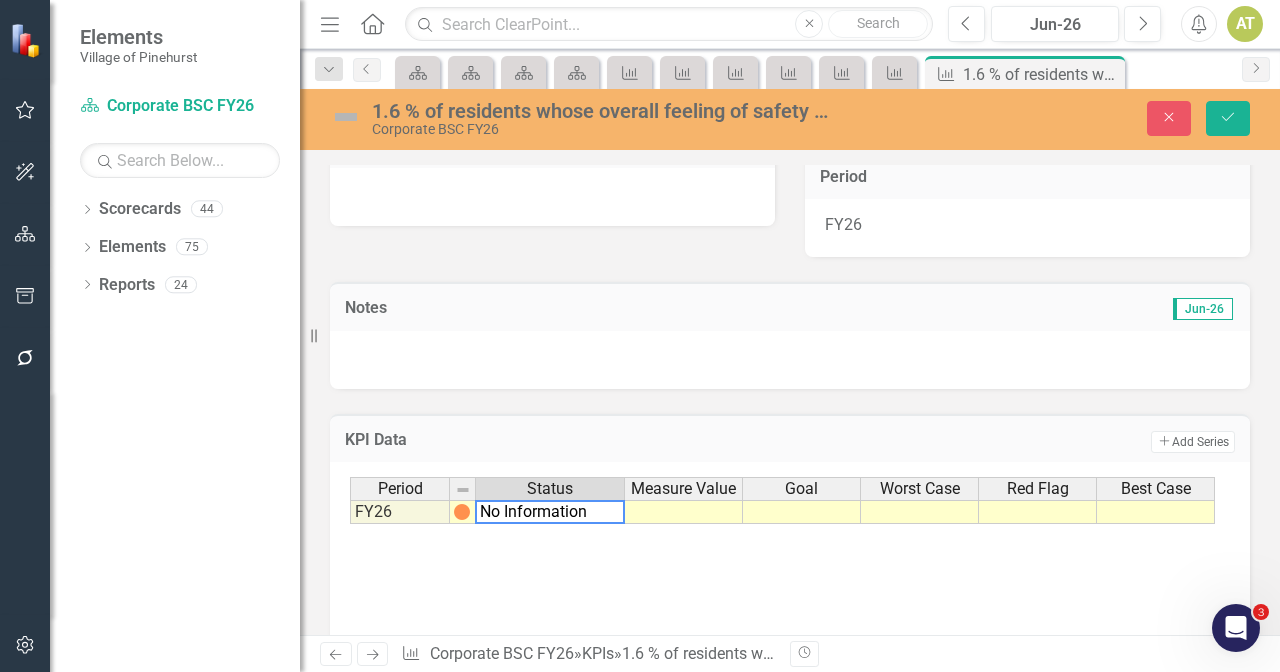 click on "KPI Data" at bounding box center [533, 442] 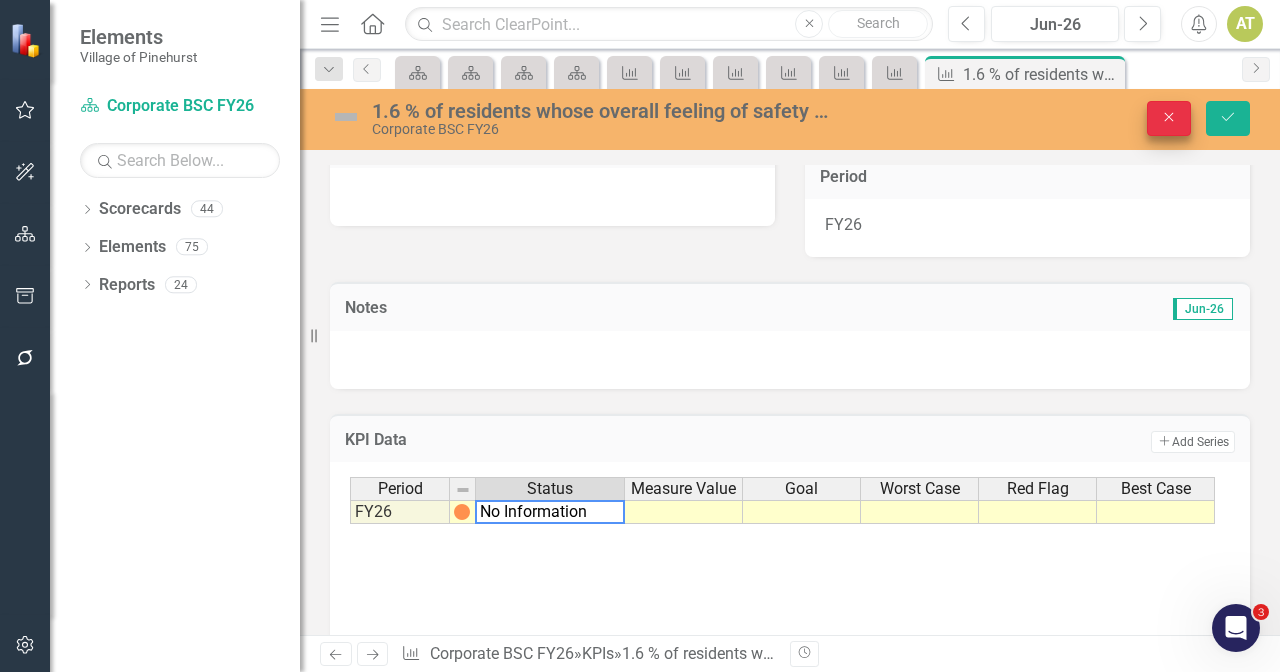 click on "Close" at bounding box center [1169, 118] 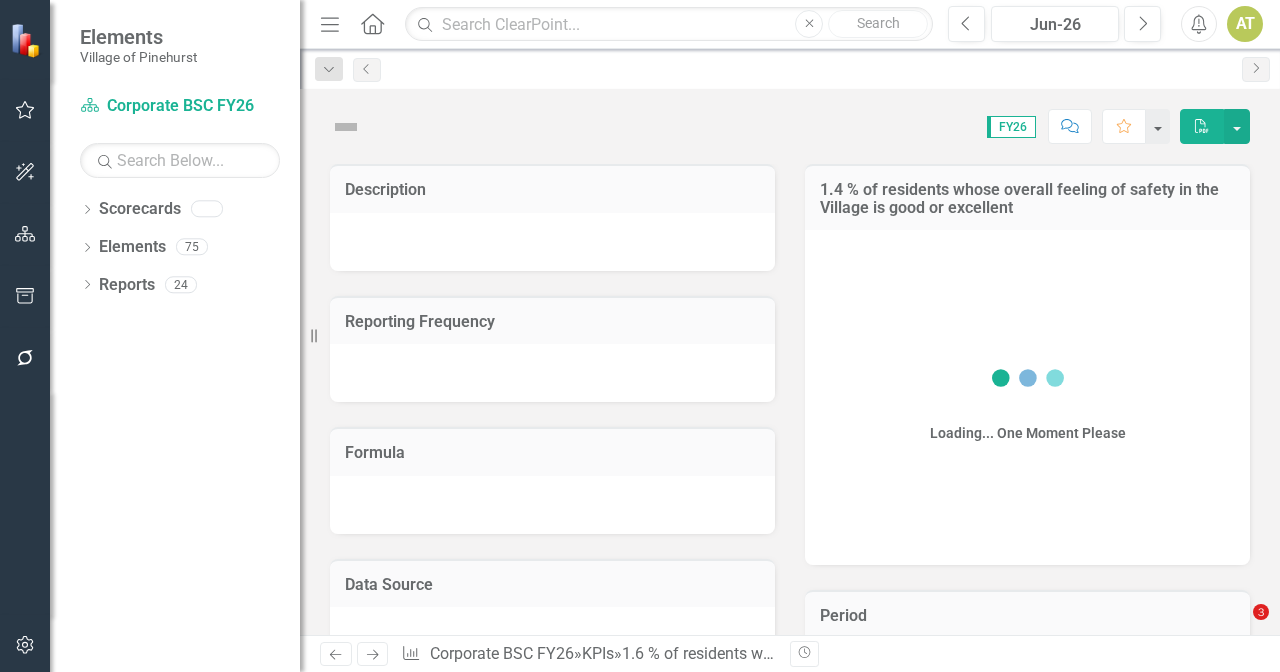 scroll, scrollTop: 0, scrollLeft: 0, axis: both 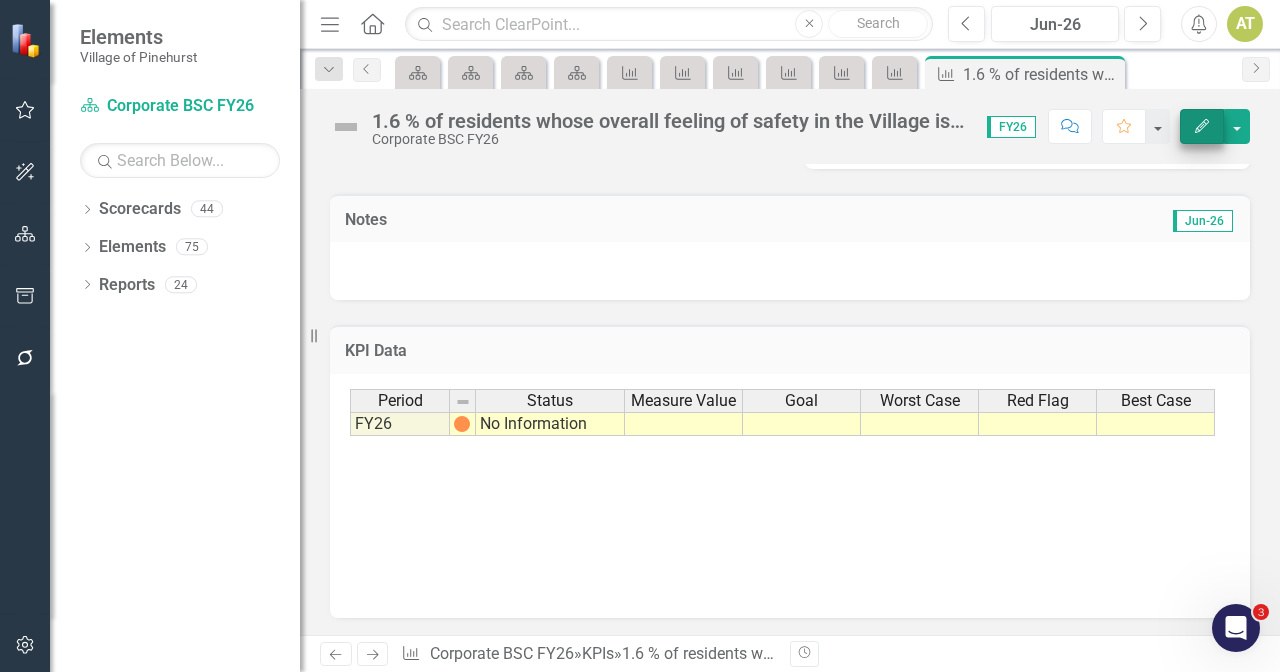 click on "Edit" at bounding box center (1202, 126) 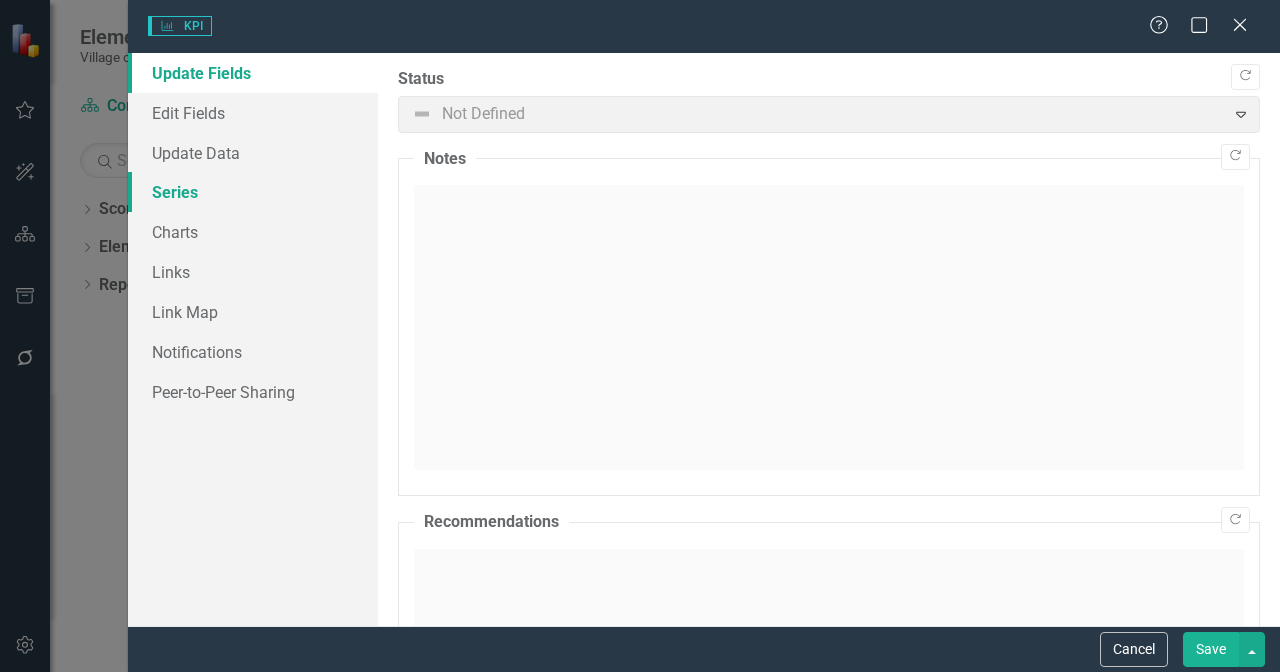 click on "Series" at bounding box center (253, 192) 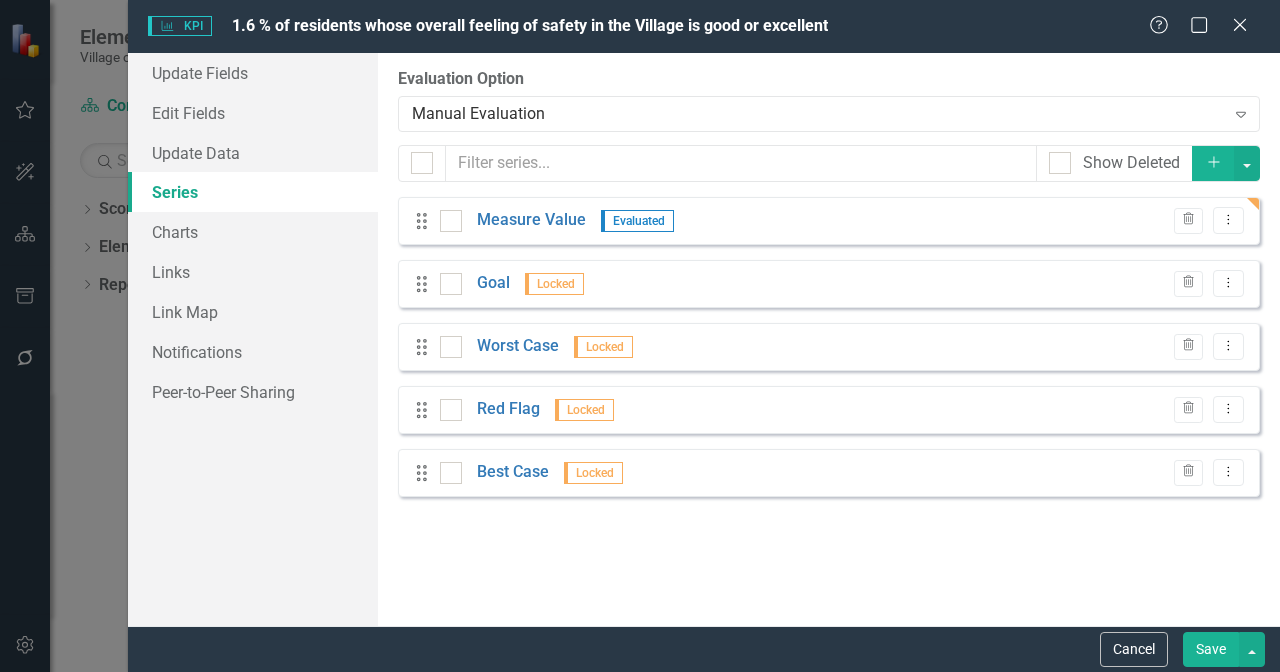 checkbox on "false" 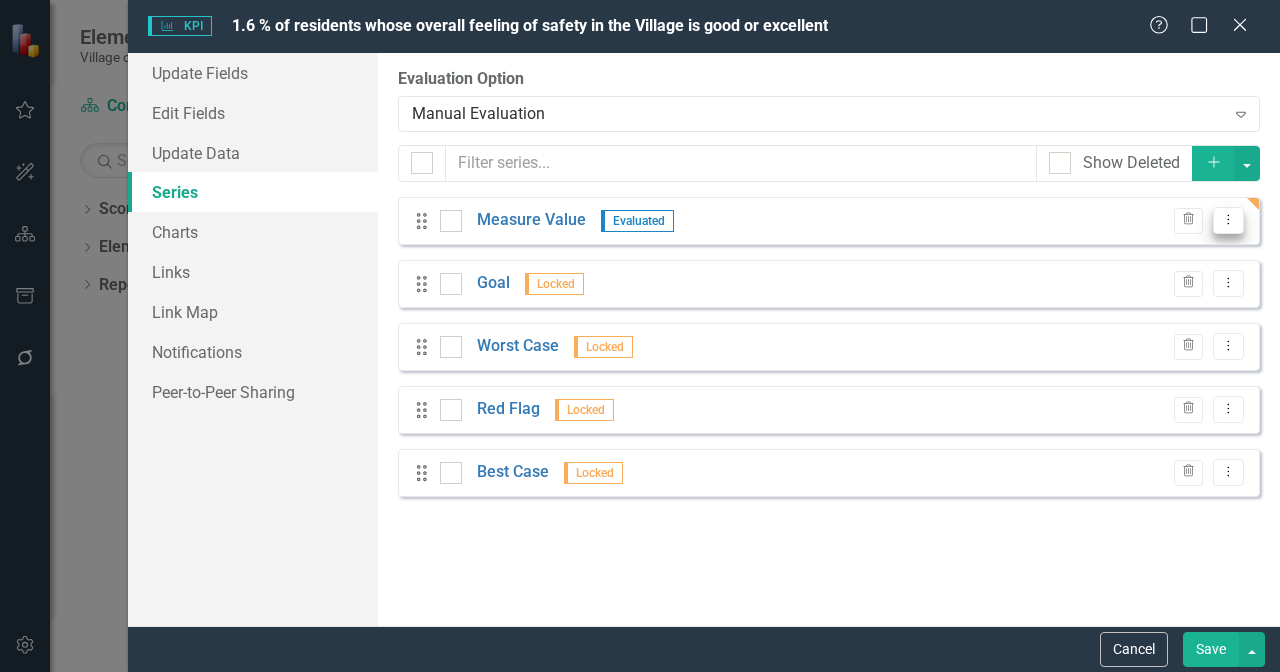 click on "Dropdown Menu" at bounding box center [1228, 220] 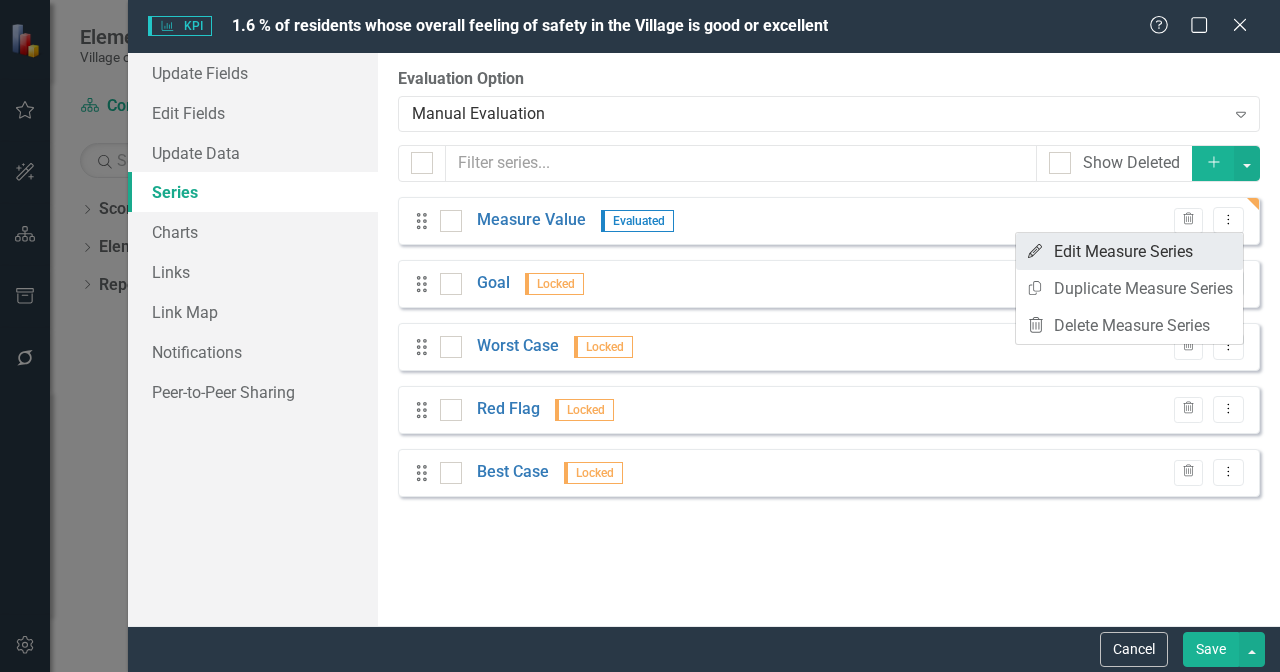 click on "Edit Edit Measure Series" at bounding box center [1129, 251] 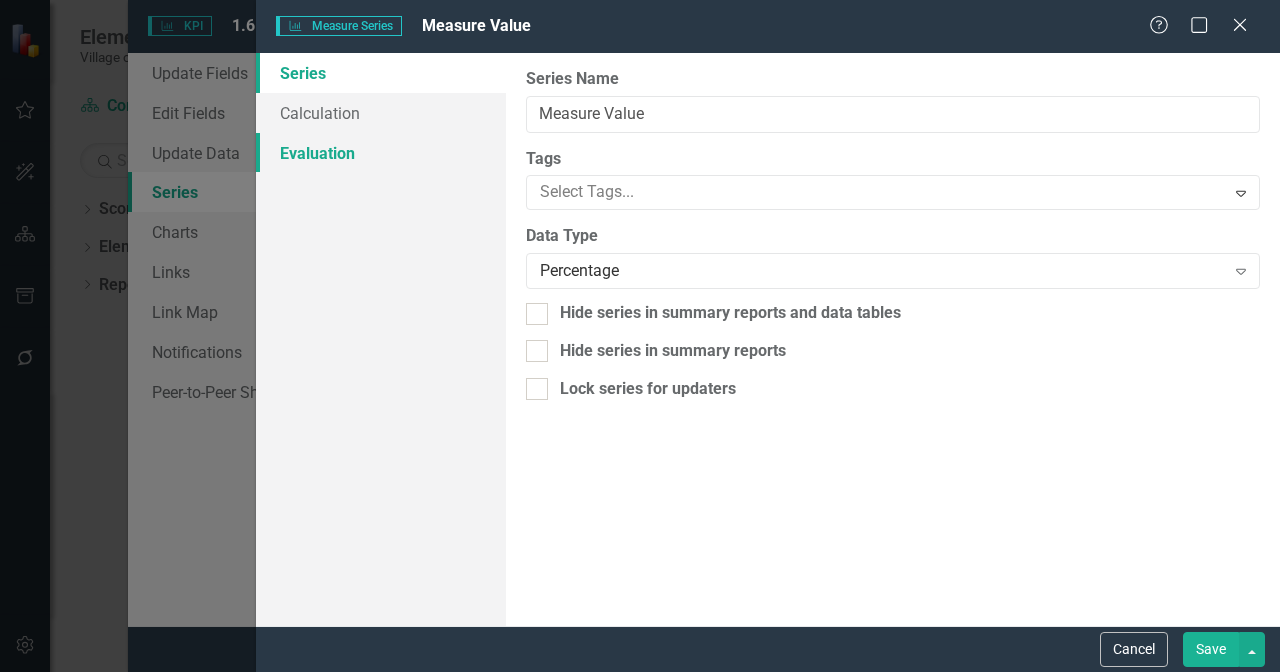 click on "Evaluation" at bounding box center [381, 153] 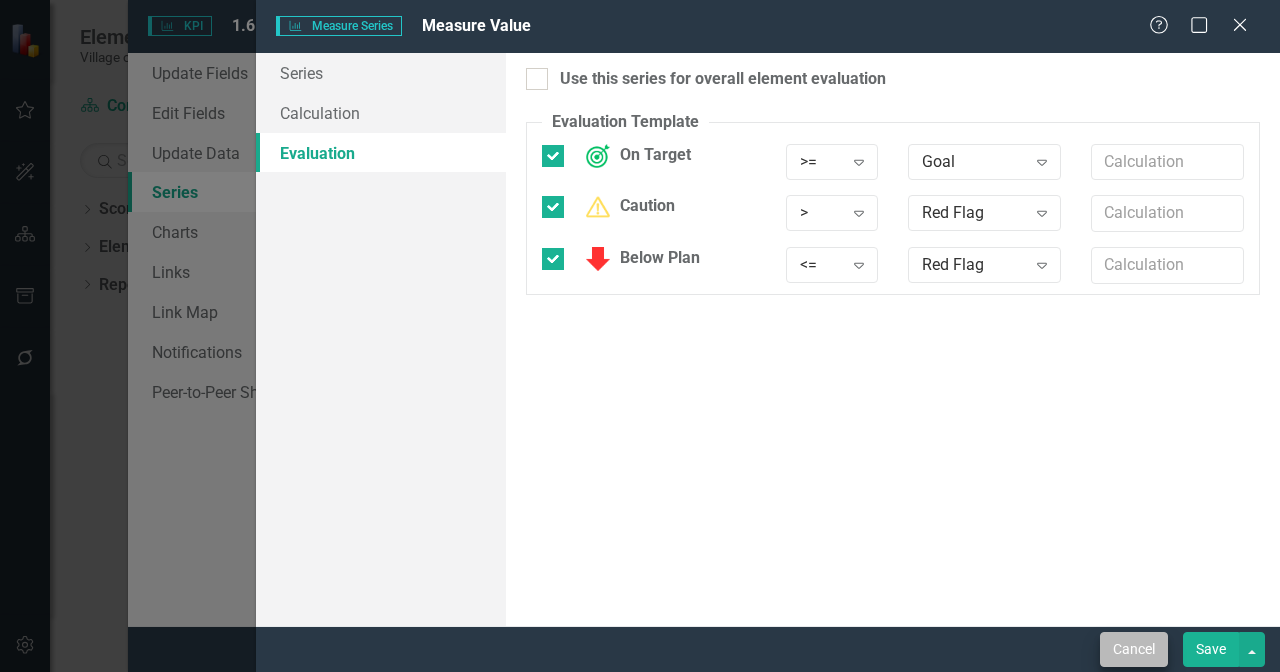 click on "Cancel" at bounding box center [1134, 649] 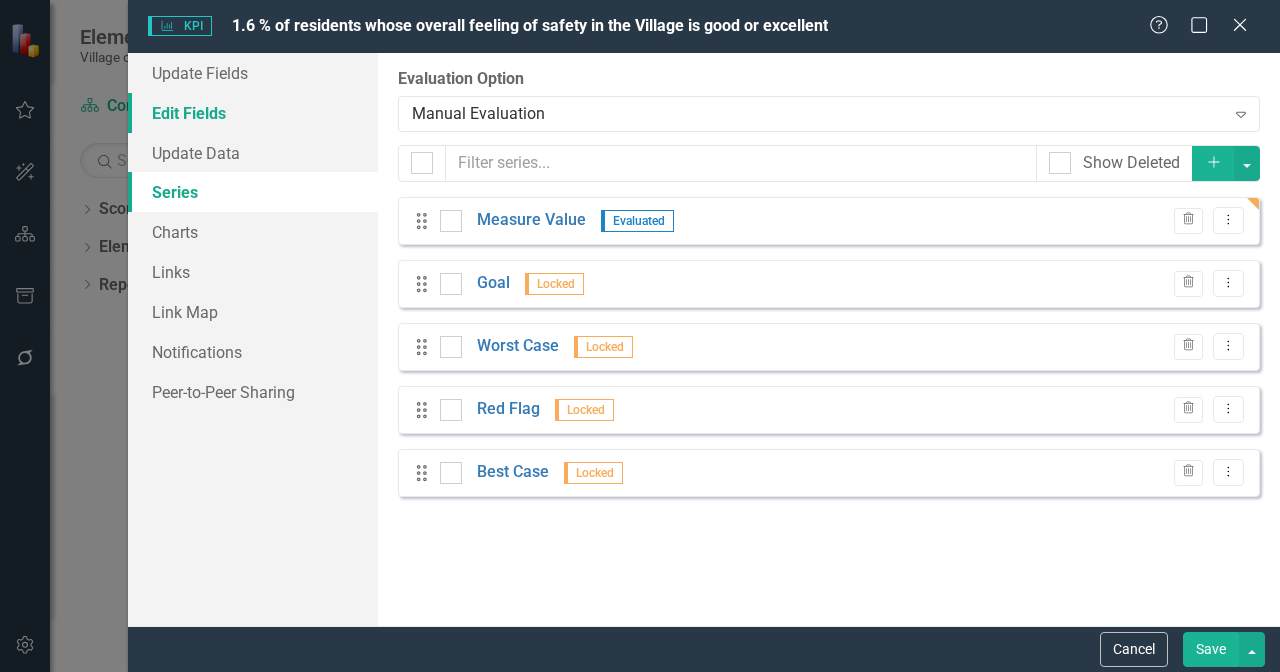 click on "Edit Fields" at bounding box center (253, 113) 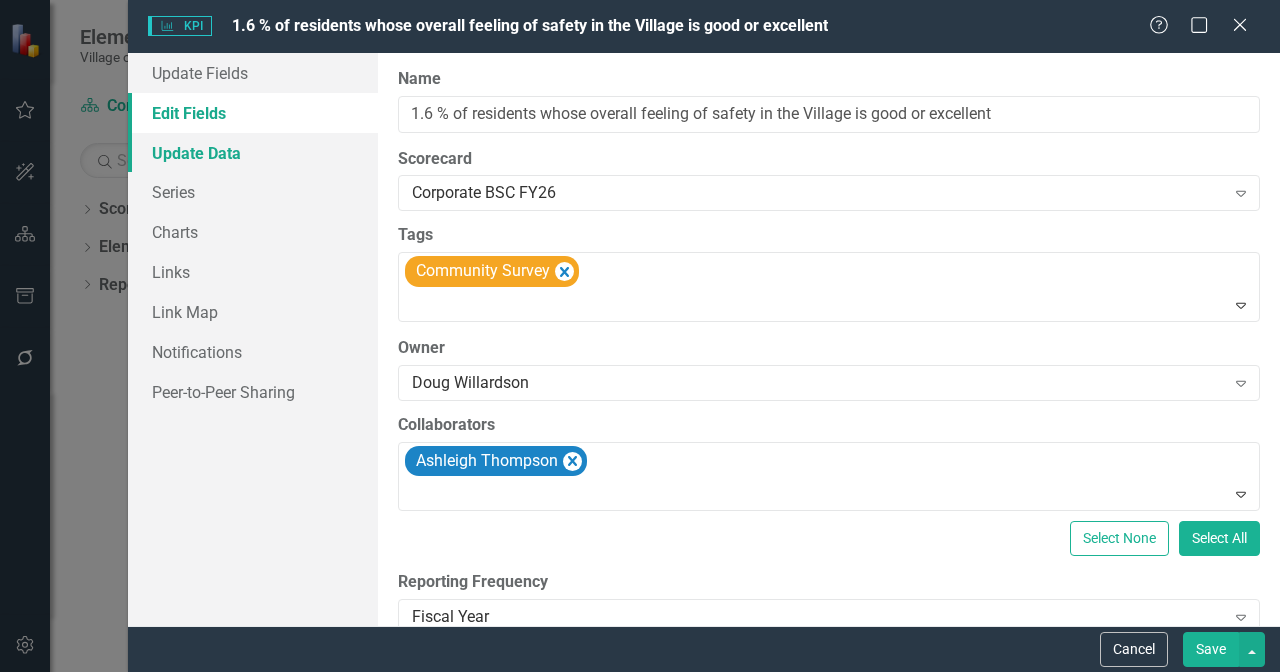 click on "Update  Data" at bounding box center (253, 153) 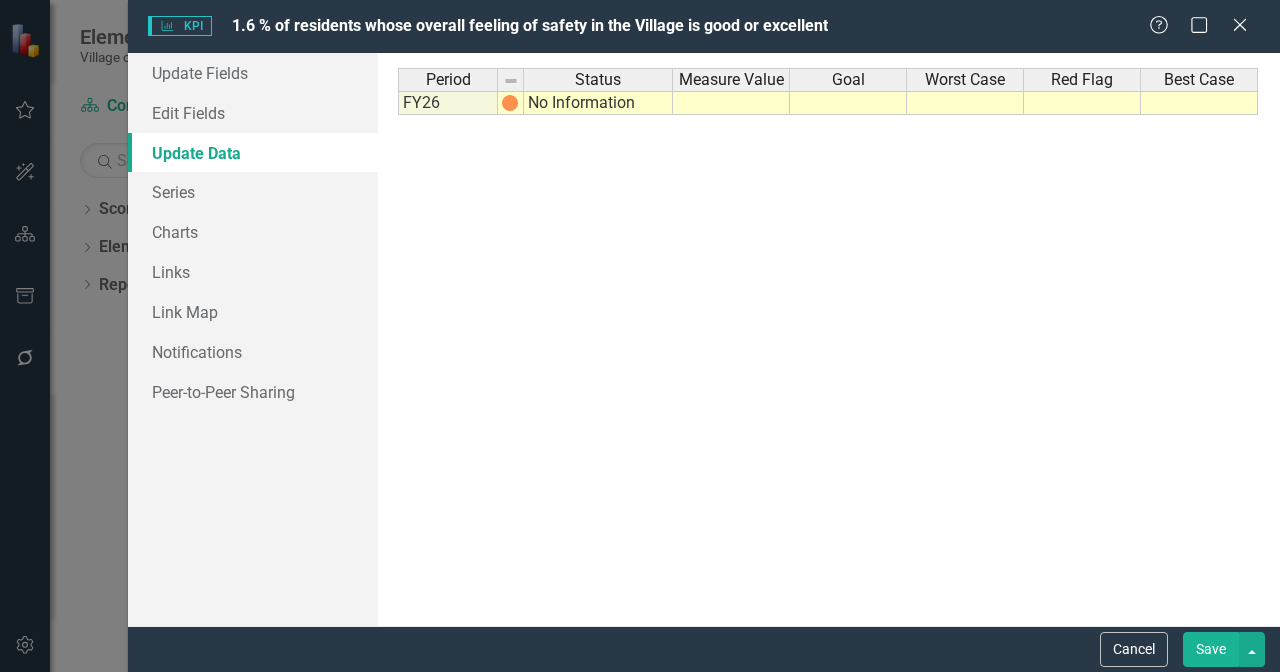 click on "No Information" at bounding box center (598, 103) 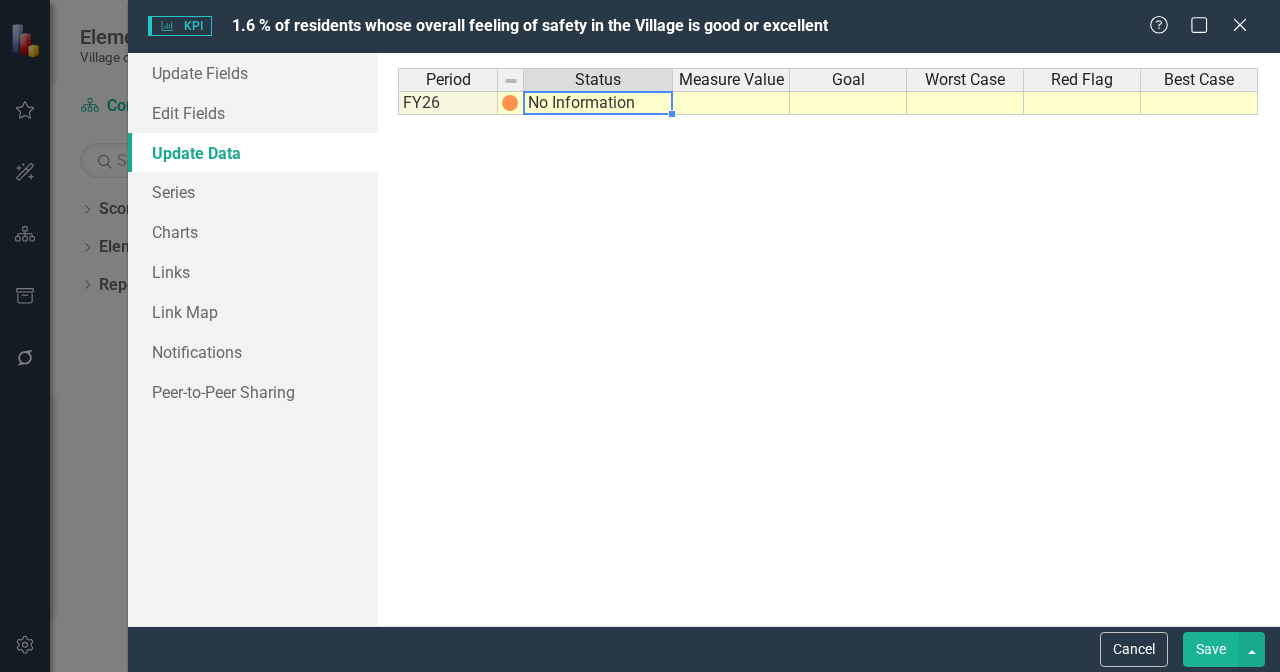 click on "No Information" at bounding box center [598, 103] 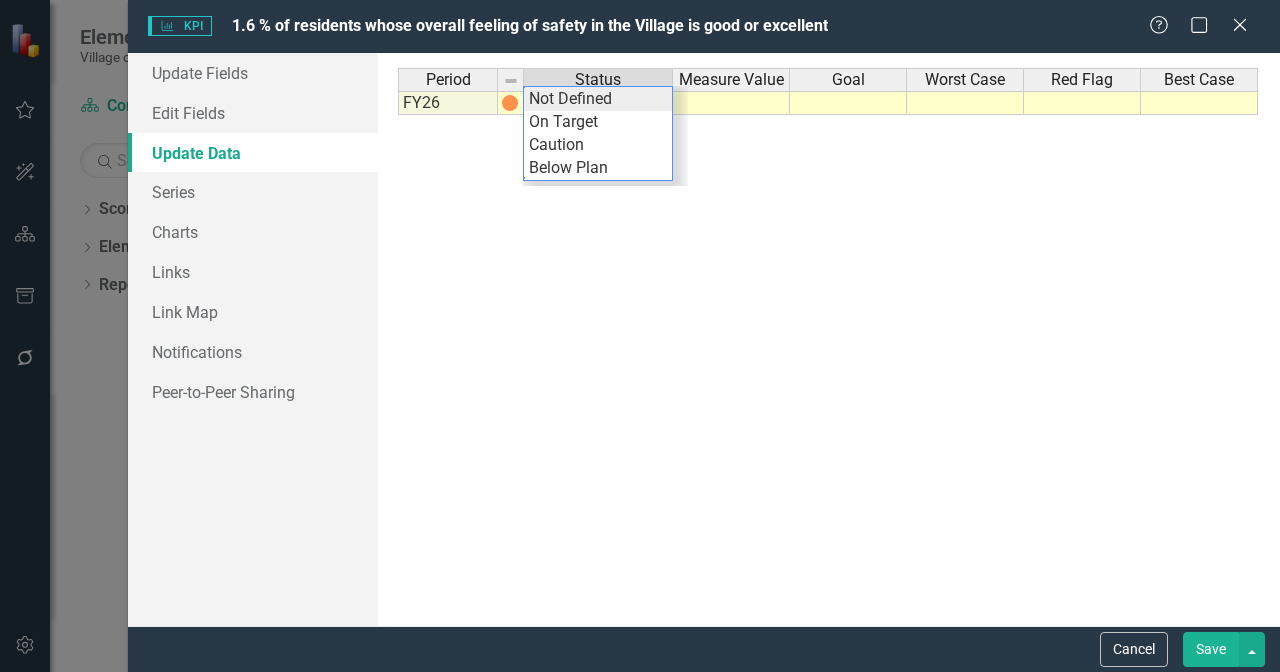 click on "Not Defined" at bounding box center [598, 99] 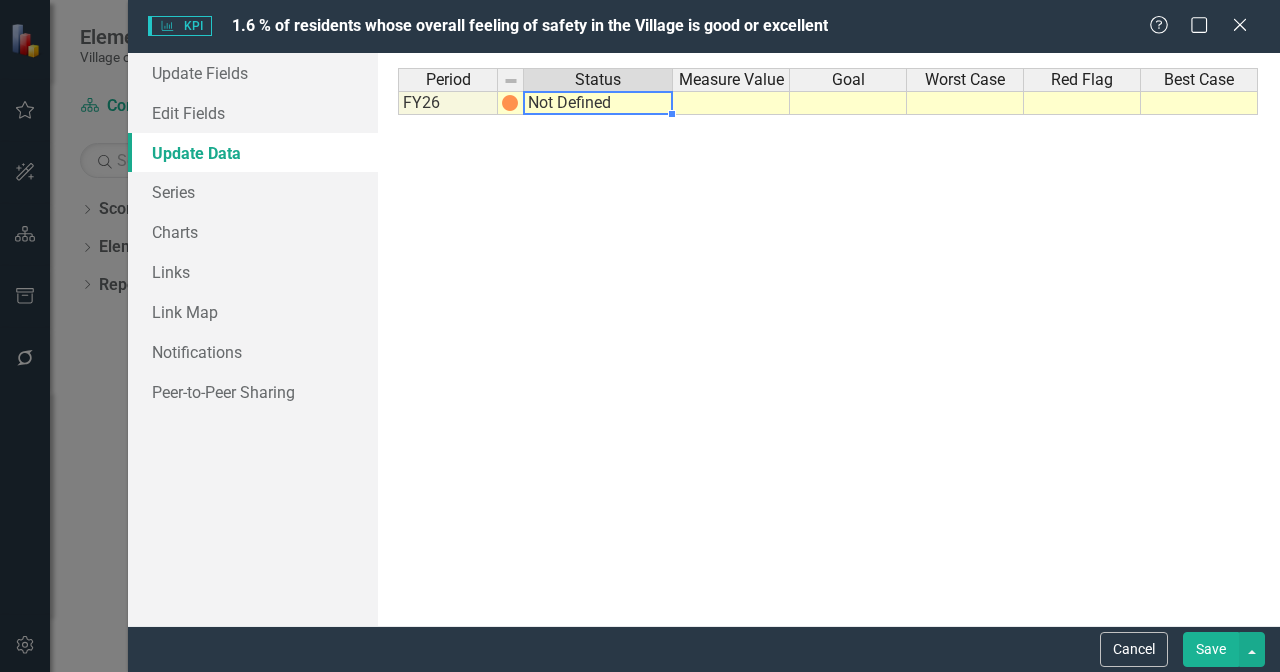 type on "Not Defined" 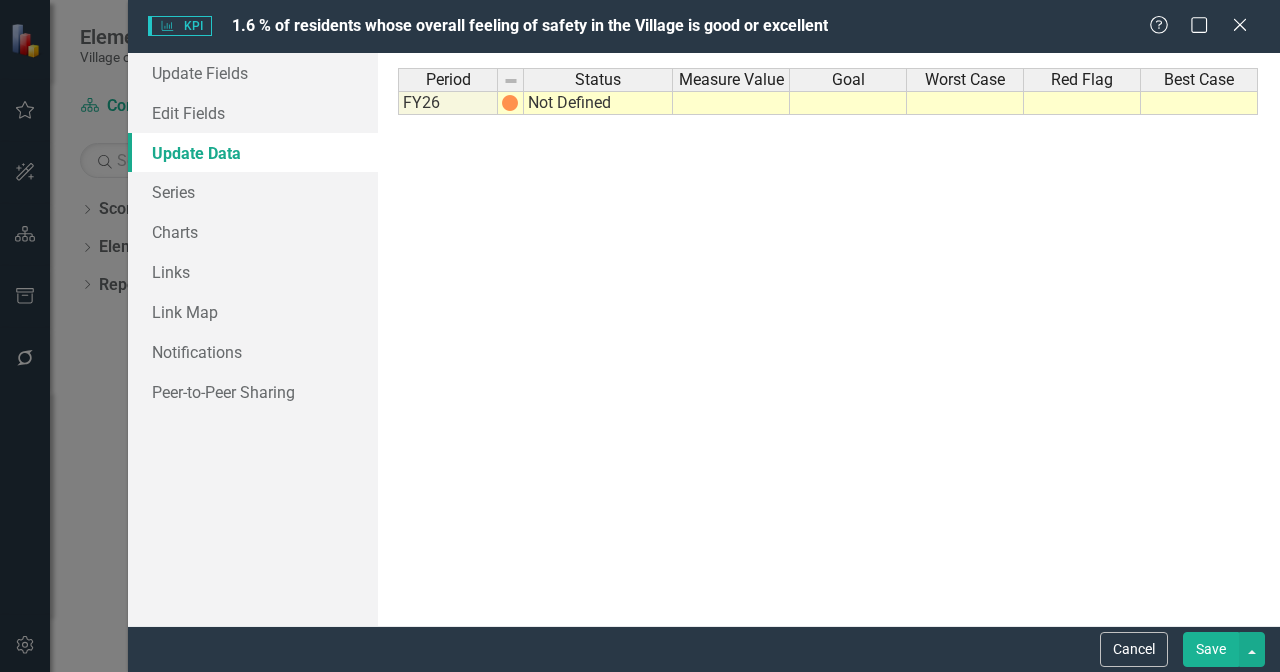 click on "Period Status Measure Value Goal Worst Case Red Flag Best Case FY26 Not Defined" at bounding box center (829, 340) 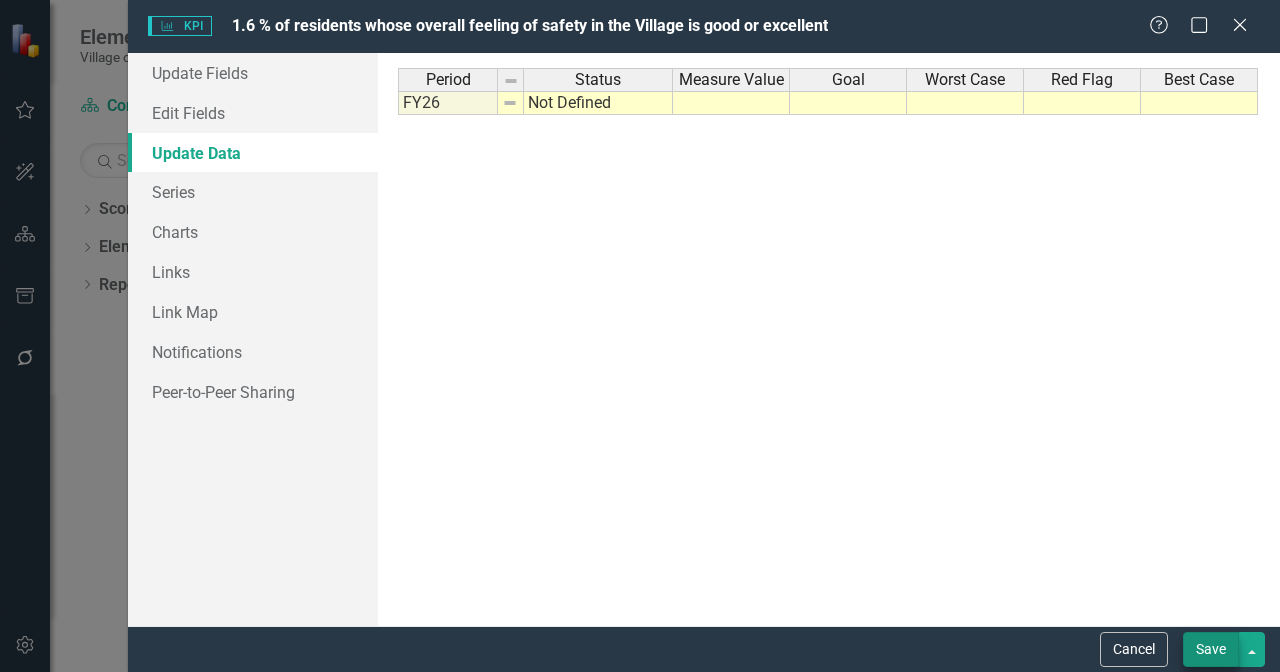 click on "Save" at bounding box center (1211, 649) 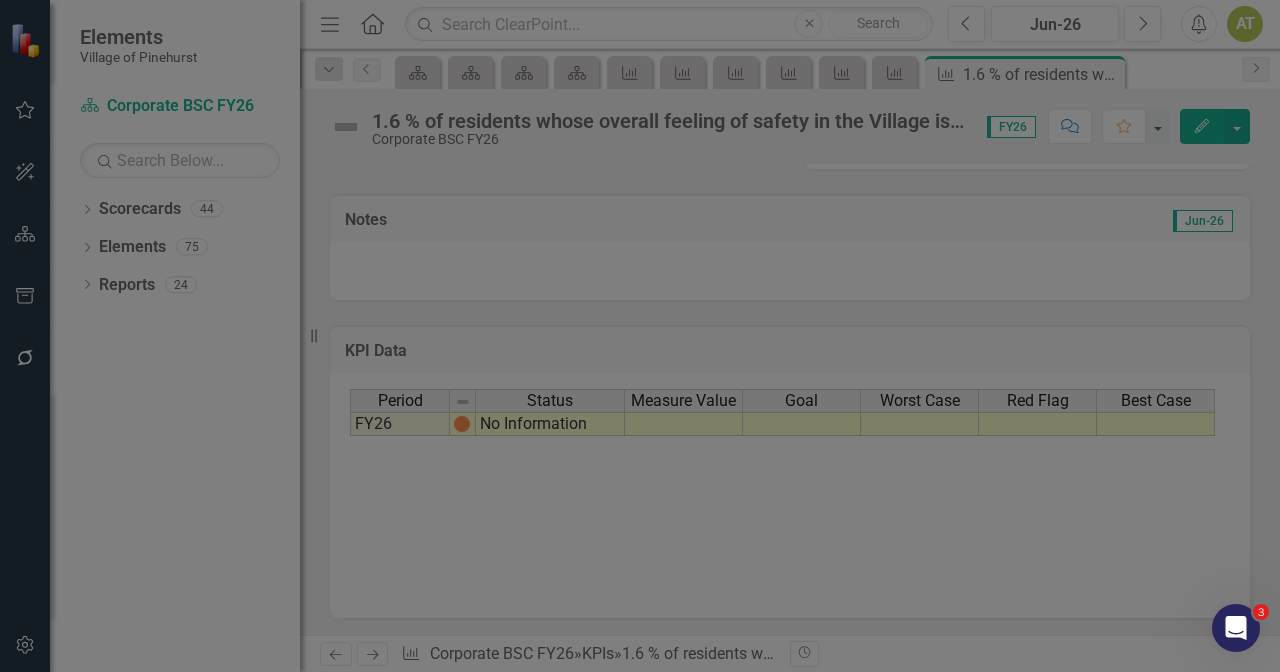 scroll, scrollTop: 496, scrollLeft: 0, axis: vertical 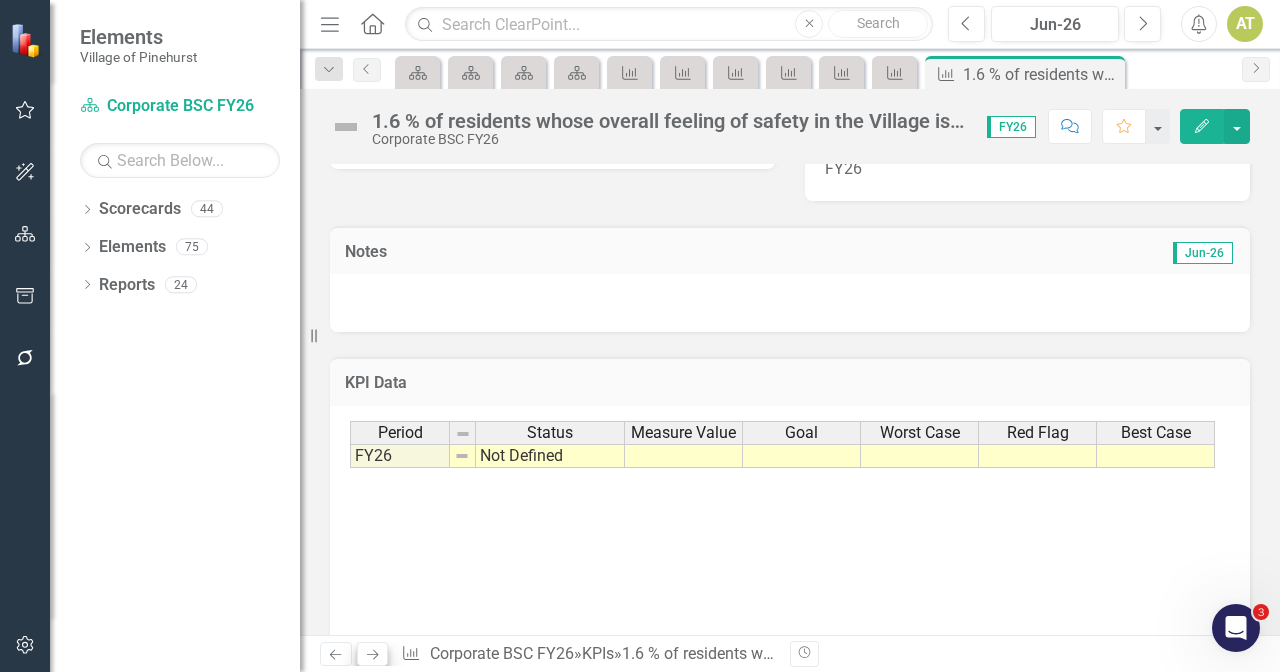 click on "Next" at bounding box center (373, 654) 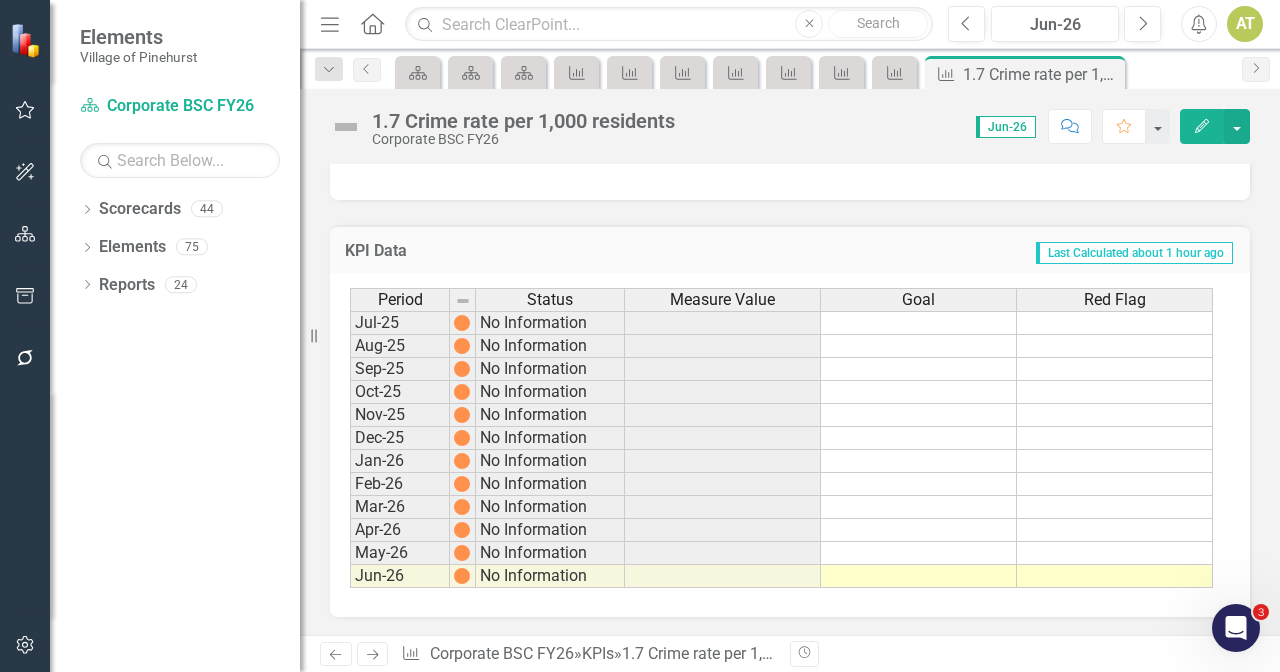 scroll, scrollTop: 611, scrollLeft: 0, axis: vertical 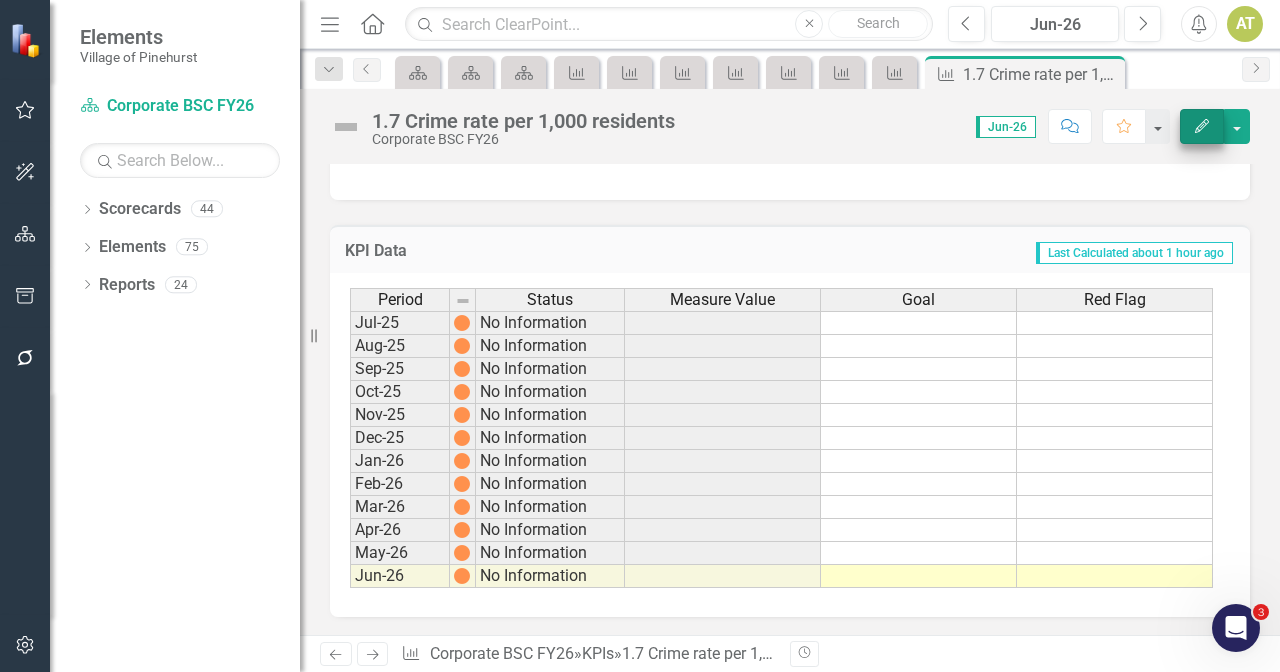 click on "Edit" at bounding box center [1202, 126] 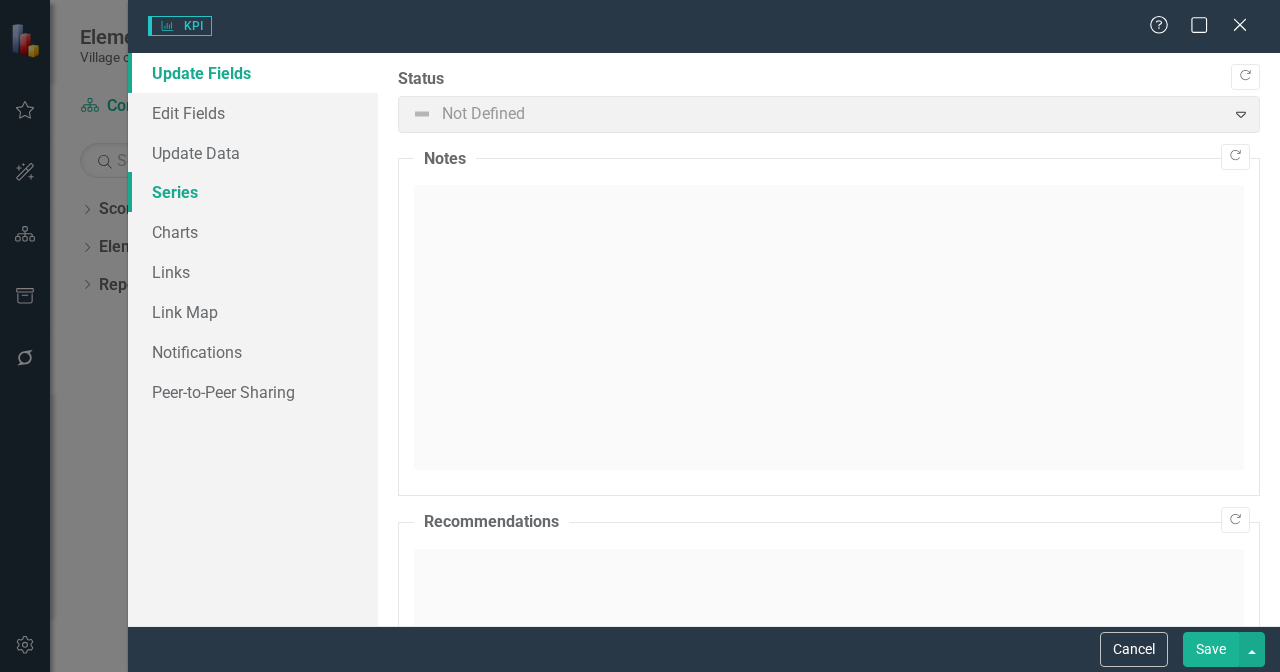click on "Series" at bounding box center [253, 192] 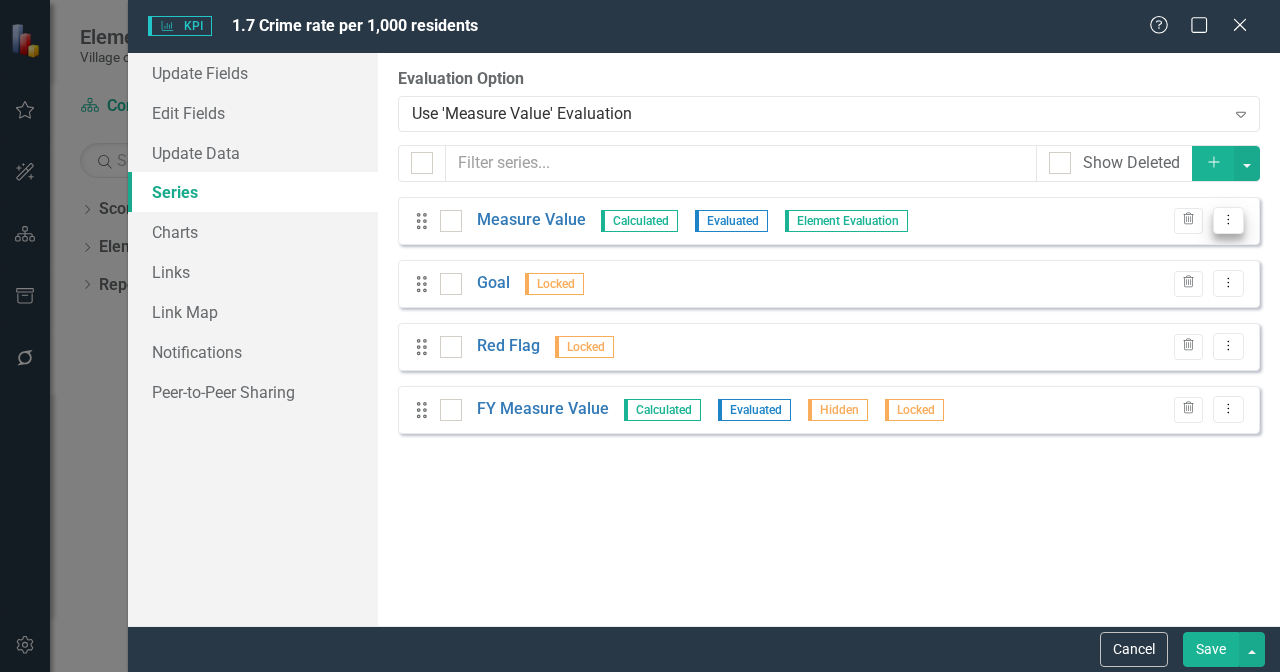 checkbox on "false" 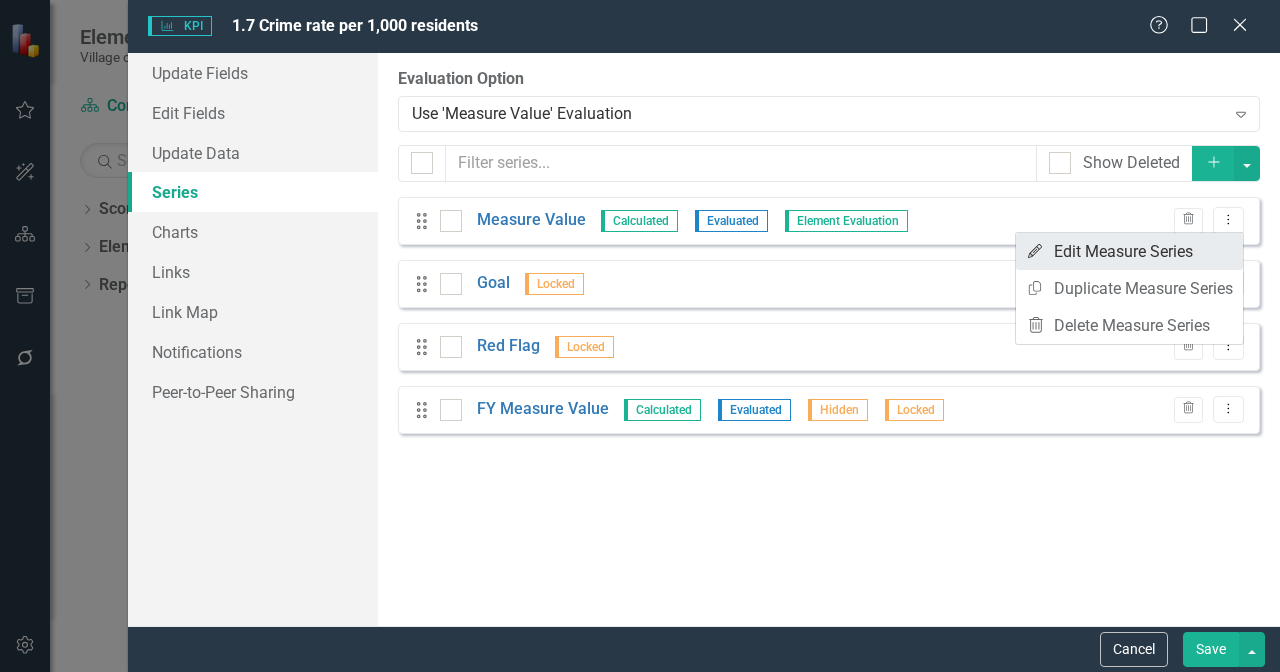click on "Edit Edit Measure Series" at bounding box center (1129, 251) 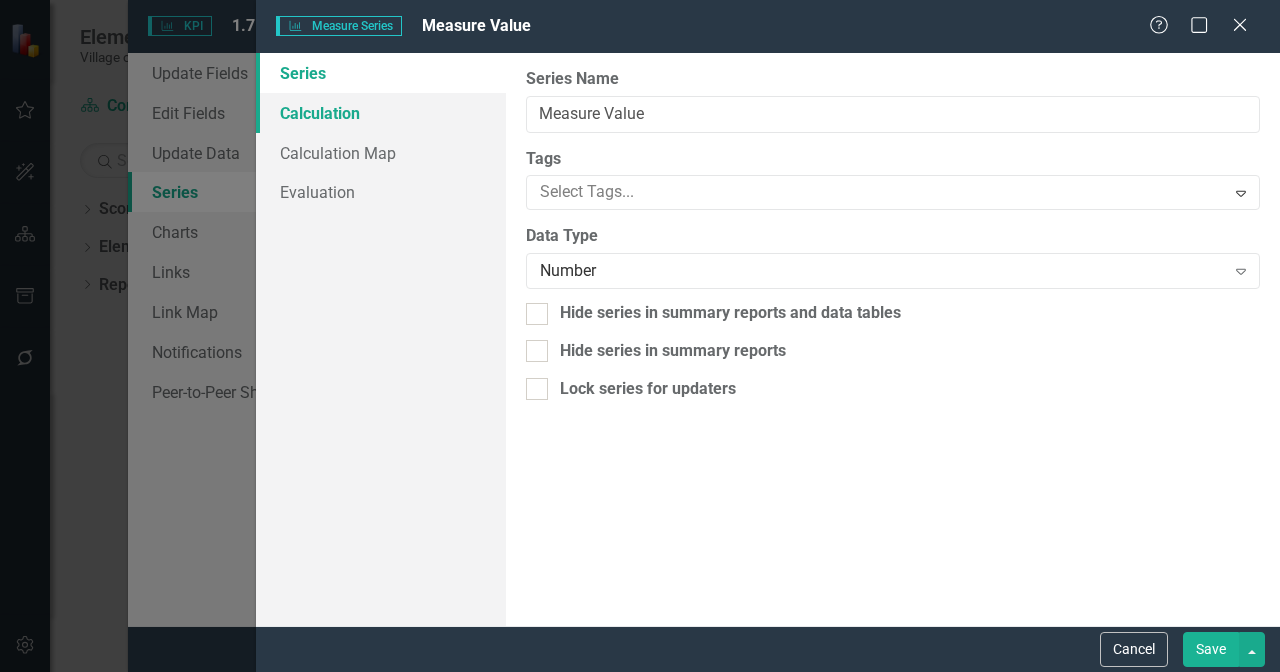 scroll, scrollTop: 0, scrollLeft: 0, axis: both 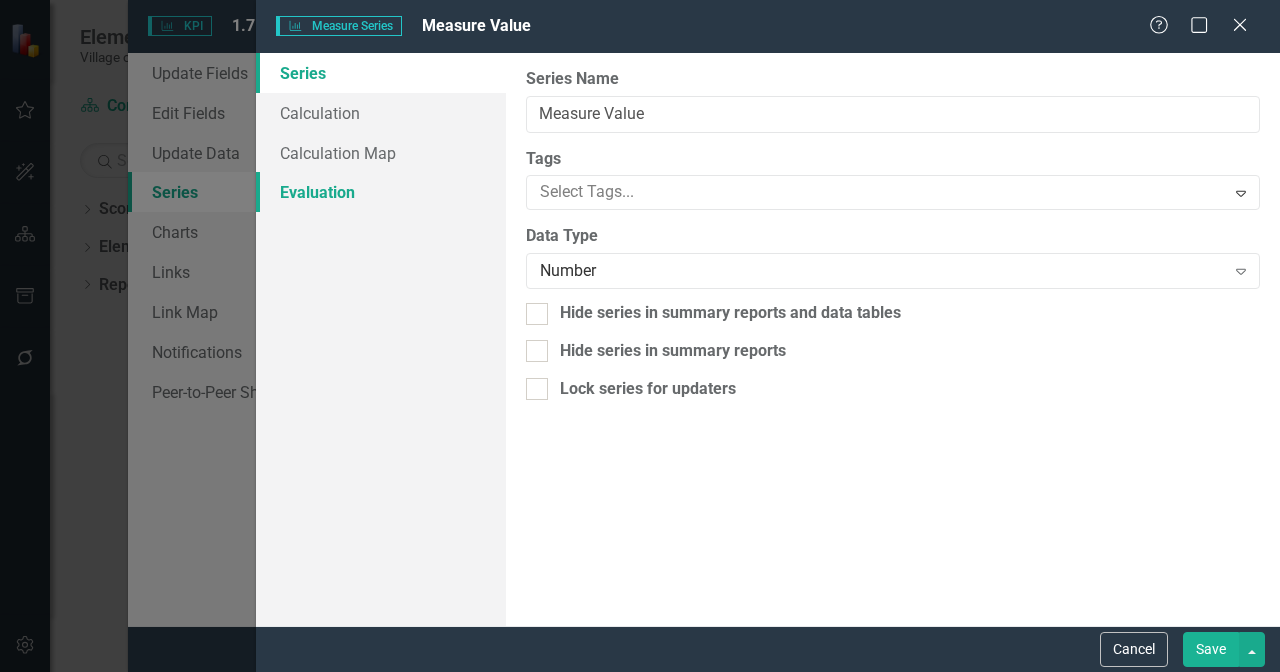 click on "Evaluation" at bounding box center [381, 192] 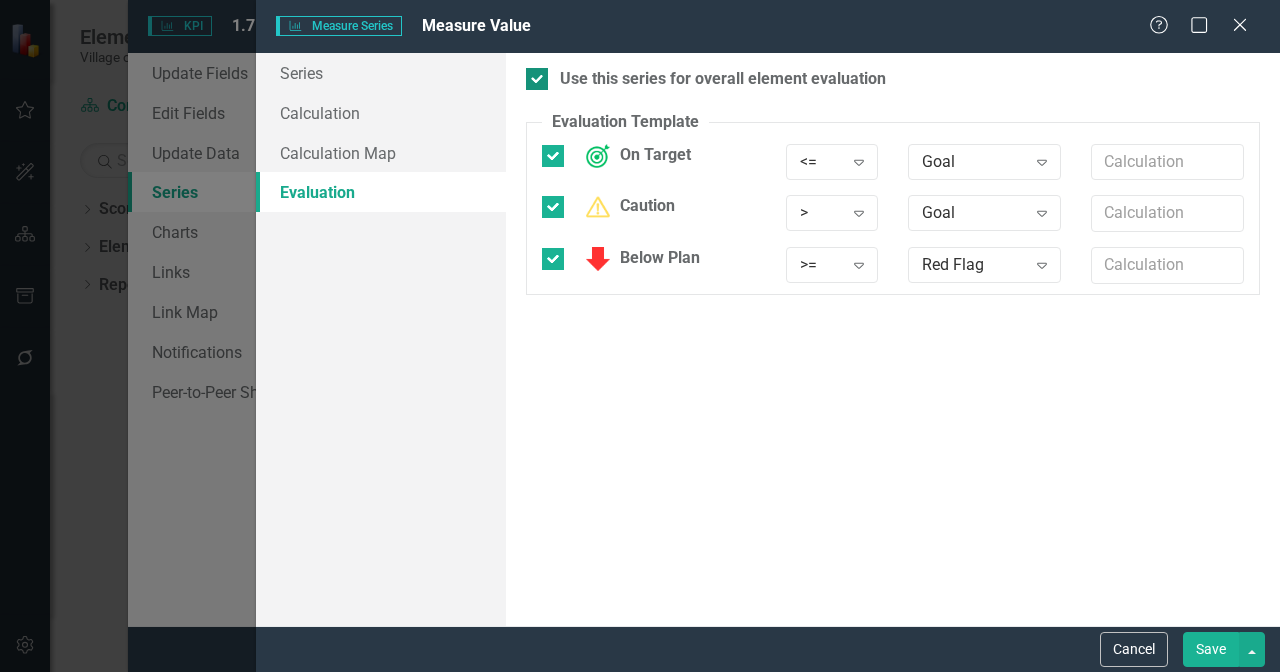 click on "Use this series for overall element evaluation" at bounding box center (723, 79) 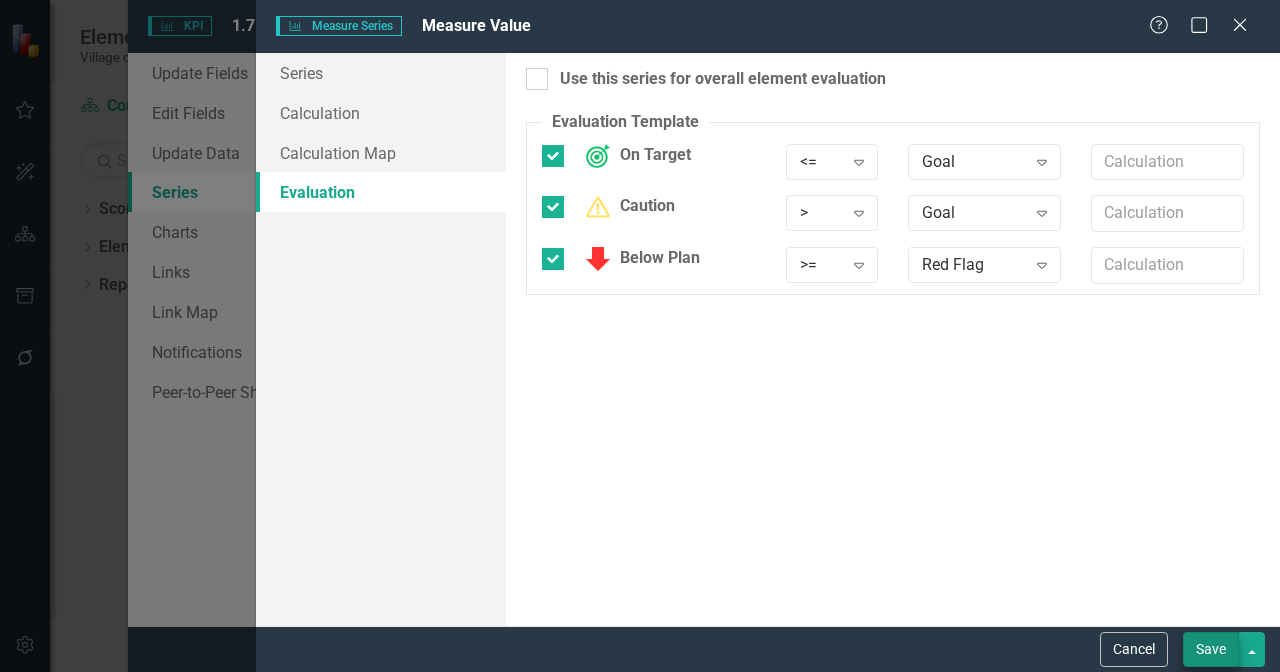 click on "Save" at bounding box center (1211, 649) 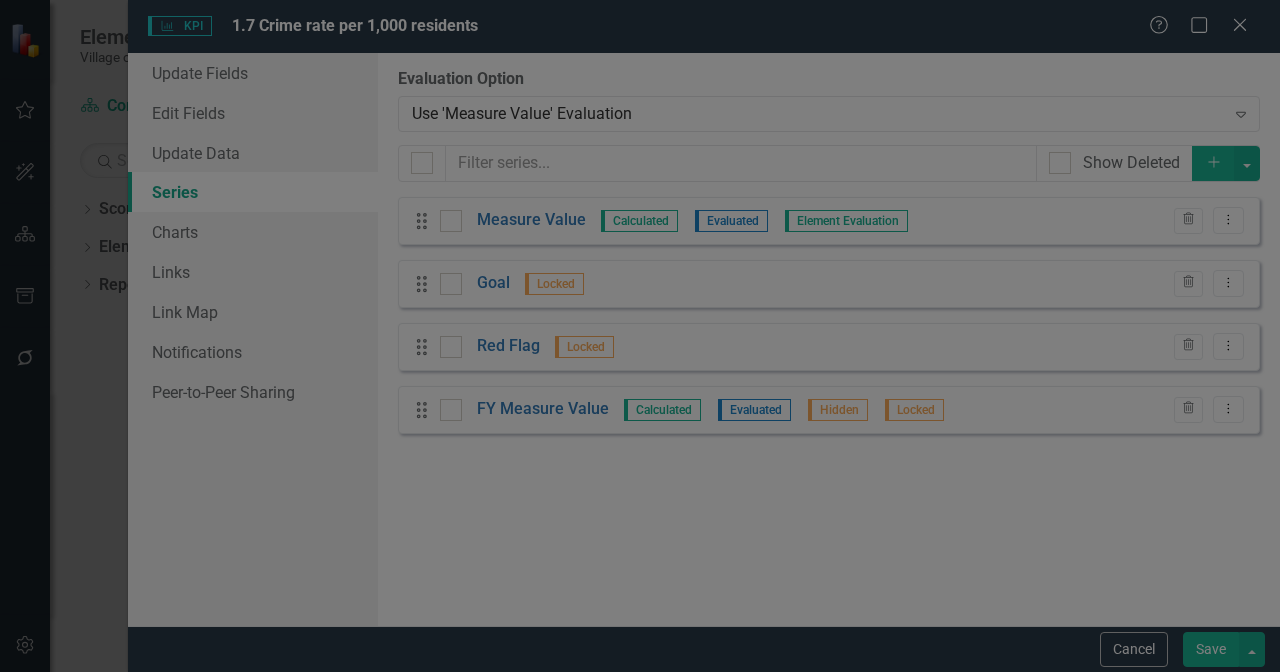 scroll, scrollTop: 596, scrollLeft: 0, axis: vertical 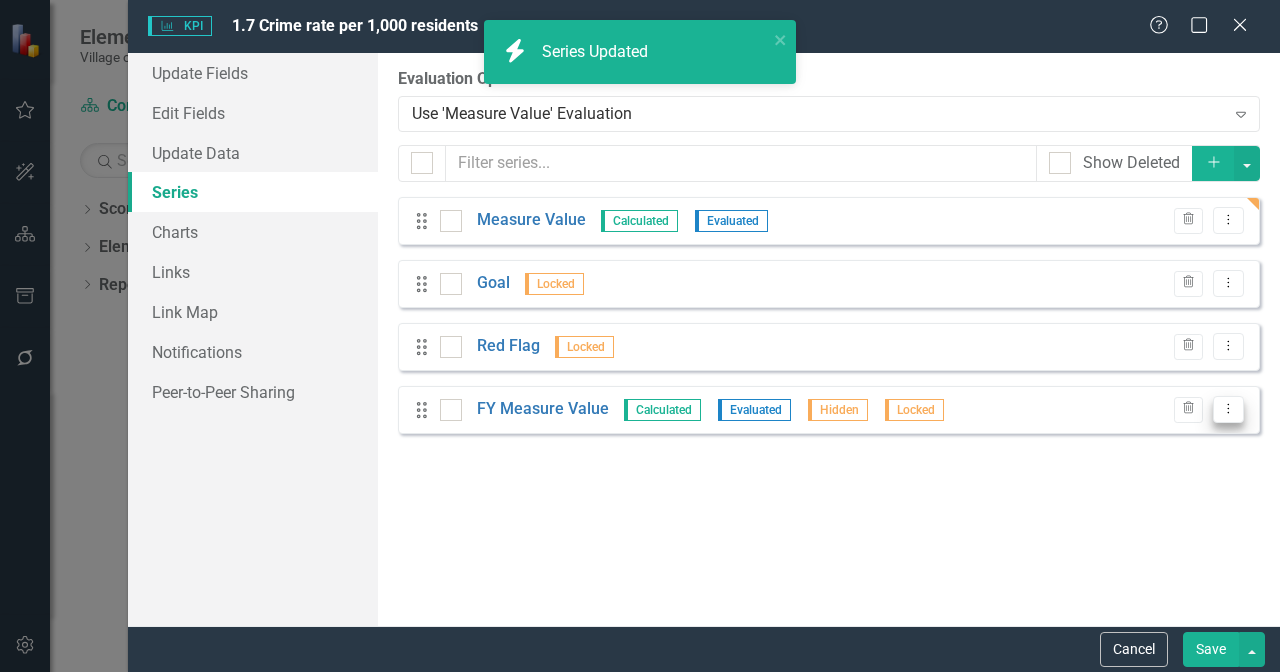 click on "Dropdown Menu" 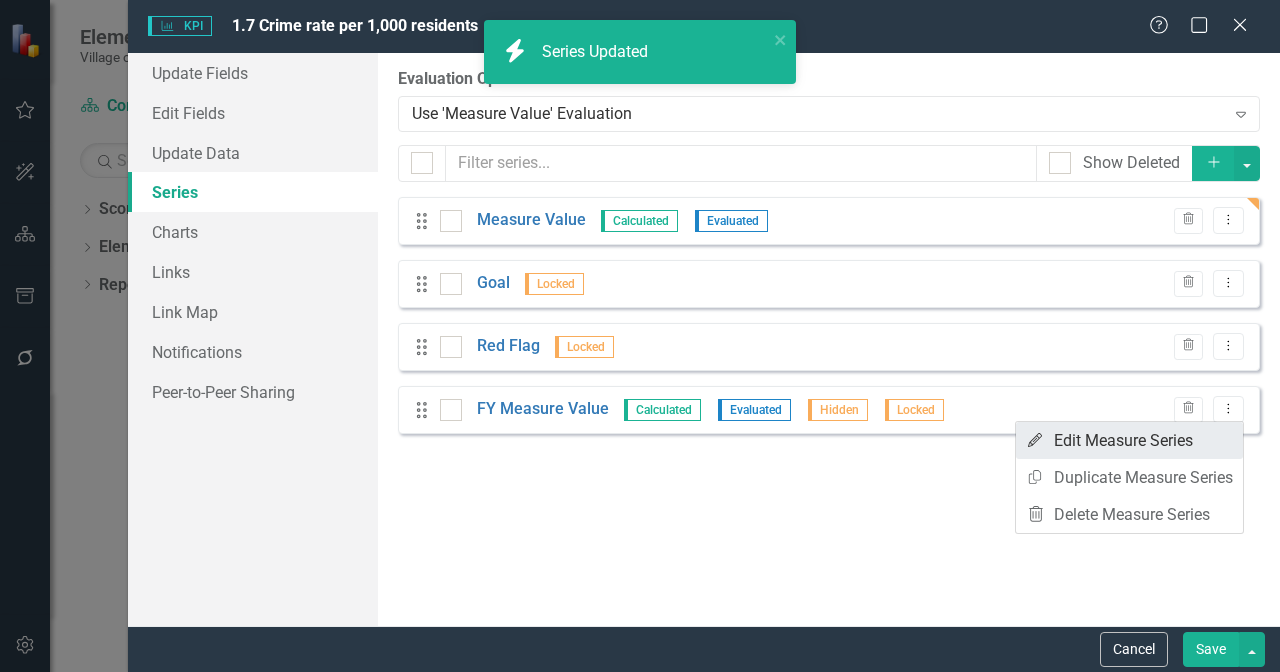 click on "Edit Edit Measure Series" at bounding box center [1129, 440] 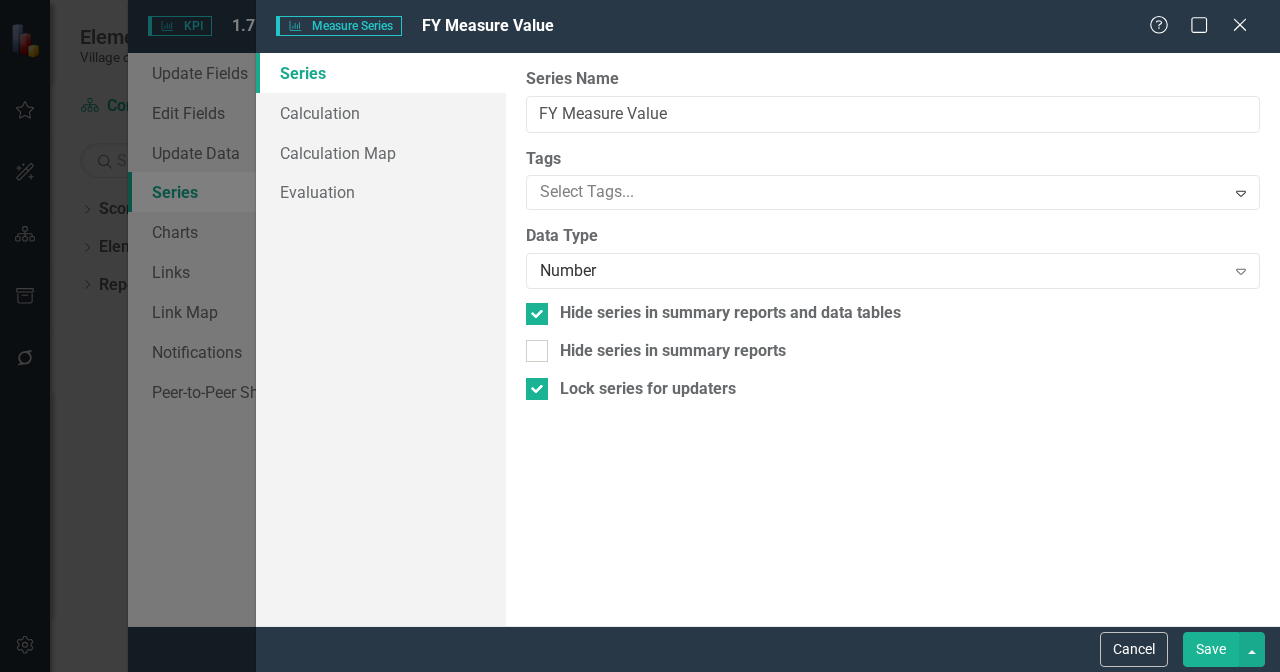 click on "Series Calculation Calculation Map Evaluation" at bounding box center [381, 339] 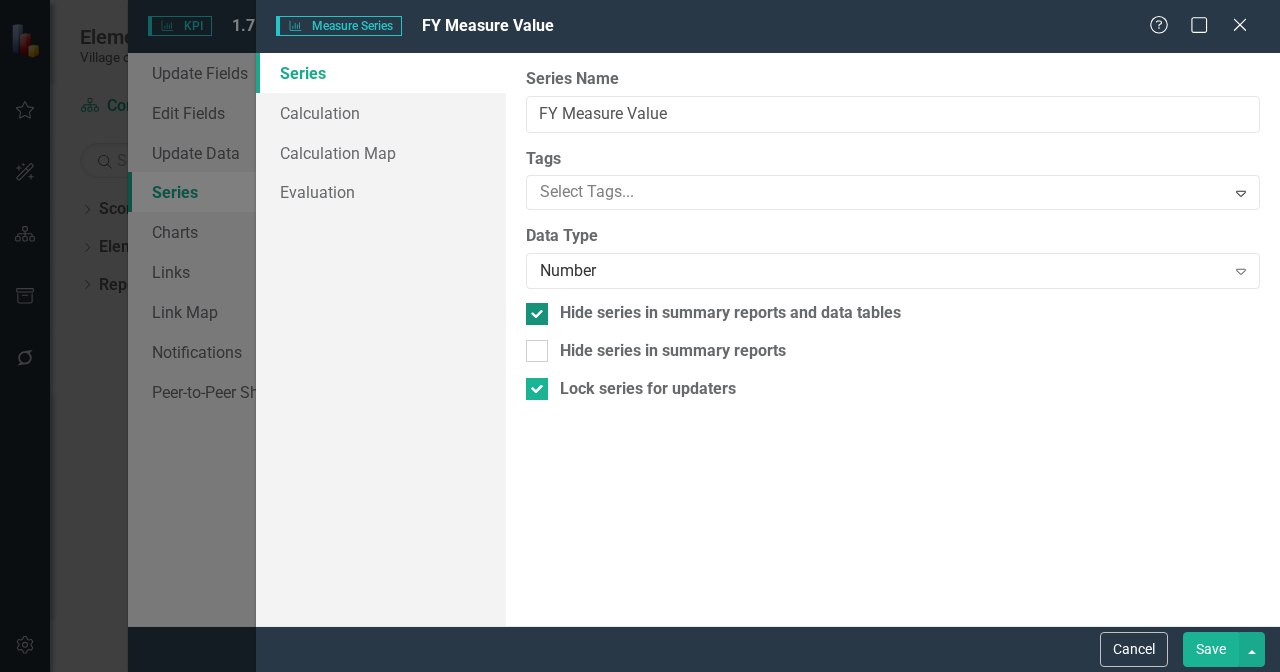 click on "Hide series in summary reports and data tables" at bounding box center [730, 313] 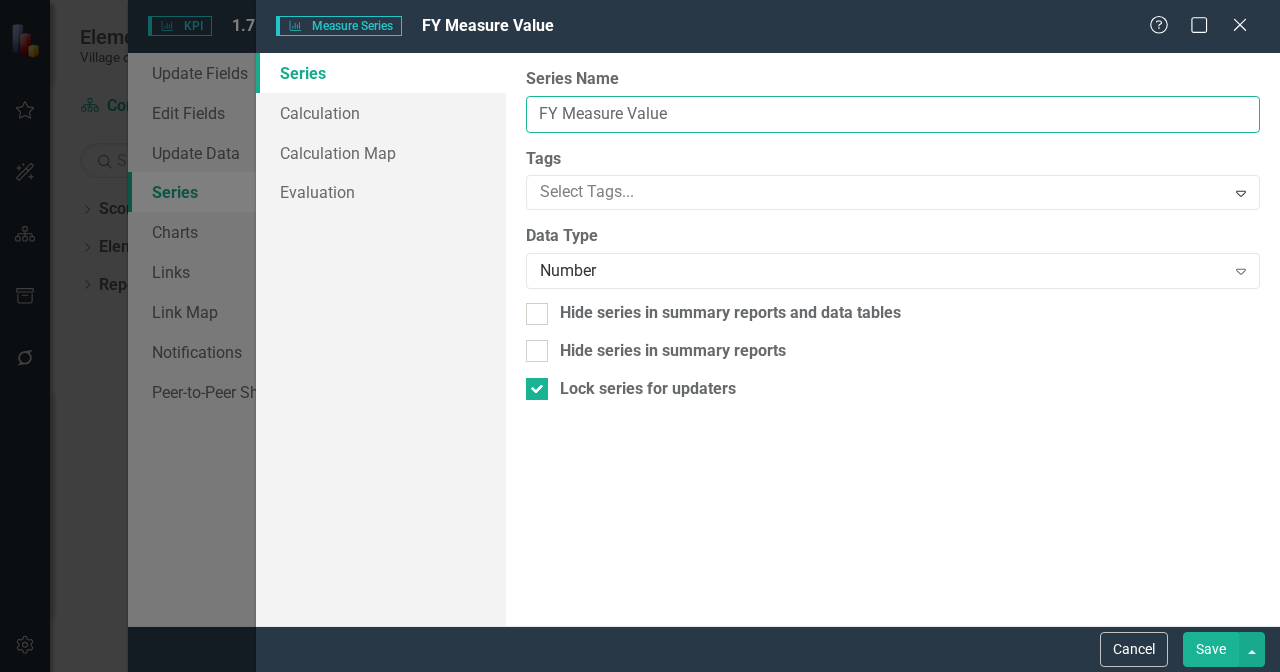 drag, startPoint x: 676, startPoint y: 109, endPoint x: 526, endPoint y: 113, distance: 150.05333 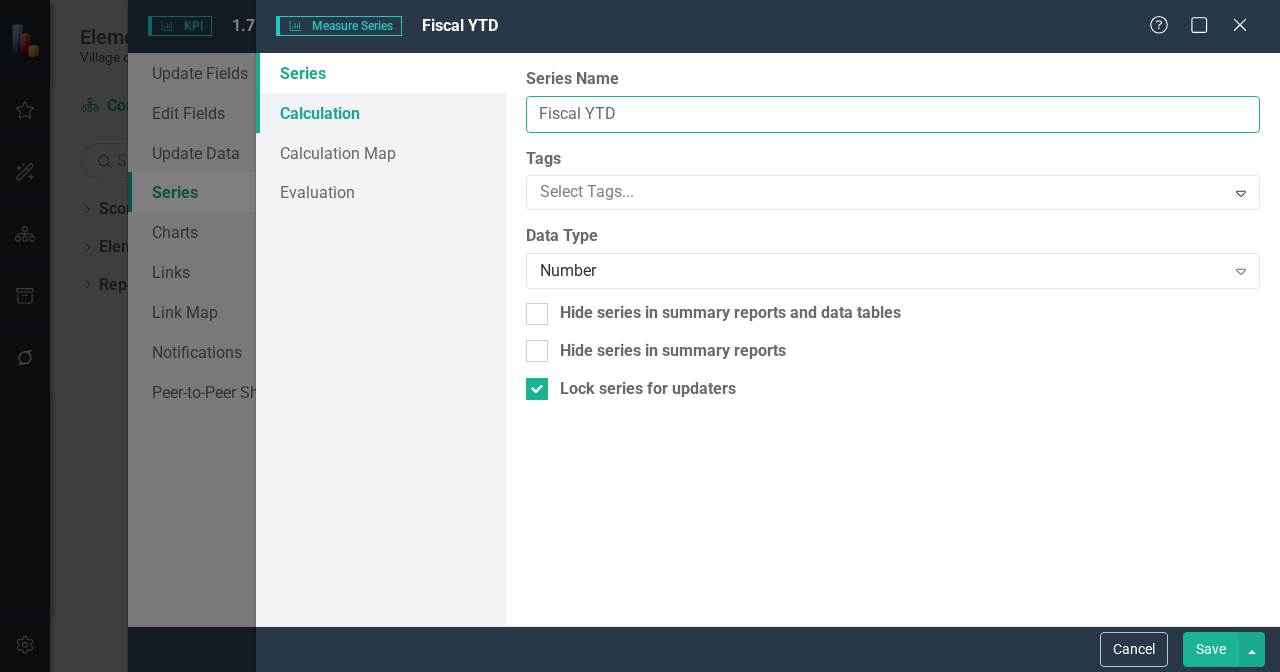 type on "Fiscal YTD" 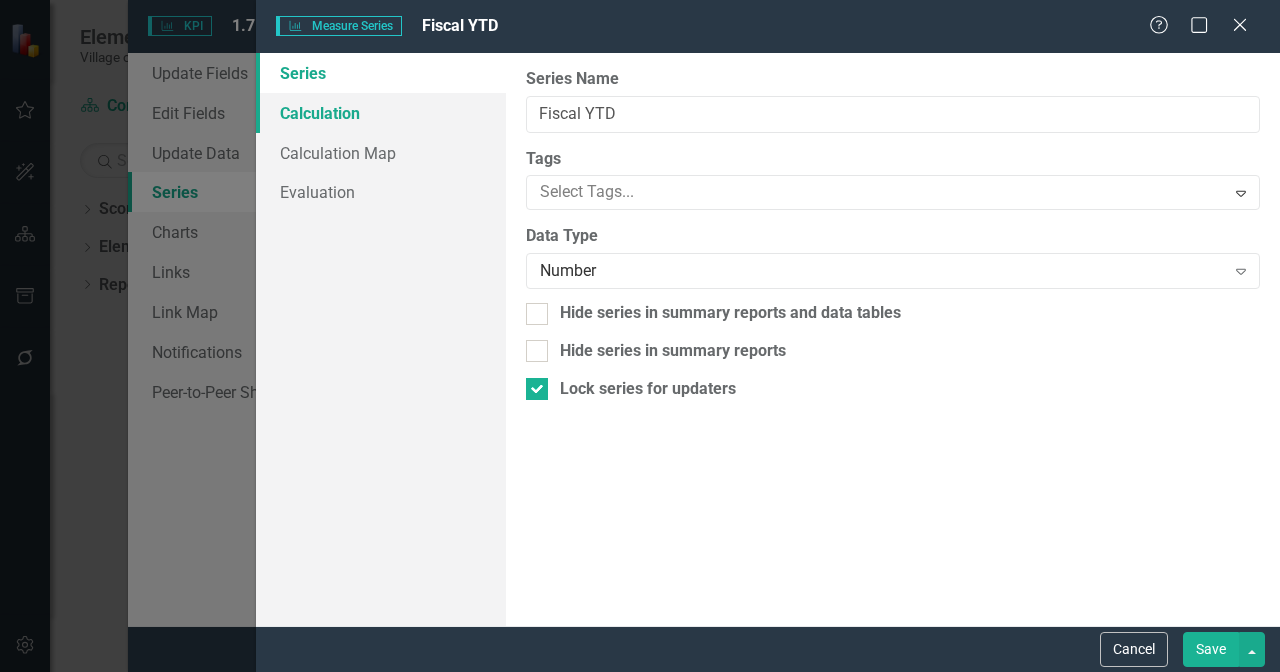 click on "Calculation" at bounding box center [381, 113] 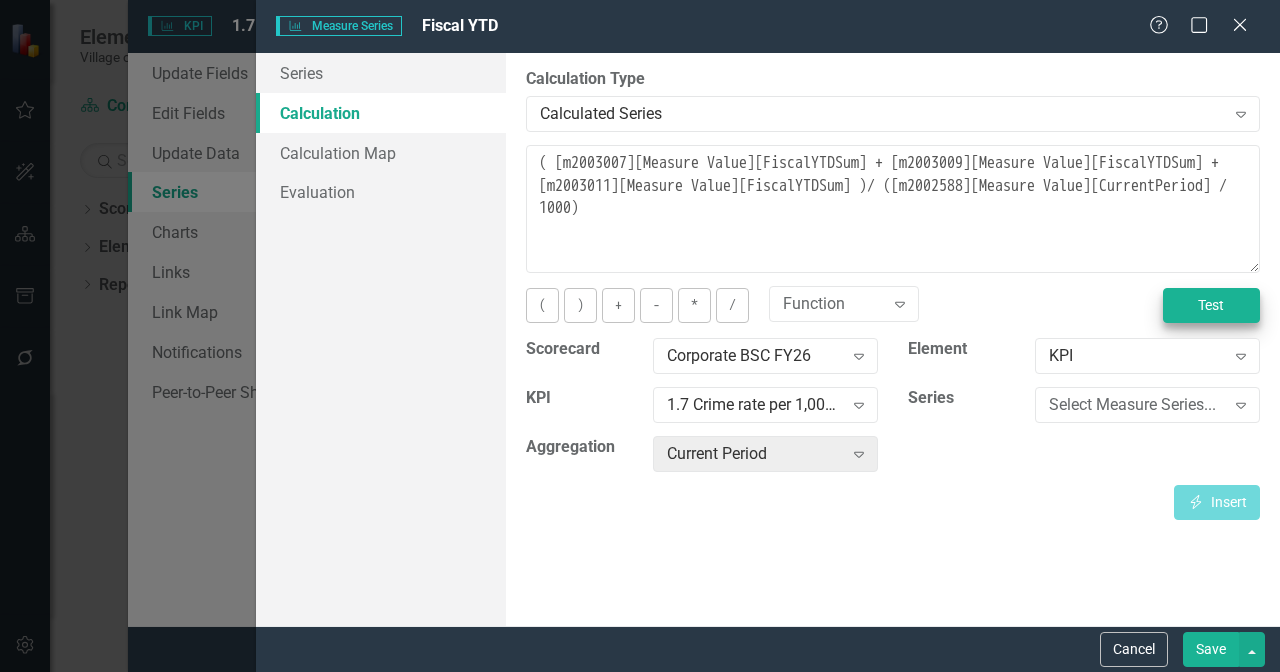 click on "Test" at bounding box center (1211, 305) 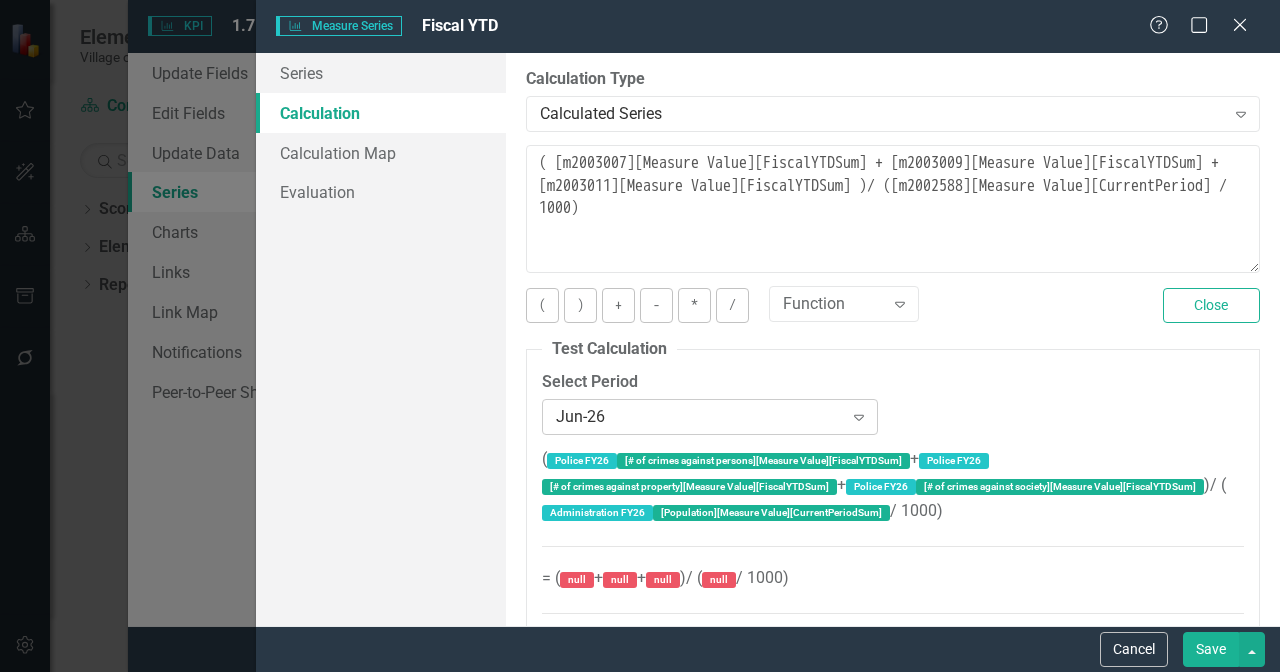 click on "Jun-26" at bounding box center [699, 416] 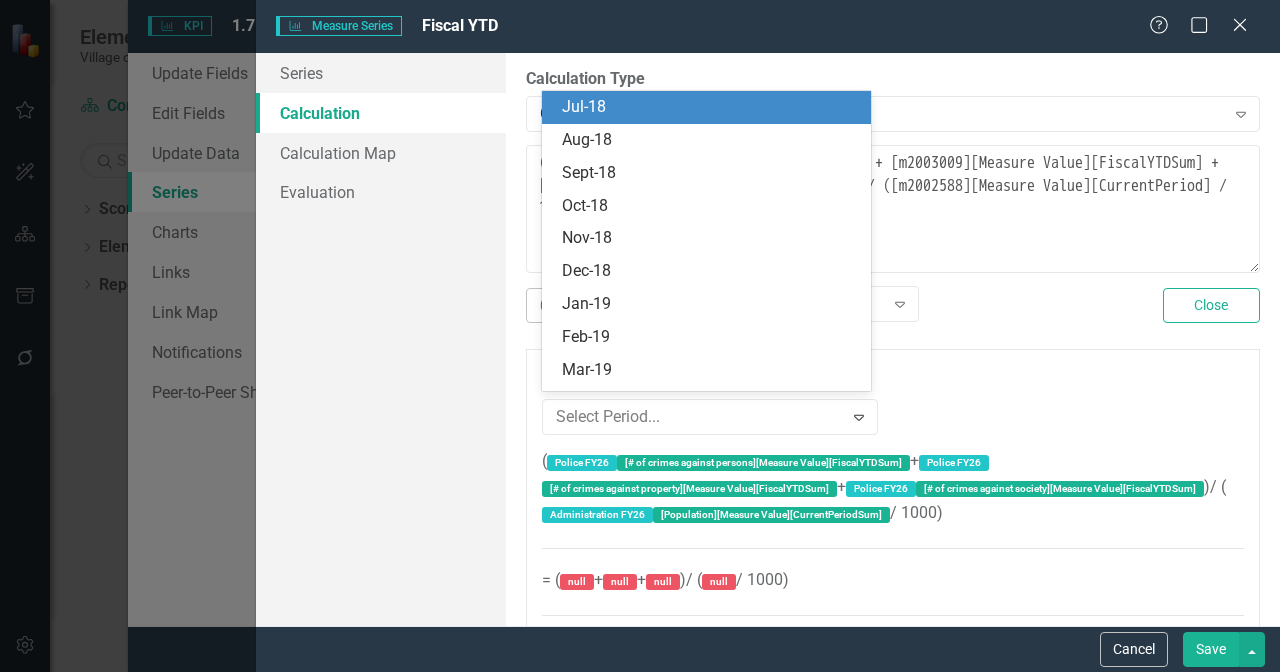 scroll, scrollTop: 2772, scrollLeft: 0, axis: vertical 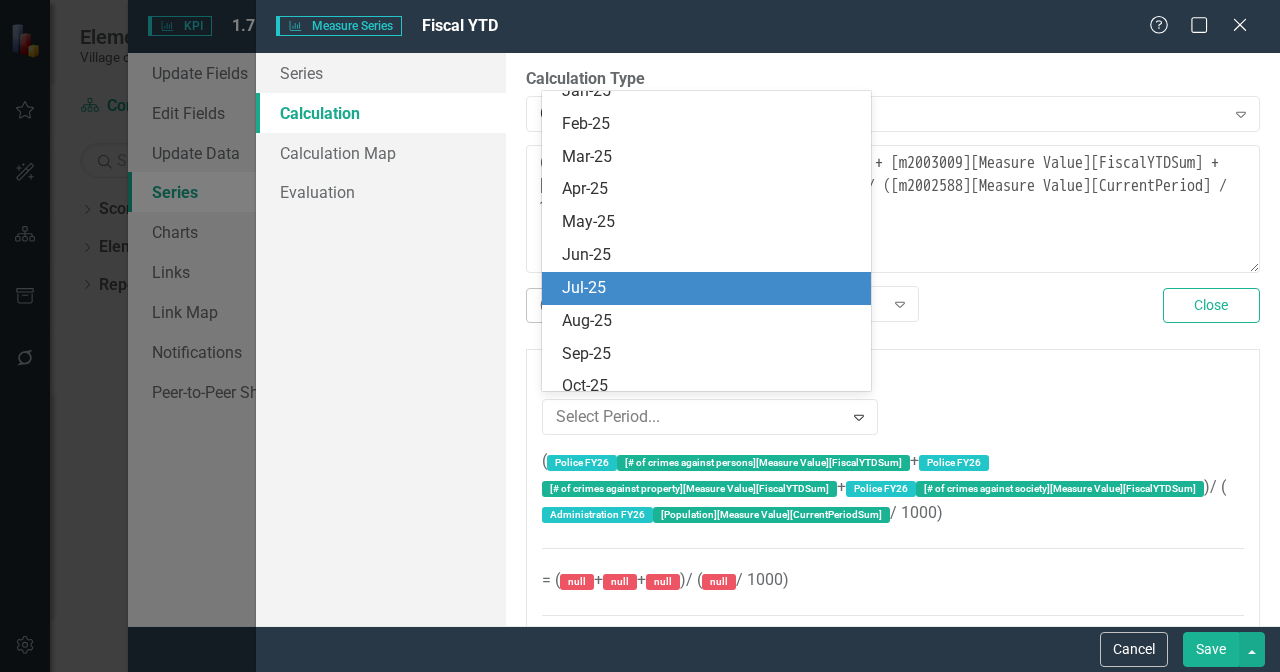 click on "Jul-25" at bounding box center (710, 288) 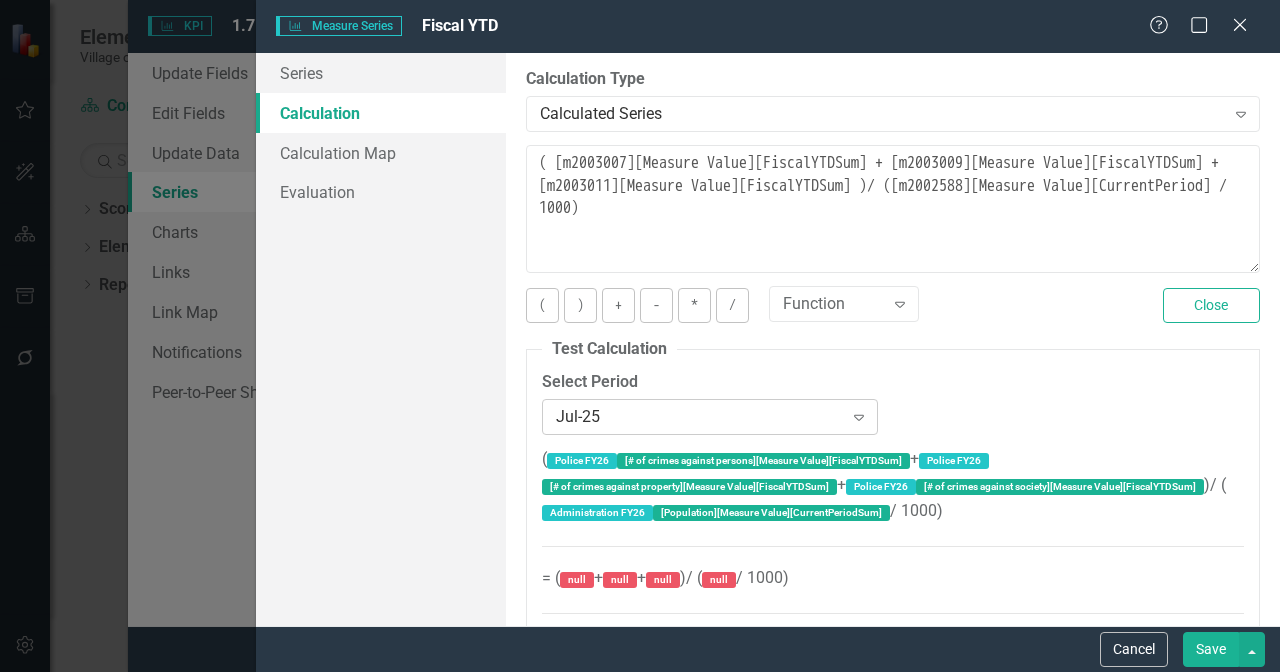 click on "Jul-25" at bounding box center [699, 416] 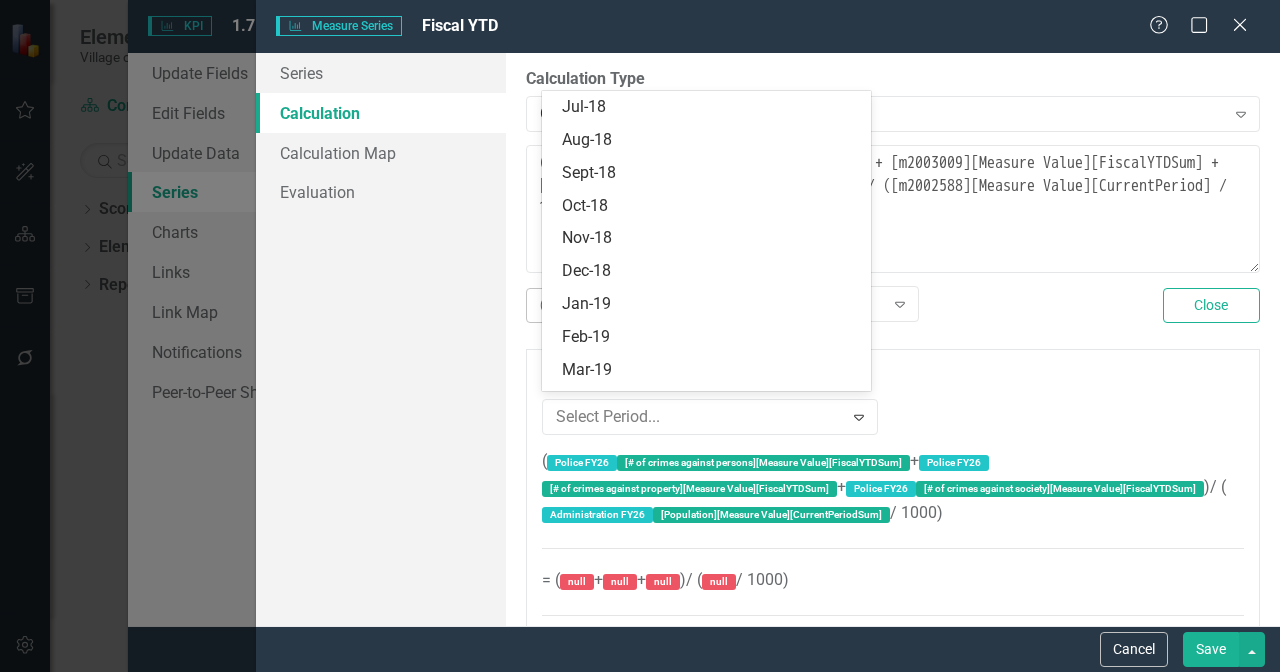 scroll, scrollTop: 2688, scrollLeft: 0, axis: vertical 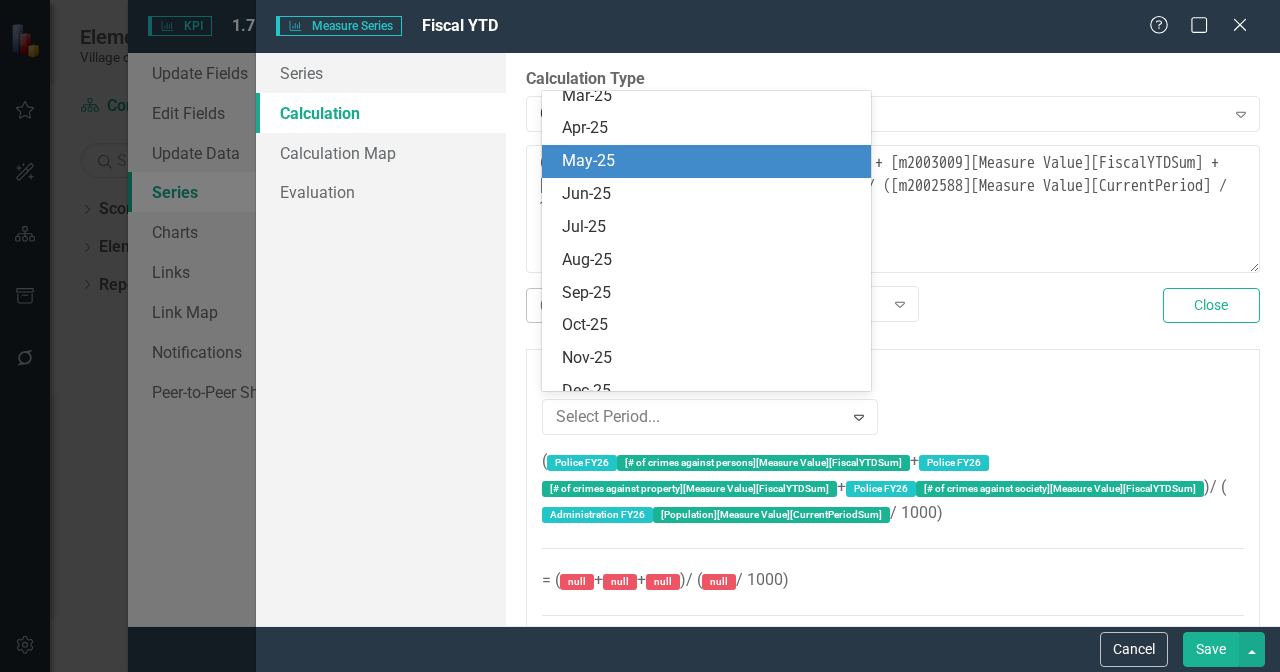 click on "May-25" at bounding box center [710, 161] 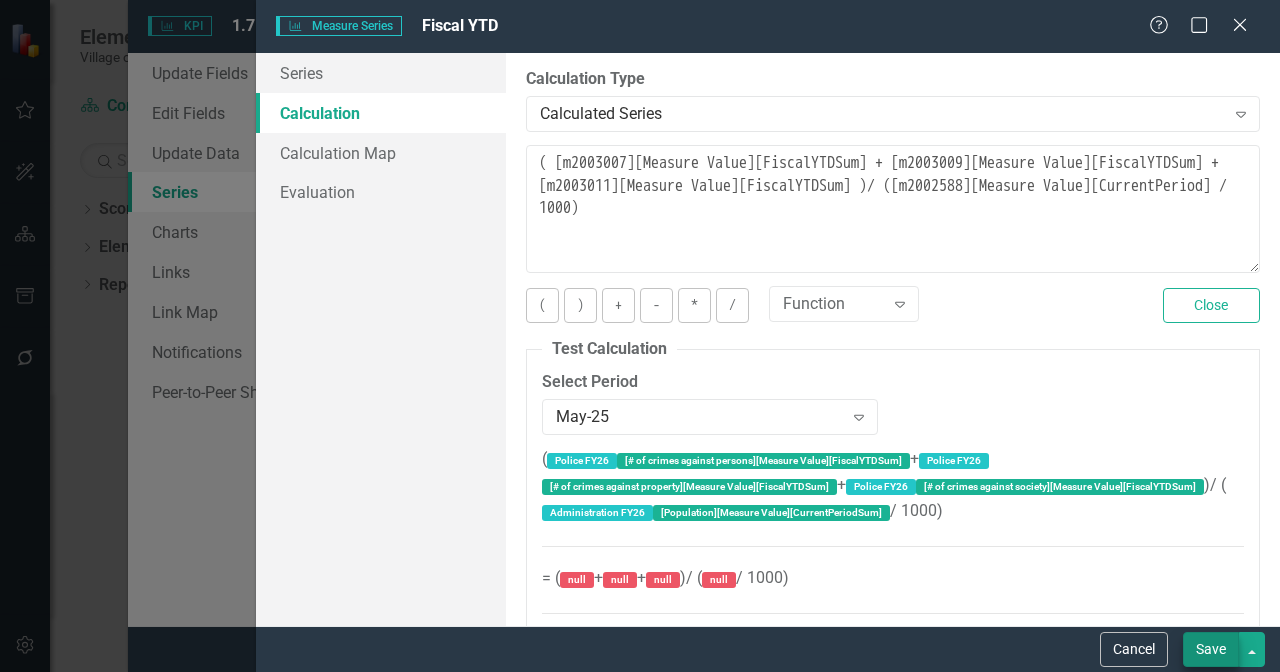 click on "Save" at bounding box center [1211, 649] 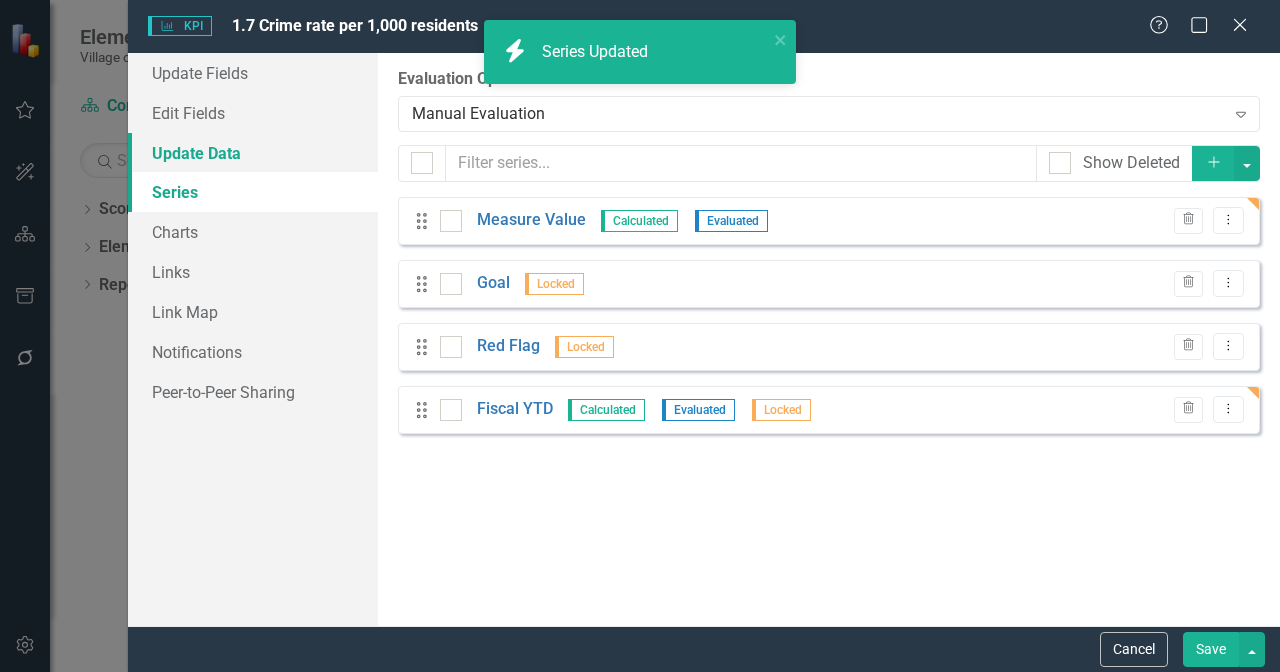 click on "Update  Data" at bounding box center [253, 153] 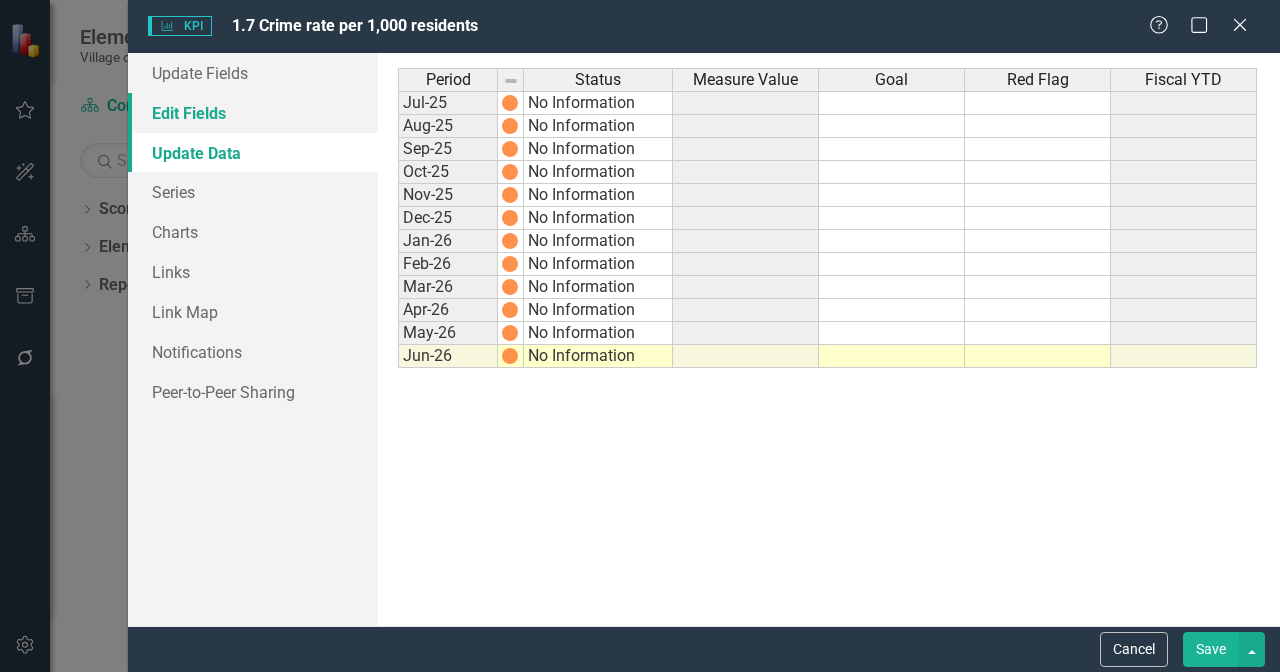 click on "Edit Fields" at bounding box center (253, 113) 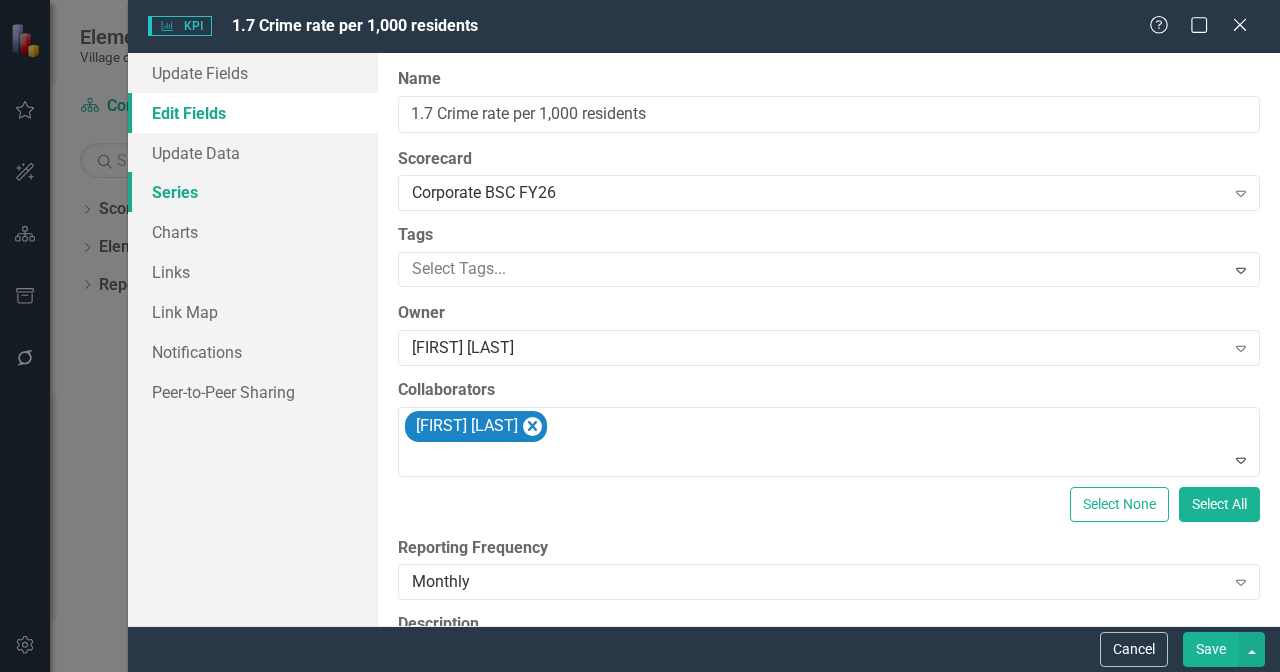 click on "Series" at bounding box center (253, 192) 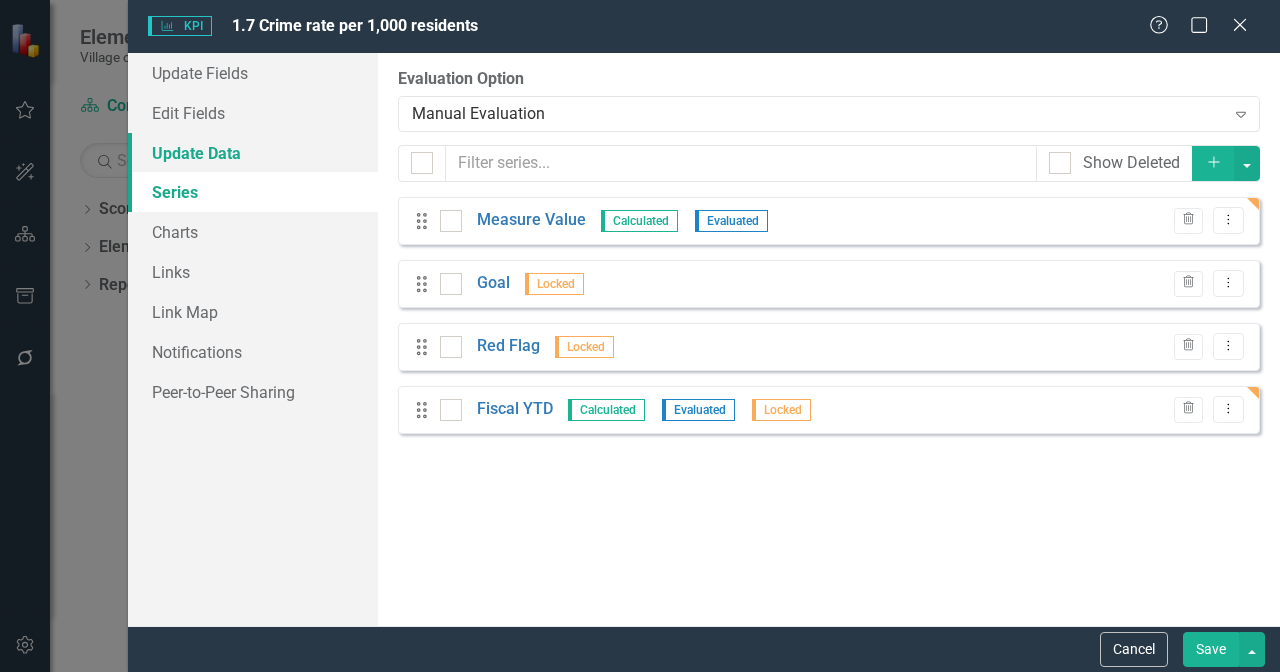 click on "Update  Data" at bounding box center [253, 153] 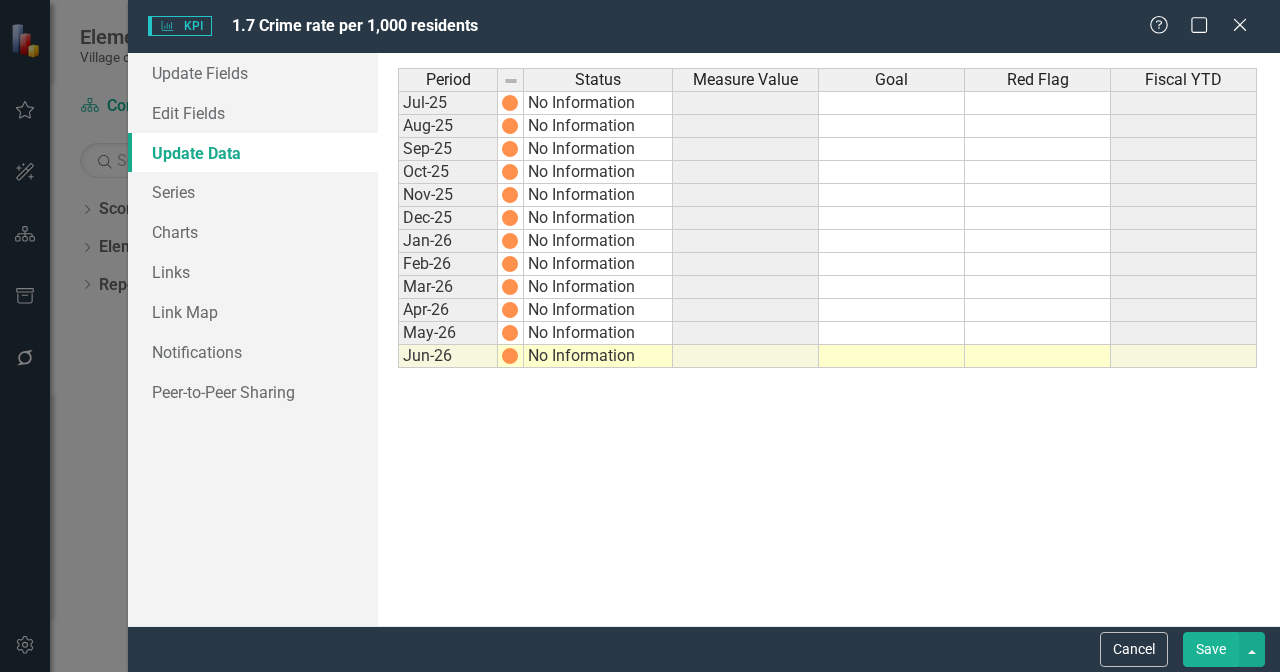 click on "No Information" at bounding box center (598, 103) 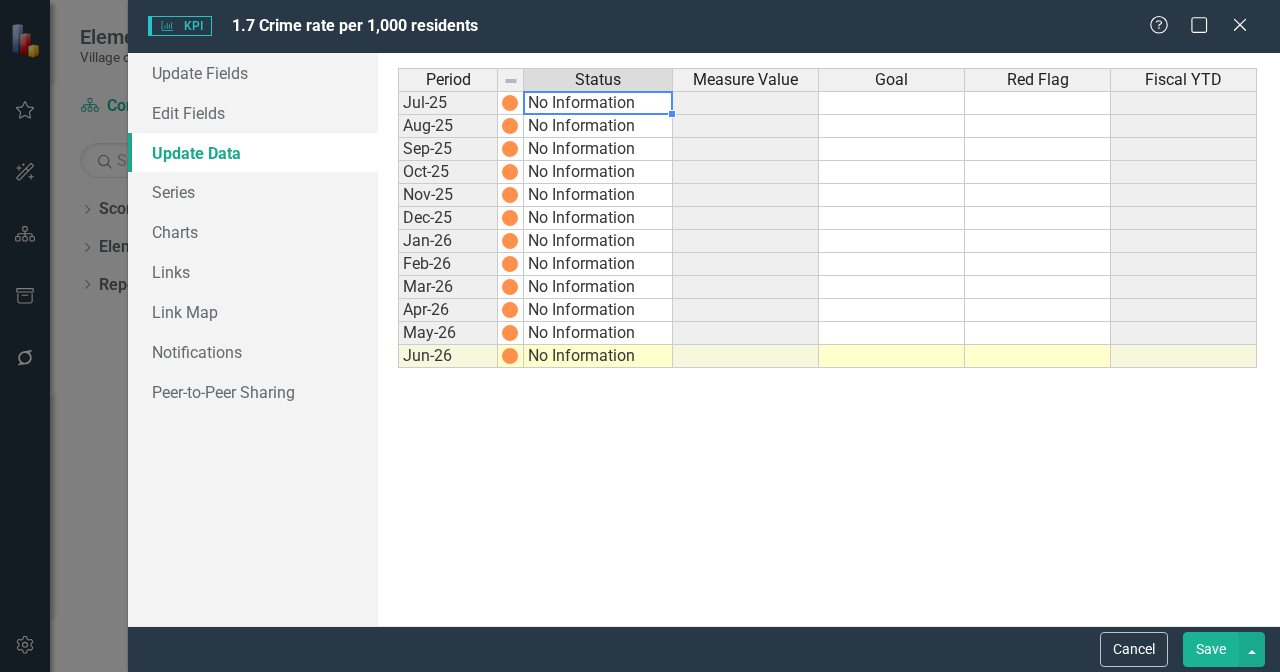 click on "No Information" at bounding box center [598, 103] 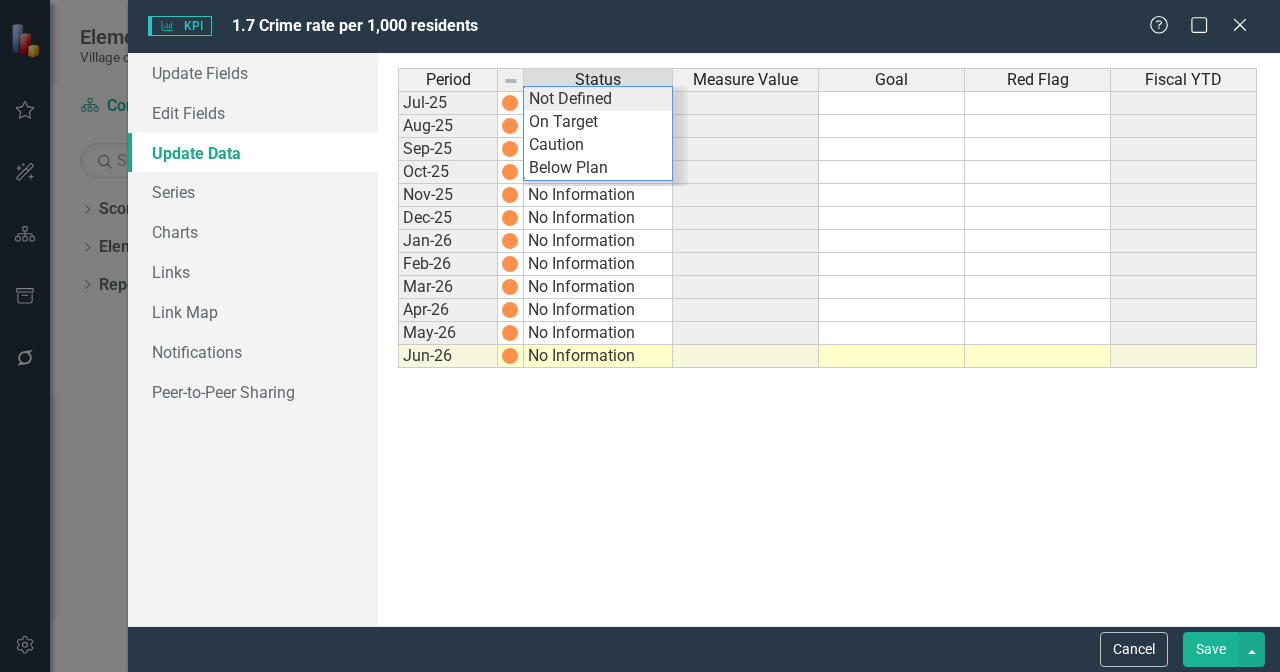 click on "Period Status Measure Value Goal Red Flag Fiscal YTD Jul-25 No Information Aug-25 No Information Sep-25 No Information Oct-25 No Information Nov-25 No Information Dec-25 No Information Jan-26 No Information Feb-26 No Information Mar-26 No Information Apr-26 No Information May-26 No Information Jun-26 No Information Period Status Measure Value Goal Red Flag Fiscal YTD Period Status Jul-25 No Information Aug-25 No Information Sep-25 No Information Oct-25 No Information Nov-25 No Information Dec-25 No Information Jan-26 No Information Feb-26 No Information Mar-26 No Information Apr-26 No Information May-26 No Information Jun-26 No Information Period Status No Information Not Defined On Target Caution Below Plan" at bounding box center [829, 339] 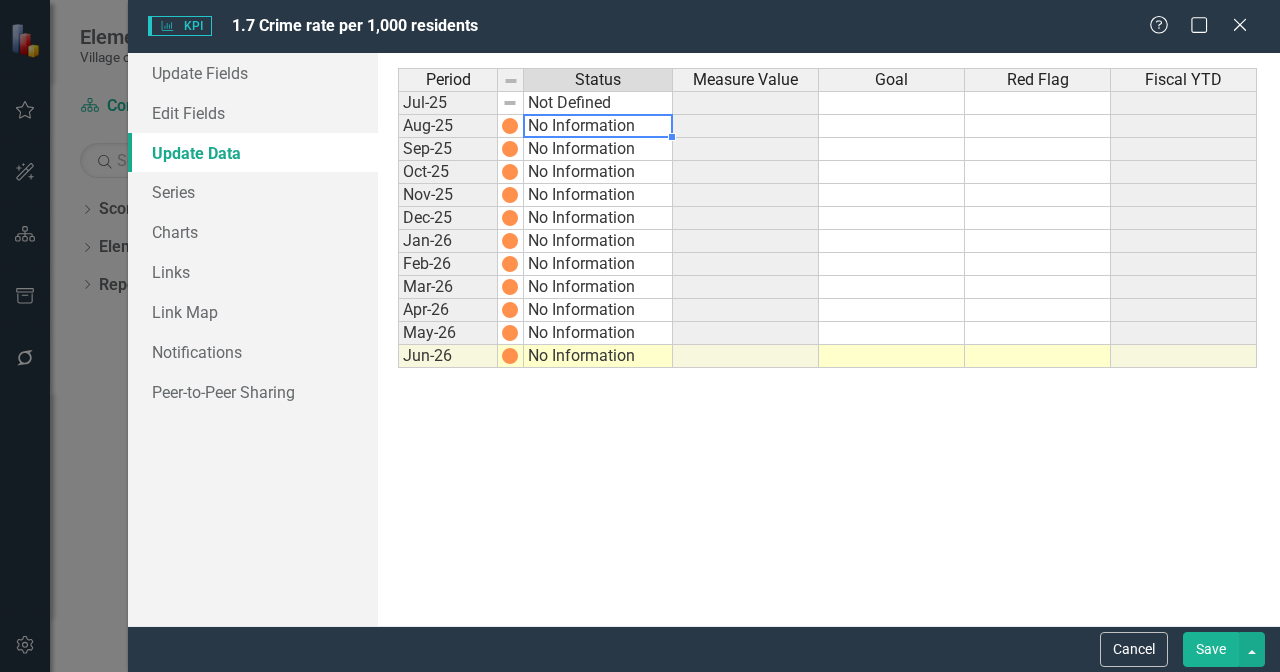 click on "No Information" at bounding box center (598, 126) 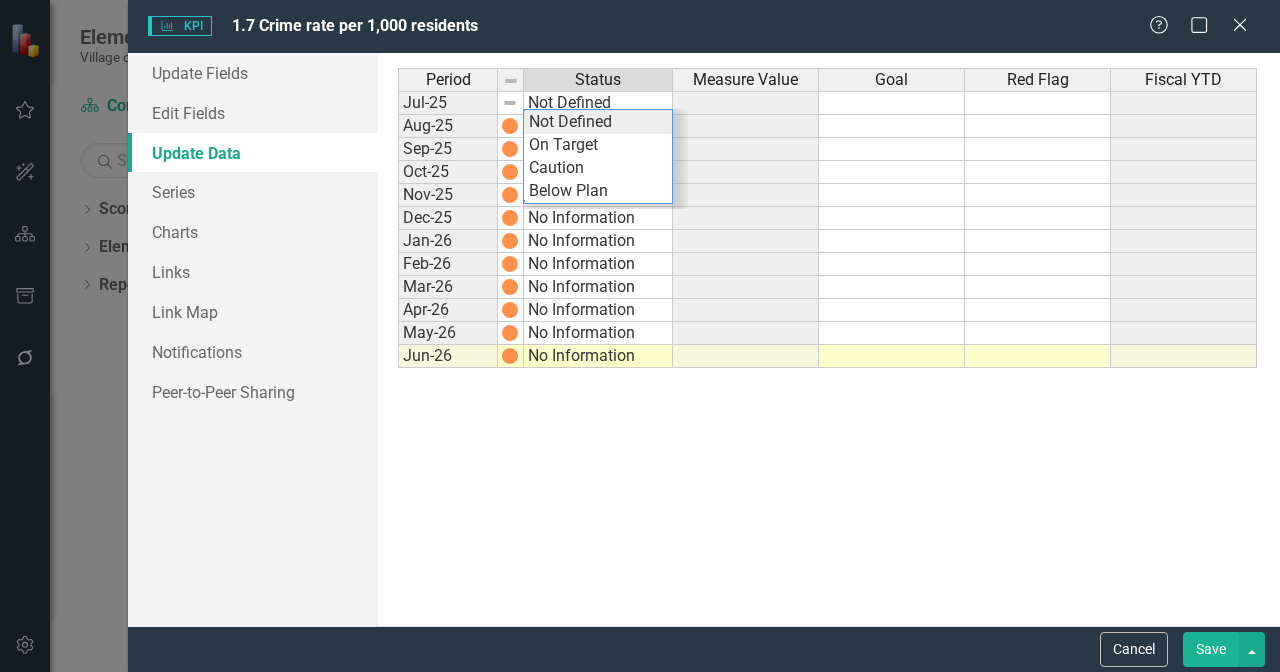 click on "Not Defined" at bounding box center [598, 122] 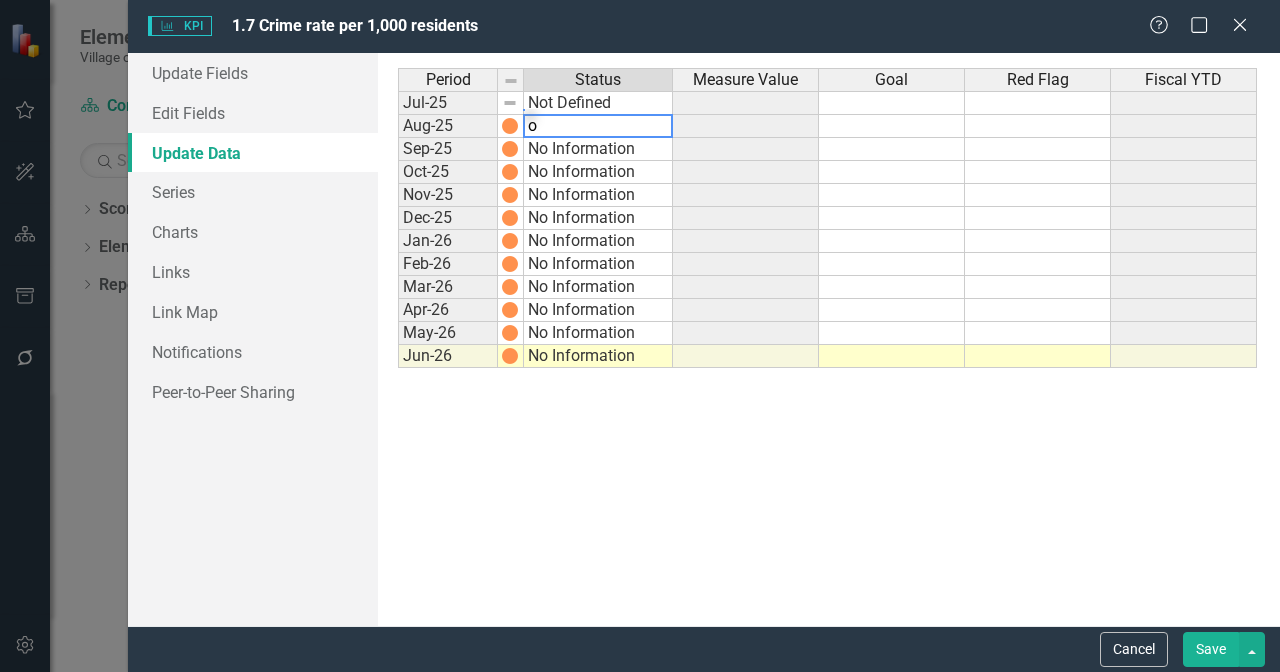 click at bounding box center [605, 159] 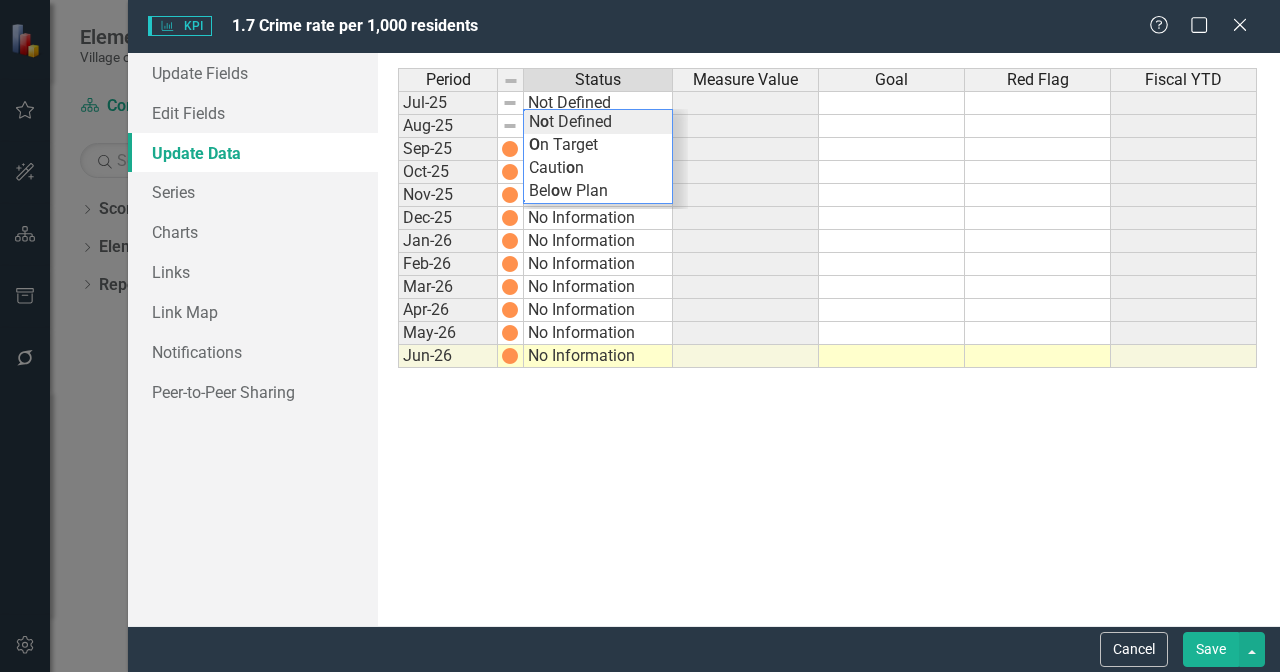 click on "N o t Defined" at bounding box center (598, 122) 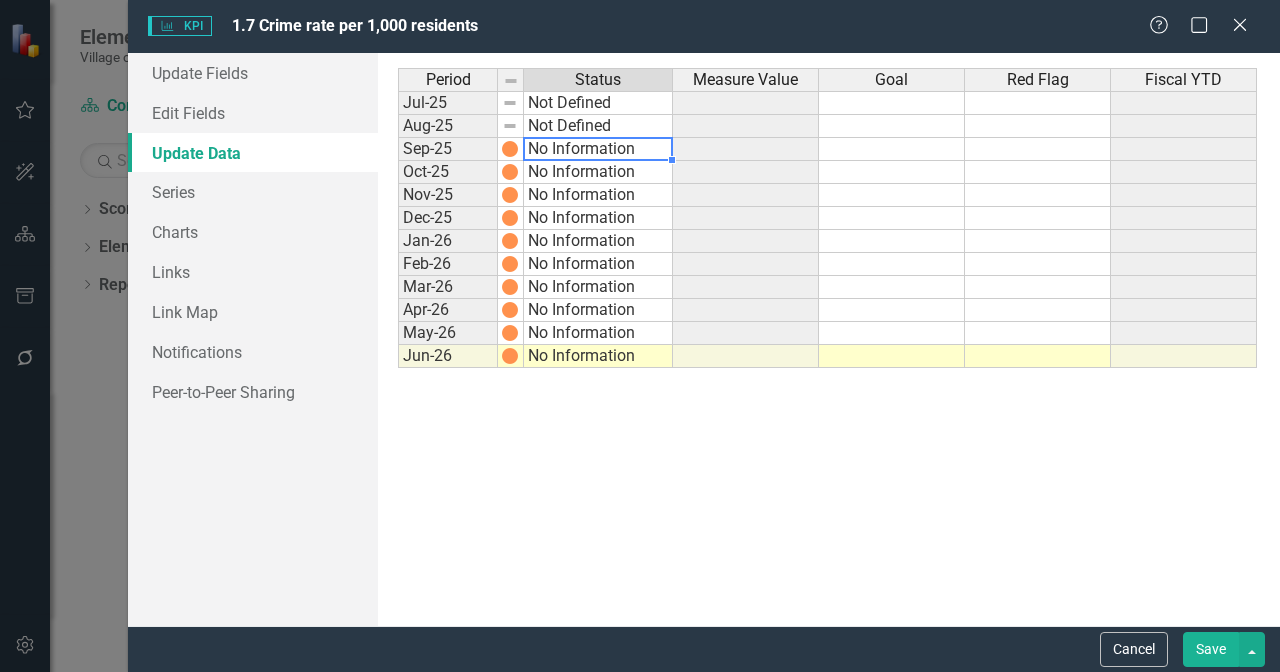 click on "No Information" at bounding box center [598, 149] 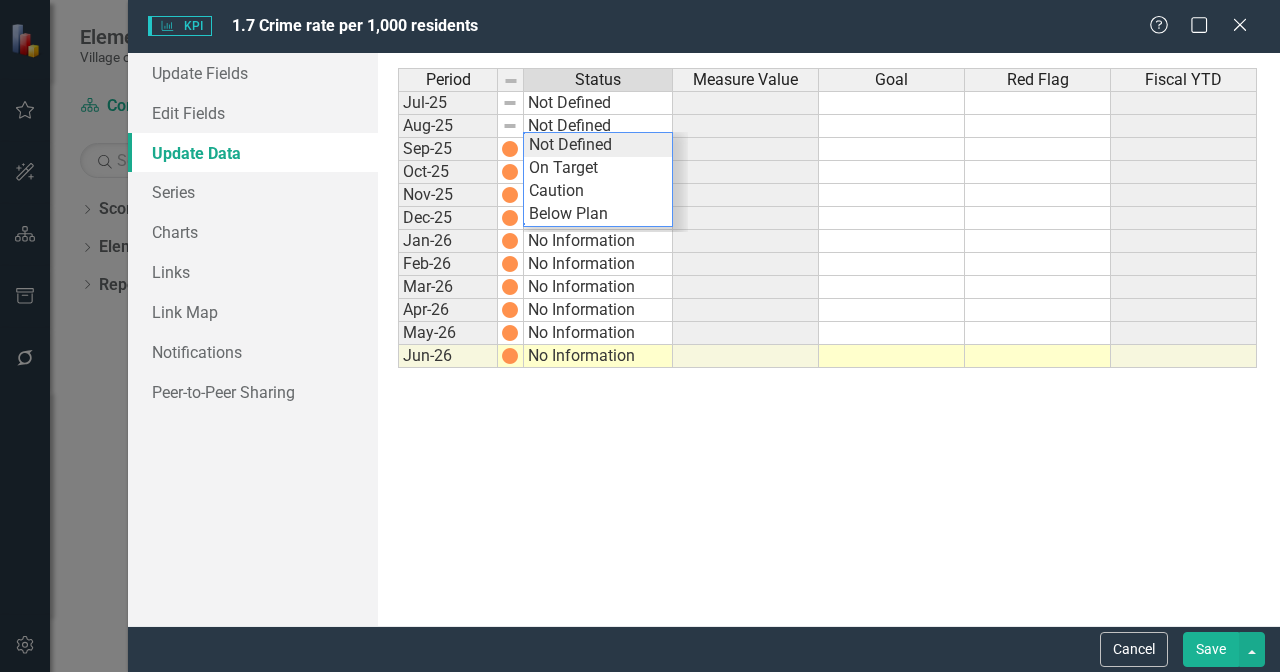 click on "Period Status Measure Value Goal Red Flag Fiscal YTD Jul-25 Not Defined Aug-25 Not Defined Sep-25 No Information Oct-25 No Information Nov-25 No Information Dec-25 No Information Jan-26 No Information Feb-26 No Information Mar-26 No Information Apr-26 No Information May-26 No Information Jun-26 No Information Period Status Measure Value Goal Red Flag Fiscal YTD Period Status Jul-25 Not Defined Aug-25 Not Defined Sep-25 No Information Oct-25 No Information Nov-25 No Information Dec-25 No Information Jan-26 No Information Feb-26 No Information Mar-26 No Information Apr-26 No Information May-26 No Information Jun-26 No Information Period Status No Information Not Defined On Target Caution Below Plan" at bounding box center [829, 339] 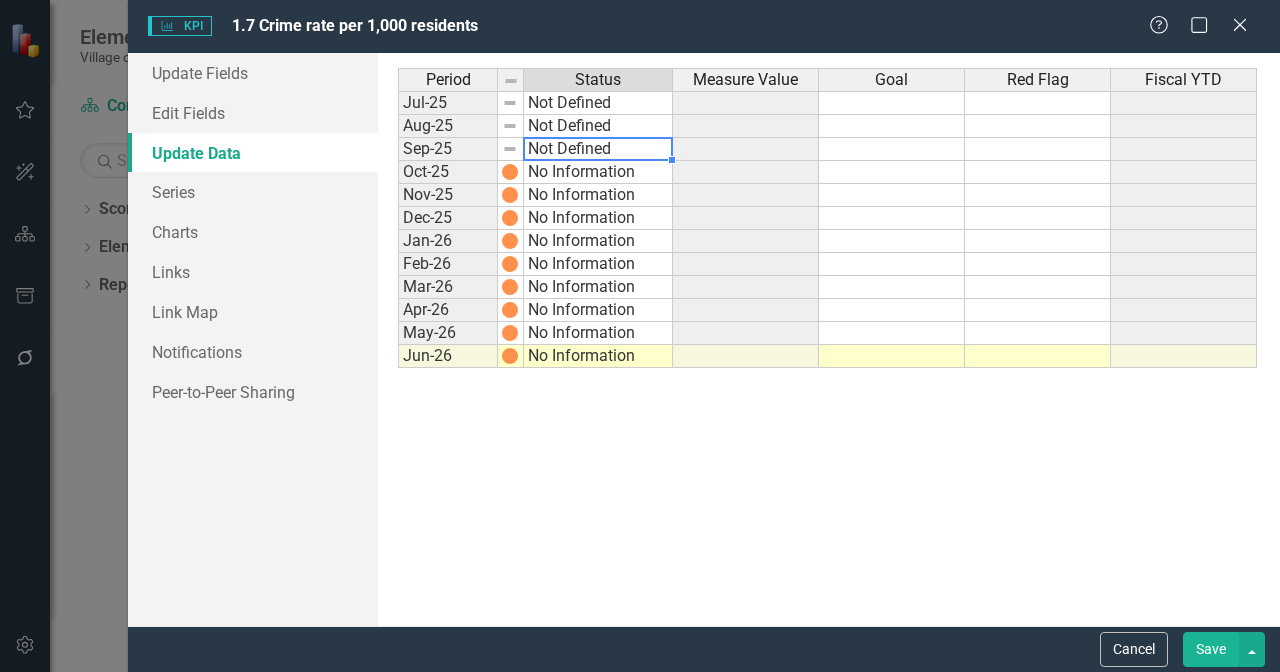 click on "No Information" at bounding box center (598, 172) 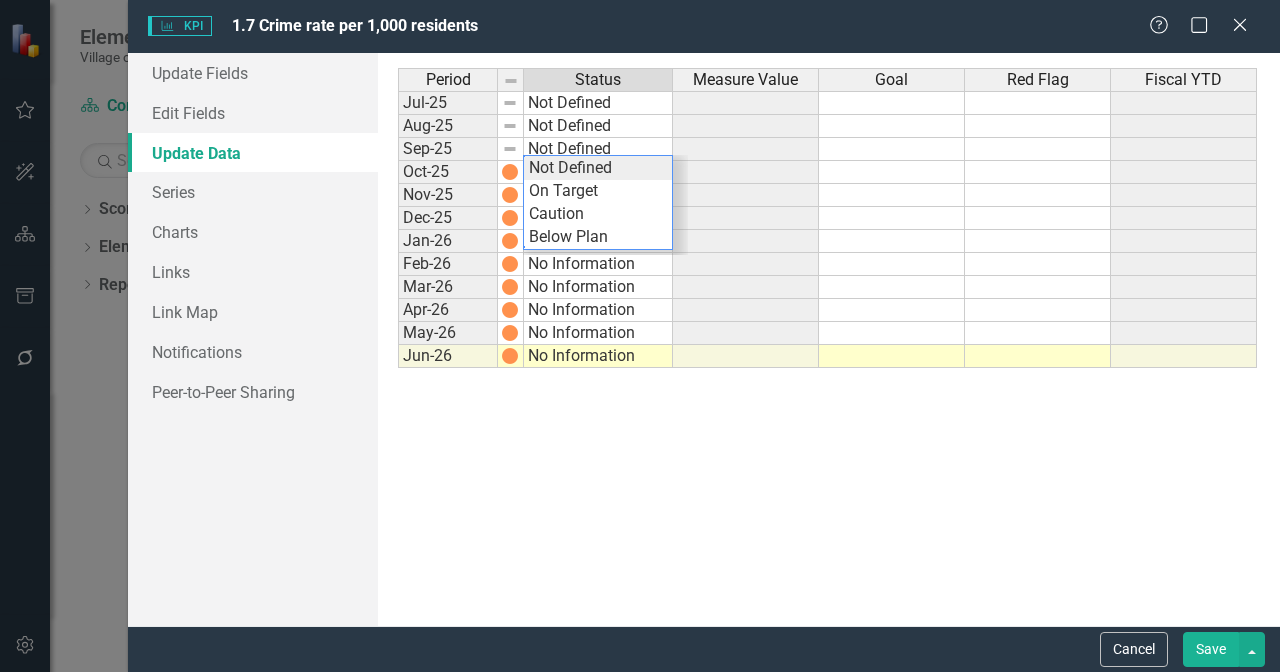 click on "Not Defined" at bounding box center (598, 168) 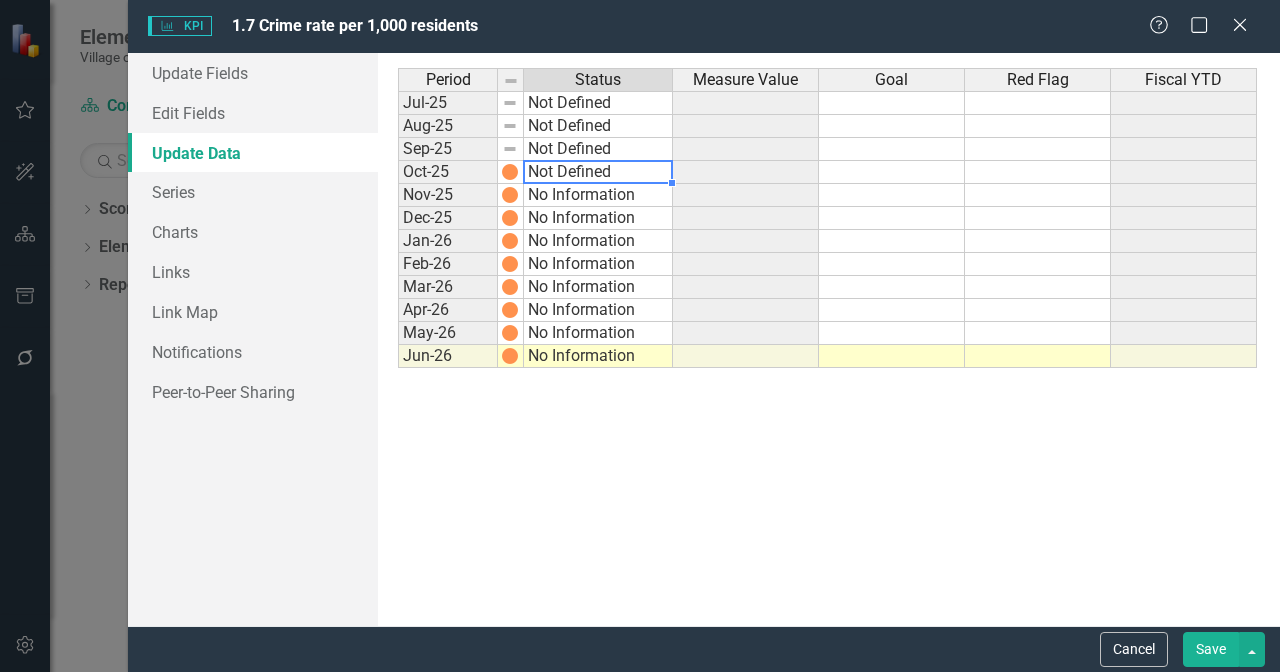click on "Not Defined" at bounding box center (598, 172) 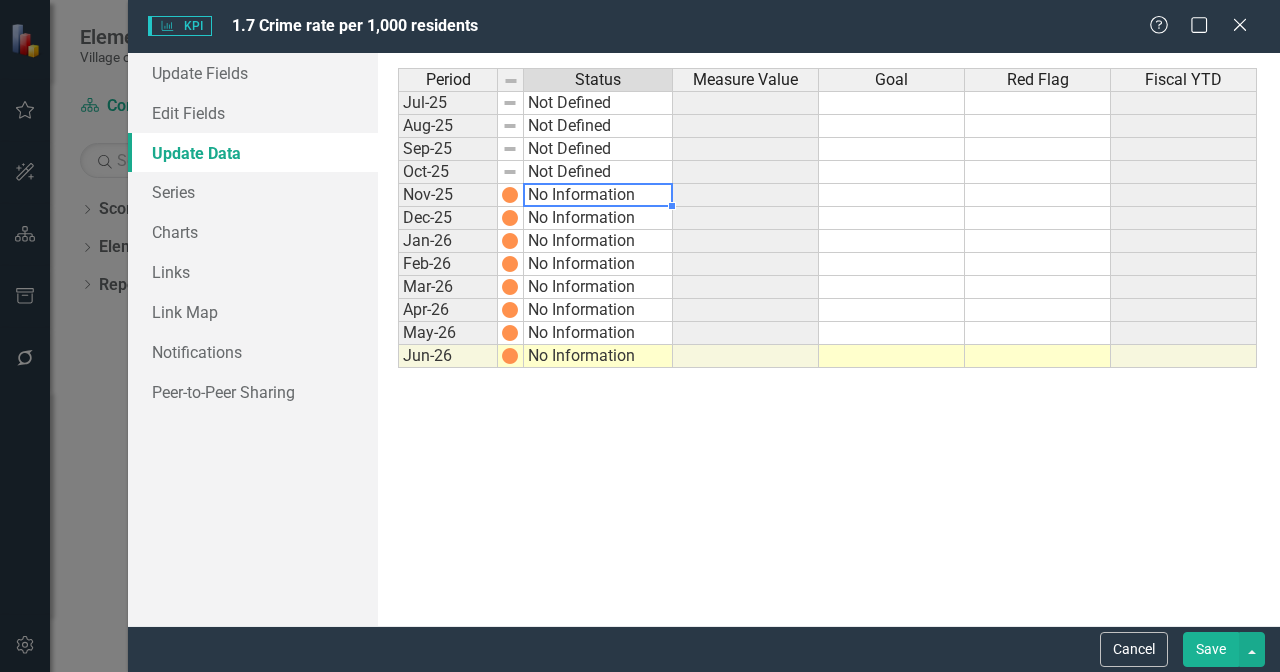 click on "No Information" at bounding box center [598, 195] 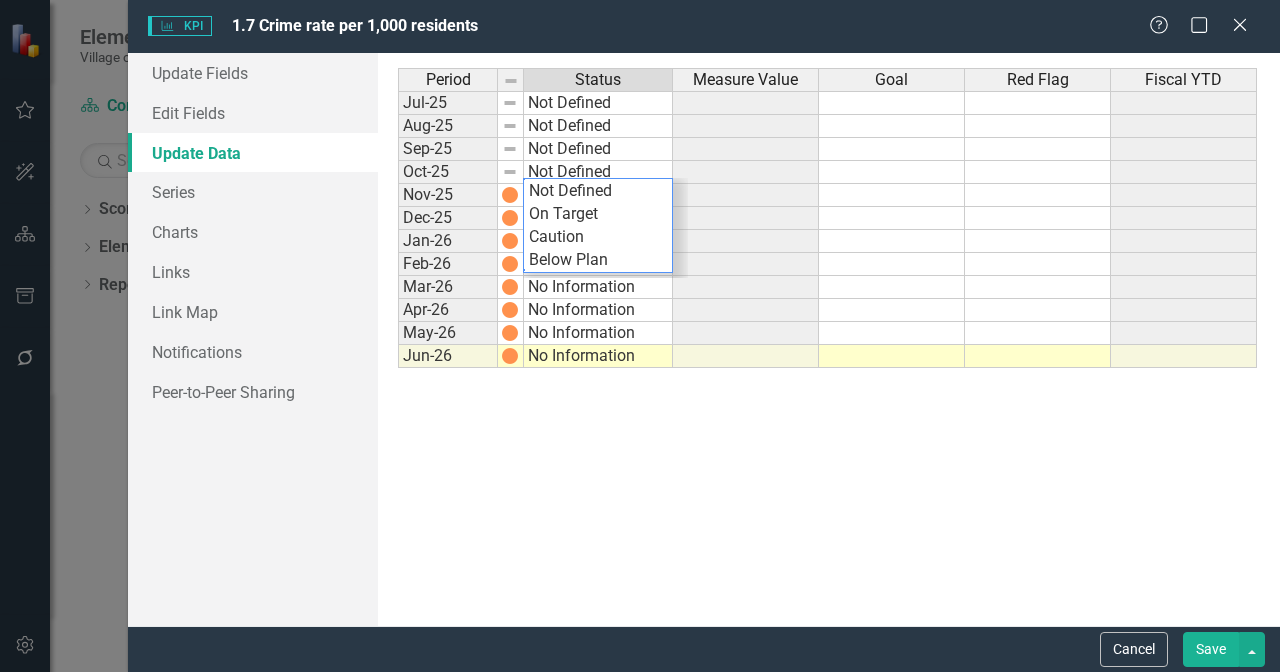 click on "Period Status Measure Value Goal Red Flag Fiscal YTD Jul-25 Not Defined Aug-25 Not Defined Sep-25 Not Defined Oct-25 Not Defined Nov-25 No Information Dec-25 No Information Jan-26 No Information Feb-26 No Information Mar-26 No Information Apr-26 No Information May-26 No Information Jun-26 No Information Period Status Measure Value Goal Red Flag Fiscal YTD Period Status Jul-25 Not Defined Aug-25 Not Defined Sep-25 Not Defined Oct-25 Not Defined Nov-25 No Information Dec-25 No Information Jan-26 No Information Feb-26 No Information Mar-26 No Information Apr-26 No Information May-26 No Information Jun-26 No Information Period Status No Information Not Defined On Target Caution Below Plan" at bounding box center [829, 339] 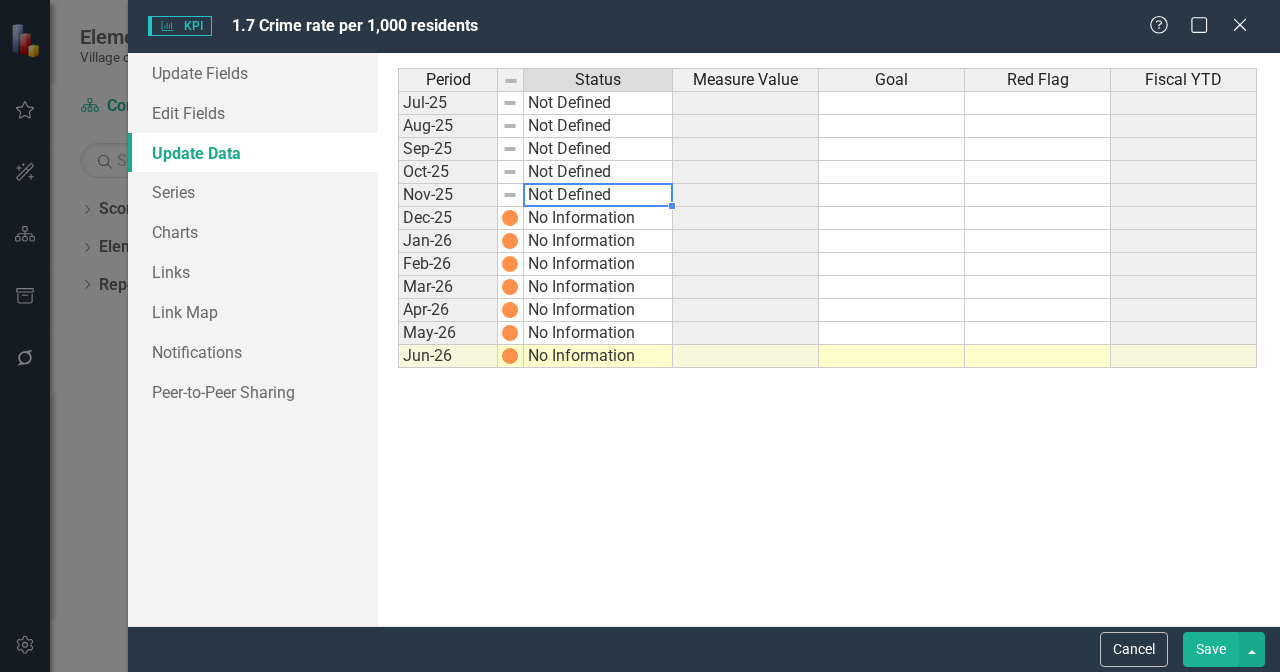 click on "No Information" at bounding box center (598, 218) 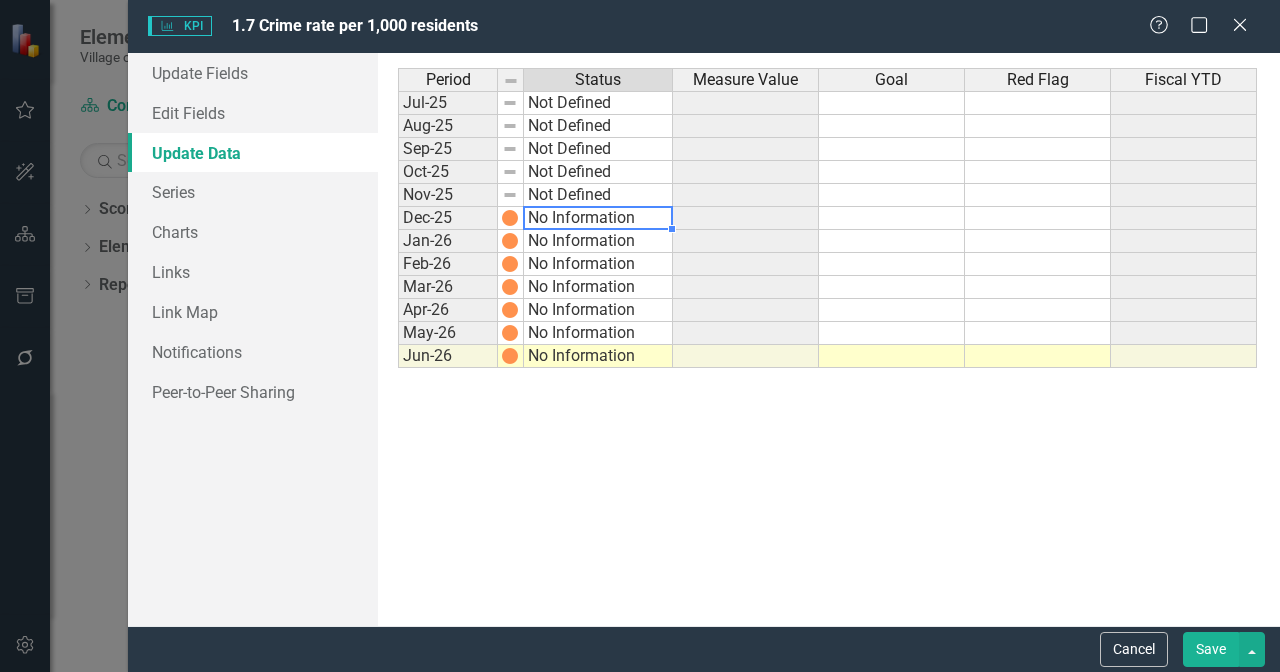 click on "No Information" at bounding box center [598, 218] 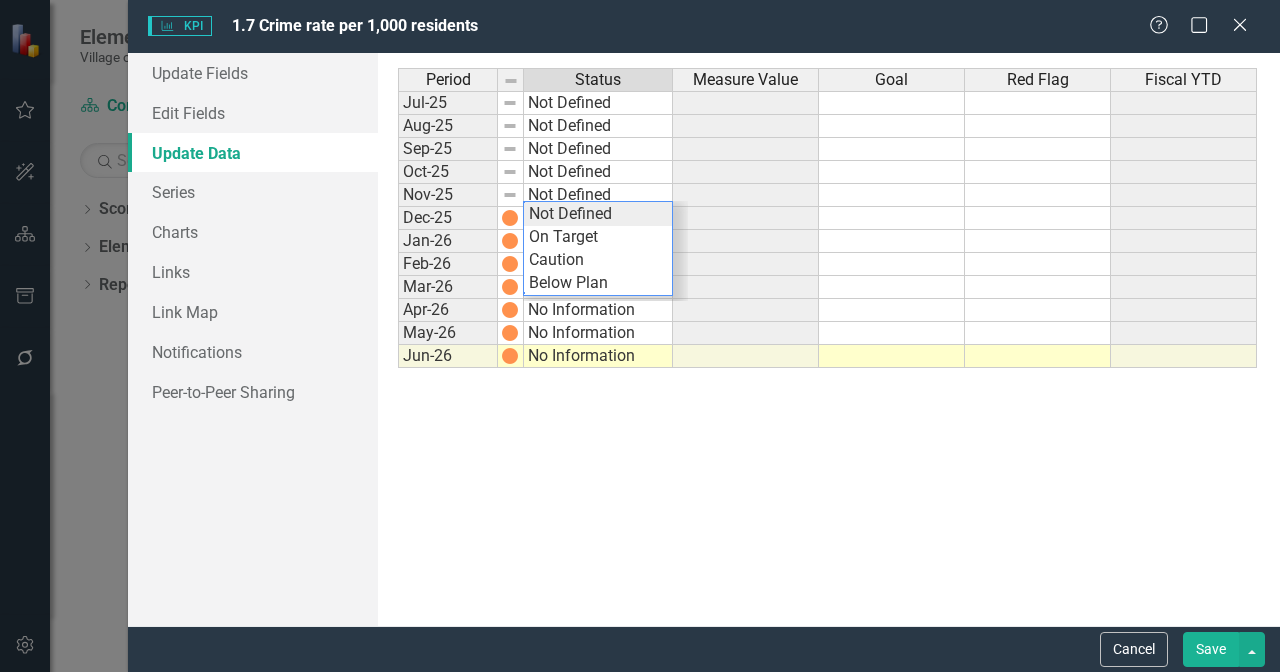 click on "Not Defined" at bounding box center (598, 214) 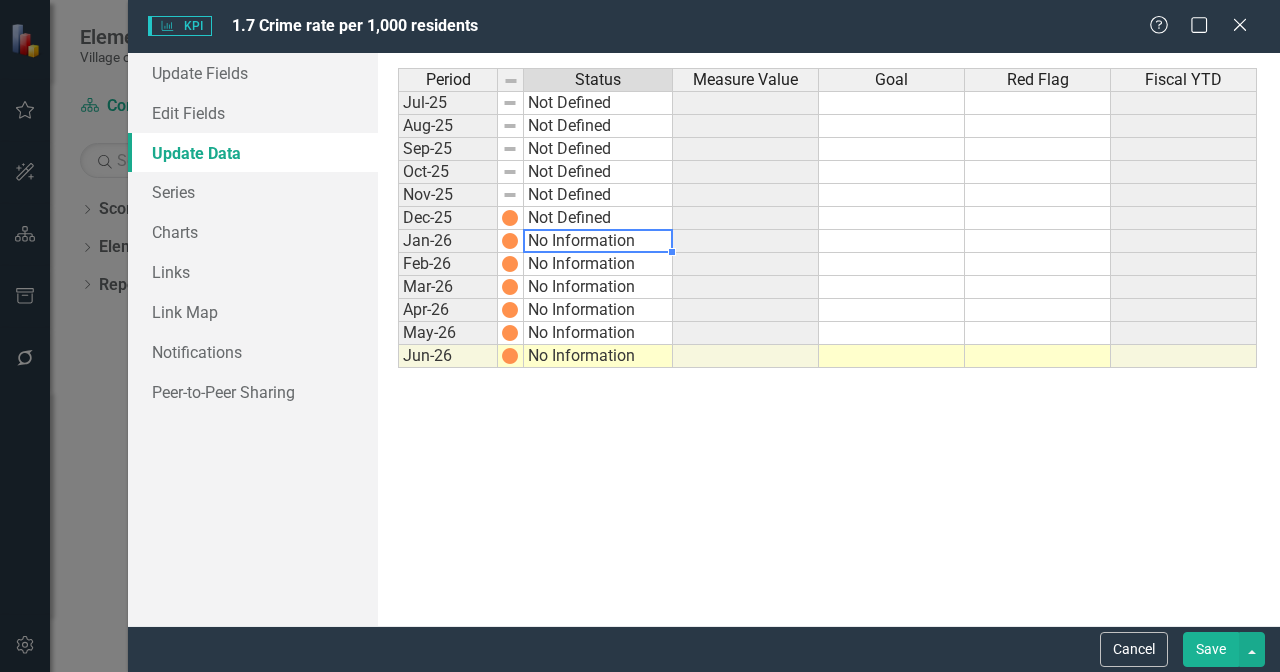 click on "No Information" at bounding box center [598, 241] 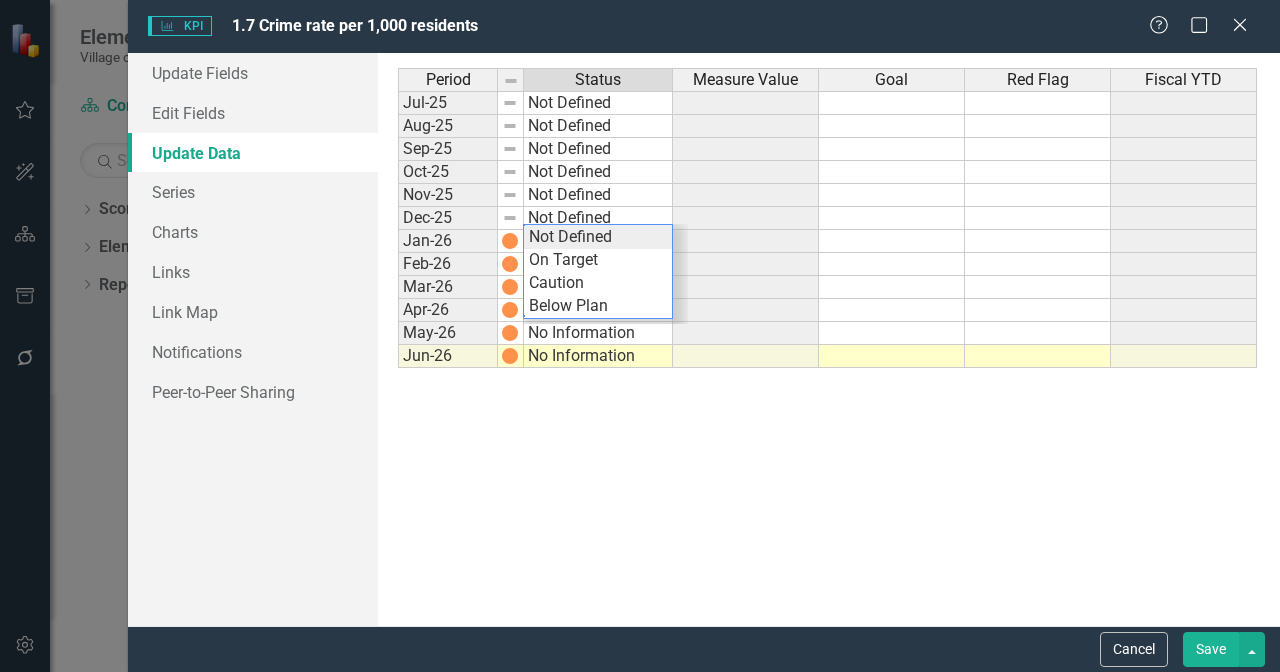 click on "Period Status Measure Value Goal Red Flag Fiscal YTD Jul-25 Not Defined Aug-25 Not Defined Sep-25 Not Defined Oct-25 Not Defined Nov-25 Not Defined Dec-25 Not Defined Jan-26 No Information Feb-26 No Information Mar-26 No Information Apr-26 No Information May-26 No Information Jun-26 No Information Period Status Measure Value Goal Red Flag Fiscal YTD Period Status Jul-25 Not Defined Aug-25 Not Defined Sep-25 Not Defined Oct-25 Not Defined Nov-25 Not Defined Dec-25 Not Defined Jan-26 No Information Feb-26 No Information Mar-26 No Information Apr-26 No Information May-26 No Information Jun-26 No Information Period Status No Information Not Defined On Target Caution Below Plan" at bounding box center (829, 339) 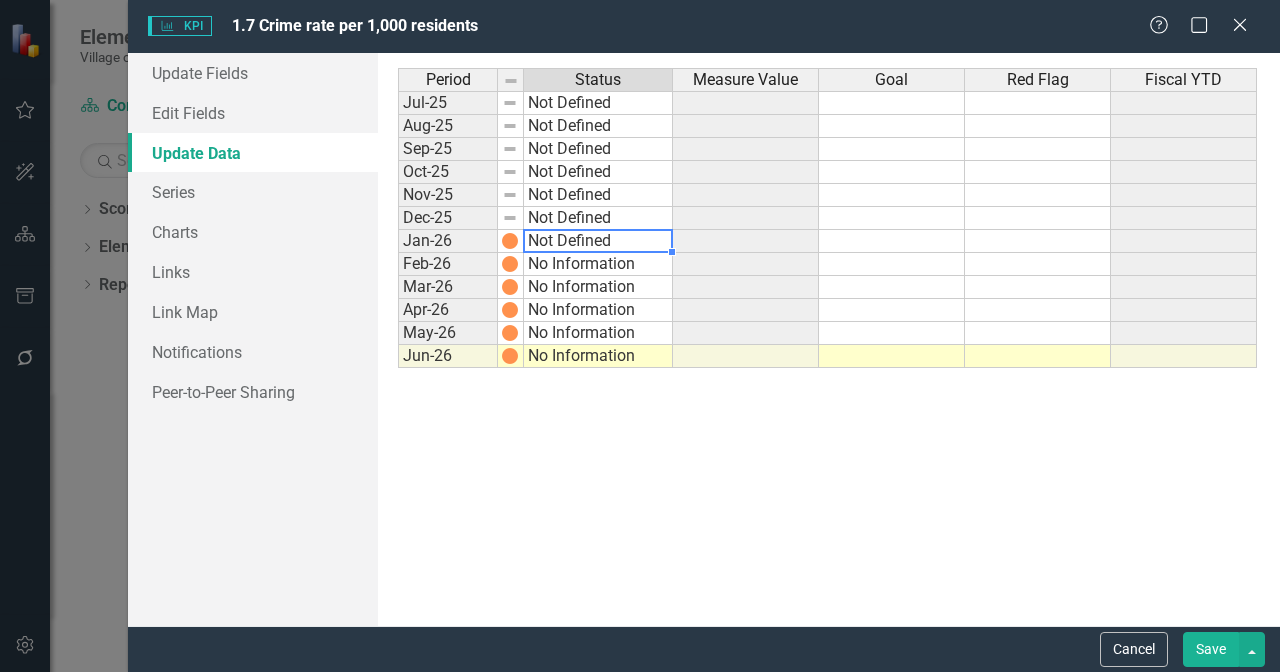 click on "No Information" at bounding box center [598, 264] 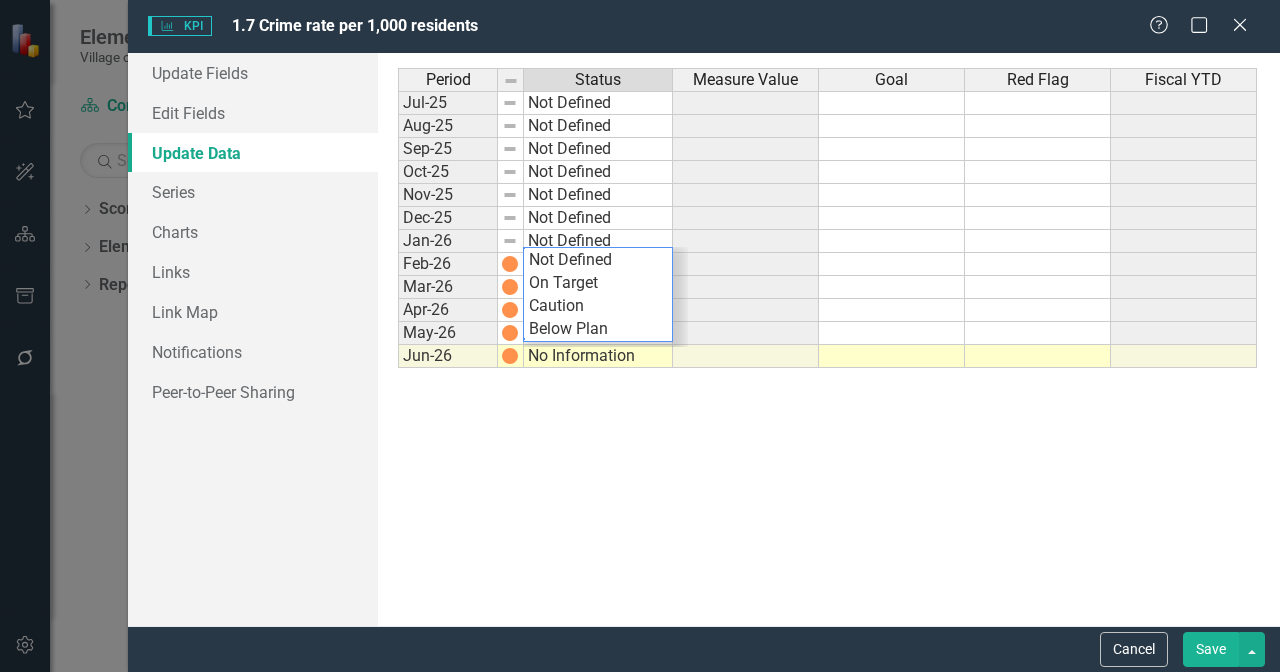 click on "Period Status Measure Value Goal Red Flag Fiscal YTD Jul-25 Not Defined Aug-25 Not Defined Sep-25 Not Defined Oct-25 Not Defined Nov-25 Not Defined Dec-25 Not Defined Jan-26 Not Defined Feb-26 No Information Mar-26 No Information Apr-26 No Information May-26 No Information Jun-26 No Information Period Status Measure Value Goal Red Flag Fiscal YTD Period Status Jul-25 Not Defined Aug-25 Not Defined Sep-25 Not Defined Oct-25 Not Defined Nov-25 Not Defined Dec-25 Not Defined Jan-26 Not Defined Feb-26 No Information Mar-26 No Information Apr-26 No Information May-26 No Information Jun-26 No Information Period Status No Information Not Defined On Target Caution Below Plan" at bounding box center (829, 339) 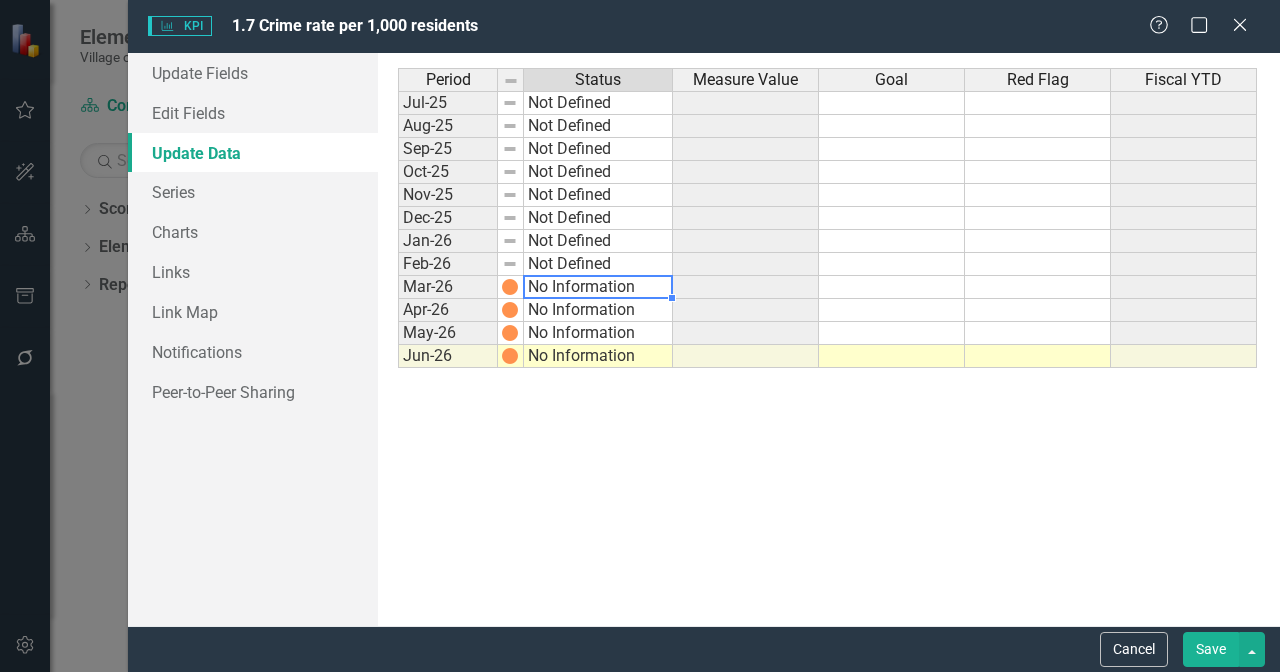 click on "No Information" at bounding box center [598, 287] 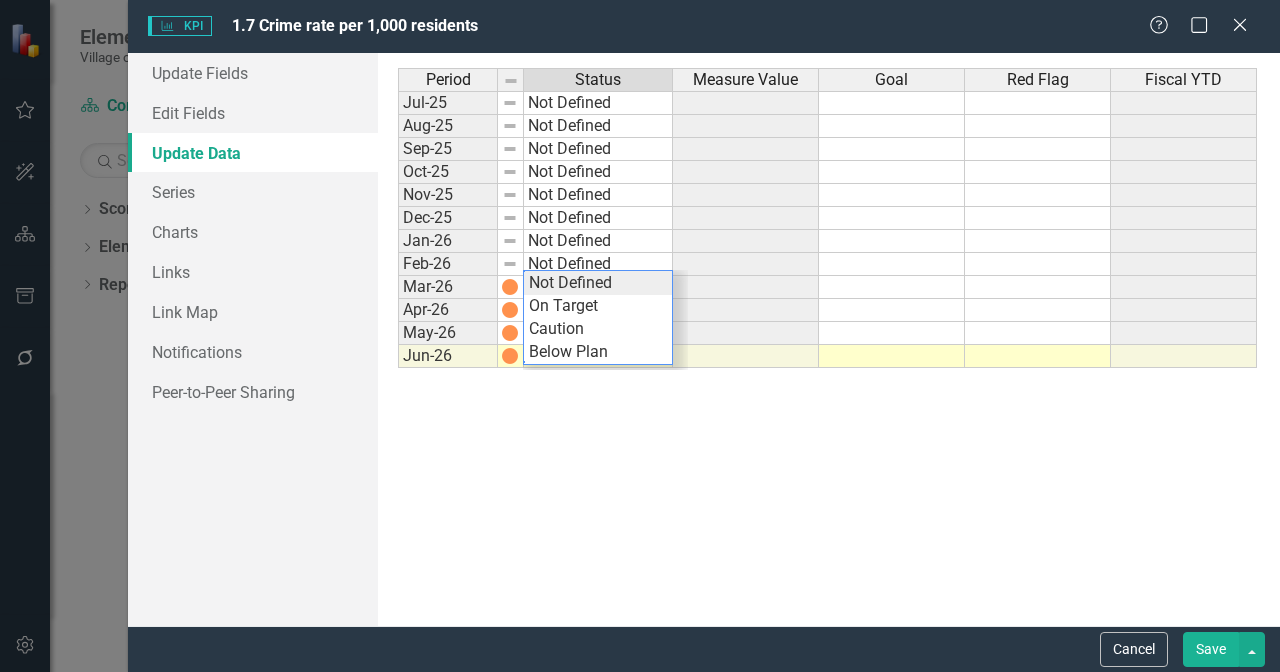 click on "Not Defined" at bounding box center [598, 283] 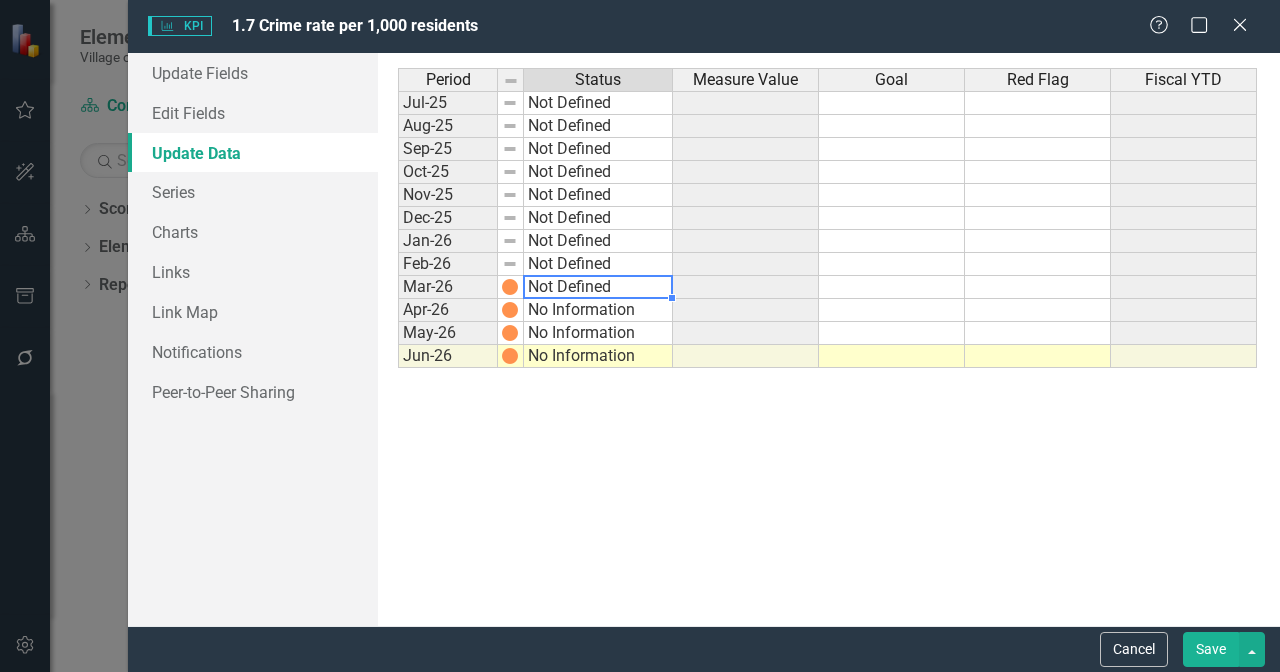 click on "No Information" at bounding box center (598, 310) 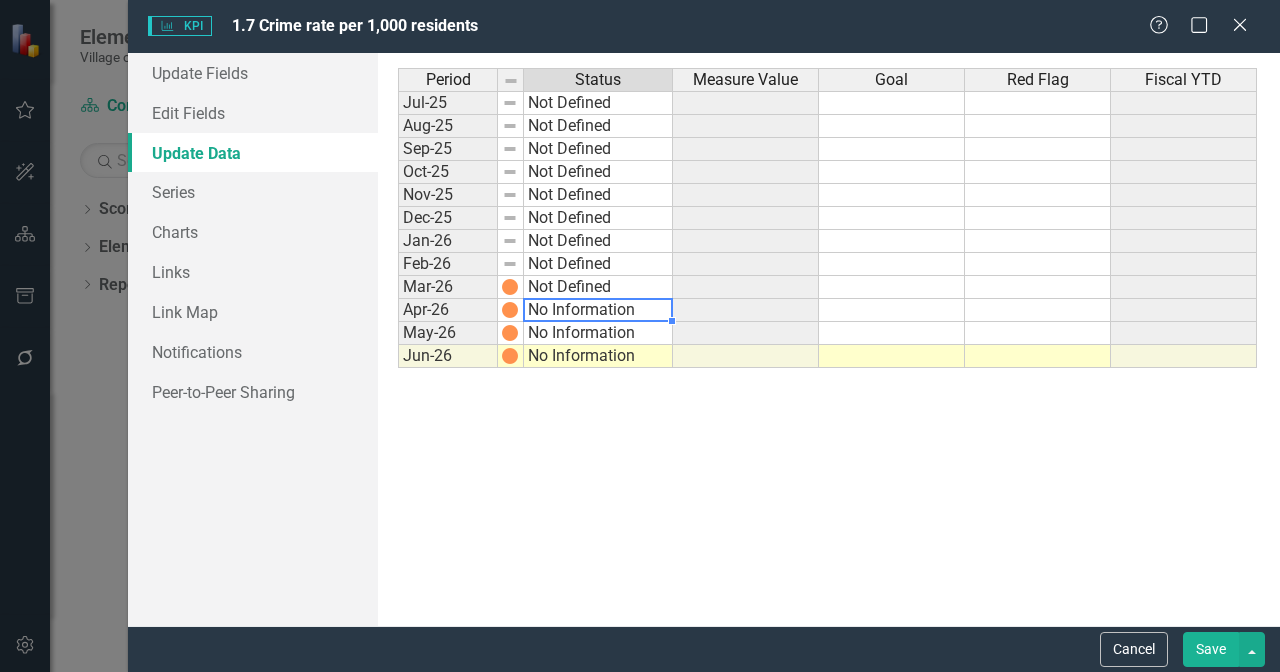 click on "No Information" at bounding box center (598, 310) 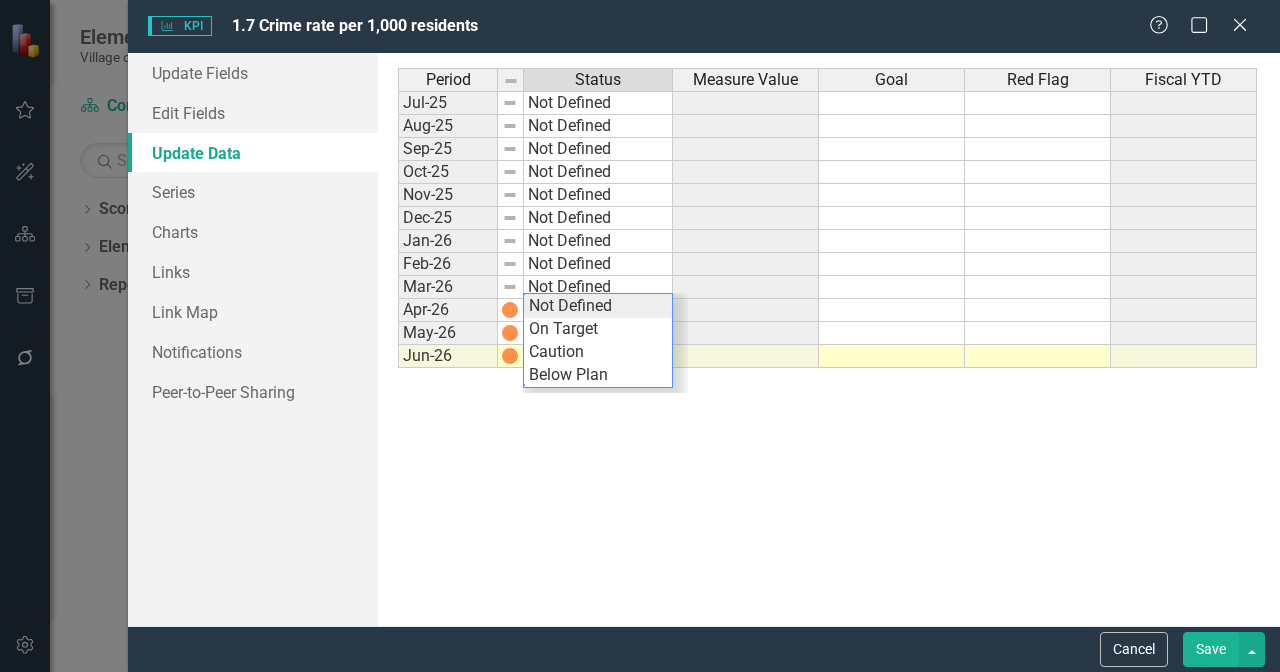click on "Not Defined" at bounding box center (598, 306) 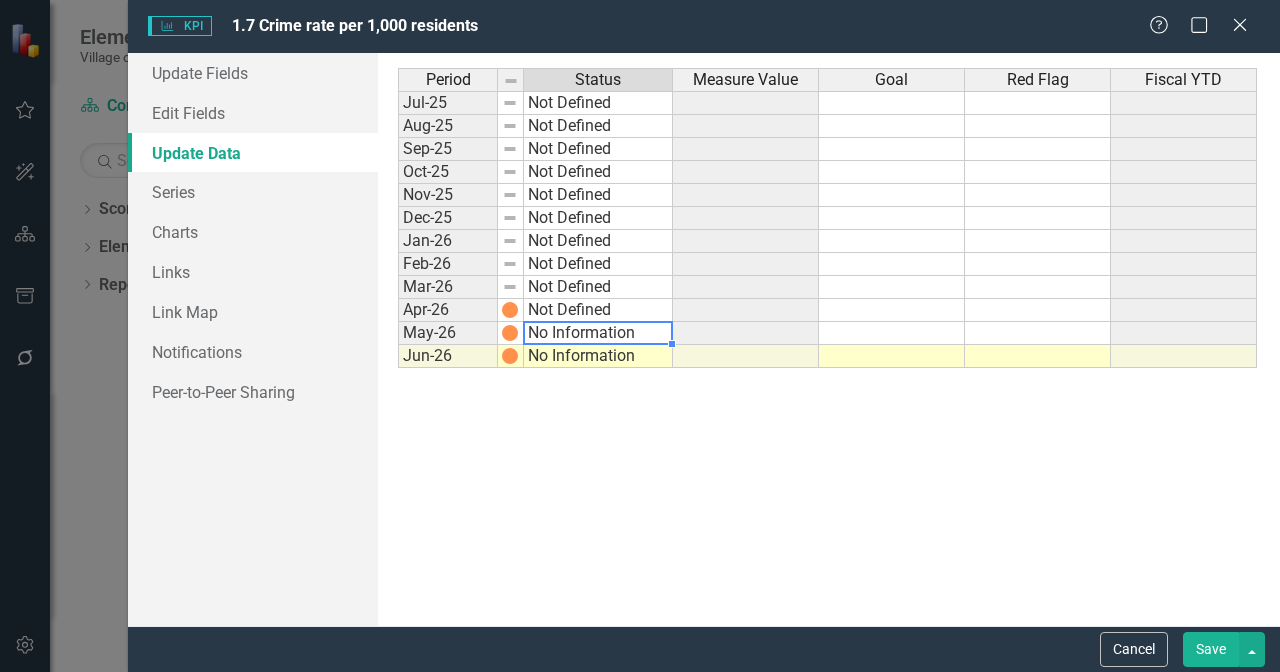 click on "No Information" at bounding box center (598, 333) 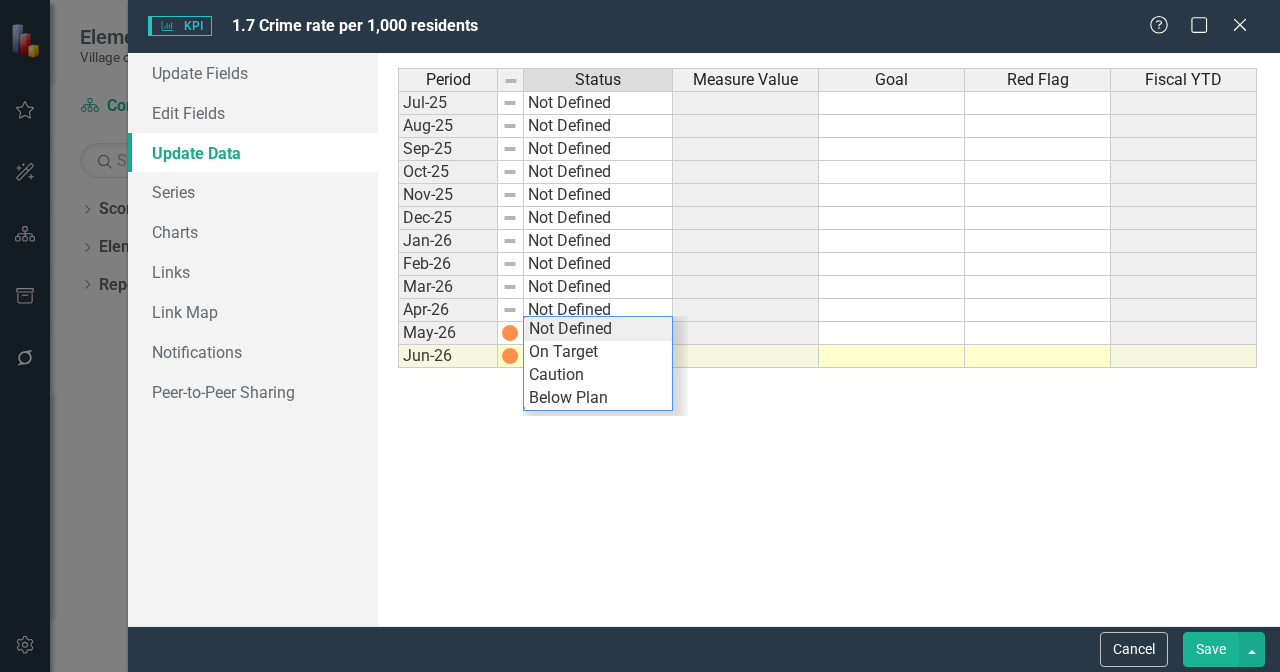 click on "Period Status Measure Value Goal Red Flag Fiscal YTD Jul-25 Not Defined Aug-25 Not Defined Sep-25 Not Defined Oct-25 Not Defined Nov-25 Not Defined Dec-25 Not Defined Jan-26 Not Defined Feb-26 Not Defined Mar-26 Not Defined Apr-26 Not Defined May-26 No Information Jun-26 No Information Period Status Measure Value Goal Red Flag Fiscal YTD Period Status Jul-25 Not Defined Aug-25 Not Defined Sep-25 Not Defined Oct-25 Not Defined Nov-25 Not Defined Dec-25 Not Defined Jan-26 Not Defined Feb-26 Not Defined Mar-26 Not Defined Apr-26 Not Defined May-26 No Information Jun-26 No Information Period Status No Information Not Defined On Target Caution Below Plan" at bounding box center [829, 339] 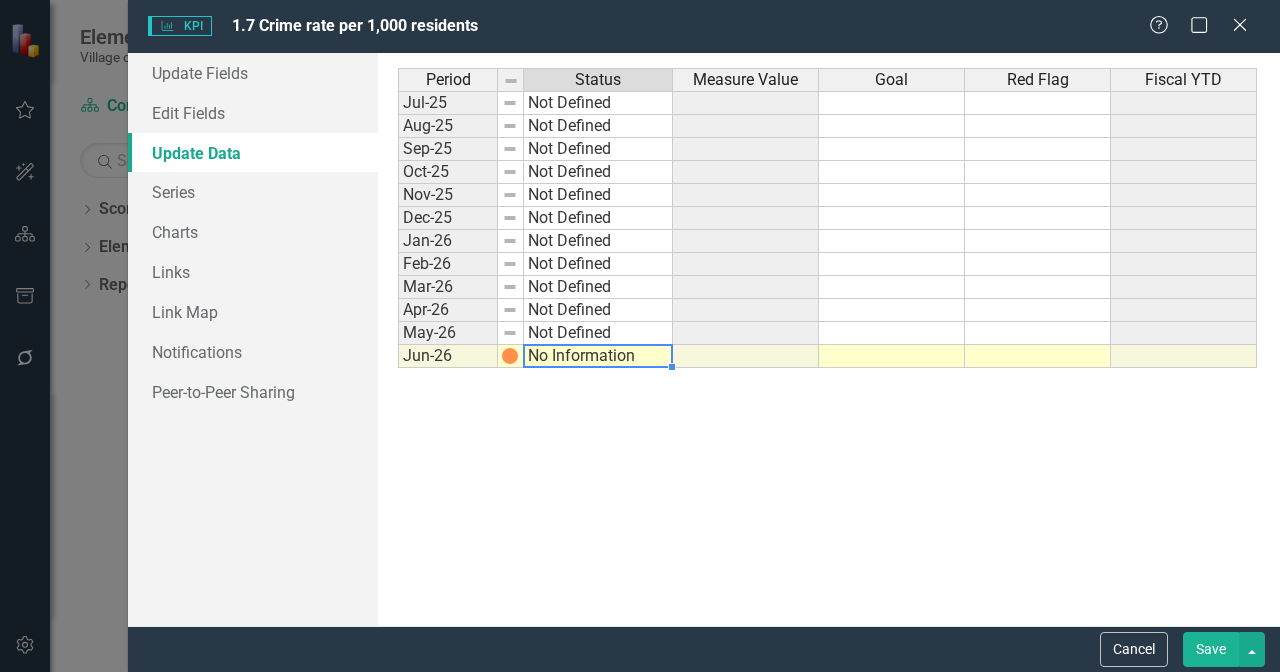 click on "No Information" at bounding box center [598, 356] 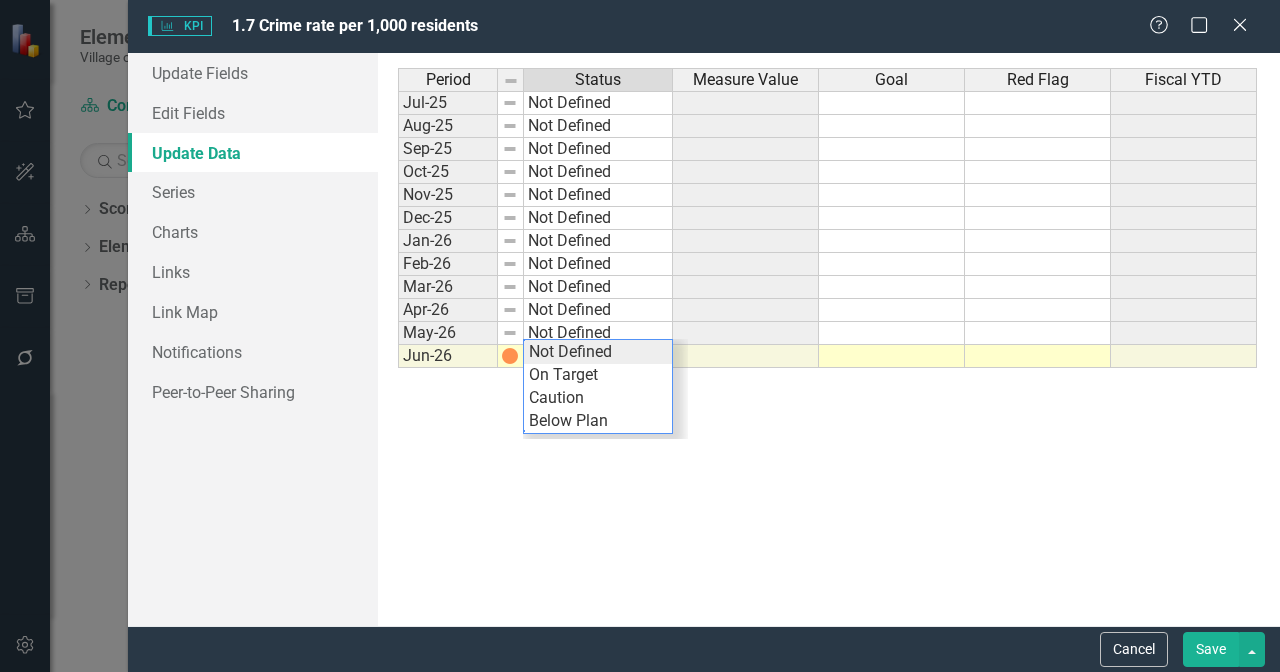 click on "Period Status Measure Value Goal Red Flag Fiscal YTD Jul-25 Not Defined Aug-25 Not Defined Sep-25 Not Defined Oct-25 Not Defined Nov-25 Not Defined Dec-25 Not Defined Jan-26 Not Defined Feb-26 Not Defined Mar-26 Not Defined Apr-26 Not Defined May-26 Not Defined Jun-26 No Information Period Status Measure Value Goal Red Flag Fiscal YTD Period Status Jul-25 Not Defined Aug-25 Not Defined Sep-25 Not Defined Oct-25 Not Defined Nov-25 Not Defined Dec-25 Not Defined Jan-26 Not Defined Feb-26 Not Defined Mar-26 Not Defined Apr-26 Not Defined May-26 Not Defined Jun-26 No Information Period Status No Information Not Defined On Target Caution Below Plan" at bounding box center [829, 339] 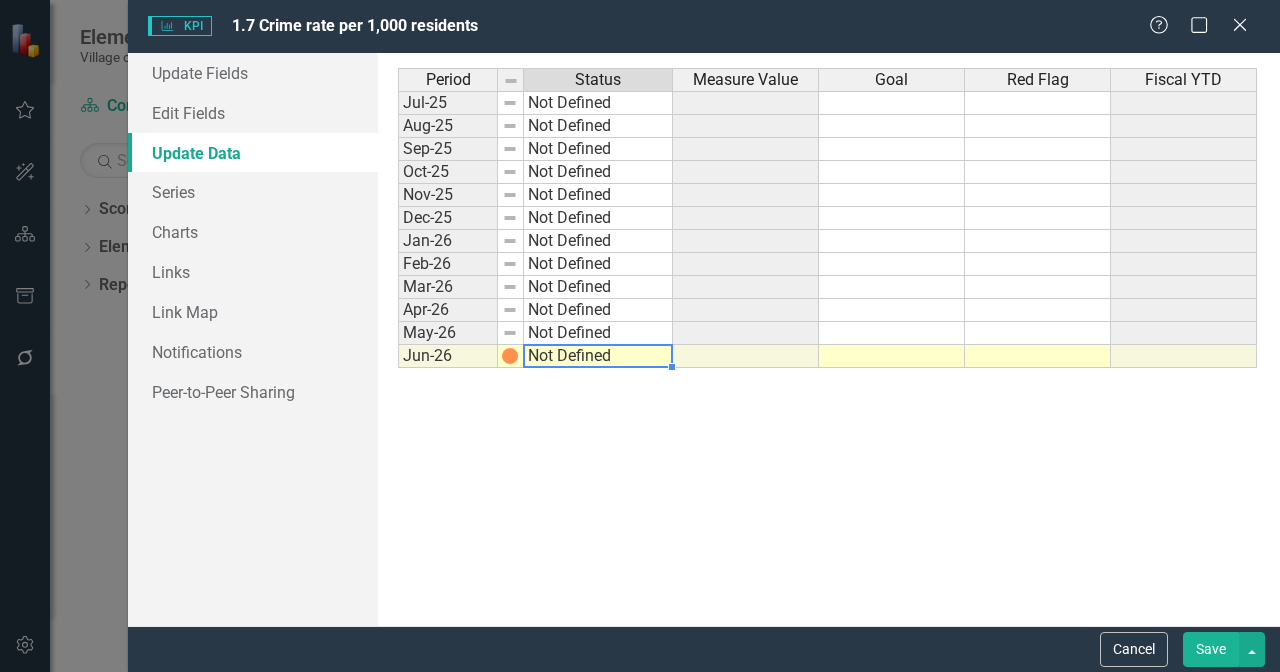 type on "Not Defined" 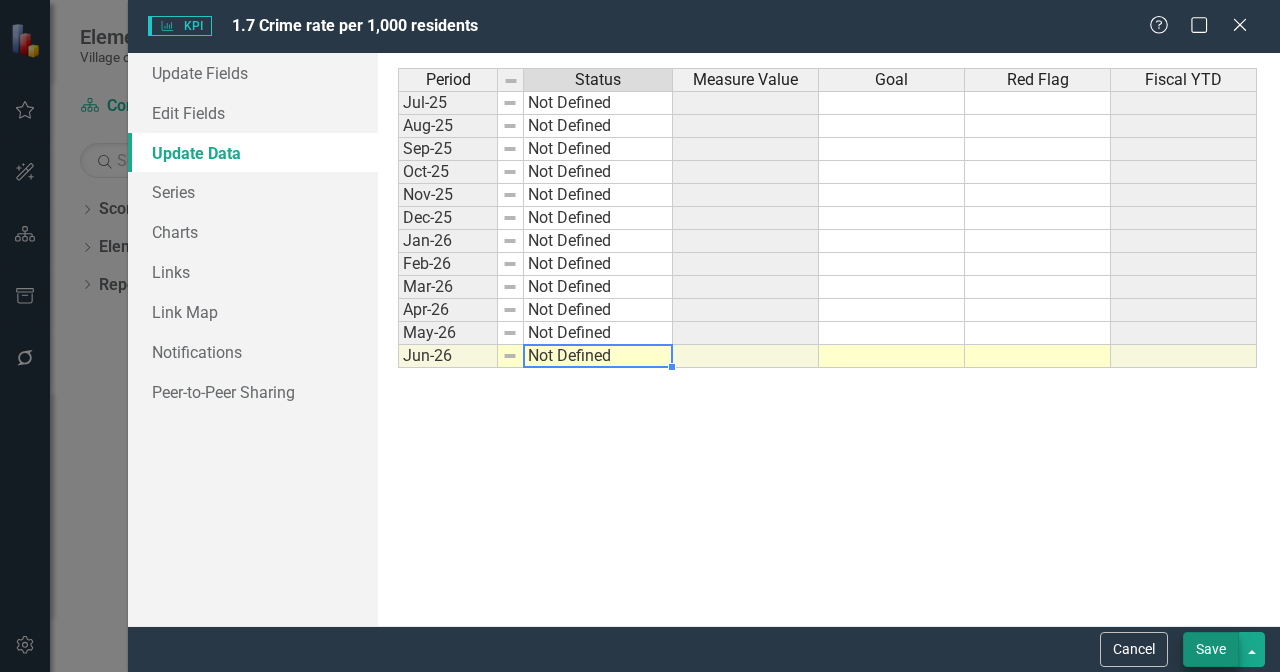 click on "Save" at bounding box center (1211, 649) 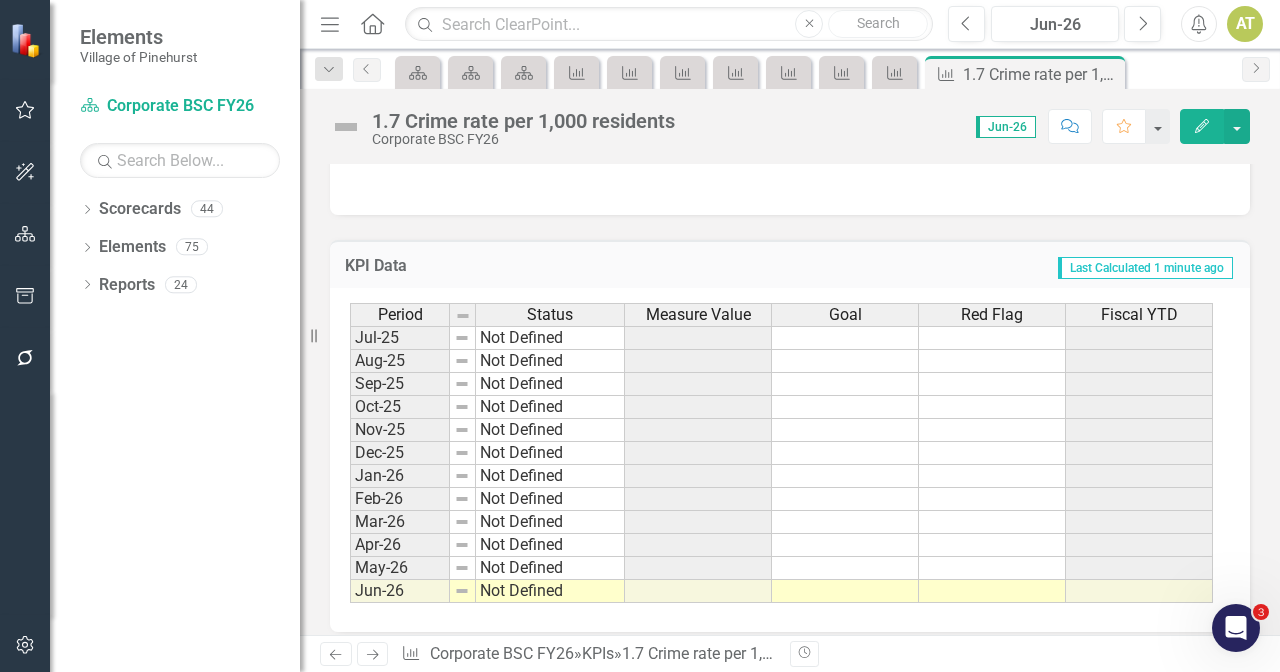 scroll, scrollTop: 243, scrollLeft: 0, axis: vertical 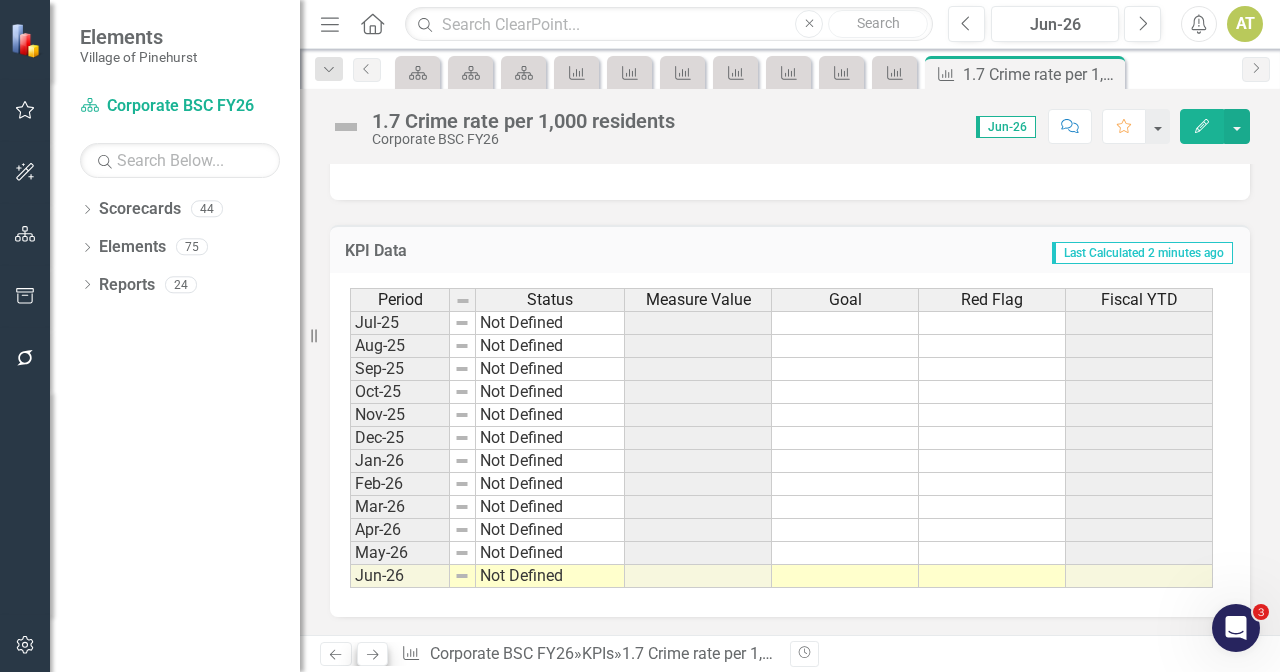 click on "Next" 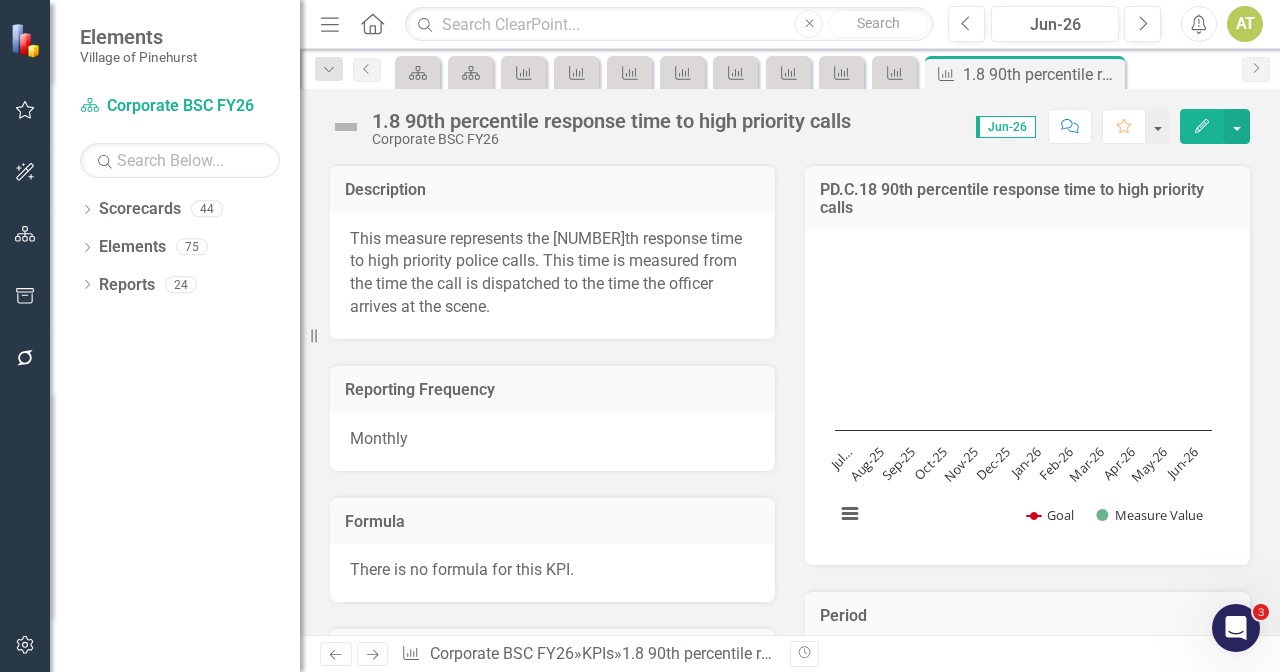 scroll, scrollTop: 561, scrollLeft: 0, axis: vertical 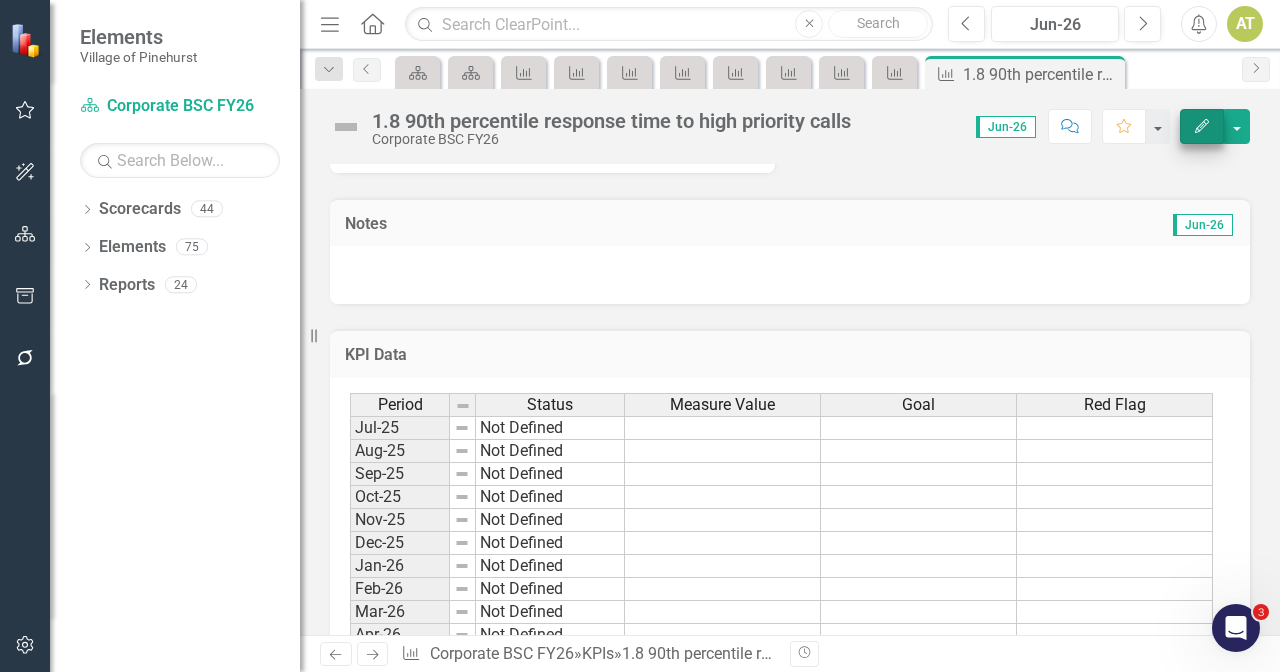click 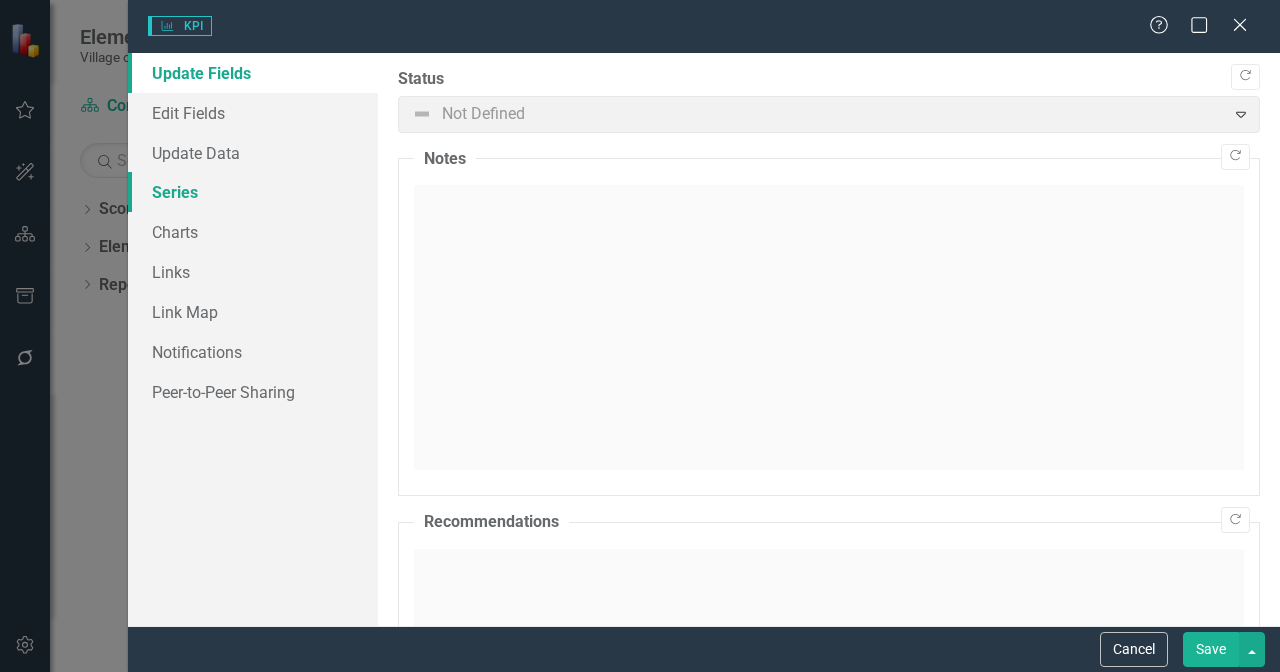 click on "Series" at bounding box center (253, 192) 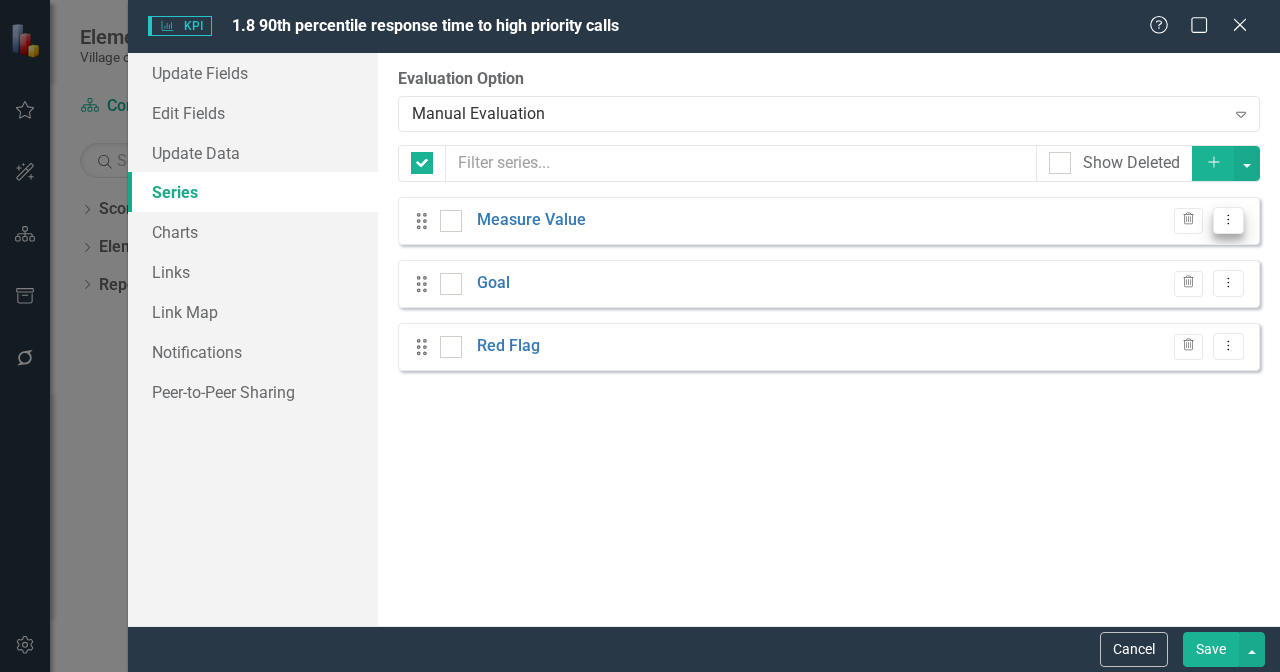 click on "Dropdown Menu" 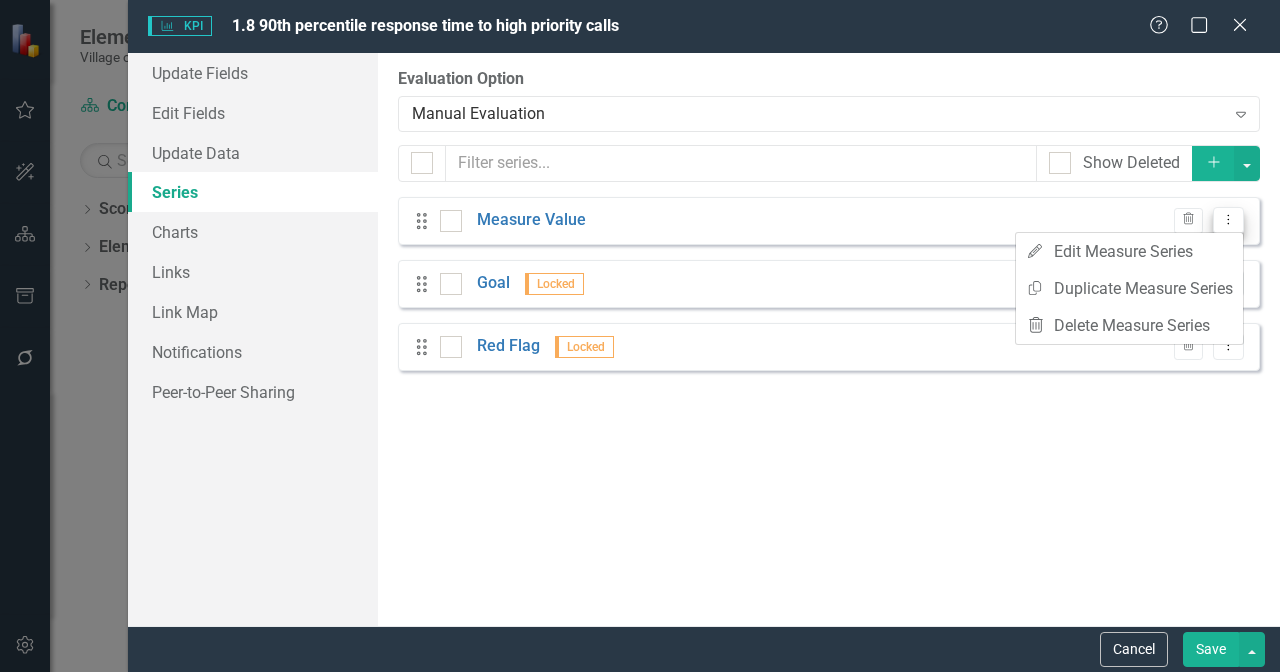 checkbox on "false" 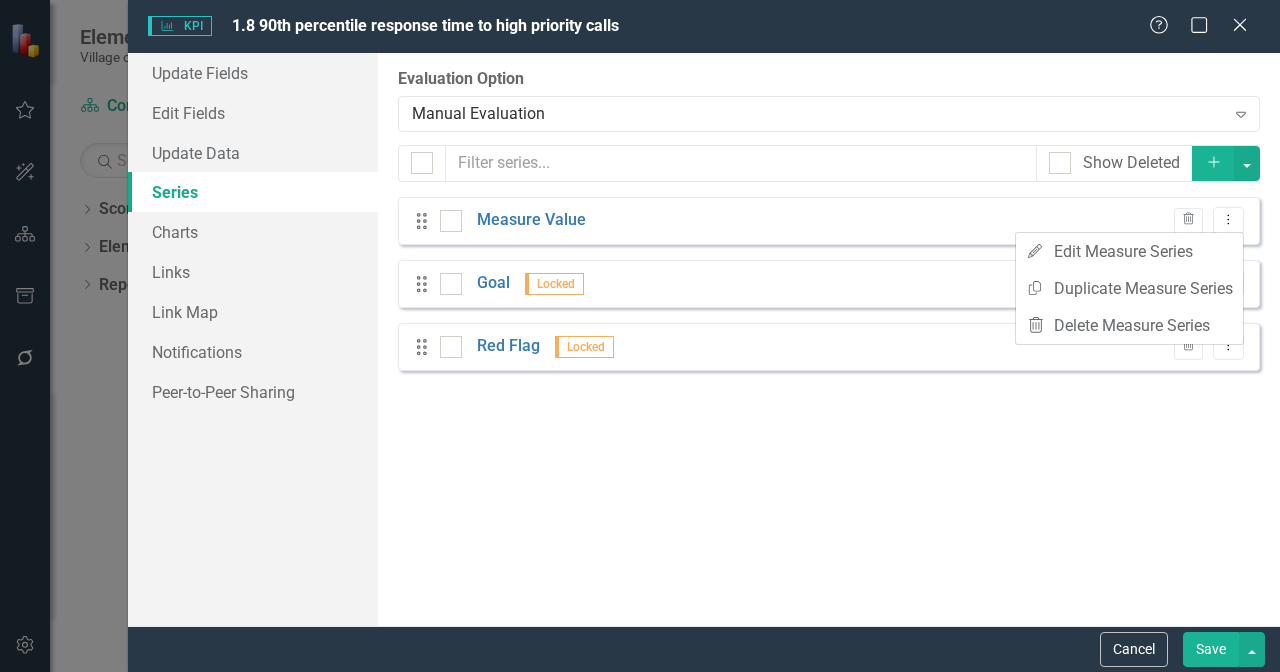 click on "Edit Edit Measure Series" at bounding box center [1129, 251] 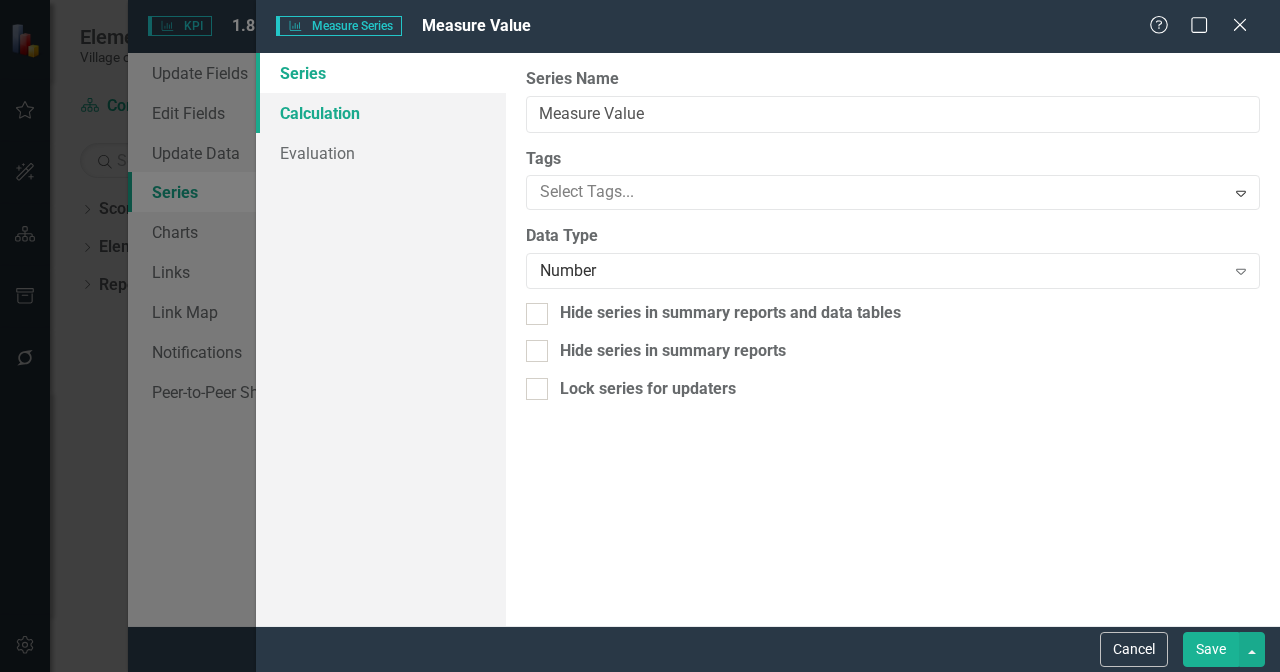 scroll, scrollTop: 0, scrollLeft: 0, axis: both 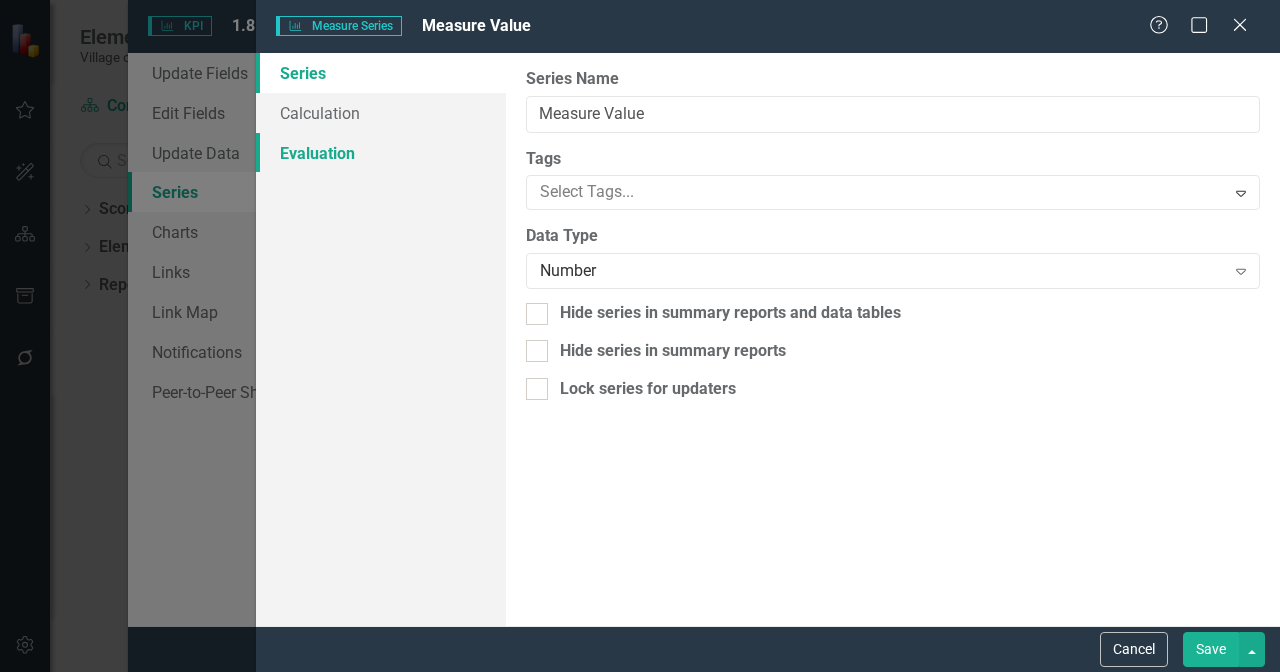 click on "Evaluation" at bounding box center [381, 153] 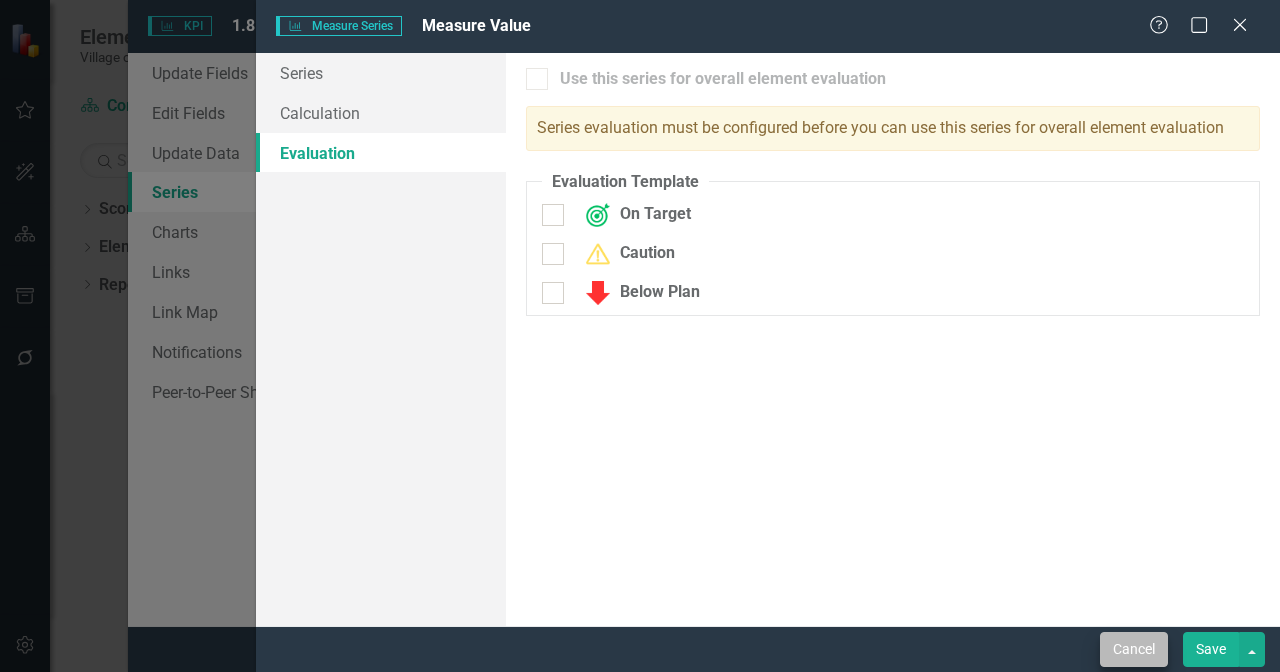 click on "Cancel" at bounding box center [1134, 649] 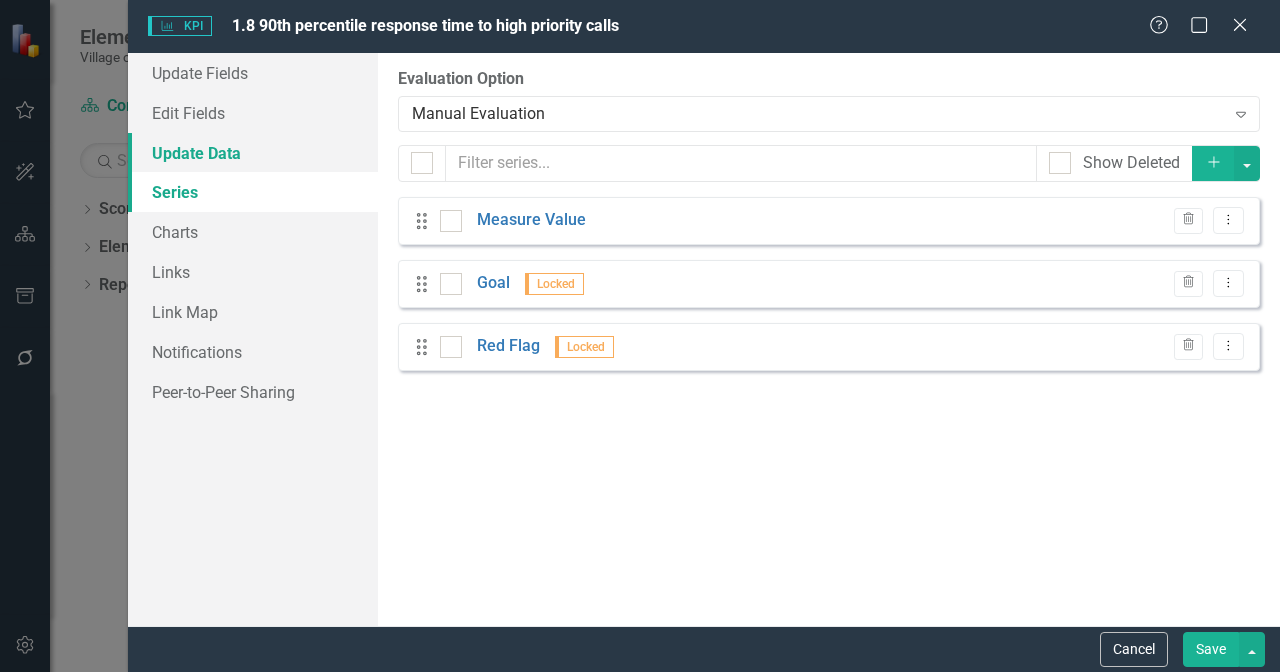 click on "Update  Data" at bounding box center (253, 153) 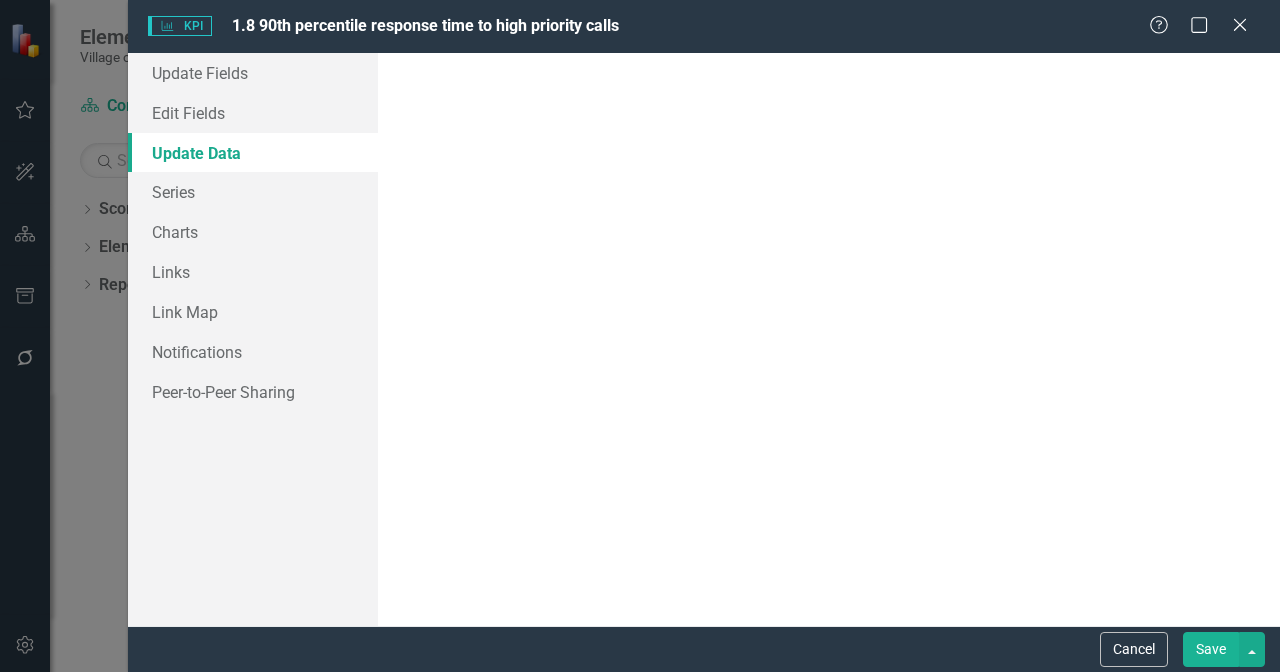 click on "Update  Data" at bounding box center (253, 153) 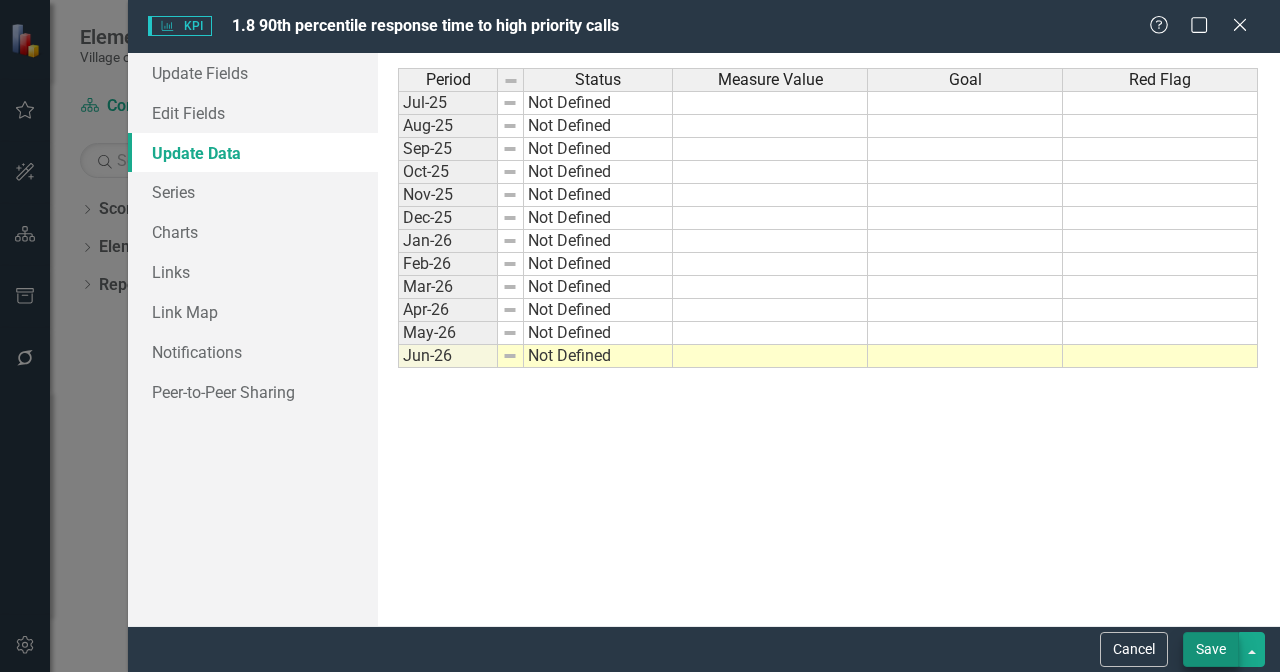 click on "Save" at bounding box center (1211, 649) 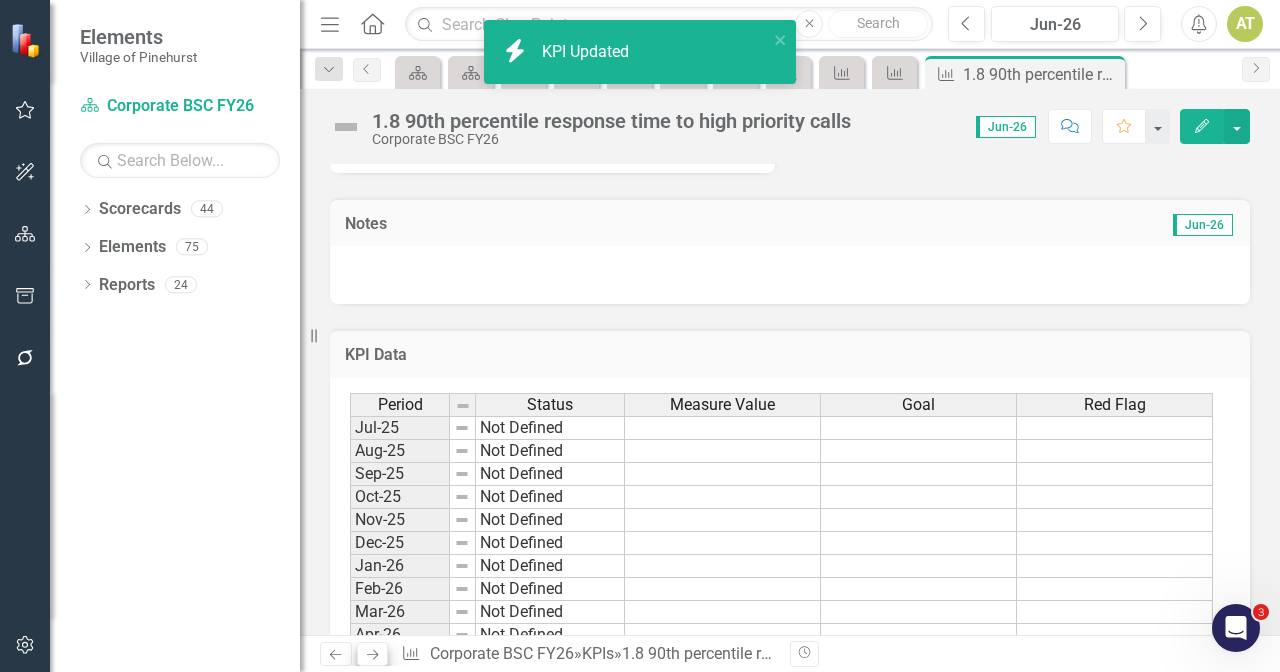 click on "Next" 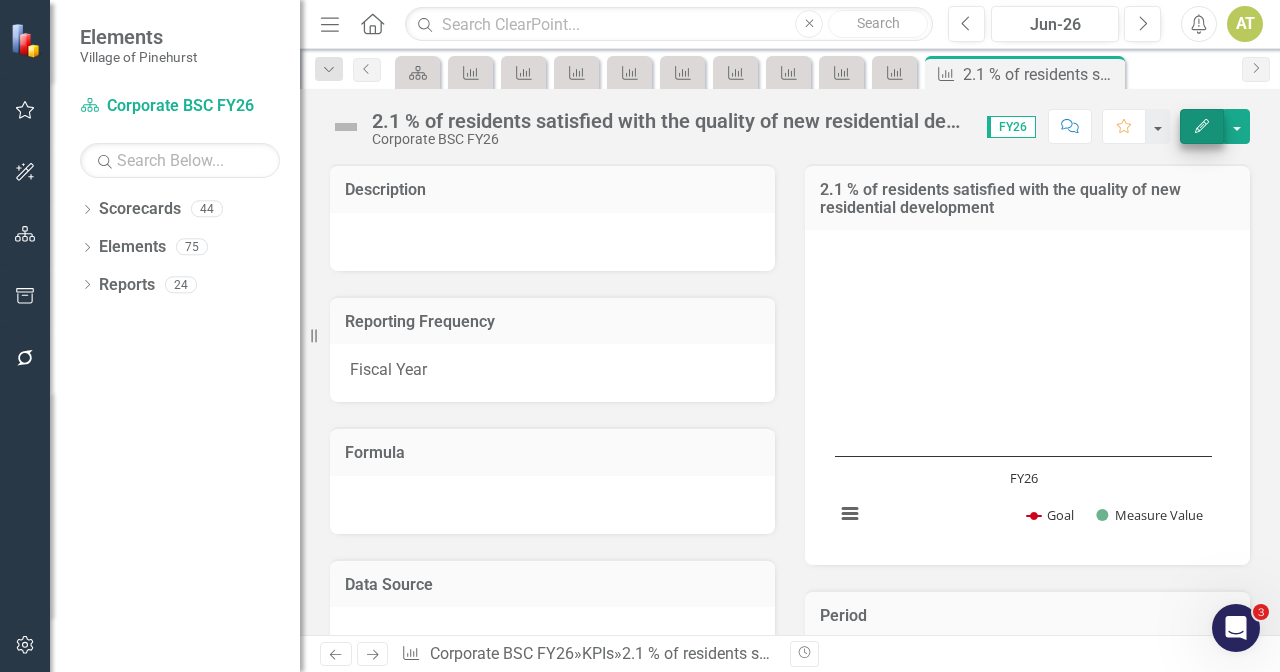click on "Edit" 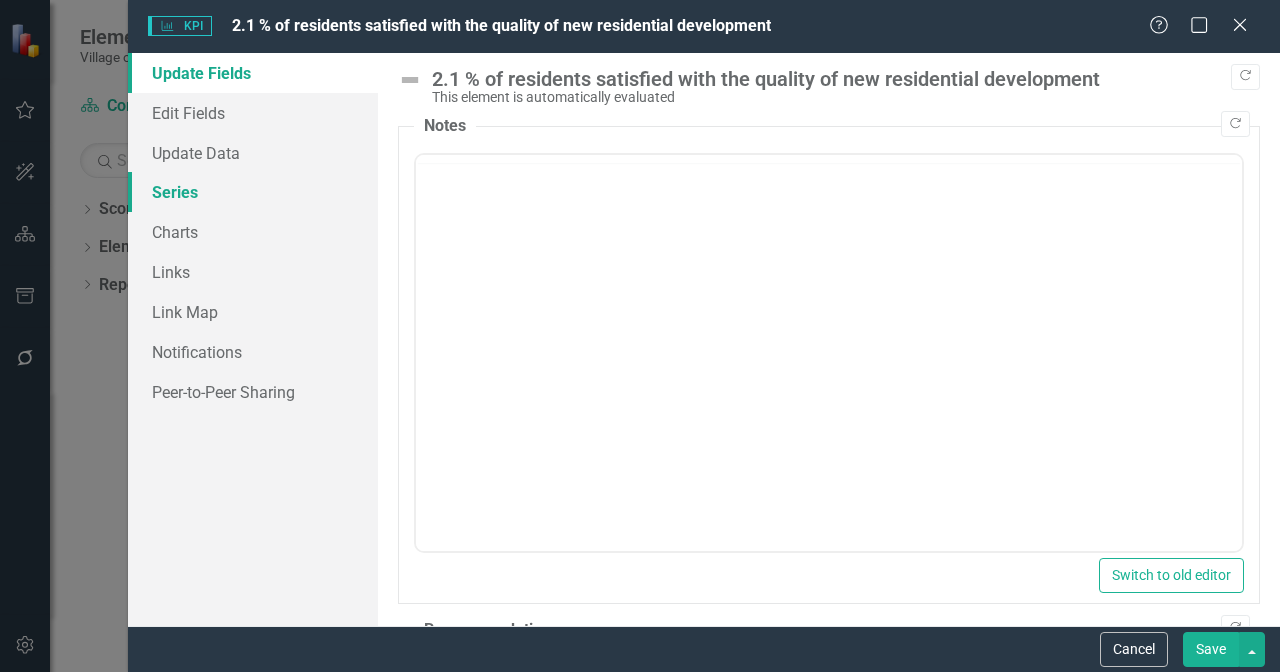 click on "Series" at bounding box center [253, 192] 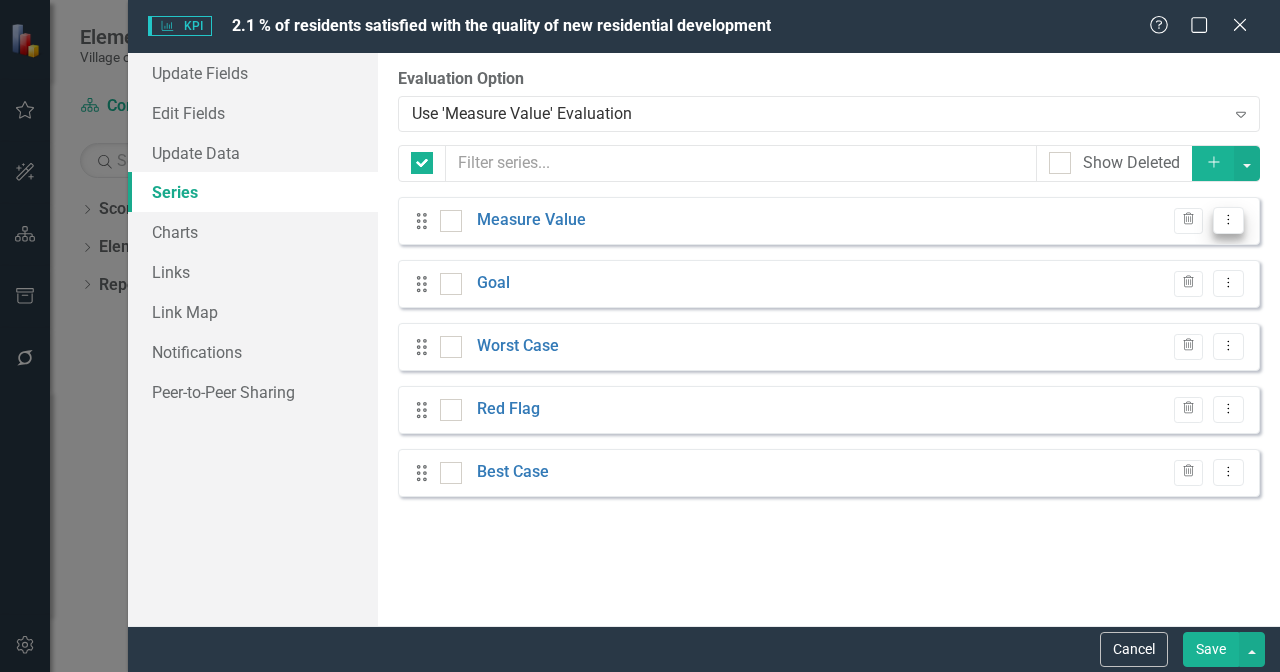 click on "Dropdown Menu" 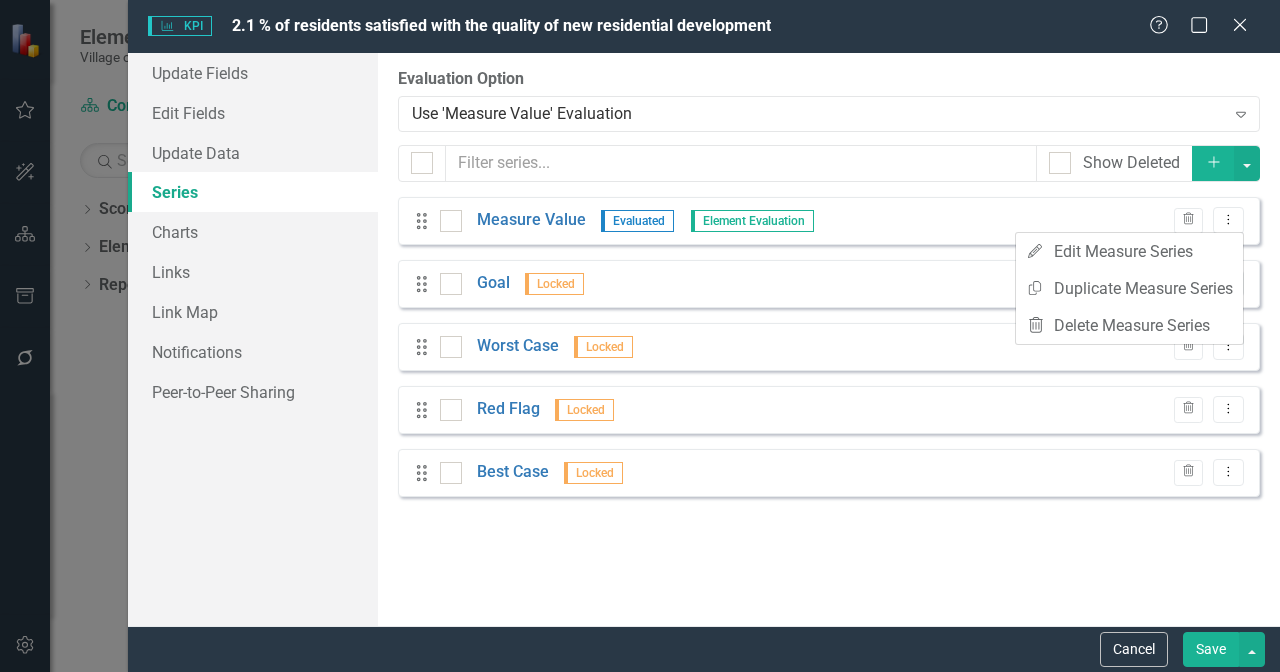 checkbox on "false" 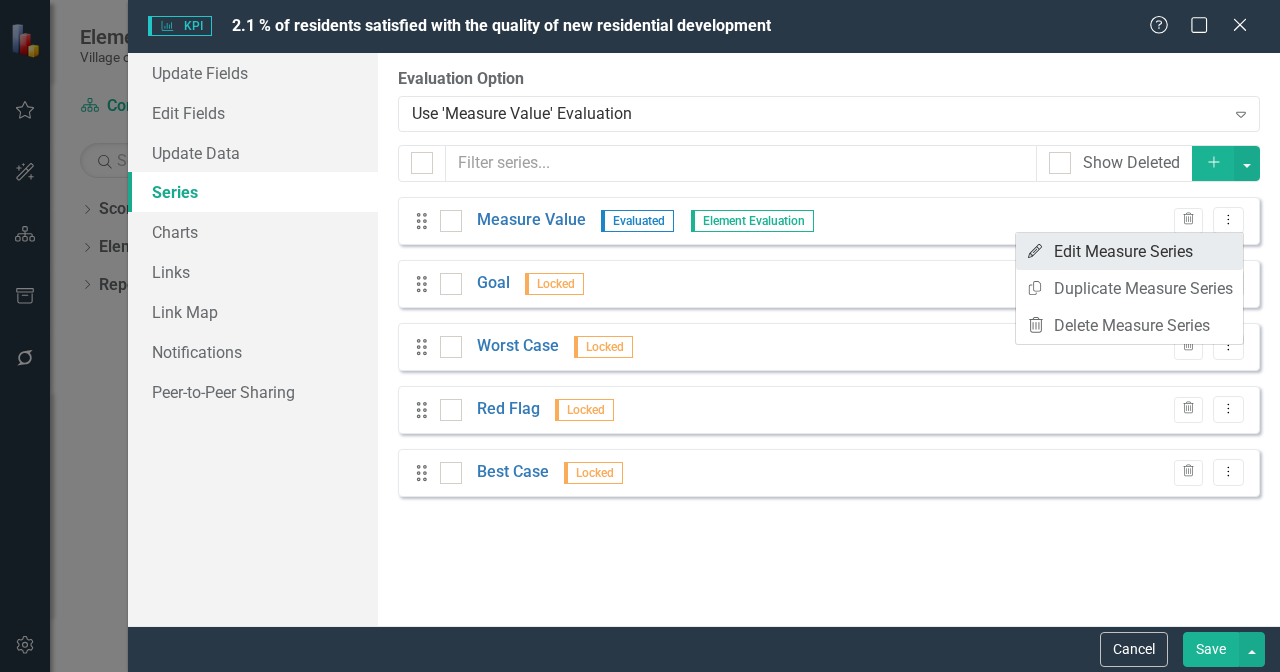 click on "Edit Edit Measure Series" at bounding box center (1129, 251) 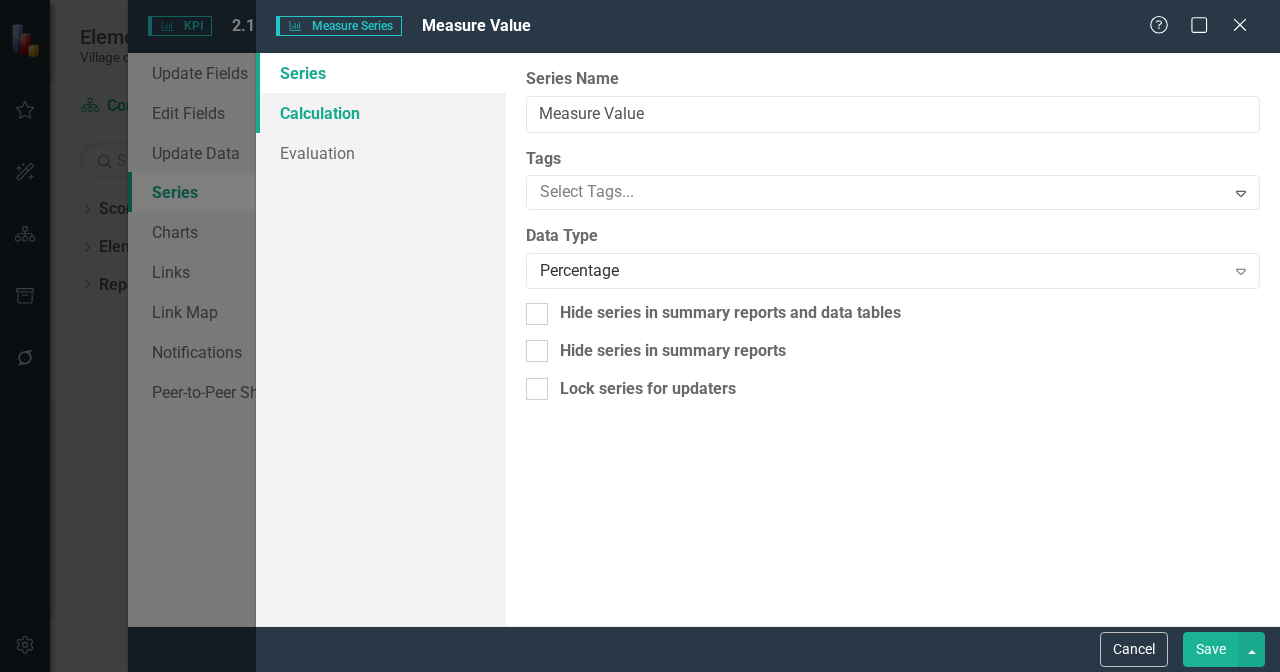 click on "Calculation" at bounding box center [381, 113] 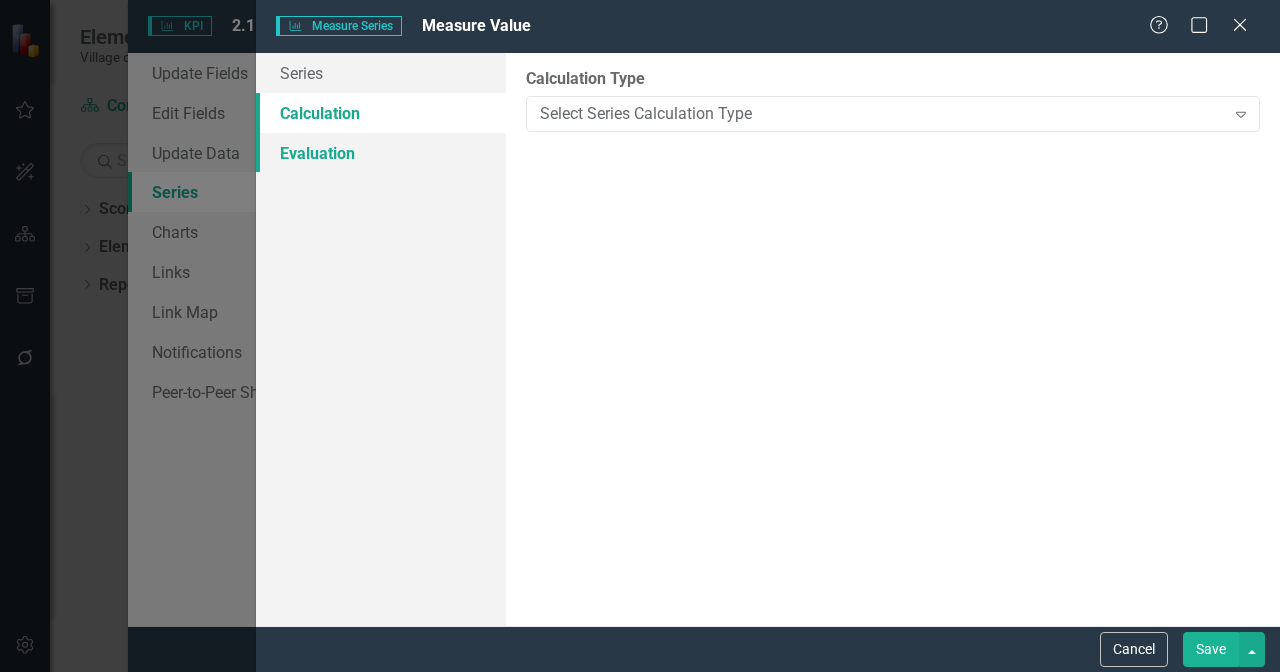 scroll, scrollTop: 0, scrollLeft: 0, axis: both 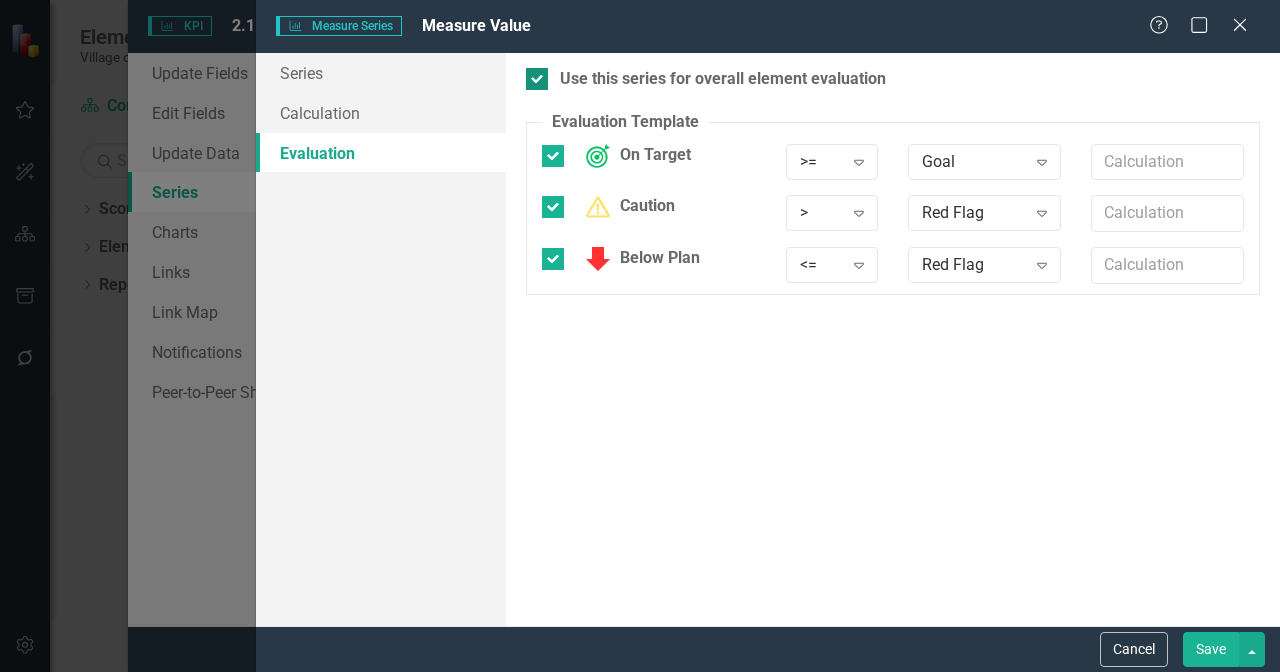 click on "Use this series for overall element evaluation" at bounding box center [723, 79] 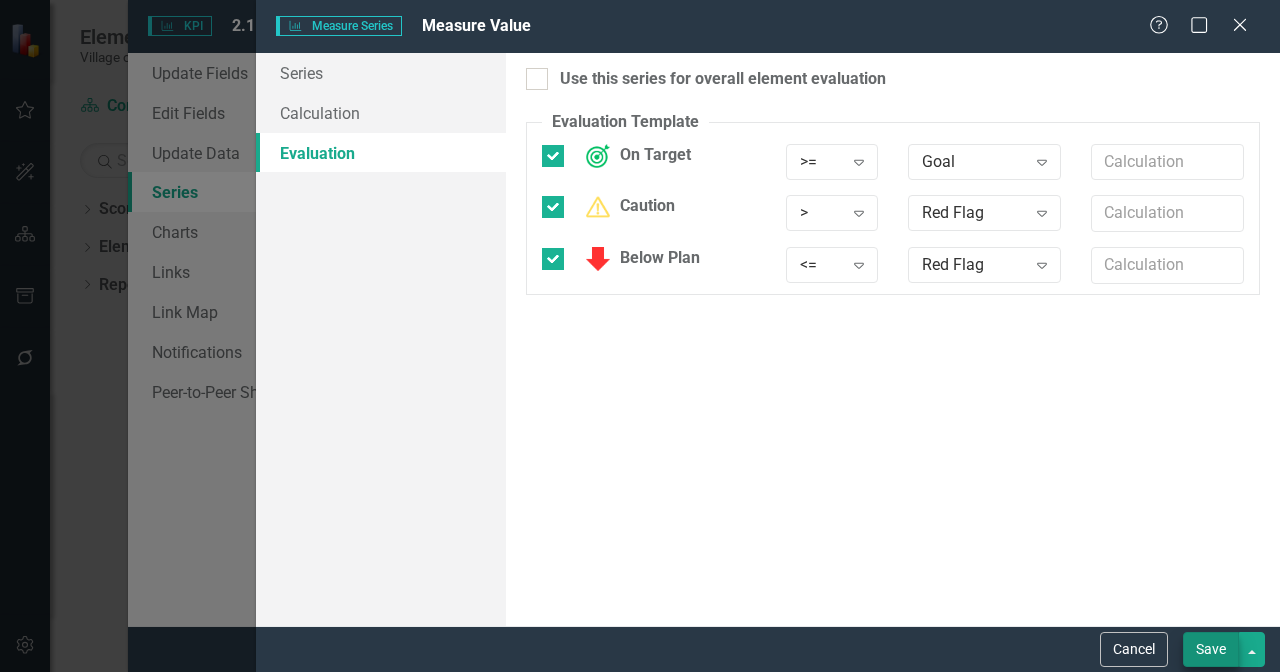click on "Save" at bounding box center [1211, 649] 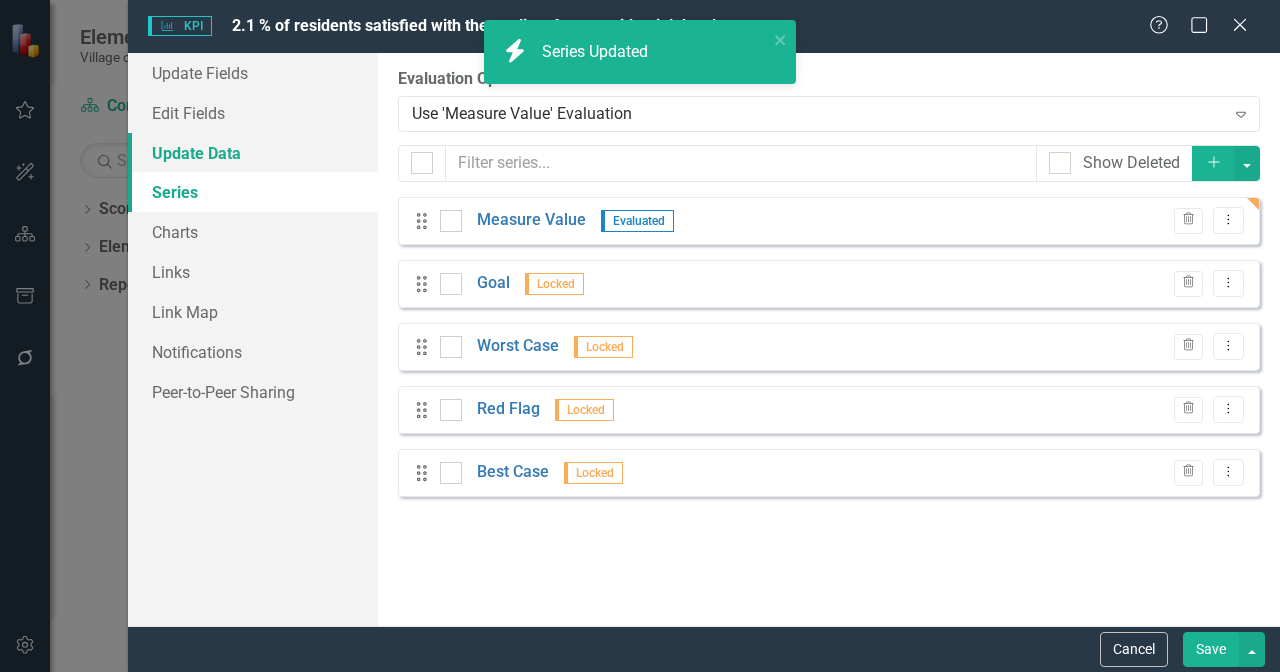 click on "Update  Data" at bounding box center (253, 153) 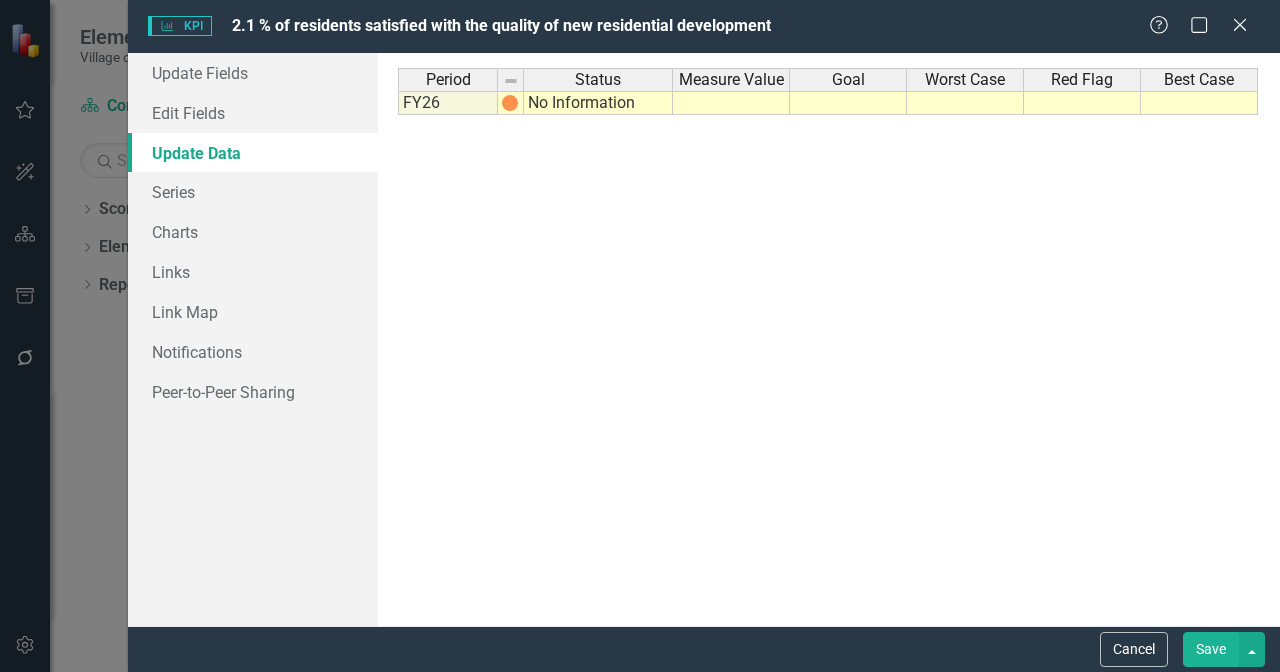 click on "No Information" at bounding box center [598, 103] 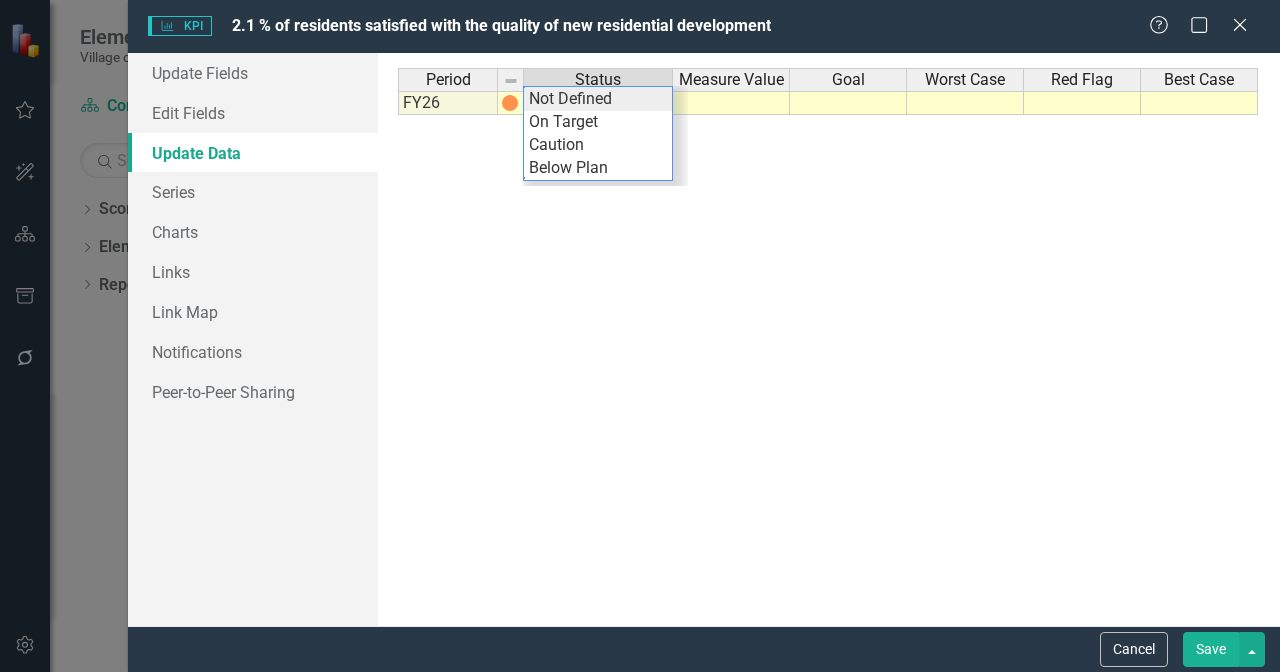click on "Period Status Measure Value Goal Worst Case Red Flag Best Case FY26 No Information Period Status Measure Value Goal Worst Case Red Flag Best Case Period Status FY26 No Information Period Status No Information Not Defined On Target Caution Below Plan" at bounding box center [829, 339] 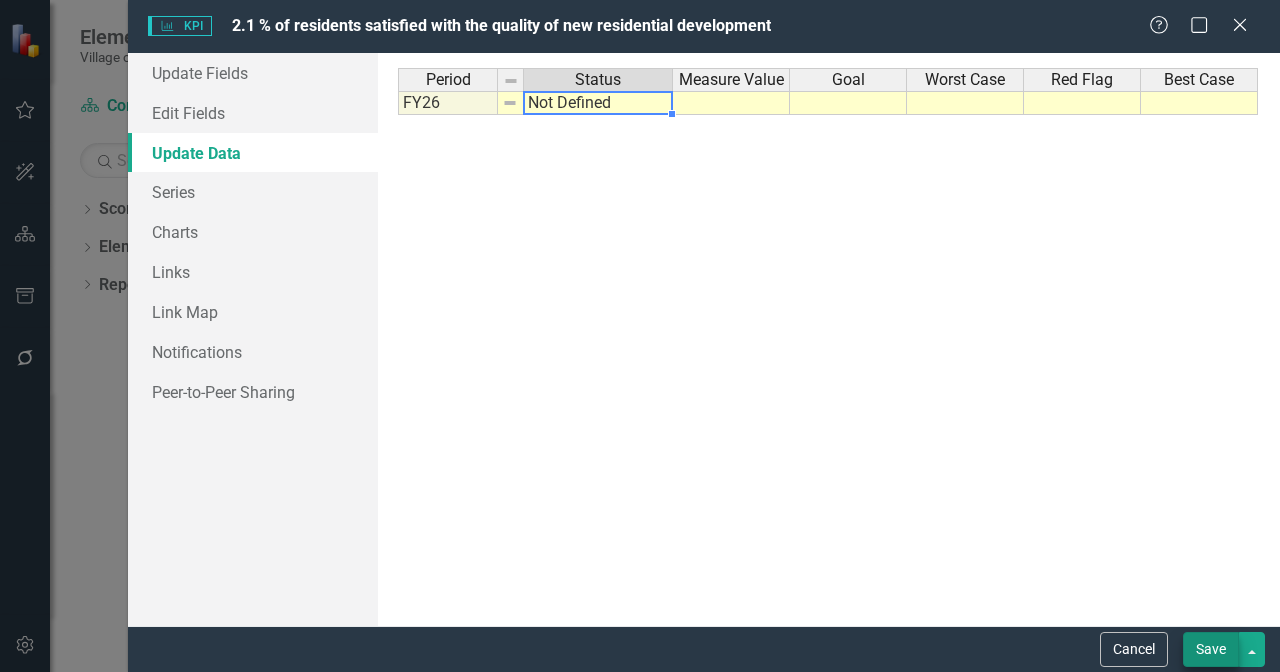 click on "Save" at bounding box center (1211, 649) 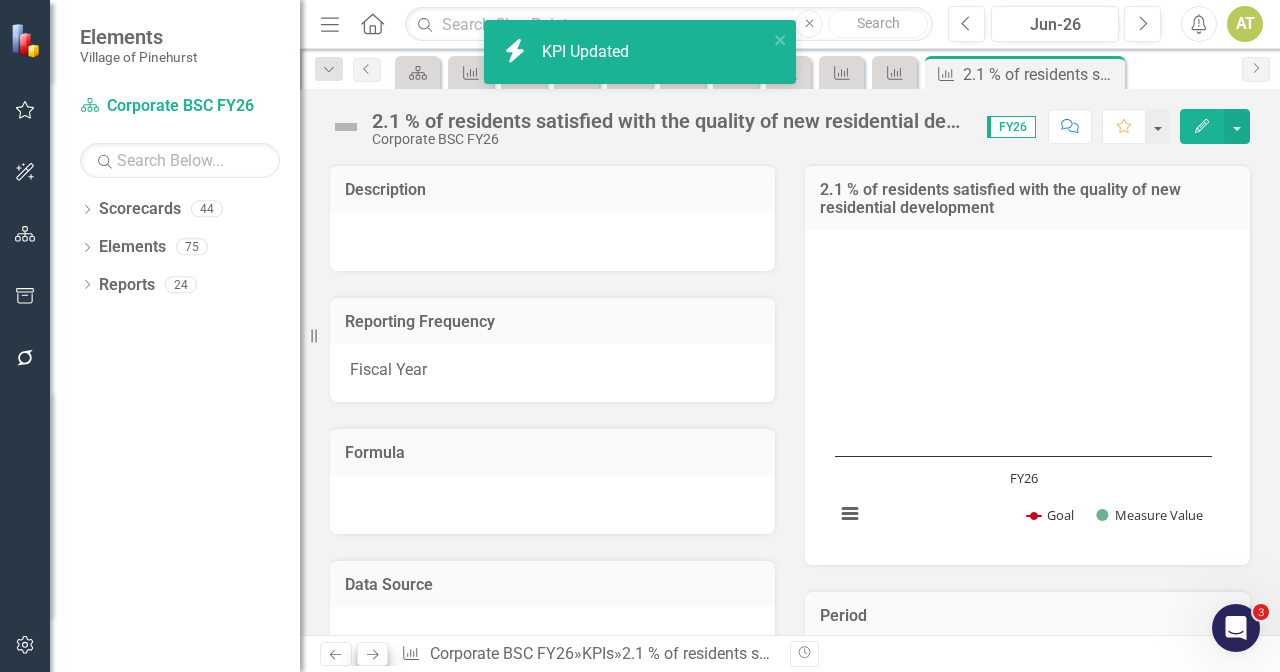 click on "Next" 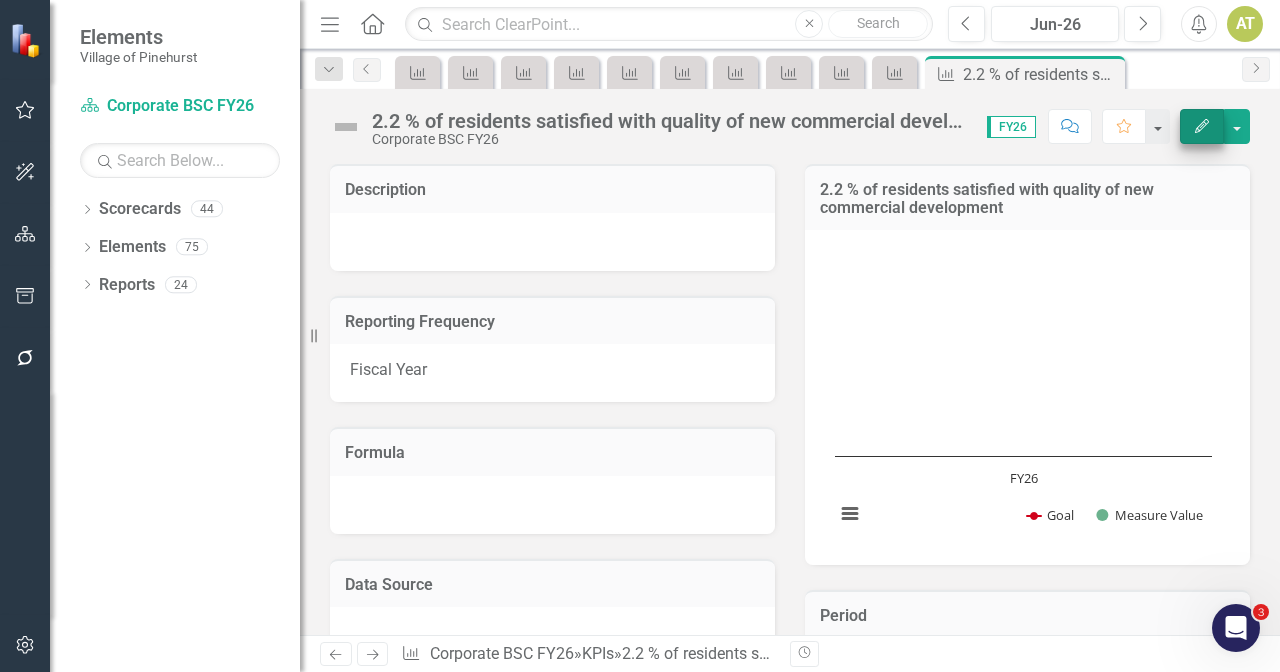 click 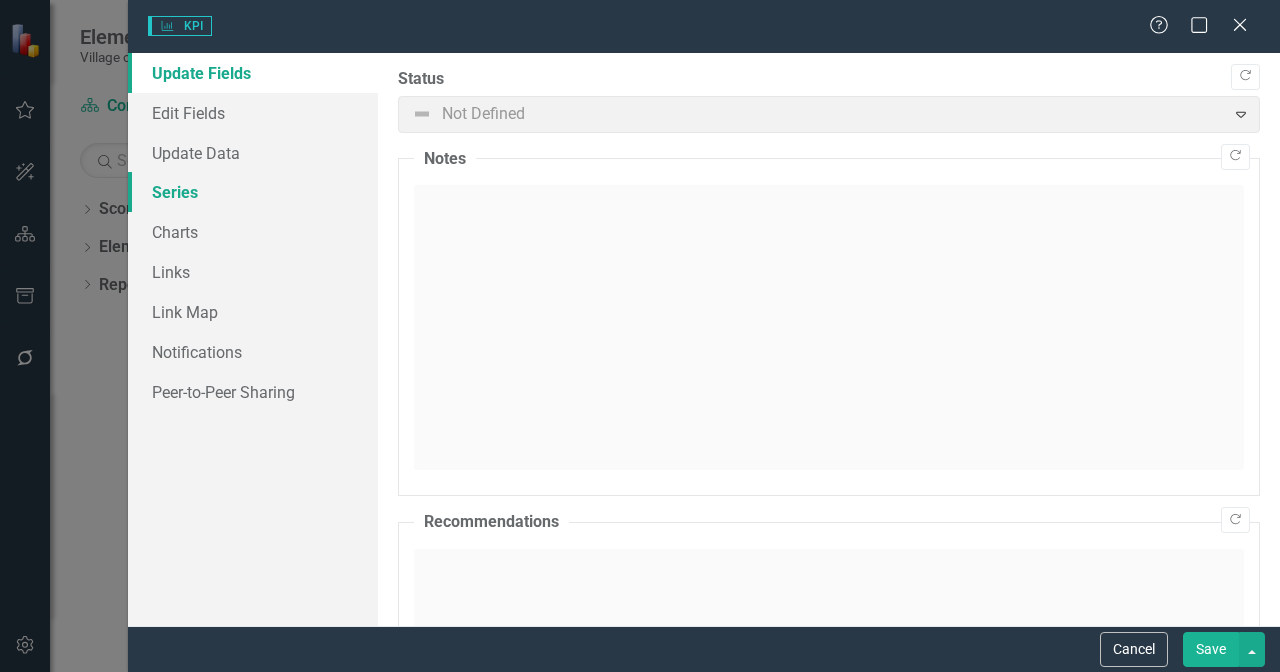 click on "Series" at bounding box center [253, 192] 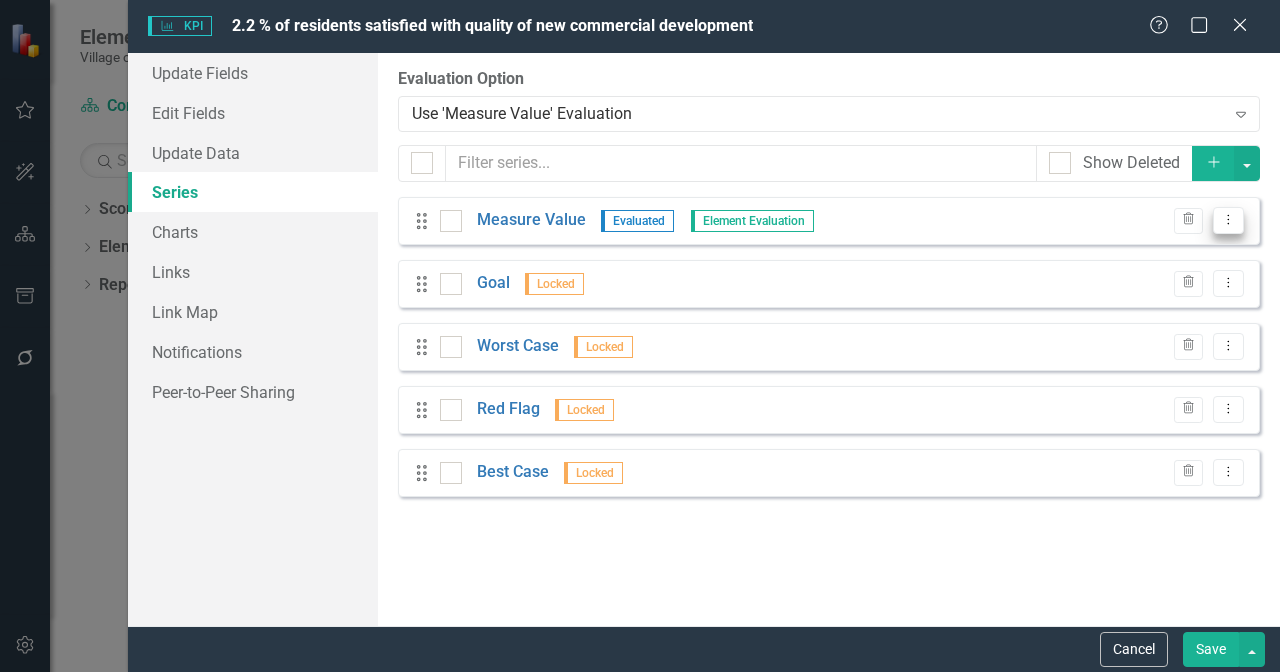 checkbox on "false" 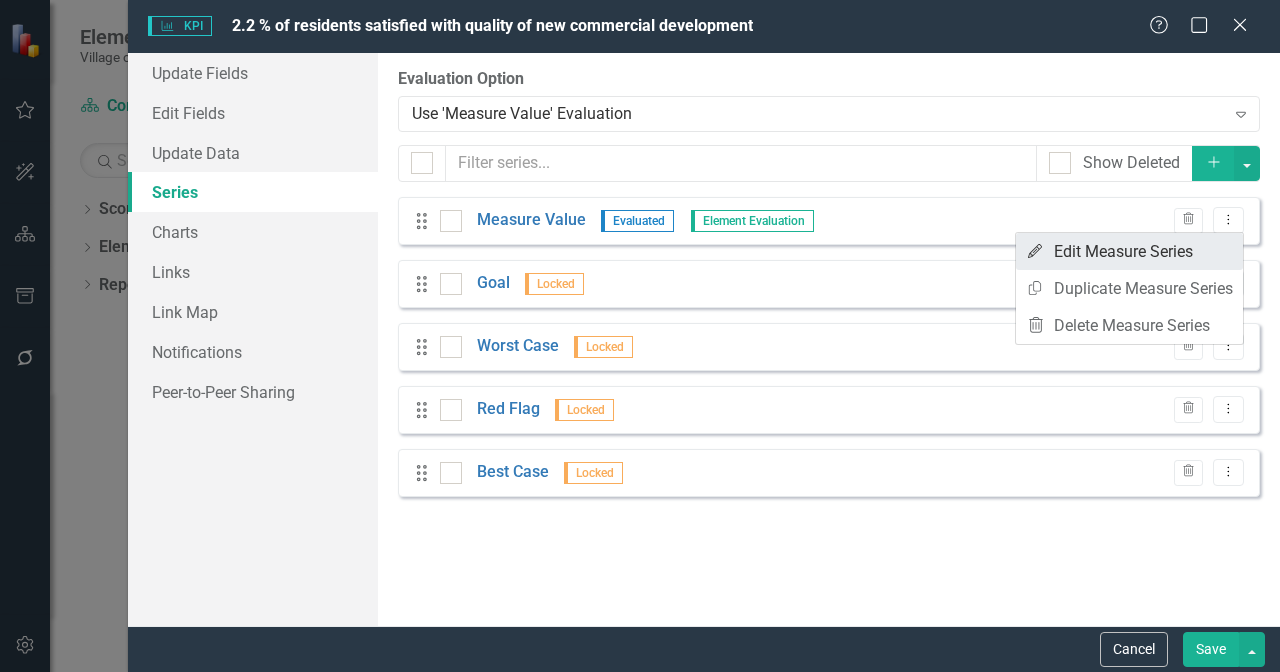 click on "Edit Edit Measure Series" at bounding box center (1129, 251) 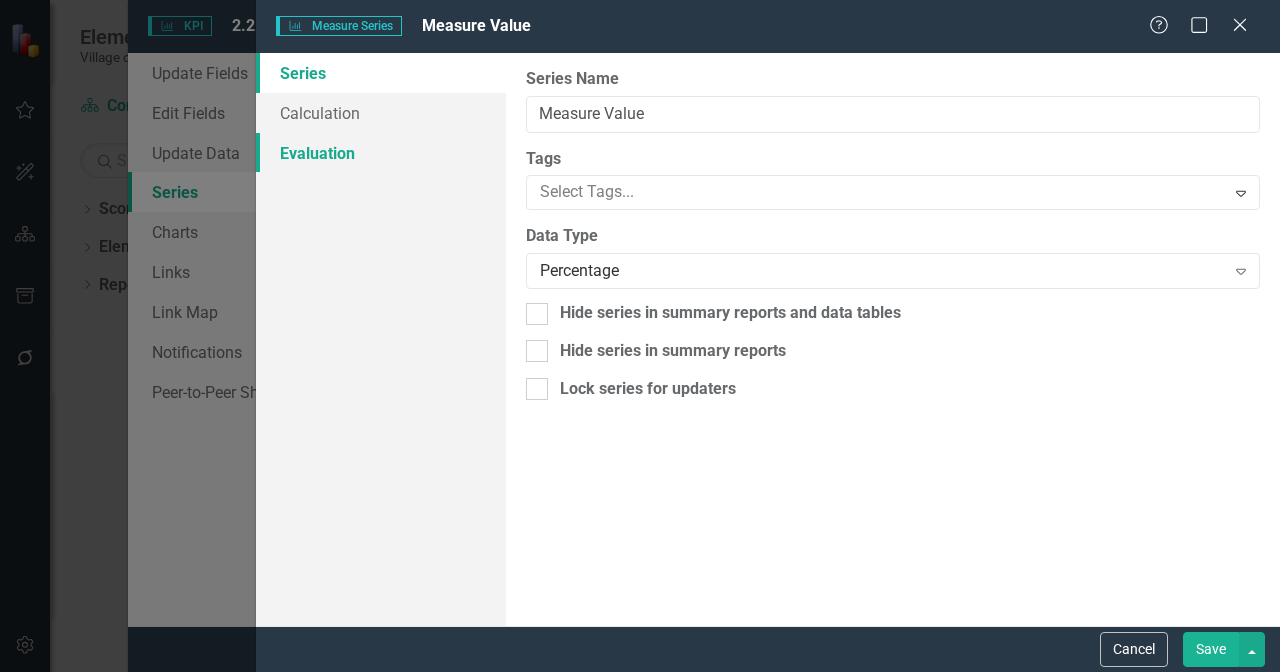 click on "Evaluation" at bounding box center [381, 153] 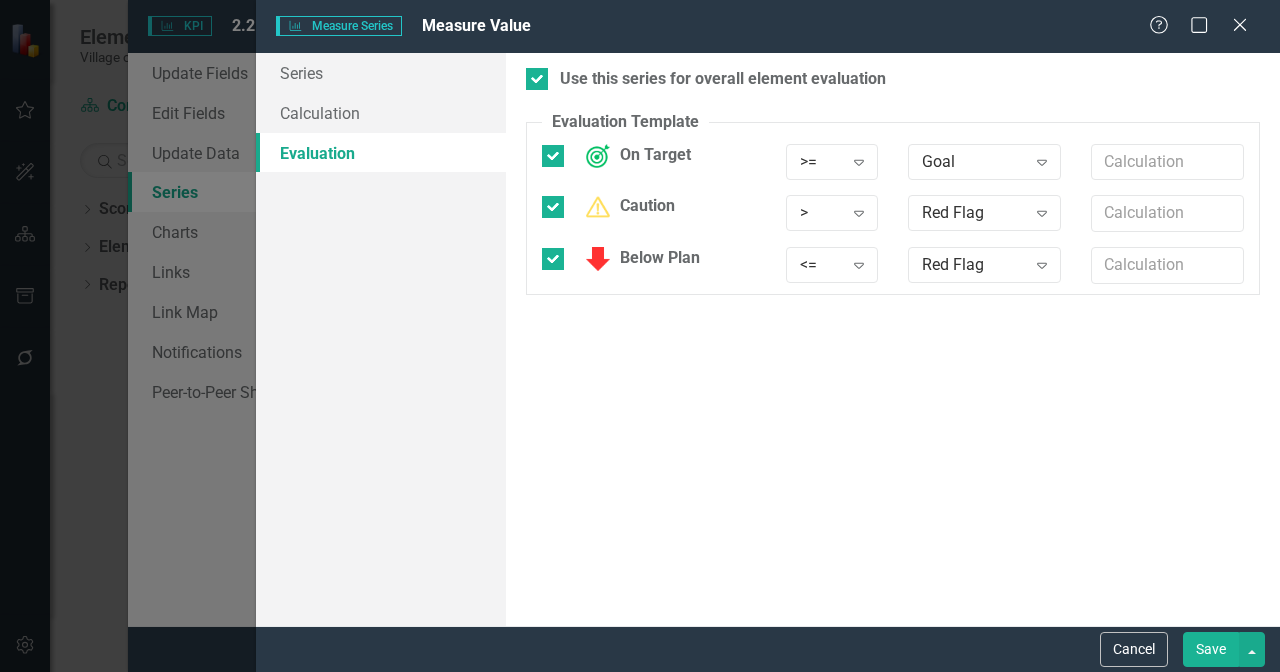 scroll, scrollTop: 0, scrollLeft: 0, axis: both 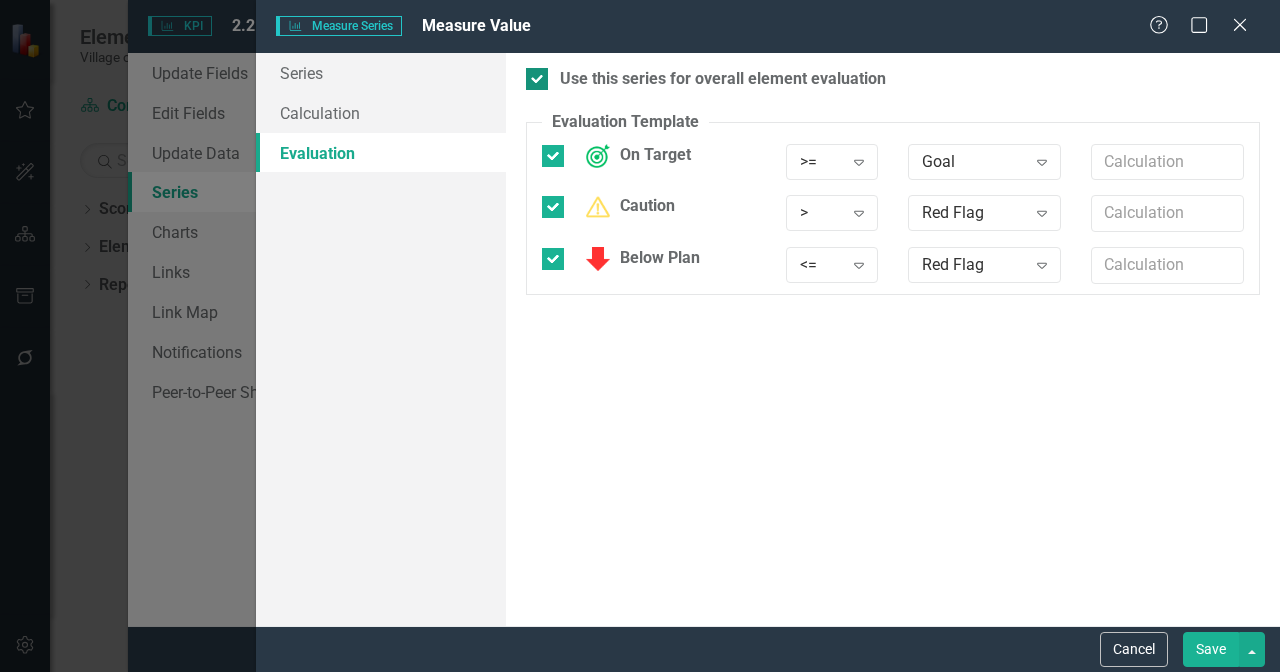 click on "Use this series for overall element evaluation" at bounding box center [723, 79] 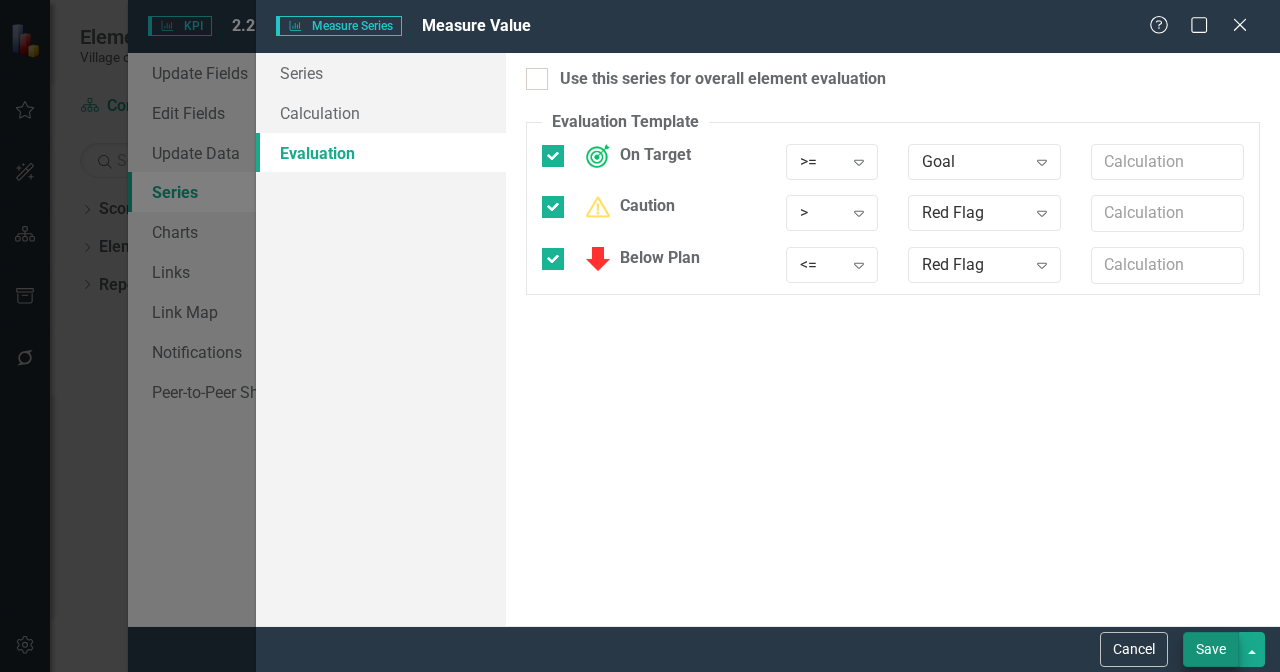 click on "Save" at bounding box center [1211, 649] 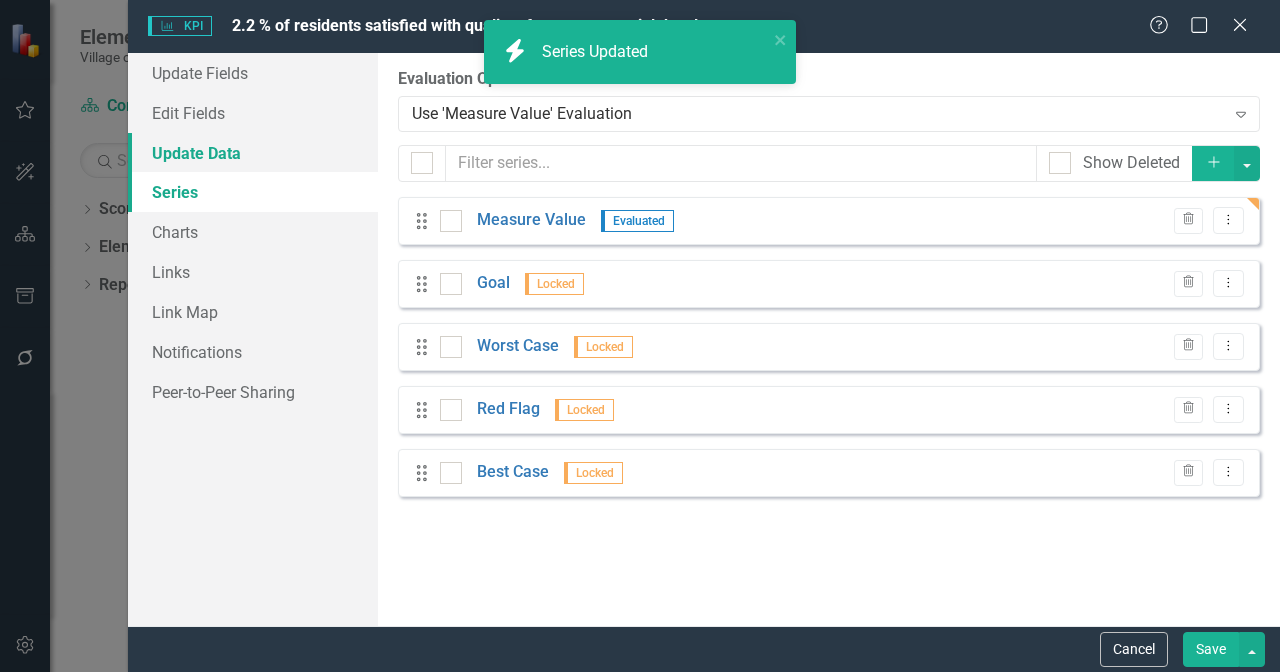 click on "Update  Data" at bounding box center [253, 153] 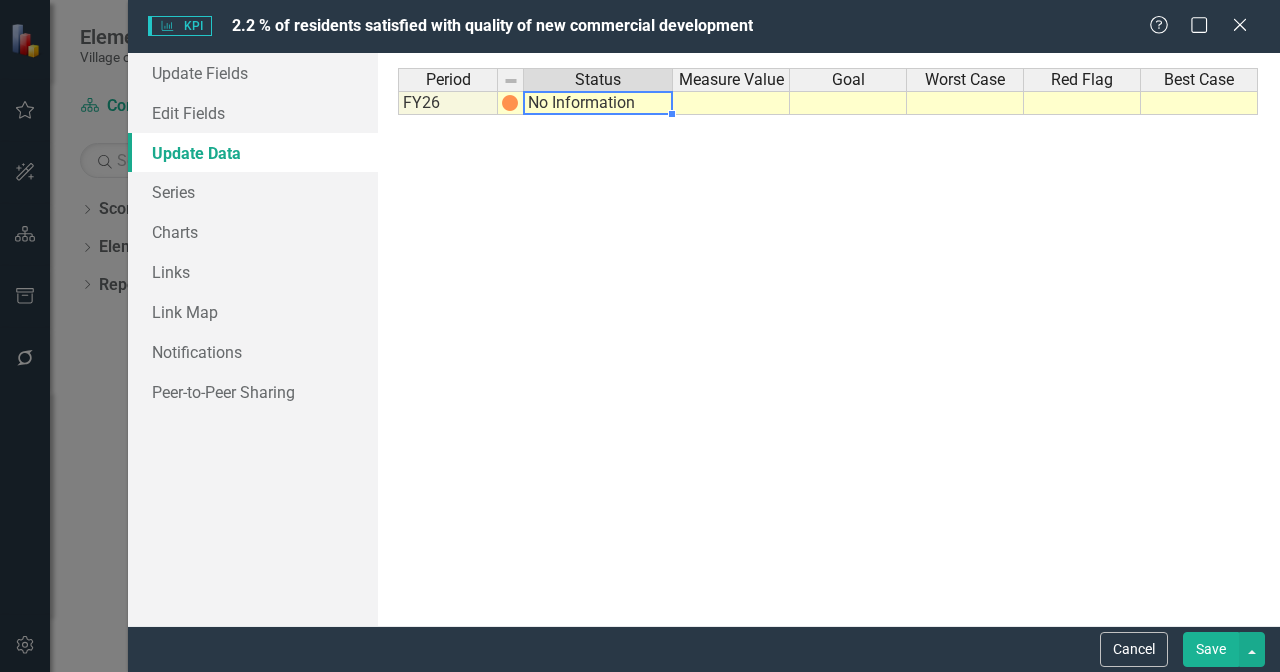 click on "No Information" at bounding box center [598, 103] 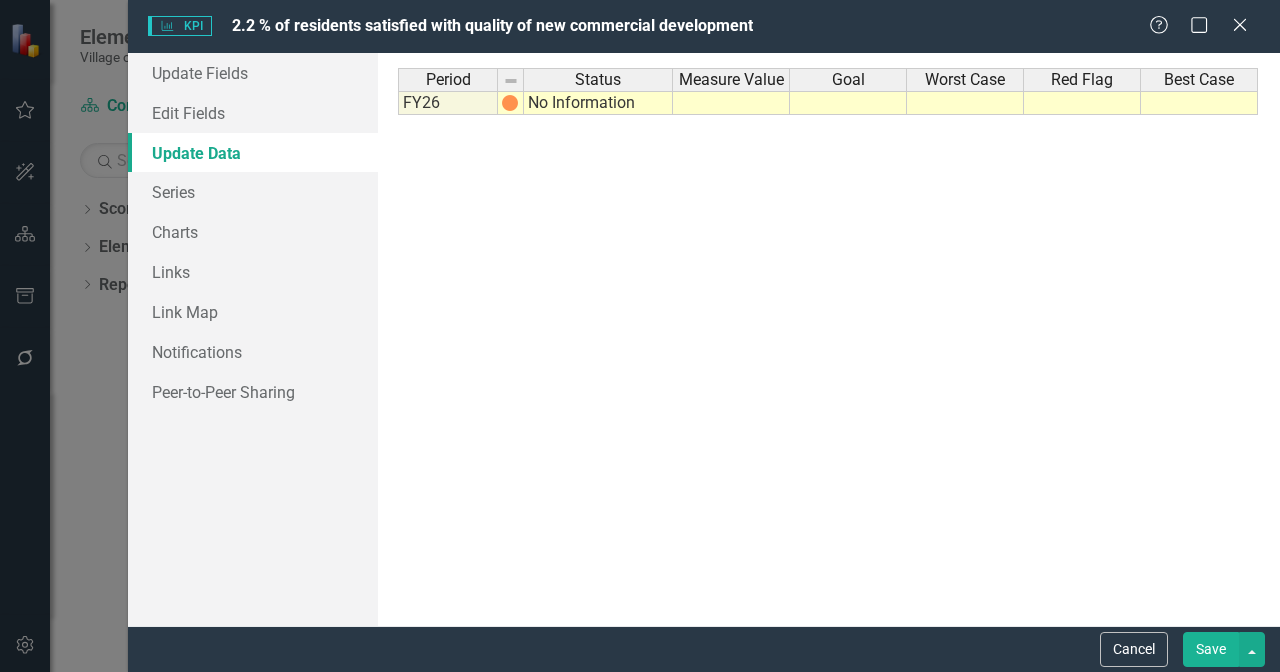click on "No Information" at bounding box center (598, 103) 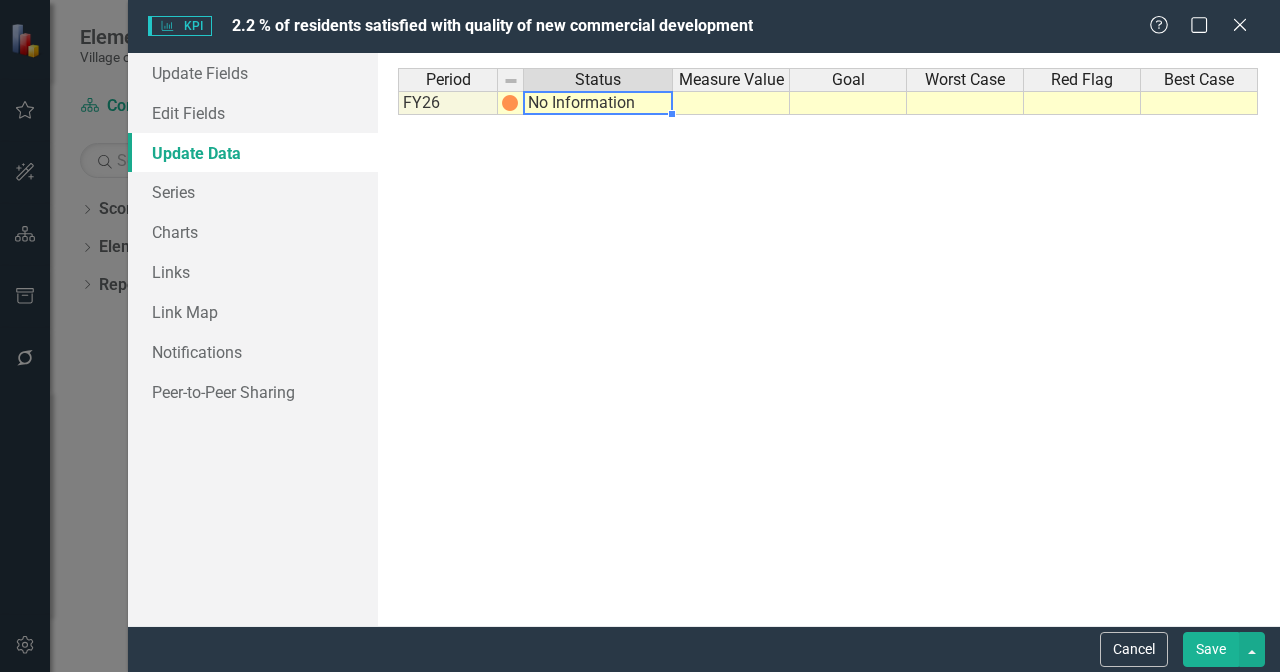 click on "No Information" at bounding box center [598, 103] 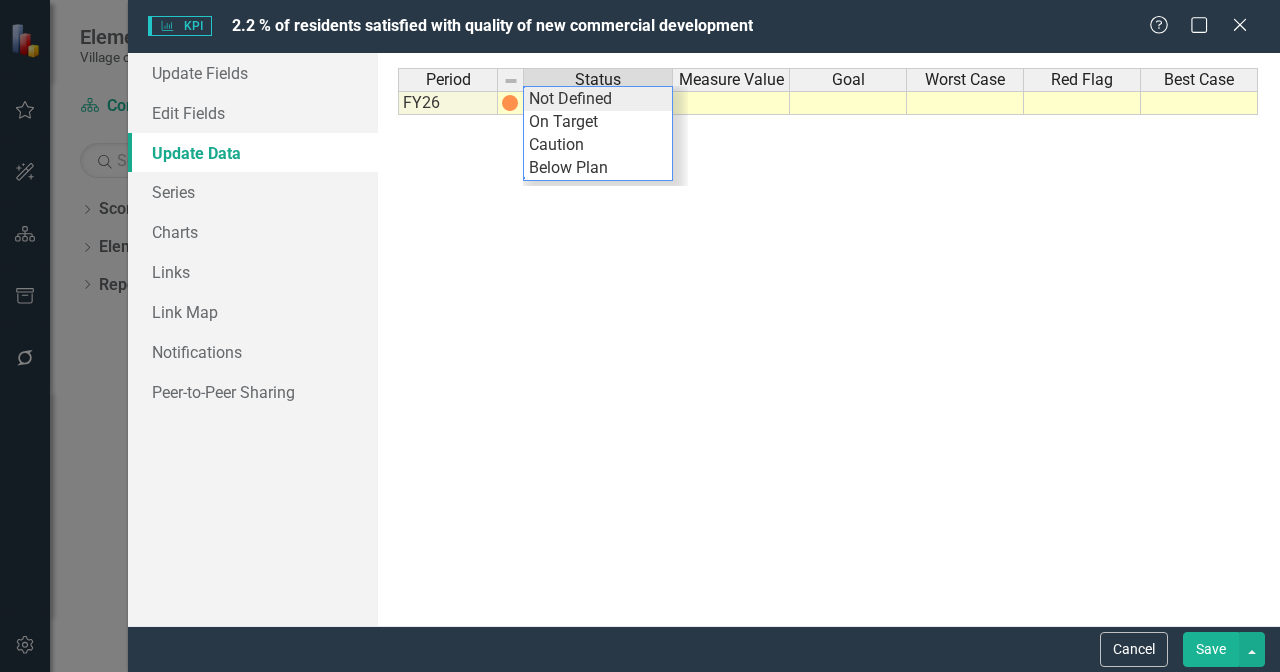 click on "Period Status Measure Value Goal Worst Case Red Flag Best Case FY26 No Information Period Status Measure Value Goal Worst Case Red Flag Best Case Period Status FY26 No Information Period Status No Information Not Defined On Target Caution Below Plan" at bounding box center (829, 339) 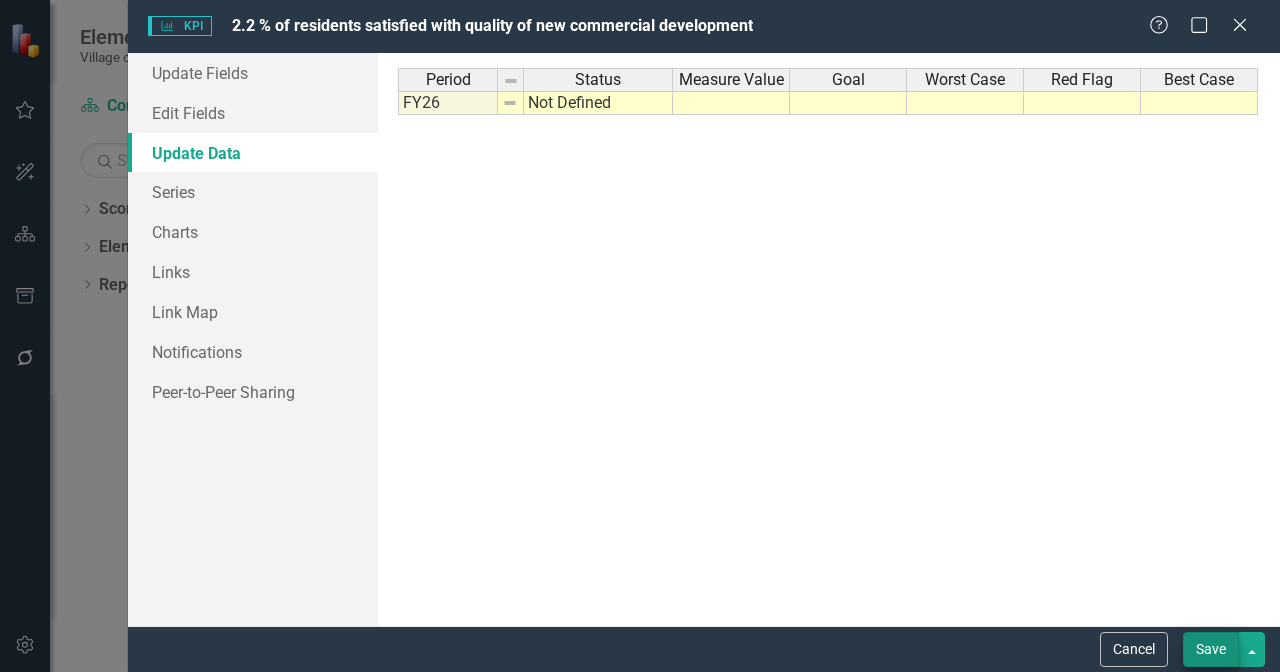 click on "Save" at bounding box center [1211, 649] 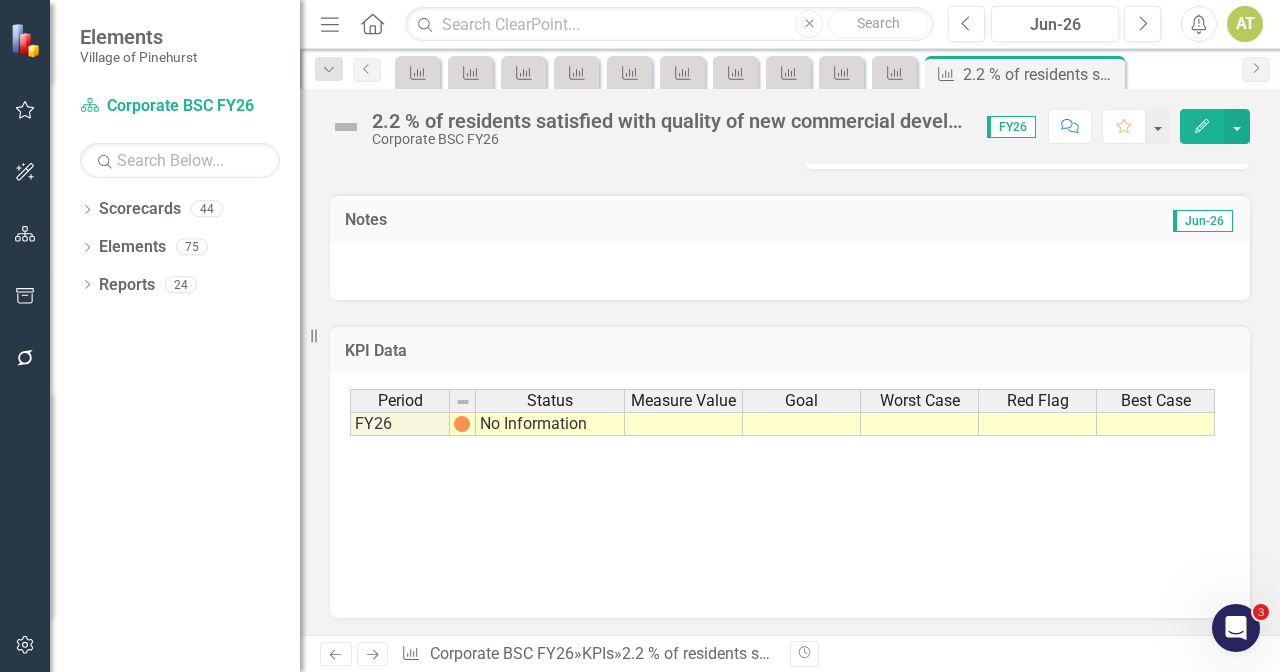 scroll, scrollTop: 496, scrollLeft: 0, axis: vertical 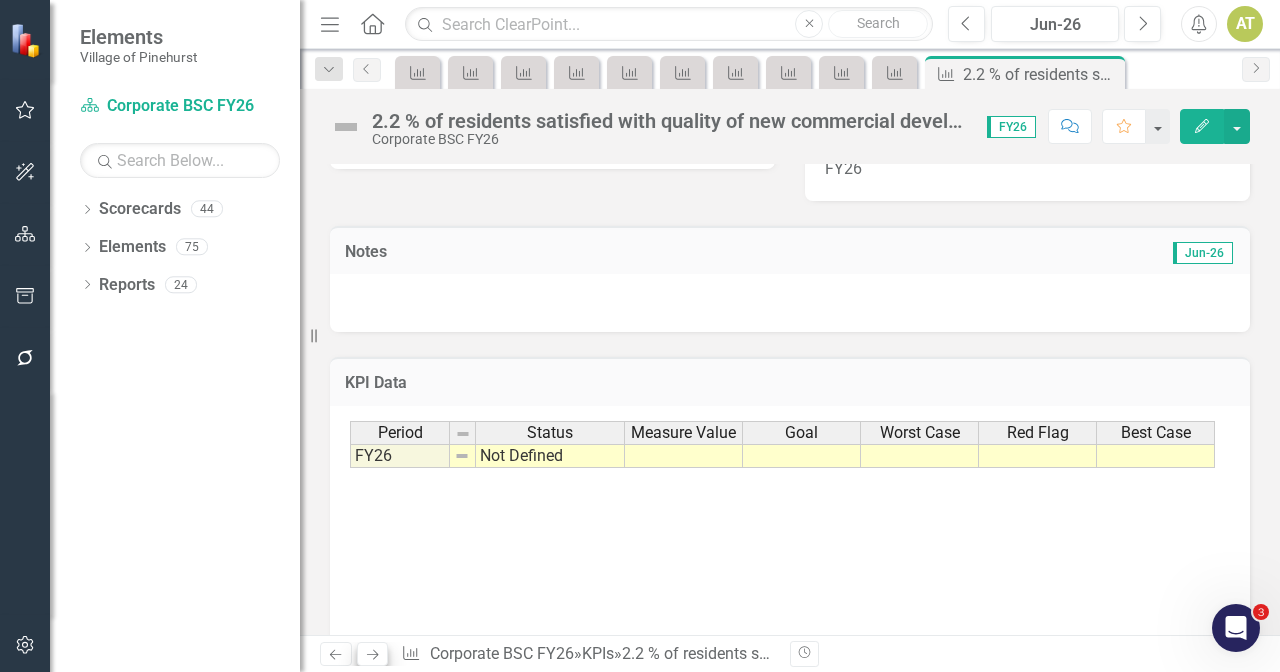 click 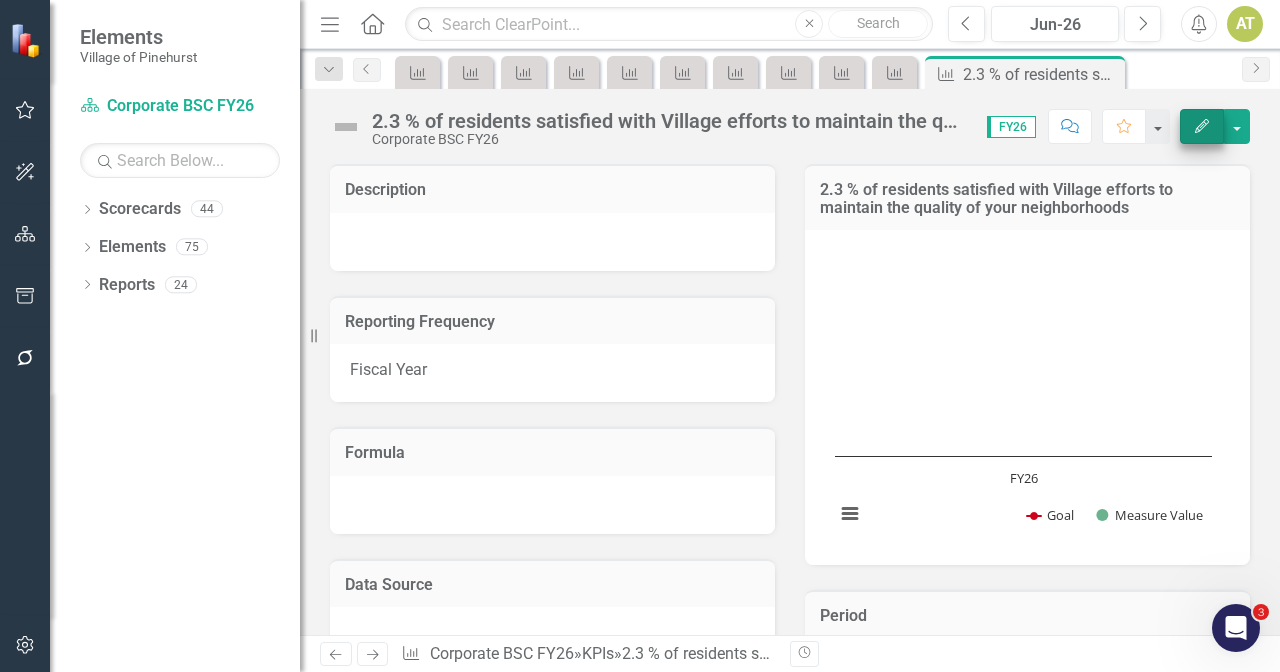 click on "Edit" 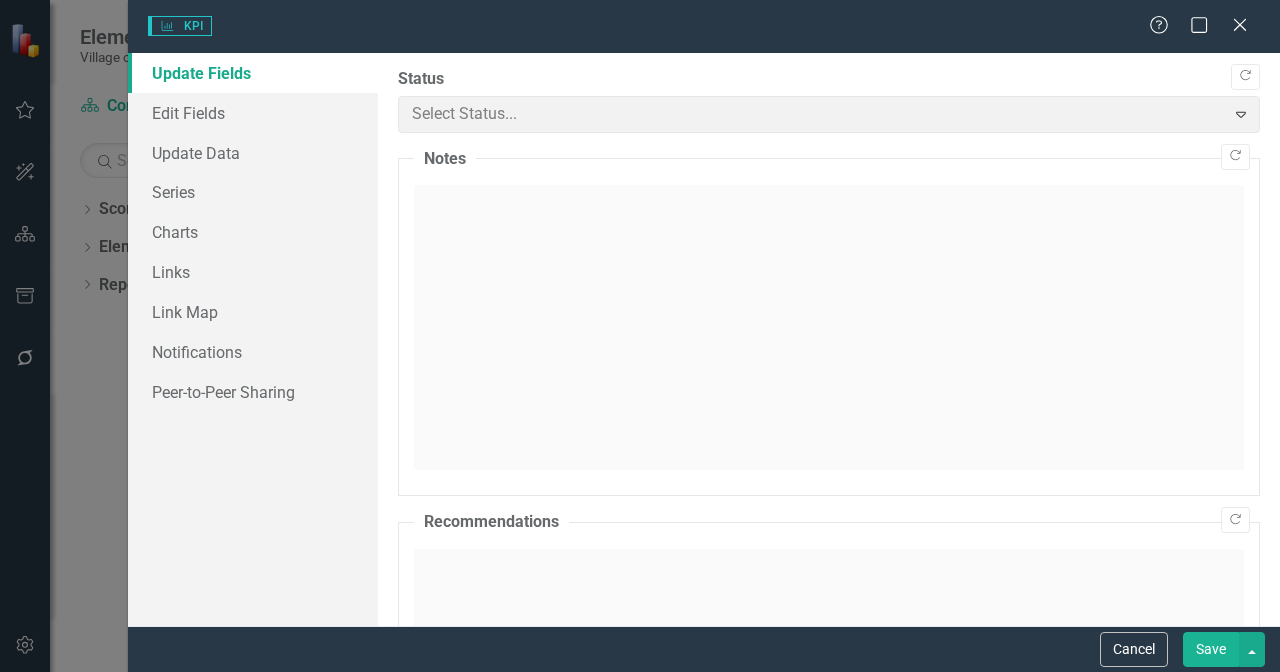 click on "Series" at bounding box center (253, 192) 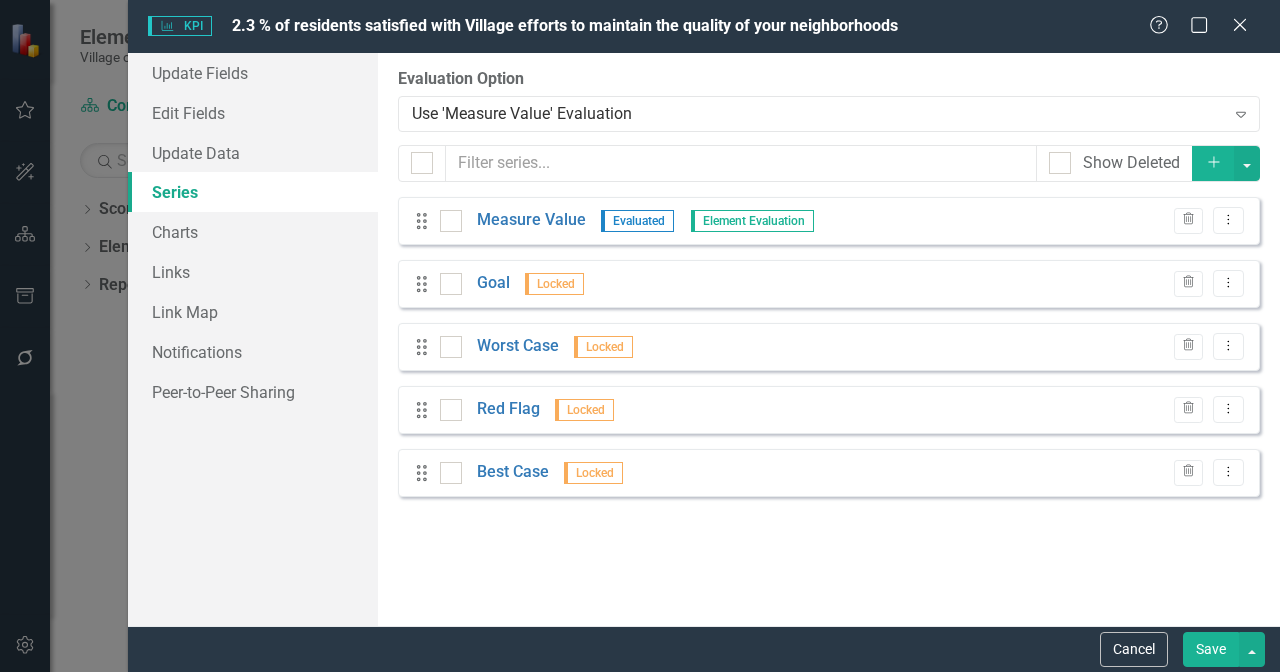 checkbox on "false" 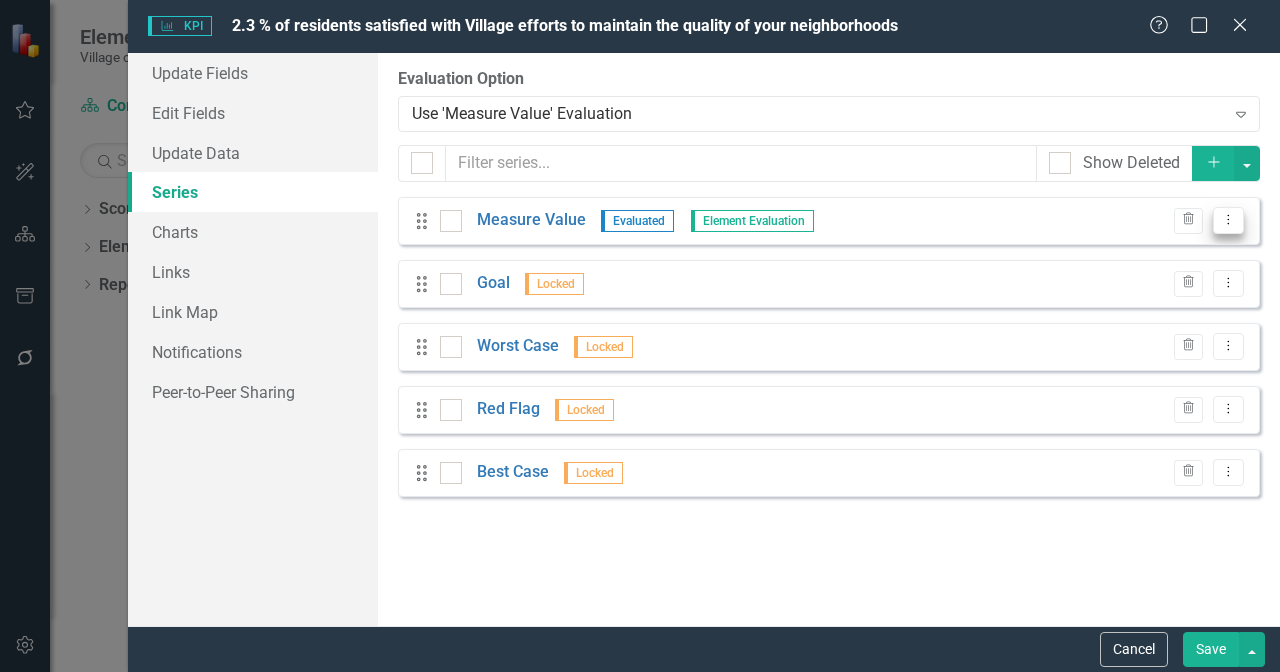 click on "Dropdown Menu" 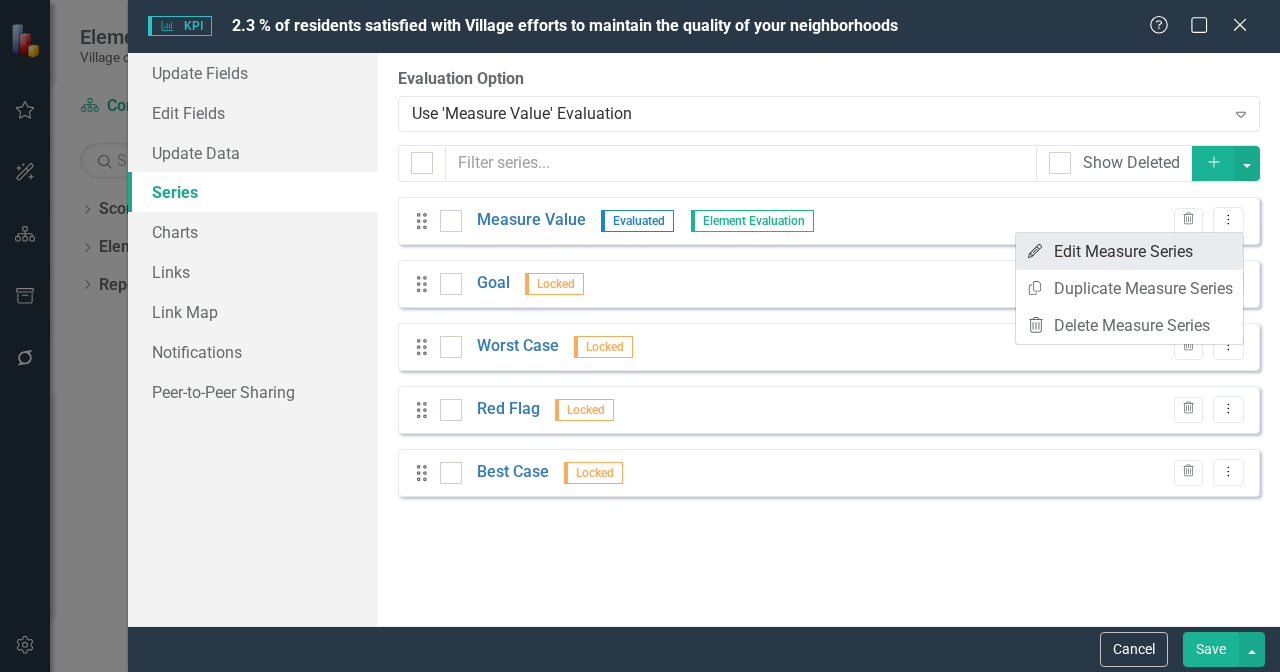 scroll, scrollTop: 0, scrollLeft: 0, axis: both 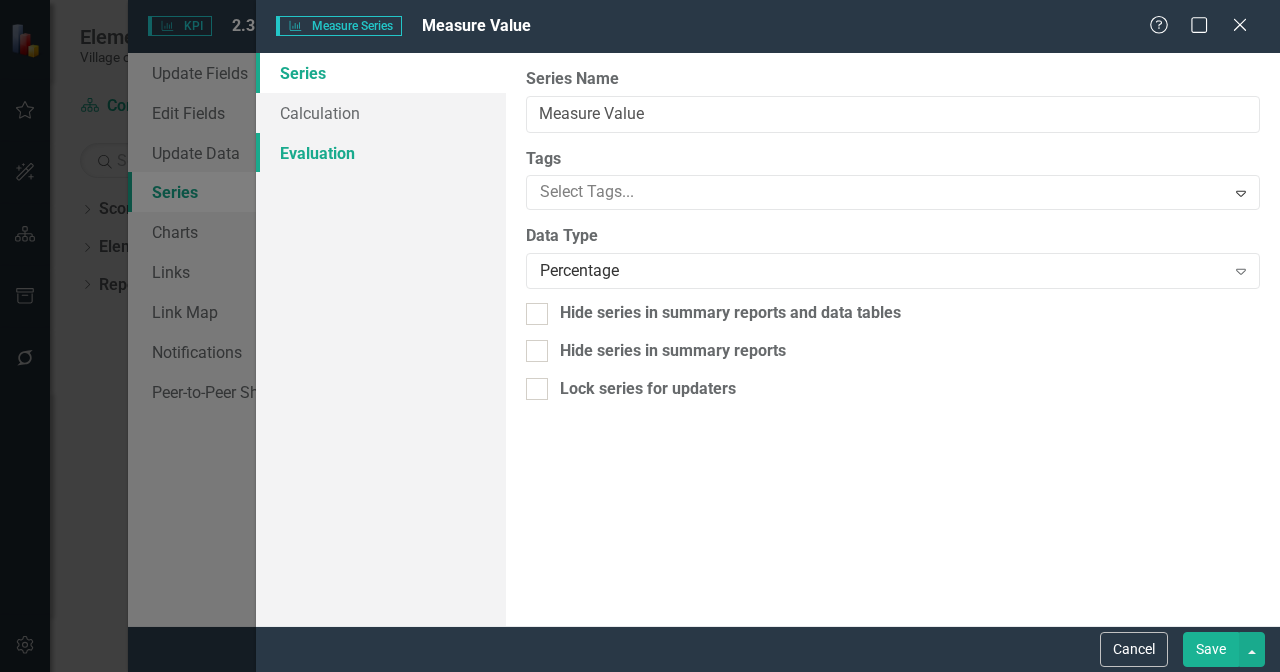 click on "Evaluation" at bounding box center [381, 153] 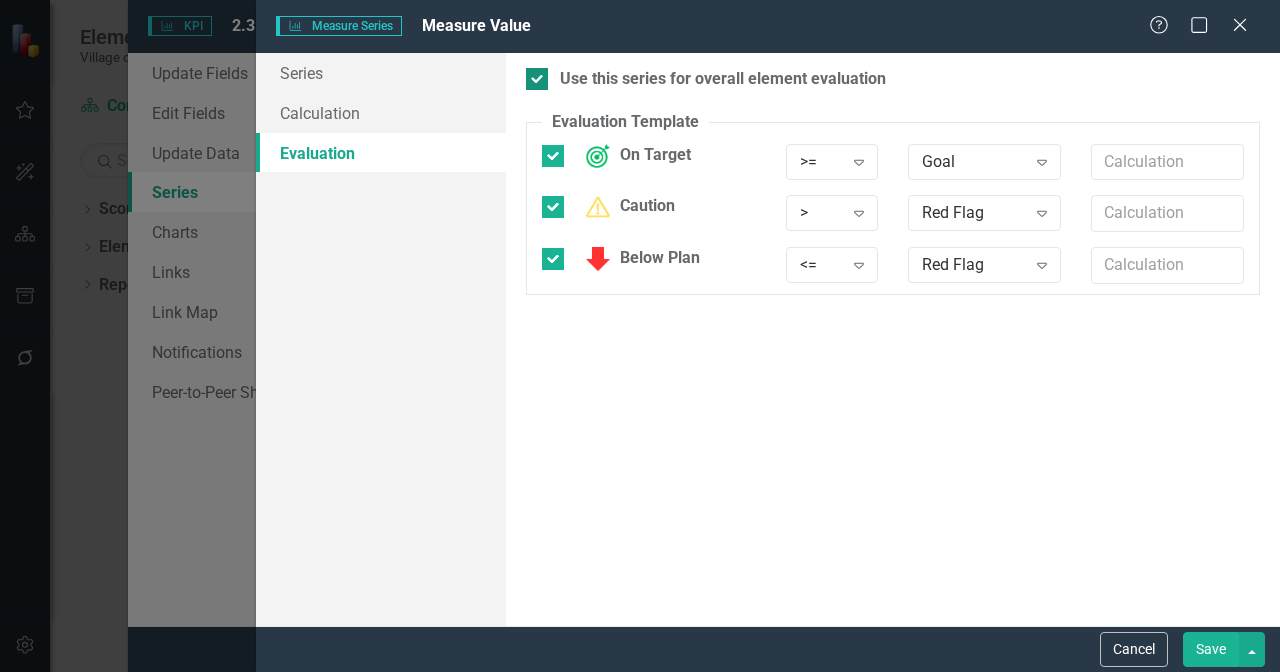click on "Use this series for overall element evaluation" at bounding box center (723, 79) 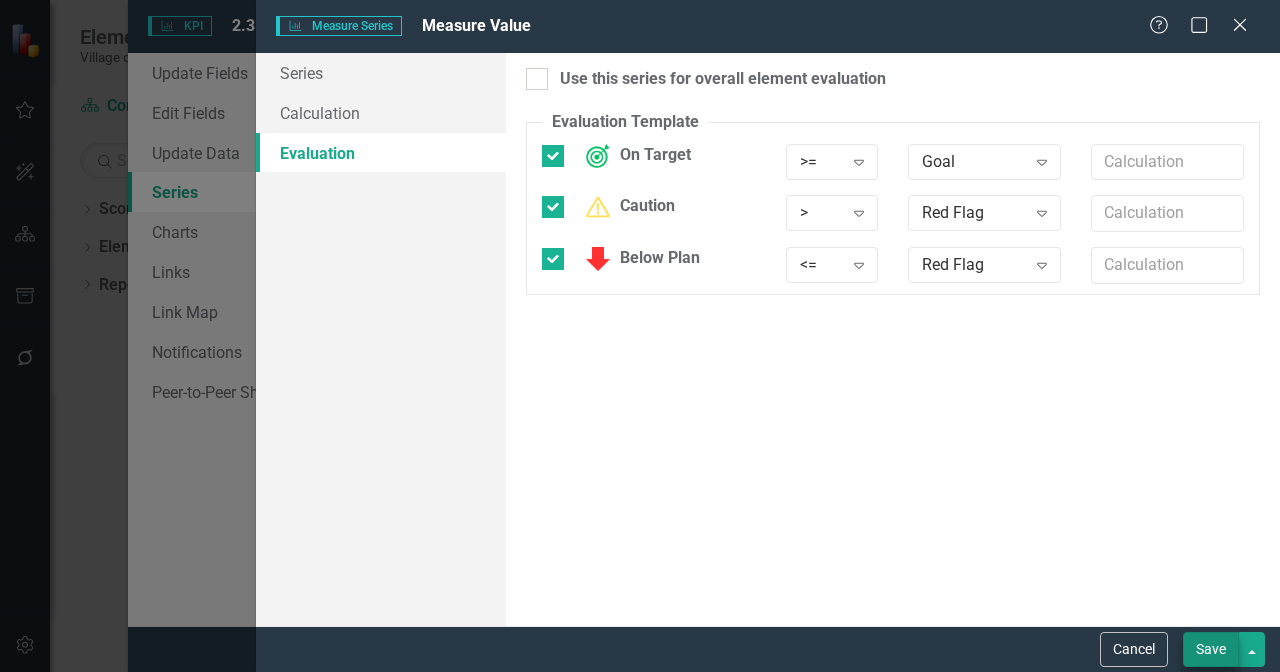 click on "Save" at bounding box center (1211, 649) 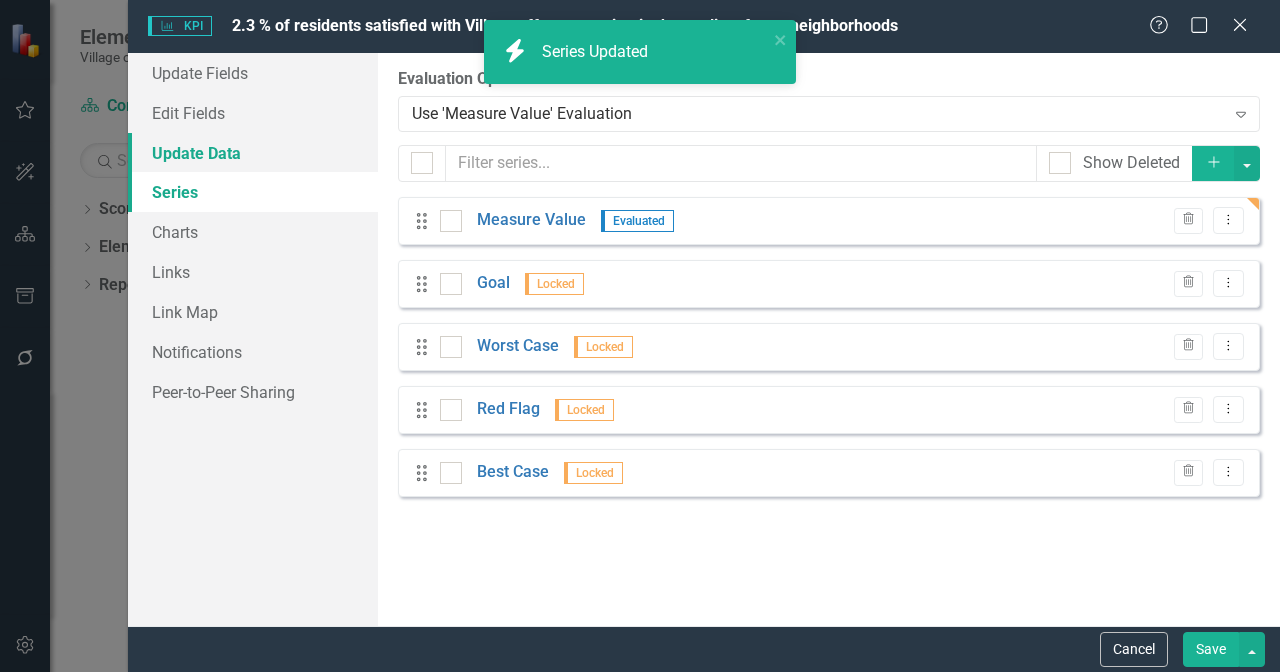 click on "Update  Data" at bounding box center (253, 153) 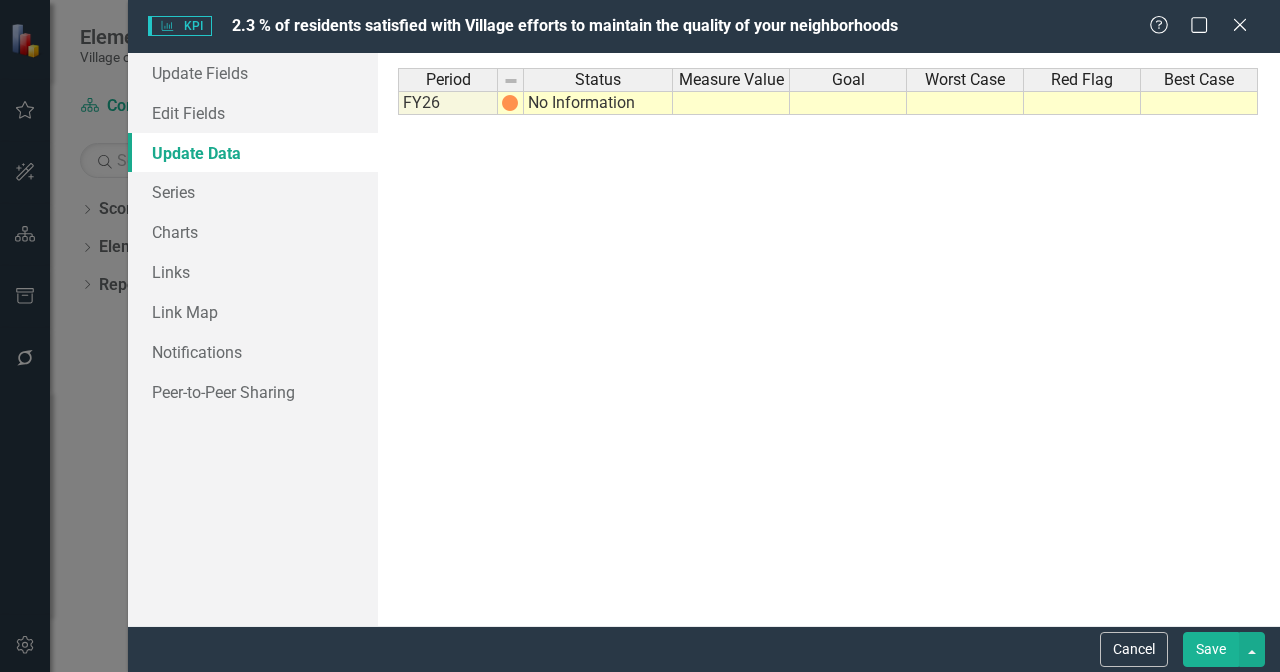 click on "No Information" at bounding box center (598, 103) 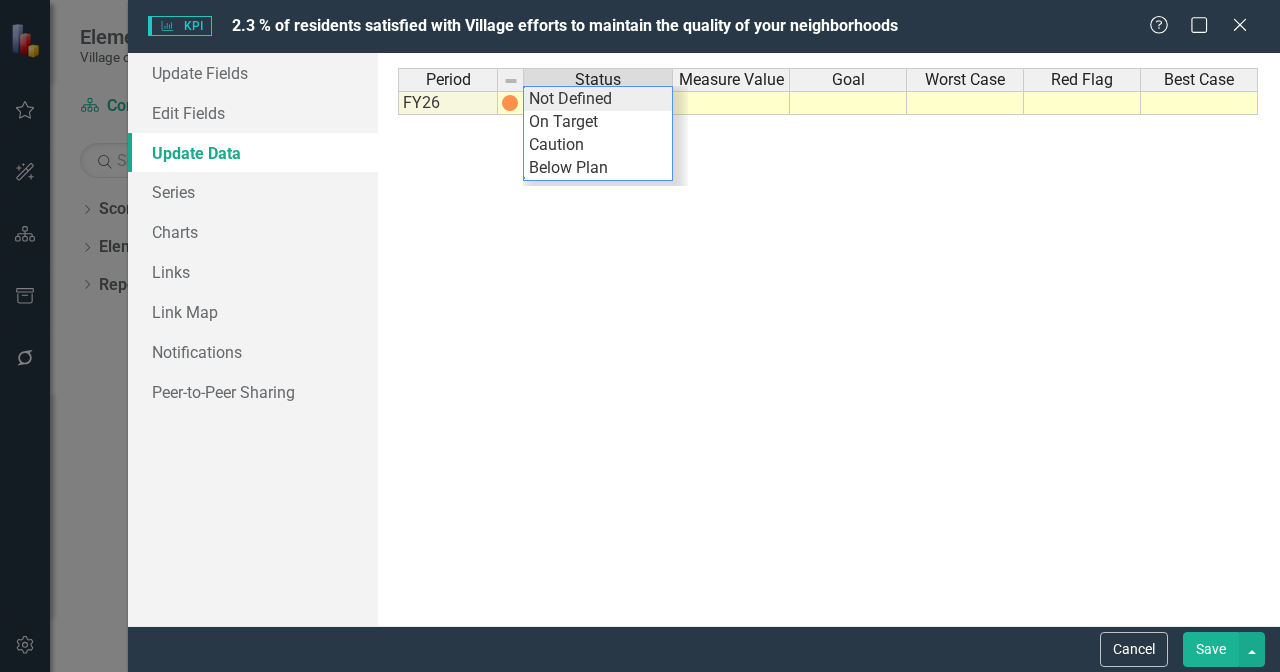 click on "Period Status Measure Value Goal Worst Case Red Flag Best Case FY26 No Information Period Status Measure Value Goal Worst Case Red Flag Best Case Period Status FY26 No Information Period Status No Information Not Defined On Target Caution Below Plan" at bounding box center [829, 339] 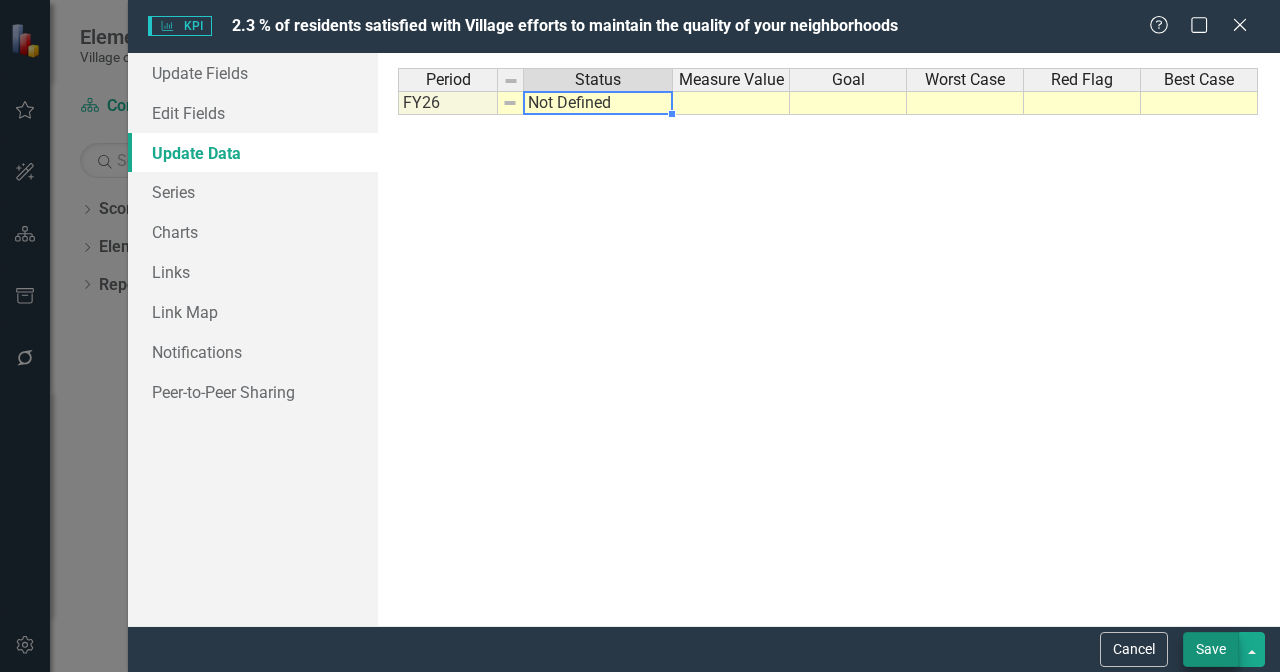 click on "Save" at bounding box center (1211, 649) 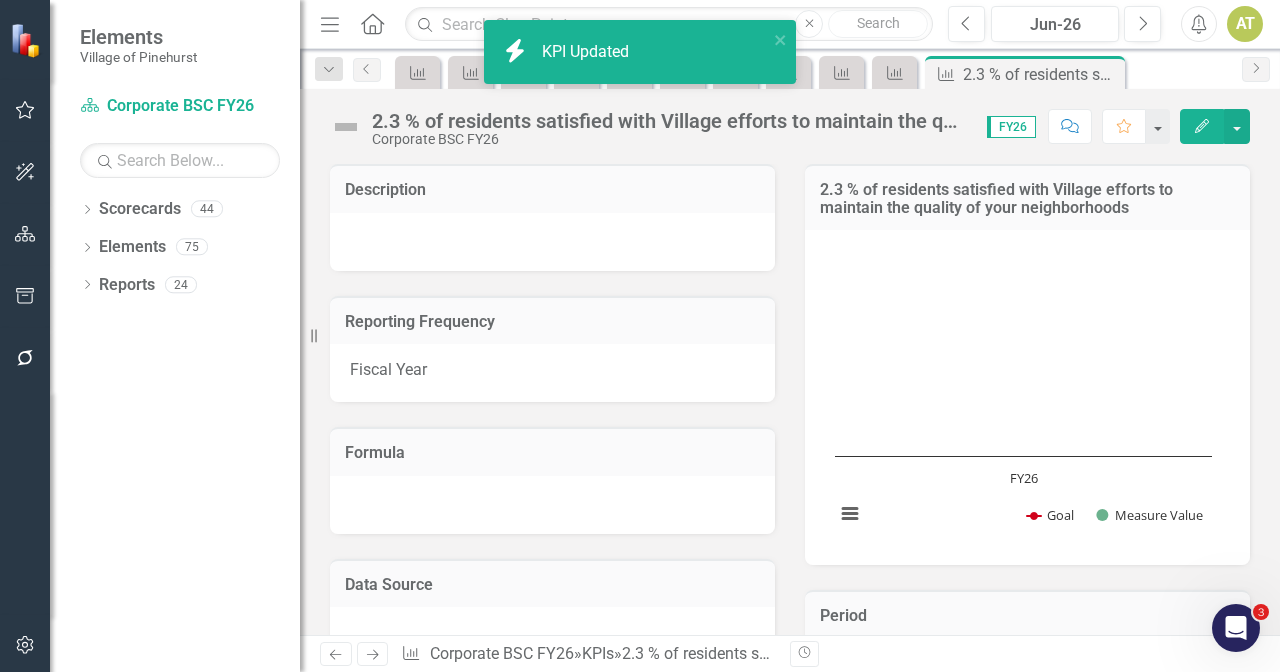 scroll, scrollTop: 496, scrollLeft: 0, axis: vertical 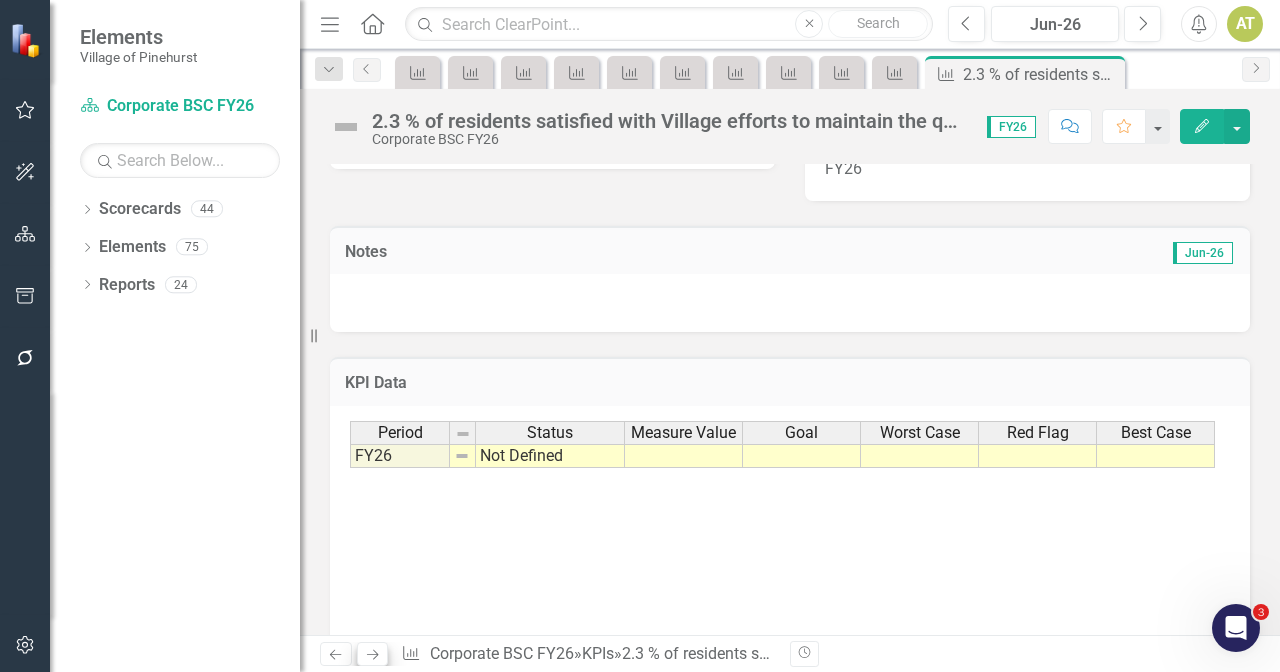 click on "Next" 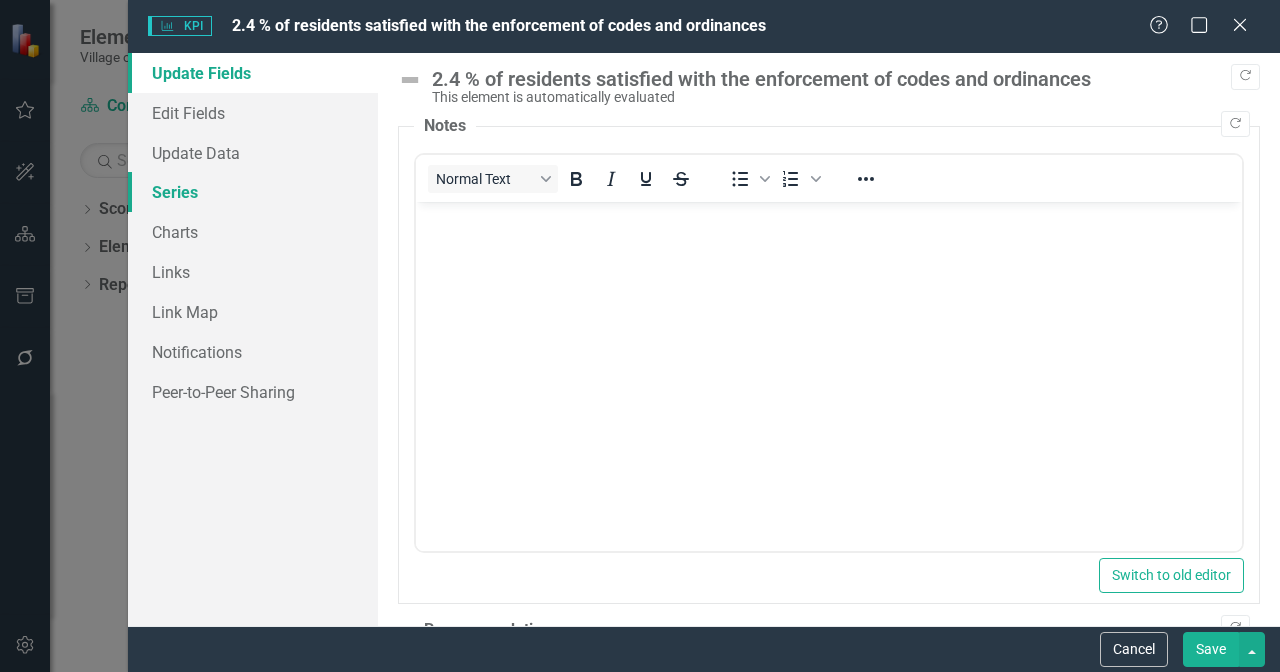 scroll, scrollTop: 0, scrollLeft: 0, axis: both 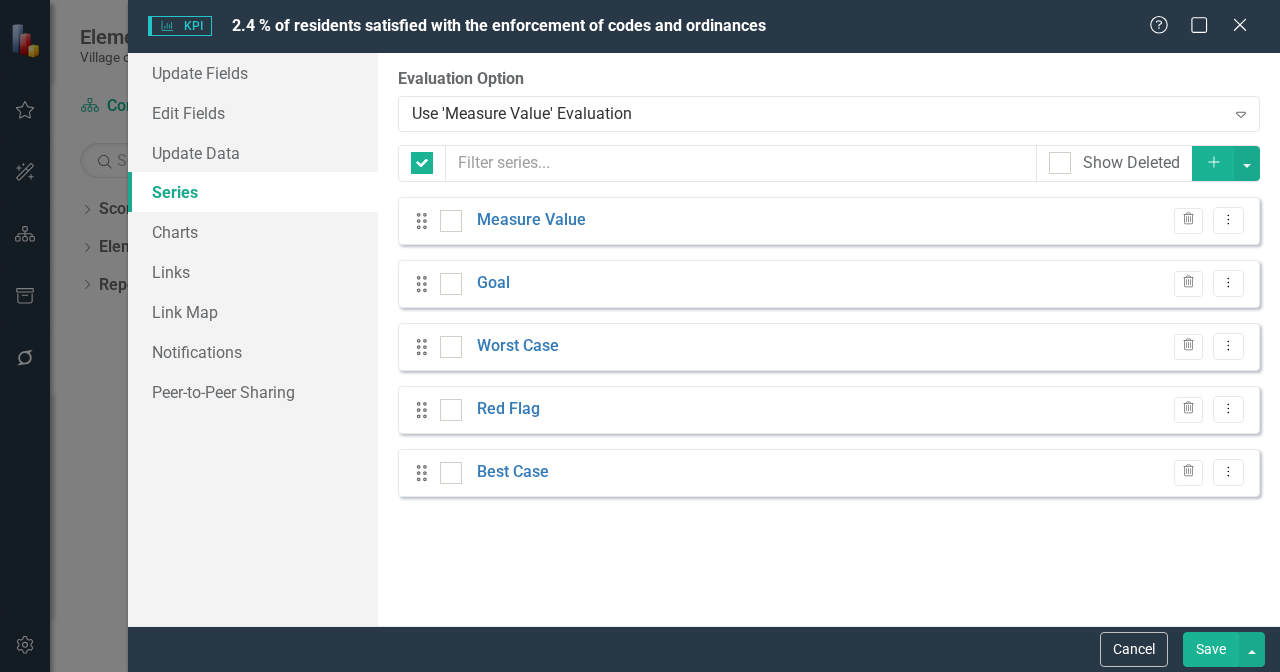 checkbox on "false" 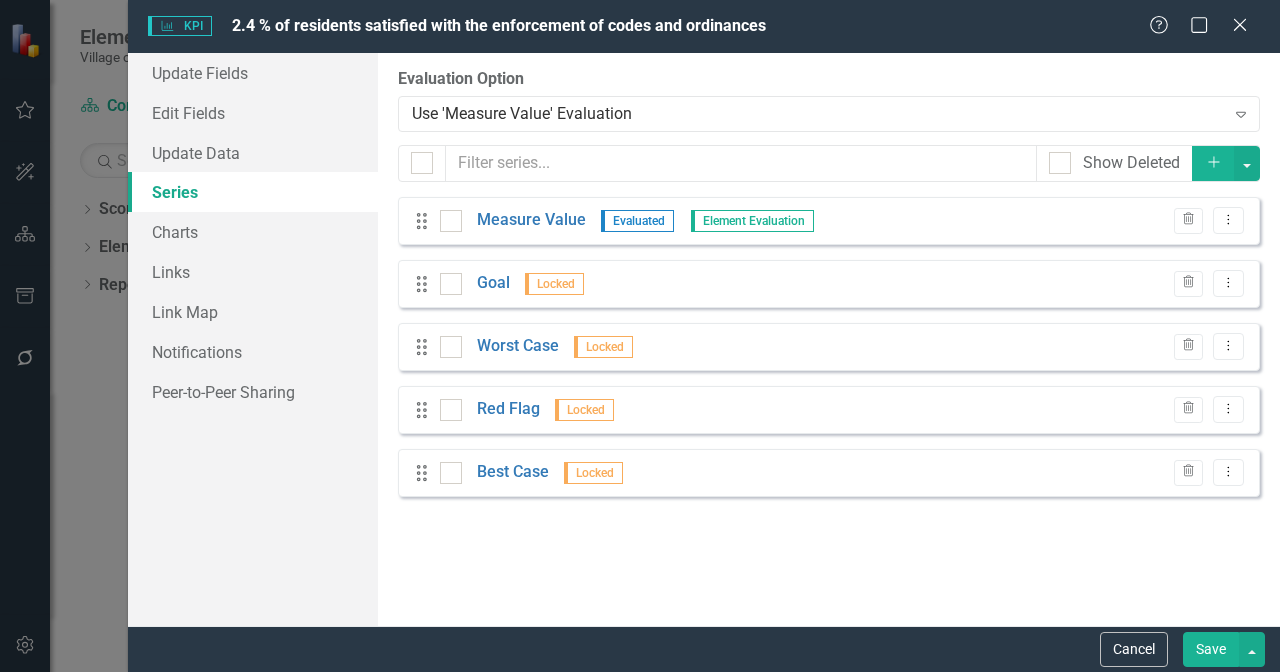 click on "Drag Measure Value Evaluated Element Evaluation Trash Dropdown Menu" at bounding box center (829, 221) 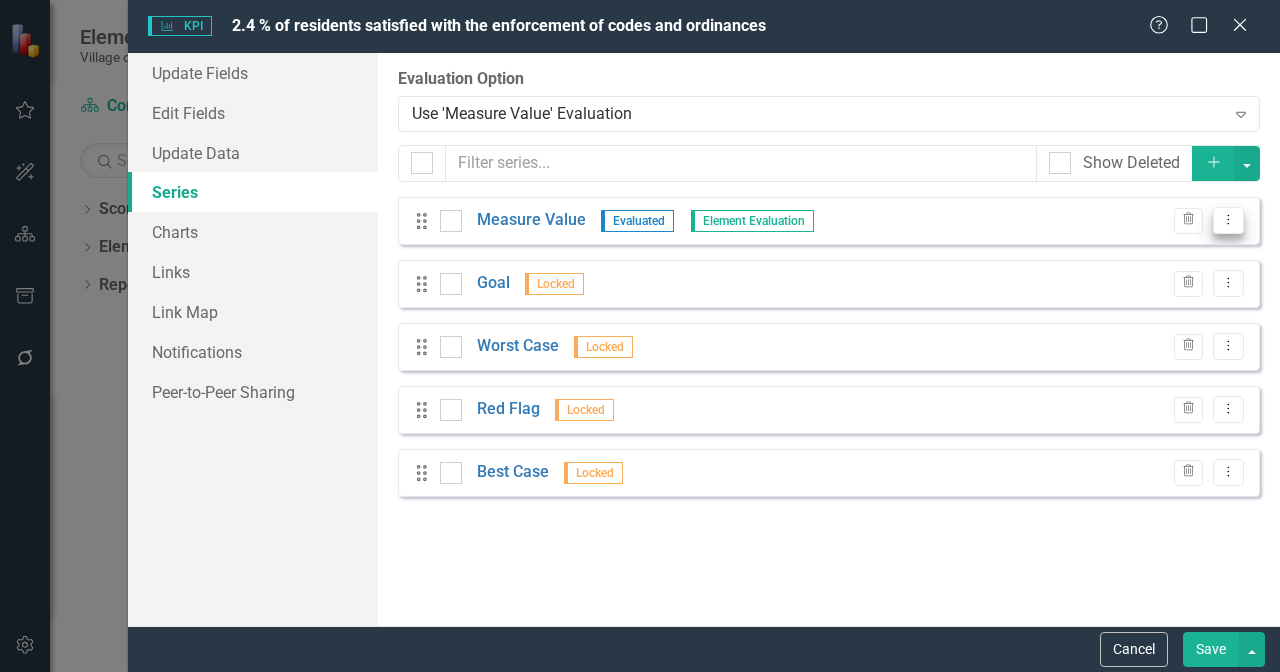 click on "Dropdown Menu" 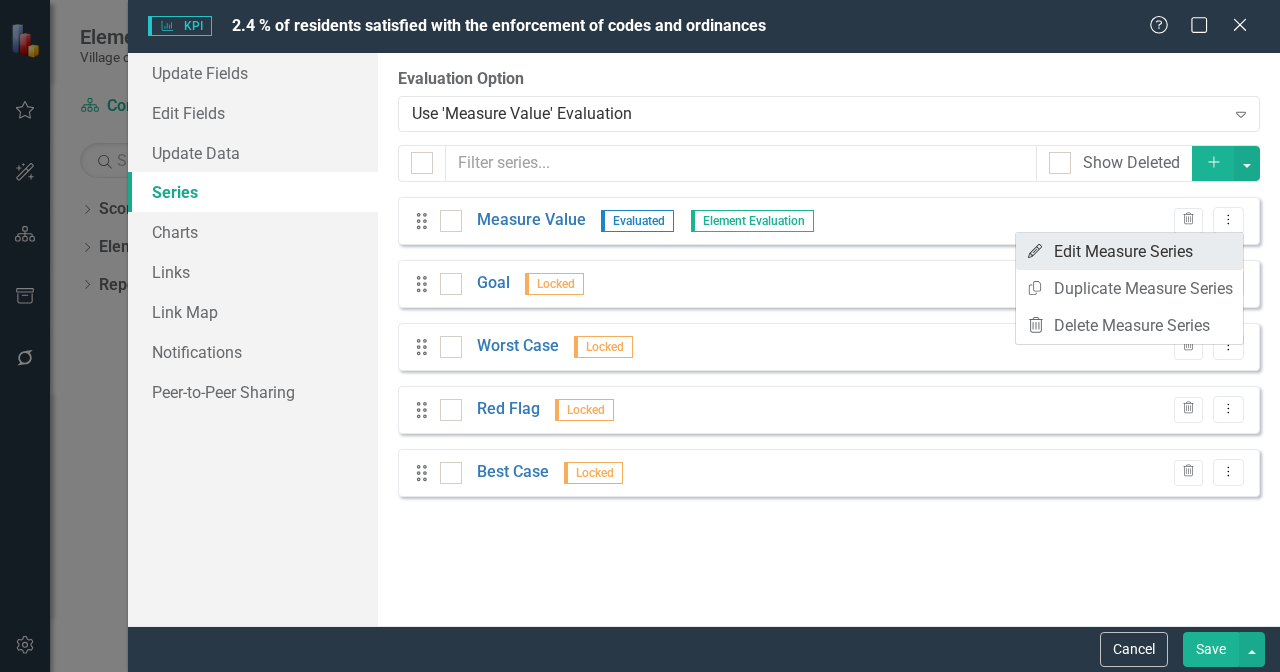 click on "Edit Edit Measure Series" at bounding box center (1129, 251) 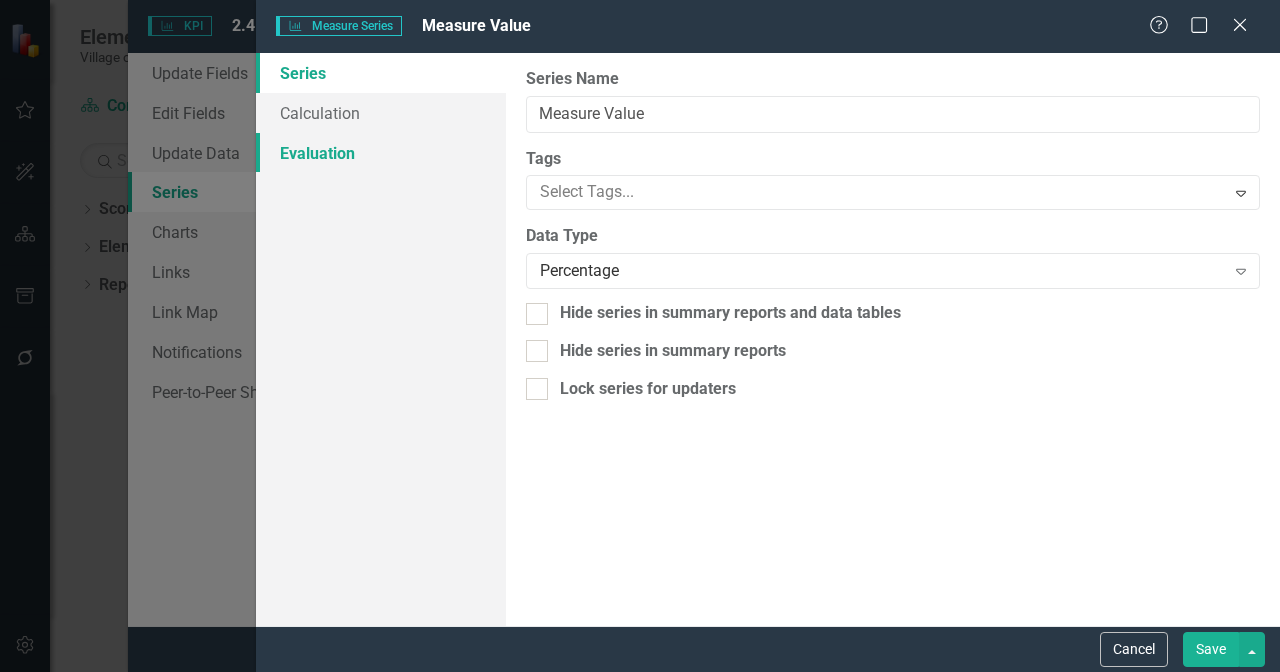 click on "Evaluation" at bounding box center [381, 153] 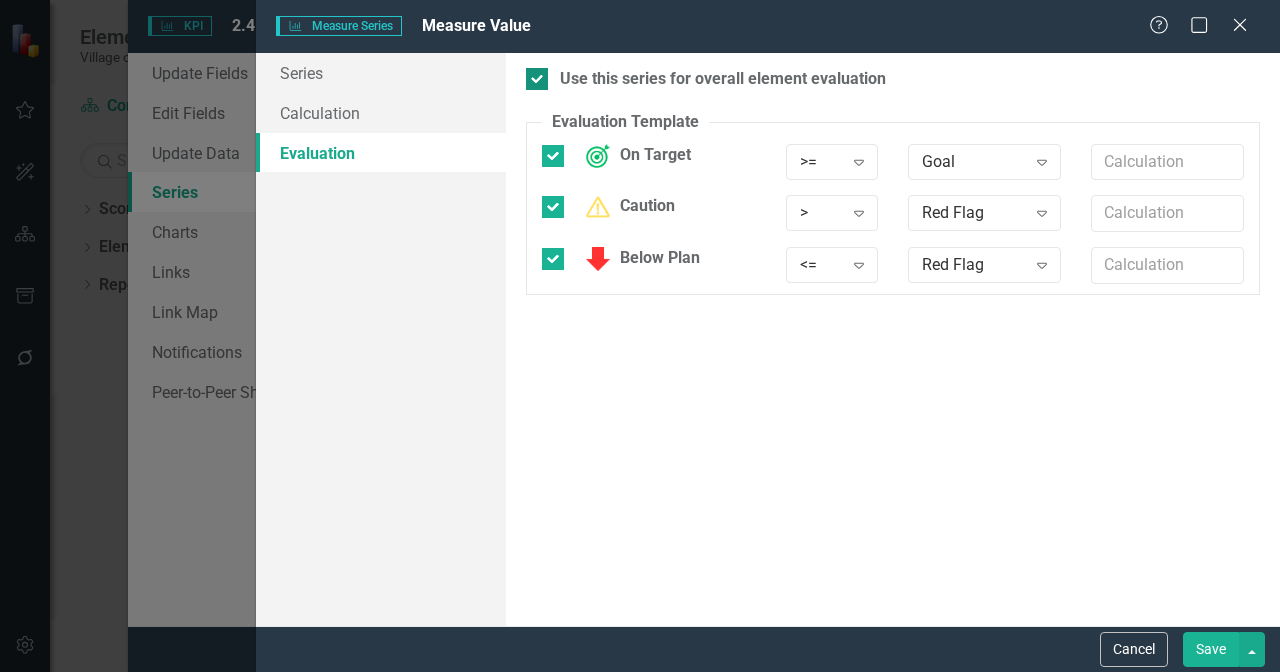 click on "Use this series for overall element evaluation" at bounding box center (723, 79) 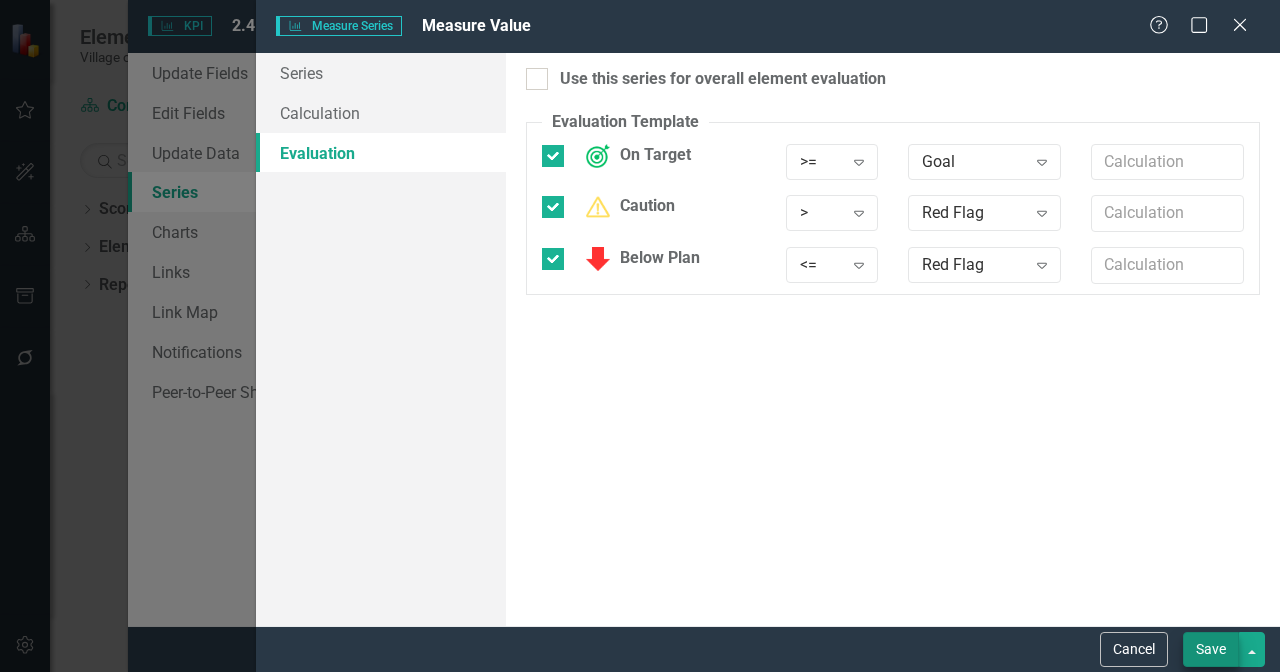 click on "Save" at bounding box center [1211, 649] 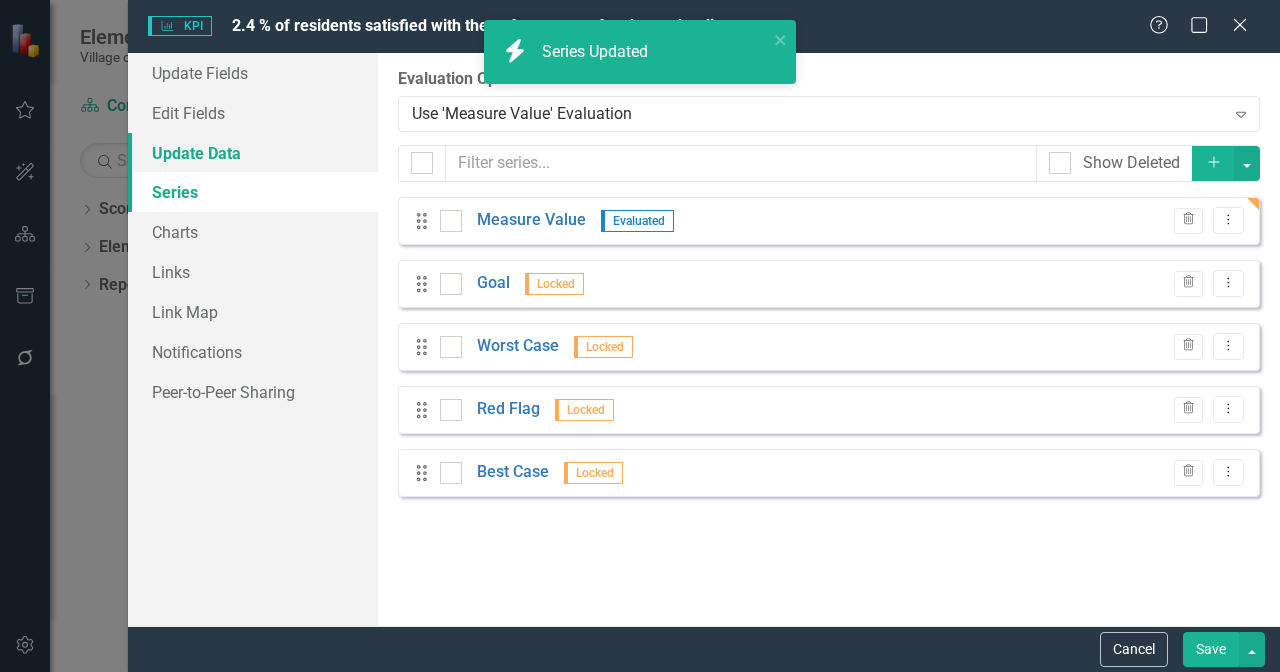 click on "Update  Data" at bounding box center (253, 153) 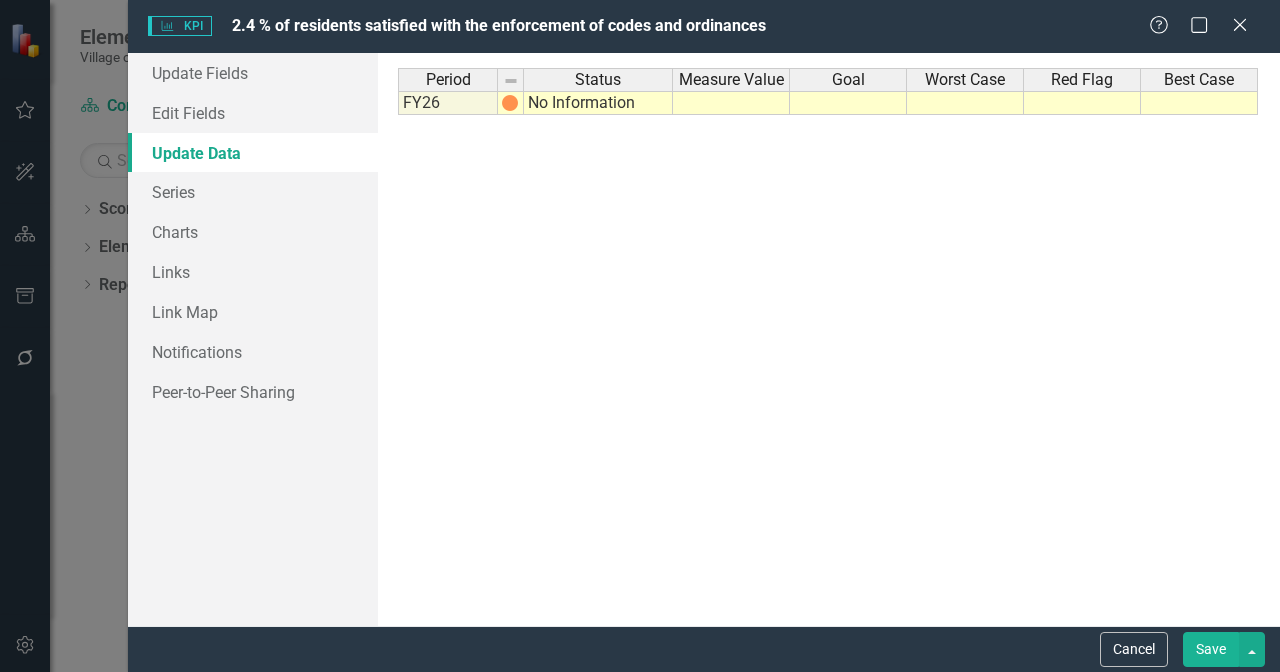 click on "No Information" at bounding box center [598, 103] 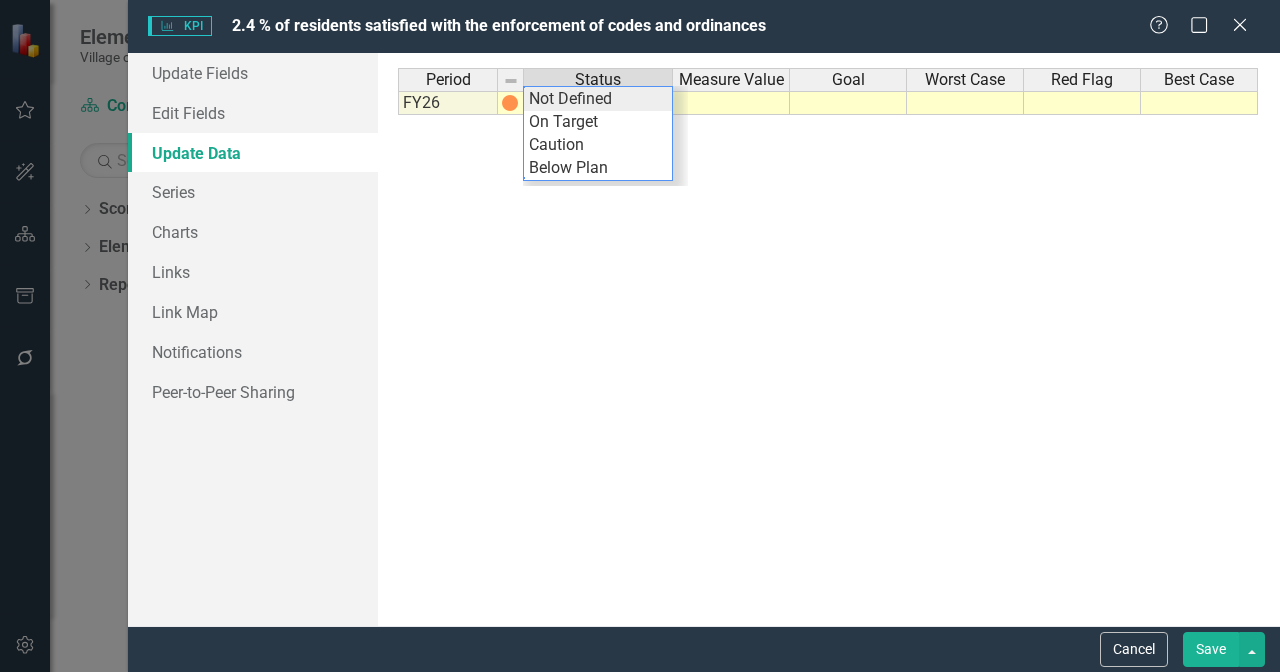 click on "Period Status Measure Value Goal Worst Case Red Flag Best Case FY26 No Information Period Status Measure Value Goal Worst Case Red Flag Best Case Period Status FY26 No Information Period Status No Information Not Defined On Target Caution Below Plan" at bounding box center (829, 339) 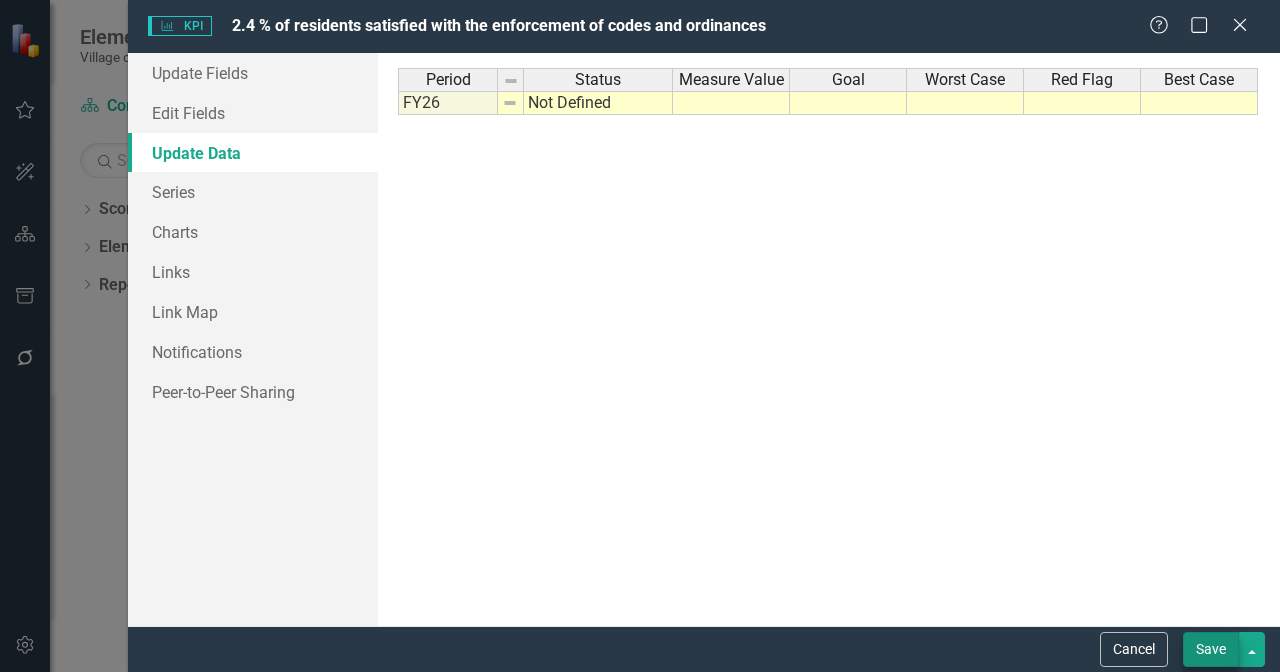click on "Save" at bounding box center (1211, 649) 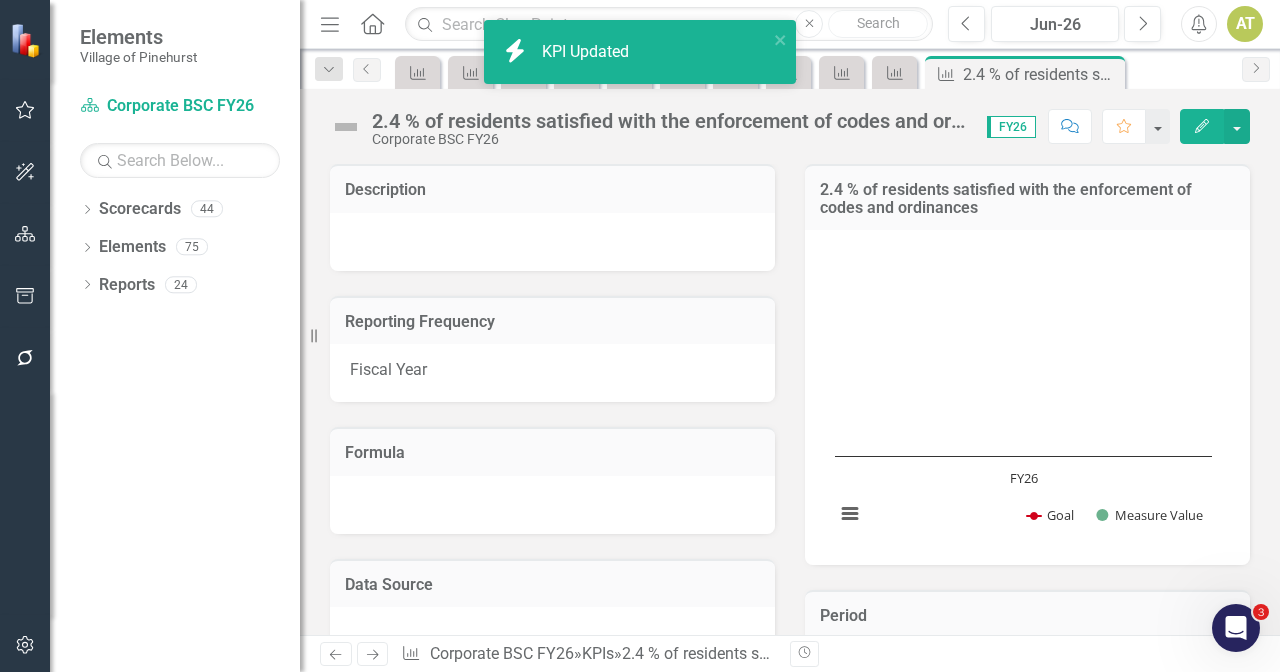 scroll, scrollTop: 496, scrollLeft: 0, axis: vertical 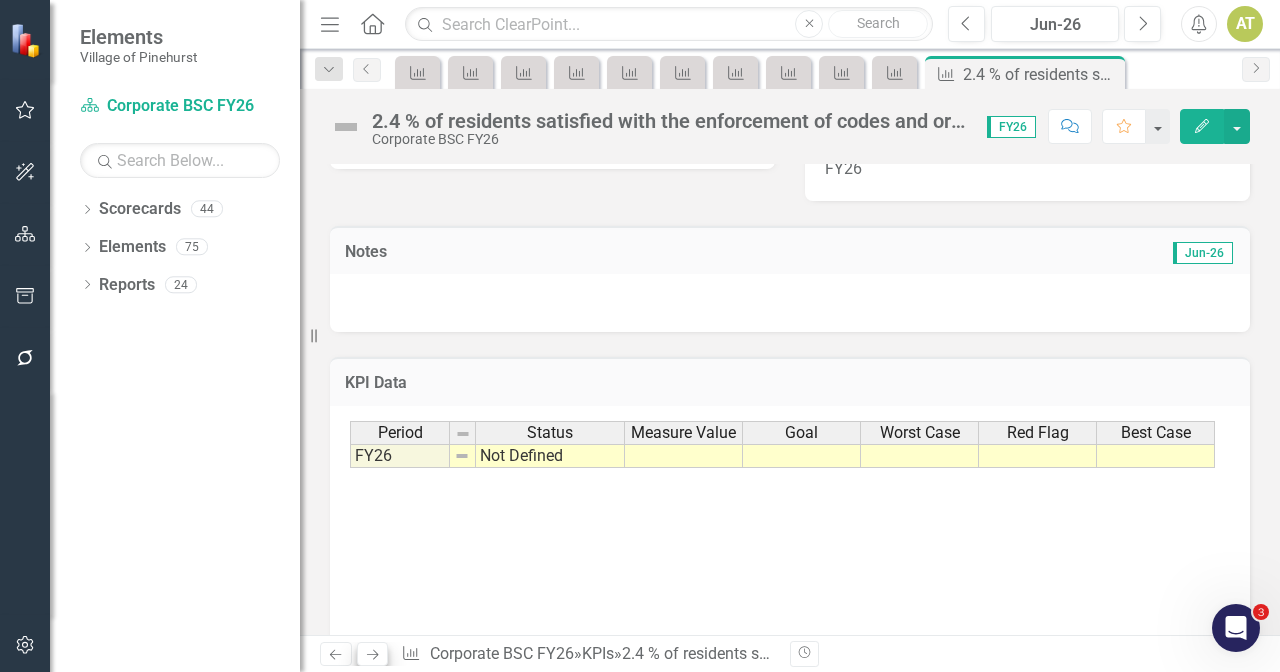 click on "Next" 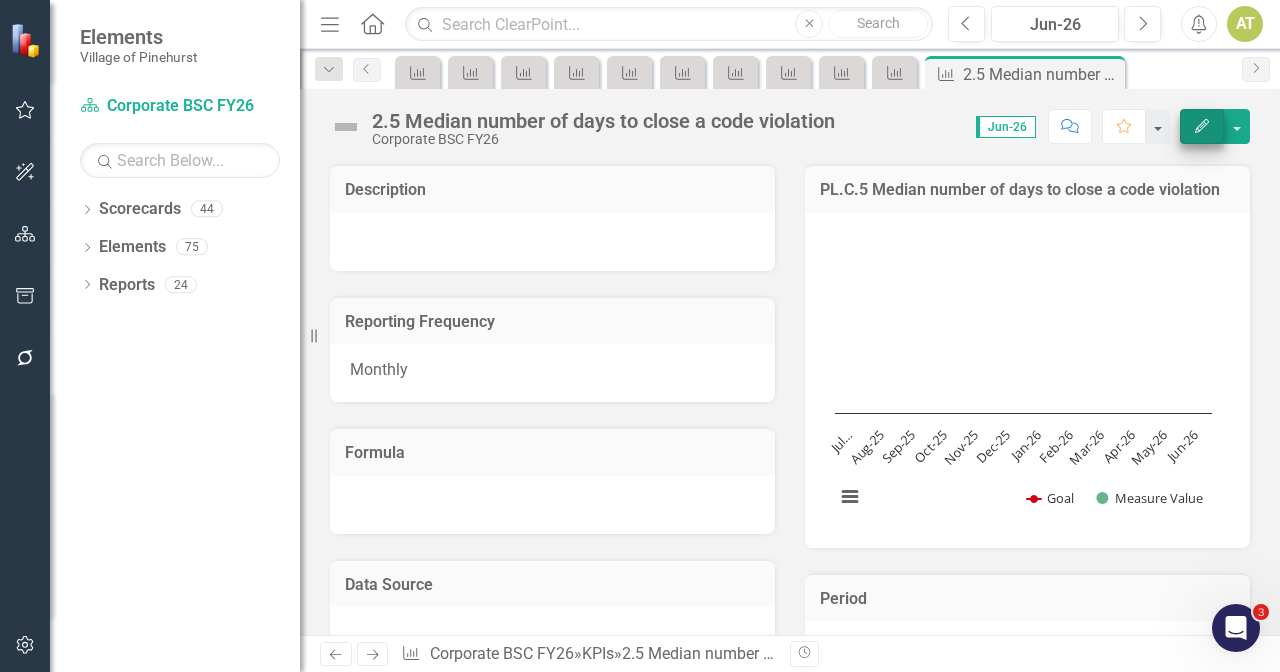 click on "Edit" 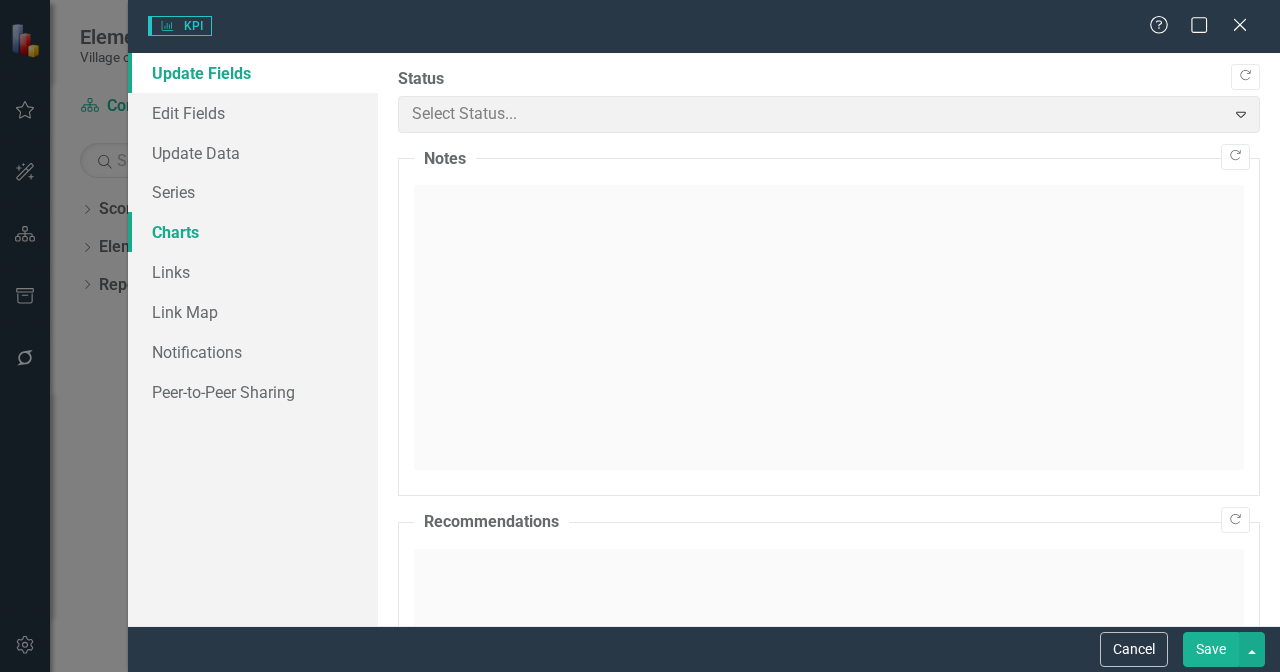click on "Charts" at bounding box center (253, 232) 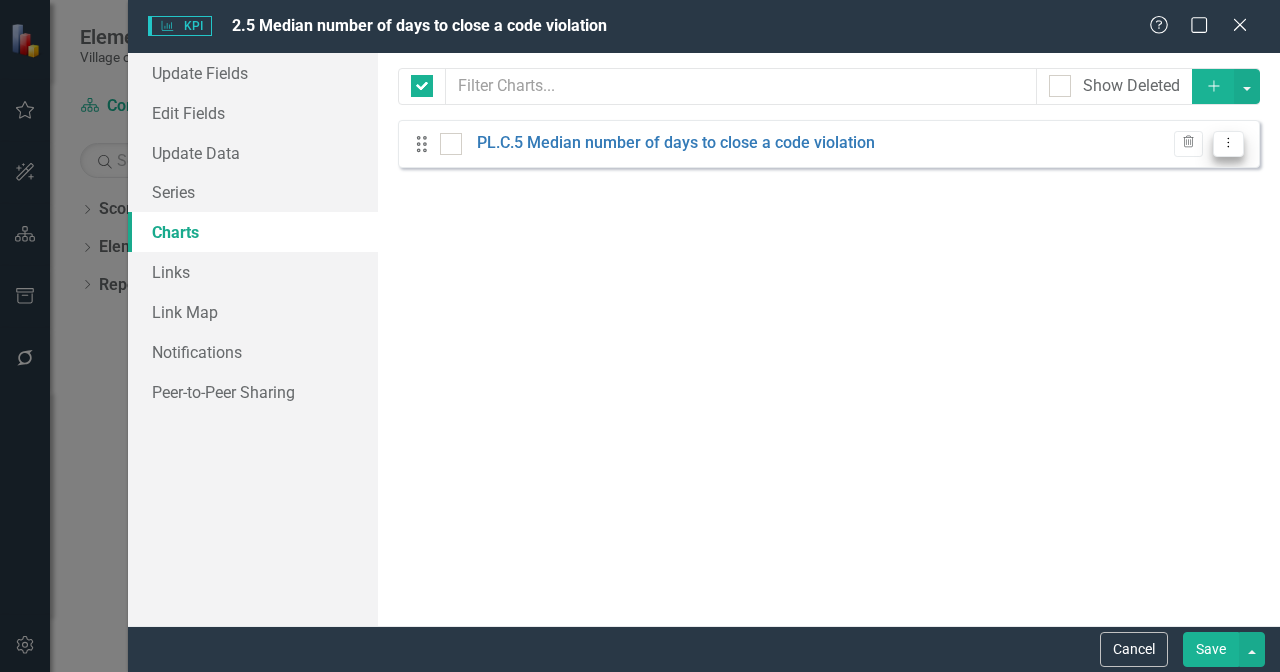 click on "Dropdown Menu" 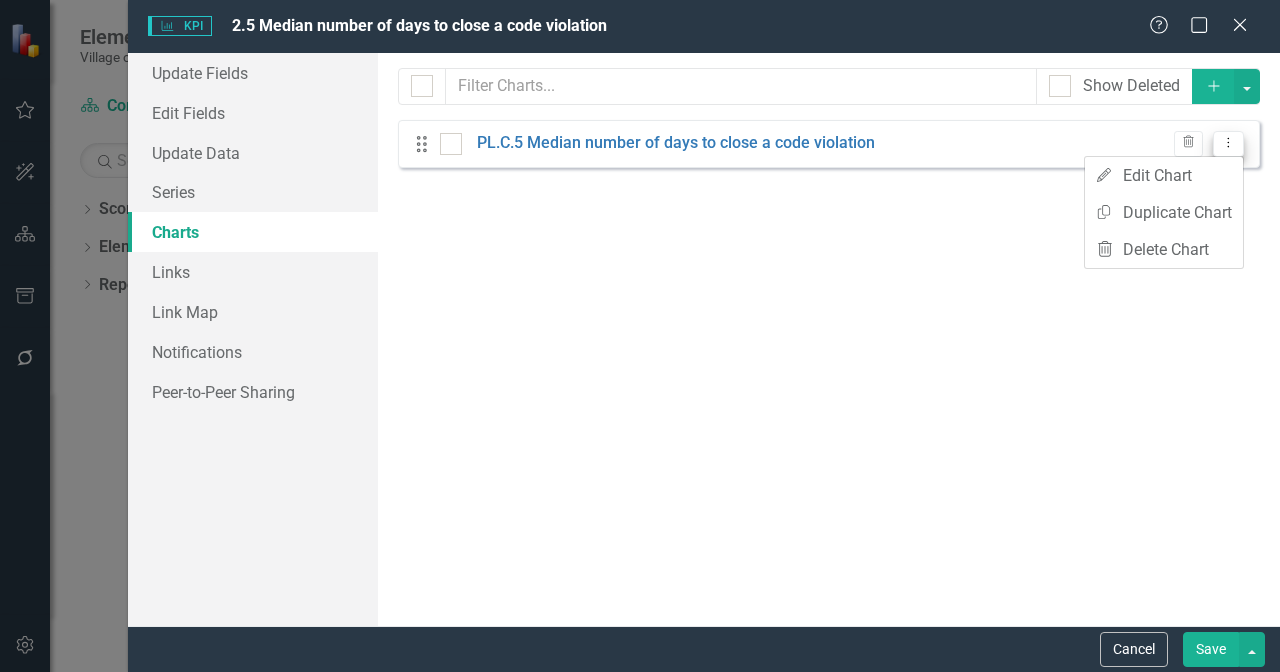 checkbox on "false" 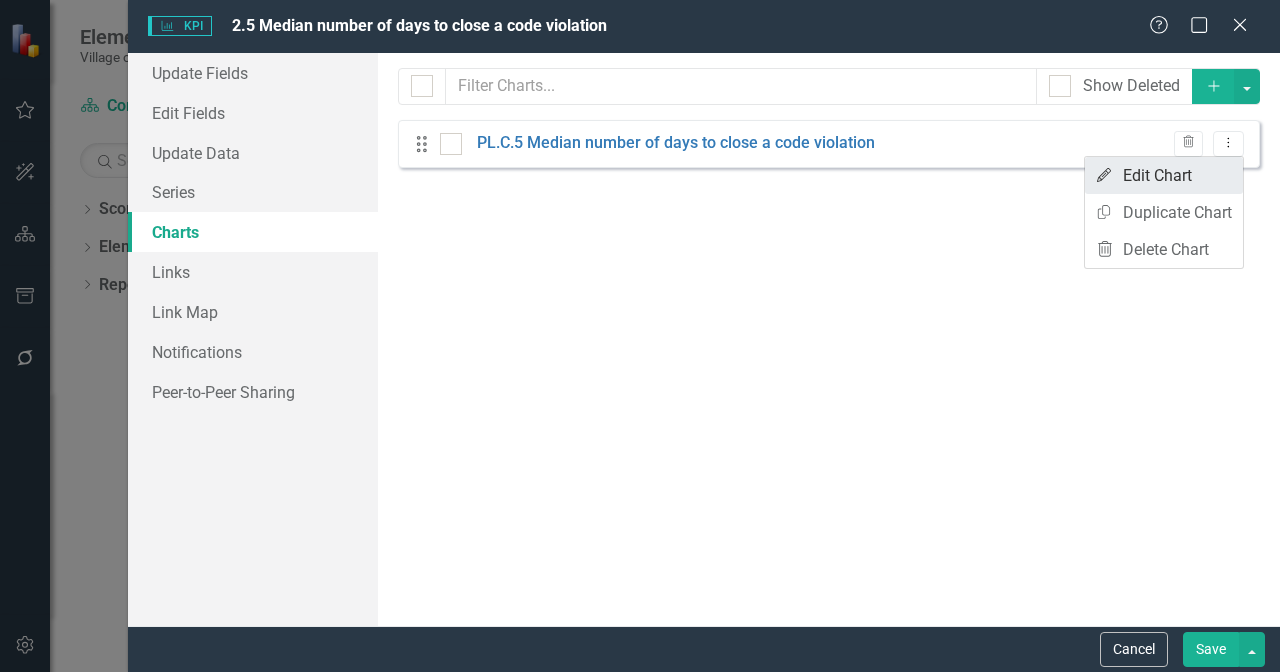 click on "Edit Edit Chart" at bounding box center [1164, 175] 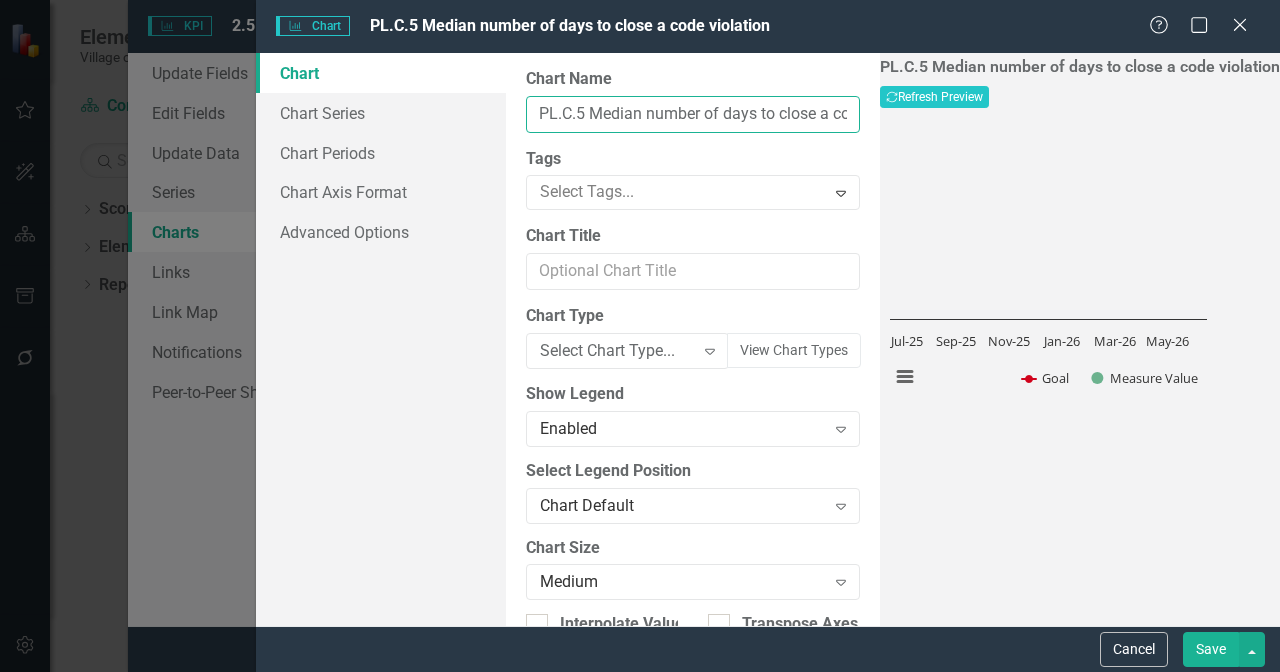 click on "PL.C.5 Median number of days to close a code violation" at bounding box center [693, 114] 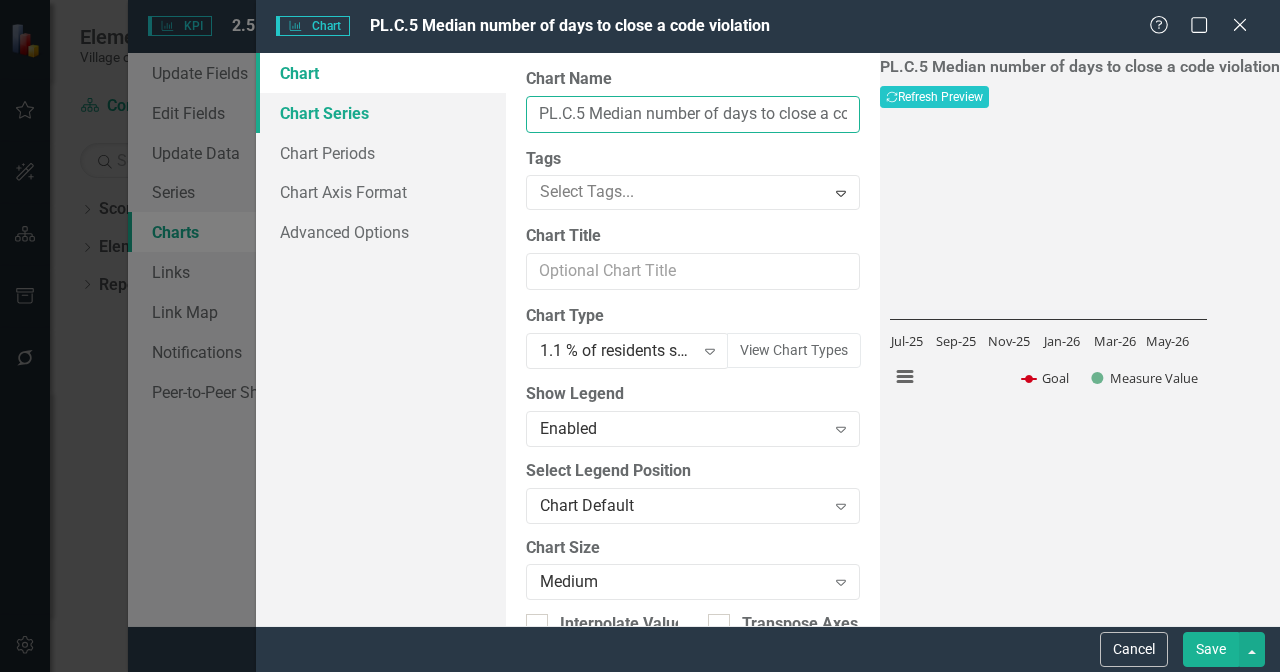 drag, startPoint x: 584, startPoint y: 113, endPoint x: 472, endPoint y: 113, distance: 112 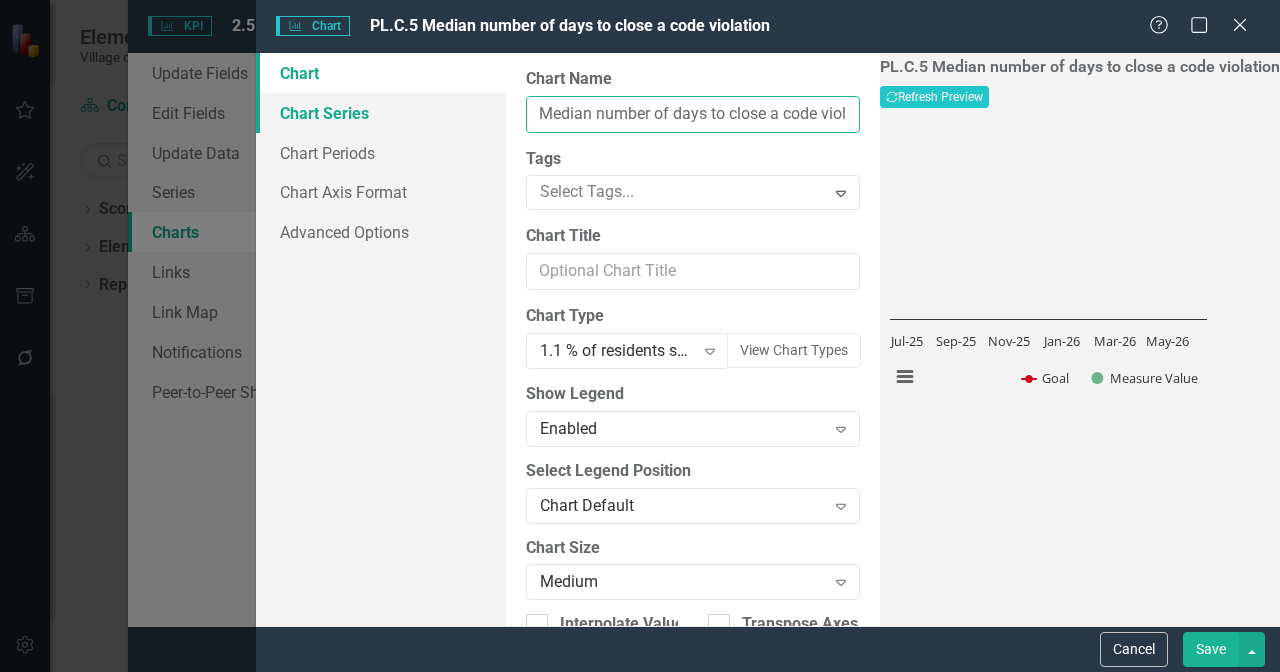 drag, startPoint x: 581, startPoint y: 111, endPoint x: 499, endPoint y: 107, distance: 82.0975 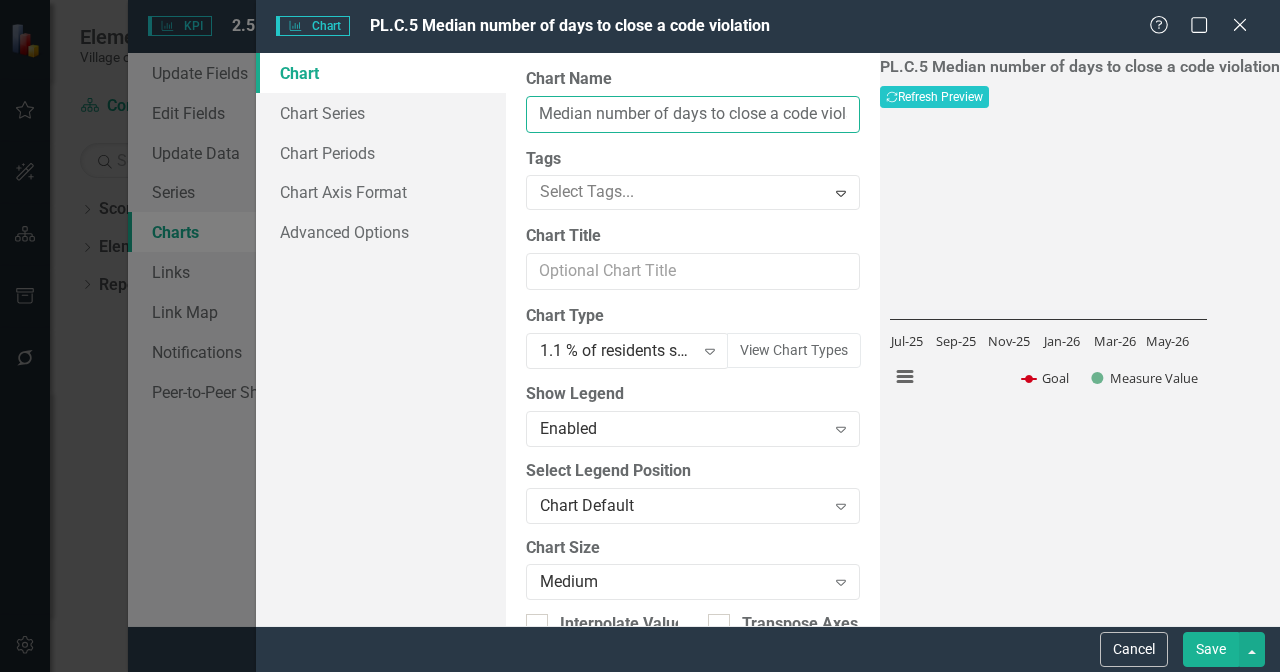 scroll, scrollTop: 0, scrollLeft: 0, axis: both 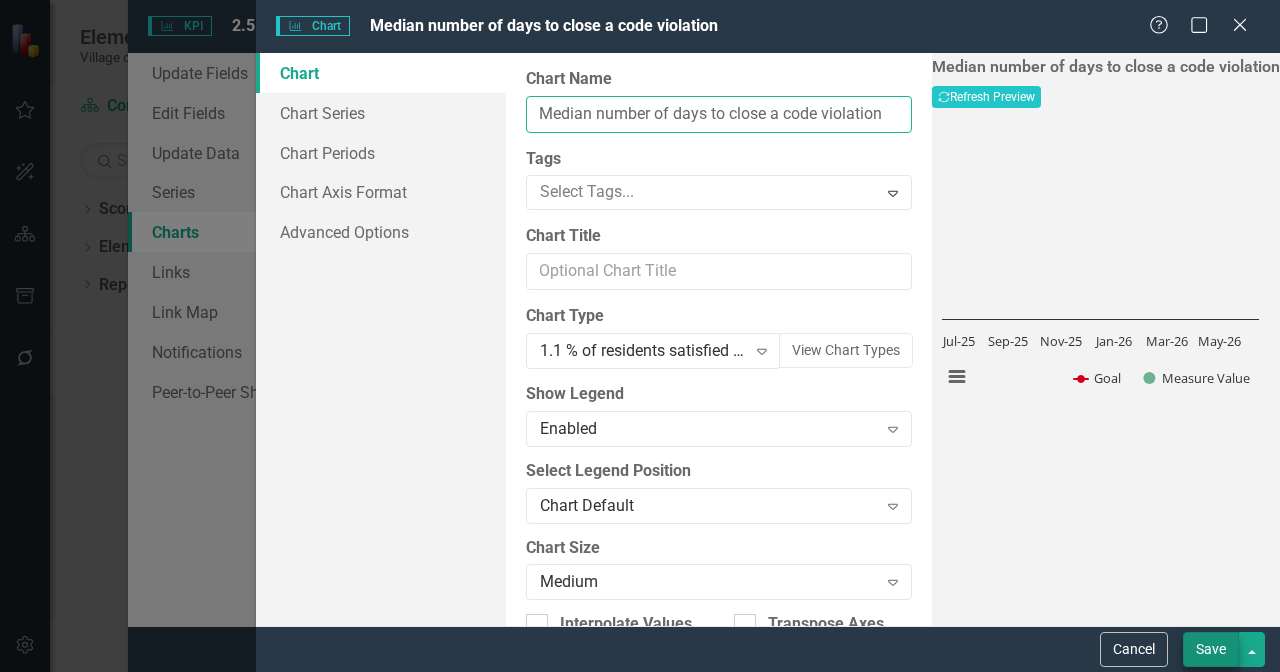 type on "Median number of days to close a code violation" 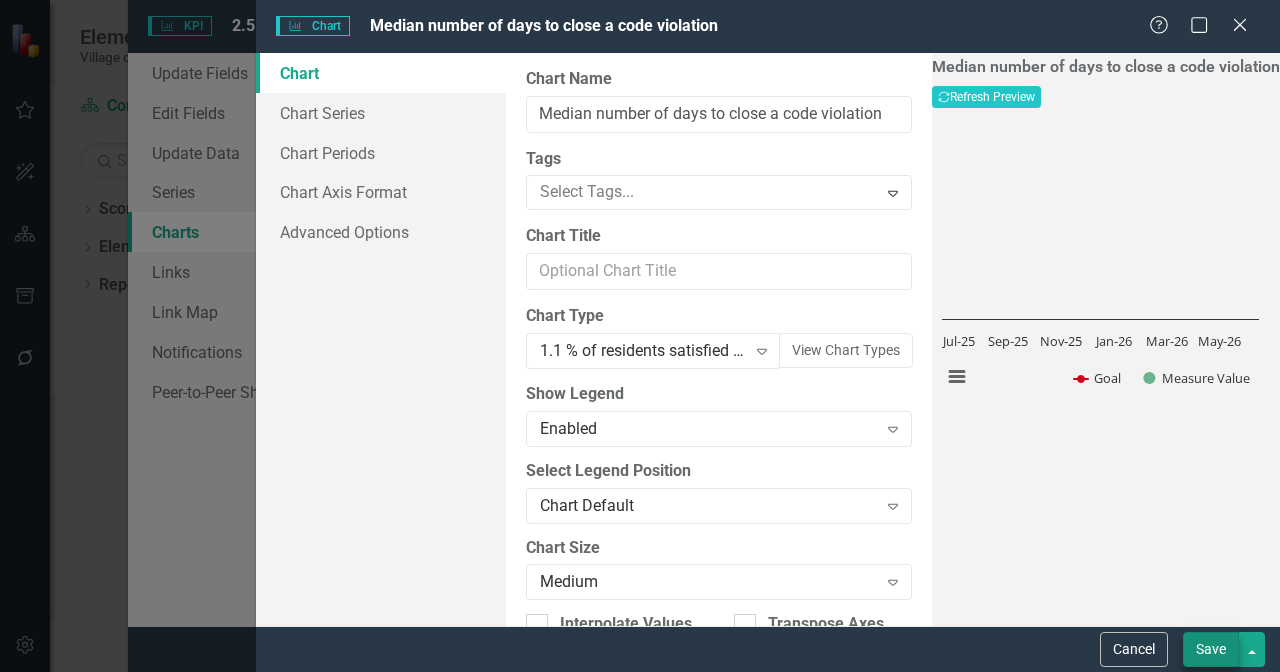 click on "Save" at bounding box center [1211, 649] 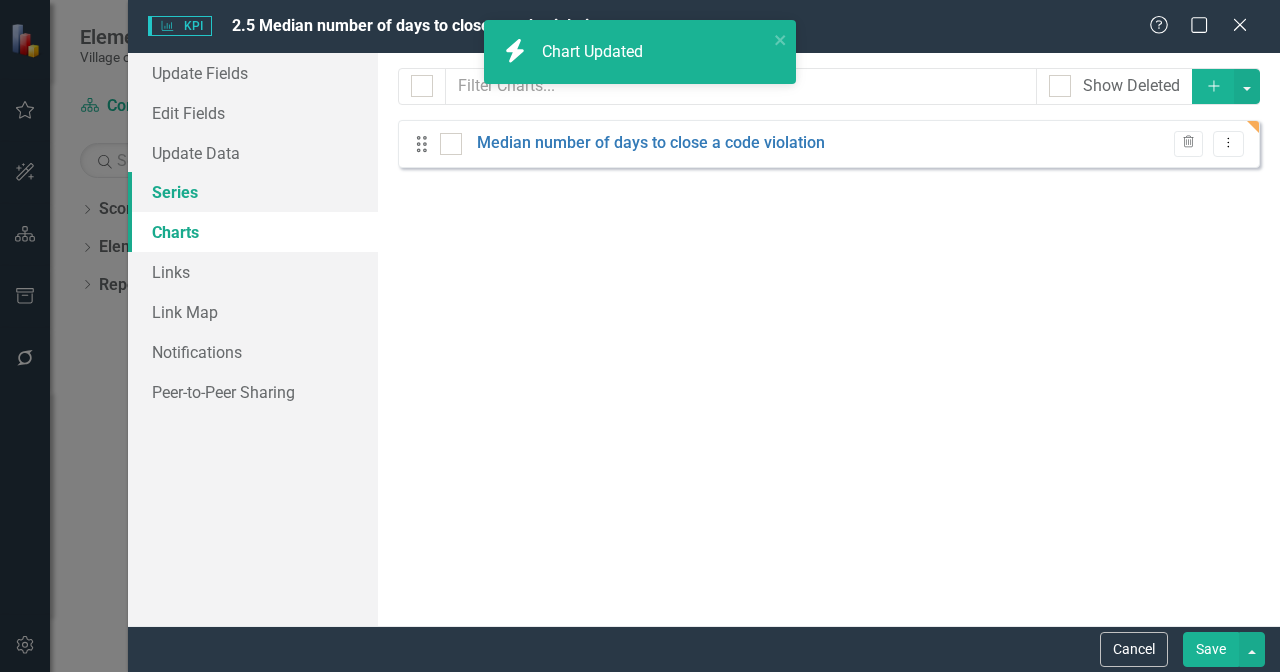 click on "Series" at bounding box center (253, 192) 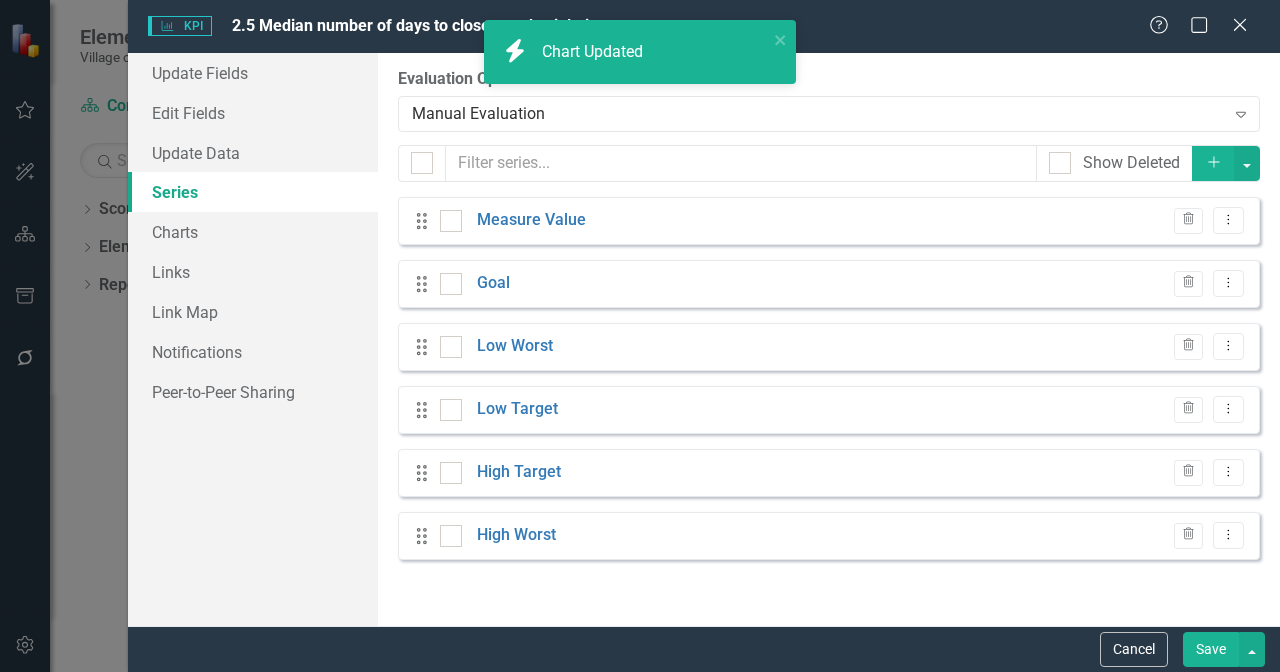 click on "Series" at bounding box center [253, 192] 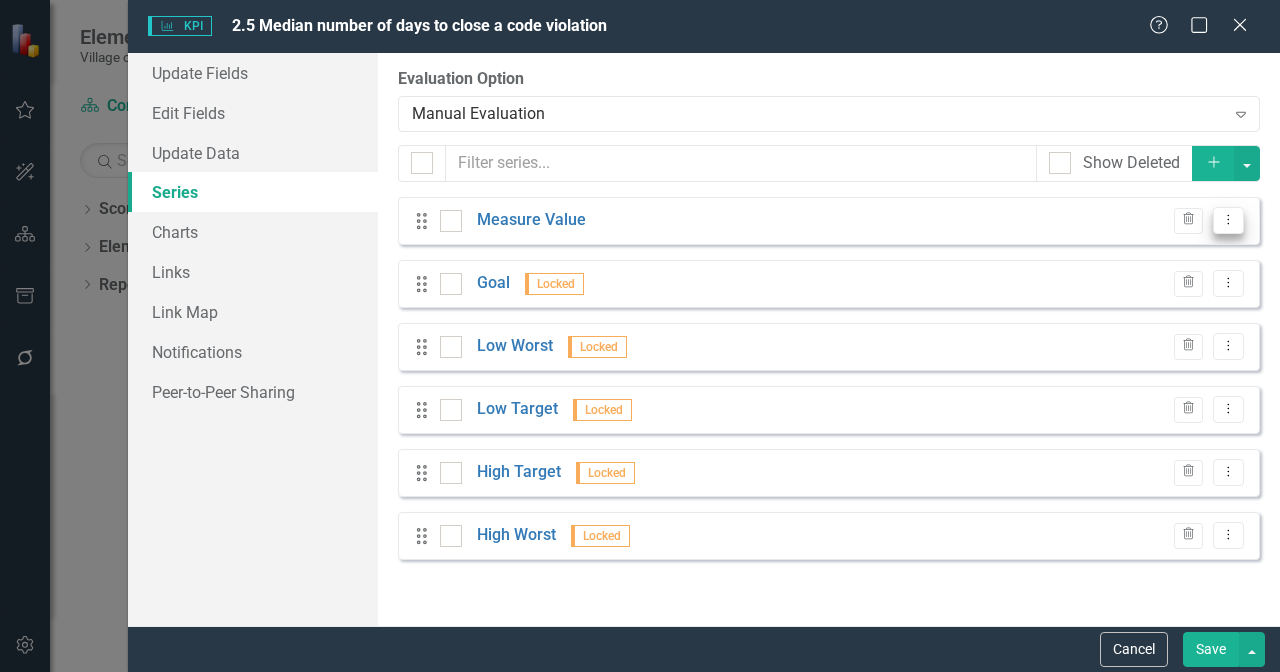 checkbox on "false" 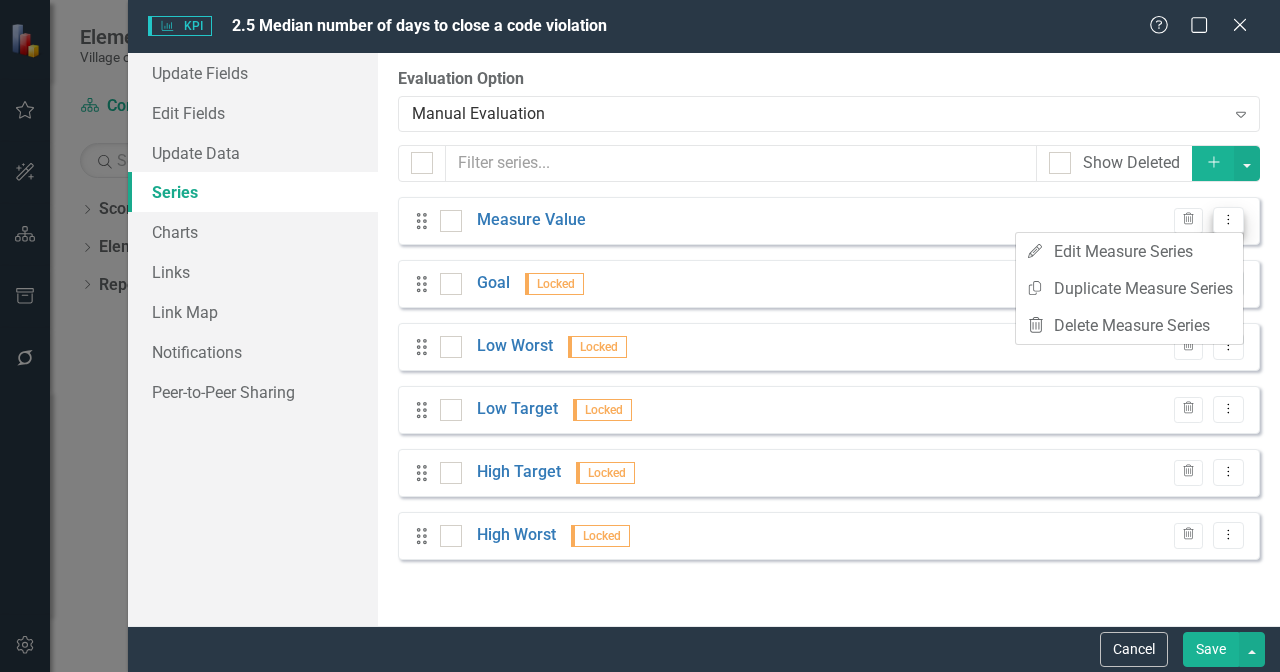 click on "Dropdown Menu" 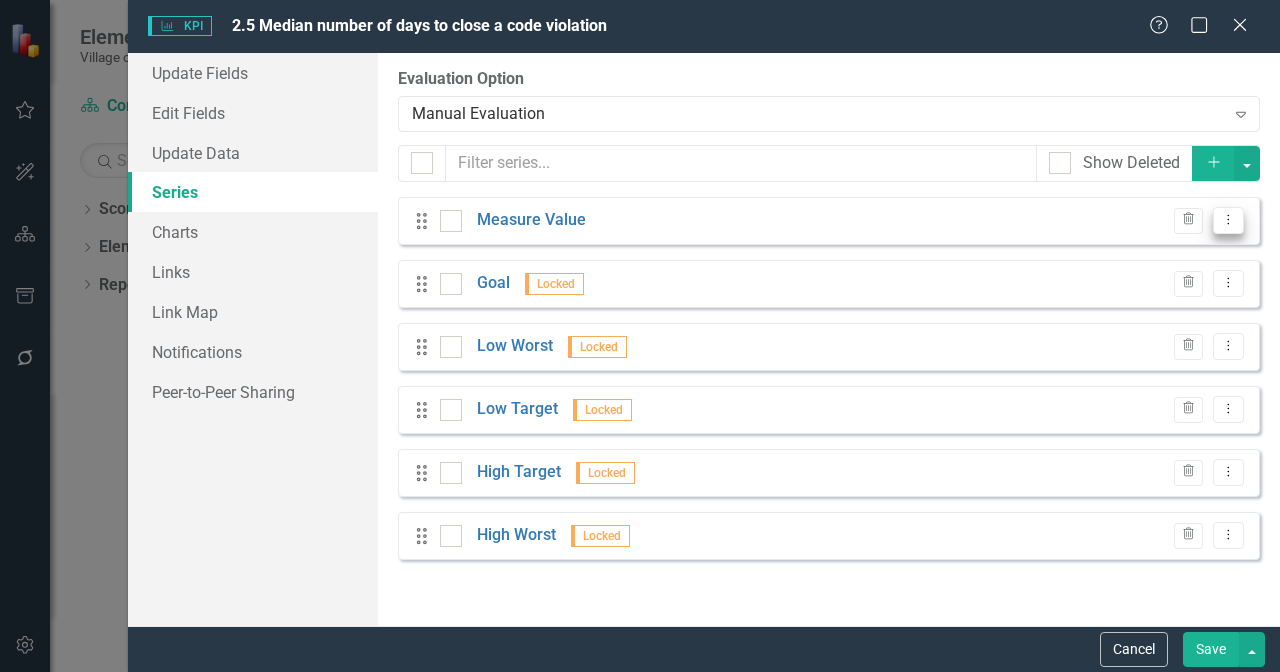 click on "Dropdown Menu" 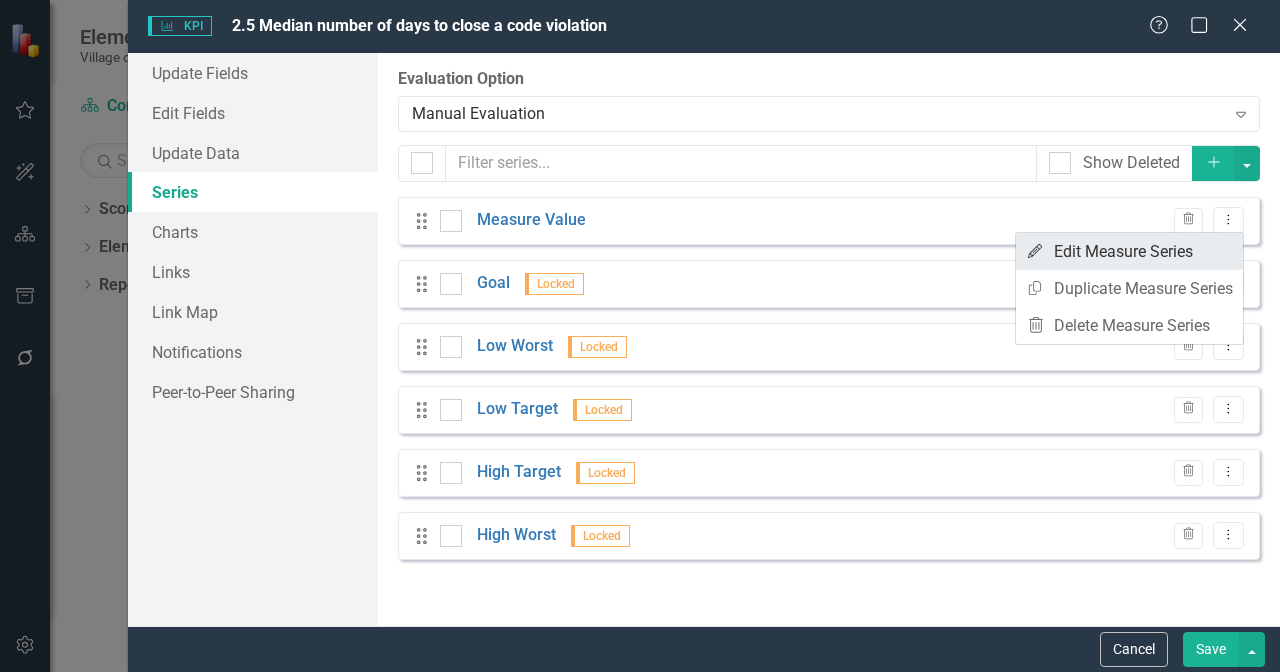 click on "Edit Edit Measure Series" at bounding box center (1129, 251) 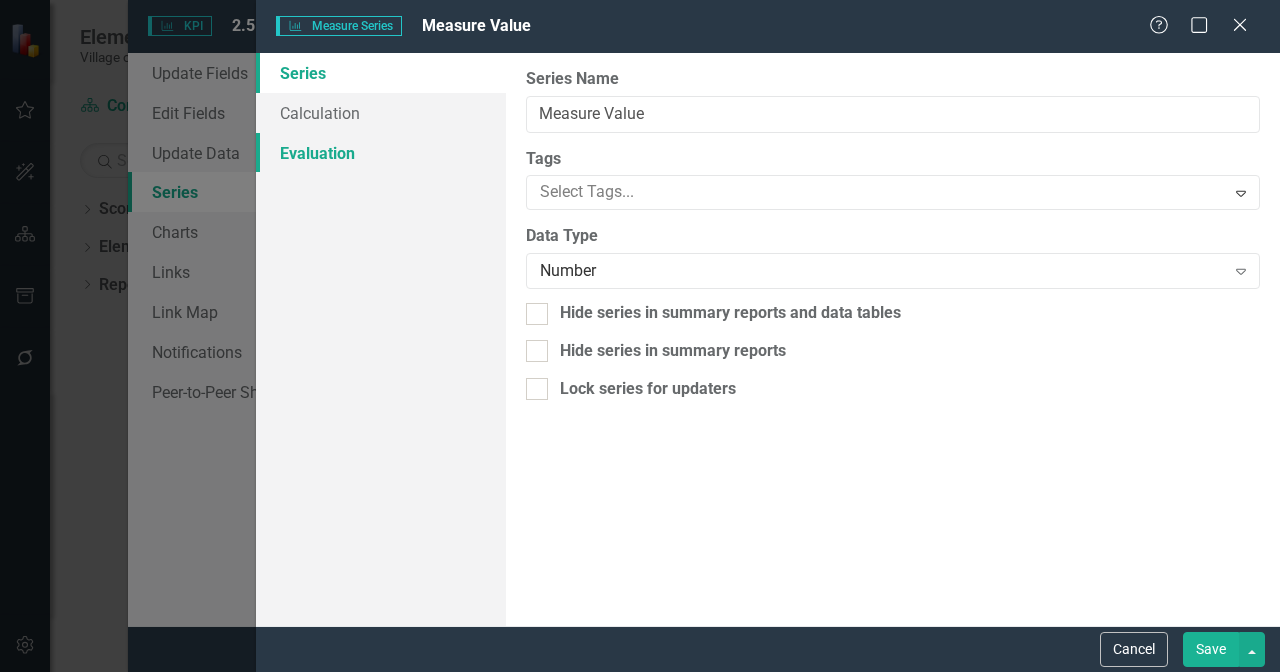 click on "Evaluation" at bounding box center [381, 153] 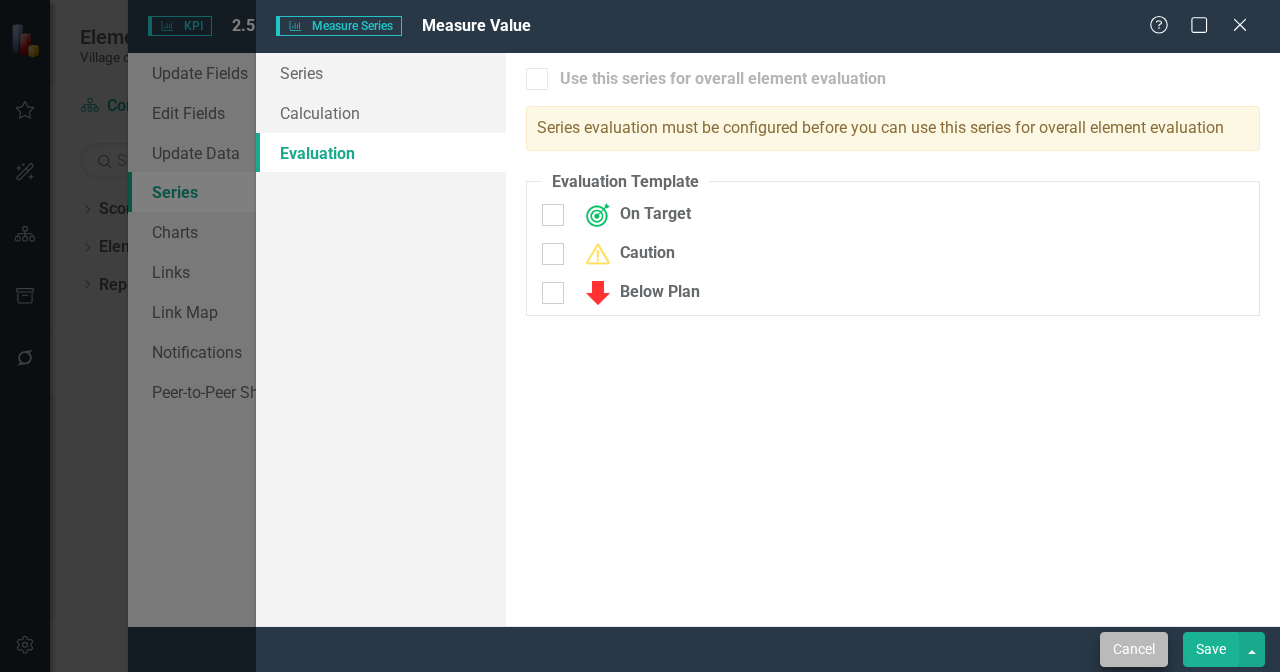 click on "Cancel" at bounding box center (1134, 649) 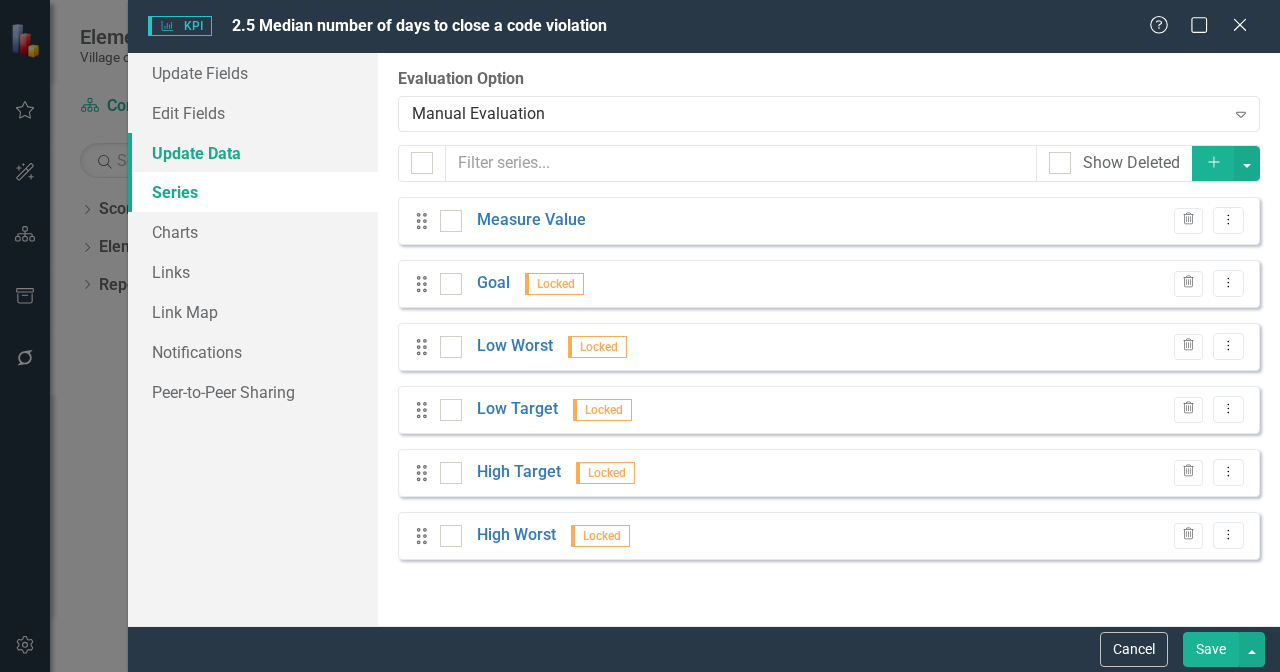 click on "Update  Data" at bounding box center [253, 153] 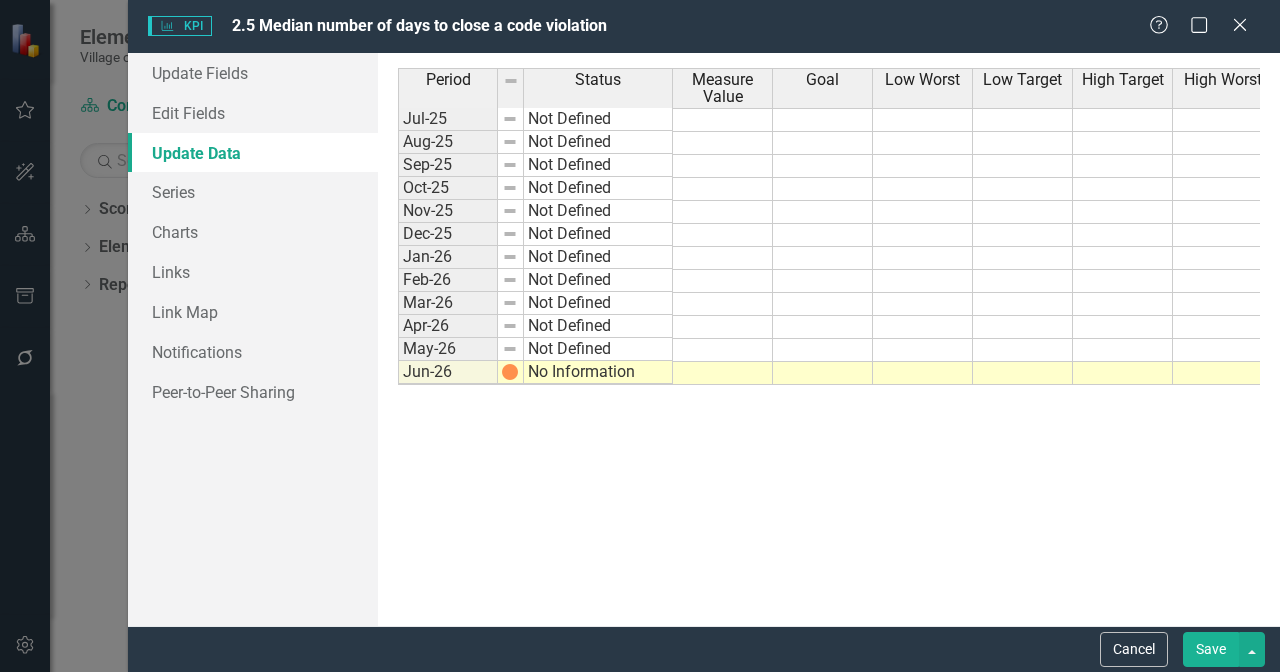 click on "No Information" at bounding box center [598, 372] 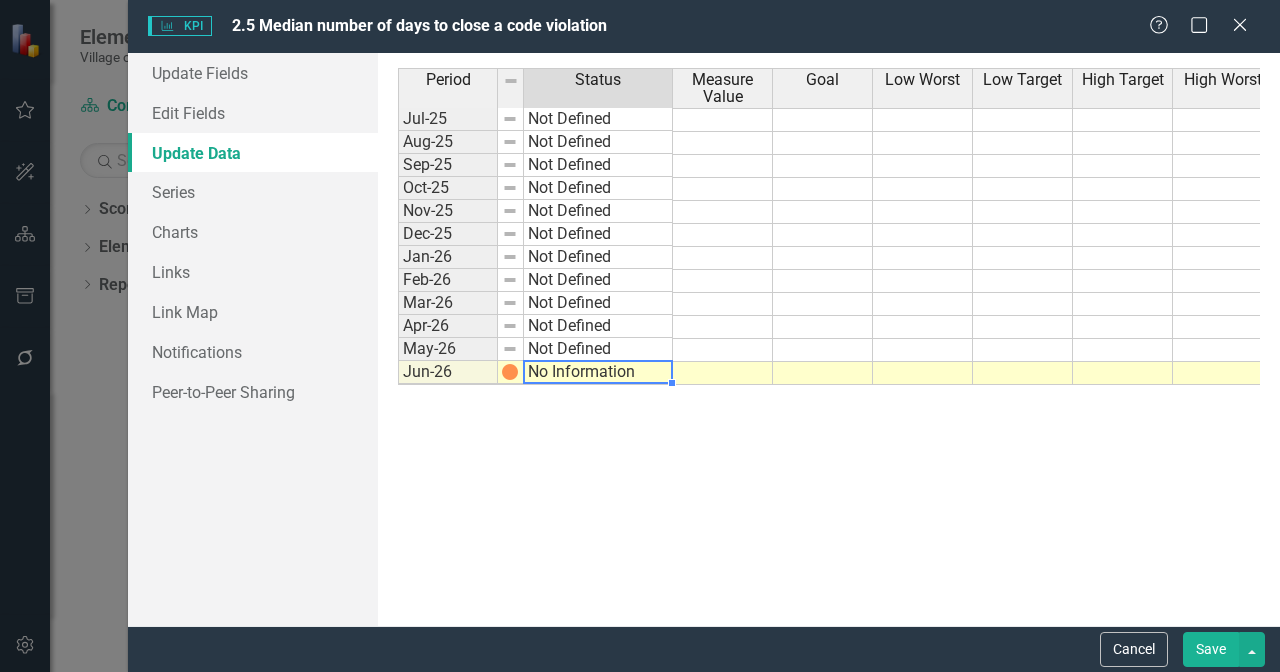 click on "No Information" at bounding box center [598, 372] 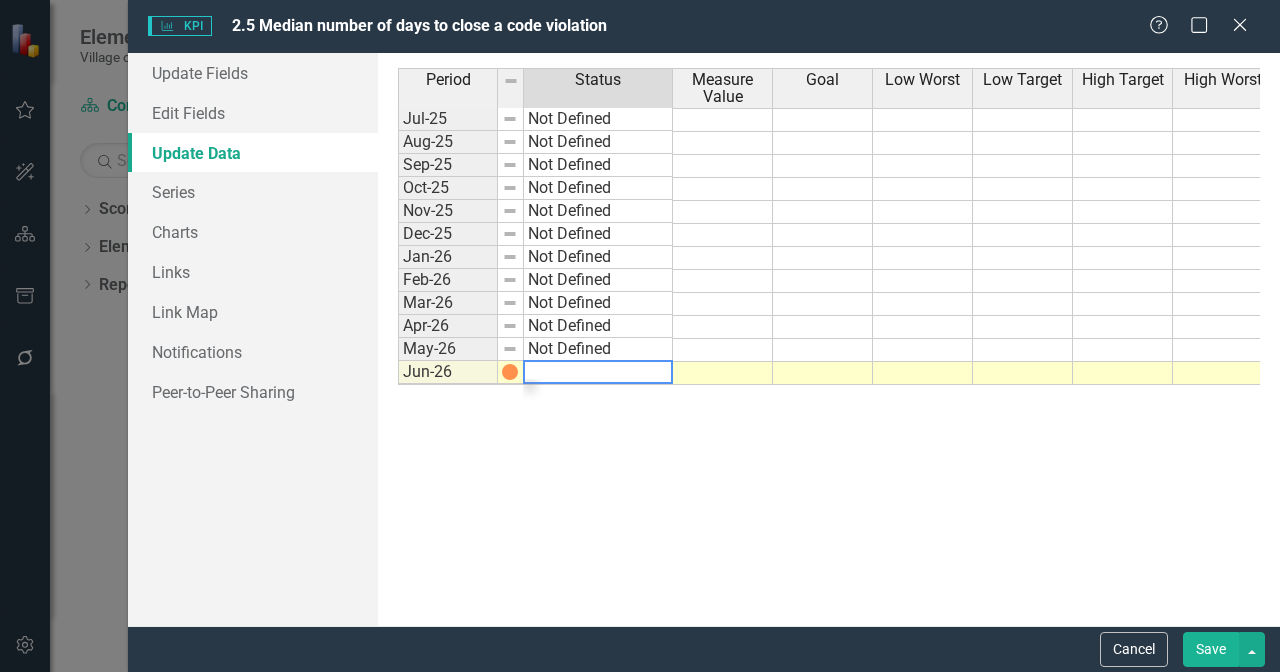 click at bounding box center [598, 372] 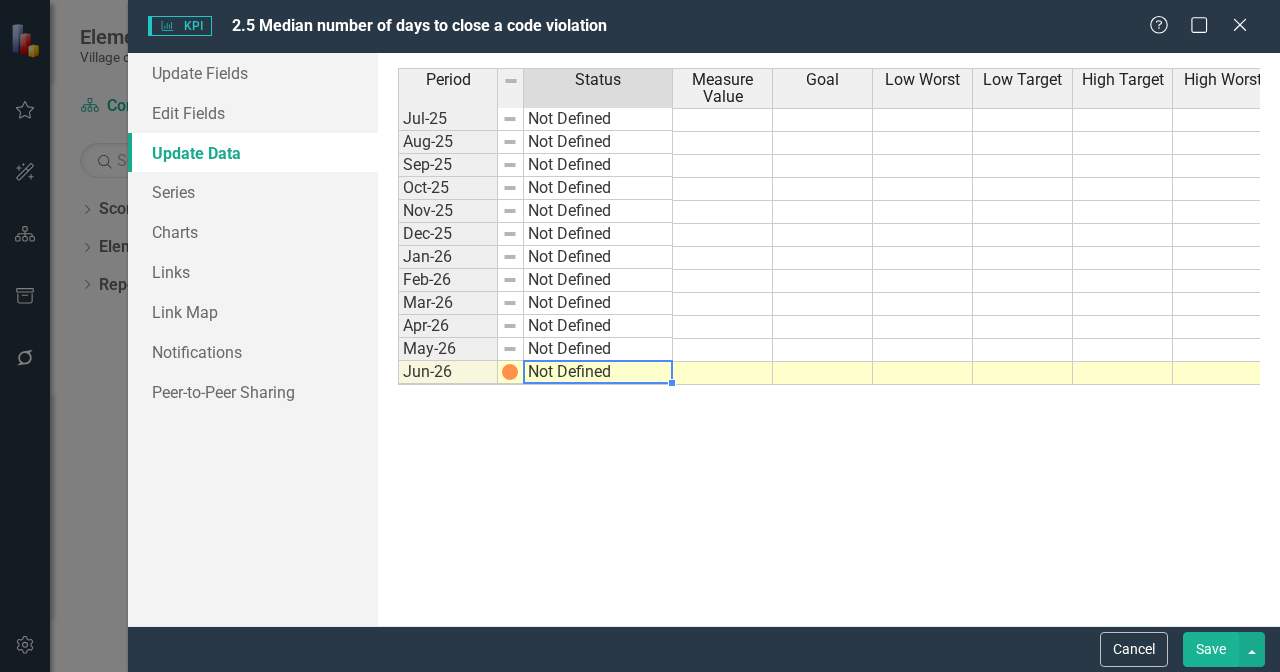 click on "Not Defined" at bounding box center (598, 372) 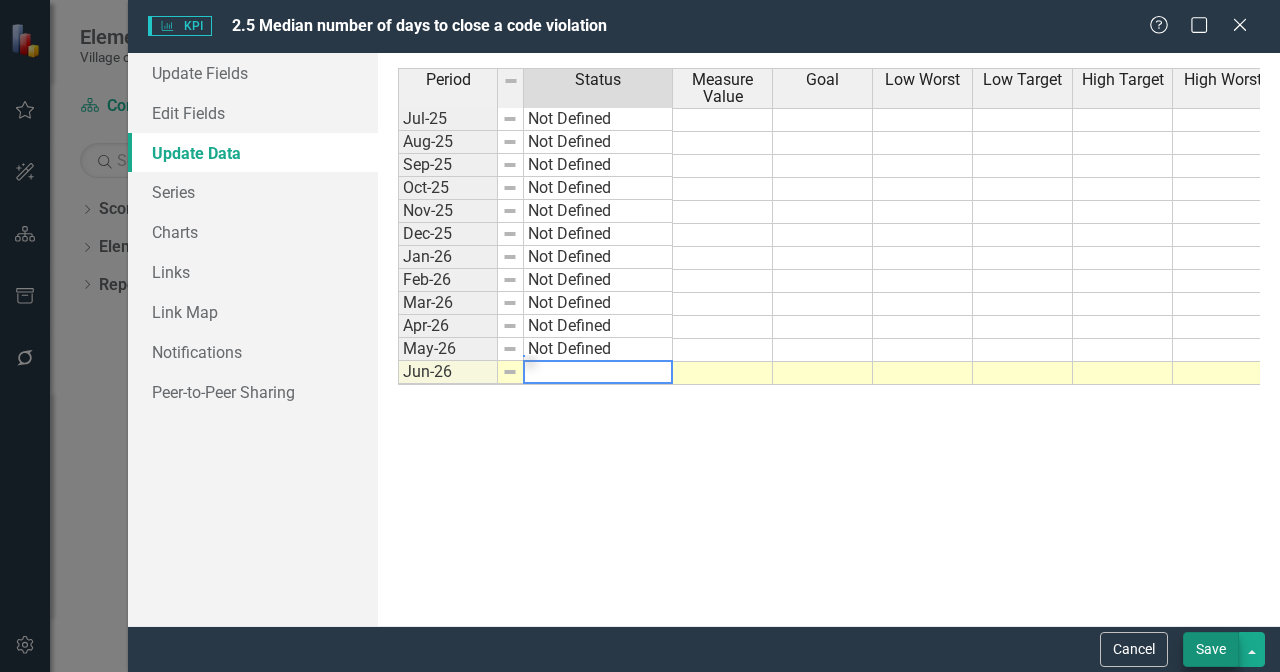 click on "Save" at bounding box center (1211, 649) 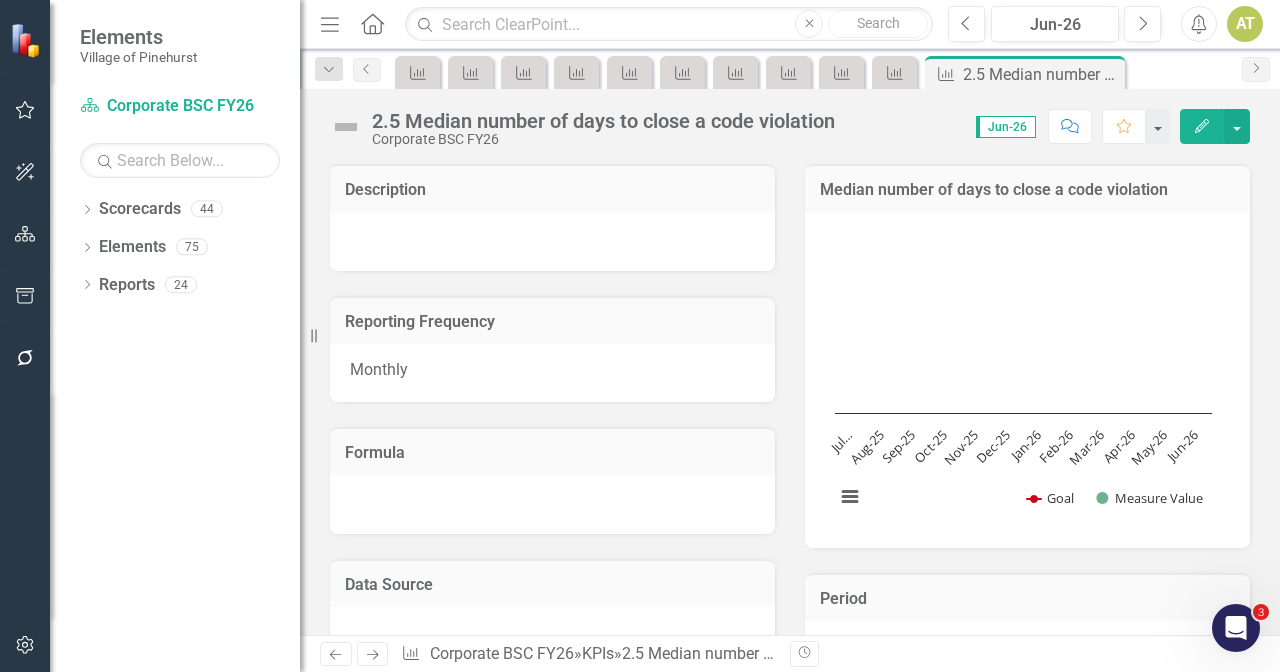 click on "No Information" at bounding box center [550, 1203] 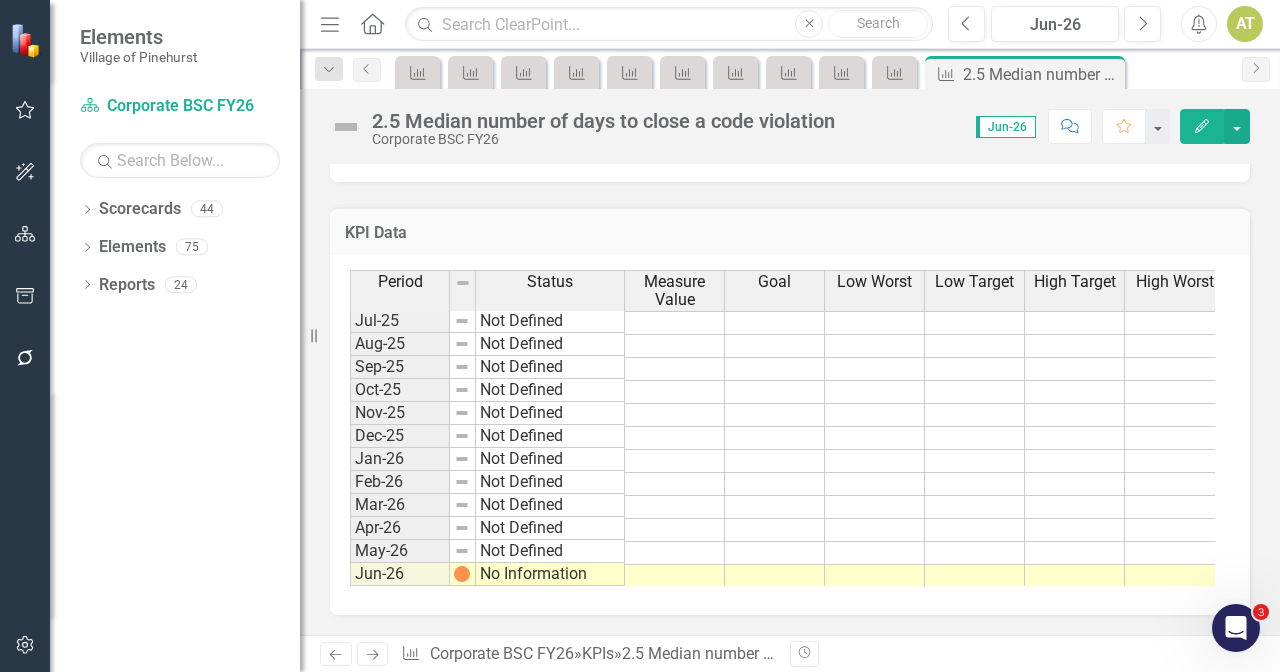 click on "No Information" at bounding box center (550, 574) 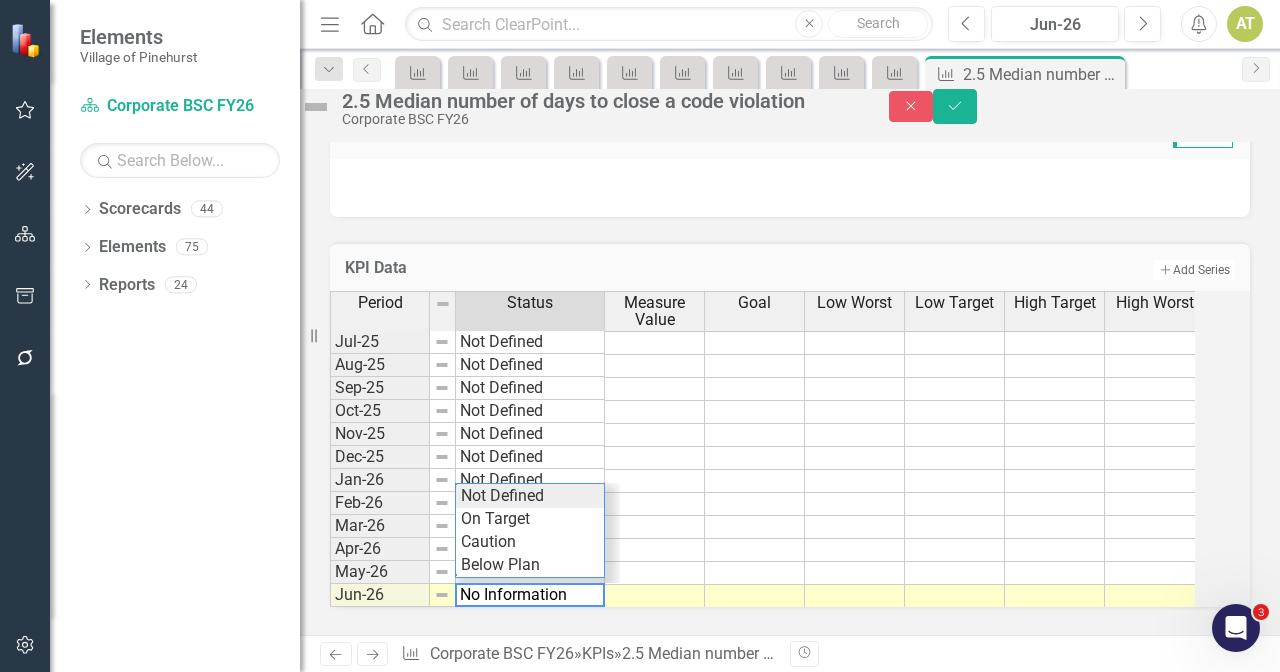 click on "Not Defined" at bounding box center (530, 496) 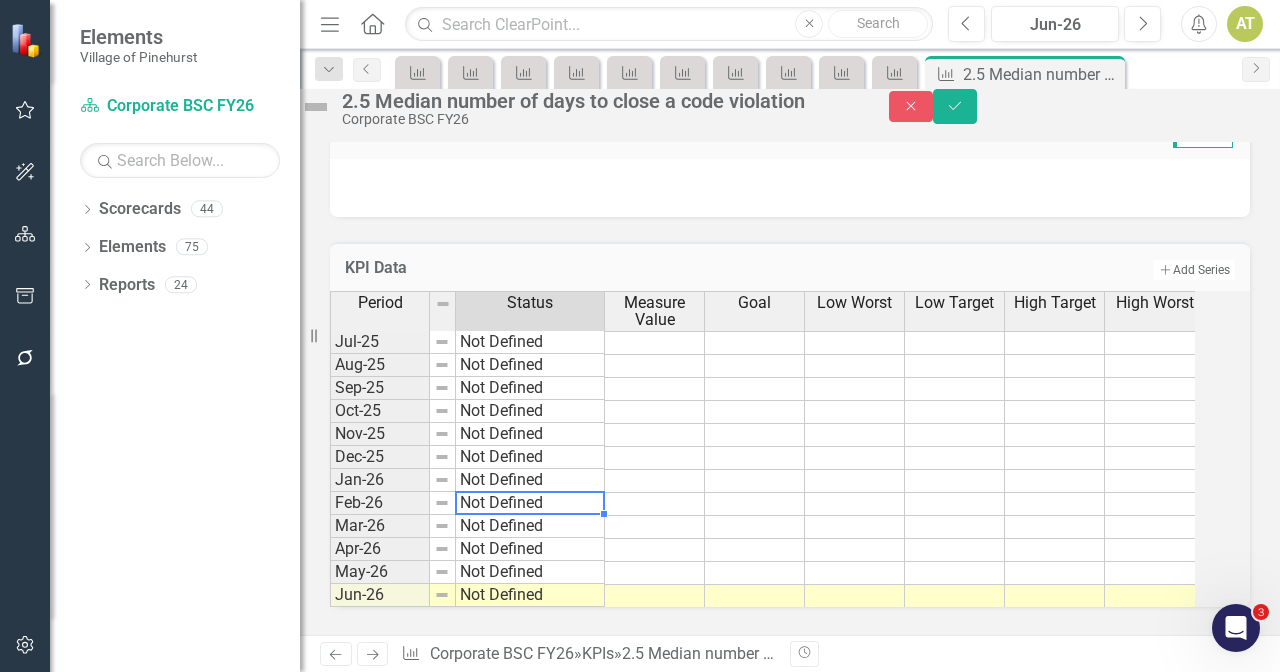 click on "Not Defined" at bounding box center (530, 503) 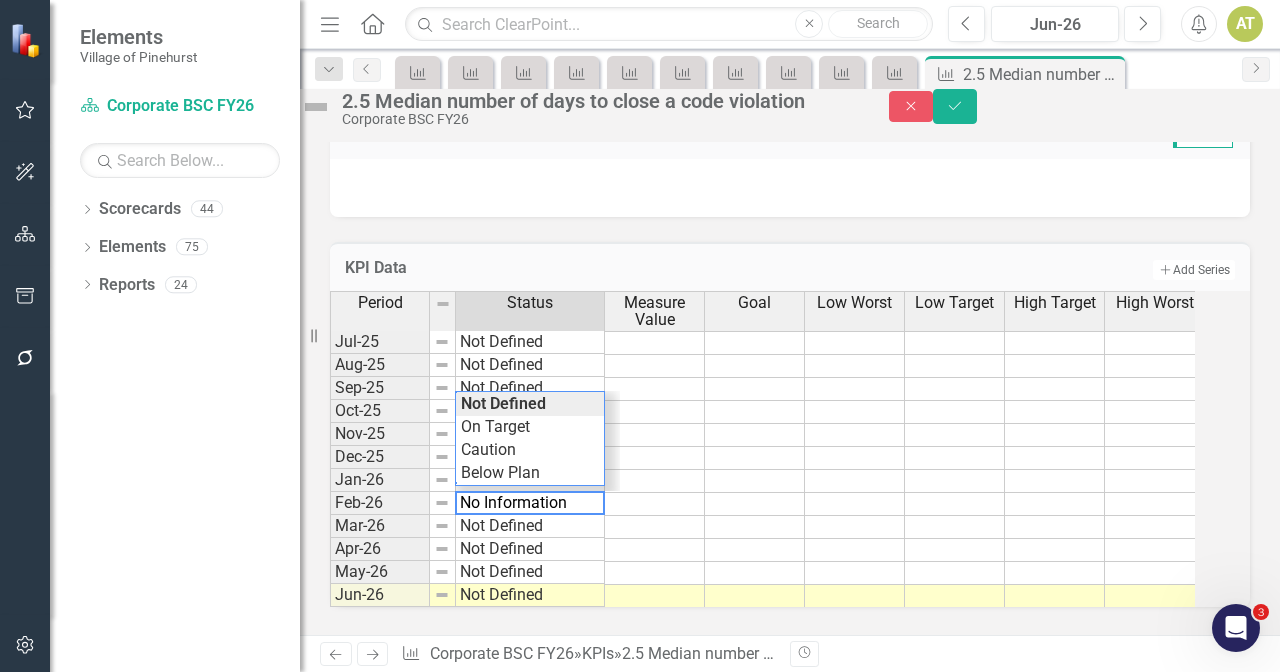 click on "KPI Data Add  Add Series" at bounding box center [790, 266] 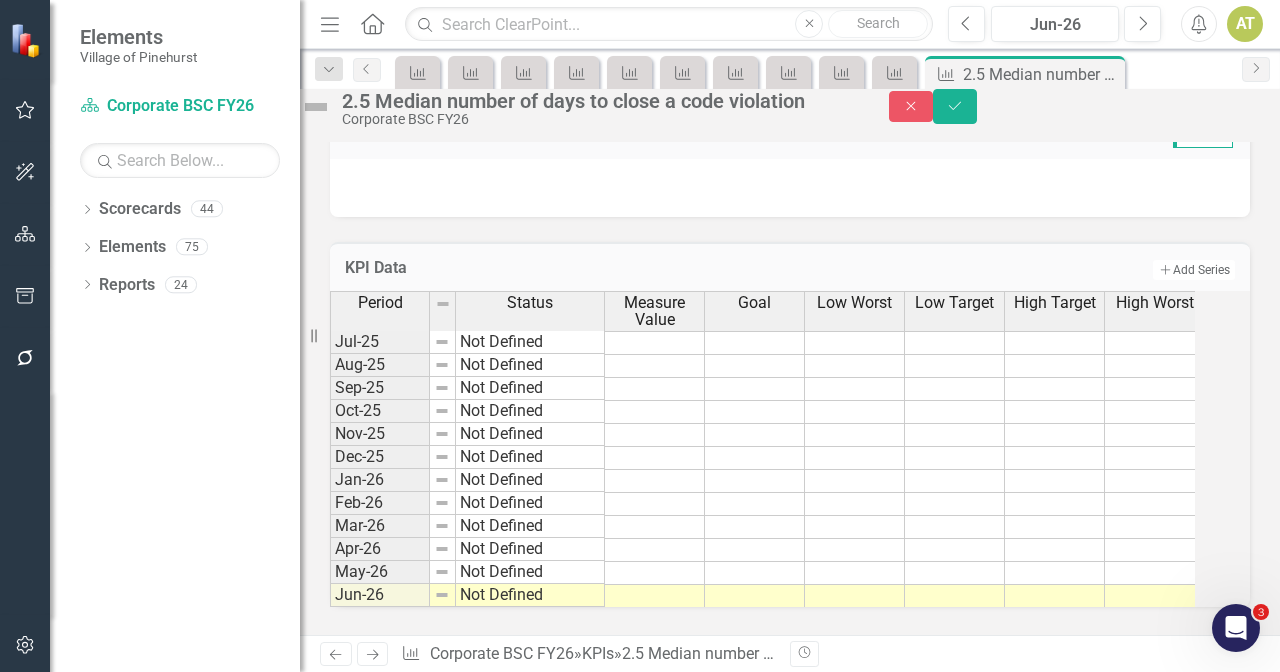 click on "KPI Data Add  Add Series" at bounding box center (790, 266) 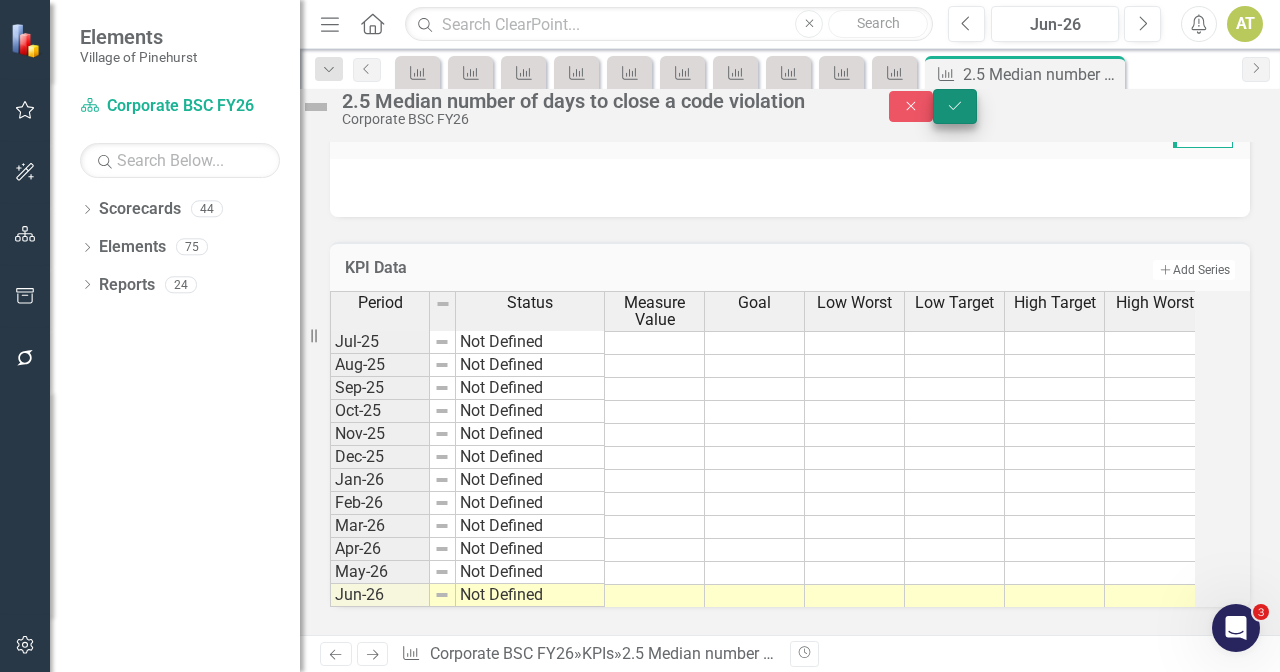 click on "Save" 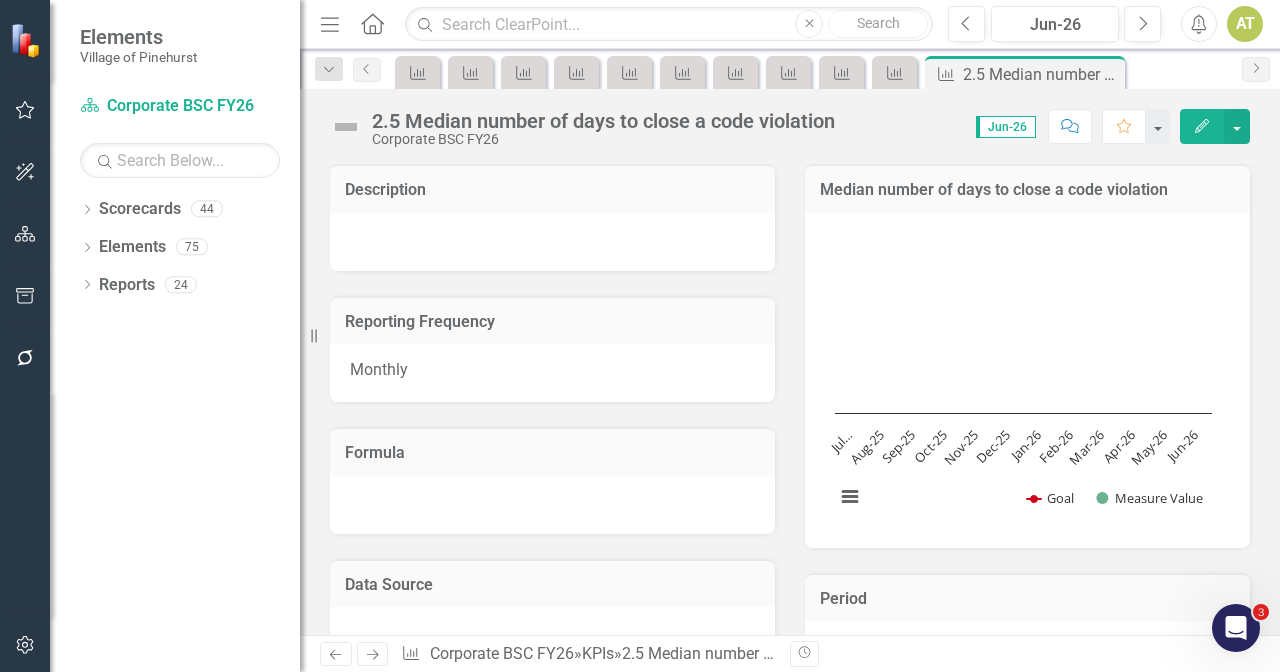 scroll, scrollTop: 642, scrollLeft: 0, axis: vertical 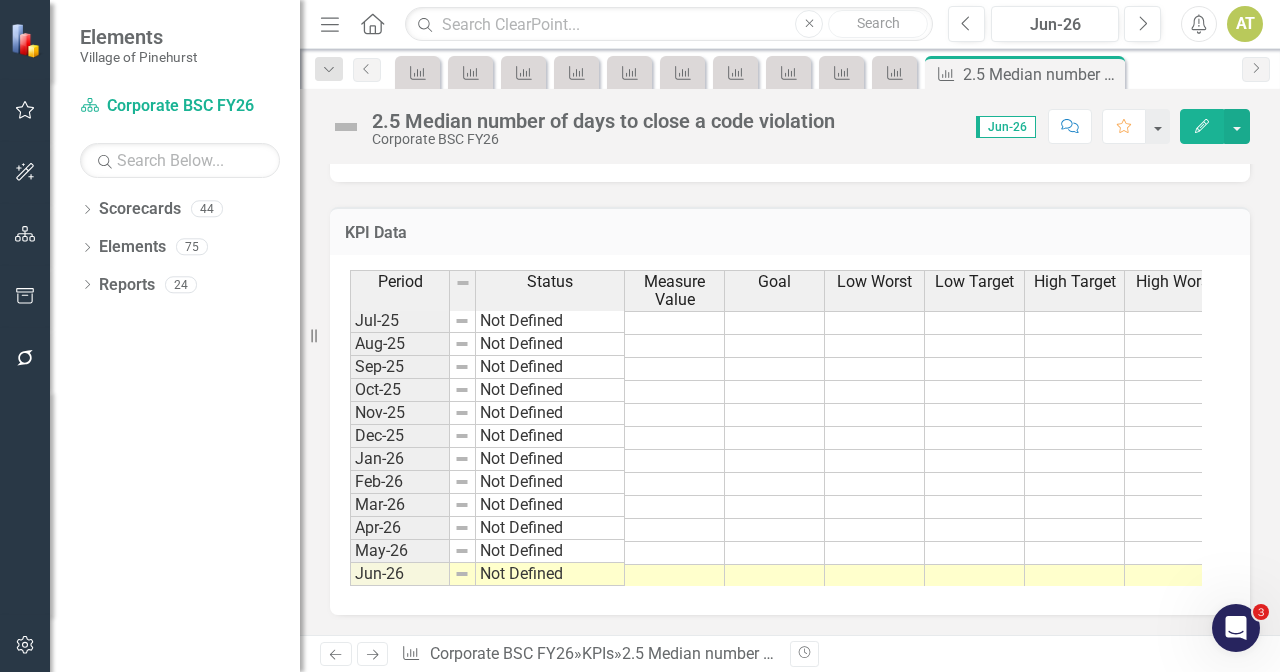 drag, startPoint x: 315, startPoint y: 335, endPoint x: 42, endPoint y: 340, distance: 273.04578 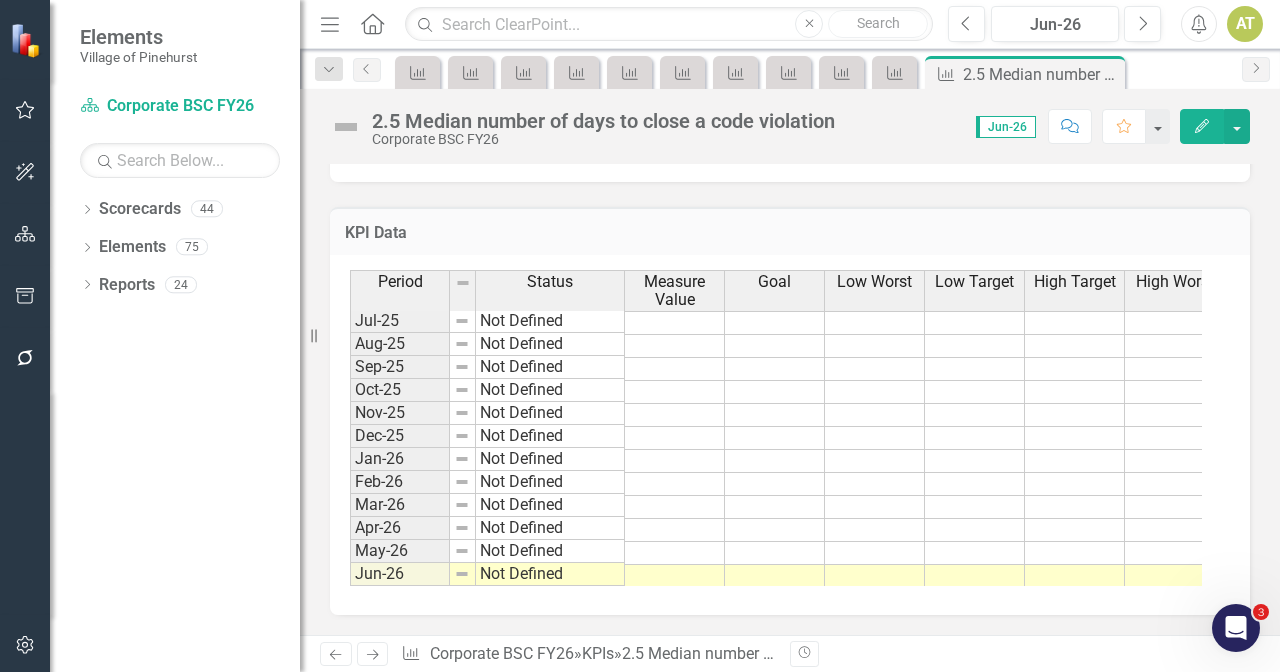 click on "Elements Village of Pinehurst Scorecard Corporate BSC FY26 Search Dropdown Scorecards 44 Dropdown Village of Pinehurst  Corporate BSC IAPs Dropdown Departments Dropdown Administration  Community Development Buildings & Grounds Fair Barn Financial Services Fire Fleet Maintenance Harness Track Human Resources Information Technology Inspections Library and Archives Services Parks & Recreation Planning Police Dropdown Public Services Solid Waste Streets & Grounds Dropdown Village of Pinehurst FY26 Corporate BSC FY26 Dropdown Departments FY26 Administration  FY26 Buildings & Grounds FY26 Fair Barn FY26 Financial Services FY26 Fire FY26 Fleet Maintenance FY26 Harness Track FY26 Human Resources FY26 Information Technology FY26 Inspections FY26 Library and Archives Services FY26 Parks & Recreation FY26 Planning FY26 Police FY26 Dropdown Public Services FY26 Solid Waste FY26 Streets & Grounds FY26 Dropdown Archive Community Development FY26 Dropdown Elements 75 Dropdown Strategic Objective Strategic Objectives 20 KPI" at bounding box center [150, 336] 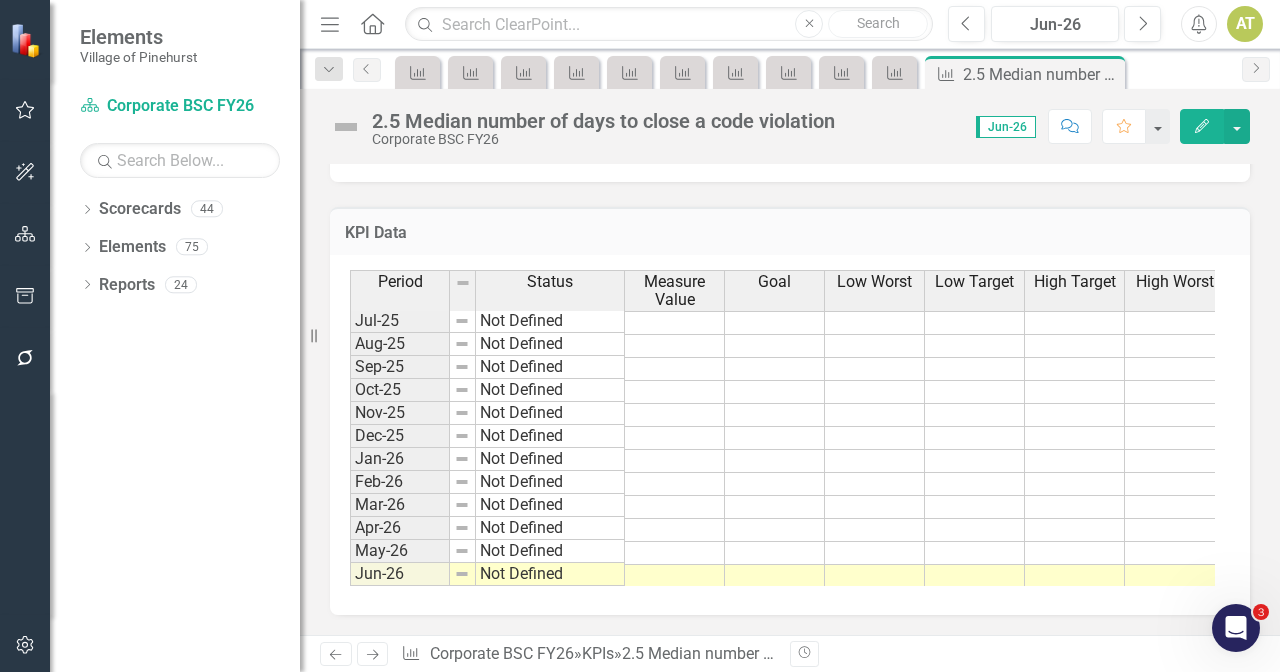 drag, startPoint x: 315, startPoint y: 339, endPoint x: 51, endPoint y: 344, distance: 264.04733 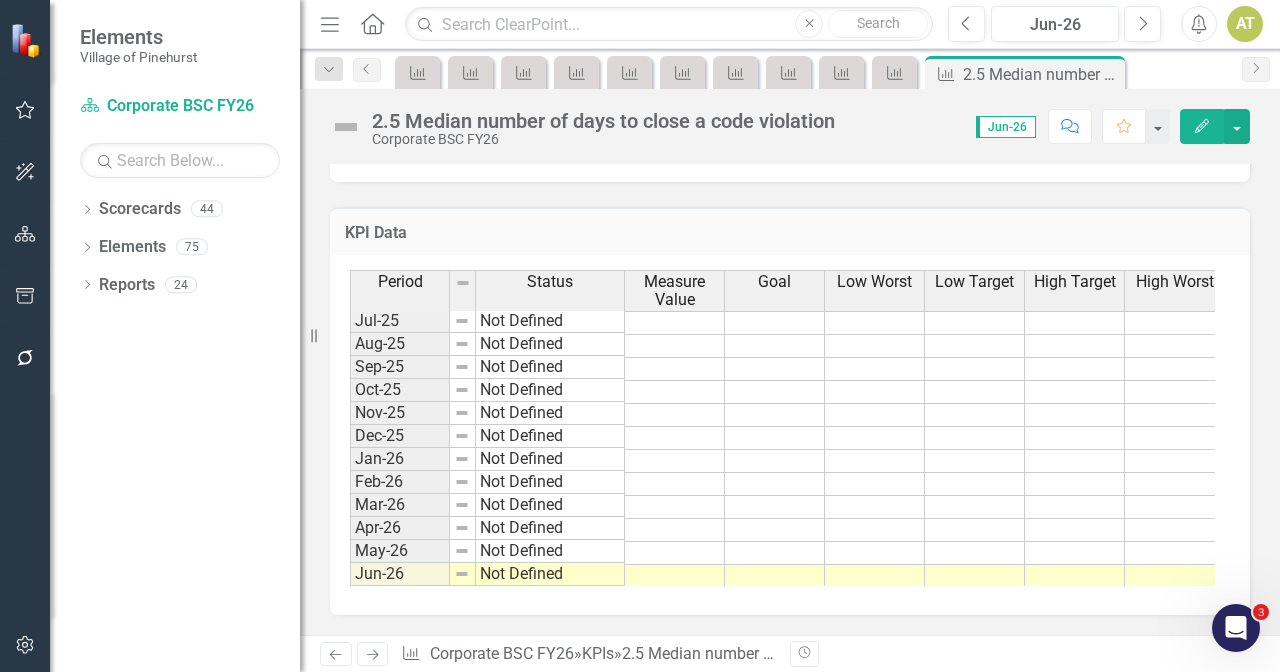 click on "Elements Village of Pinehurst Scorecard Corporate BSC FY26 Search Dropdown Scorecards 44 Dropdown Village of Pinehurst  Corporate BSC IAPs Dropdown Departments Dropdown Administration  Community Development Buildings & Grounds Fair Barn Financial Services Fire Fleet Maintenance Harness Track Human Resources Information Technology Inspections Library and Archives Services Parks & Recreation Planning Police Dropdown Public Services Solid Waste Streets & Grounds Dropdown Village of Pinehurst FY26 Corporate BSC FY26 Dropdown Departments FY26 Administration  FY26 Buildings & Grounds FY26 Fair Barn FY26 Financial Services FY26 Fire FY26 Fleet Maintenance FY26 Harness Track FY26 Human Resources FY26 Information Technology FY26 Inspections FY26 Library and Archives Services FY26 Parks & Recreation FY26 Planning FY26 Police FY26 Dropdown Public Services FY26 Solid Waste FY26 Streets & Grounds FY26 Dropdown Archive Community Development FY26 Dropdown Elements 75 Dropdown Strategic Objective Strategic Objectives 20 KPI" at bounding box center (150, 336) 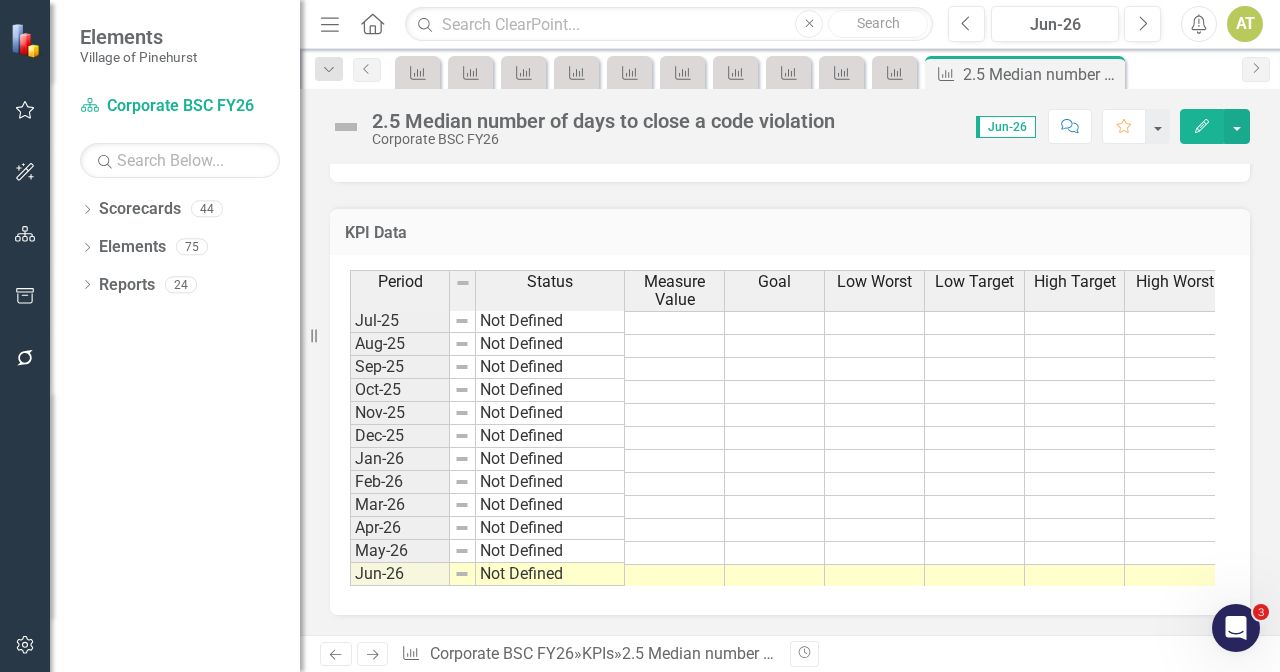 click on "Menu" 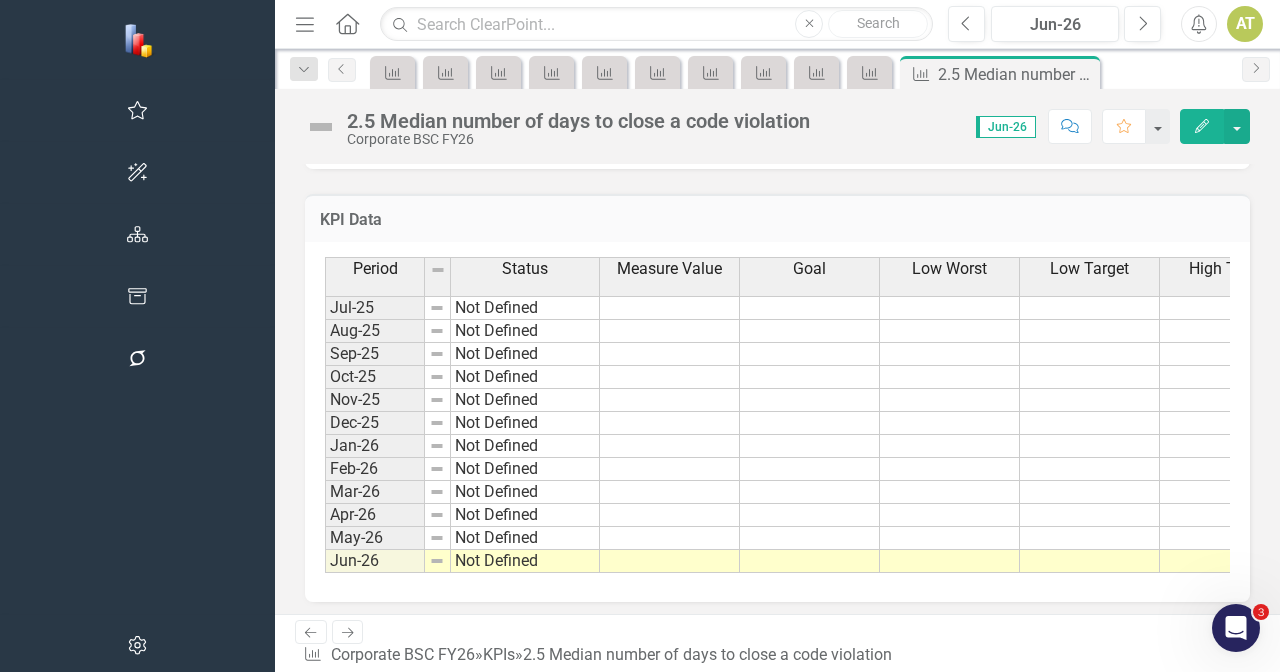 scroll, scrollTop: 627, scrollLeft: 0, axis: vertical 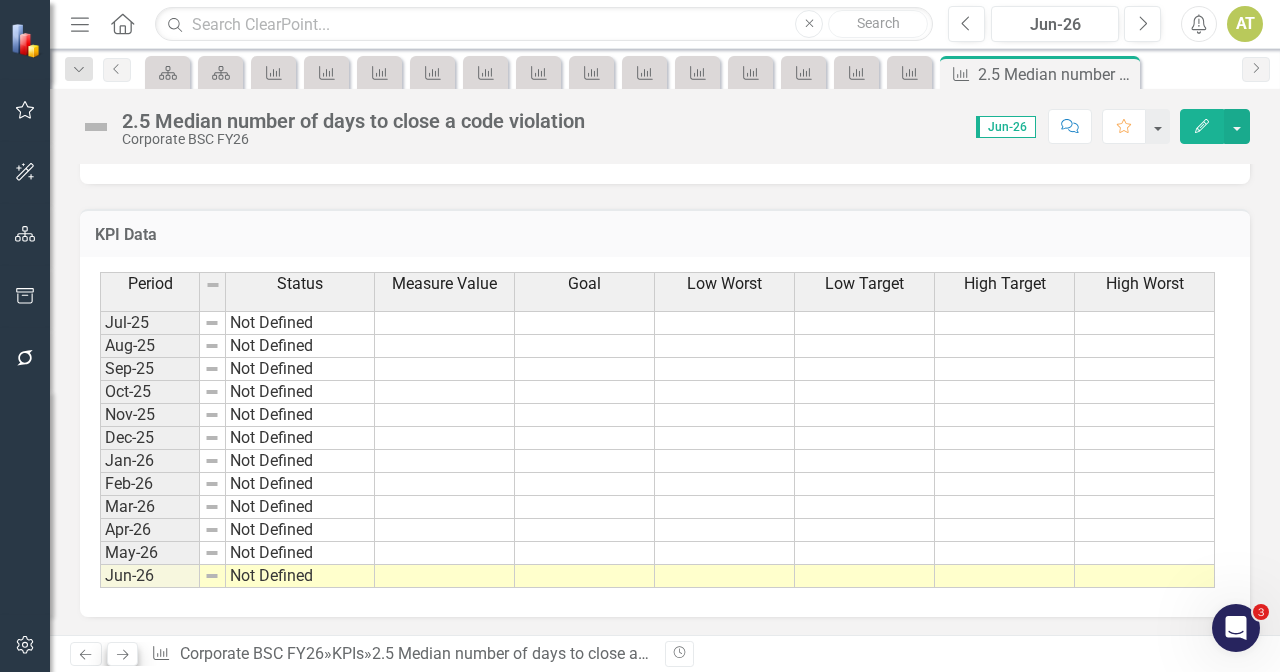 click on "Next" 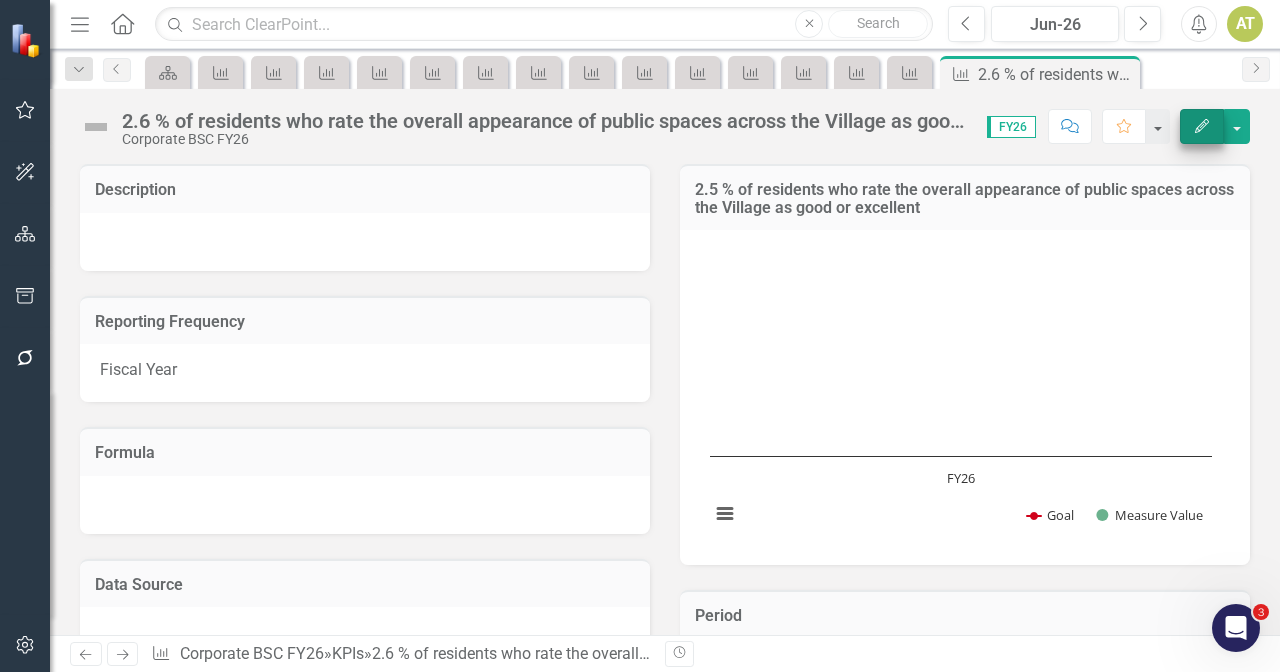 click on "Edit" 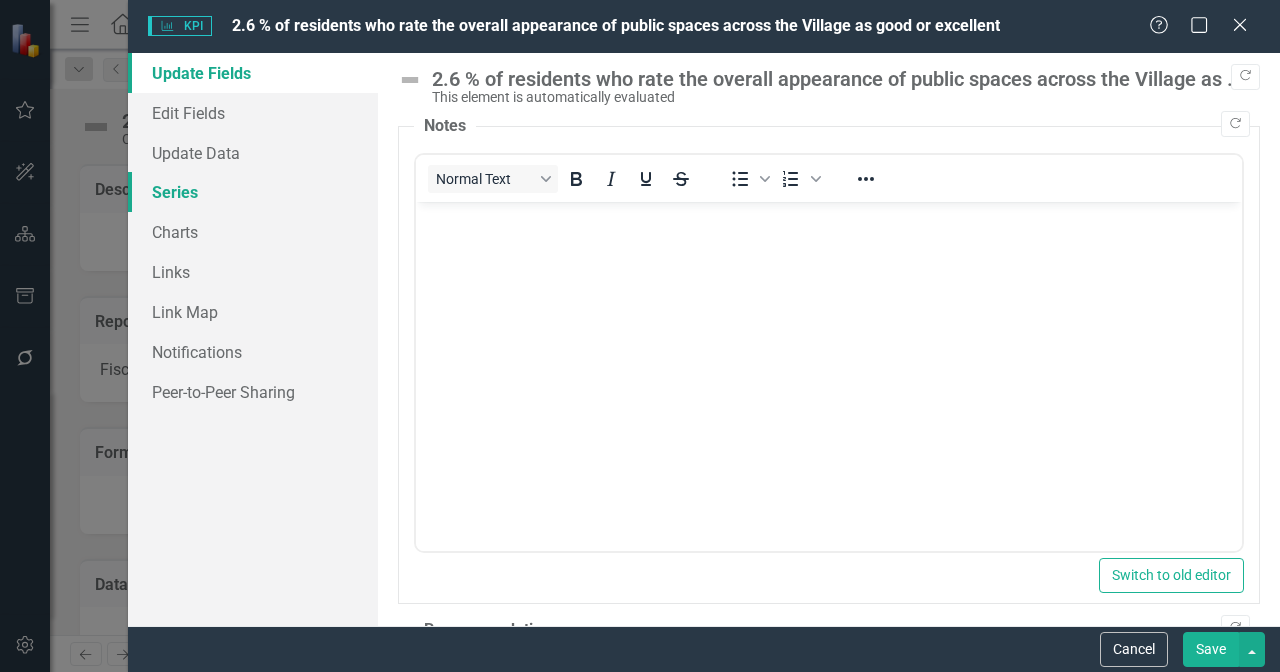 click on "Series" at bounding box center (253, 192) 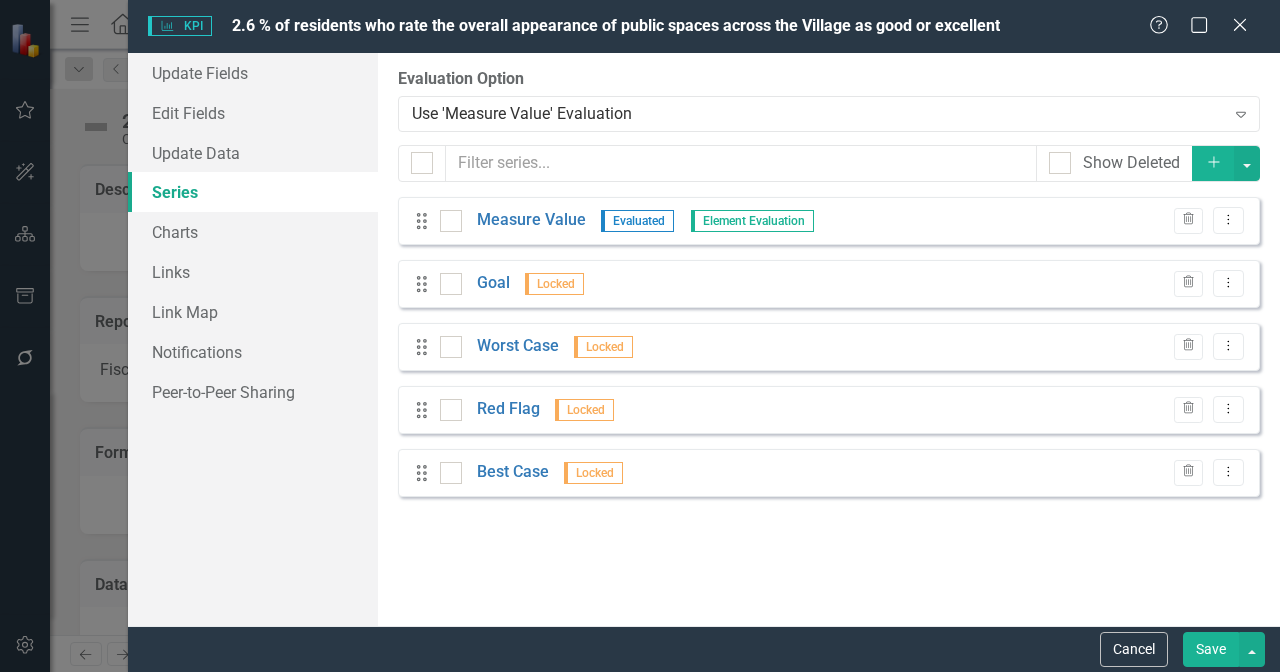 scroll, scrollTop: 0, scrollLeft: 0, axis: both 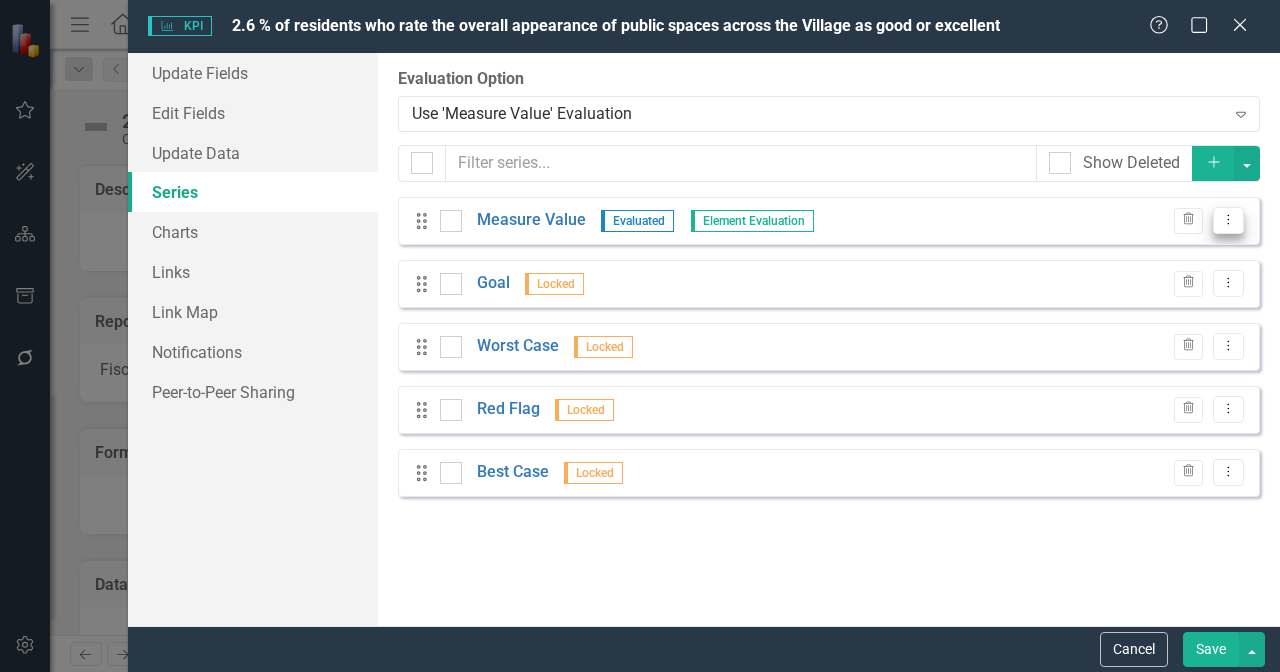 click on "Dropdown Menu" 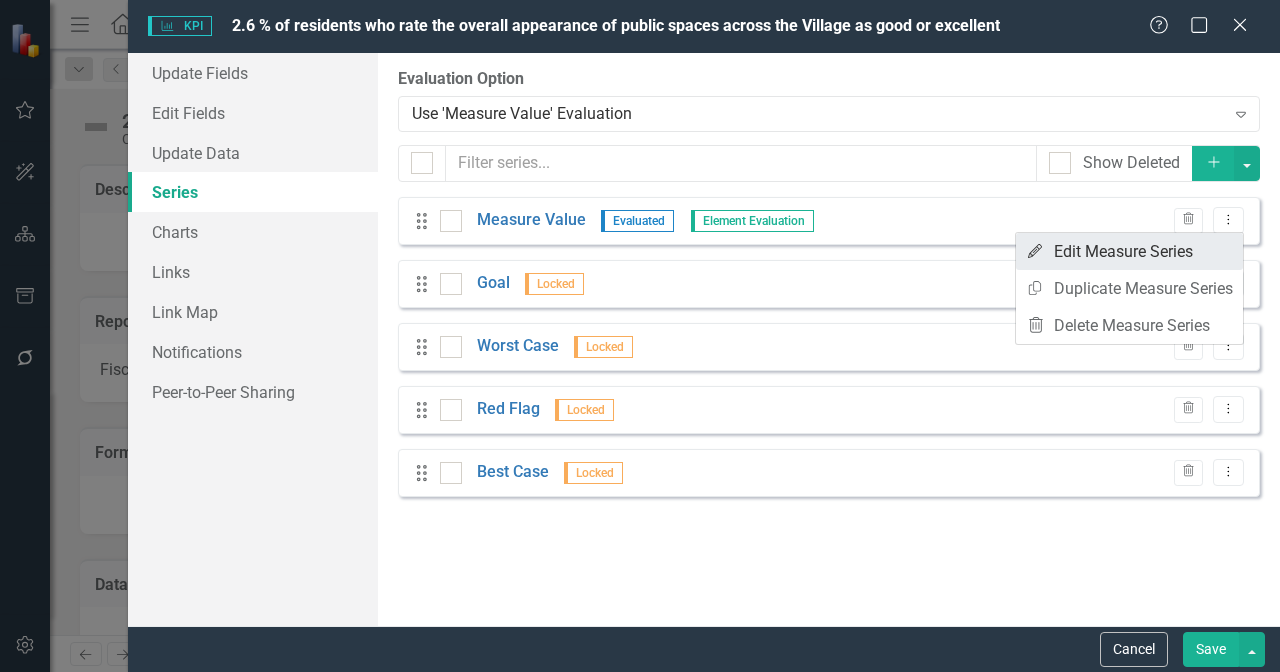 click on "Edit Edit Measure Series" at bounding box center (1129, 251) 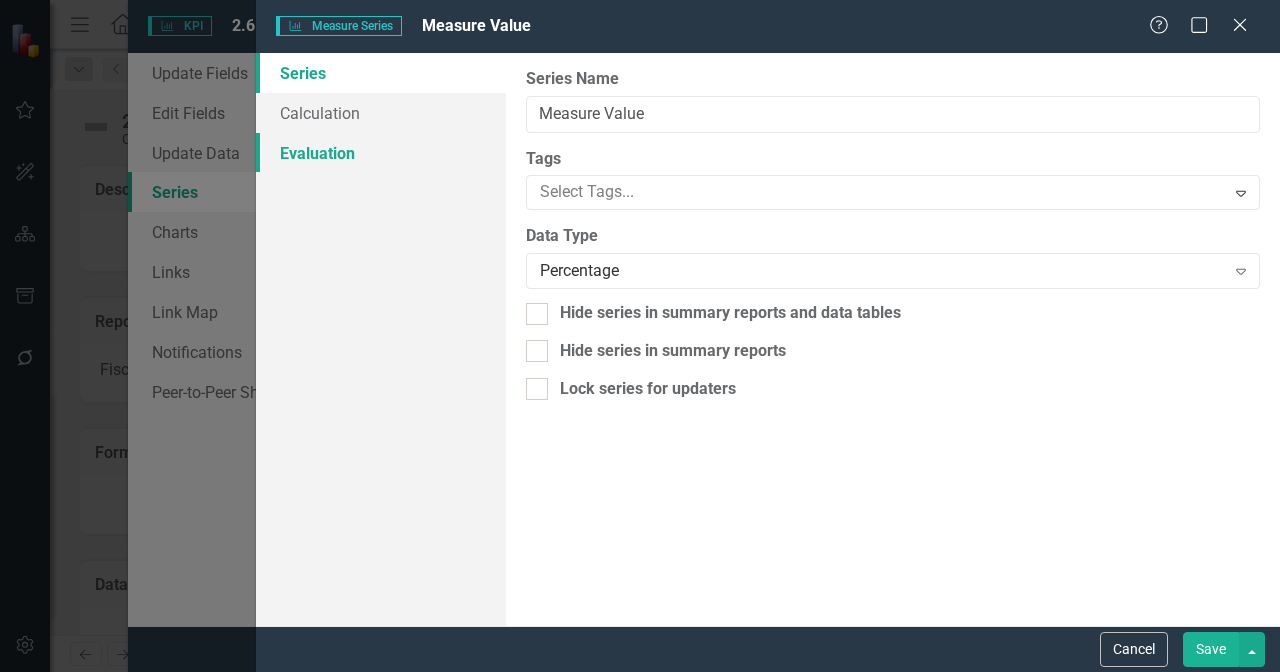 click on "Evaluation" at bounding box center (381, 153) 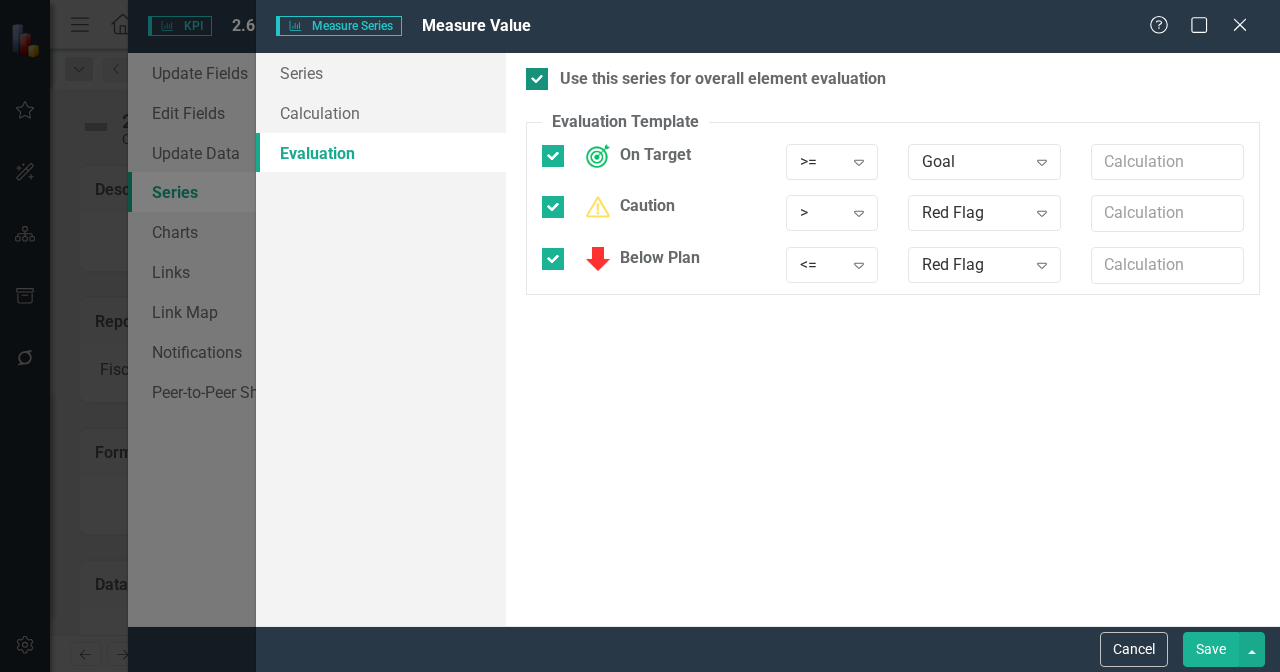 click on "Use this series for overall element evaluation" at bounding box center (723, 79) 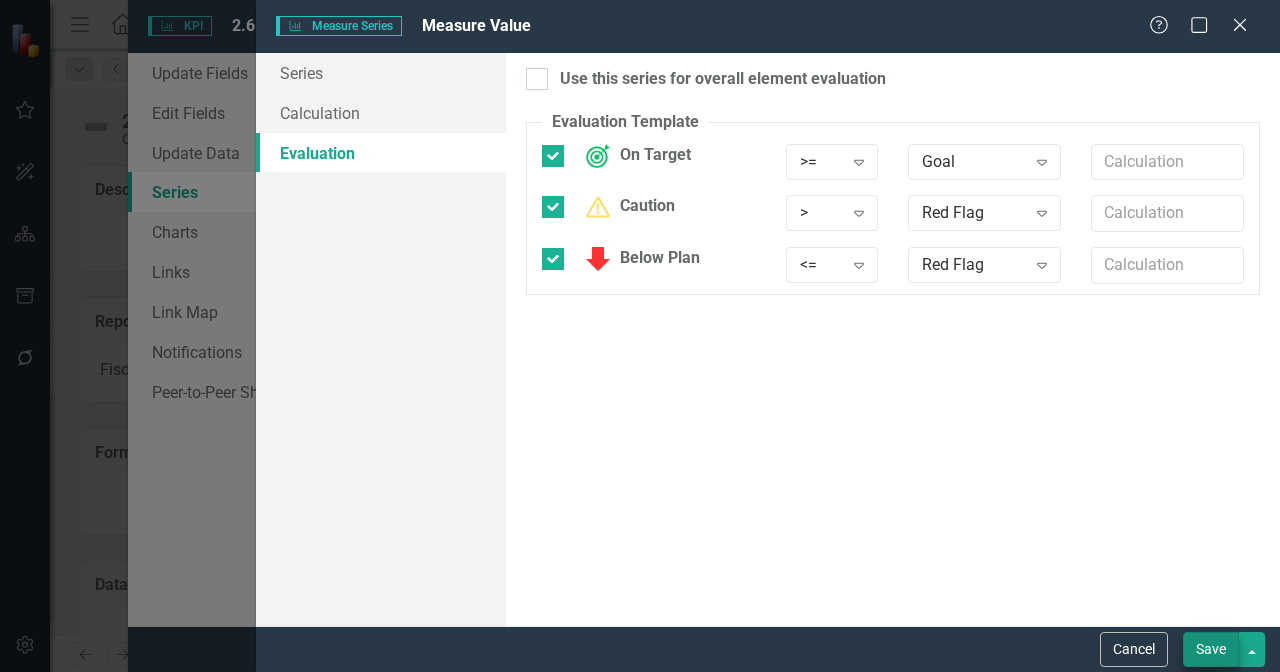click on "Save" at bounding box center (1211, 649) 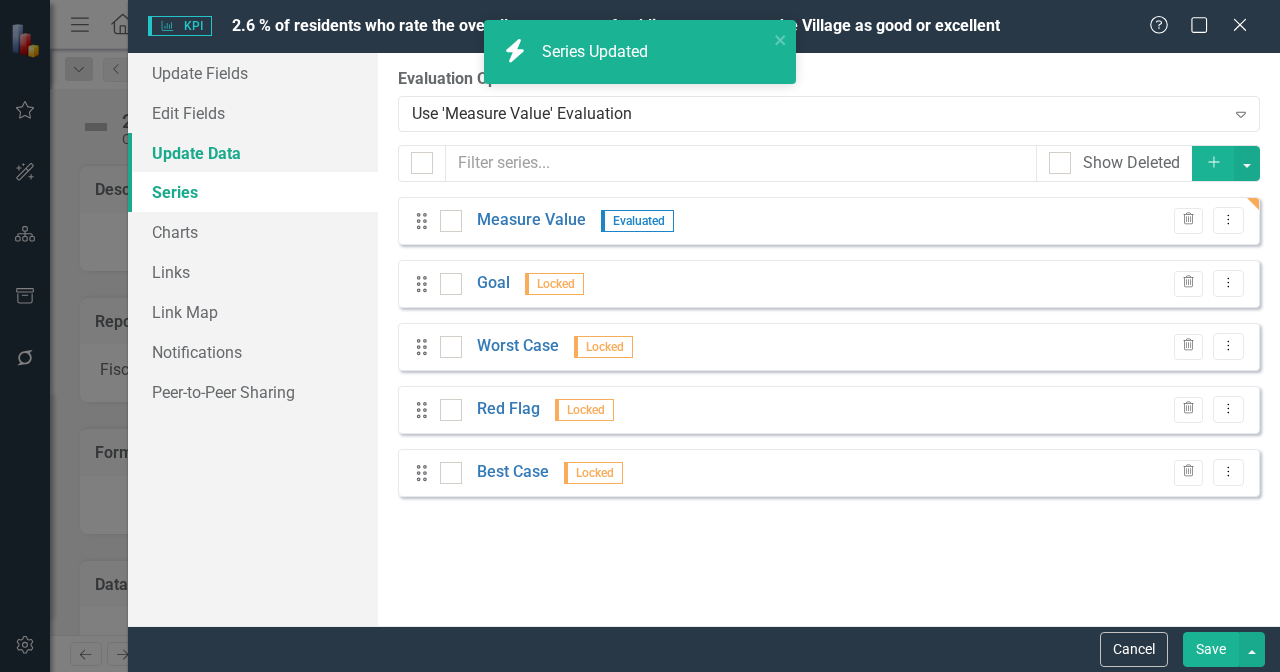 click on "Update  Data" at bounding box center (253, 153) 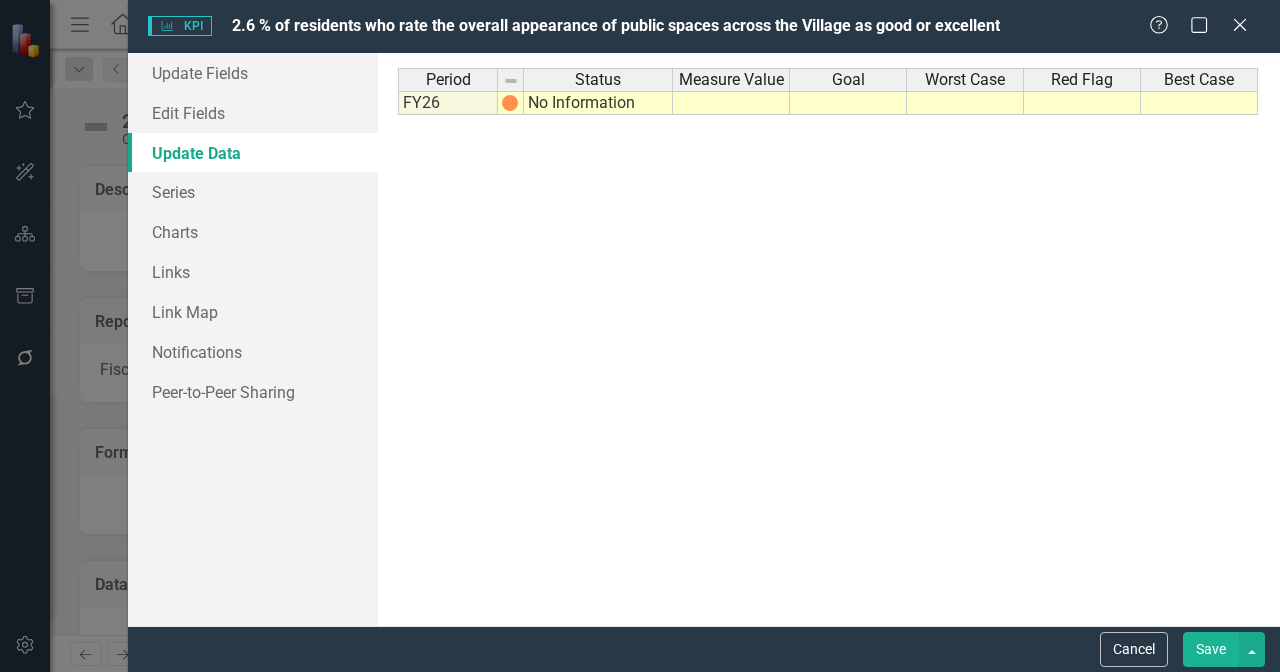 click on "No Information" at bounding box center [598, 103] 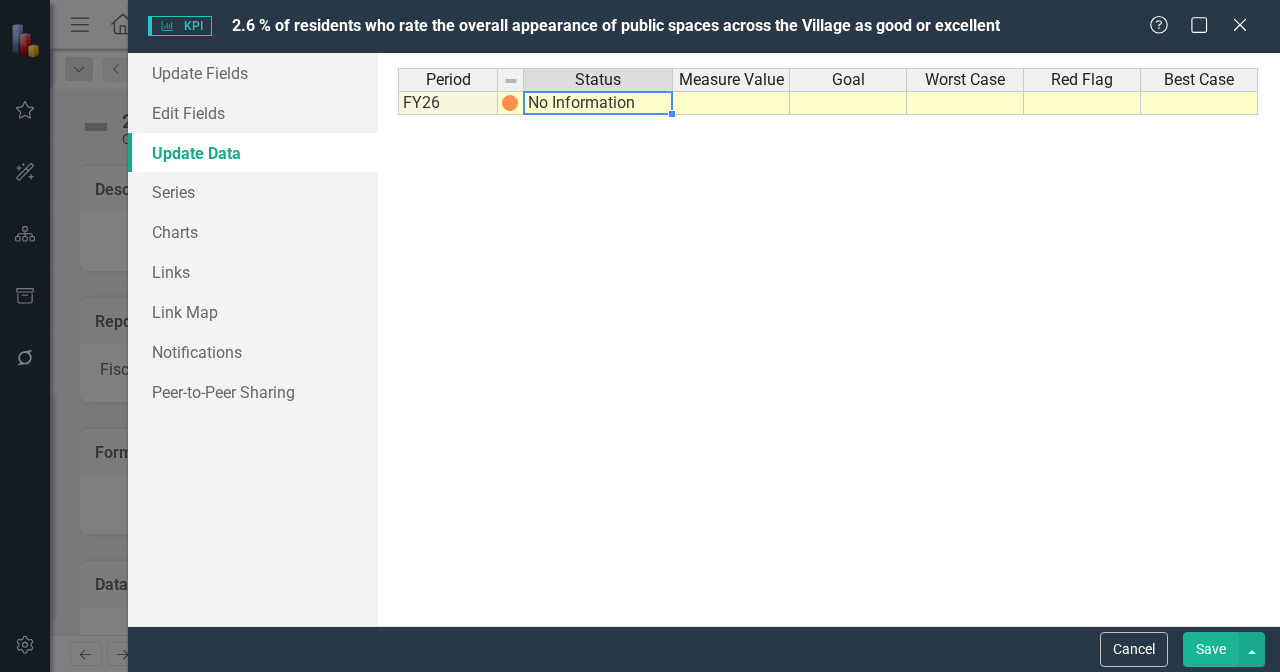 click on "No Information" at bounding box center [598, 103] 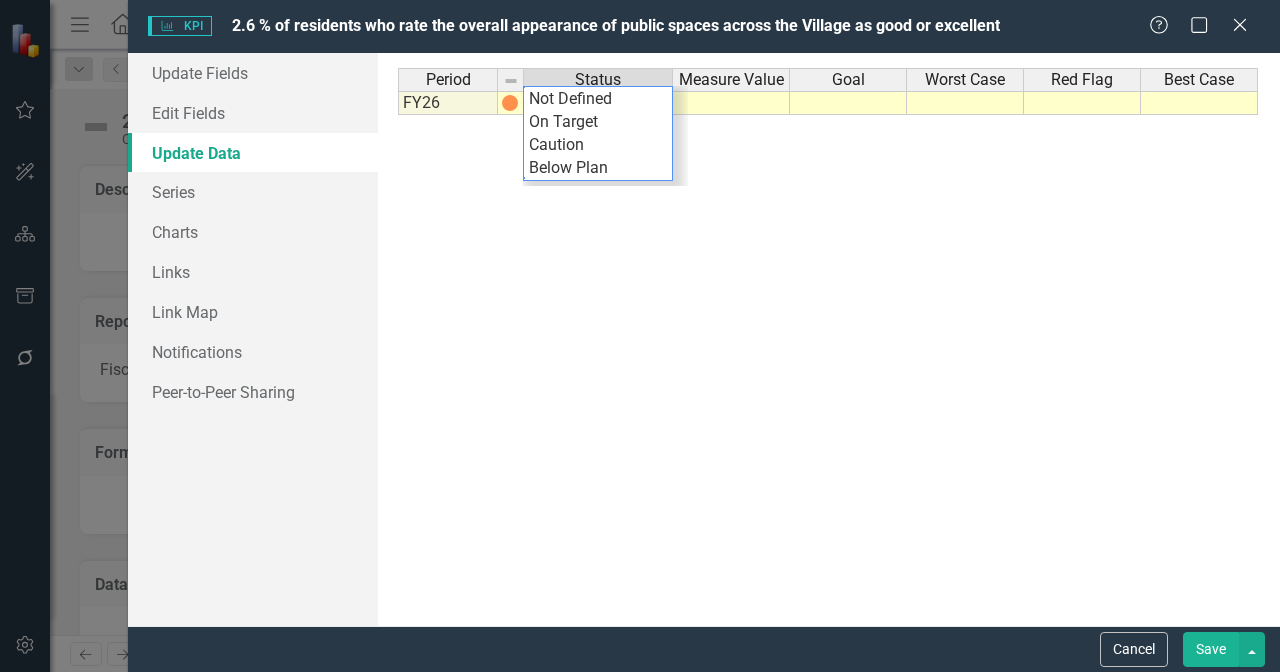 click on "Period Status Measure Value Goal Worst Case Red Flag Best Case FY26 No Information Period Status Measure Value Goal Worst Case Red Flag Best Case Period Status FY26 No Information Period Status Not Defined On Target Caution Below Plan" at bounding box center (829, 339) 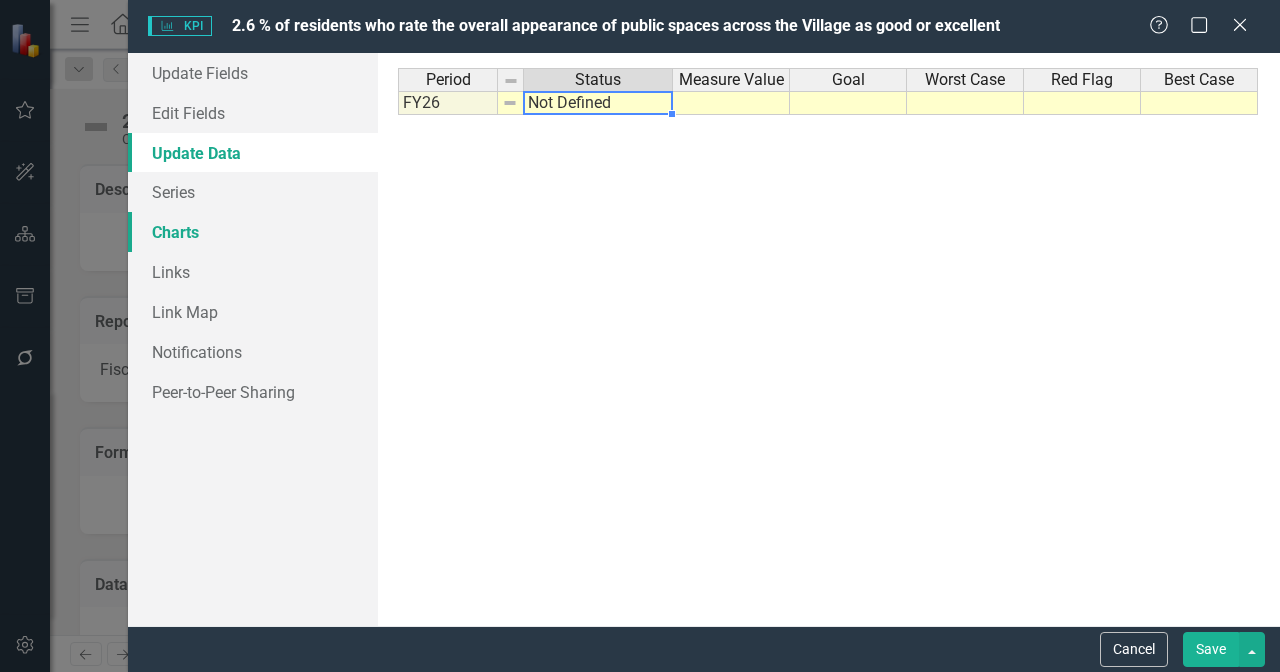 click on "Charts" at bounding box center (253, 232) 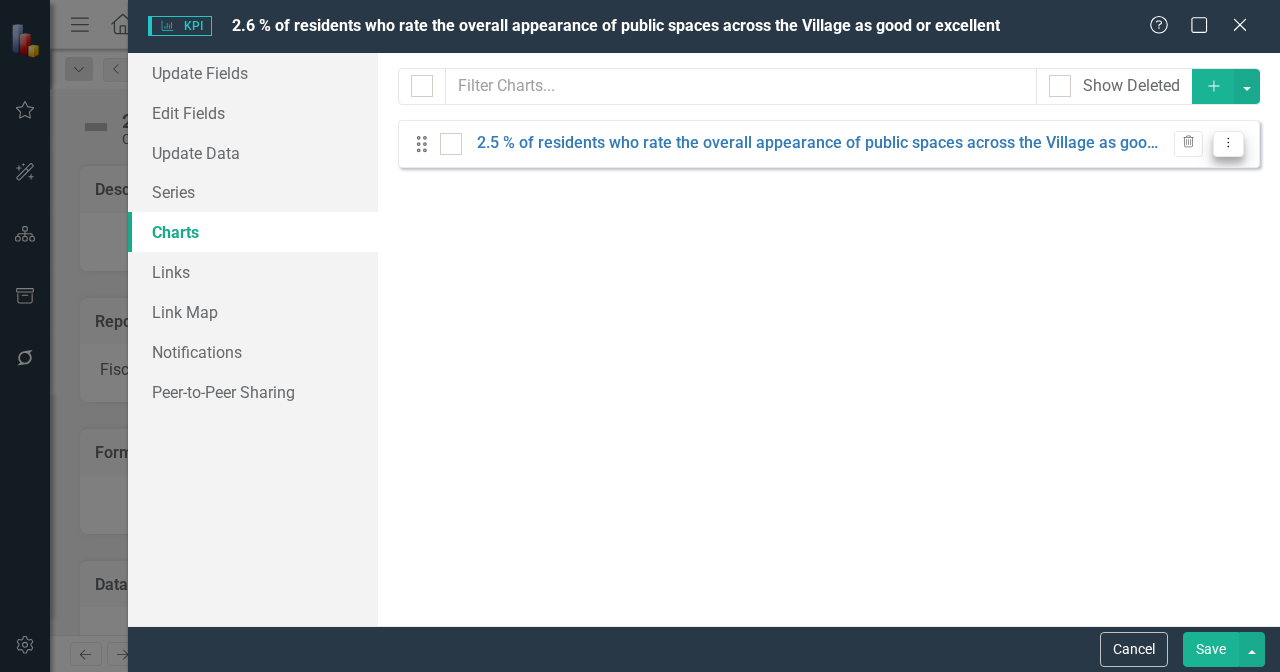 click on "Dropdown Menu" 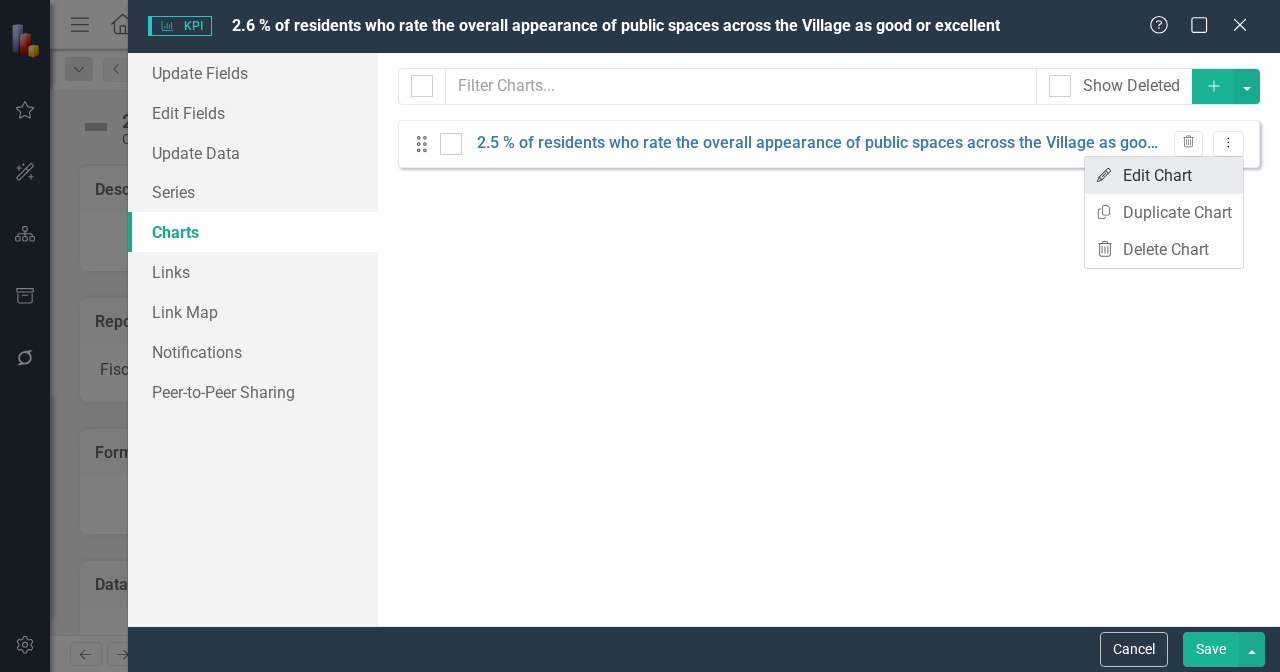 click on "Edit Edit Chart" at bounding box center (1164, 175) 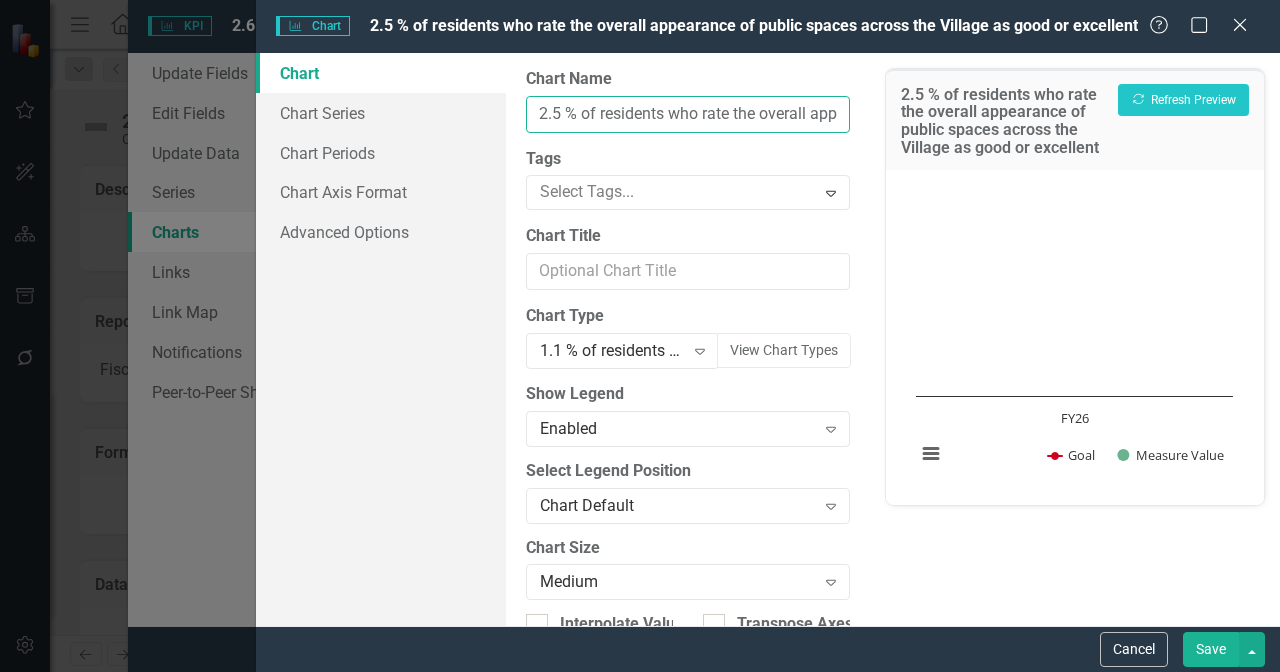 click on "2.5 % of residents who rate the overall appearance of public spaces across the Village as good or excellent" at bounding box center [688, 114] 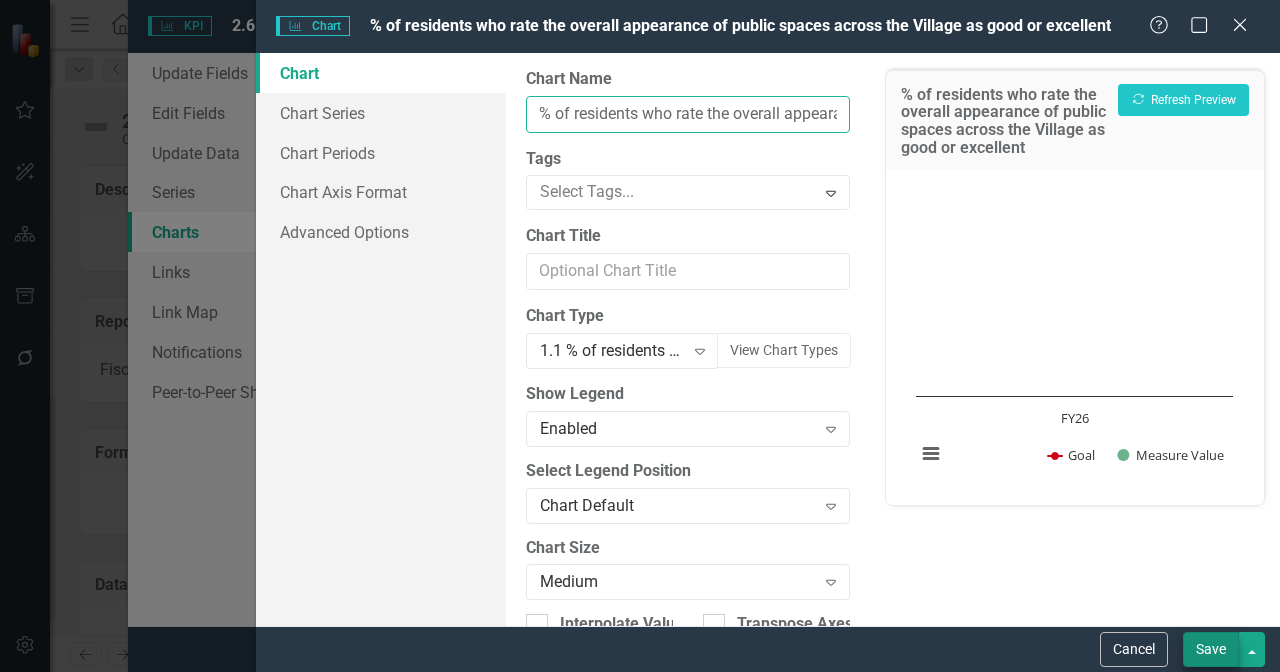 type on "% of residents who rate the overall appearance of public spaces across the Village as good or excellent" 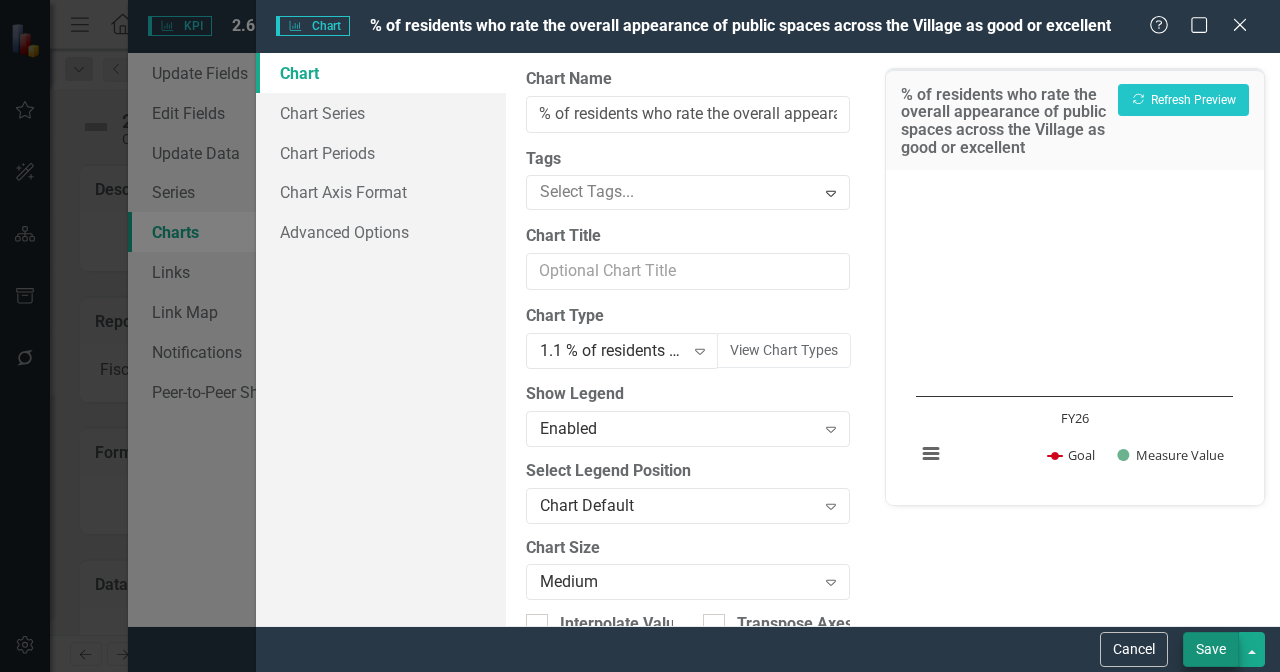 click on "Save" at bounding box center (1211, 649) 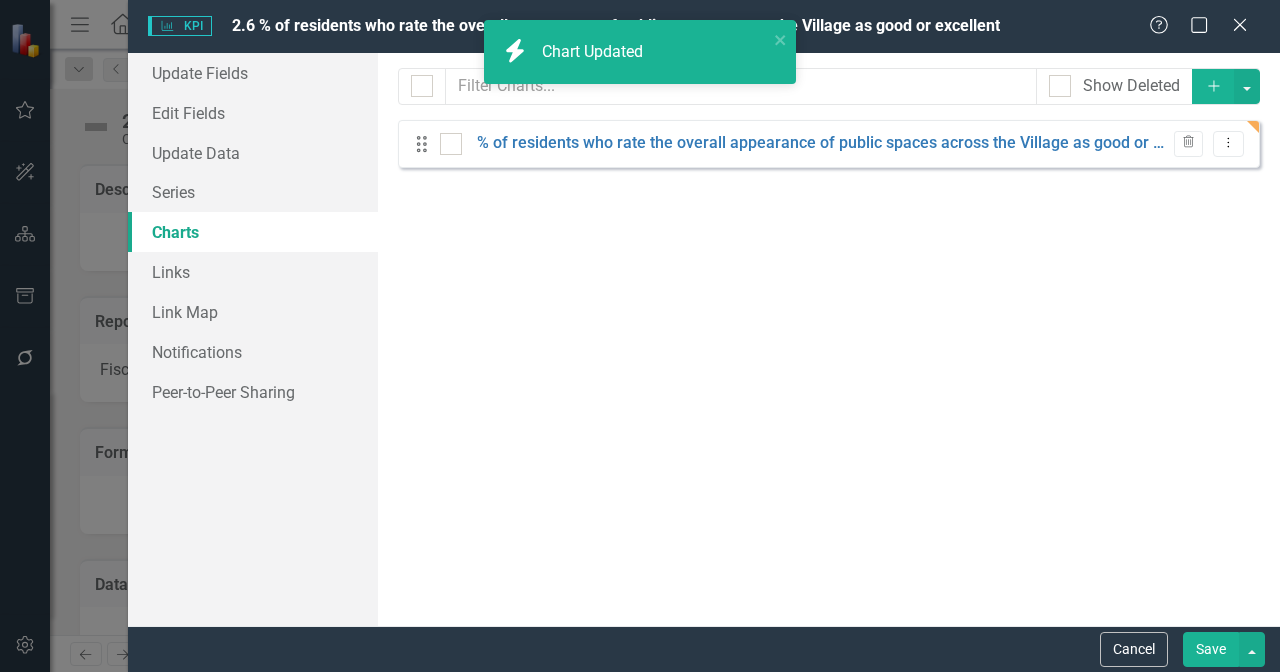click on "Save" at bounding box center (1211, 649) 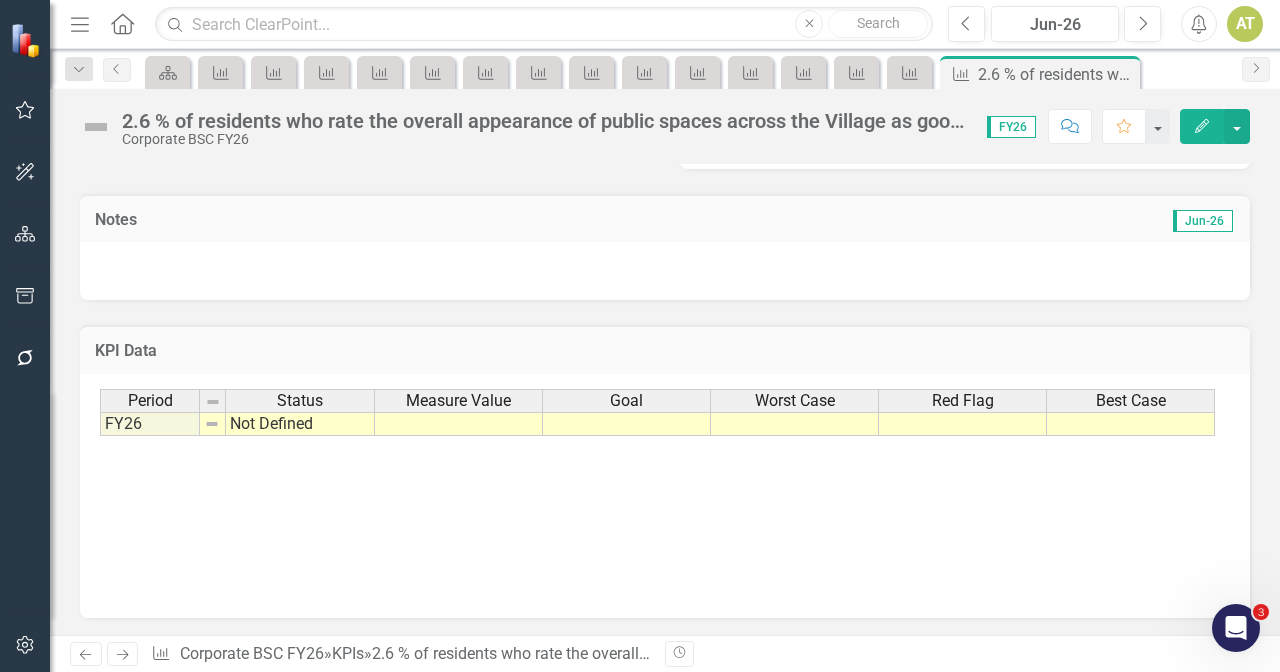 scroll, scrollTop: 496, scrollLeft: 0, axis: vertical 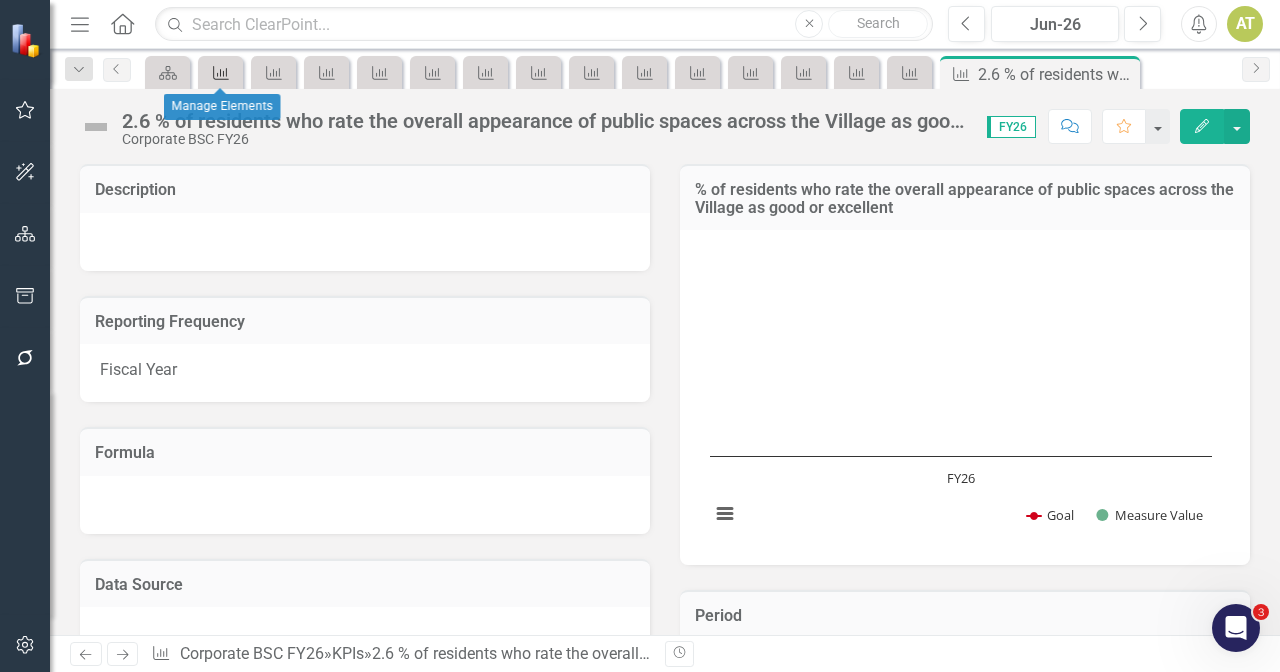 click on "KPI" at bounding box center (217, 72) 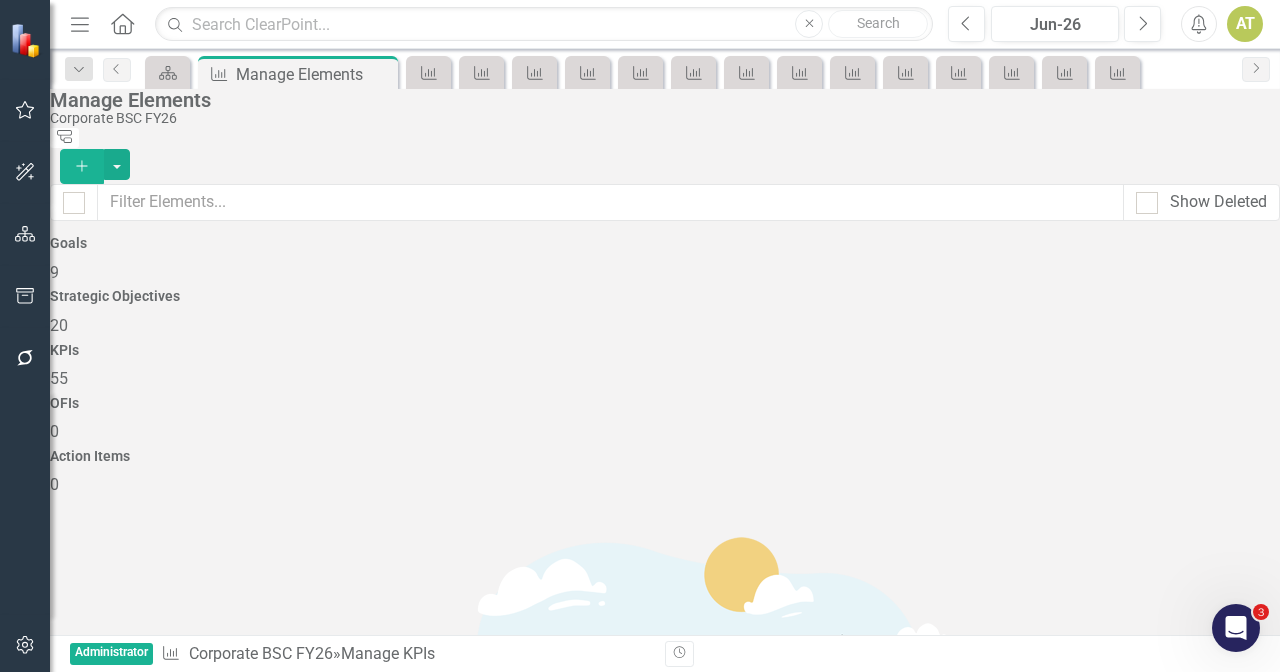 click on "1.1 % of residents satisfied with fire services" at bounding box center (235, 1004) 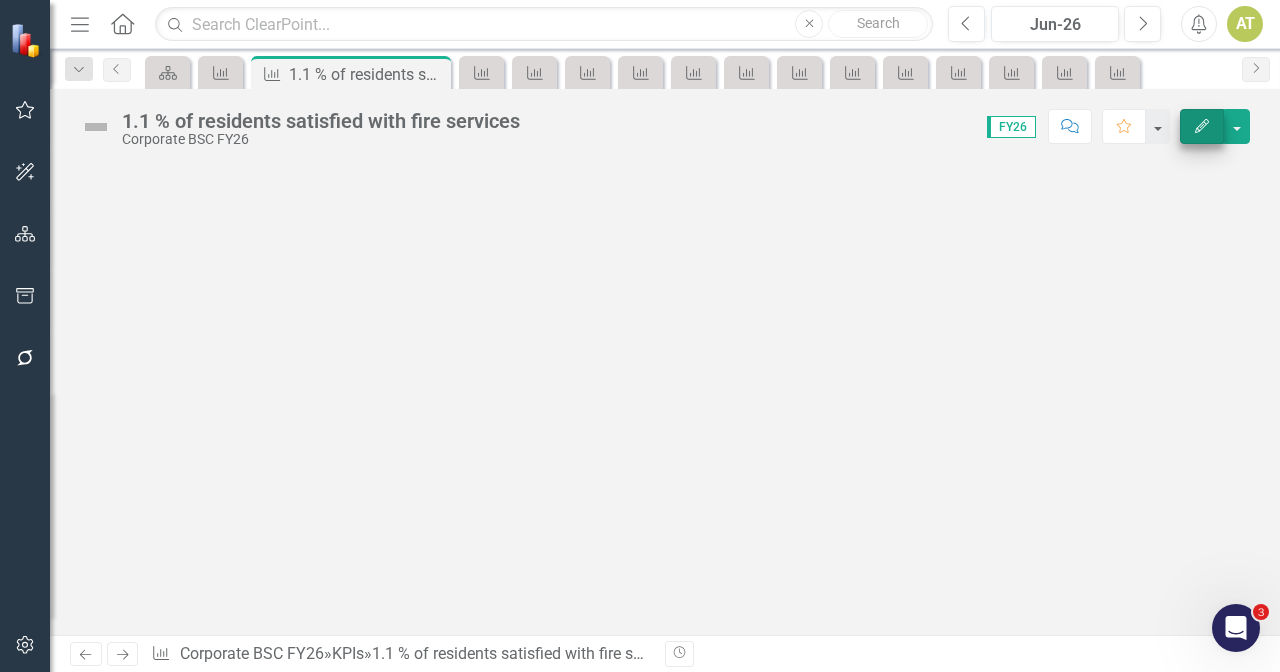 click on "Edit" at bounding box center (1202, 126) 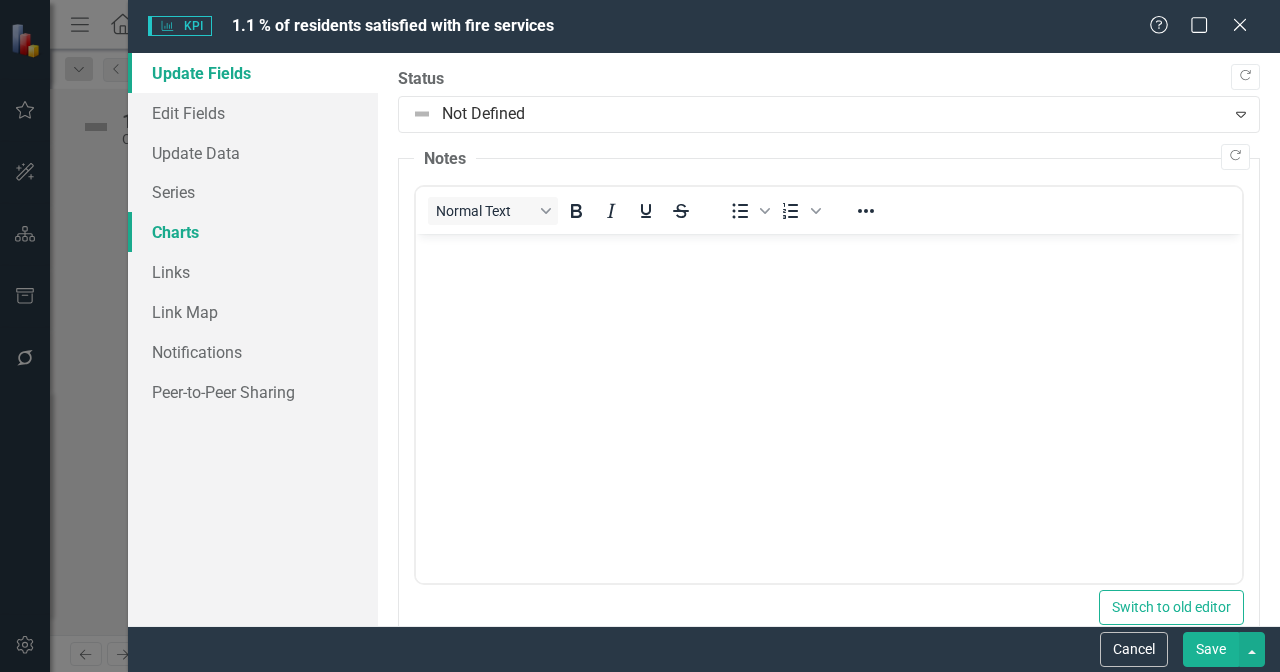 scroll, scrollTop: 0, scrollLeft: 0, axis: both 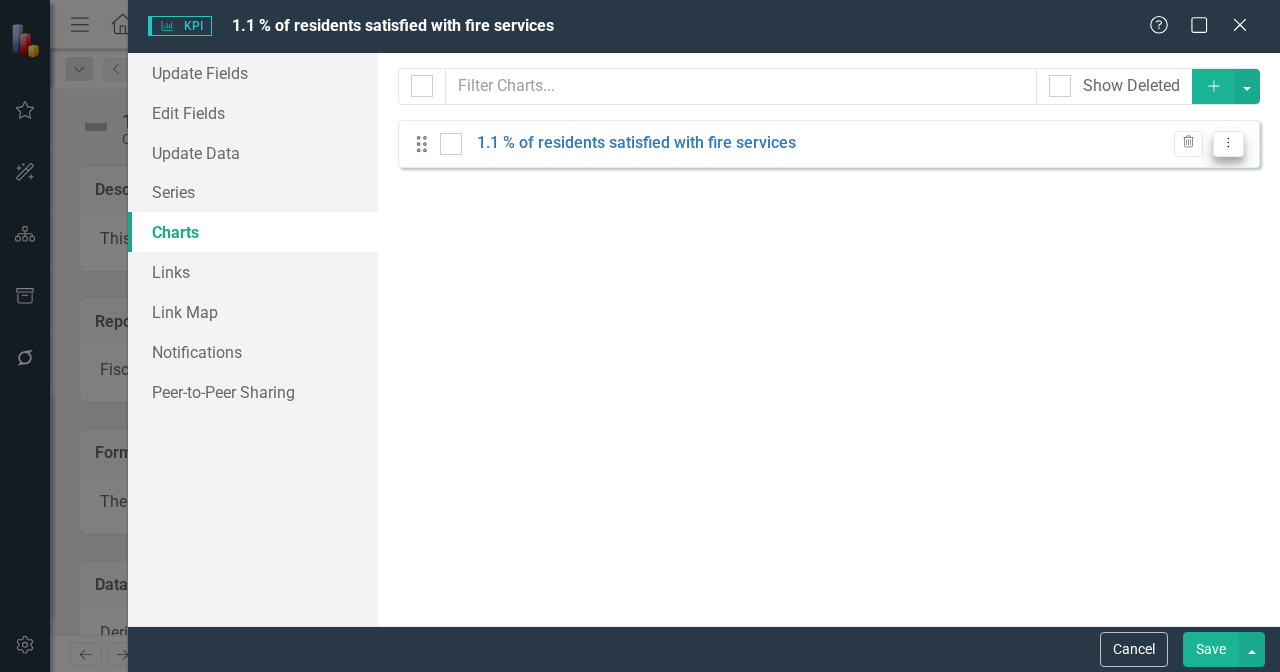 click on "Dropdown Menu" at bounding box center (1228, 144) 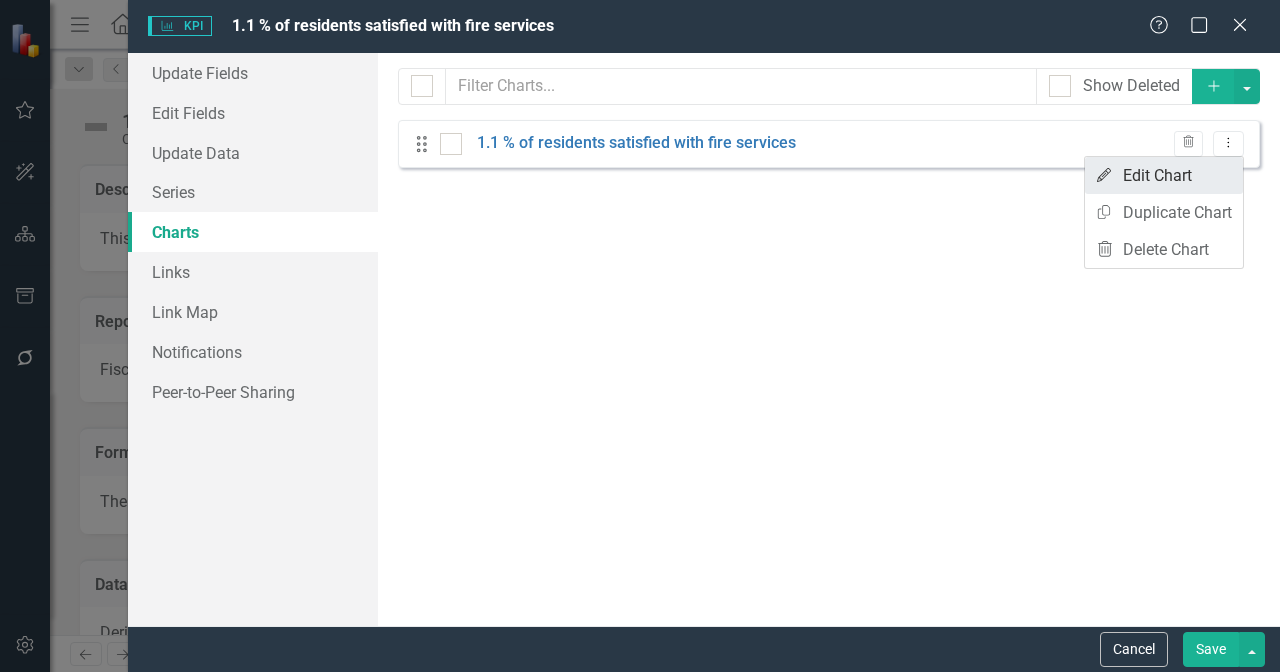 click on "Edit Edit Chart" at bounding box center (1164, 175) 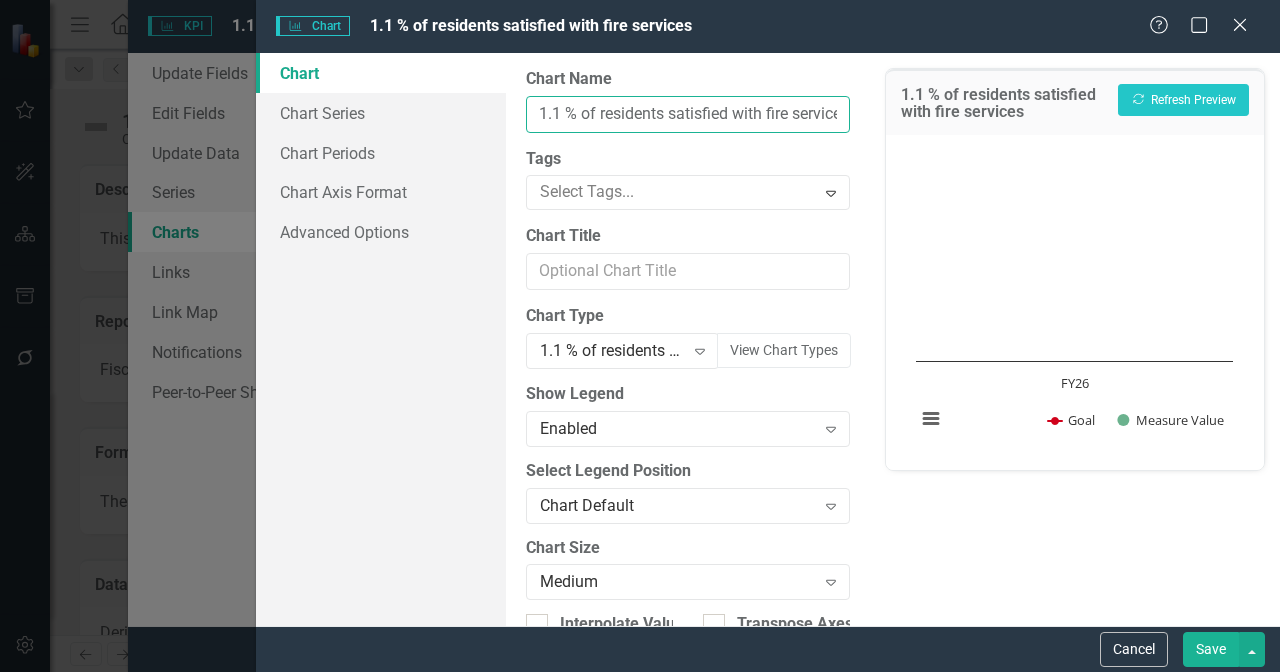 click on "1.1 % of residents satisfied with fire services" at bounding box center [688, 114] 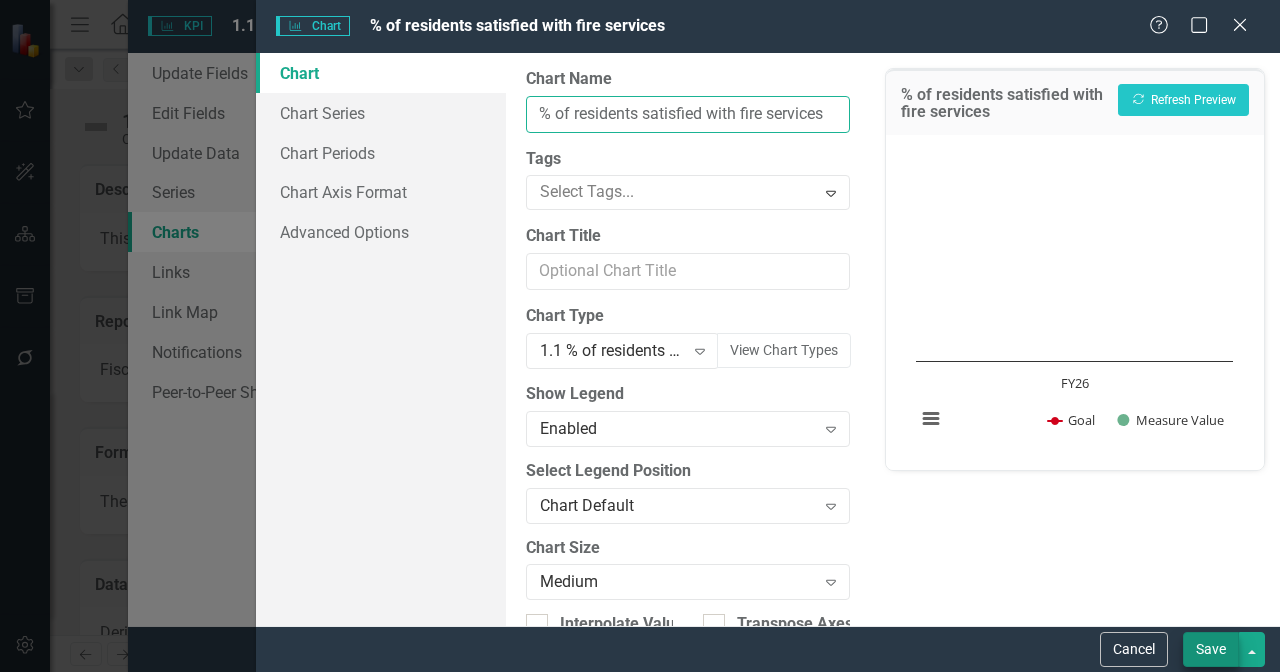 type on "% of residents satisfied with fire services" 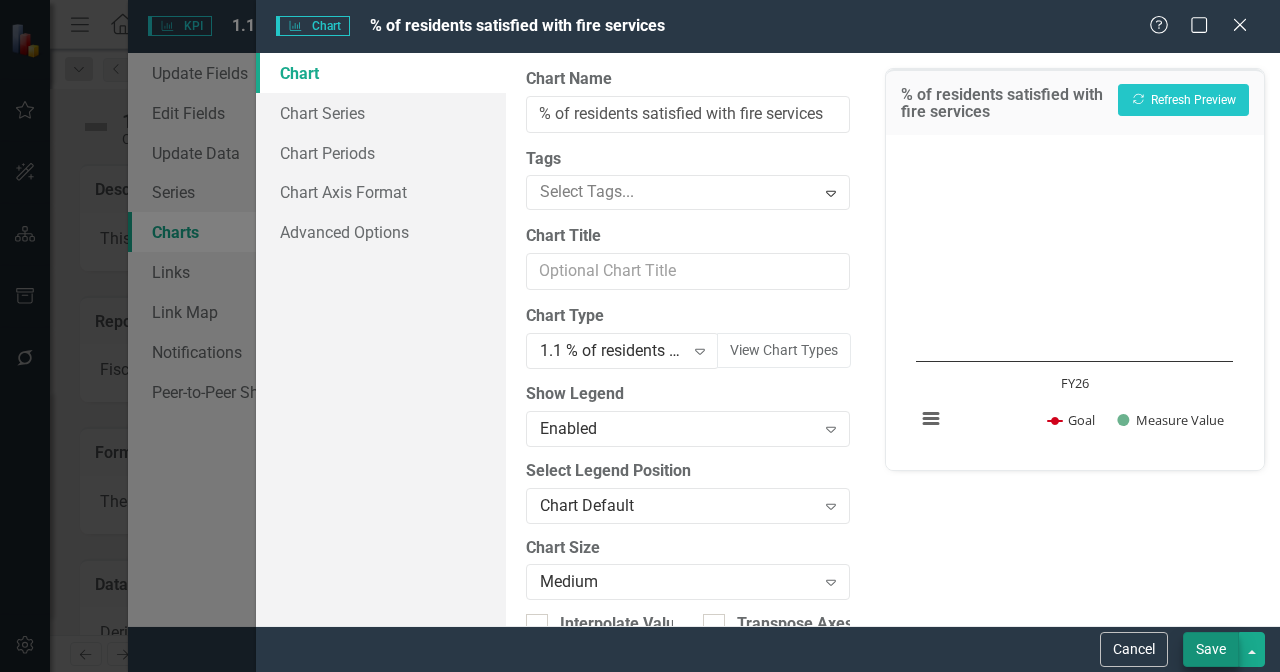 click on "Save" at bounding box center (1211, 649) 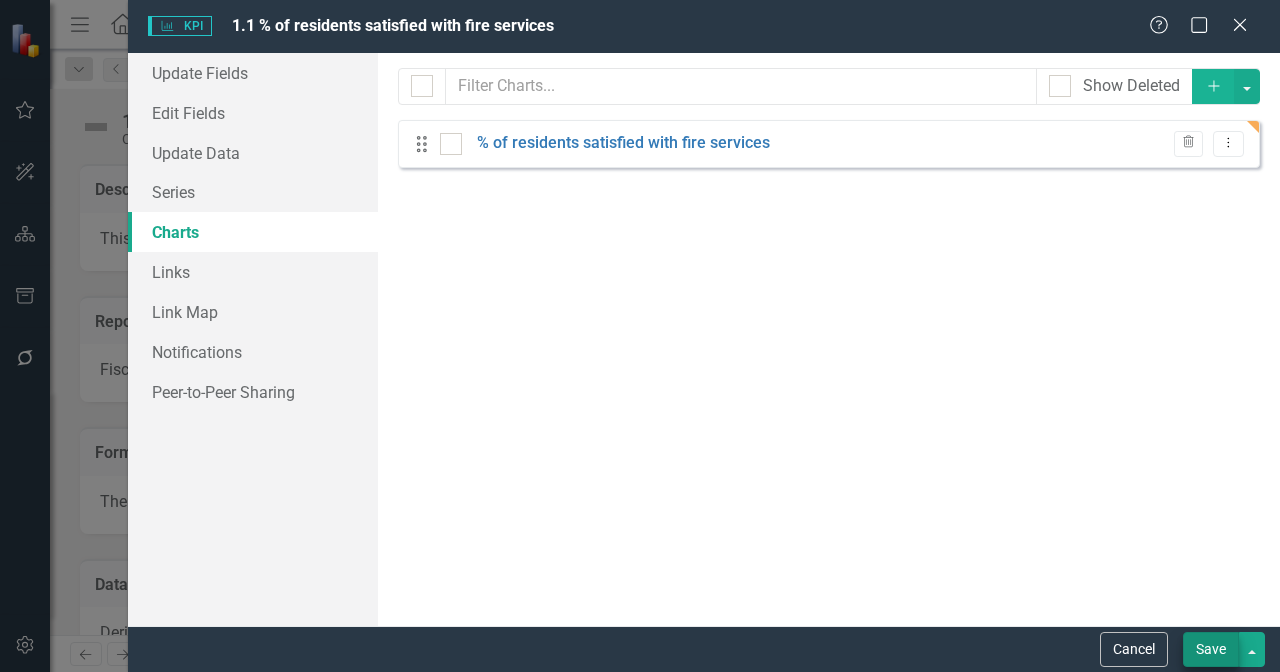 click on "Save" at bounding box center [1211, 649] 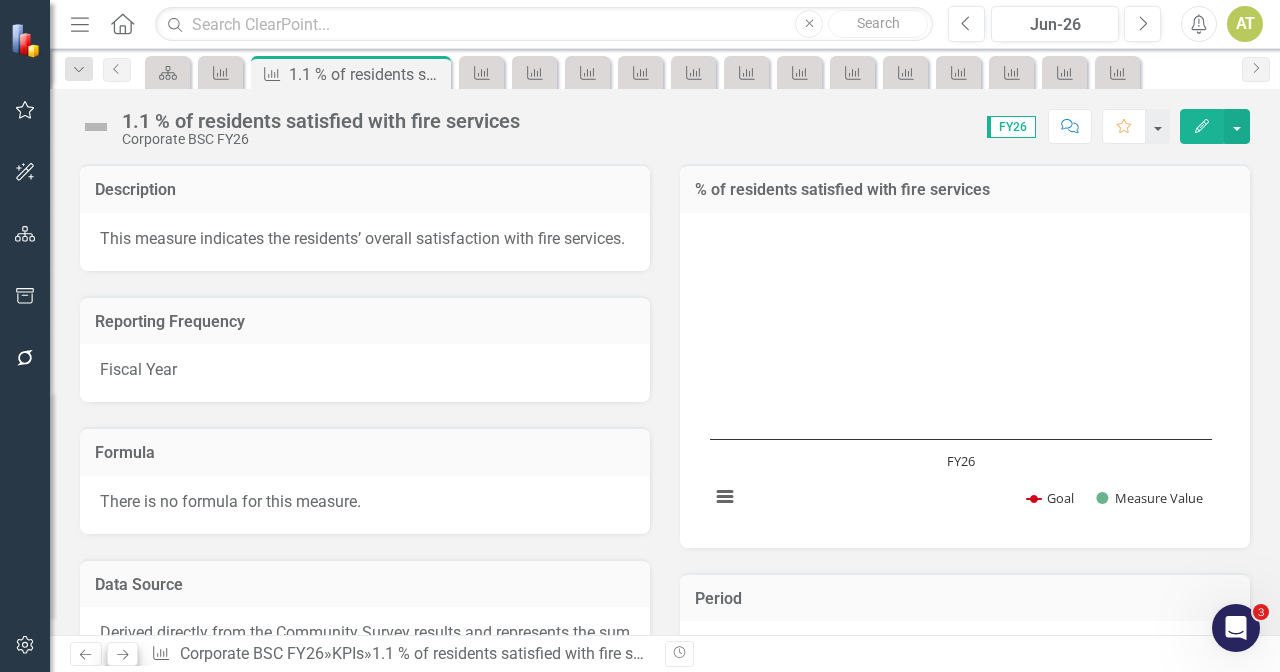 click on "Next" 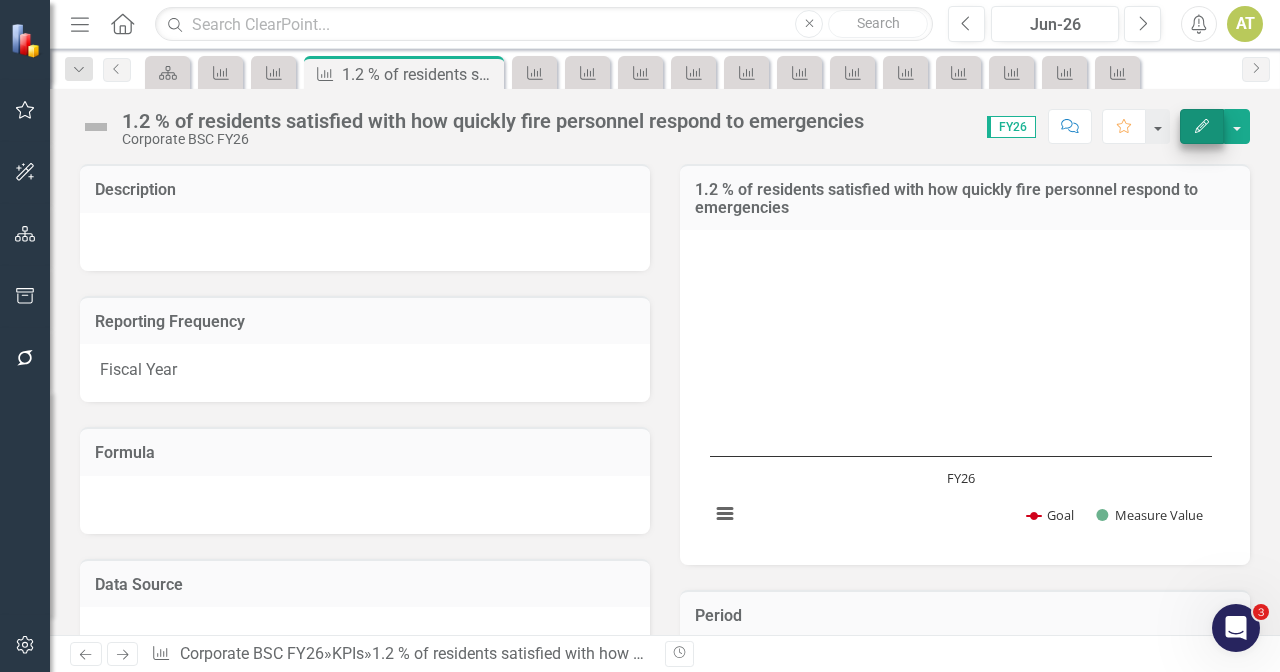 click on "Edit" 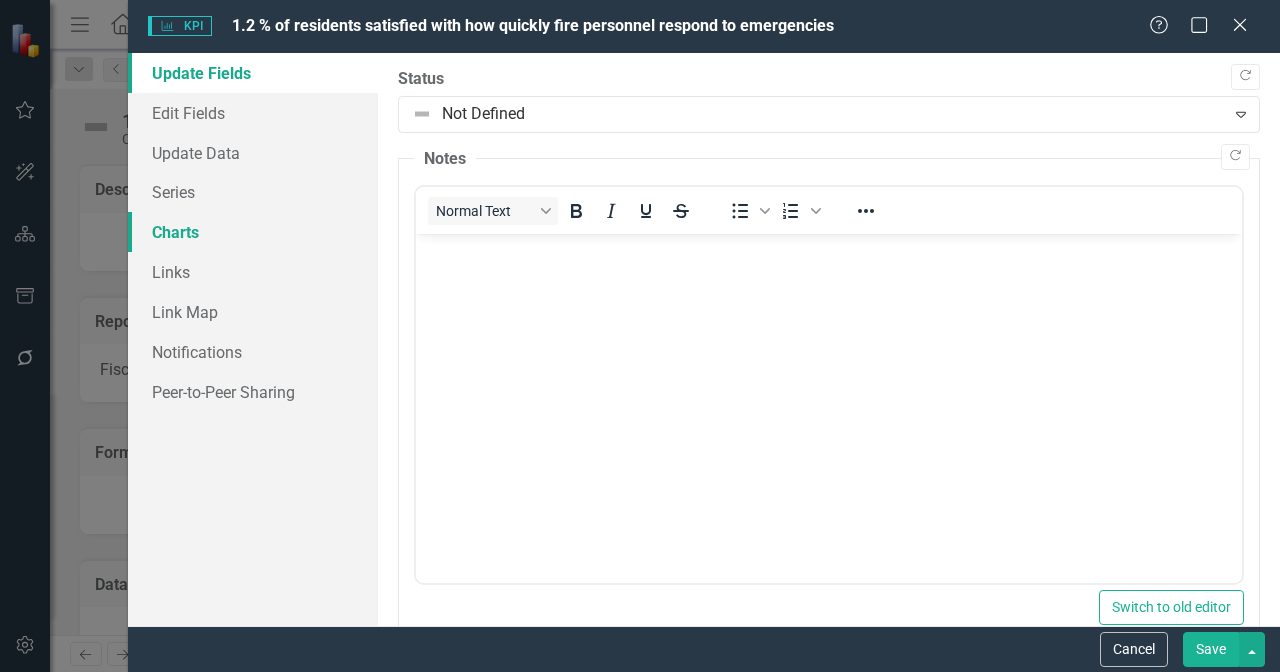 click on "Charts" at bounding box center [253, 232] 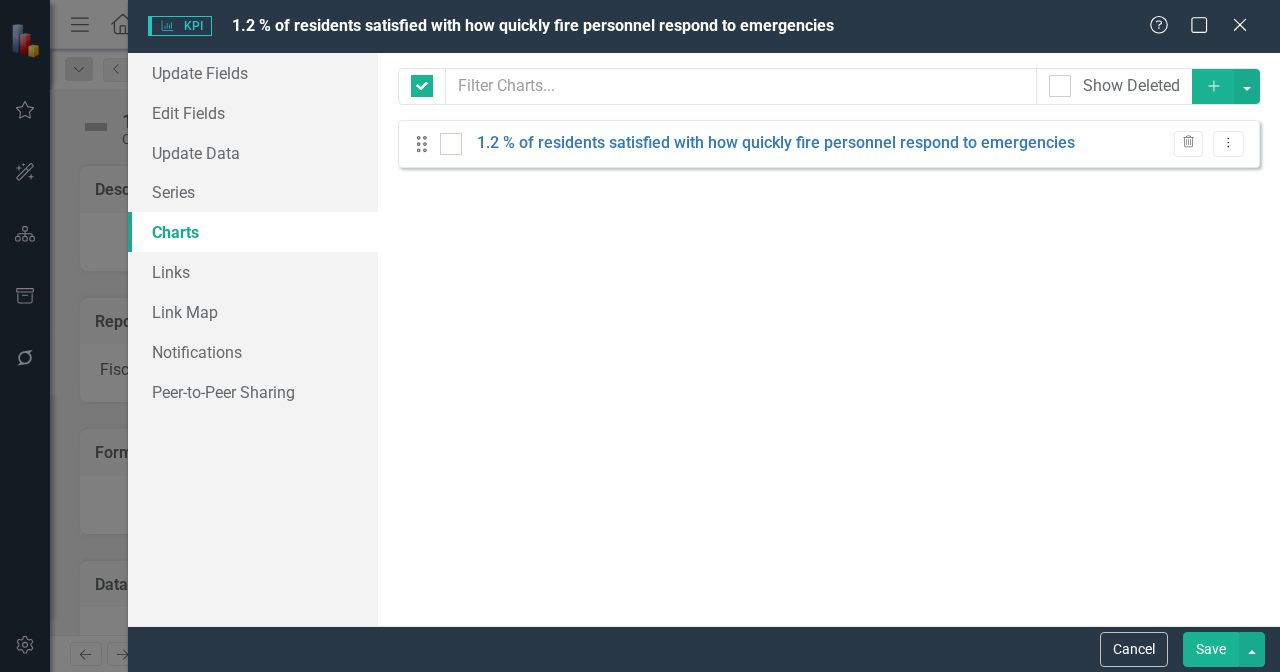 checkbox on "false" 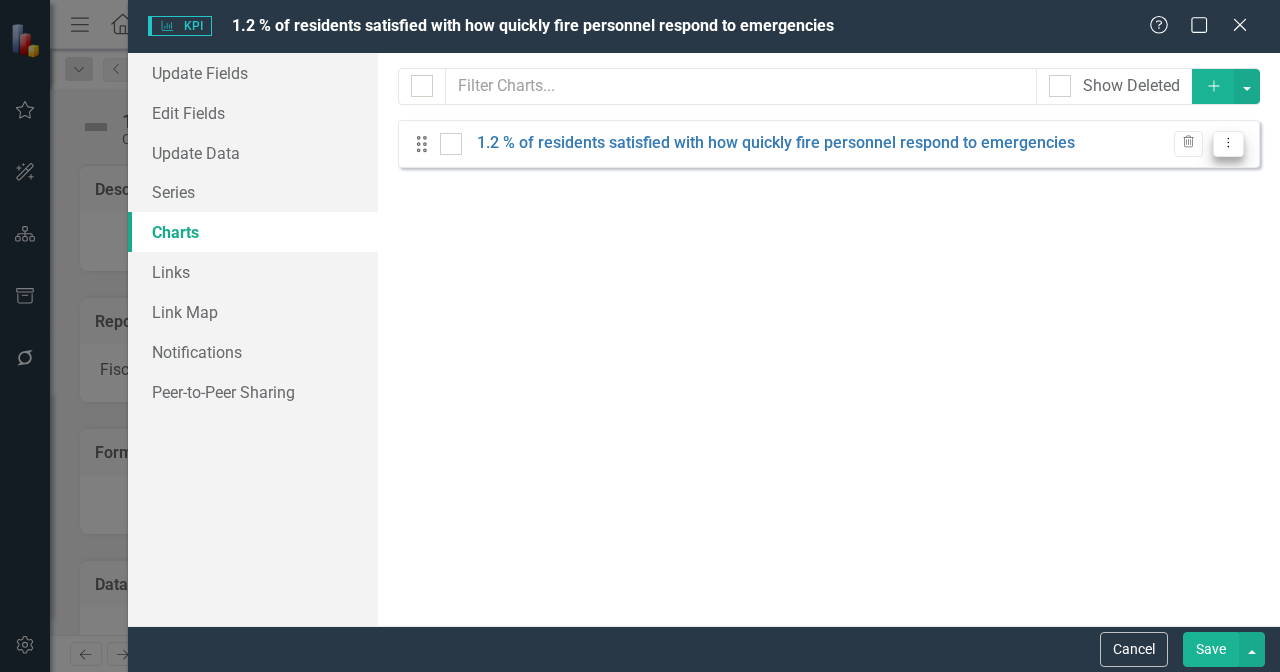scroll, scrollTop: 0, scrollLeft: 0, axis: both 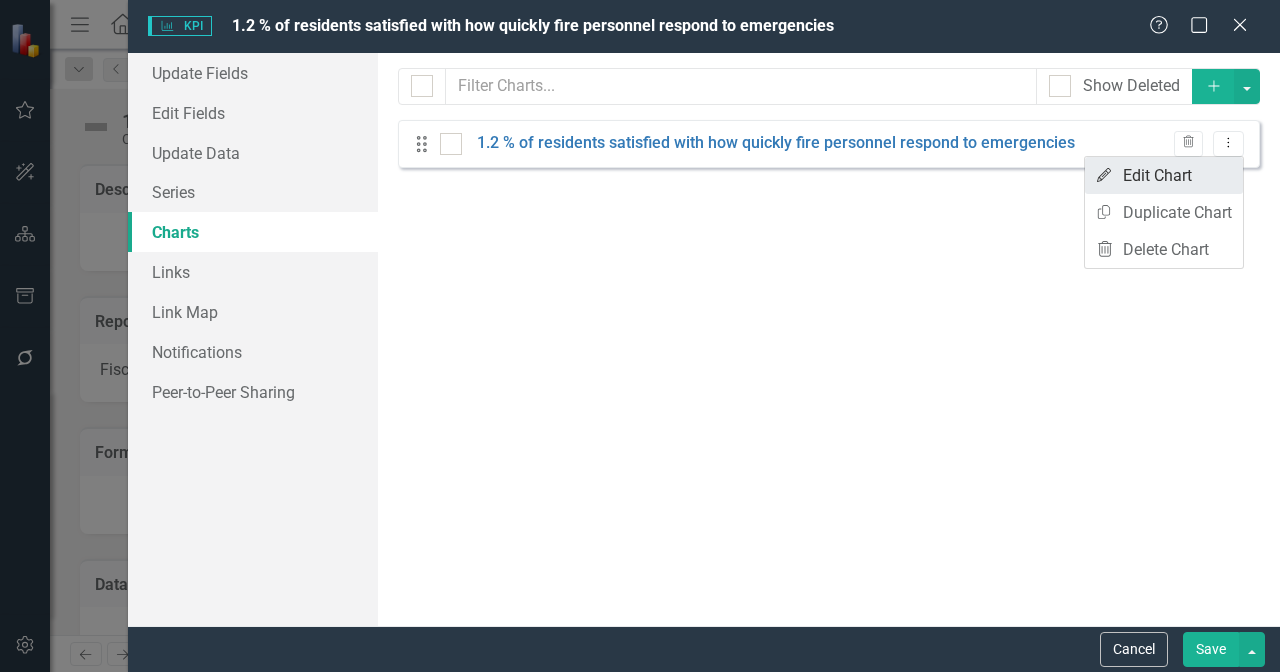 click on "Edit Edit Chart" at bounding box center (1164, 175) 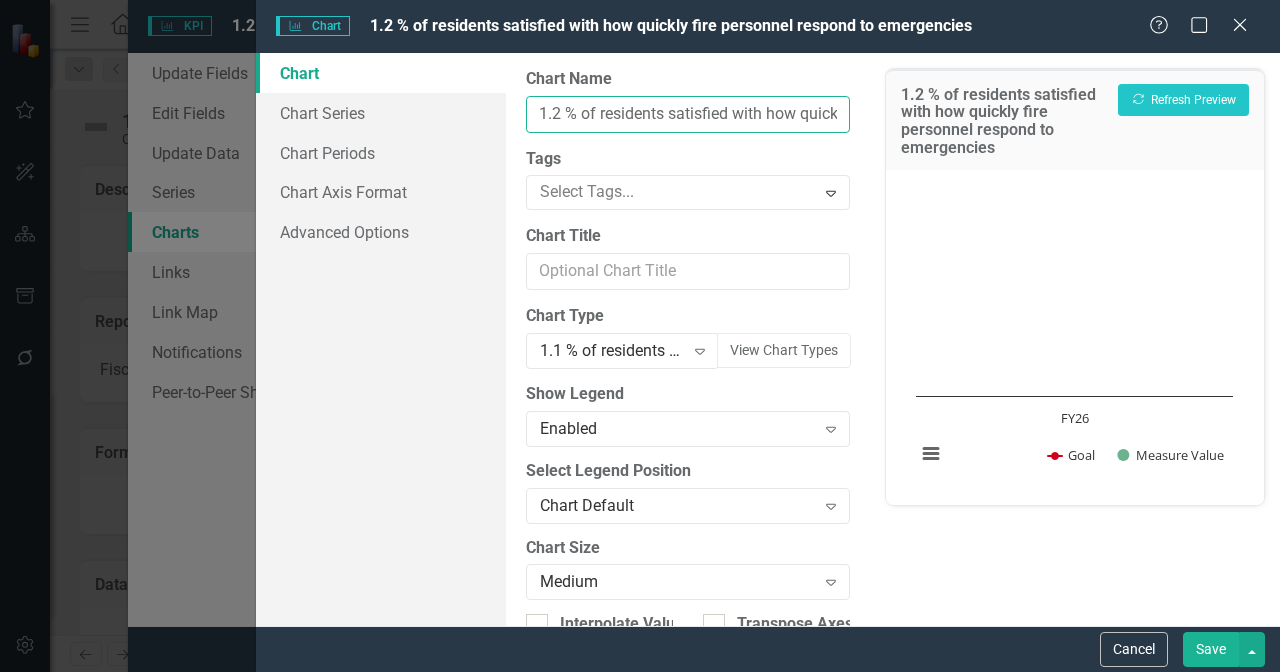 click on "1.2 % of residents satisfied with how quickly fire personnel respond to emergencies" at bounding box center [688, 114] 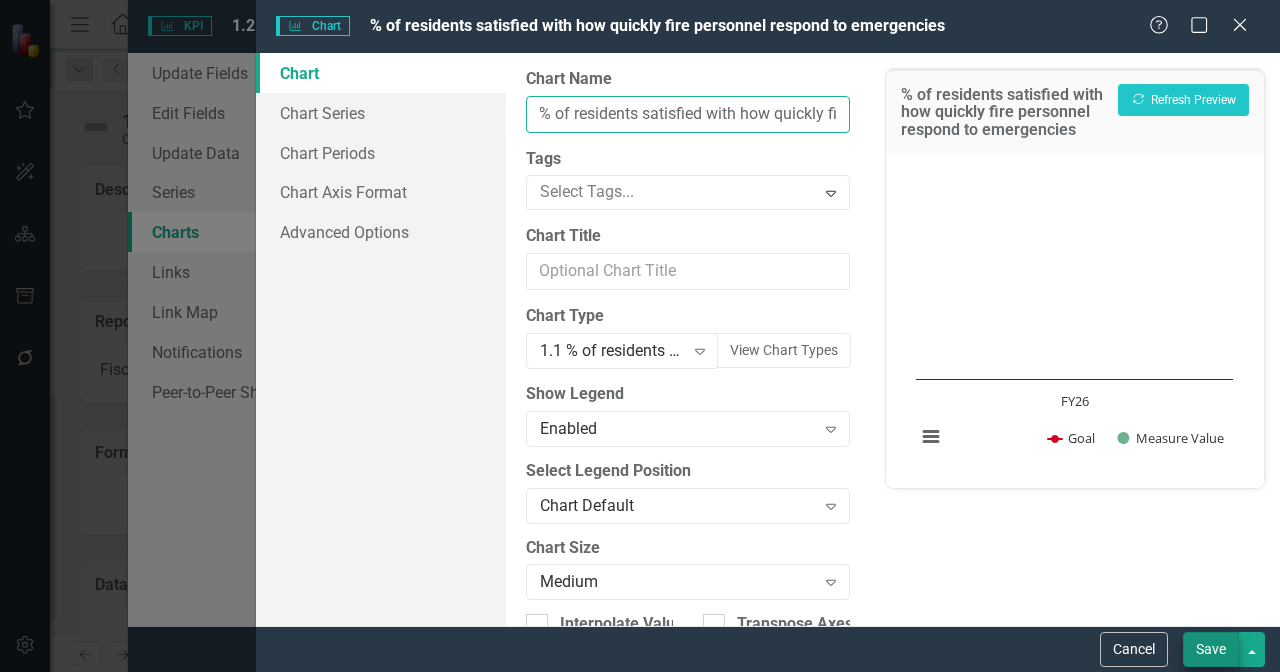 type on "% of residents satisfied with how quickly fire personnel respond to emergencies" 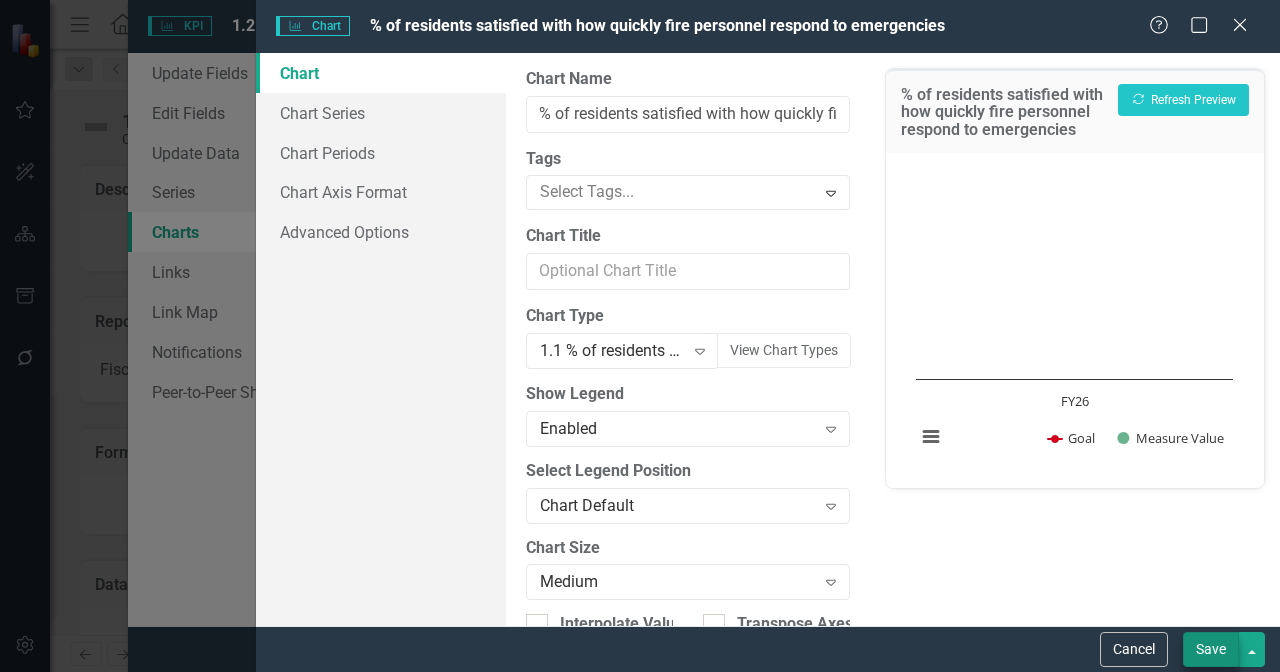 click on "Save" at bounding box center [1211, 649] 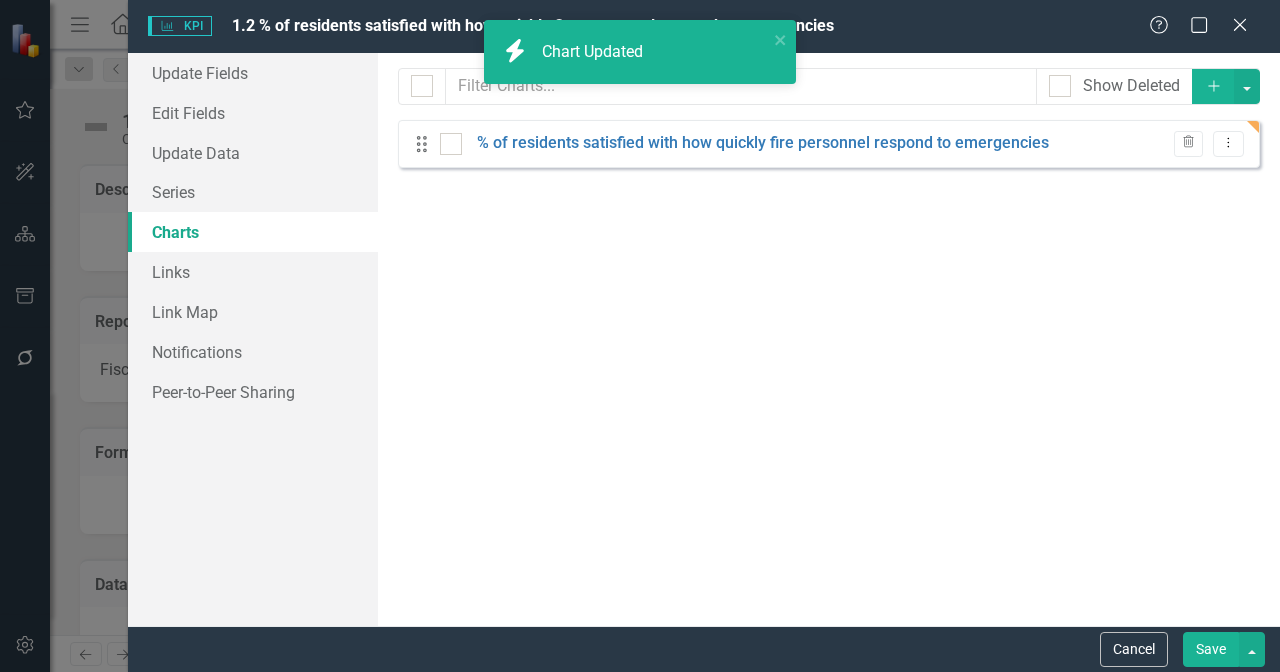 click on "Save" at bounding box center (1211, 649) 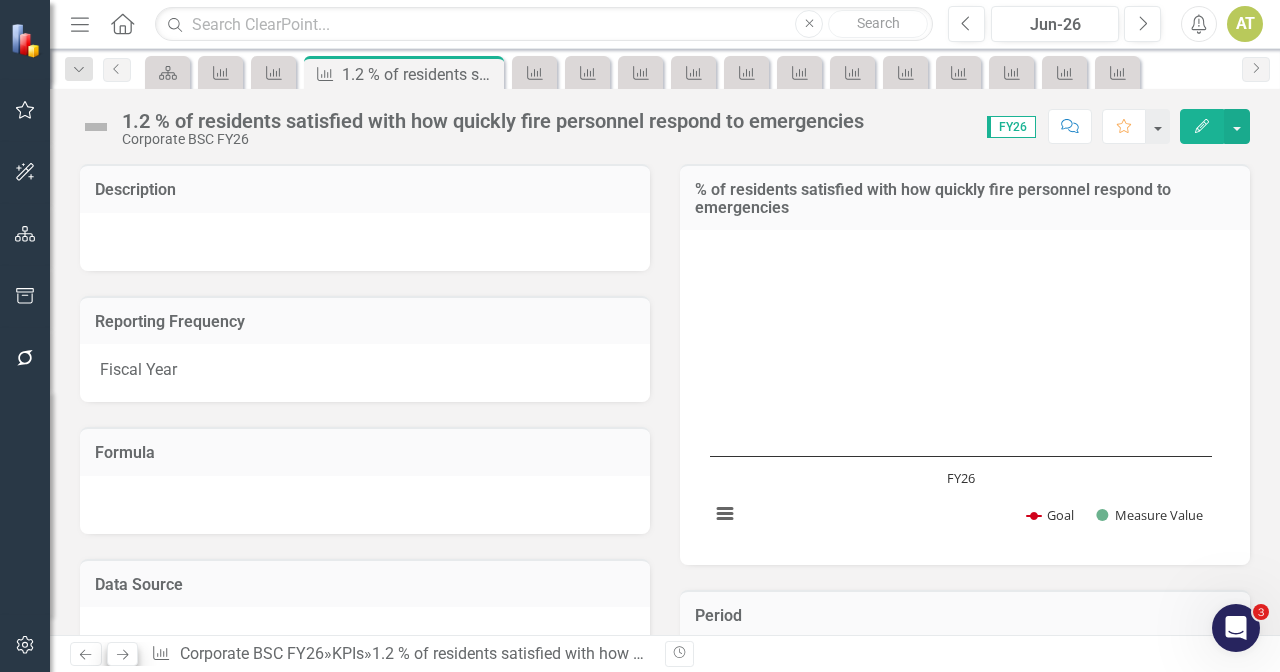 click on "Next" 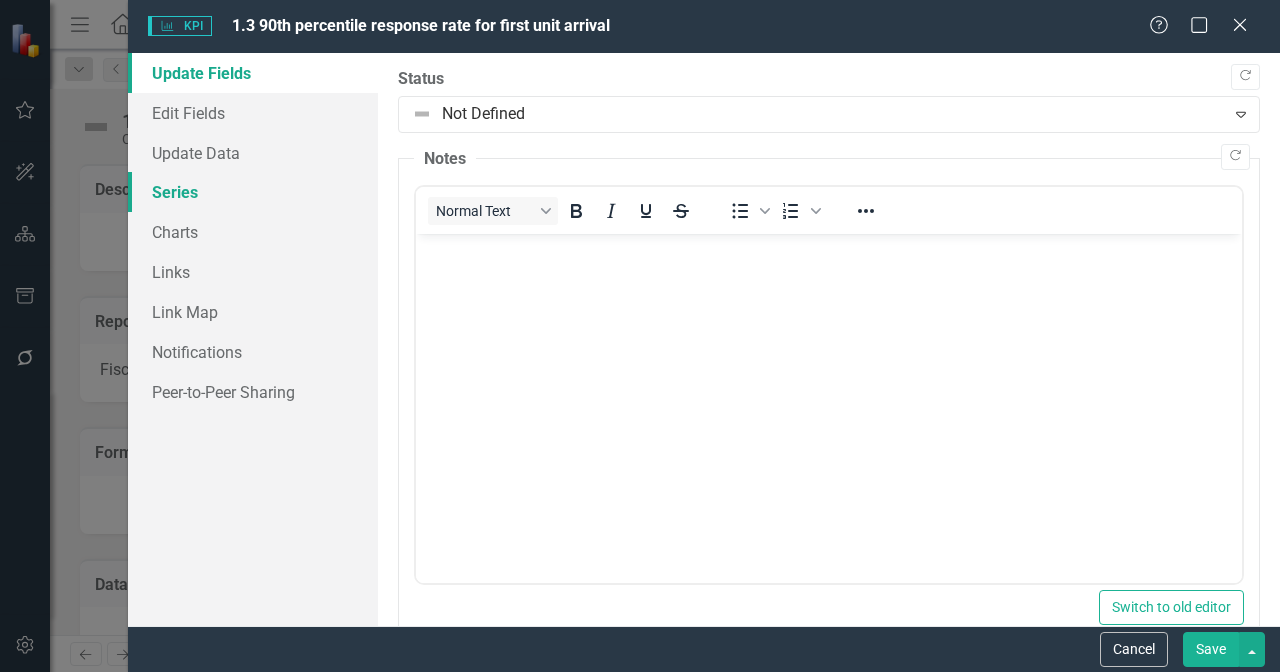 scroll, scrollTop: 0, scrollLeft: 0, axis: both 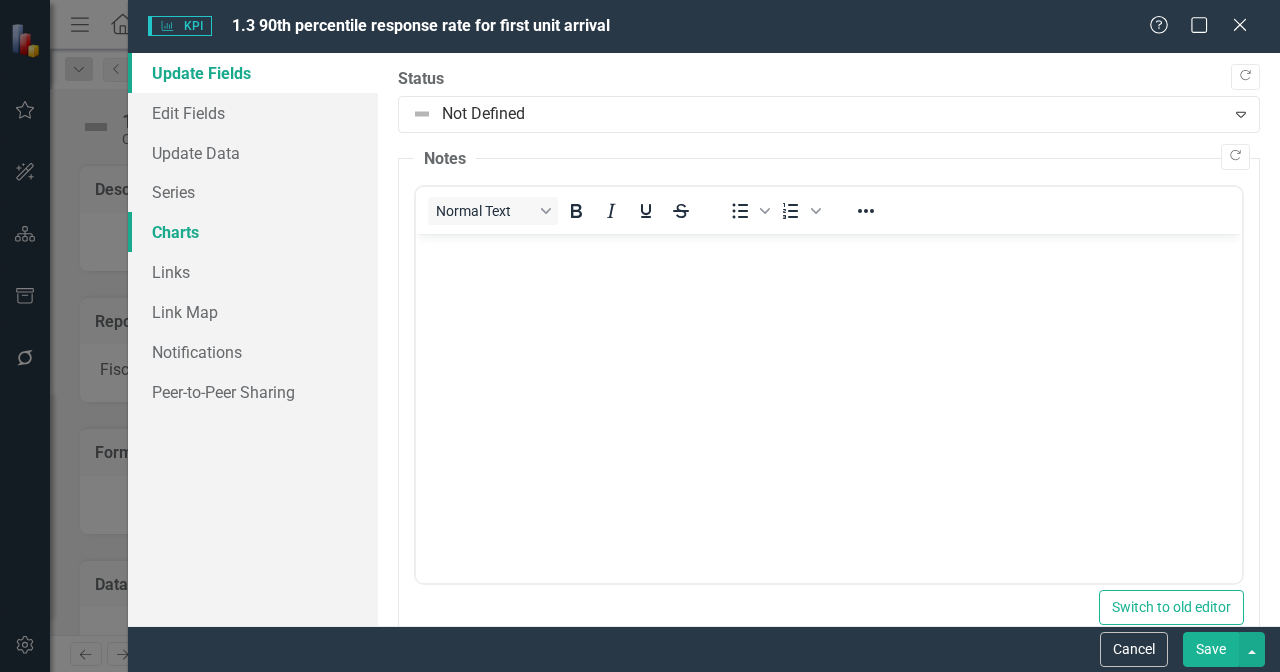 click on "Charts" at bounding box center (253, 232) 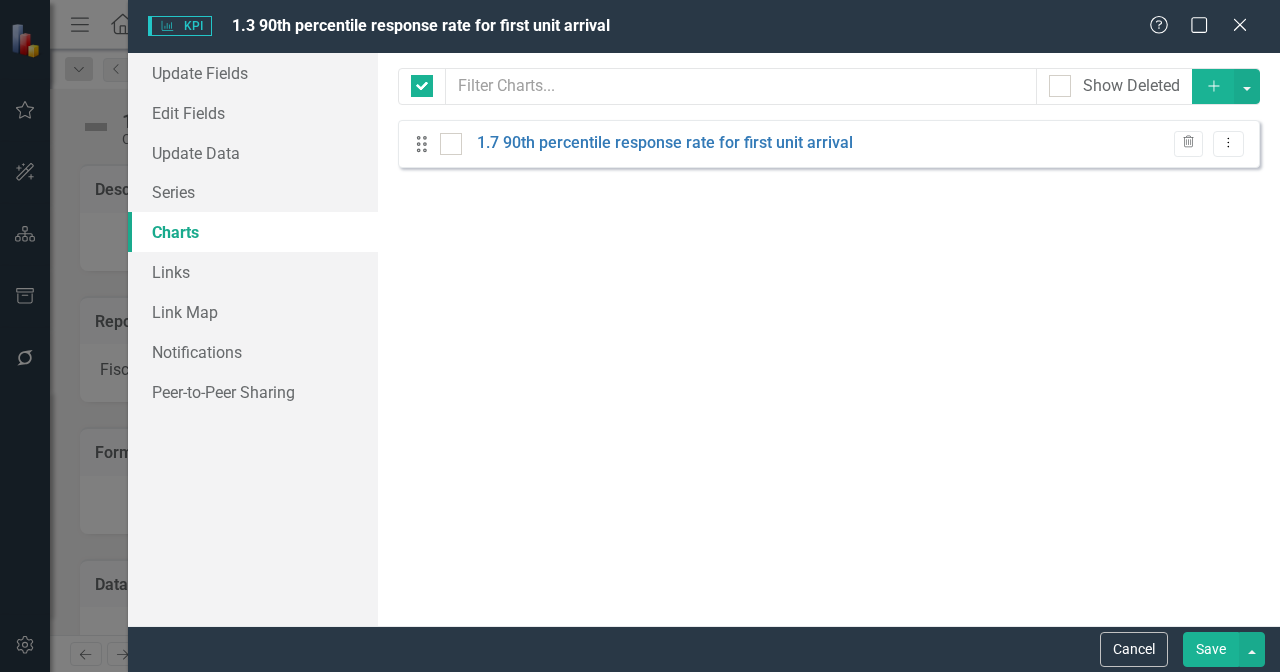 scroll, scrollTop: 0, scrollLeft: 0, axis: both 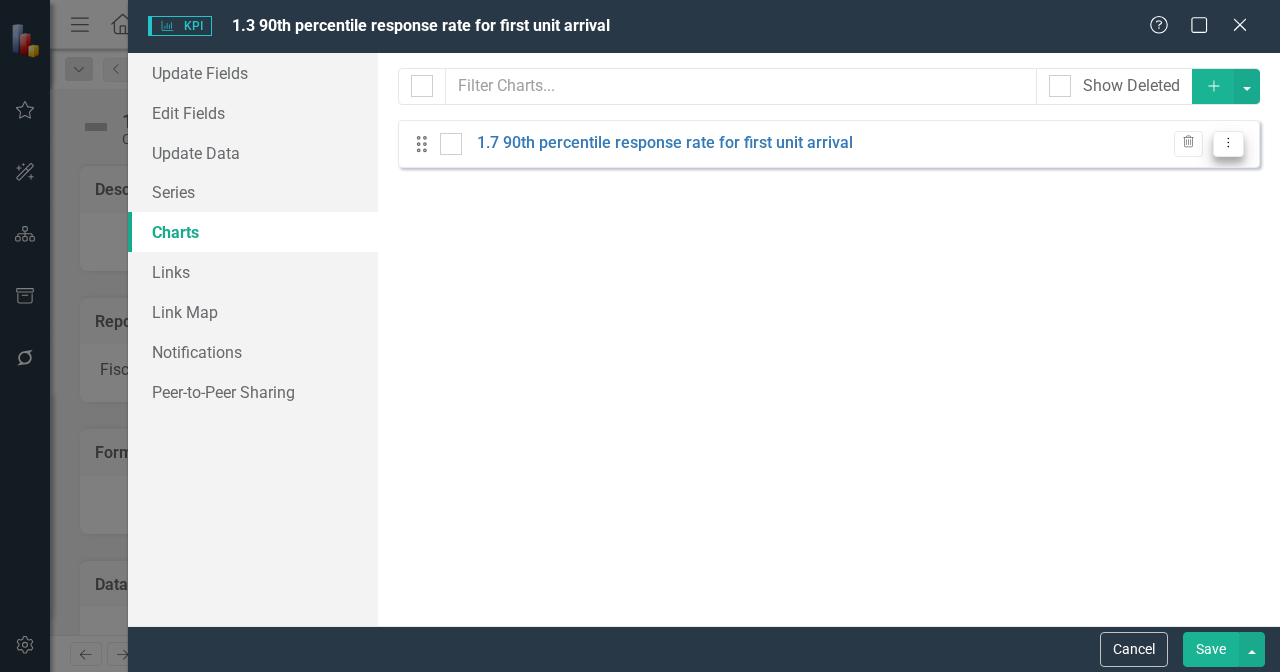click on "Dropdown Menu" at bounding box center [1228, 144] 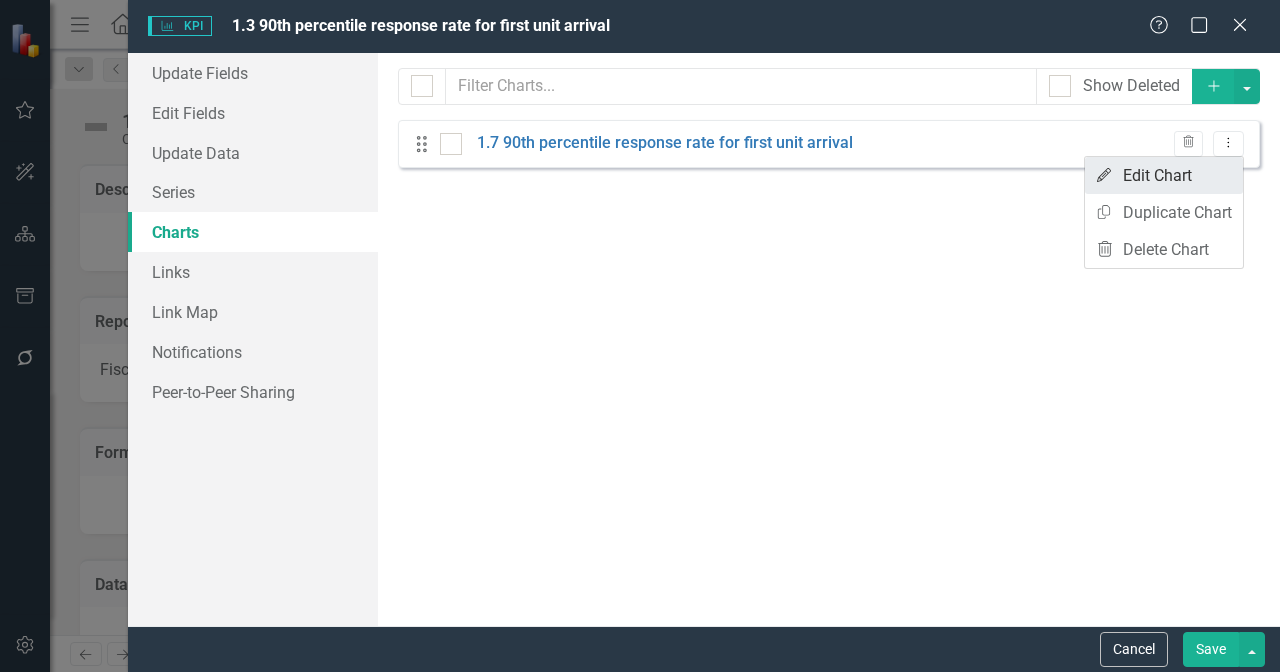 click on "Edit Edit Chart" at bounding box center [1164, 175] 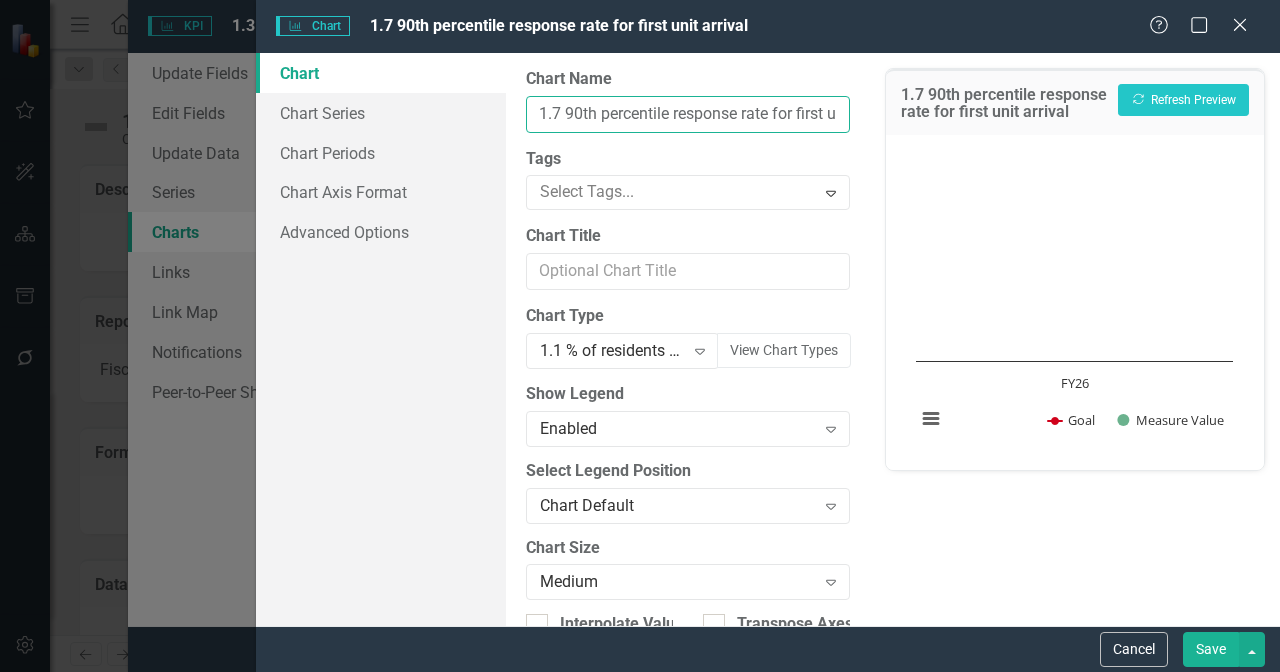 click on "1.7 90th percentile response rate for first unit arrival" at bounding box center [688, 114] 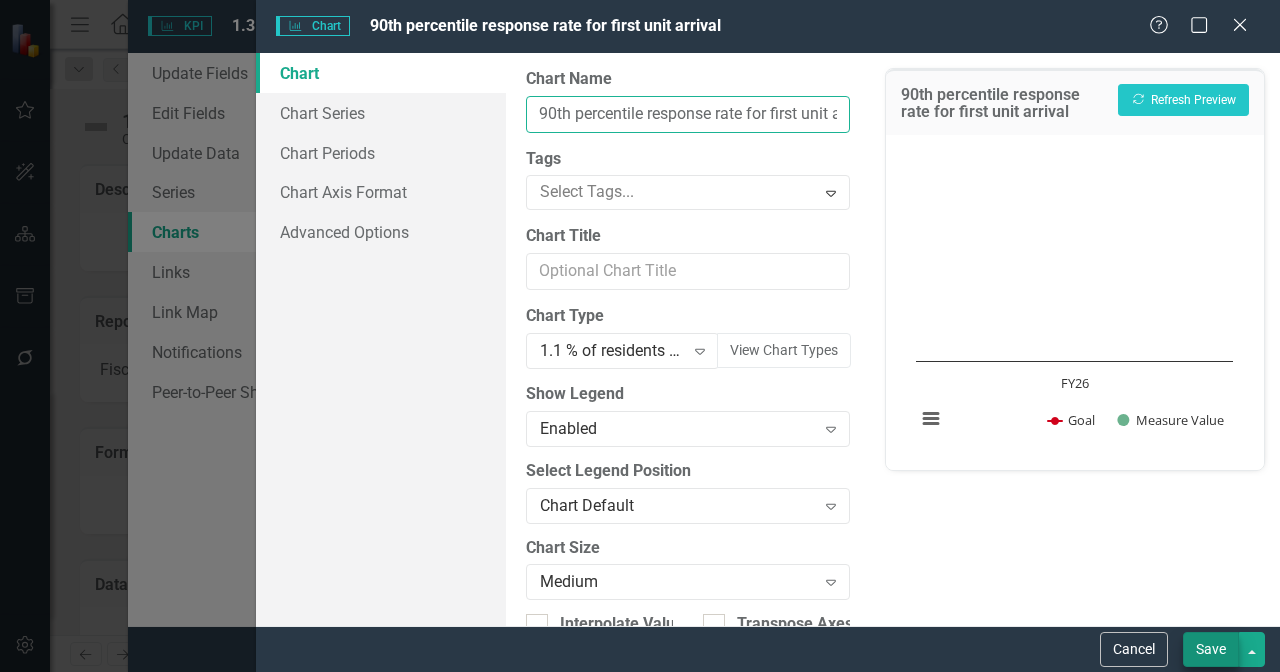 type on "90th percentile response rate for first unit arrival" 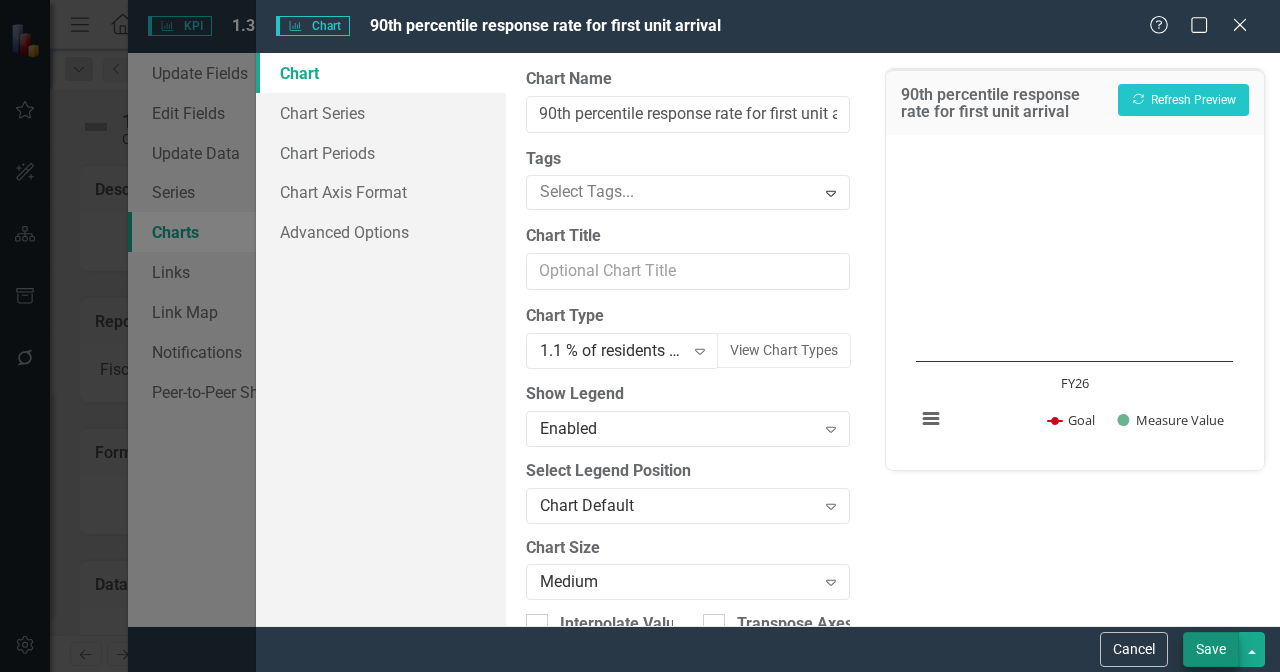 click on "Save" at bounding box center (1211, 649) 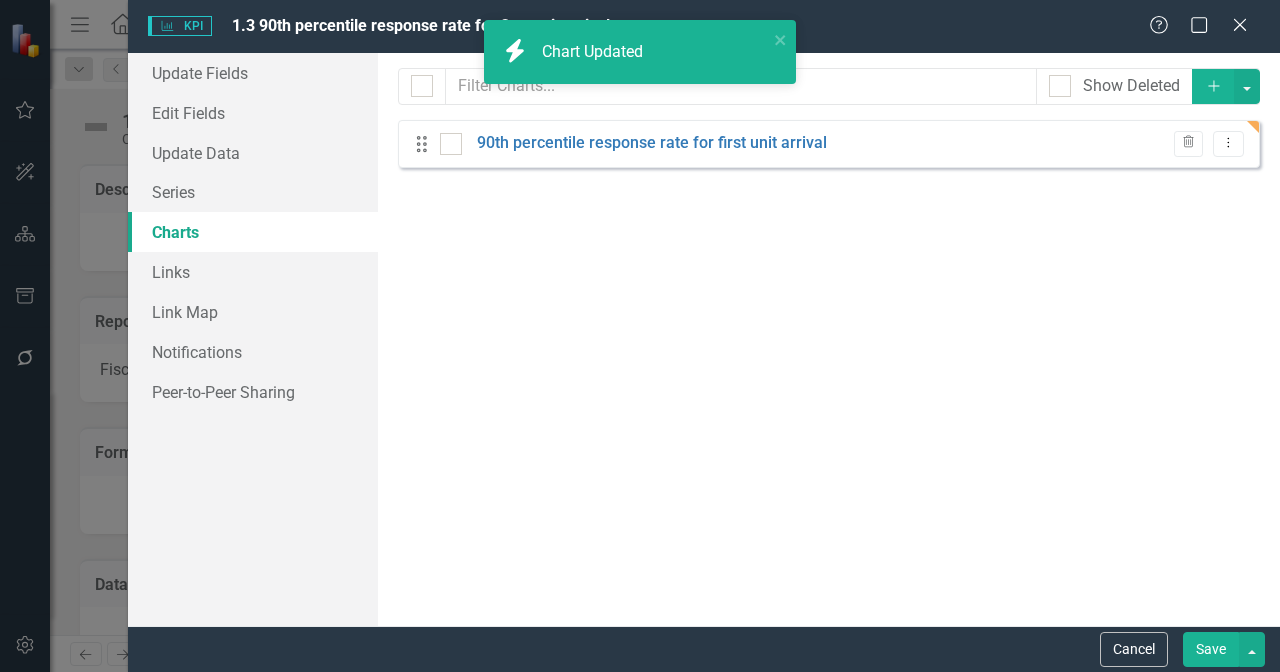 click on "Save" at bounding box center (1211, 649) 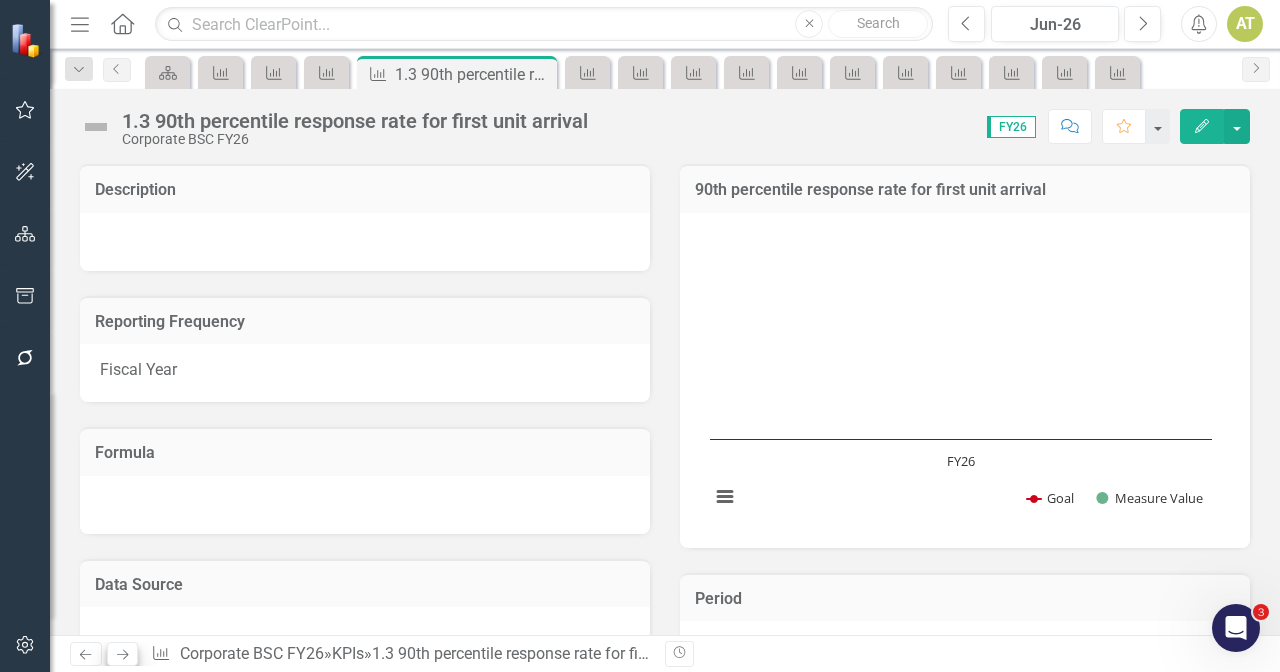 click on "Next" 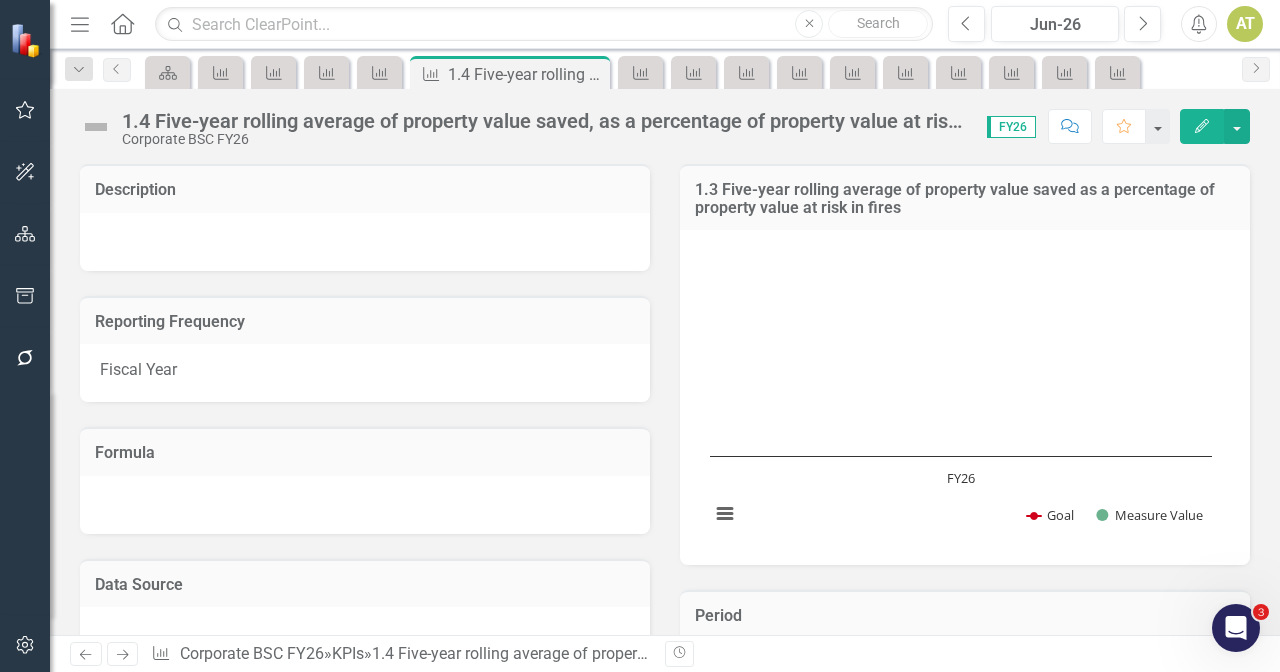 click on "Edit" at bounding box center (1202, 126) 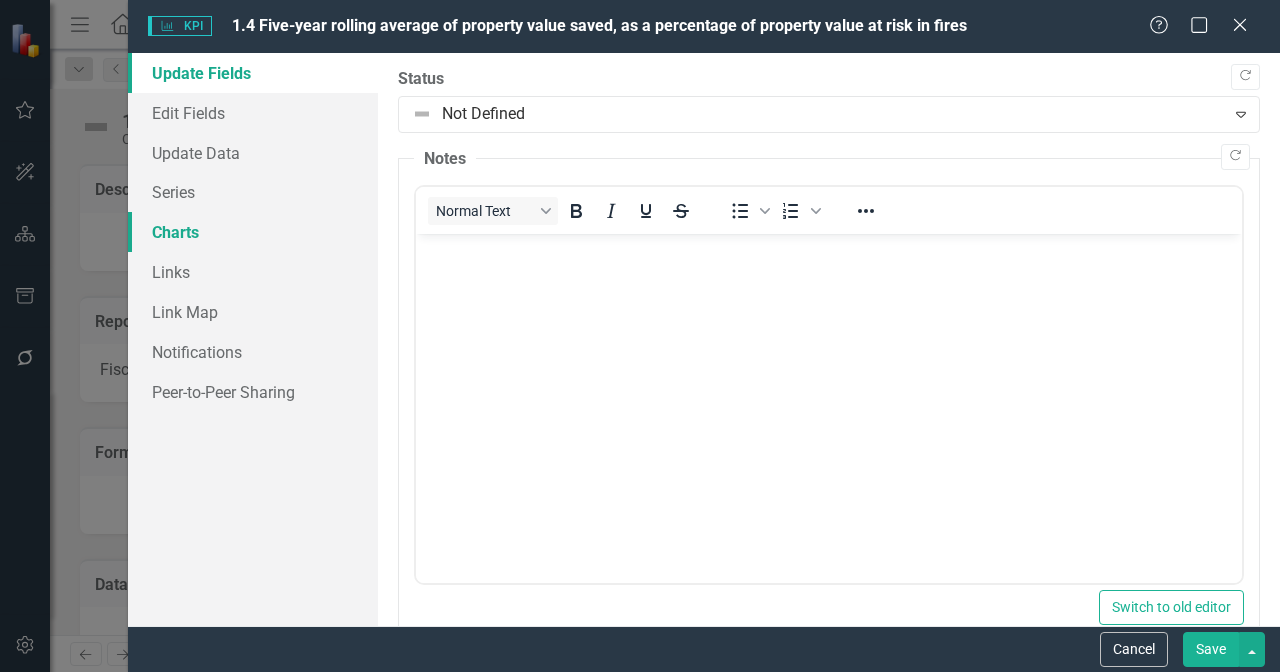 click on "Charts" at bounding box center (253, 232) 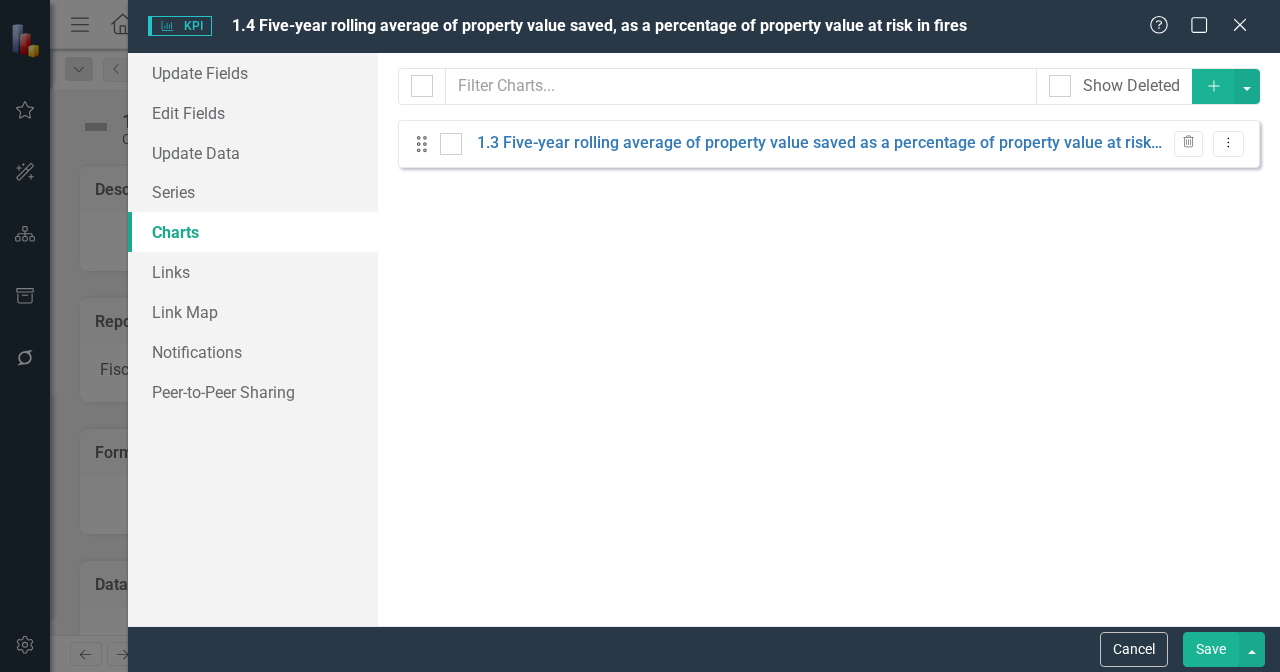 scroll, scrollTop: 0, scrollLeft: 0, axis: both 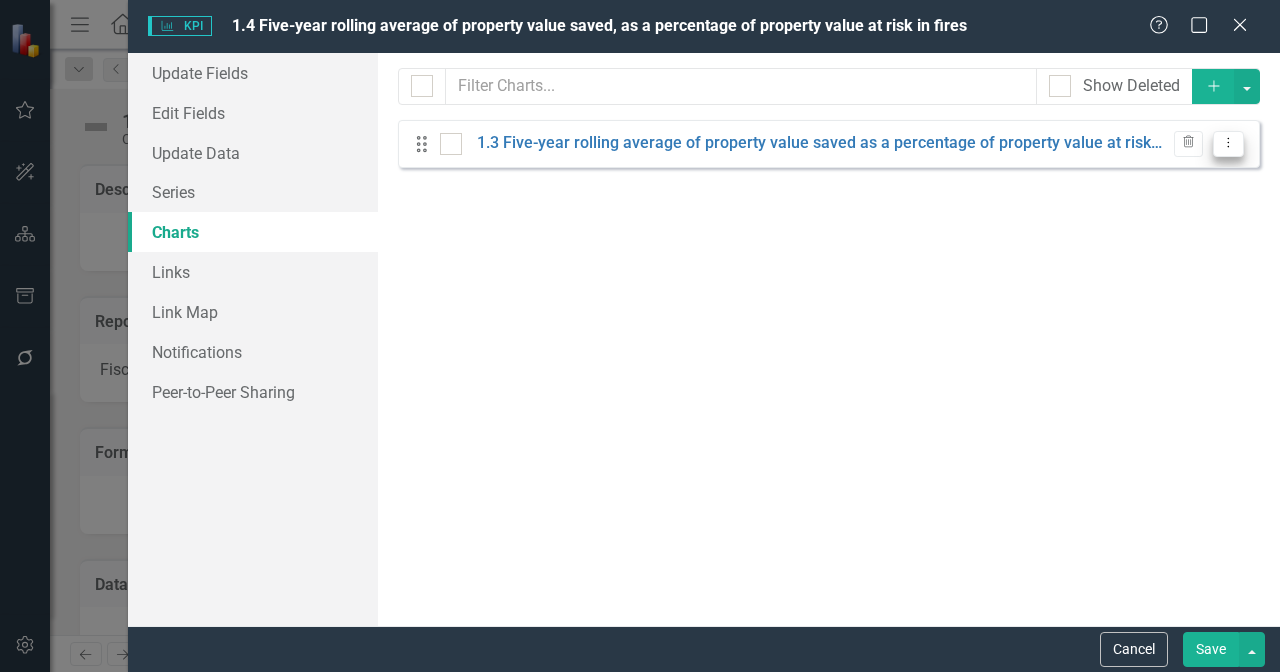click on "Dropdown Menu" 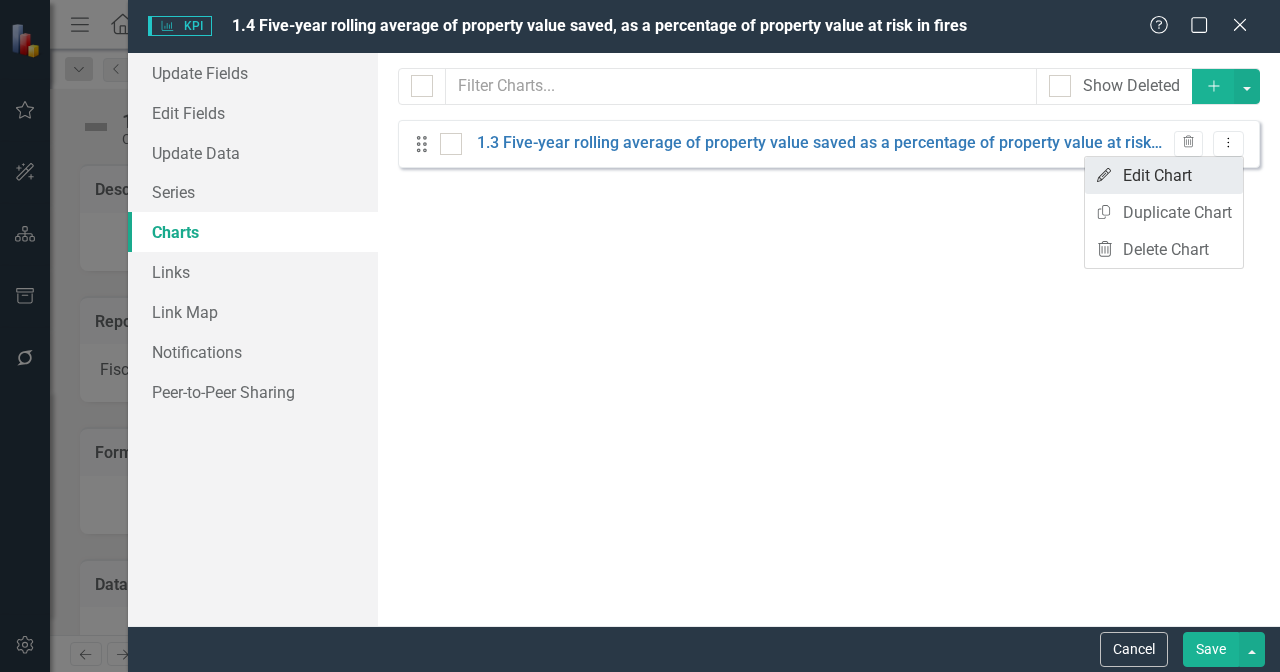 click on "Edit Edit Chart" at bounding box center [1164, 175] 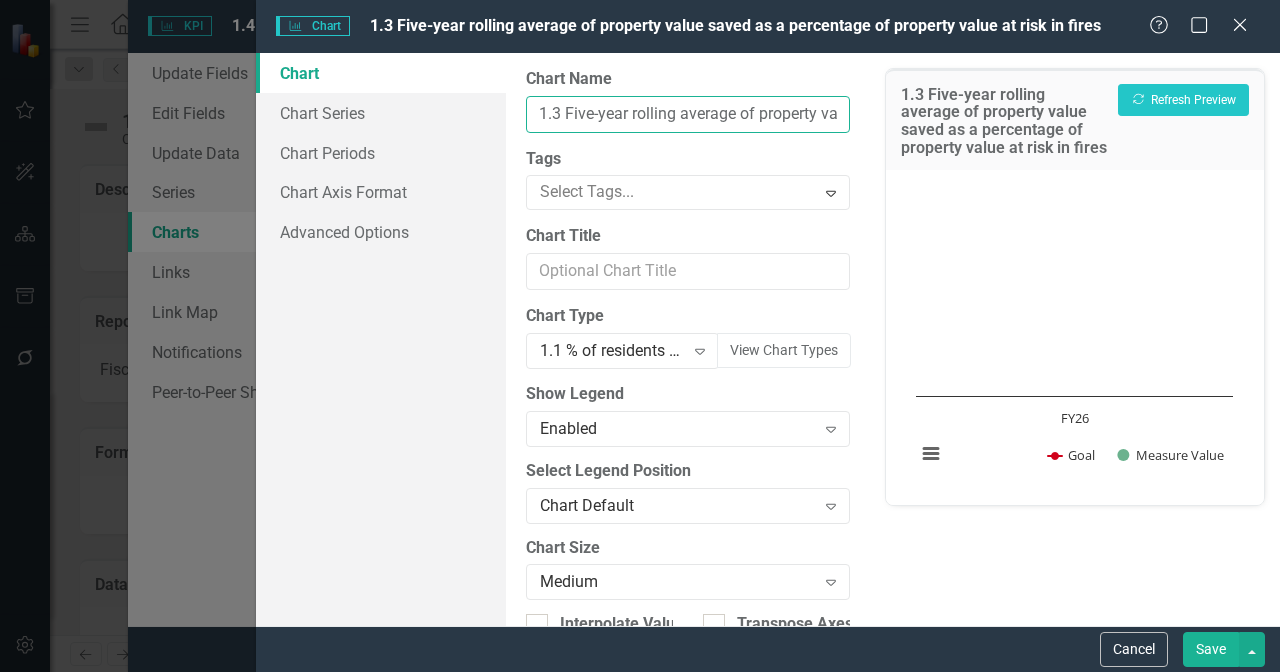 click on "1.3 Five-year rolling average of property value saved as a percentage of property value at risk in fires" at bounding box center [688, 114] 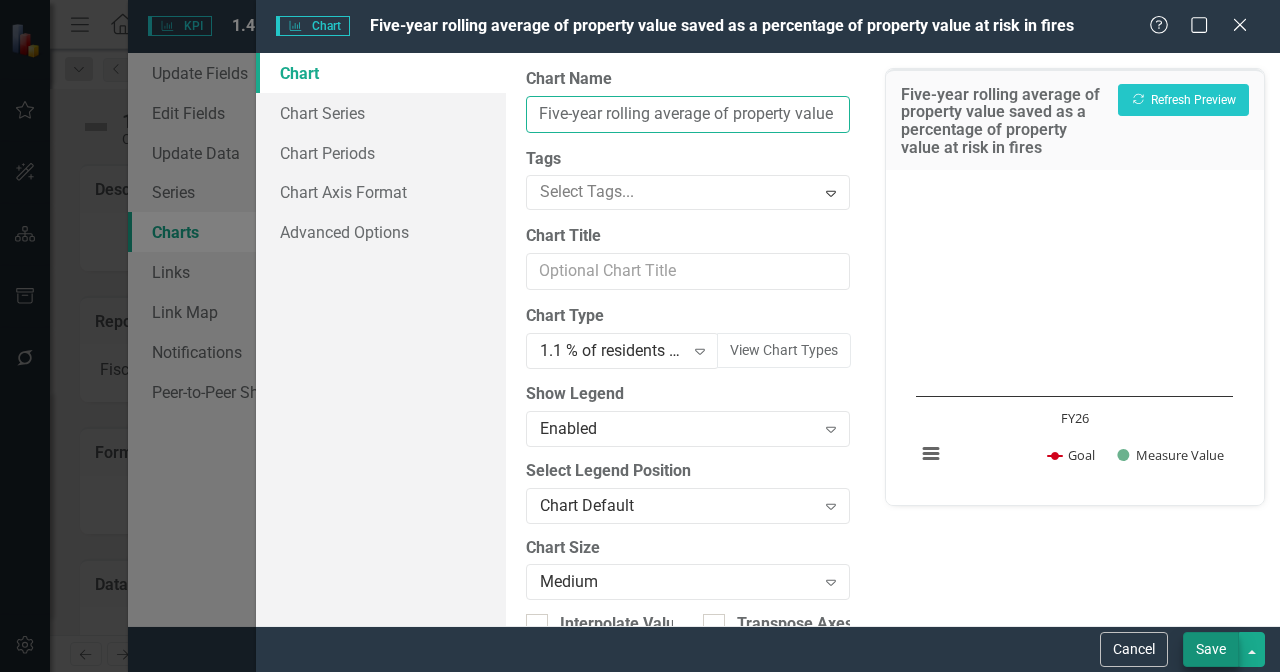 type on "Five-year rolling average of property value saved as a percentage of property value at risk in fires" 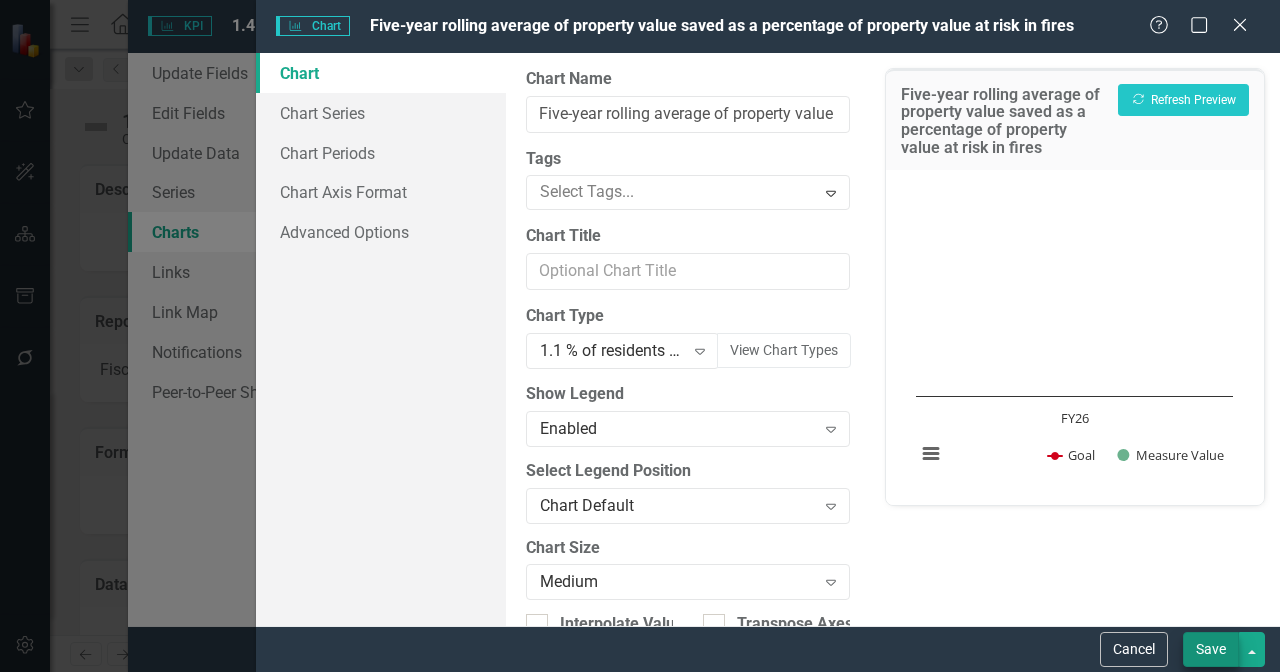 click on "Save" at bounding box center (1211, 649) 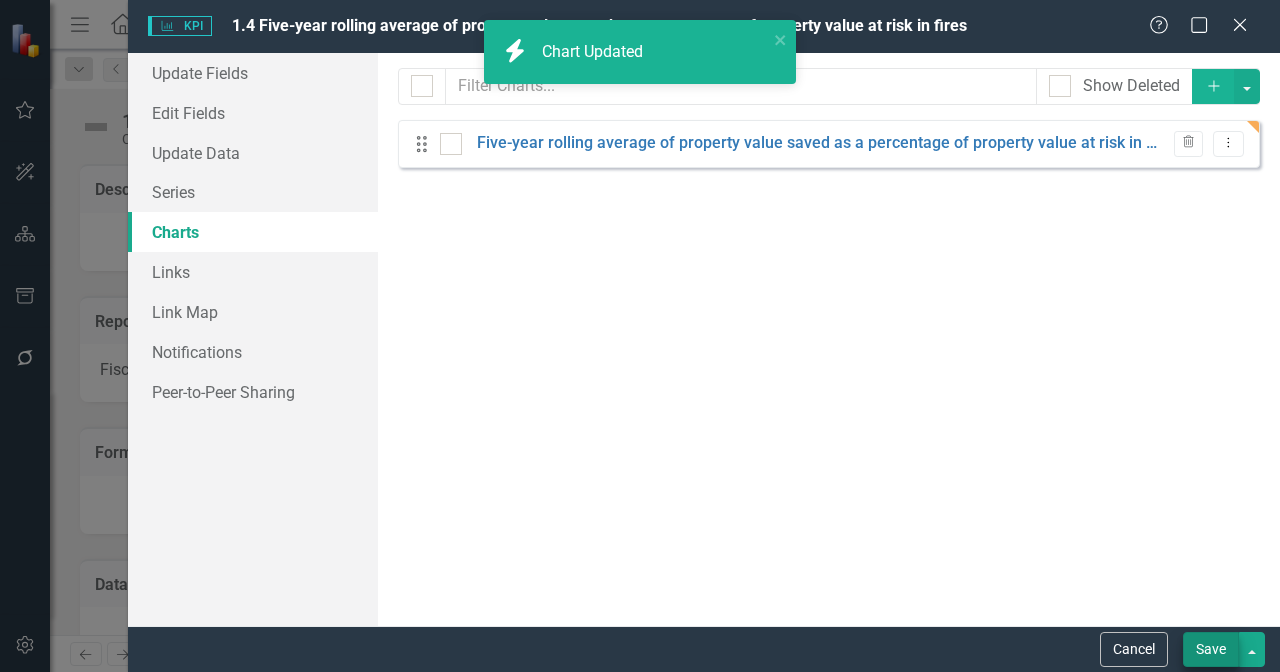 click on "Save" at bounding box center [1211, 649] 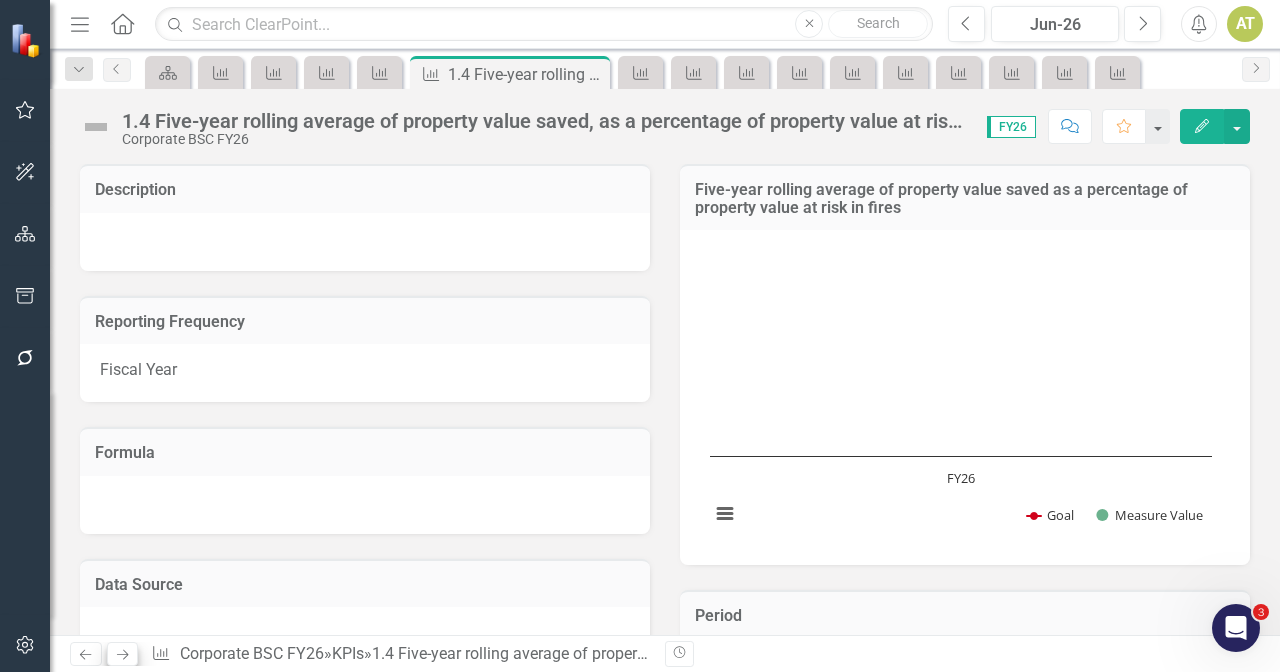 click on "Next" 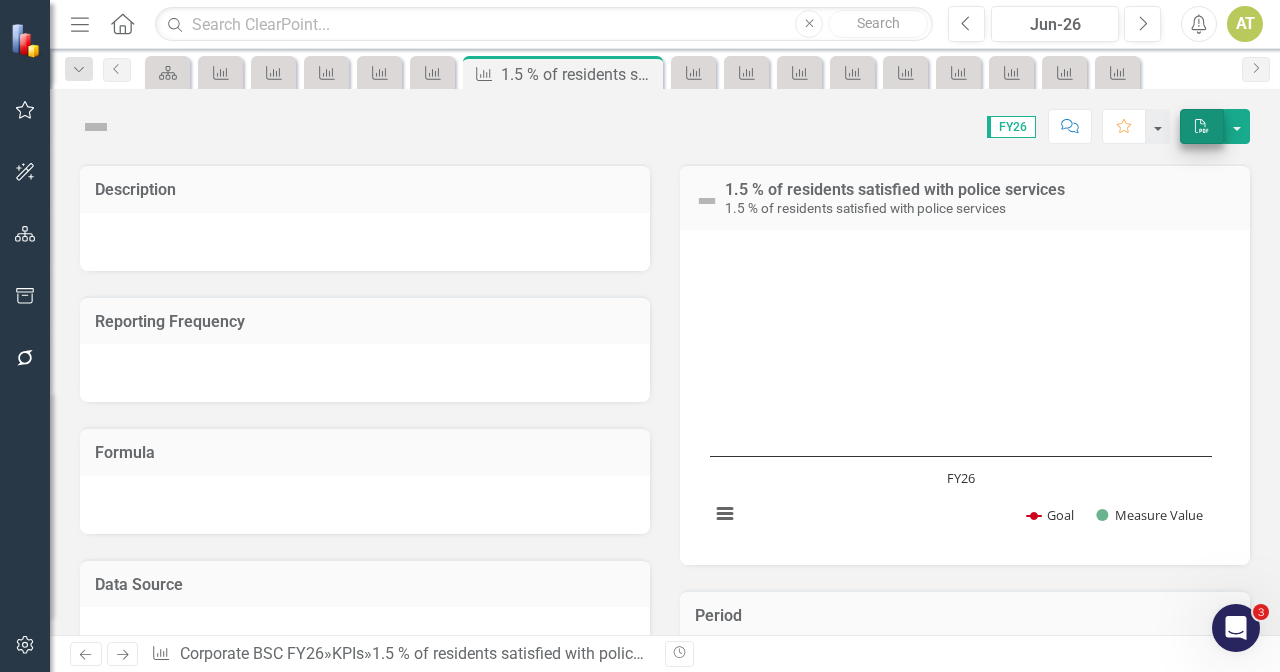 click on "PDF" at bounding box center (1202, 126) 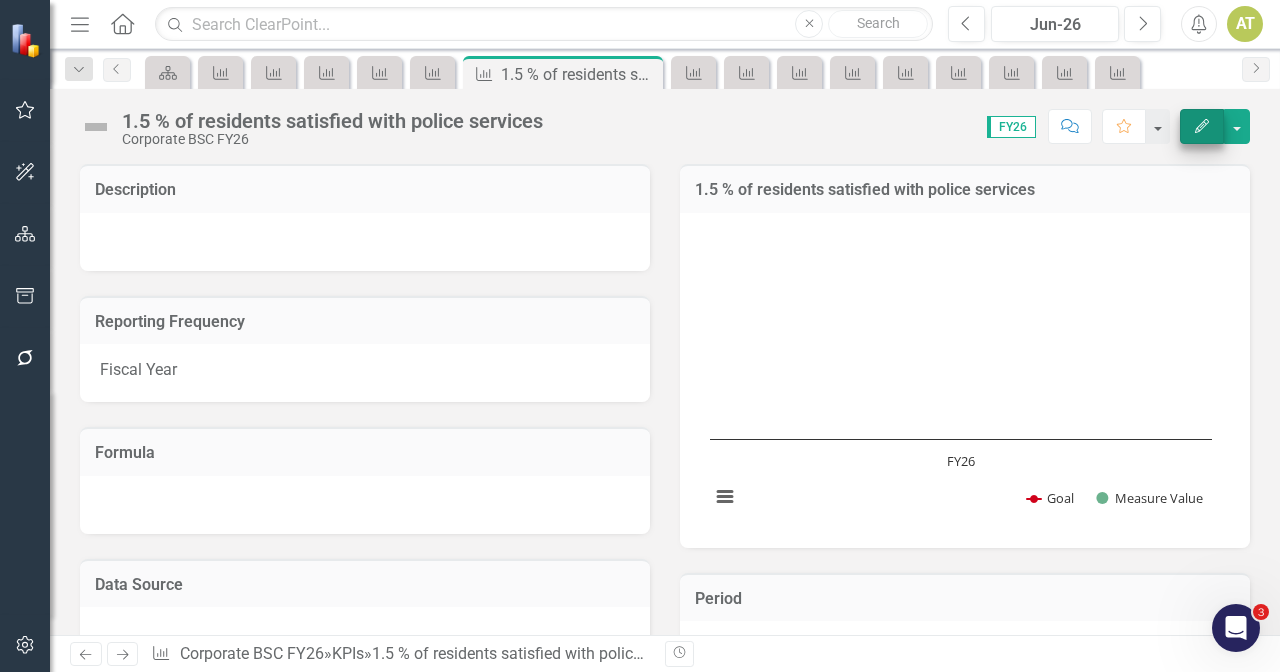 click on "Edit" 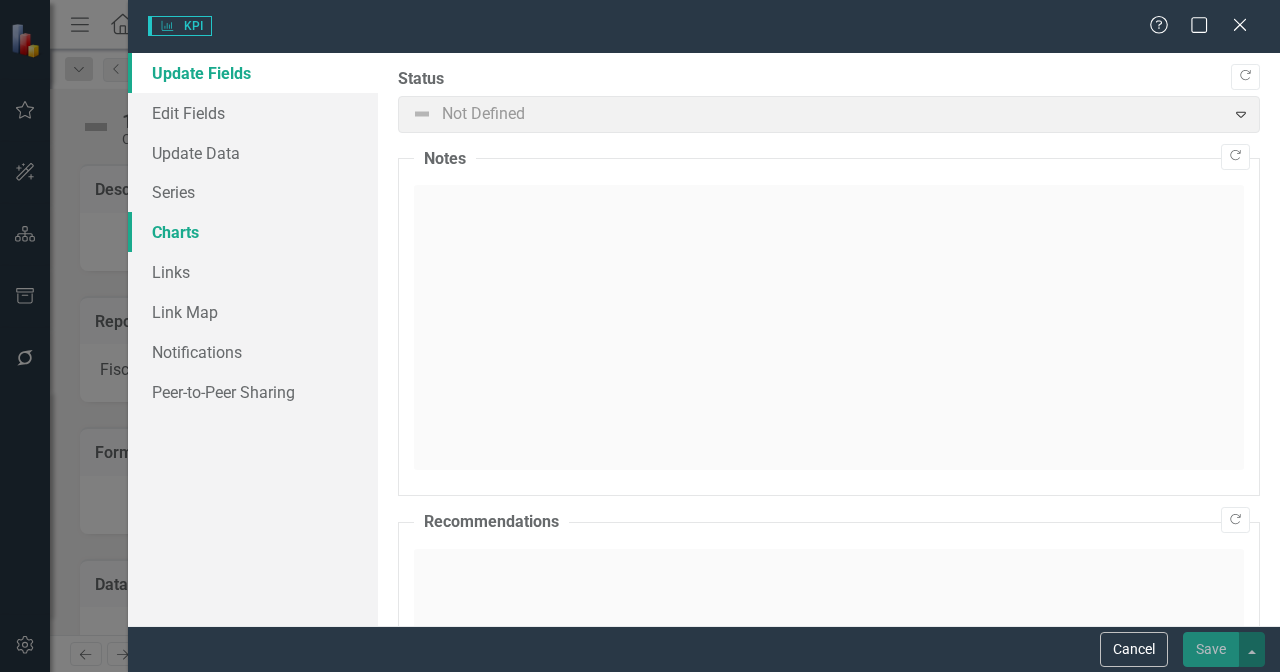 click on "Charts" at bounding box center (253, 232) 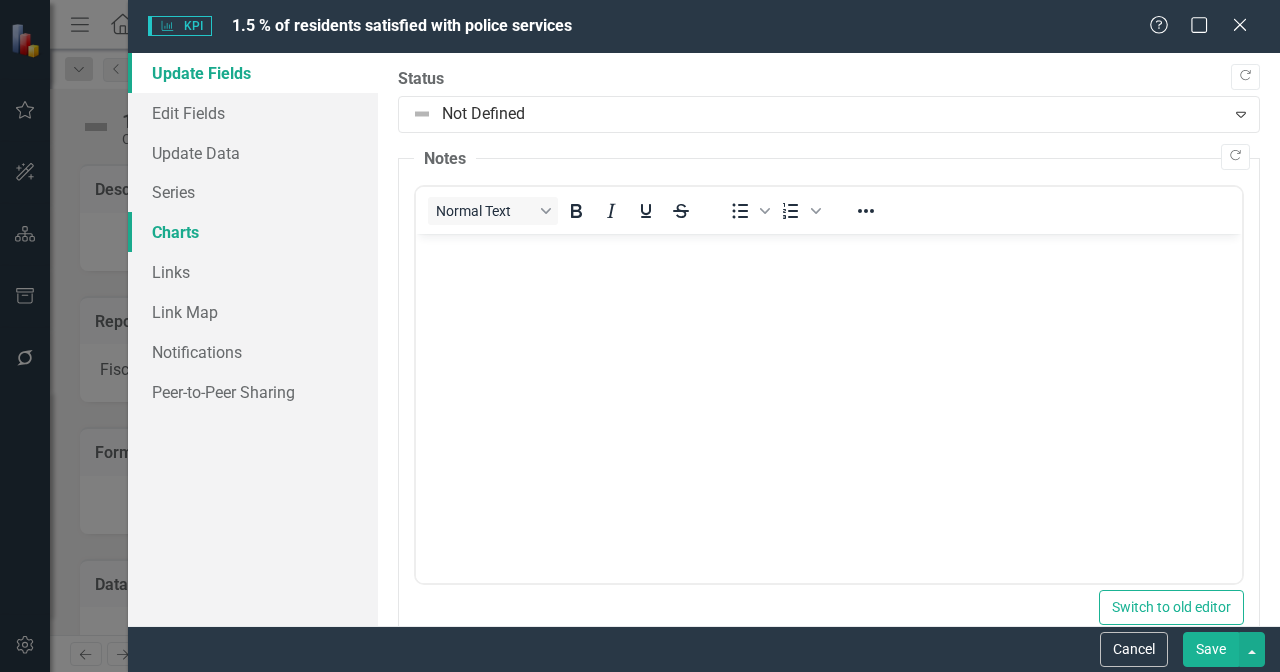 scroll, scrollTop: 0, scrollLeft: 0, axis: both 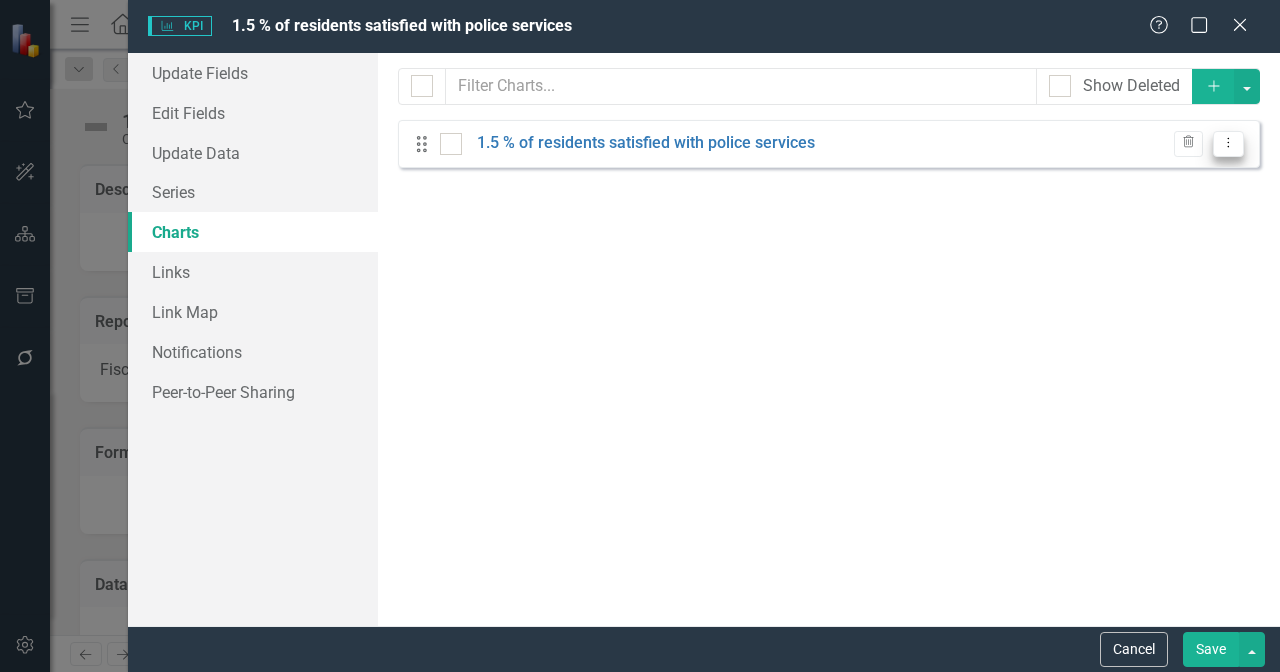 click on "Dropdown Menu" at bounding box center (1228, 144) 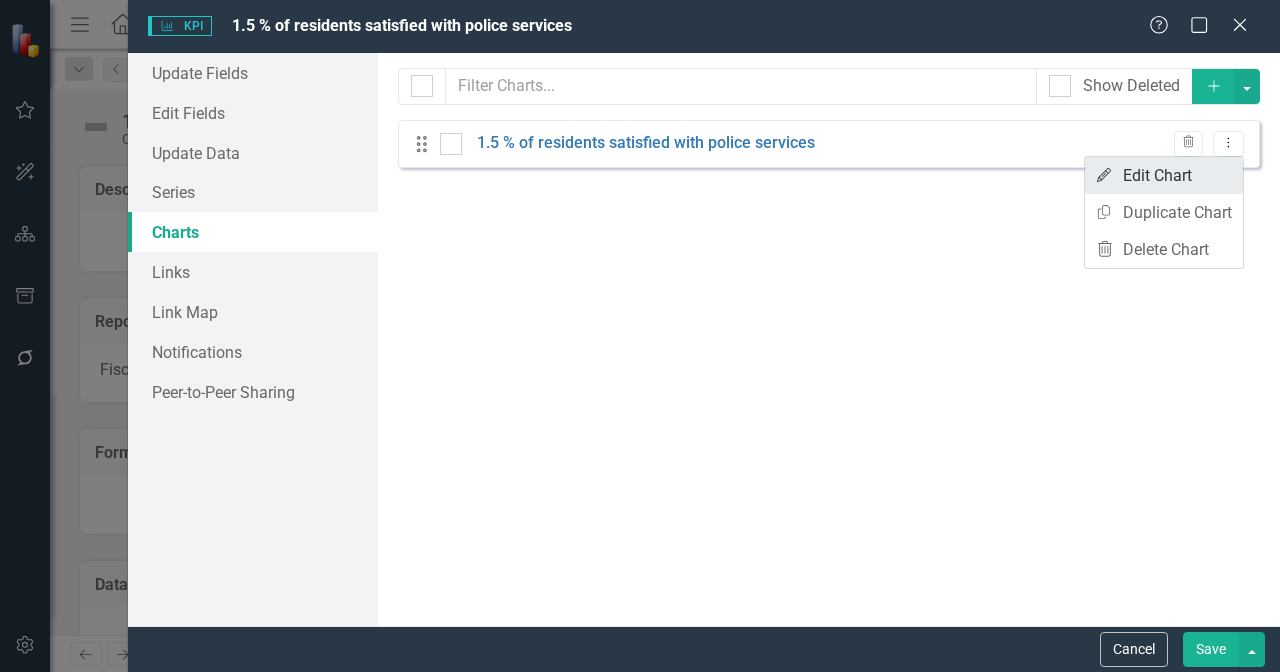click on "Edit Edit Chart" at bounding box center [1164, 175] 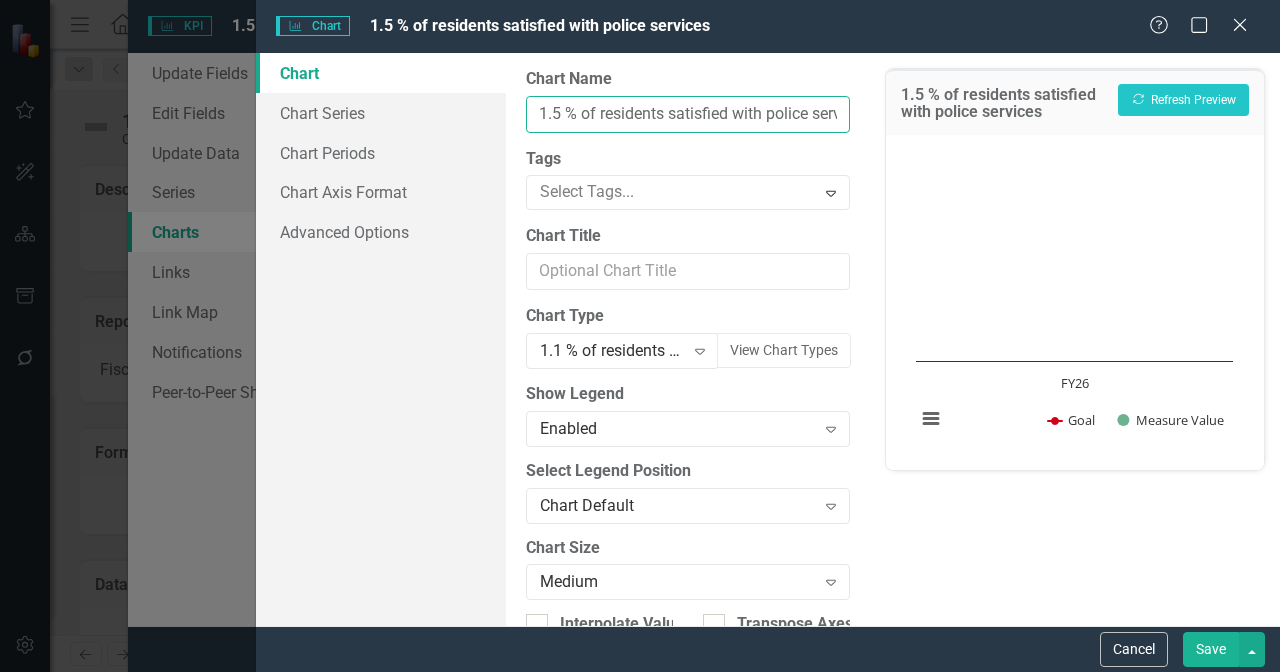click on "1.5 % of residents satisfied with police services" at bounding box center [688, 114] 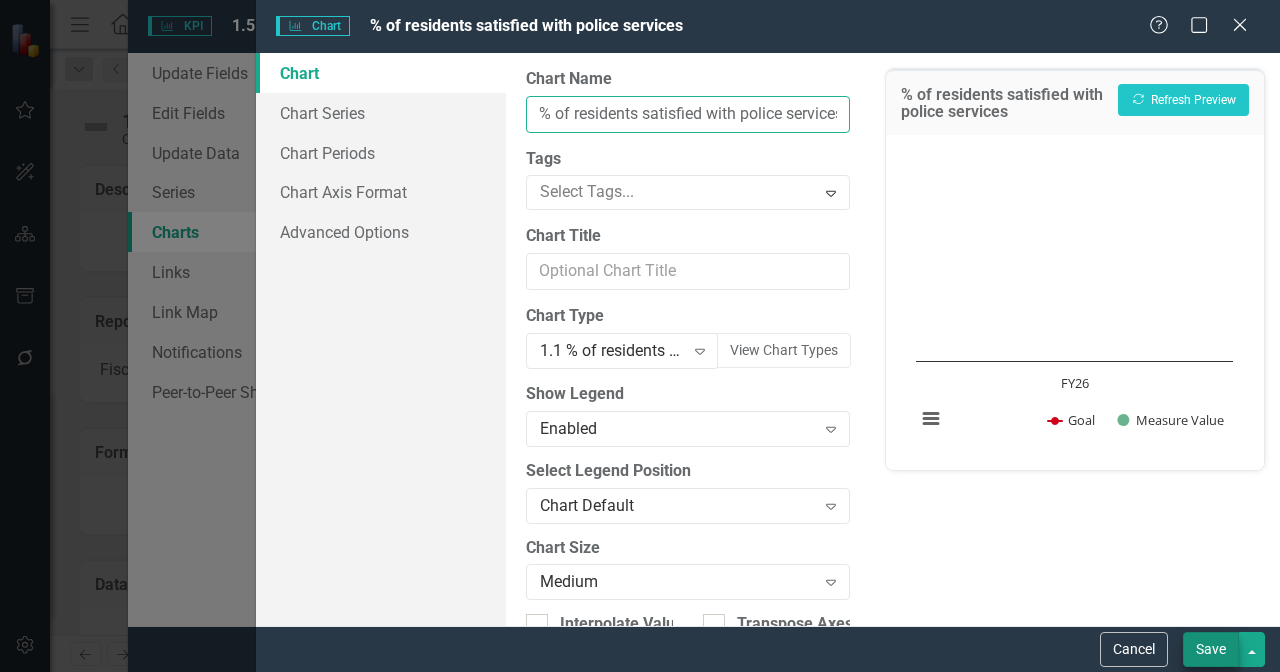 type on "% of residents satisfied with police services" 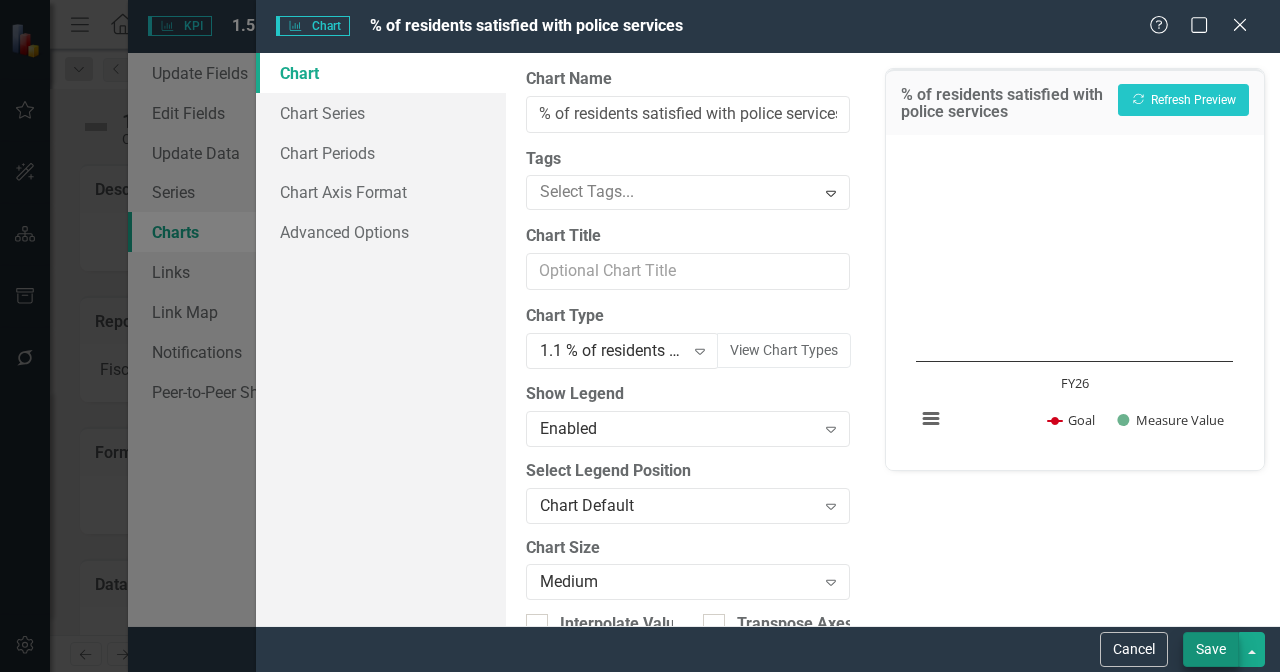 click on "Save" at bounding box center (1211, 649) 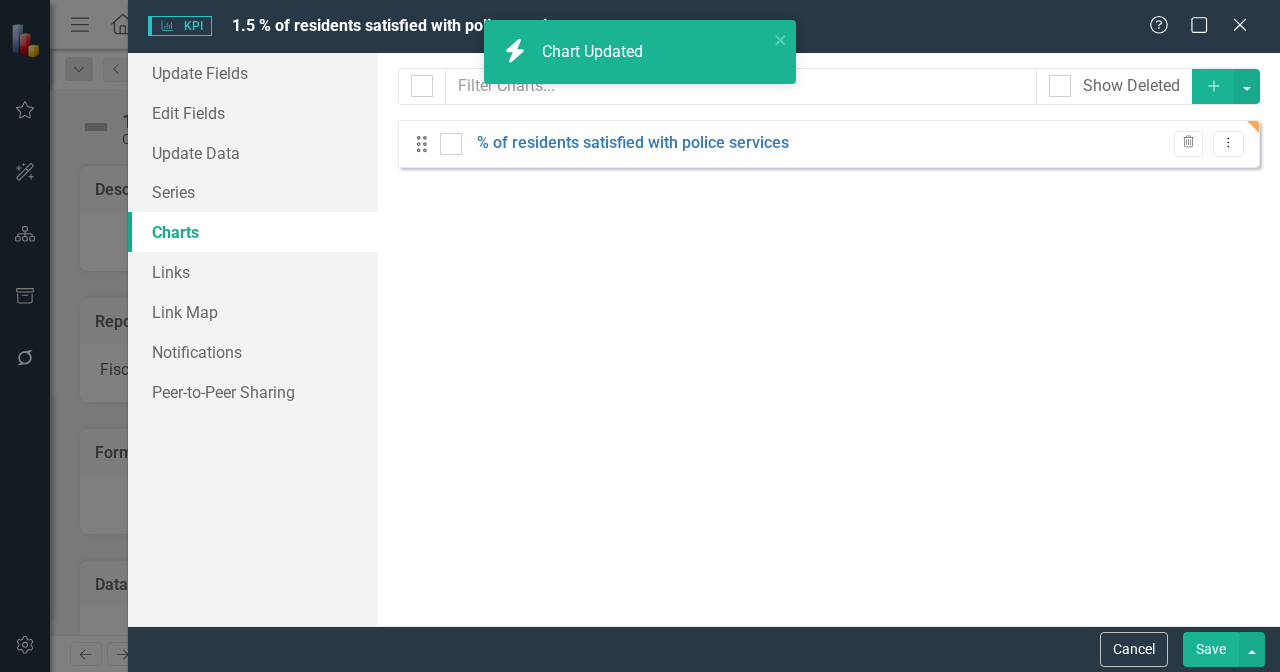 click on "Save" at bounding box center [1211, 649] 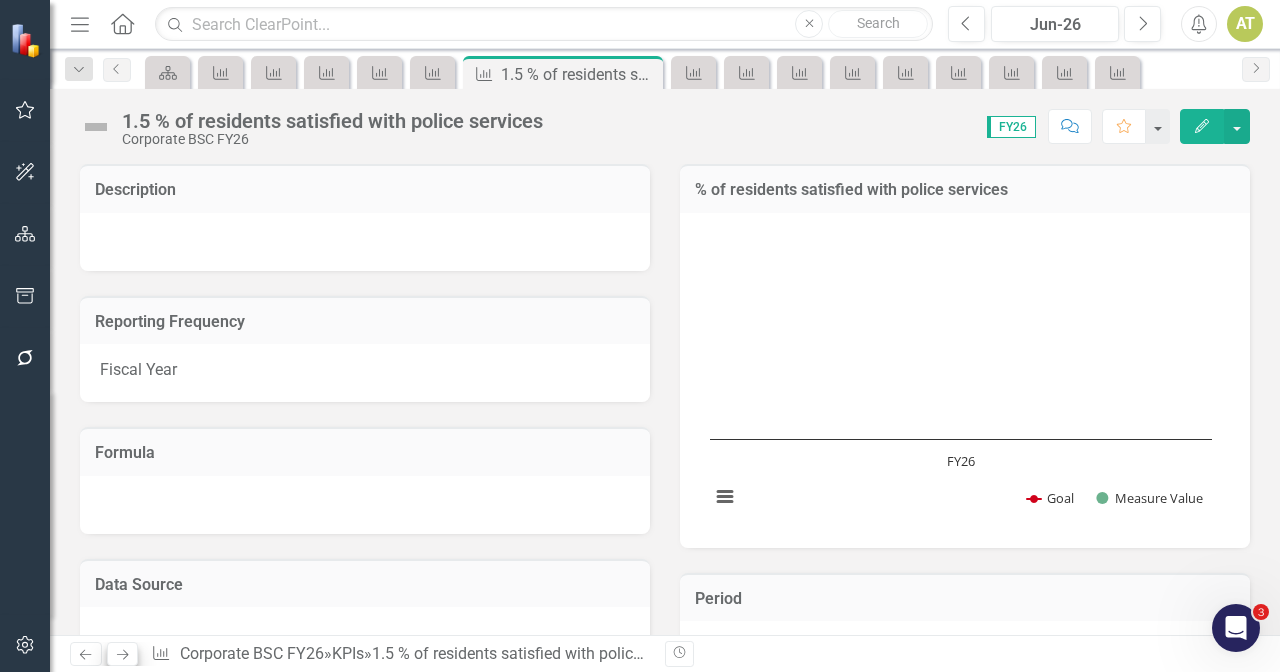 click on "Next" 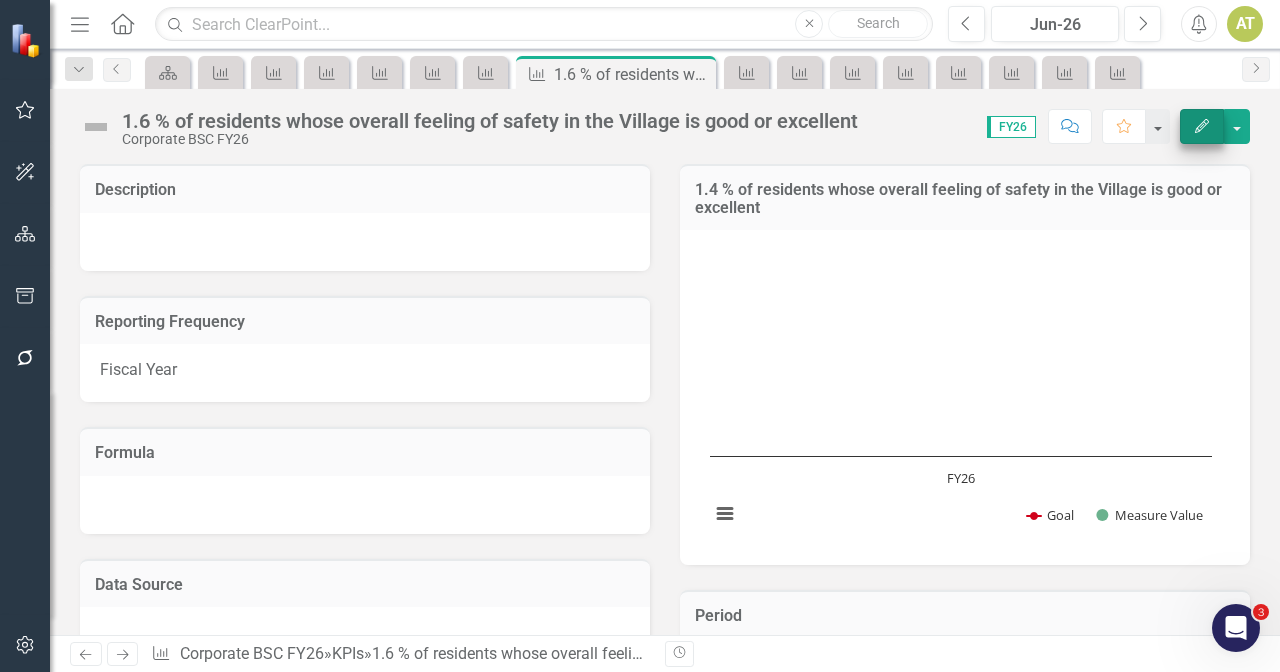 click on "Edit" 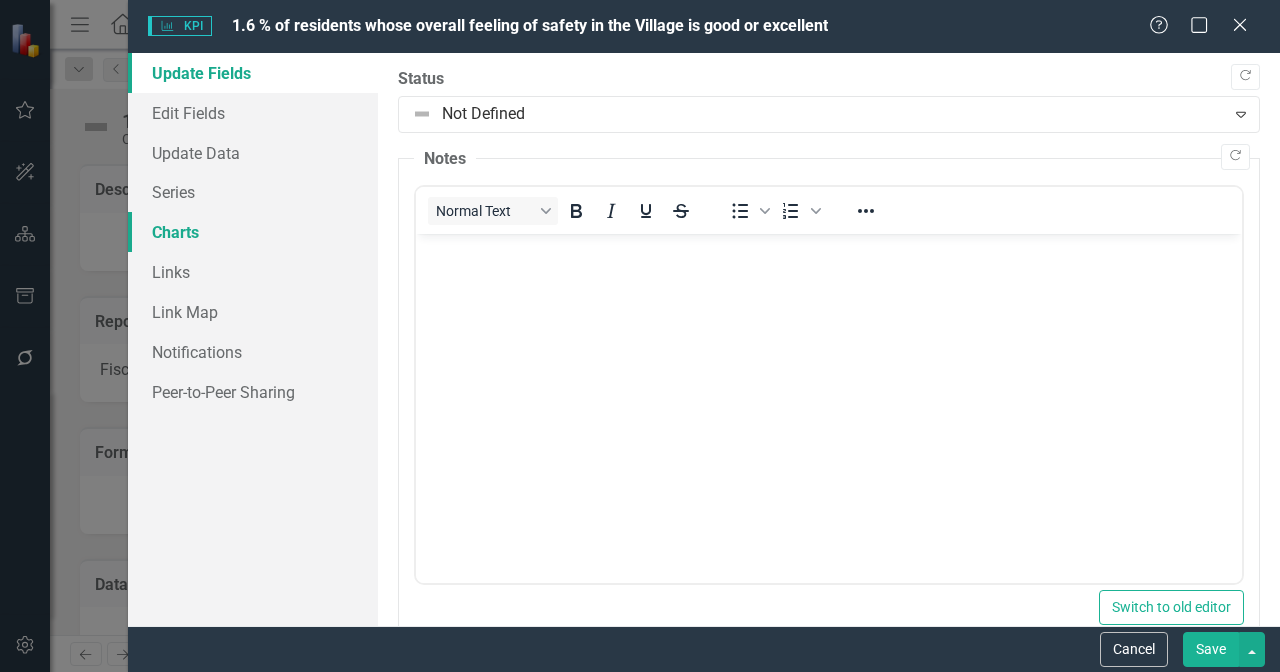 click on "Charts" at bounding box center (253, 232) 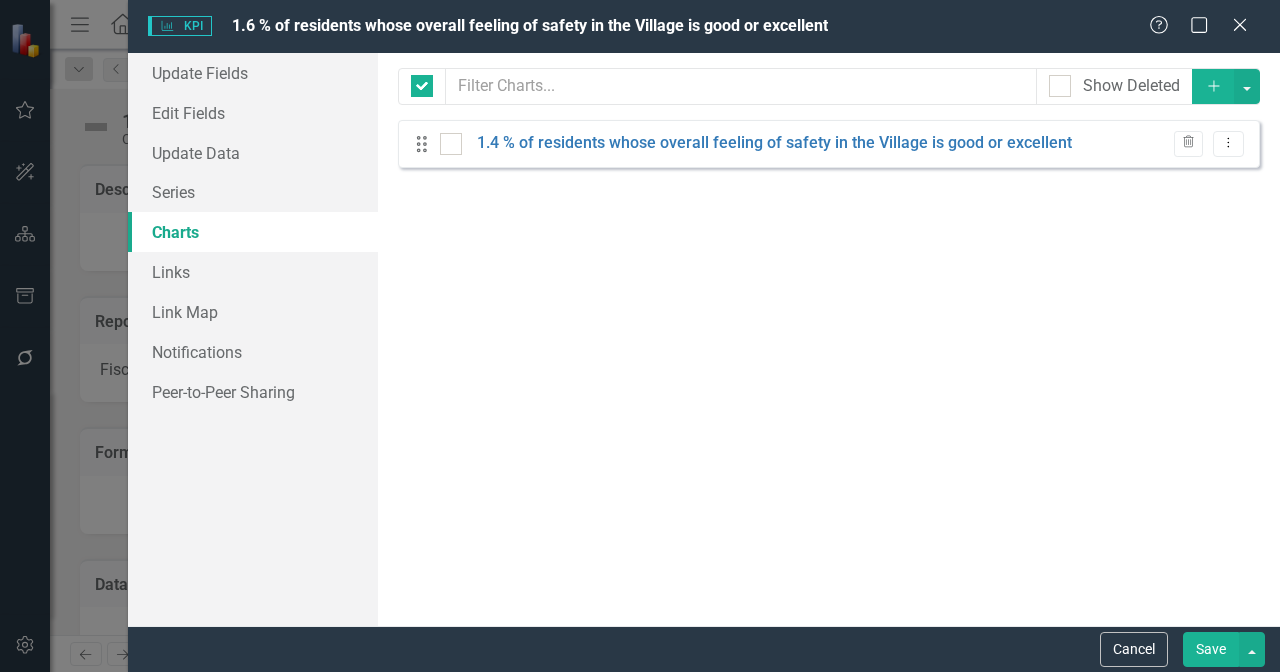 checkbox on "false" 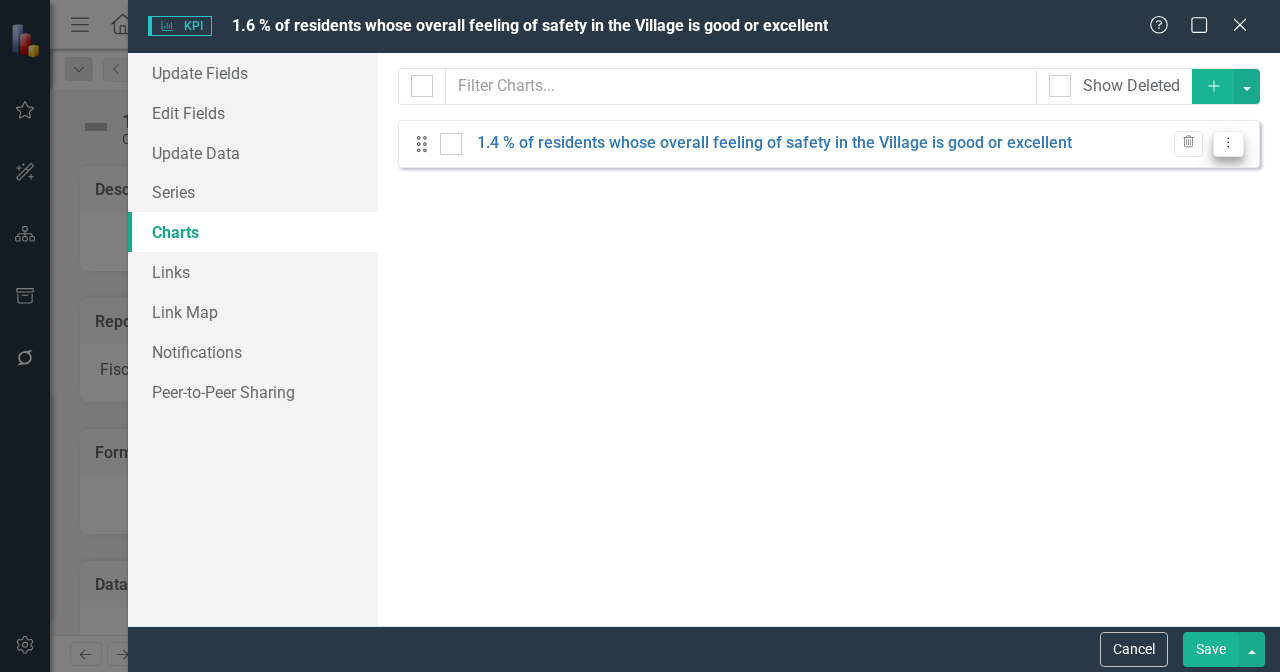 click on "Dropdown Menu" 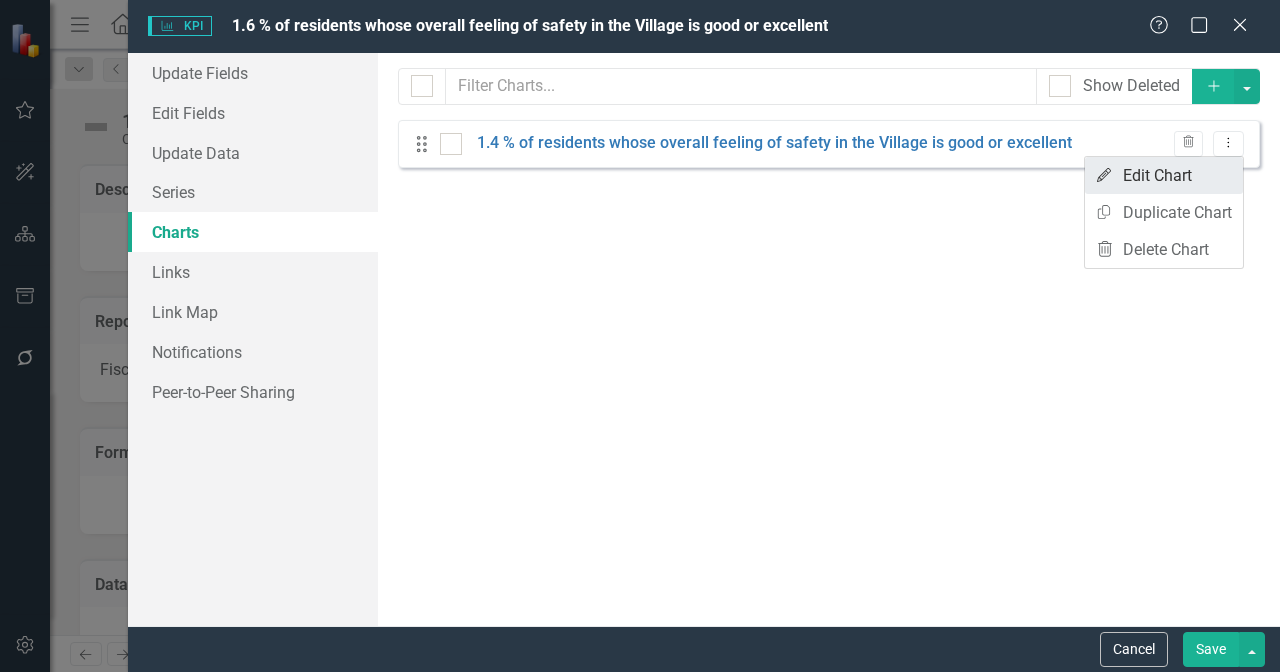 click on "Edit Edit Chart" at bounding box center [1164, 175] 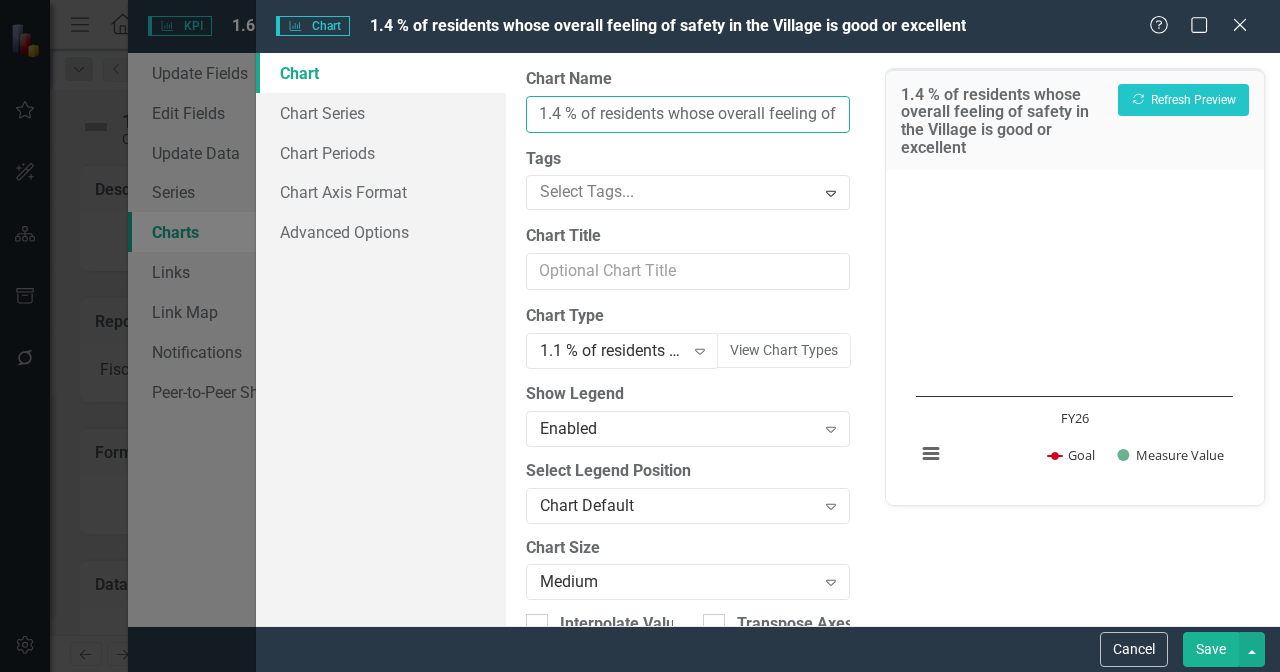 click on "1.4 % of residents whose overall feeling of safety in the Village is good or excellent" at bounding box center (688, 114) 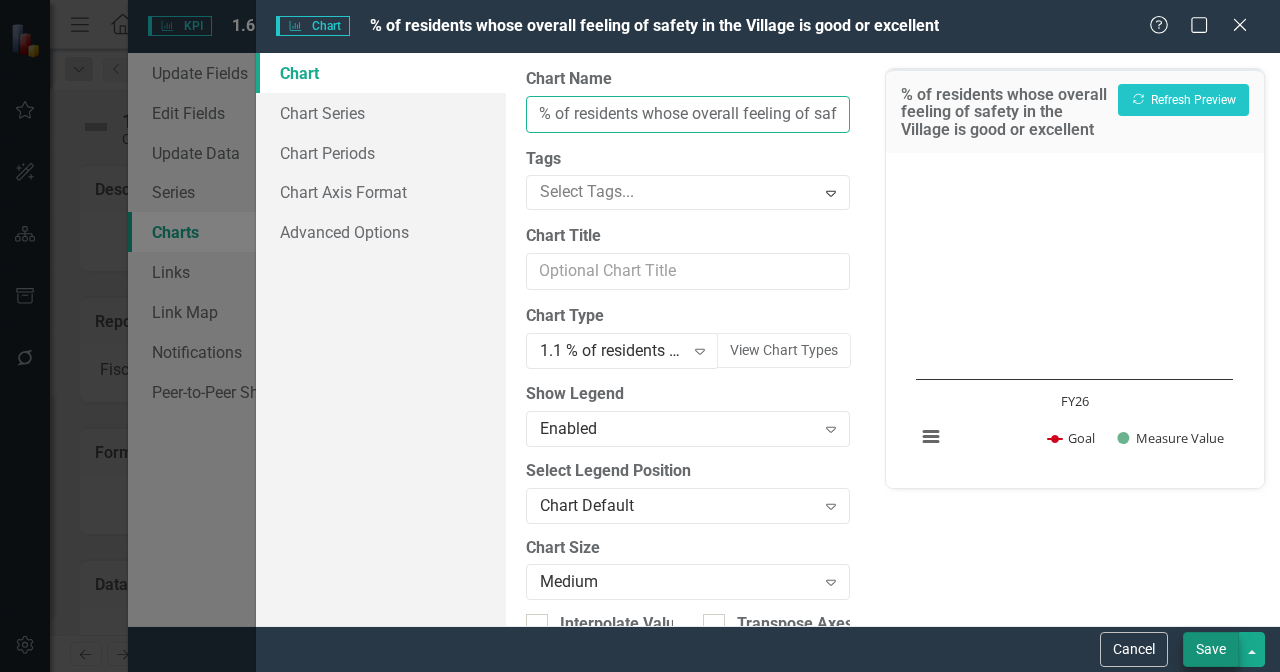 type on "% of residents whose overall feeling of safety in the Village is good or excellent" 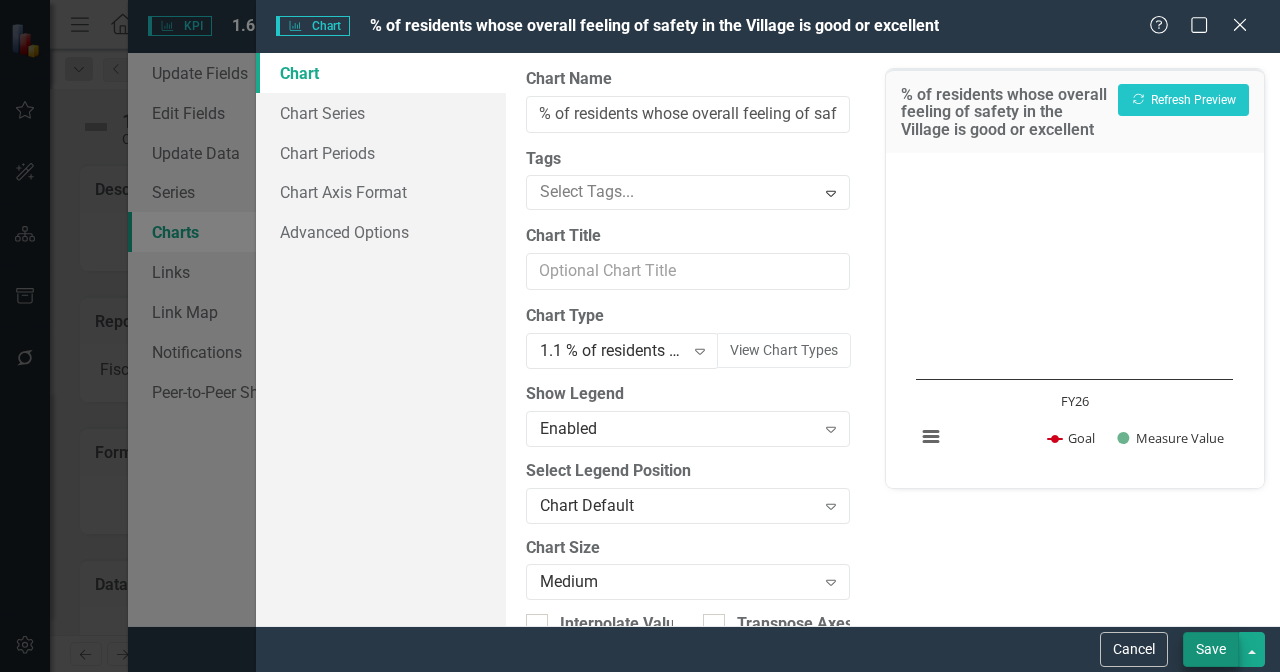 click on "Save" at bounding box center (1211, 649) 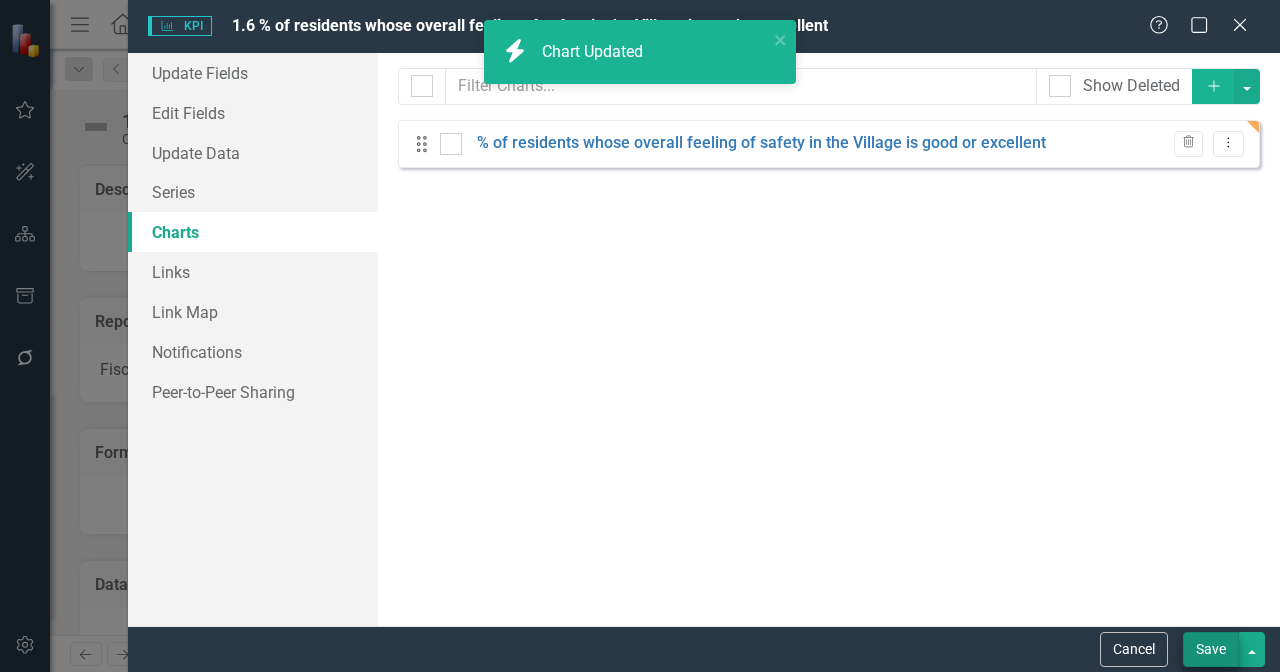 click on "Save" at bounding box center [1211, 649] 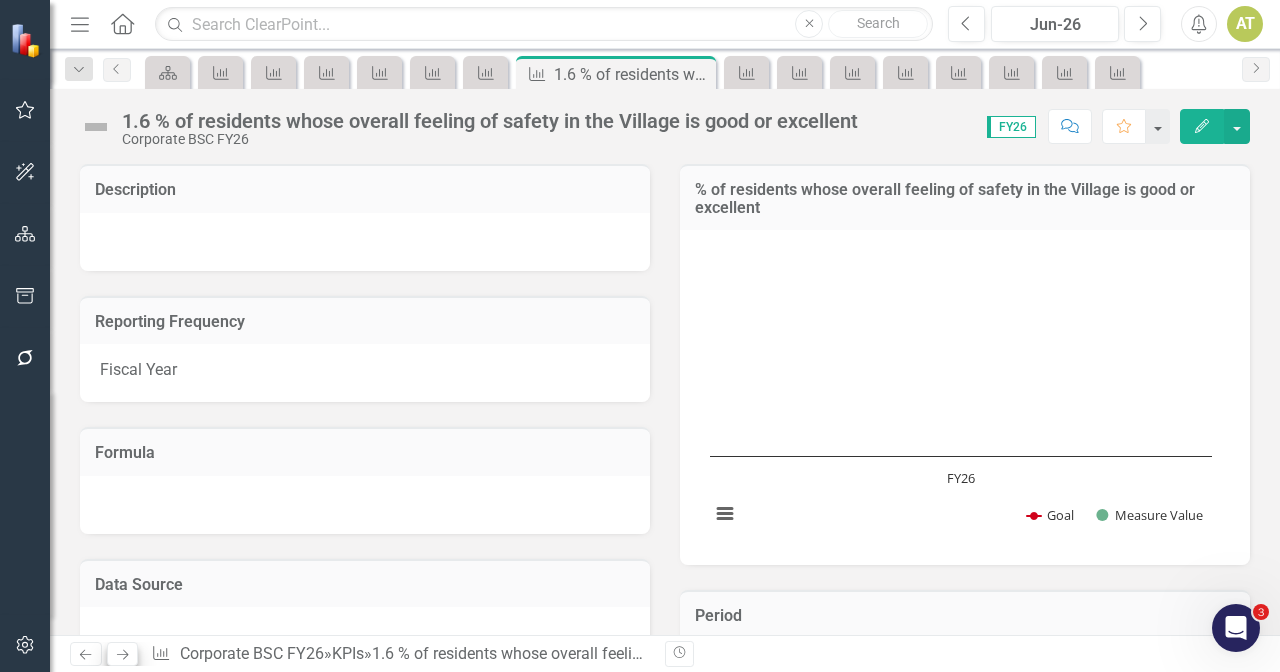 click on "Next" 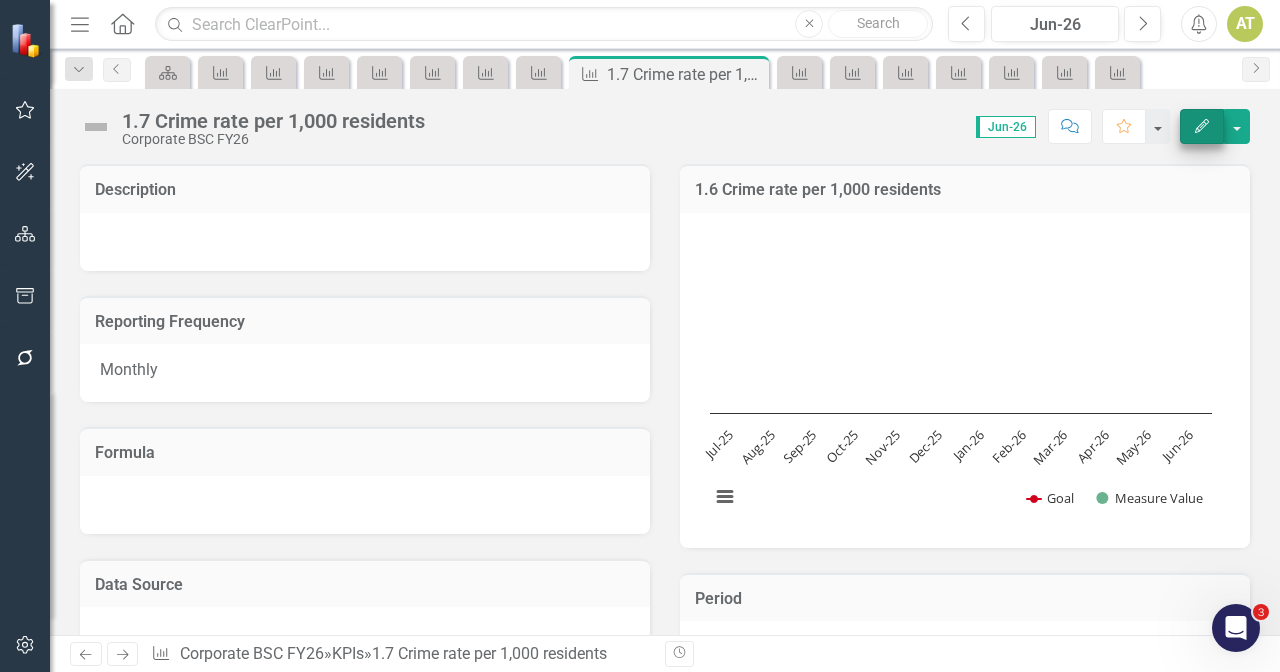 click on "Edit" 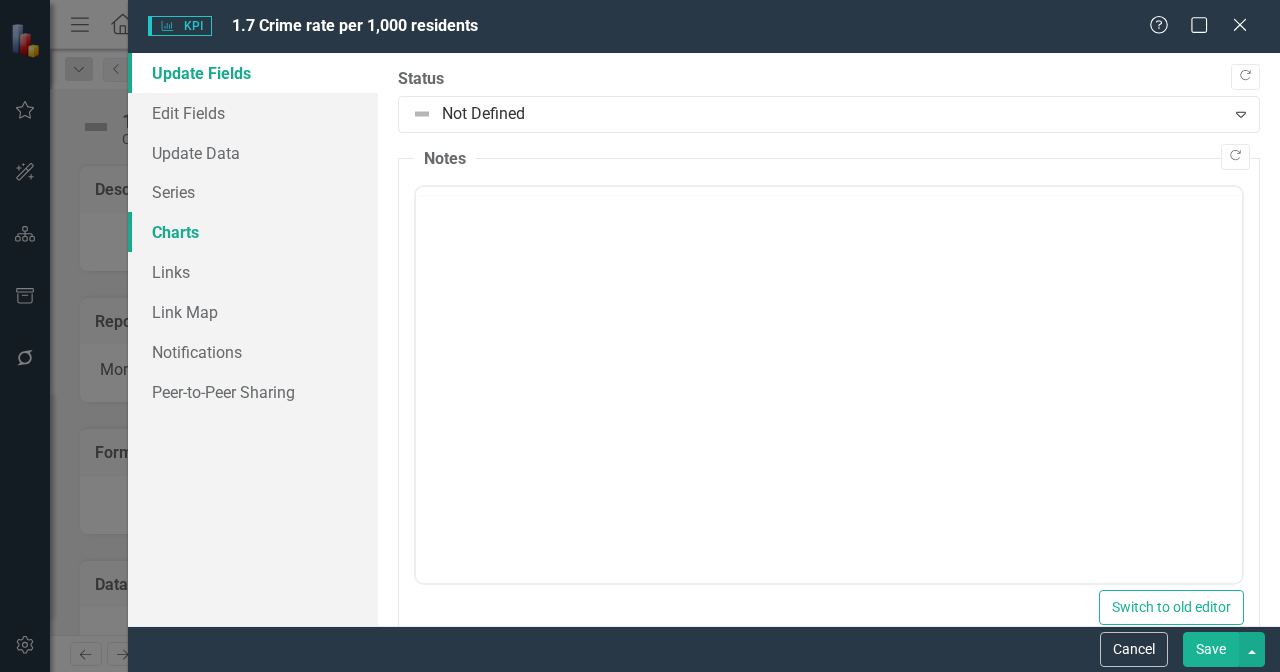 click on "Charts" at bounding box center (253, 232) 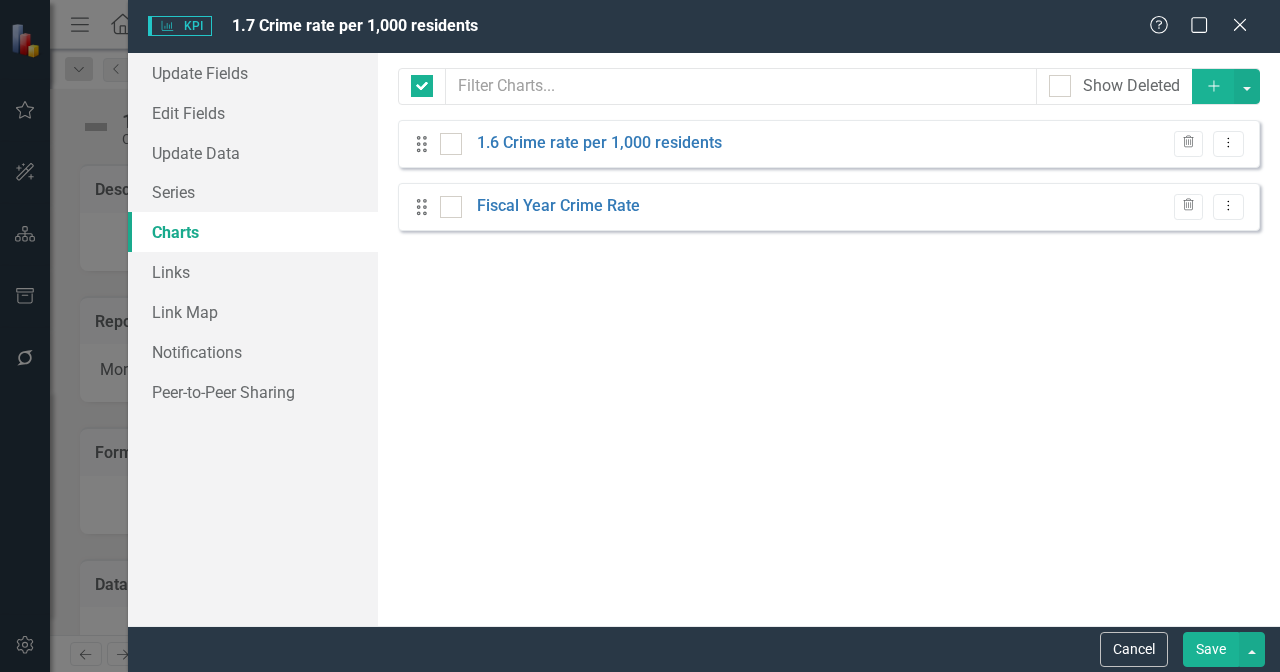 checkbox on "false" 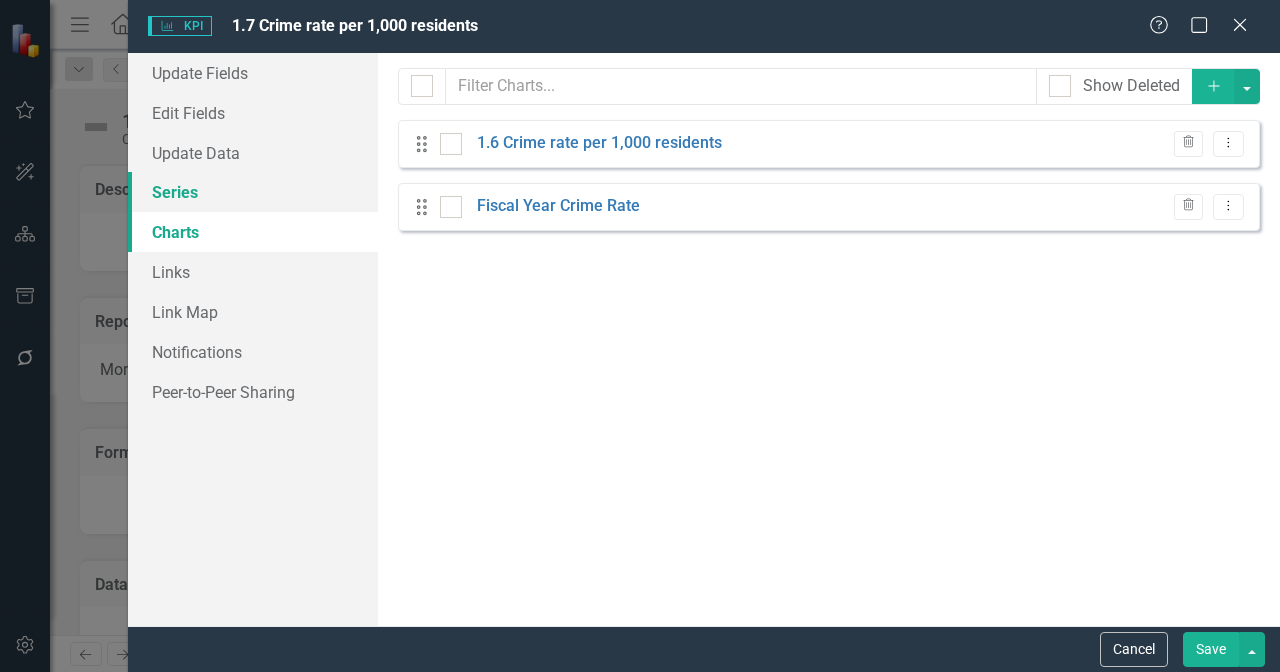 scroll, scrollTop: 0, scrollLeft: 0, axis: both 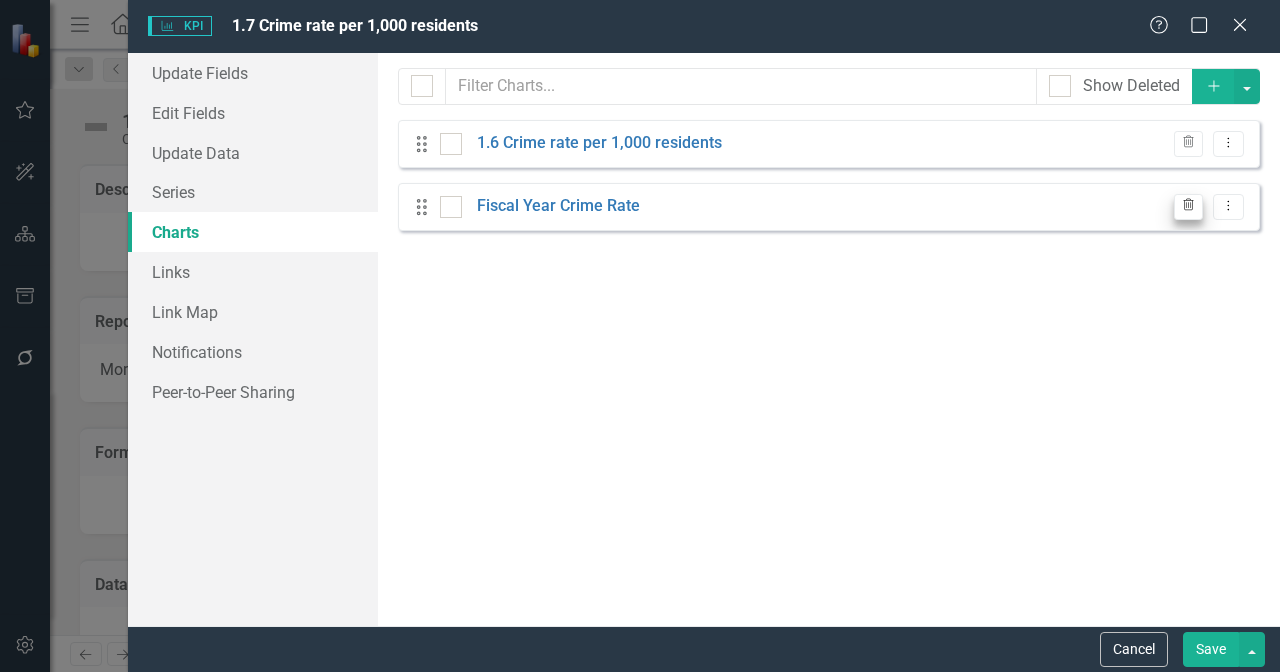 click on "Trash" 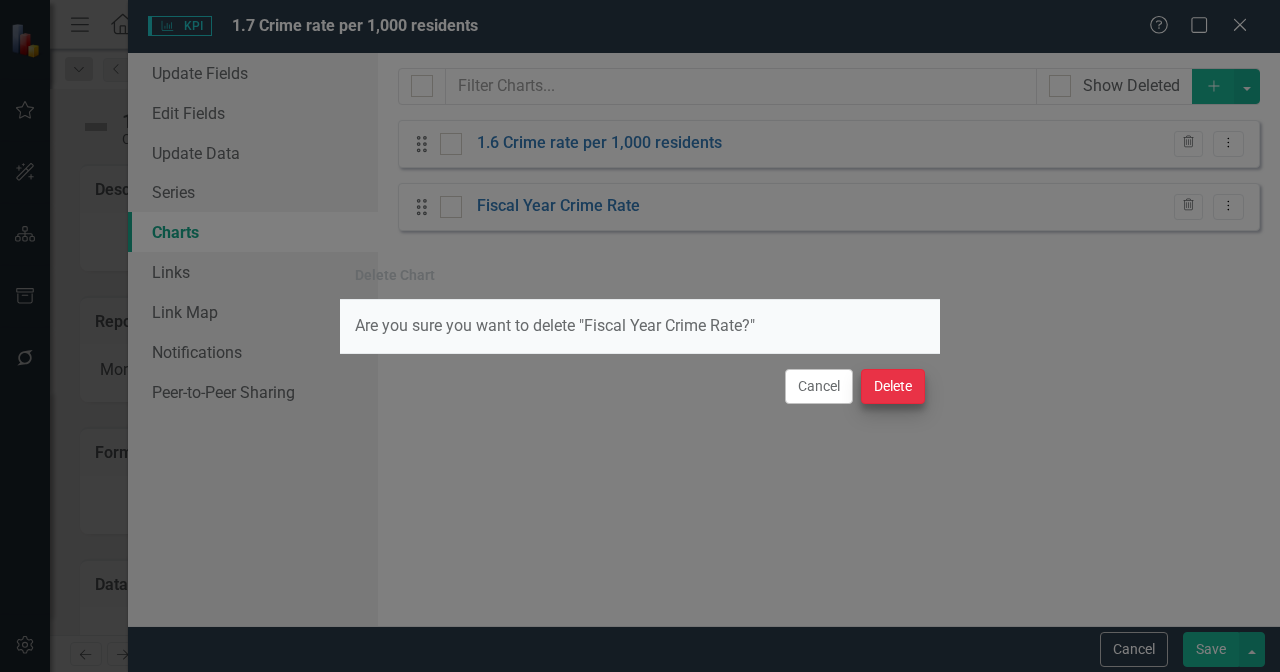 click on "Delete" at bounding box center [893, 386] 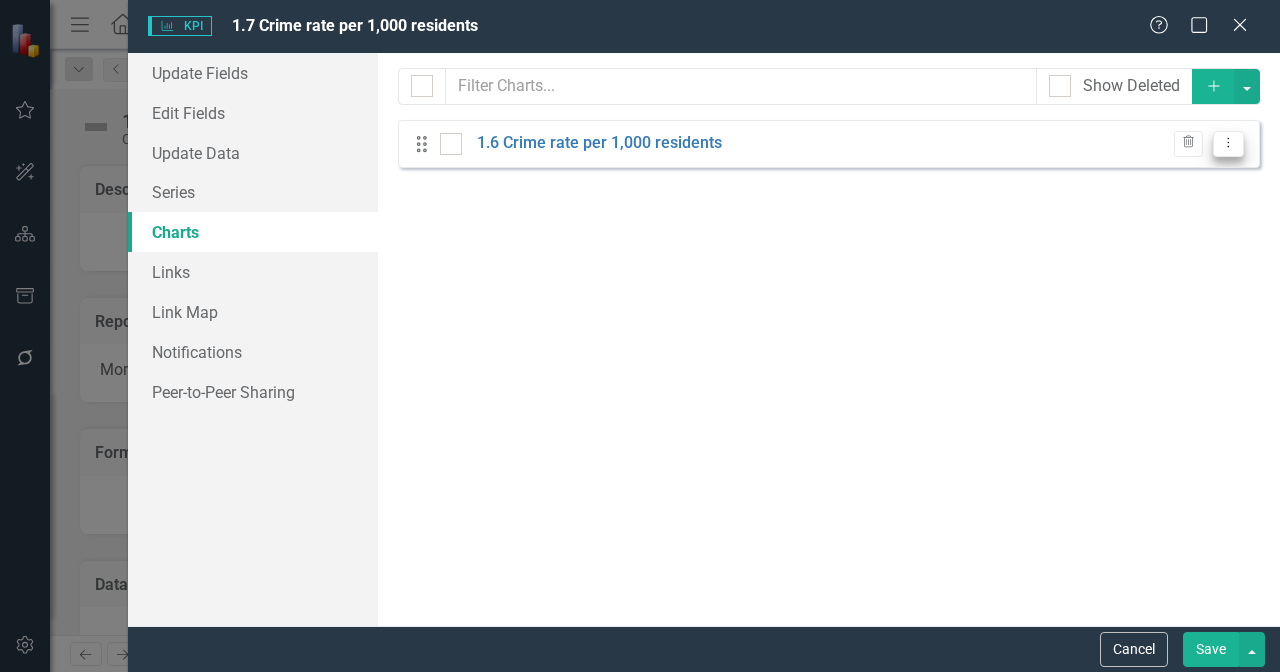 click on "Dropdown Menu" 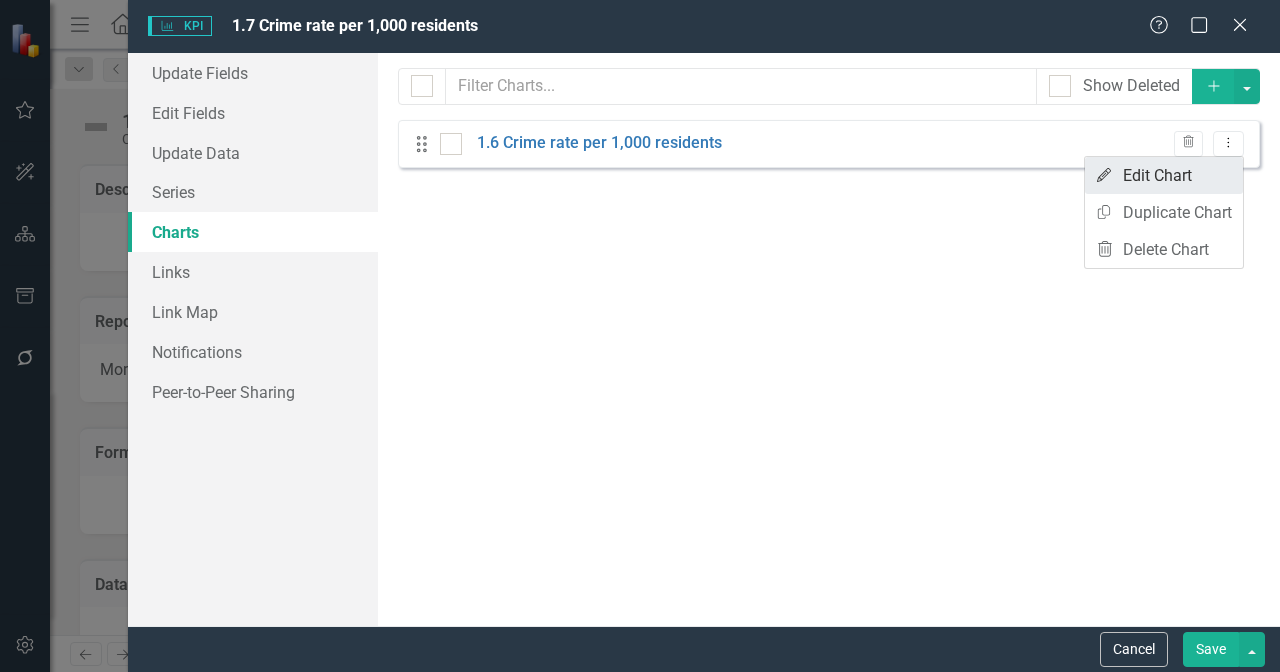 click on "Edit Edit Chart" at bounding box center (1164, 175) 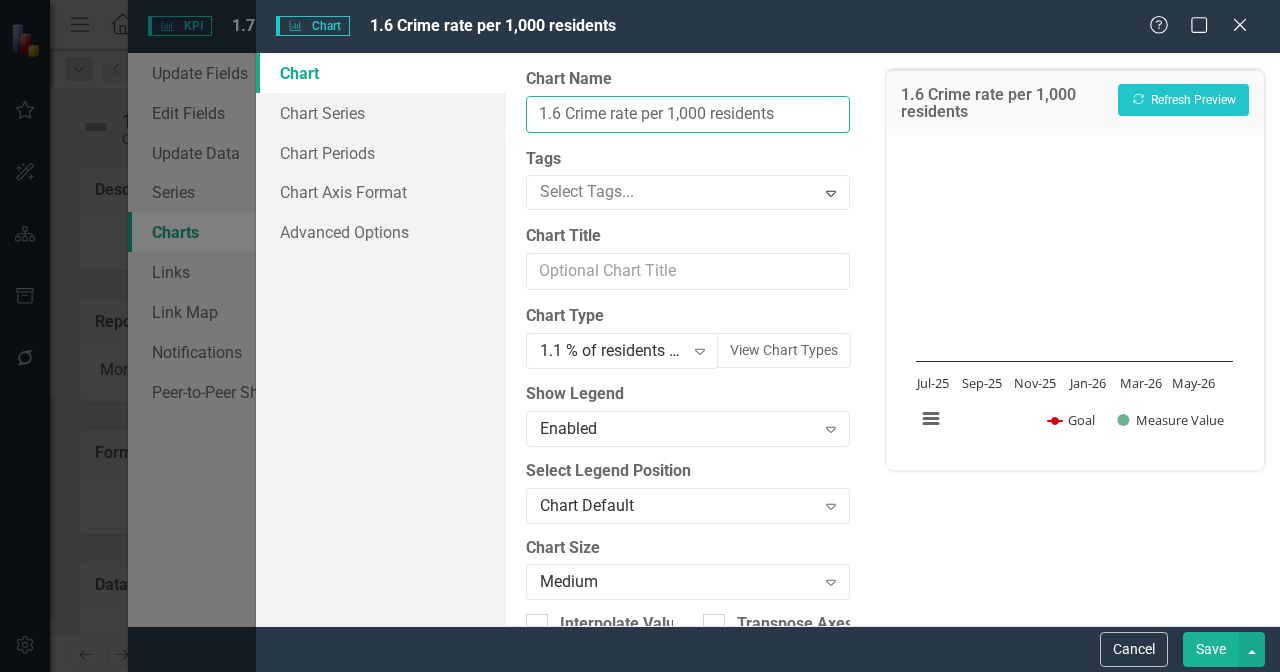 click on "1.6 Crime rate per 1,000 residents" at bounding box center [688, 114] 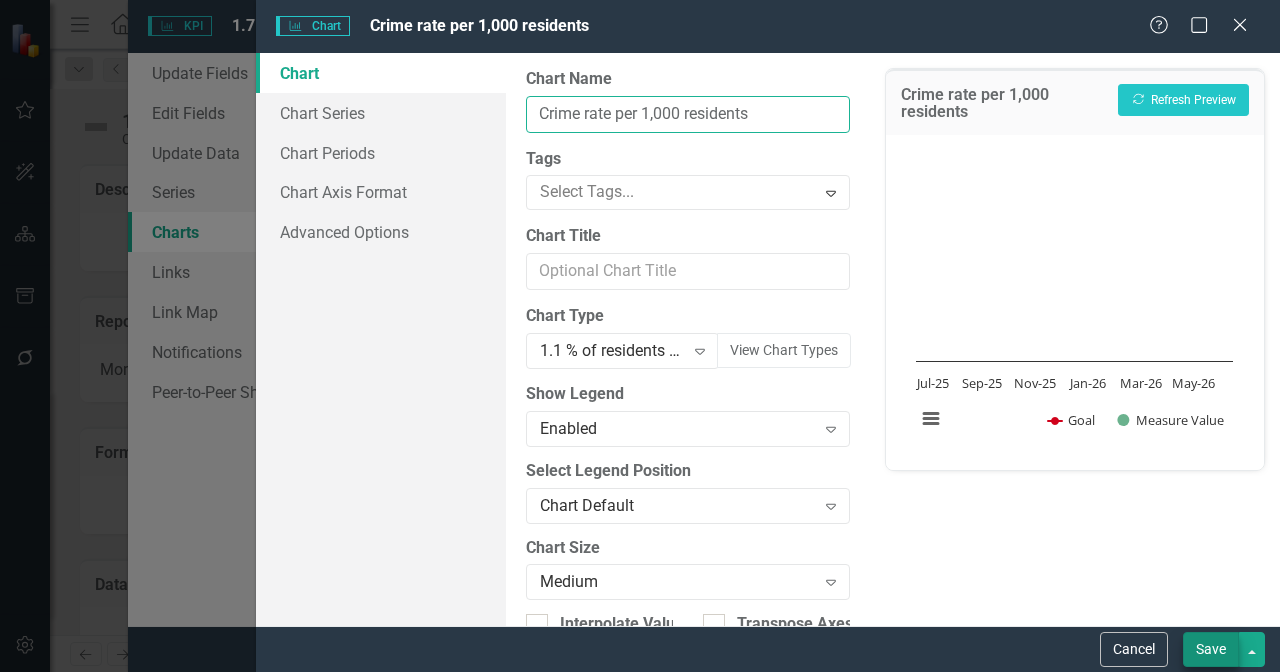 type on "Crime rate per 1,000 residents" 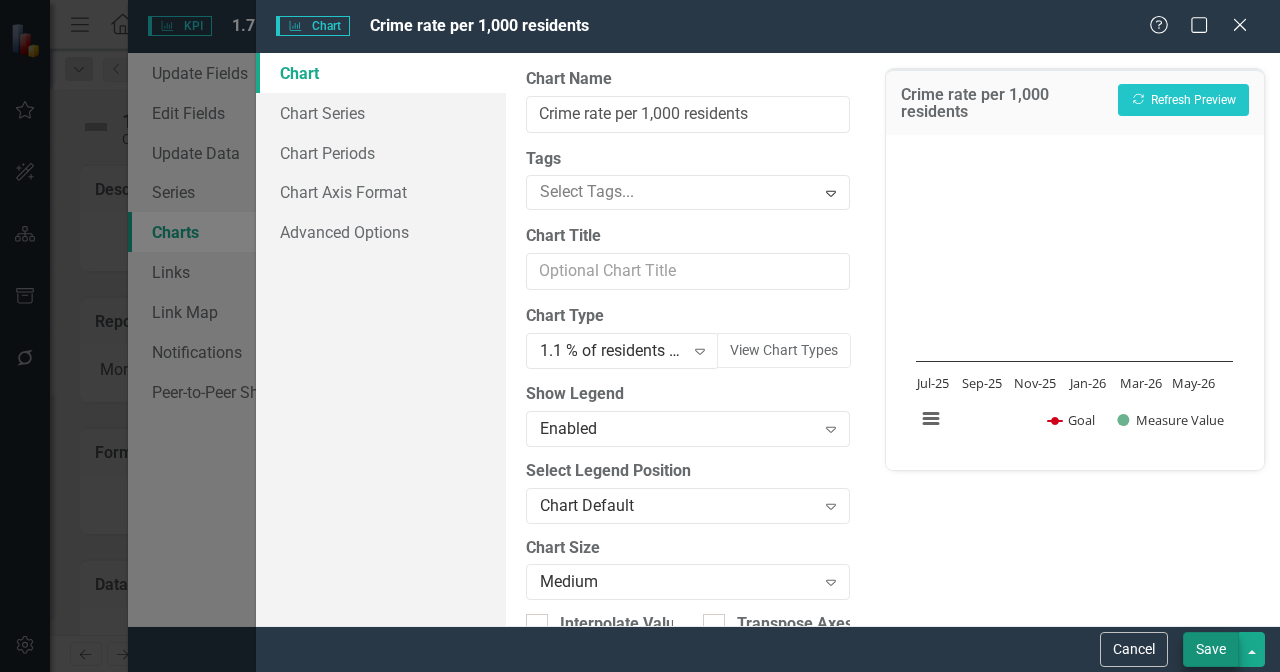 click on "Save" at bounding box center (1211, 649) 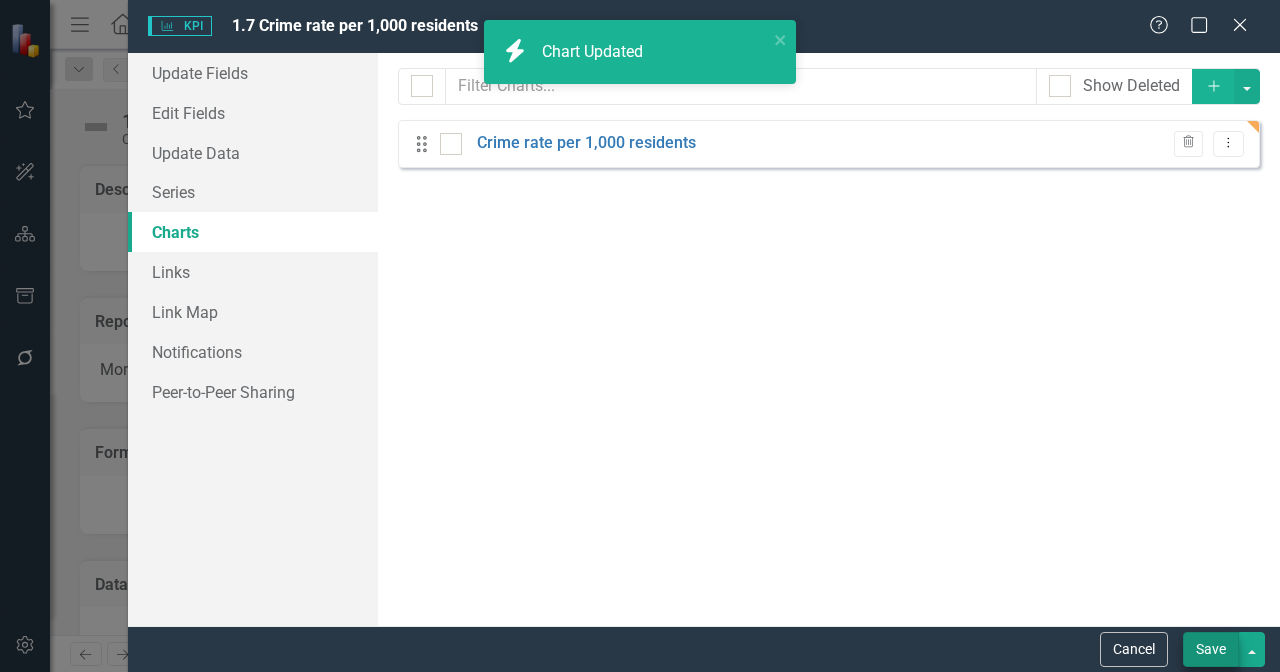 click on "Save" at bounding box center [1211, 649] 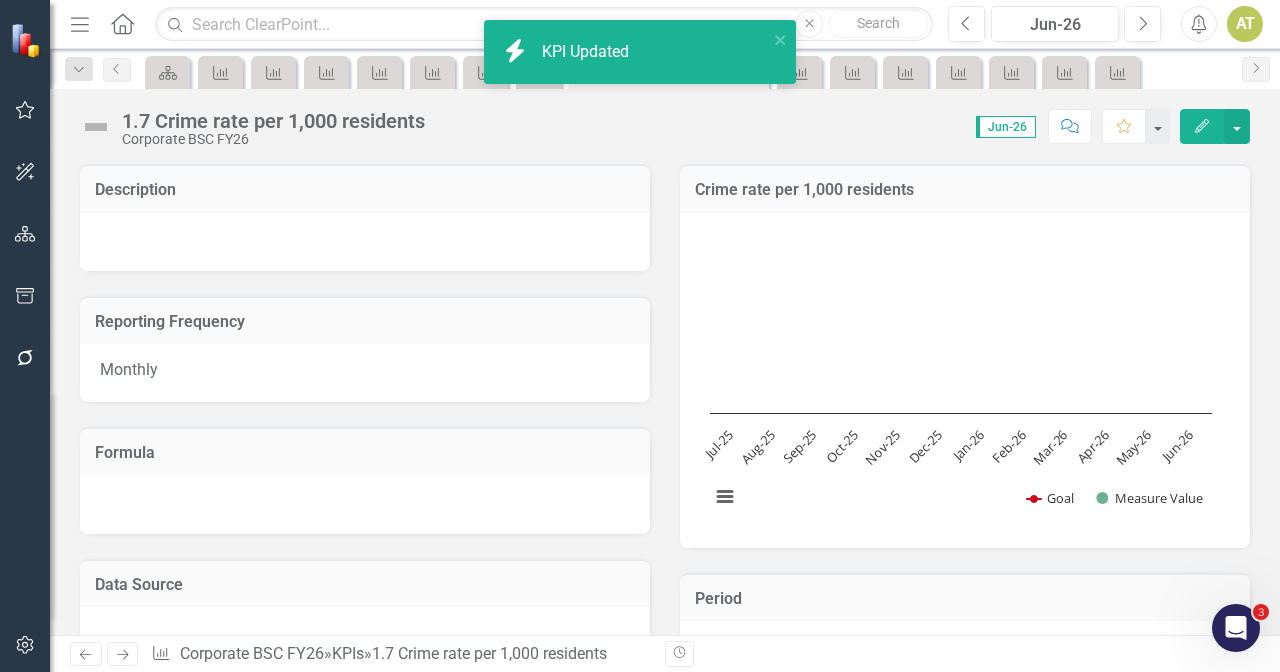 scroll, scrollTop: 611, scrollLeft: 0, axis: vertical 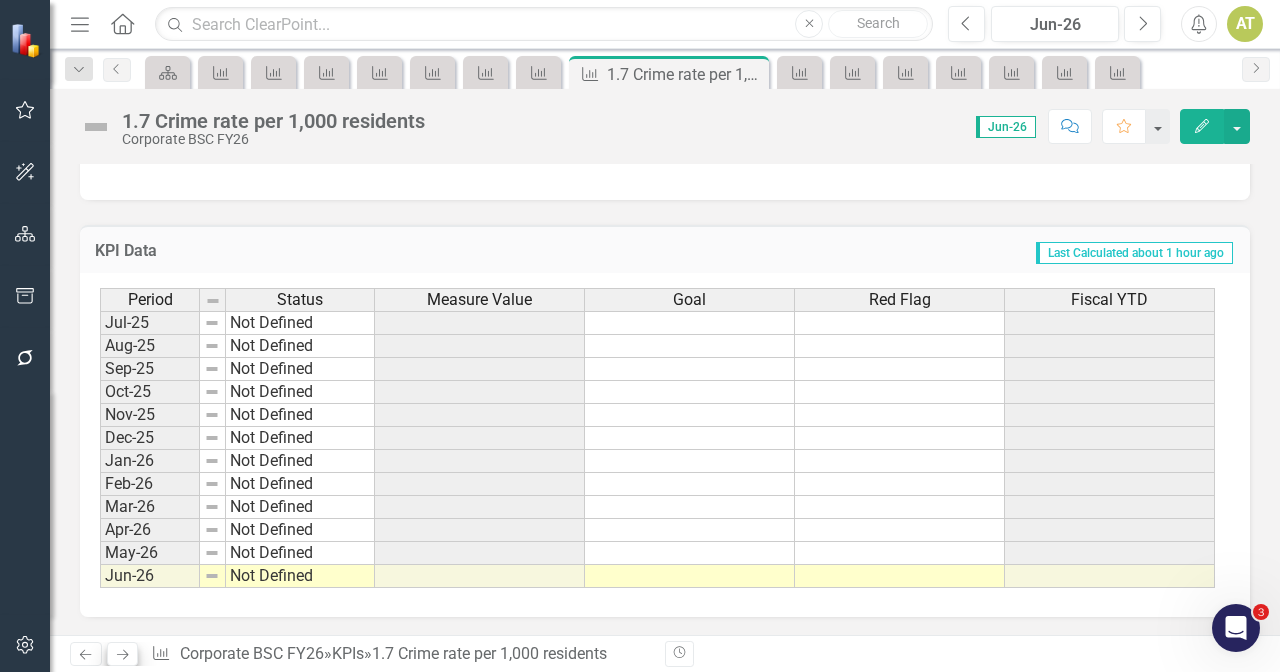 click 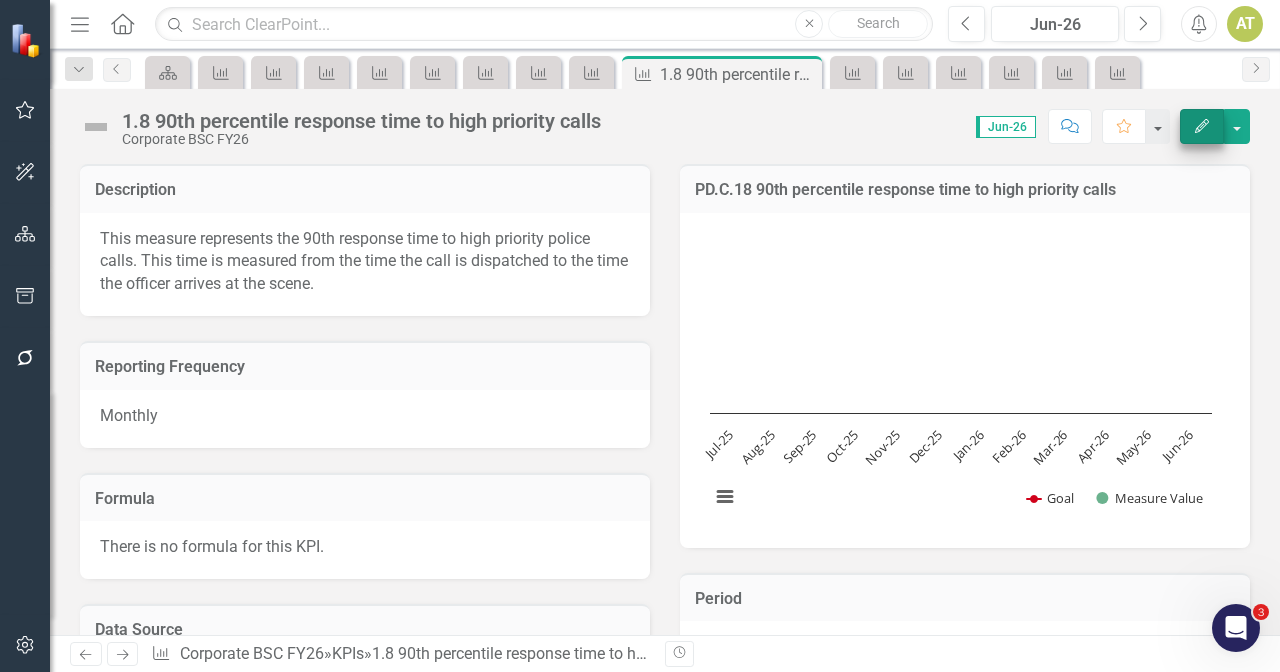 click on "Edit" 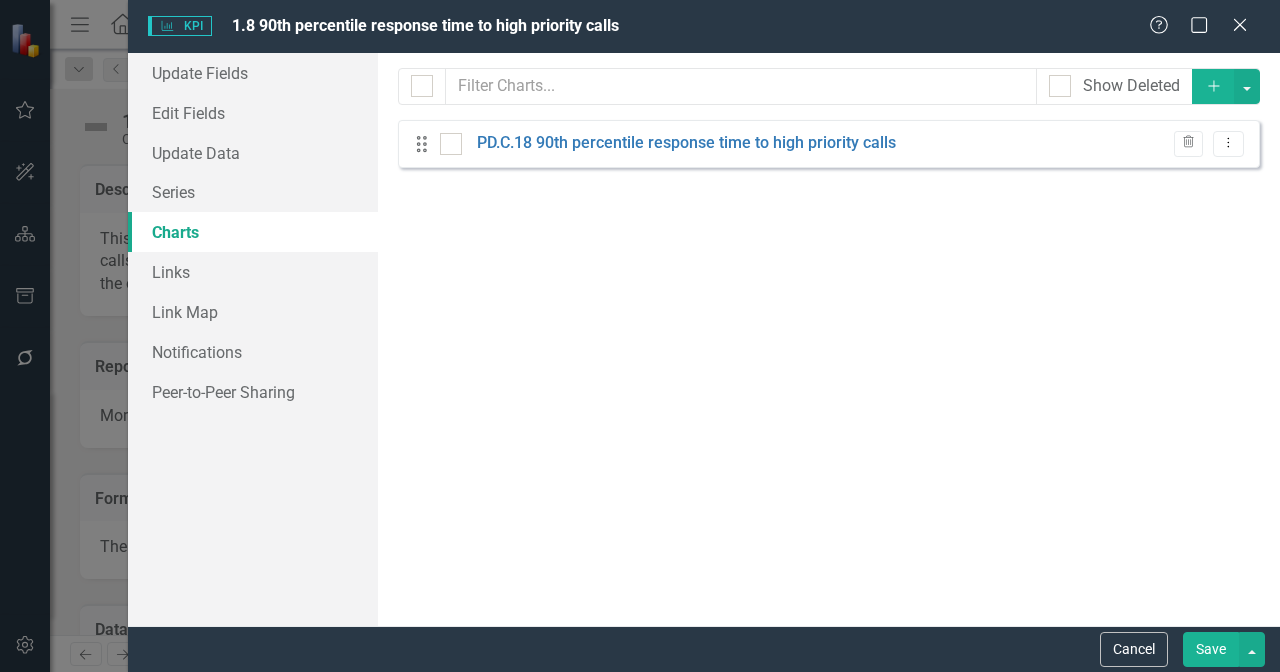 checkbox on "false" 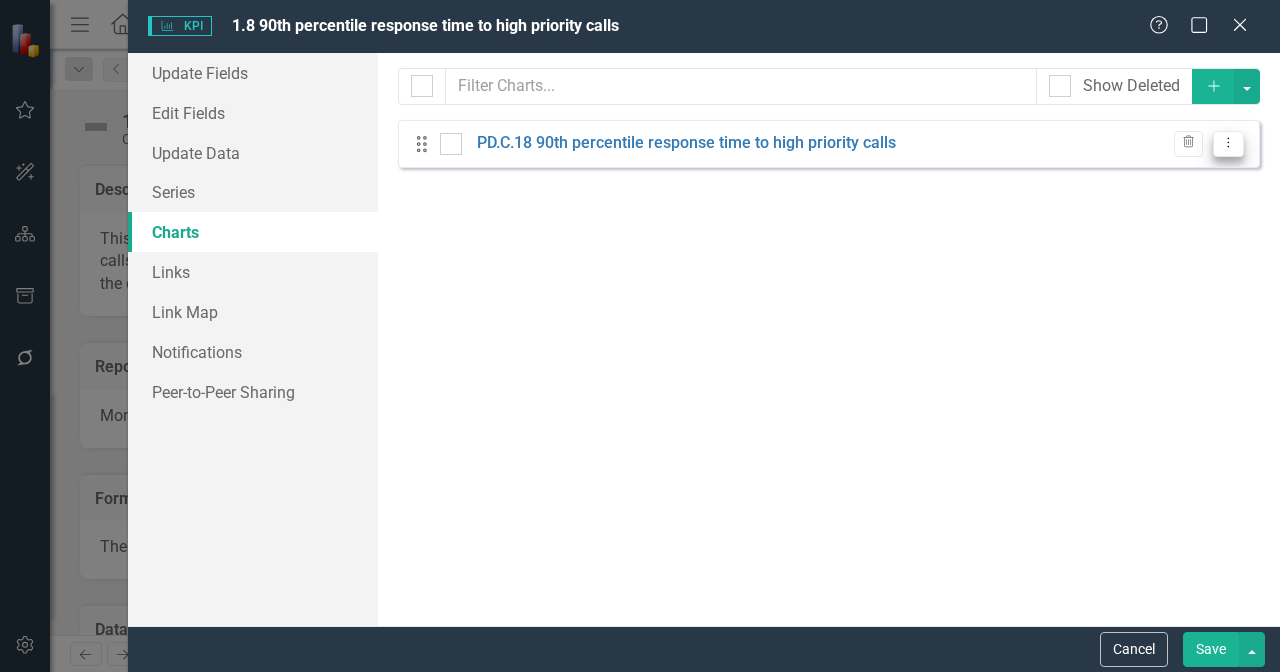 click on "Dropdown Menu" 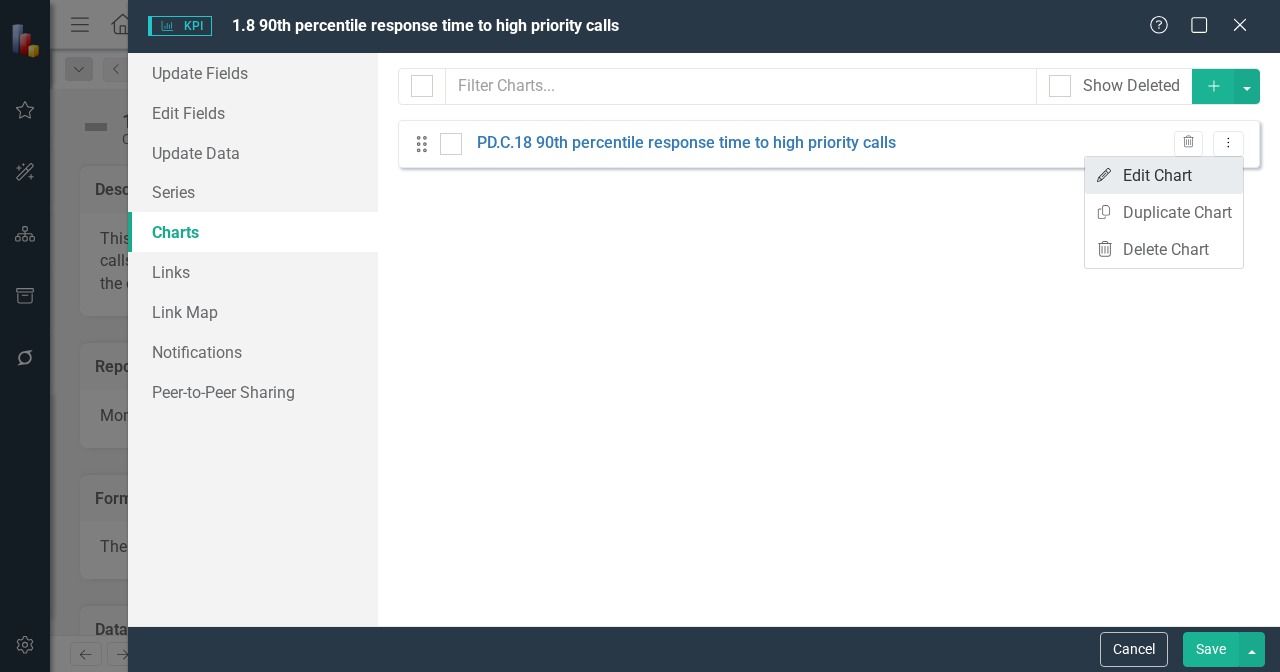 scroll, scrollTop: 0, scrollLeft: 0, axis: both 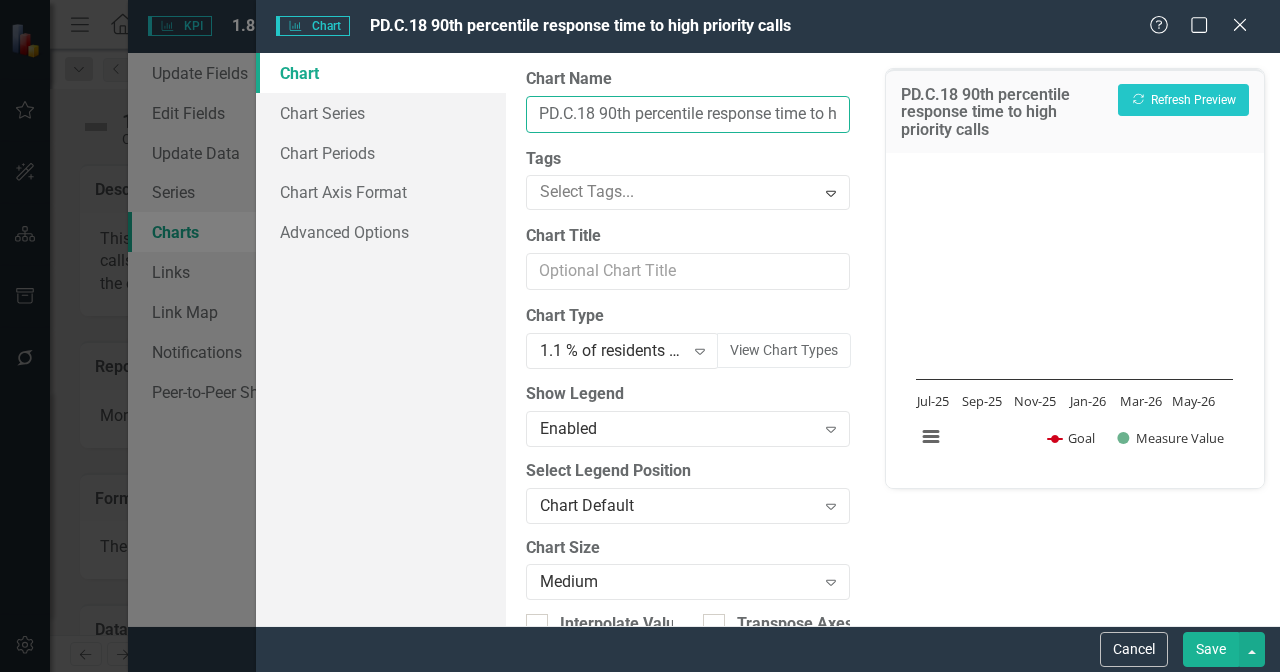drag, startPoint x: 602, startPoint y: 110, endPoint x: 510, endPoint y: 112, distance: 92.021736 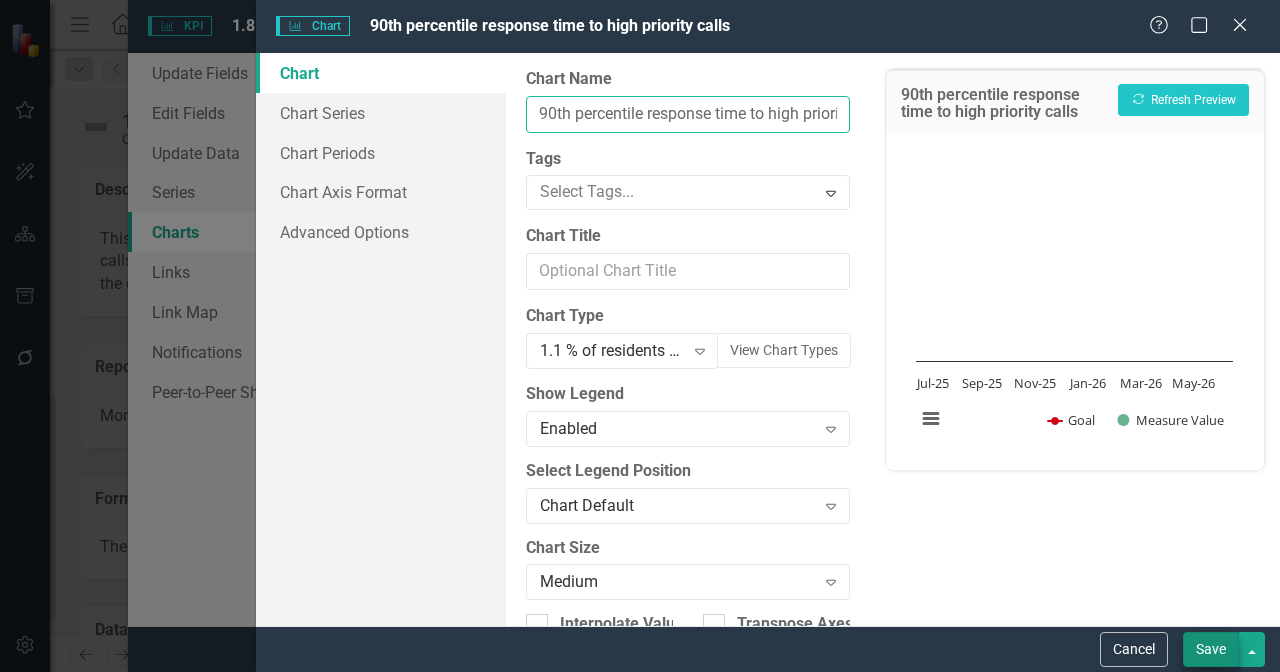 type on "90th percentile response time to high priority calls" 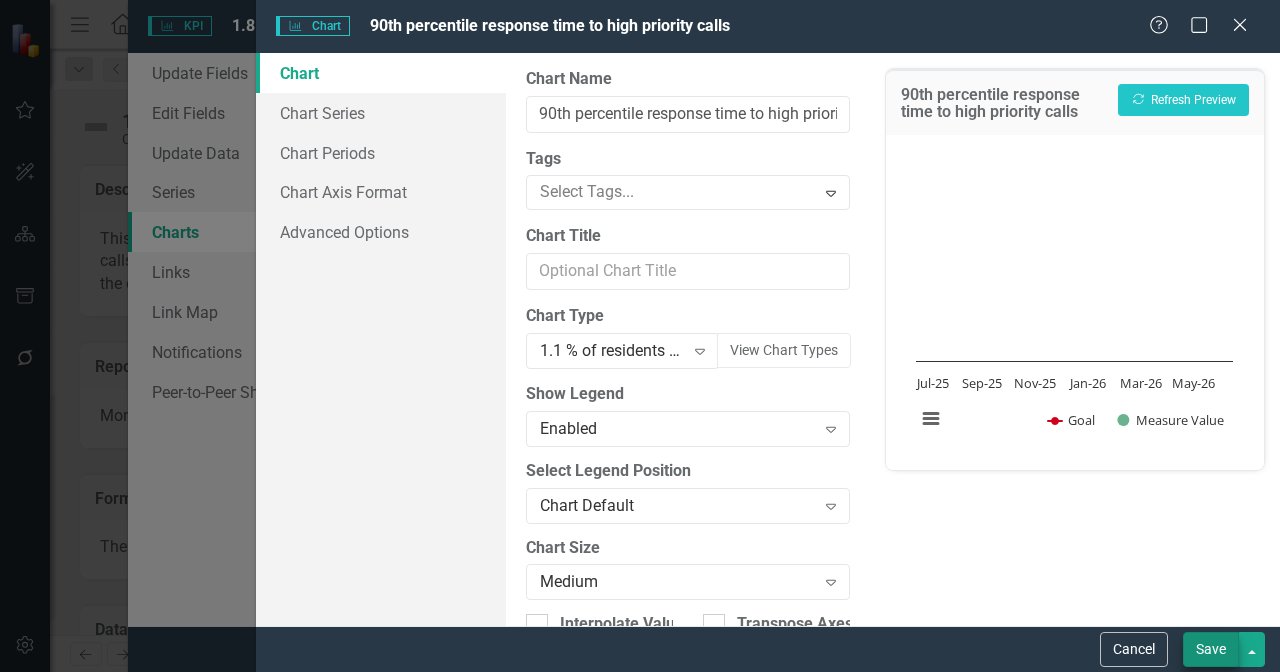 click on "Save" at bounding box center [1211, 649] 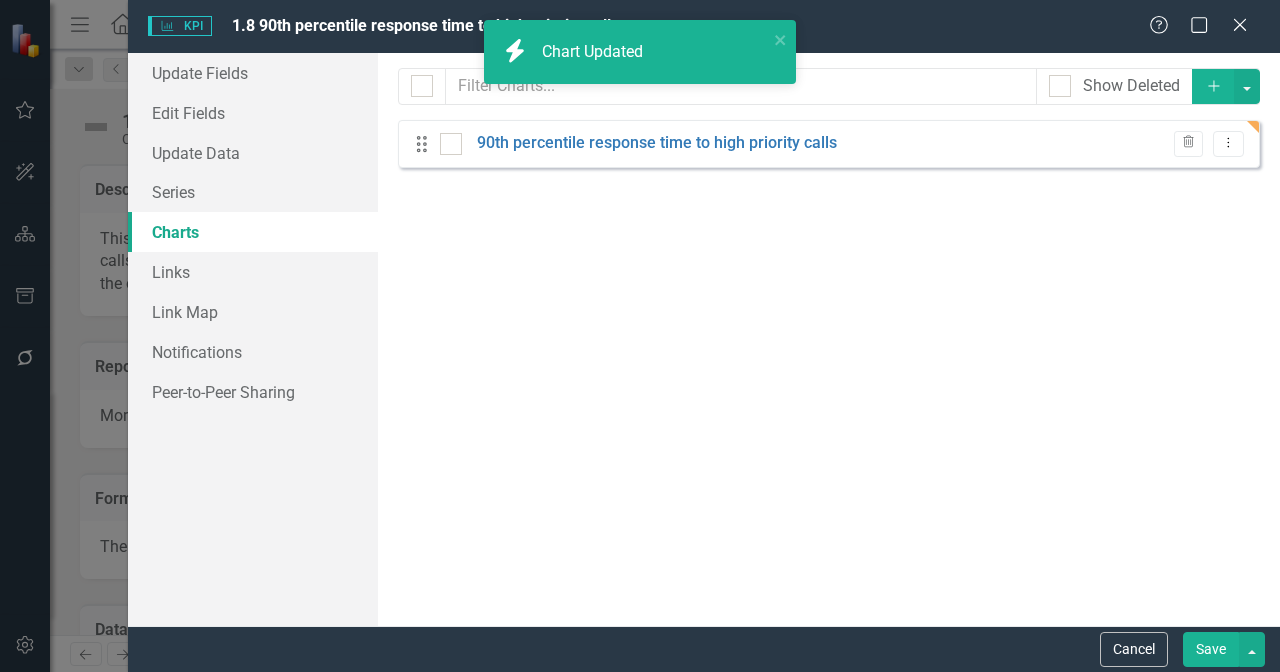 click on "Save" at bounding box center (1211, 649) 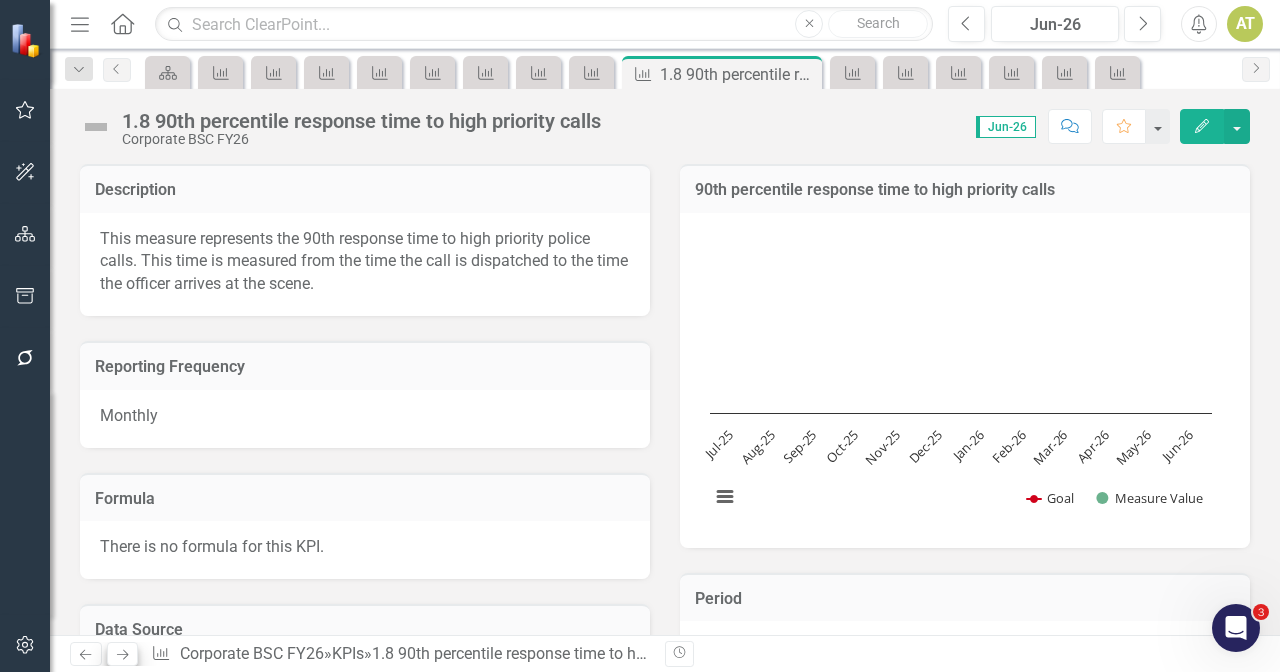 scroll, scrollTop: 639, scrollLeft: 0, axis: vertical 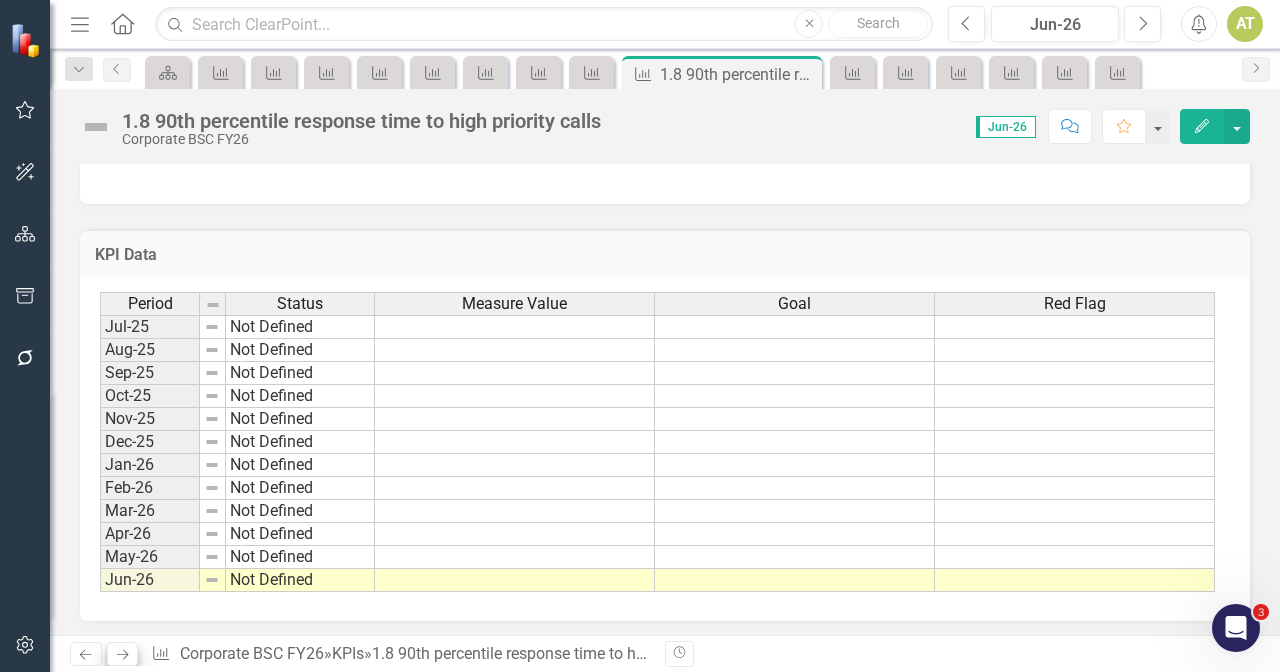 click 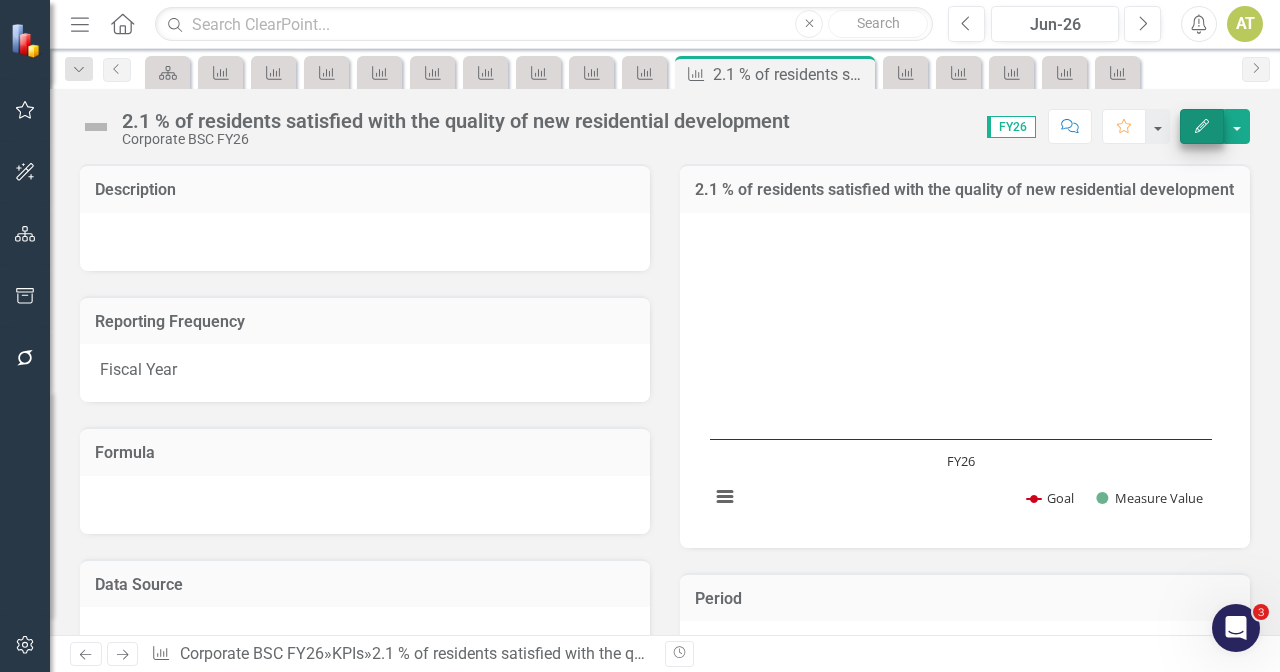click on "Edit" 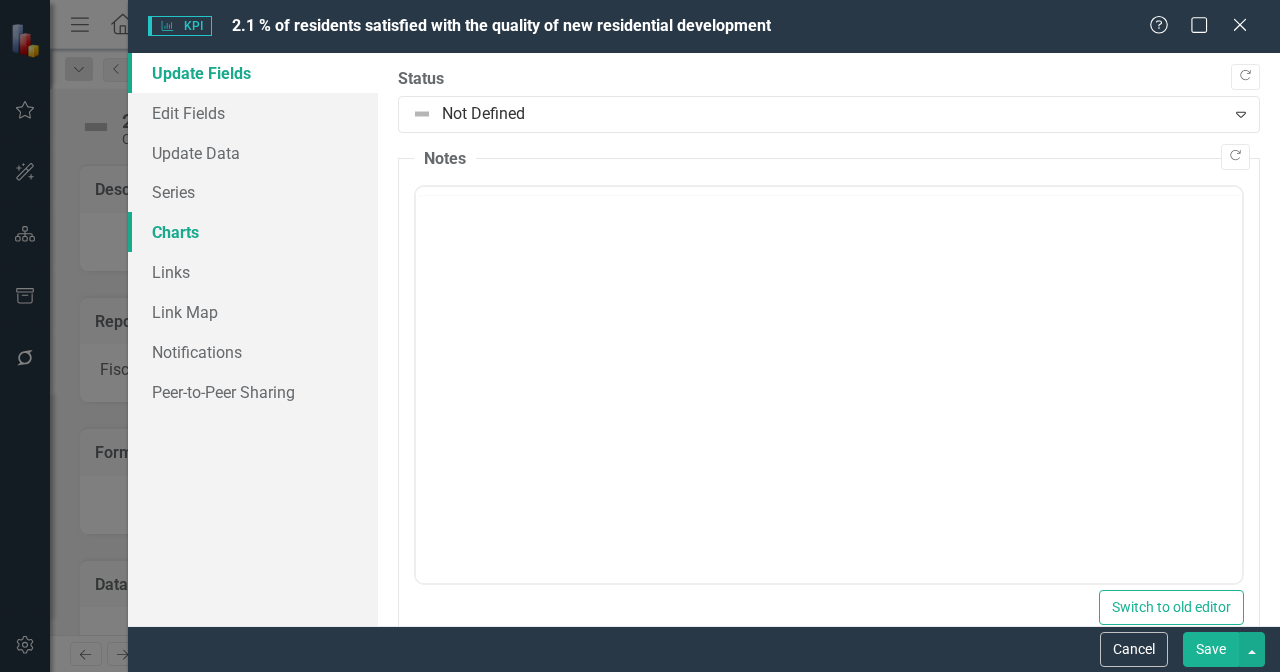 click on "Charts" at bounding box center [253, 232] 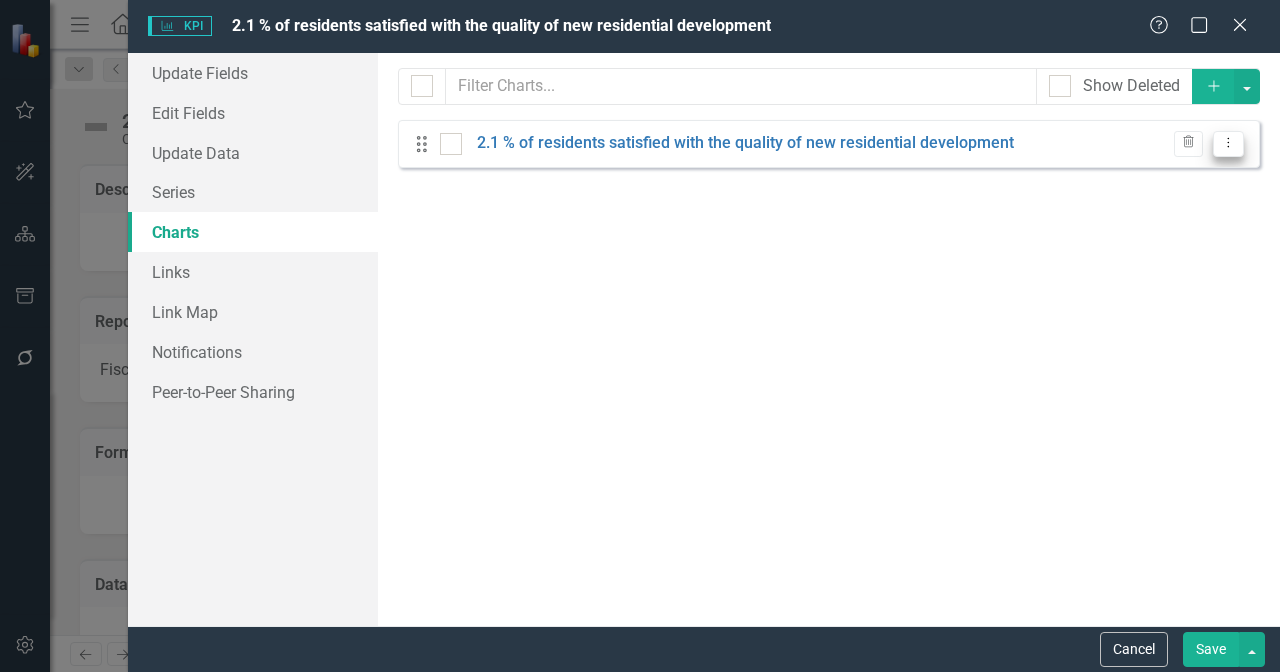 click on "Dropdown Menu" 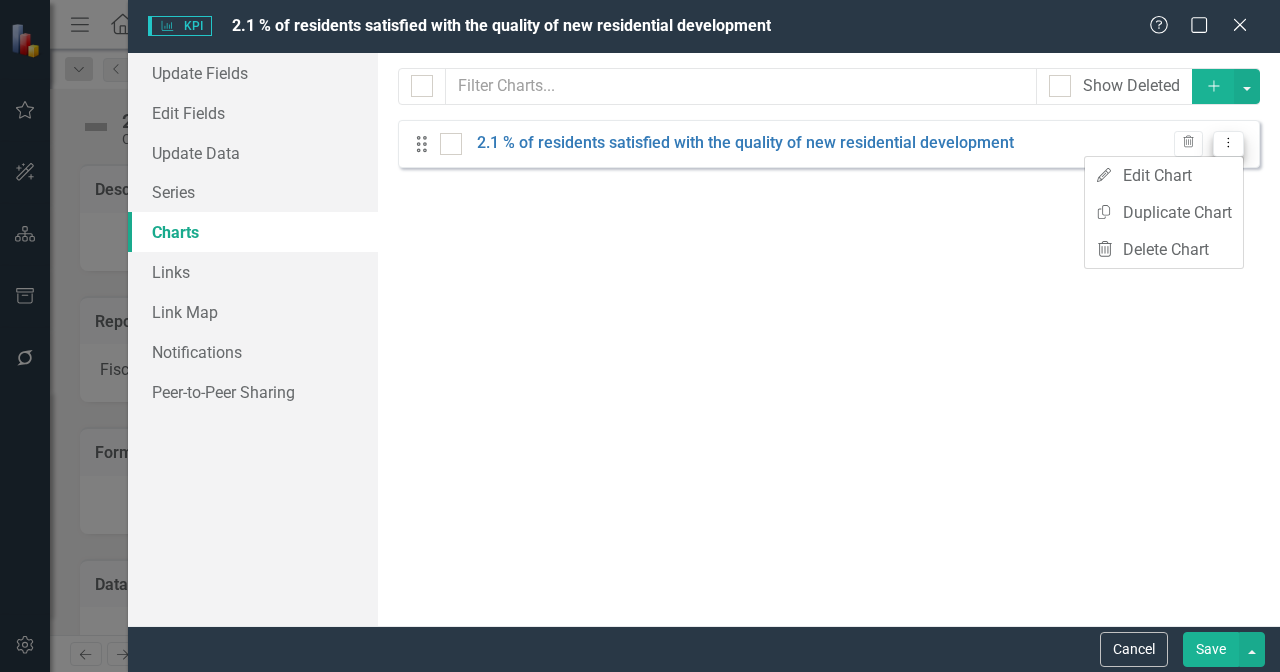 checkbox on "false" 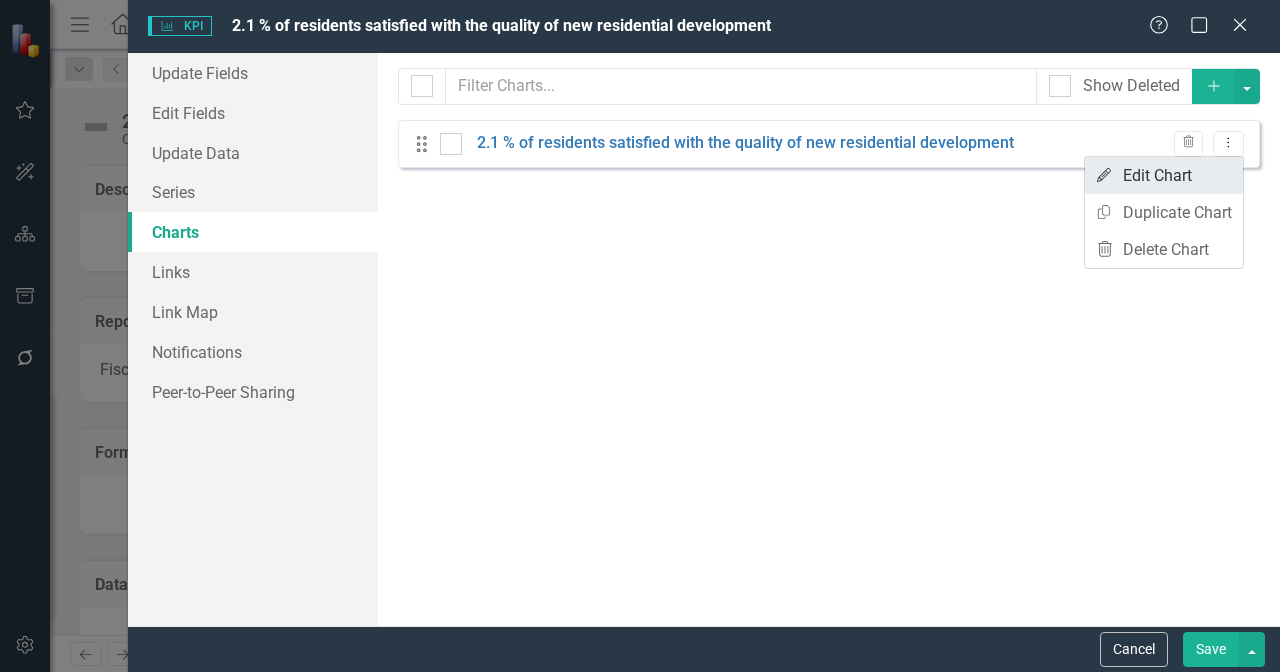 click on "Edit Edit Chart" at bounding box center [1164, 175] 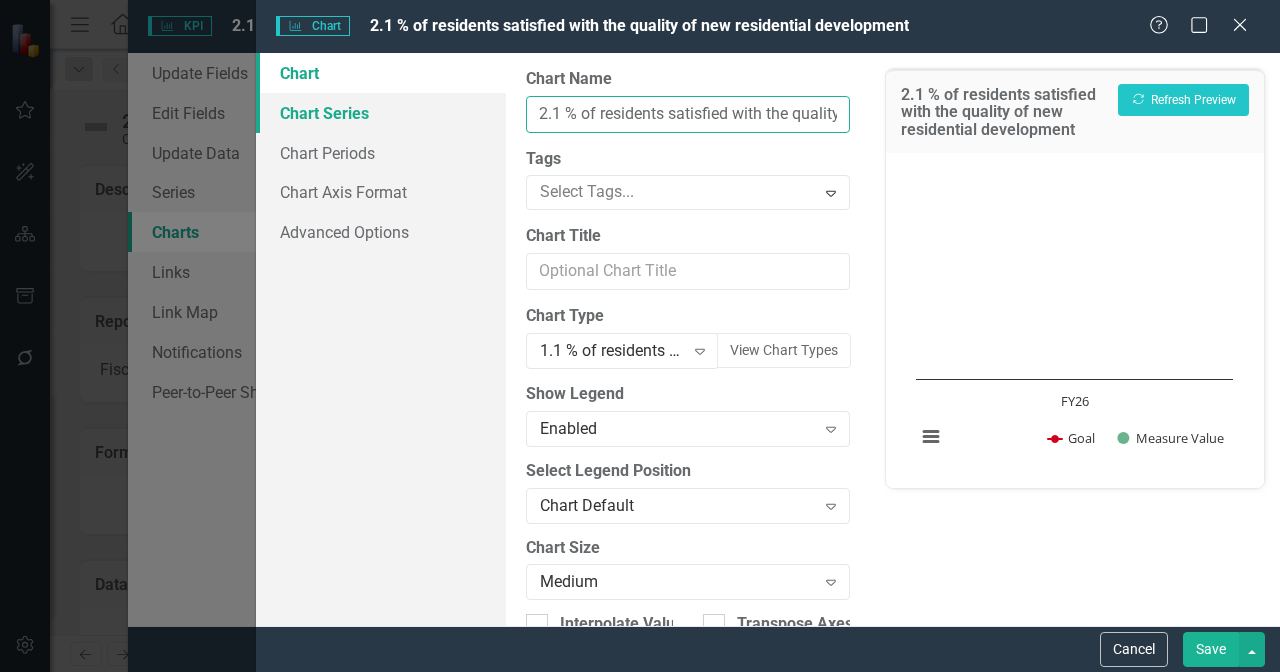 drag, startPoint x: 567, startPoint y: 110, endPoint x: 499, endPoint y: 106, distance: 68.117546 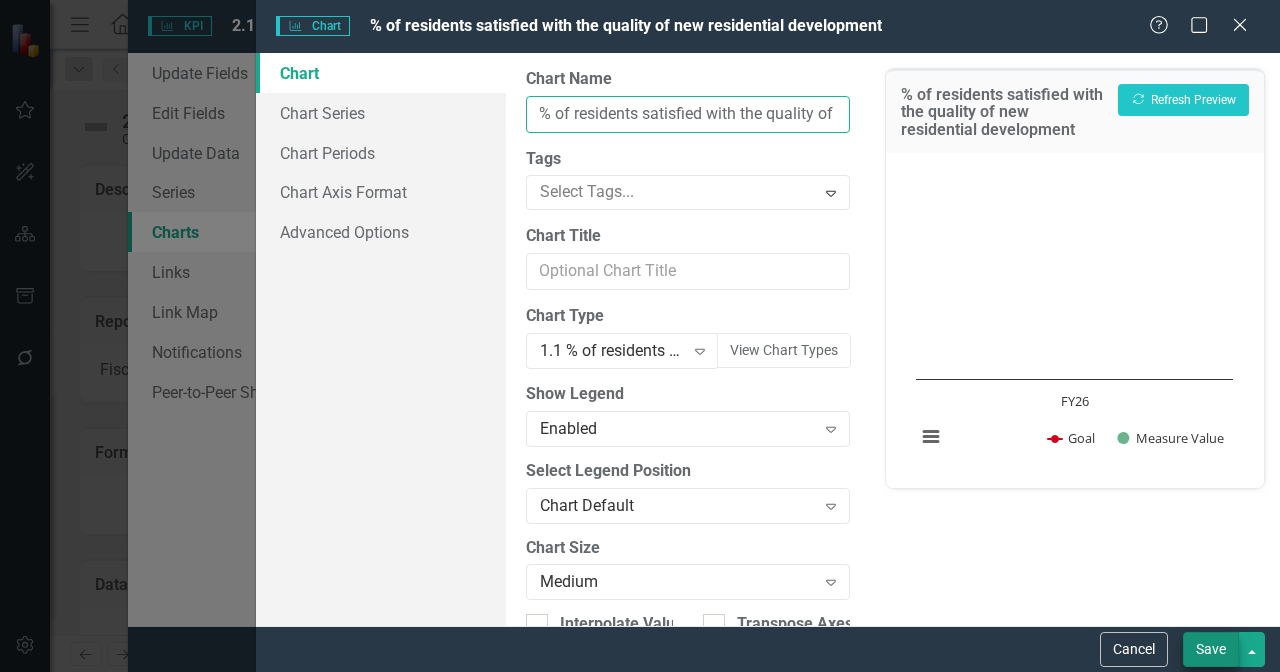 type on "% of residents satisfied with the quality of new residential development" 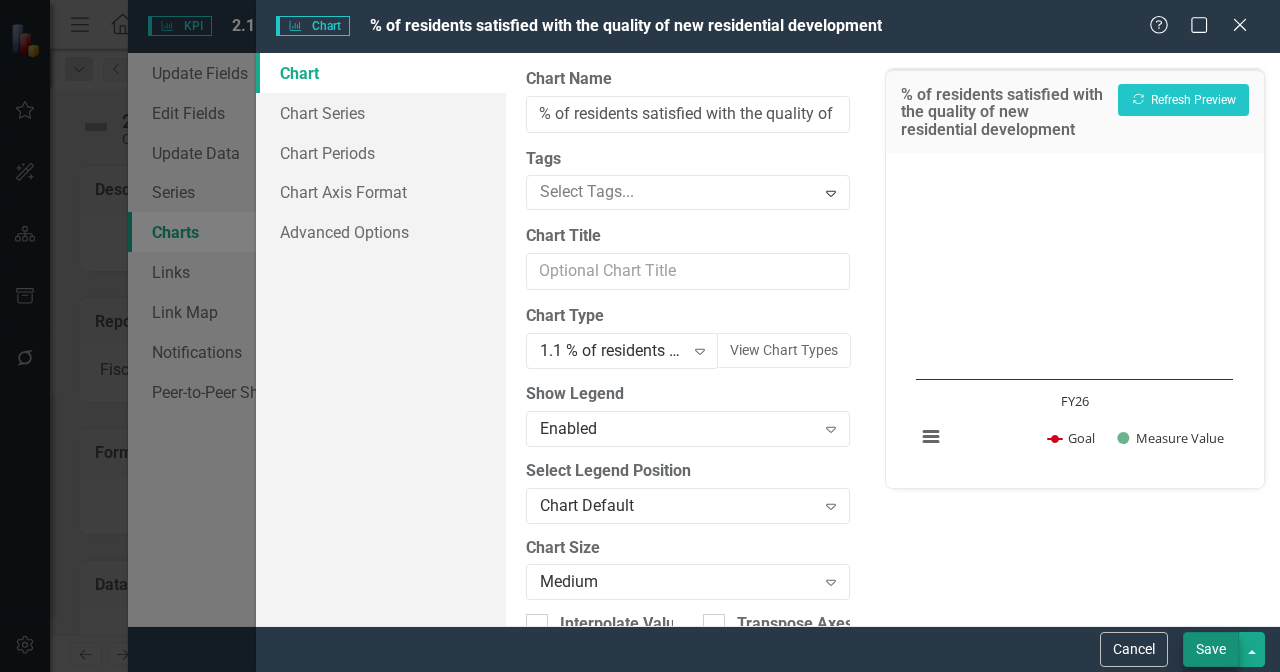 click on "Save" at bounding box center (1211, 649) 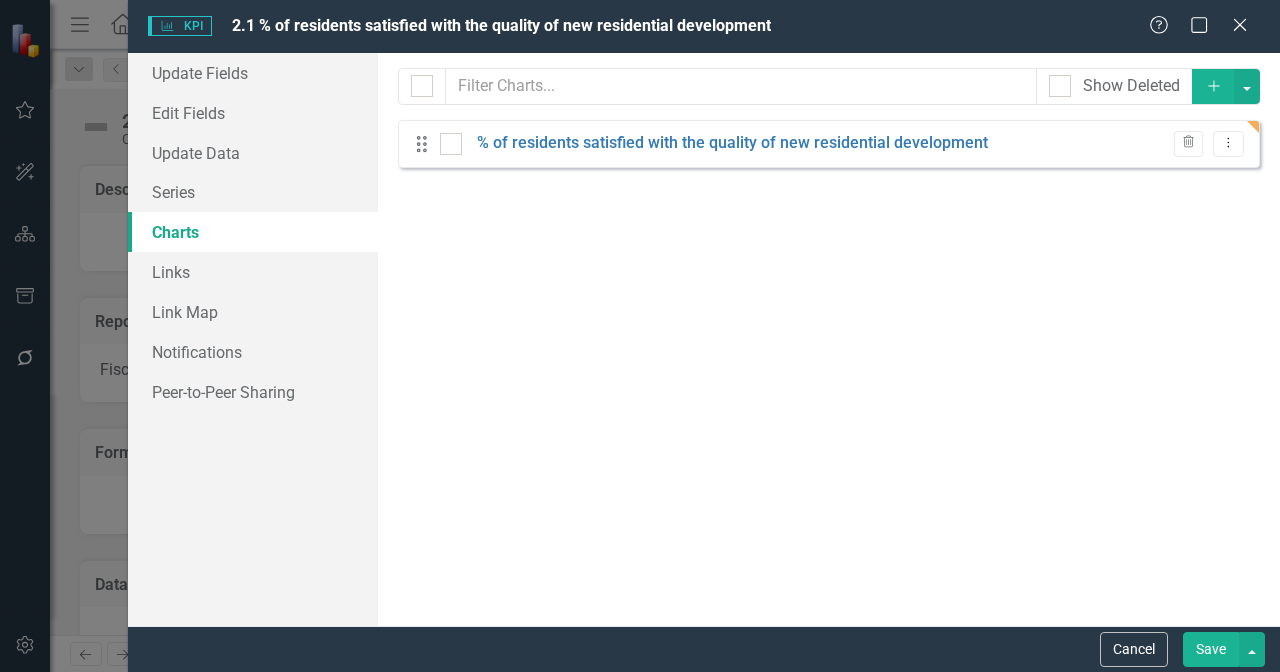 click on "Save" at bounding box center [1211, 649] 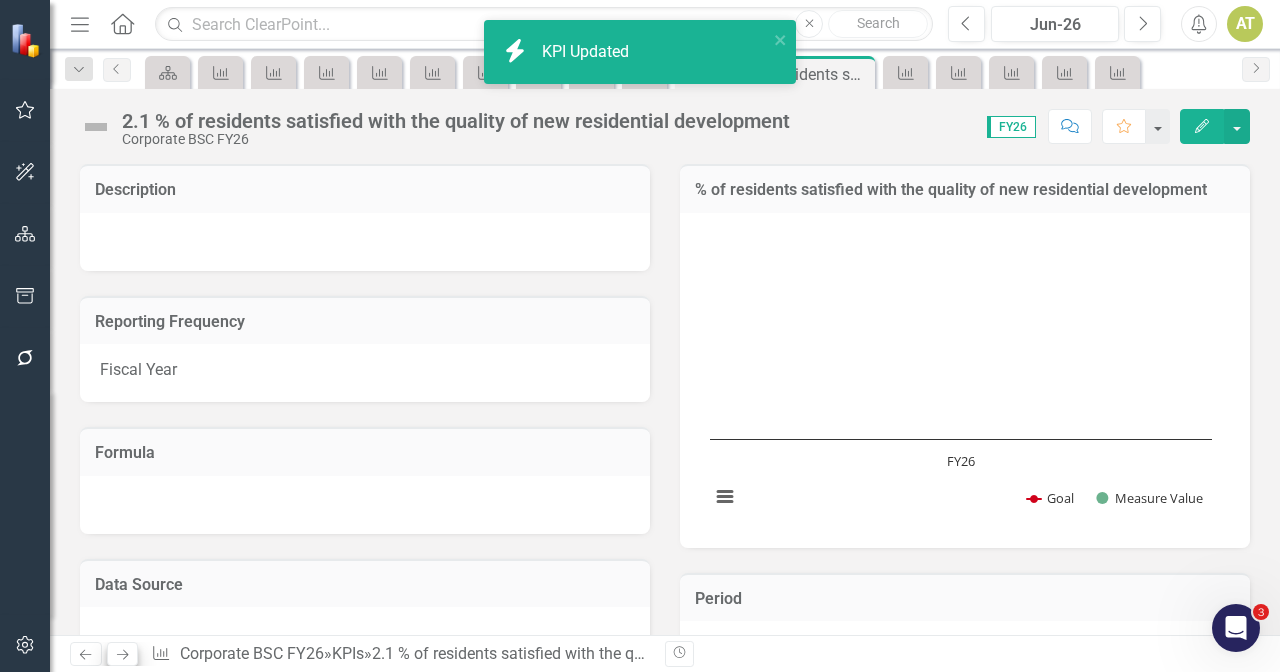 click on "Next" 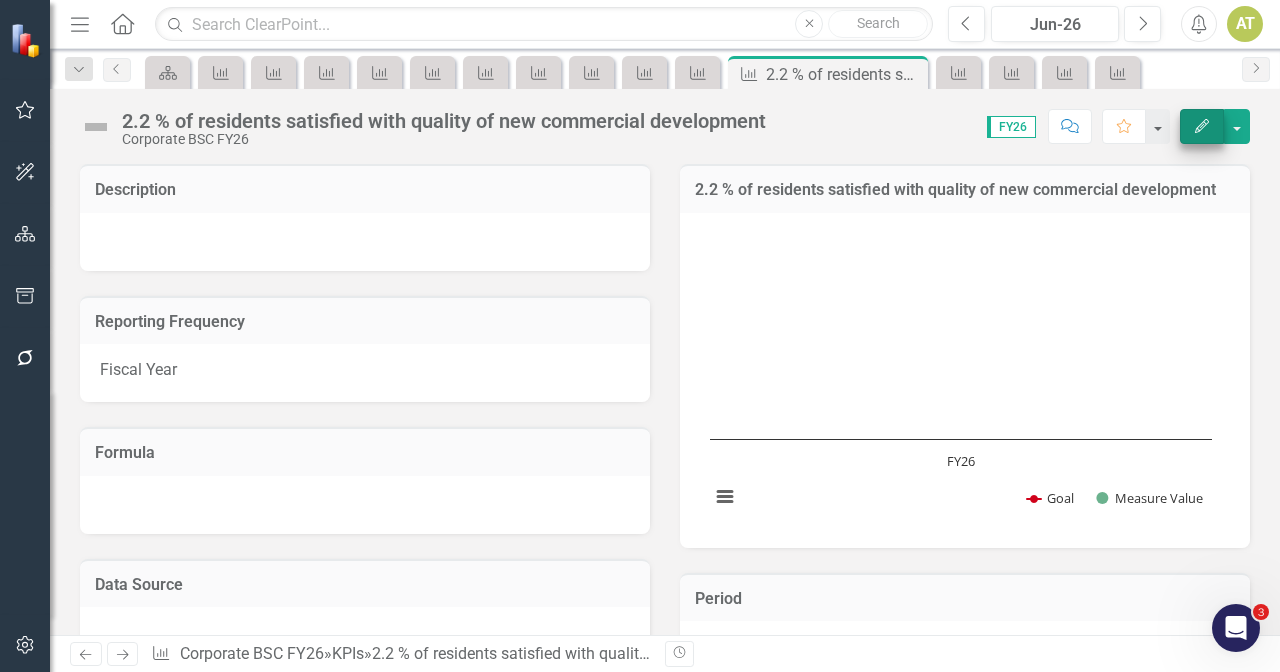click on "Edit" 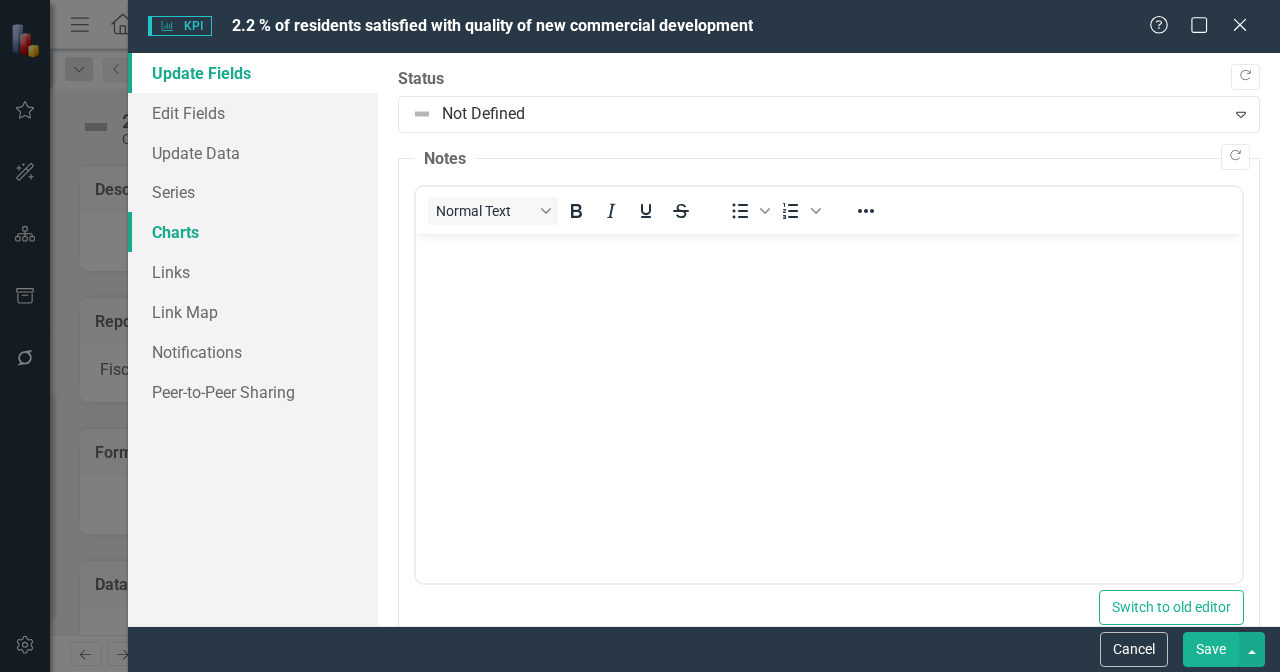 click on "Charts" at bounding box center (253, 232) 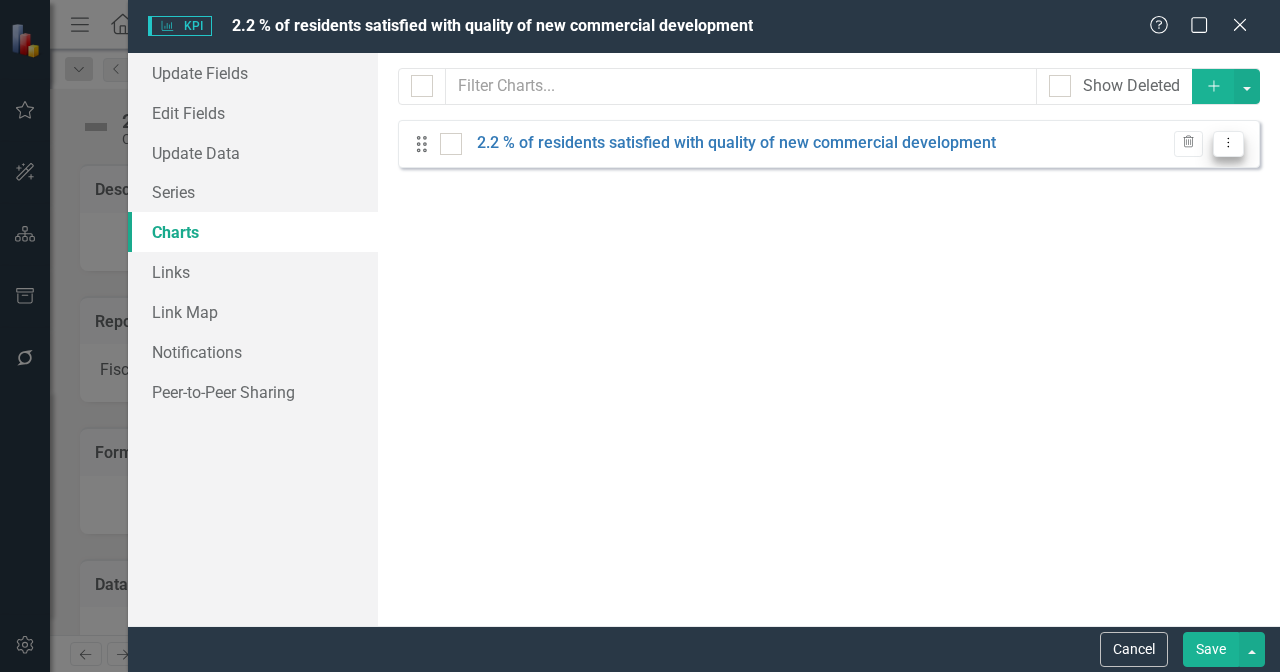 click on "Dropdown Menu" 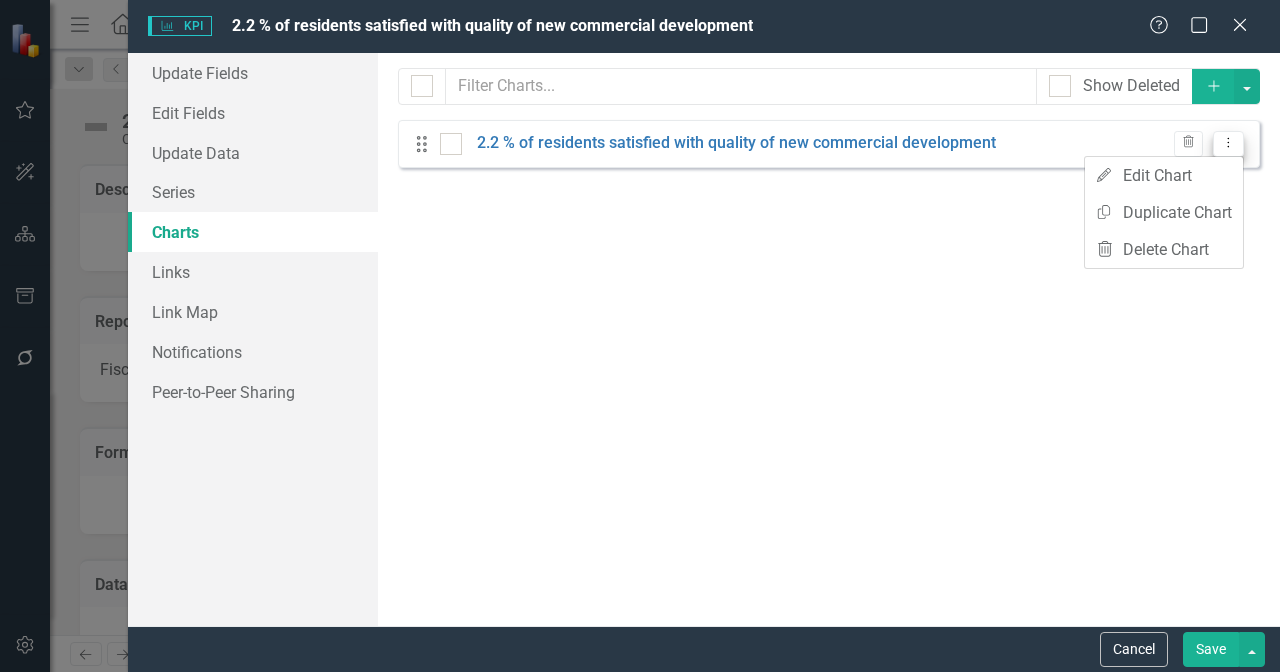 checkbox on "false" 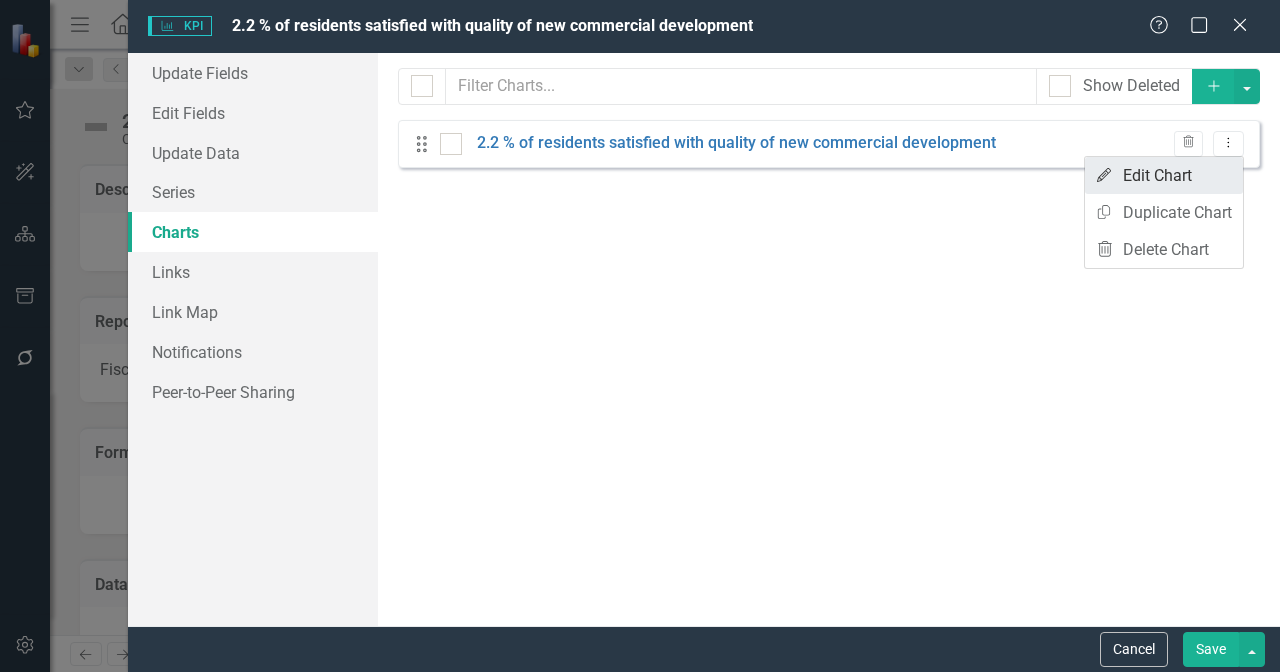 click on "Edit Edit Chart" at bounding box center (1164, 175) 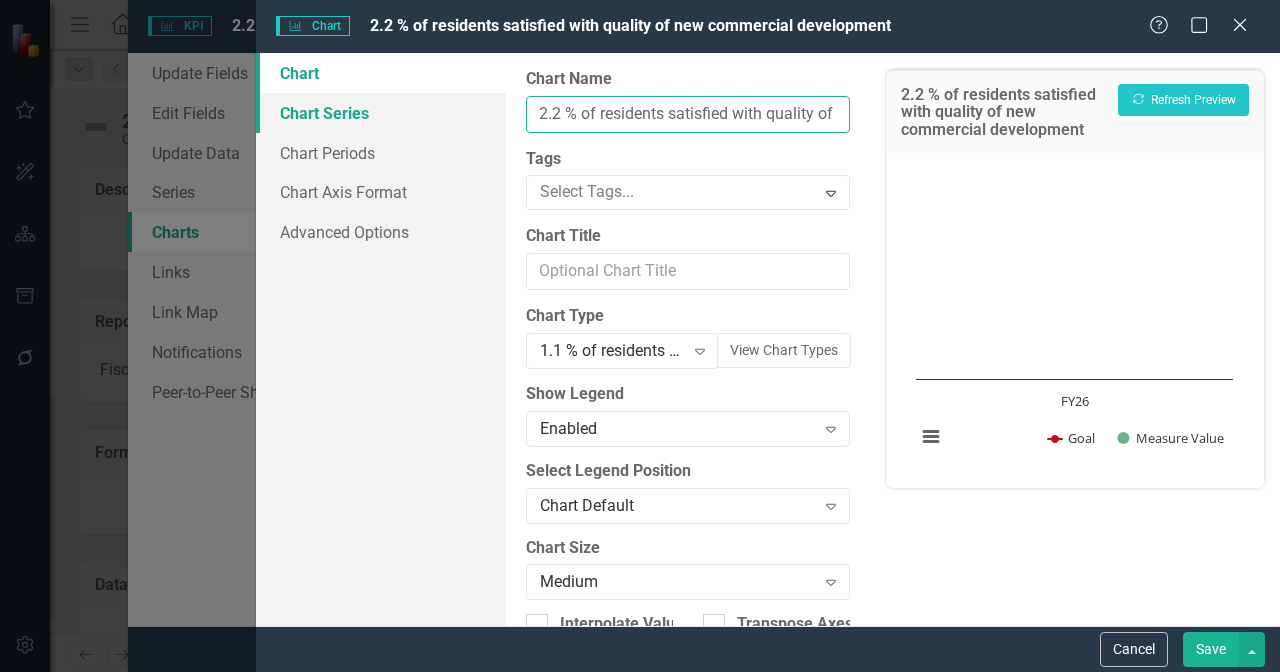 drag, startPoint x: 566, startPoint y: 108, endPoint x: 490, endPoint y: 110, distance: 76.02631 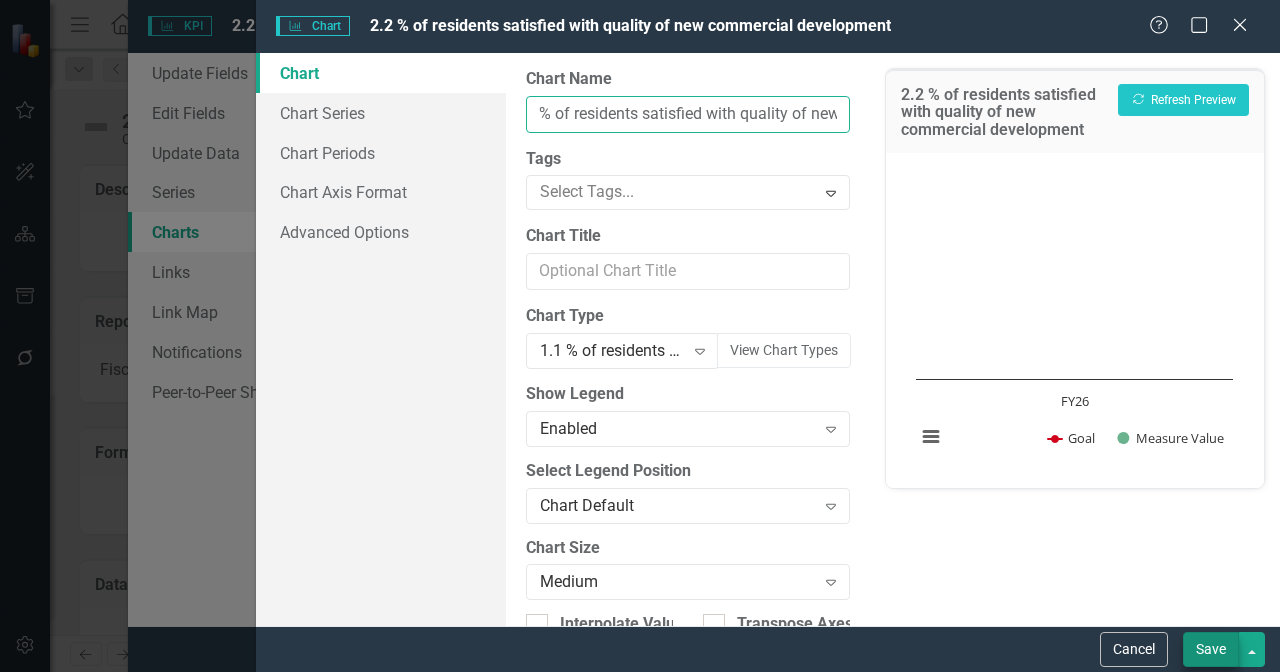 scroll, scrollTop: 0, scrollLeft: 0, axis: both 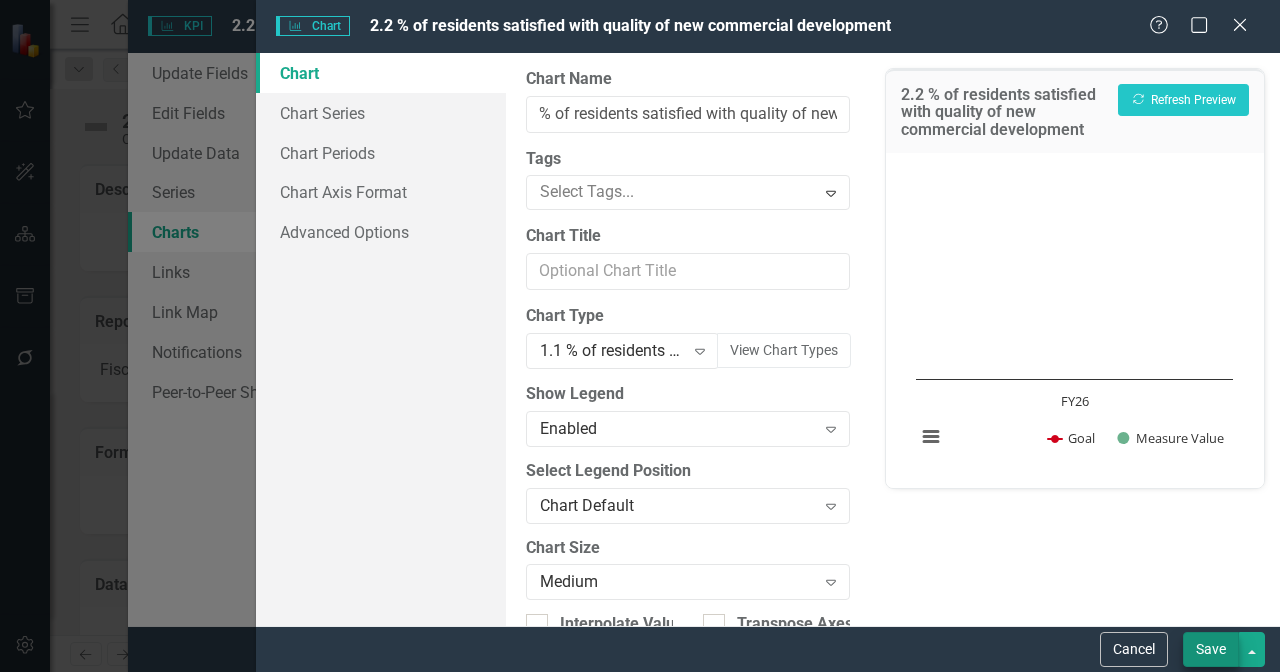 click on "Save" at bounding box center [1211, 649] 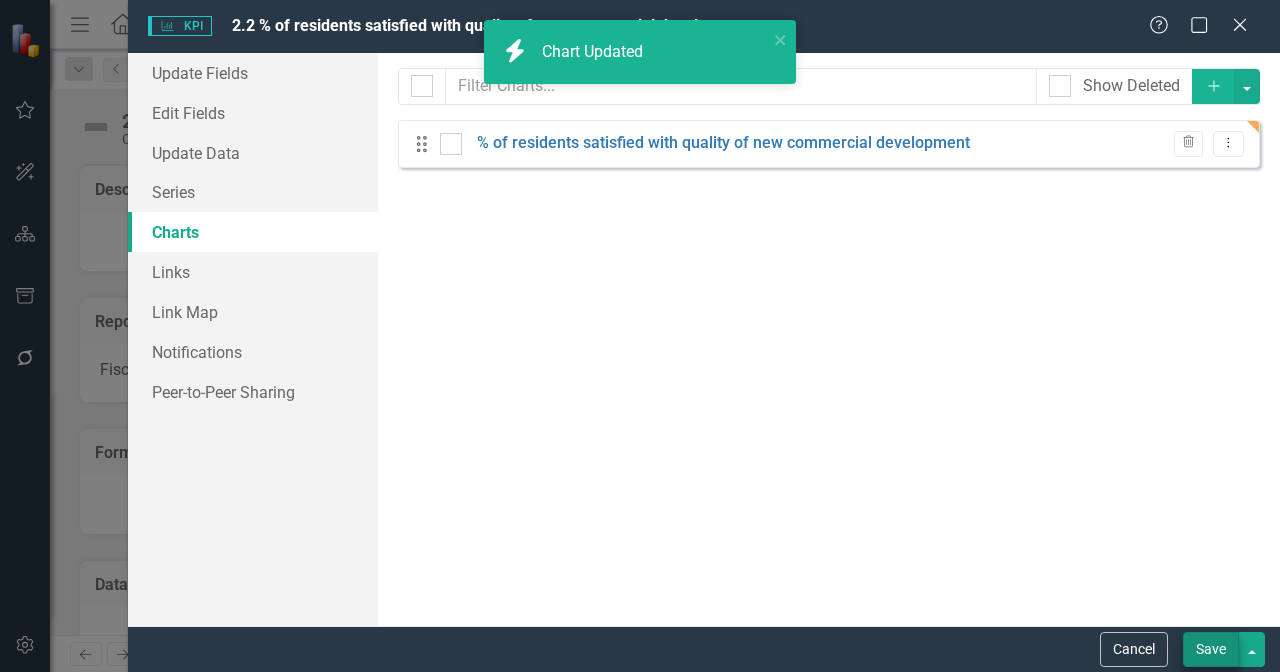 click on "Save" at bounding box center (1211, 649) 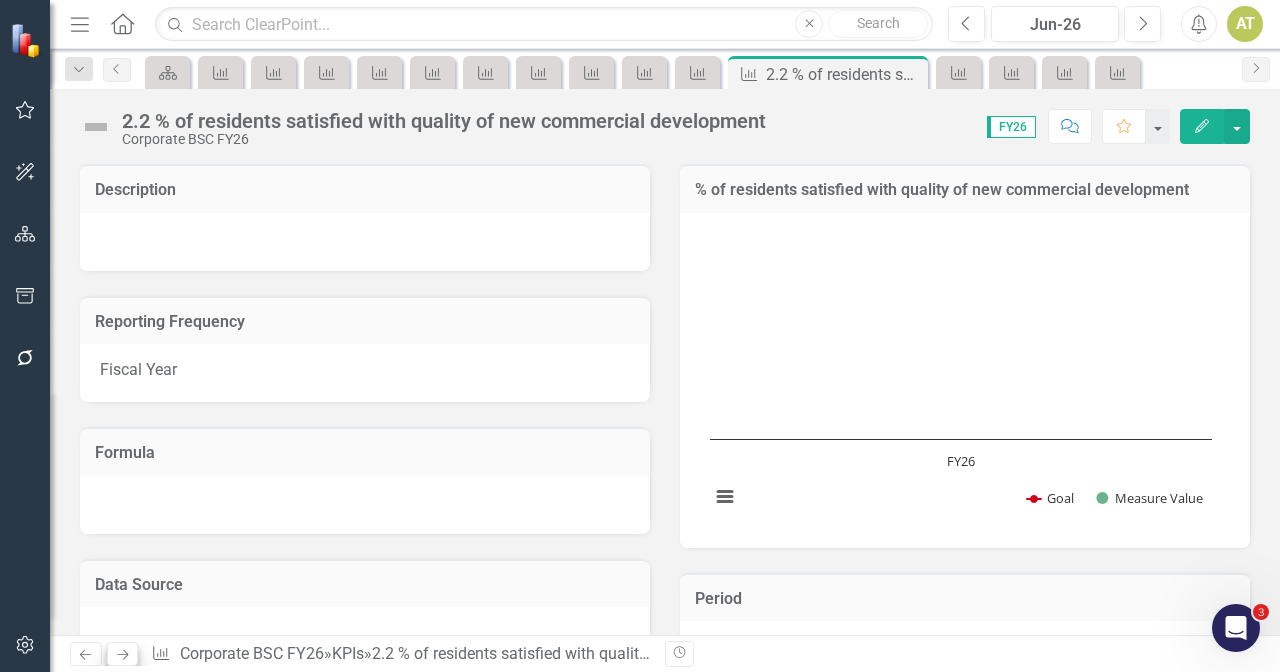 click on "Next" 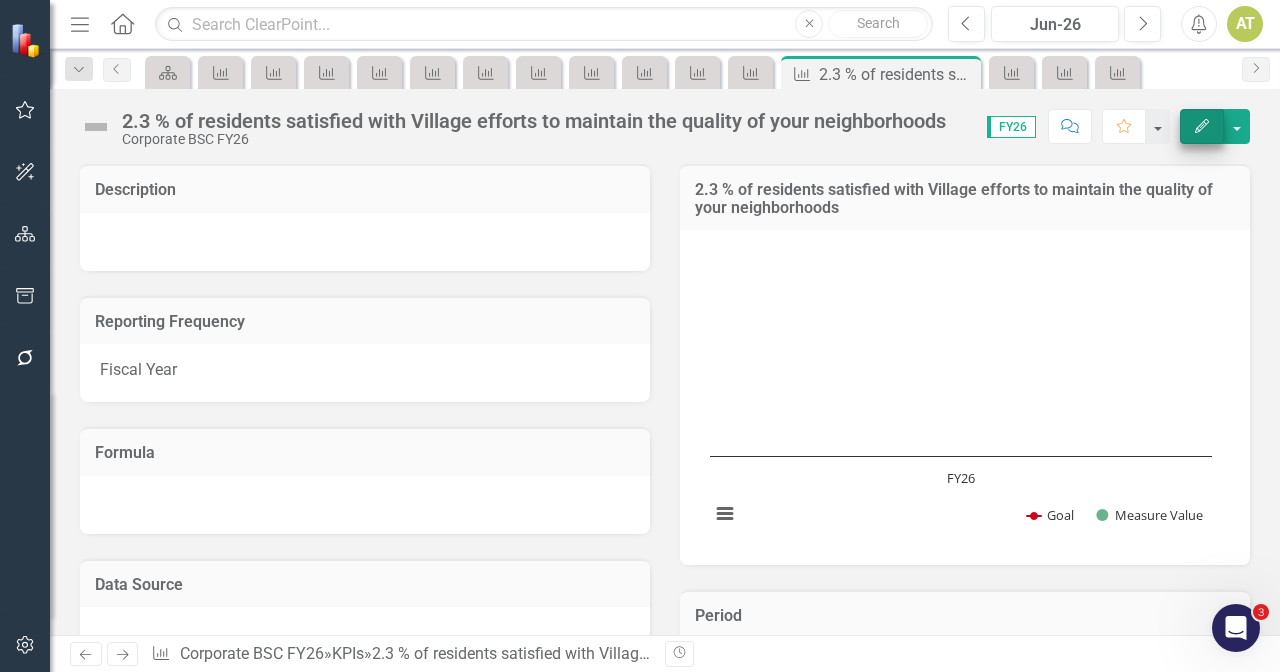 click on "Edit" at bounding box center [1202, 126] 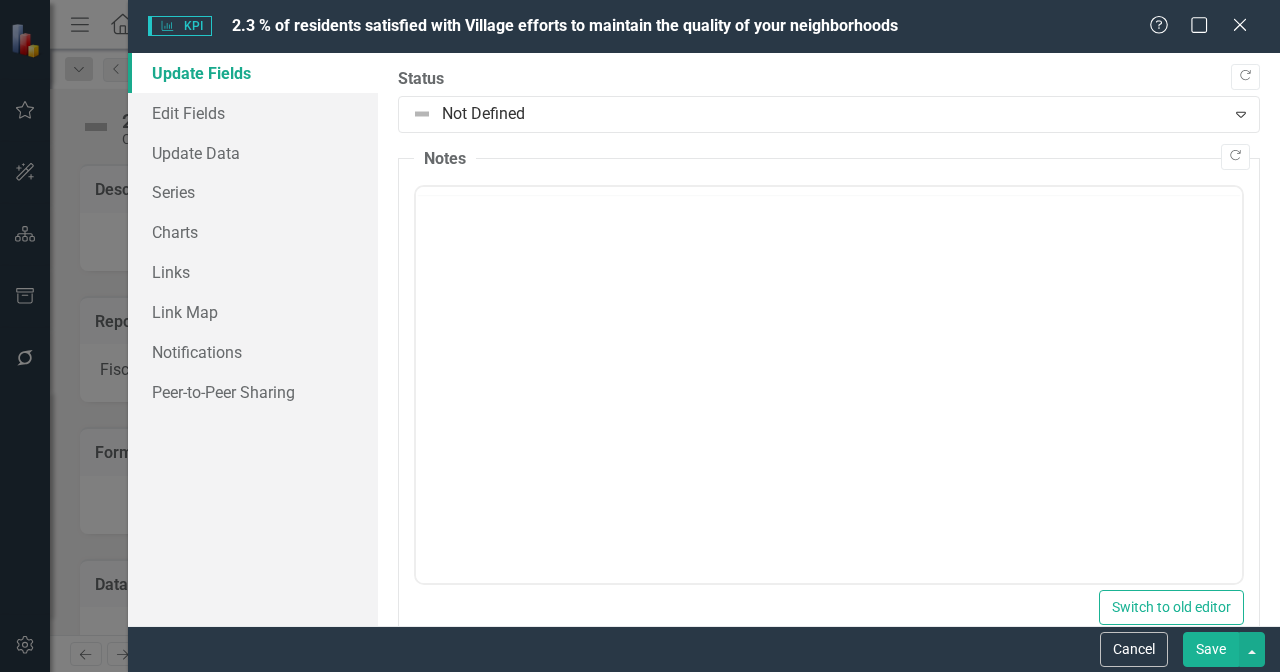 click on "Charts" at bounding box center (253, 232) 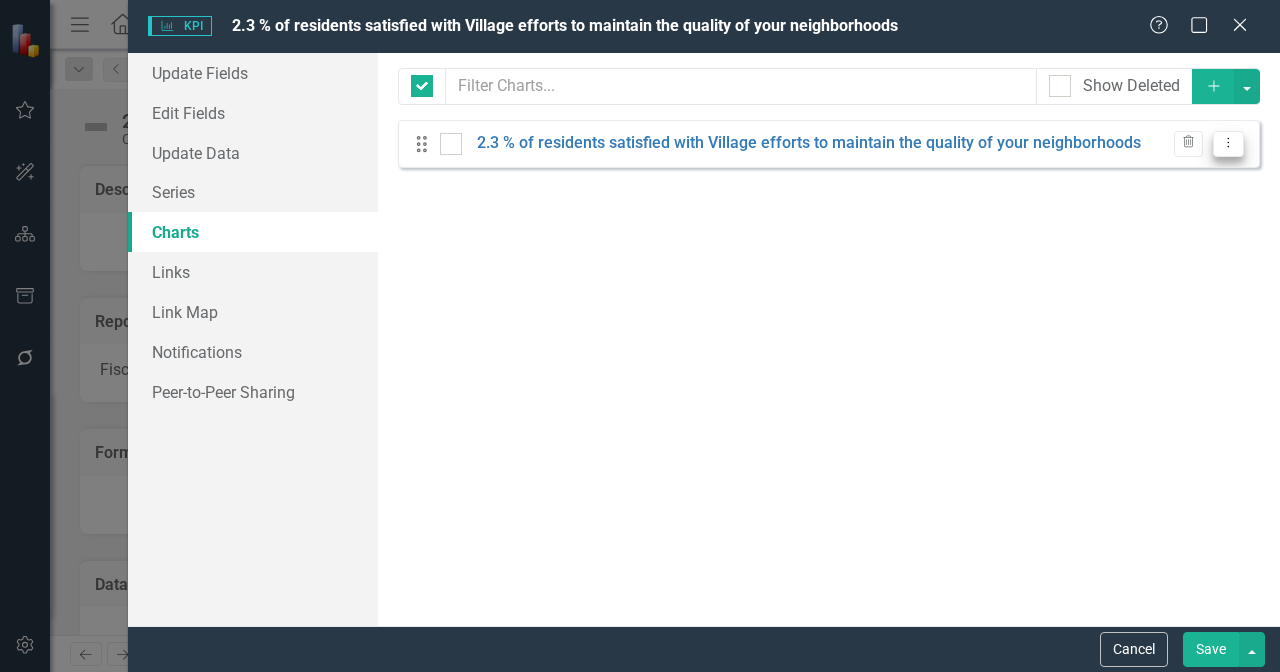 checkbox on "false" 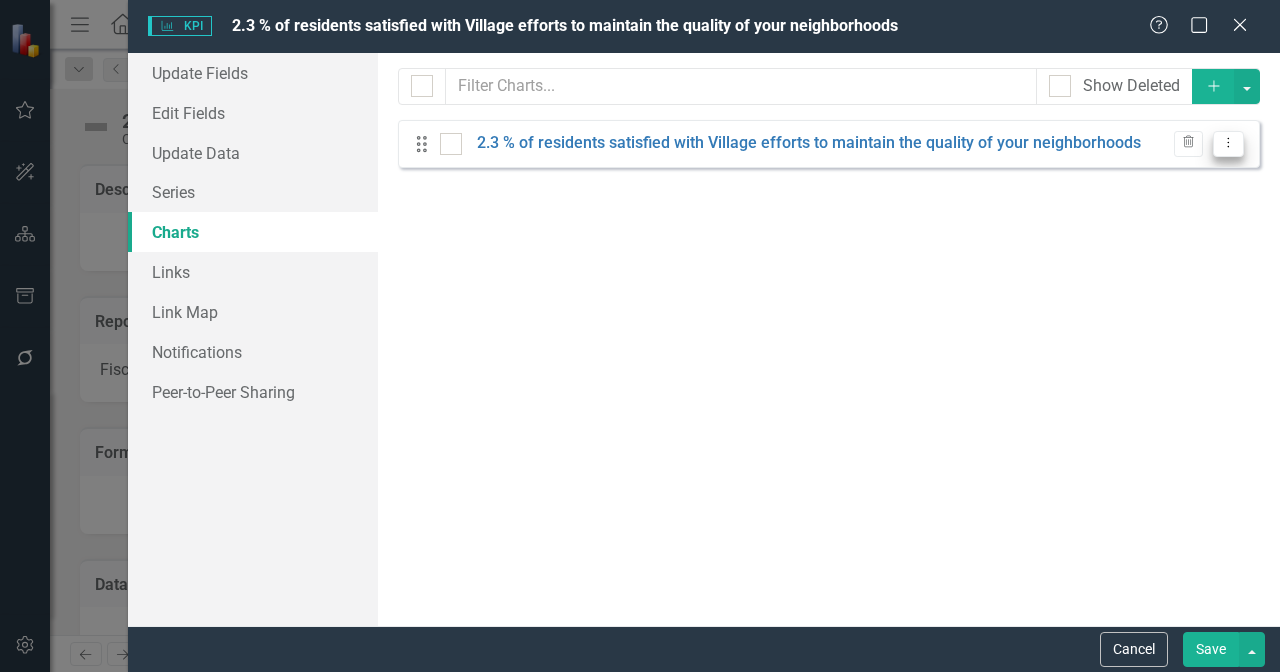 click on "Dropdown Menu" 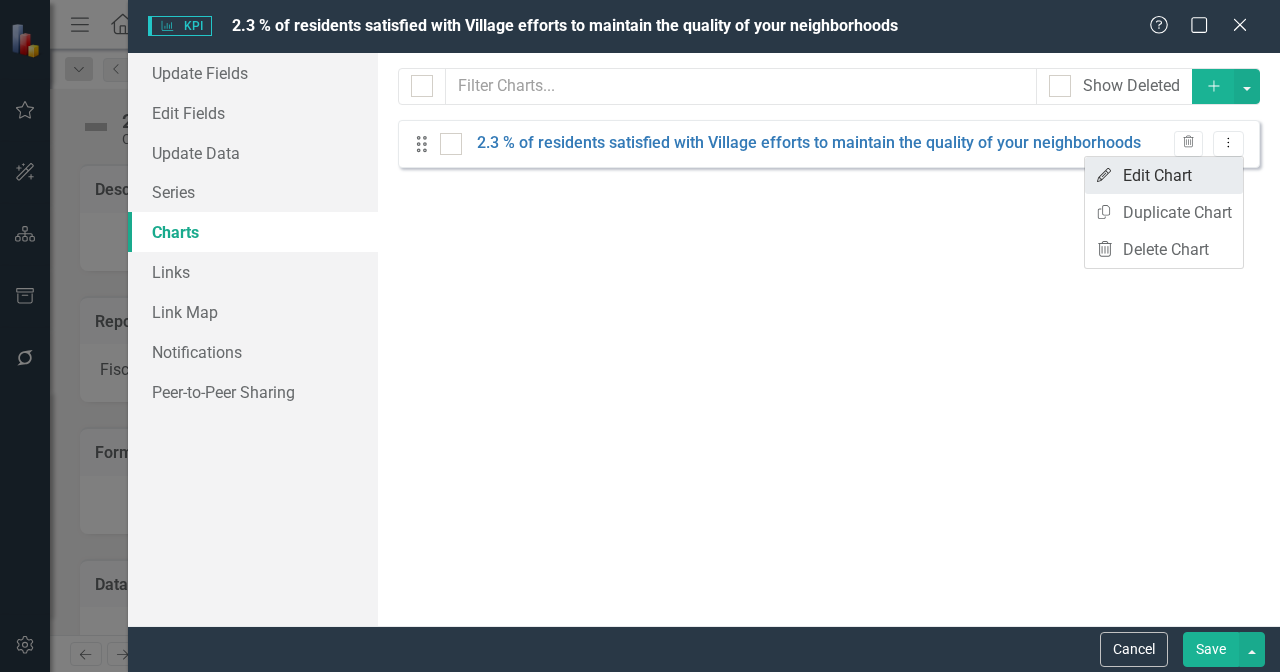 click on "Edit Edit Chart" at bounding box center [1164, 175] 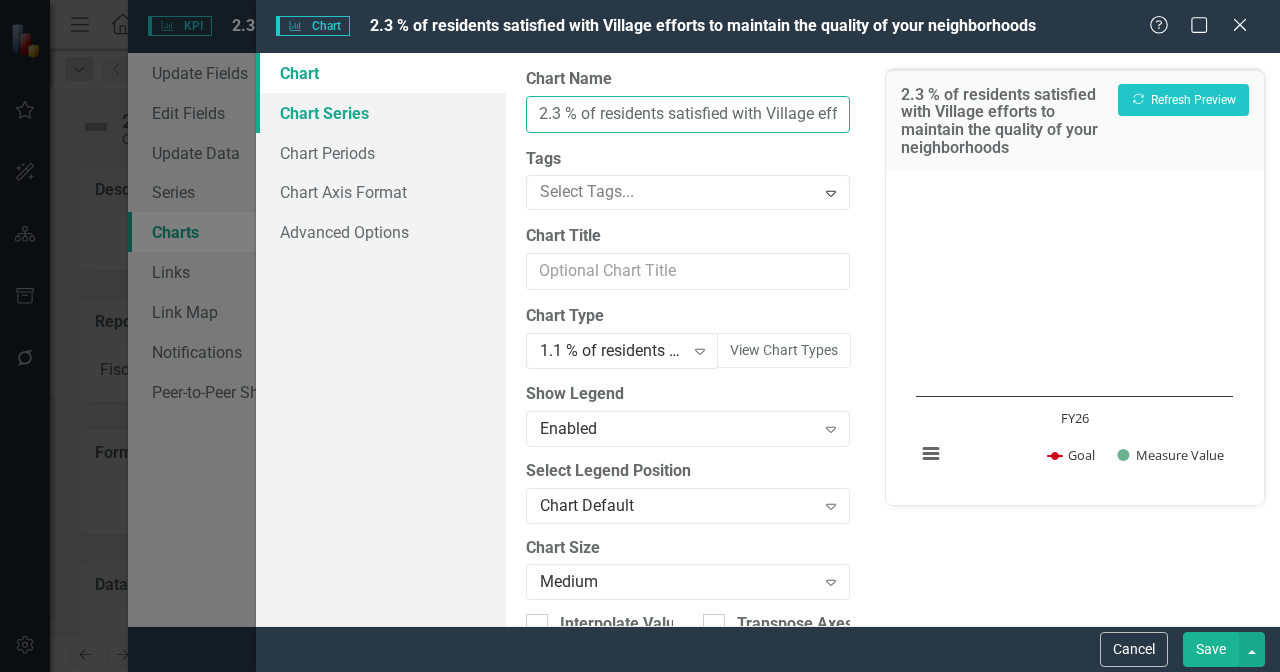 drag, startPoint x: 568, startPoint y: 110, endPoint x: 494, endPoint y: 106, distance: 74.10803 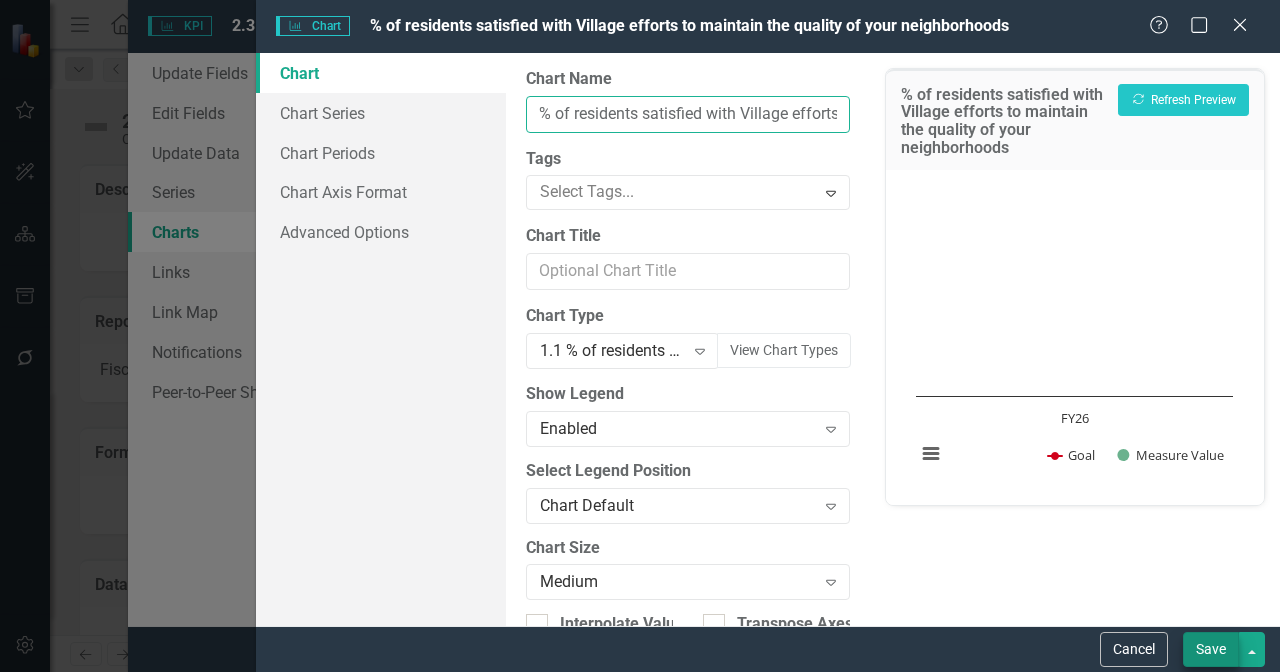 type on "% of residents satisfied with Village efforts to maintain the quality of your neighborhoods" 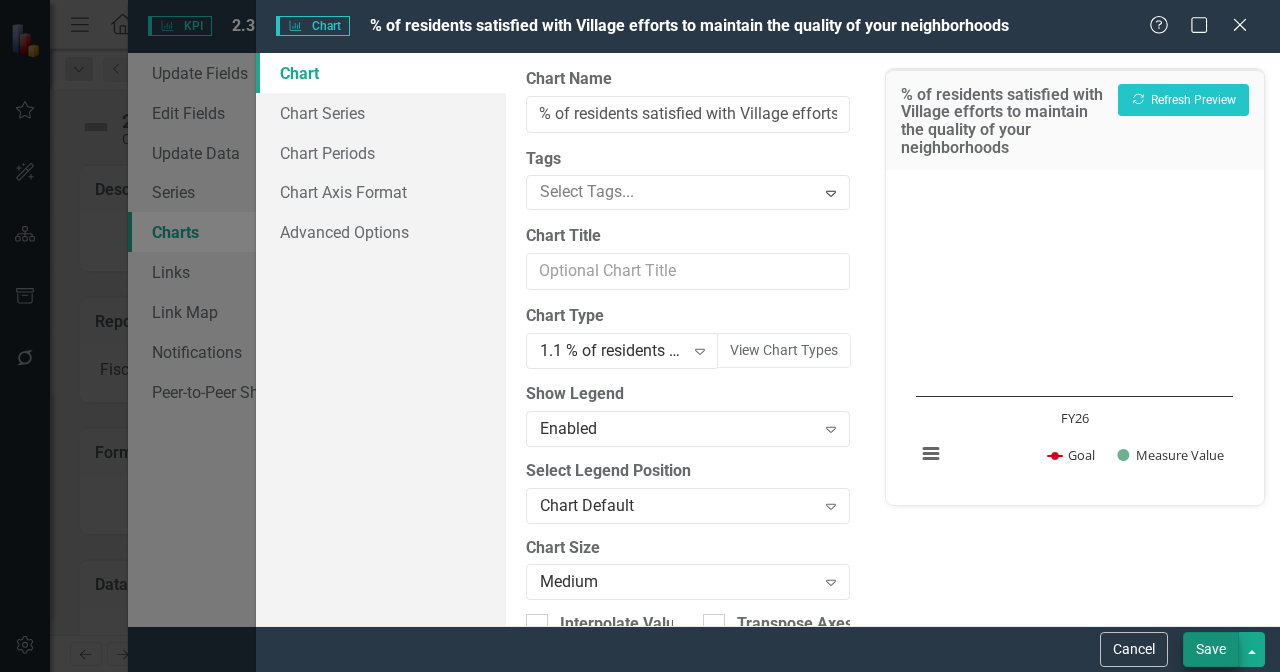 click on "Save" at bounding box center [1211, 649] 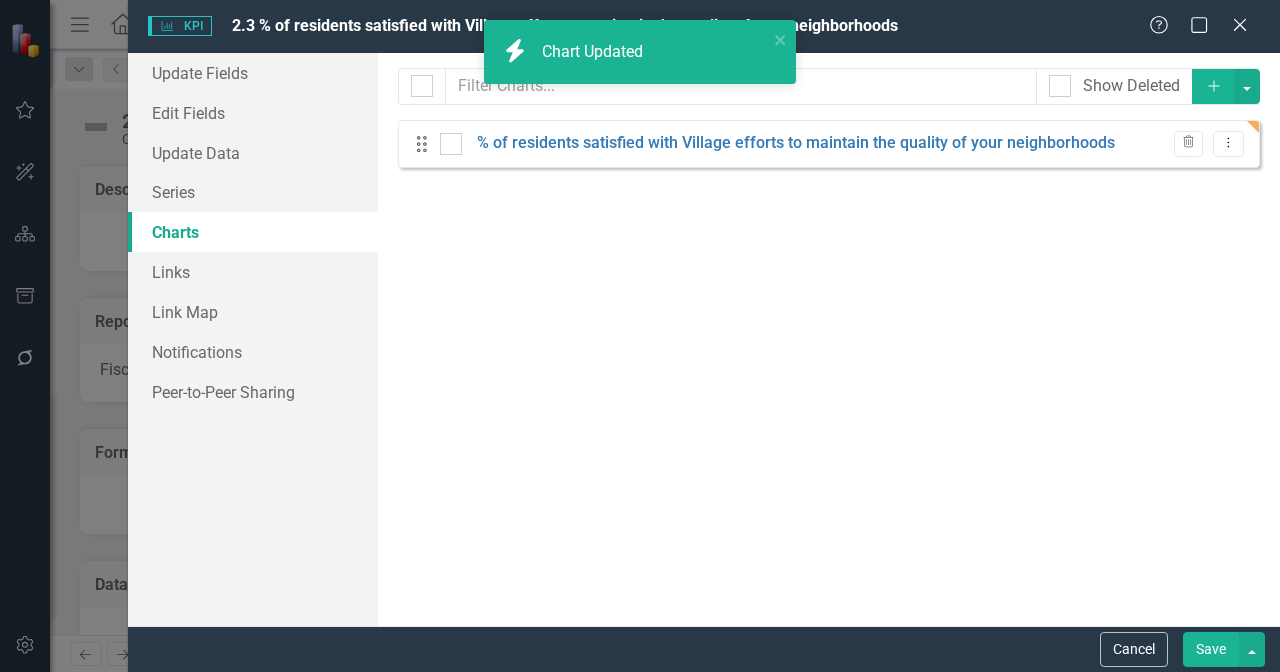 click on "Save" at bounding box center (1211, 649) 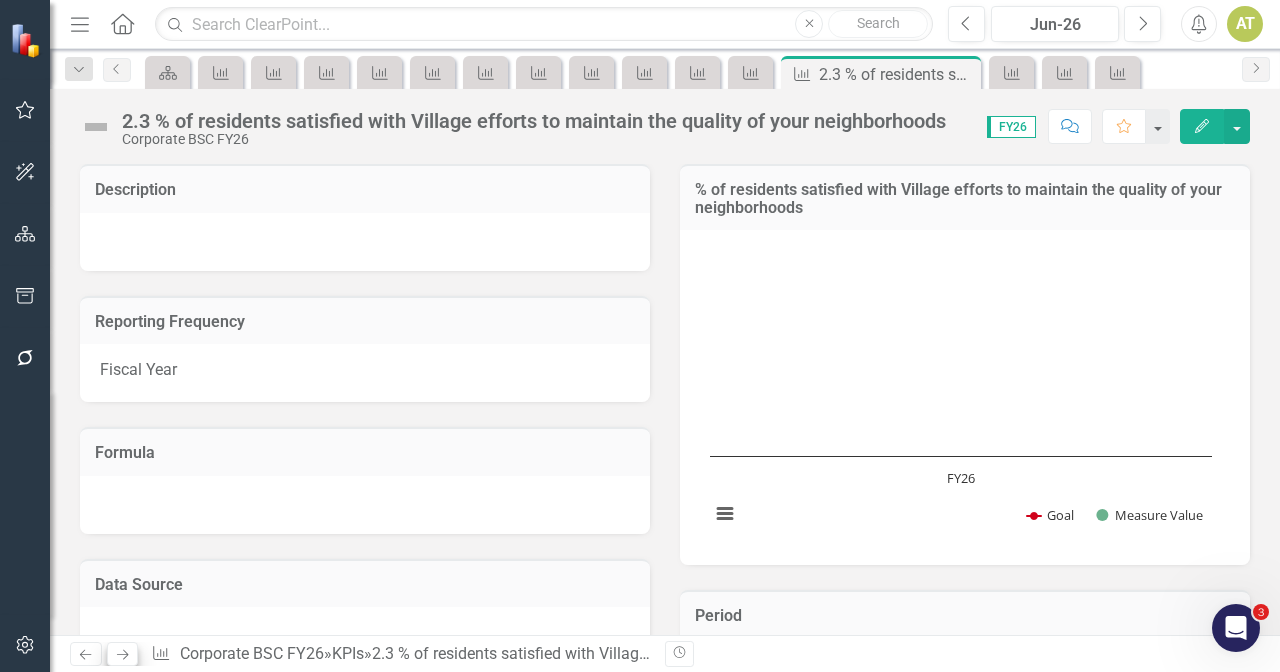 click on "Next" 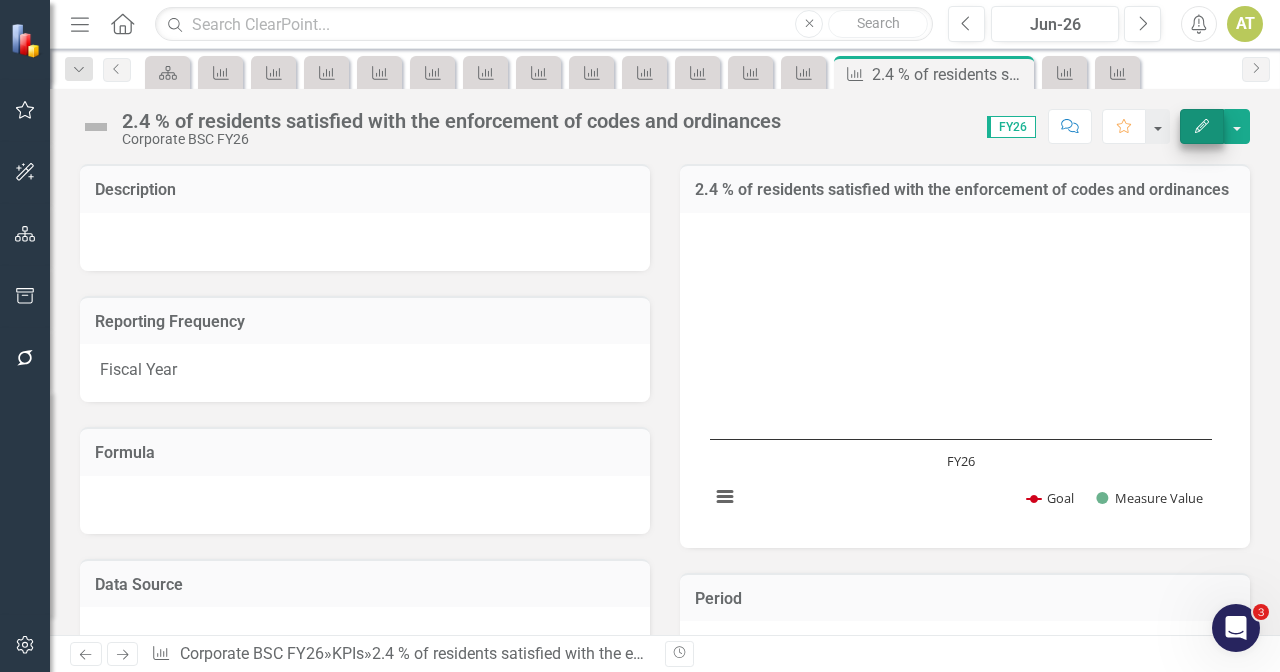 click on "Edit" 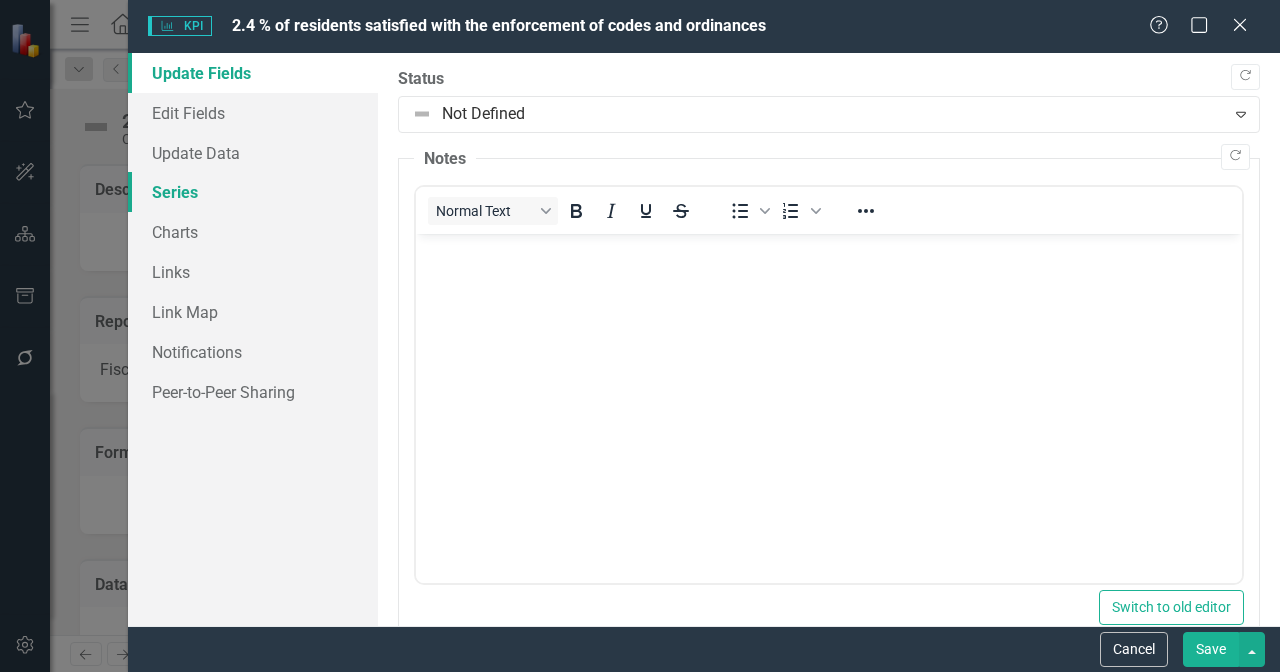 click on "Series" at bounding box center [253, 192] 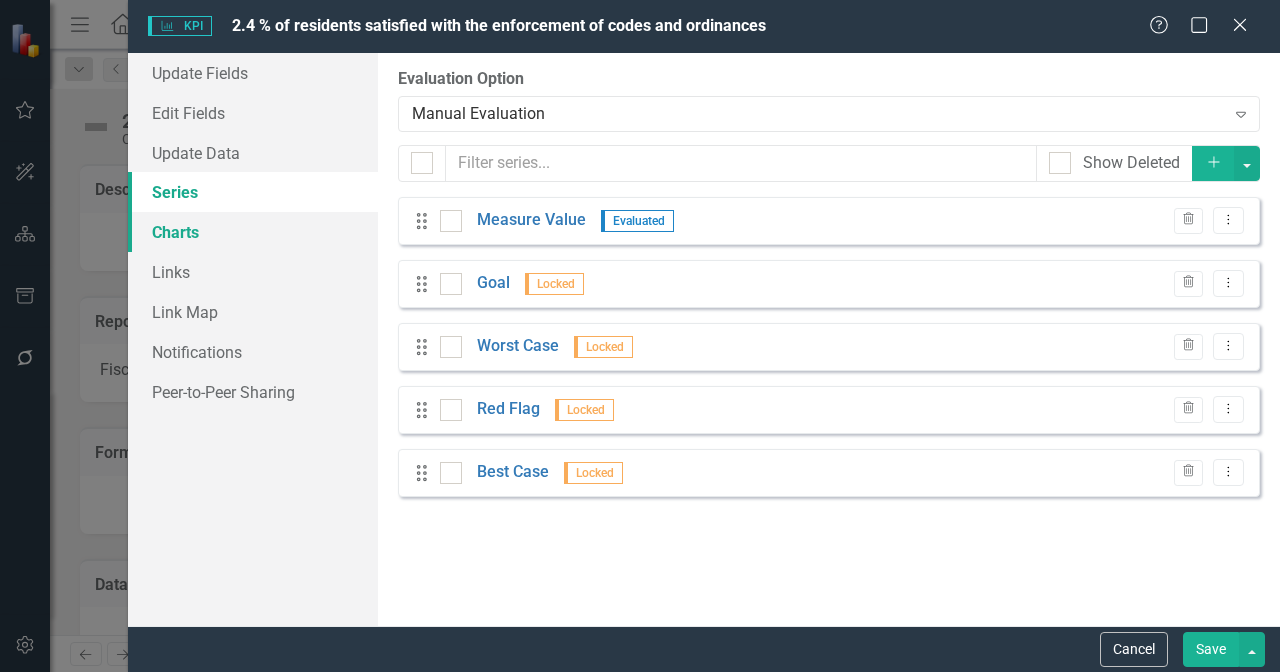 click on "Charts" at bounding box center (253, 232) 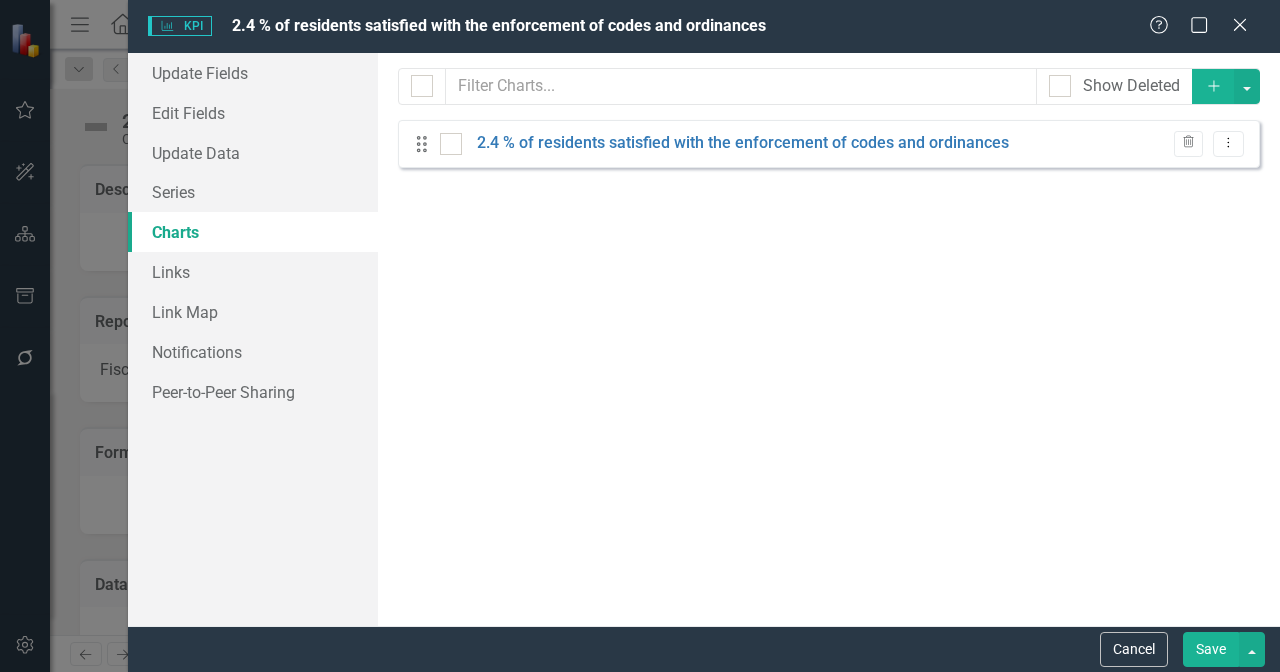 checkbox on "false" 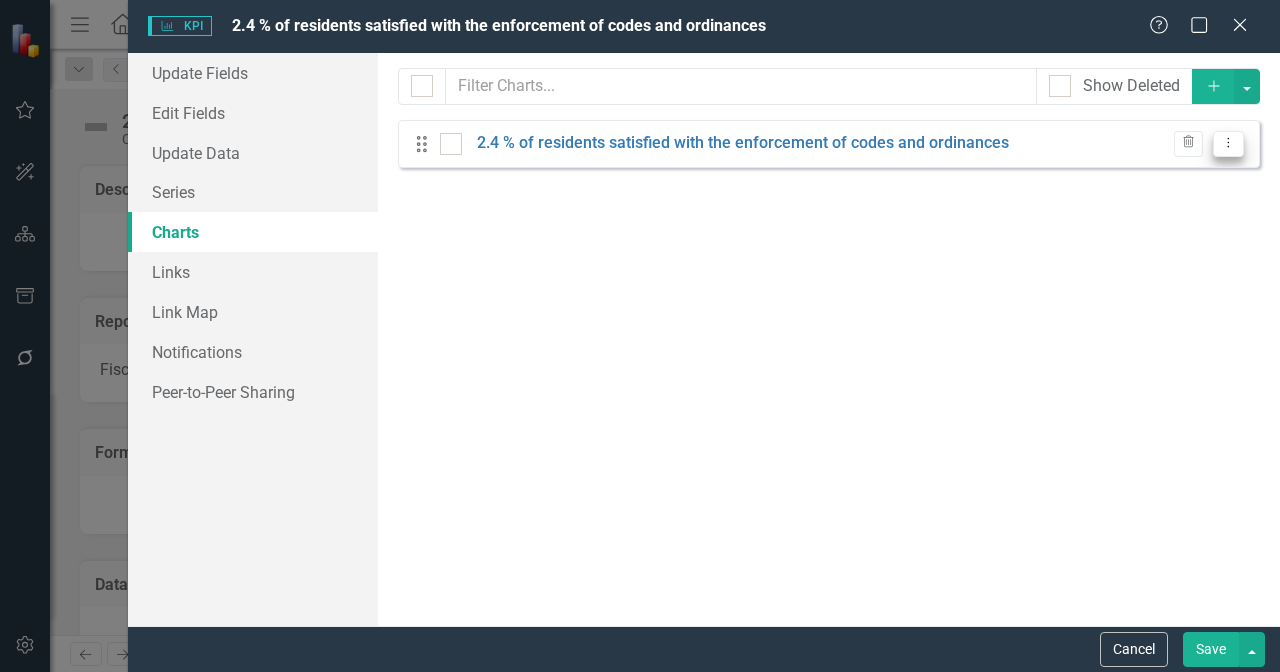 click on "Dropdown Menu" 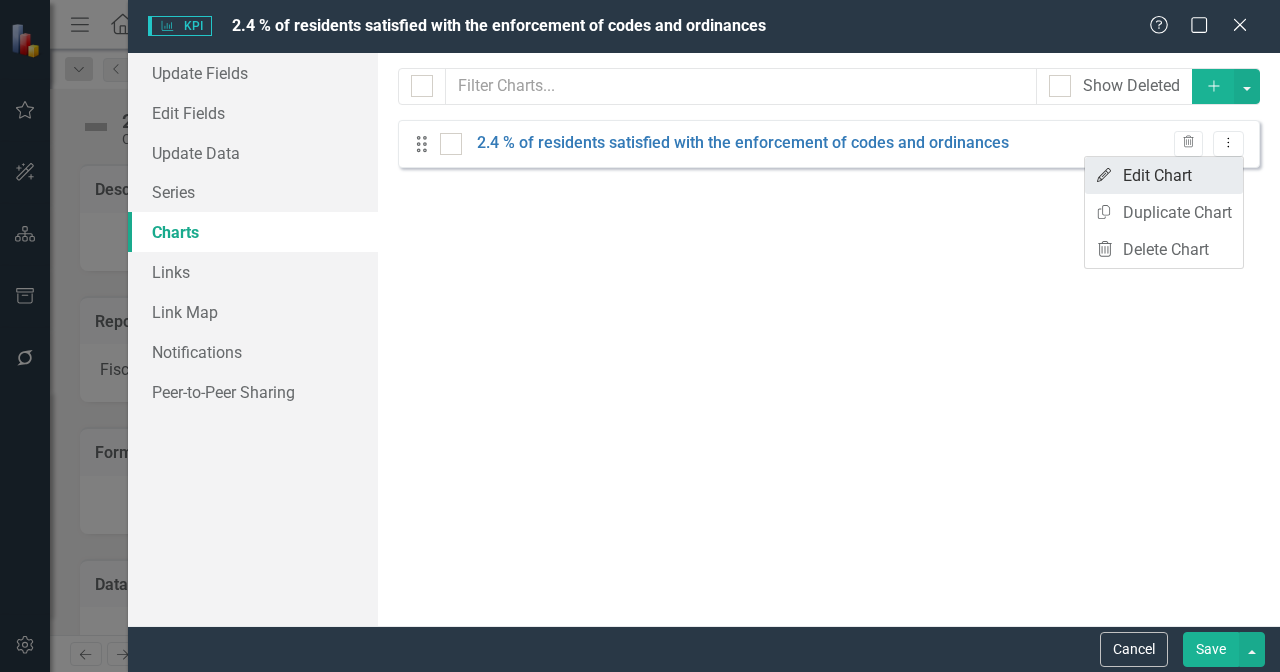 click on "Edit Edit Chart" at bounding box center [1164, 175] 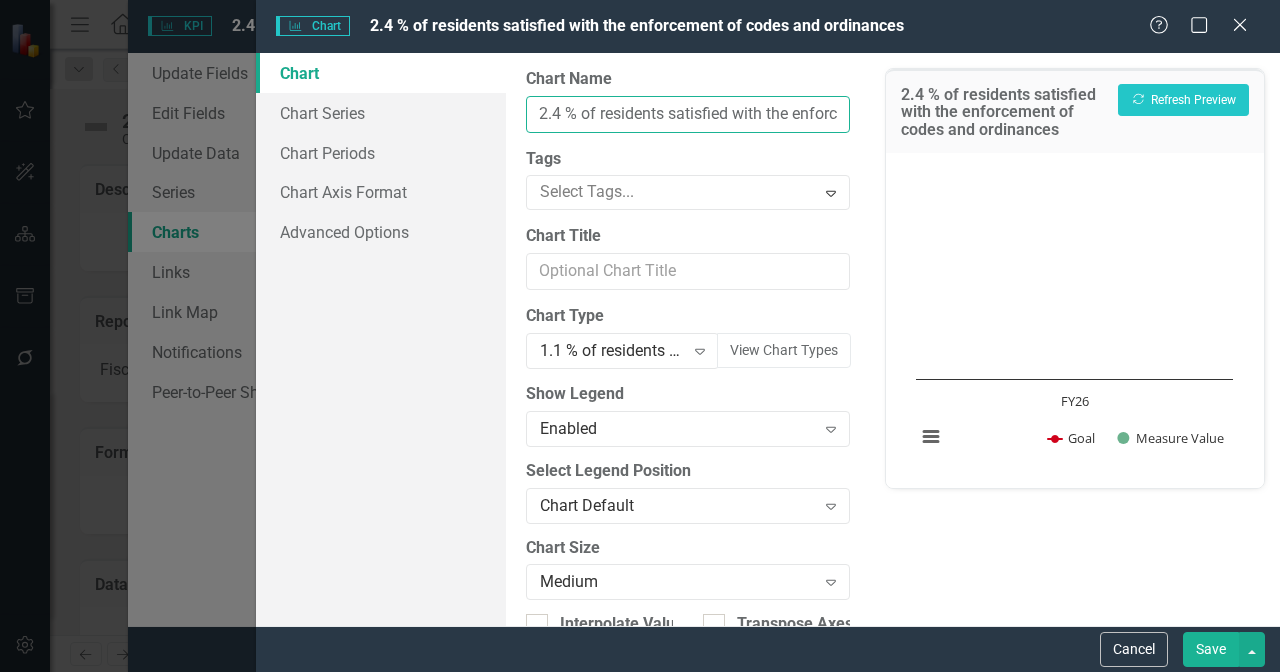 click on "2.4 % of residents satisfied with the enforcement of codes and ordinances" at bounding box center [688, 114] 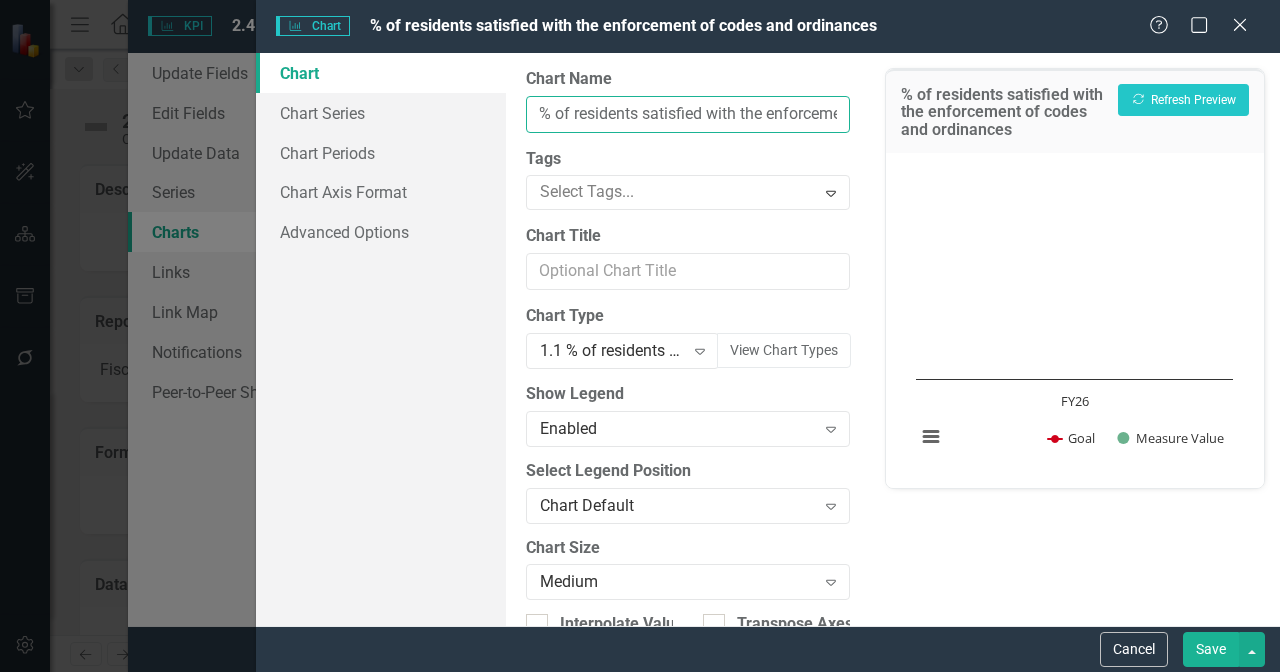 type on "% of residents satisfied with the enforcement of codes and ordinances" 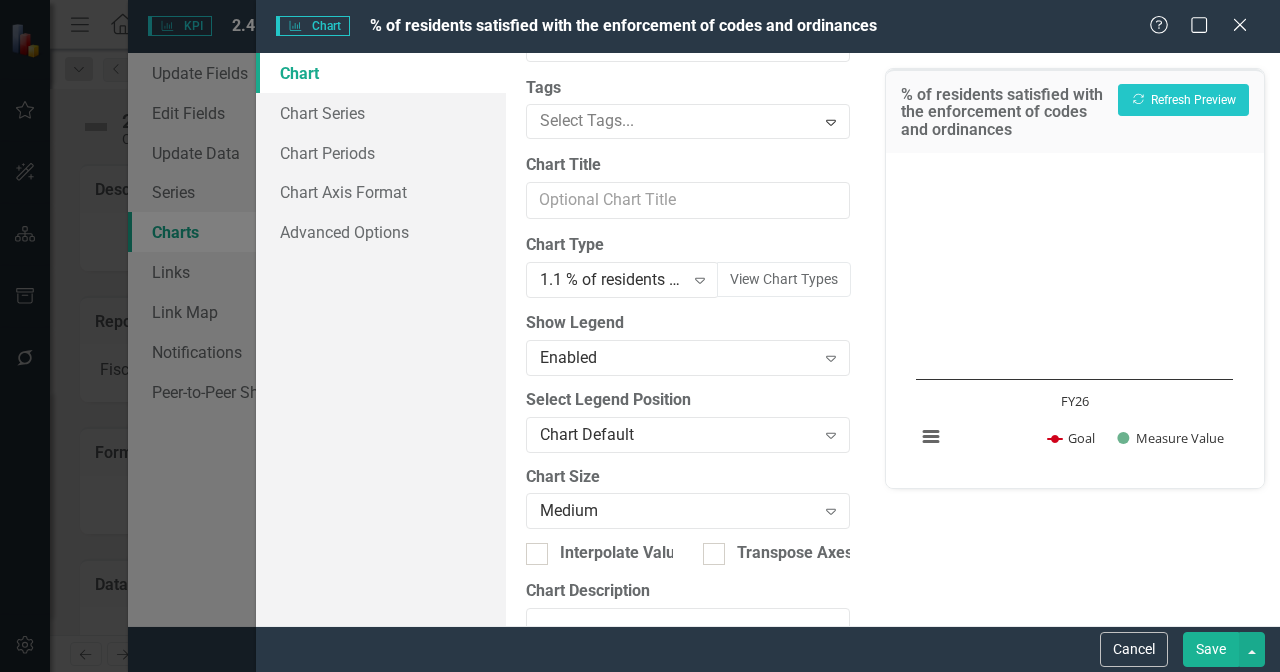 scroll, scrollTop: 197, scrollLeft: 0, axis: vertical 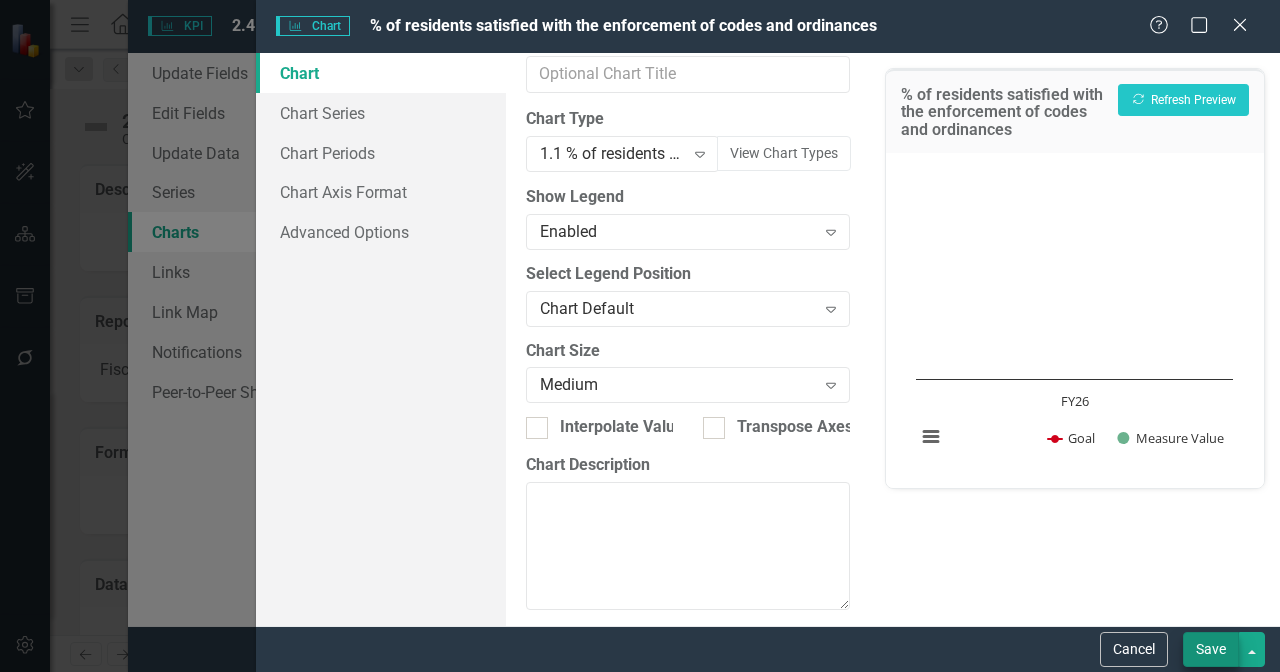 click on "Save" at bounding box center (1211, 649) 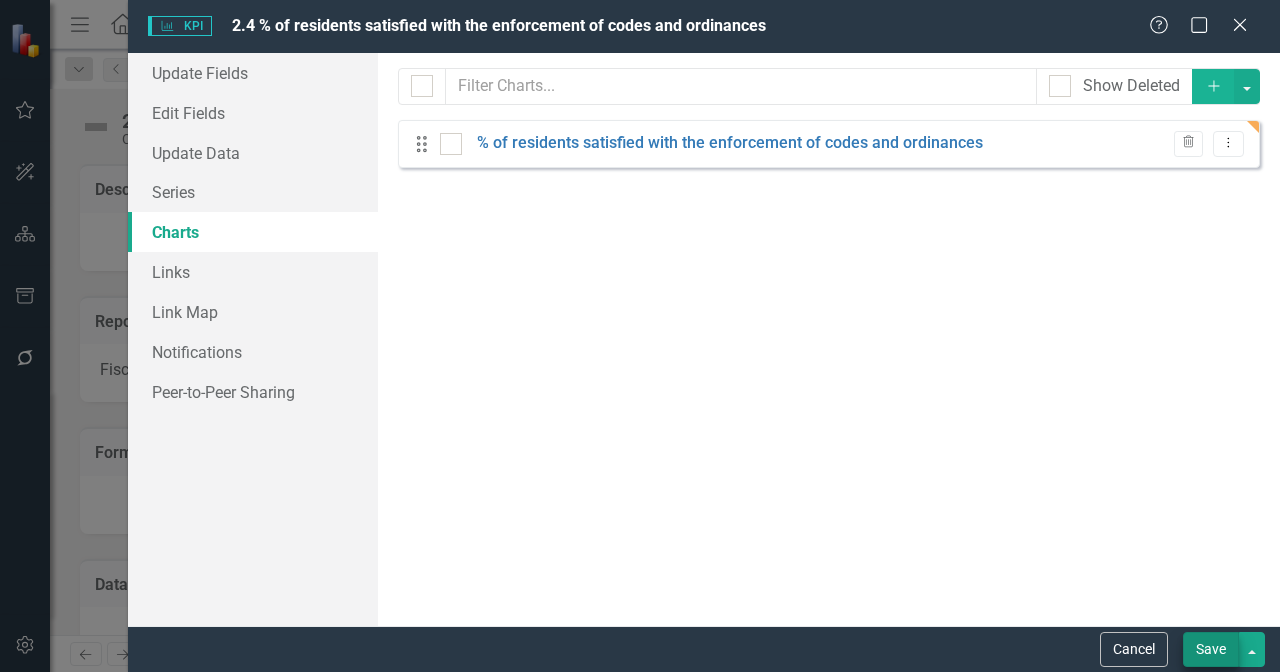 click on "Save" at bounding box center (1211, 649) 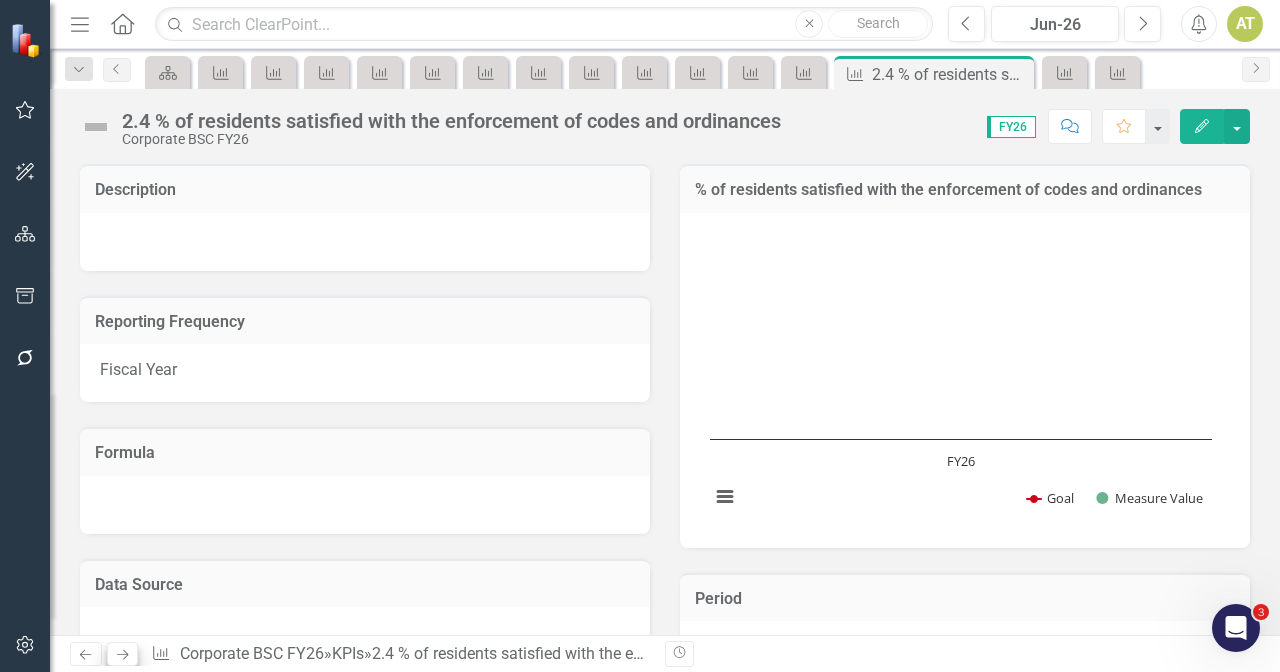 click 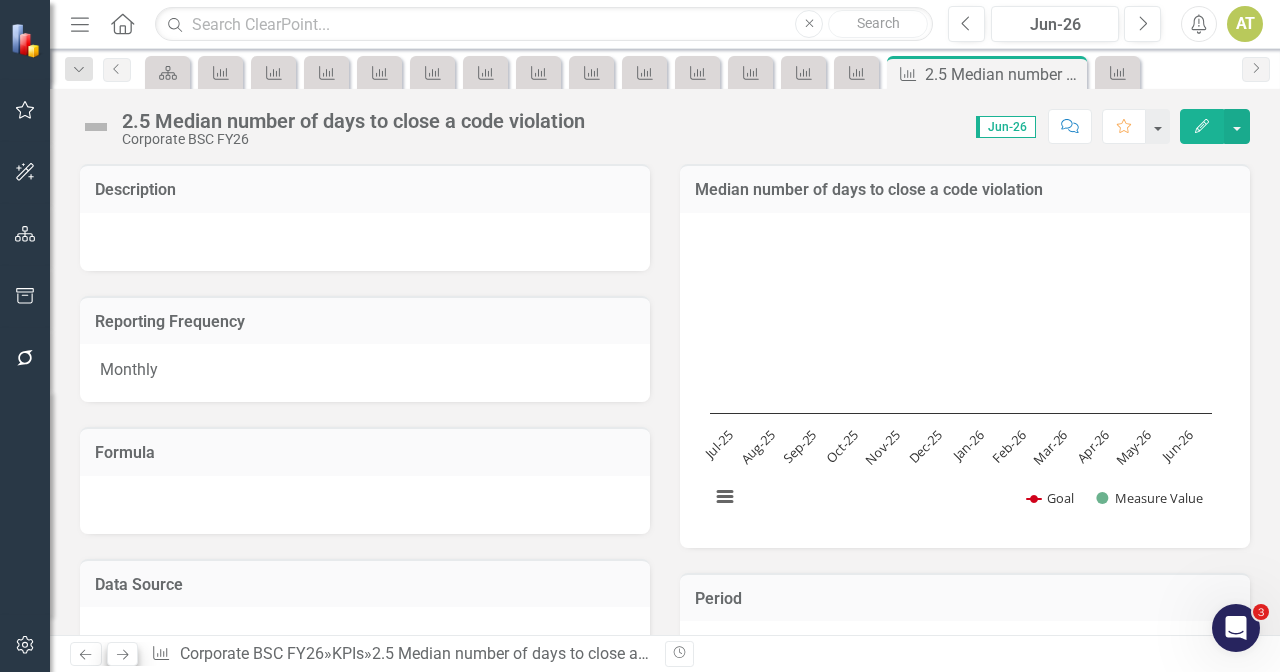 scroll, scrollTop: 611, scrollLeft: 0, axis: vertical 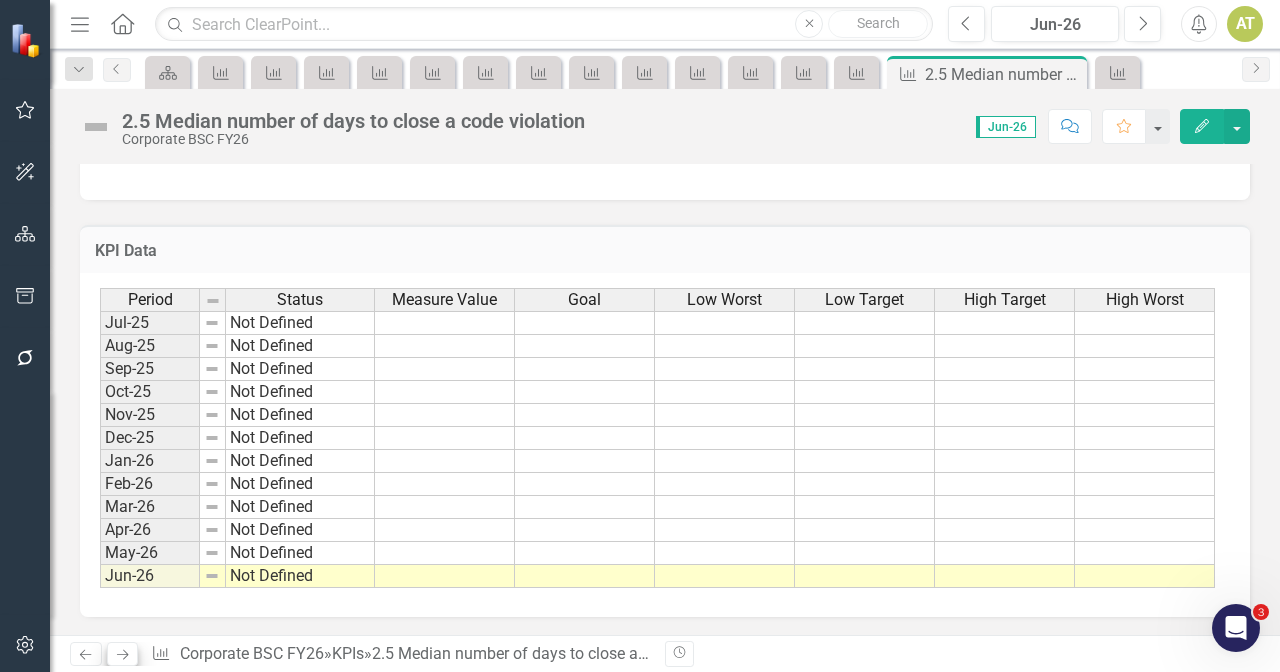 click on "Next" 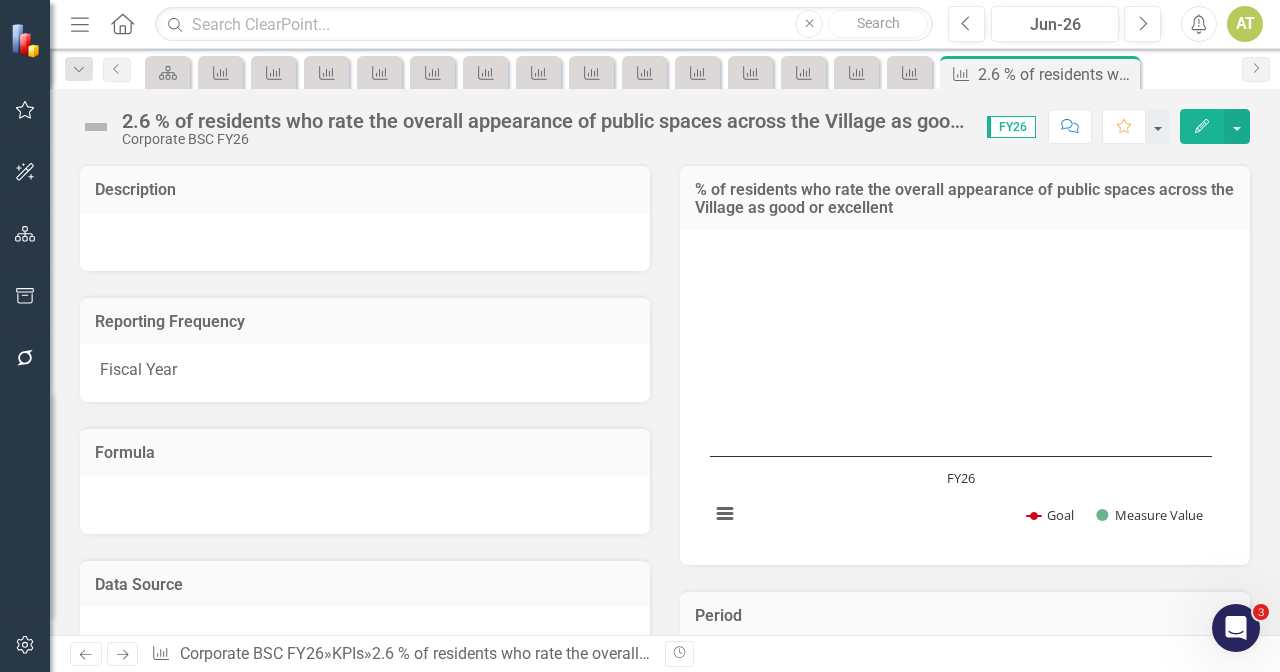 scroll, scrollTop: 528, scrollLeft: 0, axis: vertical 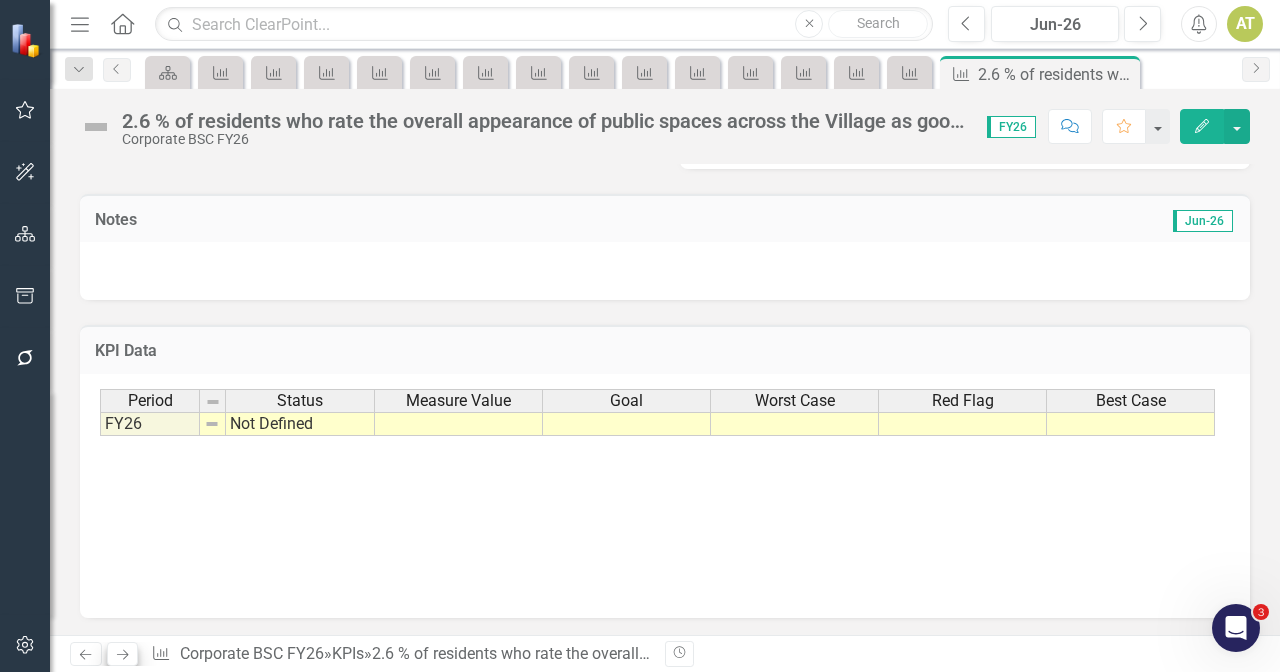 click on "Next" 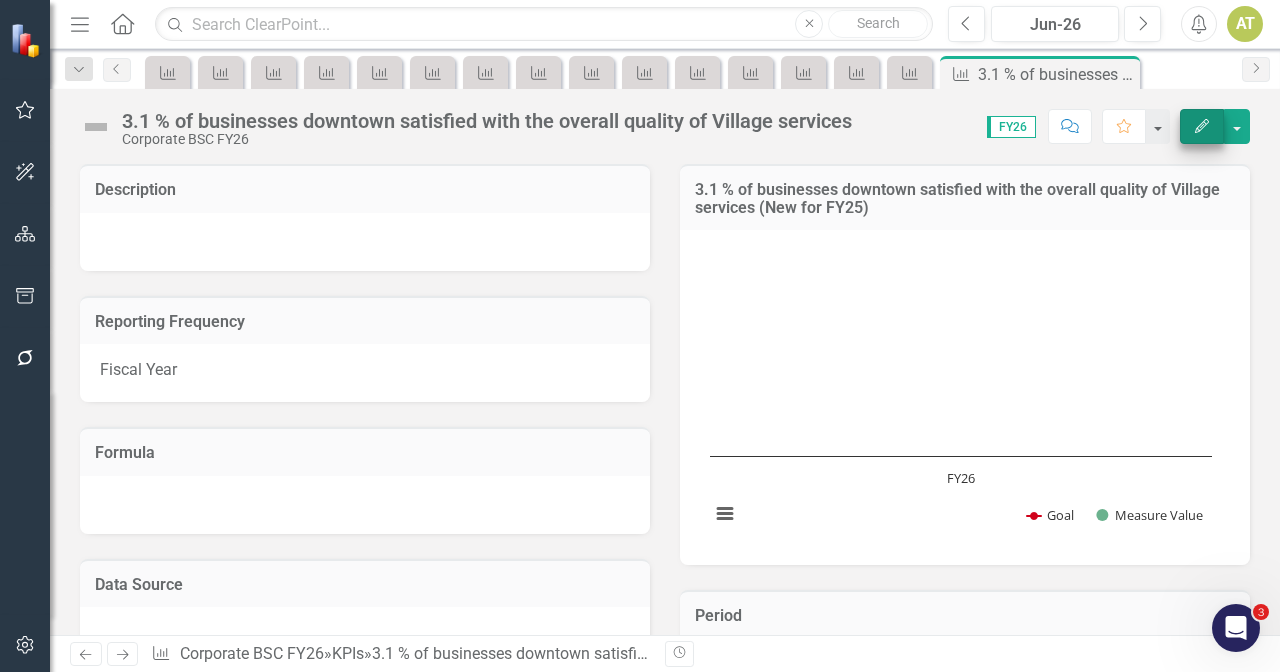 click on "Edit" at bounding box center [1202, 126] 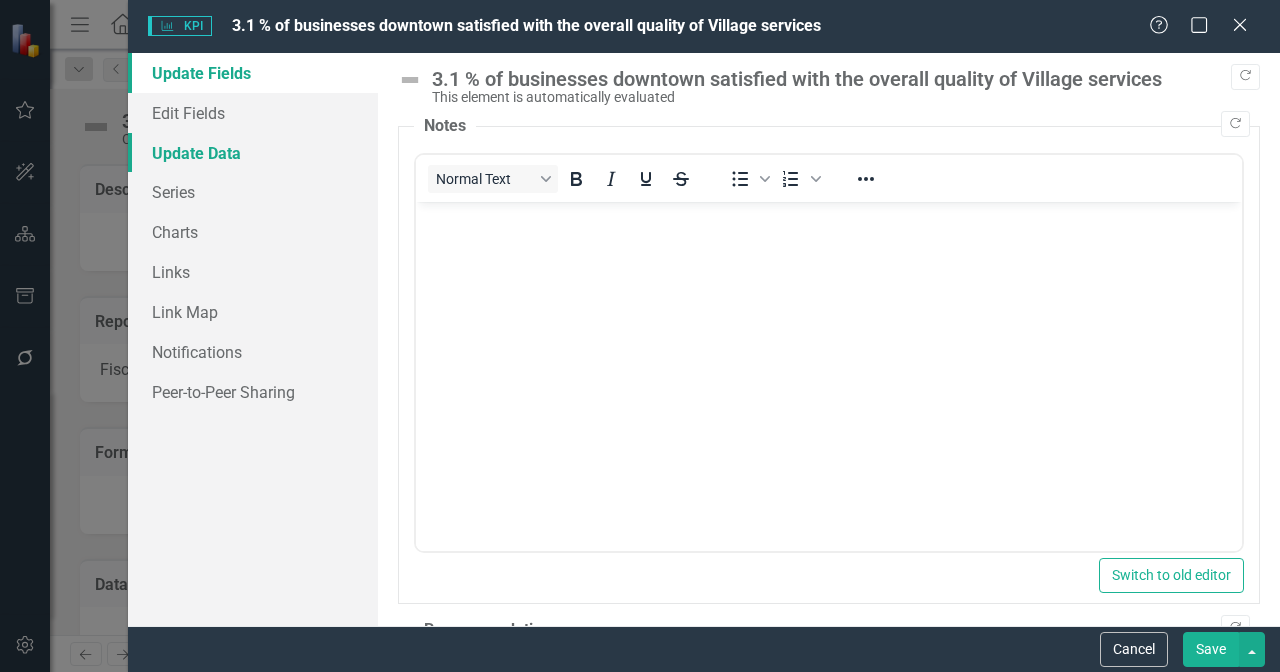 scroll, scrollTop: 0, scrollLeft: 0, axis: both 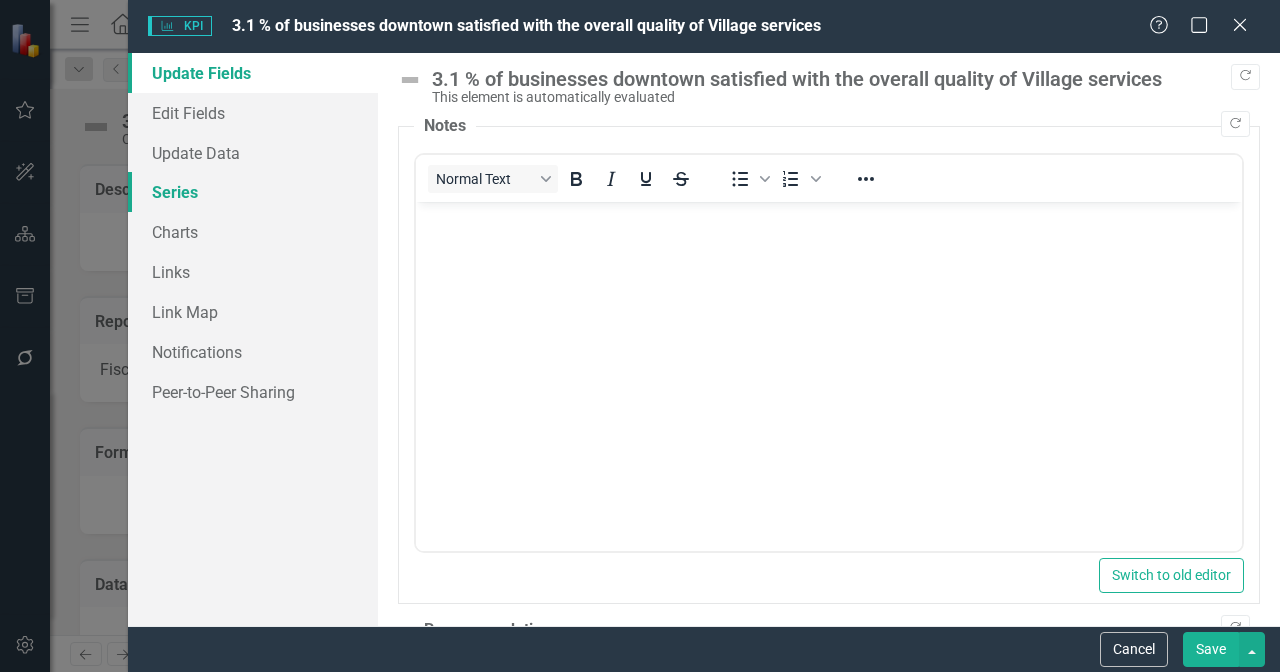 click on "Series" at bounding box center (253, 192) 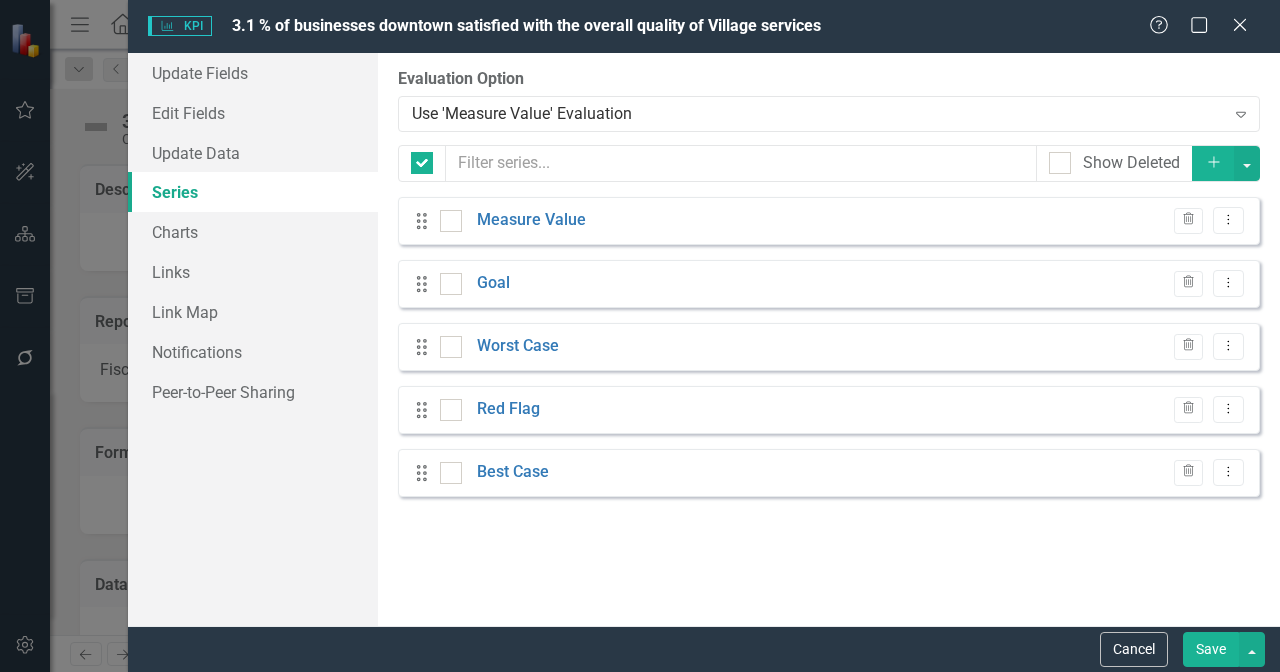 checkbox on "false" 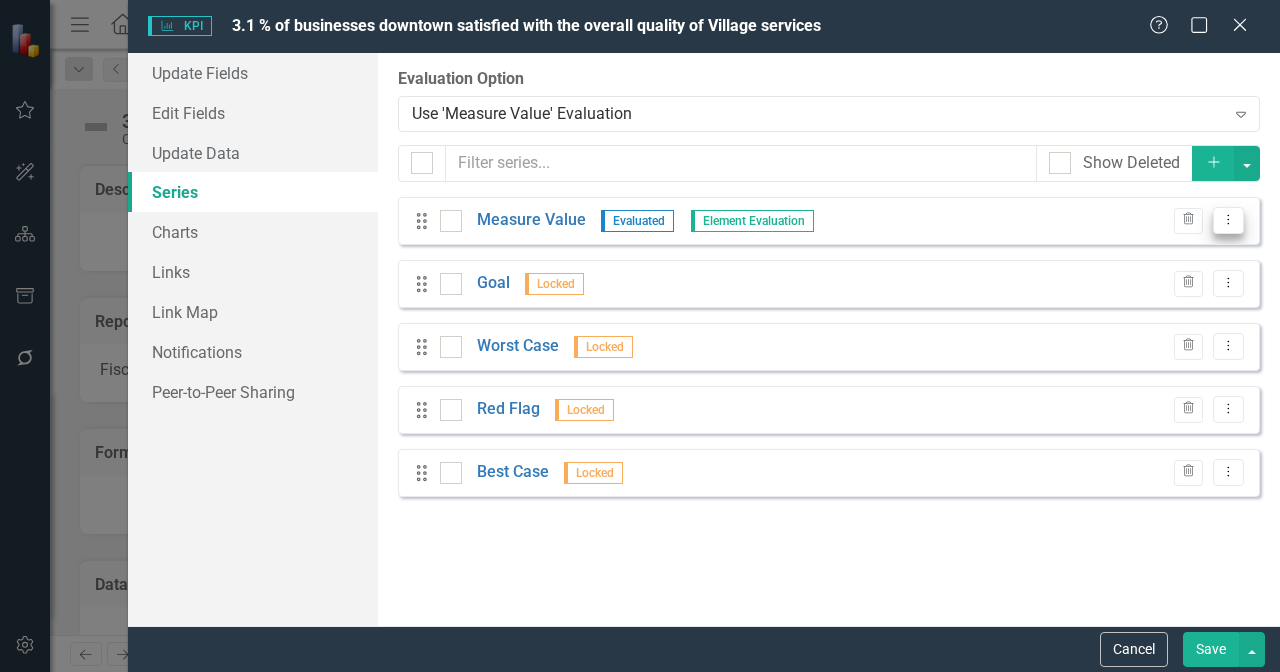 click on "Dropdown Menu" 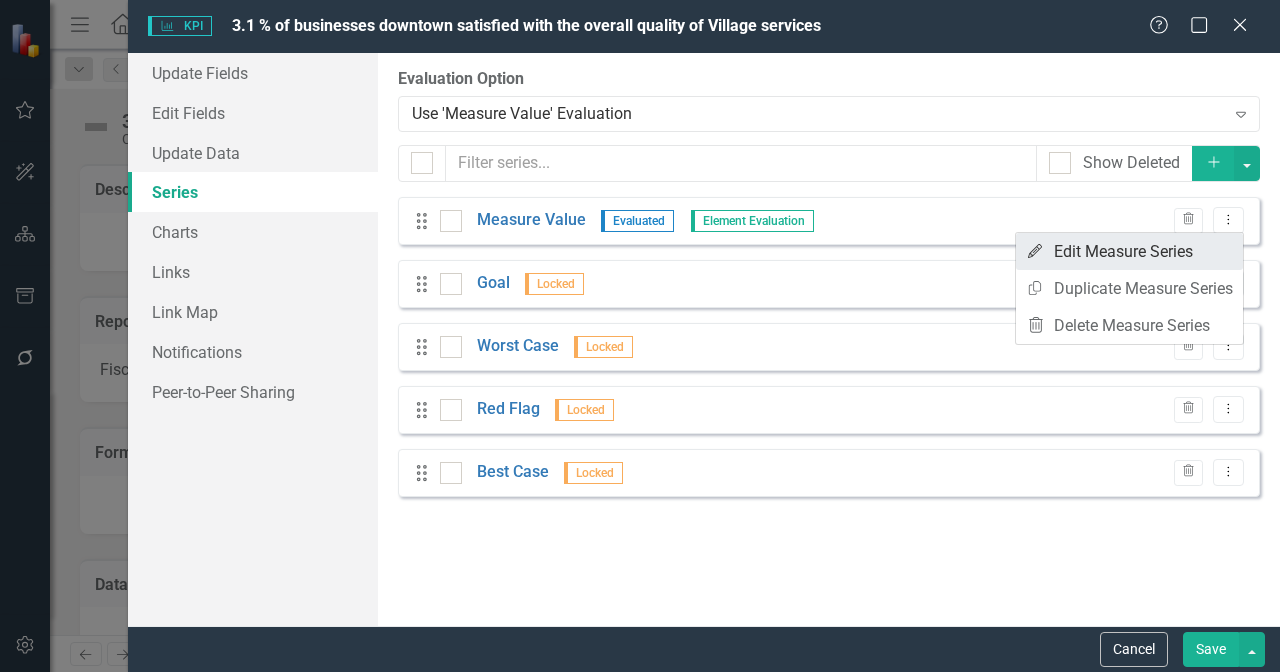 click on "Edit Edit Measure Series" at bounding box center [1129, 251] 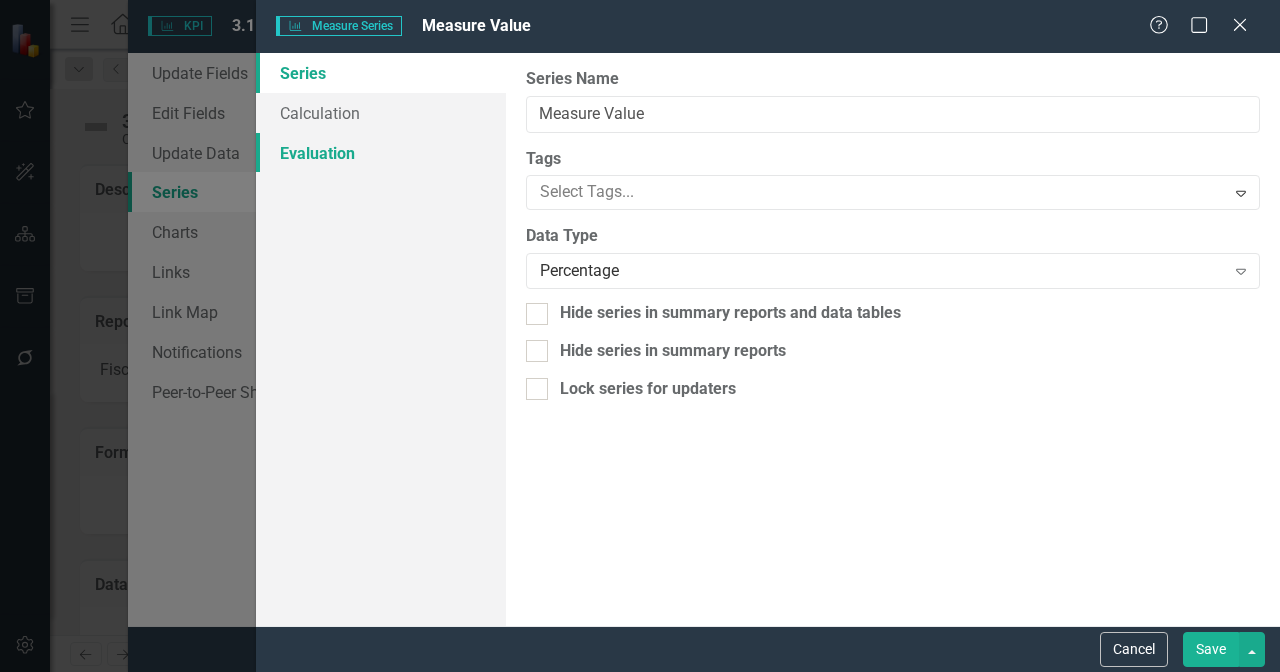 click on "Evaluation" at bounding box center [381, 153] 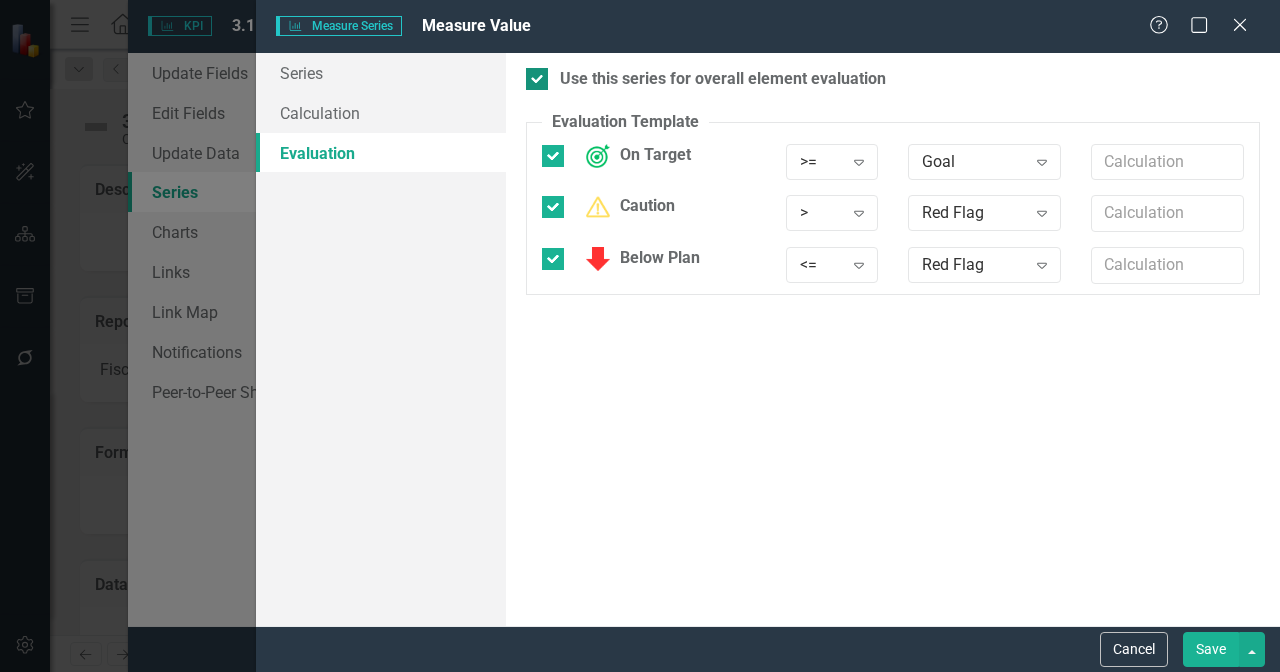 click on "Use this series for overall element evaluation" at bounding box center [893, 79] 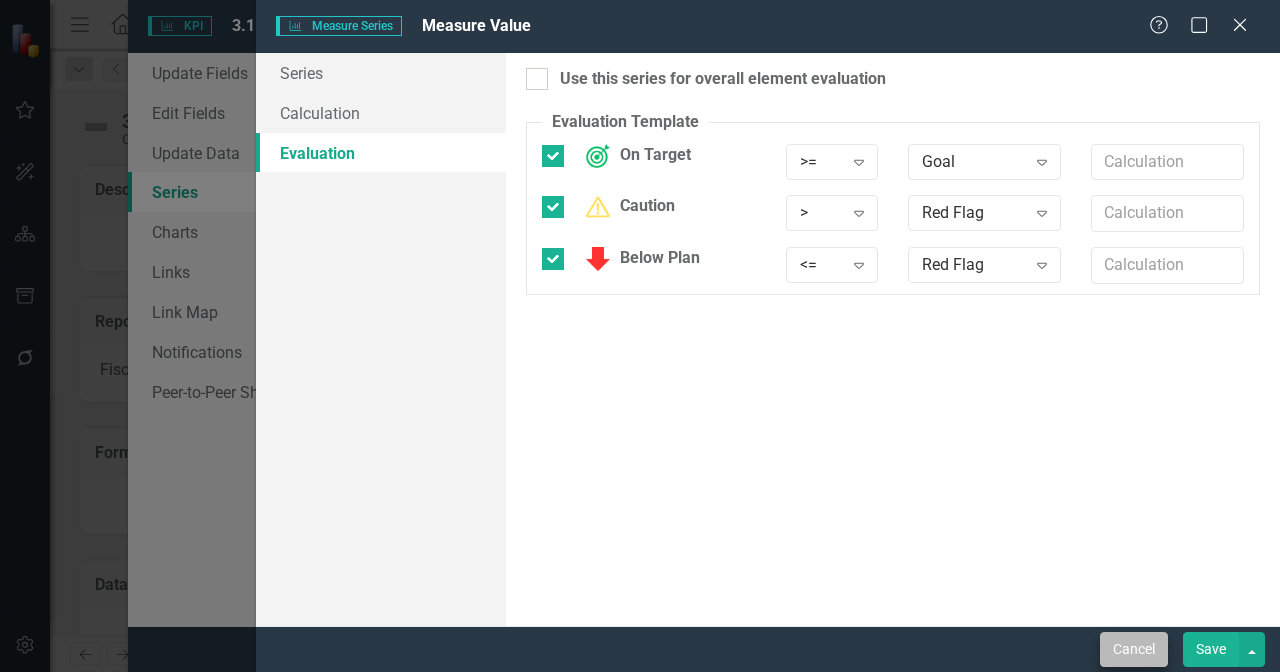 click on "Cancel" at bounding box center (1134, 649) 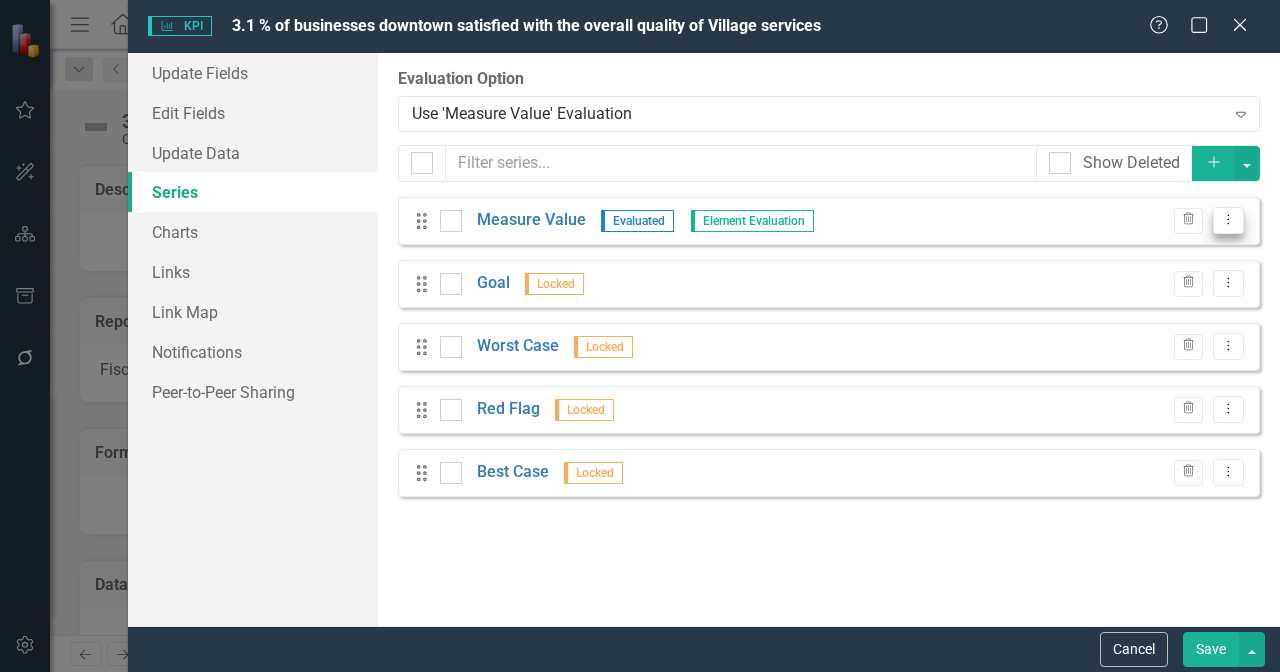 click on "Dropdown Menu" 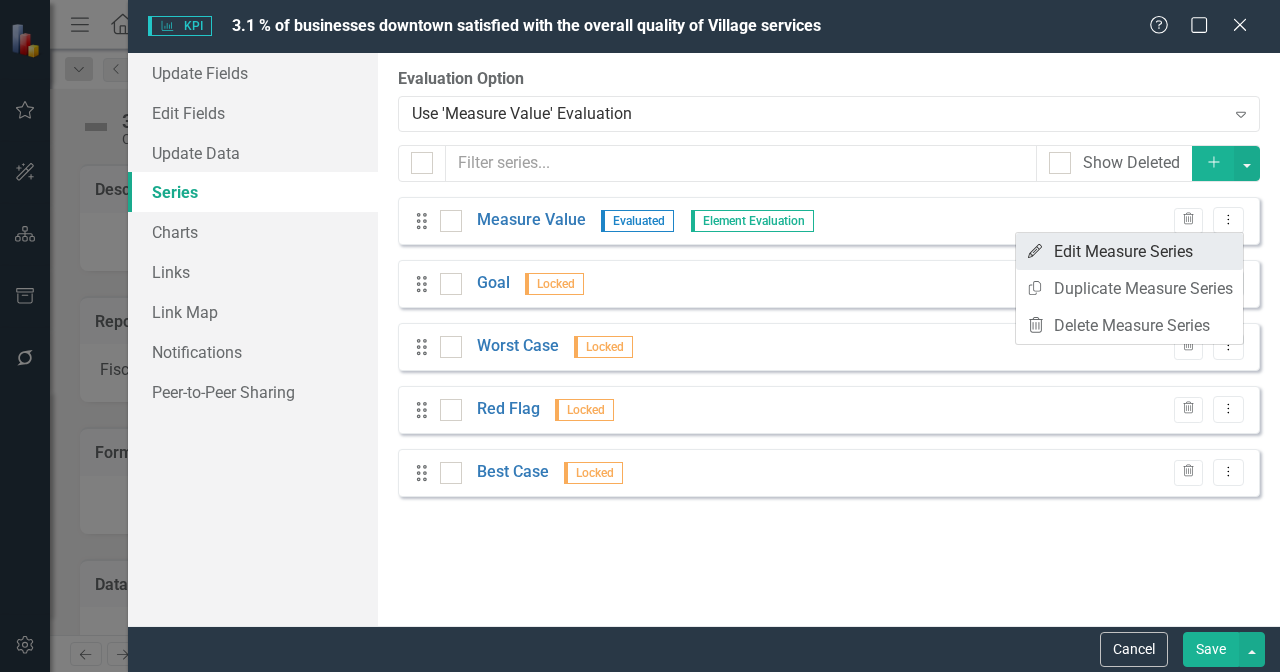 click on "Edit Edit Measure Series" at bounding box center (1129, 251) 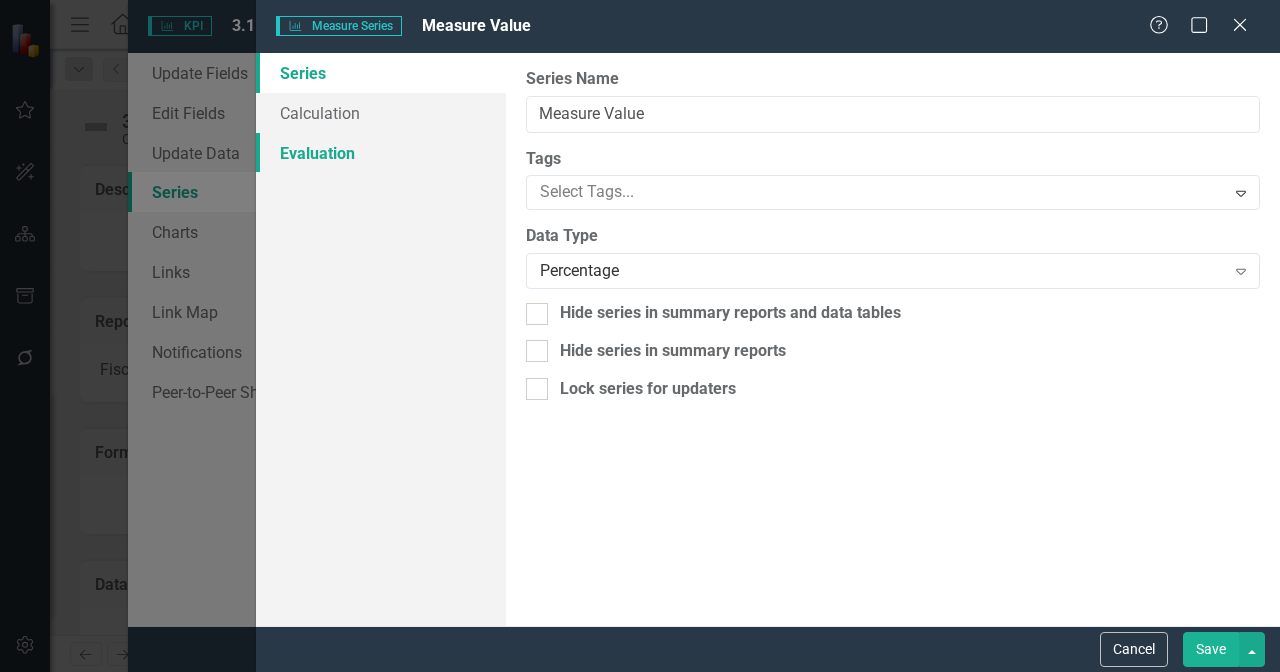 click on "Evaluation" at bounding box center [381, 153] 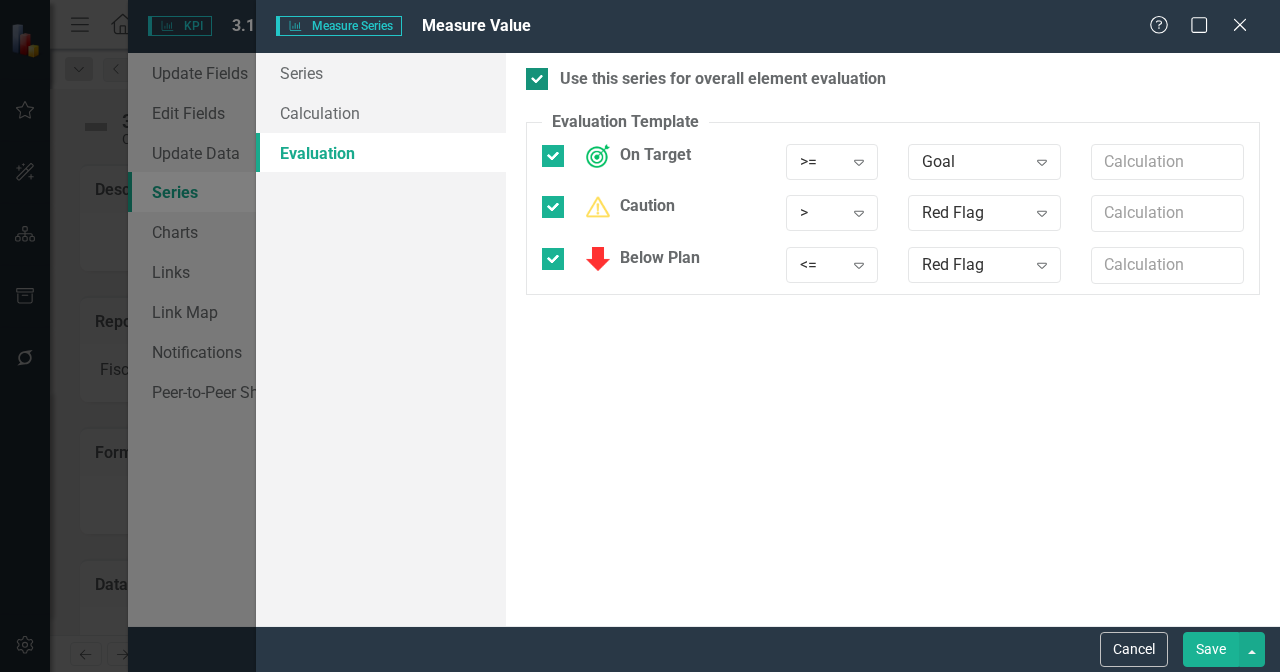 click on "Use this series for overall element evaluation" at bounding box center [723, 79] 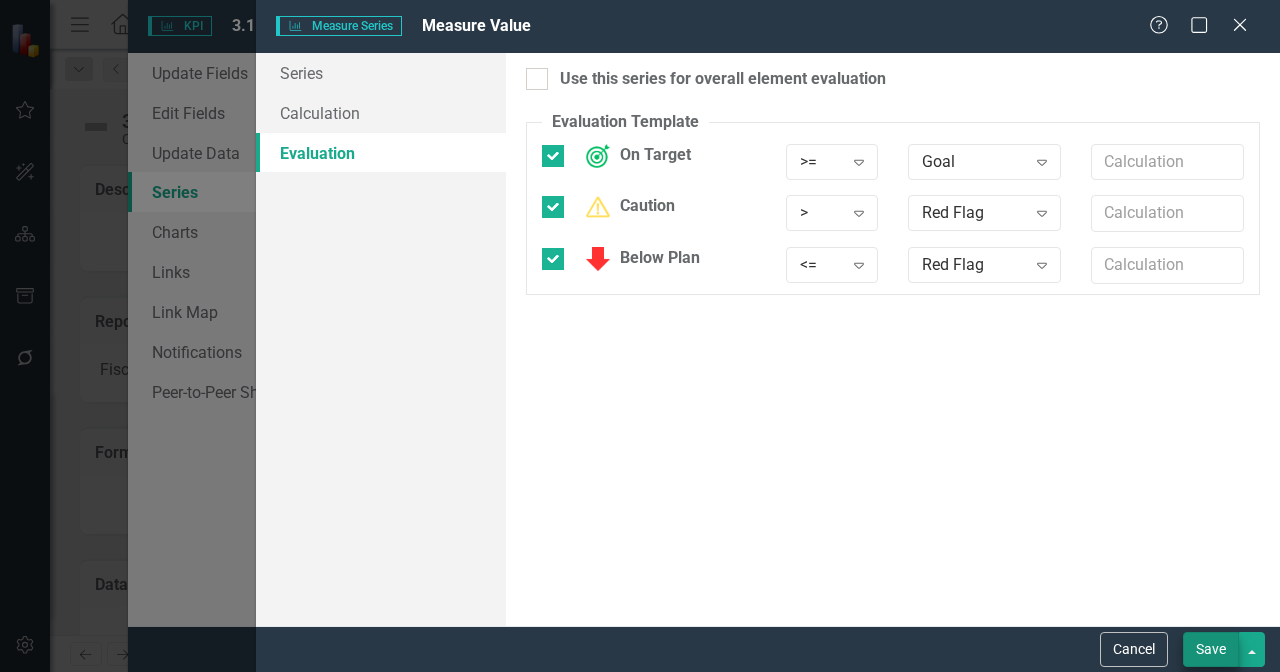 click on "Save" at bounding box center [1211, 649] 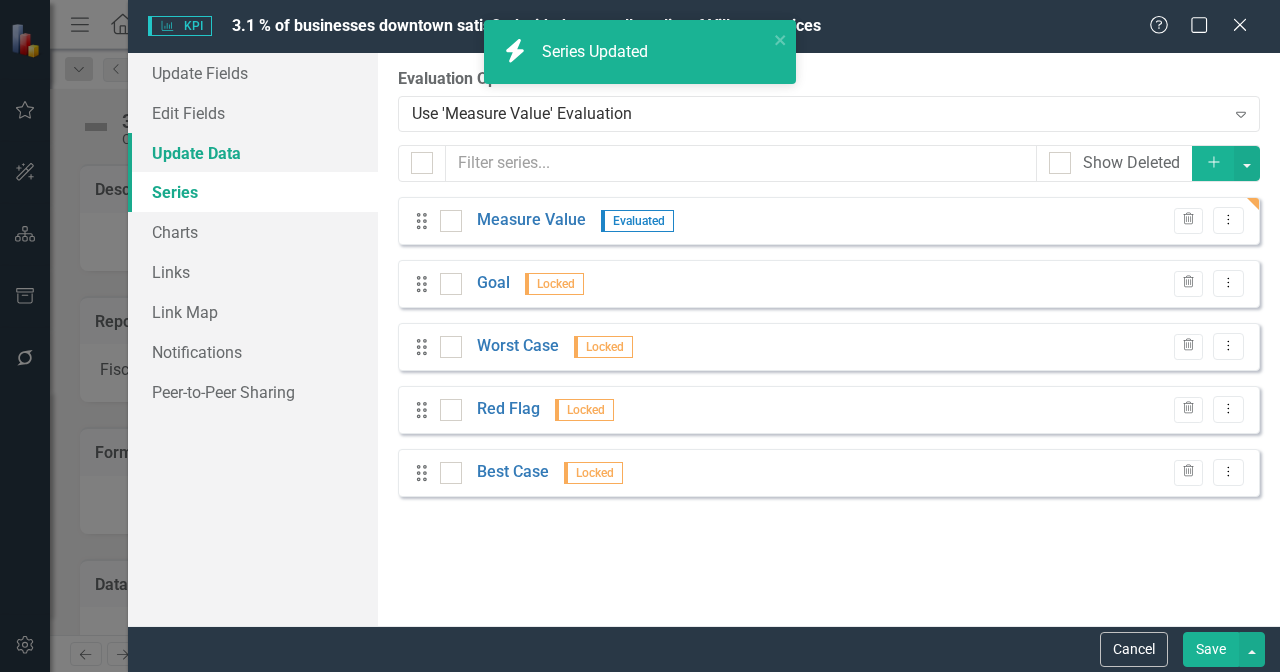 click on "Update  Data" at bounding box center (253, 153) 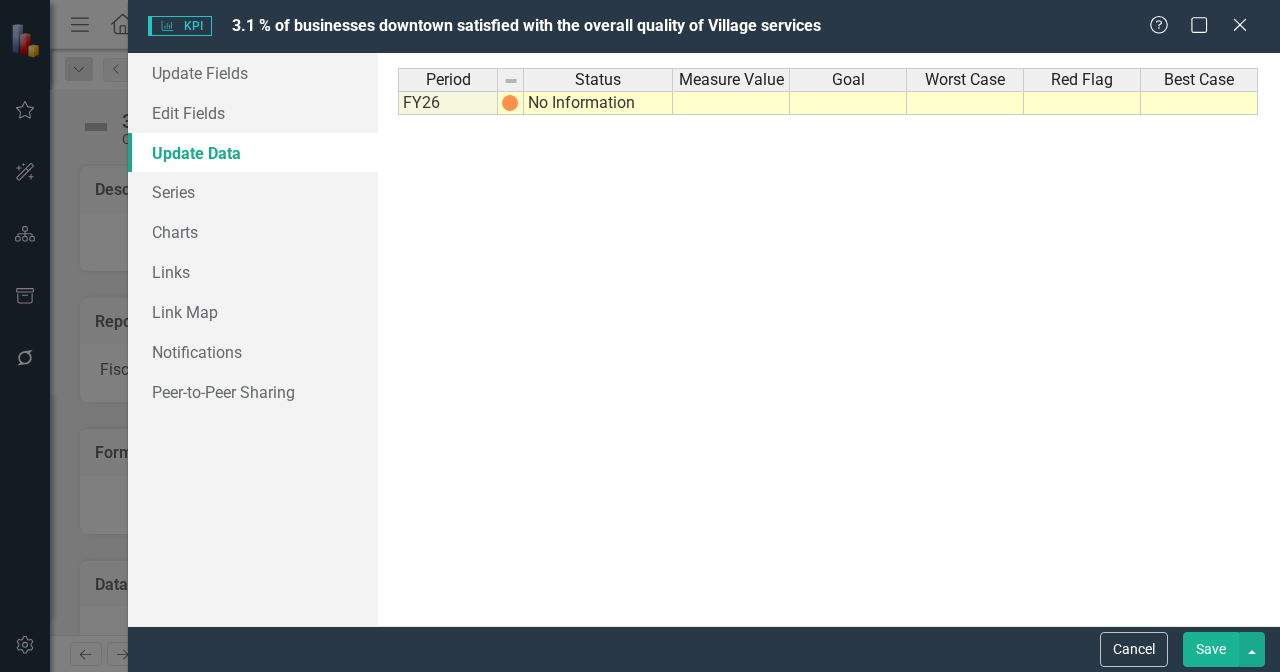 click on "No Information" at bounding box center [598, 103] 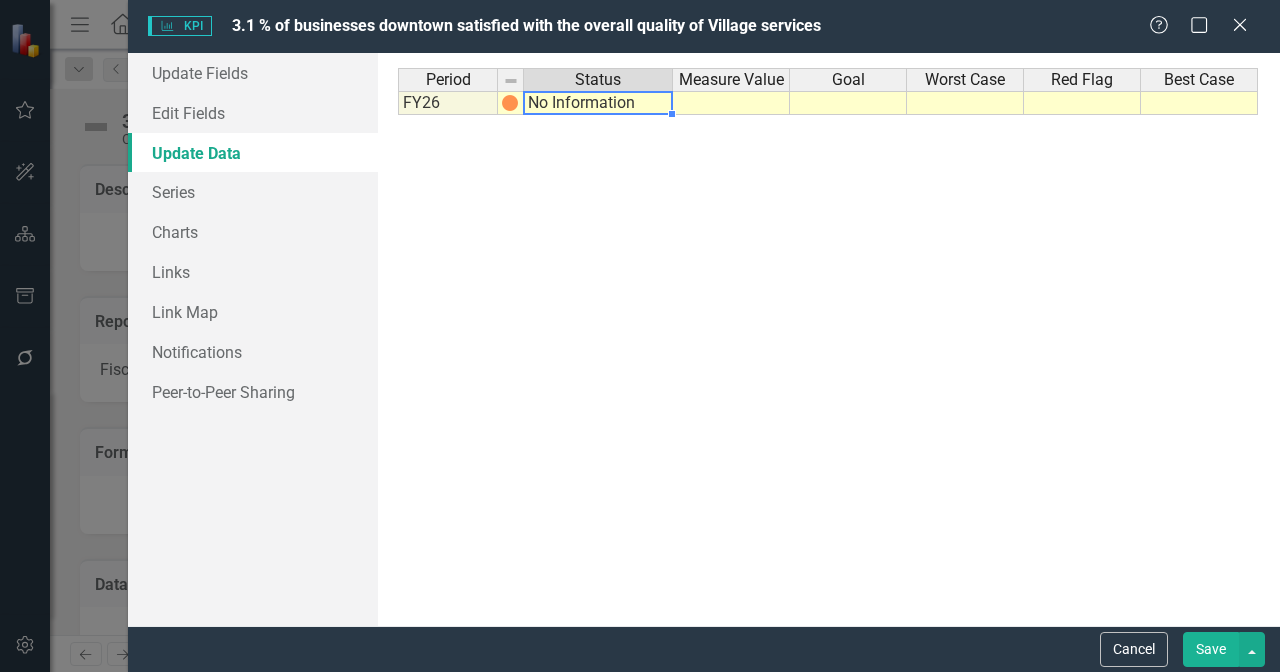 click on "No Information" at bounding box center [598, 103] 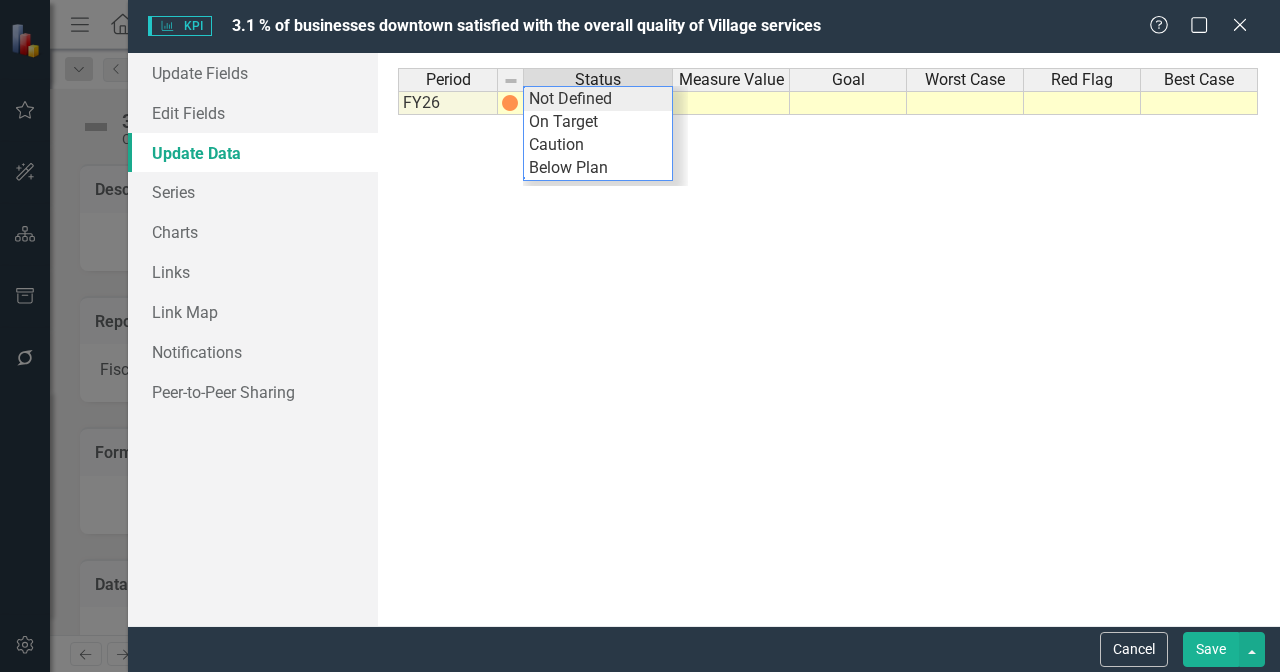 click on "Period Status Measure Value Goal Worst Case Red Flag Best Case FY26 No Information Period Status Measure Value Goal Worst Case Red Flag Best Case Period Status FY26 No Information Period Status Not Defined On Target Caution Below Plan" at bounding box center (829, 339) 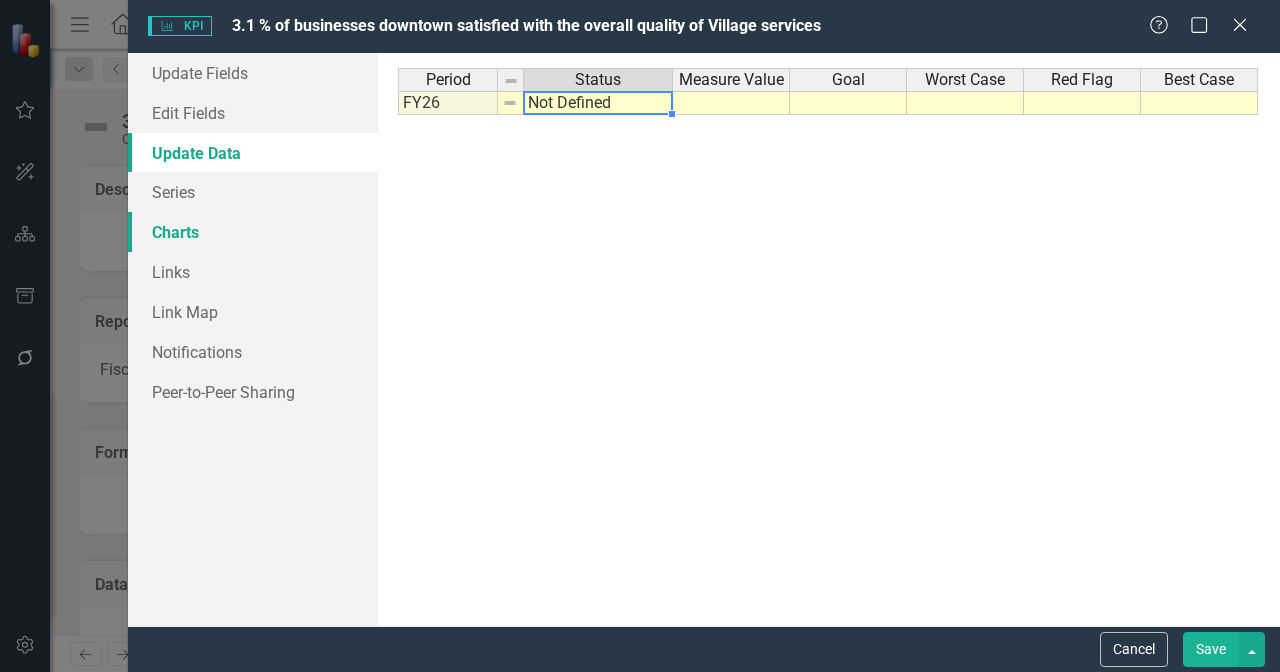 click on "Charts" at bounding box center [253, 232] 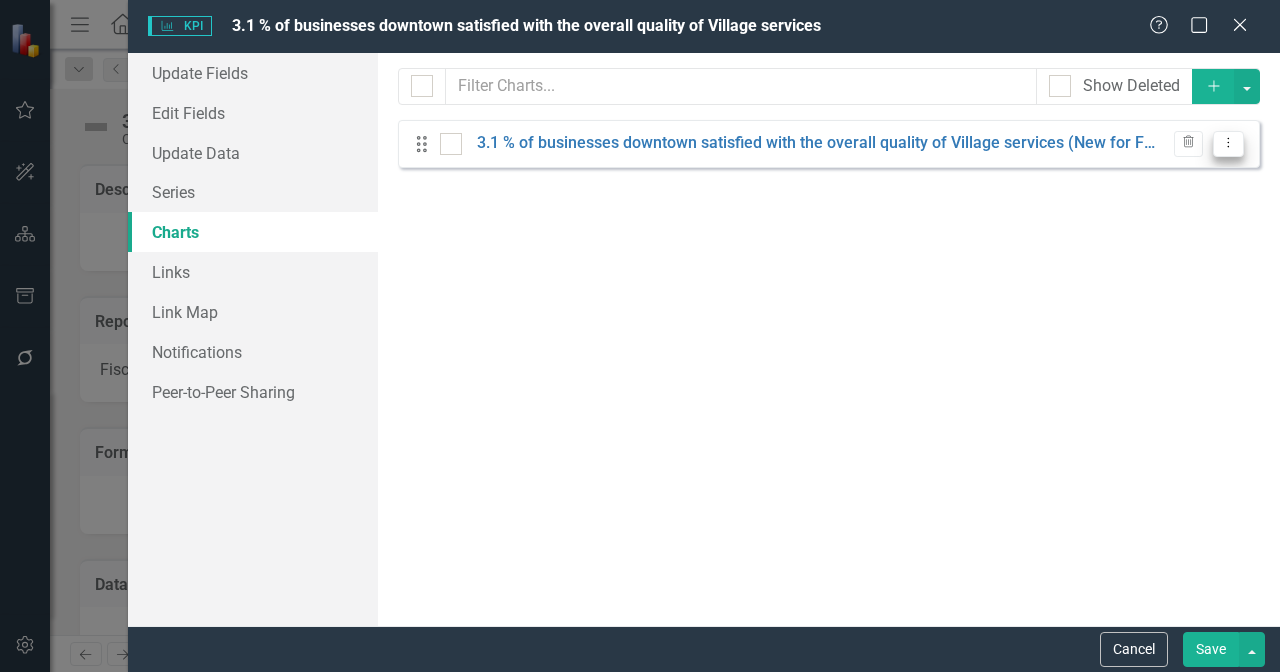 click on "Dropdown Menu" 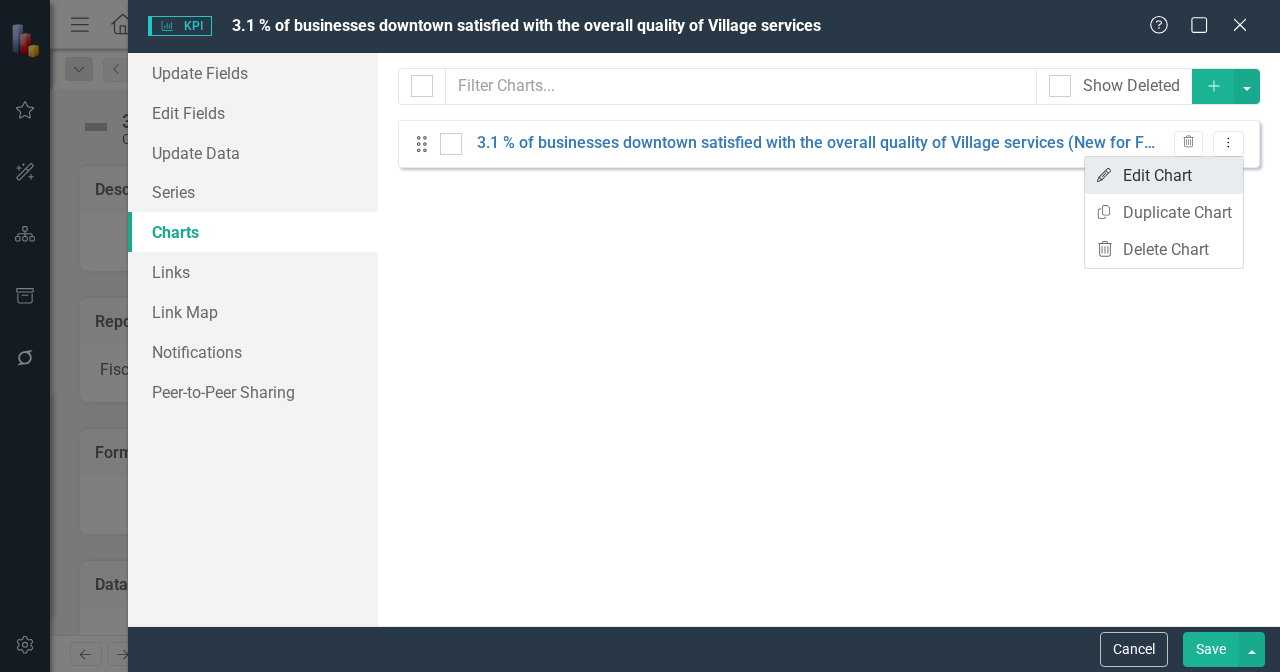 click on "Edit Edit Chart" at bounding box center (1164, 175) 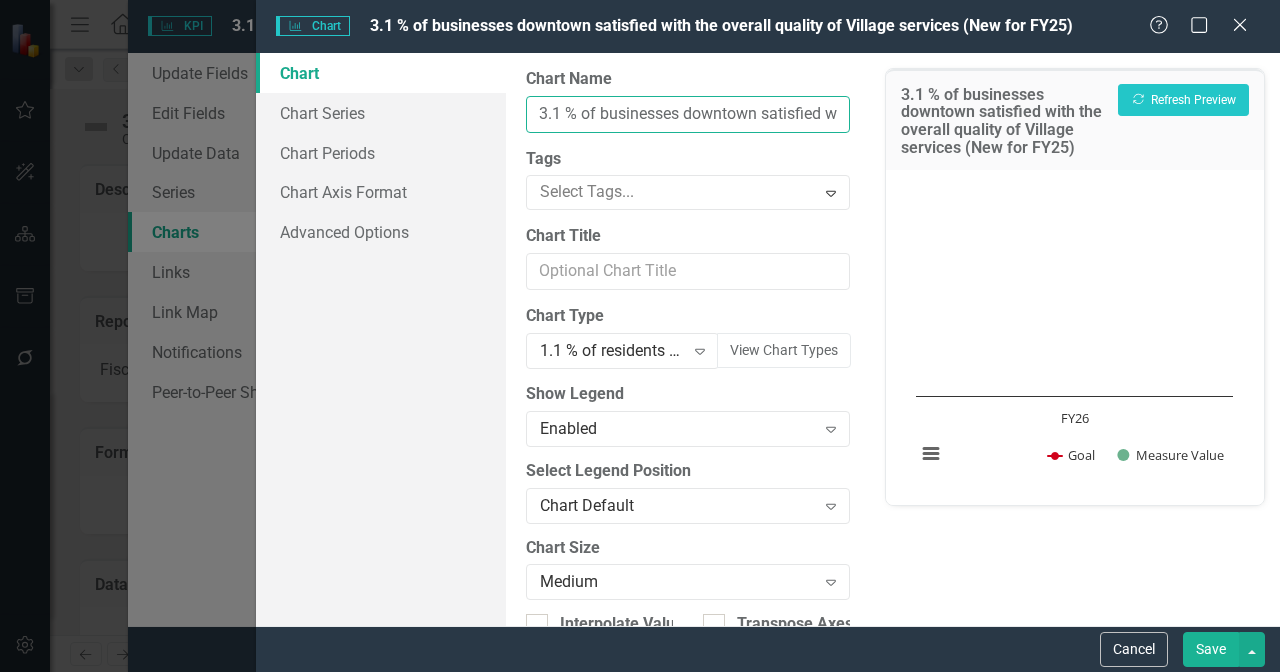 drag, startPoint x: 570, startPoint y: 110, endPoint x: 526, endPoint y: 112, distance: 44.04543 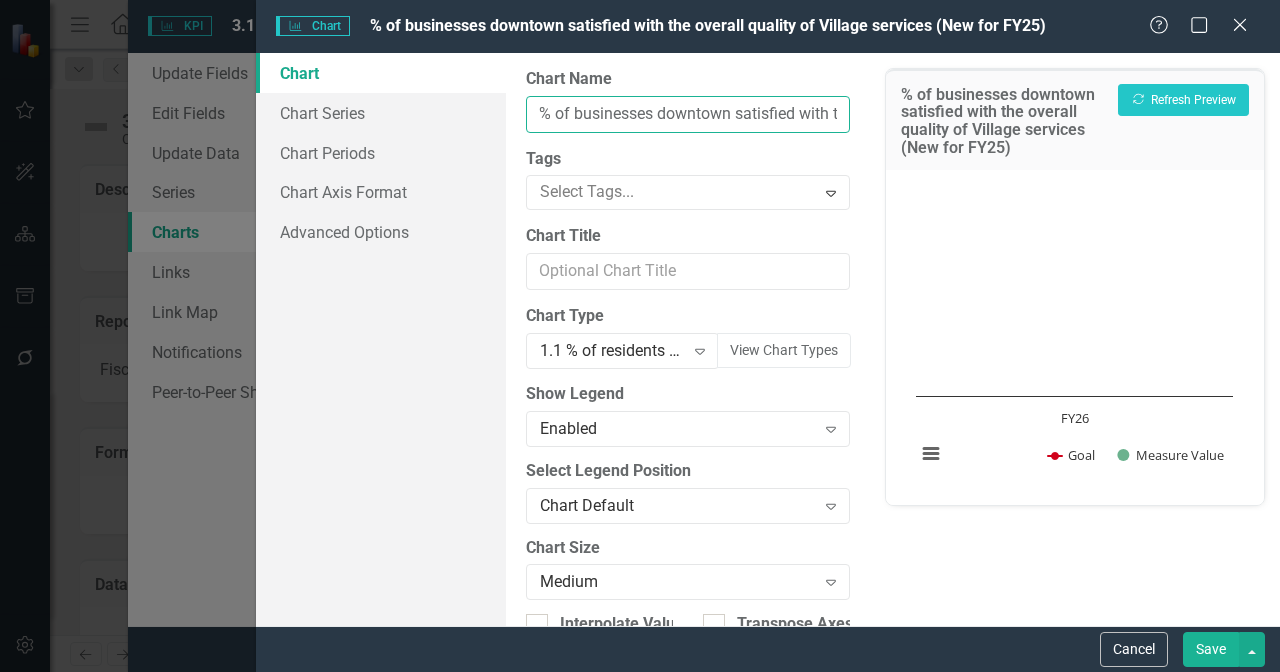 click on "% of businesses downtown satisfied with the overall quality of Village services (New for FY25)" at bounding box center [688, 114] 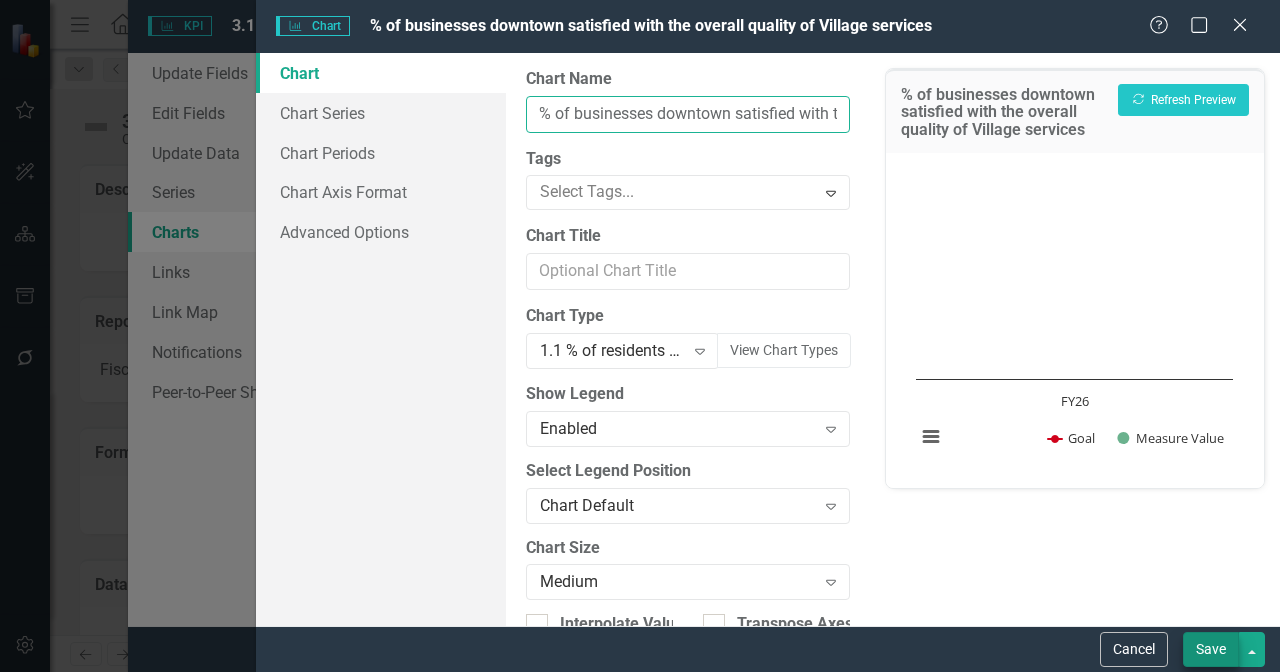 type on "% of businesses downtown satisfied with the overall quality of Village services" 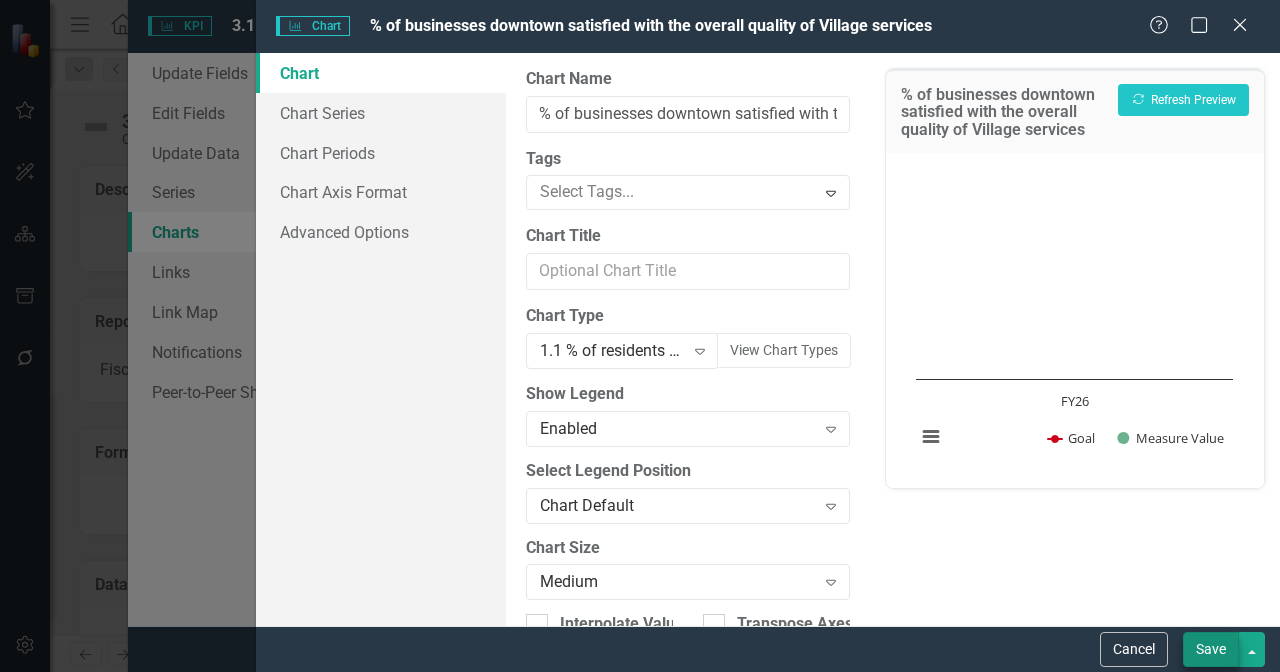 click on "Save" at bounding box center [1211, 649] 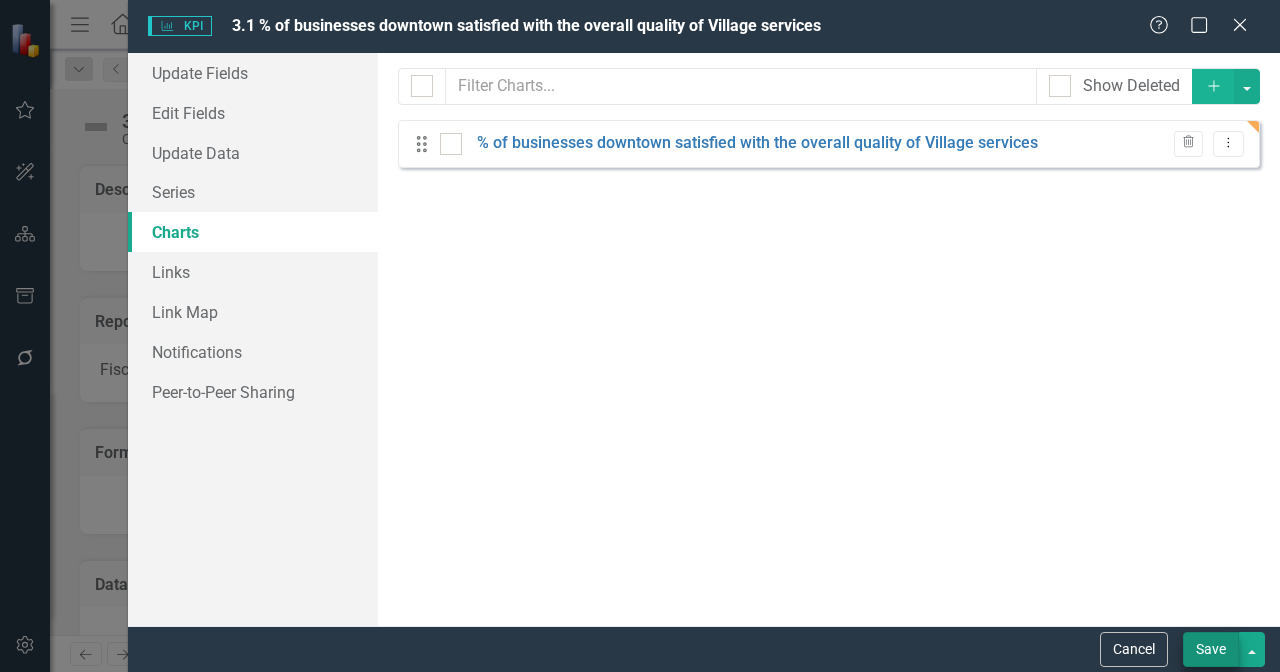 click on "Save" at bounding box center (1211, 649) 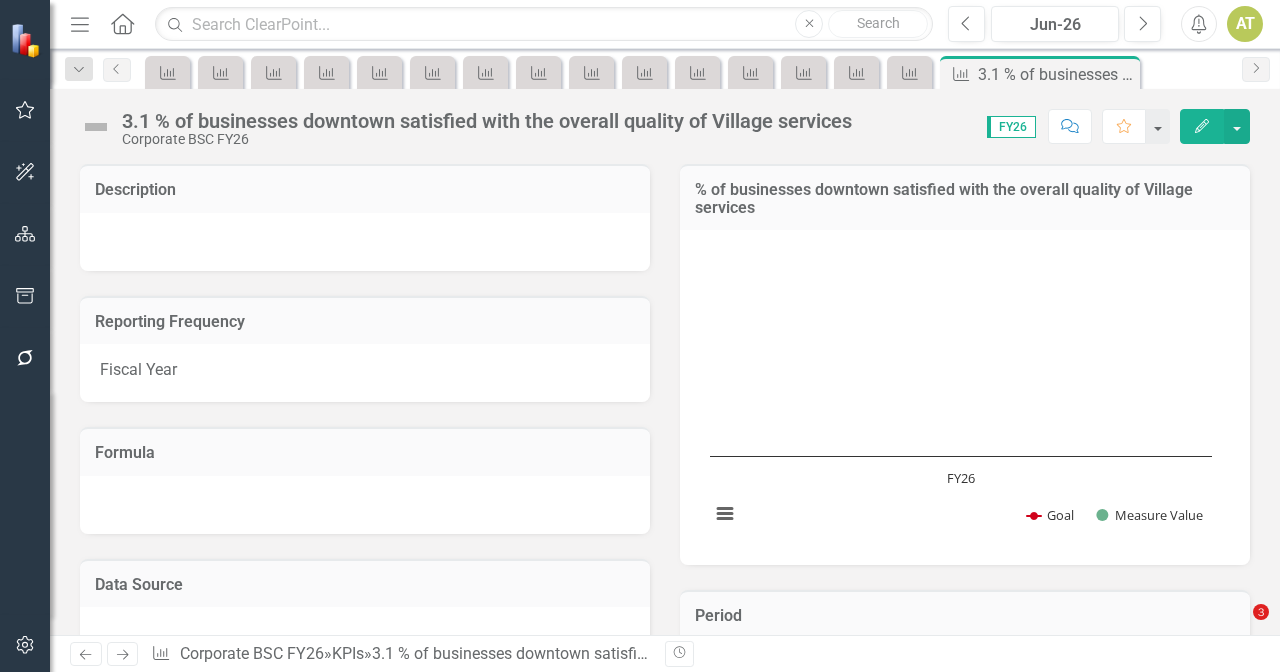 scroll, scrollTop: 0, scrollLeft: 0, axis: both 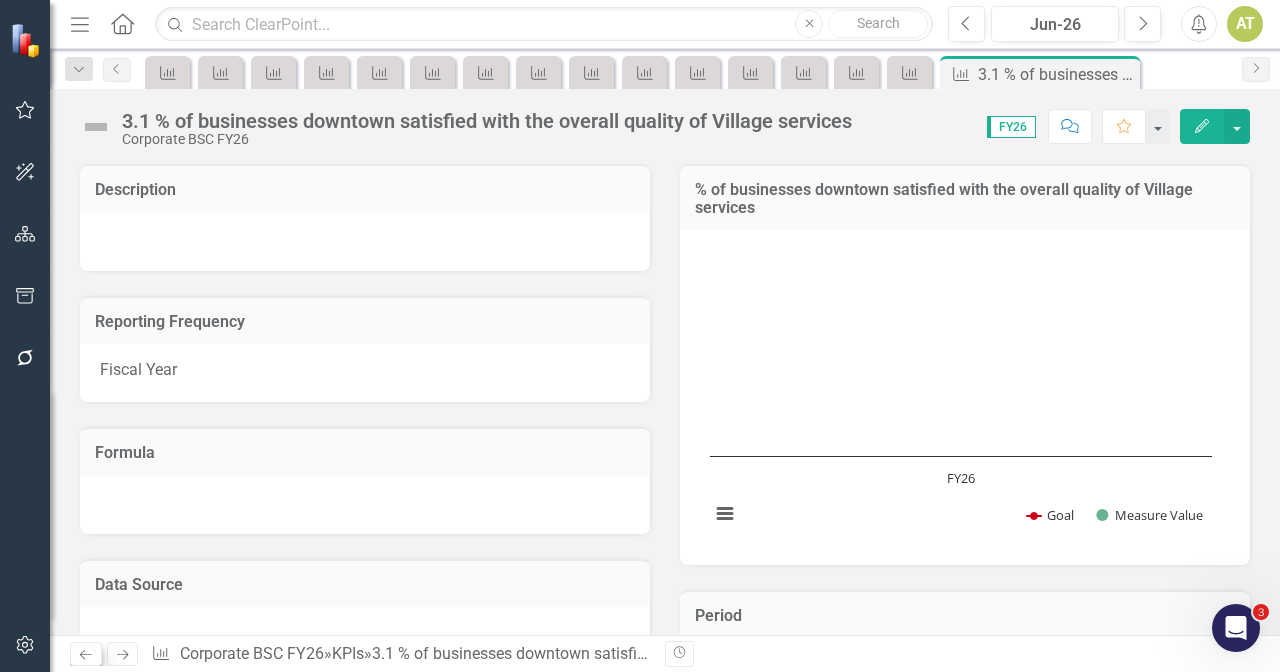 click on "Previous" 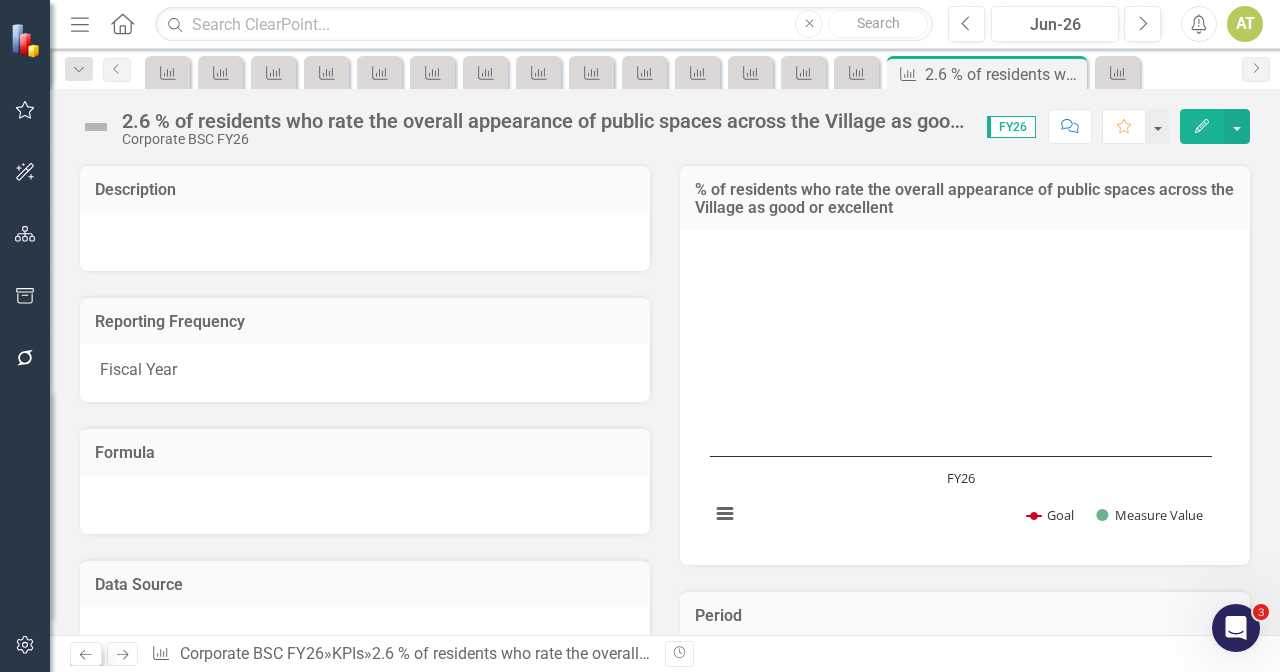 click on "Previous" 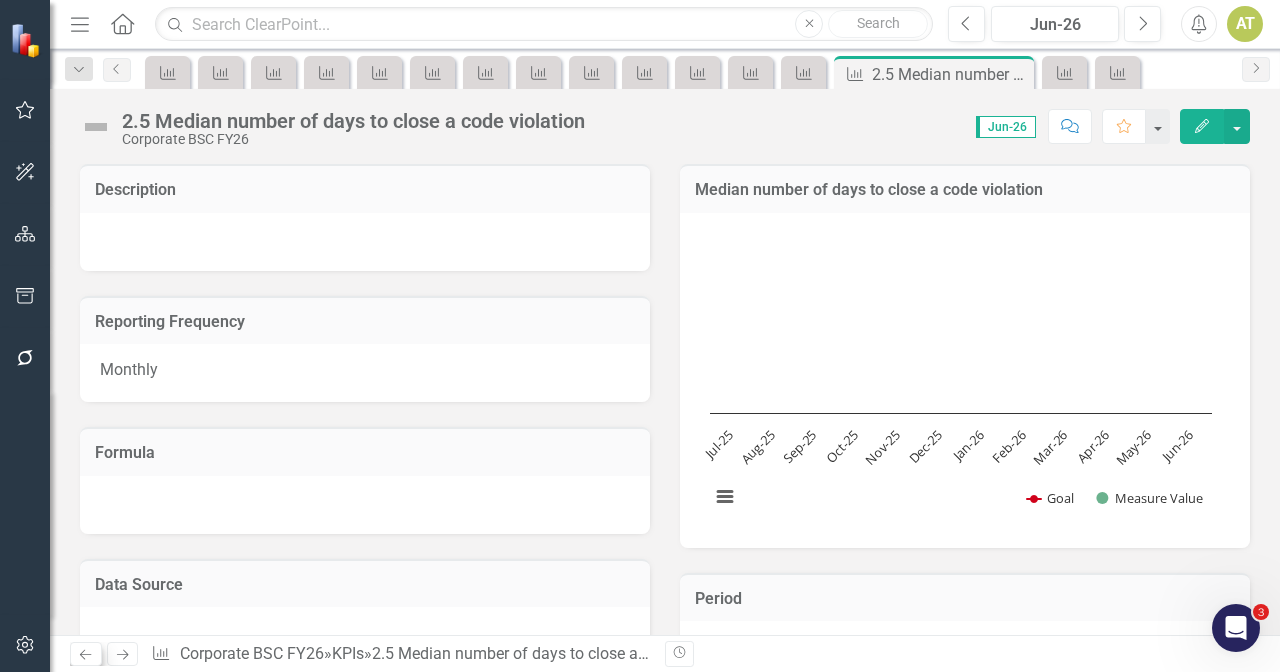 click on "Previous" 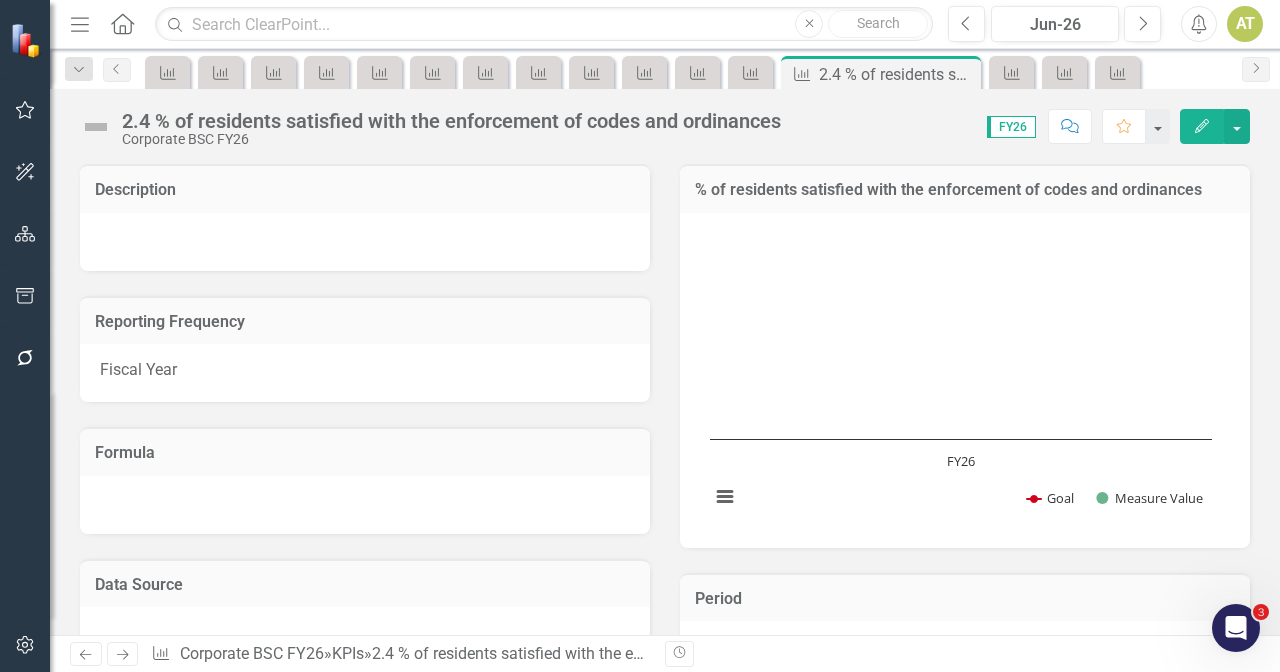 click on "Menu" 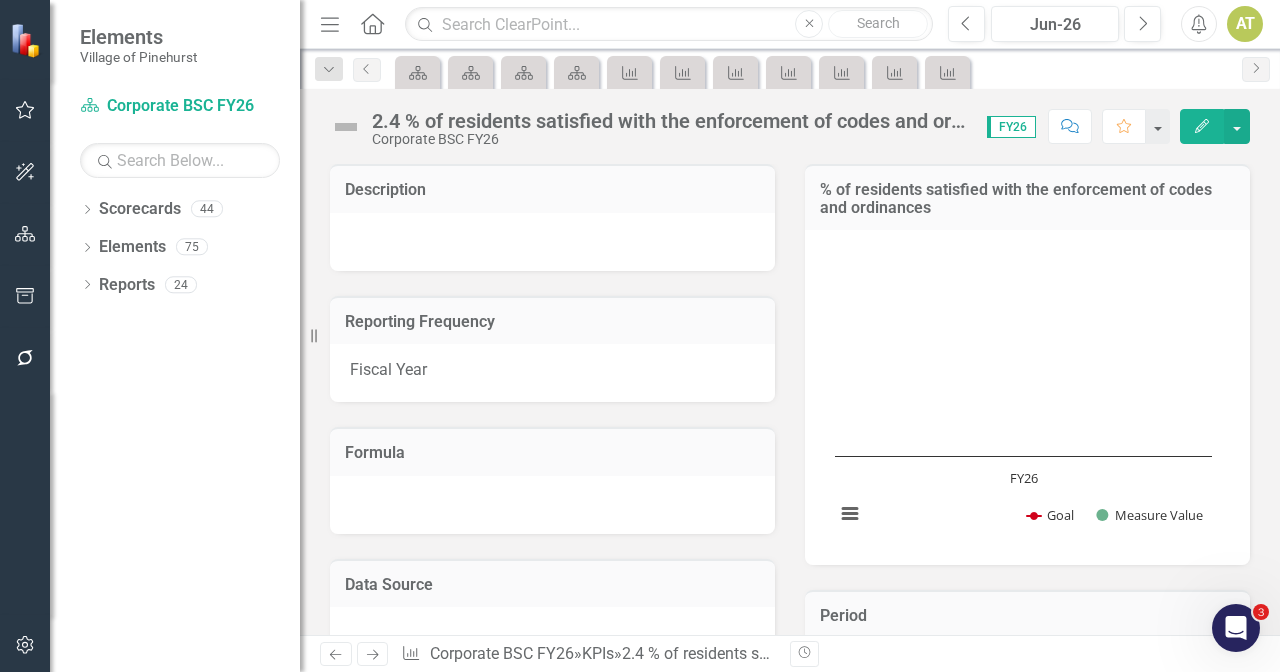 click on "Menu" 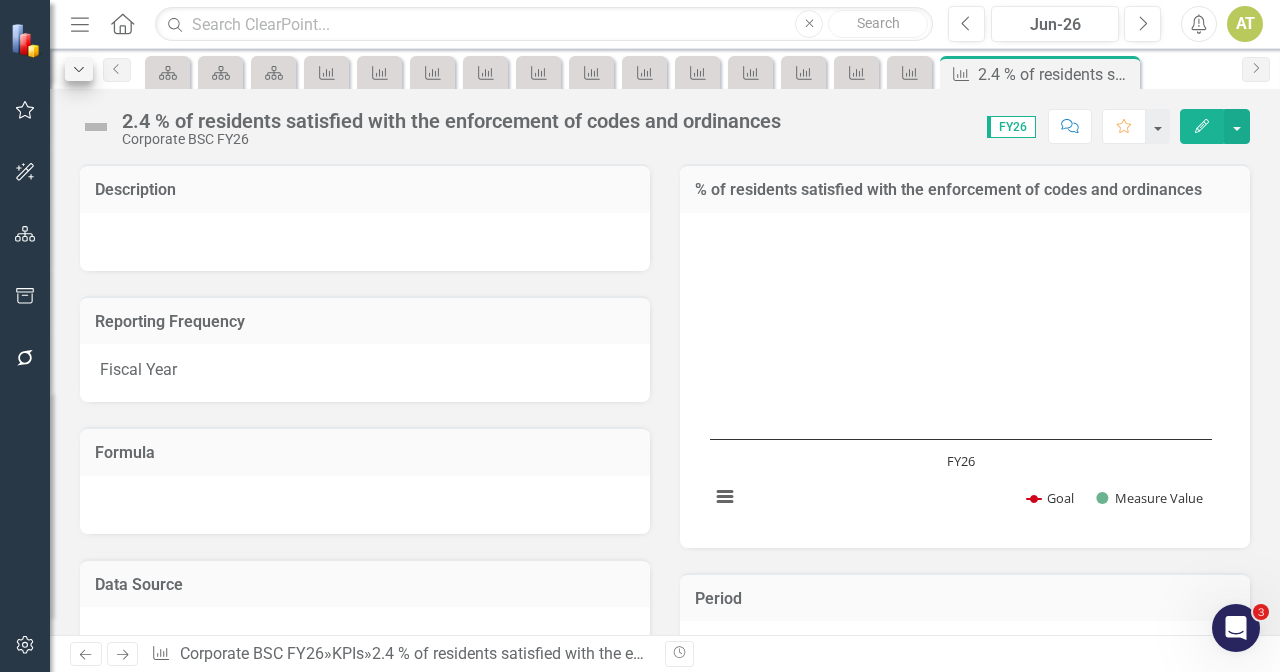 click on "Dropdown" 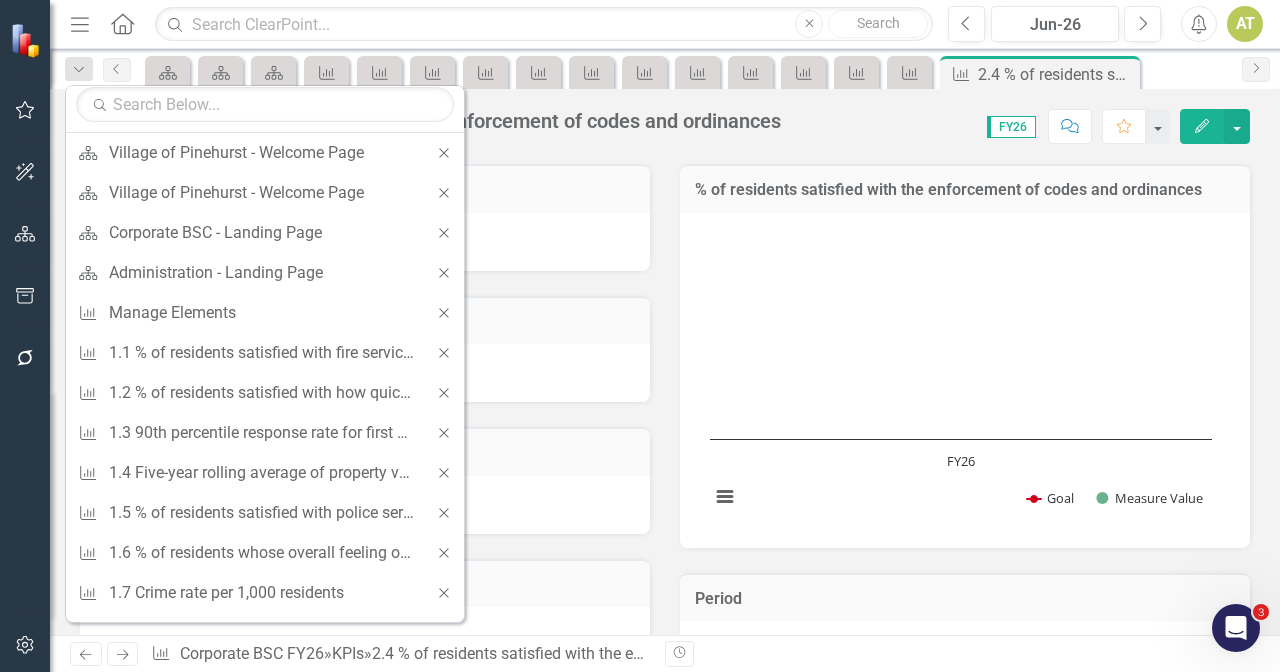 scroll, scrollTop: 13, scrollLeft: 0, axis: vertical 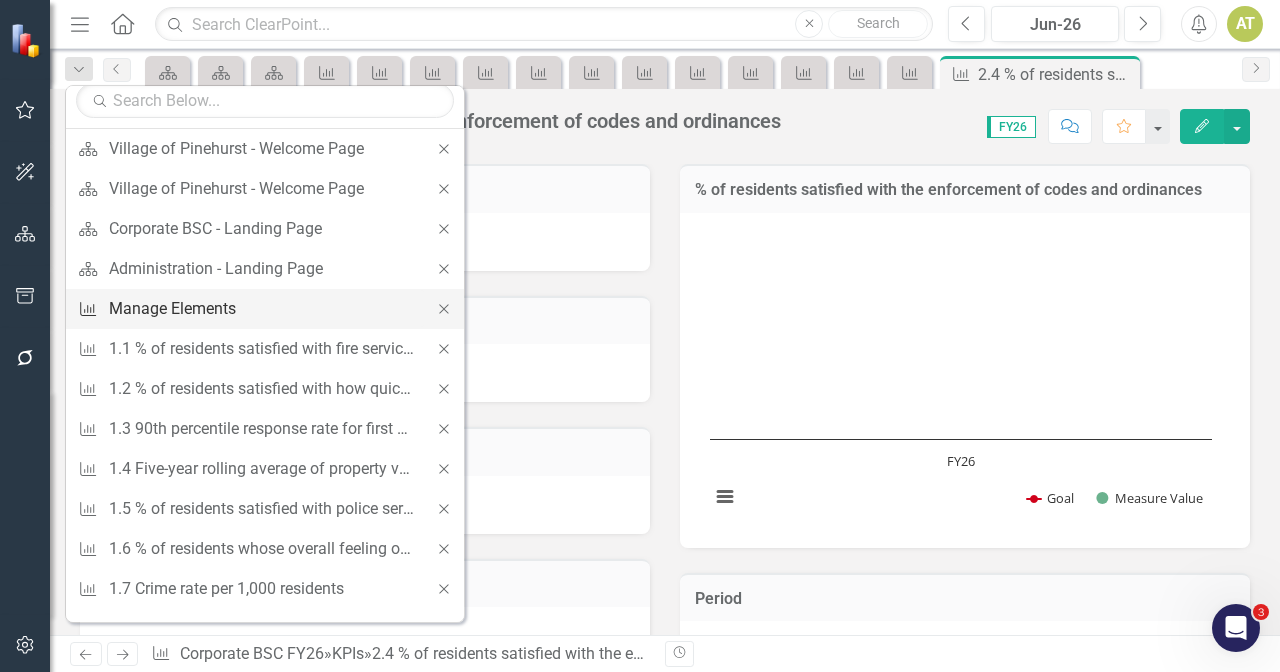 click on "Manage Elements" at bounding box center [261, 308] 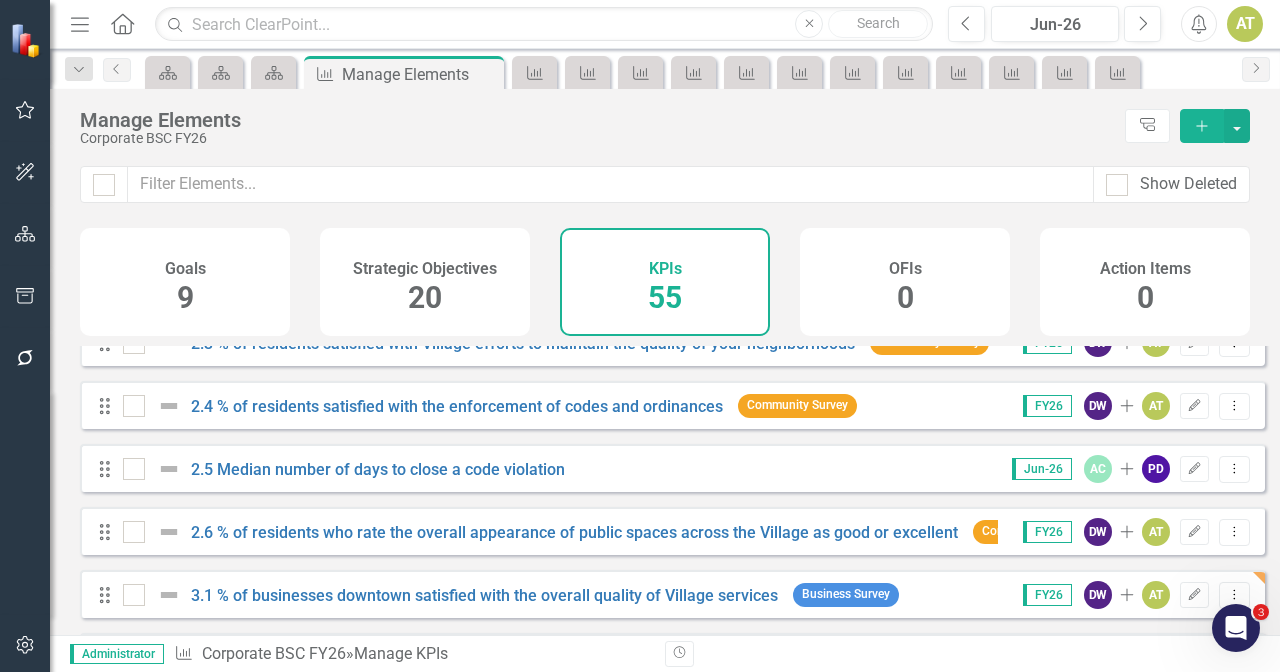 scroll, scrollTop: 709, scrollLeft: 0, axis: vertical 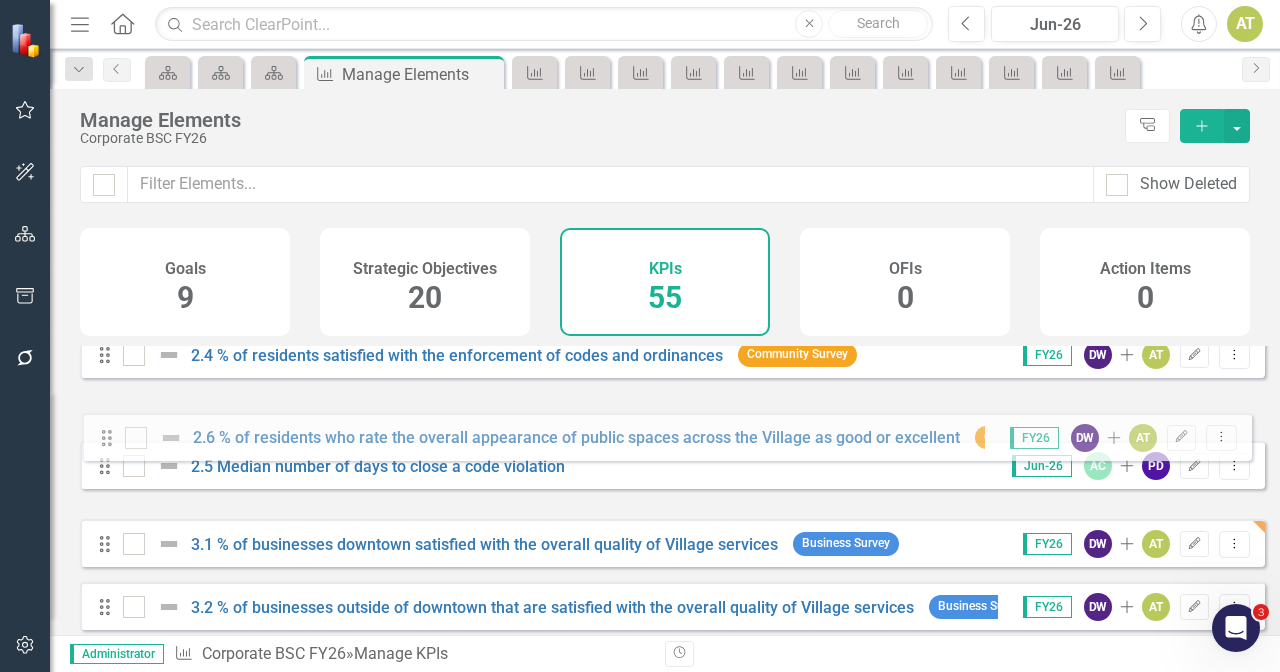 drag, startPoint x: 107, startPoint y: 498, endPoint x: 109, endPoint y: 438, distance: 60.033325 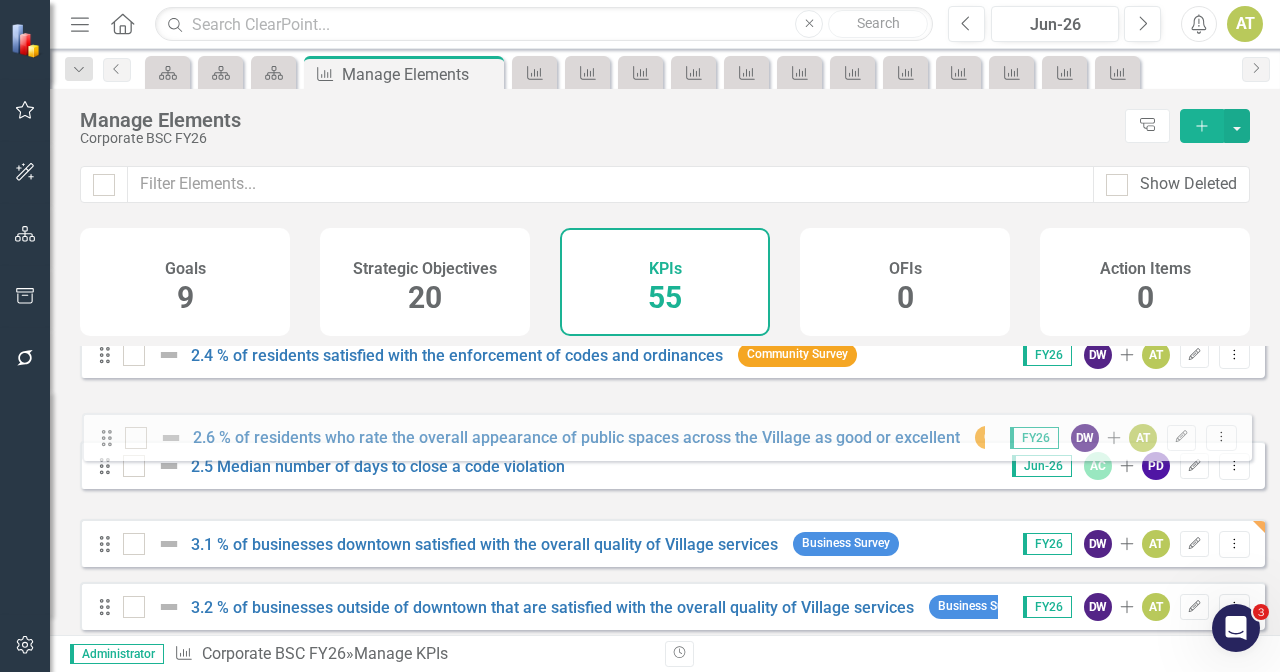 click on "Drag 1.1 % of residents satisfied with fire services Community Survey FY26 DW Add AT Edit Dropdown Menu Drag 1.2 % of residents satisfied with how quickly fire personnel respond to emergencies Community Survey FY26 DW Add AT Edit Dropdown Menu Drag 1.3 90th percentile response rate for first unit arrival FY26 DC Add DP Edit Dropdown Menu Drag 1.4 Five-year rolling average of property value saved, as a percentage of property value at risk in fires FY26 DC Add DP Edit Dropdown Menu Drag 1.5 % of residents satisfied with police services Community Survey FY26 DW Add AT Edit Dropdown Menu Drag 1.6 % of residents whose overall feeling of safety in the Village is good or excellent Community Survey FY26 DW Add AT Edit Dropdown Menu Drag 1.7 Crime rate per 1,000 residents Jun-26 GW Add RR Edit Dropdown Menu Drag 1.8 90th percentile response time to high priority calls Jun-26 GW Add RR Edit Dropdown Menu Drag 2.1 % of residents satisfied with the quality of new residential development Community Survey FY26 DW Add AT DW" at bounding box center [672, 1362] 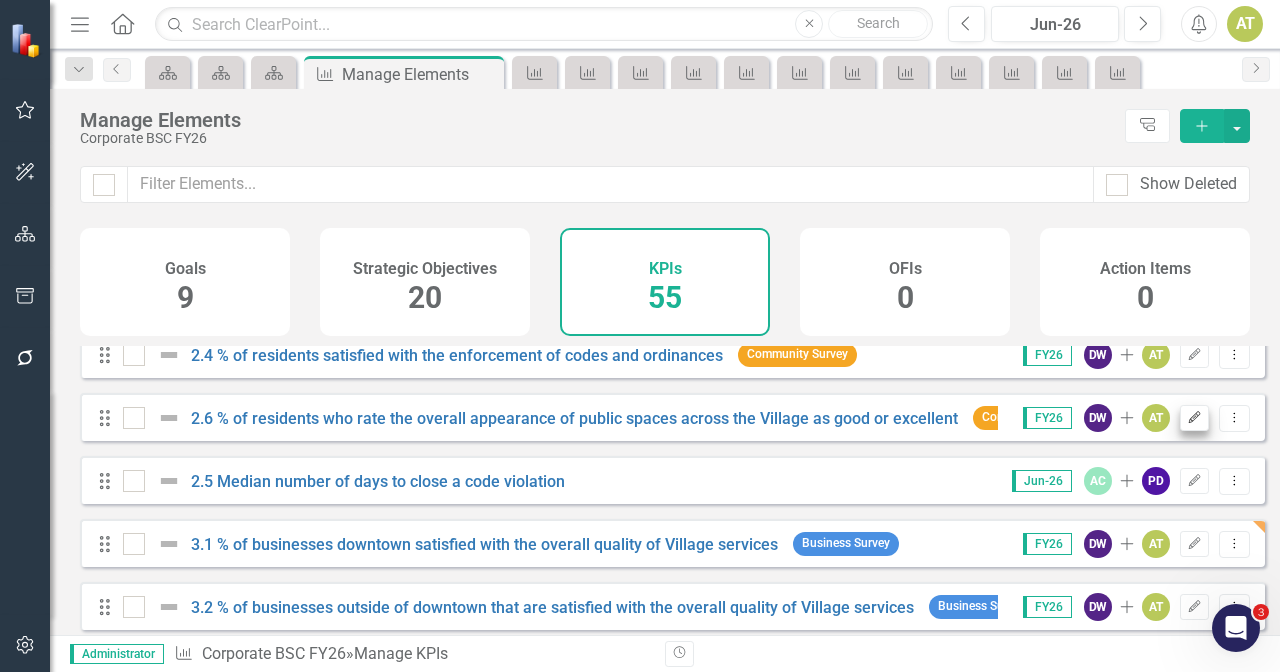 click on "Edit" 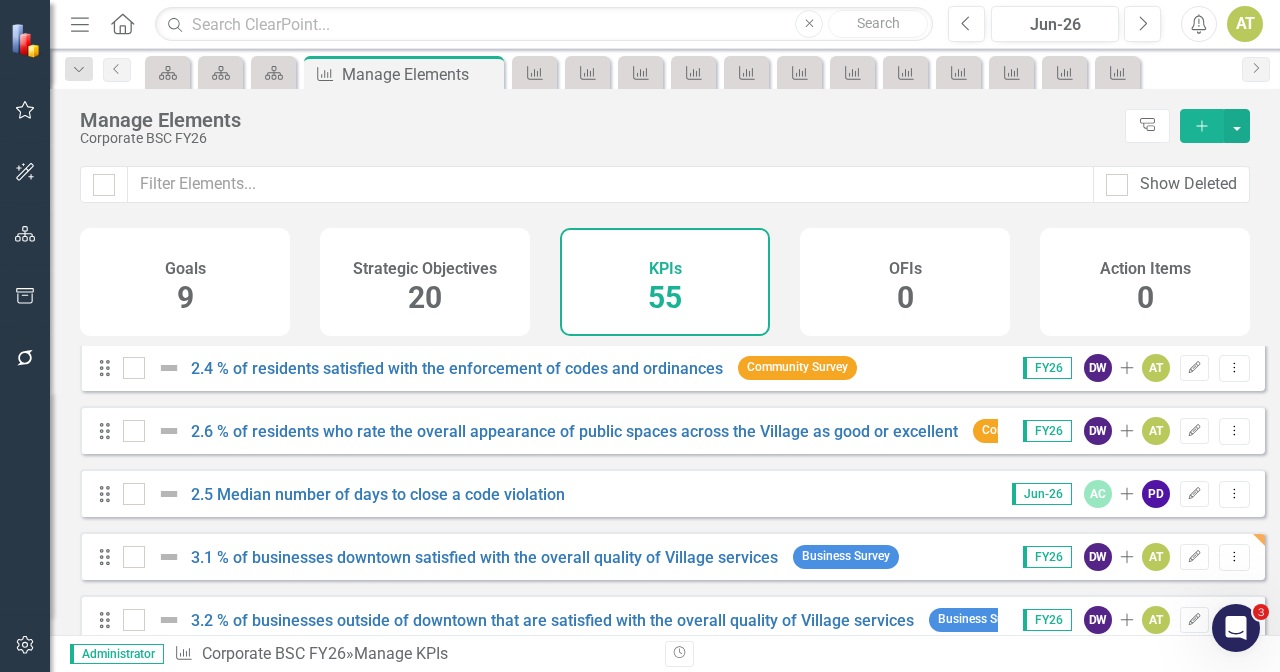 scroll, scrollTop: 709, scrollLeft: 0, axis: vertical 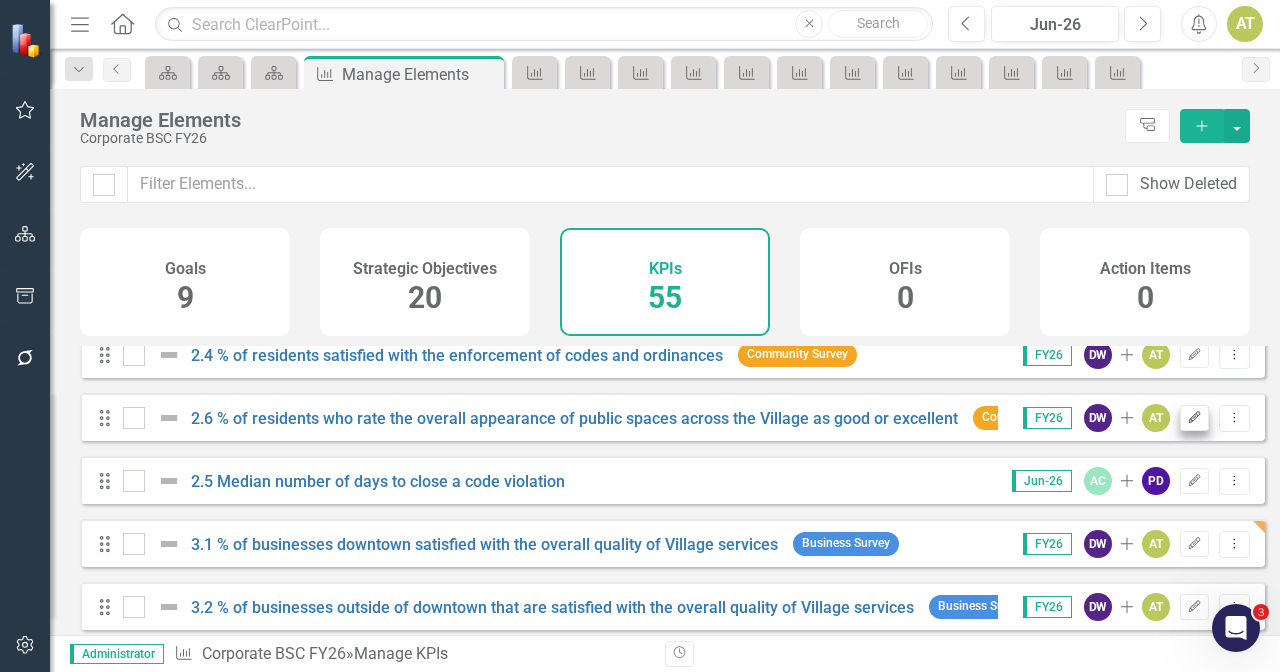 click on "Edit" 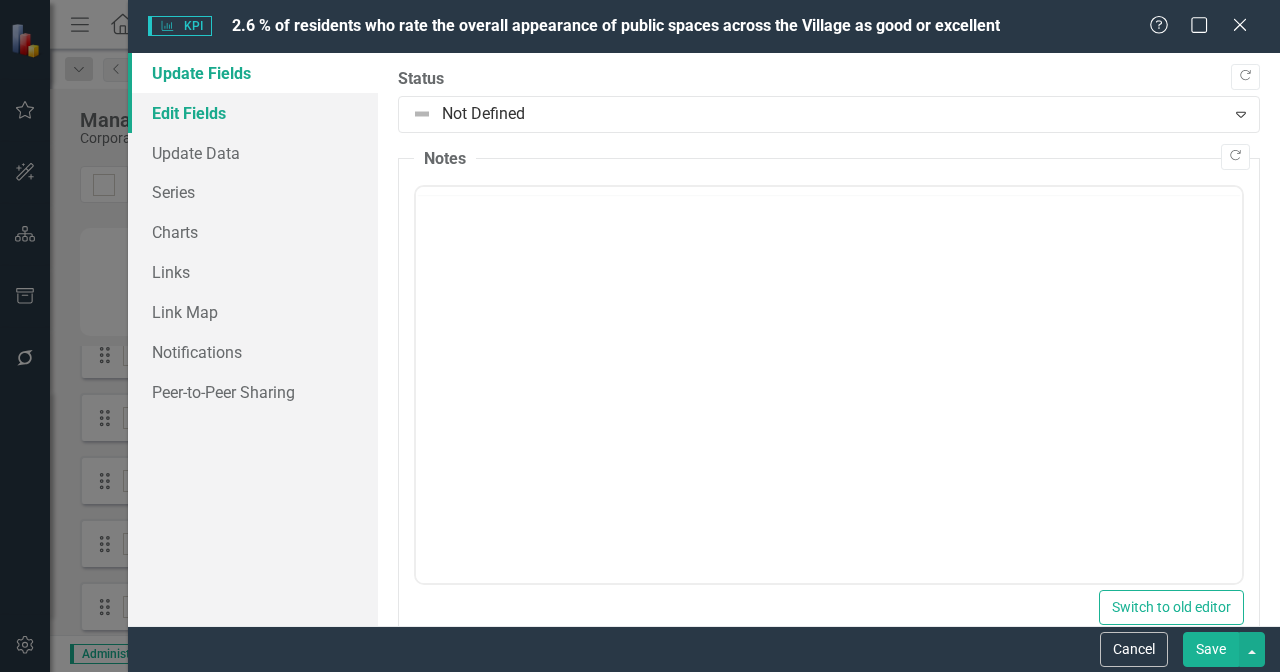 click on "Edit Fields" at bounding box center (253, 113) 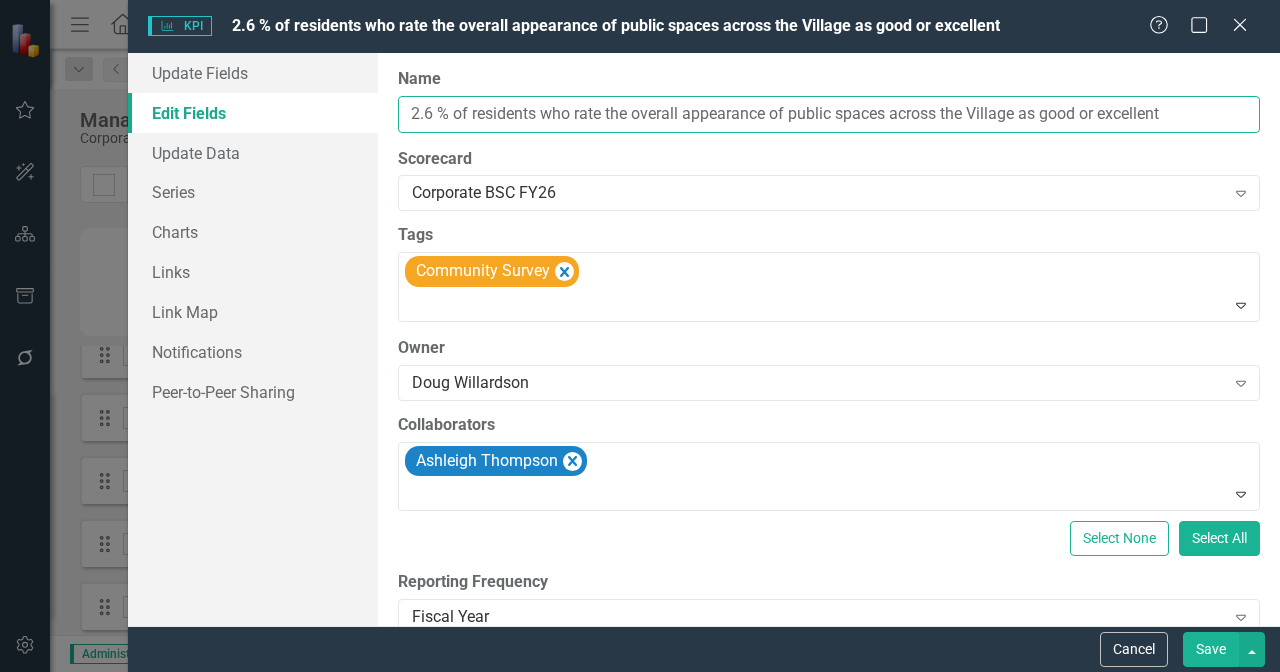 click on "2.6 % of residents who rate the overall appearance of public spaces across the Village as good or excellent" at bounding box center [829, 114] 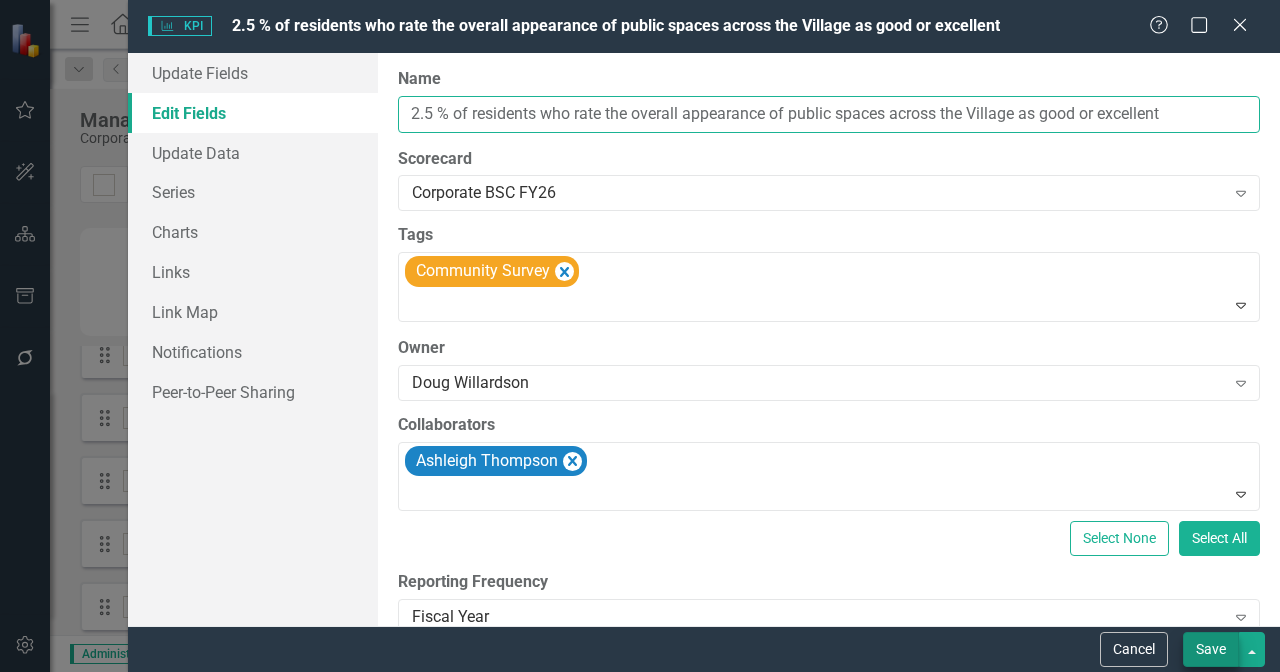 type on "2.5 % of residents who rate the overall appearance of public spaces across the Village as good or excellent" 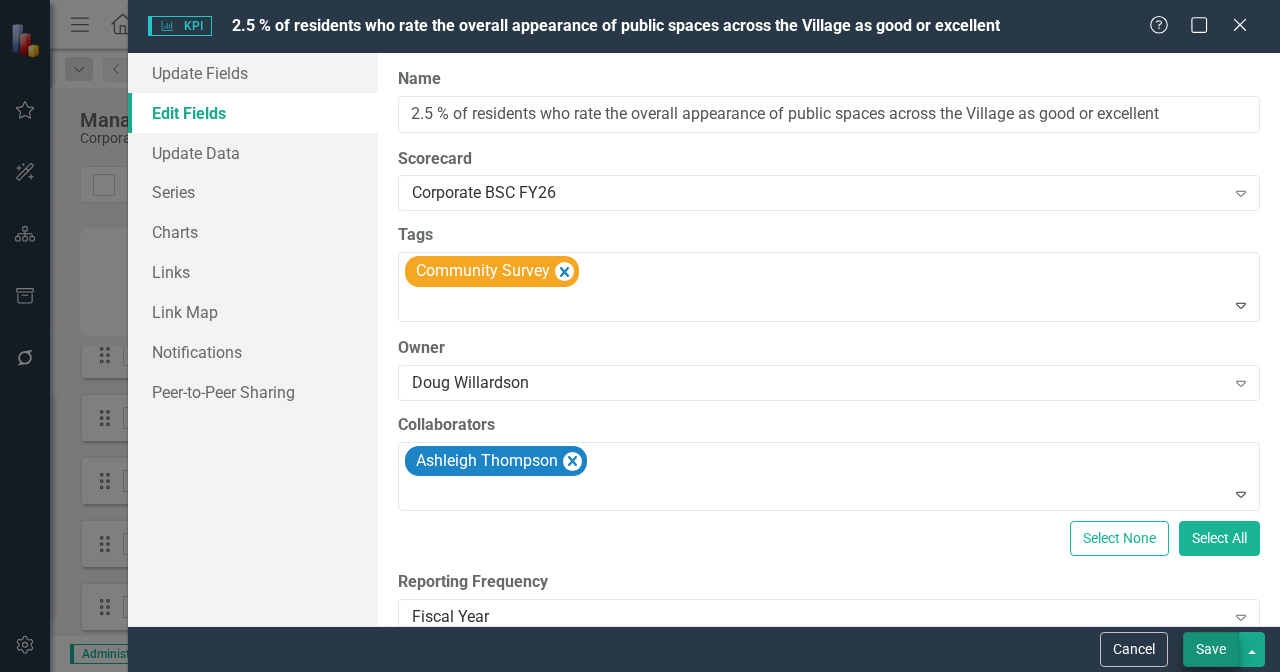 click on "Save" at bounding box center [1211, 649] 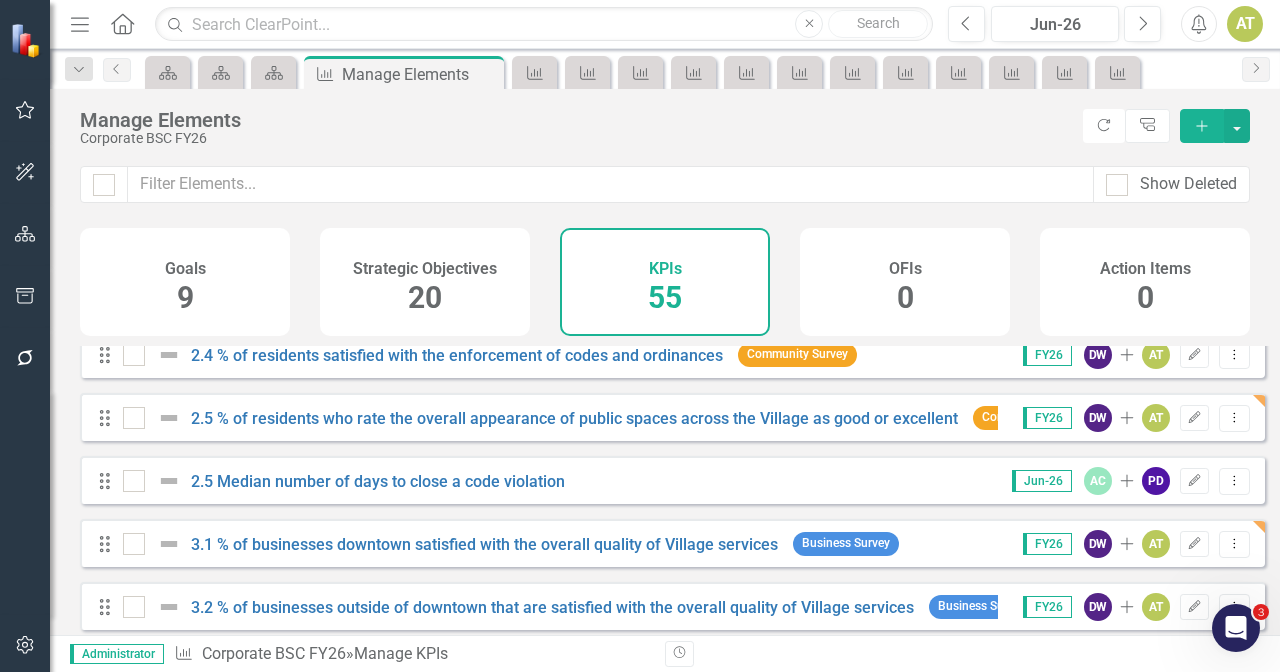scroll, scrollTop: 684, scrollLeft: 0, axis: vertical 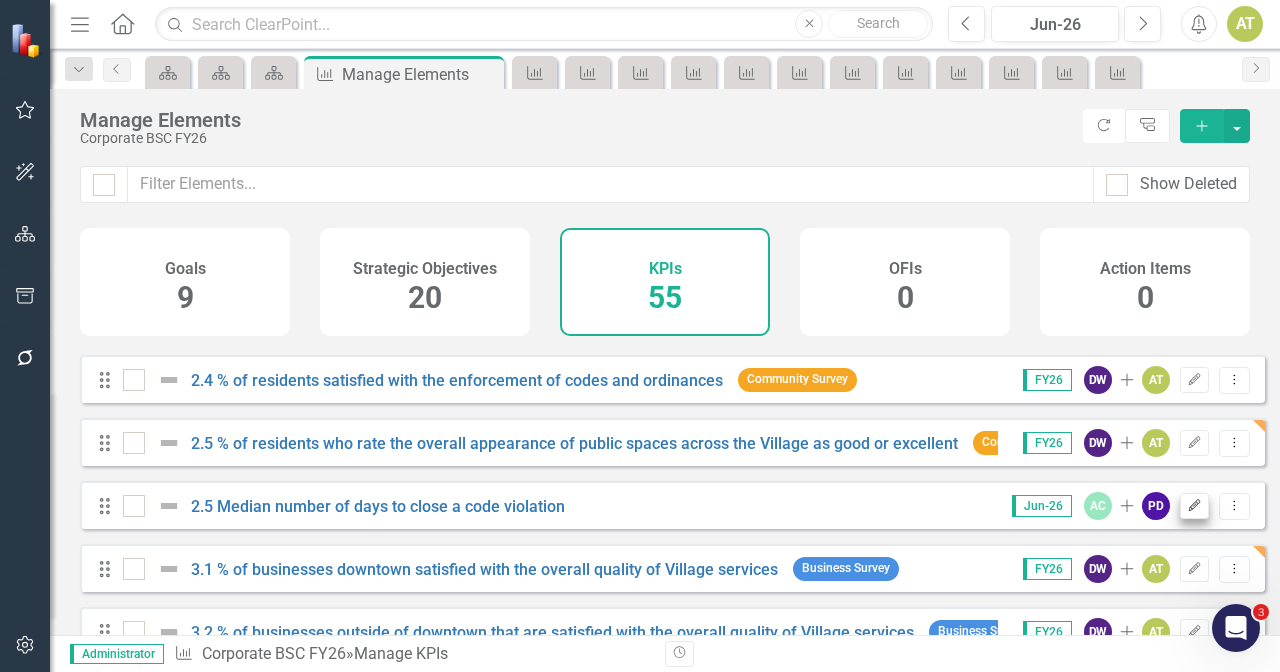 click on "Edit" 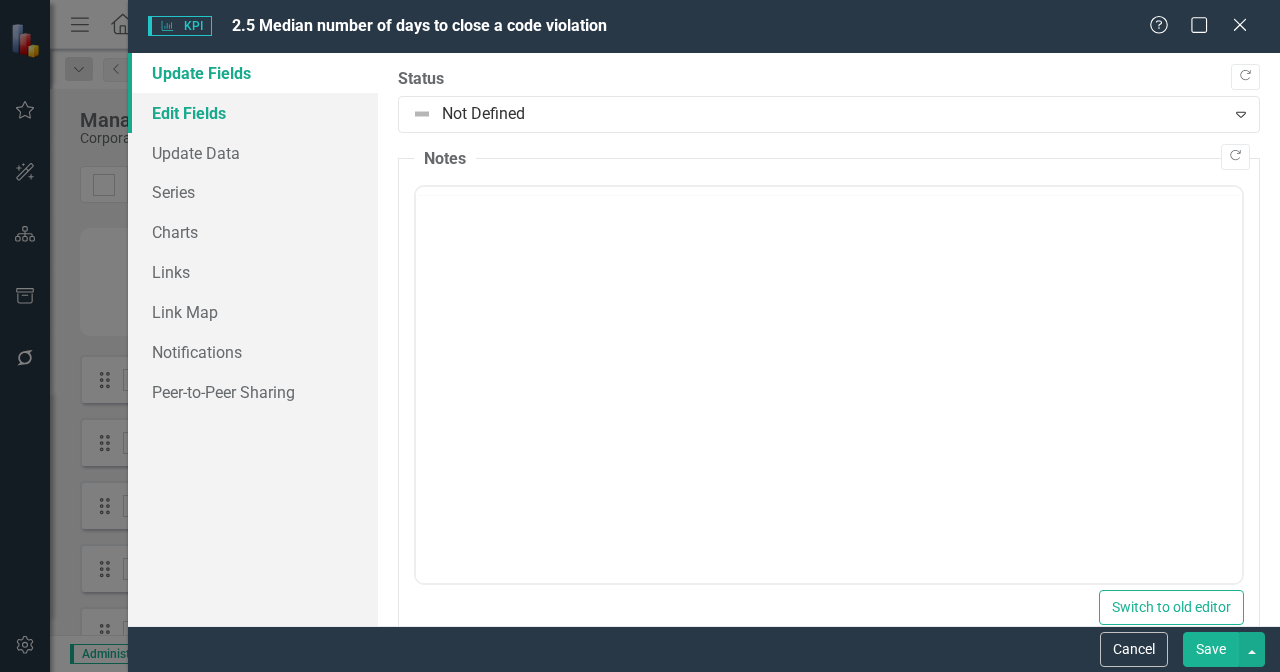 click on "Edit Fields" at bounding box center [253, 113] 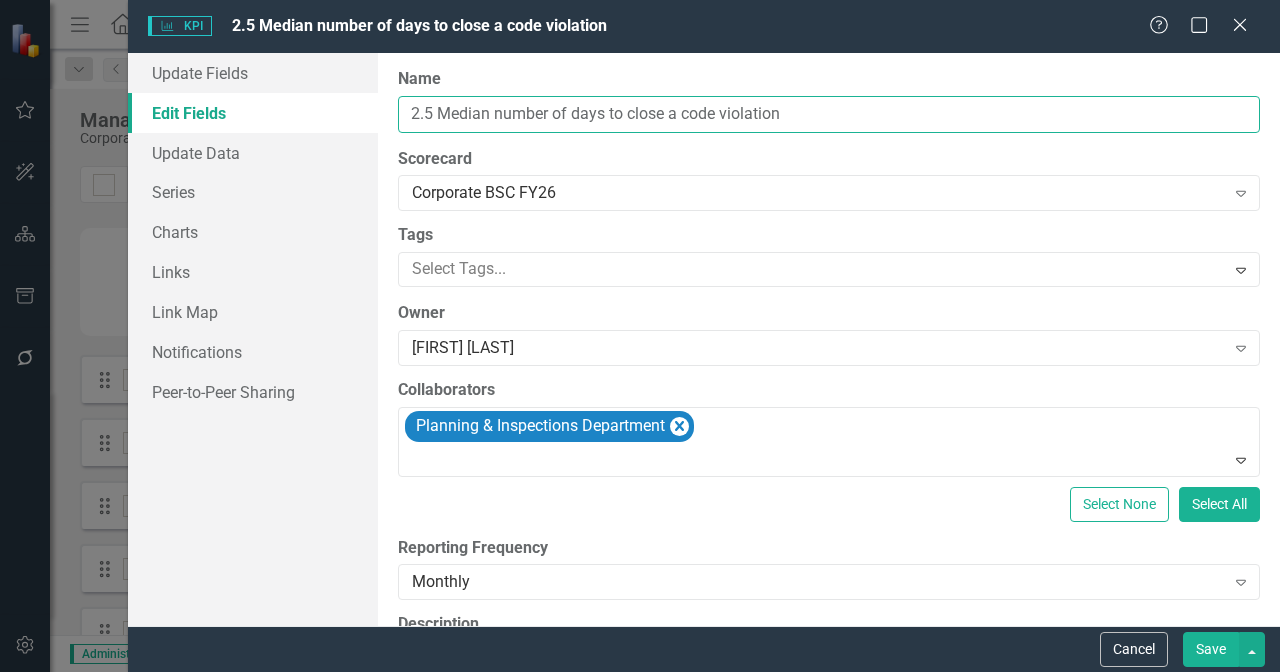 click on "2.5 Median number of days to close a code violation" at bounding box center [829, 114] 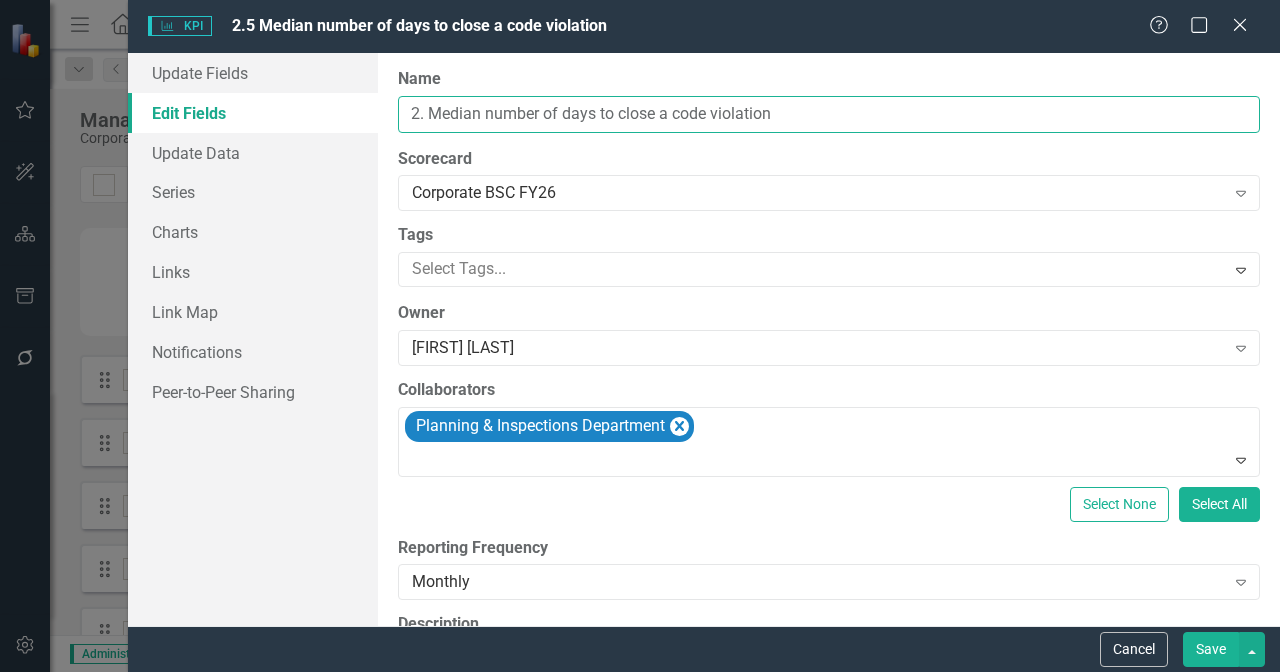 scroll, scrollTop: 0, scrollLeft: 0, axis: both 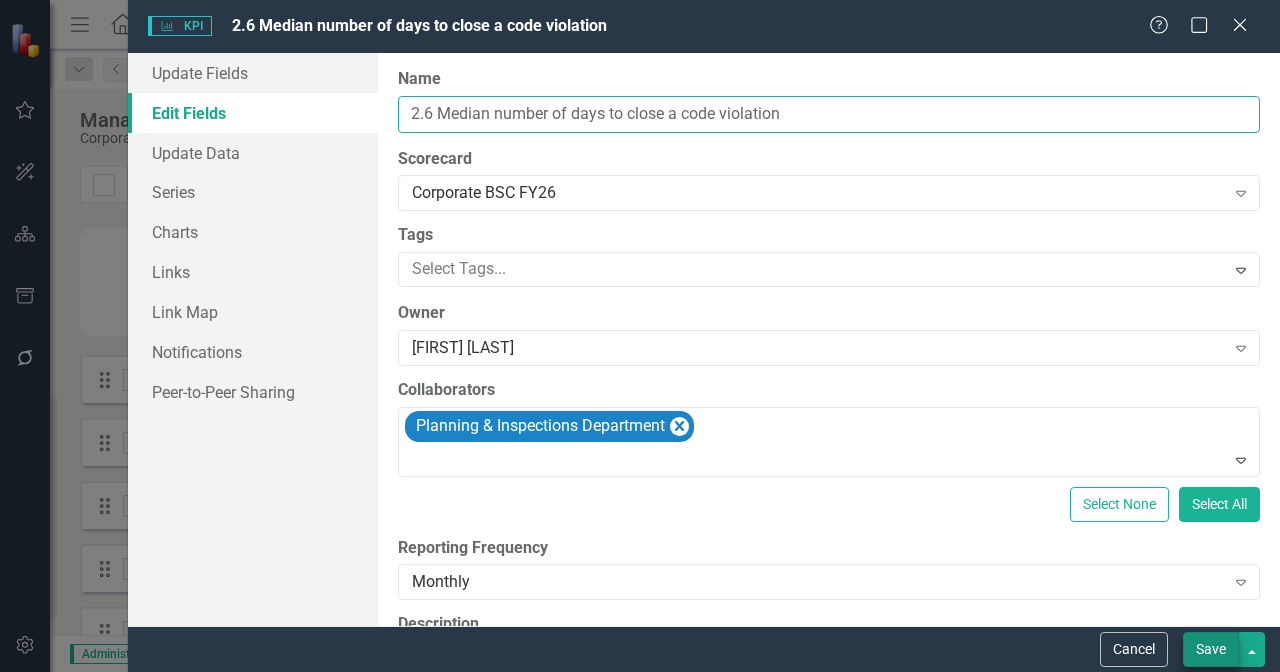 type on "2.6 Median number of days to close a code violation" 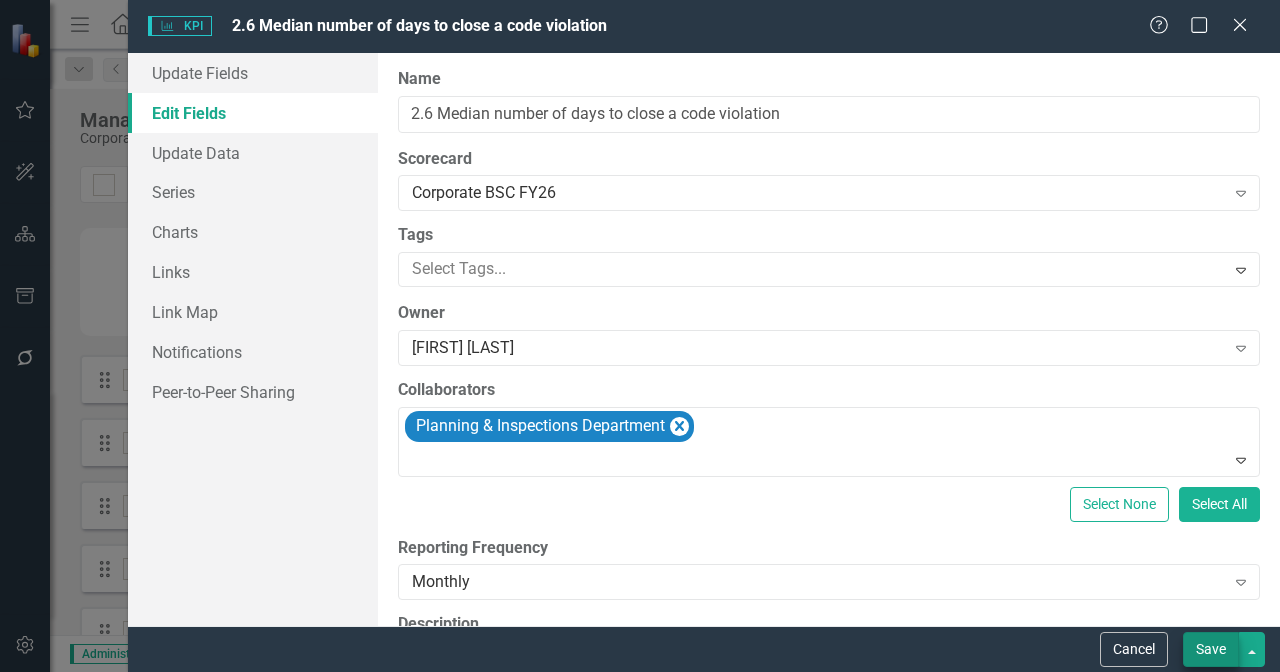 click on "Save" at bounding box center (1211, 649) 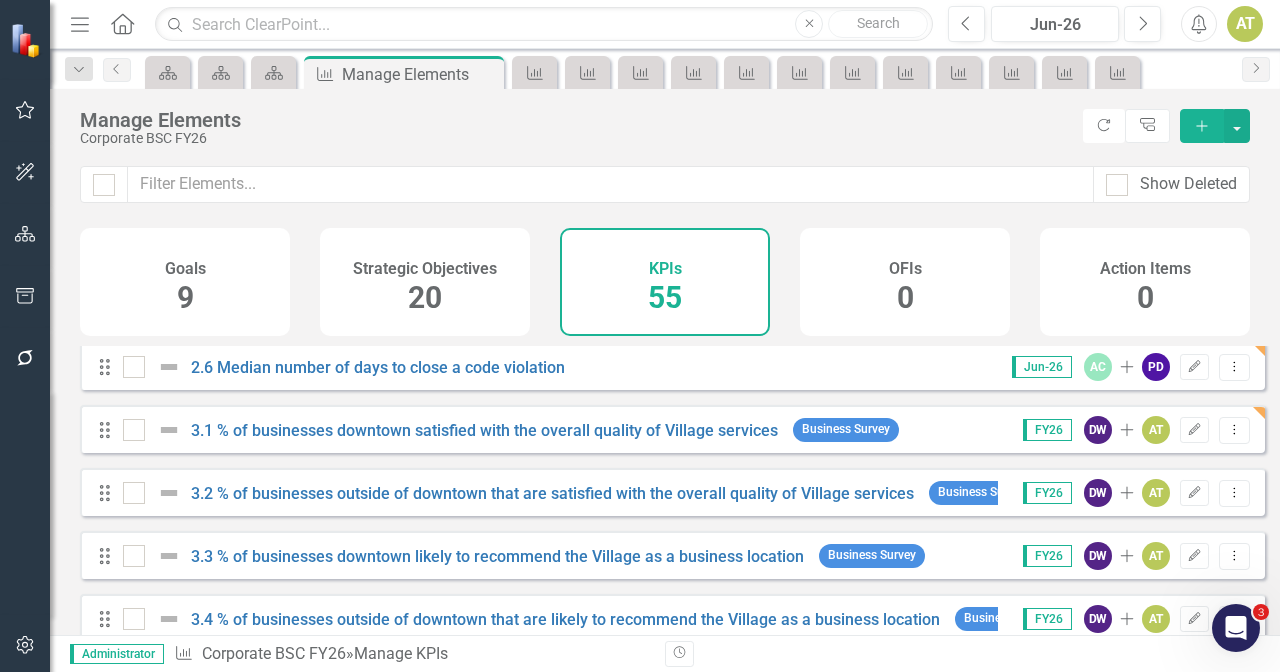 scroll, scrollTop: 785, scrollLeft: 0, axis: vertical 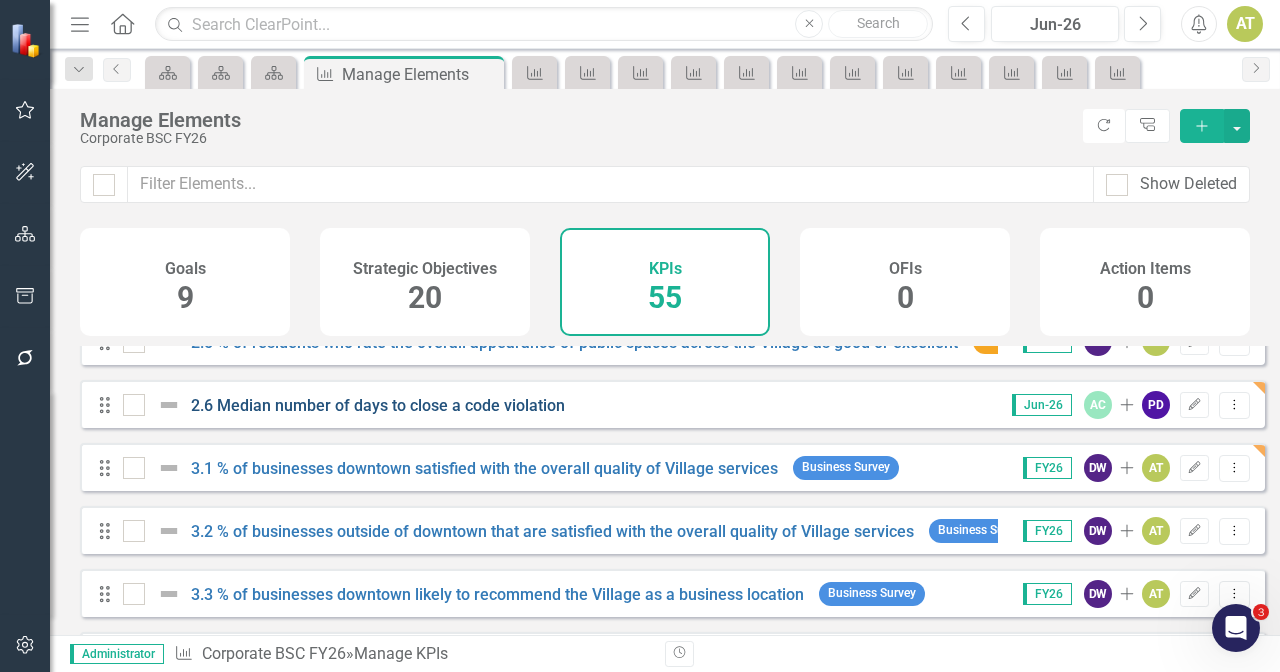 click on "2.6 Median number of days to close a code violation" at bounding box center (378, 405) 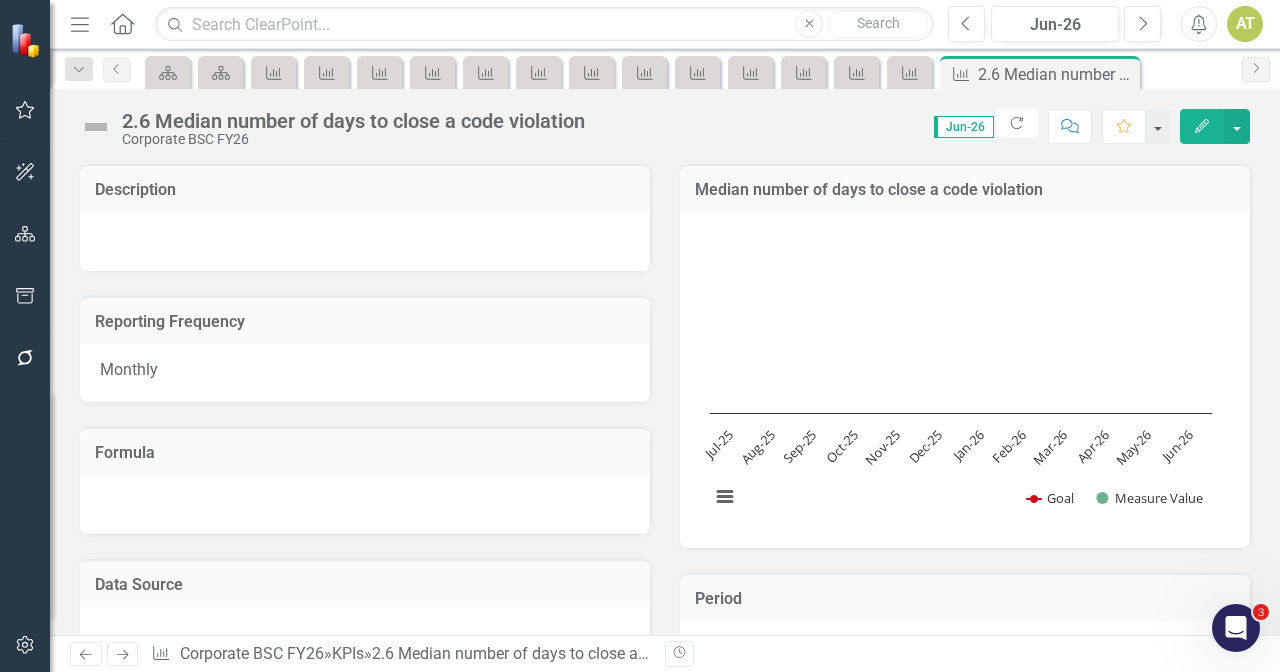 scroll, scrollTop: 611, scrollLeft: 0, axis: vertical 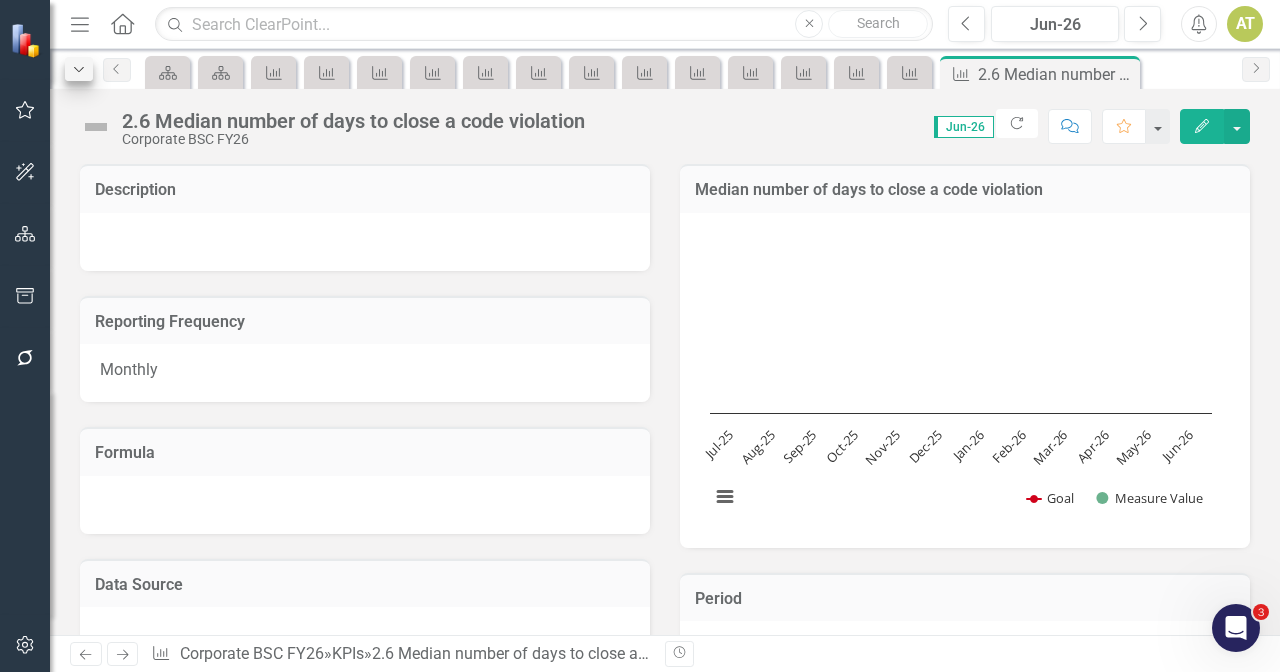 click on "Dropdown" 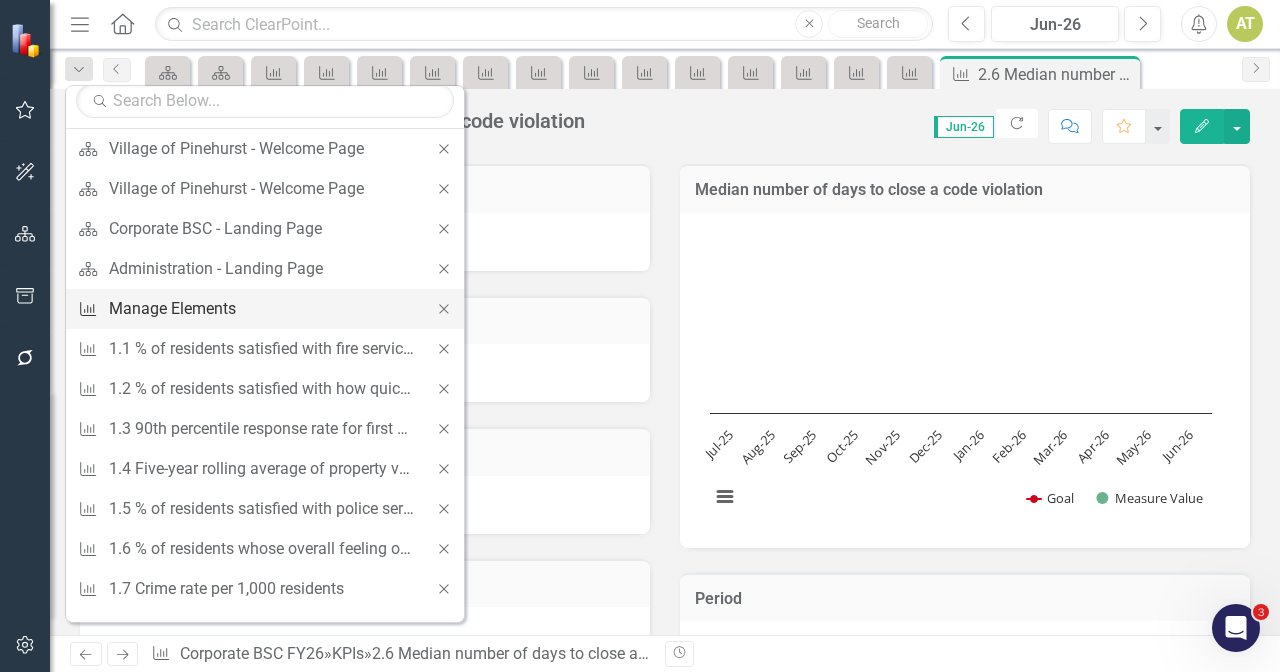 click on "Manage Elements" at bounding box center (261, 308) 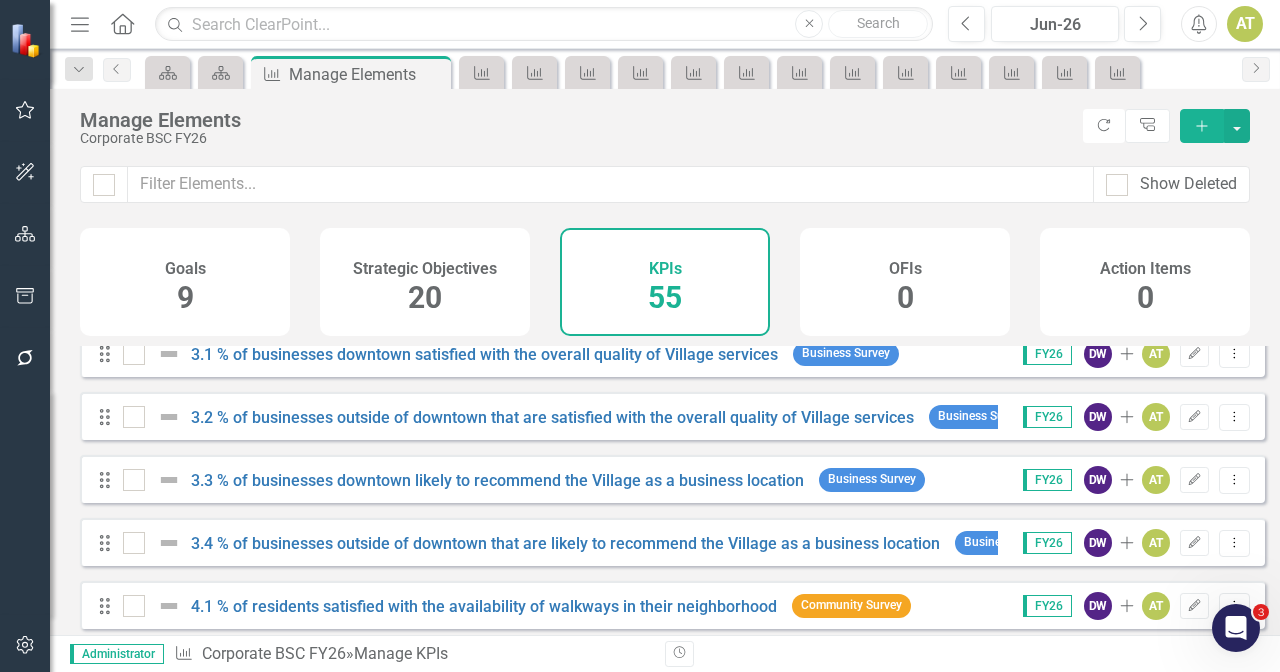 scroll, scrollTop: 874, scrollLeft: 0, axis: vertical 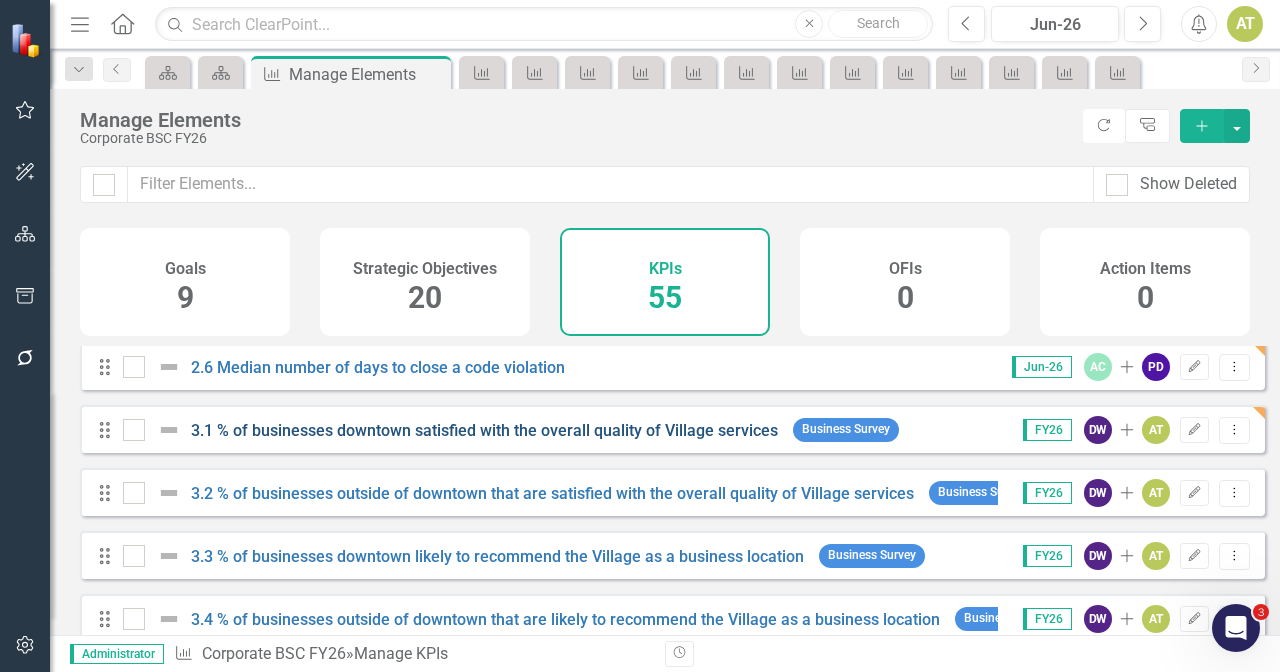 click on "3.1 % of businesses downtown satisfied with the overall quality of Village services" at bounding box center (484, 430) 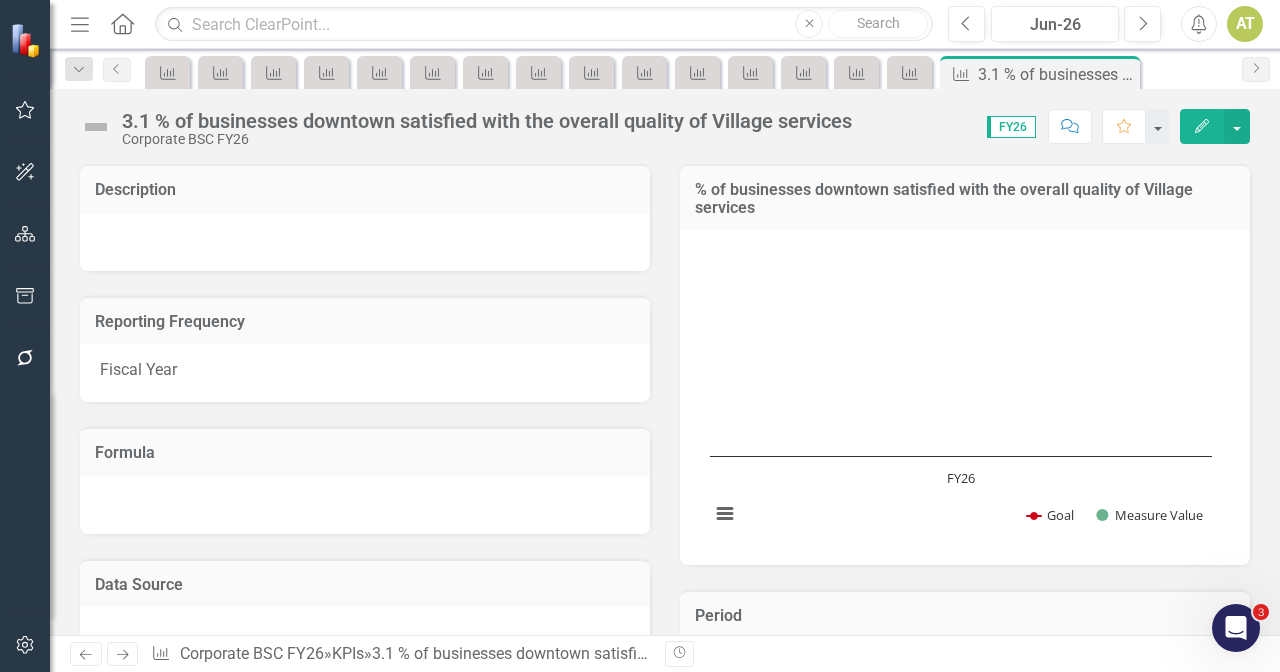 scroll, scrollTop: 528, scrollLeft: 0, axis: vertical 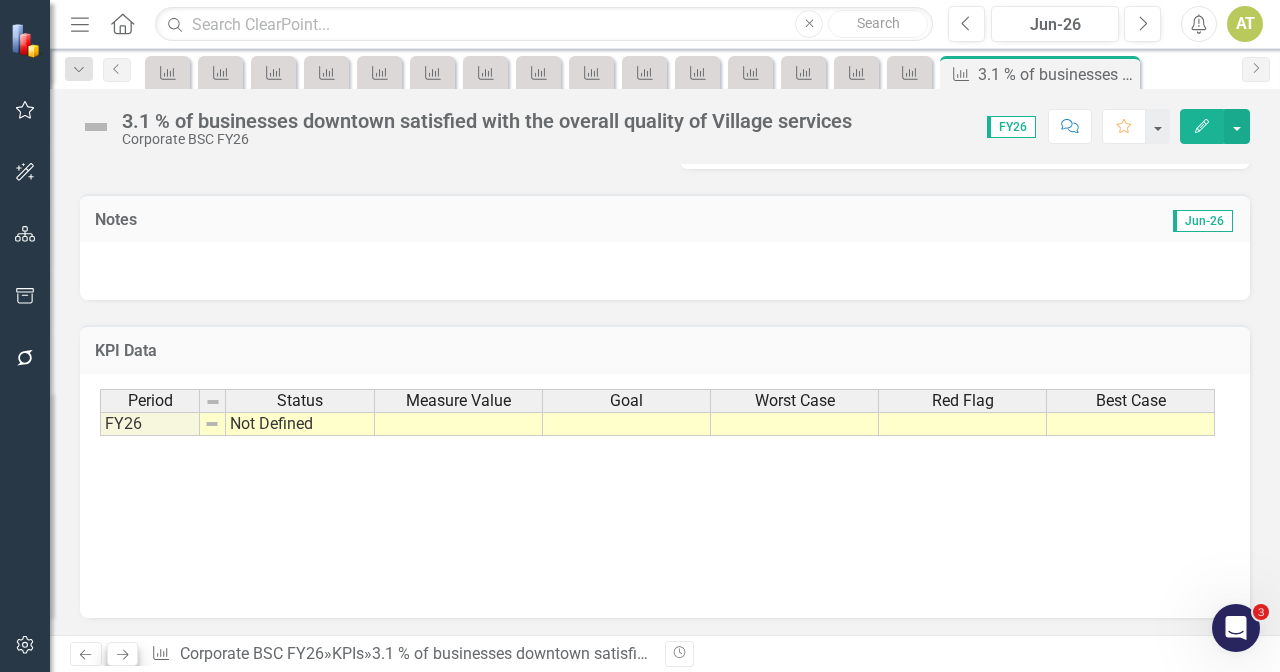 click on "Next" 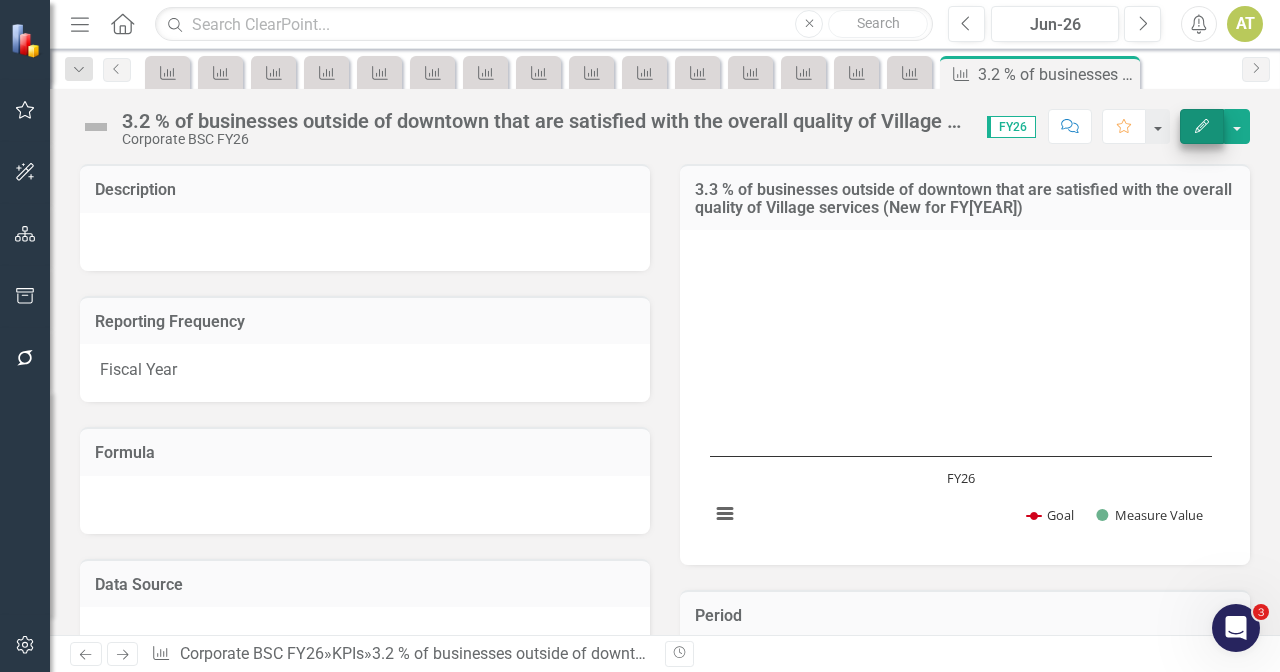 click on "Edit" 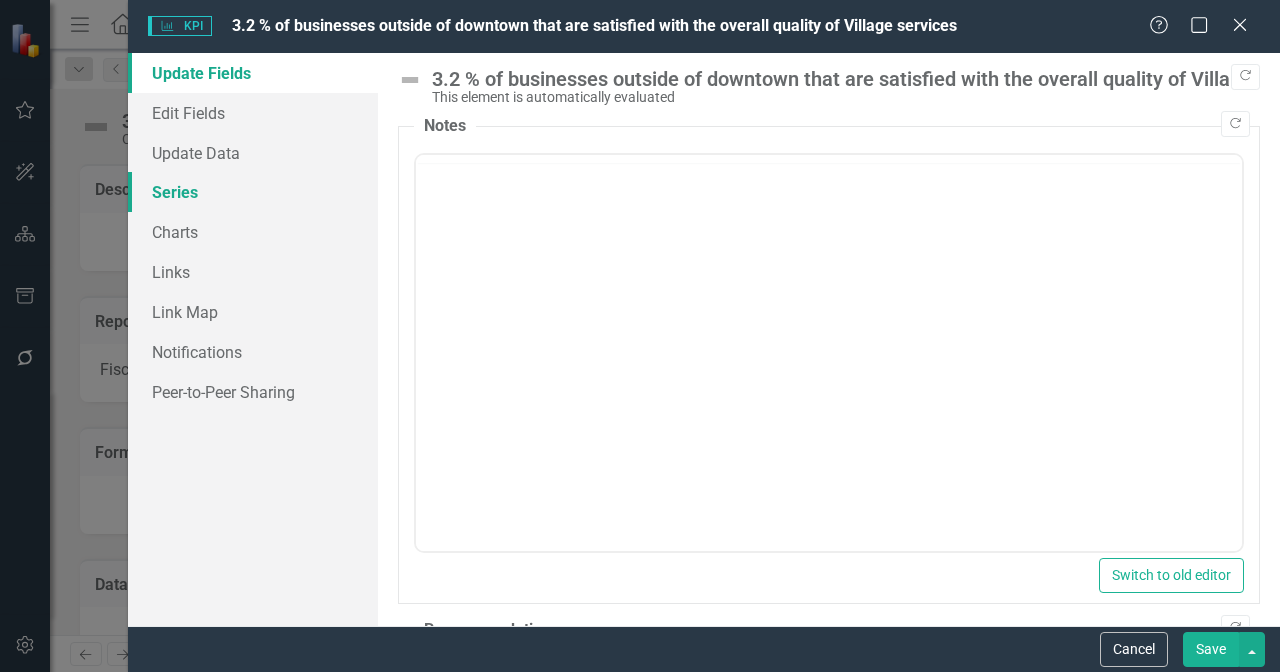 click on "Series" at bounding box center (253, 192) 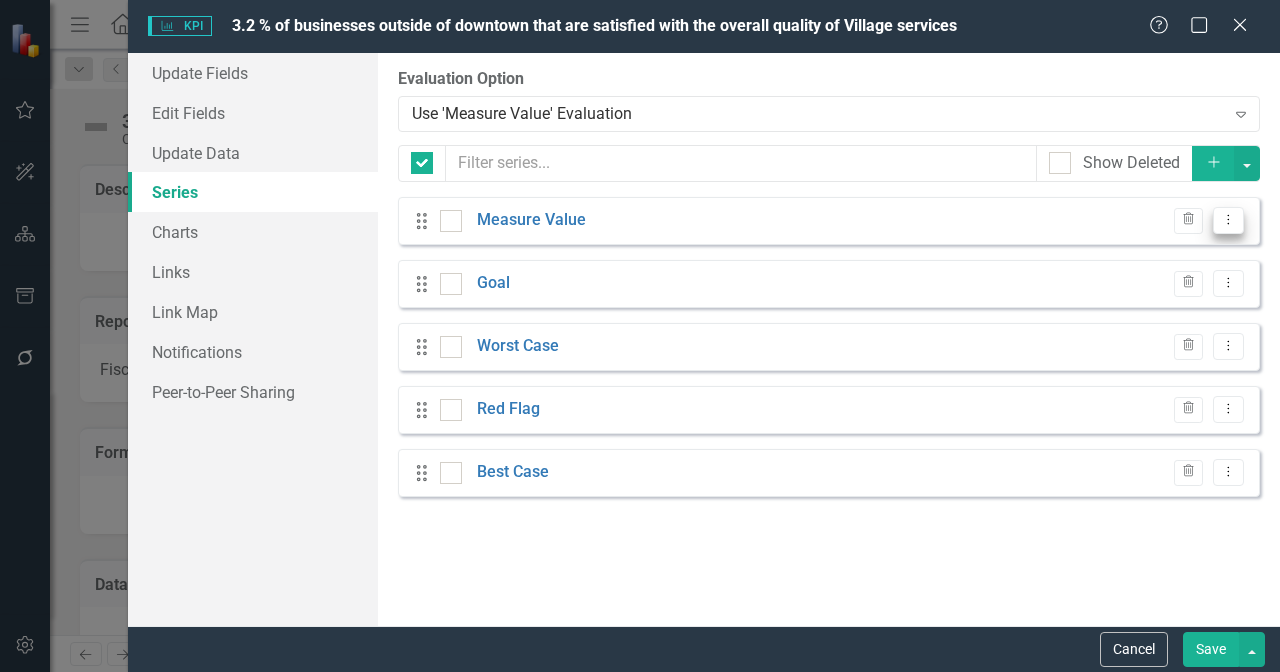 click on "Dropdown Menu" 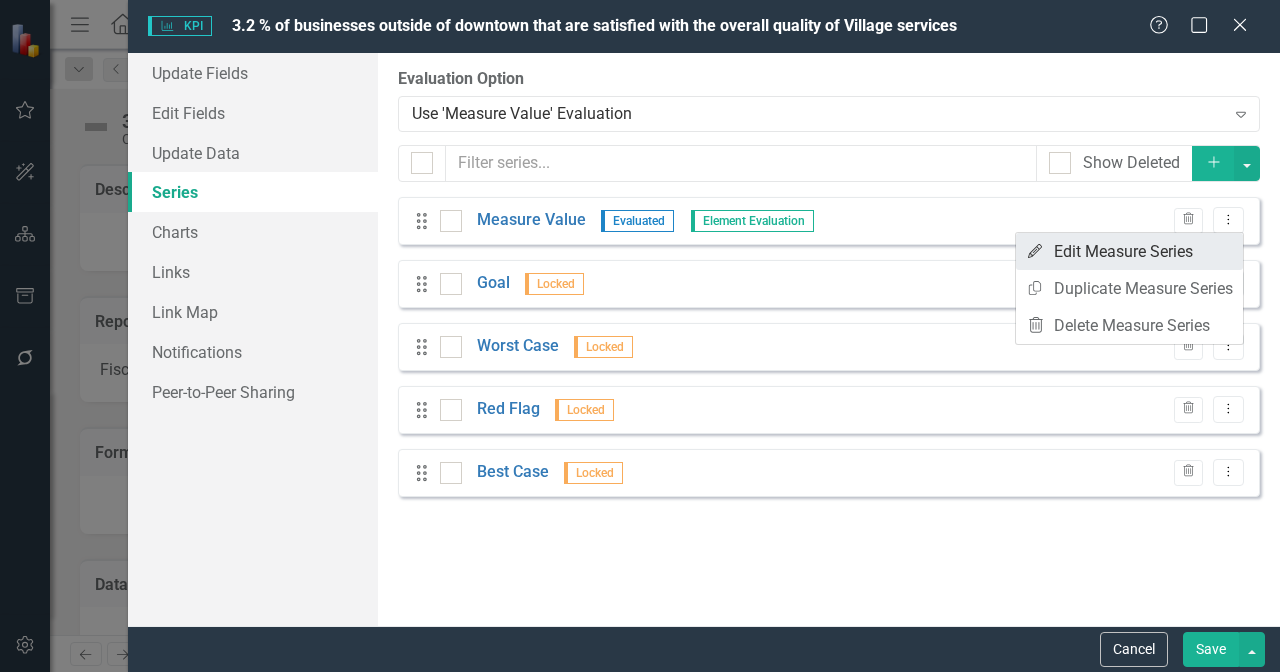 click on "Edit Edit Measure Series" at bounding box center [1129, 251] 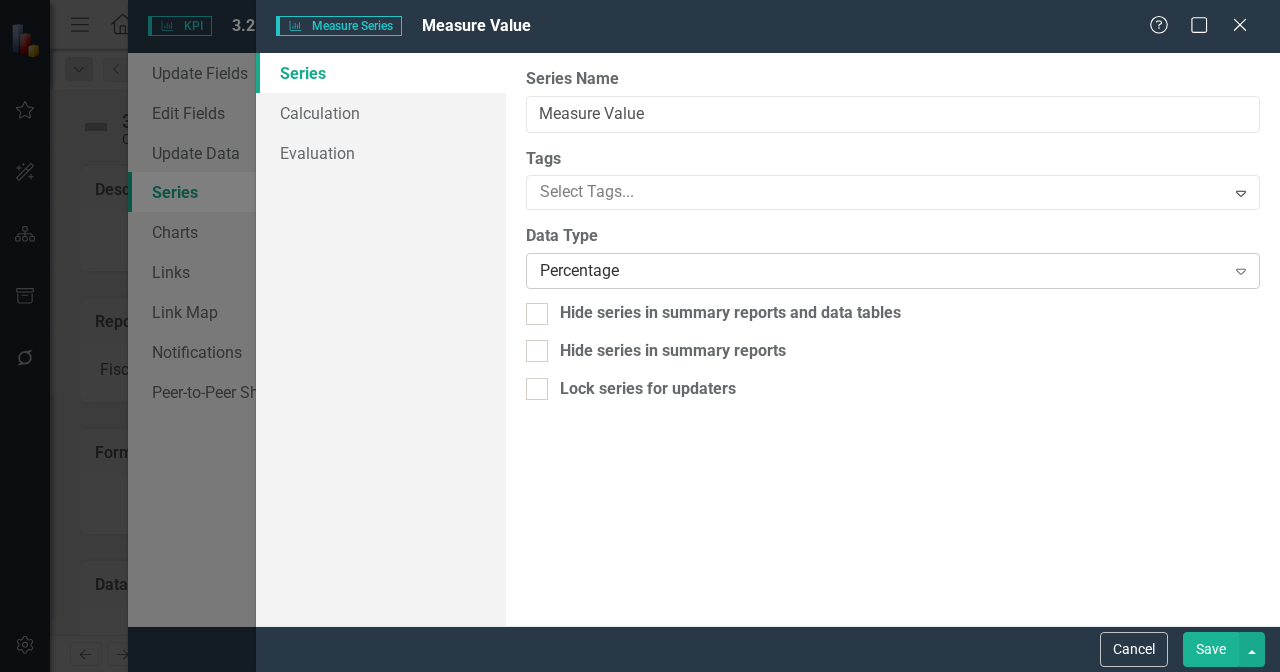scroll, scrollTop: 0, scrollLeft: 0, axis: both 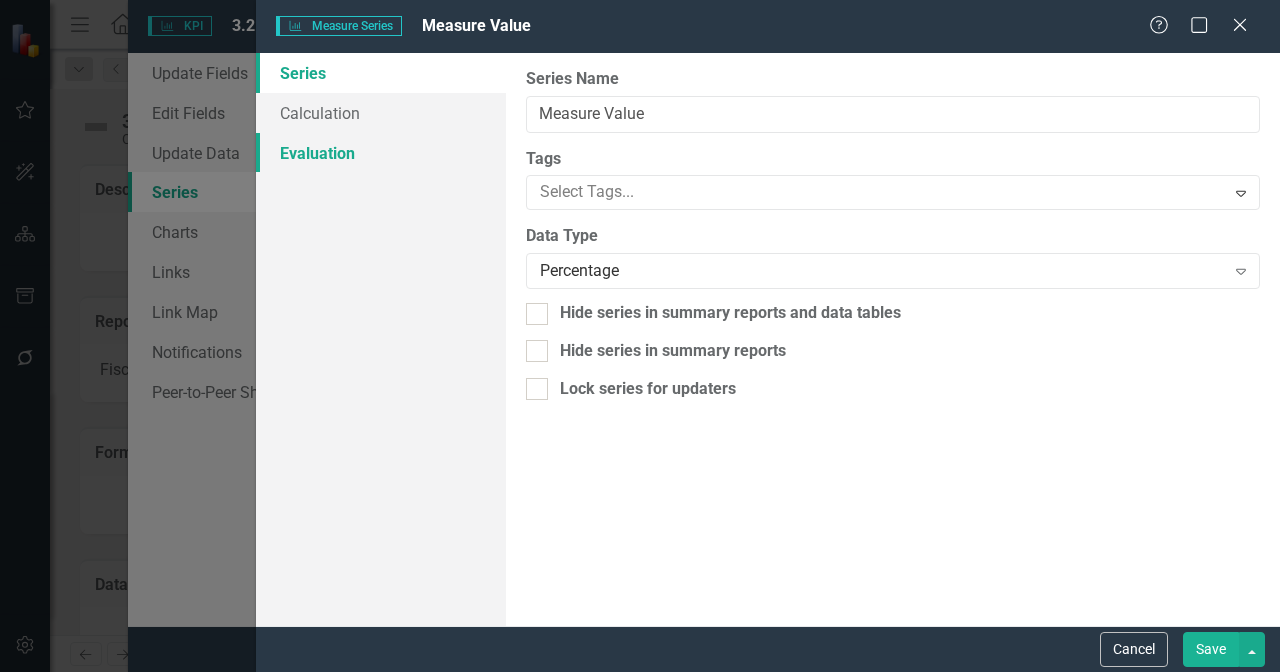 click on "Evaluation" at bounding box center (381, 153) 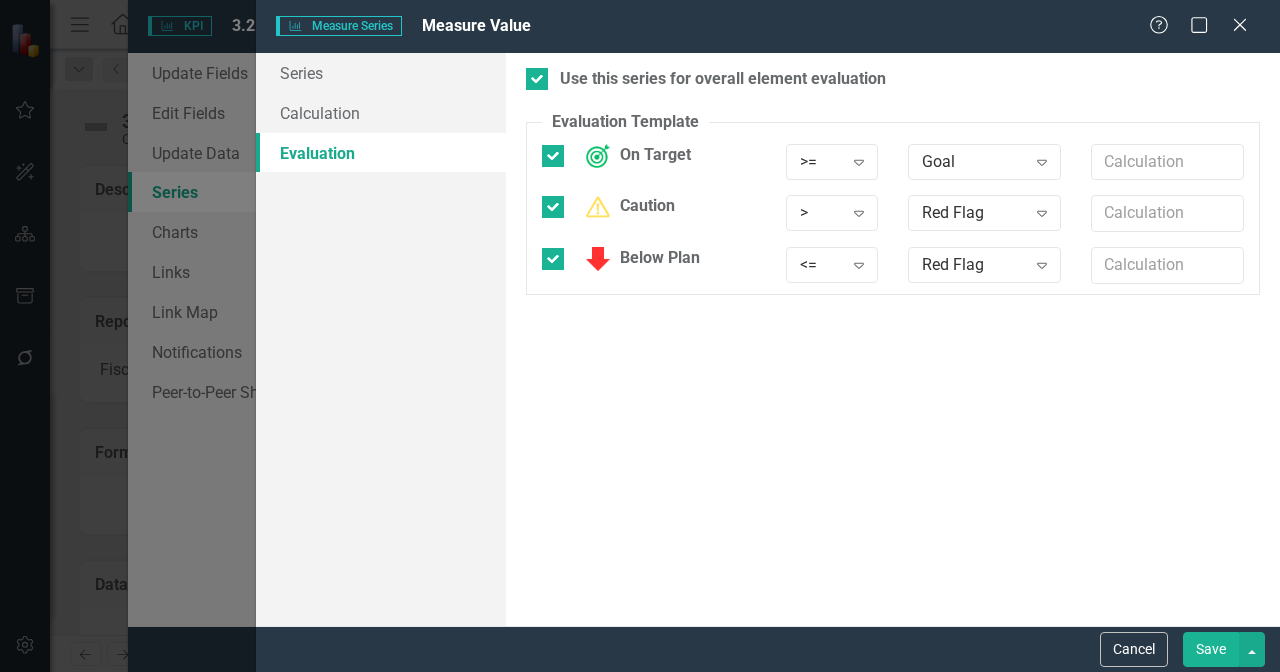 click on "Use this series for overall element evaluation Evaluation Template You can define a default evaluation for this series by selecting the comparison type, entering the series name, and then the calculation. To do a comparison against a static value, leave the series name blank and enter a value in the calculation field.    Learn more in the ClearPoint Support Center. Close Help On Target >= Expand Goal Expand Caution > Expand Red Flag Expand Below Plan <= Expand Red Flag Expand" at bounding box center (893, 339) 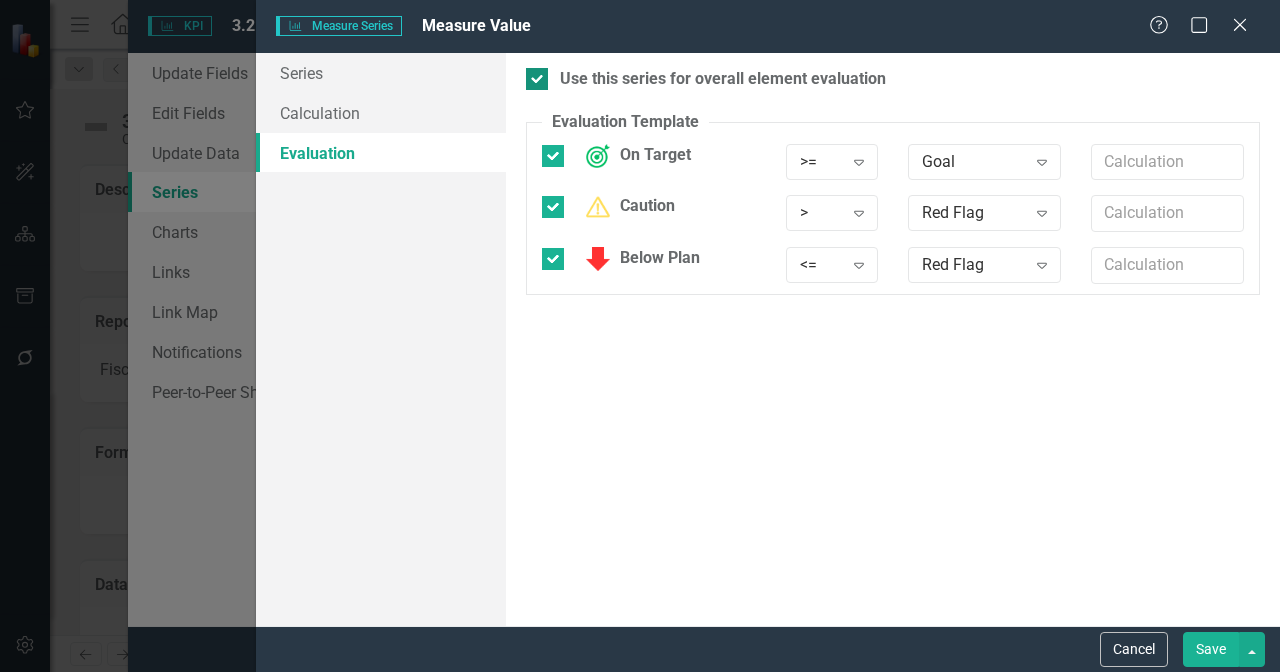 click on "Use this series for overall element evaluation" at bounding box center [723, 79] 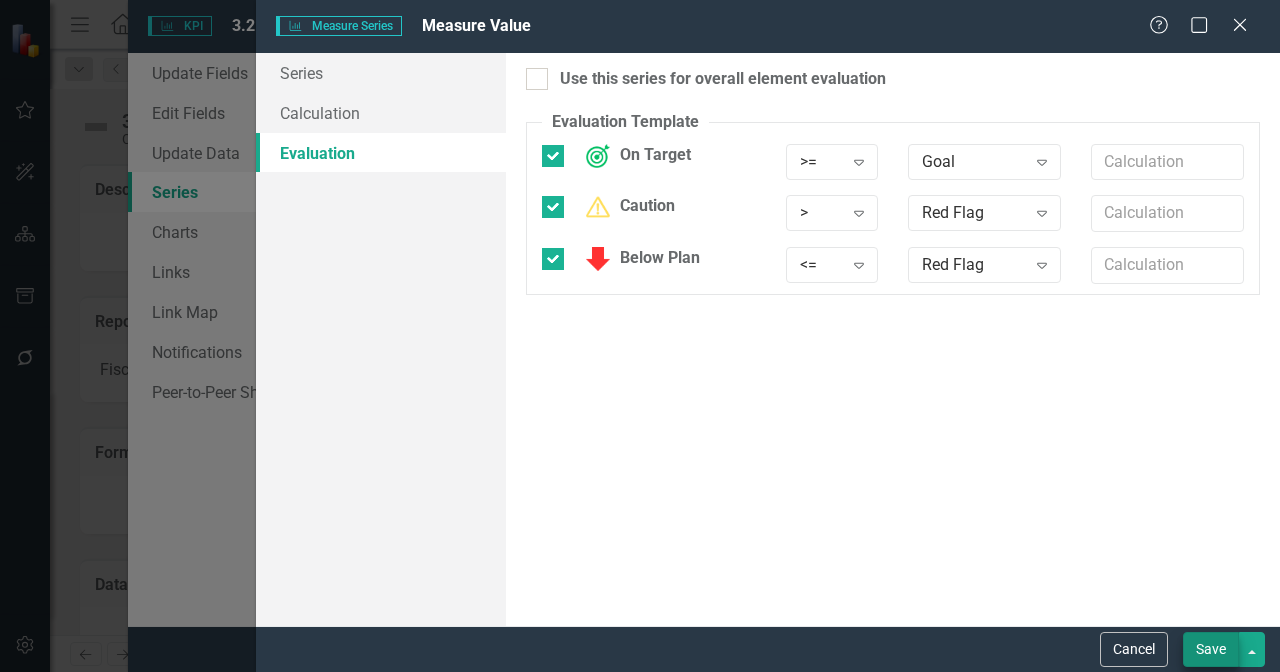 click on "Save" at bounding box center (1211, 649) 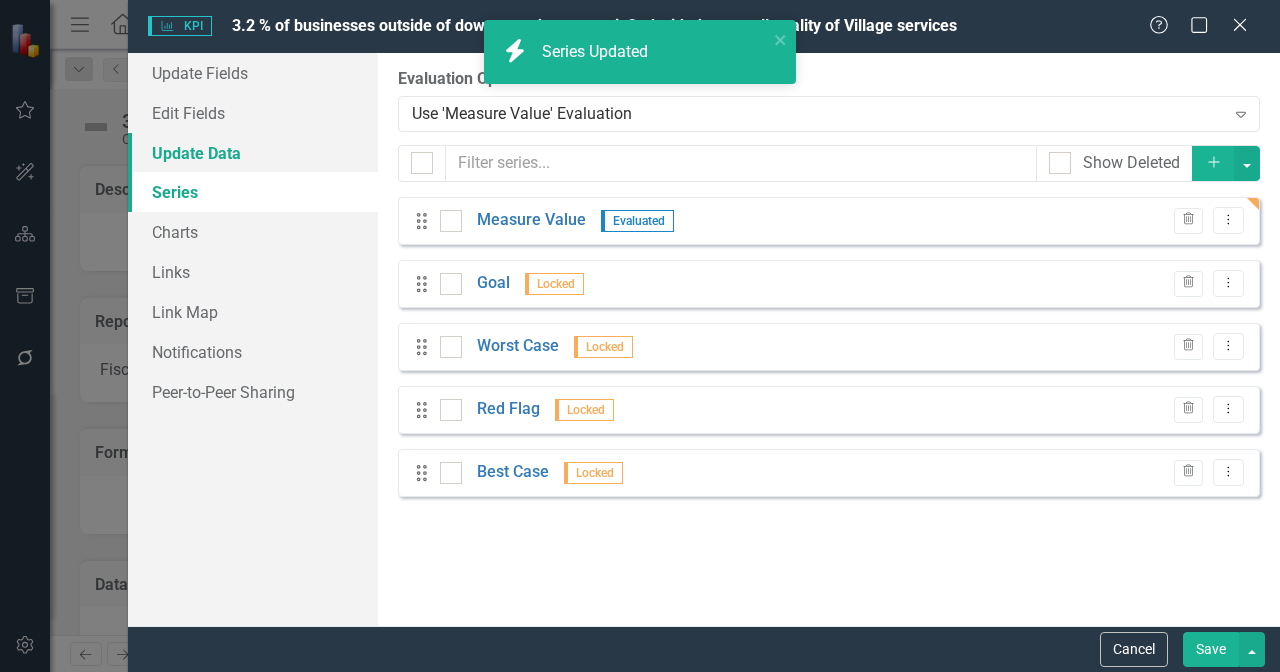 click on "Update  Data" at bounding box center [253, 153] 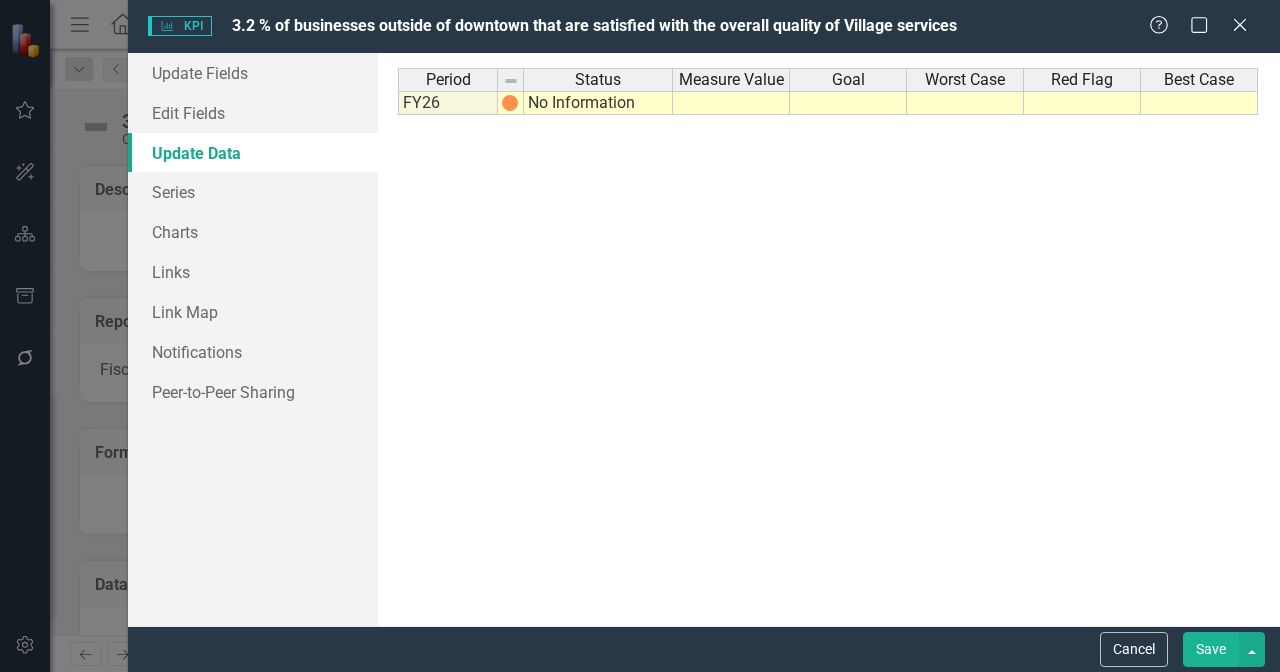 click on "No Information" at bounding box center [598, 103] 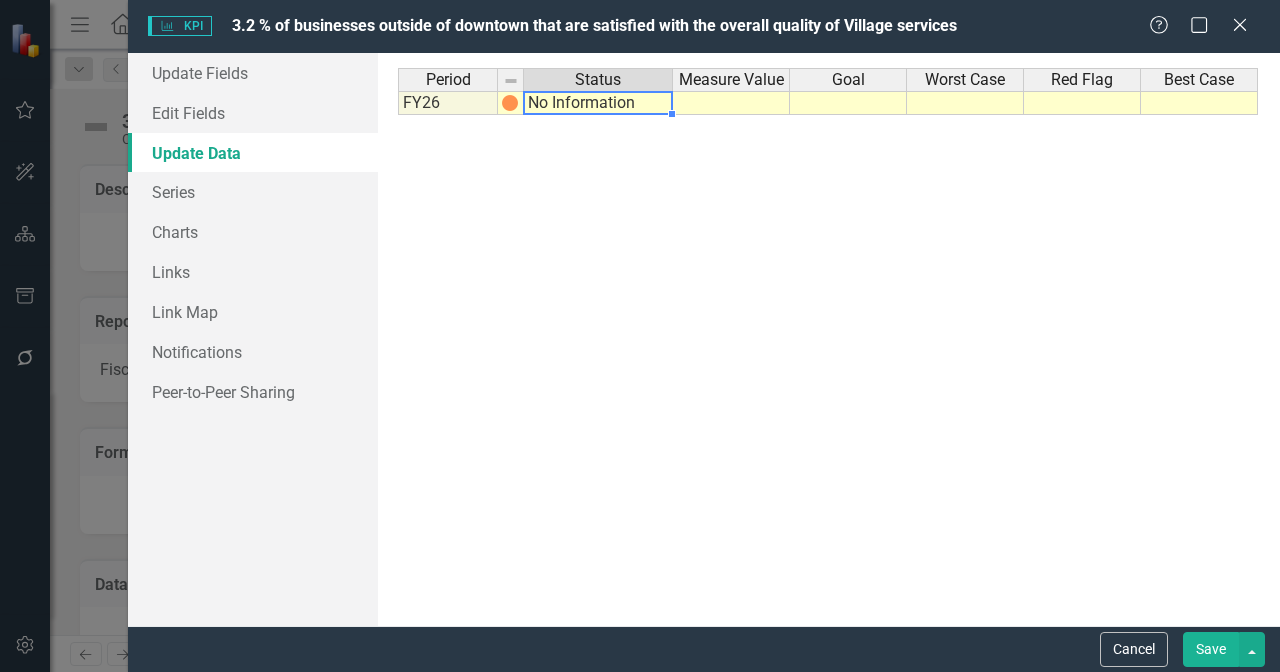 click on "No Information" at bounding box center [598, 103] 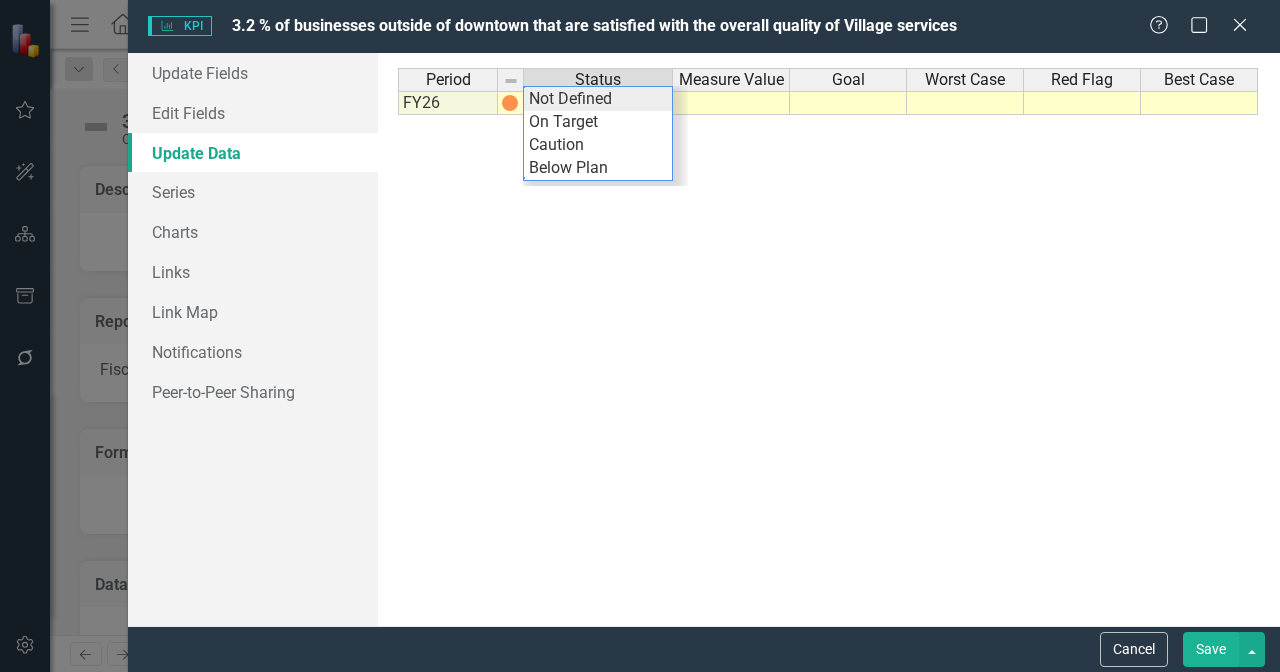 click on "Period Status Measure Value Goal Worst Case Red Flag Best Case FY26 No Information Period Status Measure Value Goal Worst Case Red Flag Best Case Period Status FY26 No Information Period Status No Information Not Defined On Target Caution Below Plan" at bounding box center [829, 339] 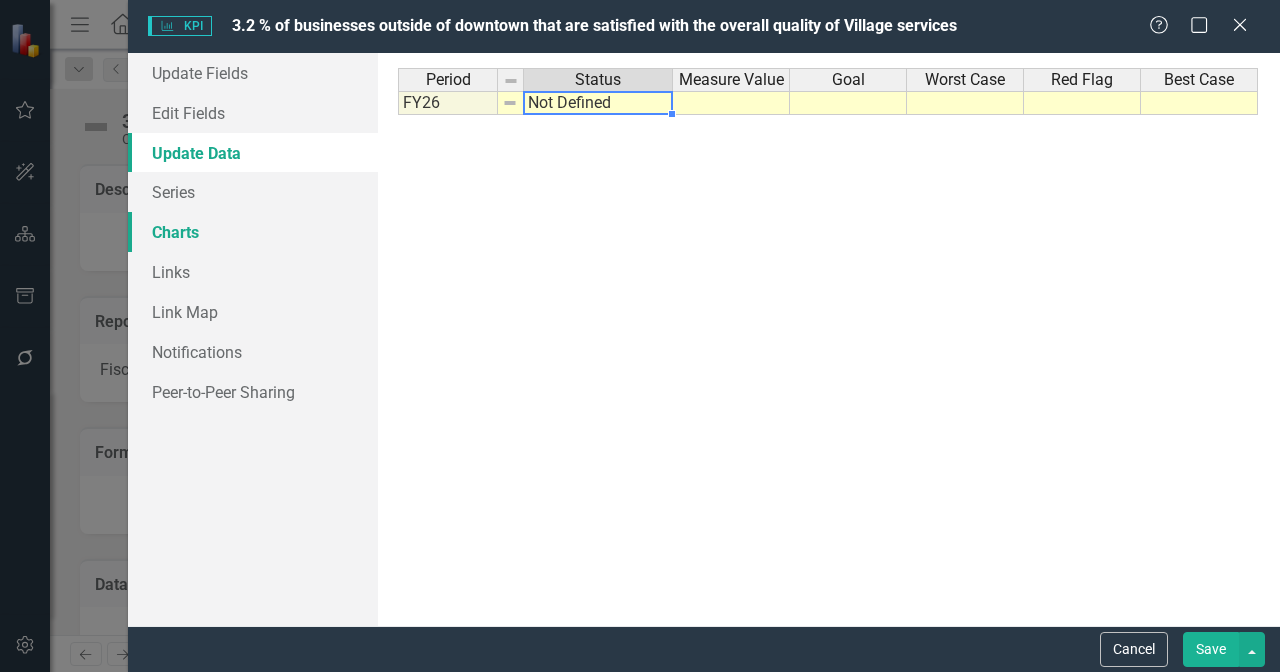 click on "Charts" at bounding box center [253, 232] 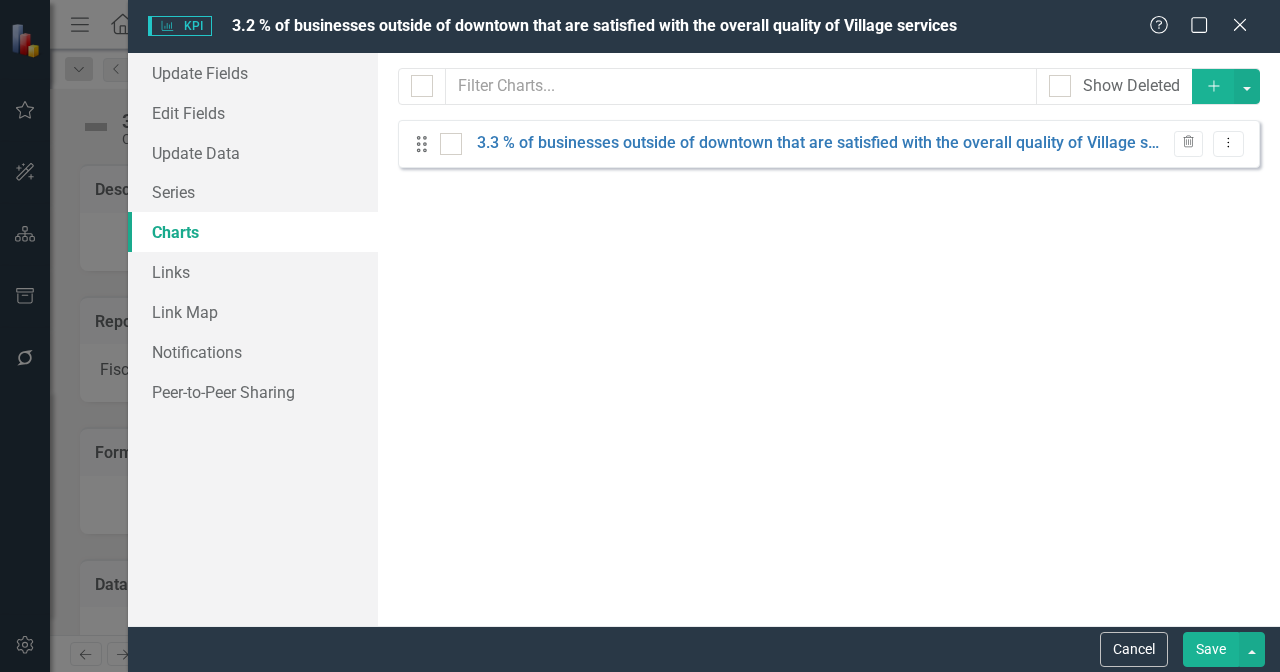 checkbox on "false" 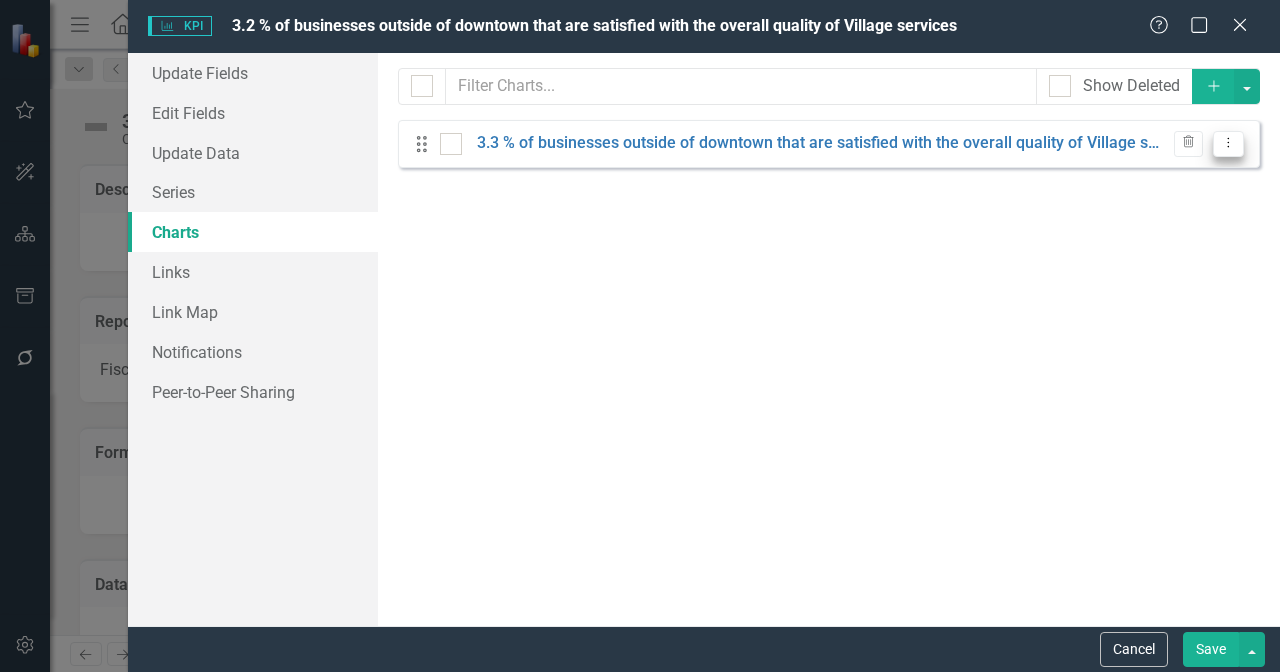 click on "Dropdown Menu" 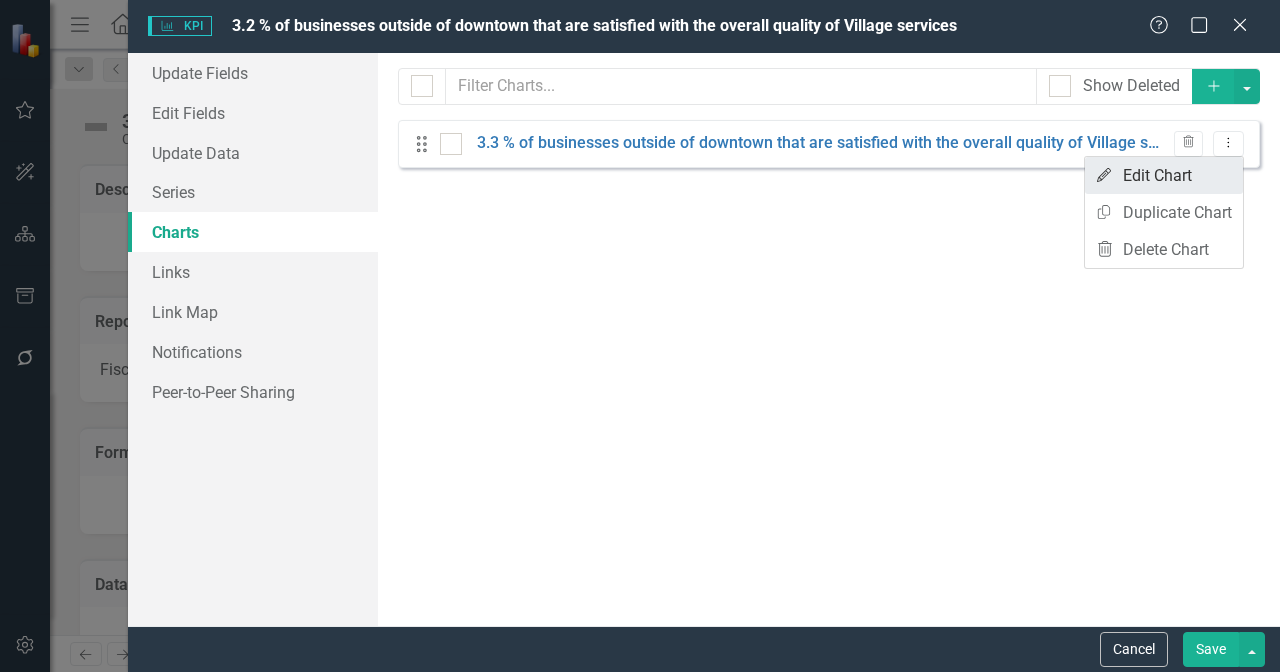 click on "Edit Edit Chart" at bounding box center [1164, 175] 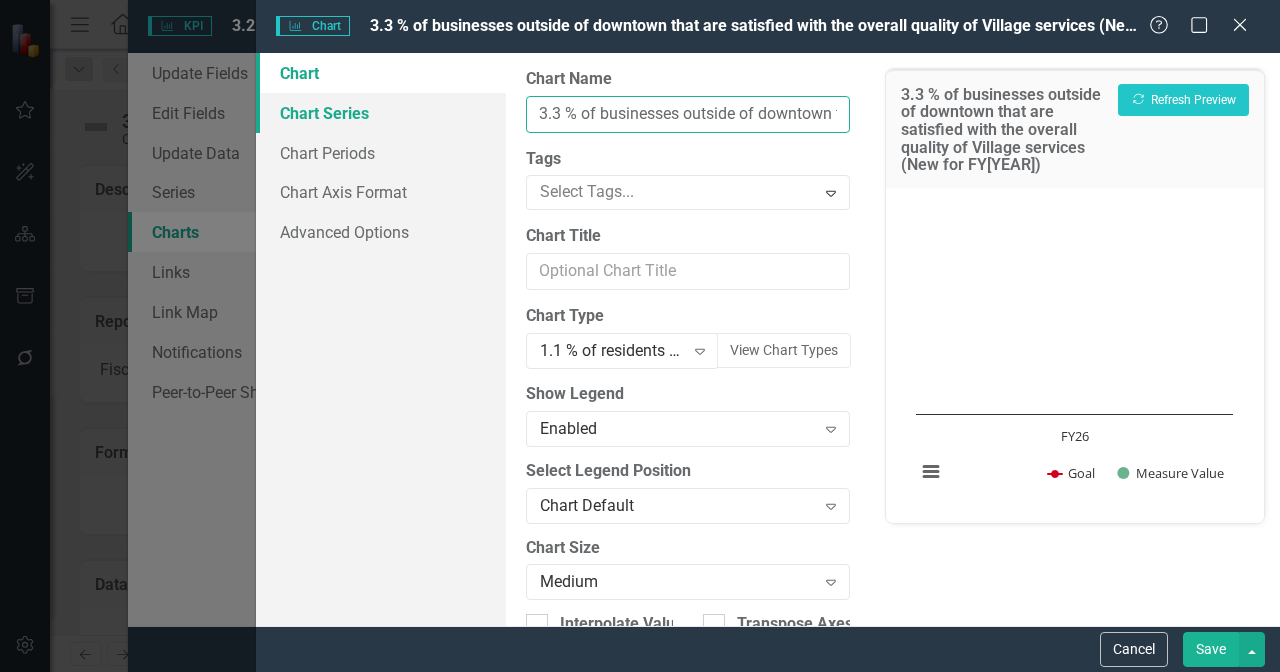 drag, startPoint x: 568, startPoint y: 111, endPoint x: 499, endPoint y: 108, distance: 69.065186 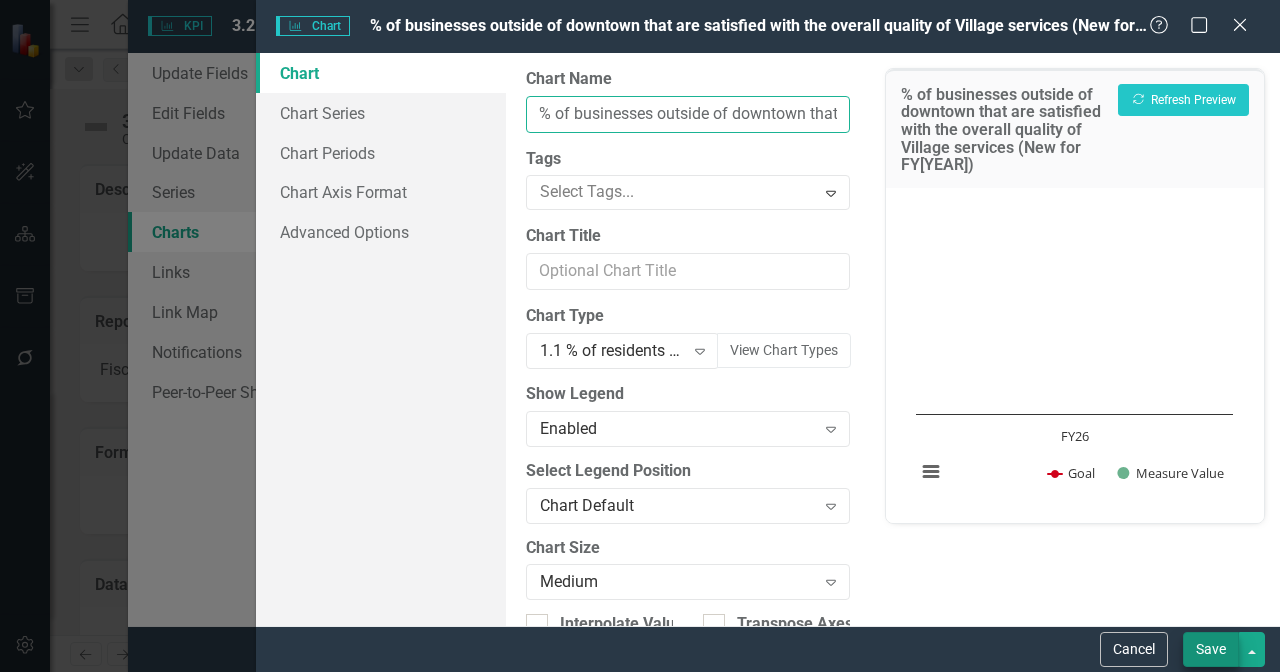 type on "% of businesses outside of downtown that are satisfied with the overall quality of Village services (New for FY25)" 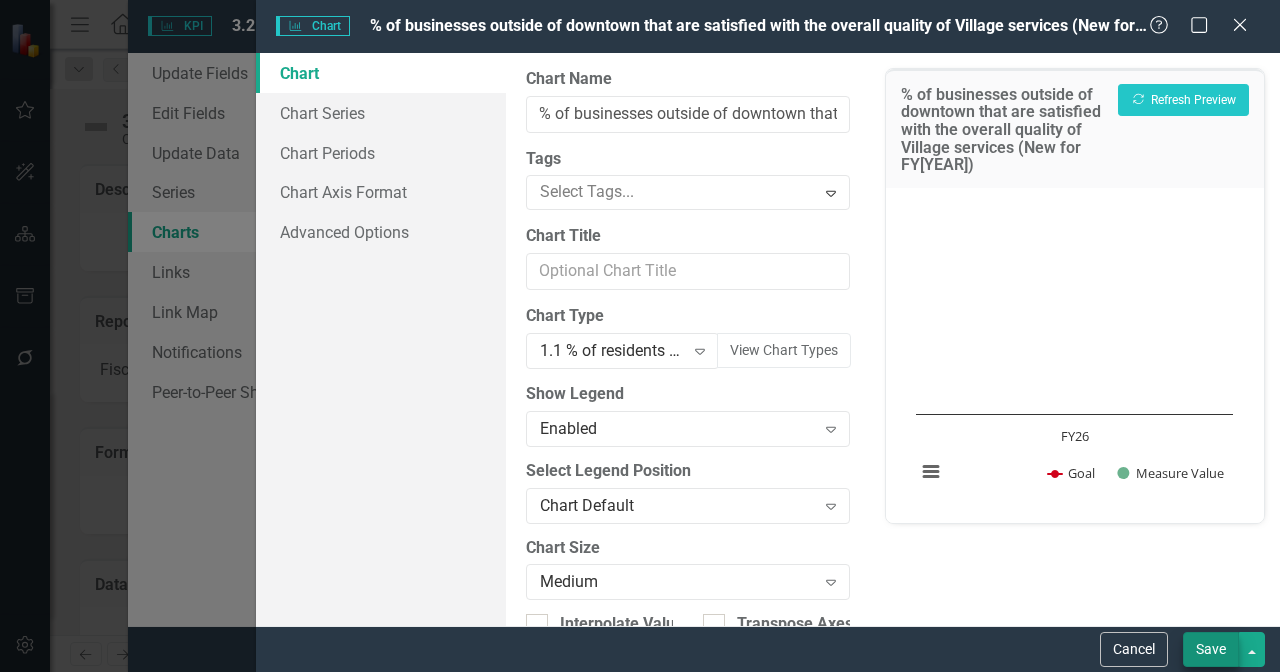 click on "Save" at bounding box center (1211, 649) 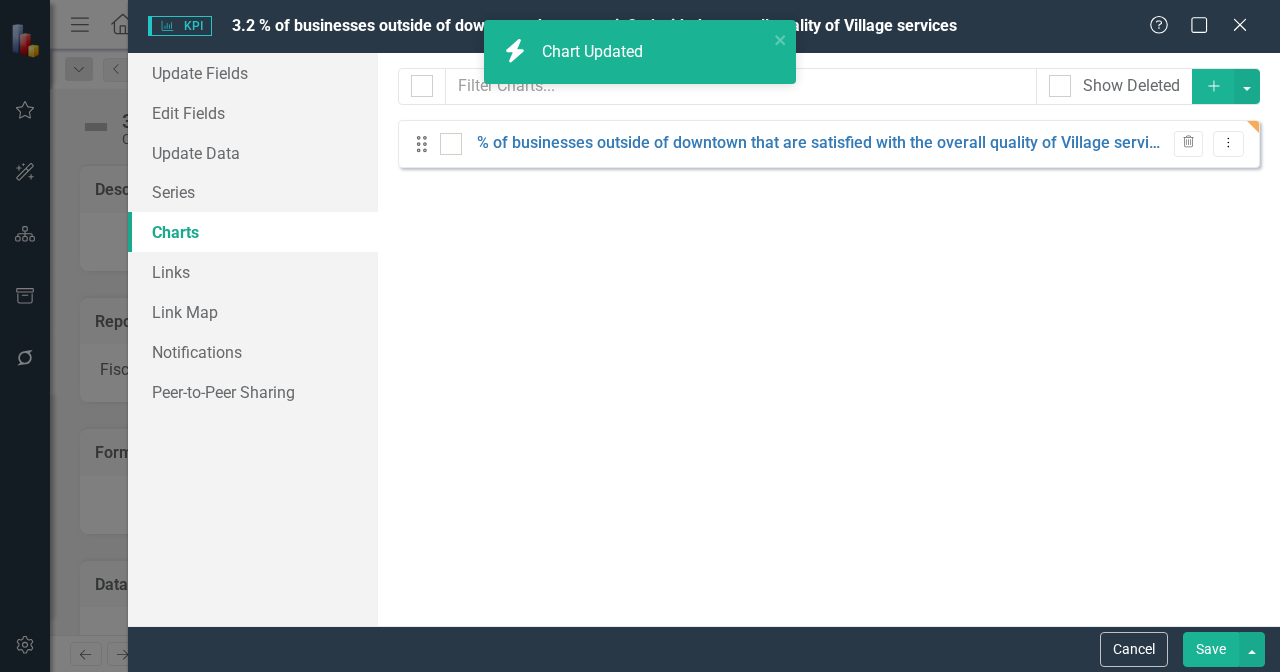click on "Save" at bounding box center (1211, 649) 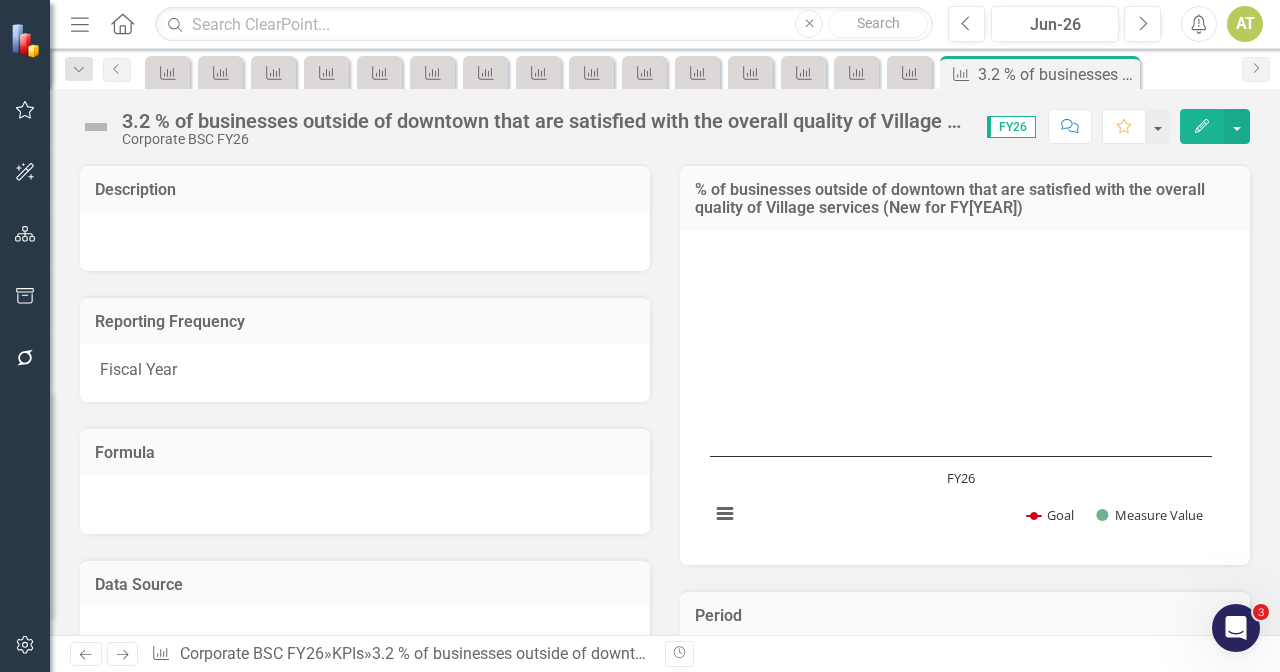 scroll, scrollTop: 528, scrollLeft: 0, axis: vertical 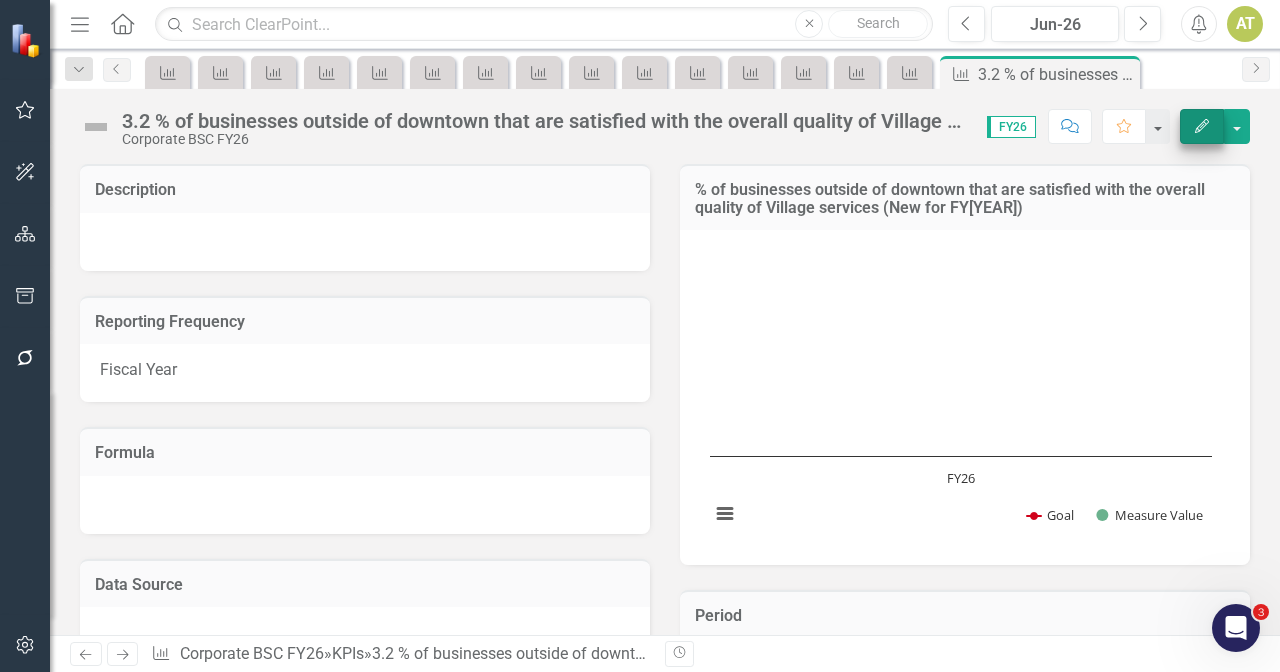click on "Edit" at bounding box center (1202, 126) 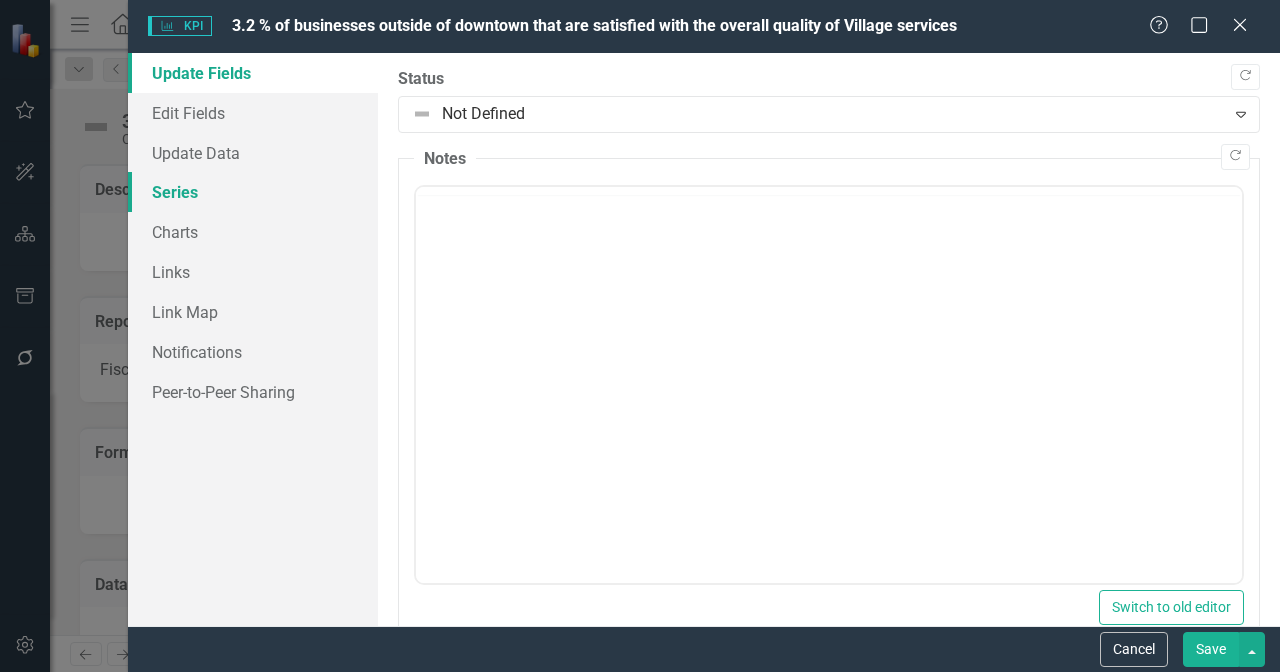 click on "Series" at bounding box center (253, 192) 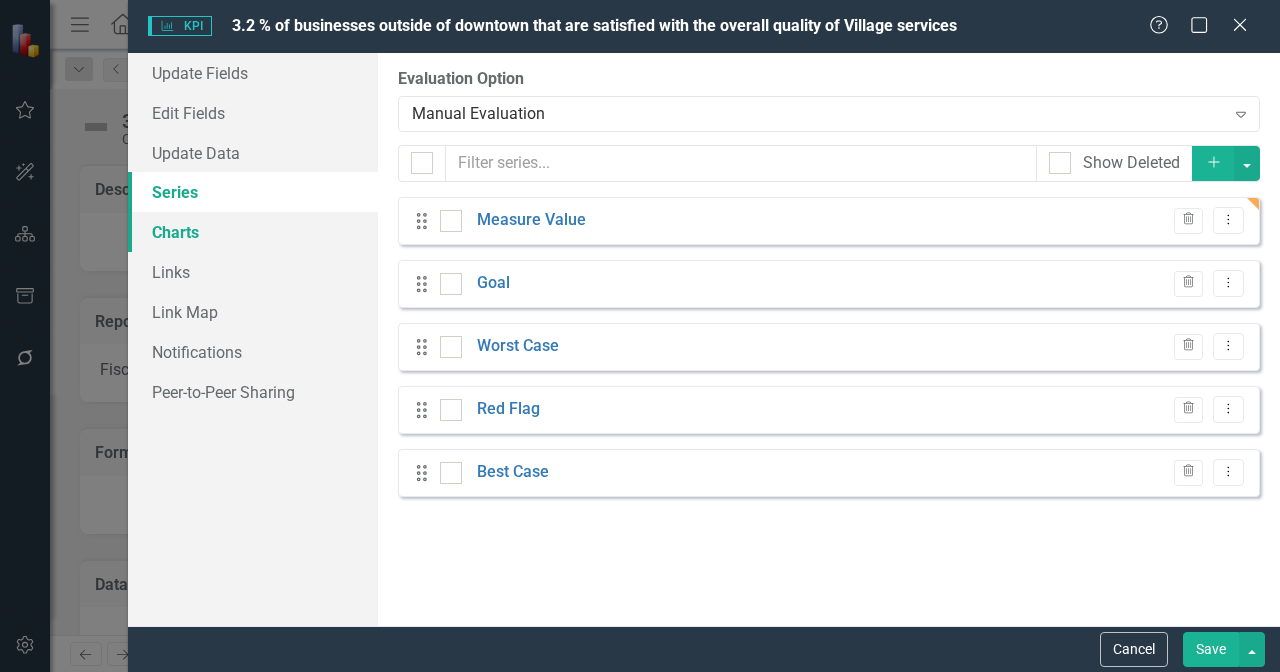 click on "Charts" at bounding box center (253, 232) 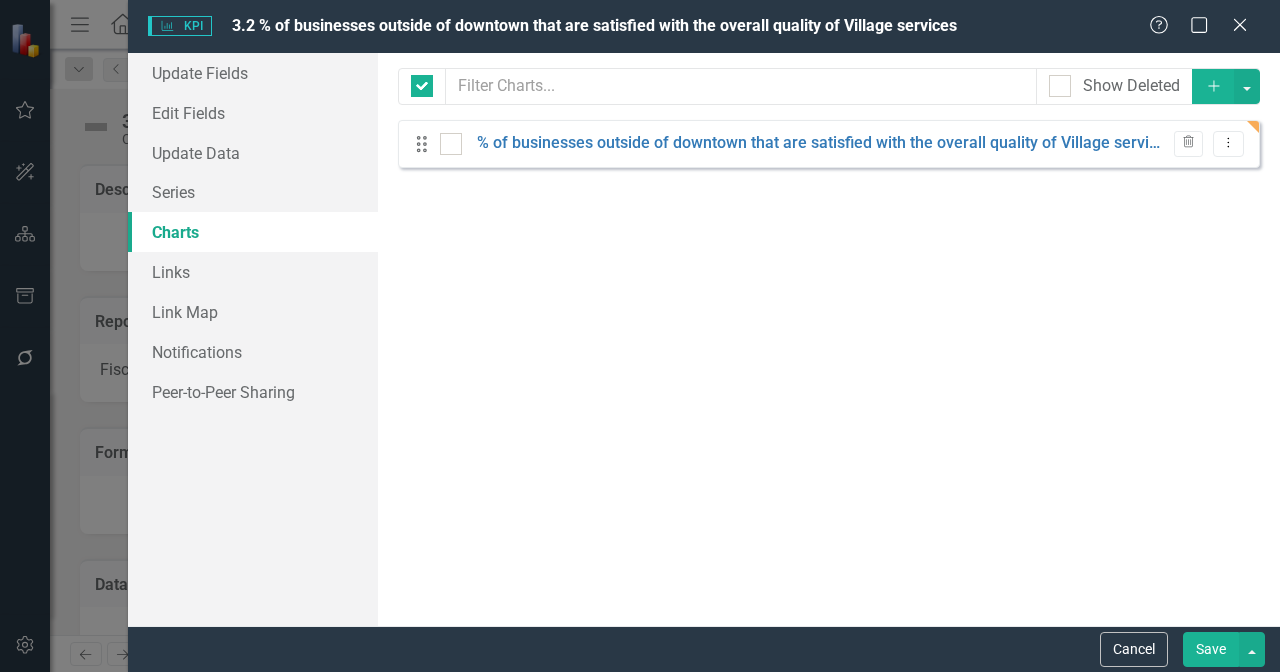 checkbox on "false" 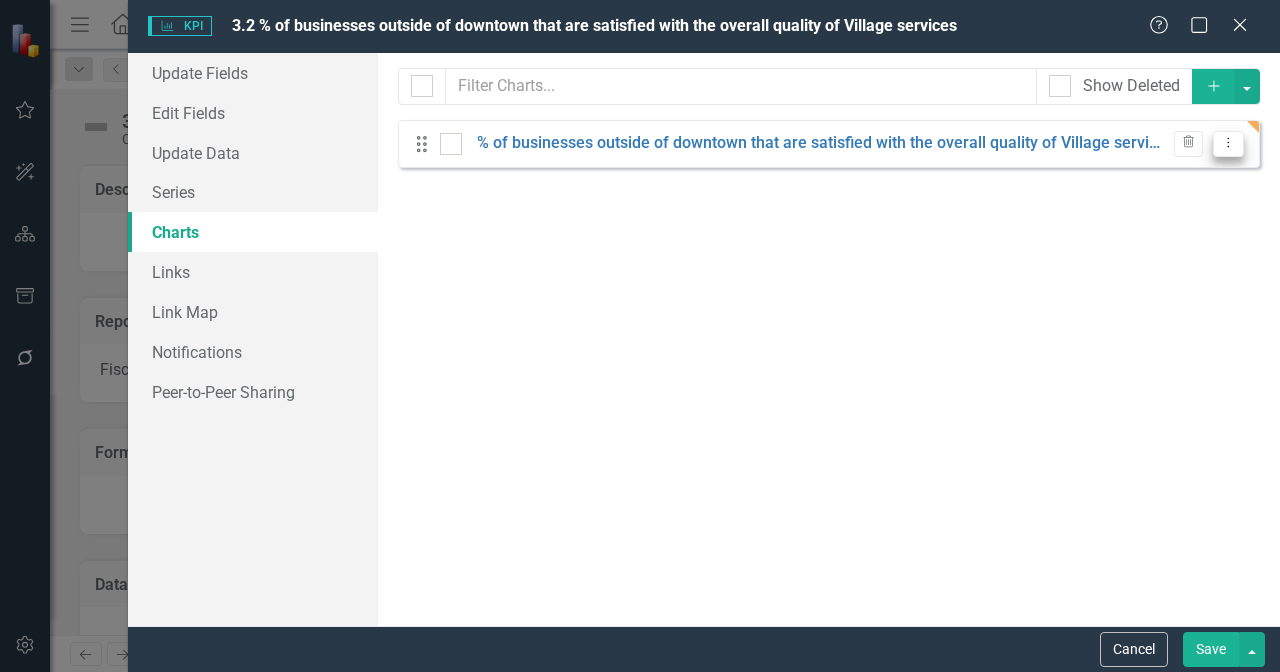 click on "Dropdown Menu" 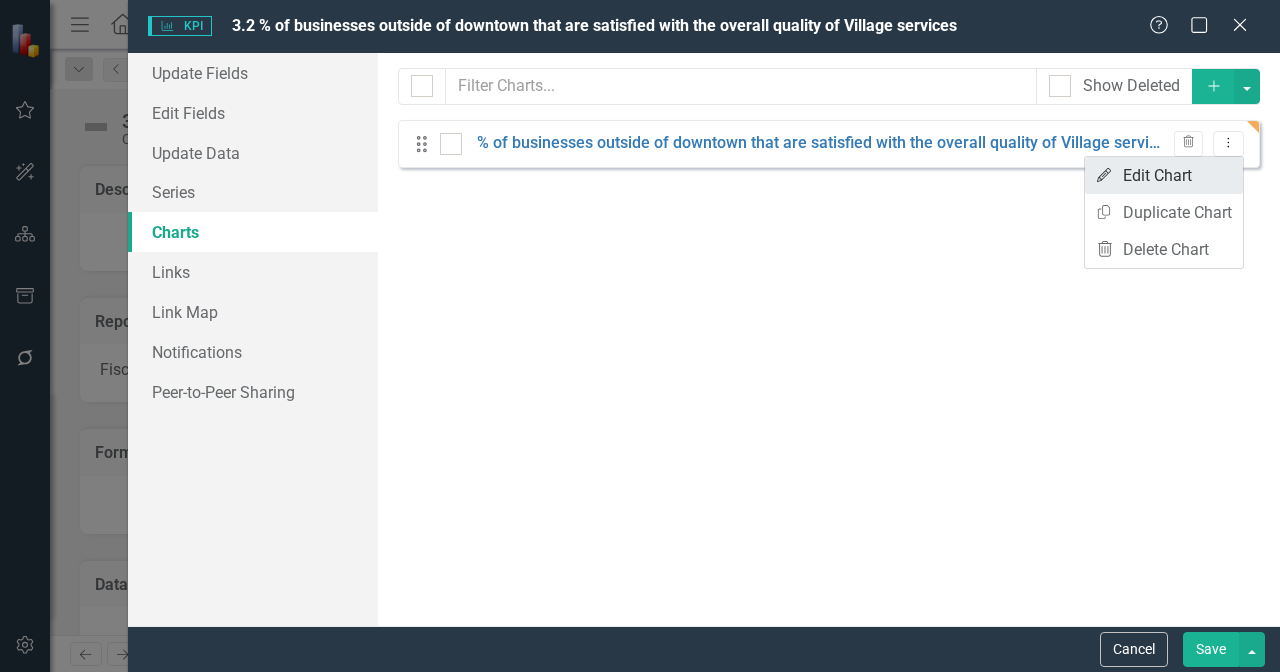 click on "Edit Edit Chart" at bounding box center [1164, 175] 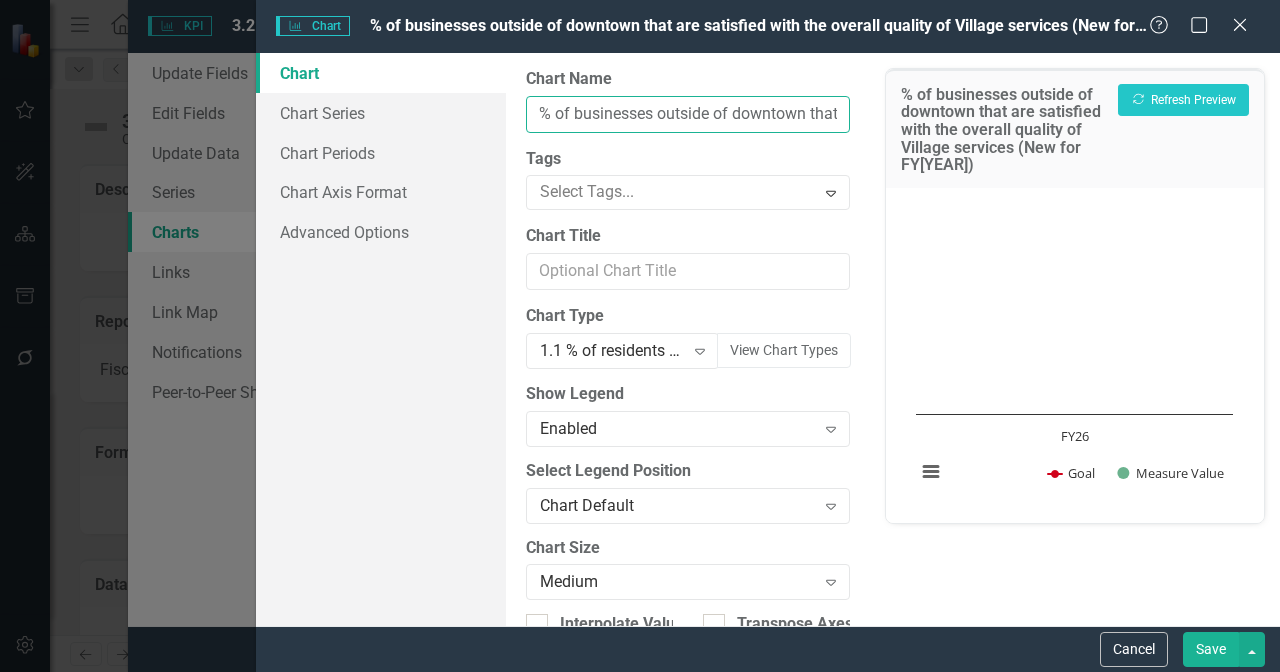 click on "% of businesses outside of downtown that are satisfied with the overall quality of Village services (New for FY25)" at bounding box center (688, 114) 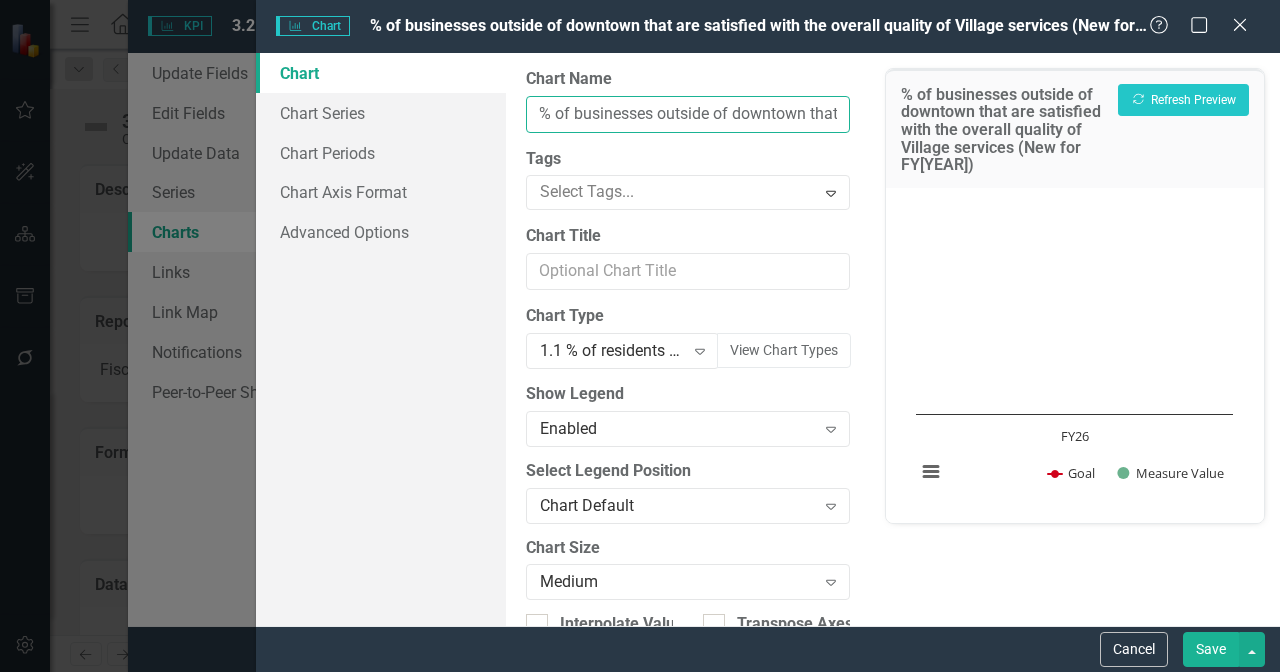 drag, startPoint x: 791, startPoint y: 106, endPoint x: 1046, endPoint y: 122, distance: 255.50146 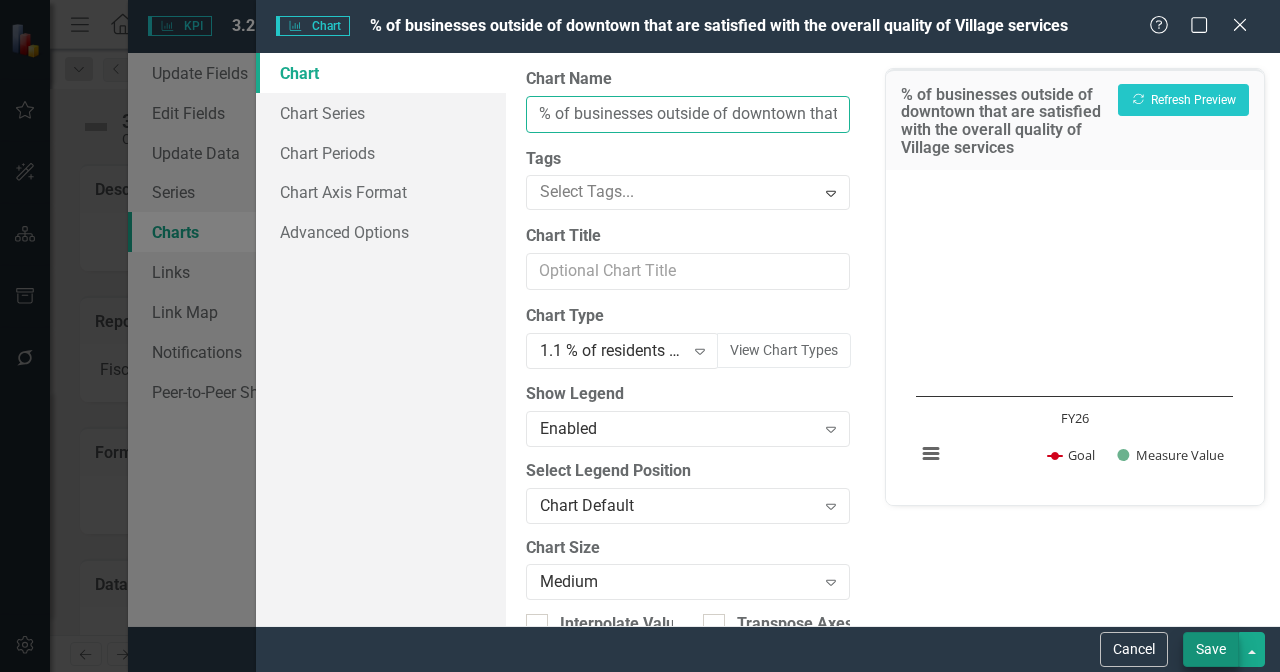 type on "% of businesses outside of downtown that are satisfied with the overall quality of Village services" 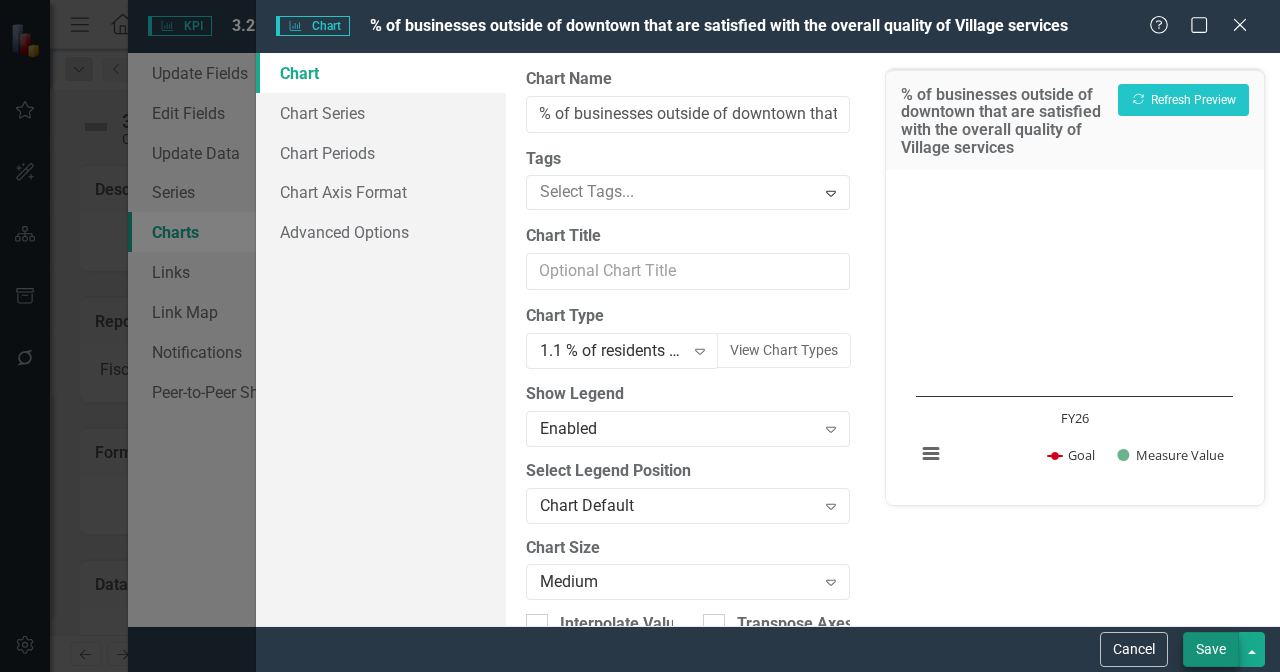 click on "Save" at bounding box center [1211, 649] 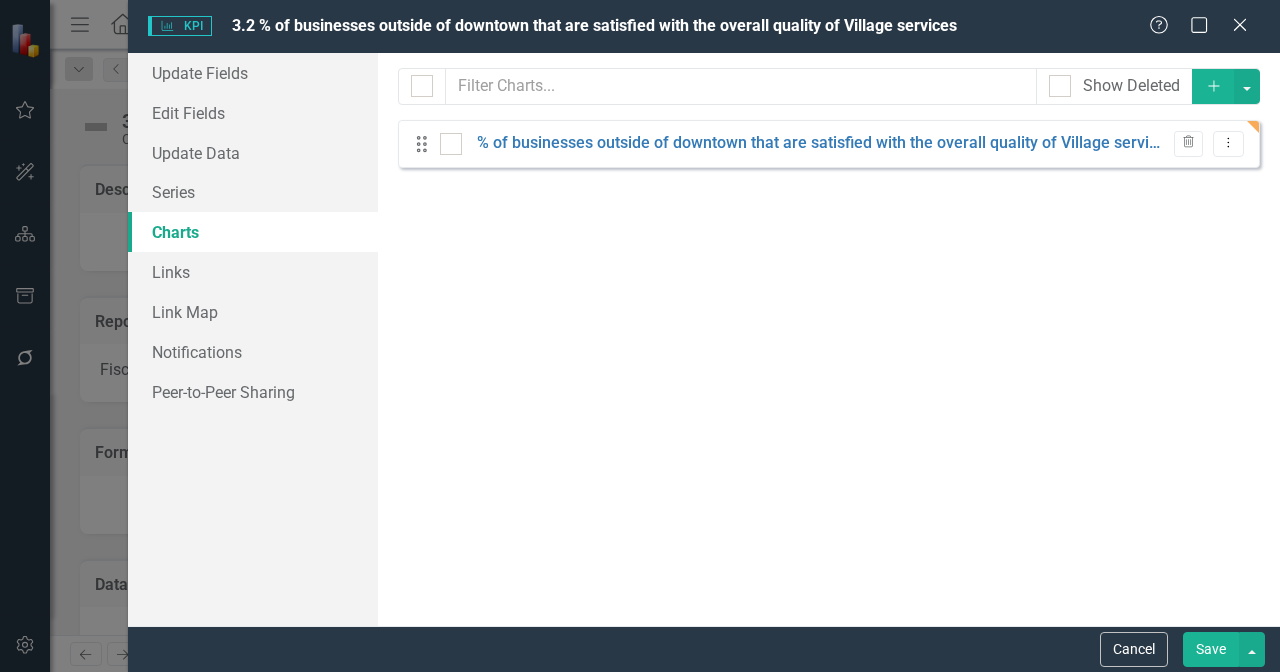 click on "Save" at bounding box center [1211, 649] 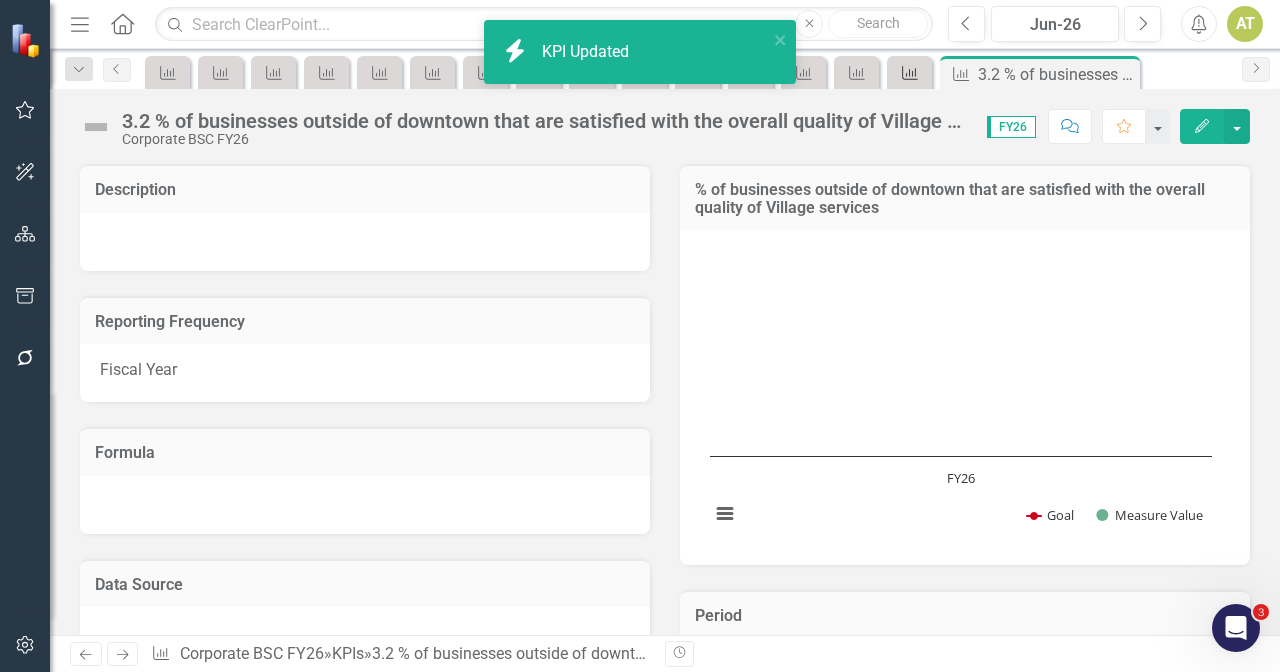 scroll, scrollTop: 528, scrollLeft: 0, axis: vertical 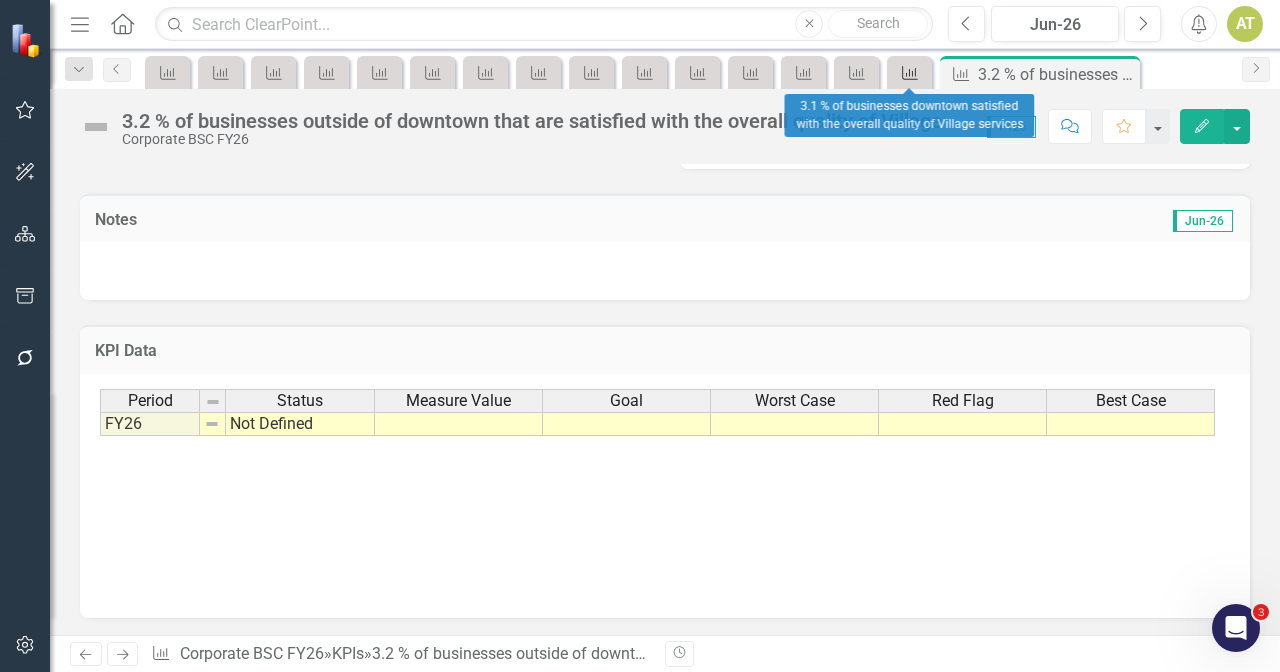 click on "KPI" 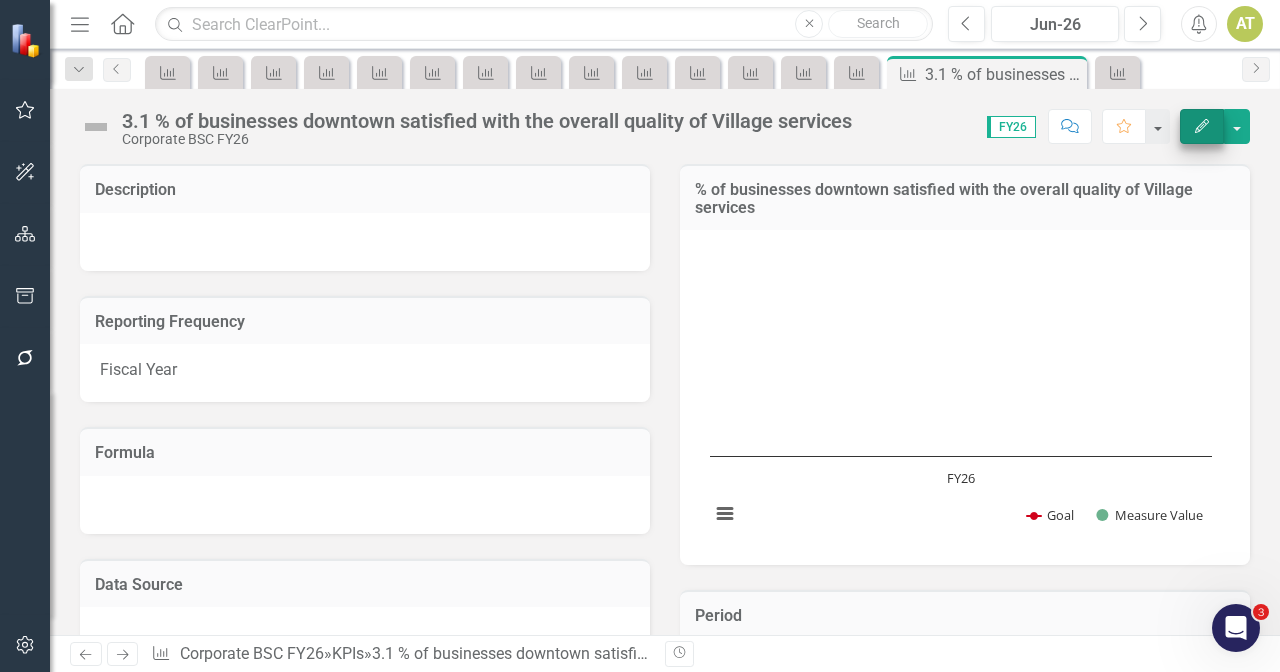 click on "Edit" 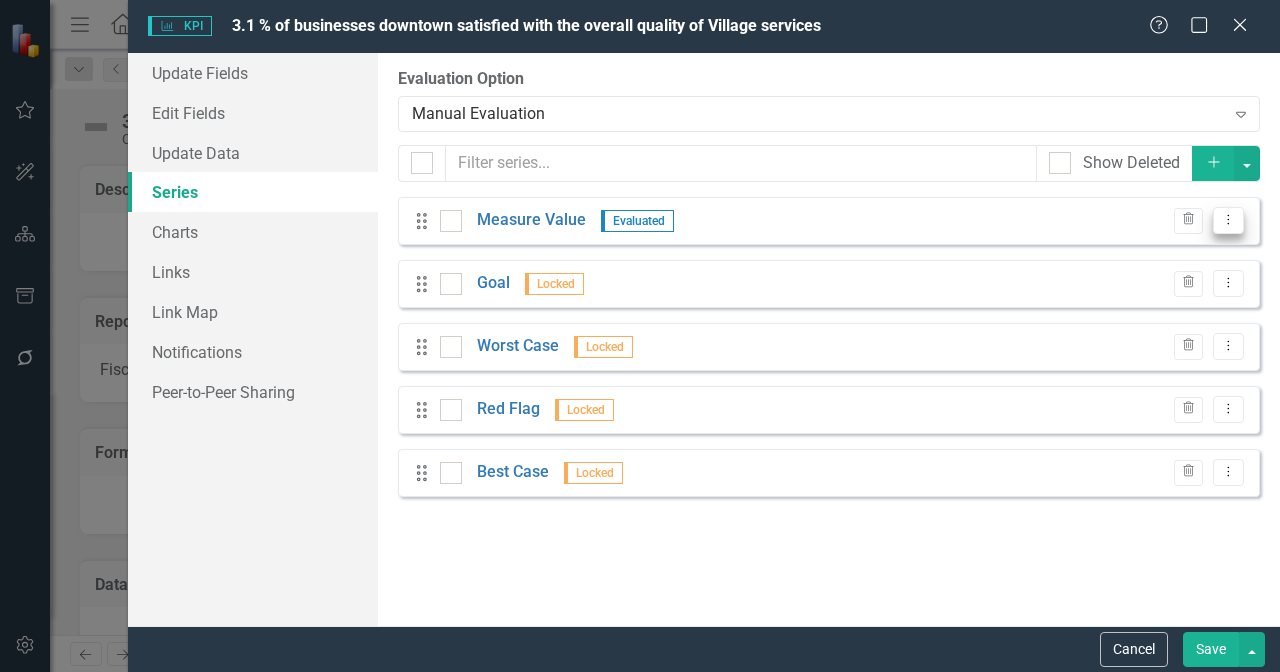 checkbox on "false" 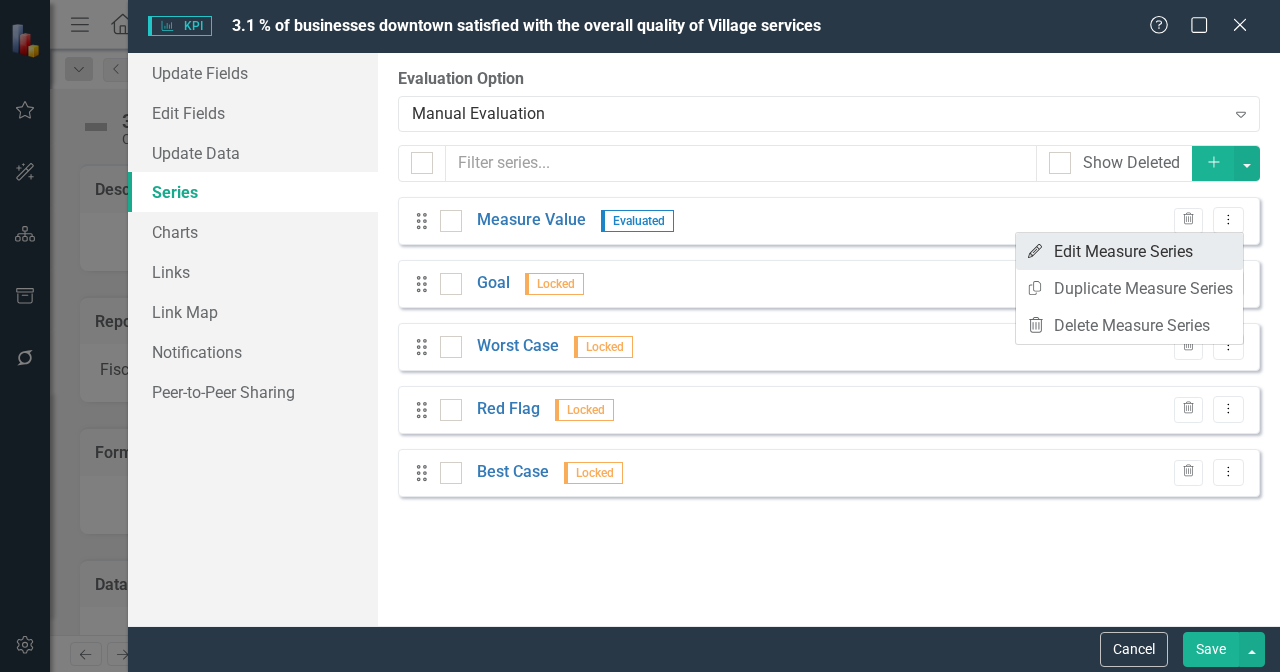 click on "Edit Edit Measure Series" at bounding box center [1129, 251] 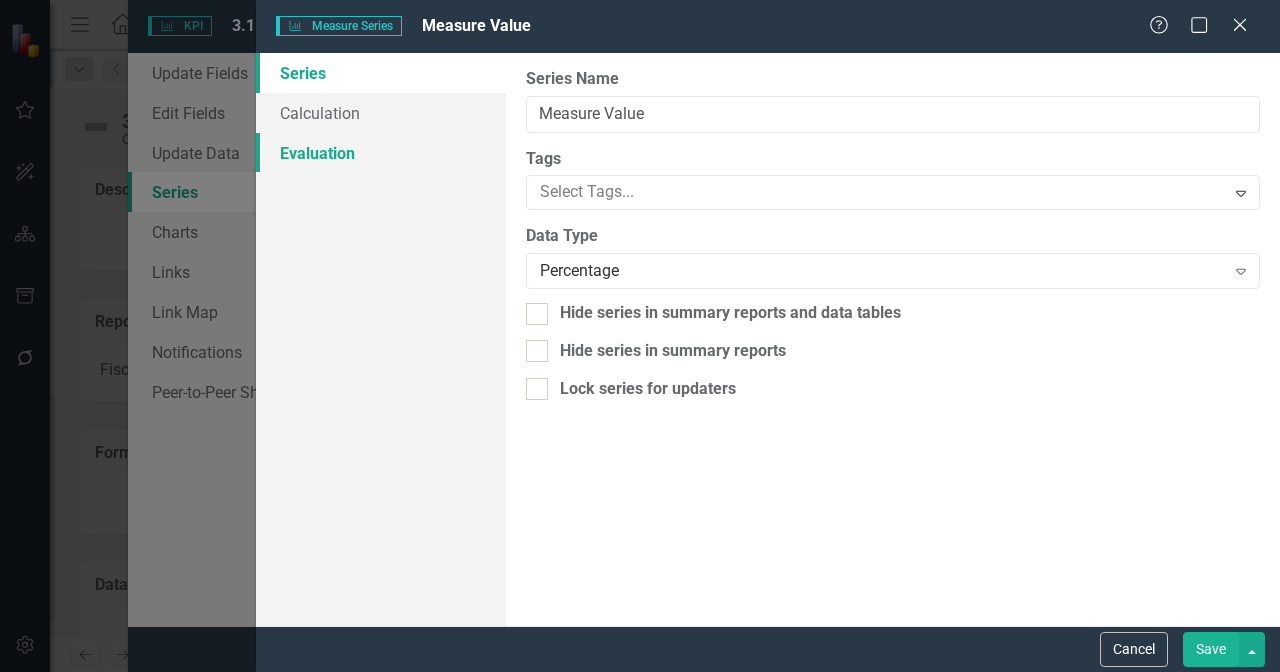 click on "Evaluation" at bounding box center (381, 153) 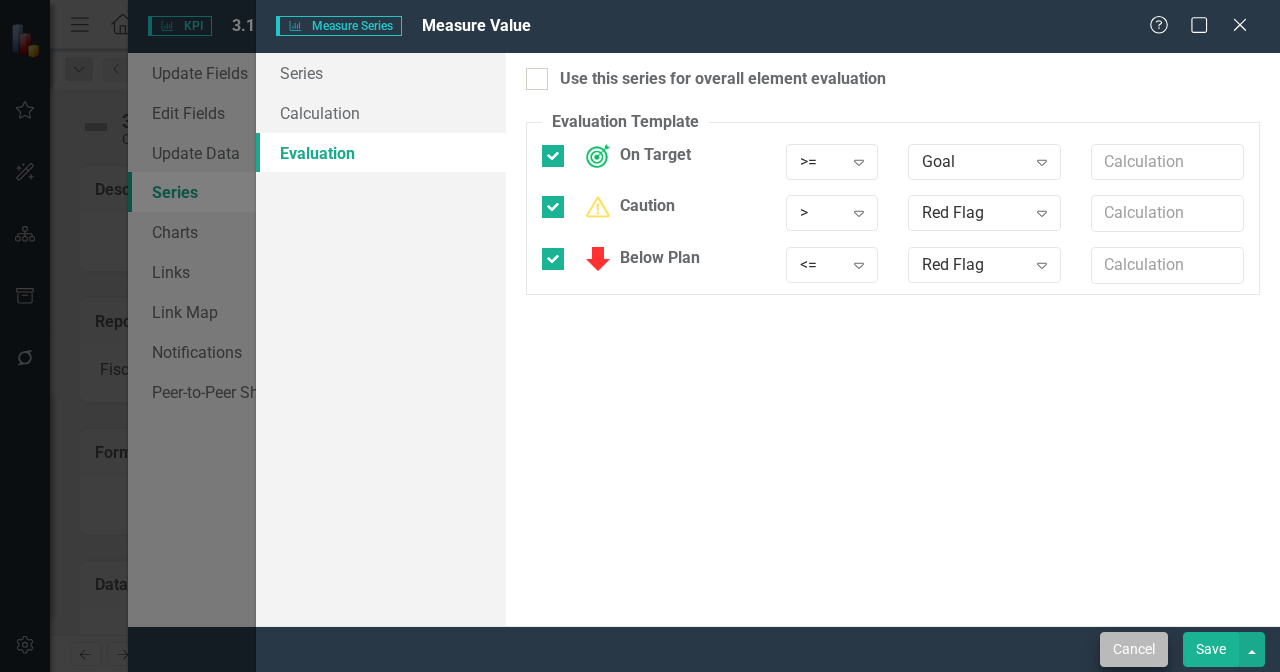 scroll, scrollTop: 0, scrollLeft: 0, axis: both 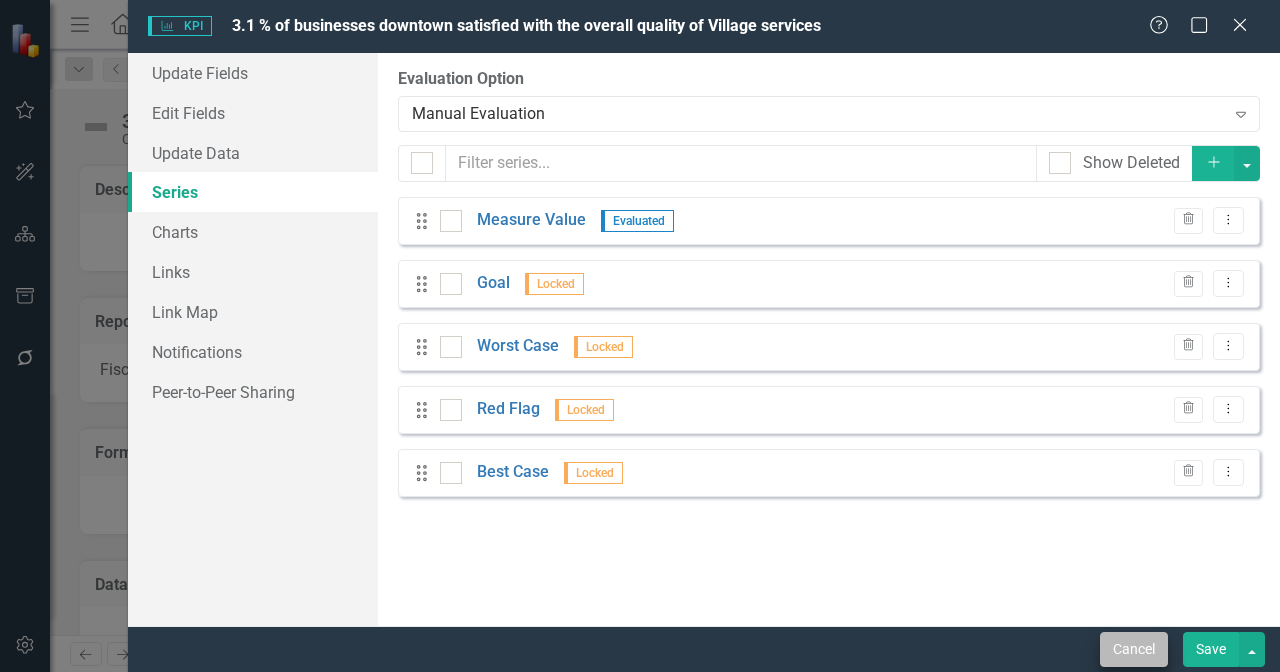 click on "Cancel" at bounding box center (1134, 649) 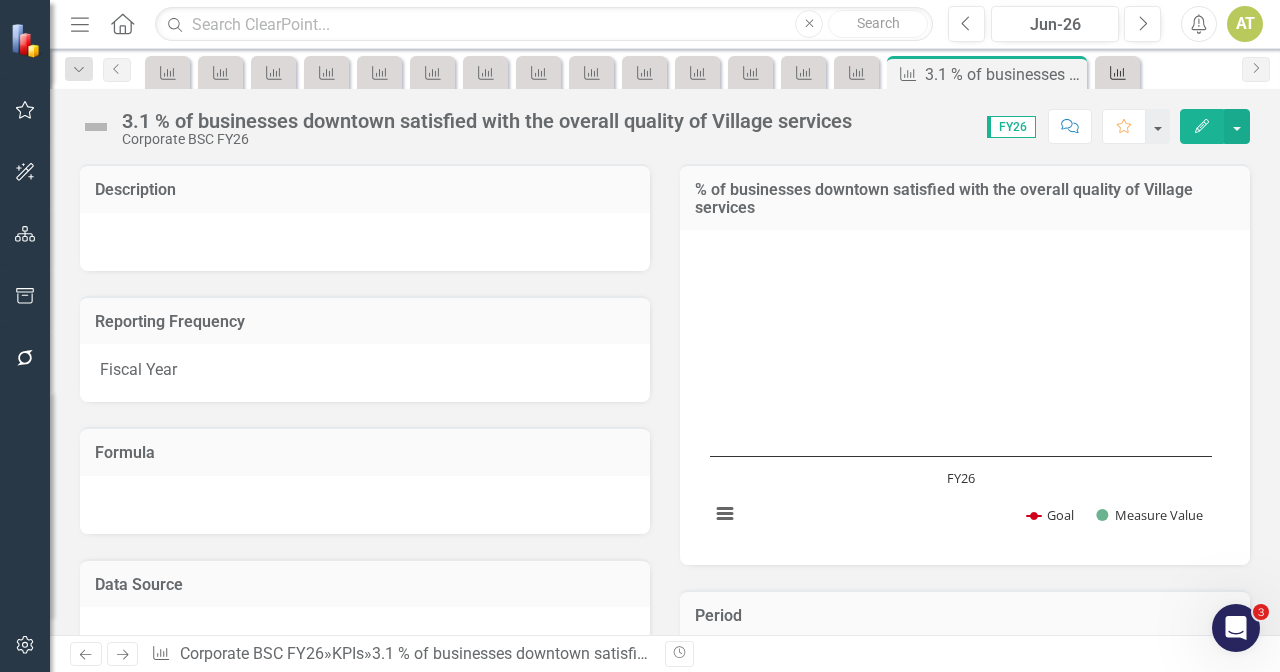 click on "KPI" 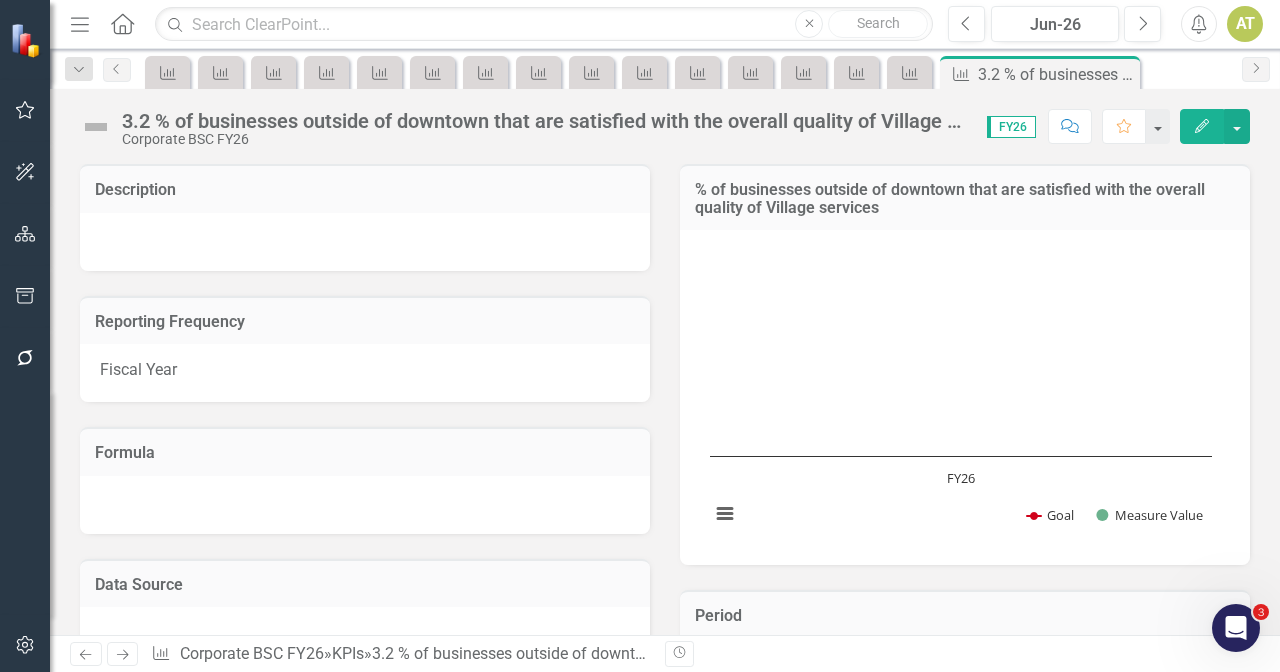 scroll, scrollTop: 38, scrollLeft: 0, axis: vertical 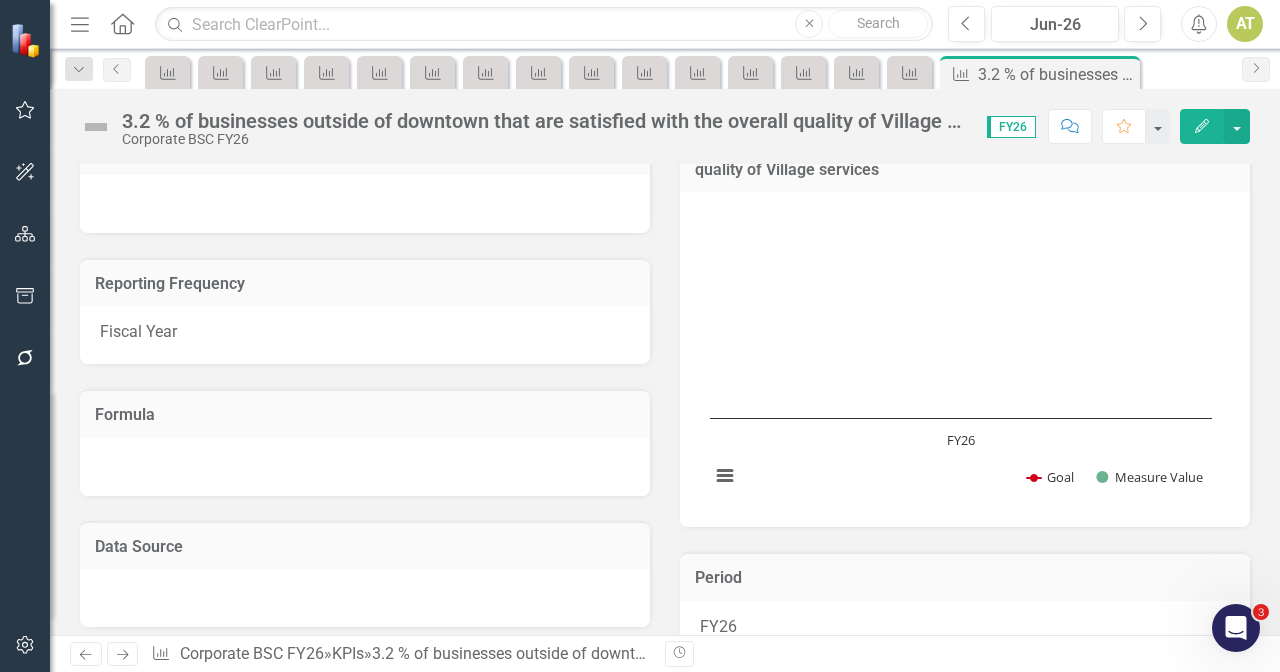 click on "Description Reporting Frequency Fiscal Year Formula Data Source % of businesses outside of downtown that are satisfied with the overall quality of Village services Chart Combination chart with 2 data series. % of businesses outside of downtown that are satisfied with the overall quality of Village services (Chart Type: Column Chart)
Plot Bands
FY26
Goal: No Value	Measure Value: No Value The chart has 1 X axis displaying categories.  The chart has 1 Y axis displaying values. Data ranges from 0 to 0. % of businesses outside of downtown that are satisfied with the overall quality of Village services (Chart Type: Column Chart)
Plot Bands
FY26
Goal: No Value	Measure Value: No Value Chart context menu Goal Measure Value FY26 End of interactive chart. Period FY26 Notes Jun-26 KPI Data Last Calculated  Period Status Measure Value Goal Worst Case Red Flag Best Case FY26 Not Defined Period Status Measure Value Goal Worst Case Red Flag Best Case Period Status FY26 Not Defined Period Status" at bounding box center [665, 614] 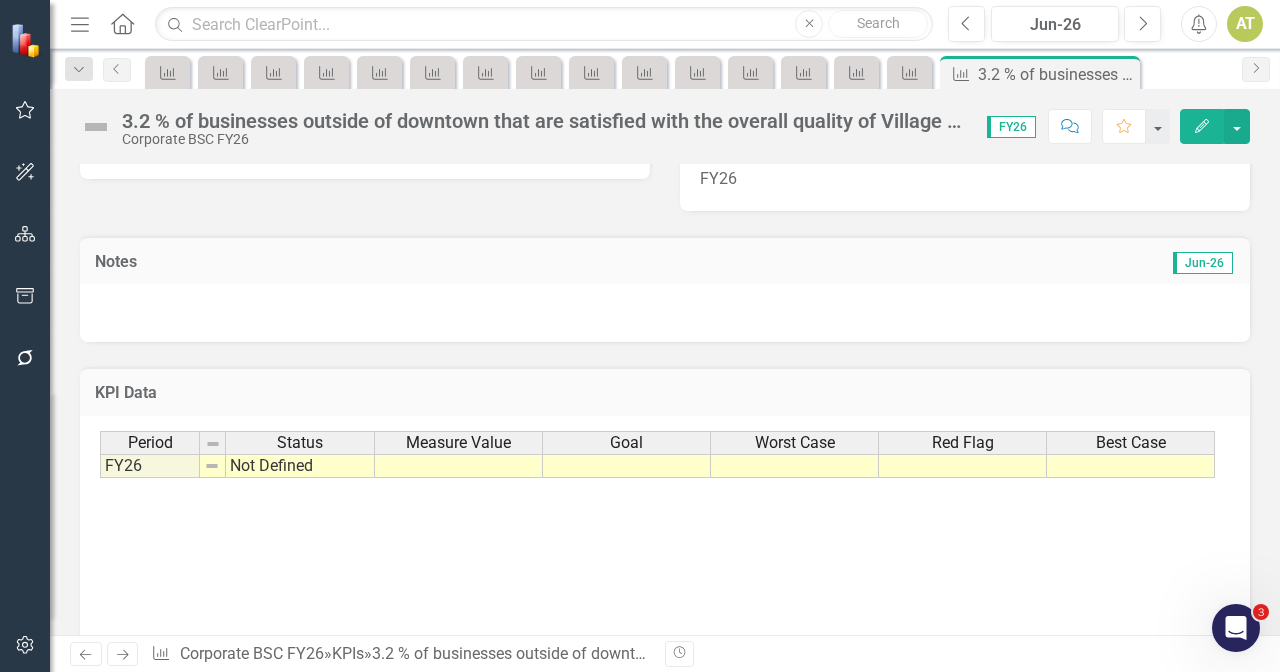 scroll, scrollTop: 488, scrollLeft: 0, axis: vertical 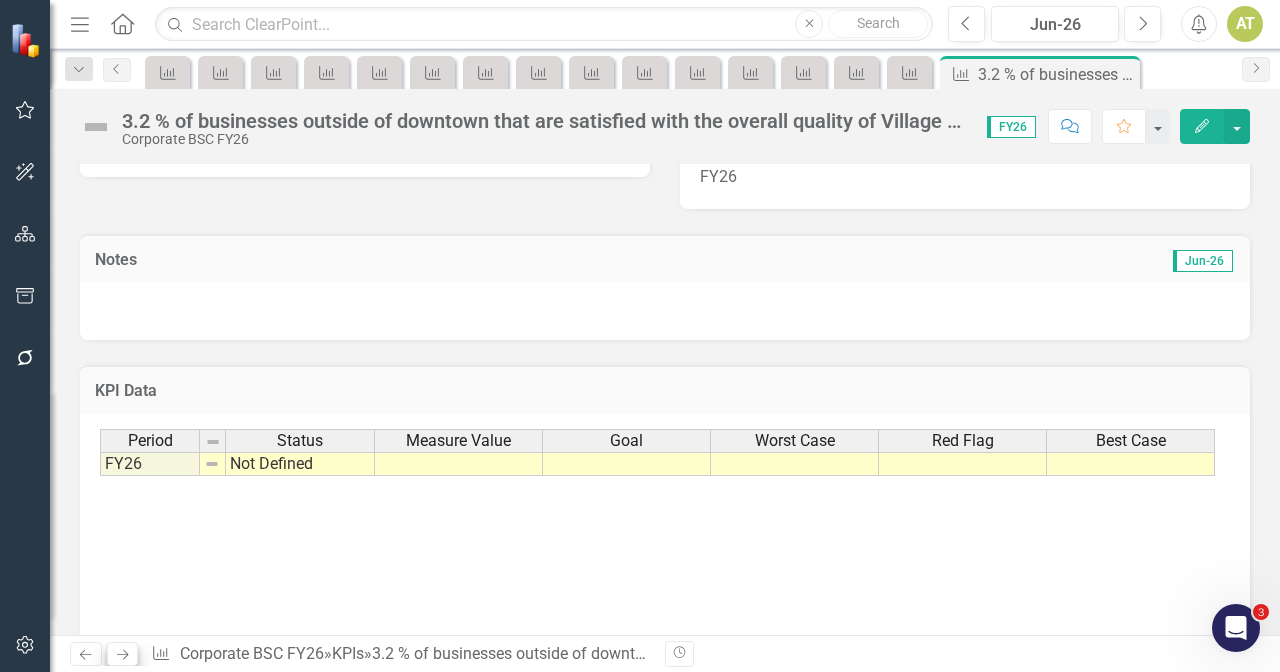 click on "Next" 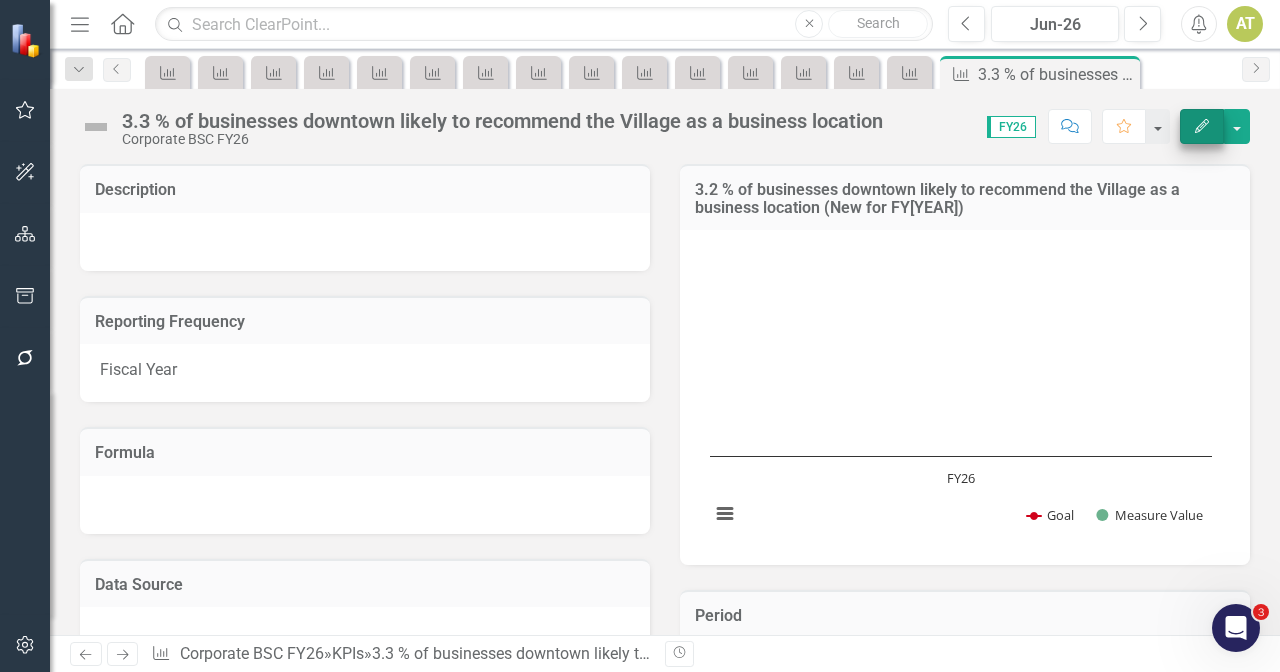 click on "Edit" 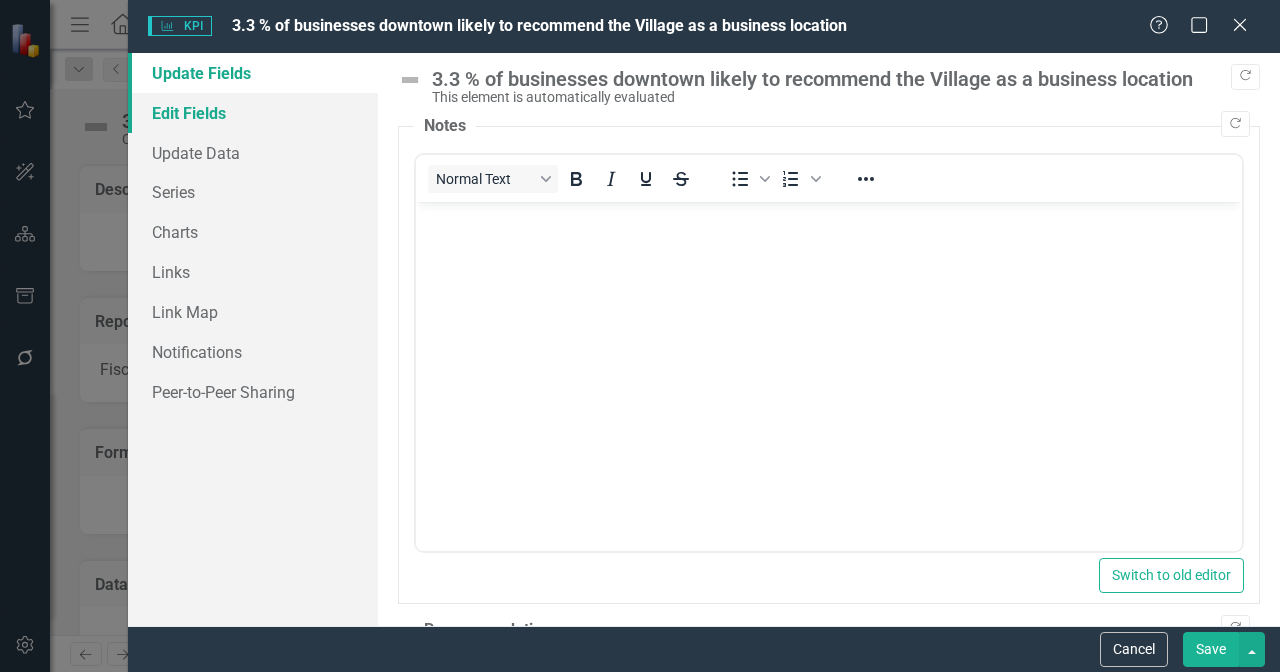 scroll, scrollTop: 0, scrollLeft: 0, axis: both 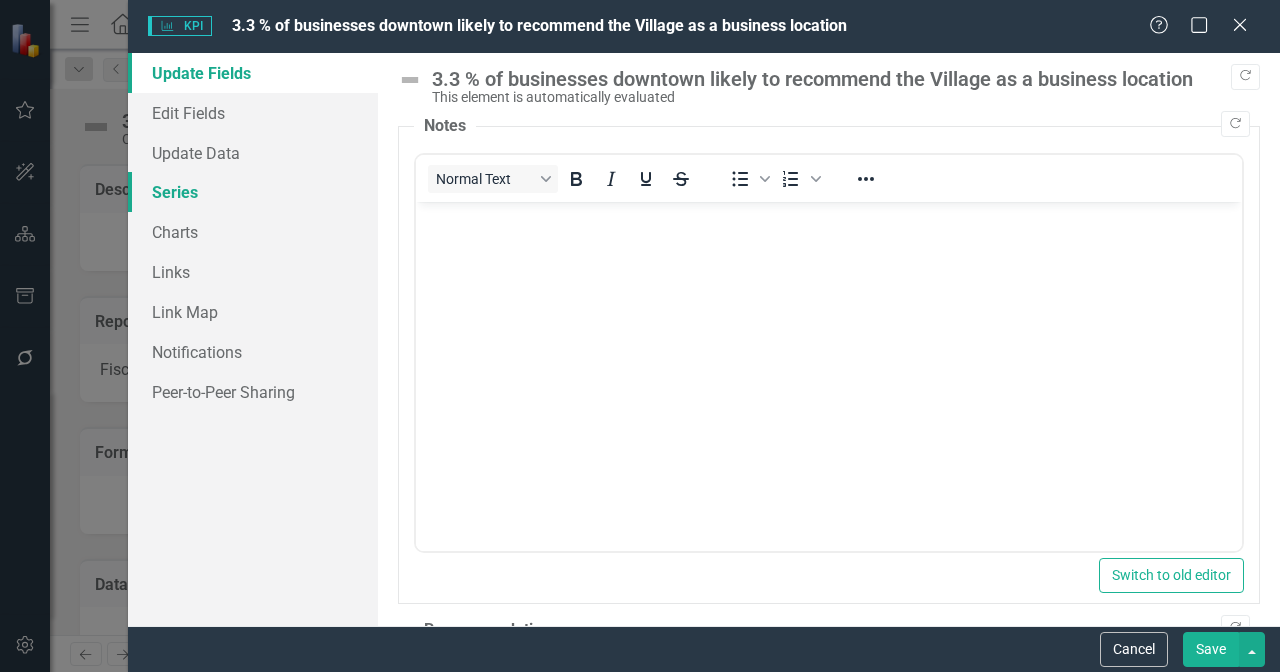 click on "Series" at bounding box center [253, 192] 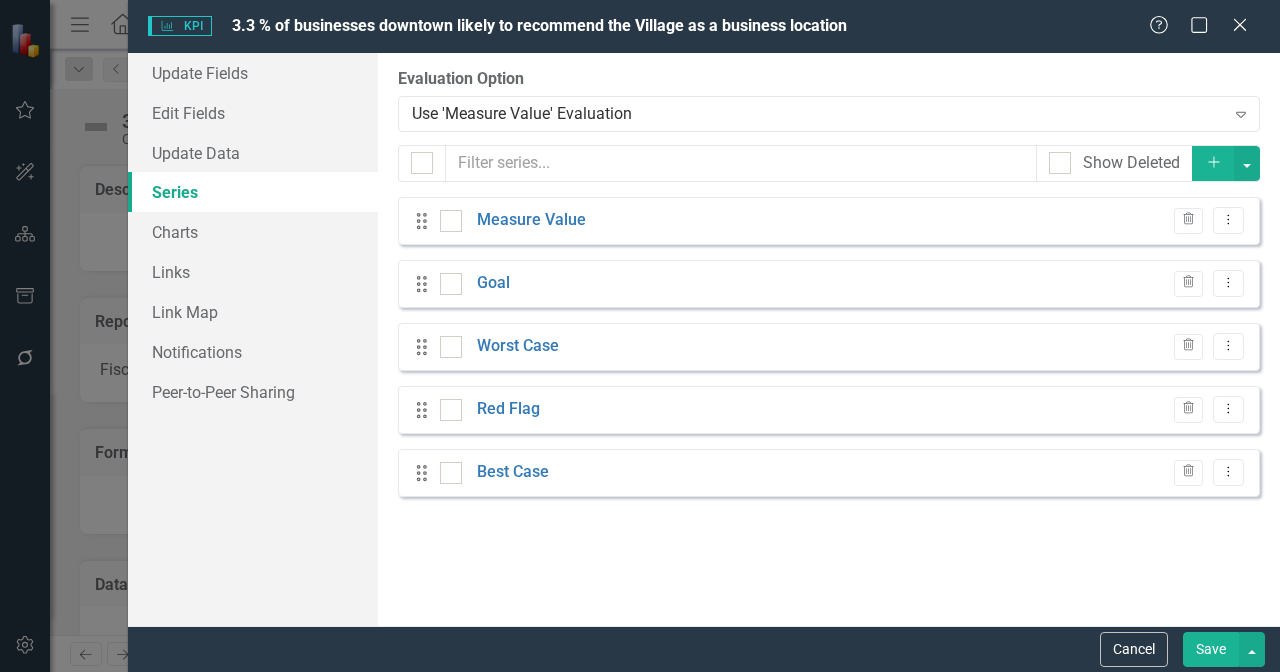 checkbox on "false" 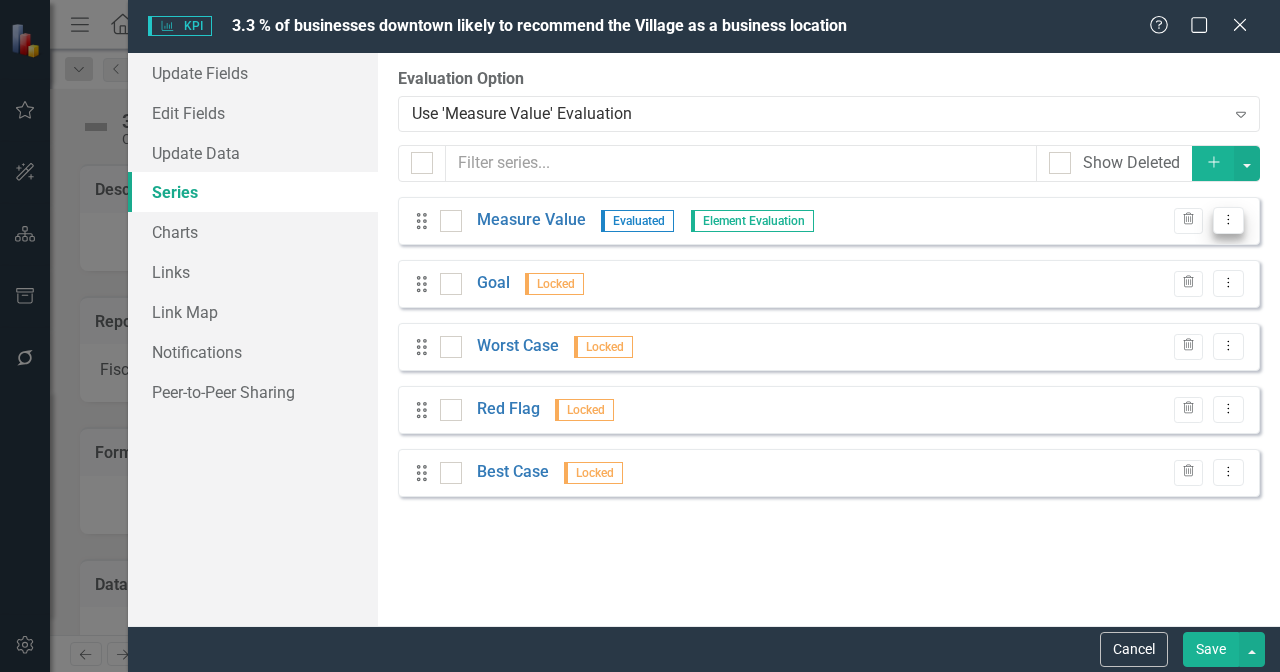 click on "Dropdown Menu" 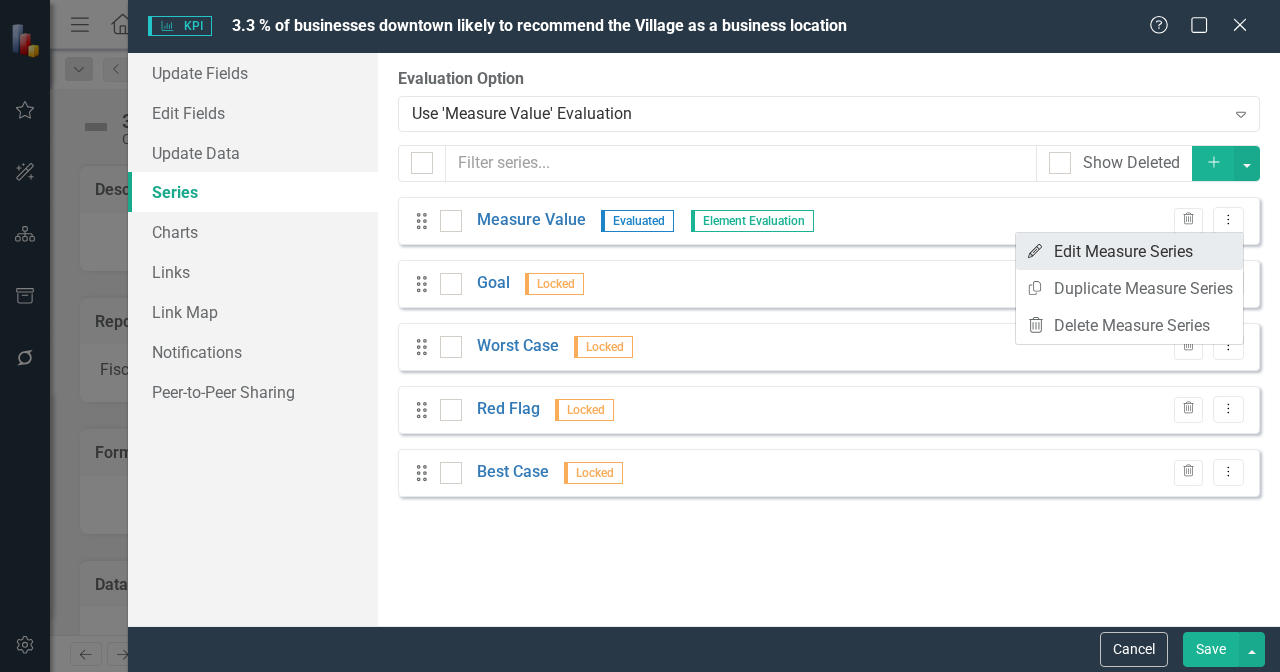 click on "Edit Edit Measure Series" at bounding box center (1129, 251) 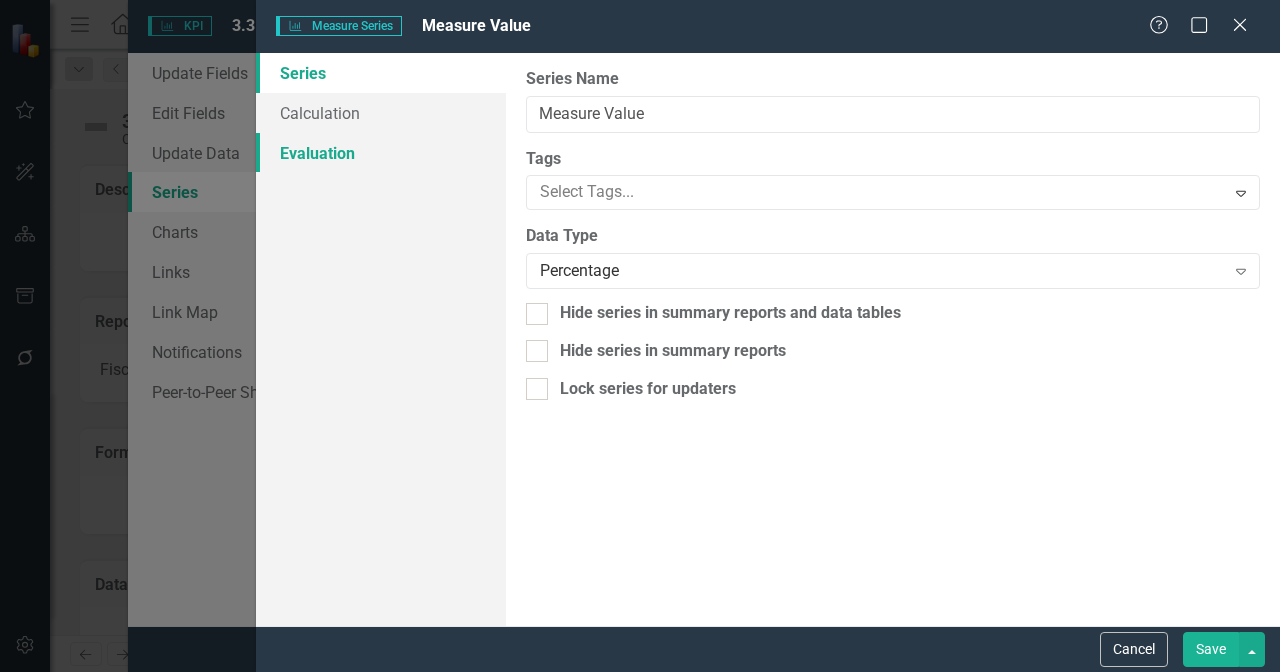 click on "Evaluation" at bounding box center [381, 153] 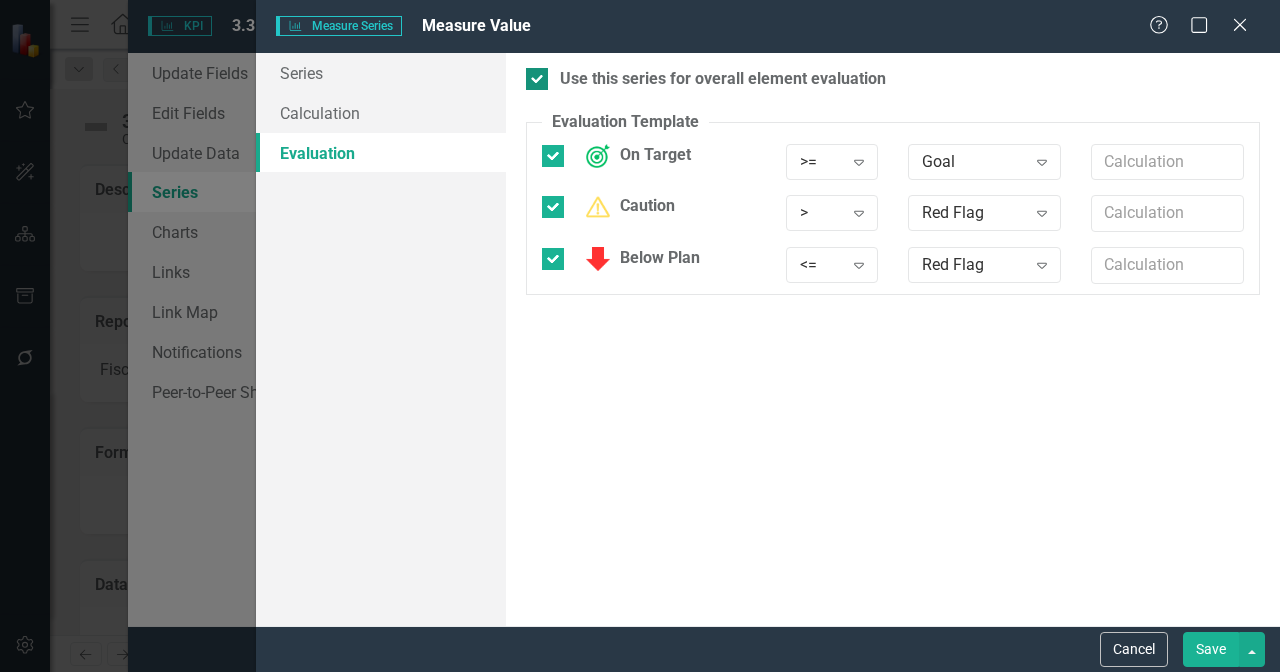 click on "Use this series for overall element evaluation" at bounding box center (723, 79) 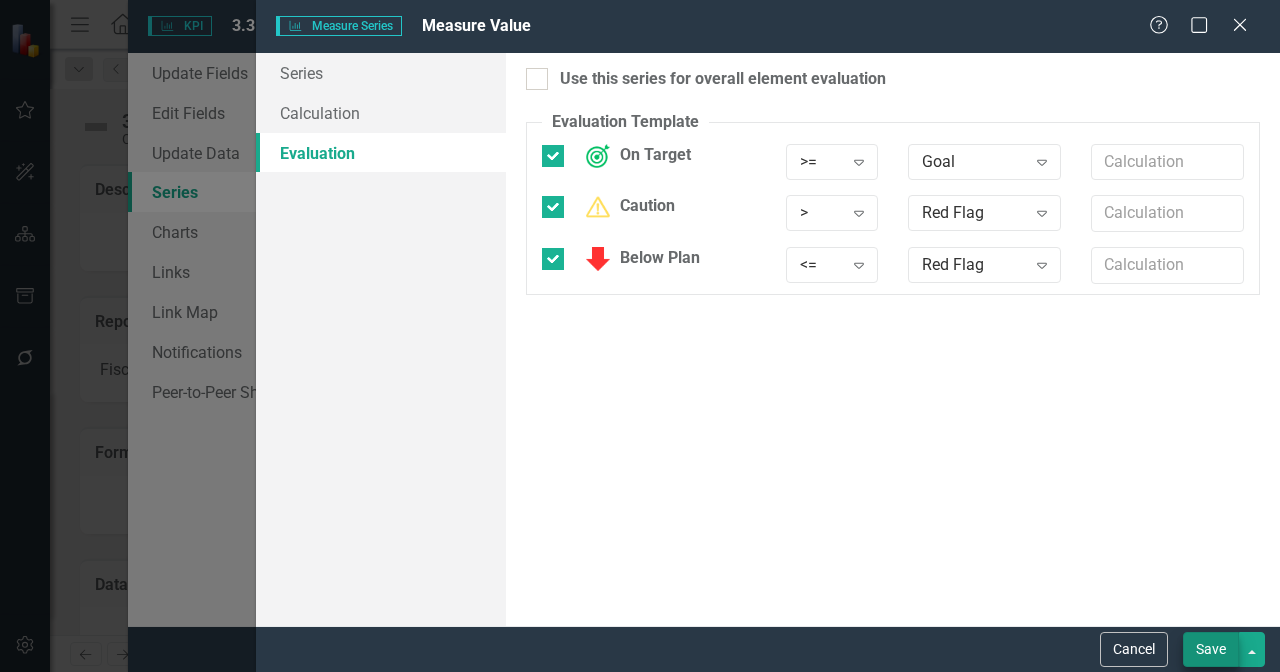 click on "Save" at bounding box center (1211, 649) 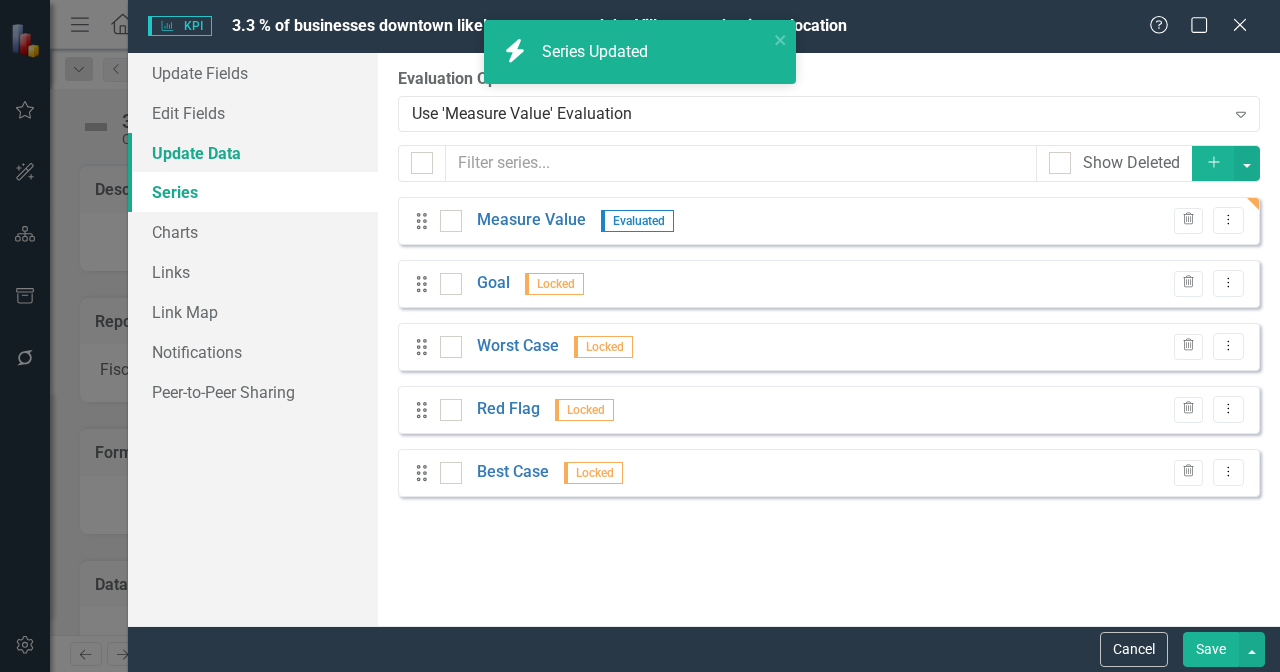 click on "Update  Data" at bounding box center [253, 153] 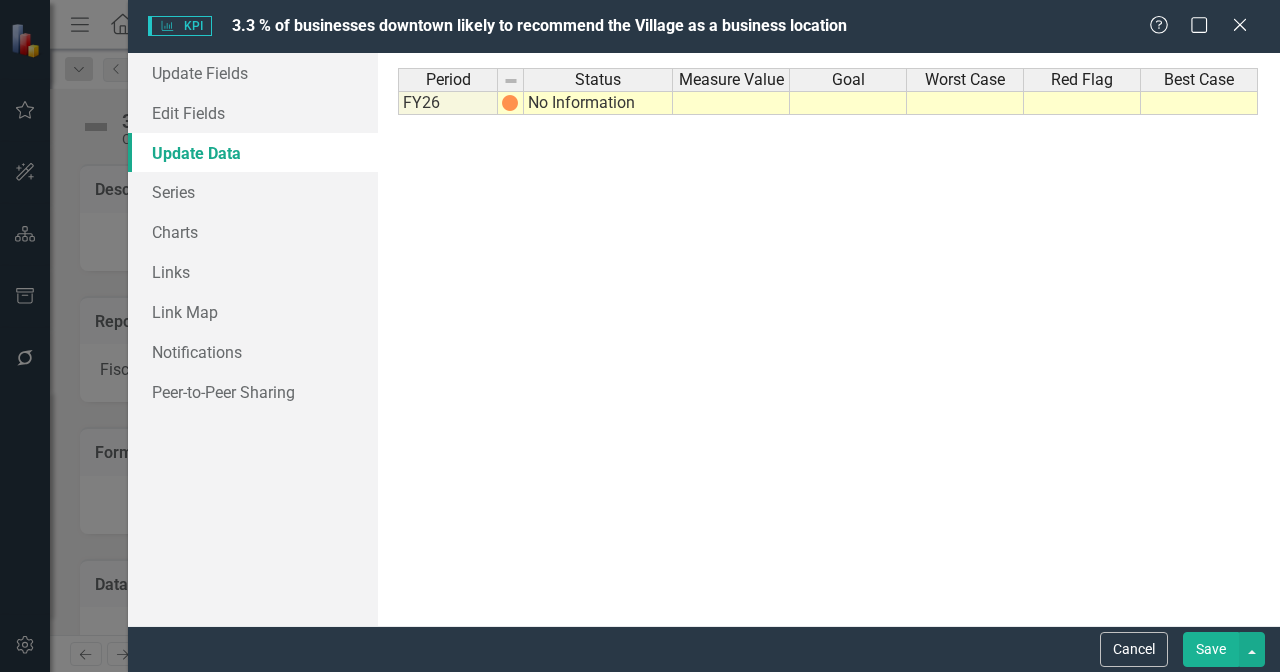 click on "No Information" at bounding box center (598, 103) 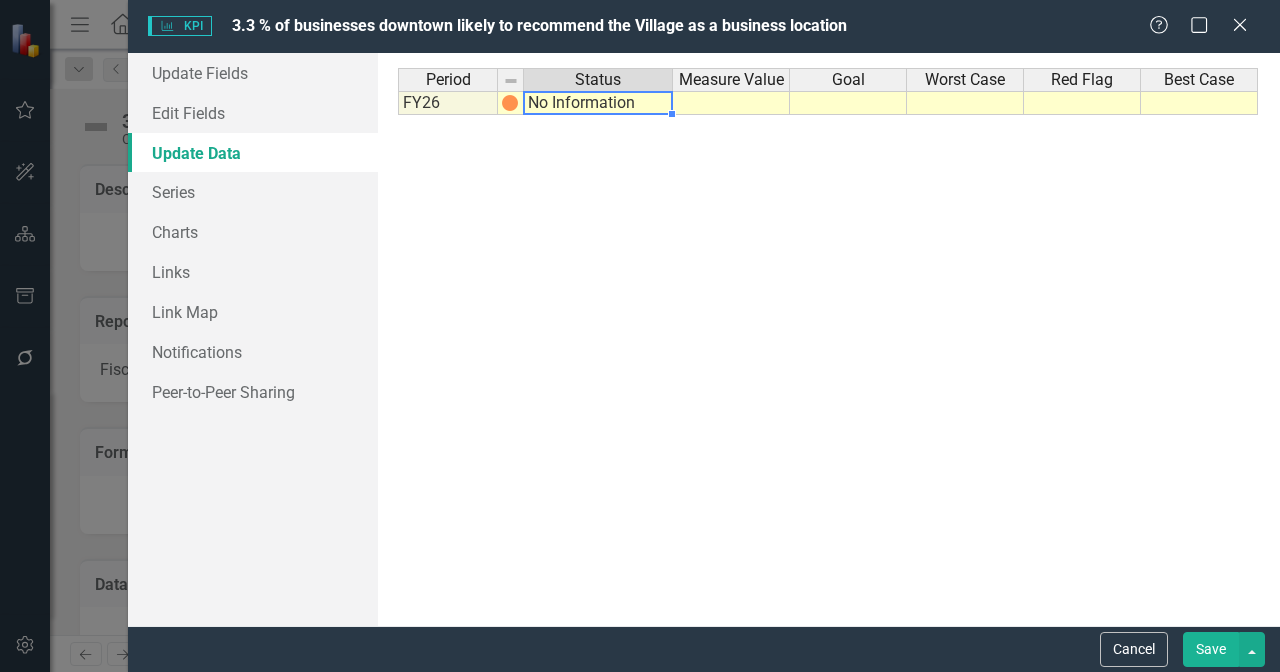 click on "No Information" at bounding box center [598, 103] 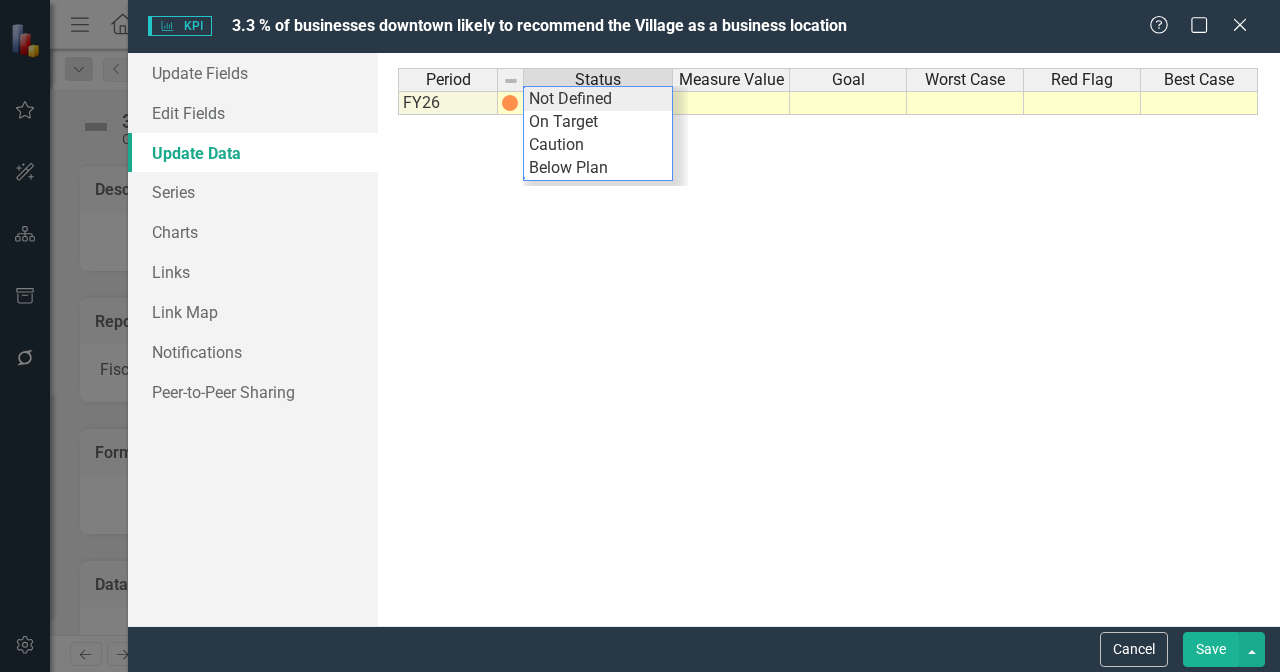 click on "Period Status Measure Value Goal Worst Case Red Flag Best Case FY26 No Information Period Status Measure Value Goal Worst Case Red Flag Best Case Period Status FY26 No Information Period Status No Information Not Defined On Target Caution Below Plan" at bounding box center [829, 339] 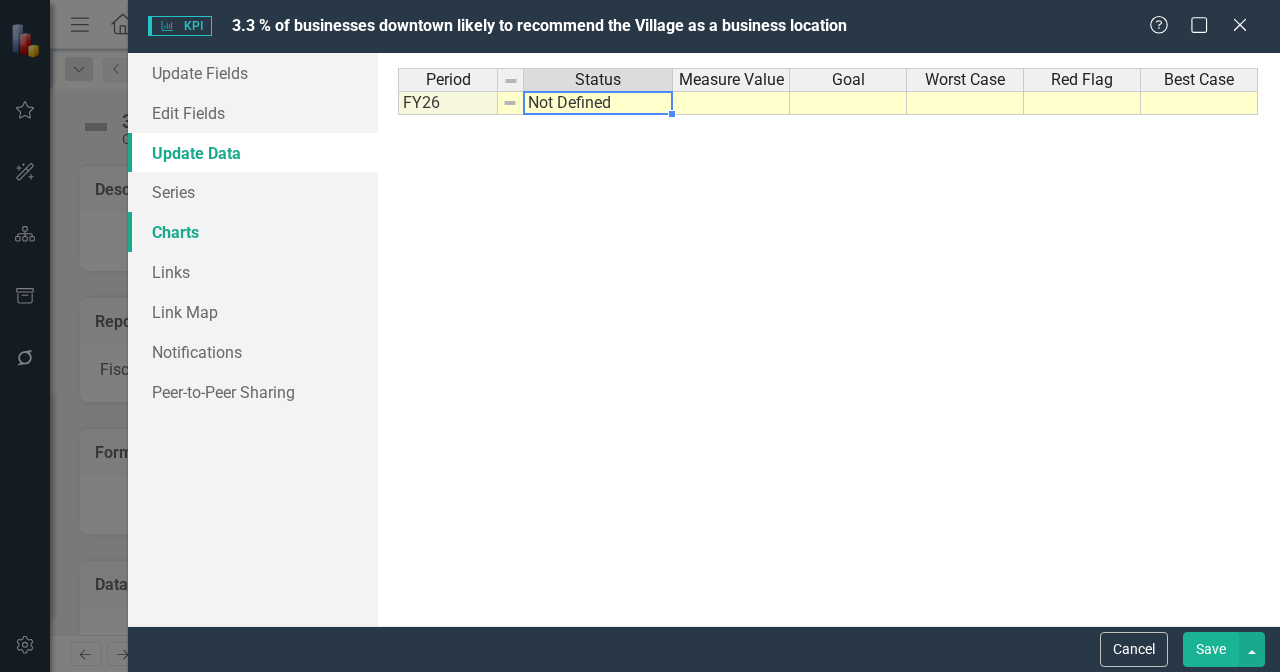 click on "Charts" at bounding box center (253, 232) 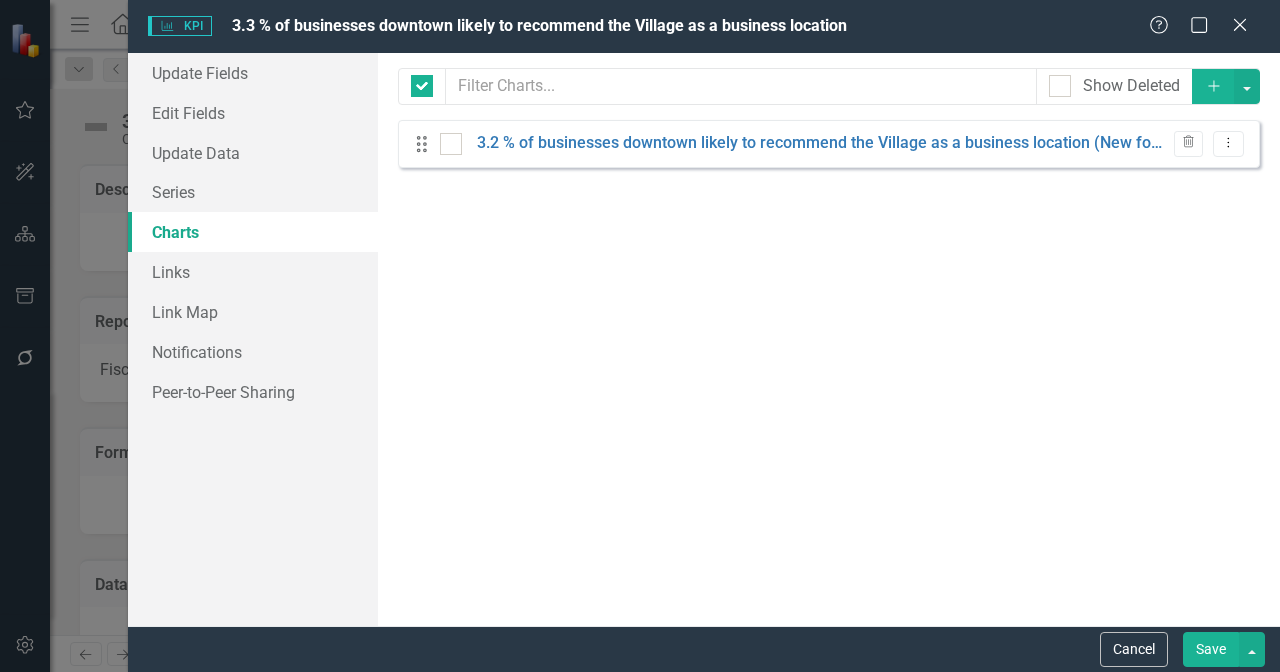 checkbox on "false" 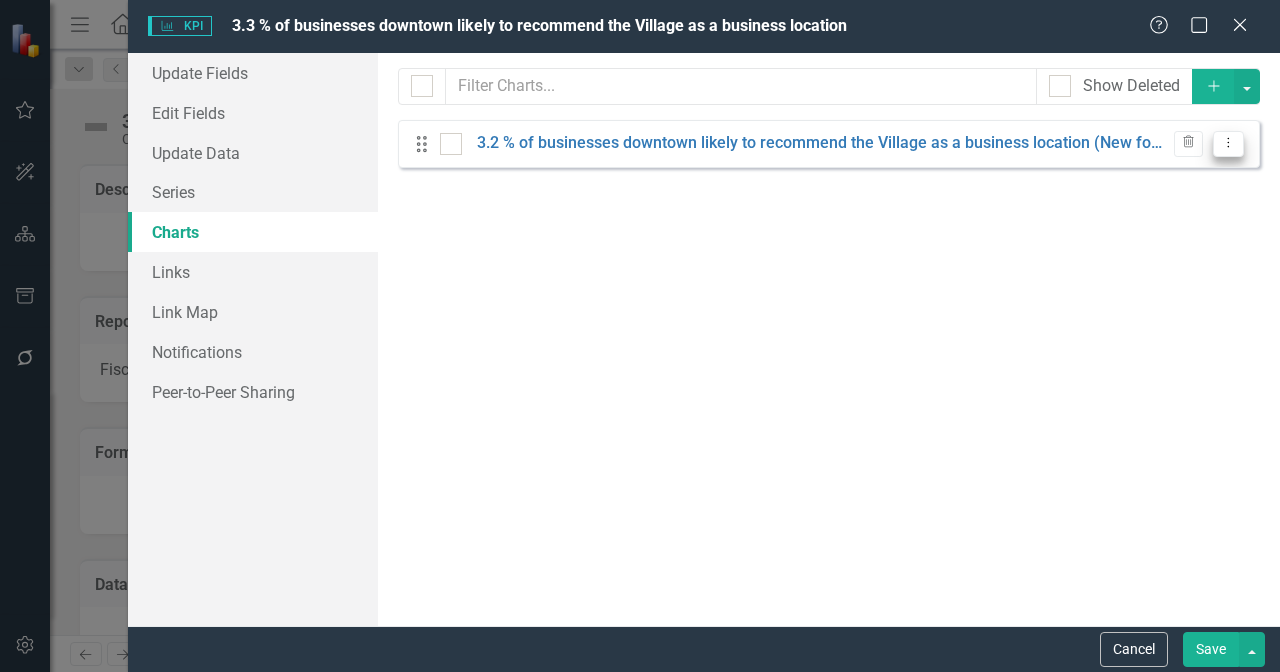 click on "Dropdown Menu" 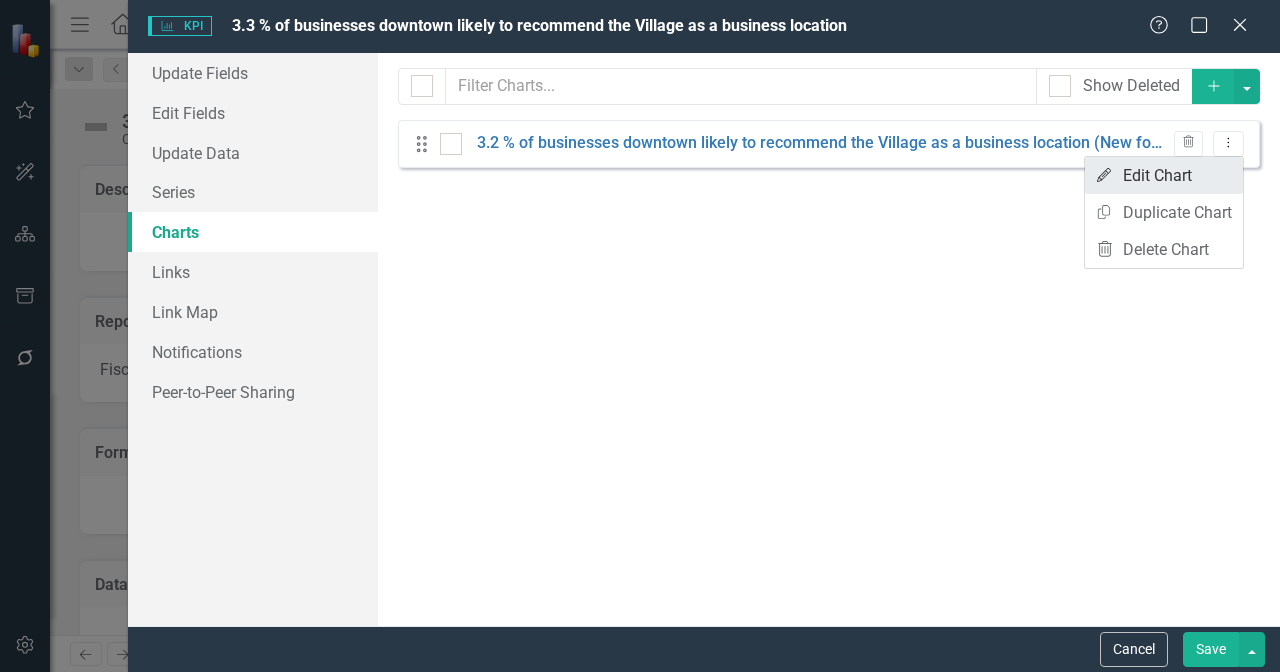 click on "Edit Edit Chart" at bounding box center (1164, 175) 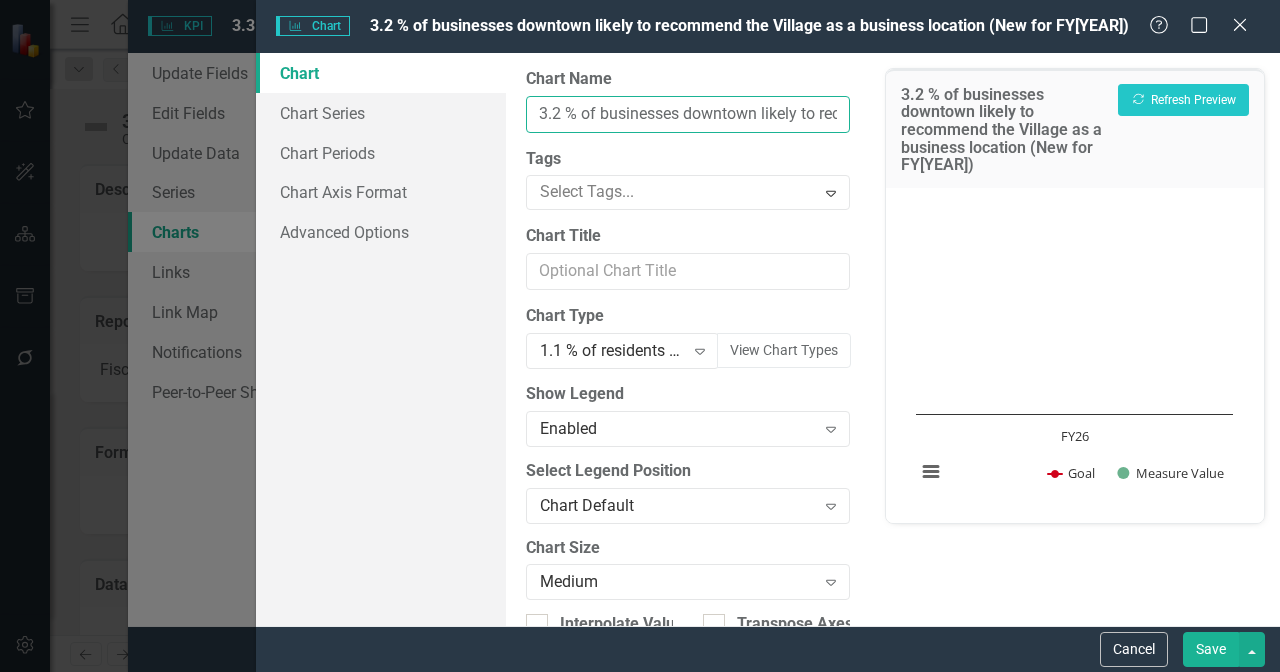 click on "3.2 % of businesses downtown likely to recommend the Village as a business location (New for FY25)" at bounding box center (688, 114) 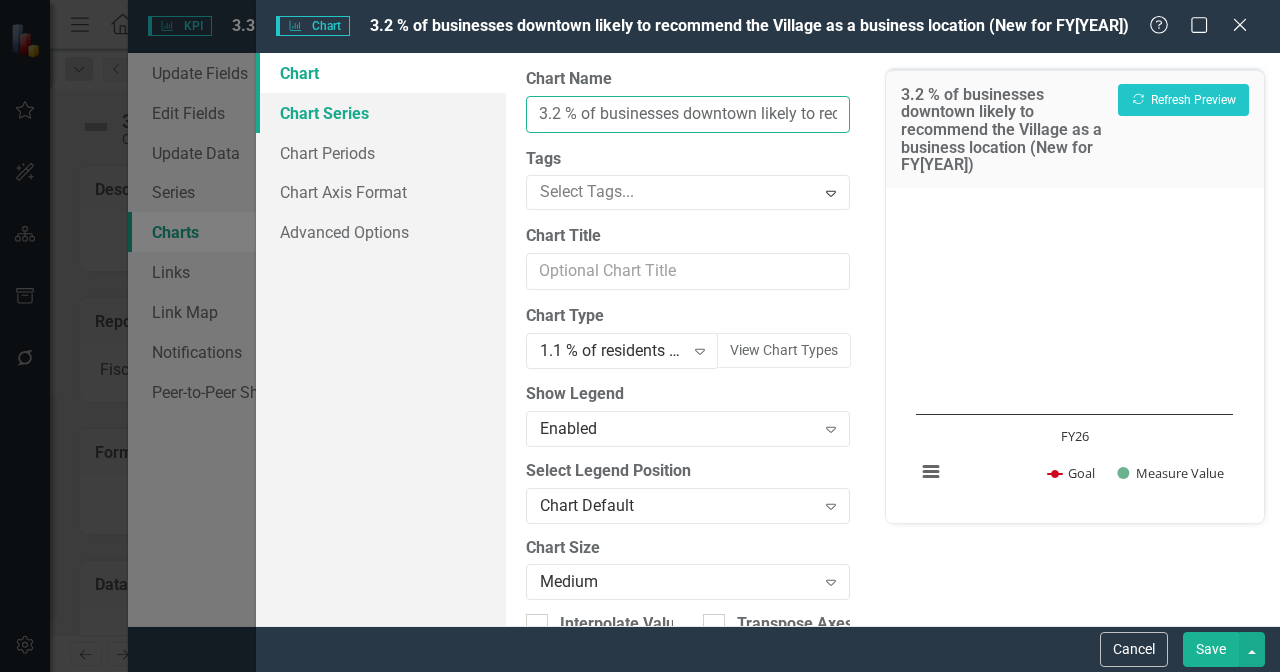 drag, startPoint x: 568, startPoint y: 111, endPoint x: 477, endPoint y: 109, distance: 91.02197 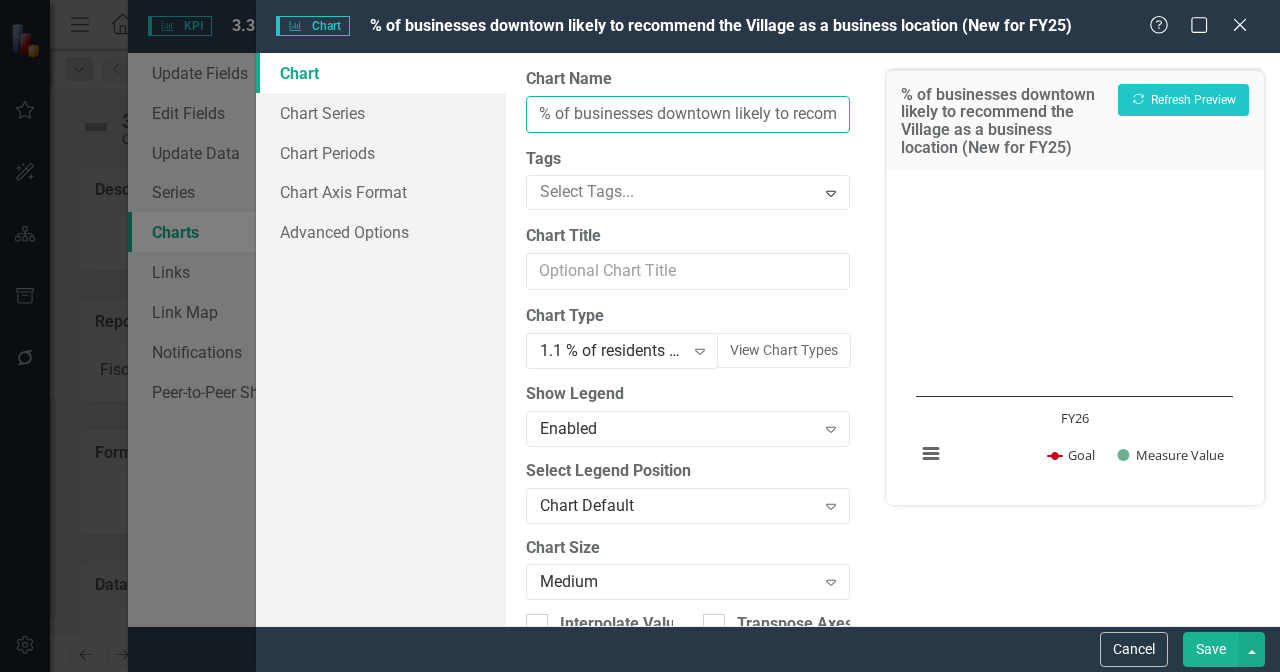 click on "% of businesses downtown likely to recommend the Village as a business location (New for FY25)" at bounding box center [688, 114] 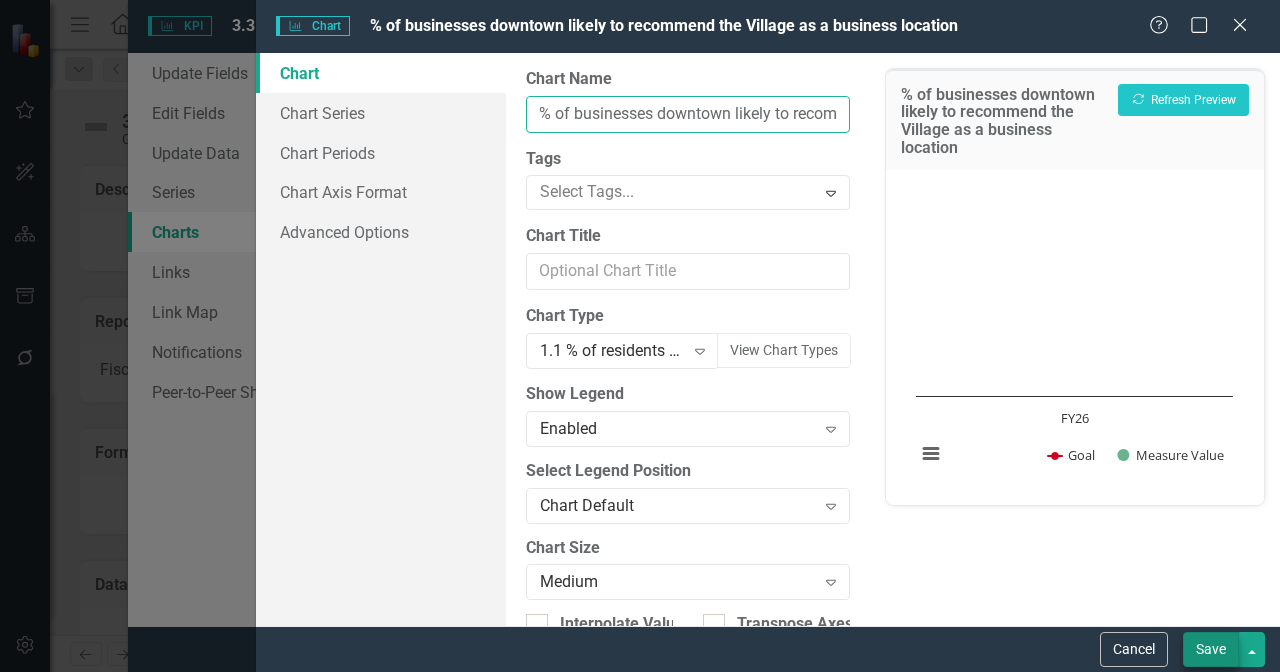 type on "% of businesses downtown likely to recommend the Village as a business location" 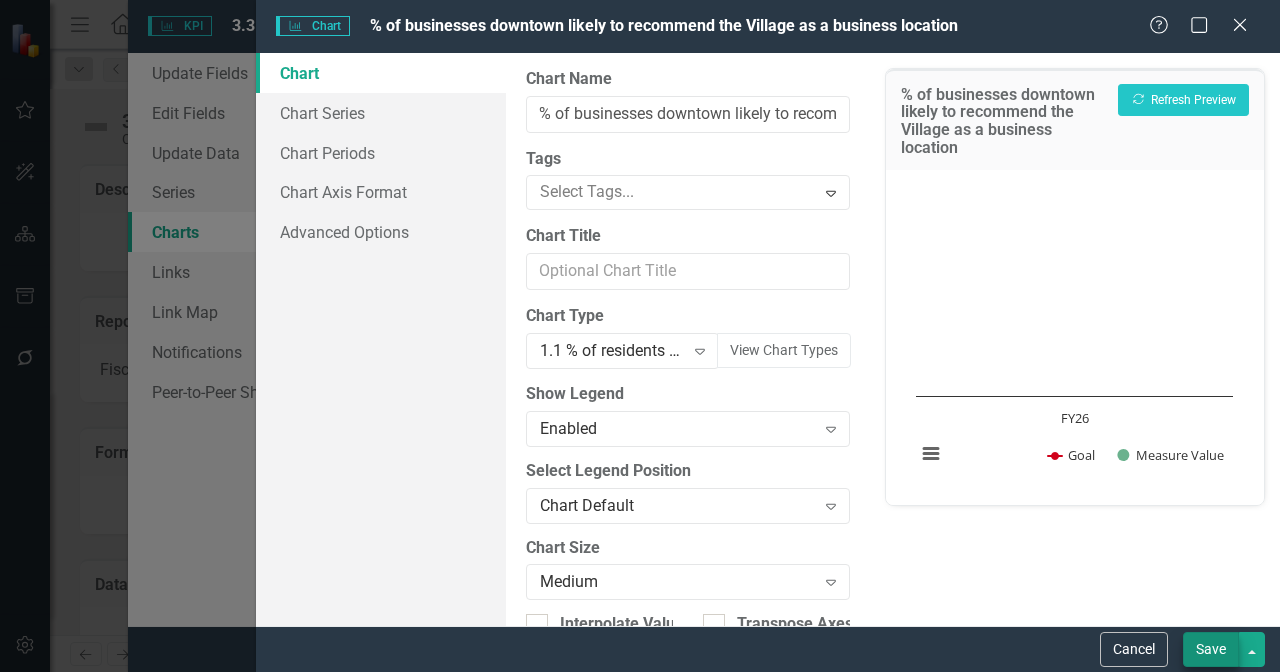 click on "Save" at bounding box center [1211, 649] 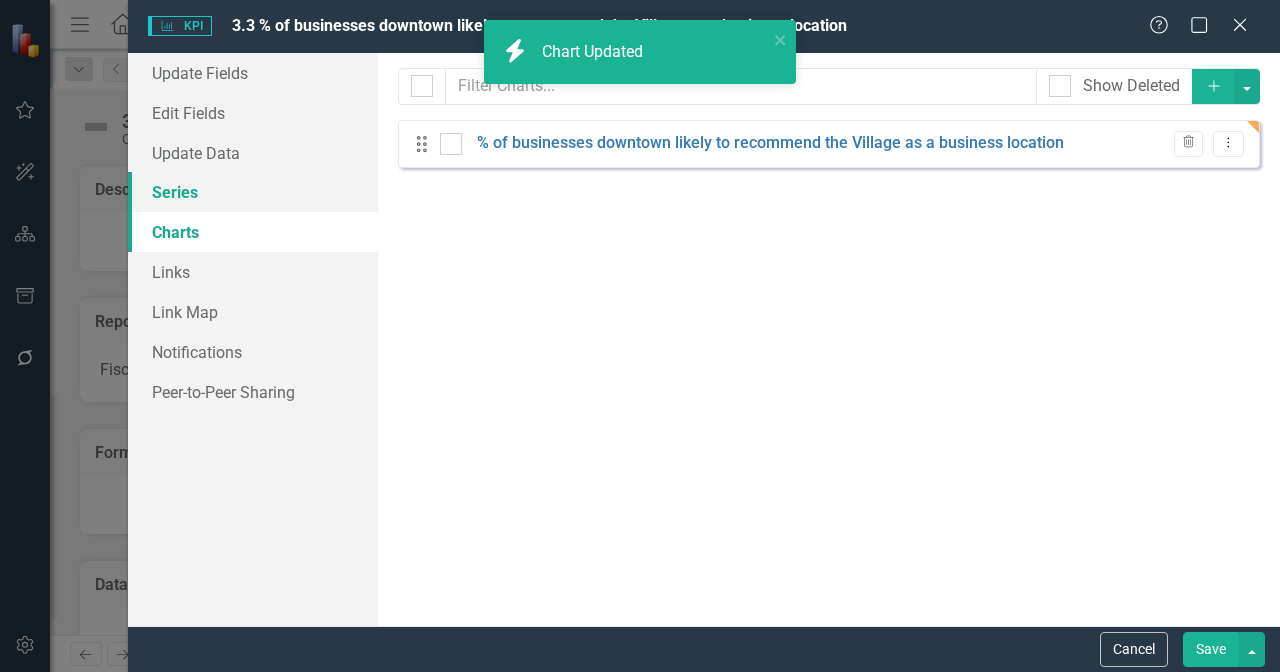 click on "Series" at bounding box center [253, 192] 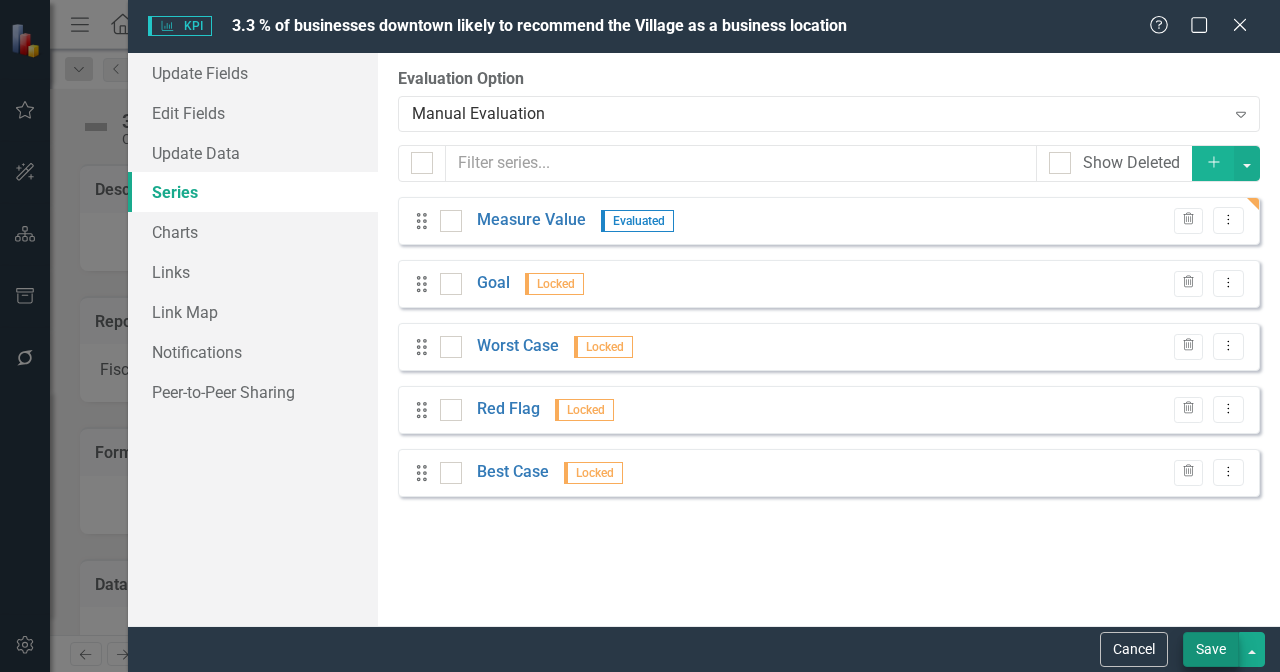 click on "Save" at bounding box center [1211, 649] 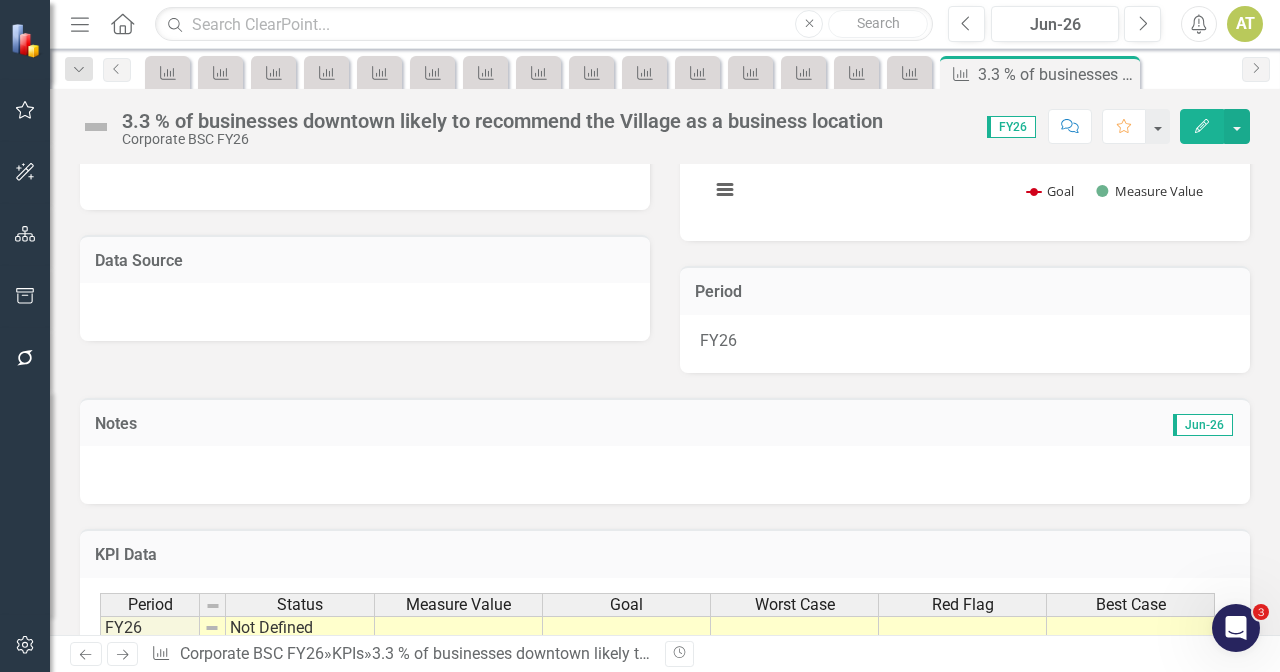 scroll, scrollTop: 528, scrollLeft: 0, axis: vertical 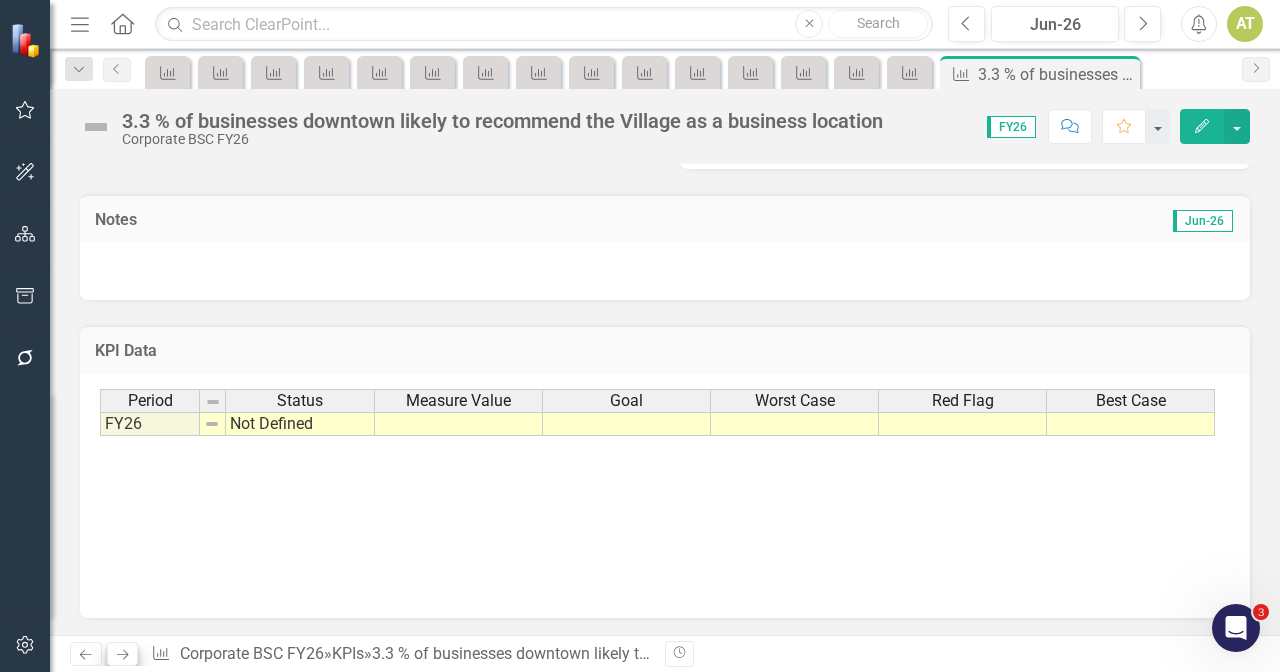 click 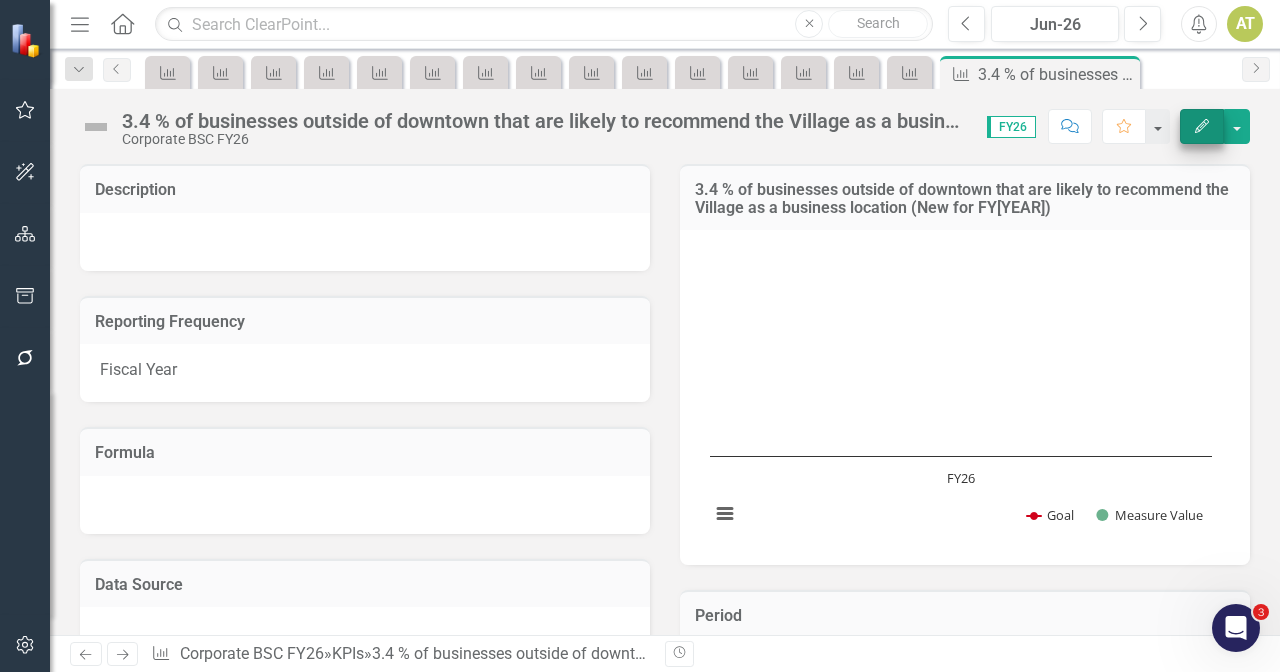 click on "Edit" 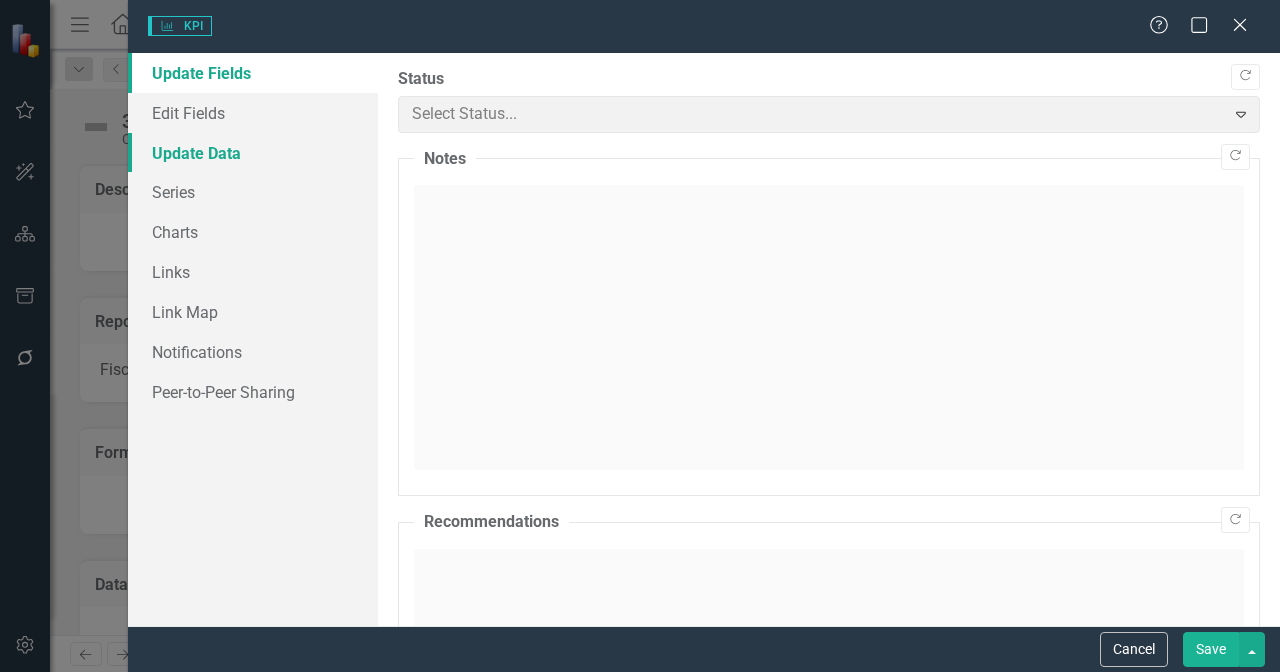 click on "Update  Data" at bounding box center [253, 153] 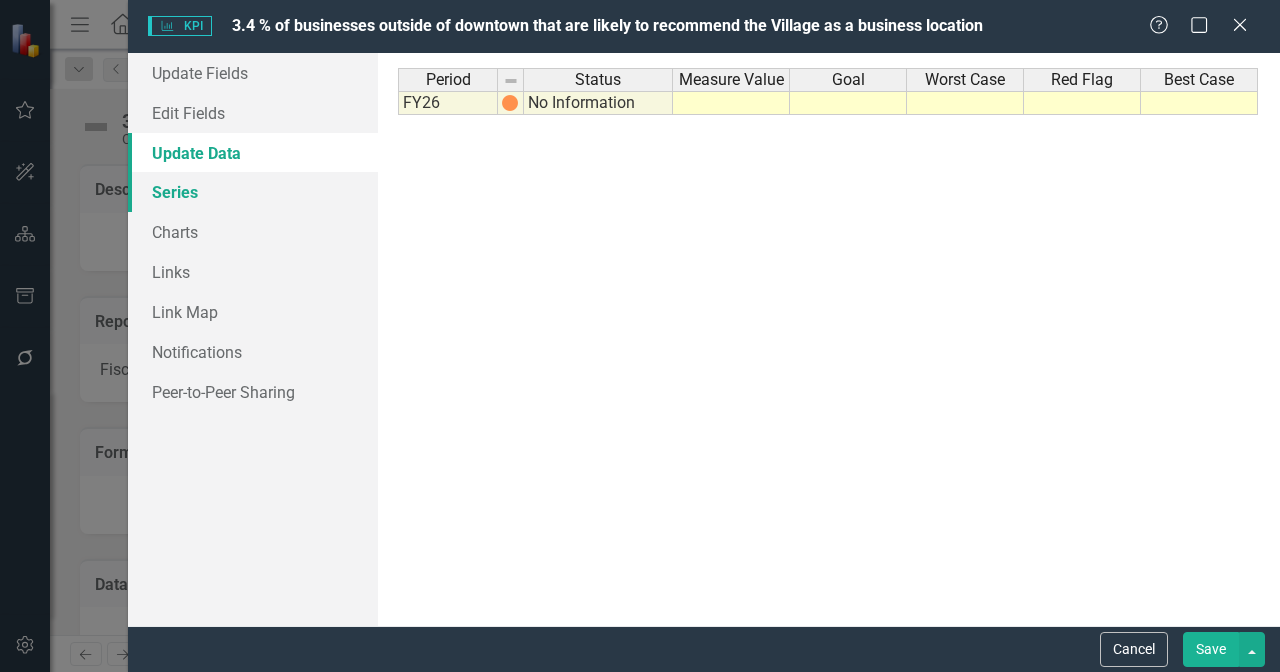click on "Series" at bounding box center (253, 192) 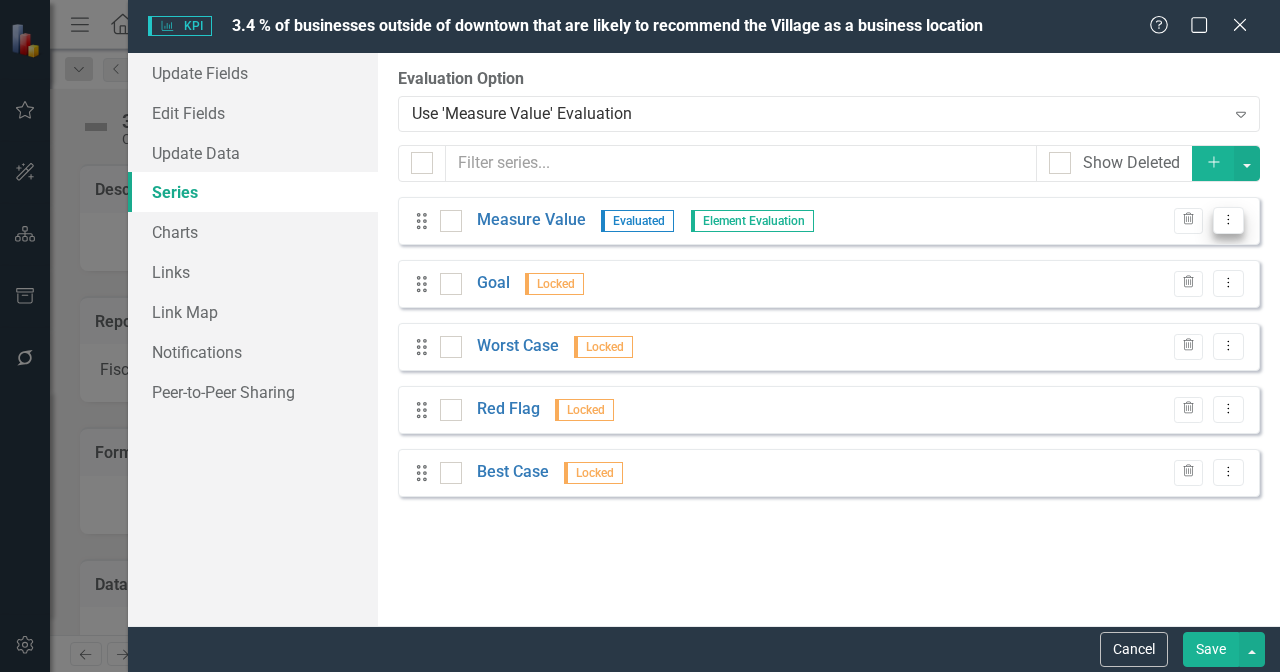 click on "Dropdown Menu" 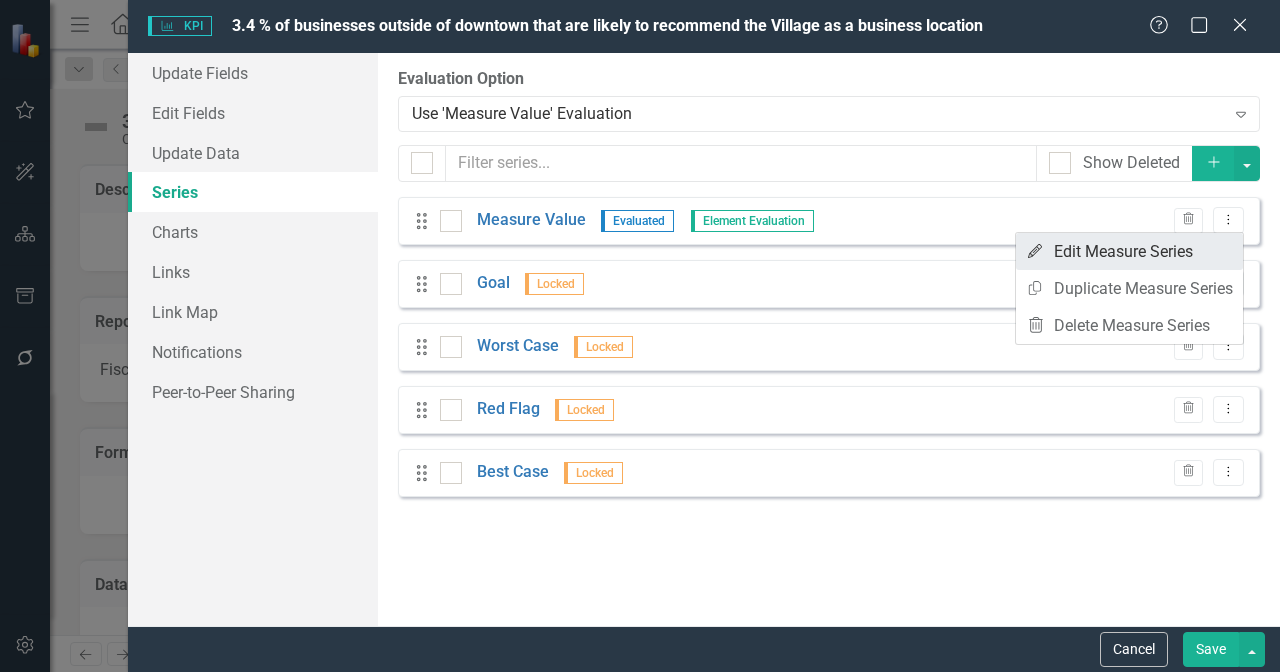 click on "Edit Edit Measure Series" at bounding box center (1129, 251) 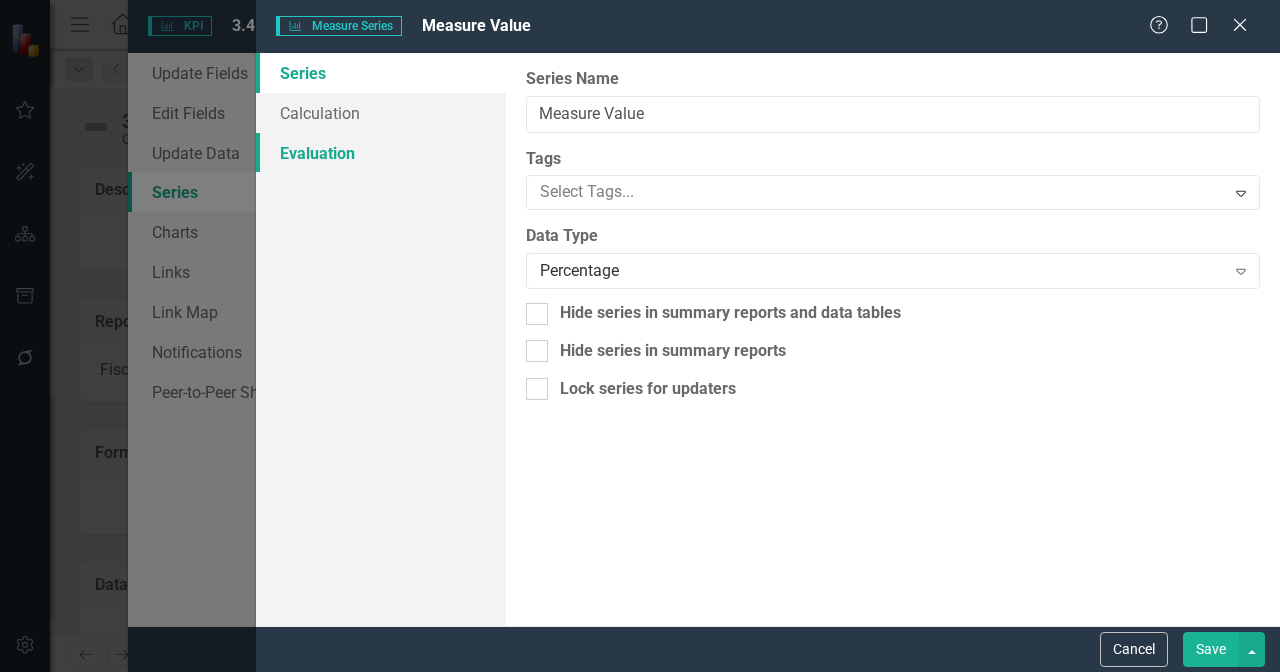 scroll, scrollTop: 0, scrollLeft: 0, axis: both 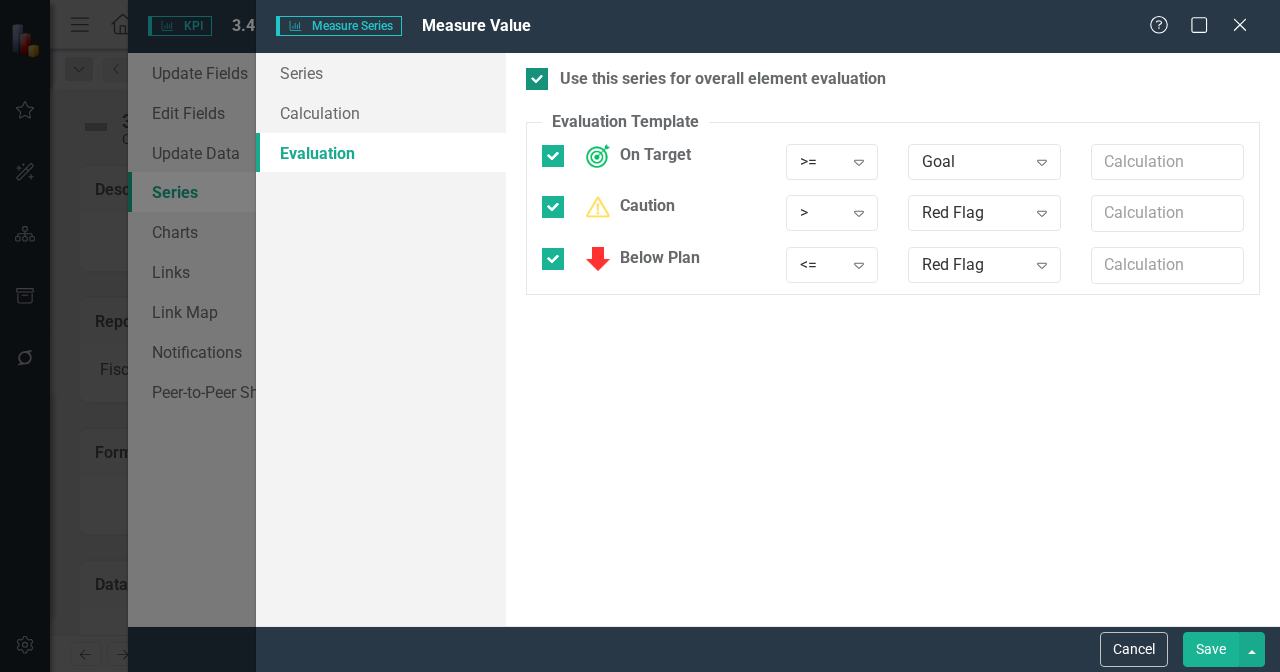 click on "Use this series for overall element evaluation" at bounding box center (723, 79) 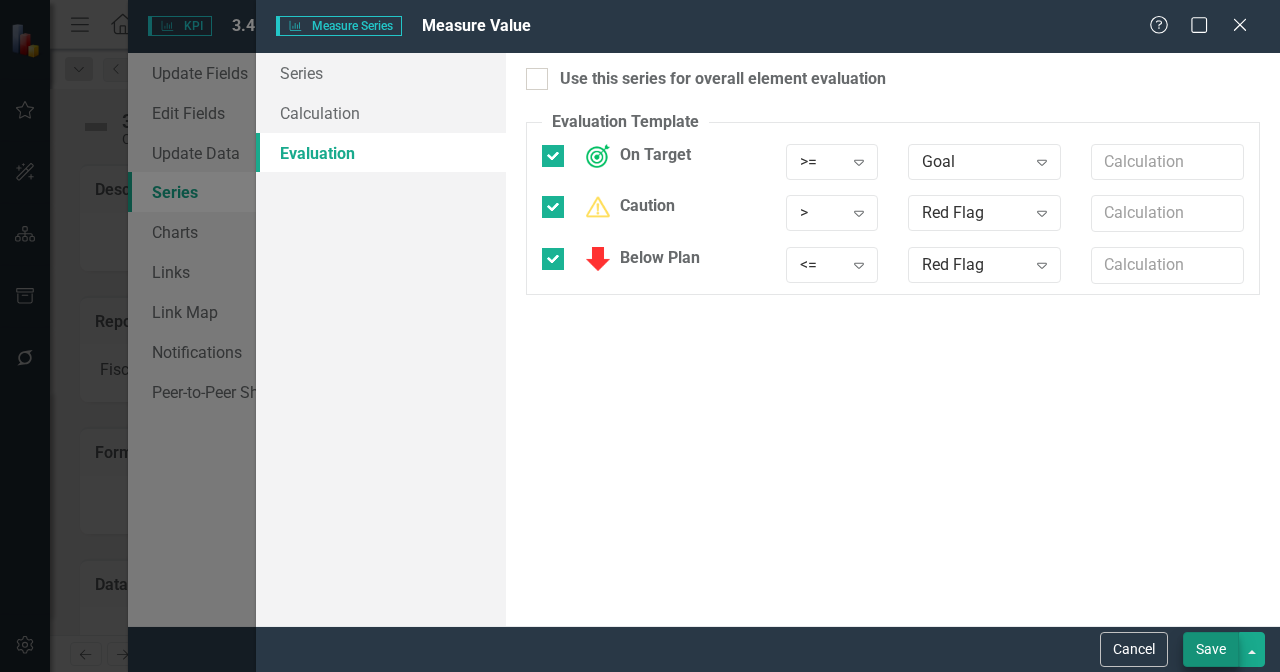 click on "Save" at bounding box center [1211, 649] 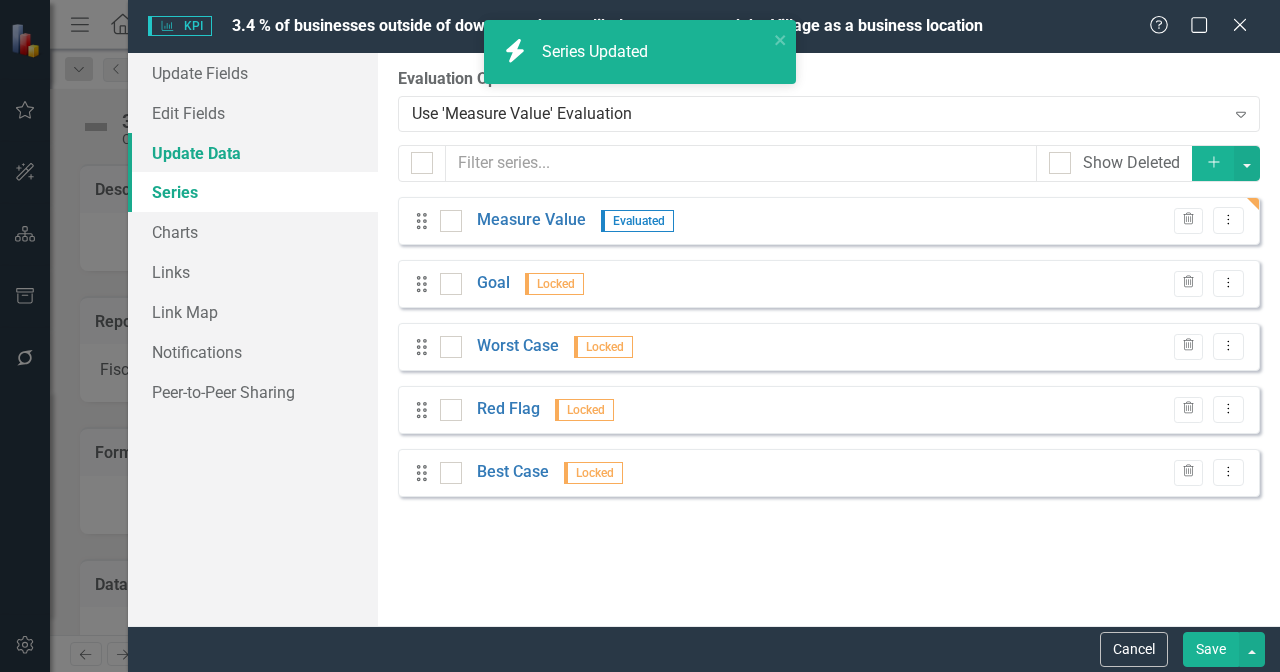 click on "Update  Data" at bounding box center (253, 153) 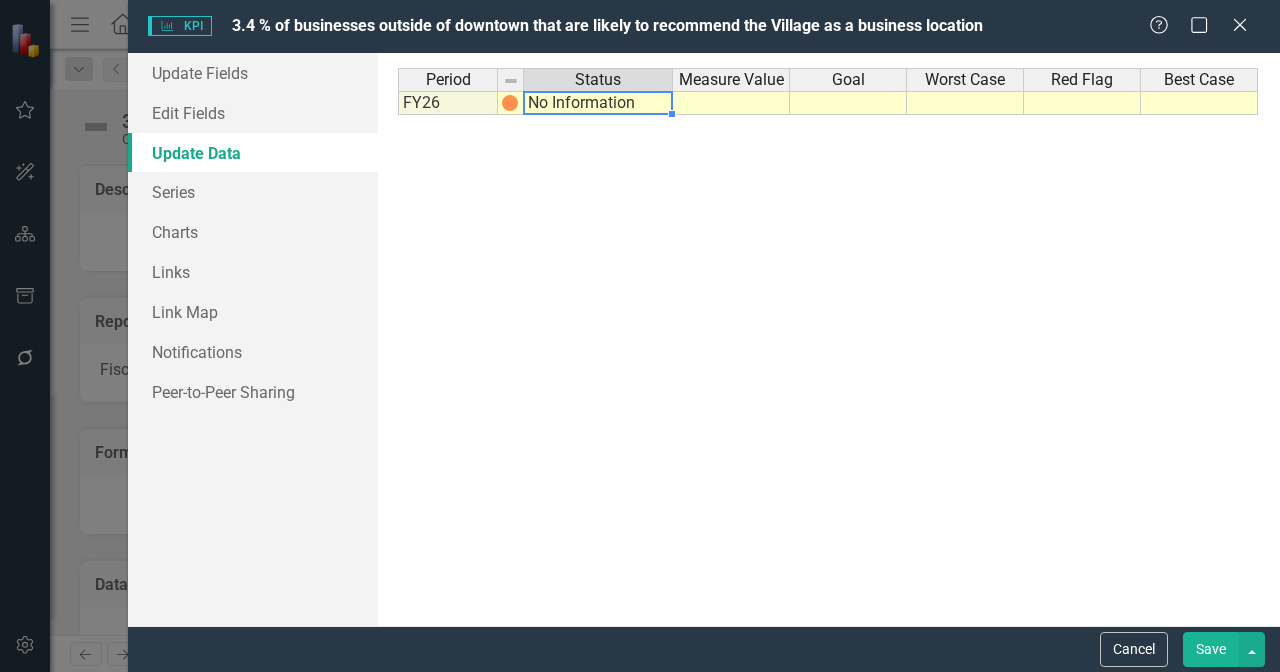 click on "No Information" at bounding box center (598, 103) 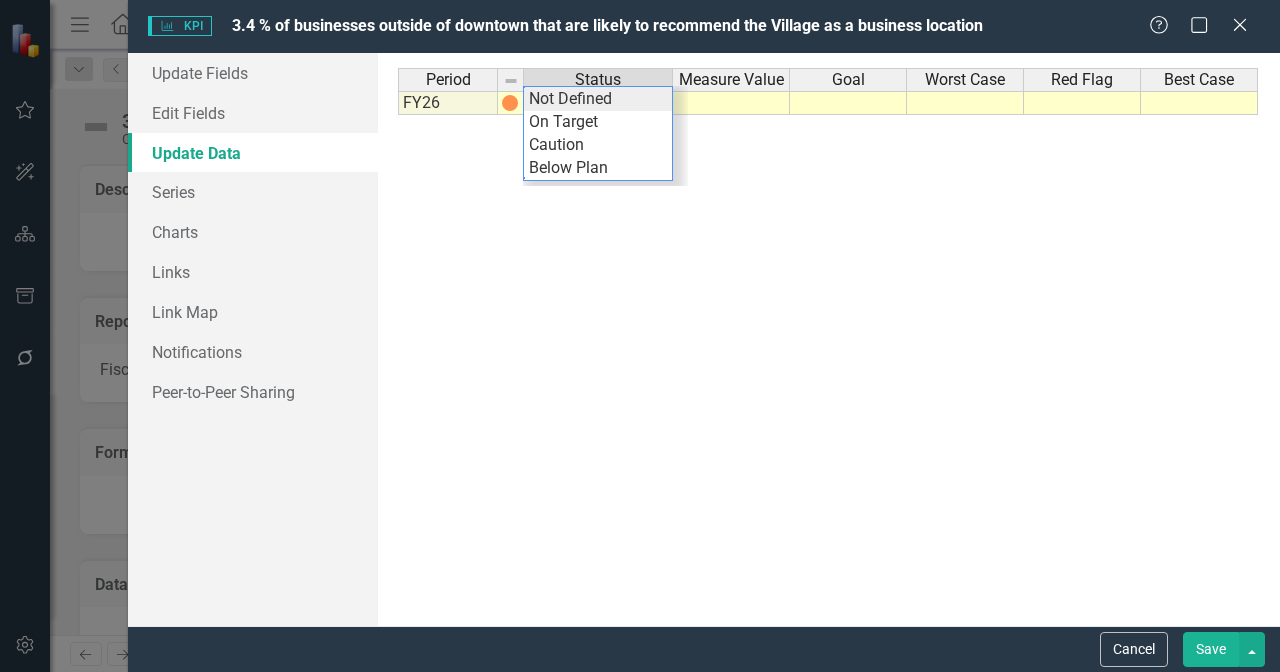 drag, startPoint x: 634, startPoint y: 182, endPoint x: 611, endPoint y: 100, distance: 85.16454 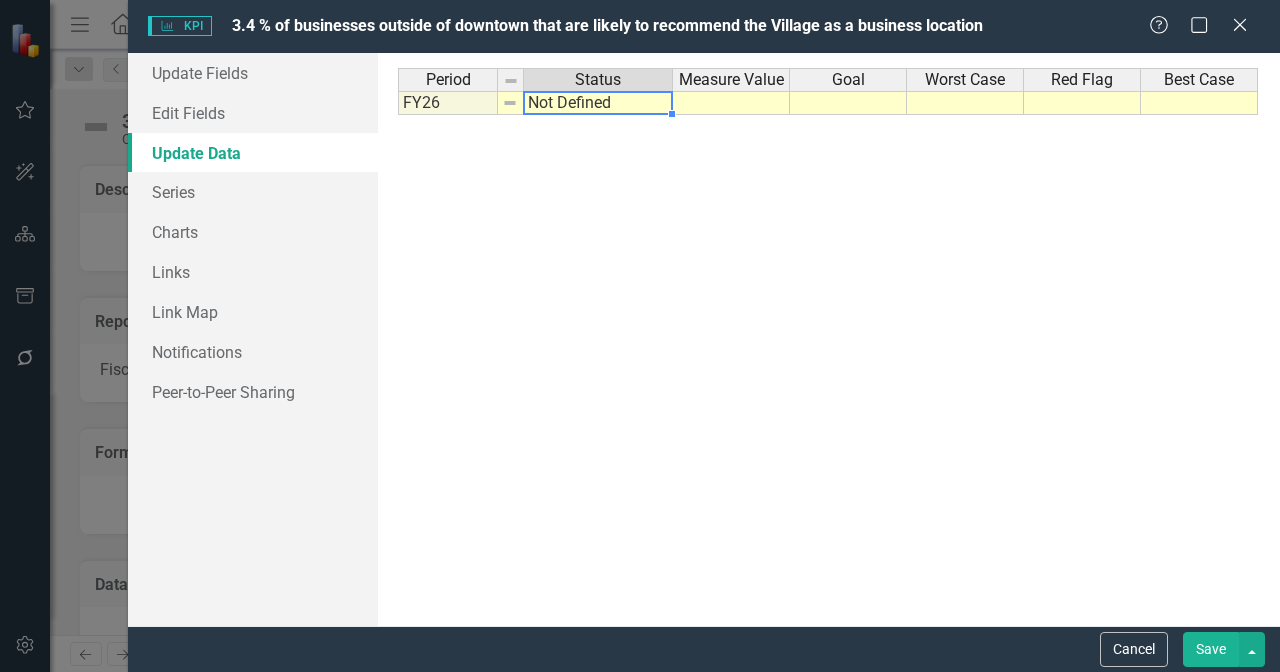 click on "Period Status FY26 Not Defined" at bounding box center (537, 340) 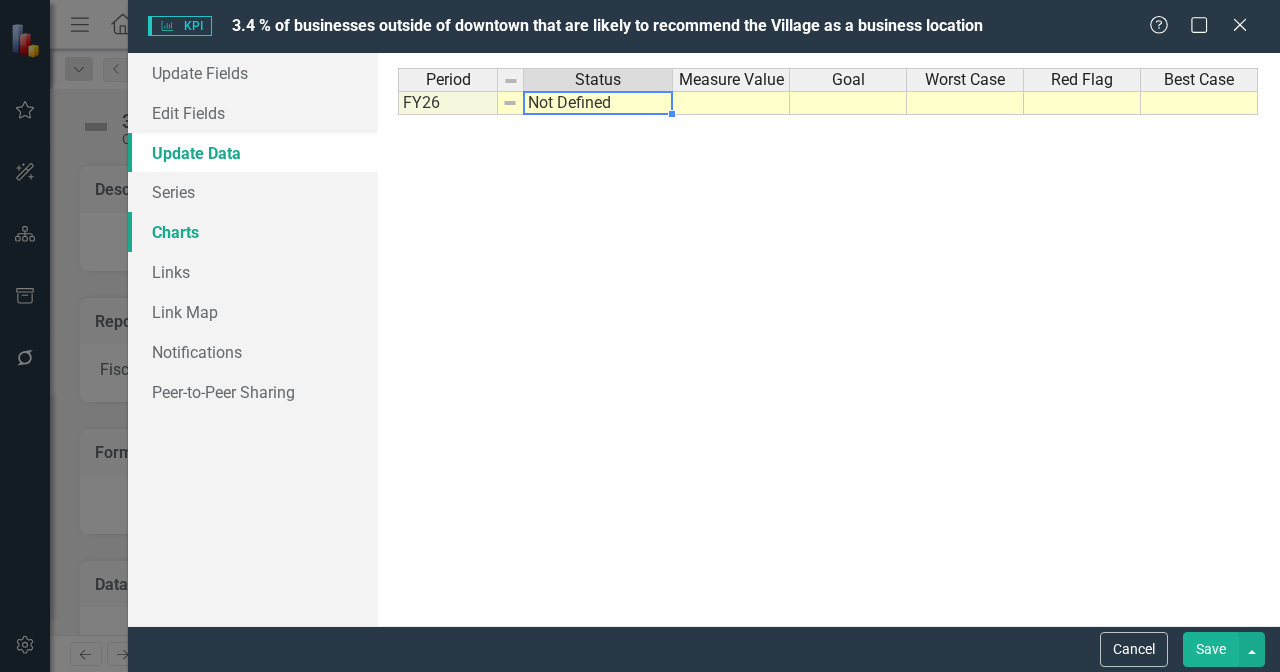 click on "Charts" at bounding box center (253, 232) 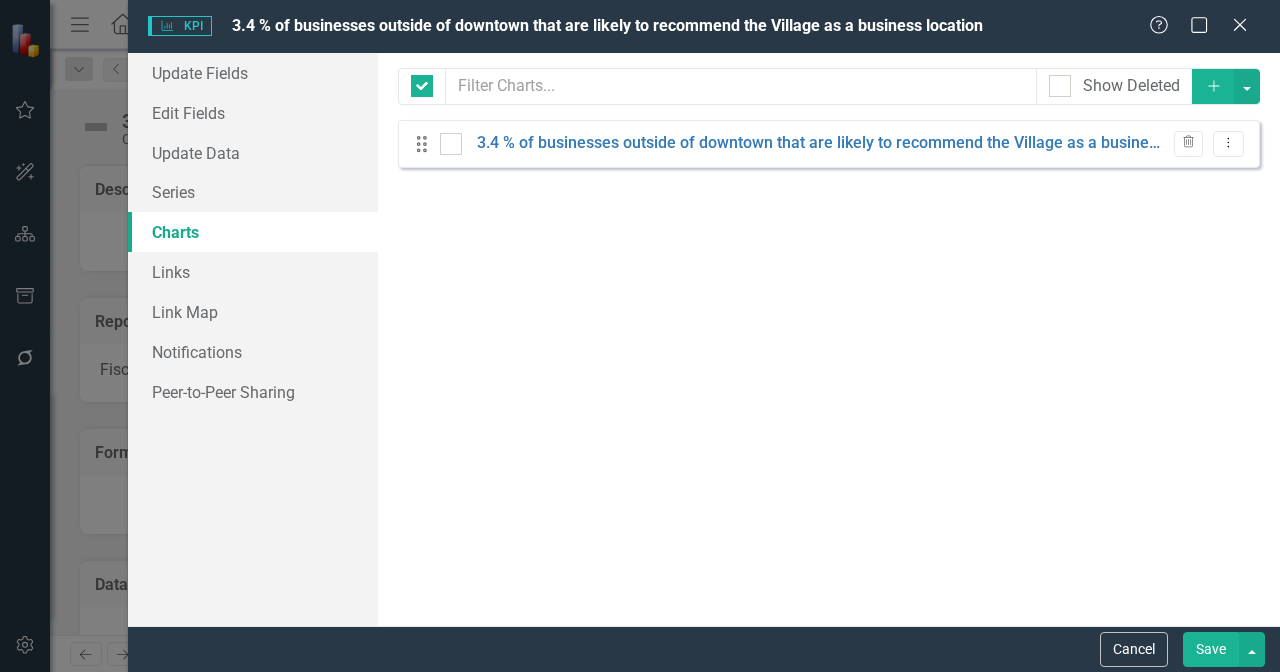 checkbox on "false" 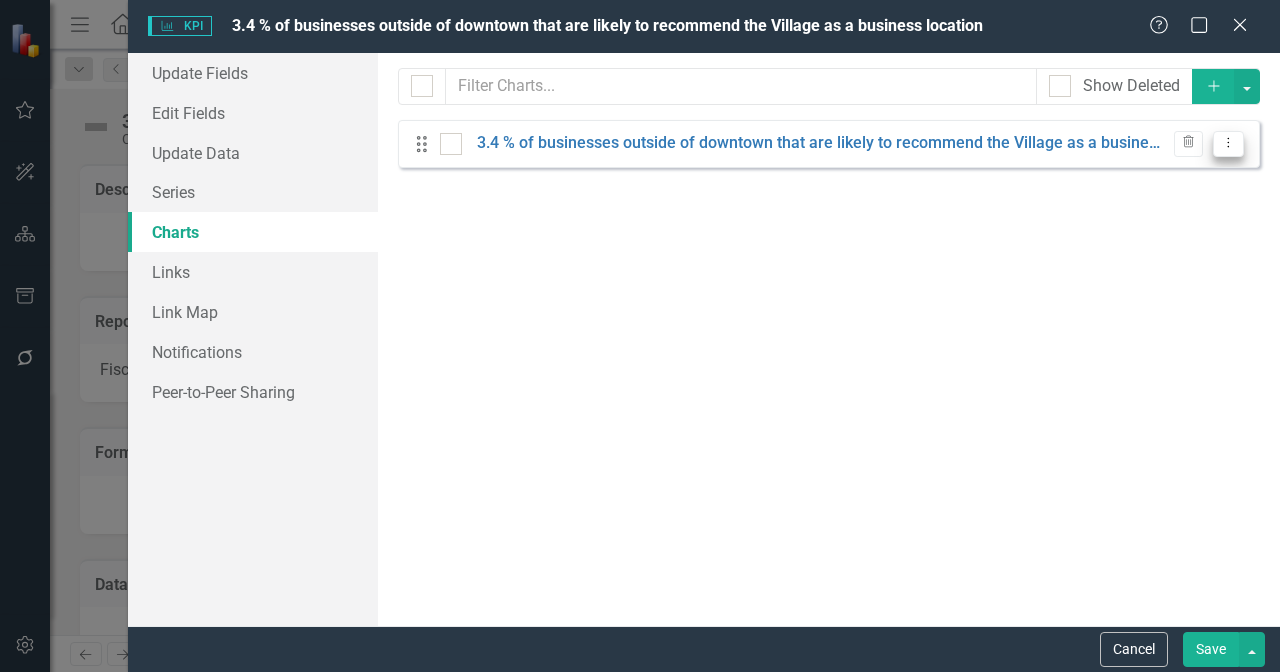 click on "Dropdown Menu" 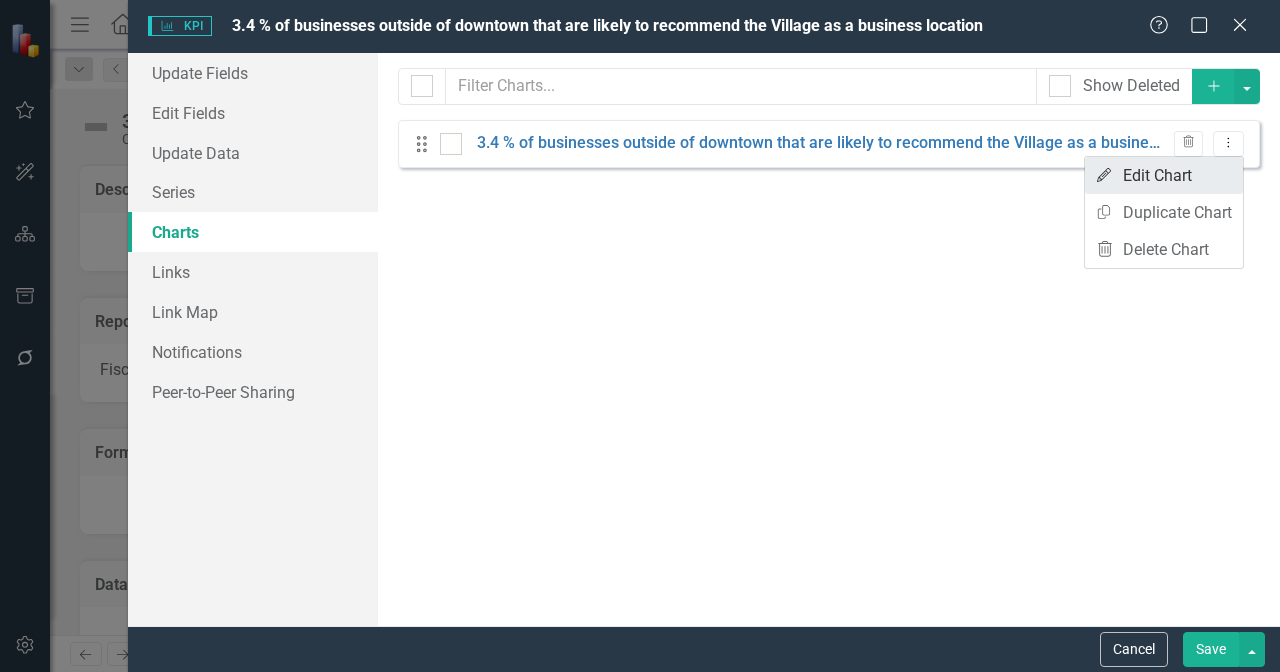 click on "Edit Edit Chart" at bounding box center (1164, 175) 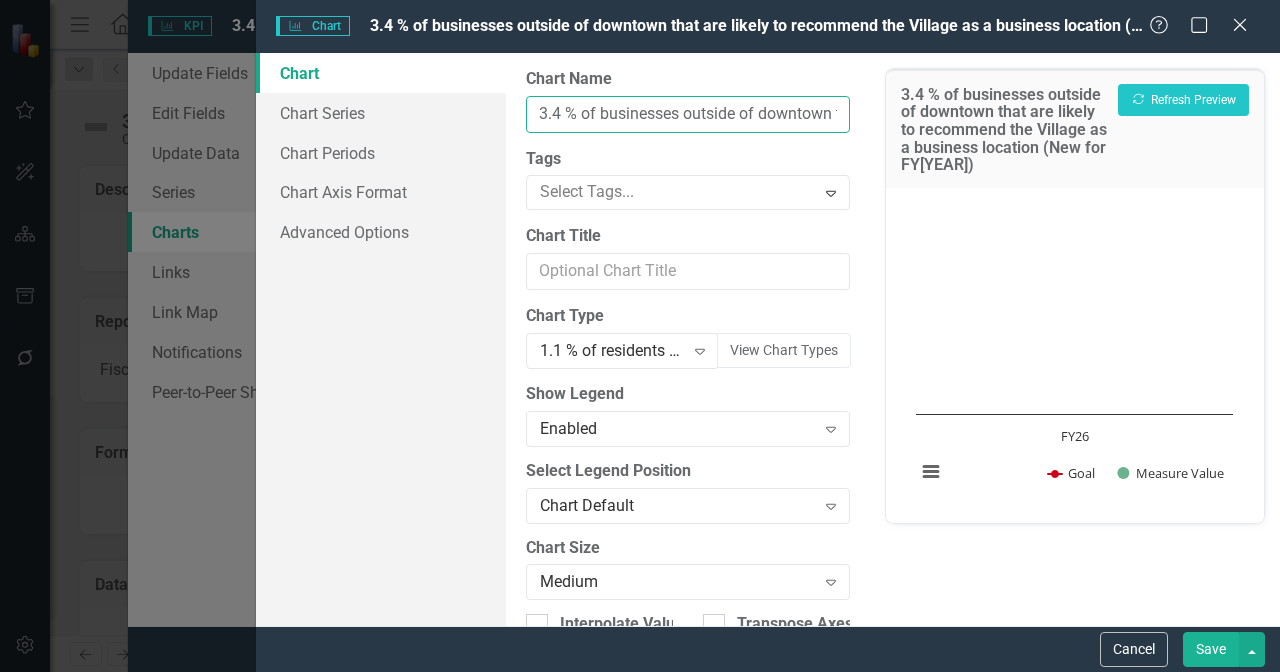 drag, startPoint x: 569, startPoint y: 112, endPoint x: 507, endPoint y: 108, distance: 62.1289 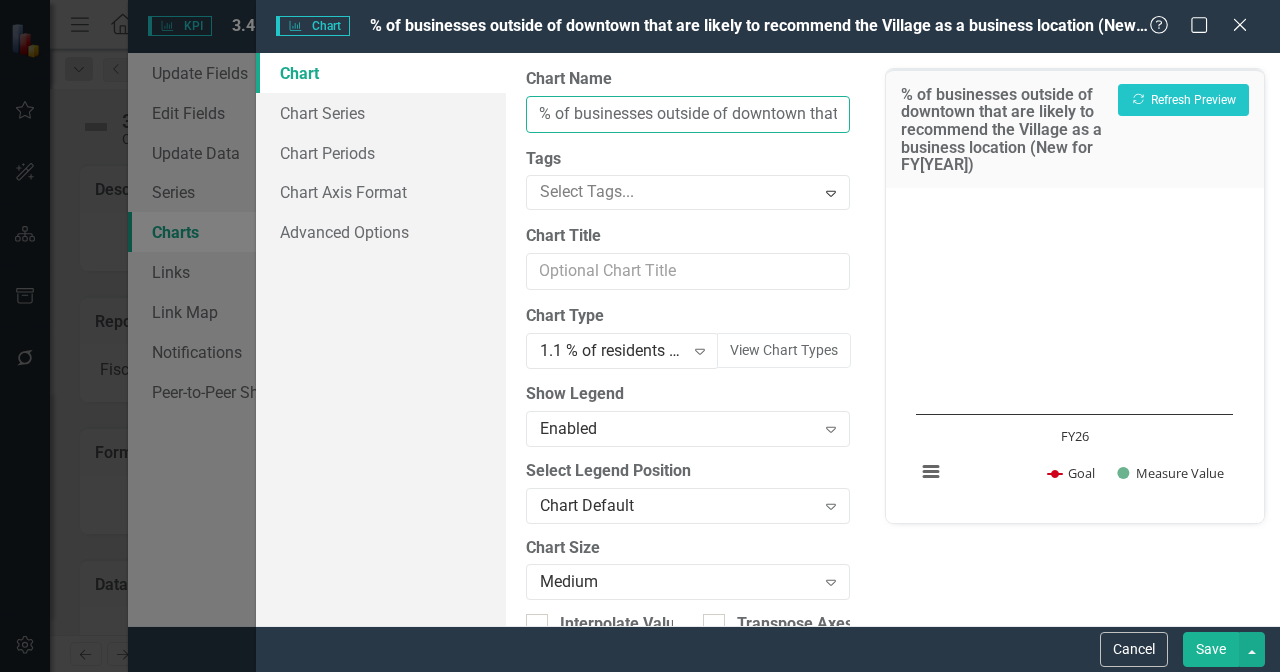 click on "% of businesses outside of downtown that are likely to recommend the Village as a business location (New for FY25)" at bounding box center [688, 114] 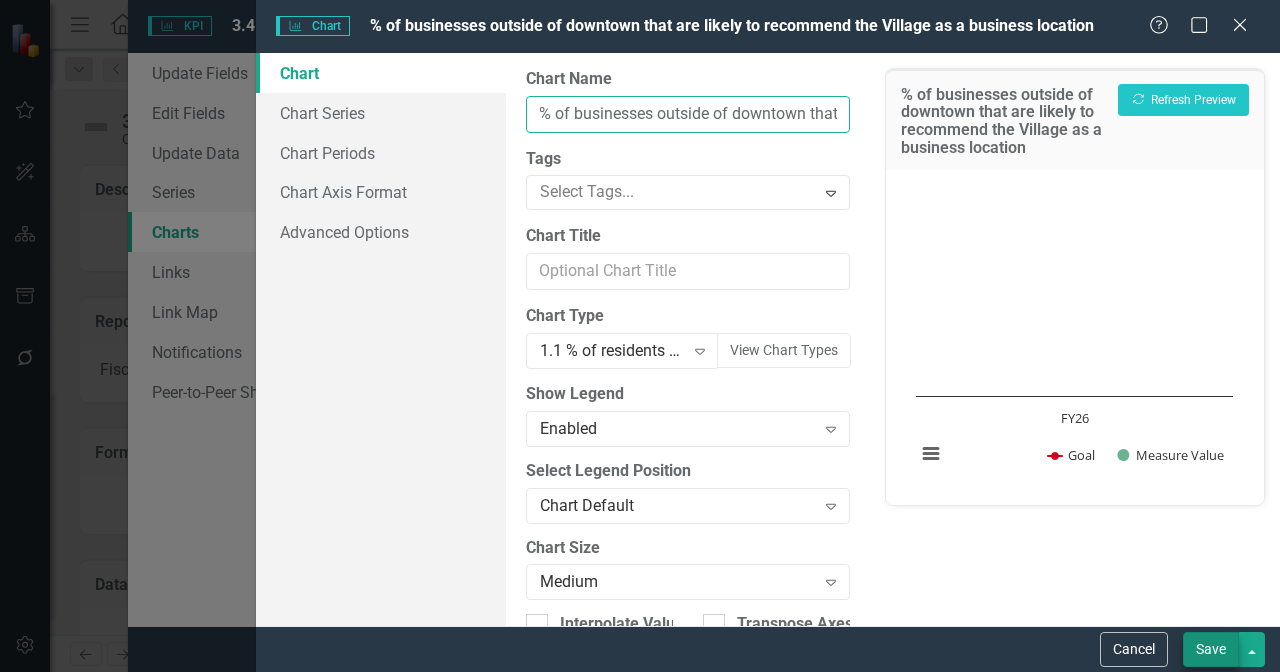 type on "% of businesses outside of downtown that are likely to recommend the Village as a business location" 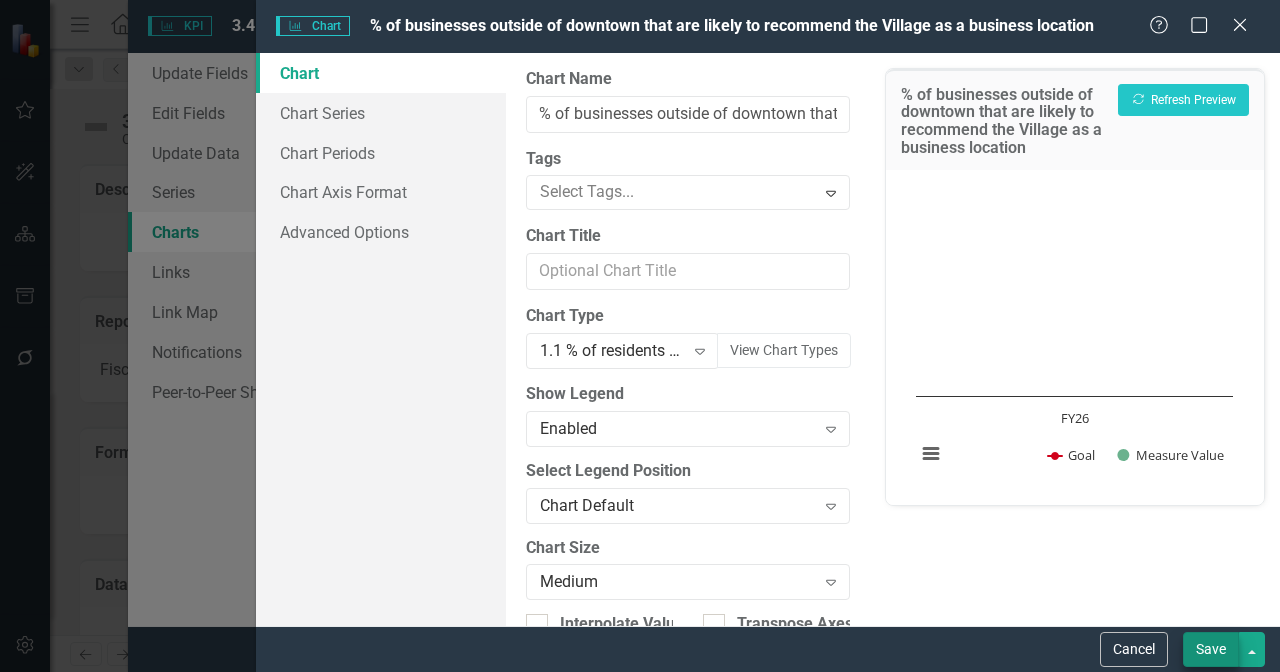 click on "Save" at bounding box center [1211, 649] 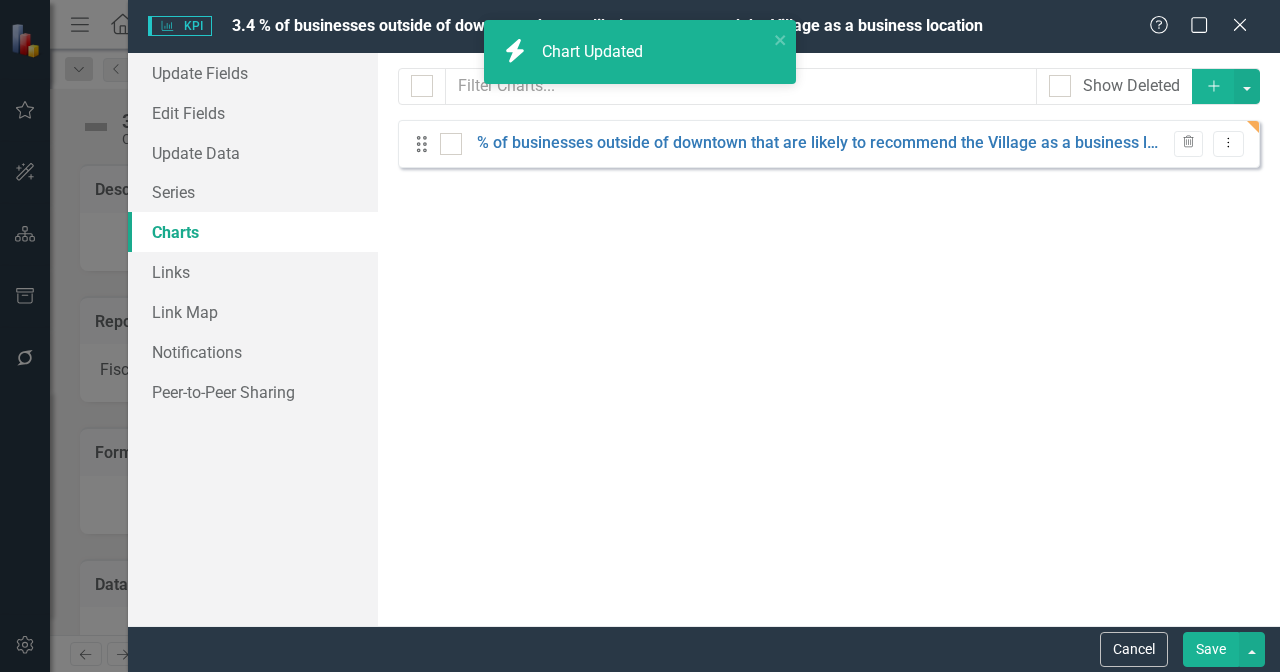 click on "Save" at bounding box center (1211, 649) 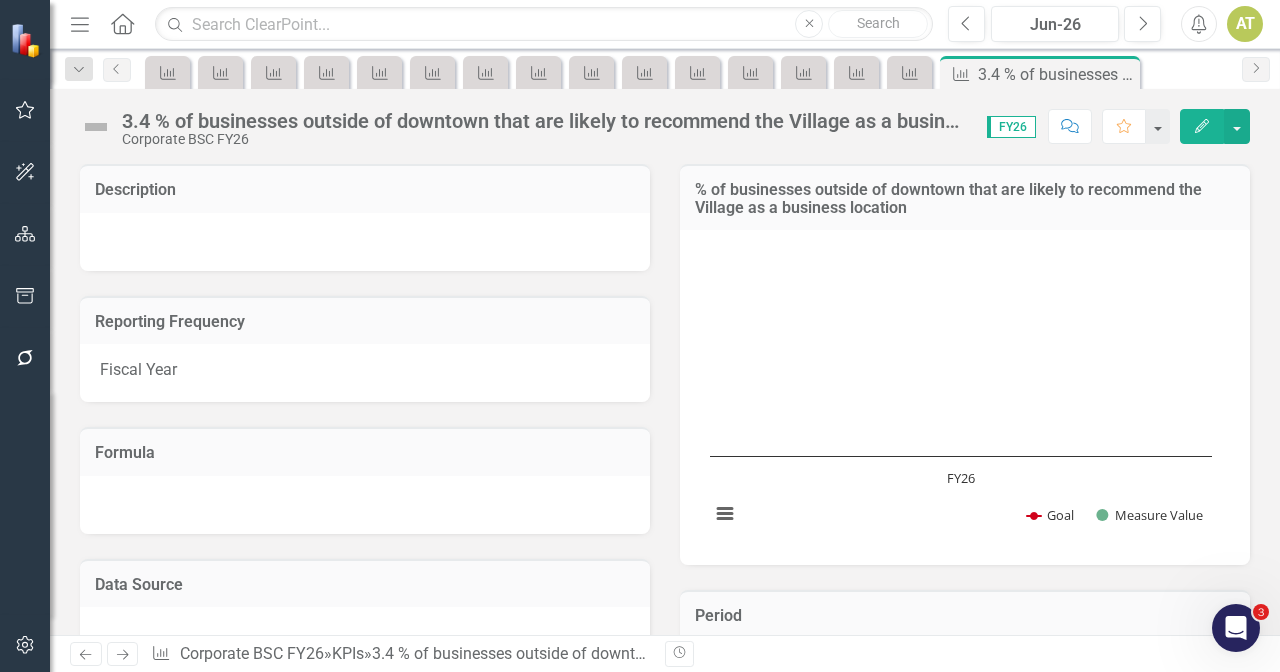click on "No Information" at bounding box center (300, 952) 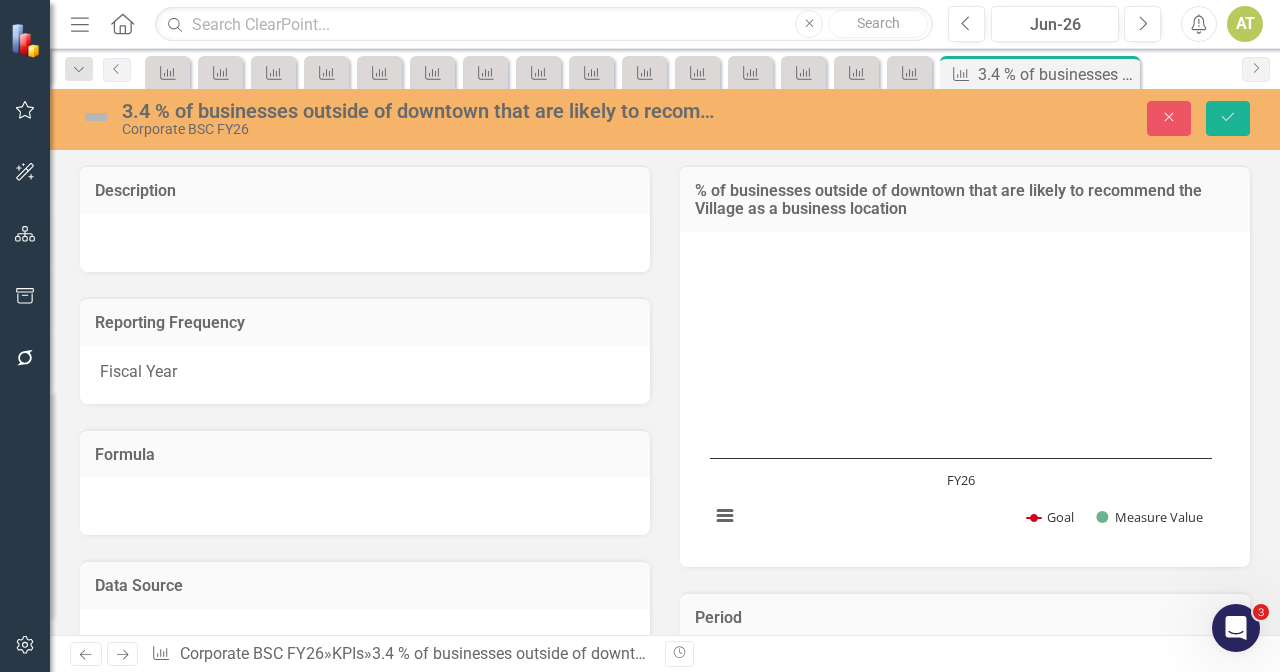 scroll, scrollTop: 496, scrollLeft: 0, axis: vertical 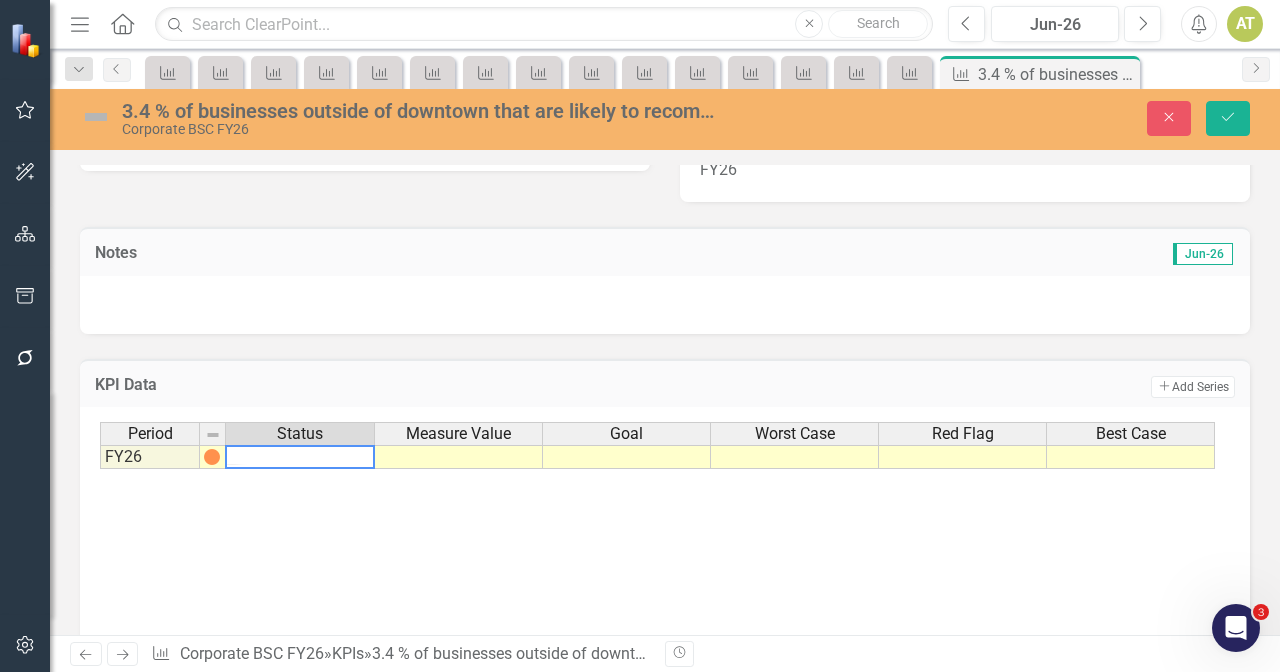 type on "No Information" 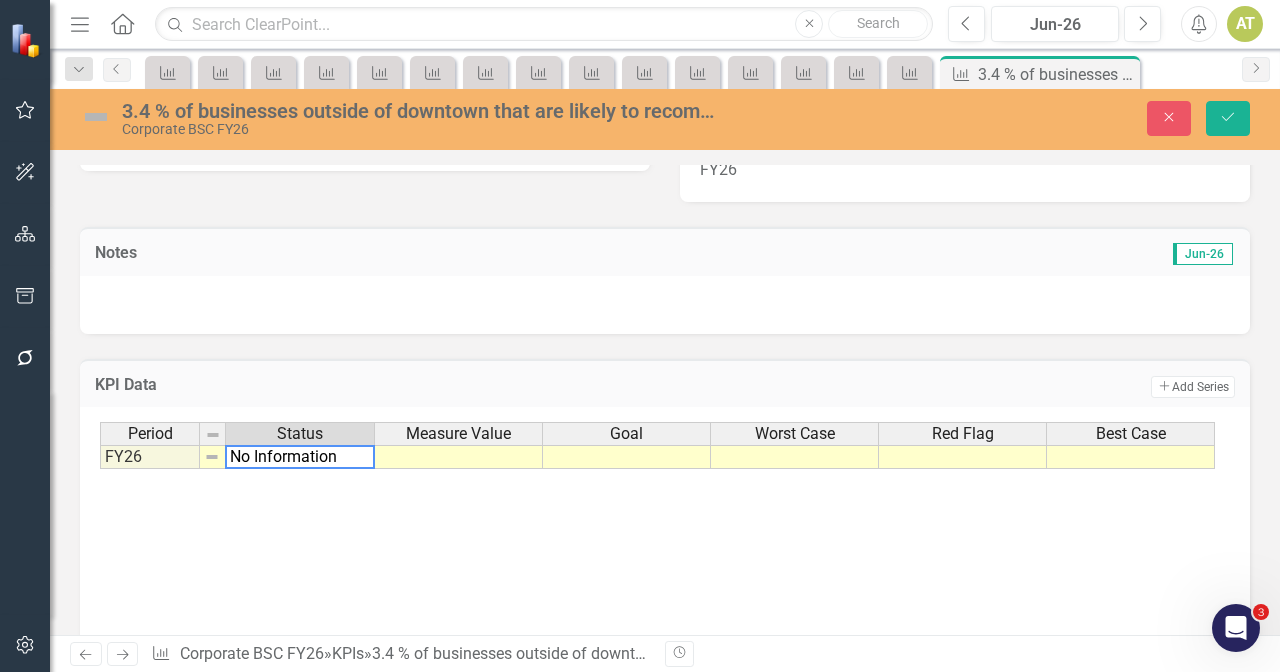 click on "Period Status Measure Value Goal Worst Case Red Flag Best Case FY26 Not Defined Period Status Measure Value Goal Worst Case Red Flag Best Case Period Status FY26 Not Defined Period Status No Information Not Defined On Target Caution Below Plan" at bounding box center (665, 522) 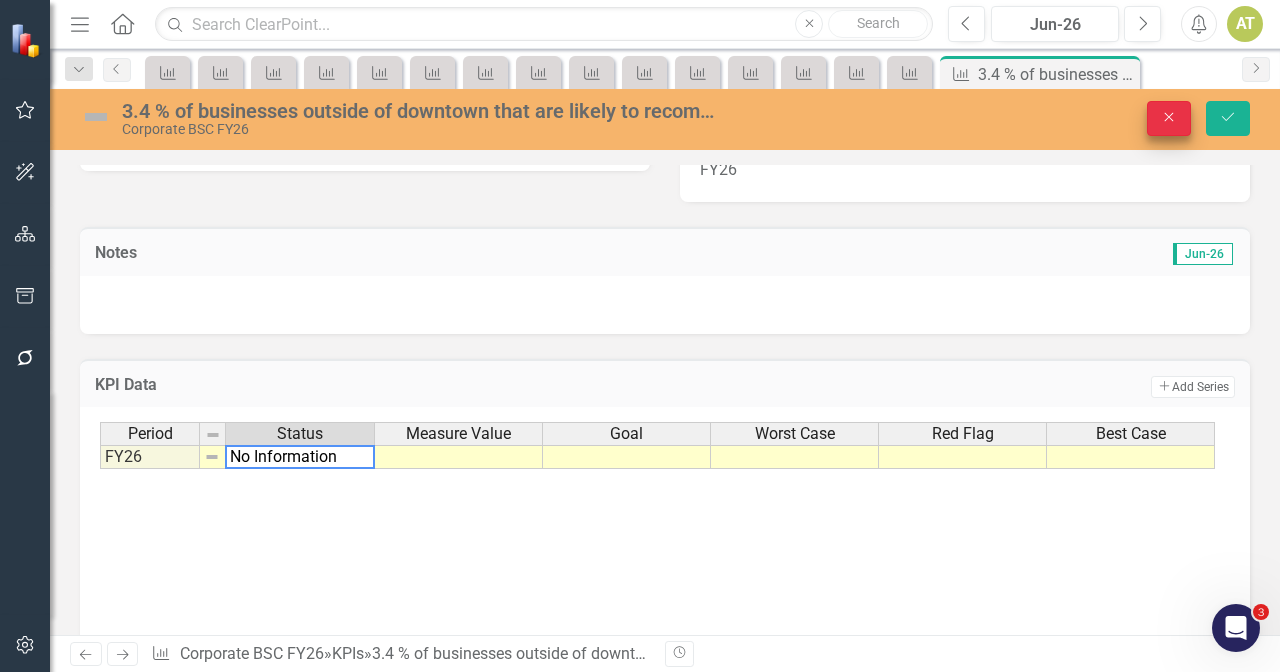 click on "Close" 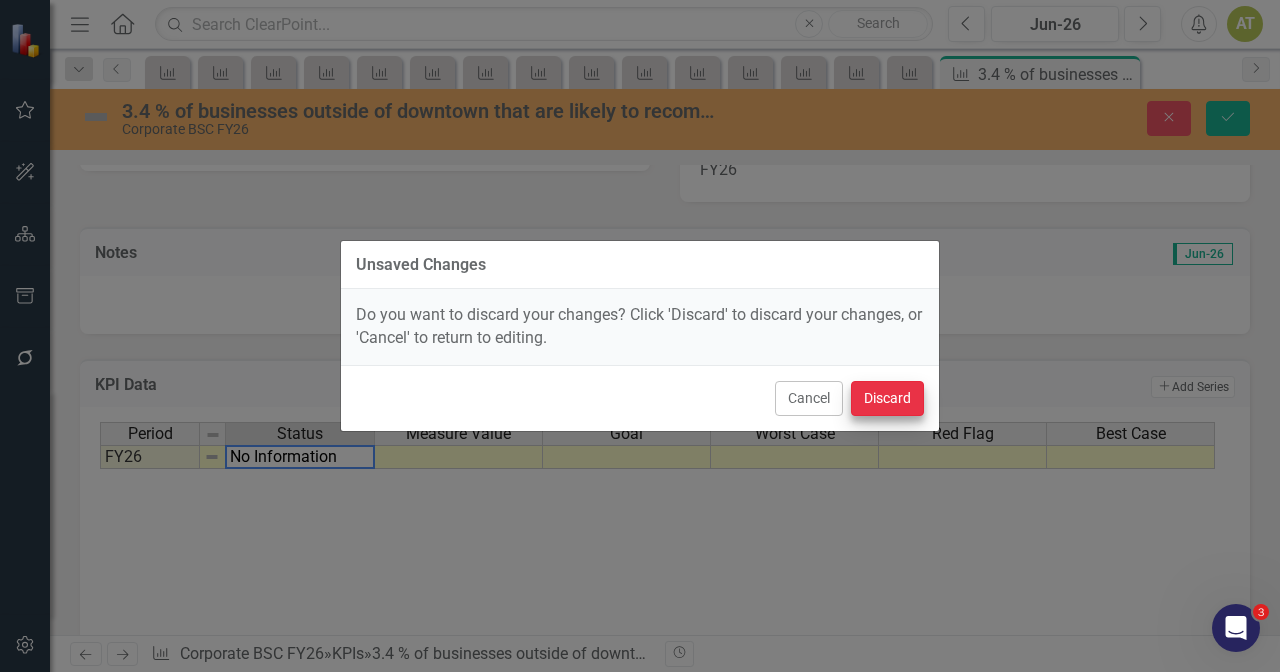 click on "Discard" at bounding box center (887, 398) 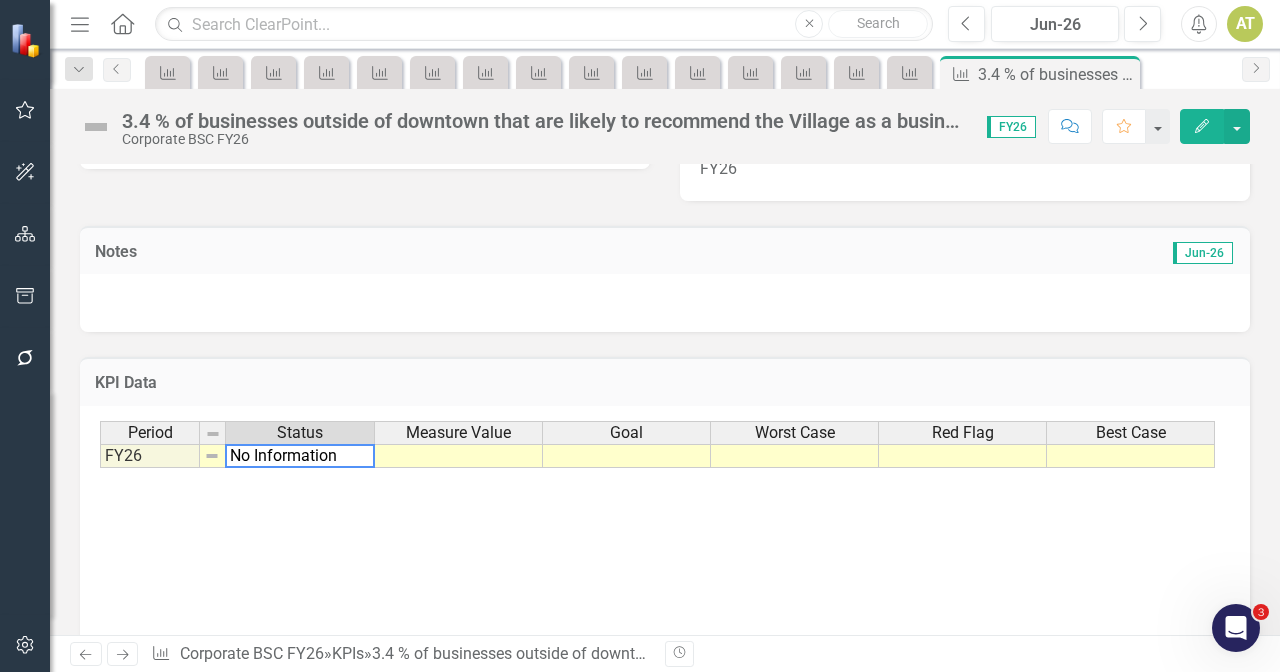 click on "Period Status Measure Value Goal Worst Case Red Flag Best Case FY26 Not Defined Period Status Measure Value Goal Worst Case Red Flag Best Case Period Status FY26 Not Defined Period Status No Information Not Defined On Target Caution Below Plan" at bounding box center (665, 521) 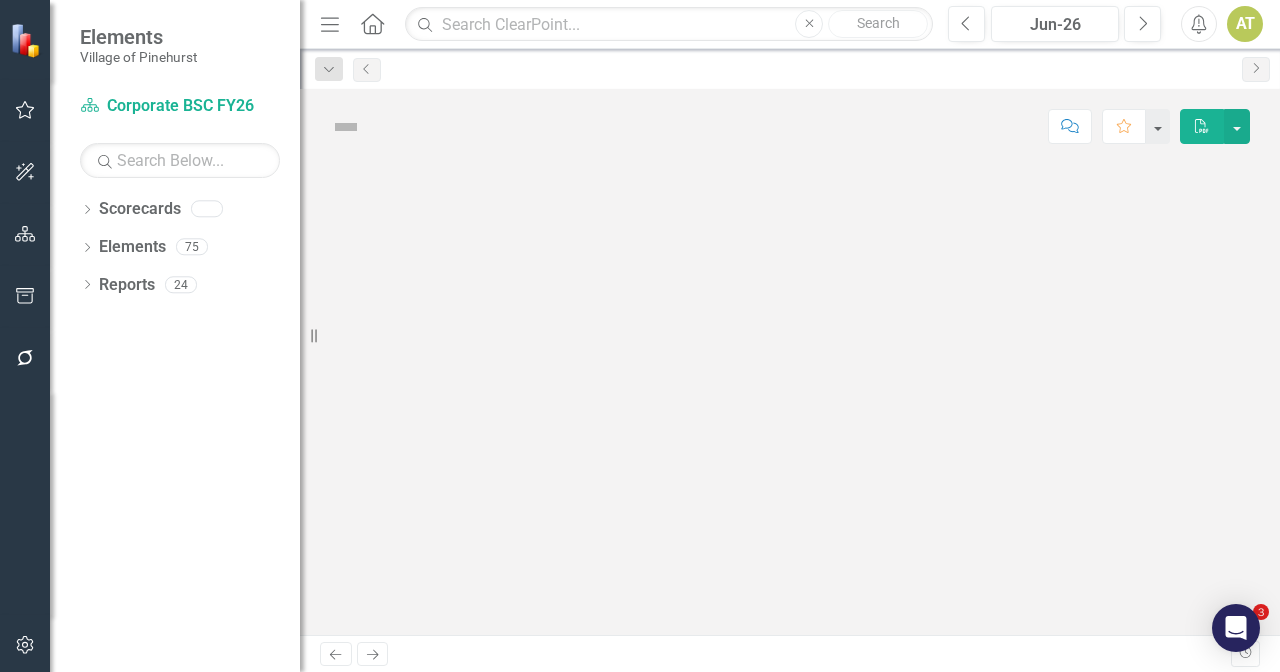 scroll, scrollTop: 0, scrollLeft: 0, axis: both 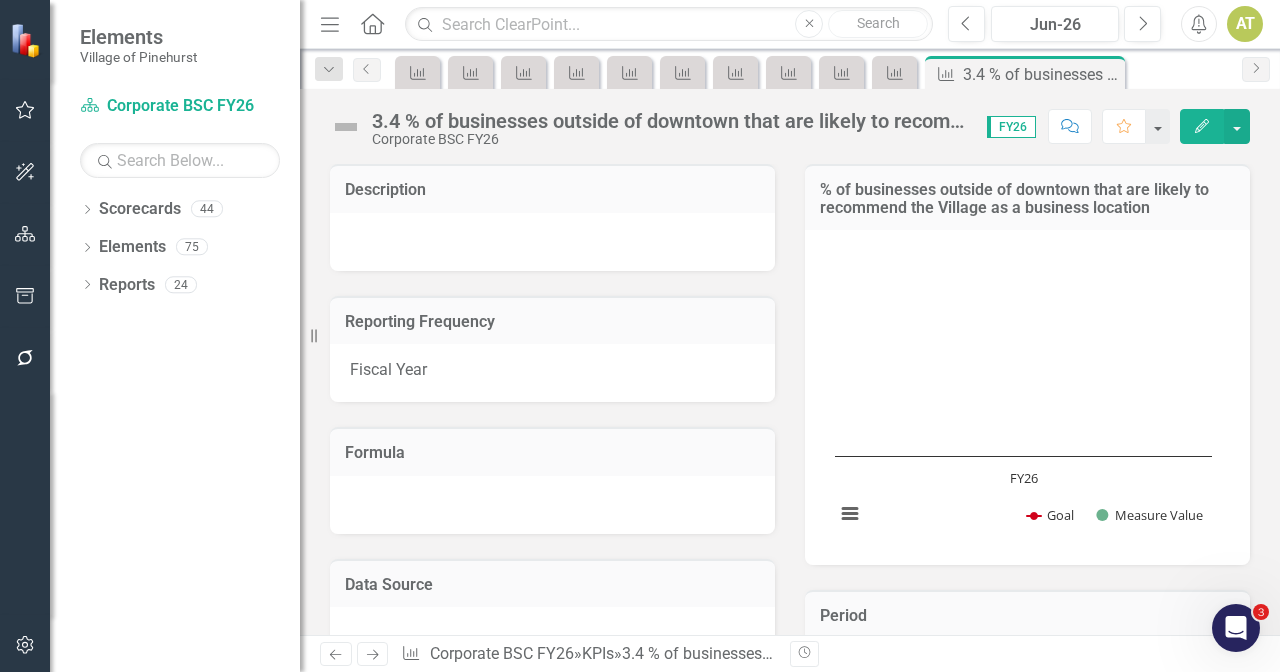 click on "Menu" 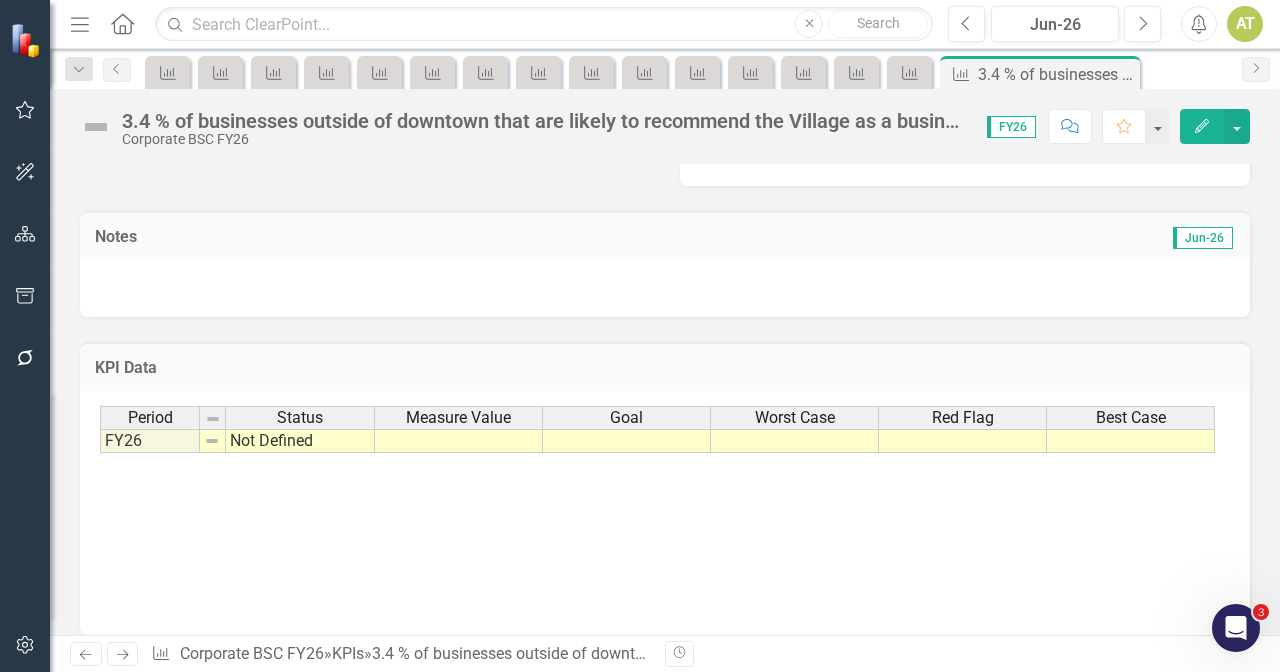 scroll, scrollTop: 528, scrollLeft: 0, axis: vertical 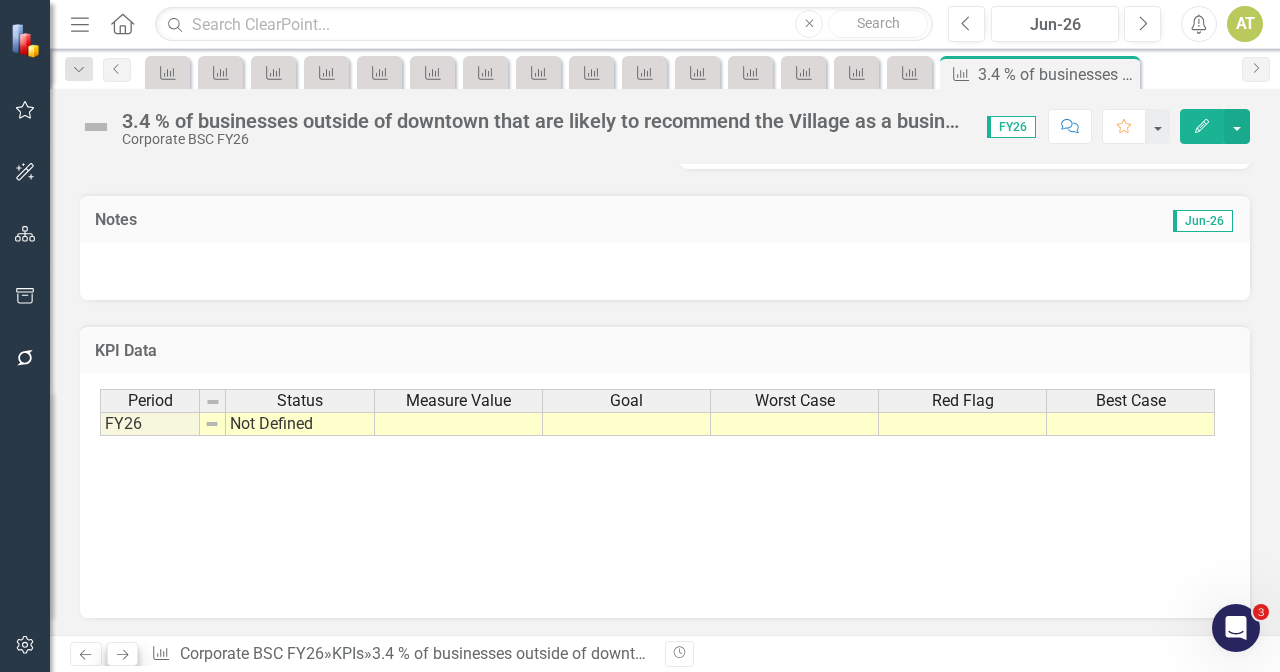 click on "Next" 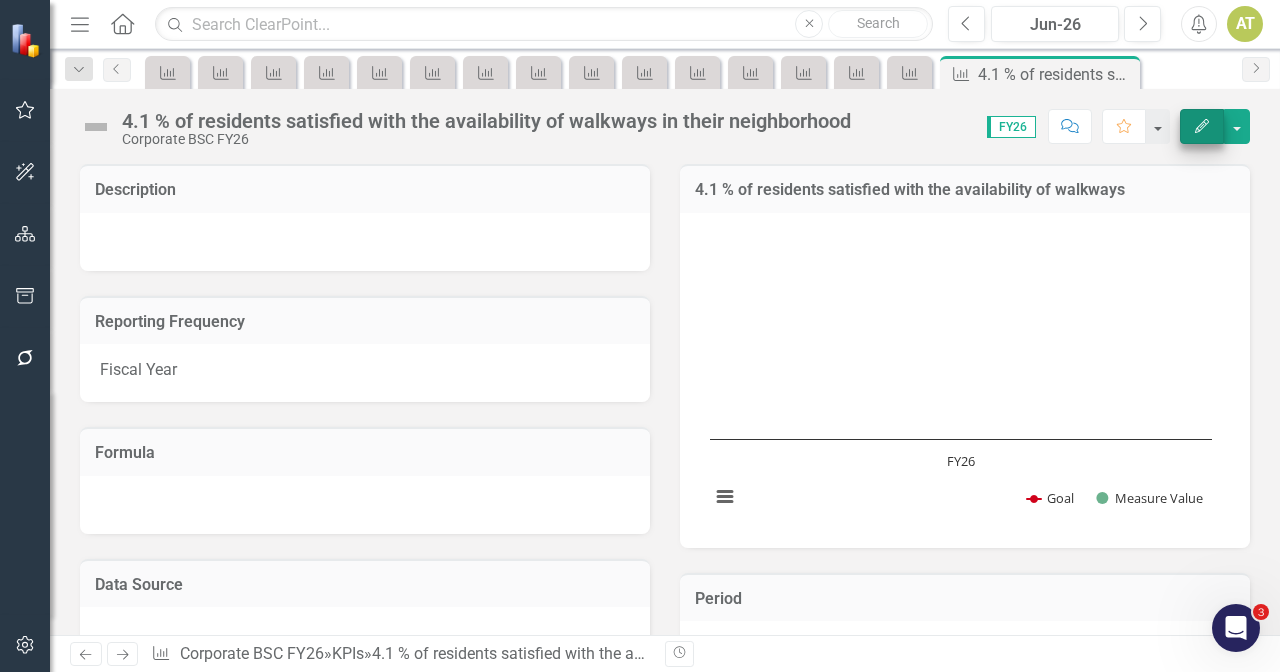 click on "Edit" 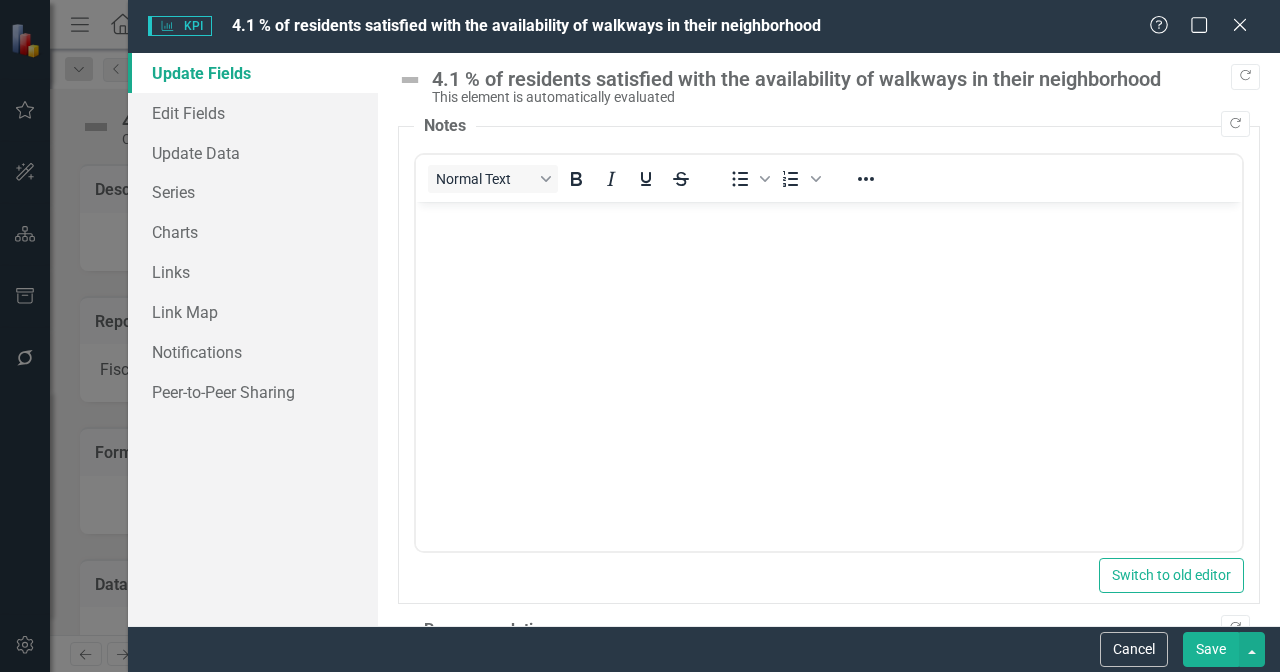 scroll, scrollTop: 0, scrollLeft: 0, axis: both 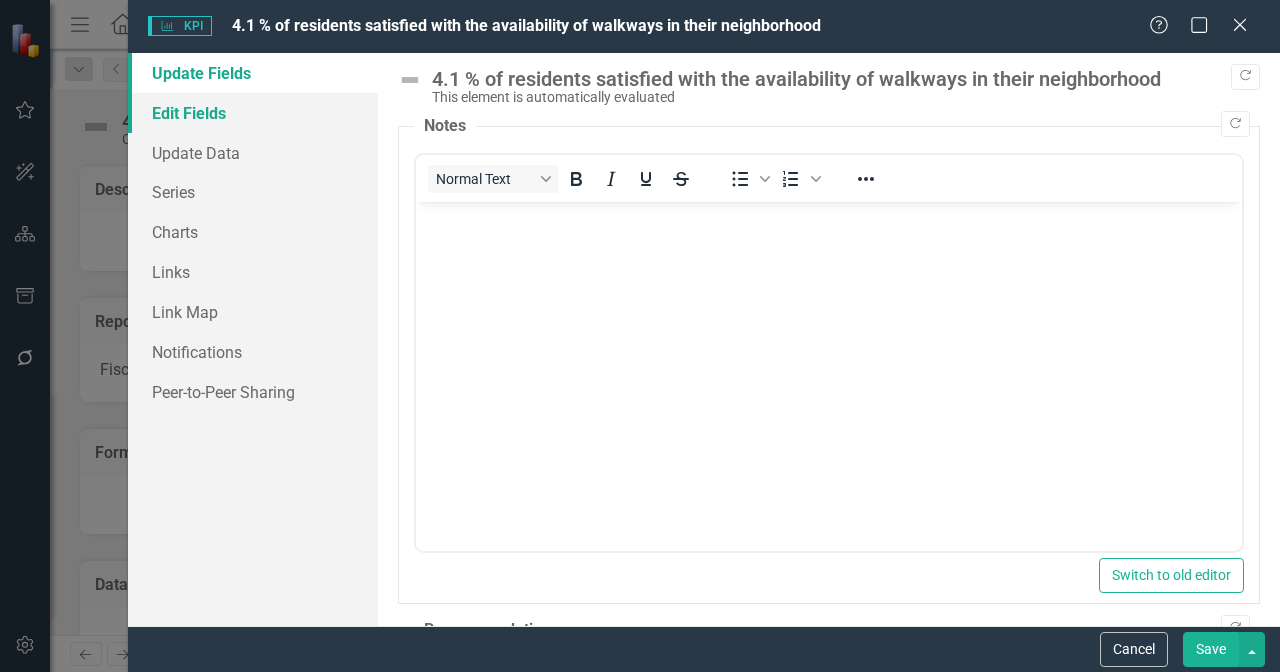 click on "Edit Fields" at bounding box center (253, 113) 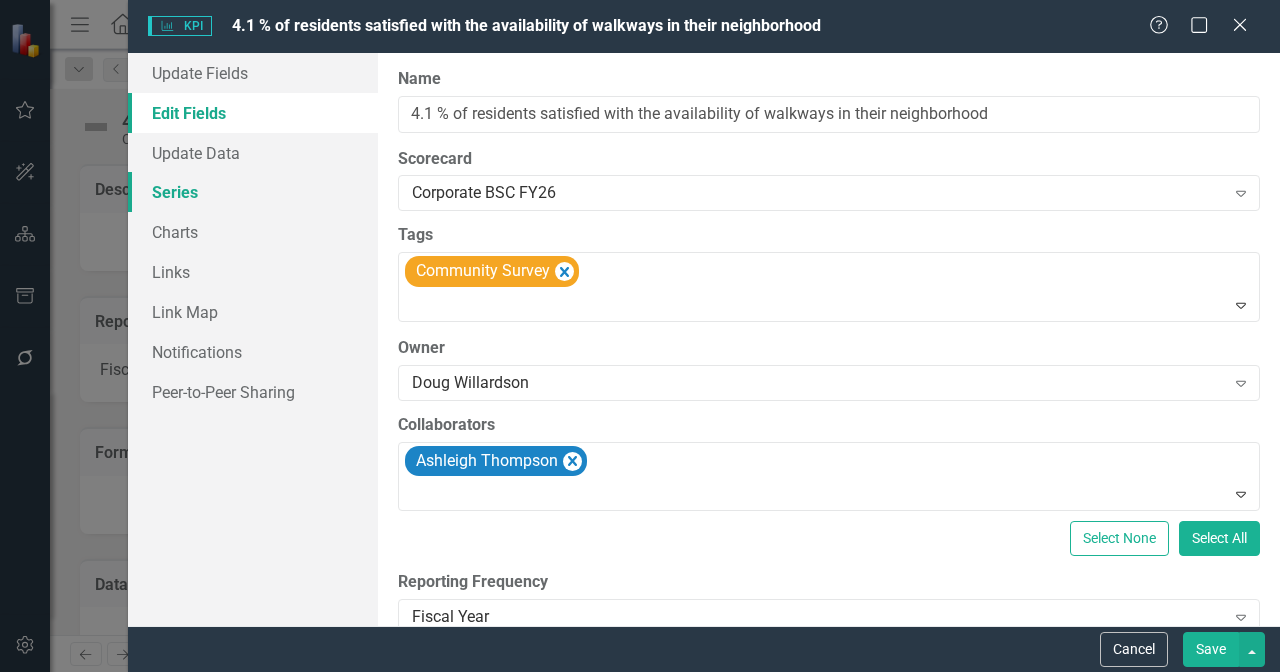 click on "Series" at bounding box center [253, 192] 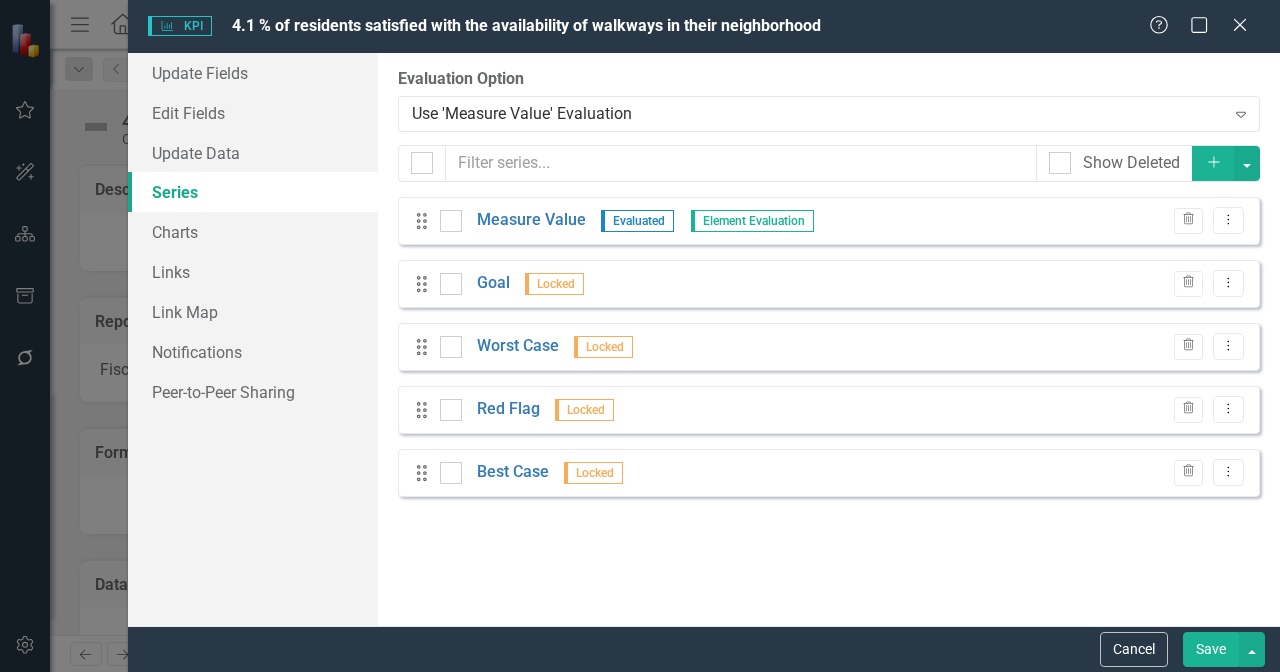 checkbox on "false" 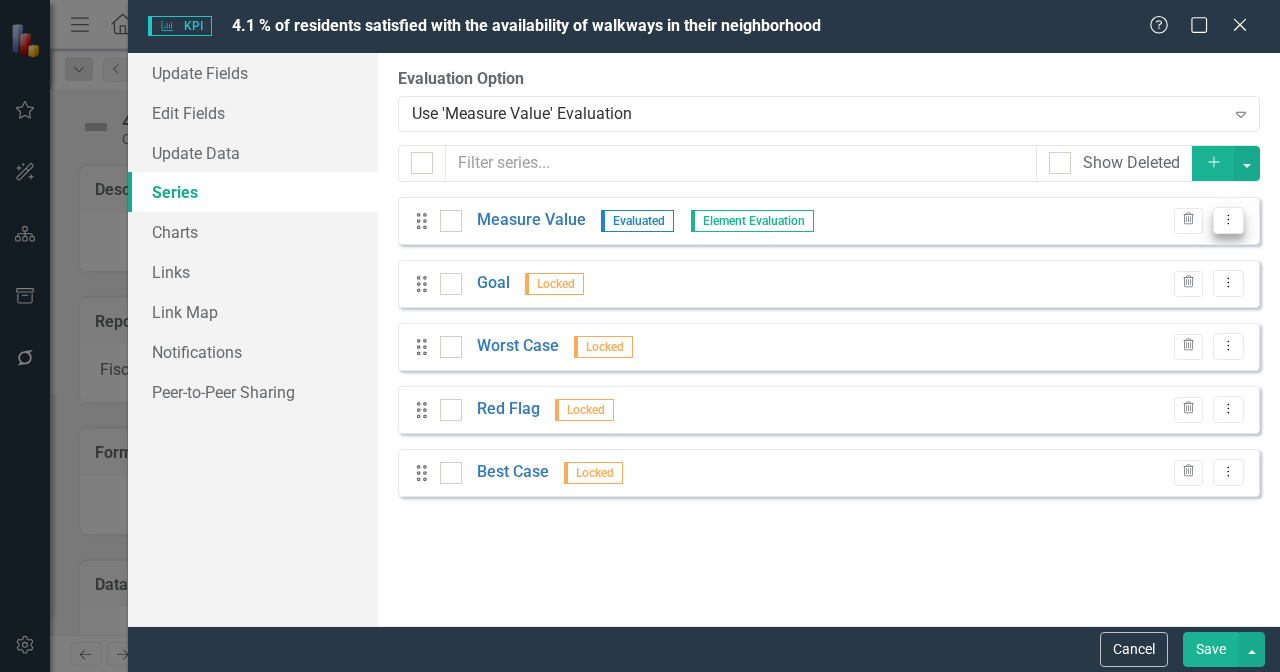 click on "Dropdown Menu" 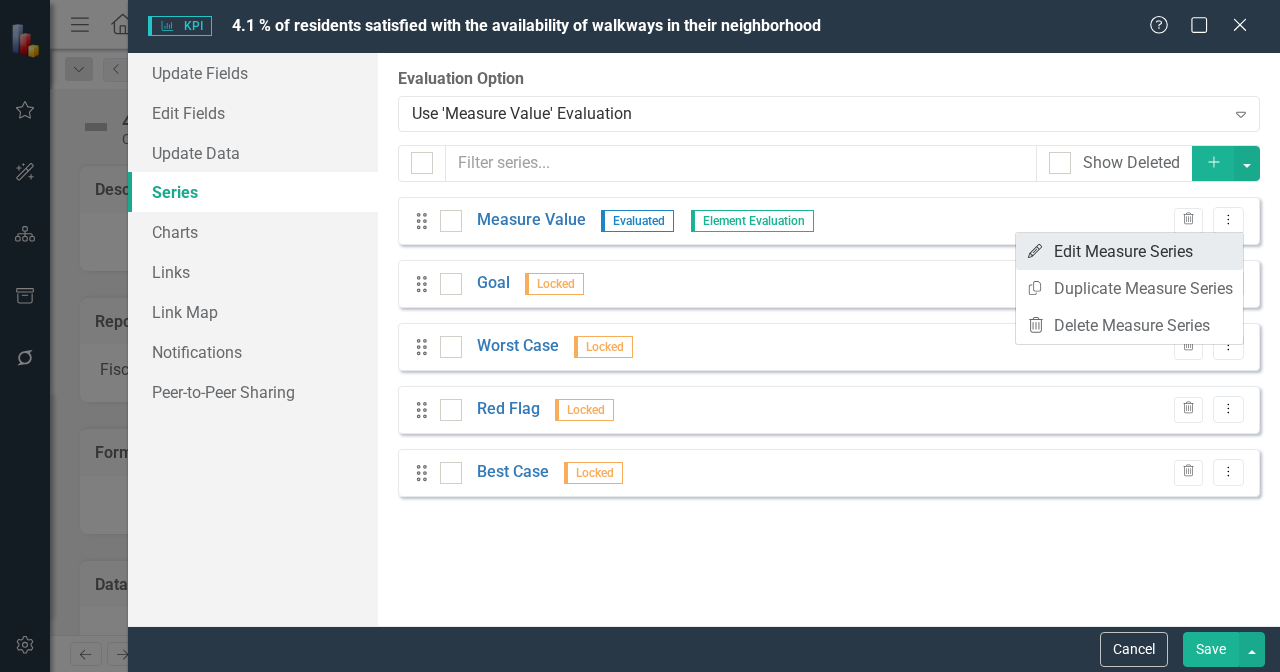 click on "Edit Edit Measure Series" at bounding box center [1129, 251] 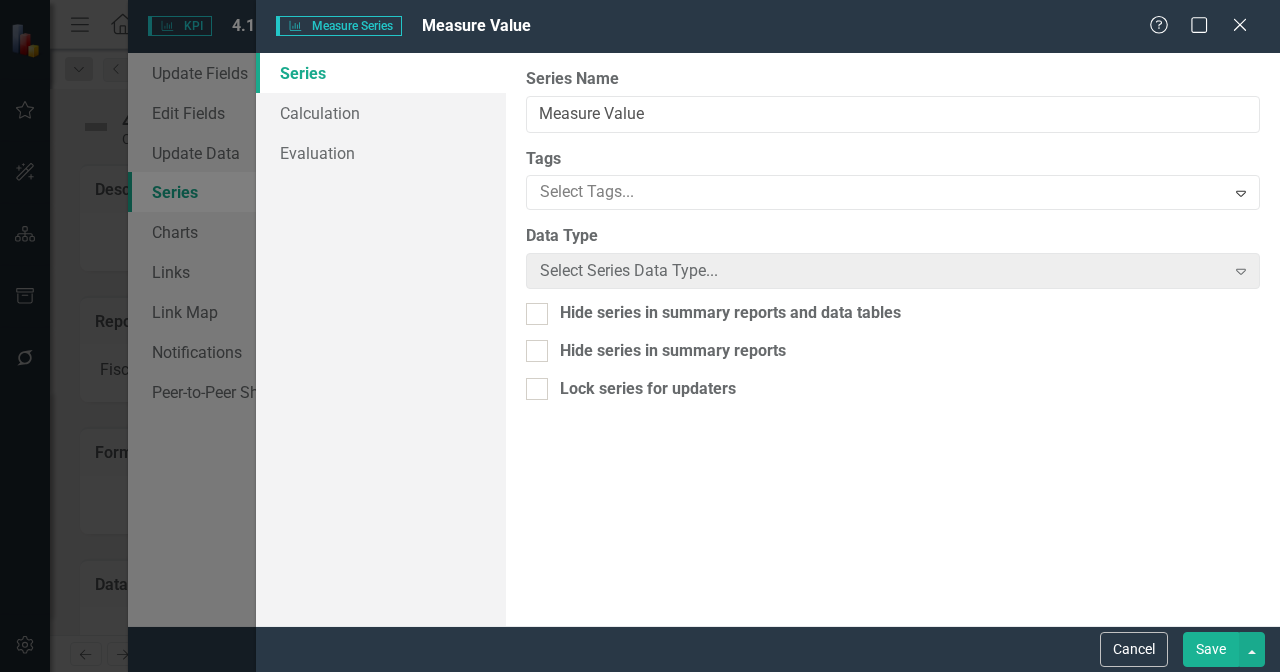 click on "Evaluation" at bounding box center [381, 153] 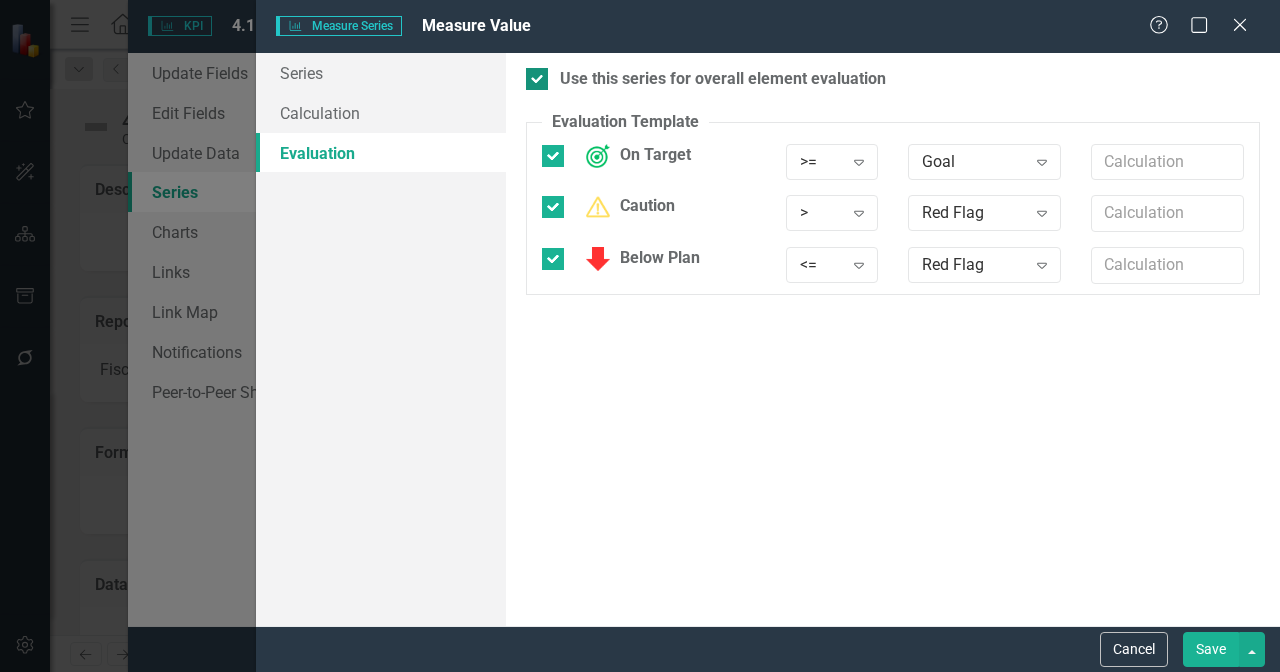 click on "Use this series for overall element evaluation" at bounding box center [723, 79] 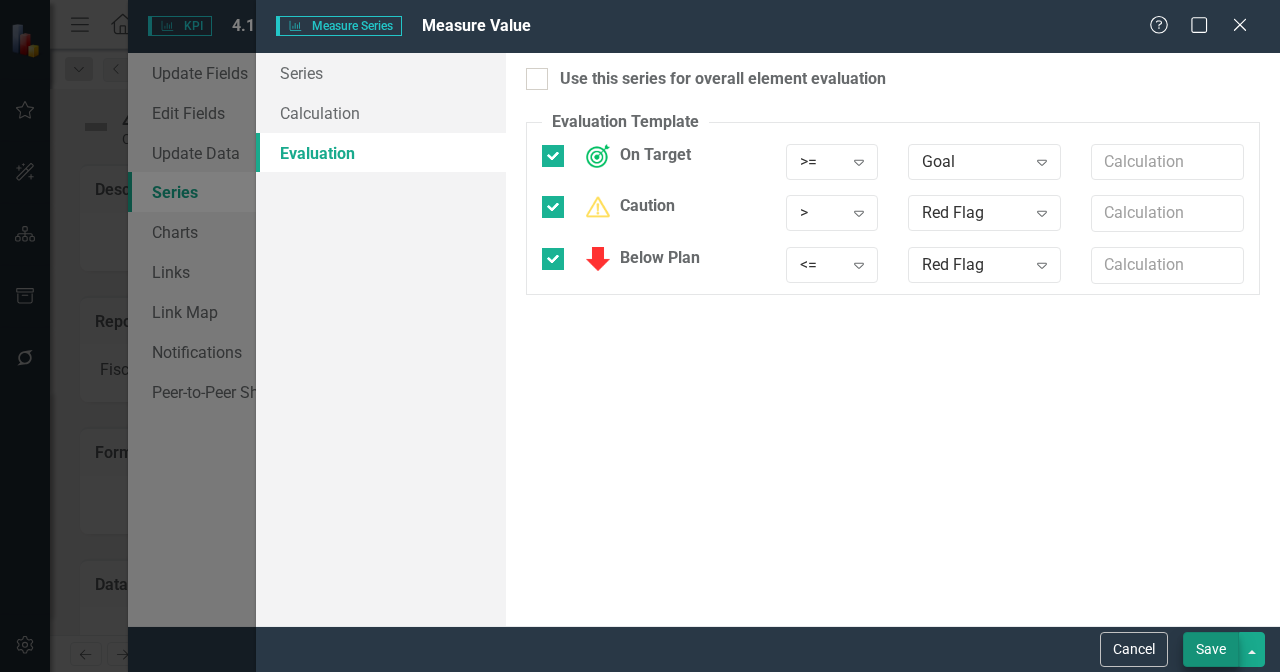 click on "Save" at bounding box center (1211, 649) 